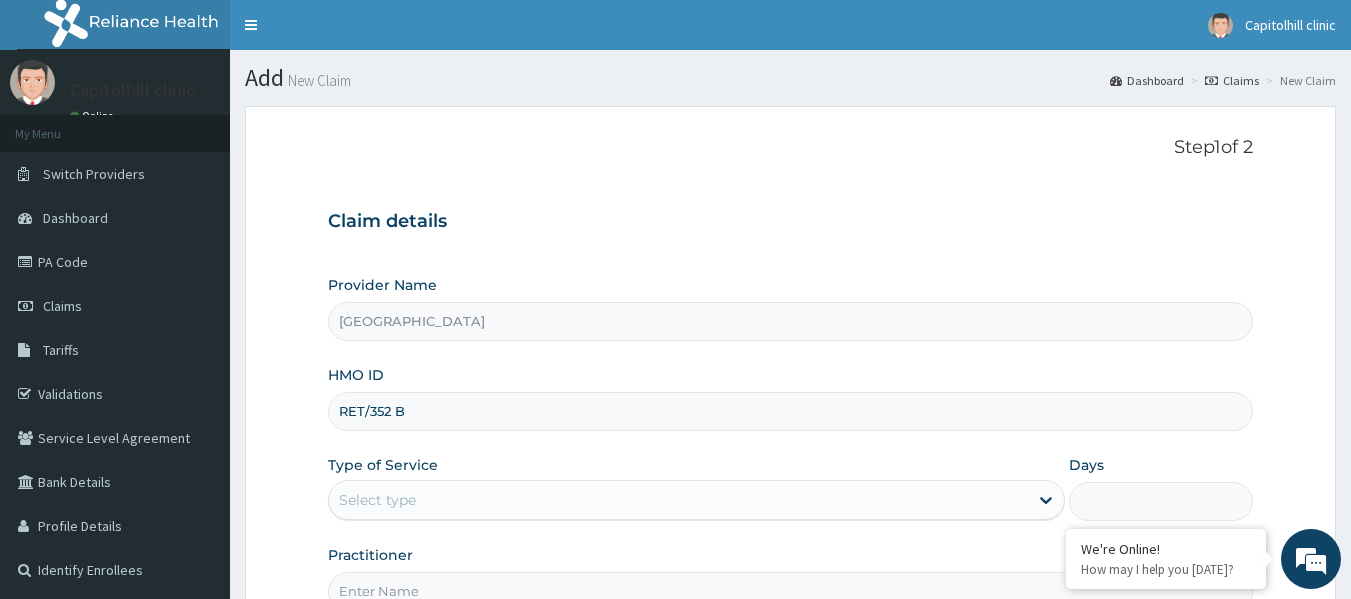 scroll, scrollTop: 0, scrollLeft: 0, axis: both 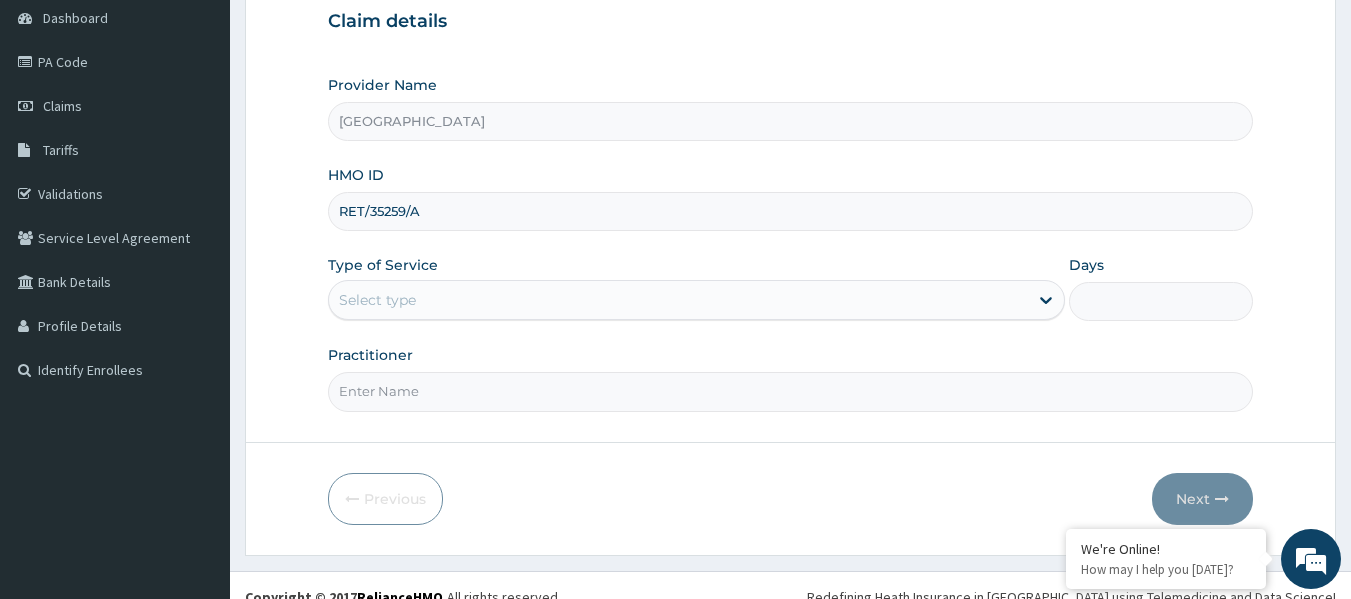 type on "RET/35259/A" 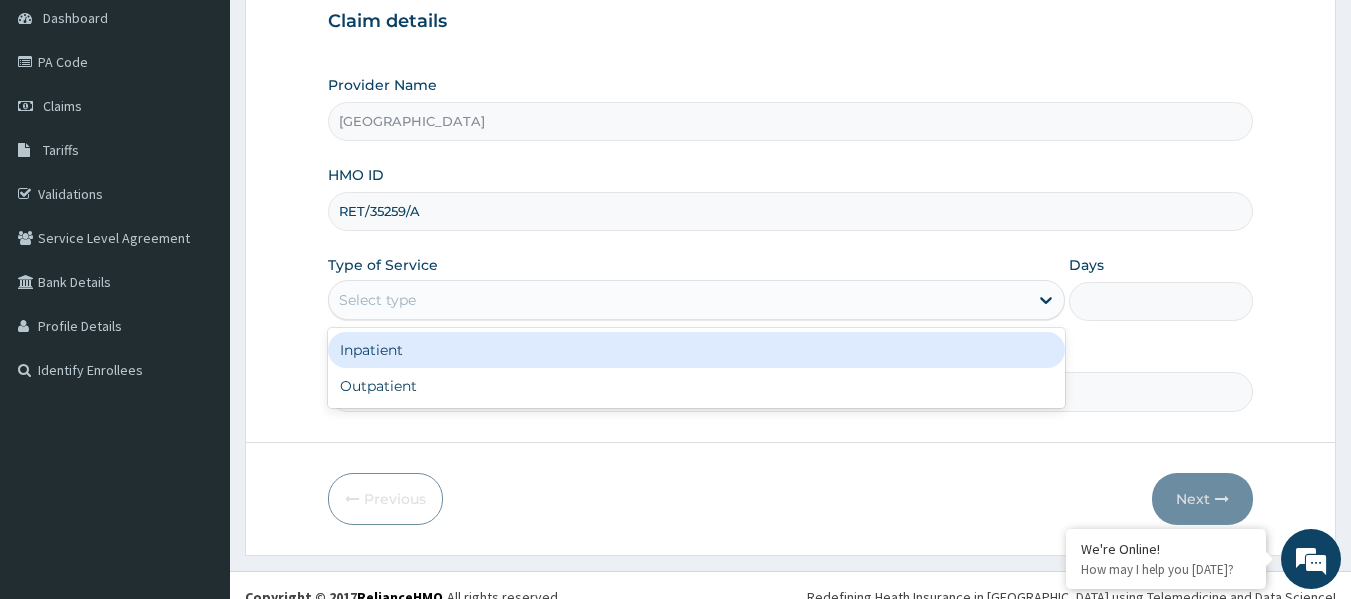 click on "Select type" at bounding box center [678, 300] 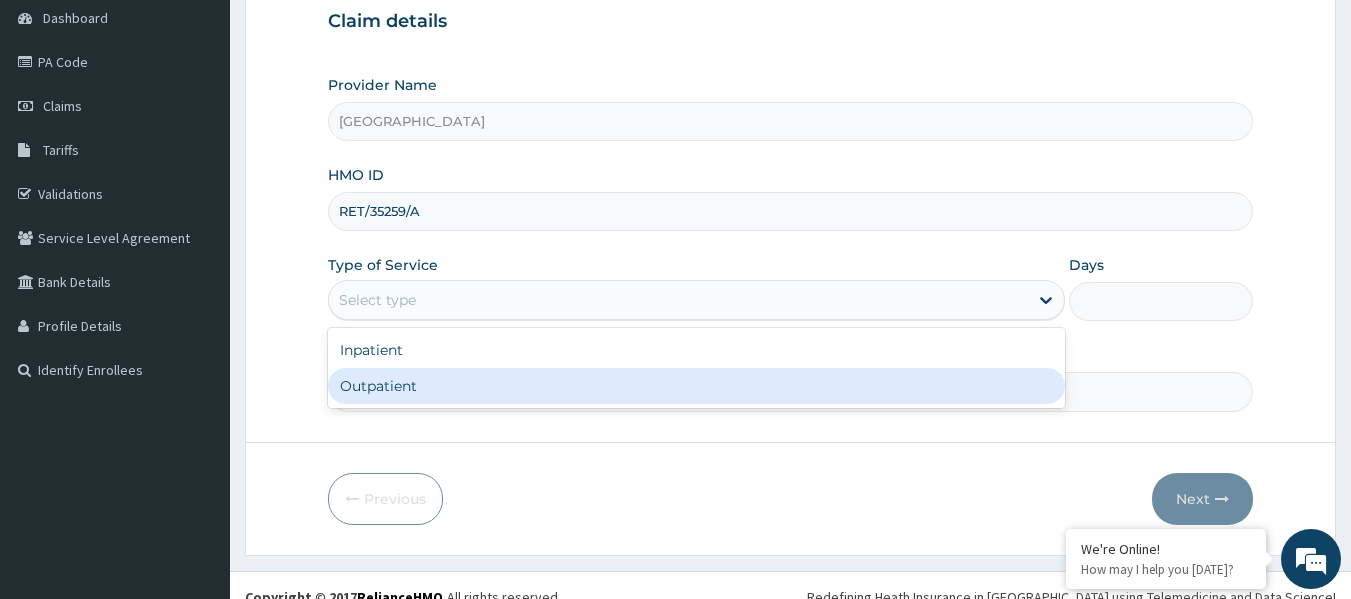 click on "Outpatient" at bounding box center [696, 386] 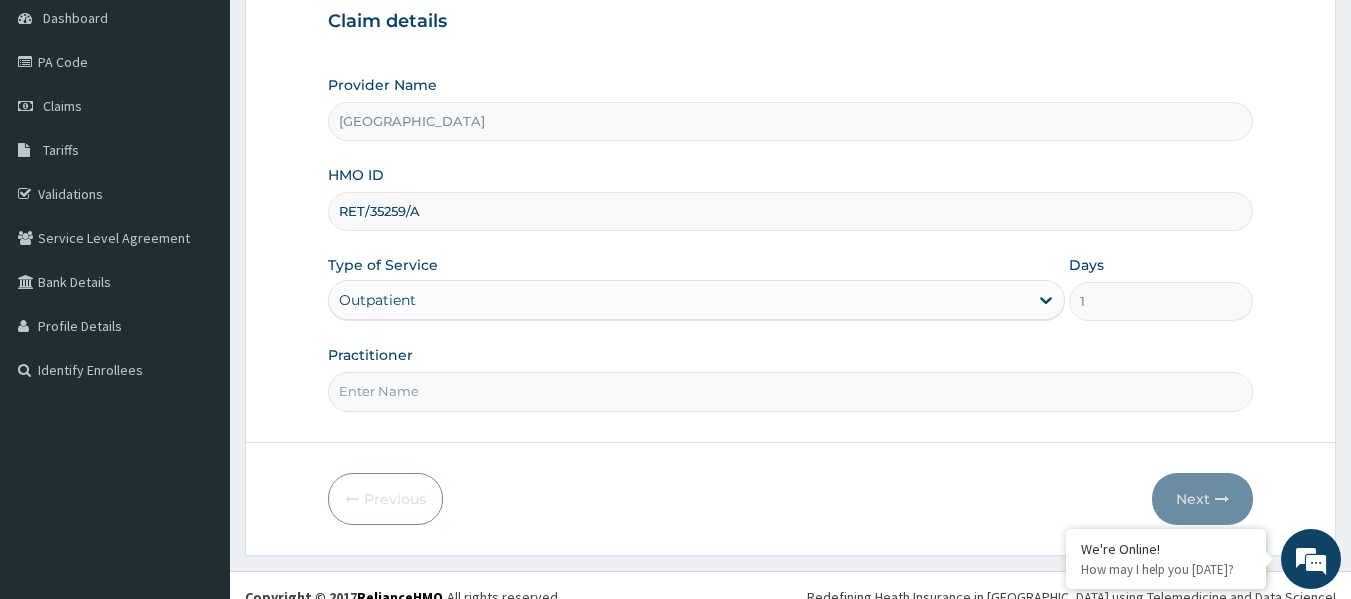 click on "Practitioner" at bounding box center [791, 378] 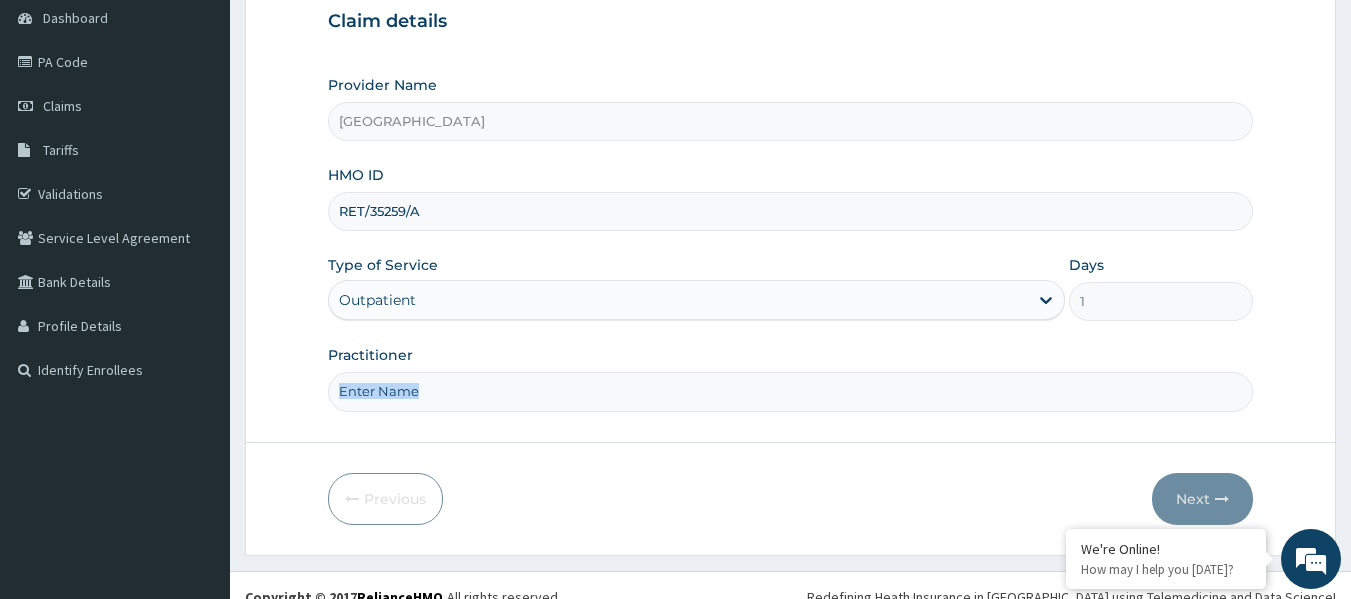 click on "Practitioner" at bounding box center (791, 391) 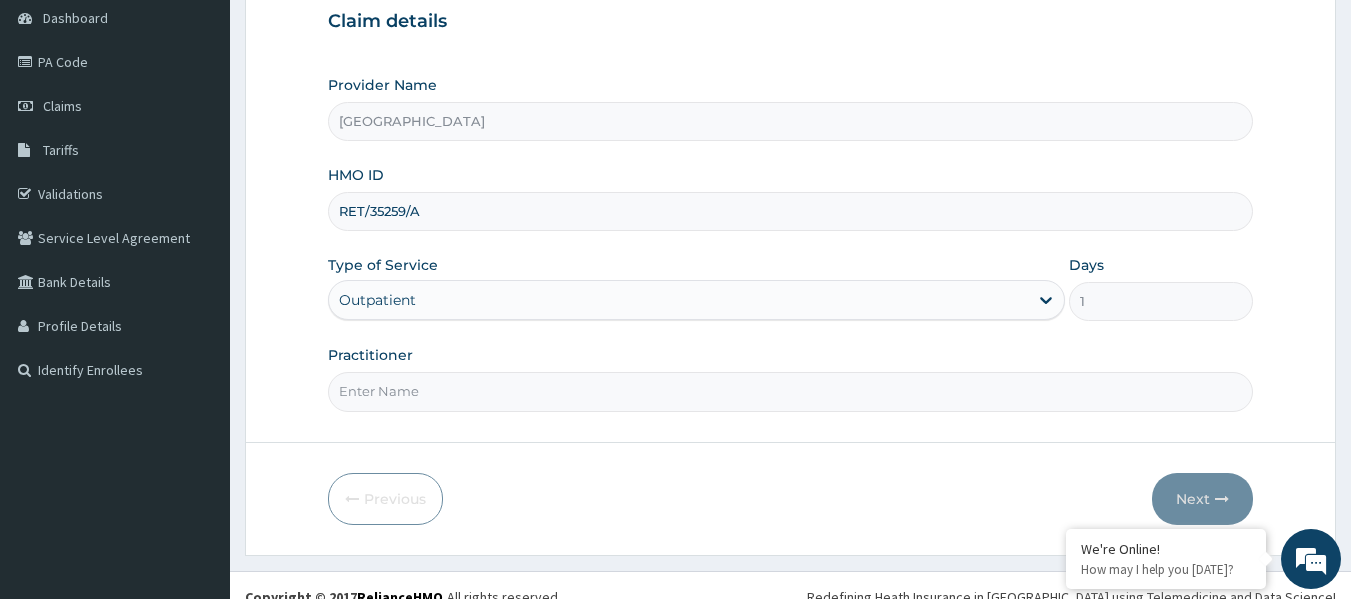 type on "ERNEST IKPI" 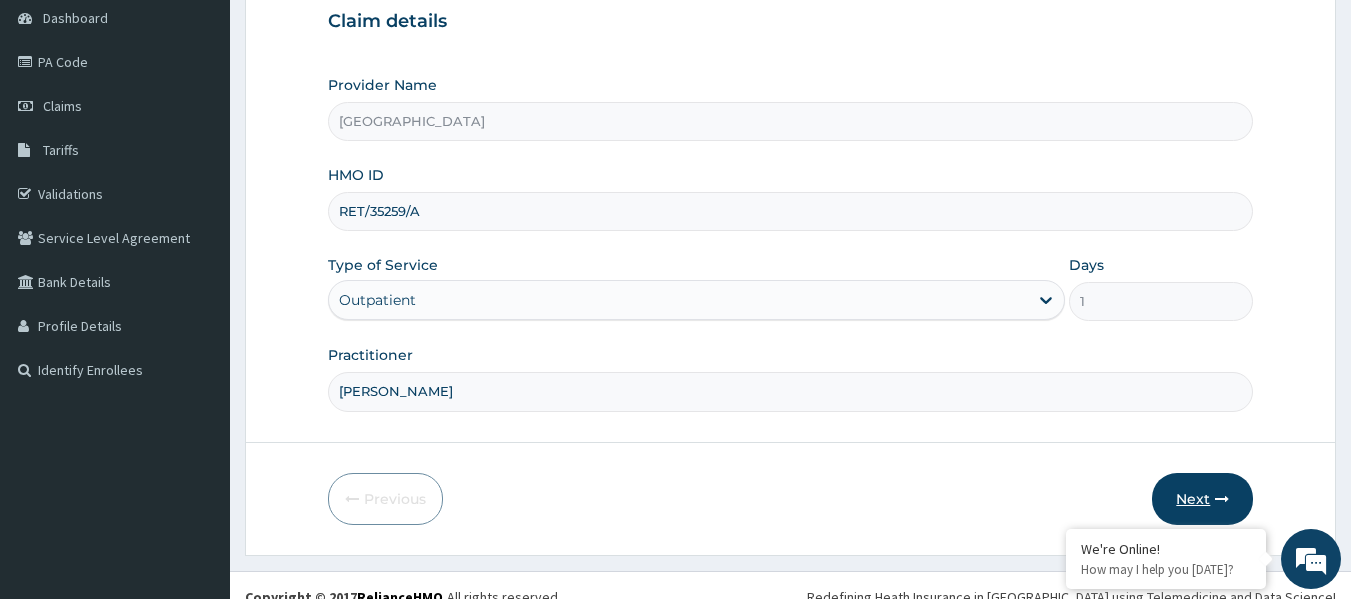 click on "Next" at bounding box center (1202, 499) 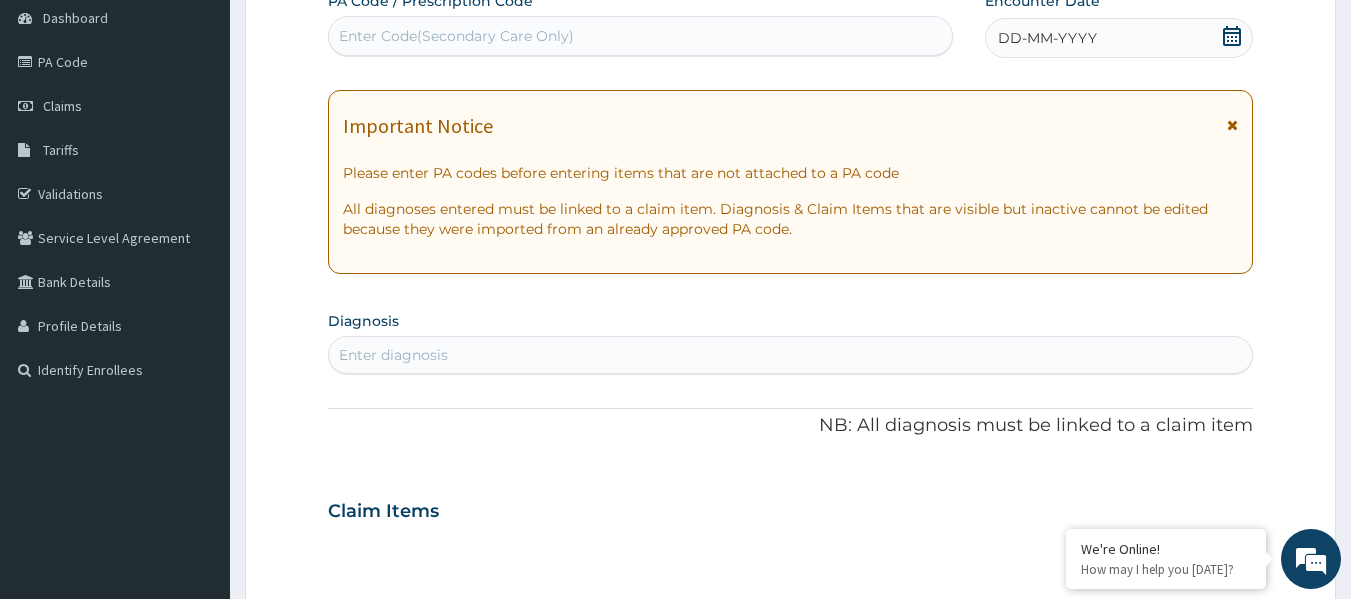 click at bounding box center (1232, 38) 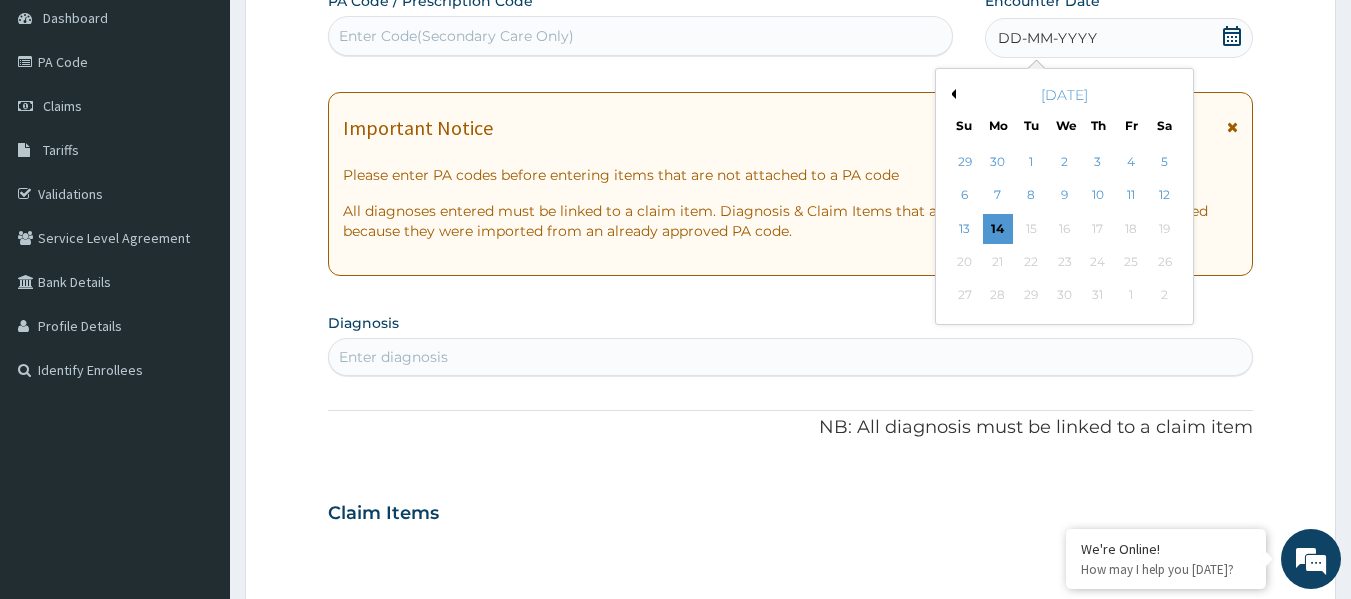 click on "Previous Month" at bounding box center [951, 94] 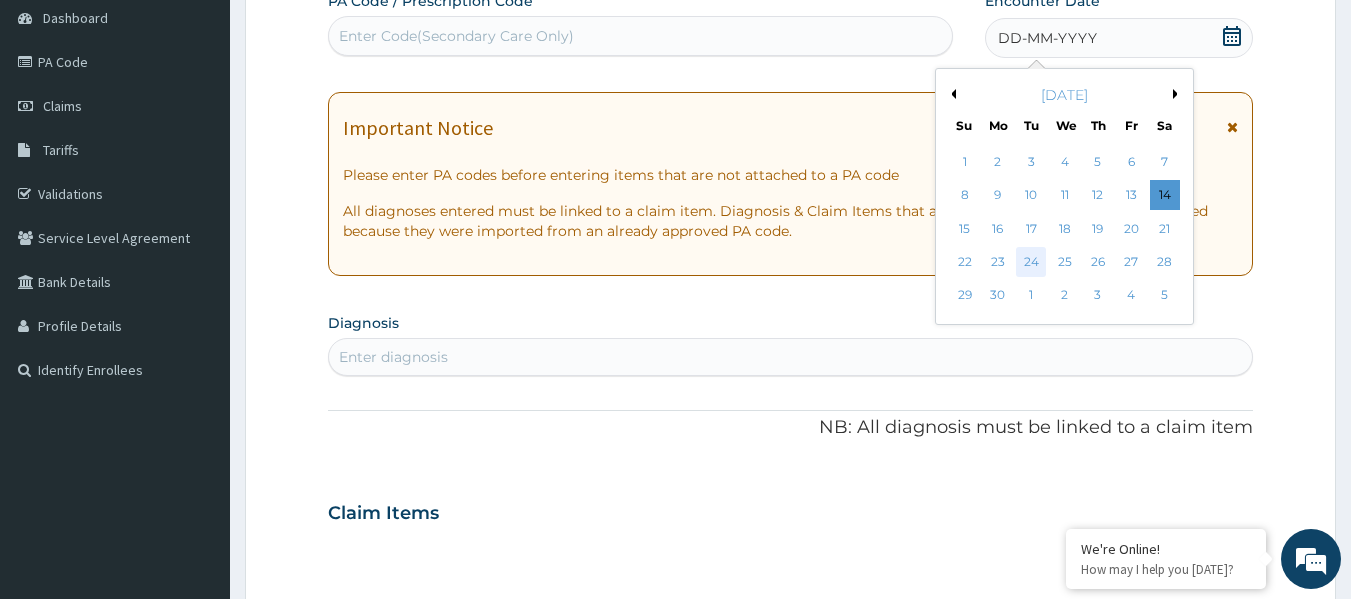 click on "24" at bounding box center (1032, 262) 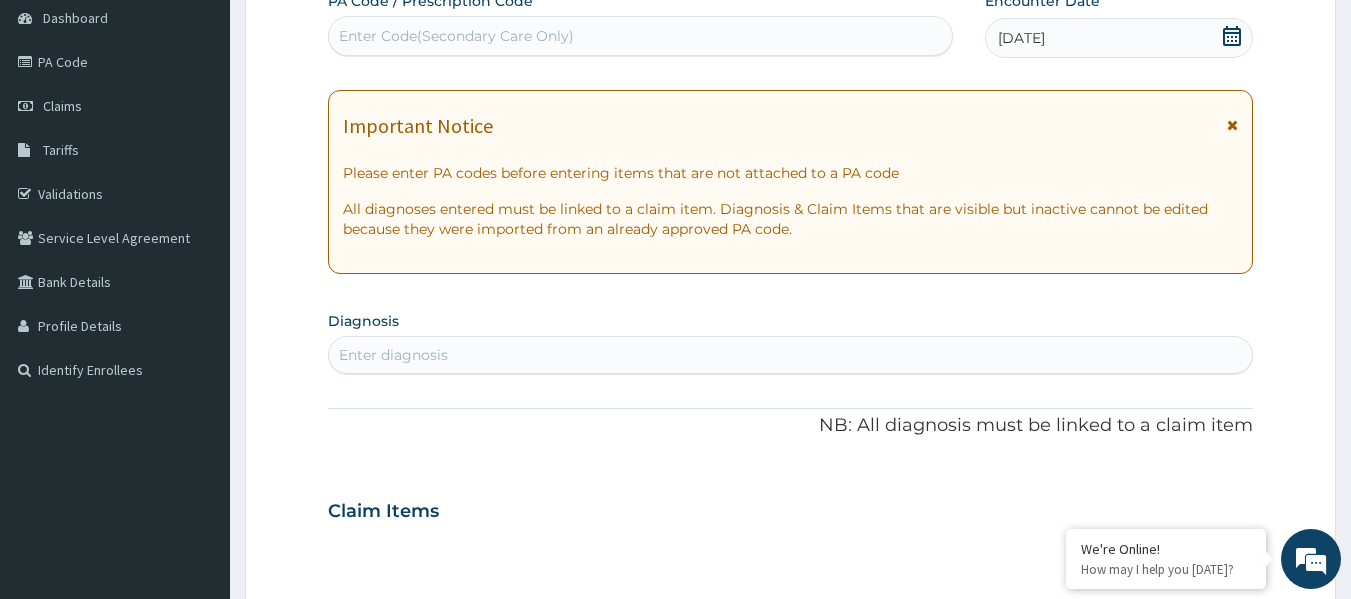 click on "Enter diagnosis" at bounding box center [791, 355] 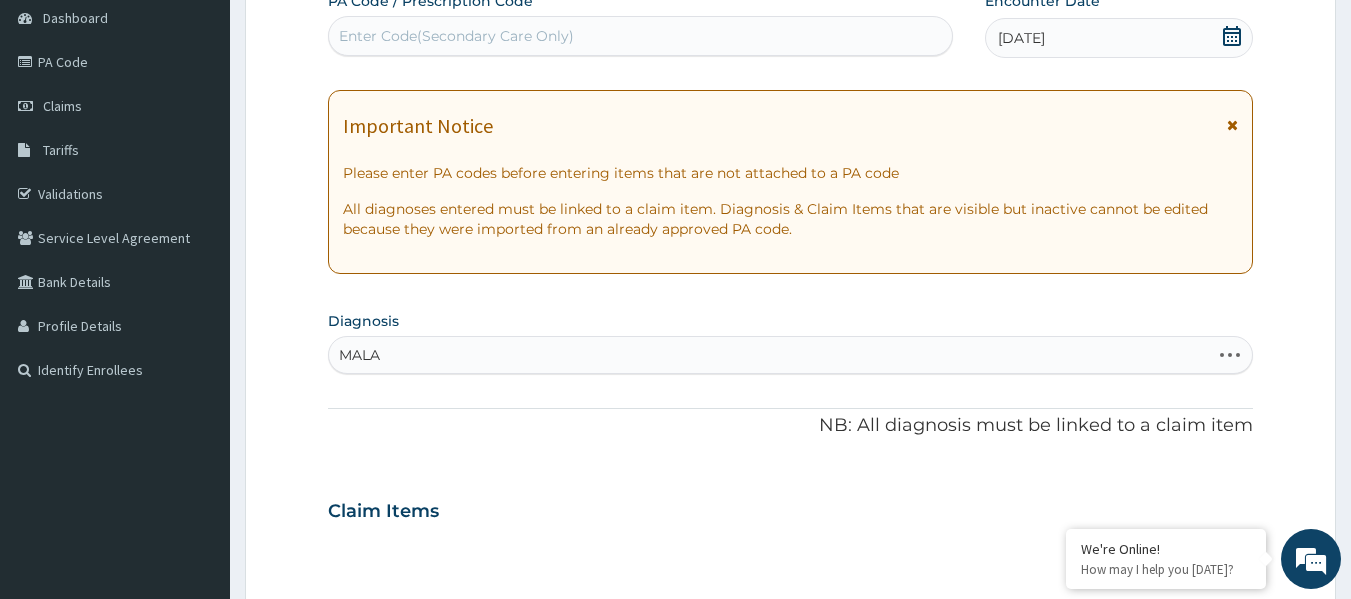 type on "MALAR" 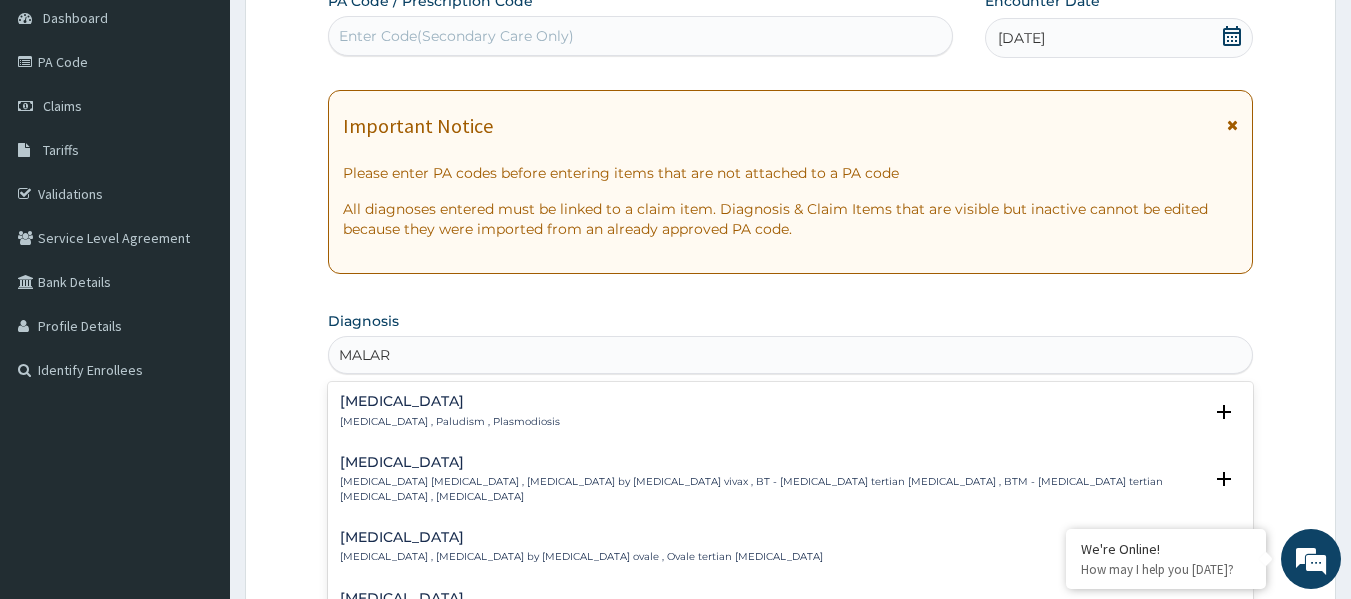 click on "[MEDICAL_DATA]" at bounding box center [450, 401] 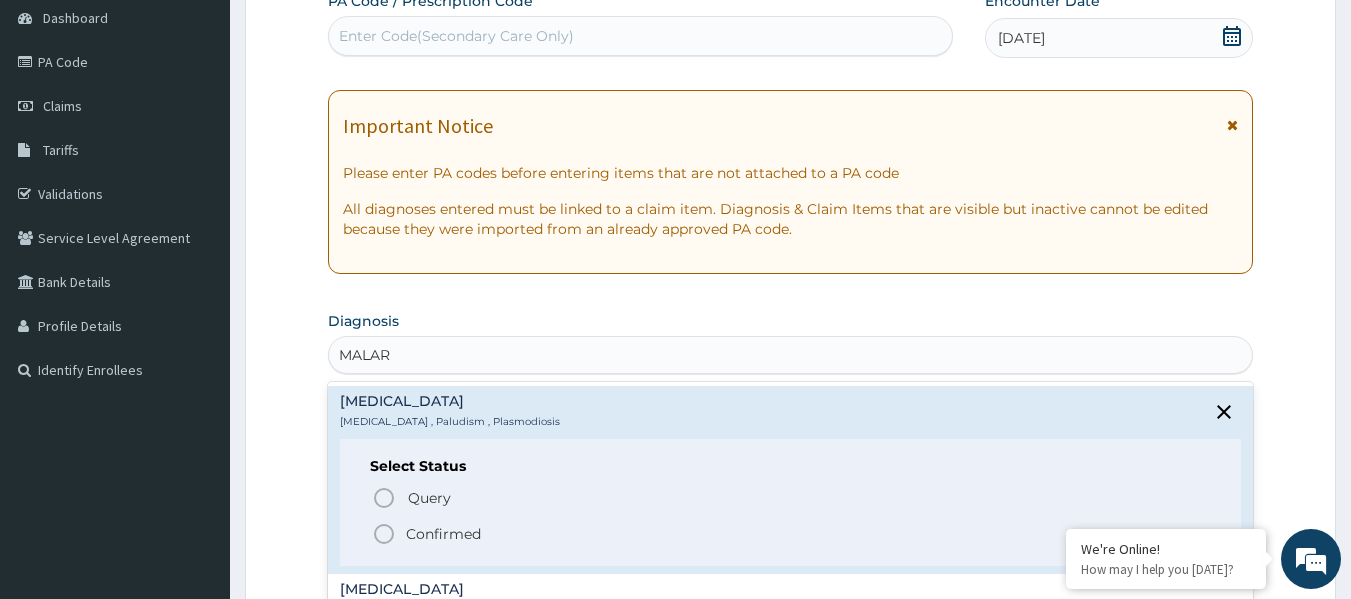 click on "Confirmed" at bounding box center [443, 534] 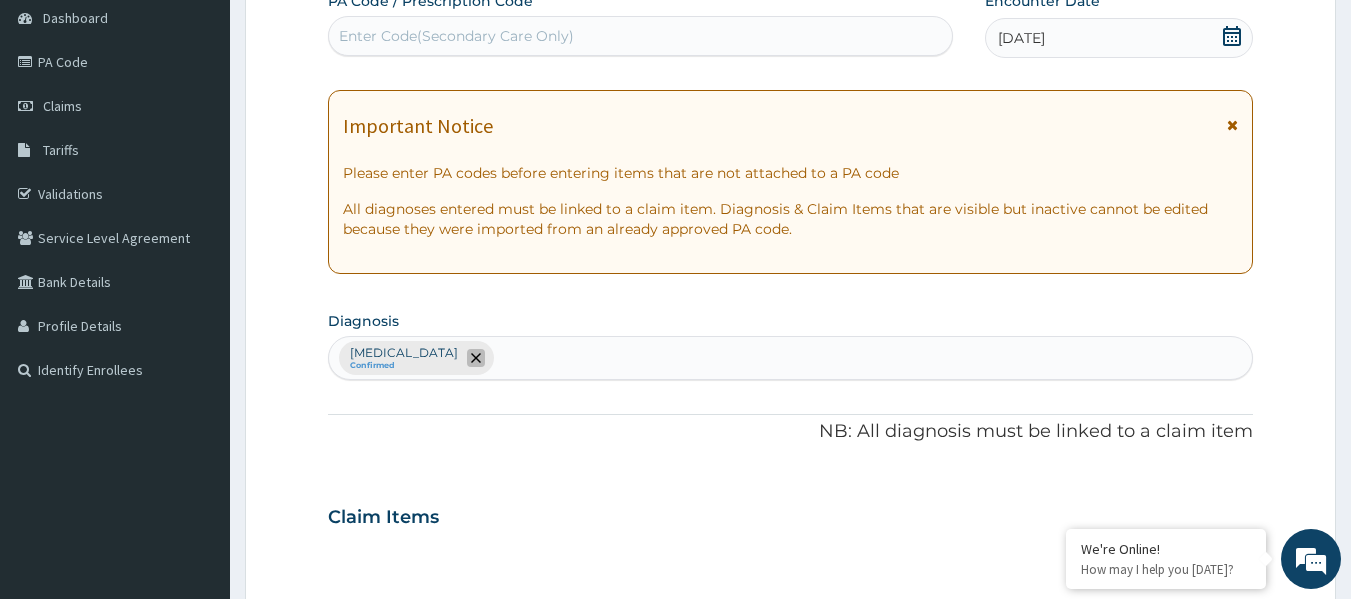 click 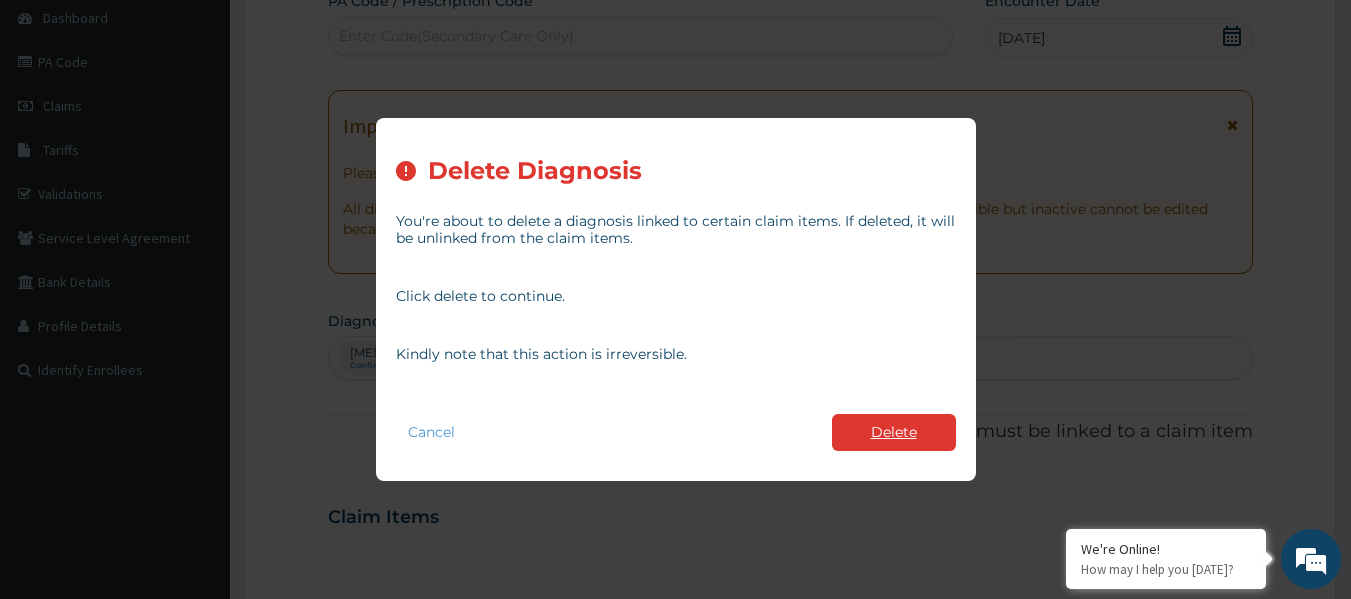click on "Delete" at bounding box center (894, 432) 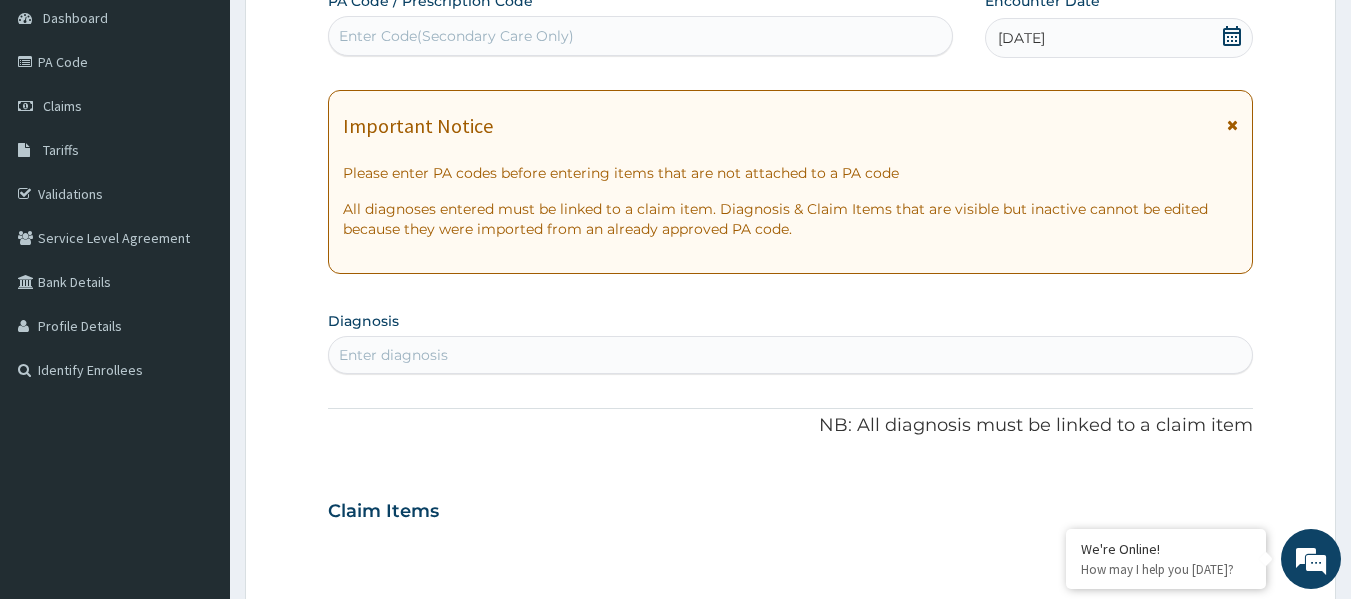 click on "Enter diagnosis" at bounding box center (791, 355) 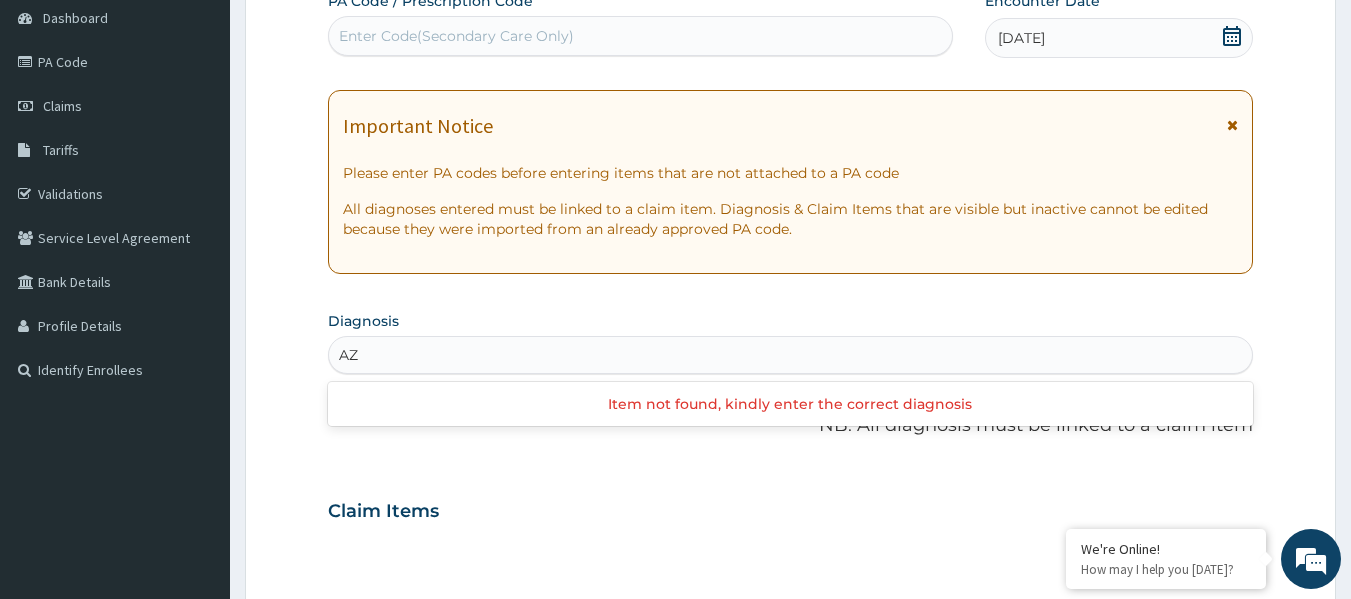 type on "A" 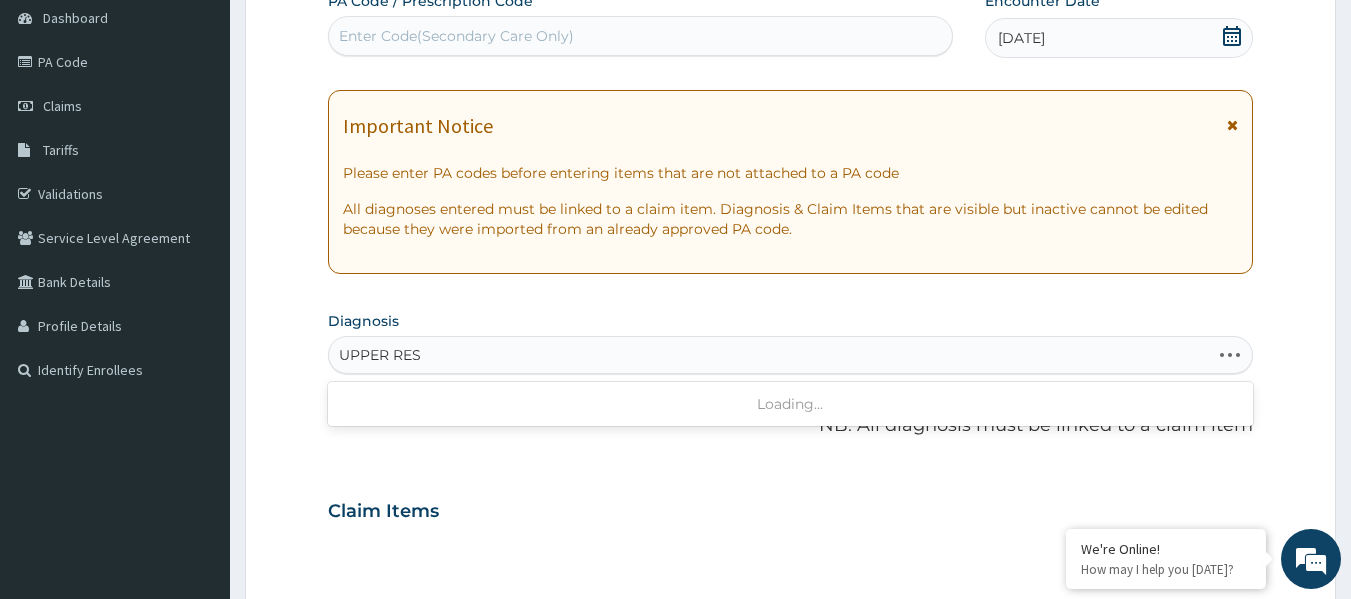 type on "UPPER RESP" 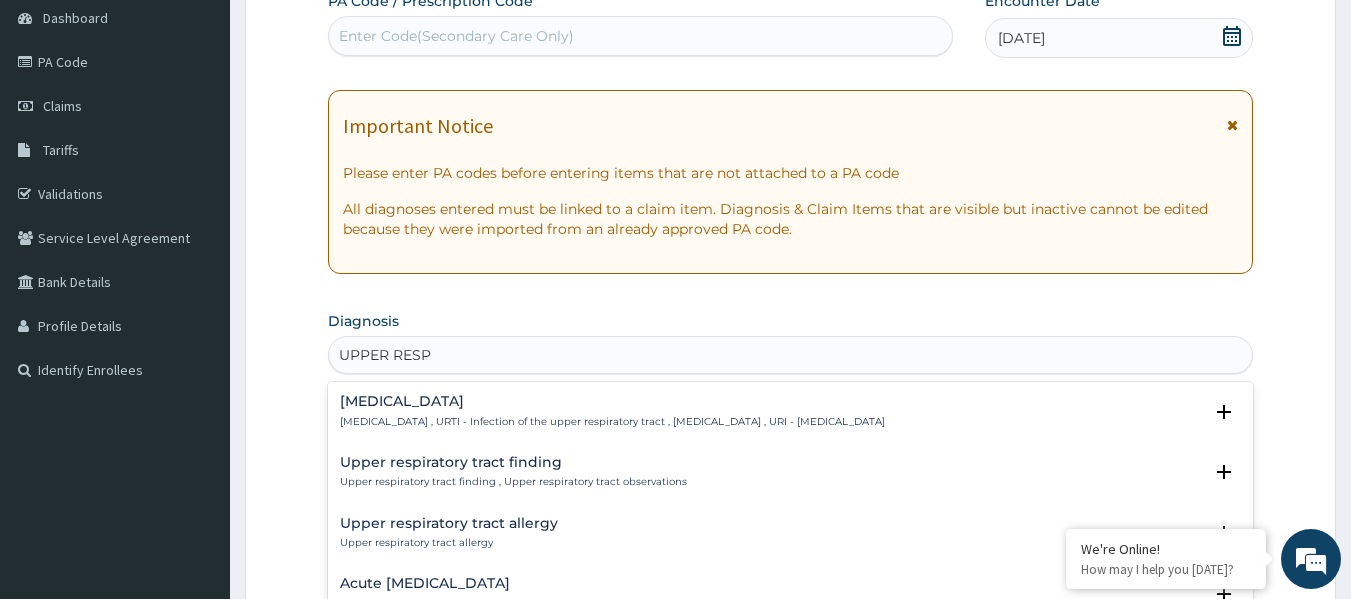click on "Upper respiratory infection Upper respiratory infection , URTI - Infection of the upper respiratory tract , Upper respiratory tract infection , URI - Upper respiratory infection" at bounding box center [612, 411] 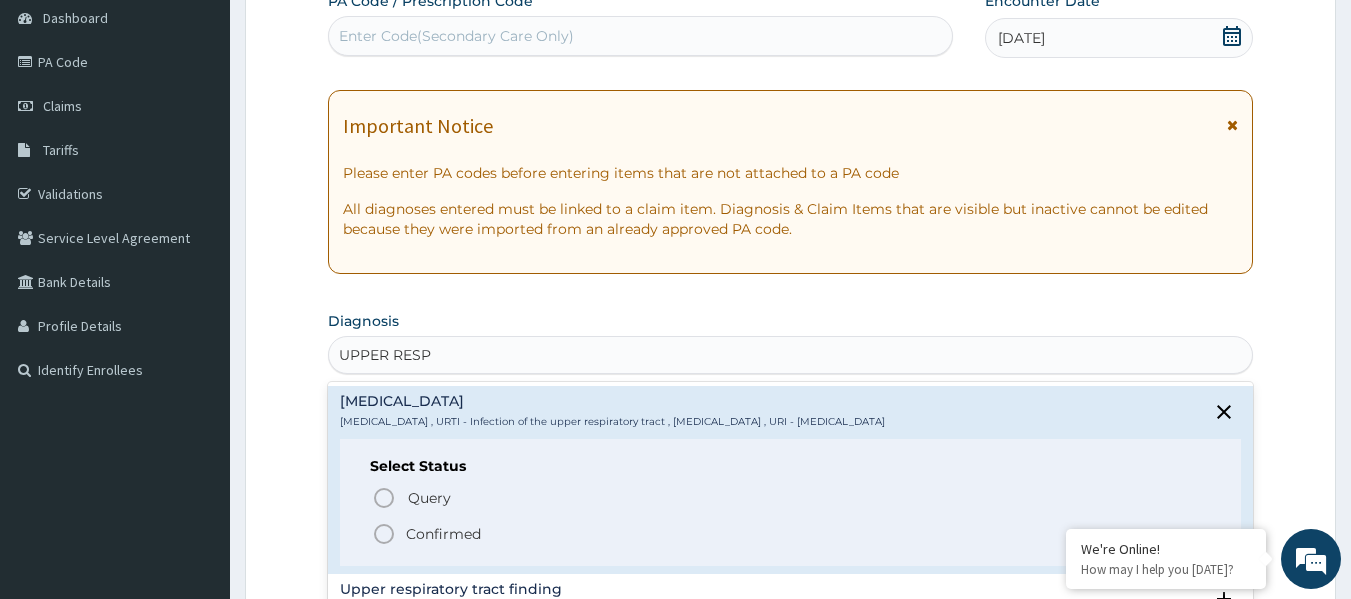click on "Confirmed" at bounding box center (792, 534) 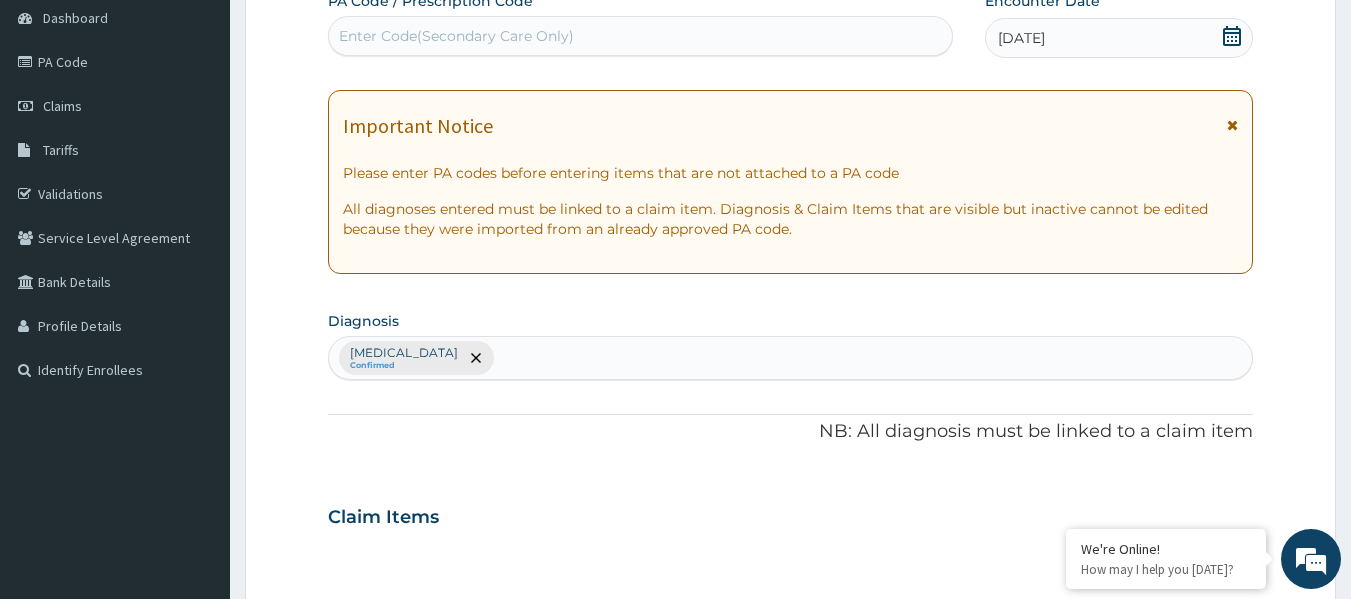 click on "Claim Items" at bounding box center (791, 513) 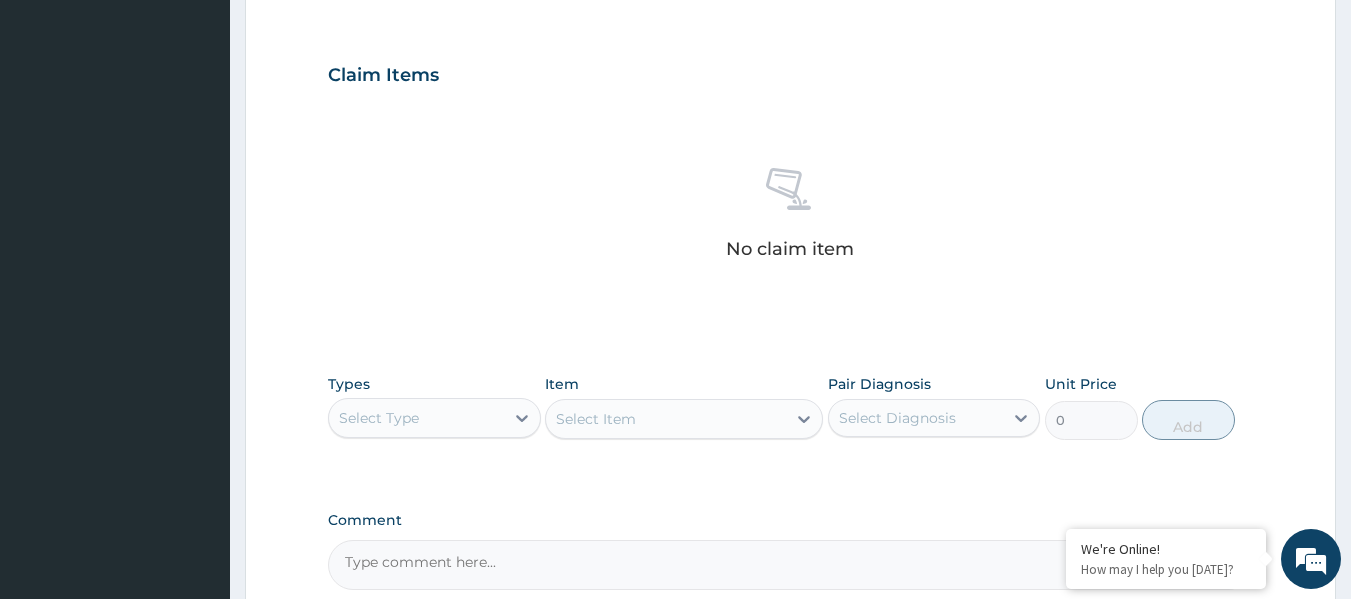 scroll, scrollTop: 800, scrollLeft: 0, axis: vertical 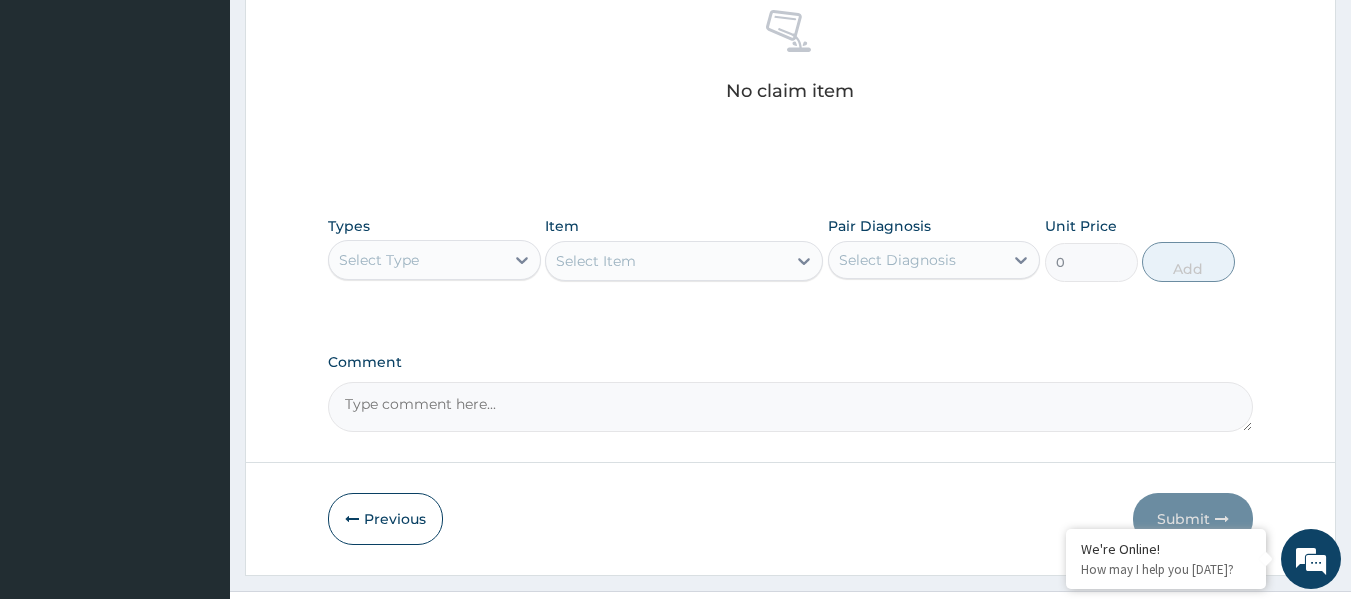 click on "Select Type" at bounding box center [416, 260] 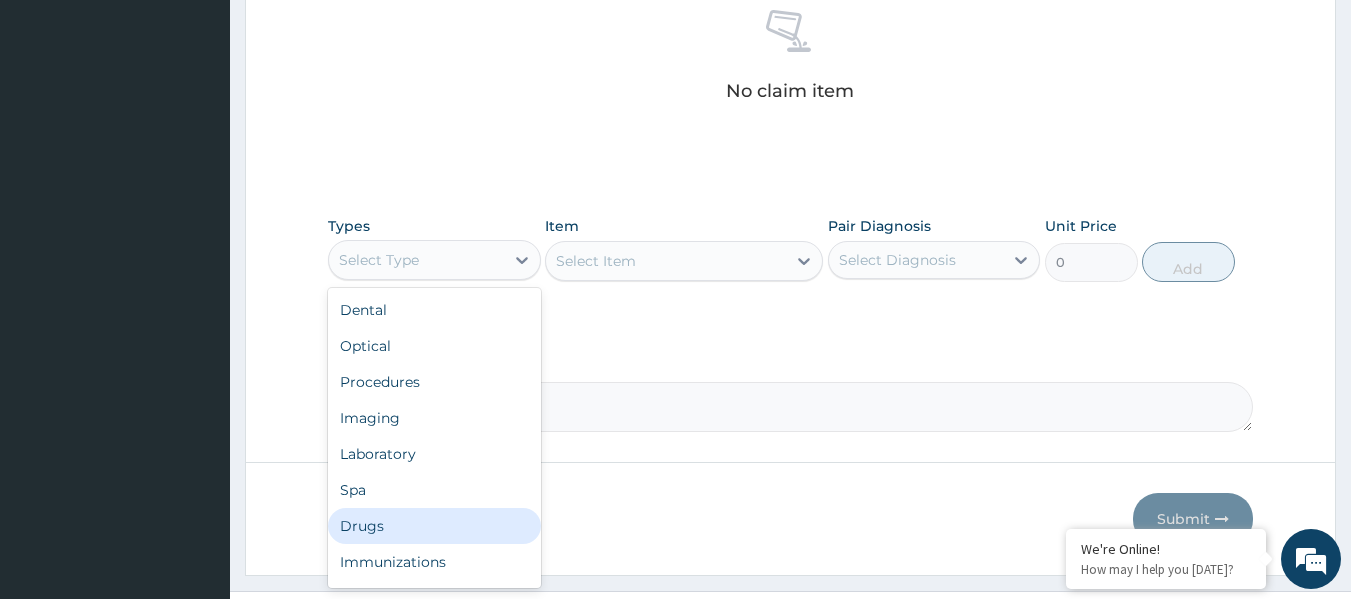 drag, startPoint x: 425, startPoint y: 517, endPoint x: 432, endPoint y: 508, distance: 11.401754 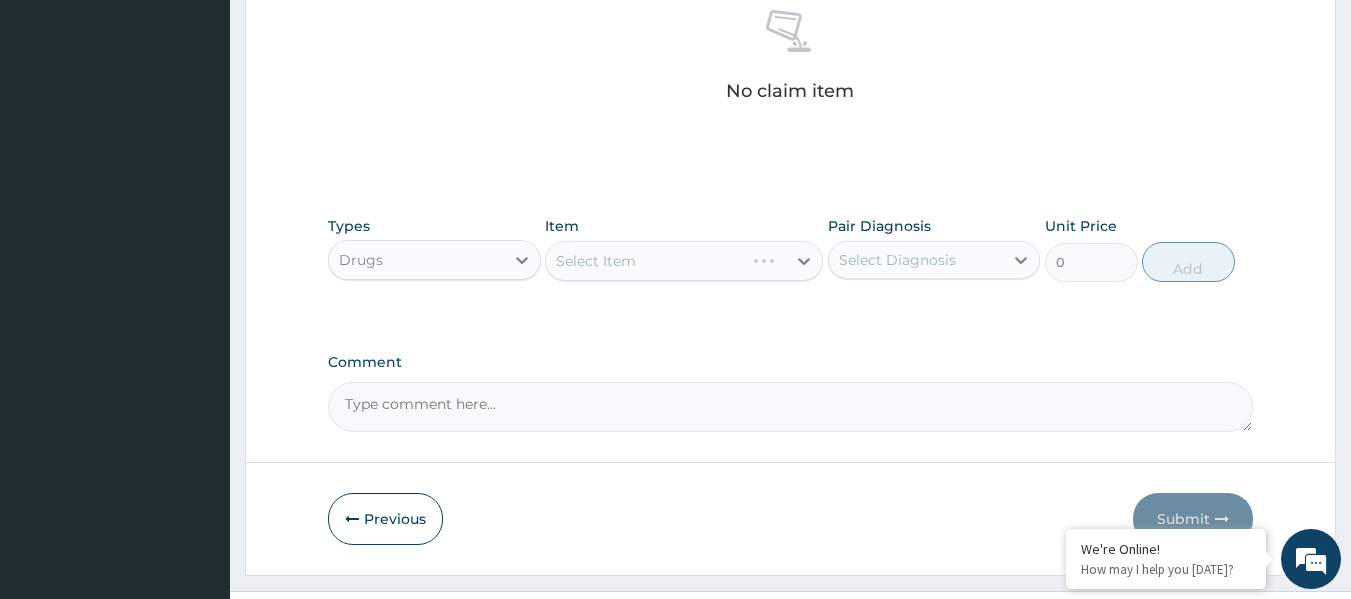 click on "Select Item" at bounding box center (684, 261) 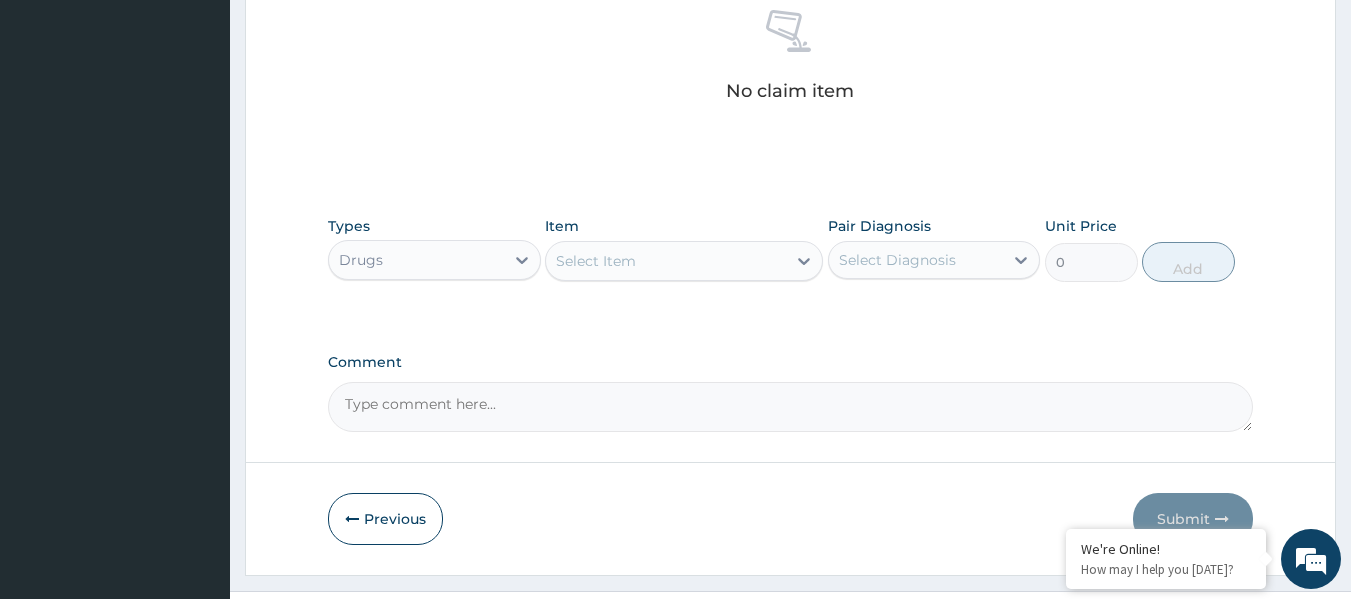 click on "Select Item" at bounding box center (666, 261) 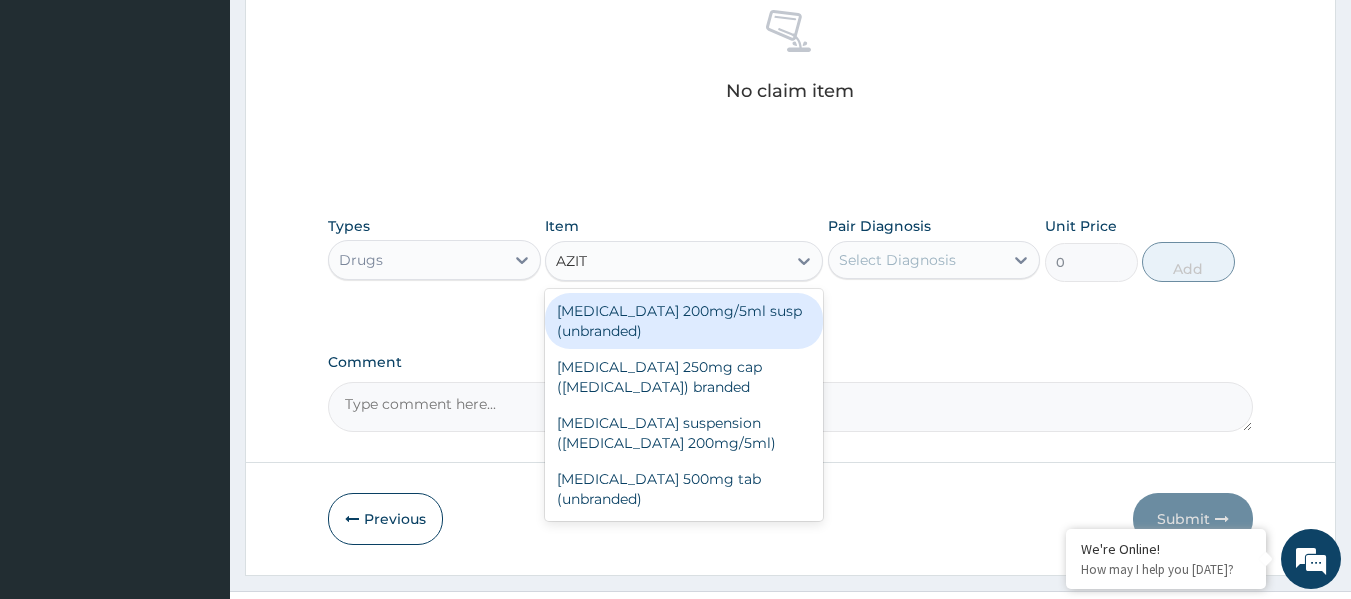 type on "AZITH" 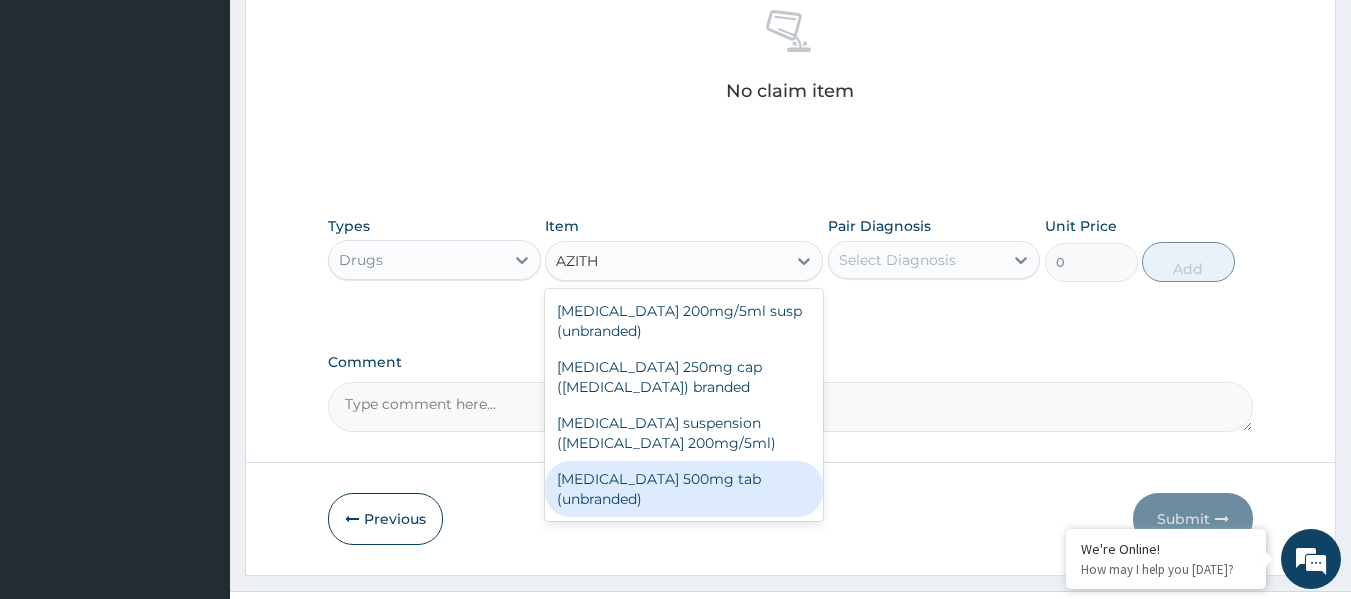 click on "[MEDICAL_DATA] 500mg tab (unbranded)" at bounding box center (684, 489) 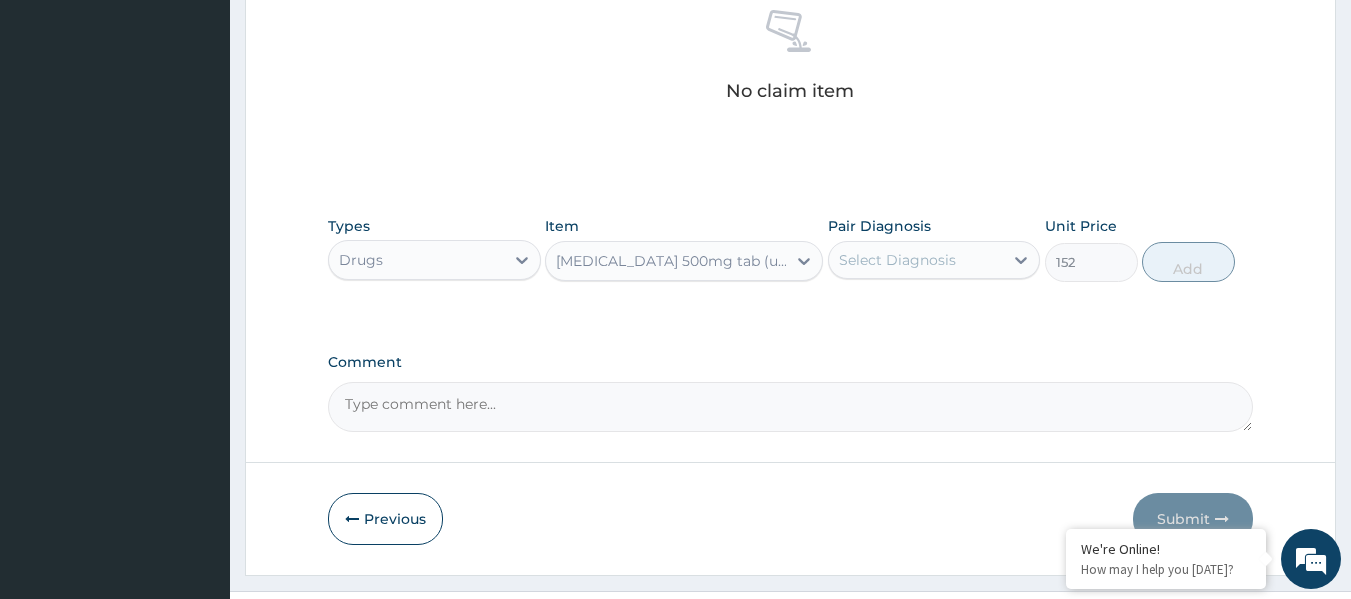 click on "Select Diagnosis" at bounding box center (897, 260) 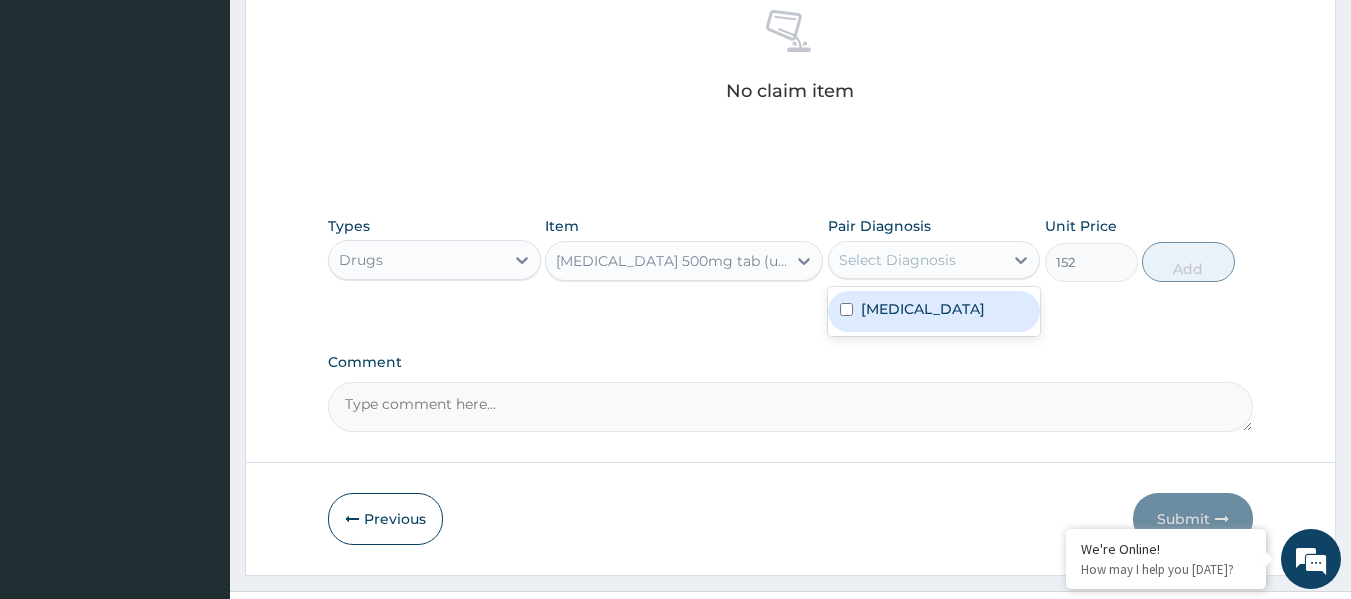 click on "Upper respiratory infection" at bounding box center [923, 309] 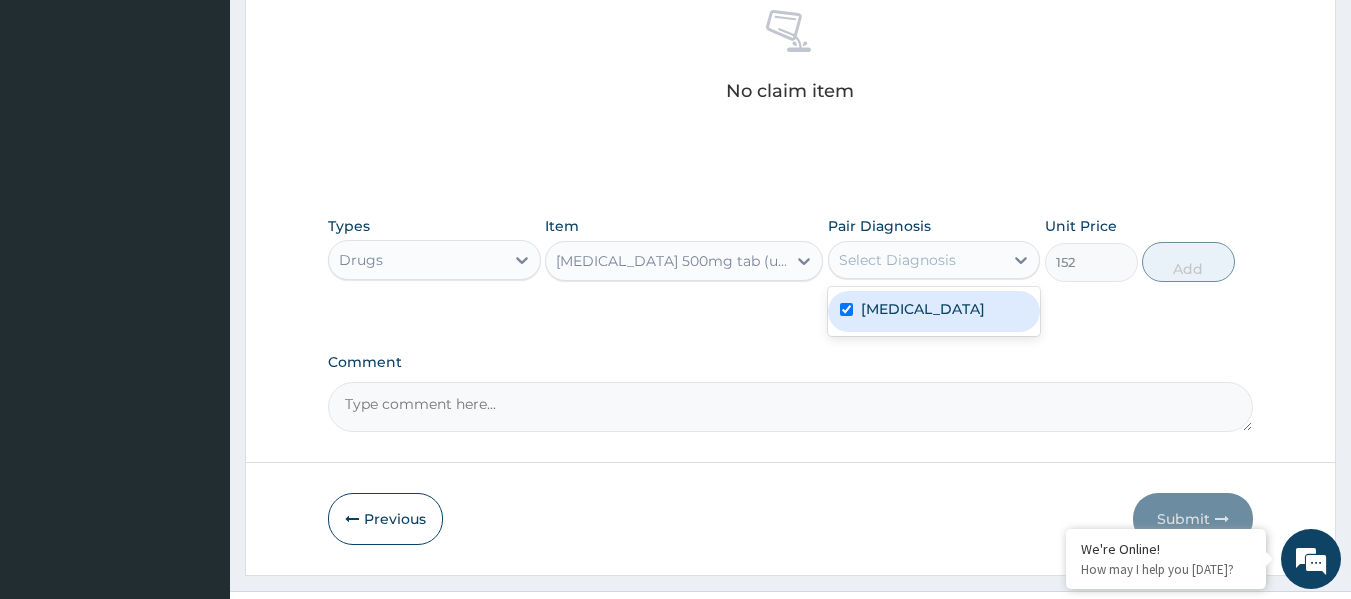 checkbox on "true" 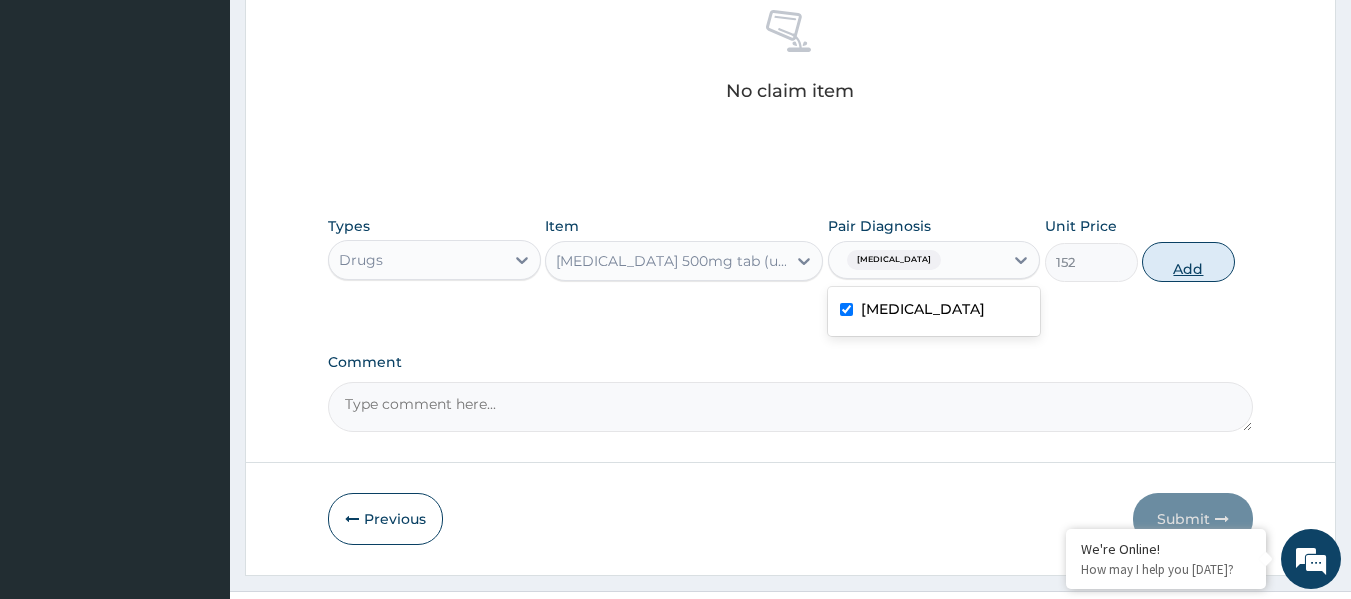 click on "Add" at bounding box center [1188, 262] 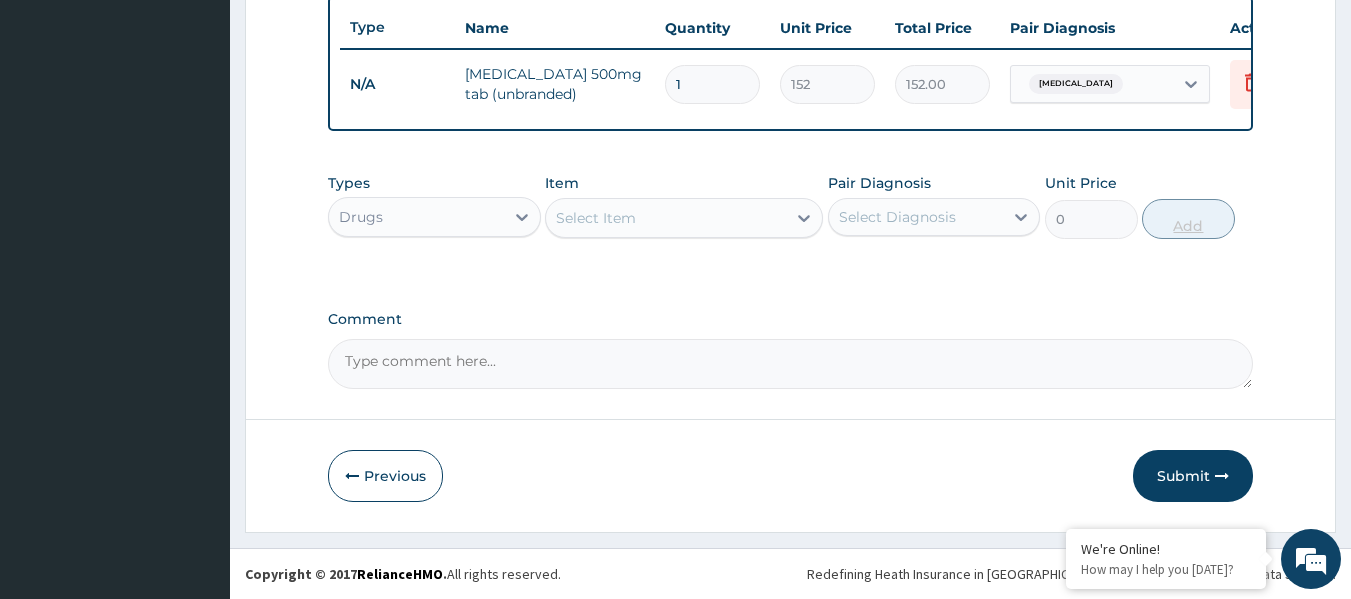 scroll, scrollTop: 763, scrollLeft: 0, axis: vertical 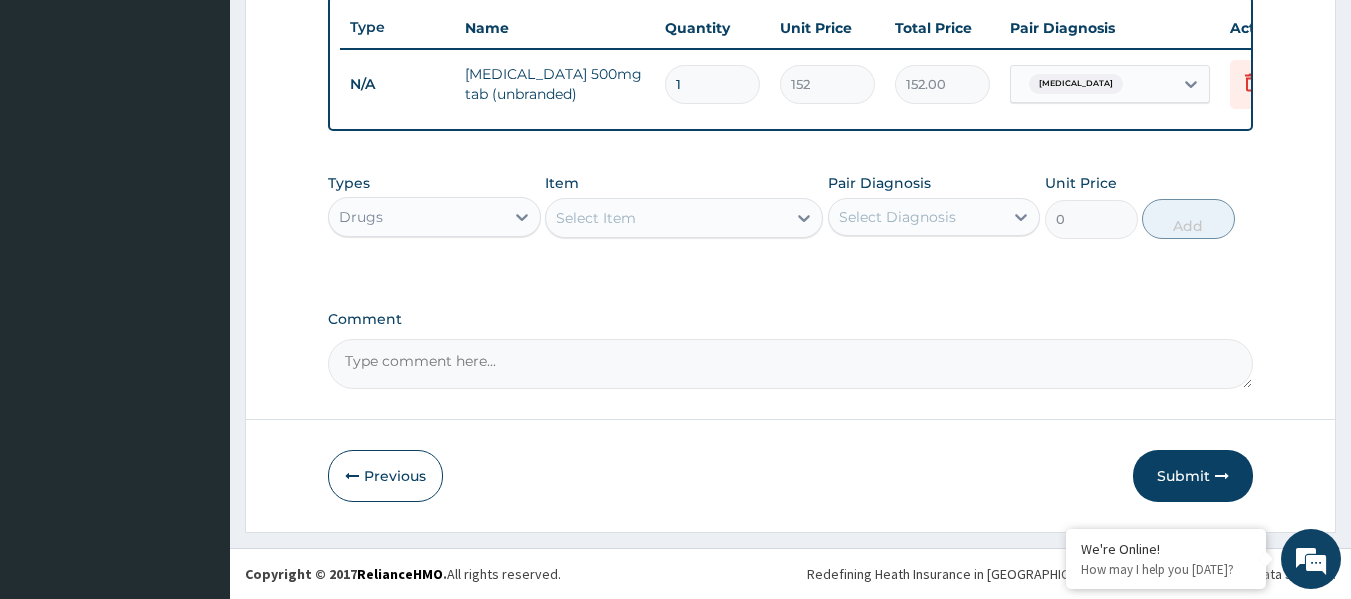 click on "Select Item" at bounding box center (666, 218) 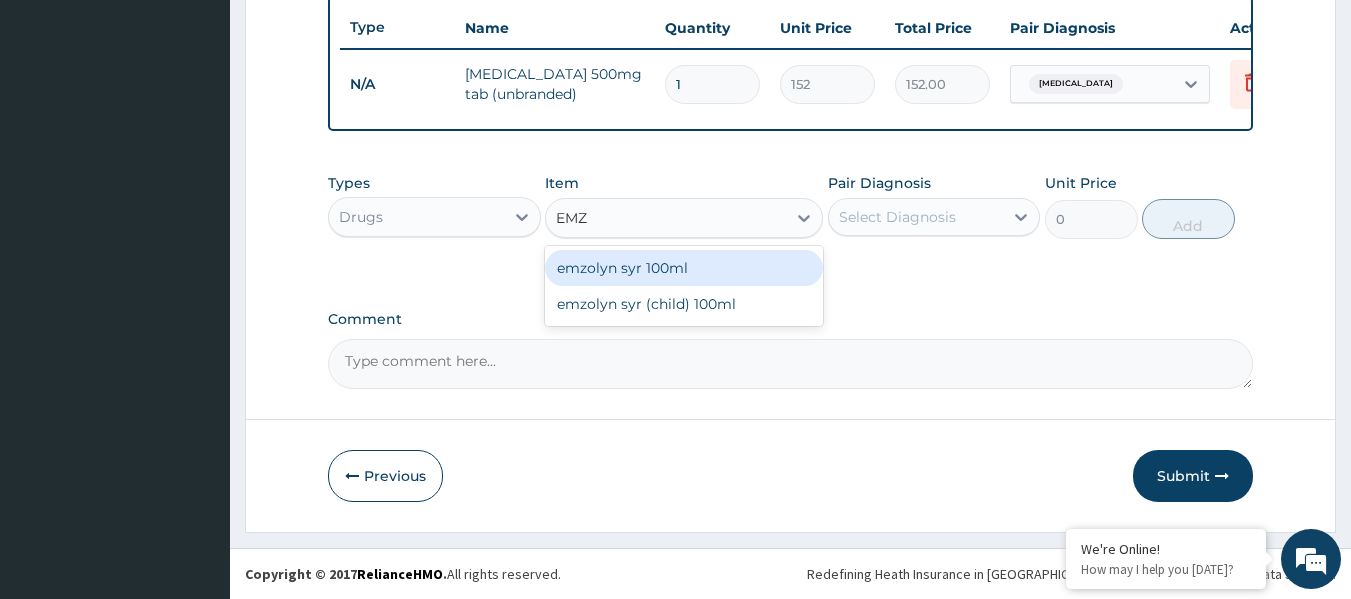 type on "EMZO" 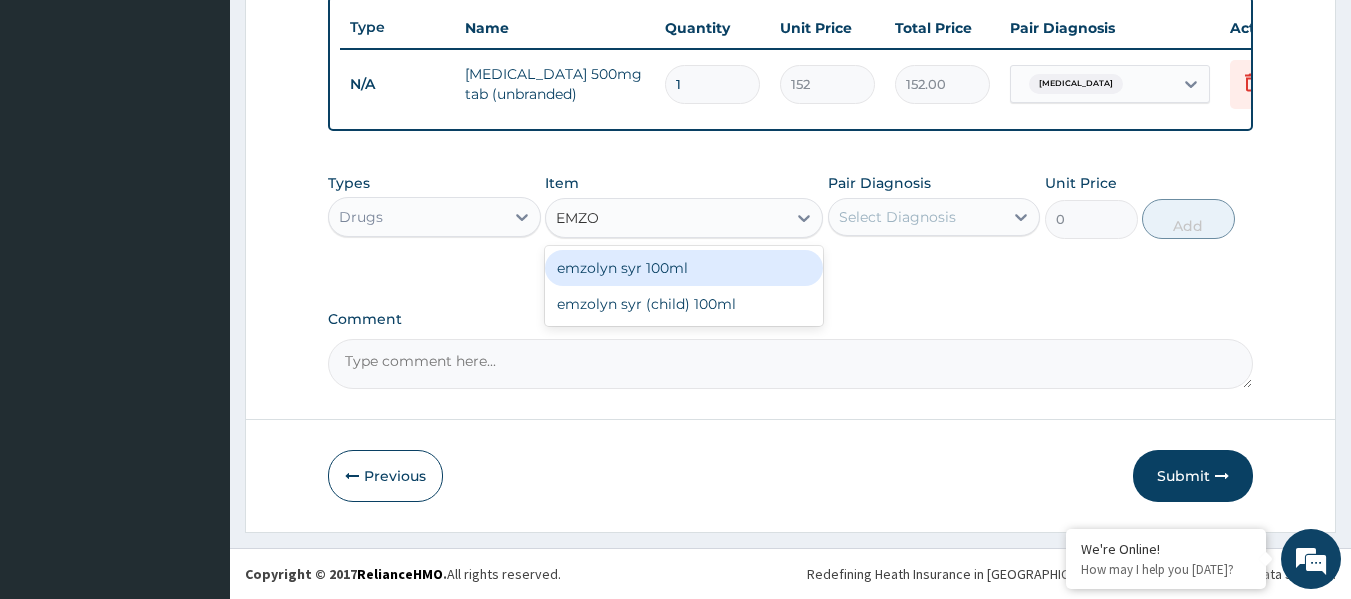 click on "emzolyn syr 100ml" at bounding box center (684, 268) 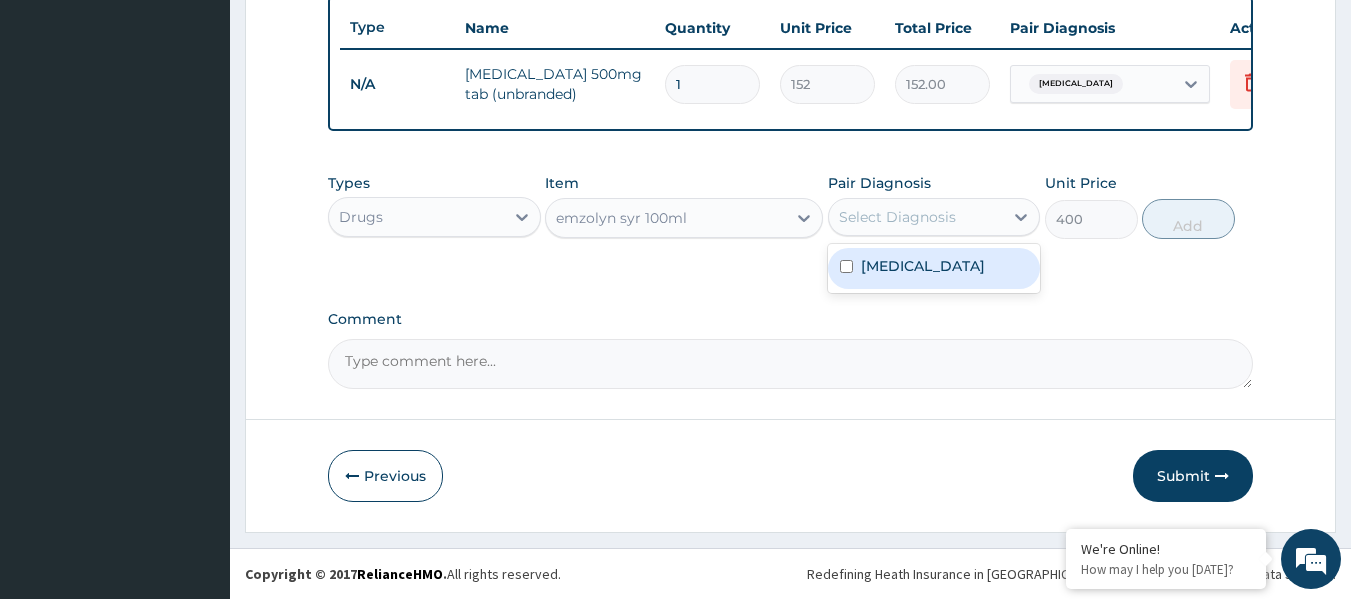 click on "Select Diagnosis" at bounding box center (897, 217) 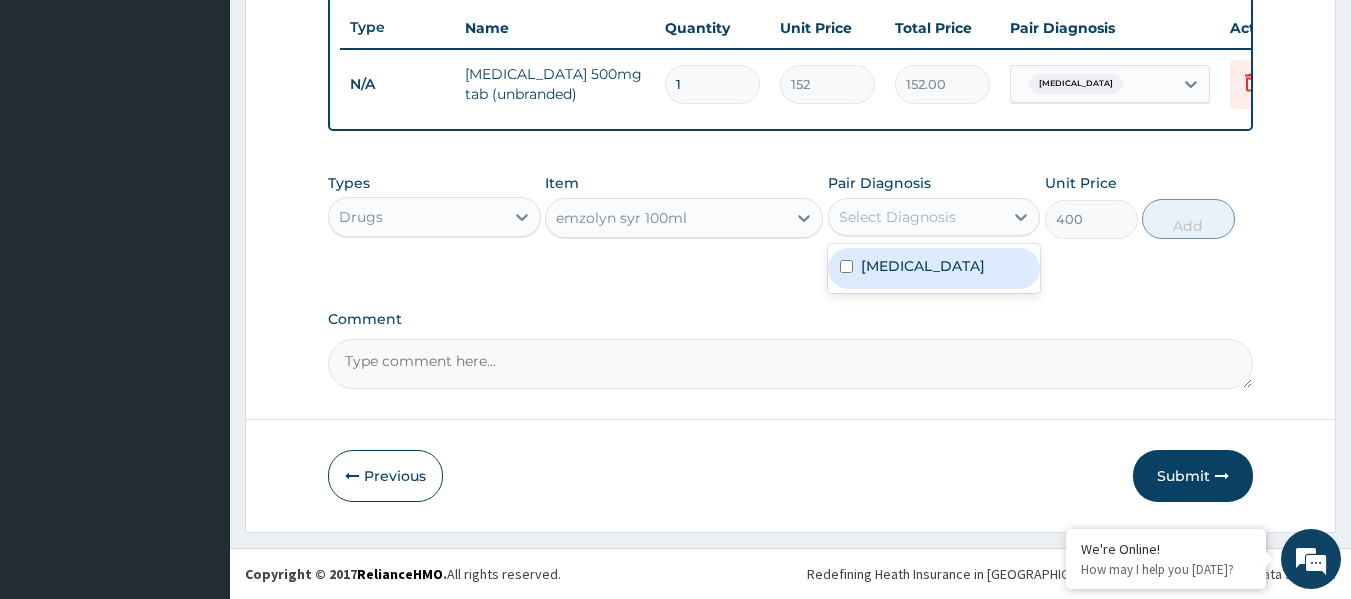 click on "Upper respiratory infection" at bounding box center (923, 266) 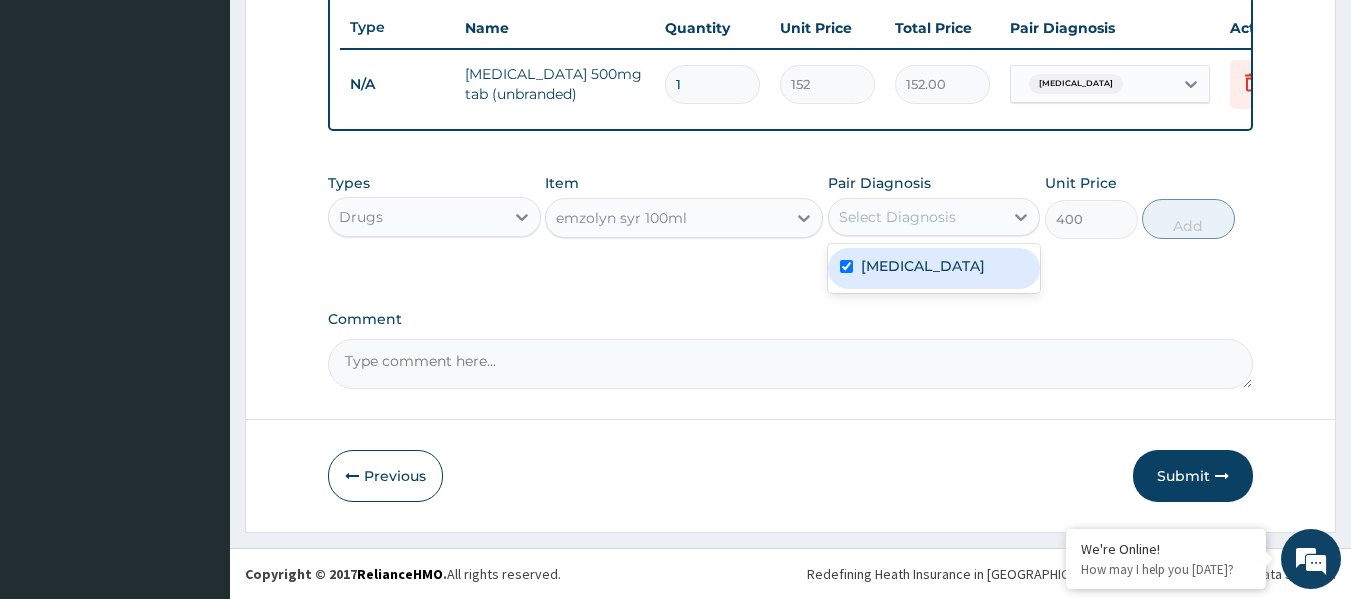 checkbox on "true" 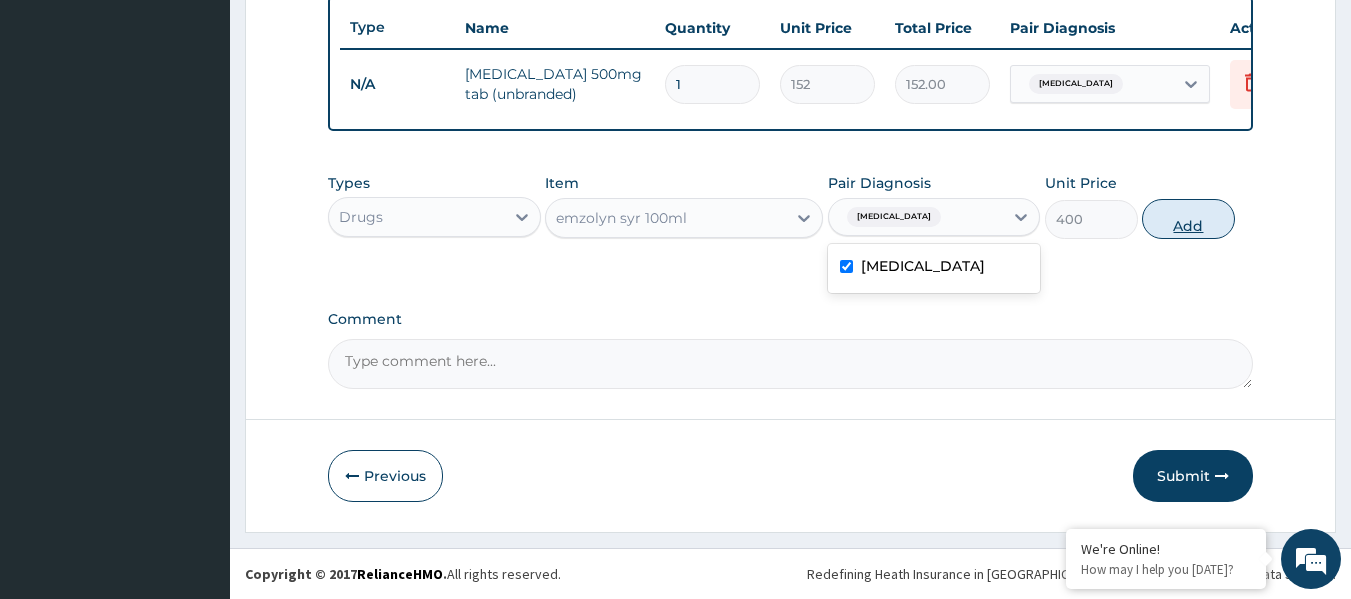 click on "Add" at bounding box center [1188, 219] 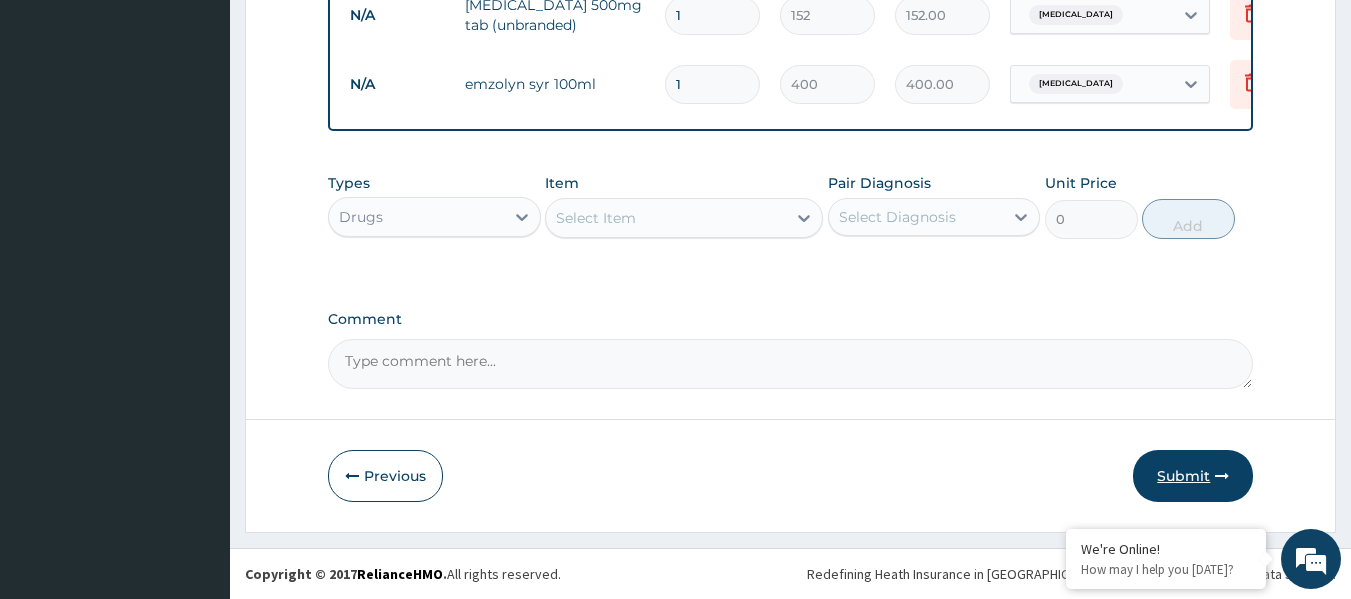 click on "Submit" at bounding box center [1193, 476] 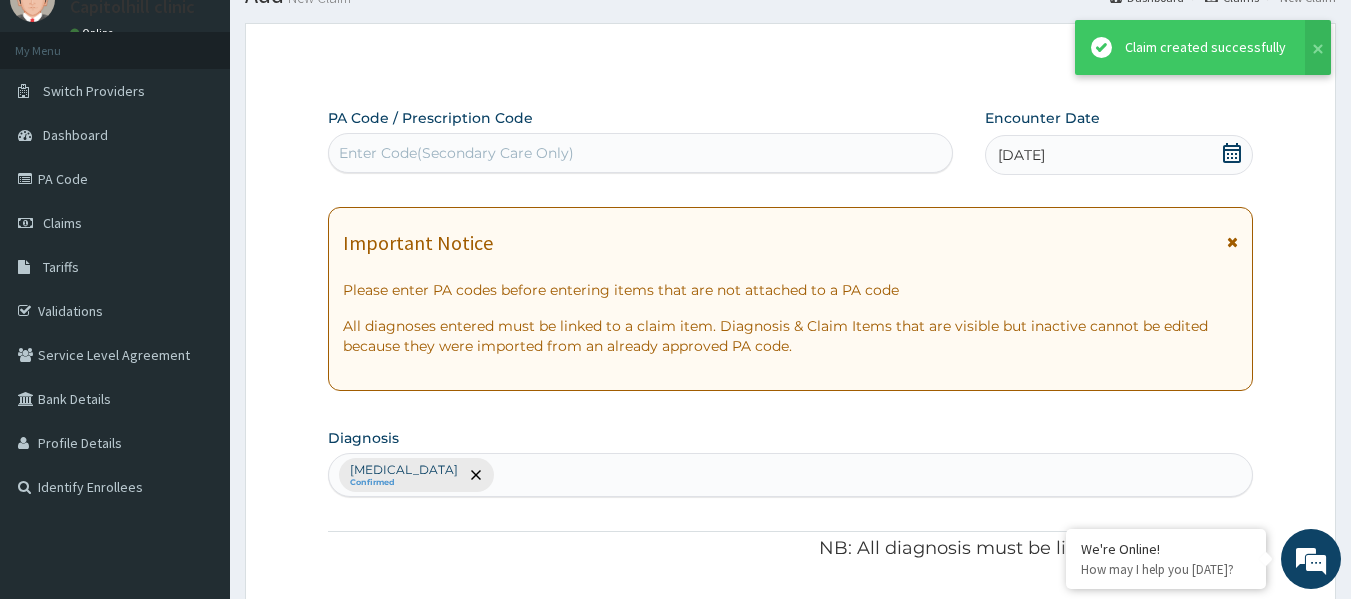 scroll, scrollTop: 832, scrollLeft: 0, axis: vertical 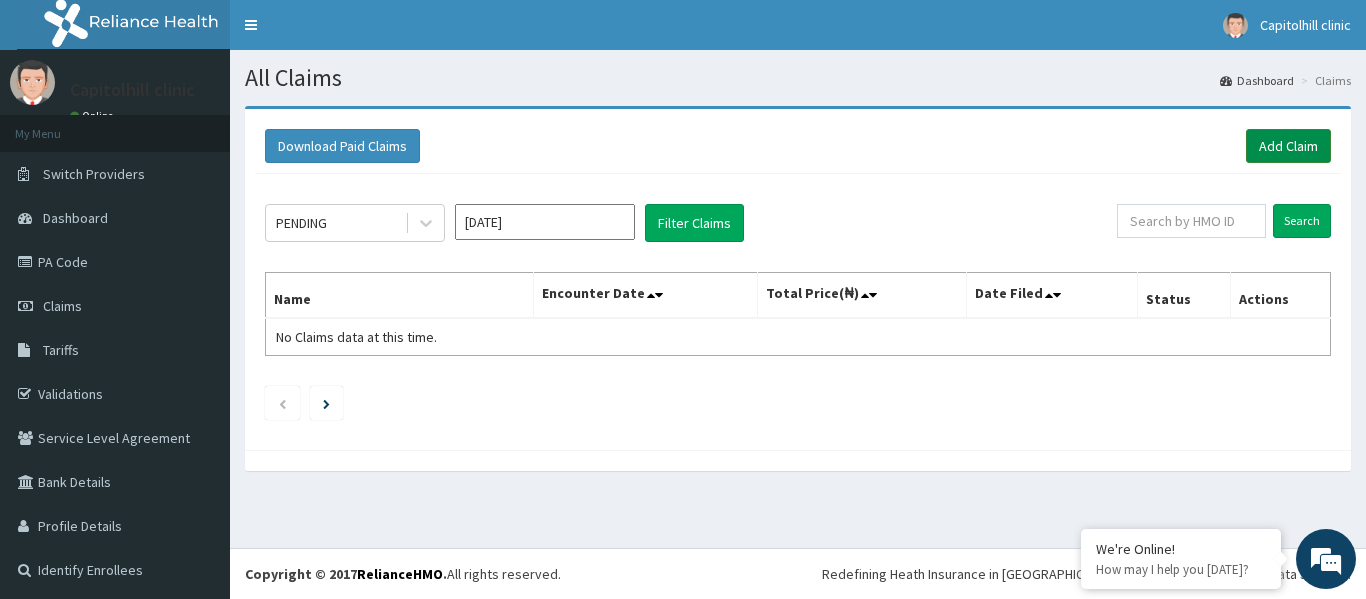 click on "Add Claim" at bounding box center [1288, 146] 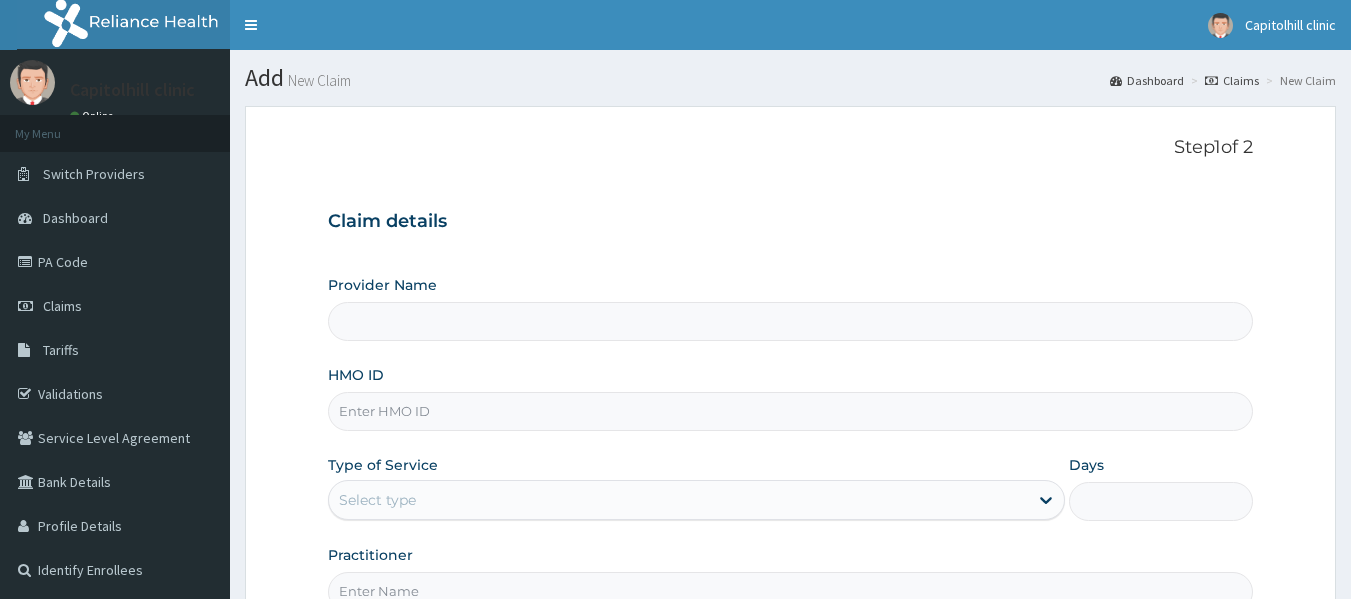 scroll, scrollTop: 0, scrollLeft: 0, axis: both 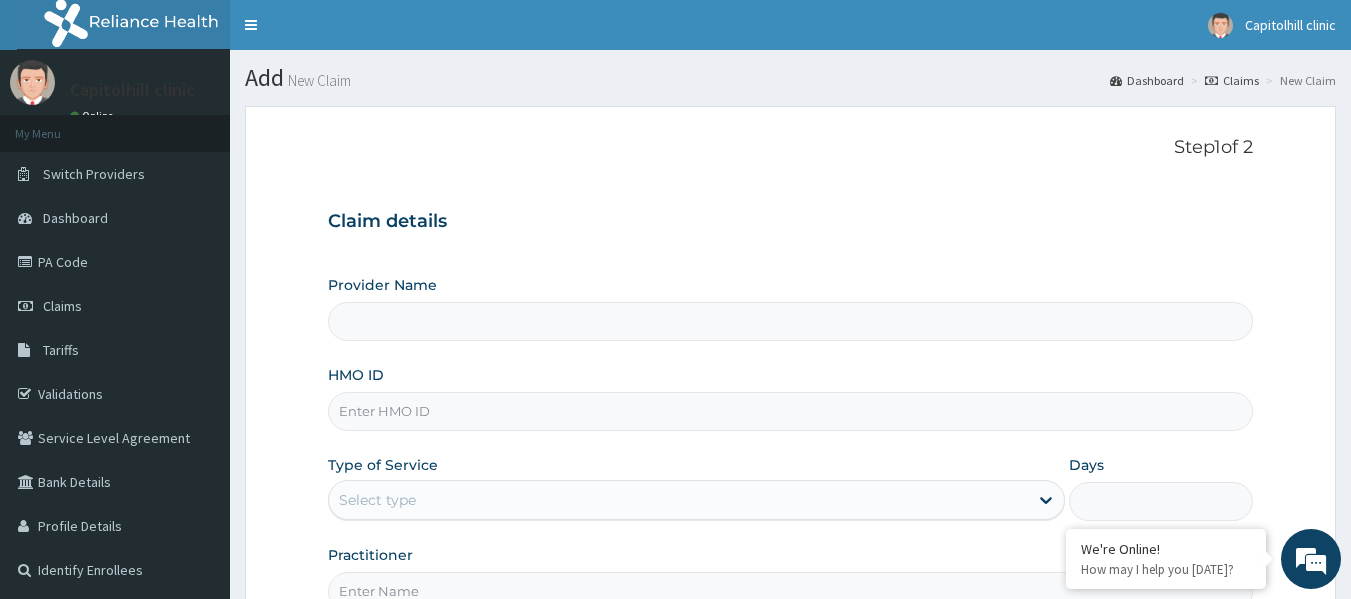 type on "[GEOGRAPHIC_DATA]" 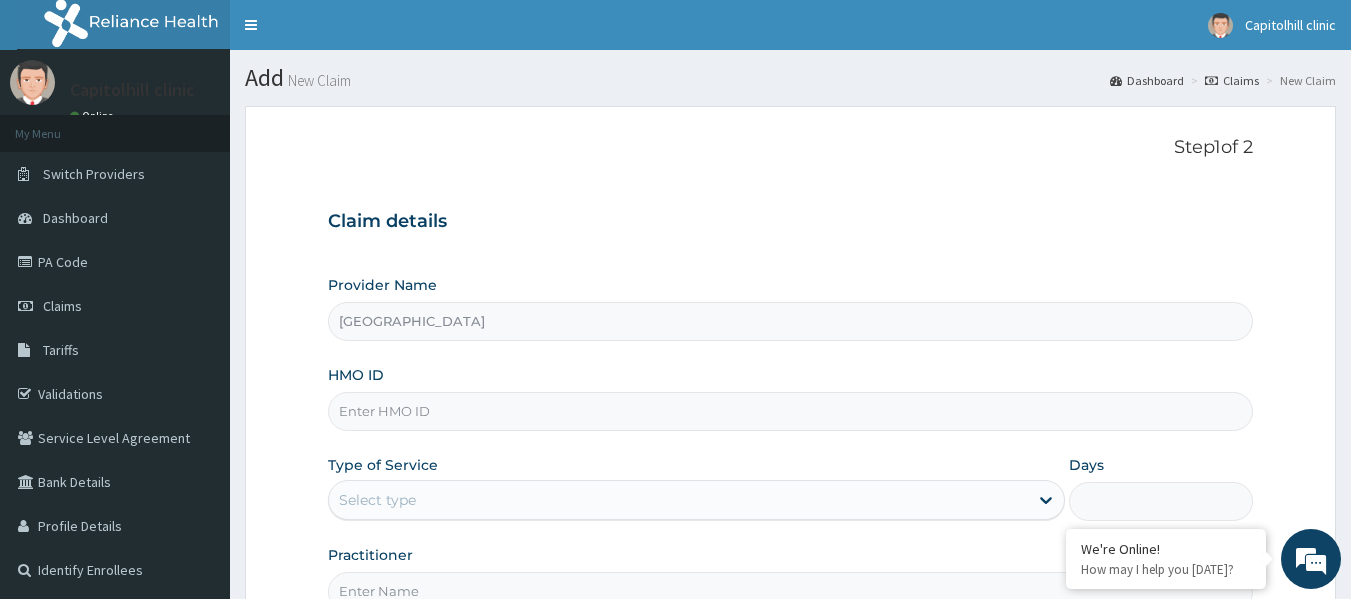 click on "HMO ID" at bounding box center [791, 411] 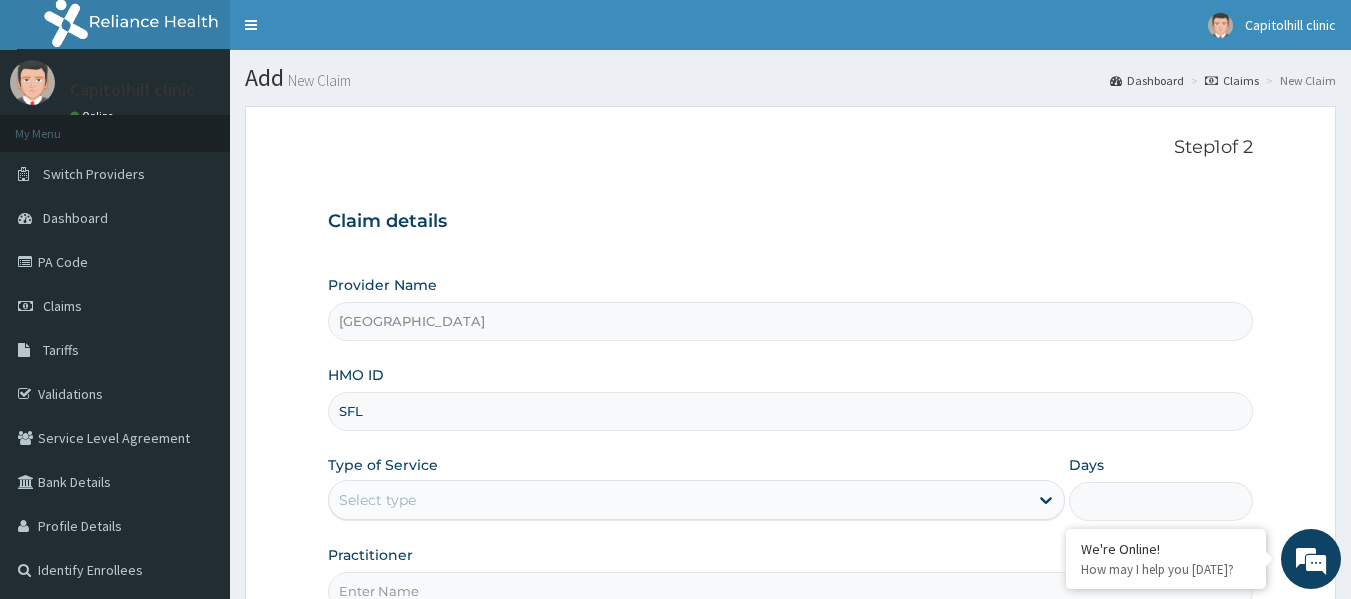 scroll, scrollTop: 0, scrollLeft: 0, axis: both 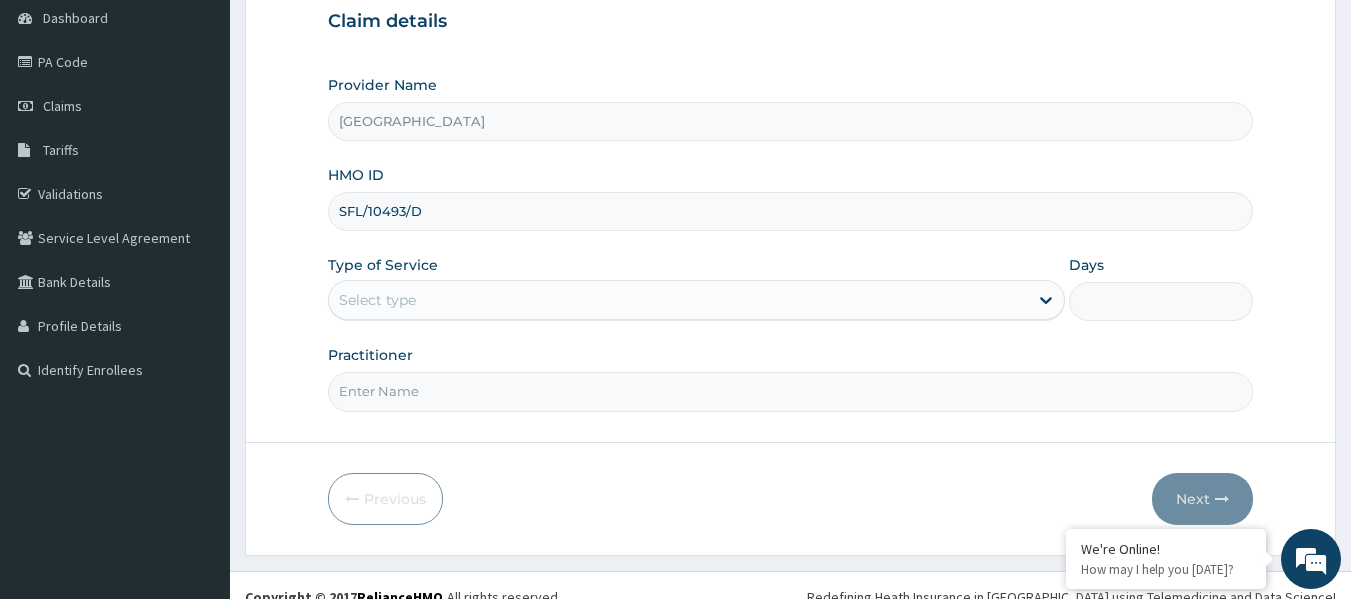 type on "SFL/10493/D" 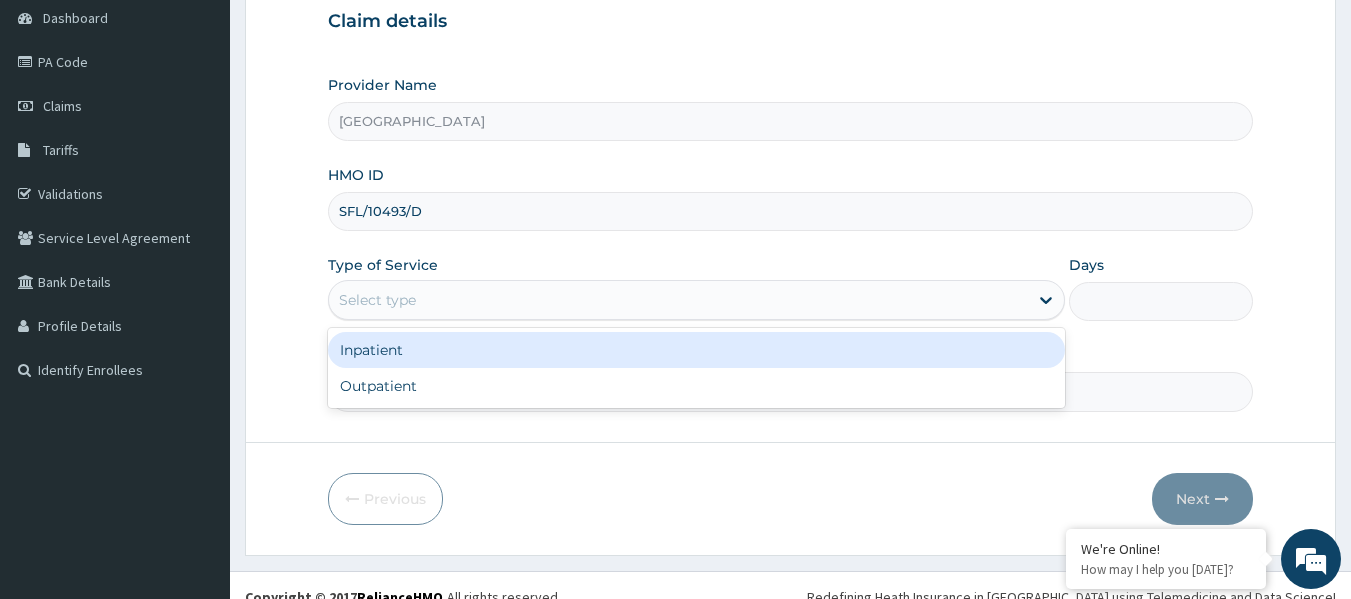 click on "Select type" at bounding box center [678, 300] 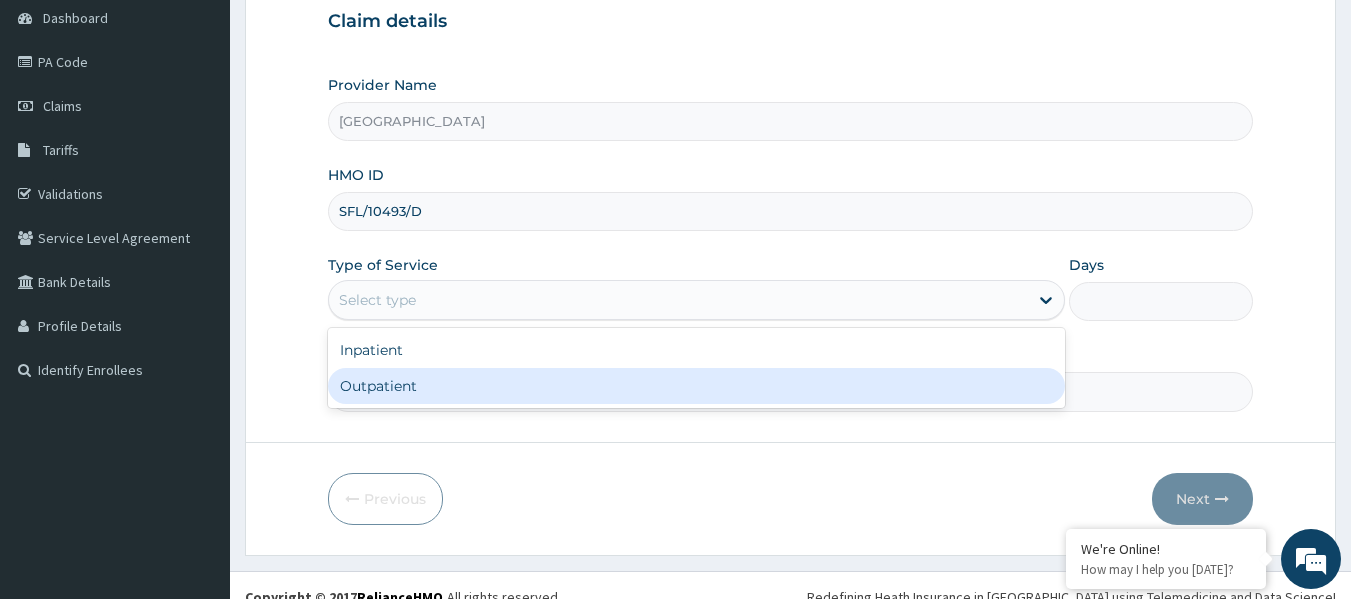 click on "Outpatient" at bounding box center [696, 386] 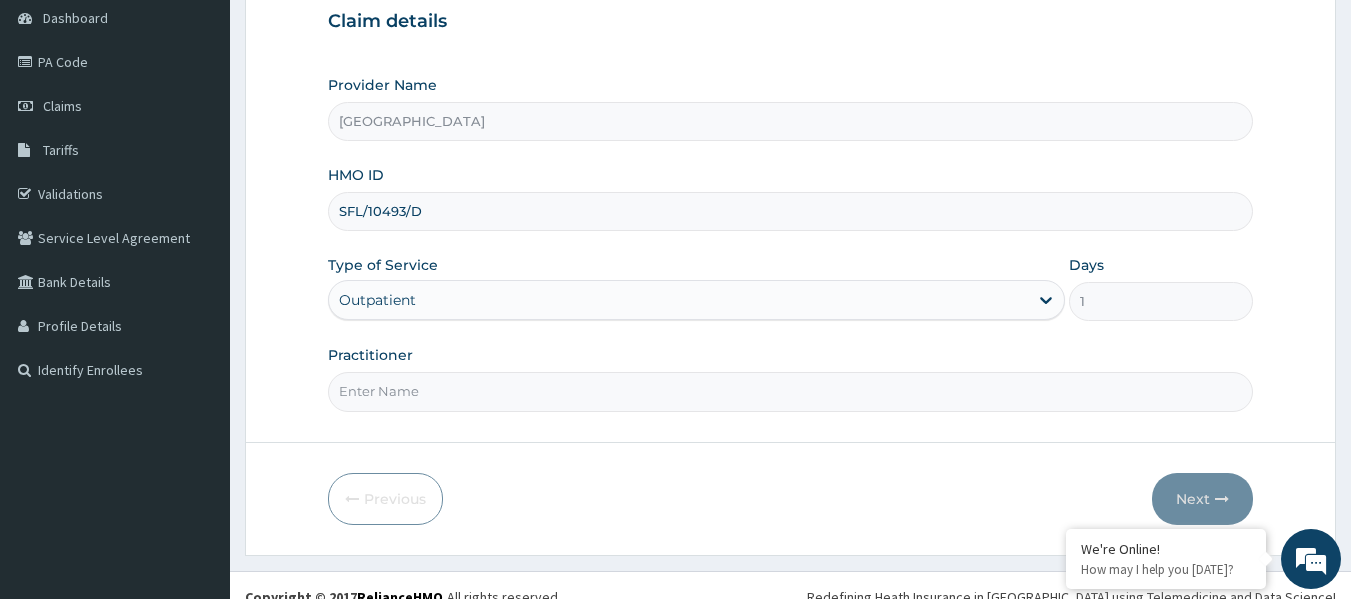 click on "Practitioner" at bounding box center (791, 391) 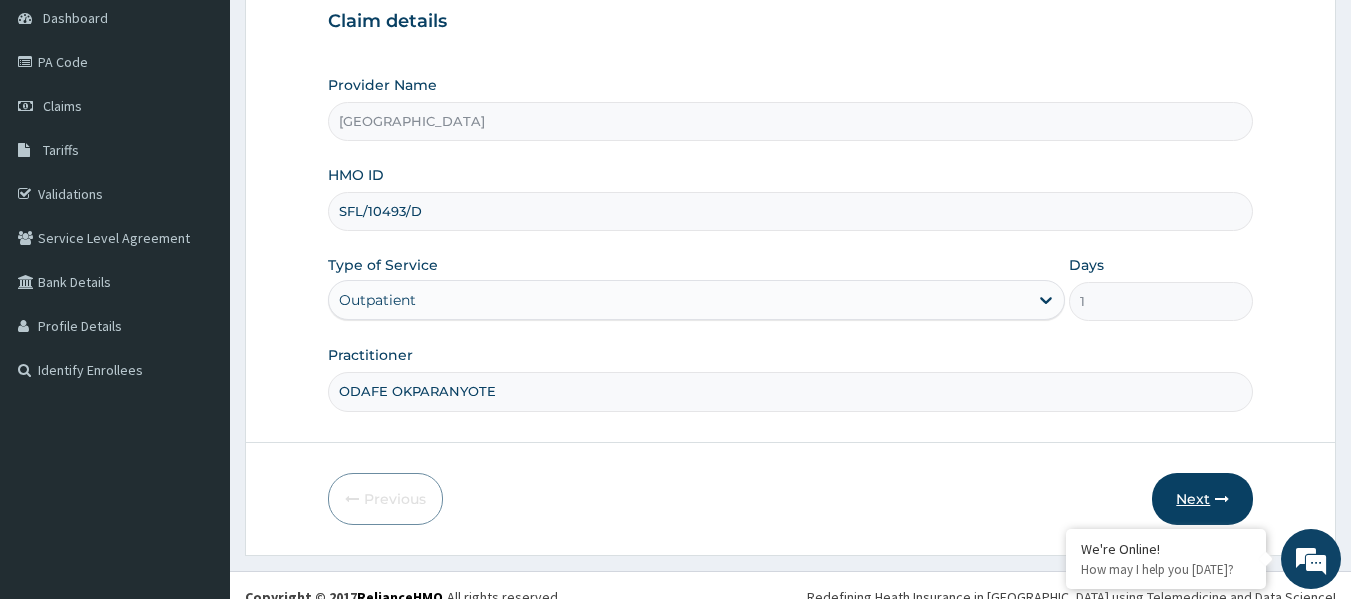 type on "ODAFE OKPARANYOTE" 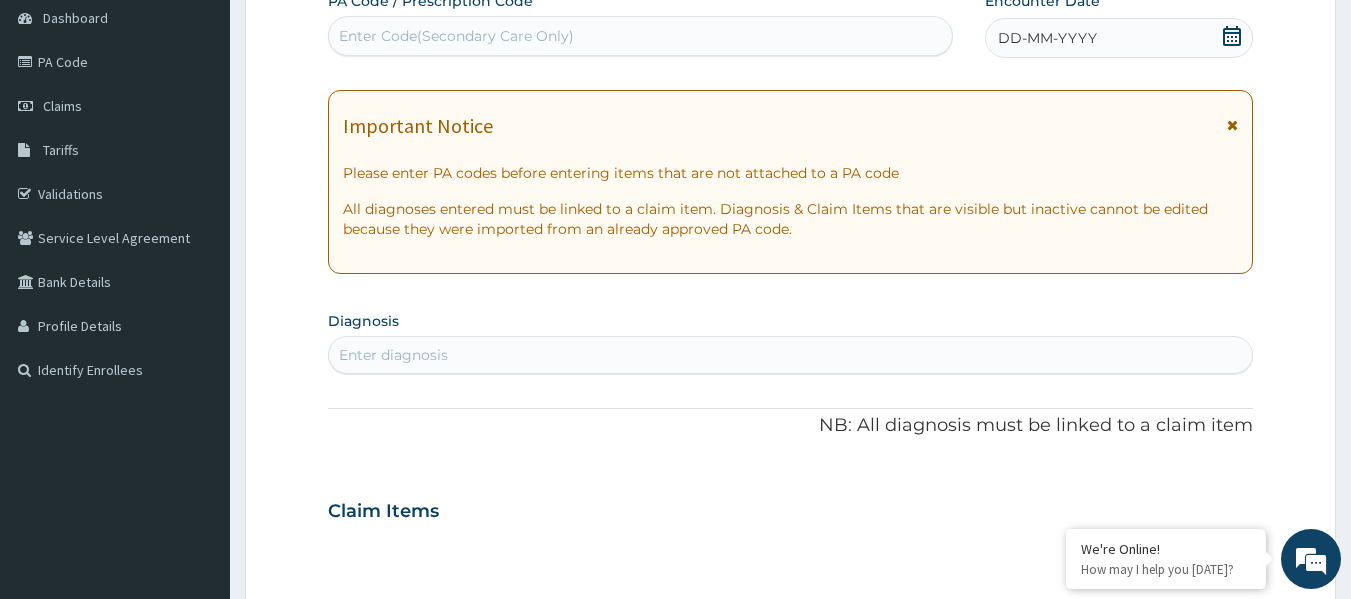 click 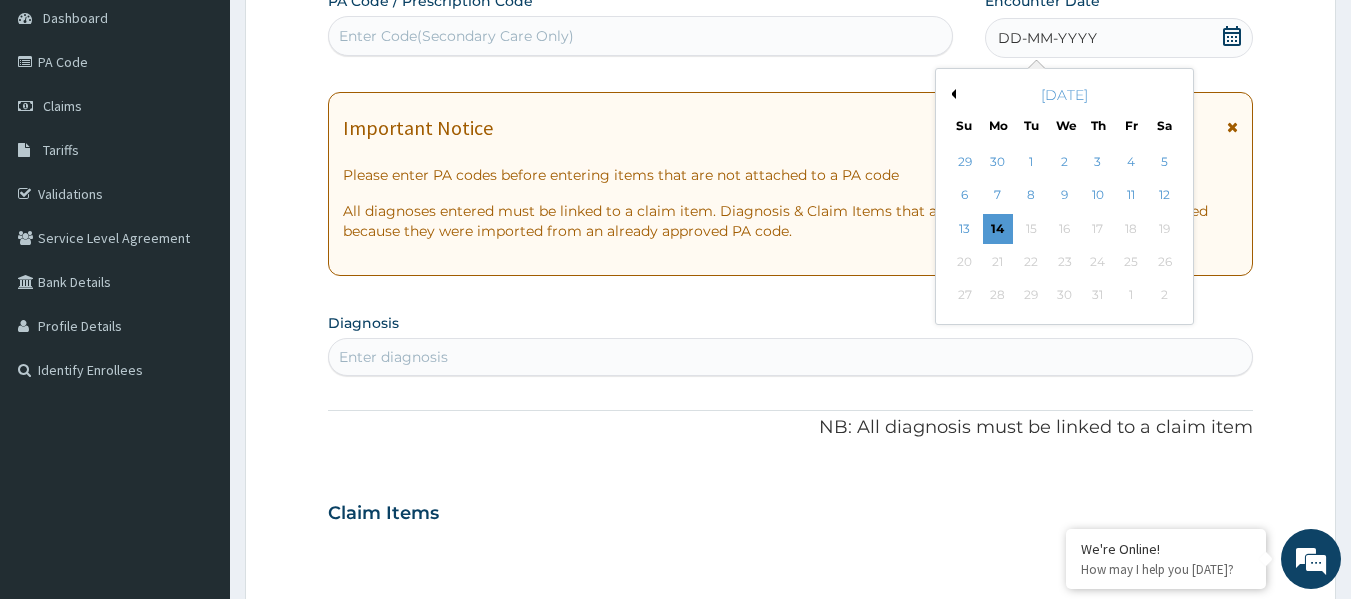 click on "Previous Month" at bounding box center (951, 94) 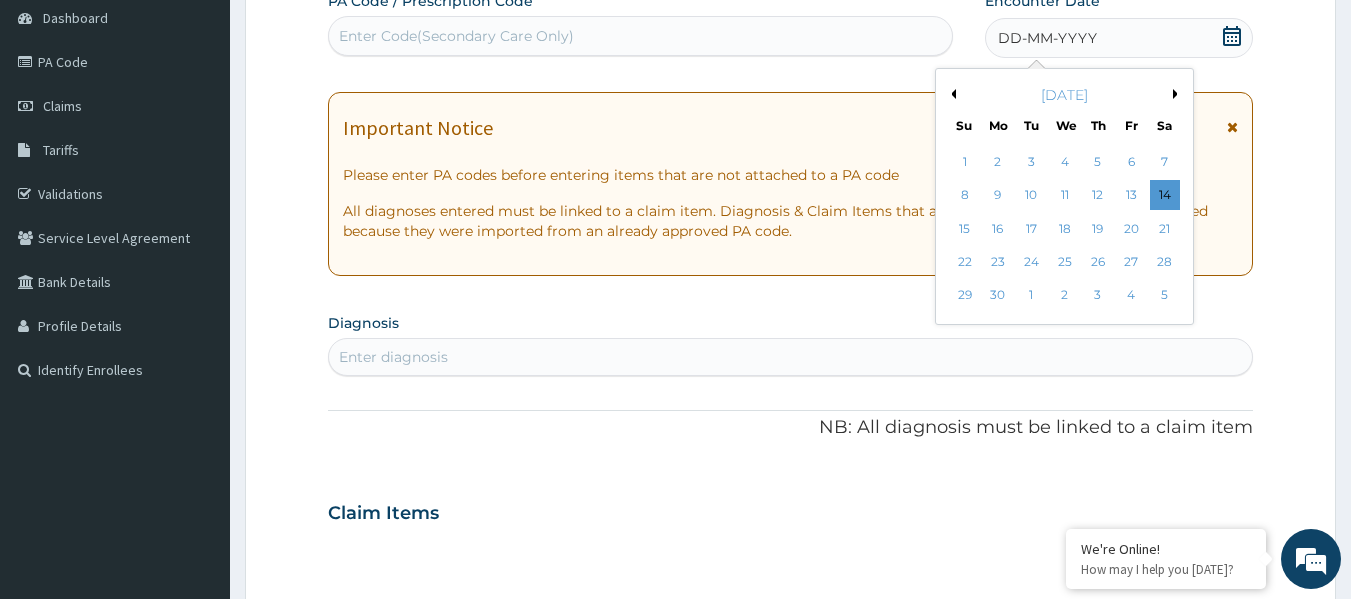 click on "24" at bounding box center (1032, 262) 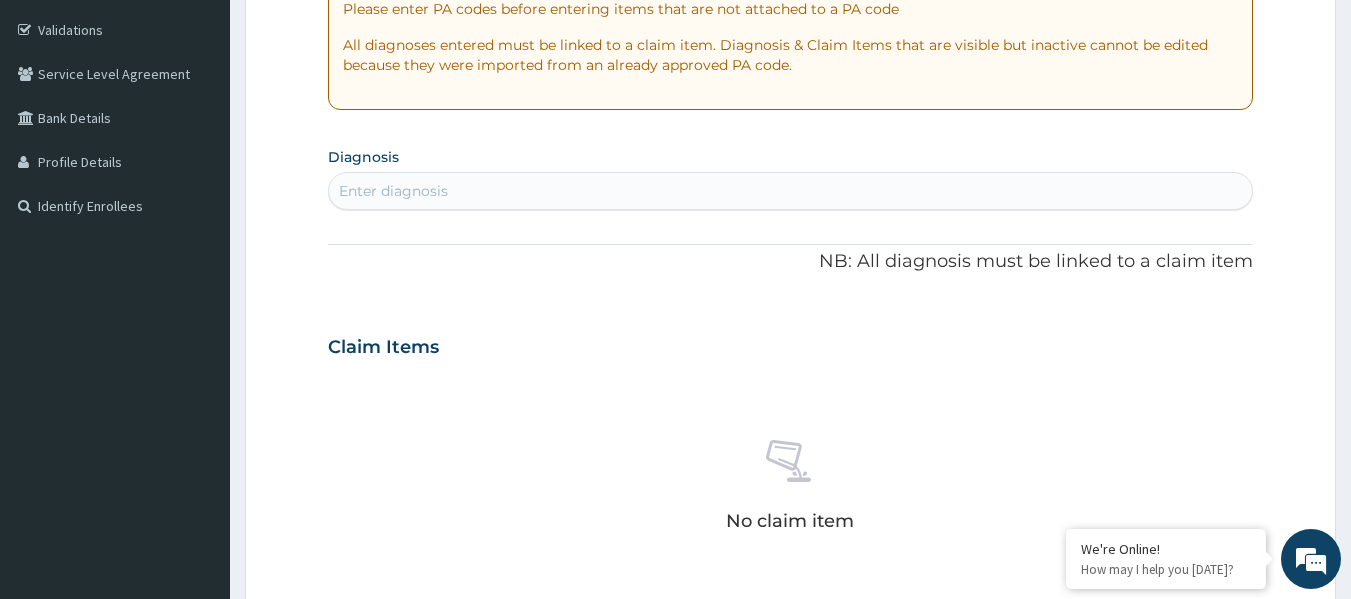 scroll, scrollTop: 400, scrollLeft: 0, axis: vertical 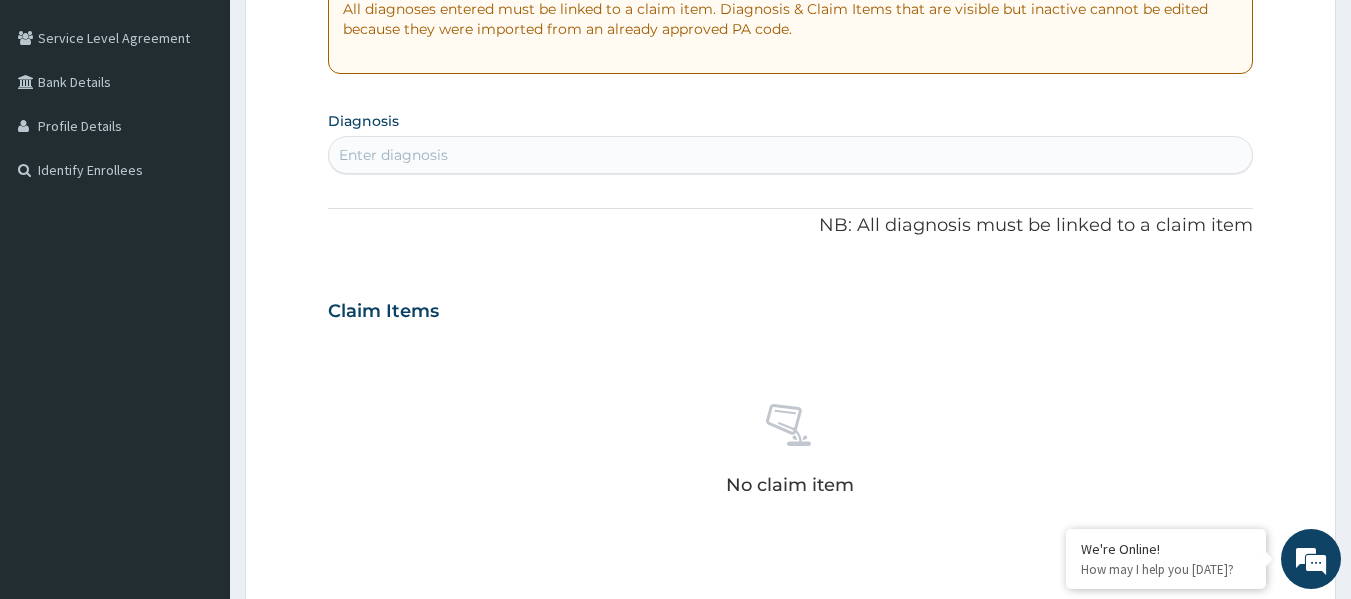 click on "Enter diagnosis" at bounding box center [393, 155] 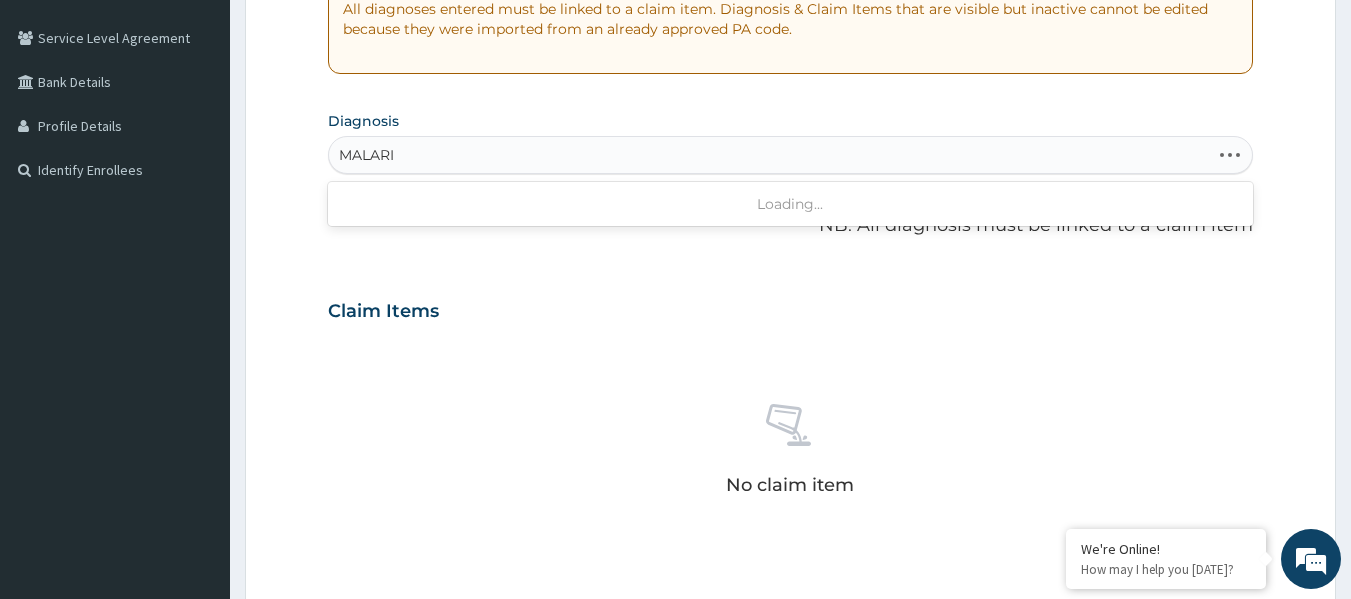 type on "MALARIA" 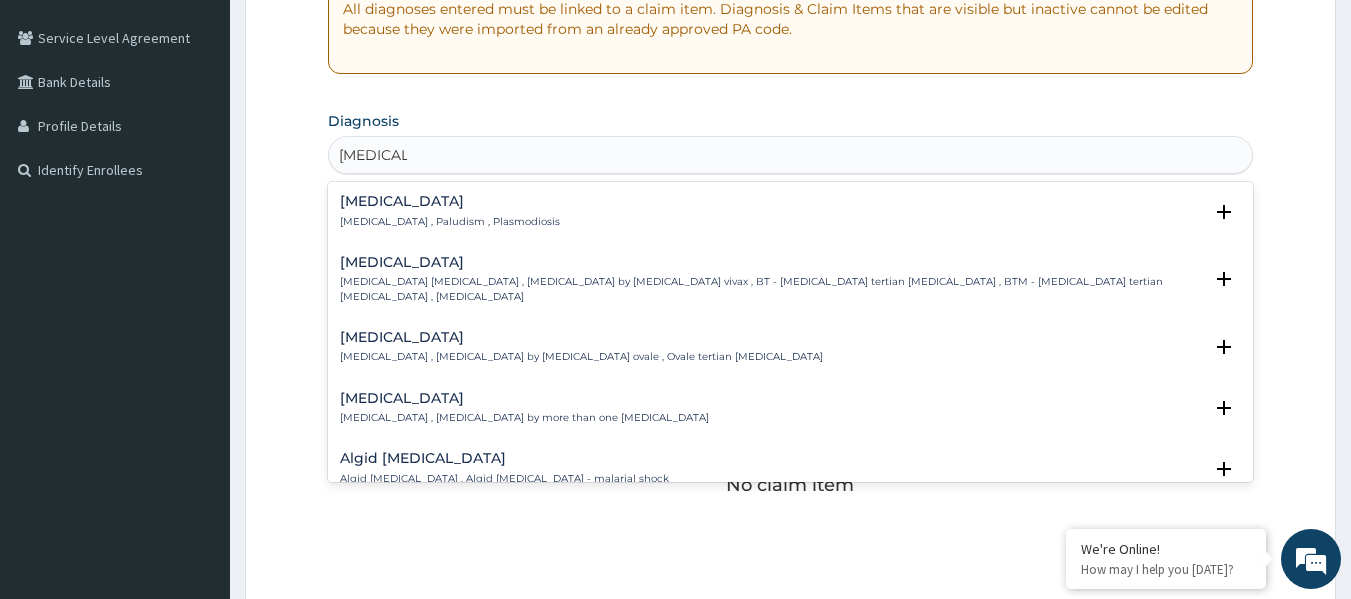 click on "Malaria Malaria , Paludism , Plasmodiosis" at bounding box center (450, 211) 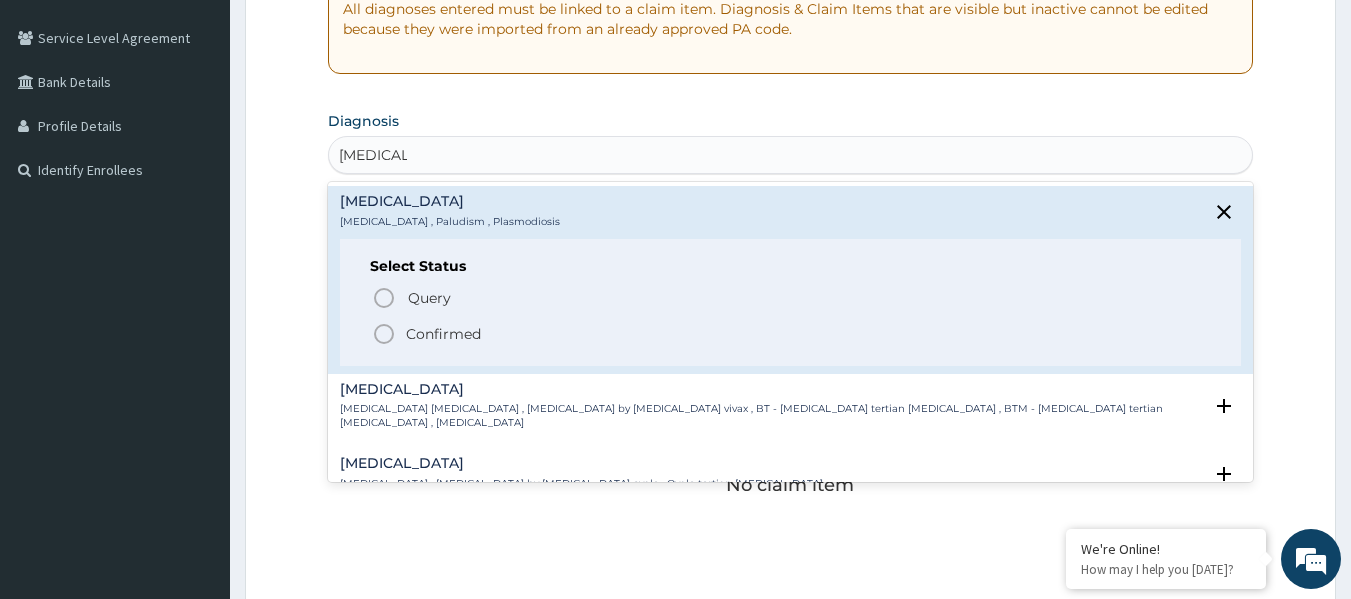 drag, startPoint x: 430, startPoint y: 330, endPoint x: 442, endPoint y: 320, distance: 15.6205 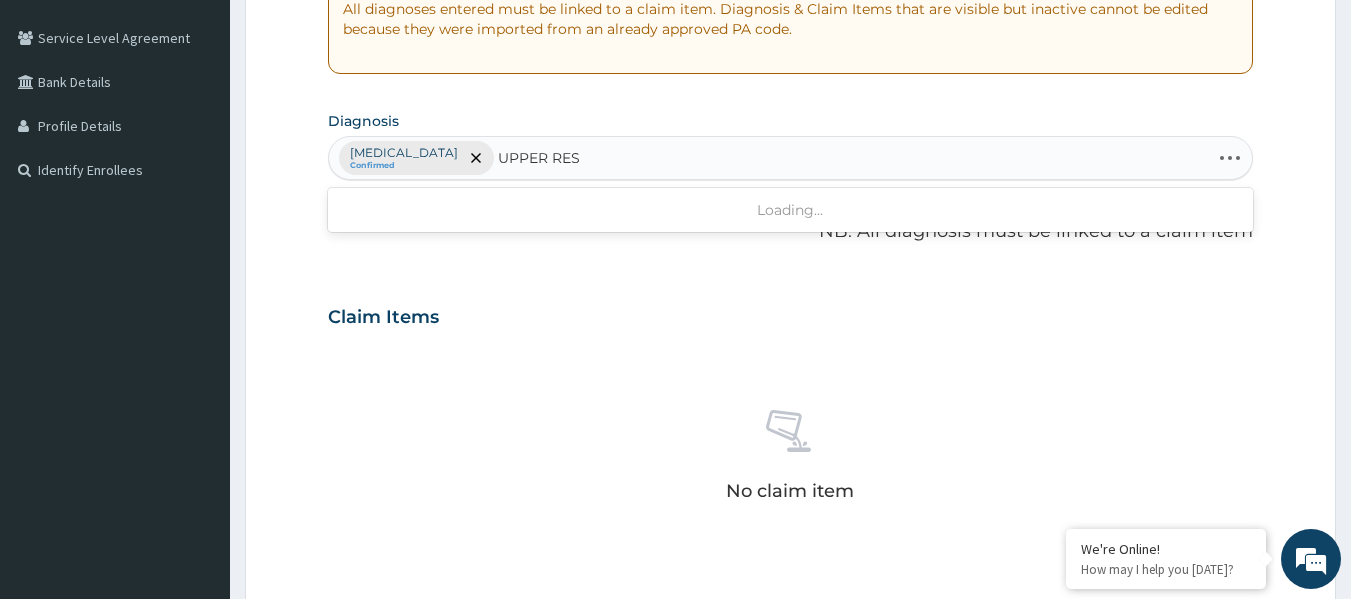 type on "UPPER RESP" 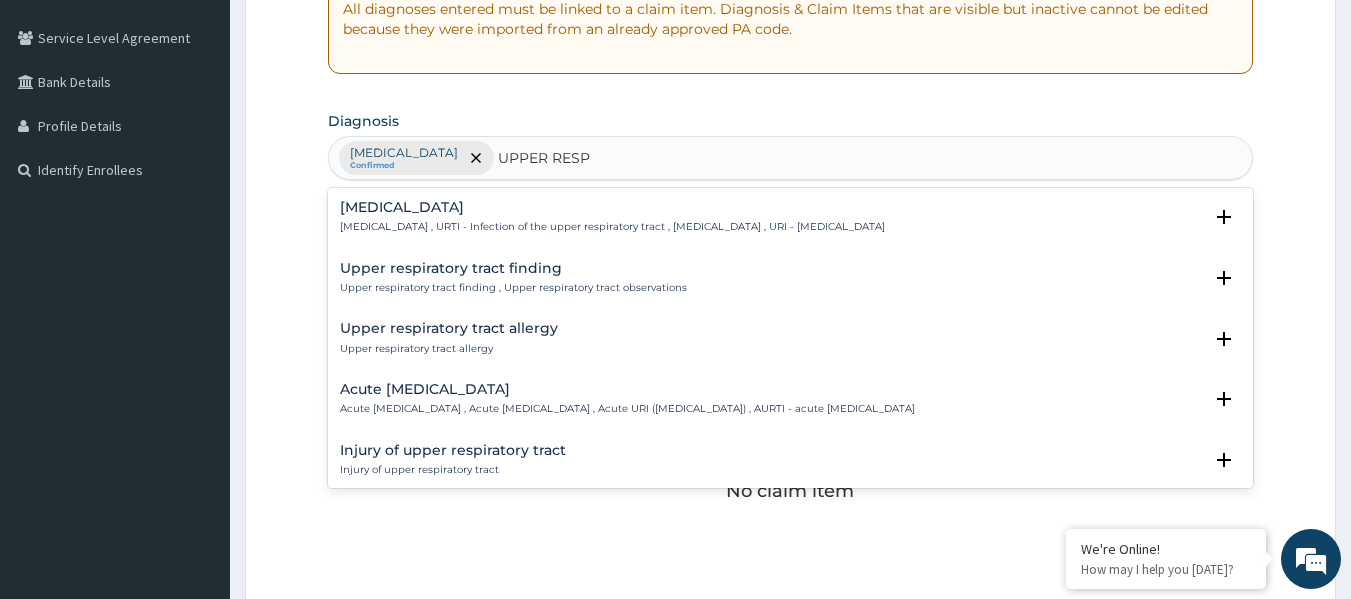 click on "Upper respiratory infection" at bounding box center [612, 207] 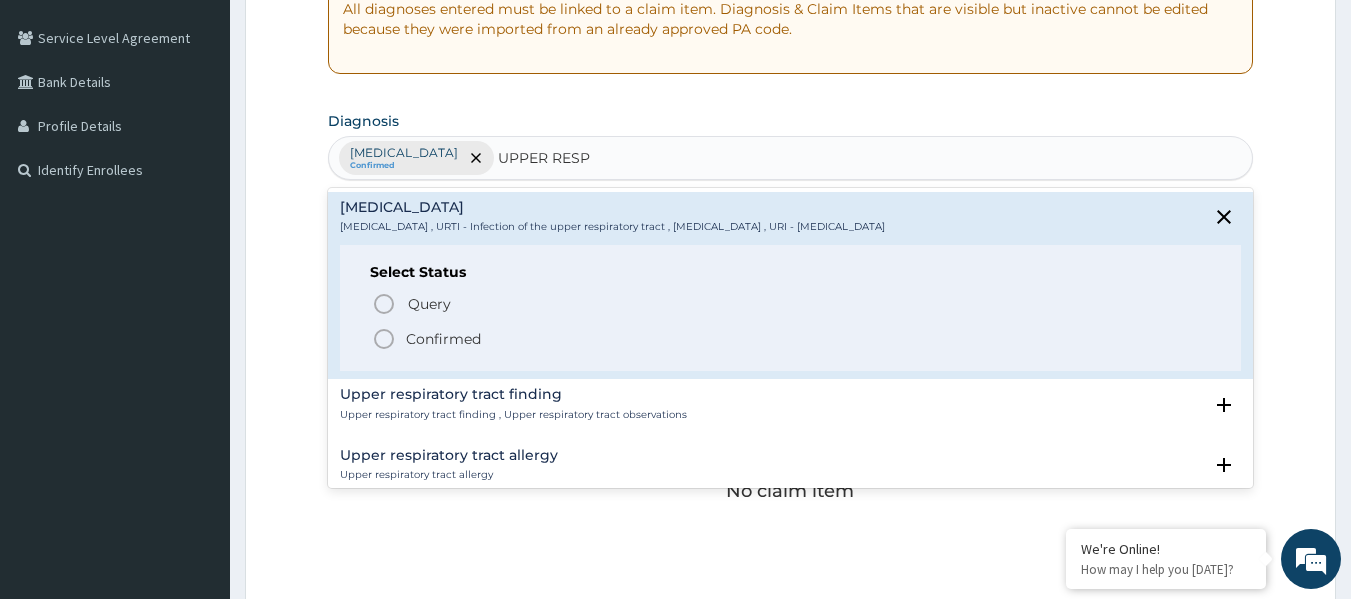 click on "Confirmed" at bounding box center [443, 339] 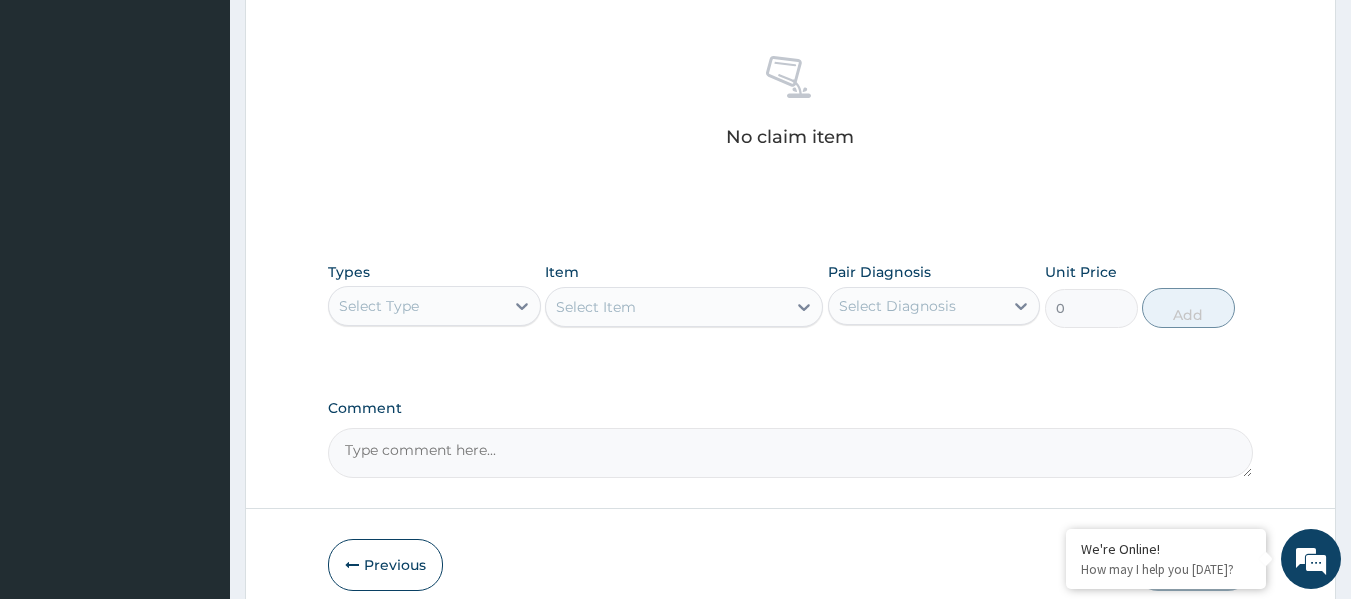 scroll, scrollTop: 843, scrollLeft: 0, axis: vertical 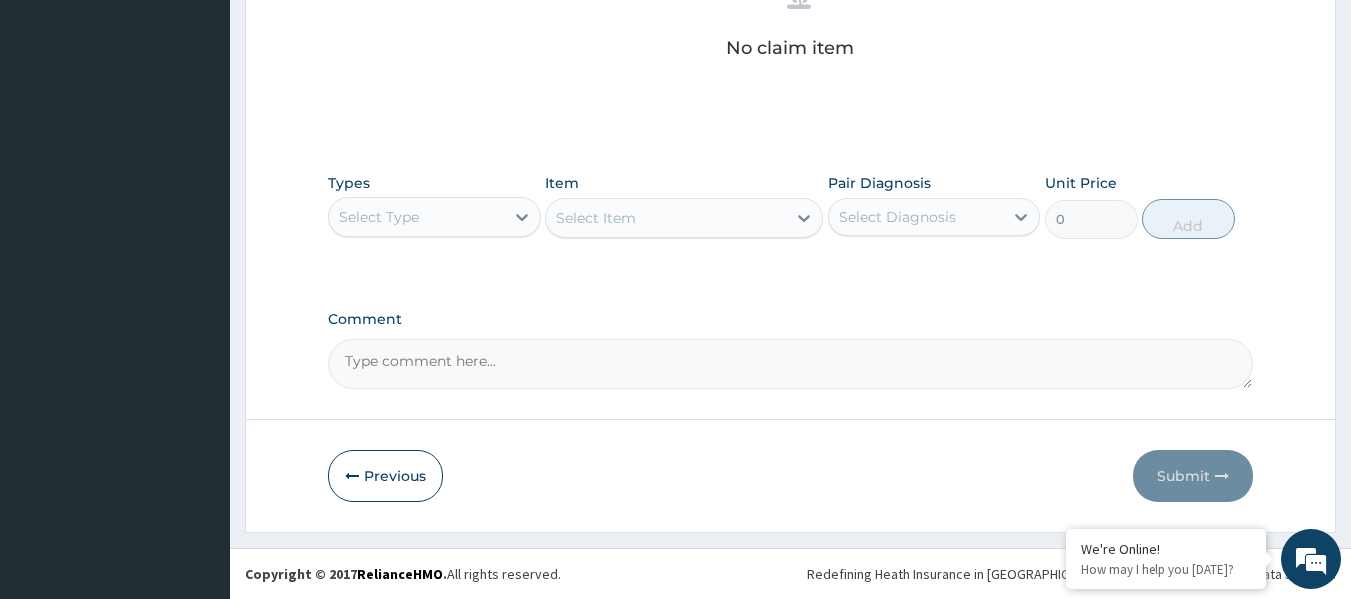 click on "Select Type" at bounding box center (416, 217) 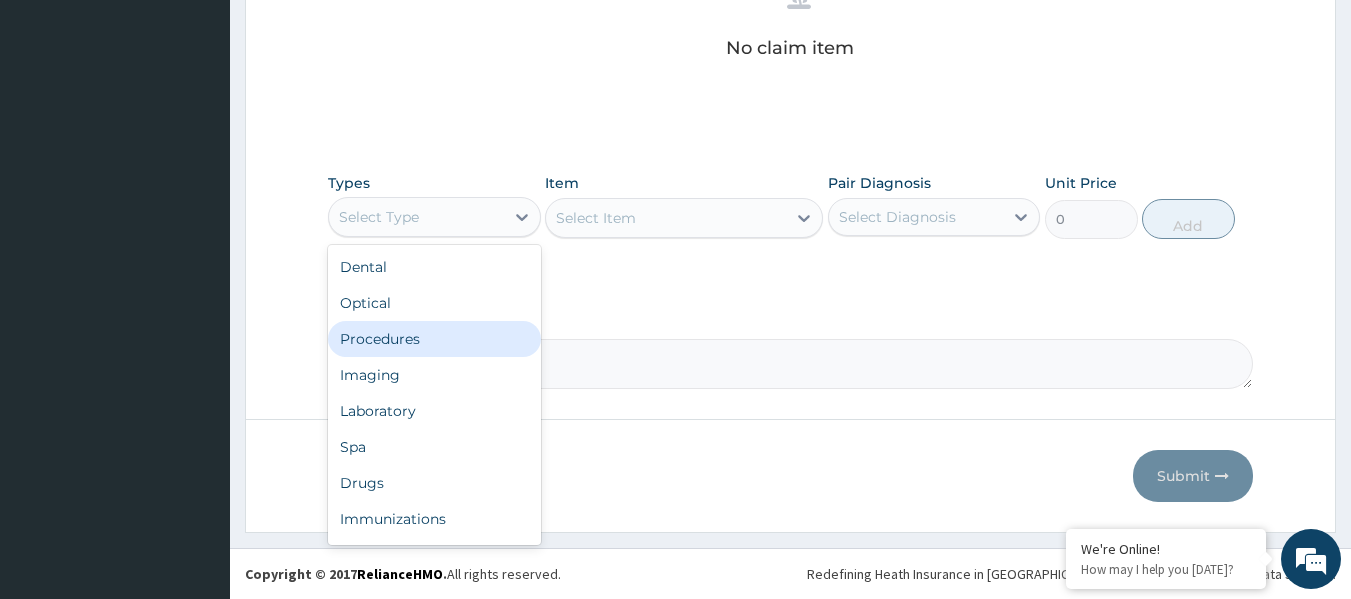 drag, startPoint x: 463, startPoint y: 348, endPoint x: 490, endPoint y: 333, distance: 30.88689 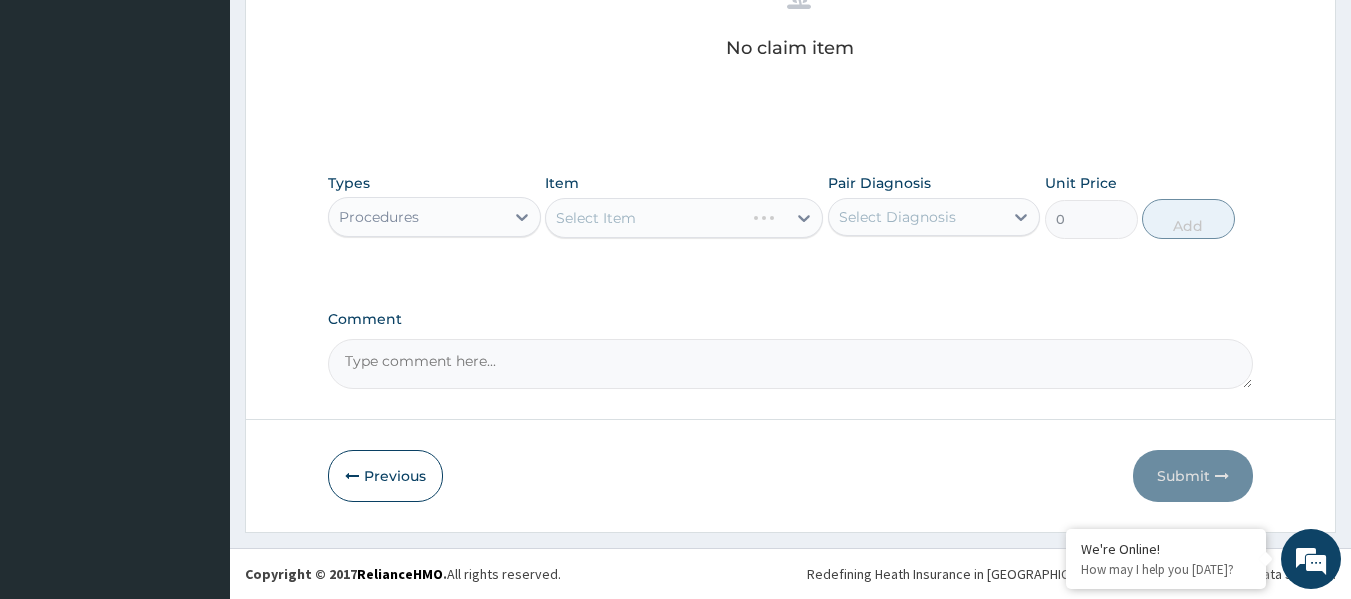 click on "Select Item" at bounding box center (684, 218) 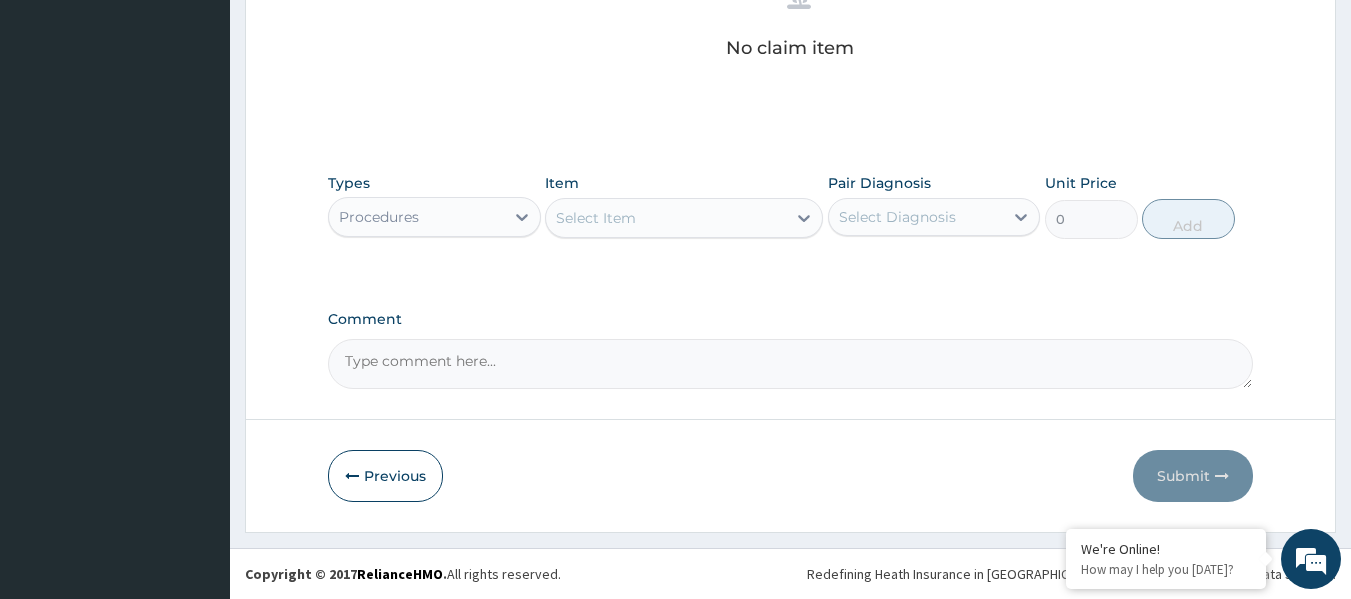 click on "Select Item" at bounding box center [666, 218] 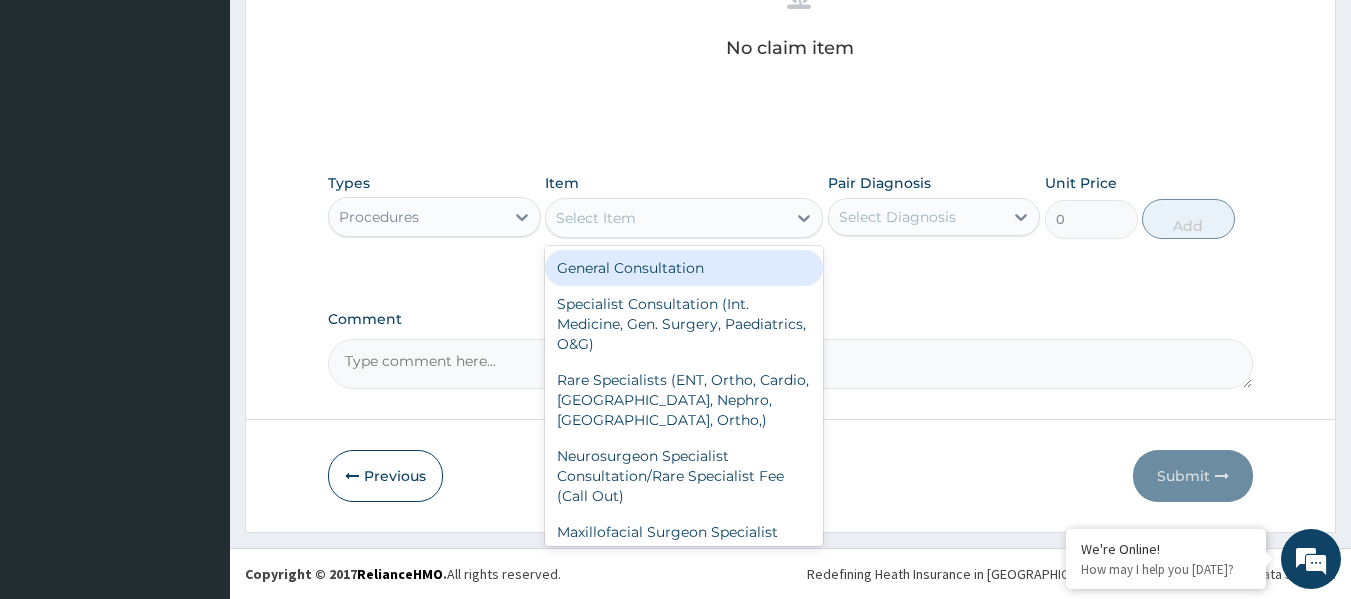 click on "General Consultation" at bounding box center (684, 268) 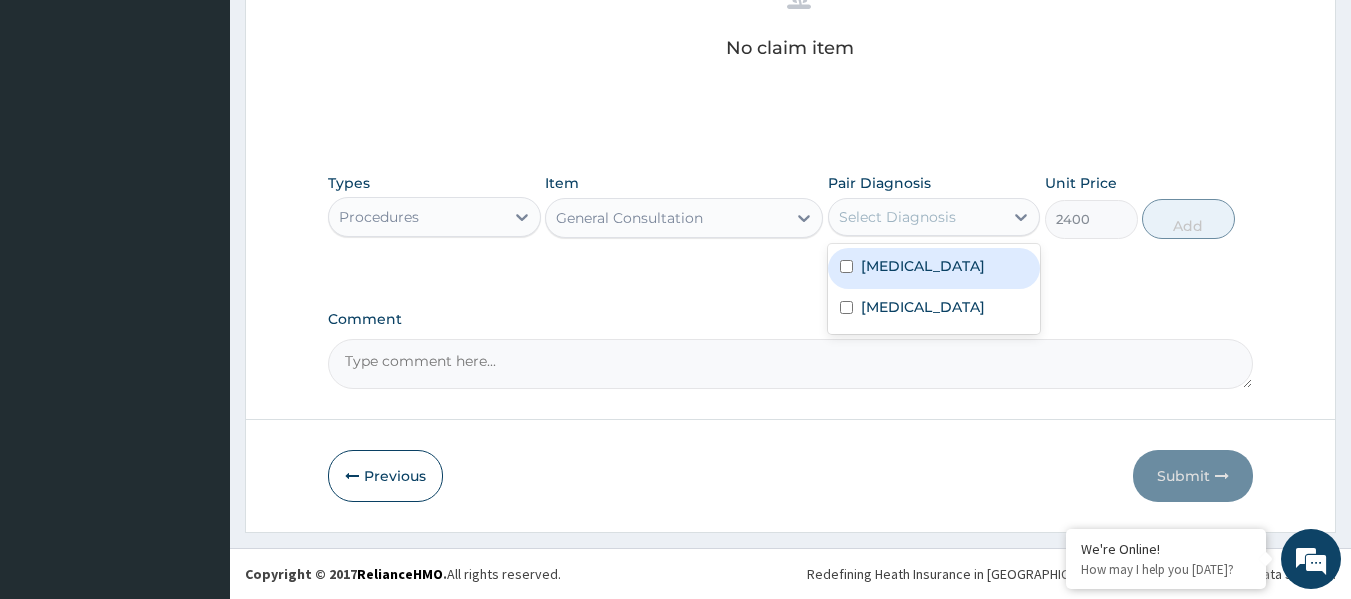 click on "Select Diagnosis" at bounding box center (916, 217) 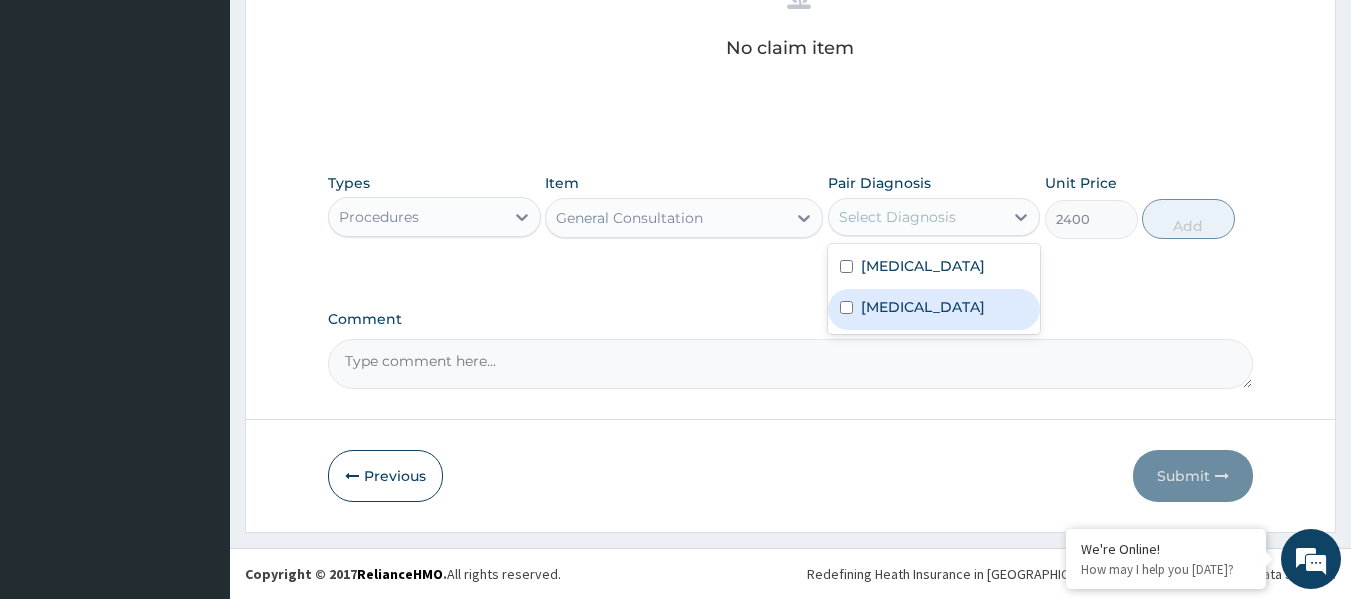 drag, startPoint x: 947, startPoint y: 290, endPoint x: 947, endPoint y: 313, distance: 23 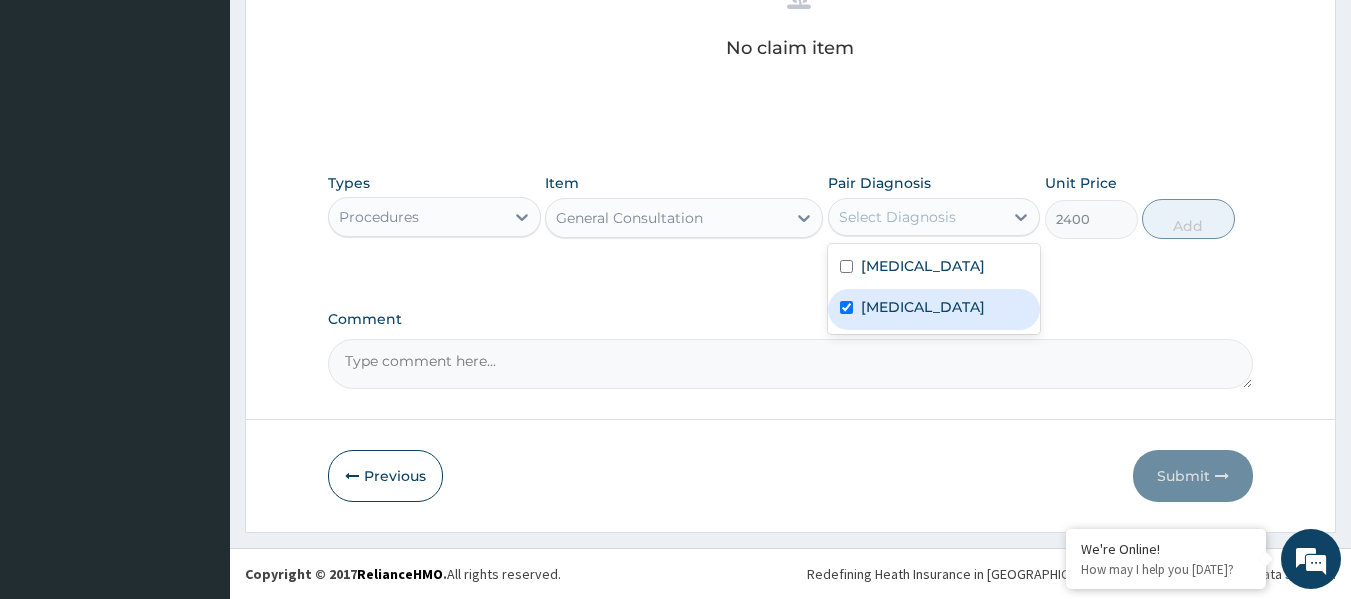 checkbox on "true" 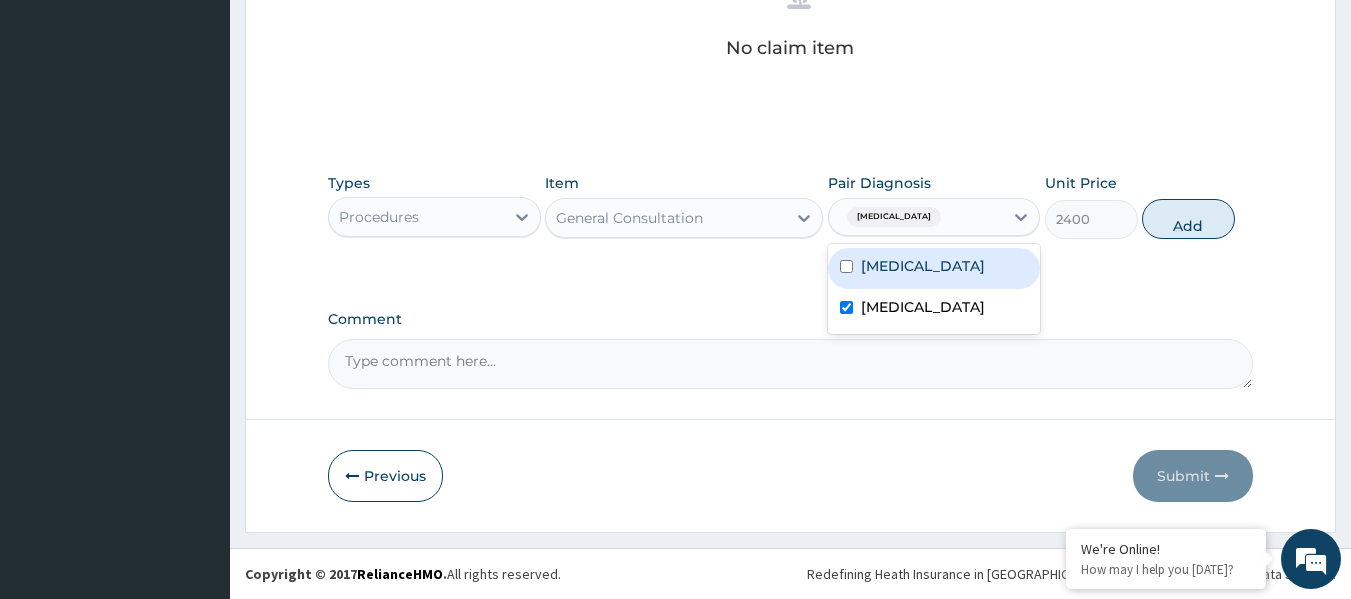 click on "[MEDICAL_DATA]" at bounding box center [934, 268] 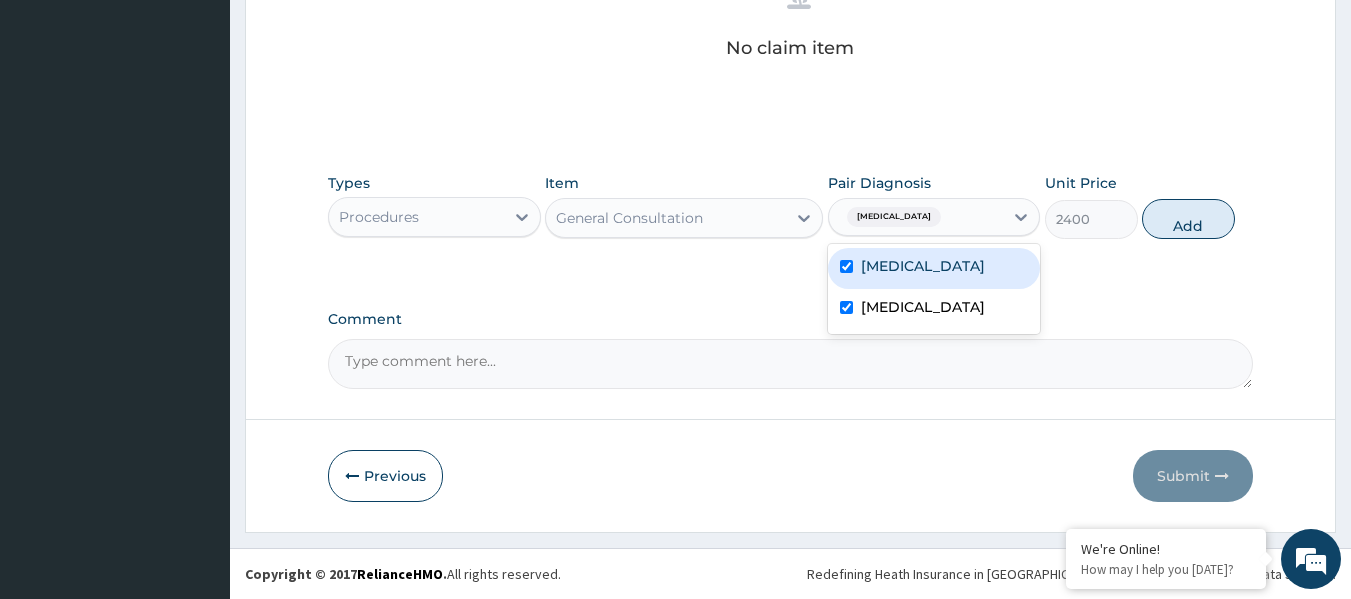 checkbox on "true" 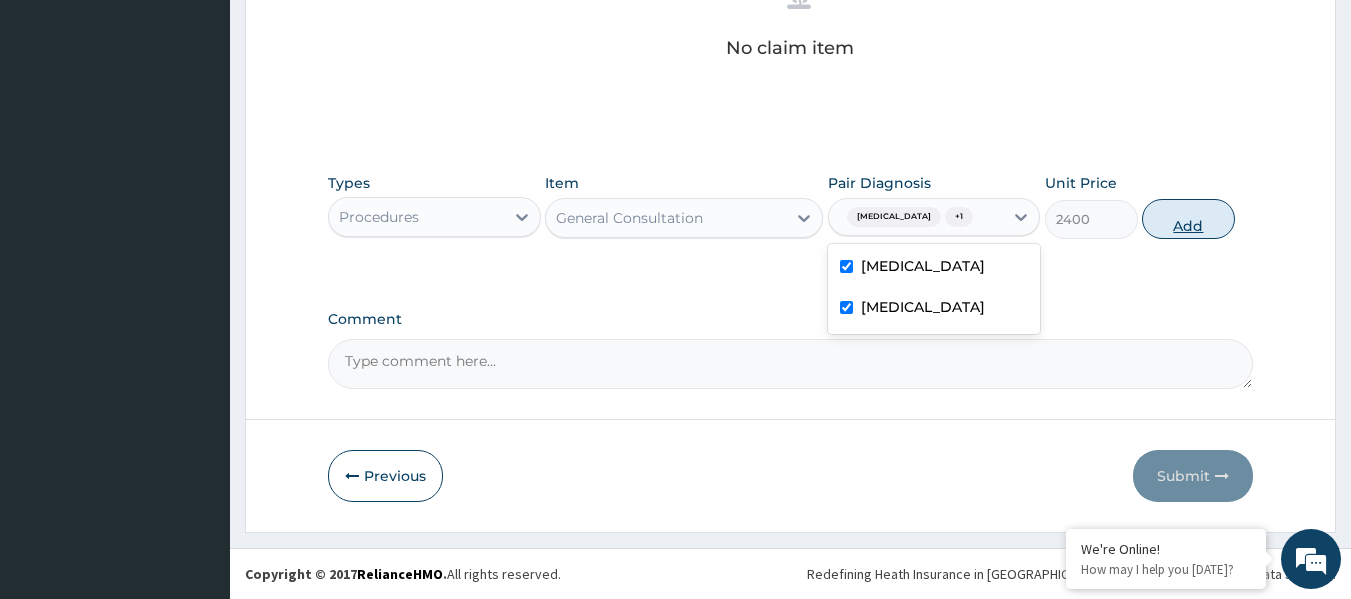 click on "Add" at bounding box center [1188, 219] 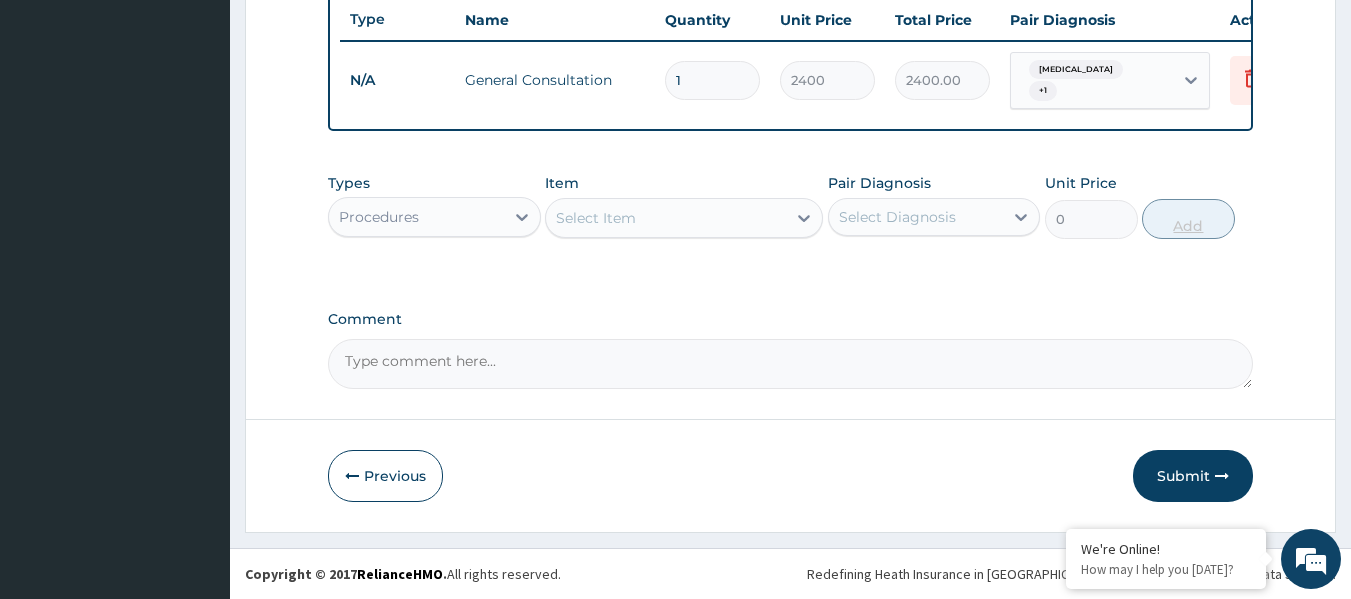 scroll, scrollTop: 771, scrollLeft: 0, axis: vertical 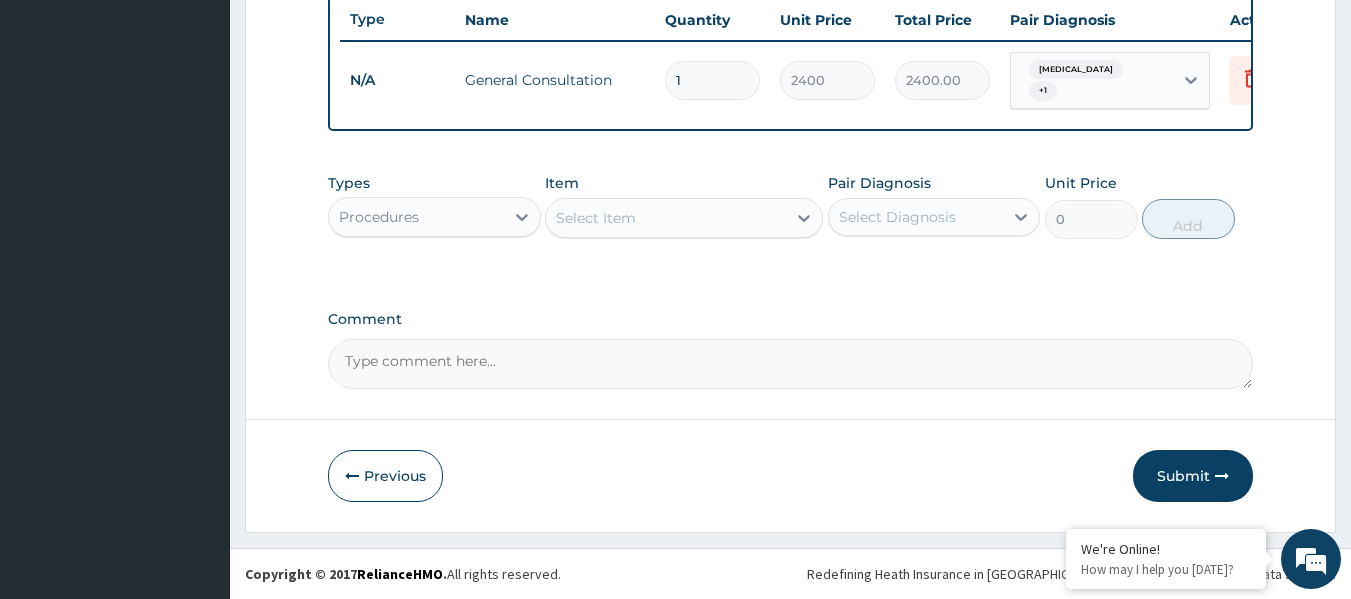 click on "Procedures" at bounding box center (416, 217) 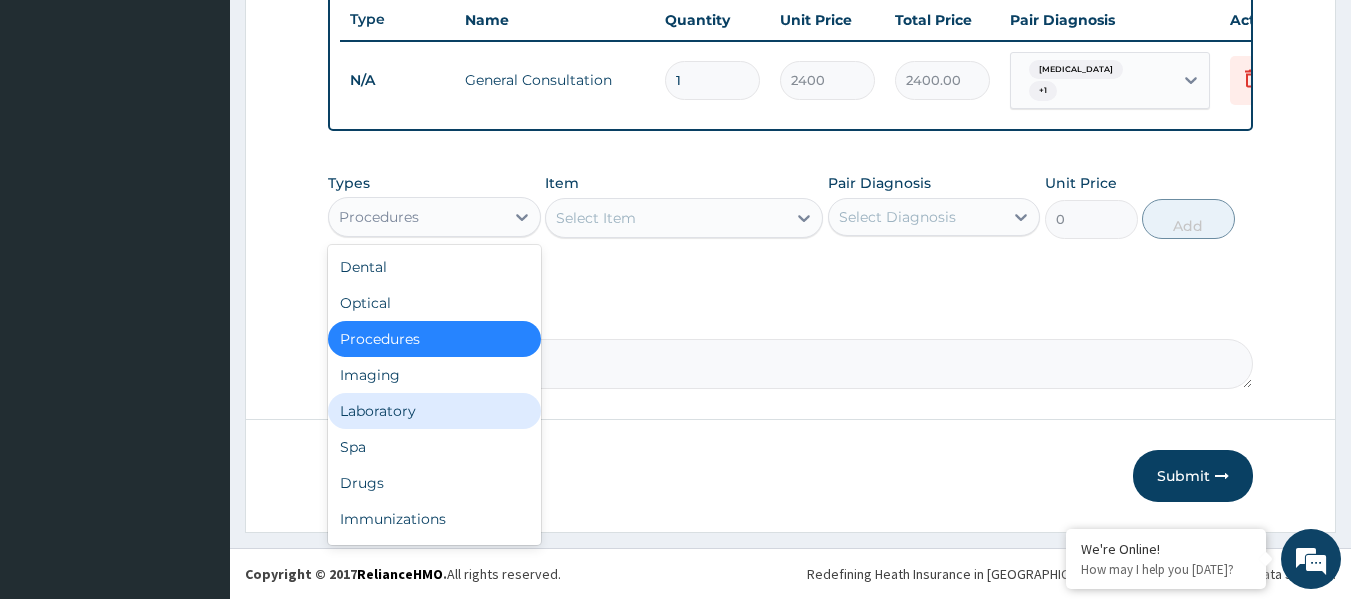 drag, startPoint x: 441, startPoint y: 422, endPoint x: 461, endPoint y: 411, distance: 22.825424 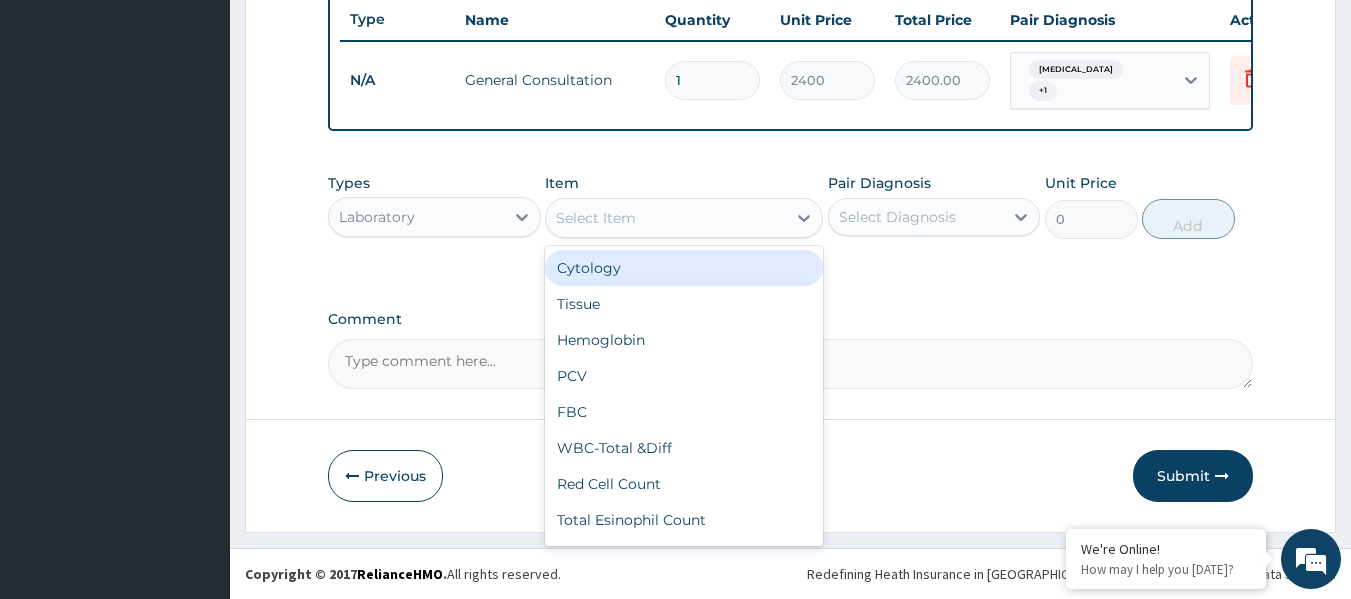 click on "Select Item" at bounding box center (666, 218) 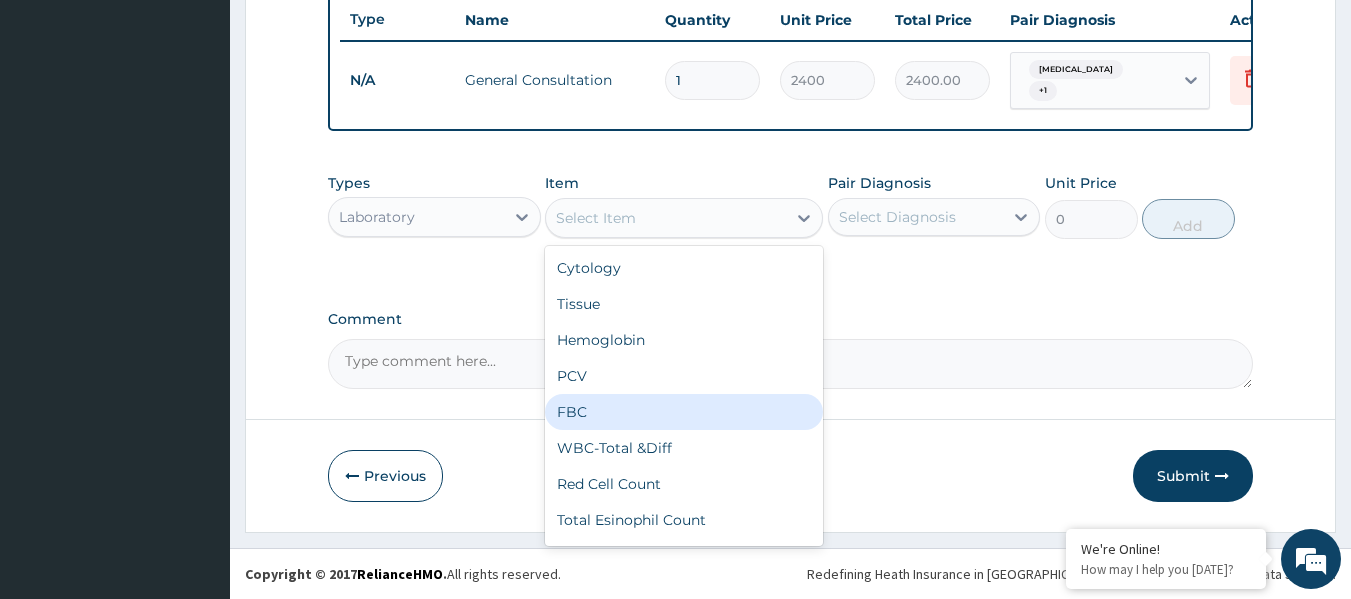 click on "FBC" at bounding box center [684, 412] 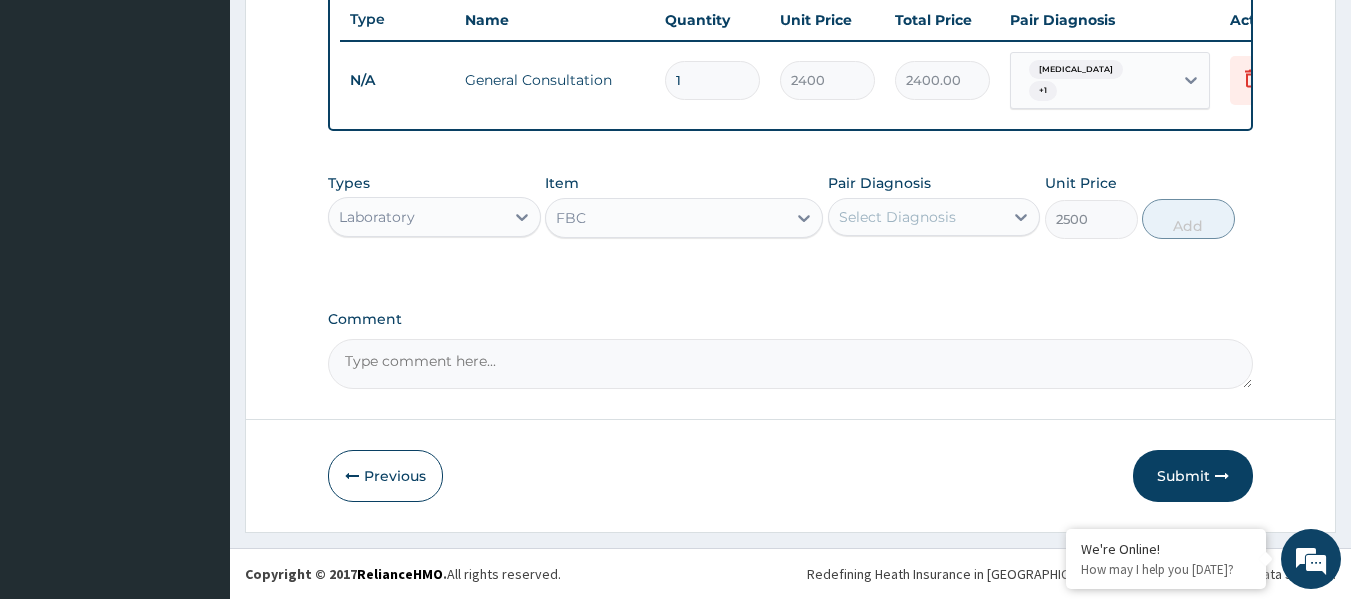 click on "Select Diagnosis" at bounding box center (897, 217) 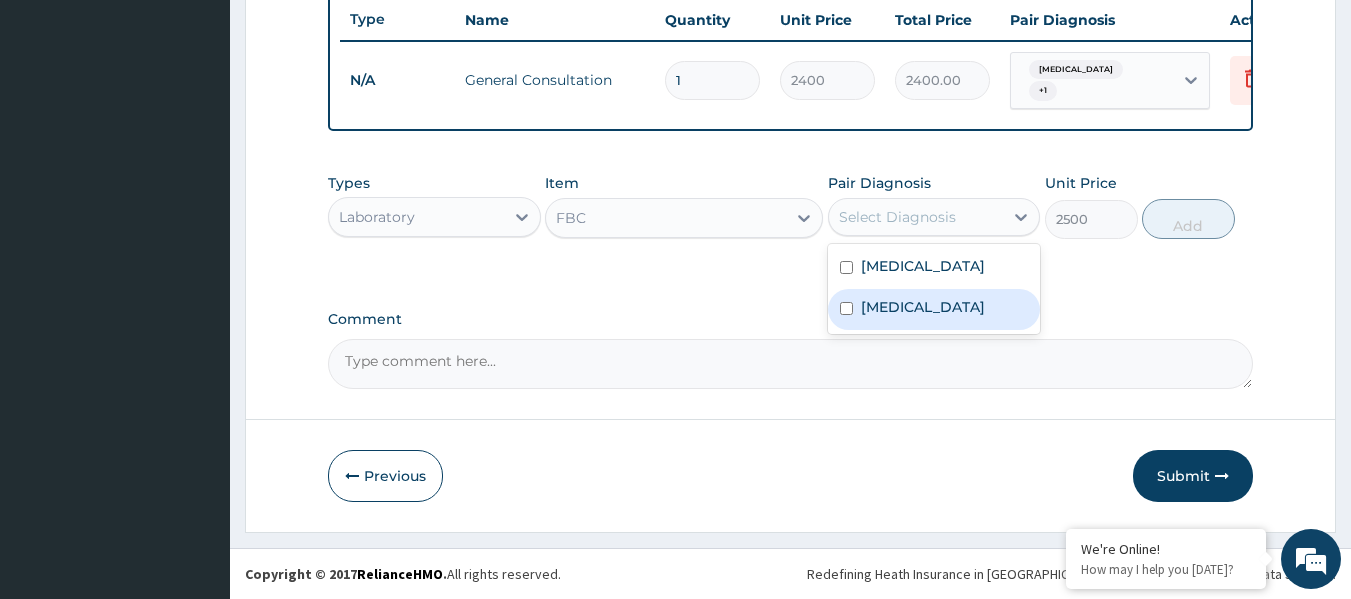 click on "Upper respiratory infection" at bounding box center (923, 307) 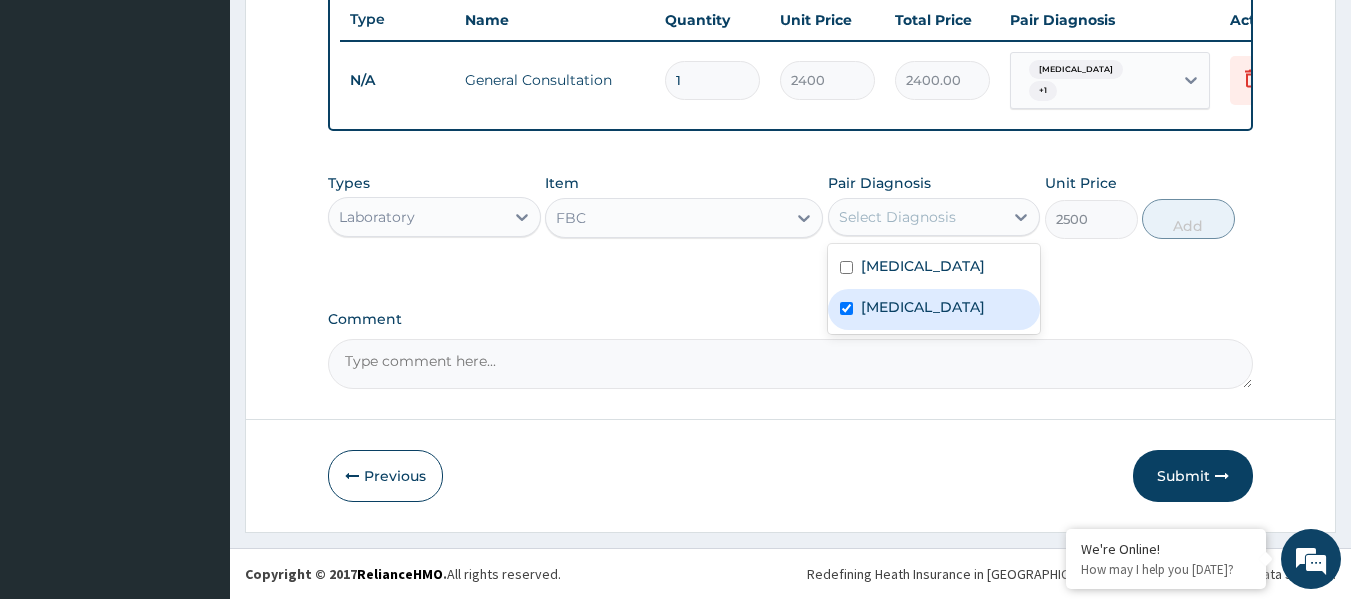 checkbox on "true" 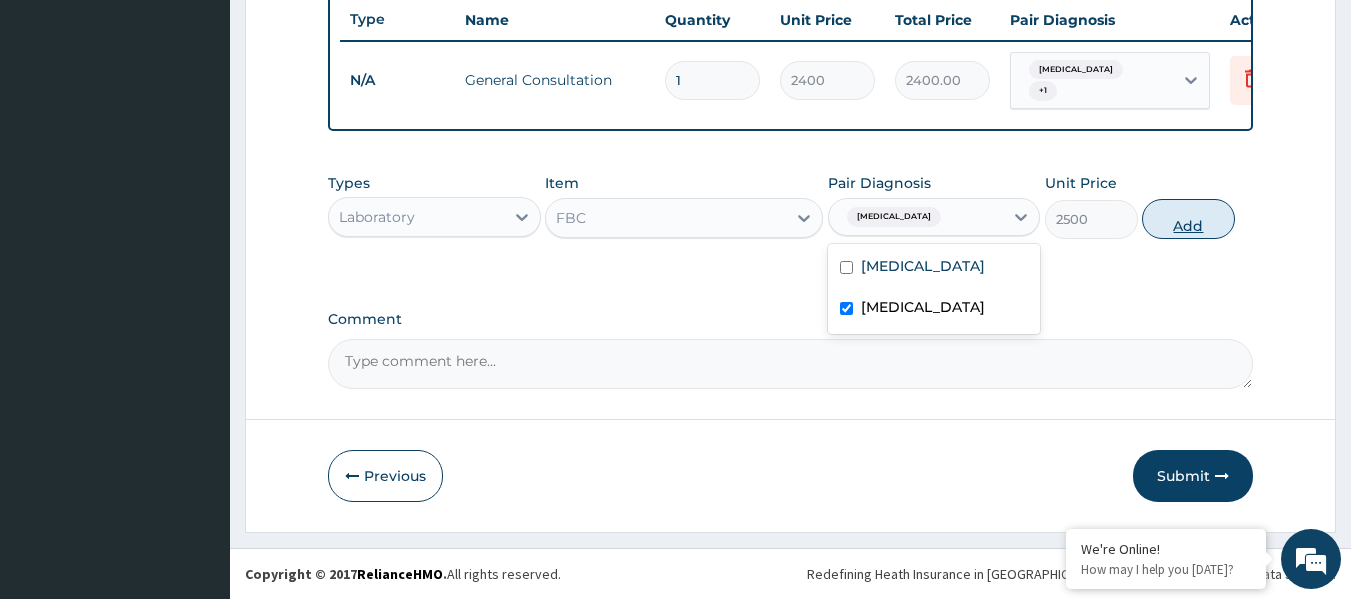 click on "Add" at bounding box center (1188, 219) 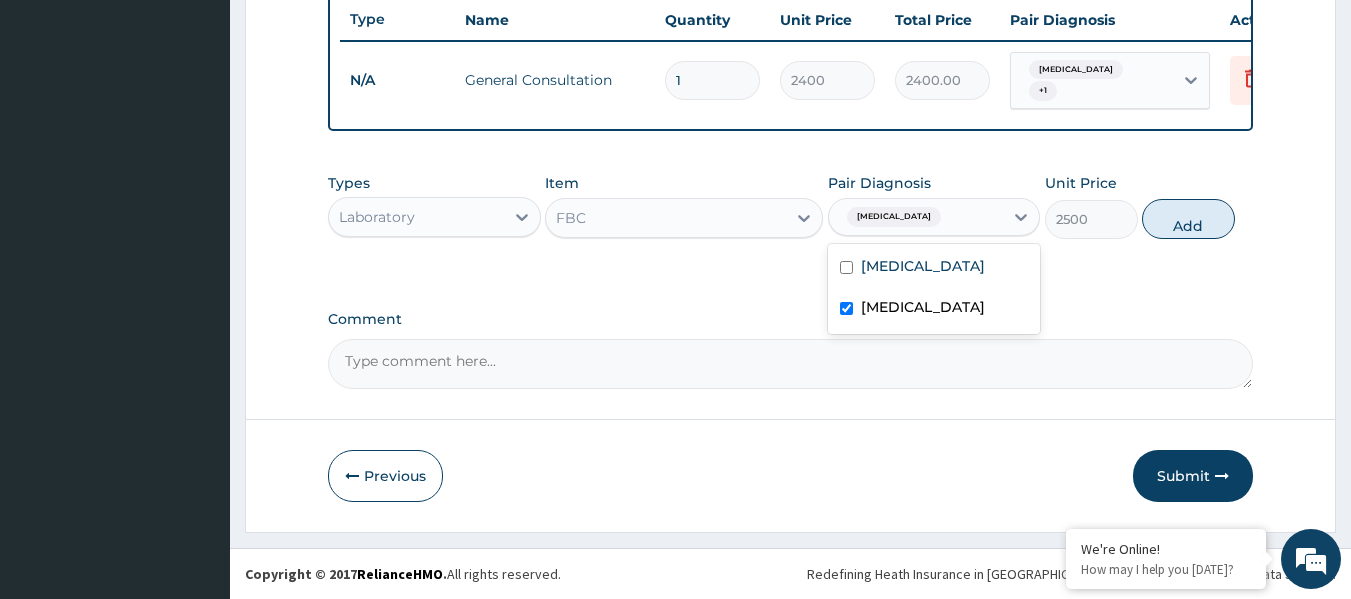 type on "0" 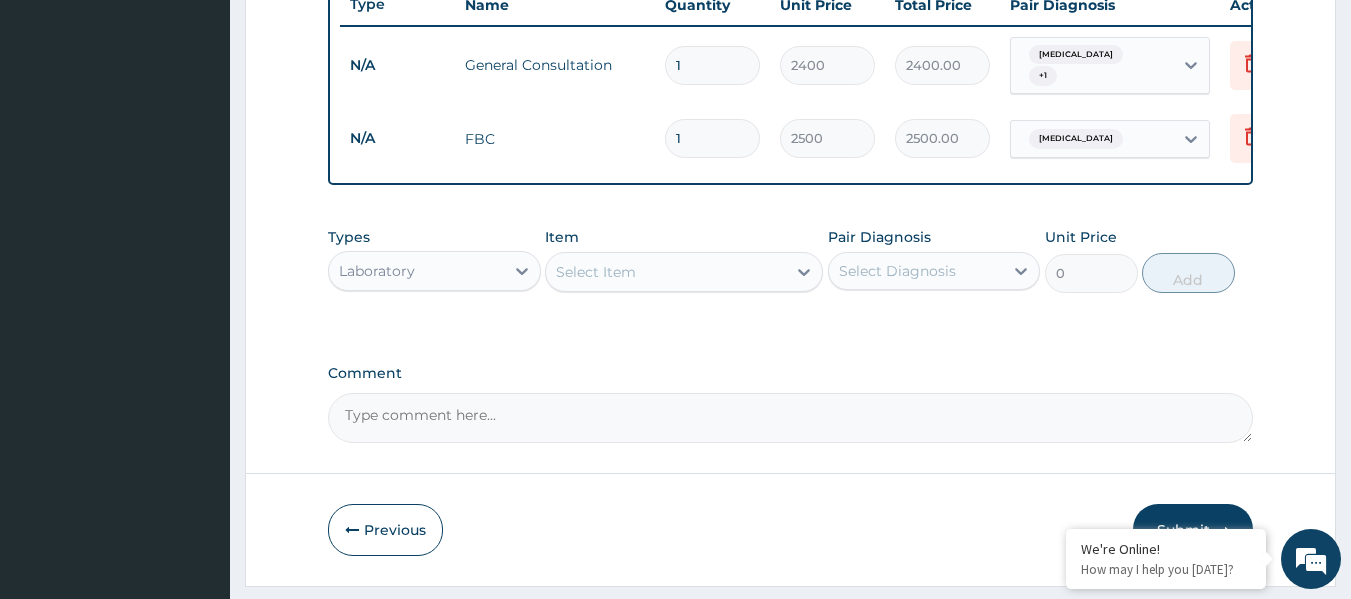 click on "Select Item" at bounding box center (596, 272) 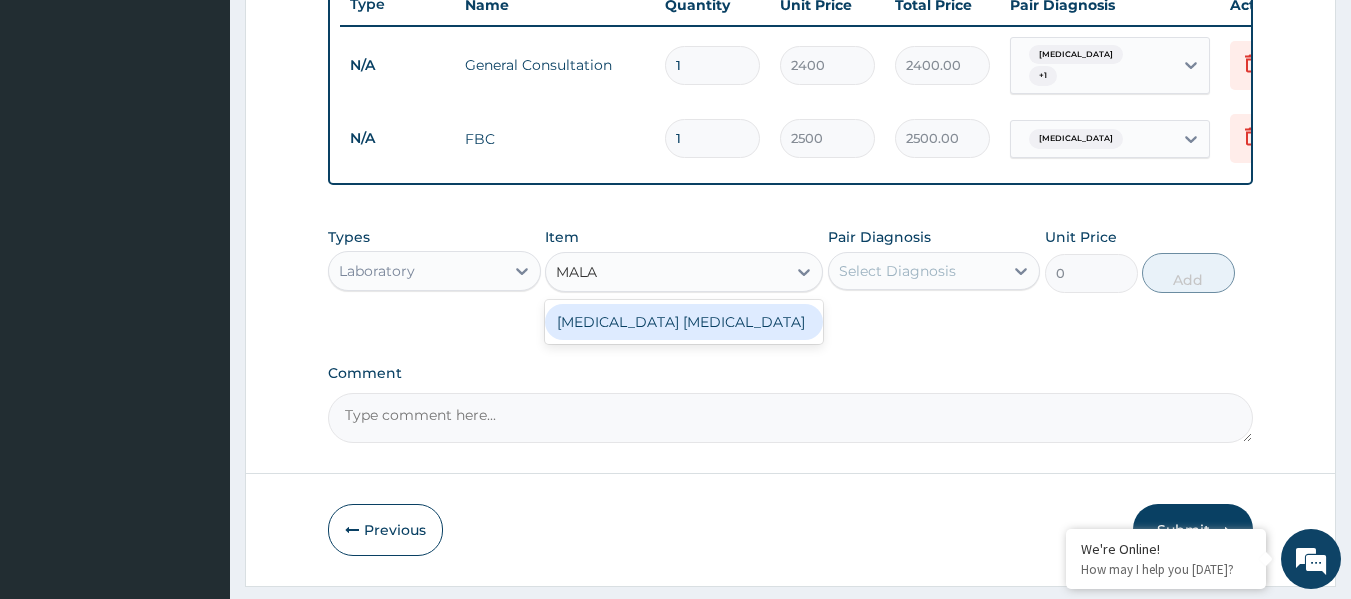 type on "MALAR" 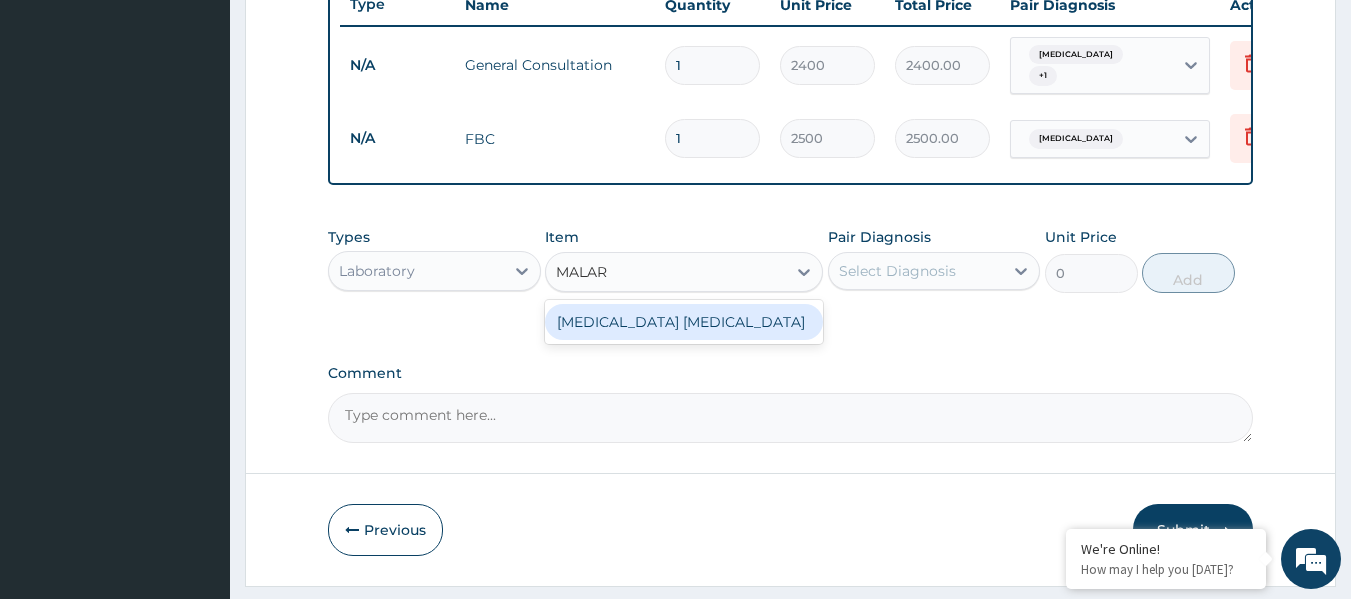 click on "[MEDICAL_DATA] [MEDICAL_DATA]" at bounding box center (684, 322) 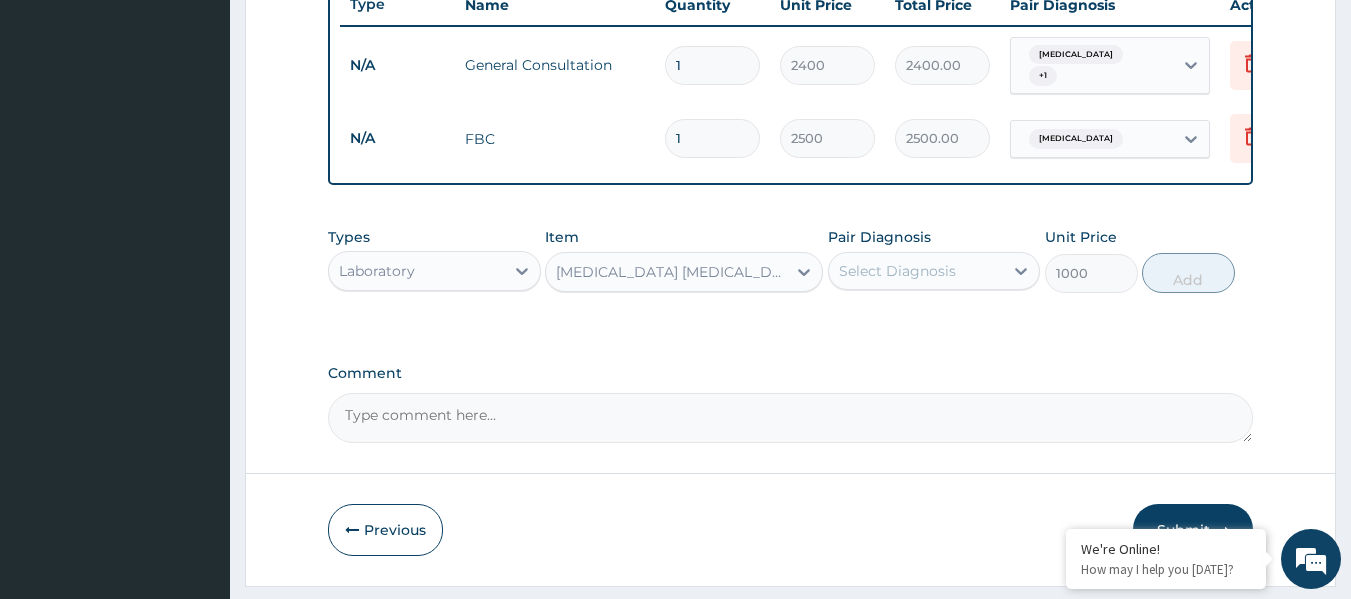 click on "Select Diagnosis" at bounding box center [897, 271] 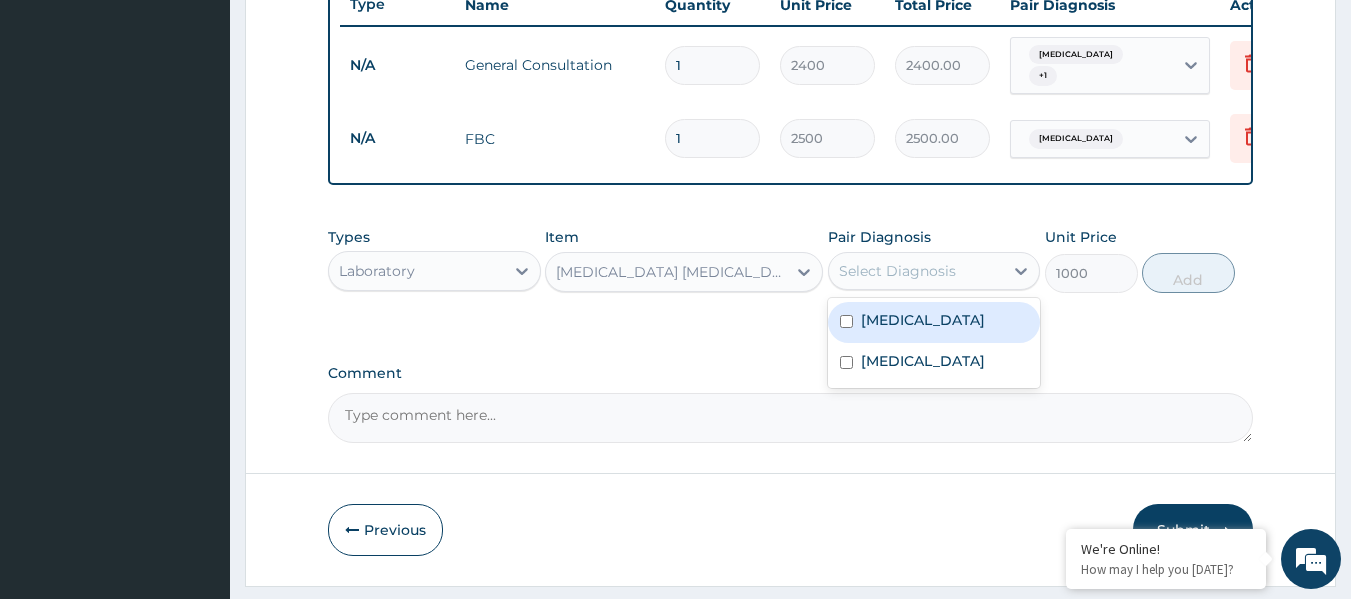 drag, startPoint x: 932, startPoint y: 336, endPoint x: 1074, endPoint y: 329, distance: 142.17242 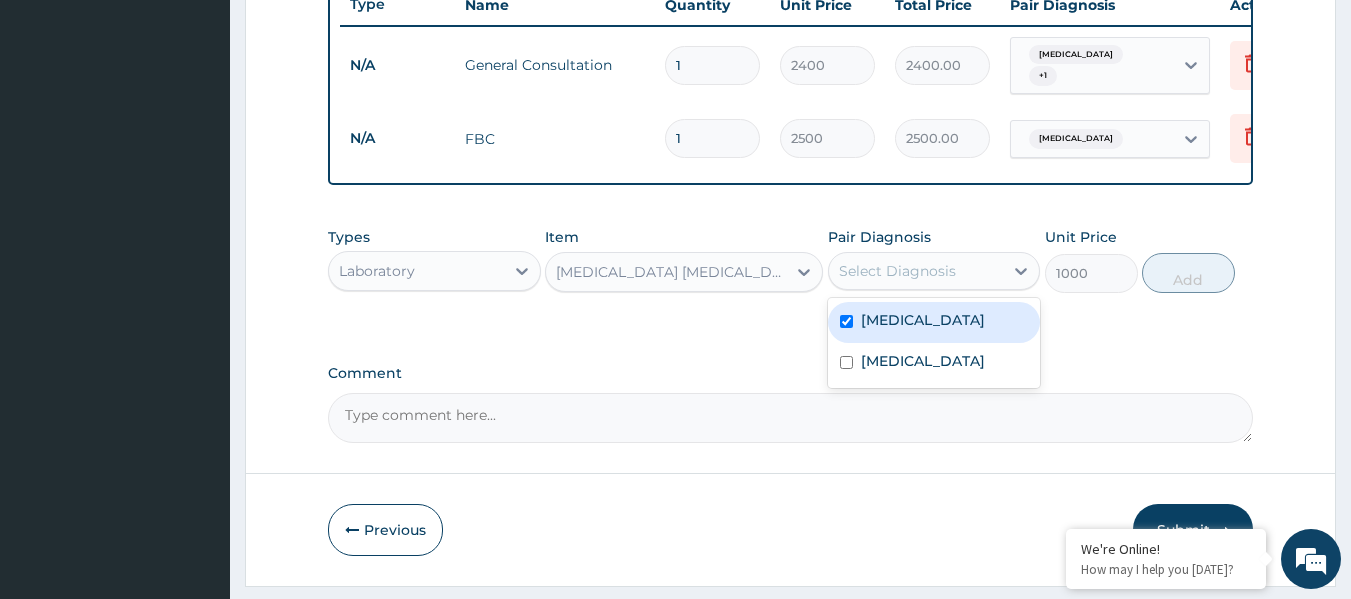 checkbox on "true" 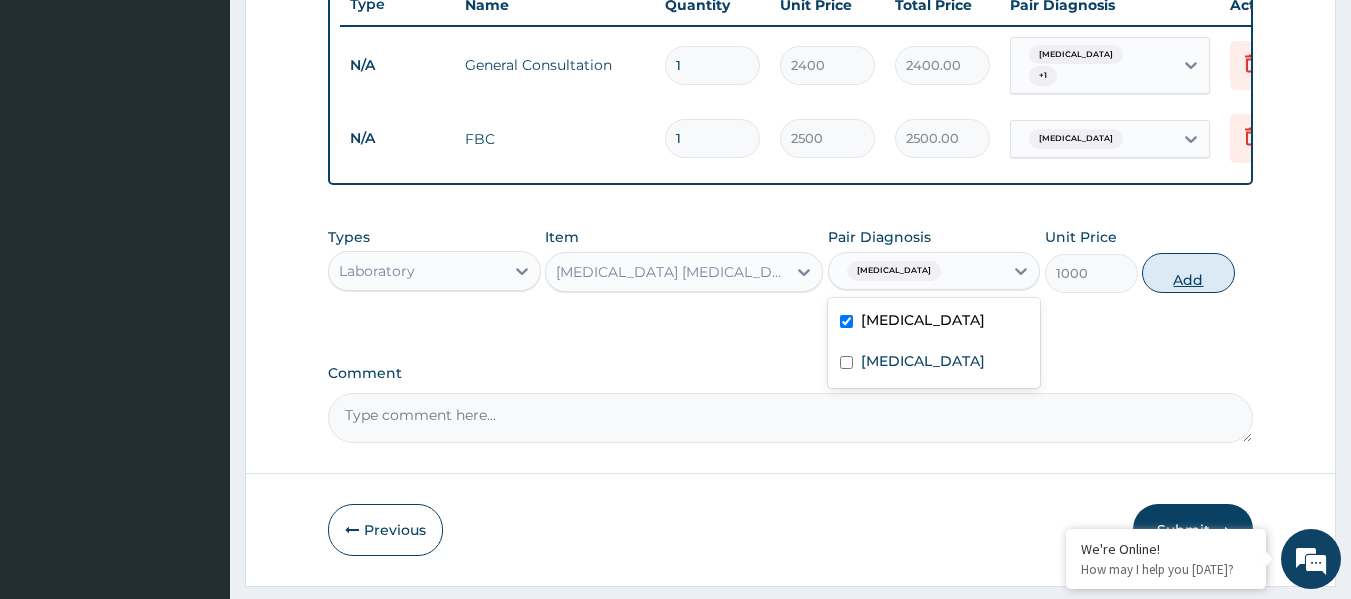 click on "Add" at bounding box center [1188, 273] 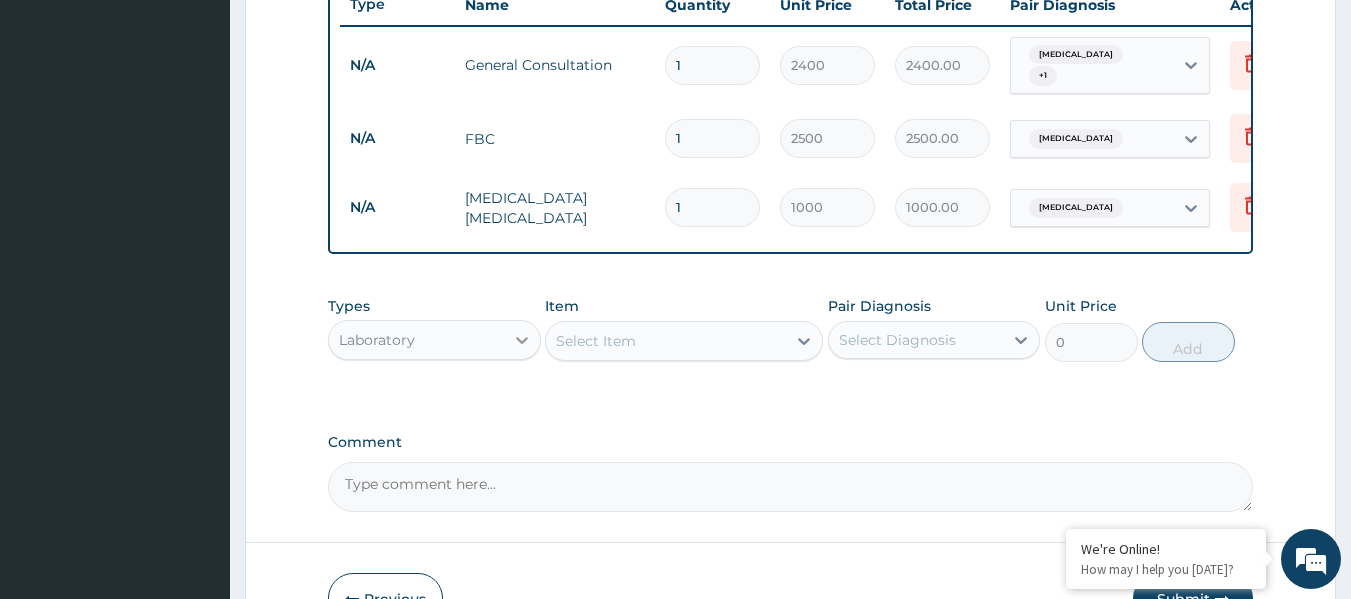 click 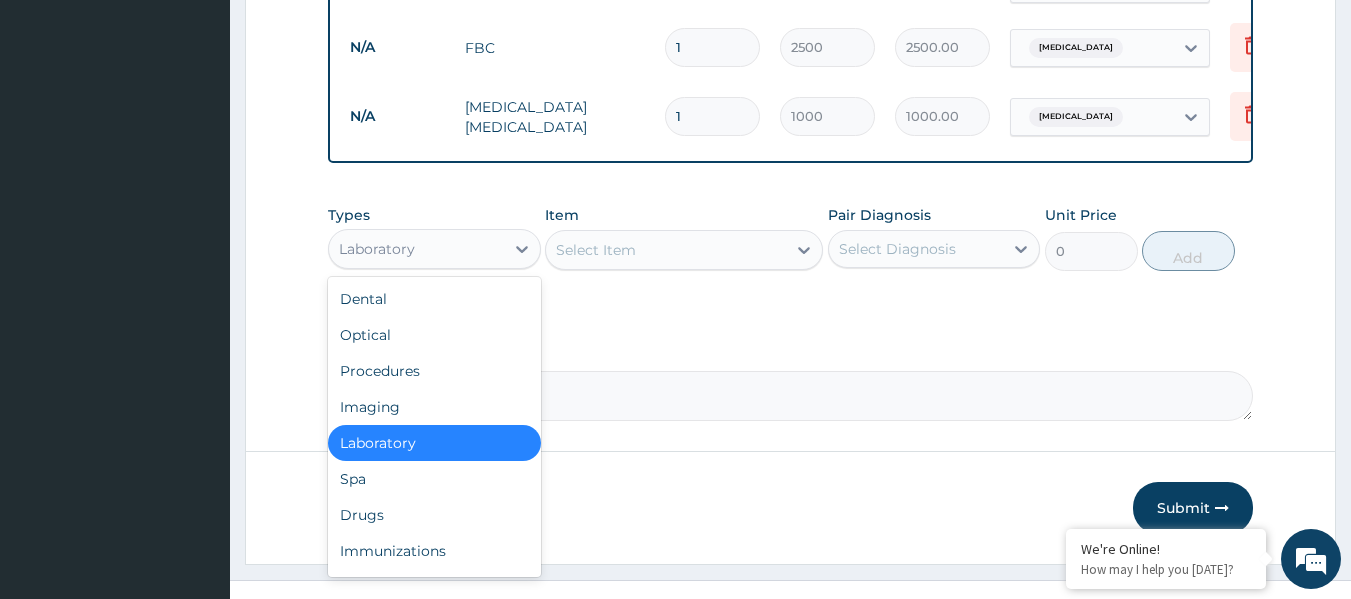 scroll, scrollTop: 909, scrollLeft: 0, axis: vertical 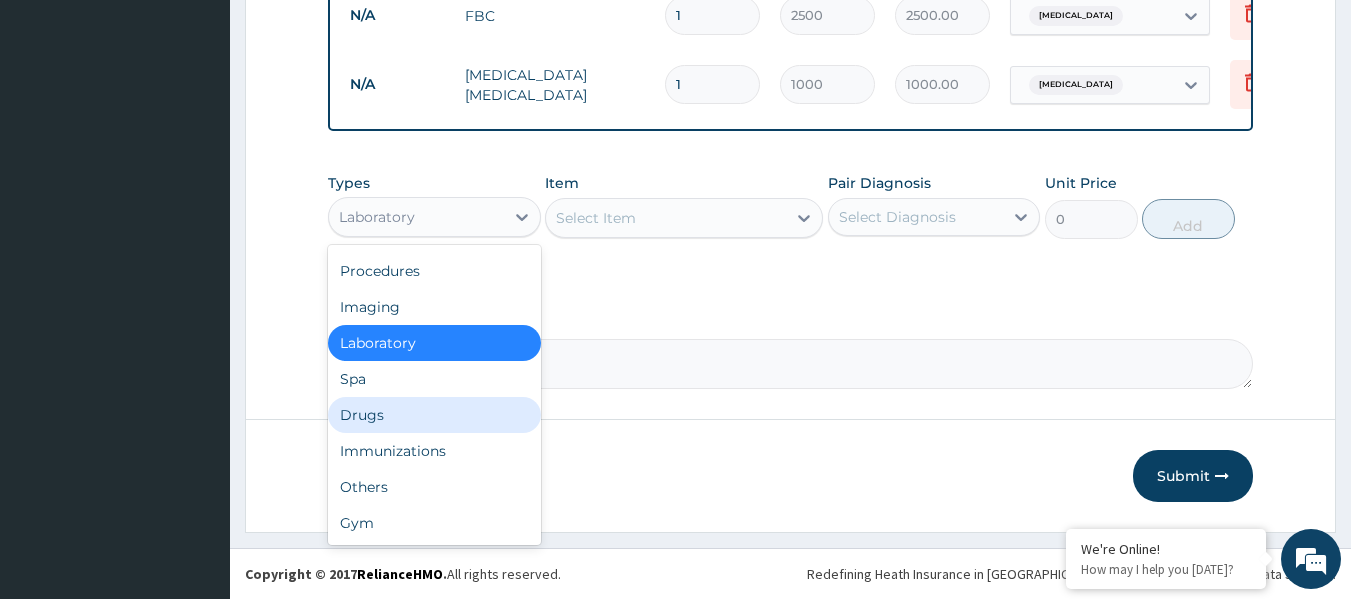 click on "Drugs" at bounding box center (434, 415) 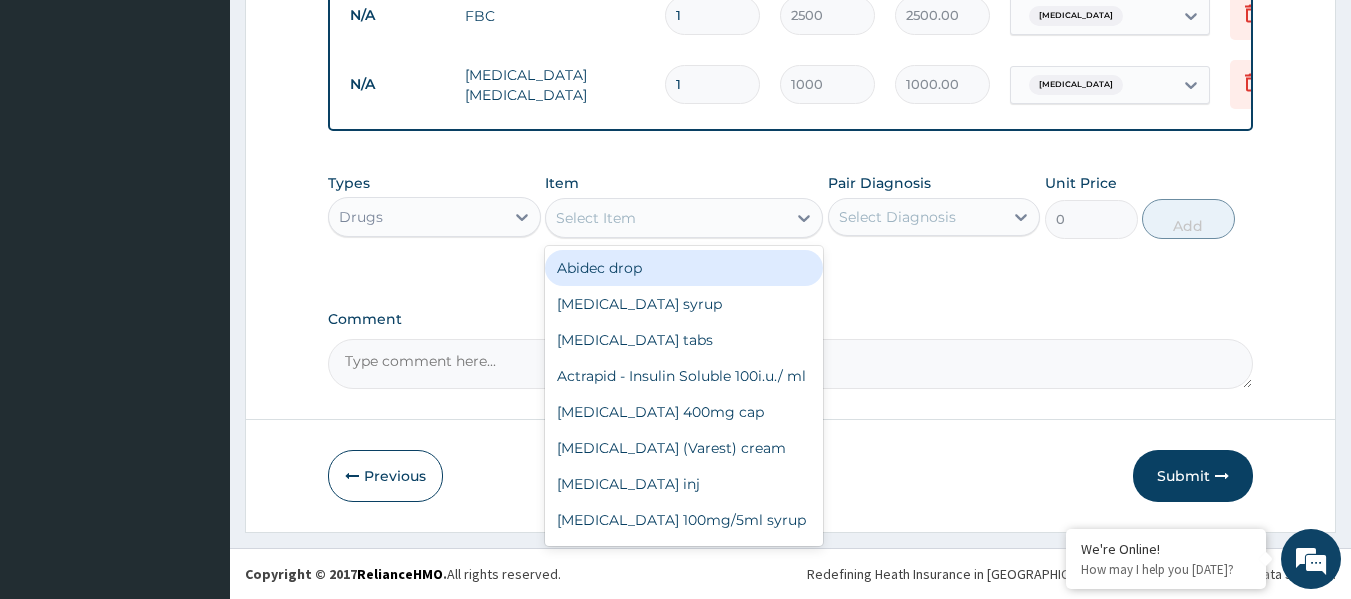 click on "Select Item" at bounding box center (666, 218) 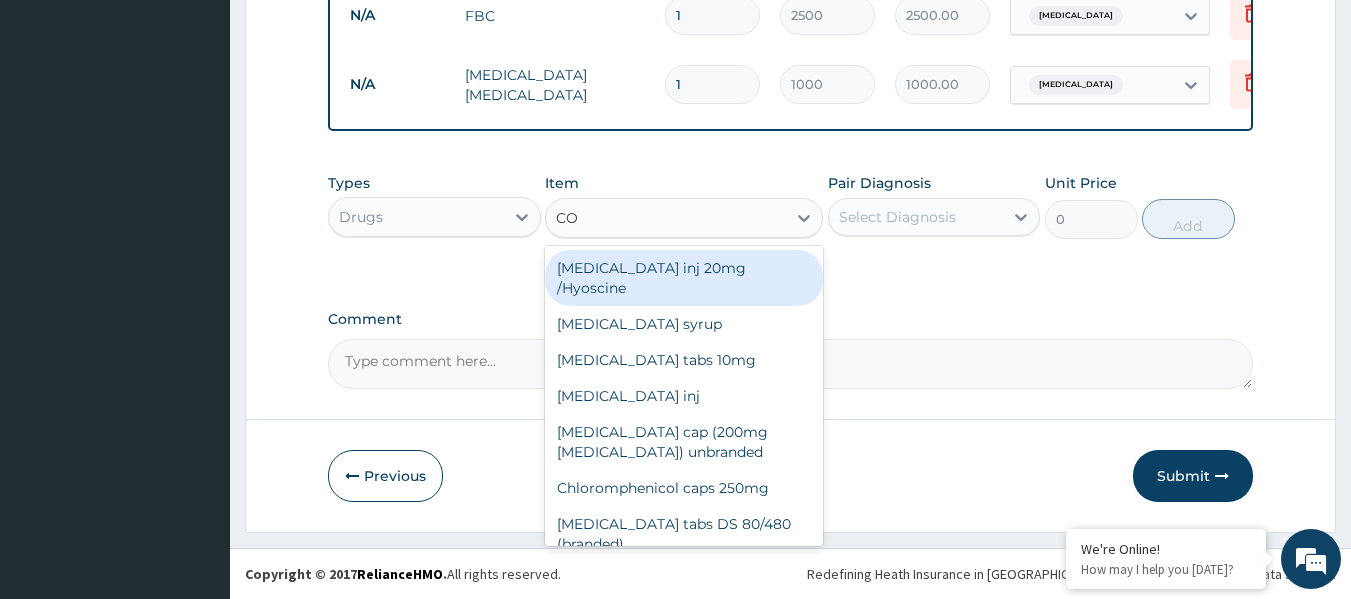 type on "COA" 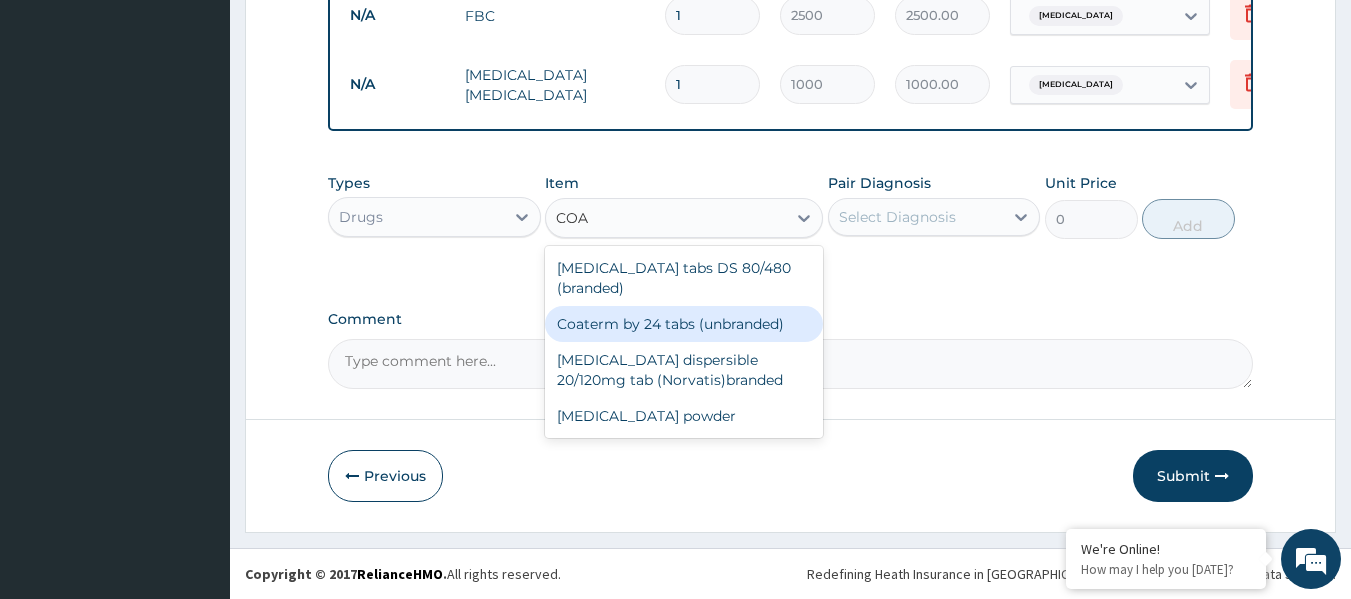 click on "Coaterm by 24  tabs (unbranded)" at bounding box center [684, 324] 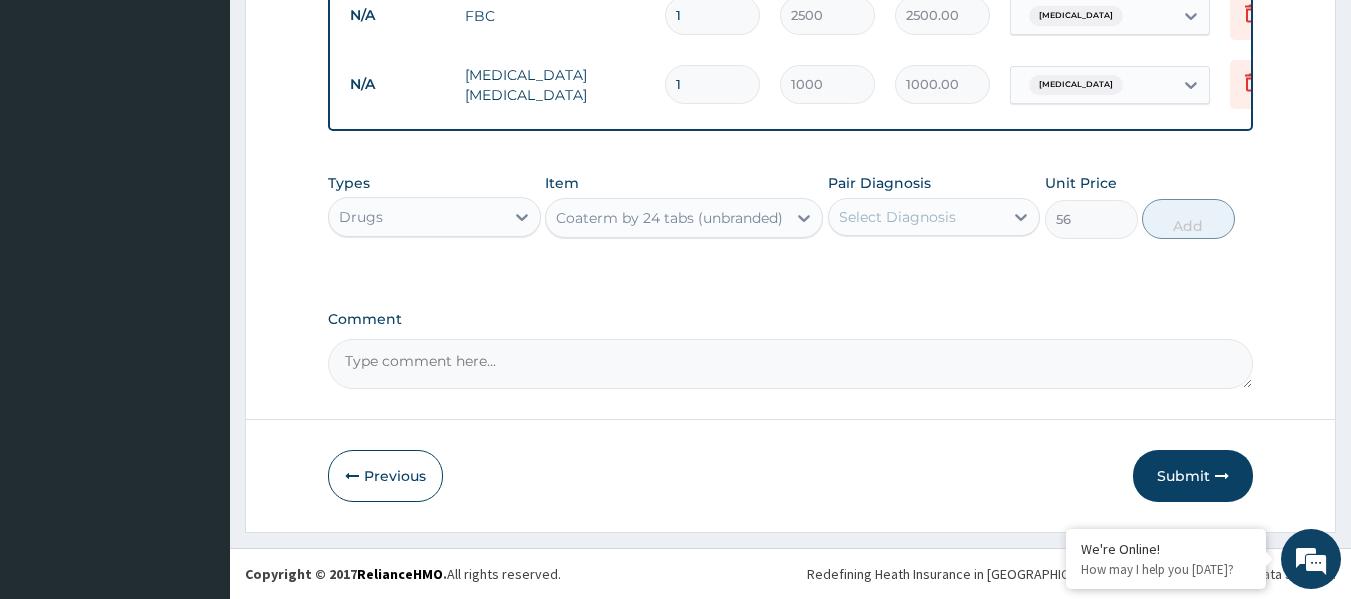 click on "Select Diagnosis" at bounding box center (916, 217) 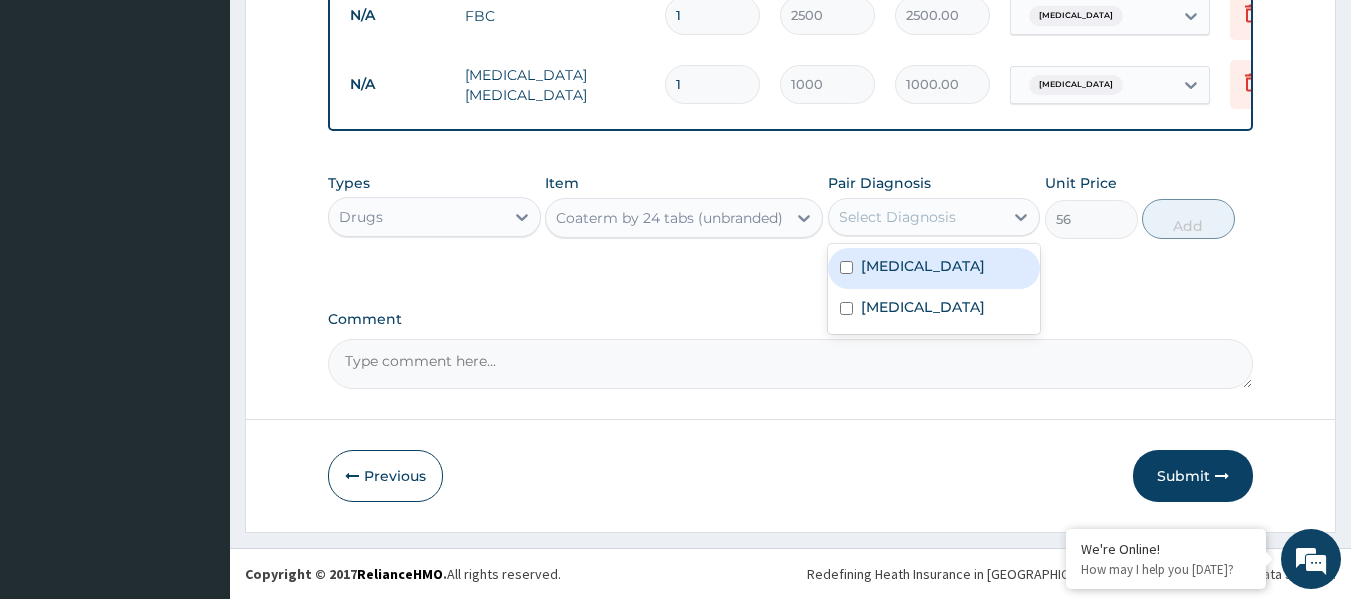 click on "Malaria" at bounding box center [934, 268] 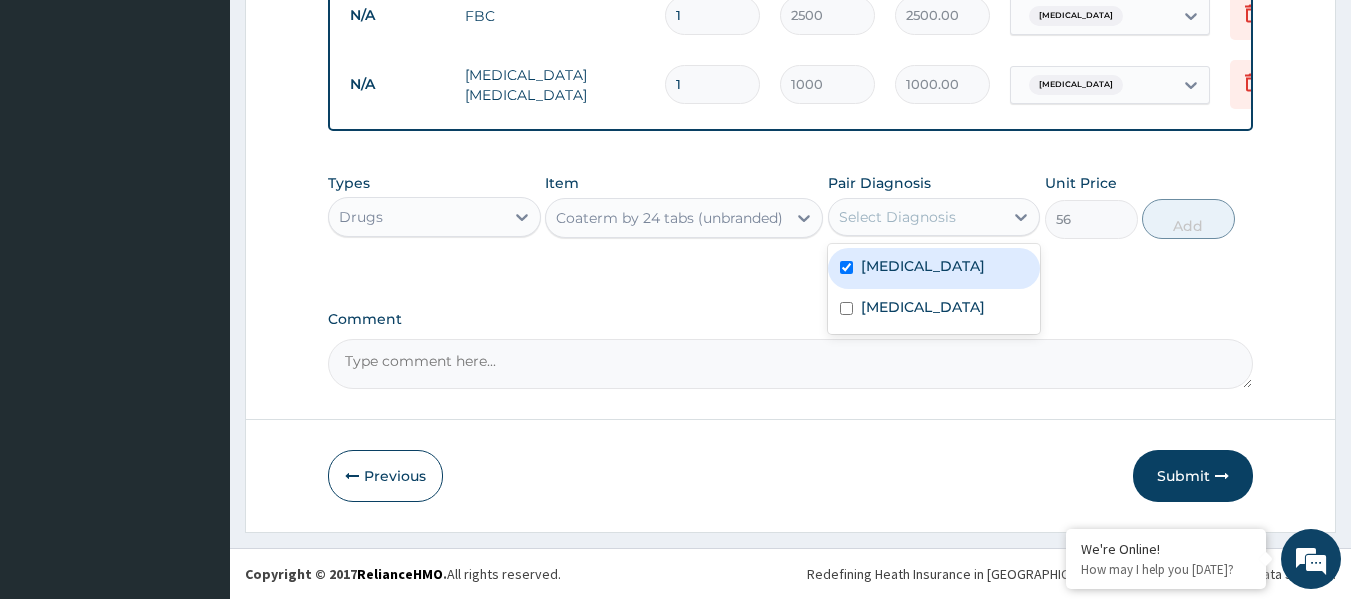 checkbox on "true" 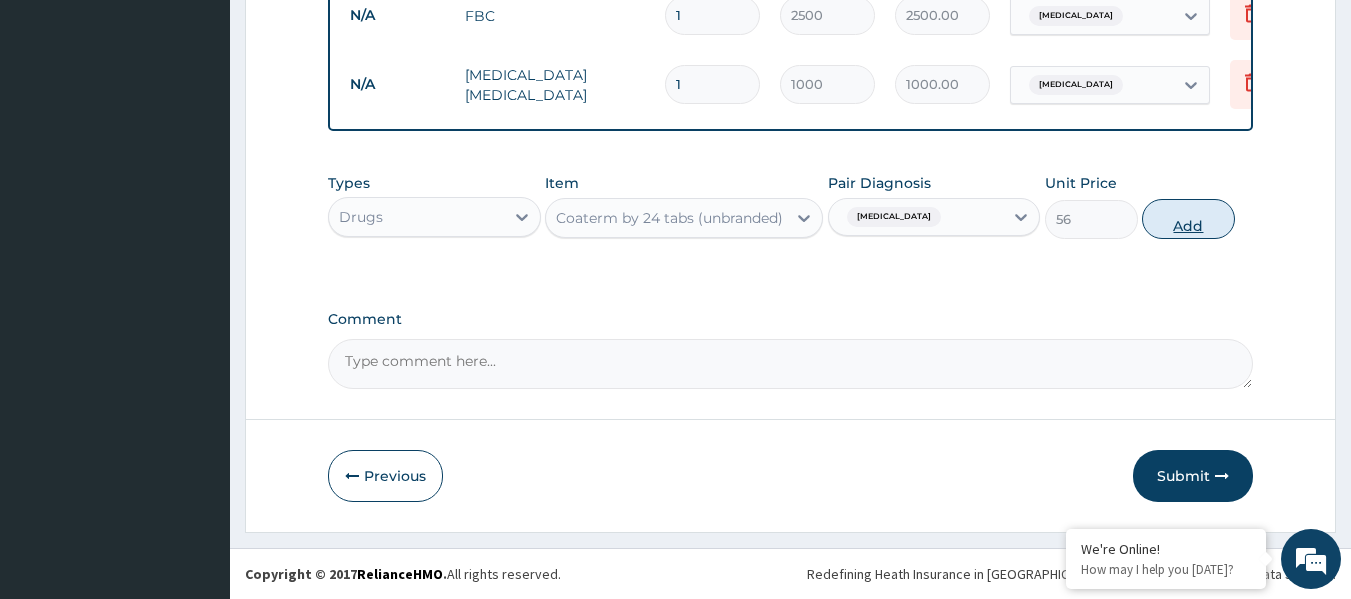 click on "Add" at bounding box center (1188, 219) 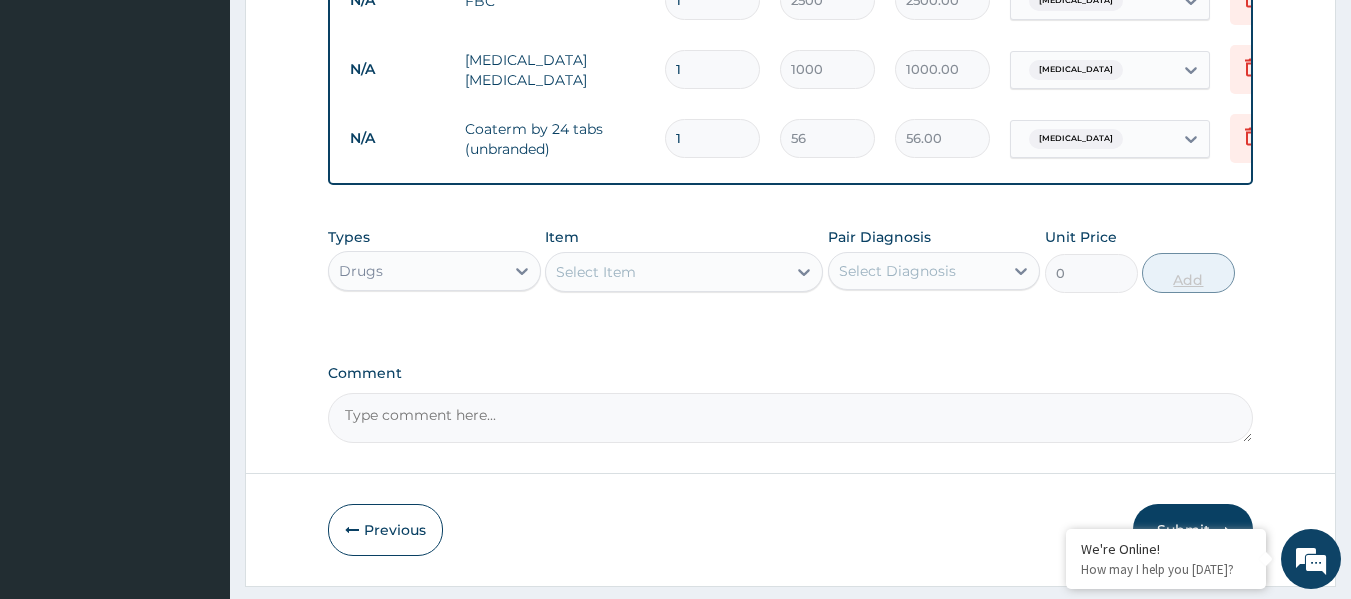 type 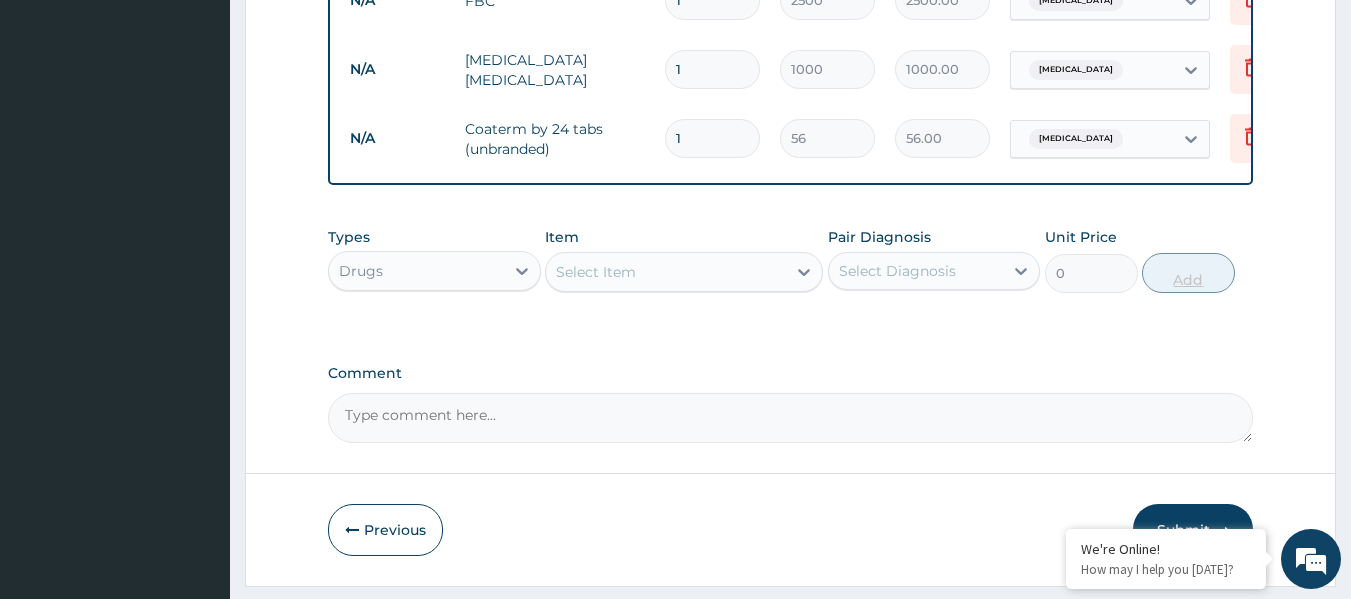 type on "0.00" 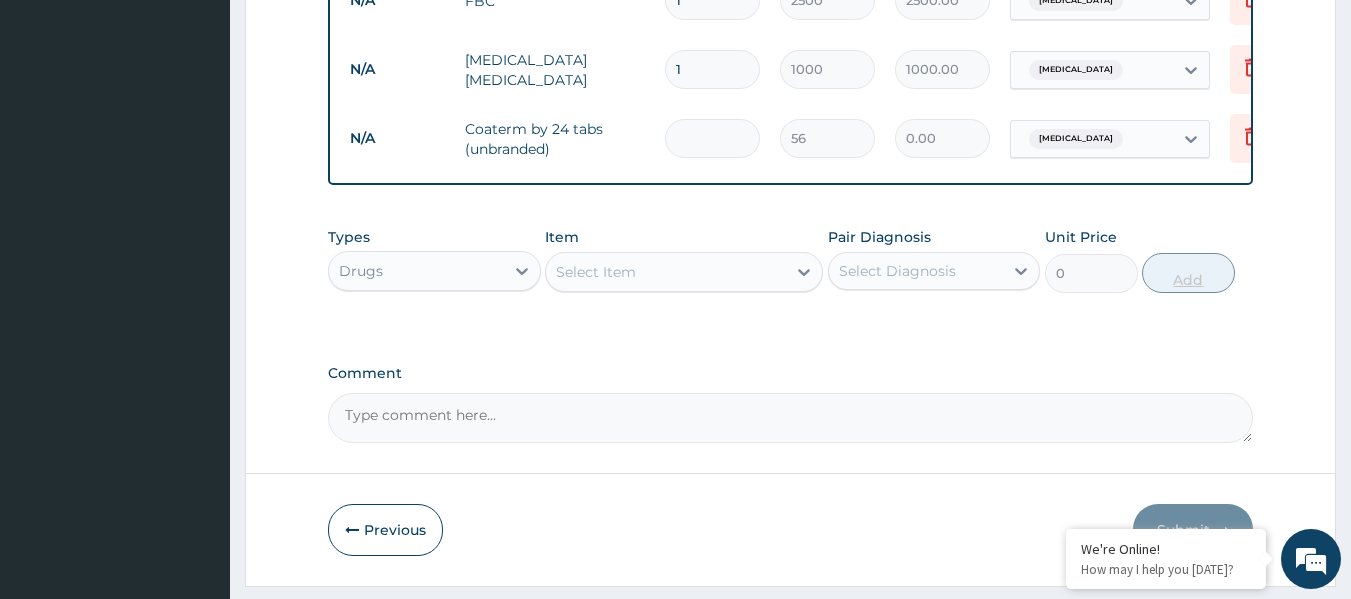 type on "6" 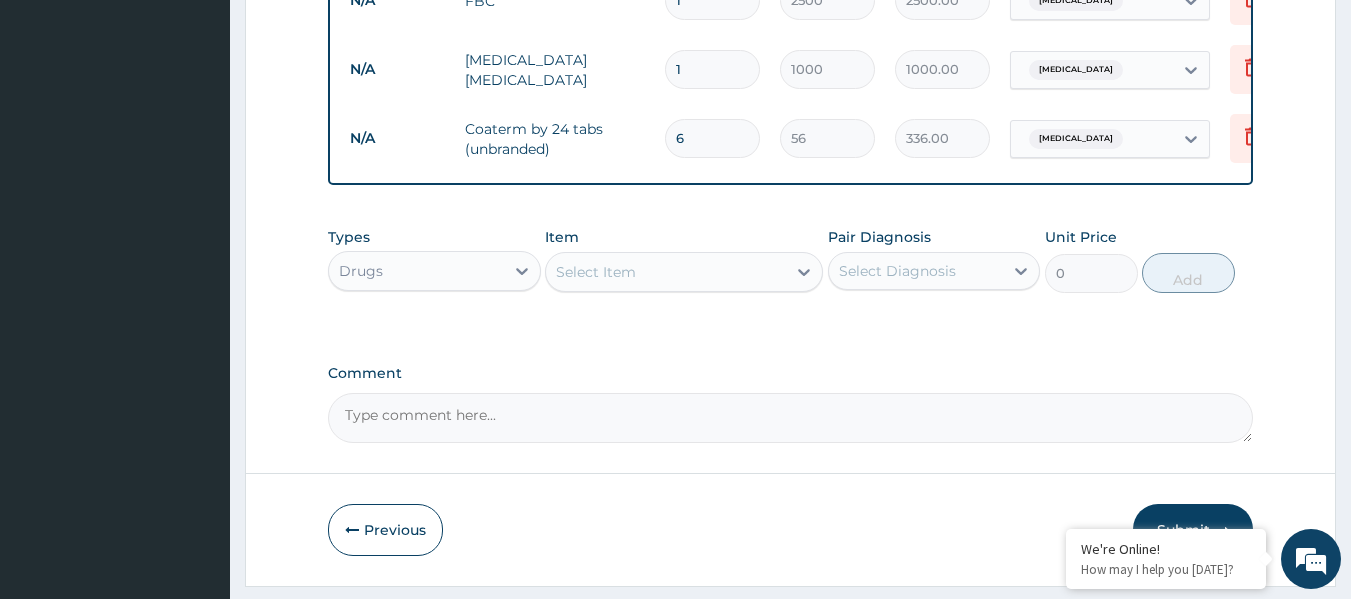 type on "6" 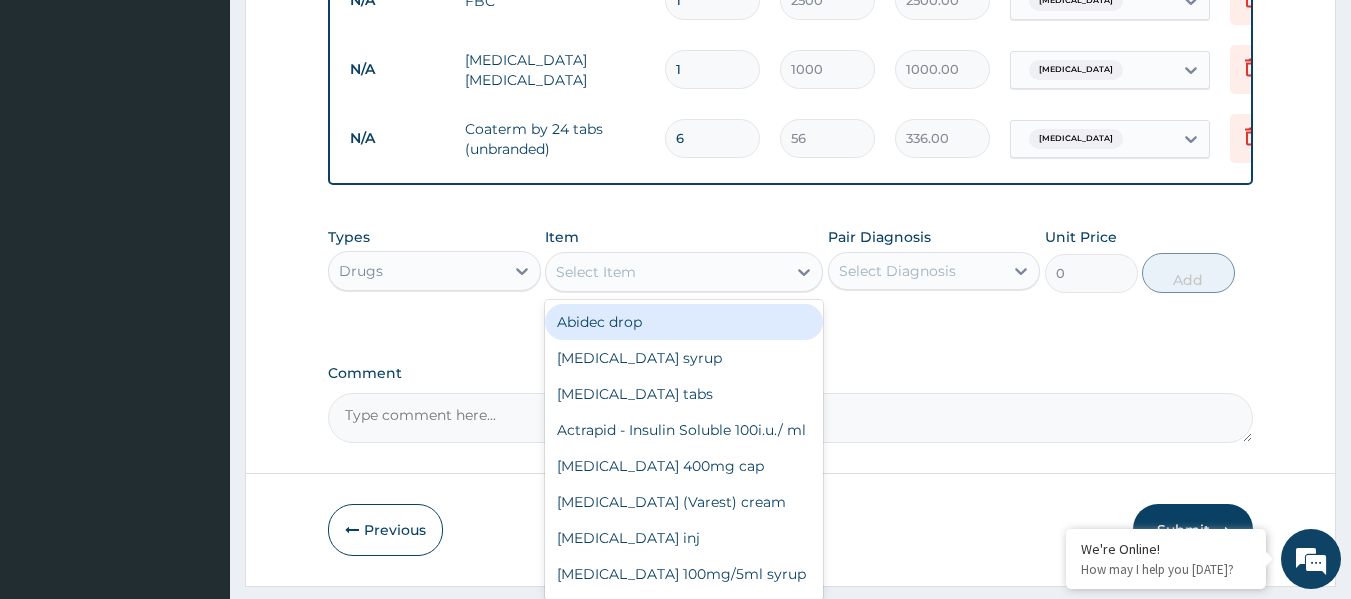 click on "Select Item" at bounding box center [666, 272] 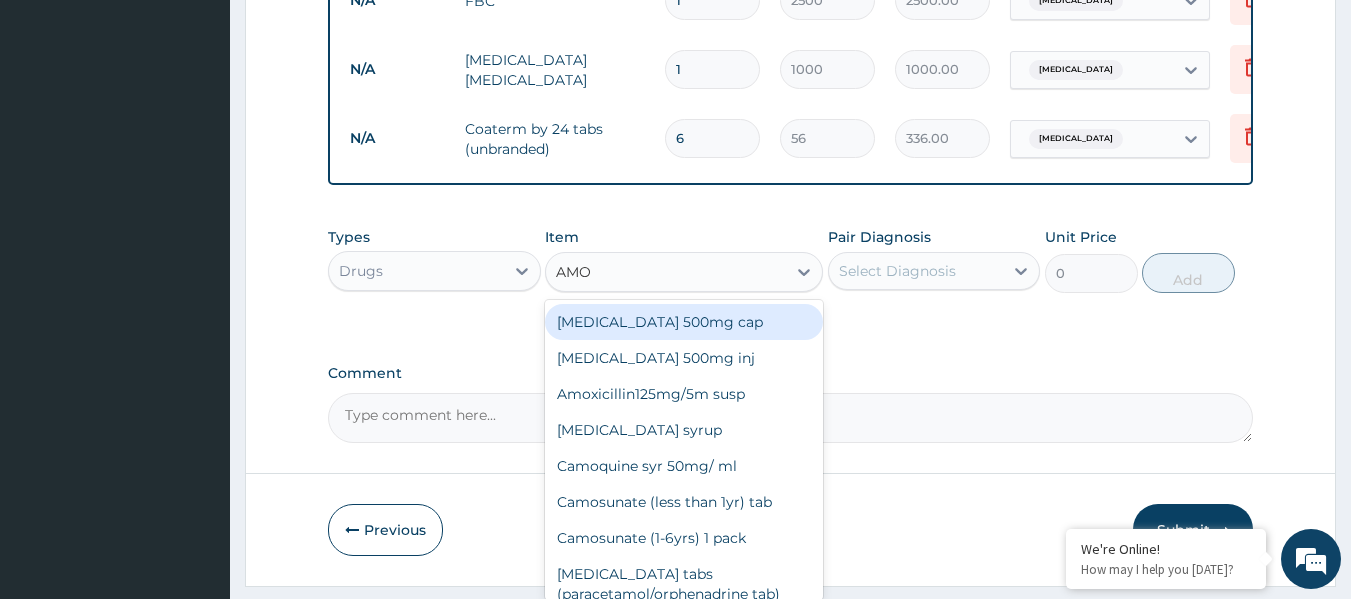 type on "AMOX" 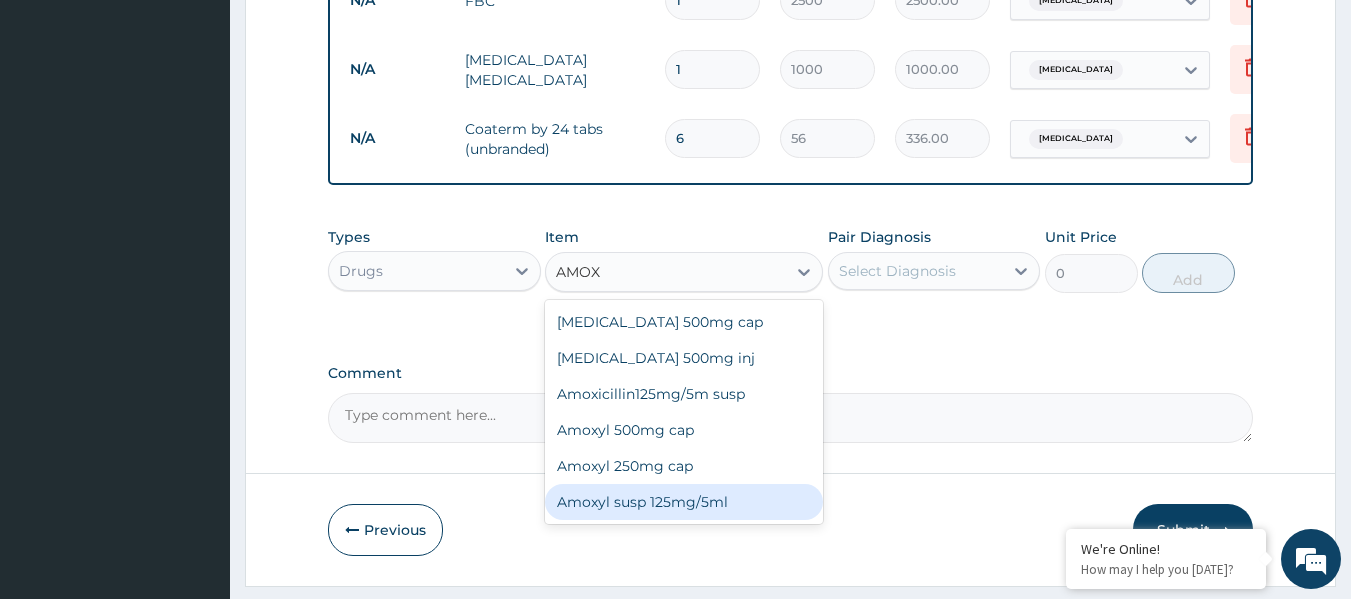 click on "Amoxyl susp 125mg/5ml" at bounding box center [684, 502] 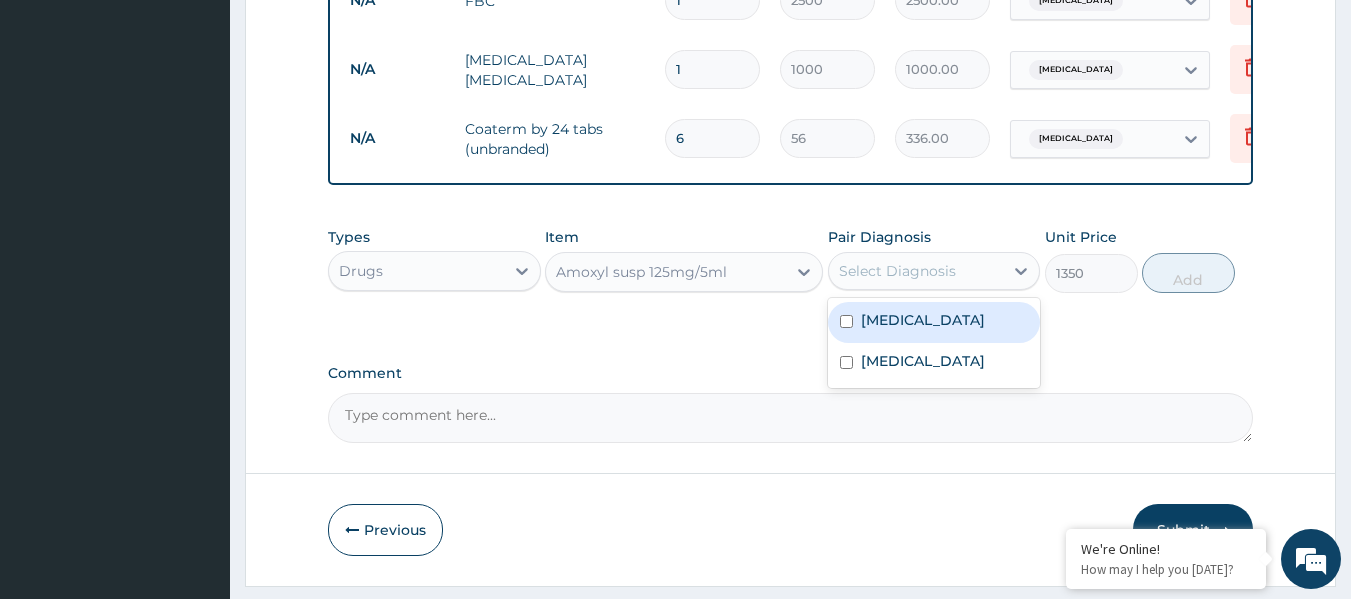 click on "Select Diagnosis" at bounding box center [916, 271] 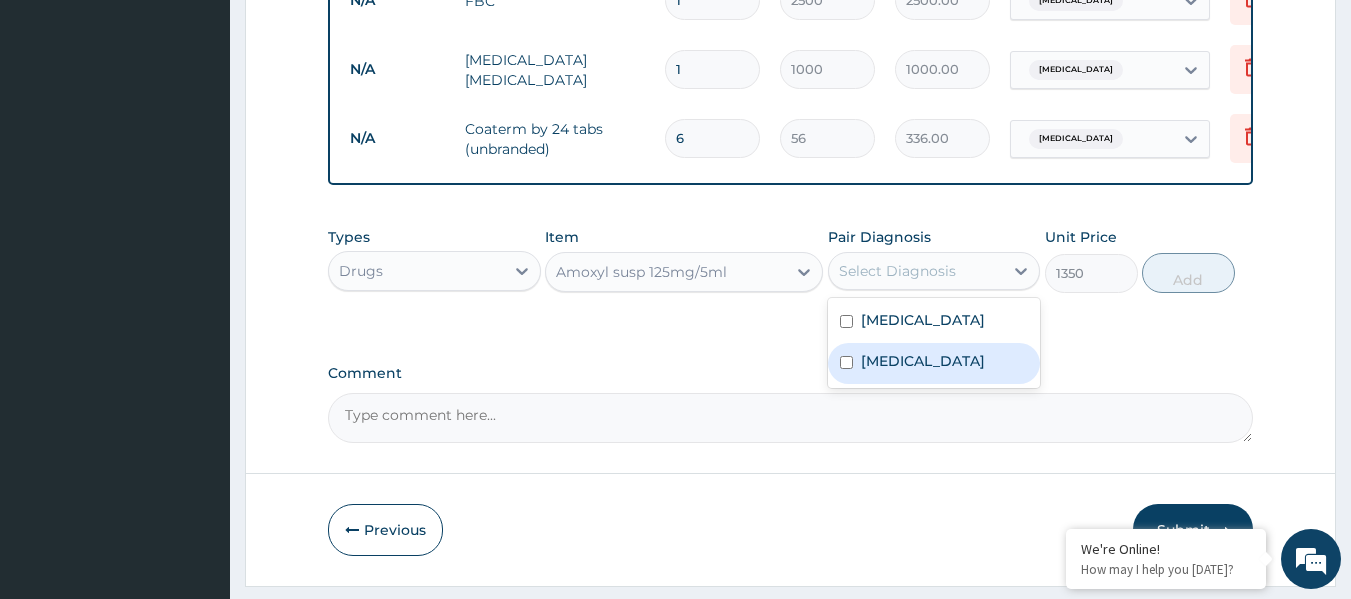 click on "Upper respiratory infection" at bounding box center (923, 361) 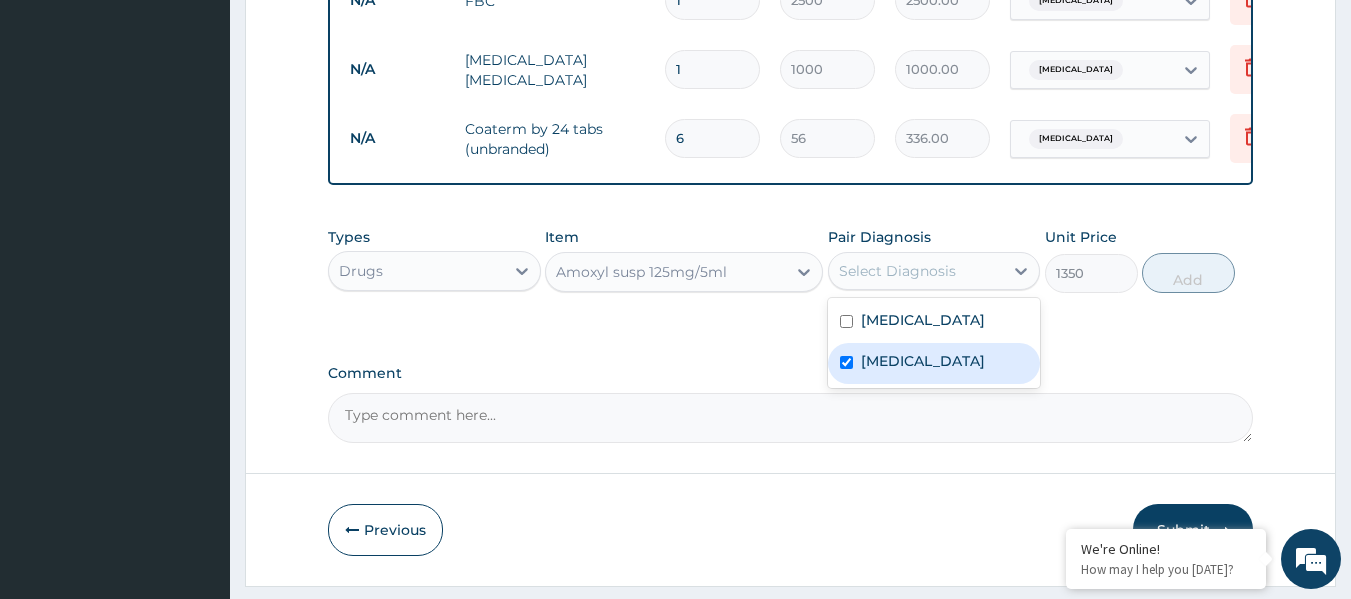 checkbox on "true" 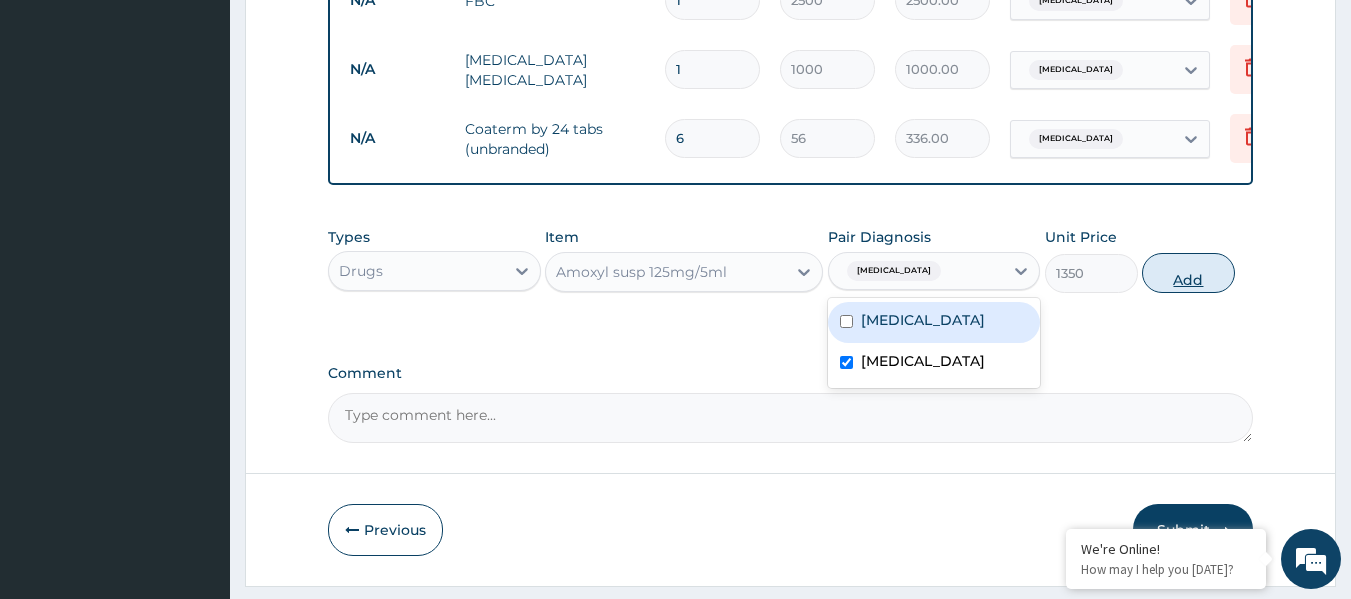 click on "Add" at bounding box center [1188, 273] 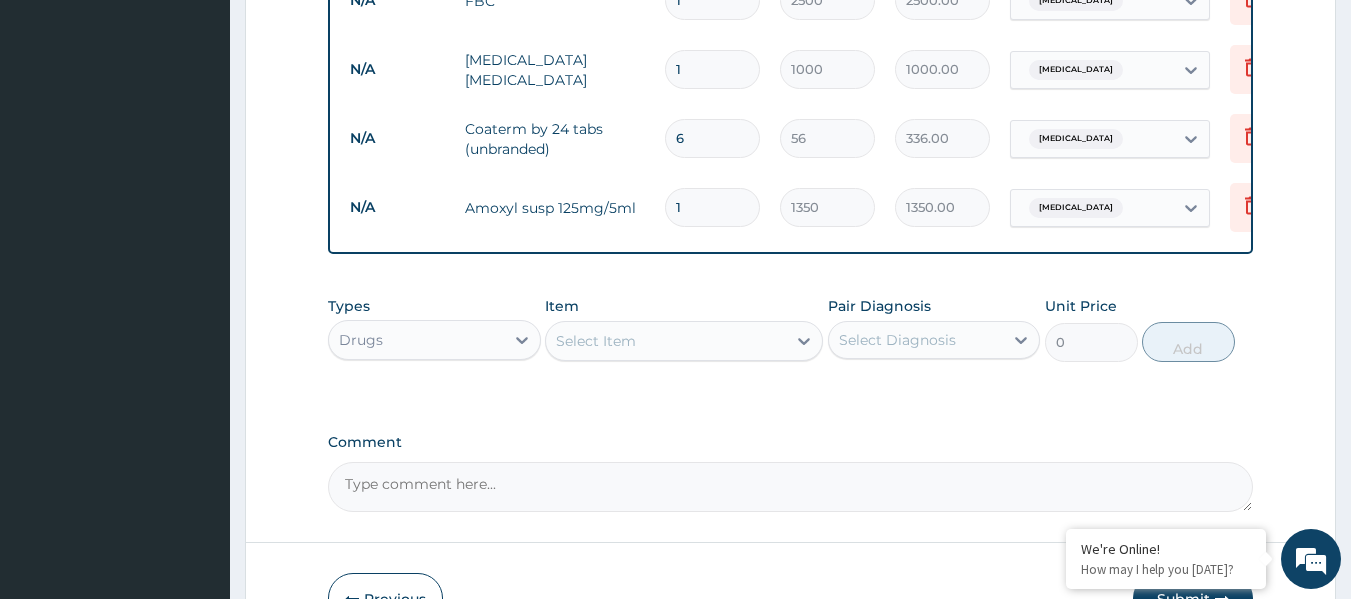 click on "Select Item" at bounding box center (666, 341) 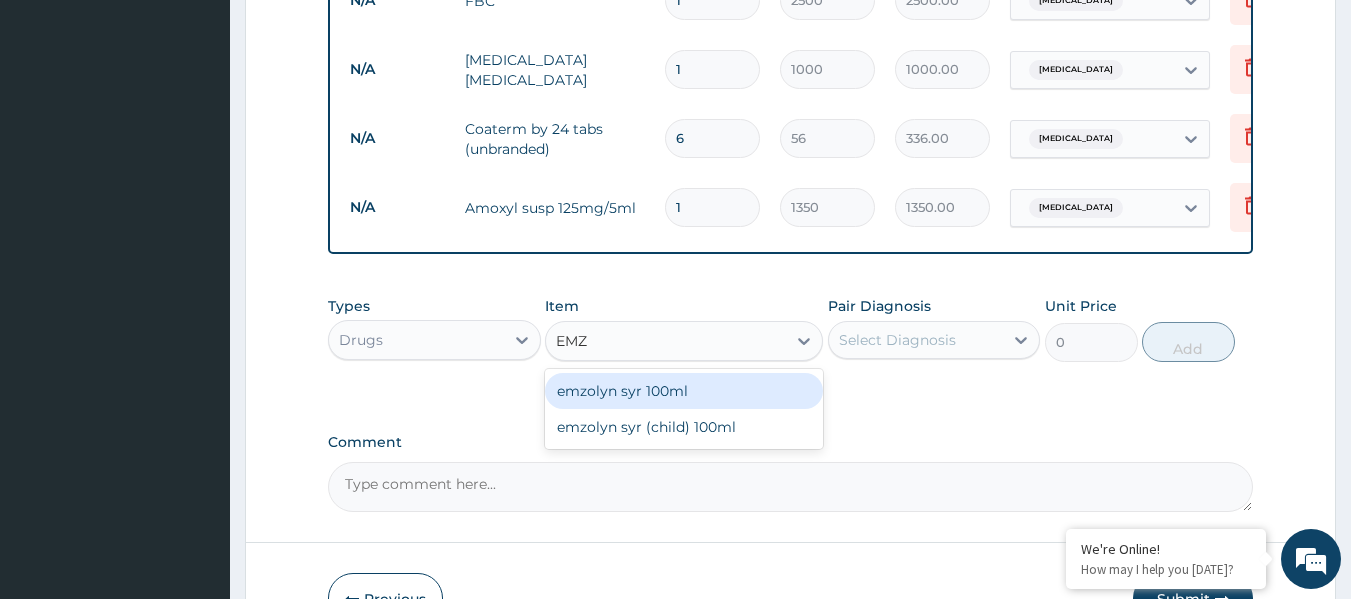 type on "EMZO" 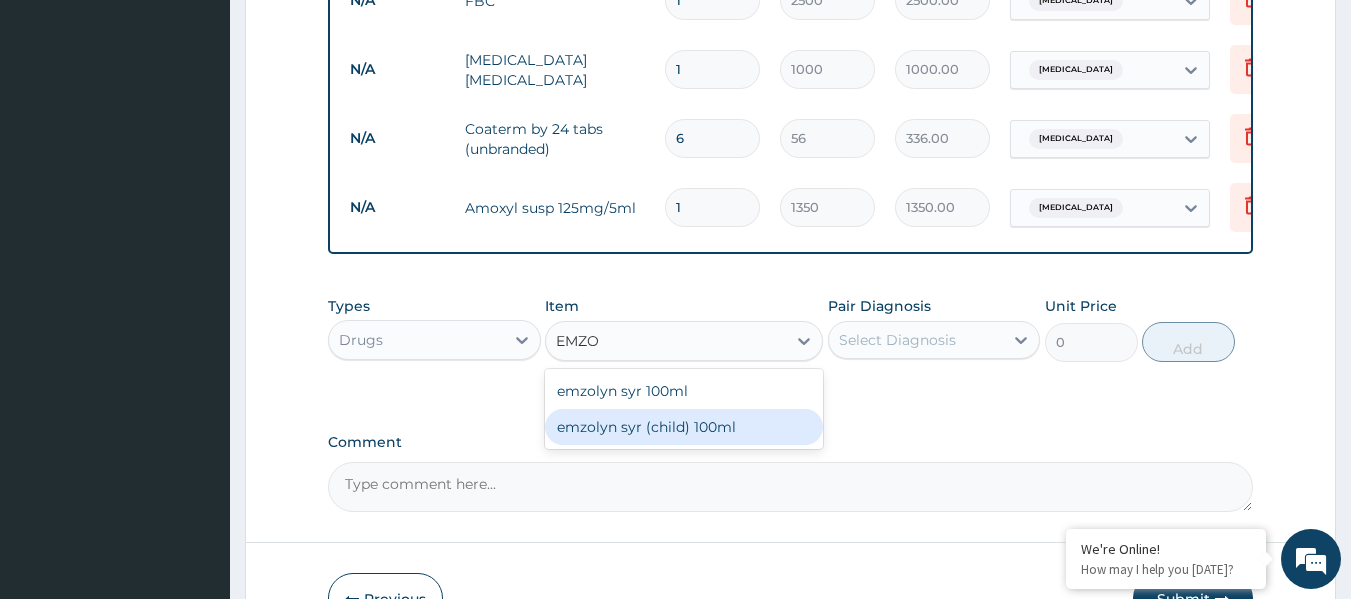 click on "emzolyn syr (child) 100ml" at bounding box center [684, 427] 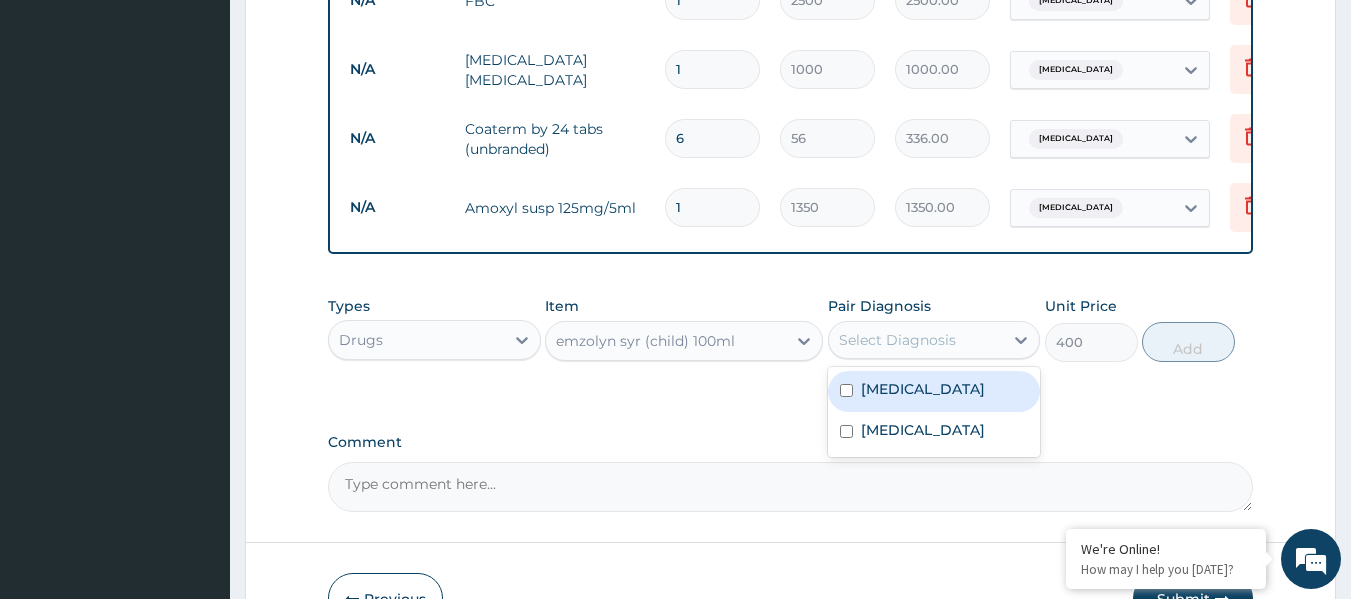 click on "Select Diagnosis" at bounding box center [916, 340] 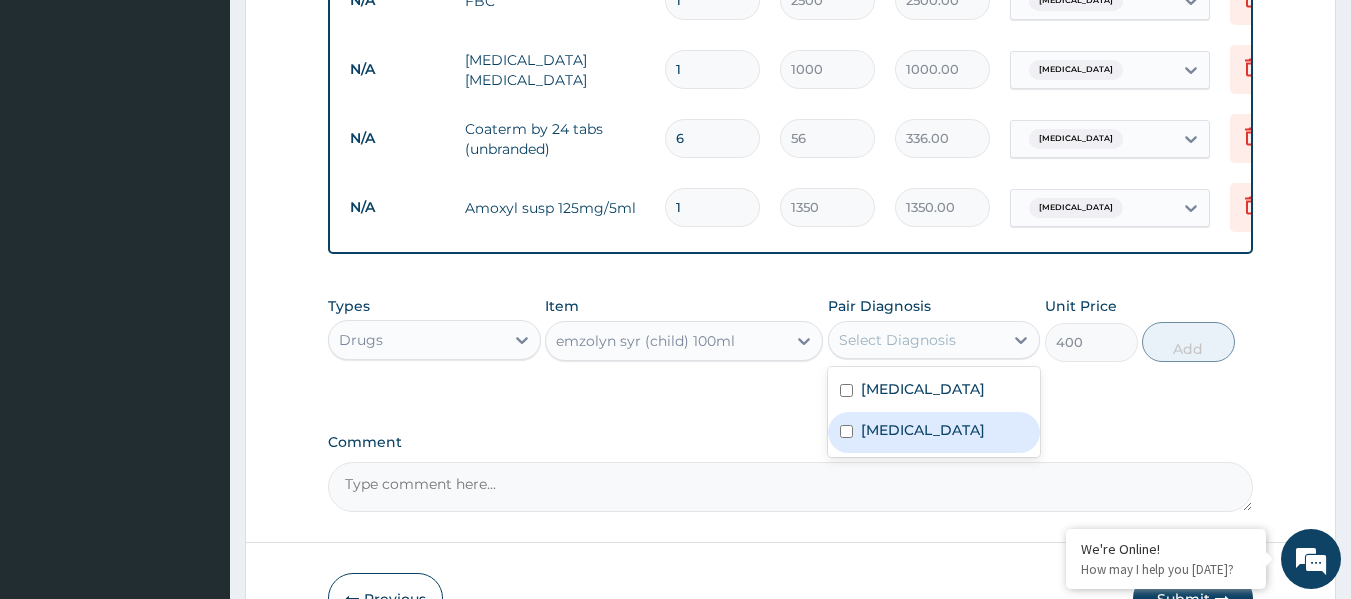 click on "Upper respiratory infection" at bounding box center (923, 430) 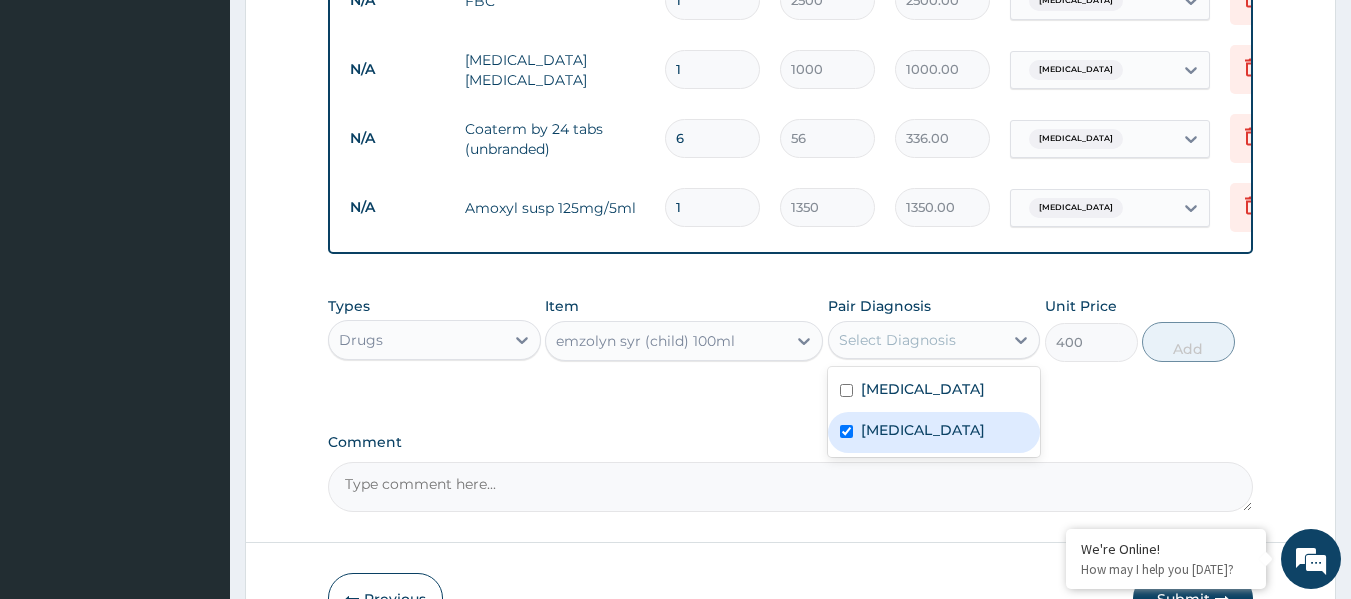 checkbox on "true" 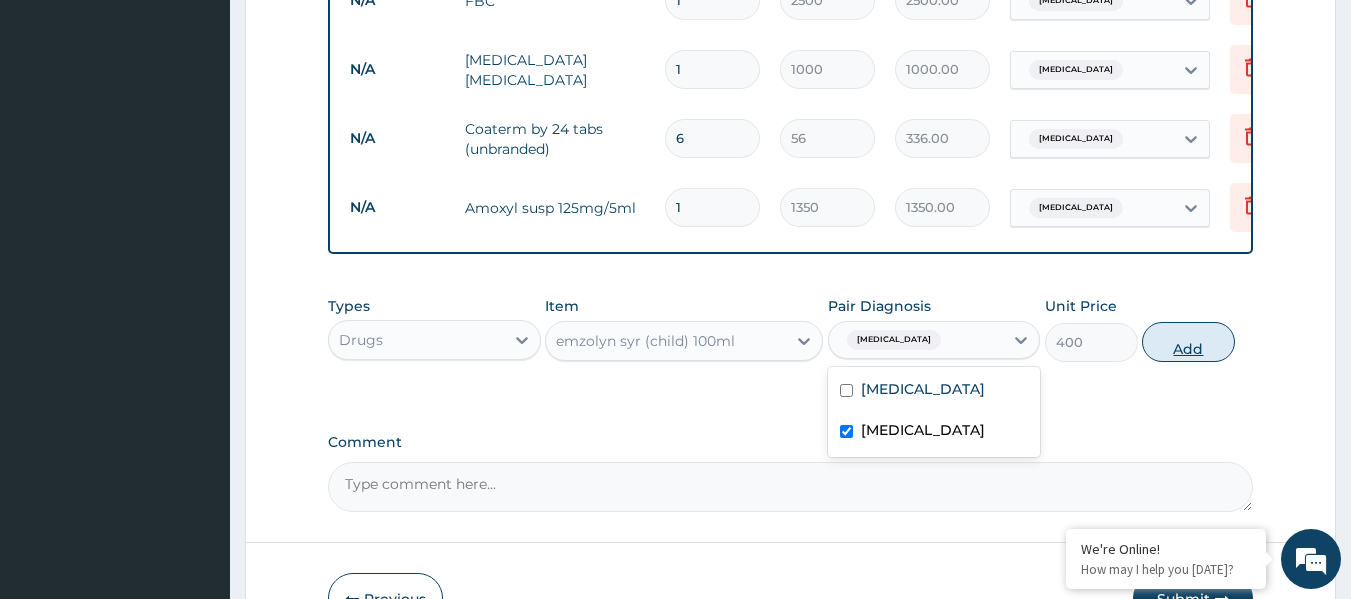 click on "Add" at bounding box center (1188, 342) 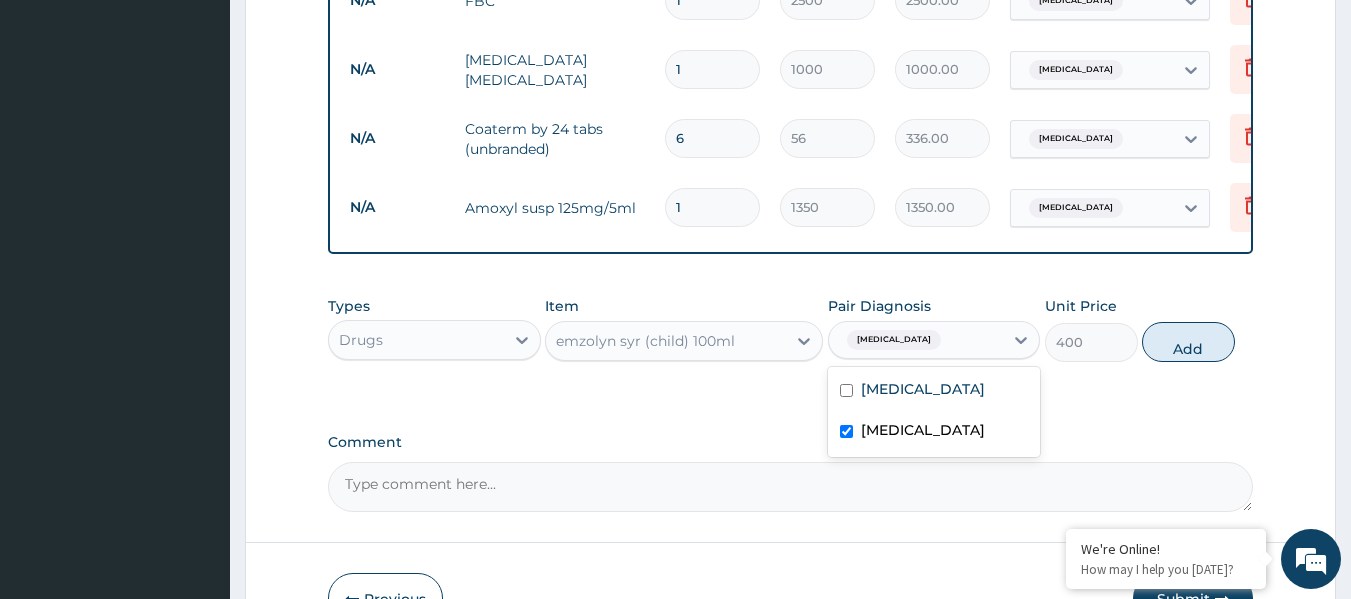 type on "0" 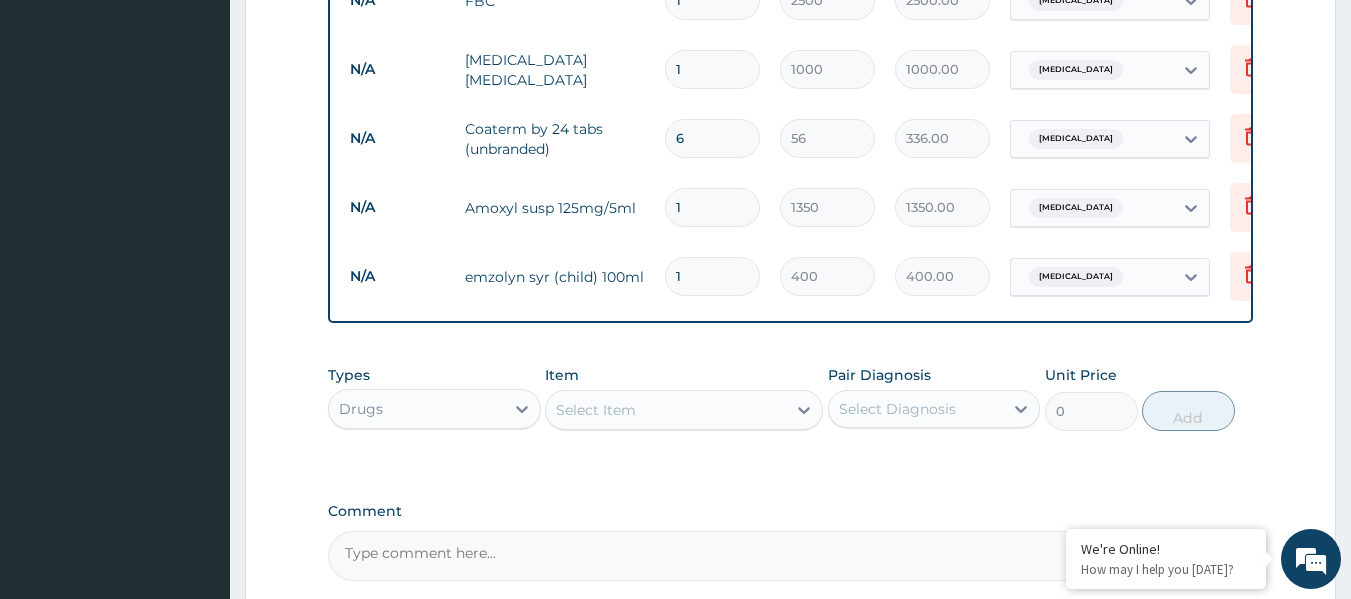 click on "Select Item" at bounding box center [666, 410] 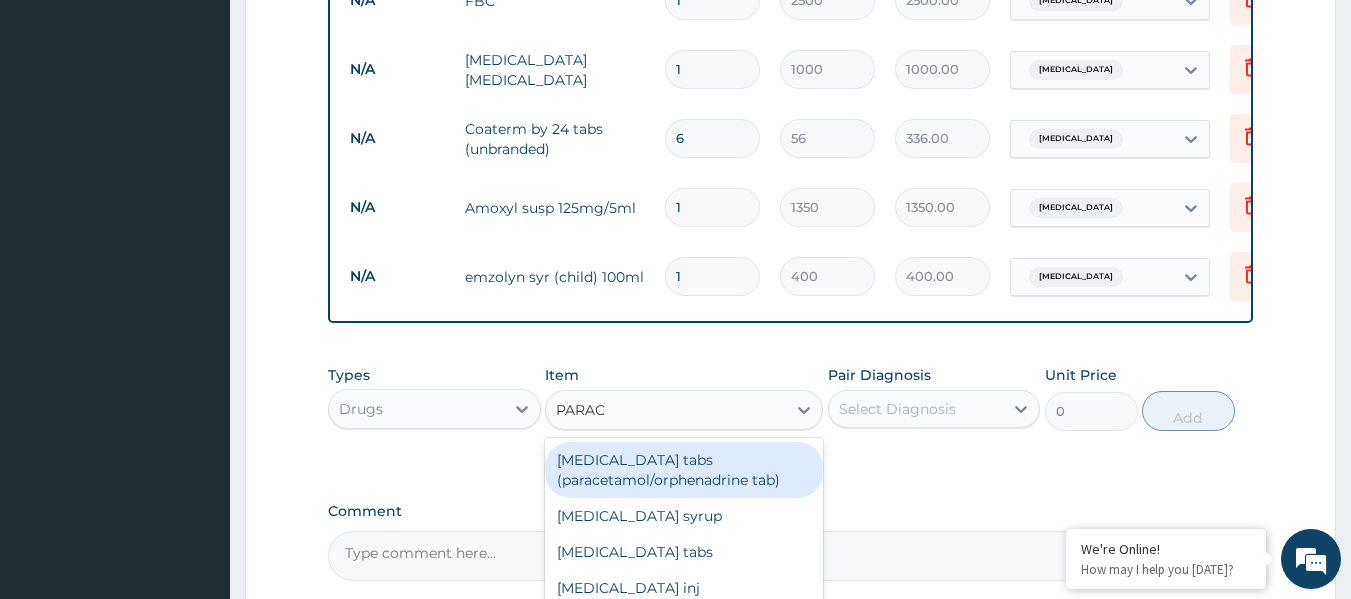type on "PARACE" 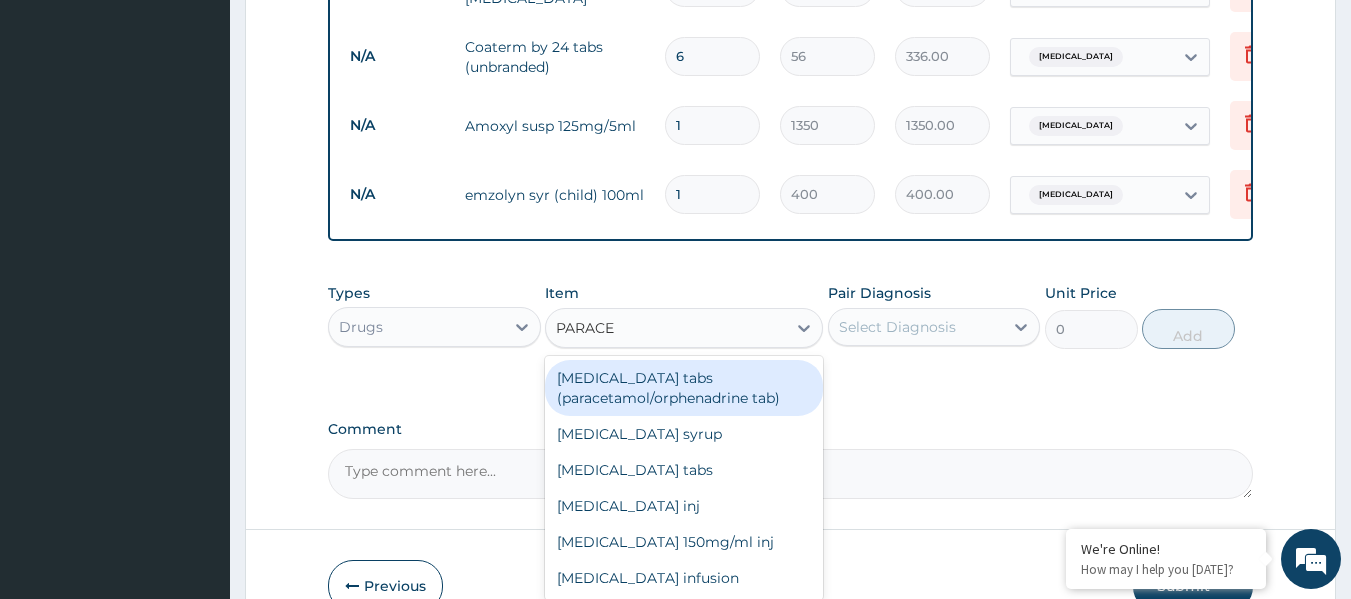 scroll, scrollTop: 1109, scrollLeft: 0, axis: vertical 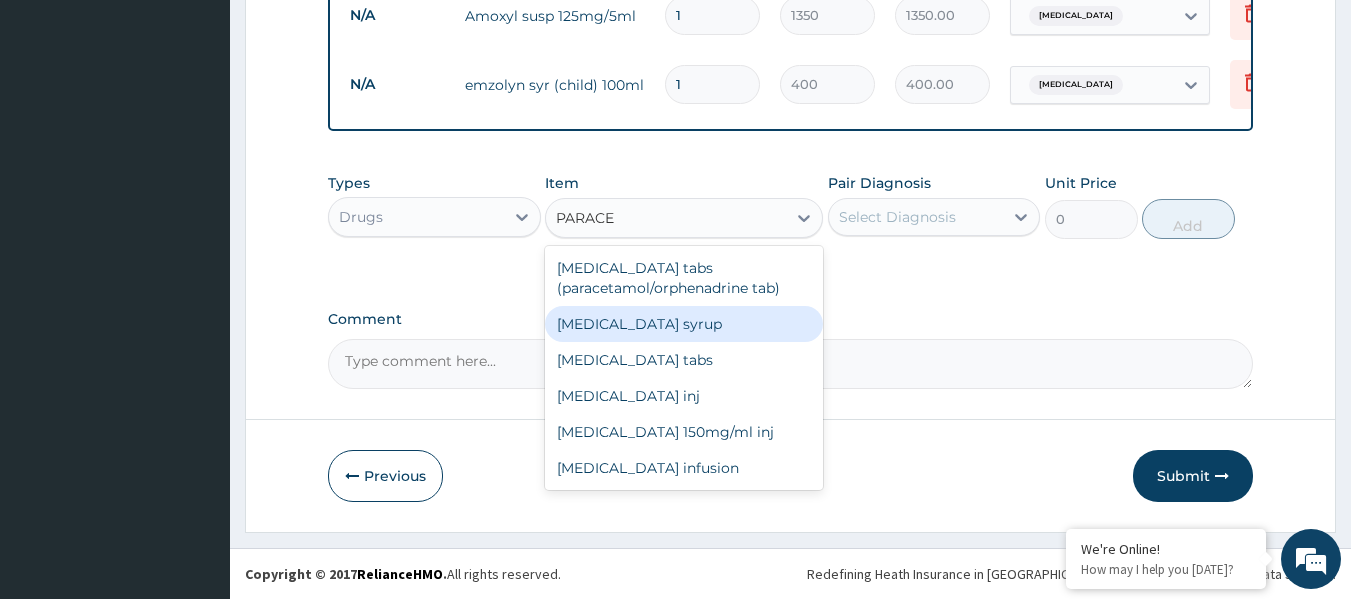 click on "Paracetamol syrup" at bounding box center [684, 324] 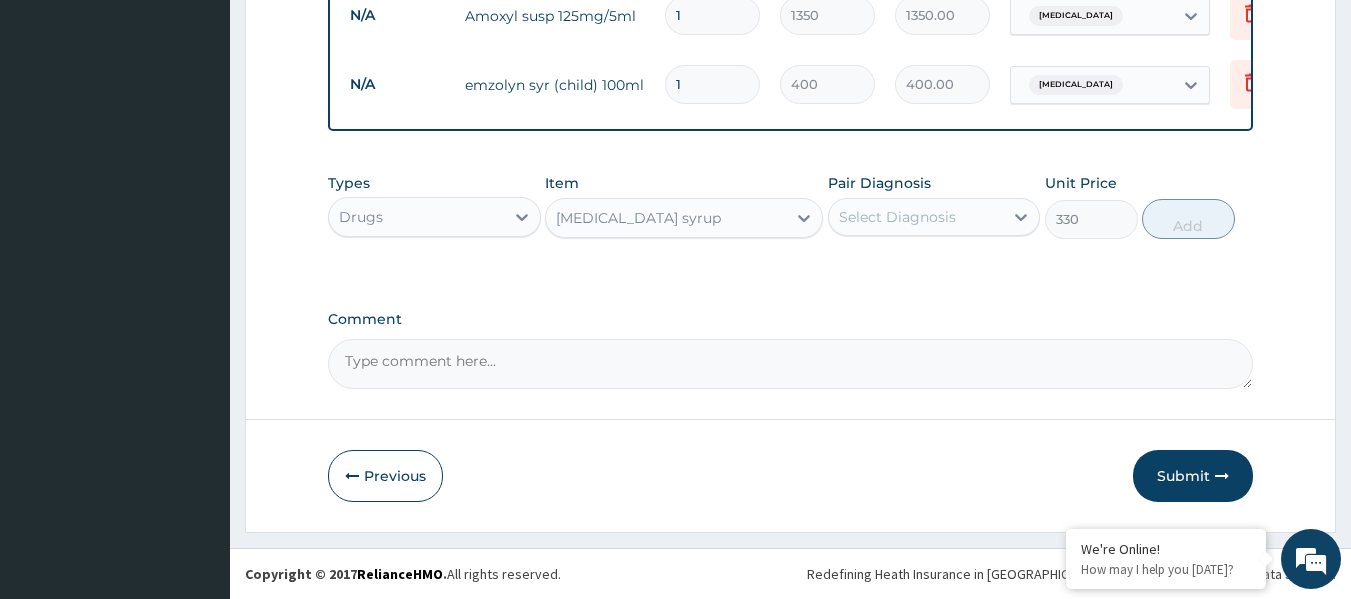 click on "Select Diagnosis" at bounding box center [916, 217] 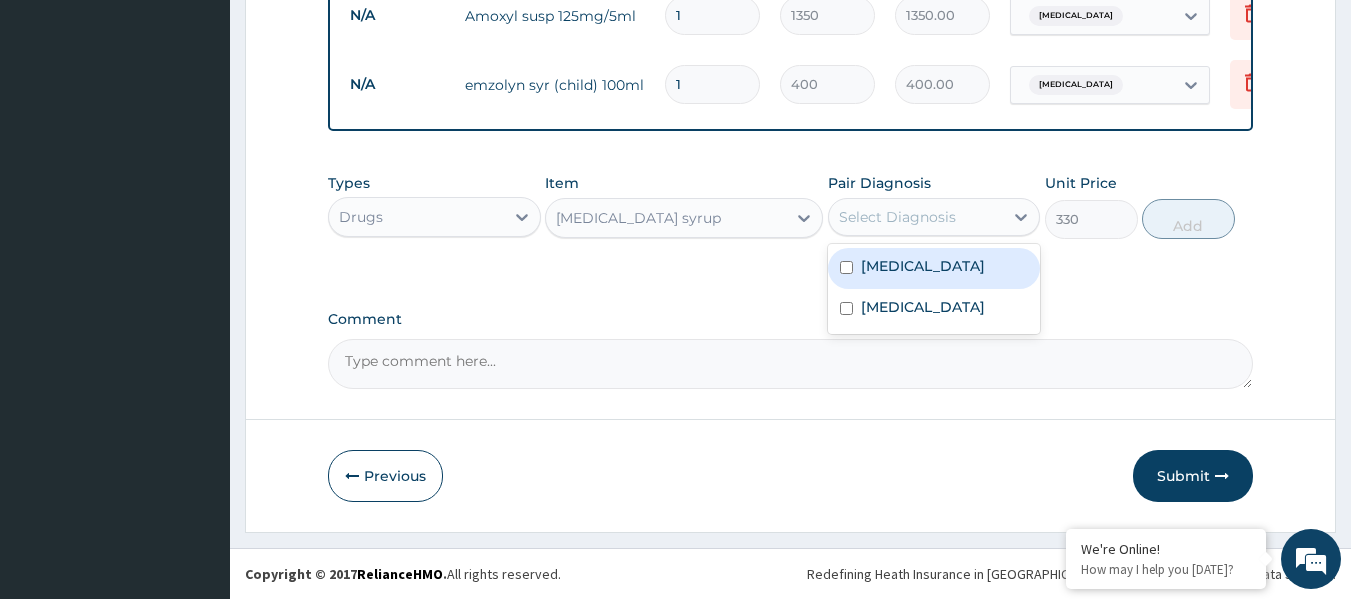 click on "[MEDICAL_DATA]" at bounding box center (934, 268) 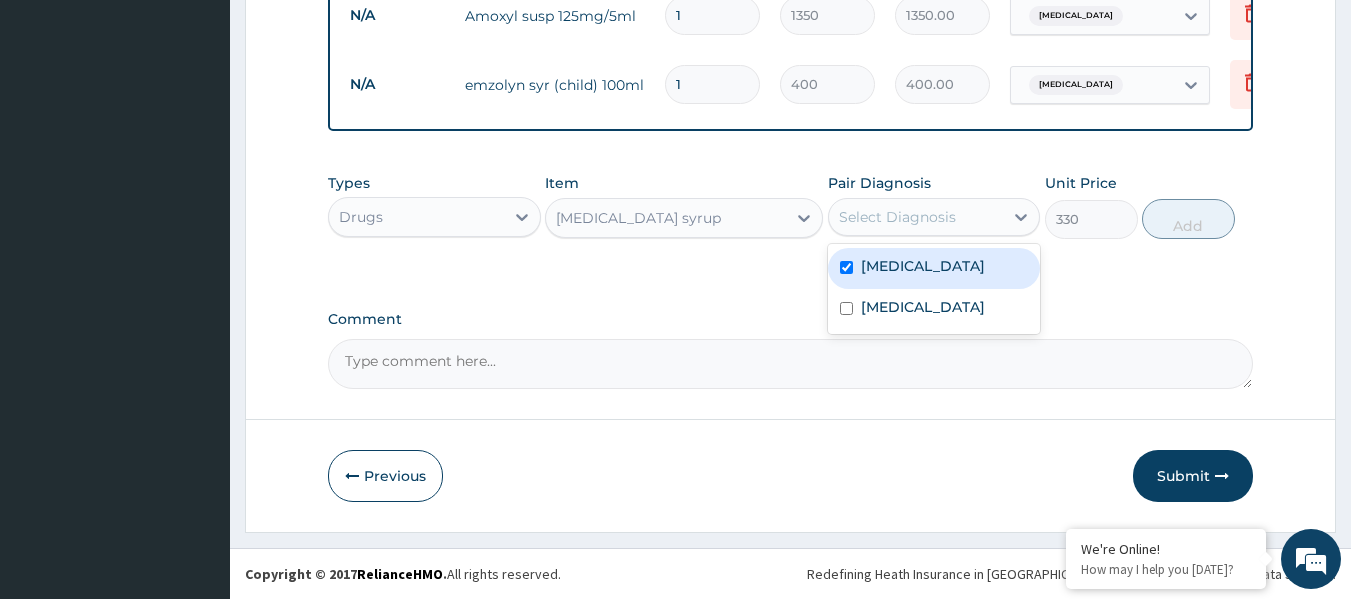 checkbox on "true" 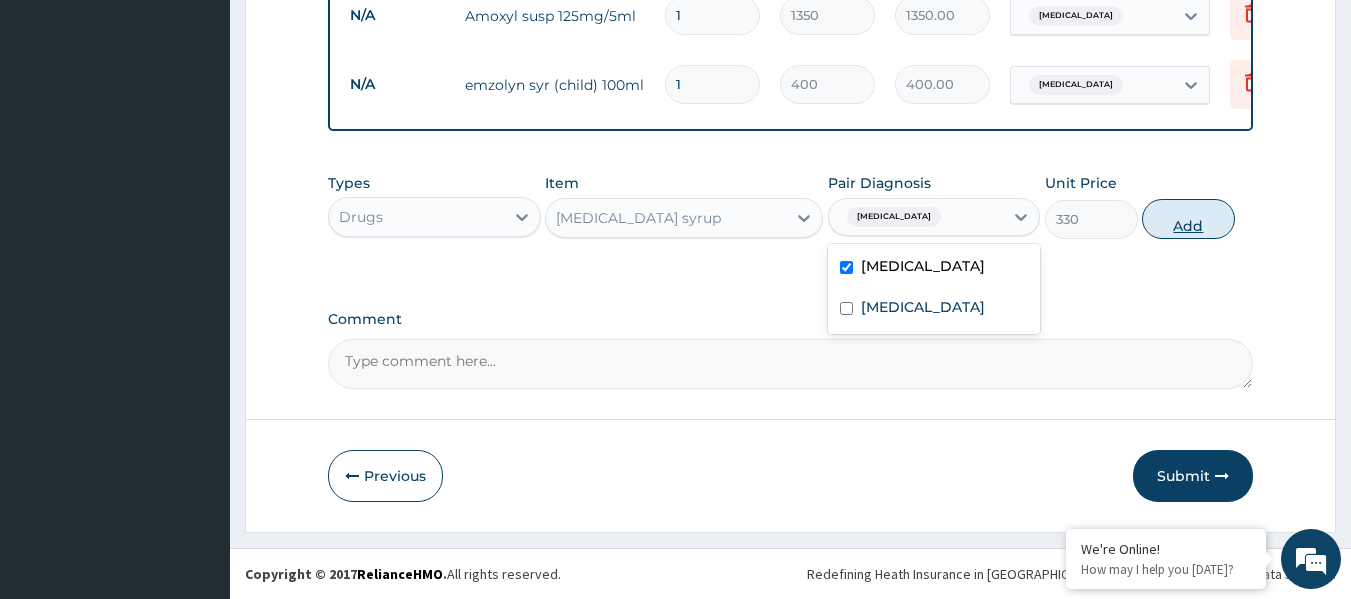 click on "Add" at bounding box center (1188, 219) 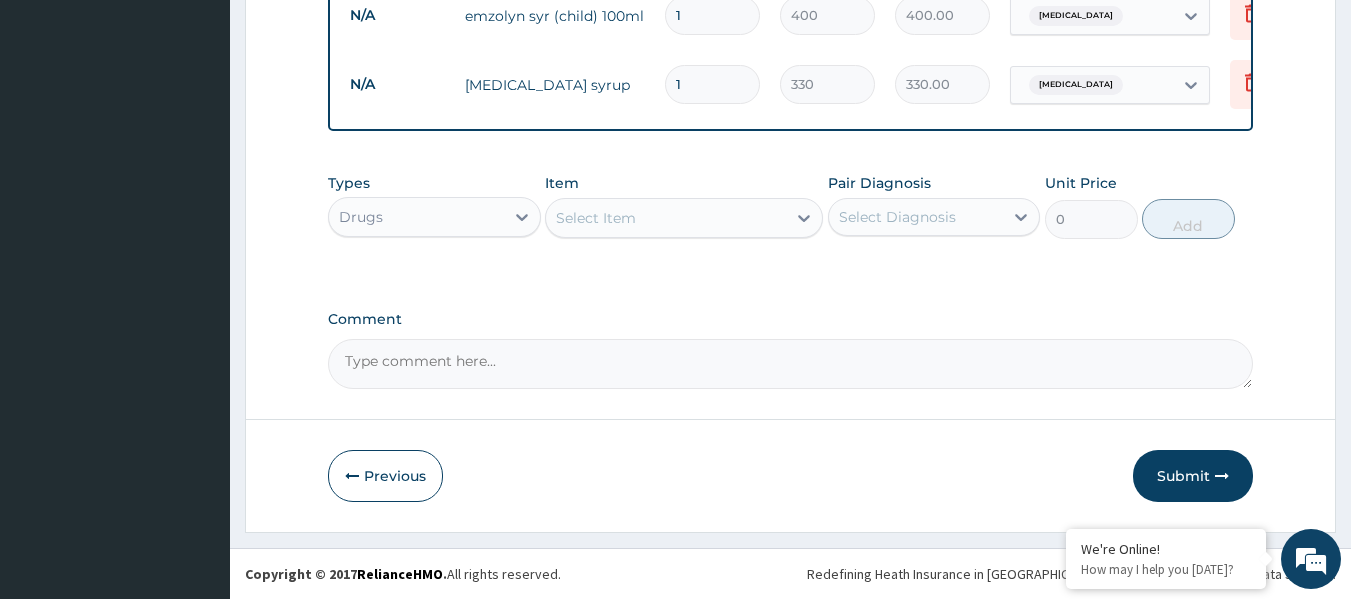 scroll, scrollTop: 1185, scrollLeft: 0, axis: vertical 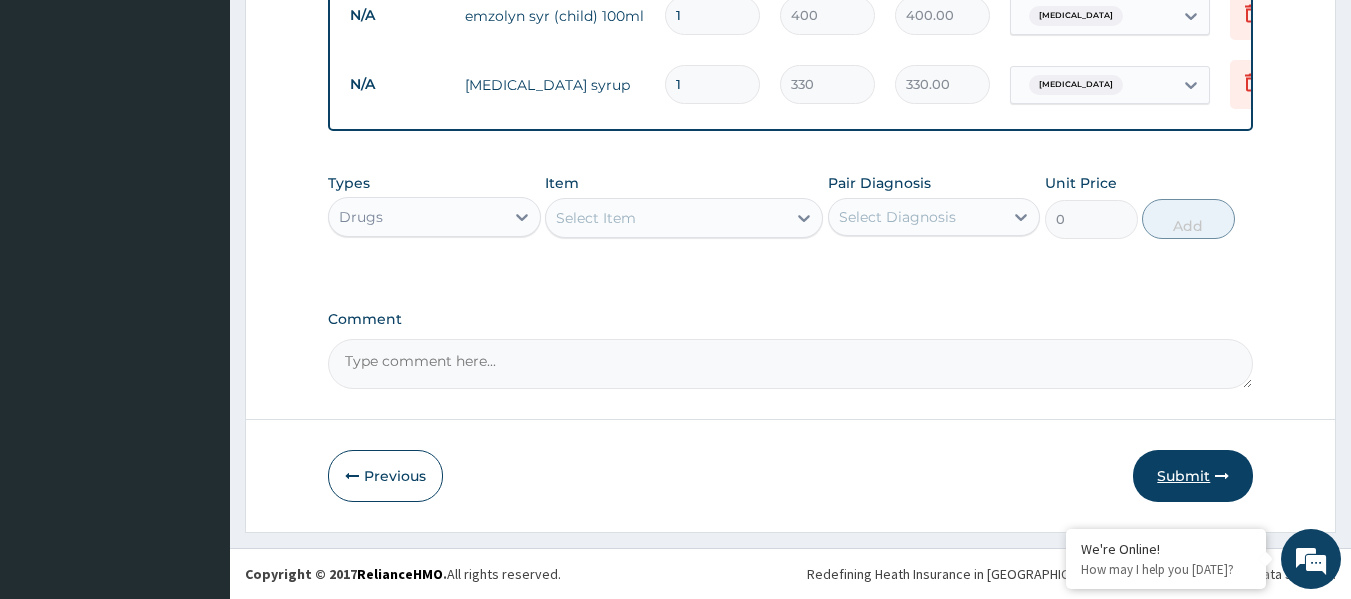 click on "Submit" at bounding box center (1193, 476) 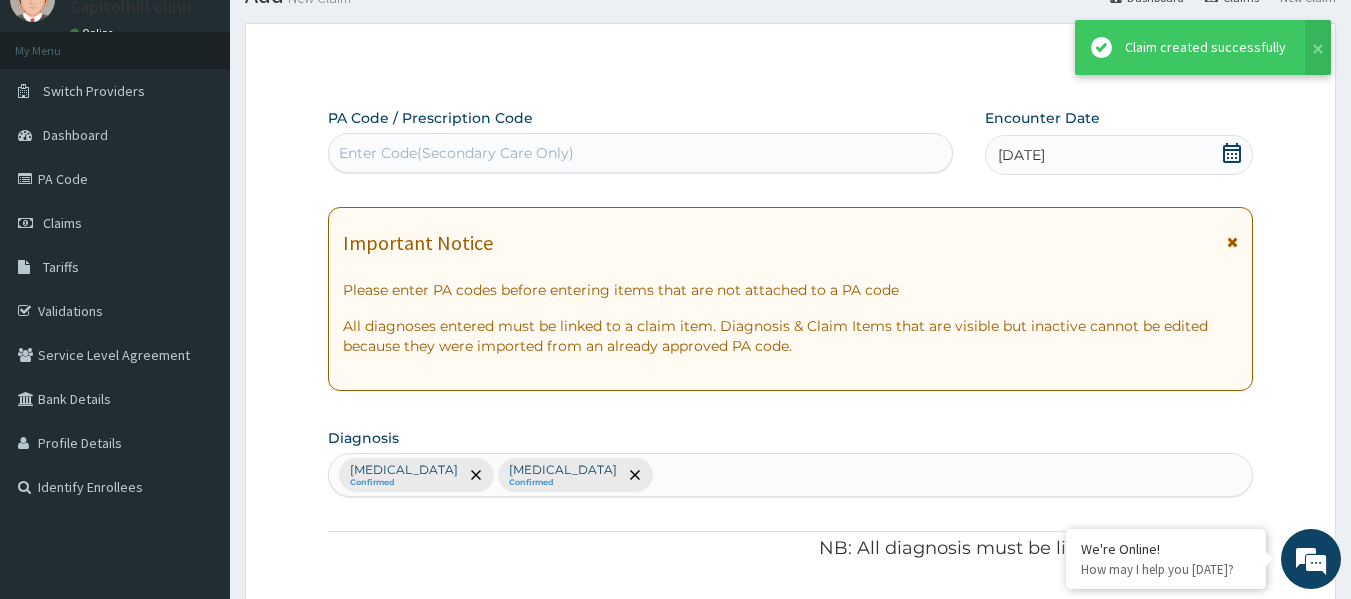 scroll, scrollTop: 1185, scrollLeft: 0, axis: vertical 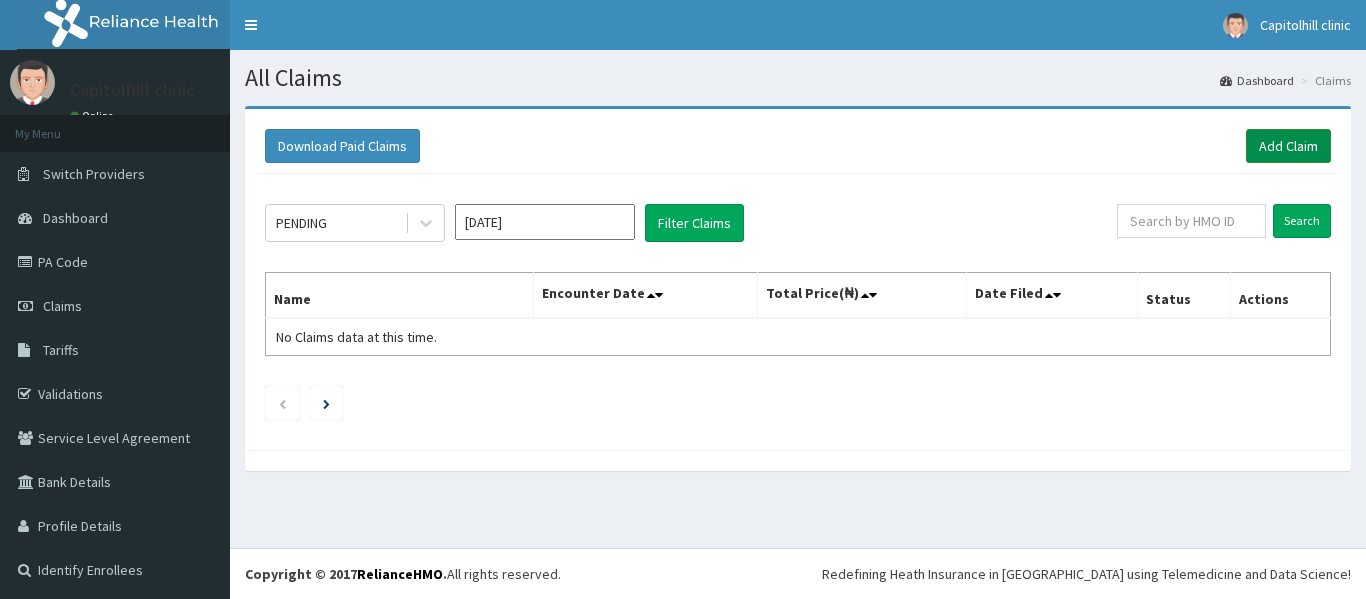click on "Add Claim" at bounding box center (1288, 146) 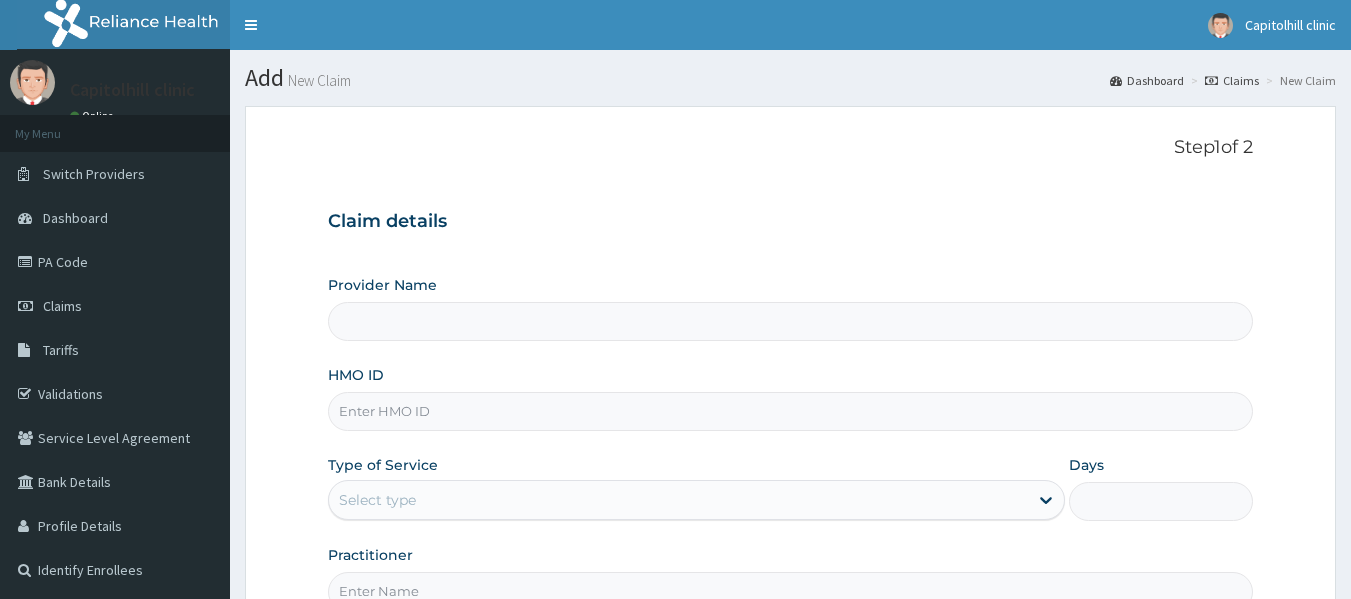scroll, scrollTop: 0, scrollLeft: 0, axis: both 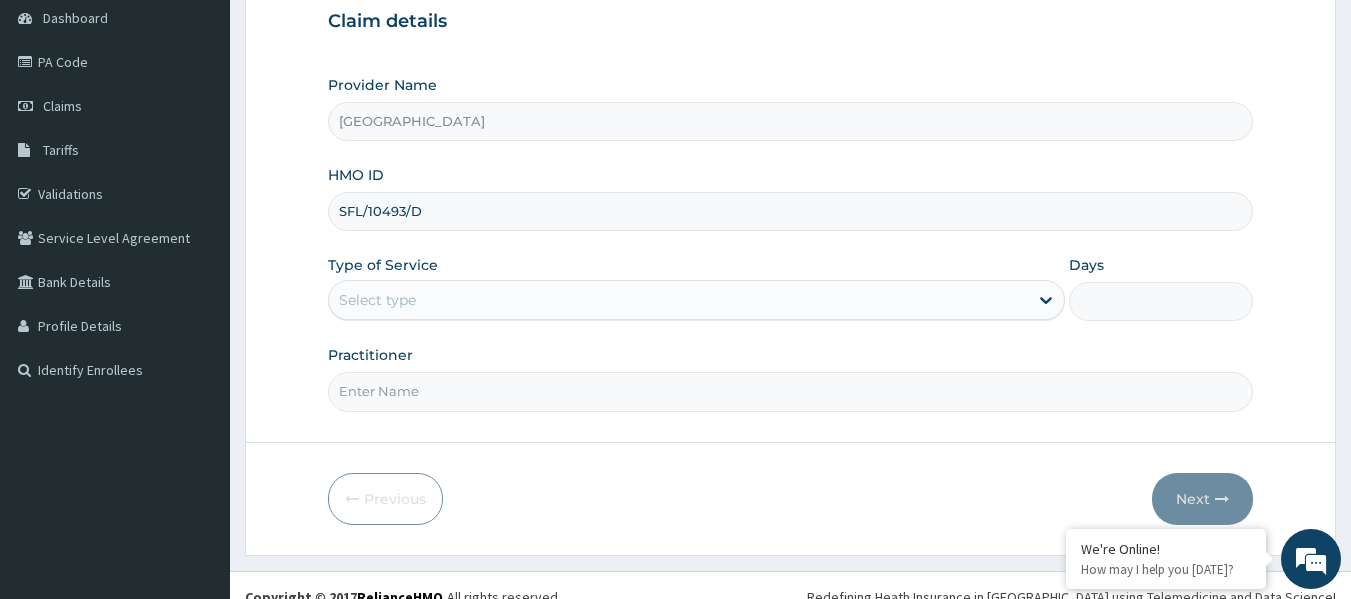 type on "SFL/10493/D" 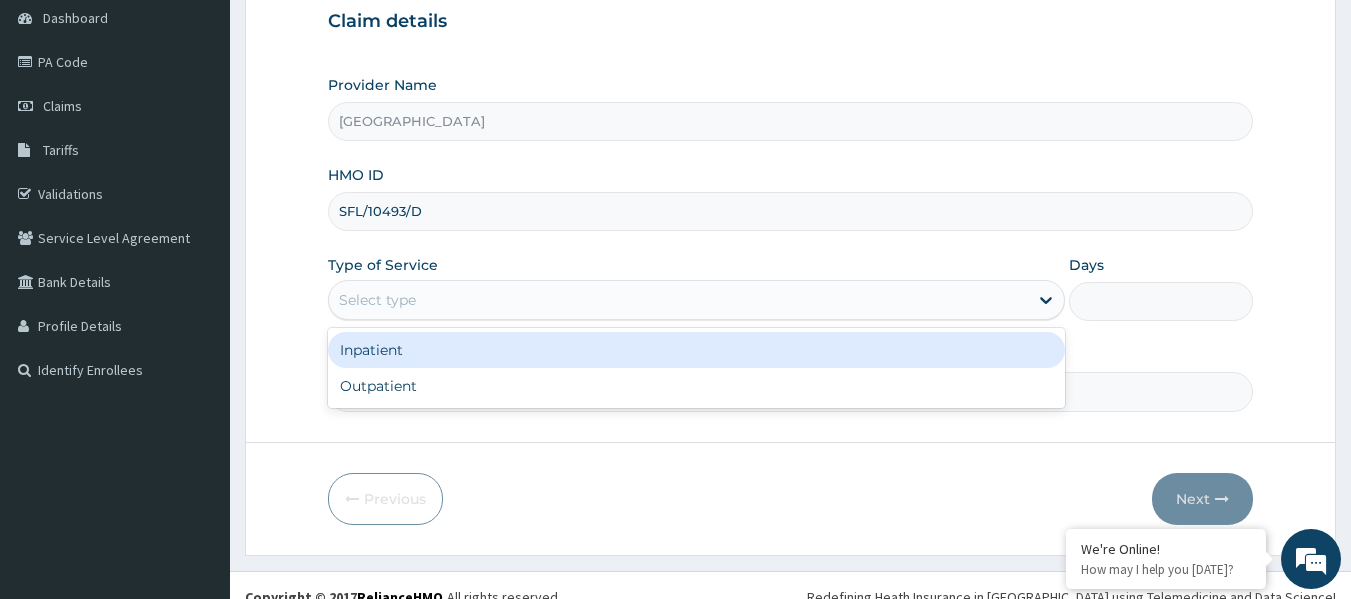 click on "Select type" at bounding box center (377, 300) 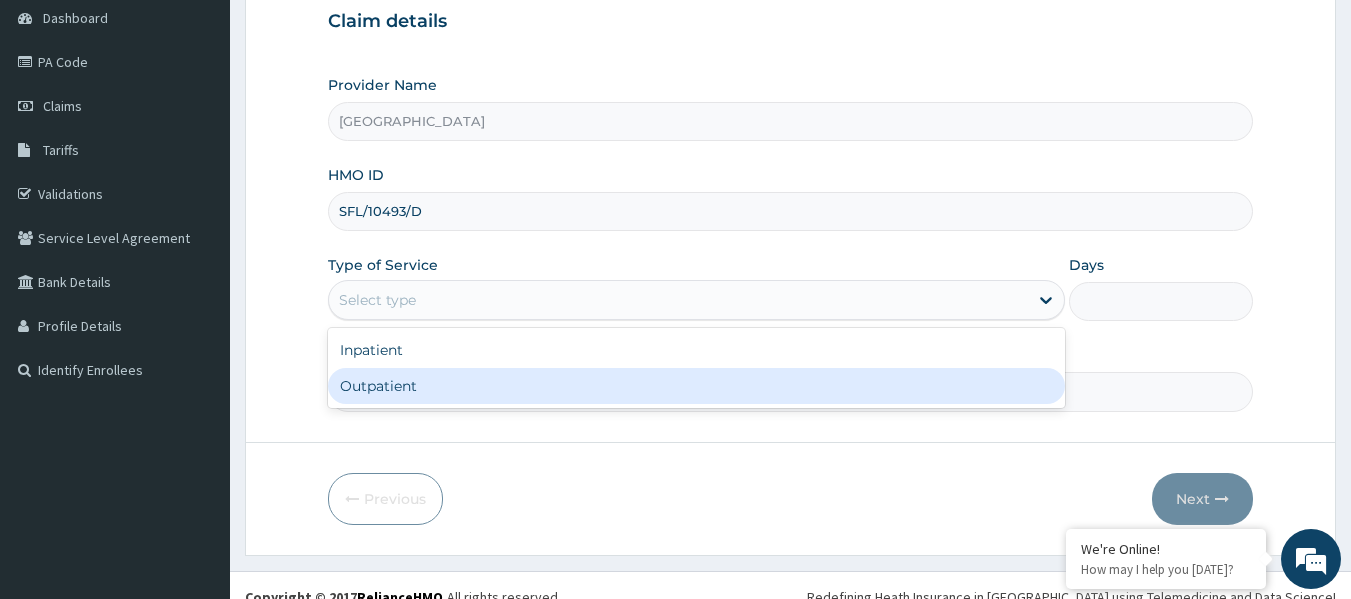 click on "Outpatient" at bounding box center [696, 386] 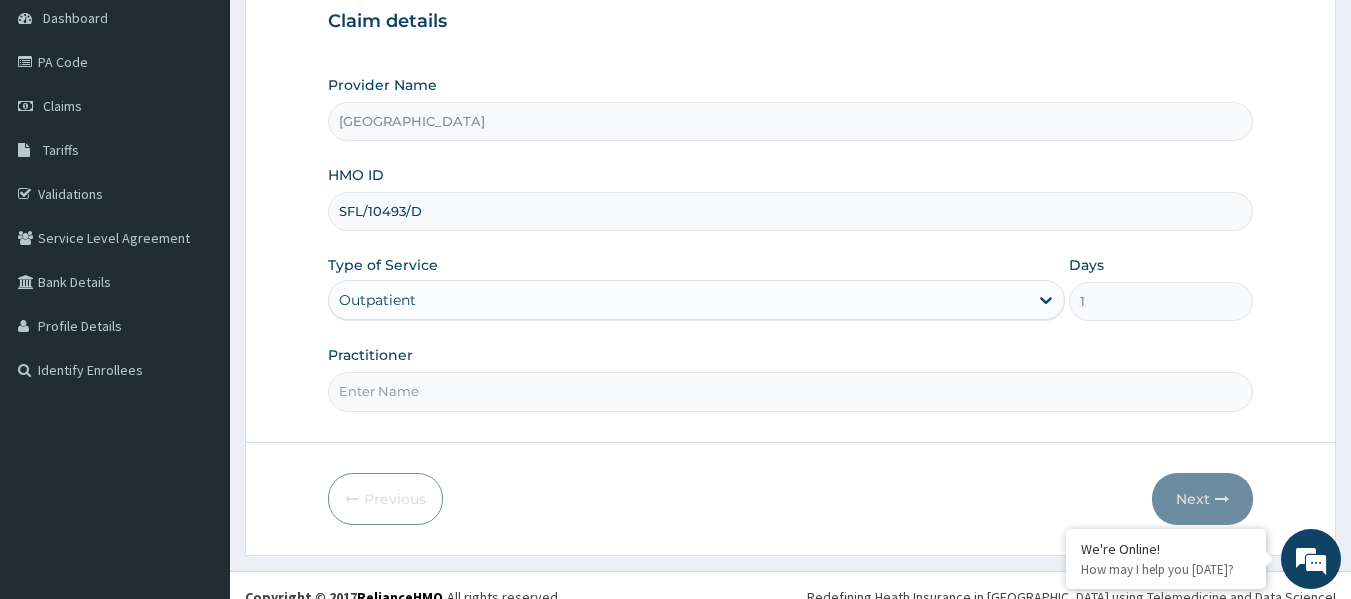 click on "Practitioner" at bounding box center [791, 391] 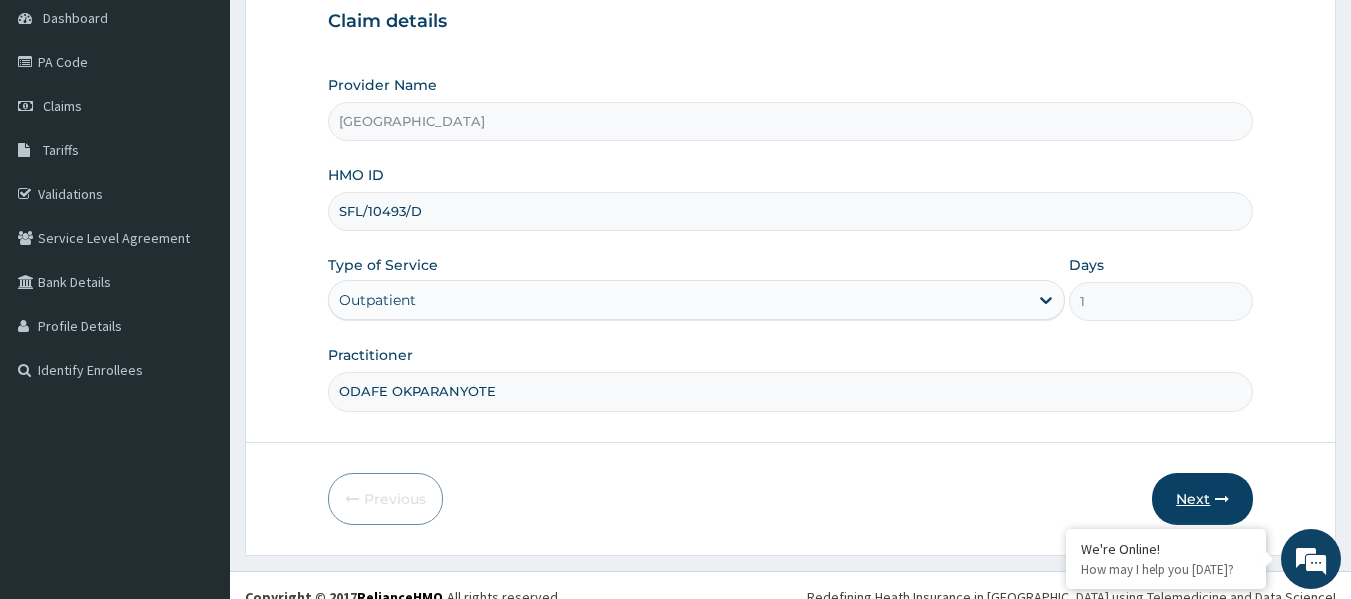 type on "ODAFE OKPARANYOTE" 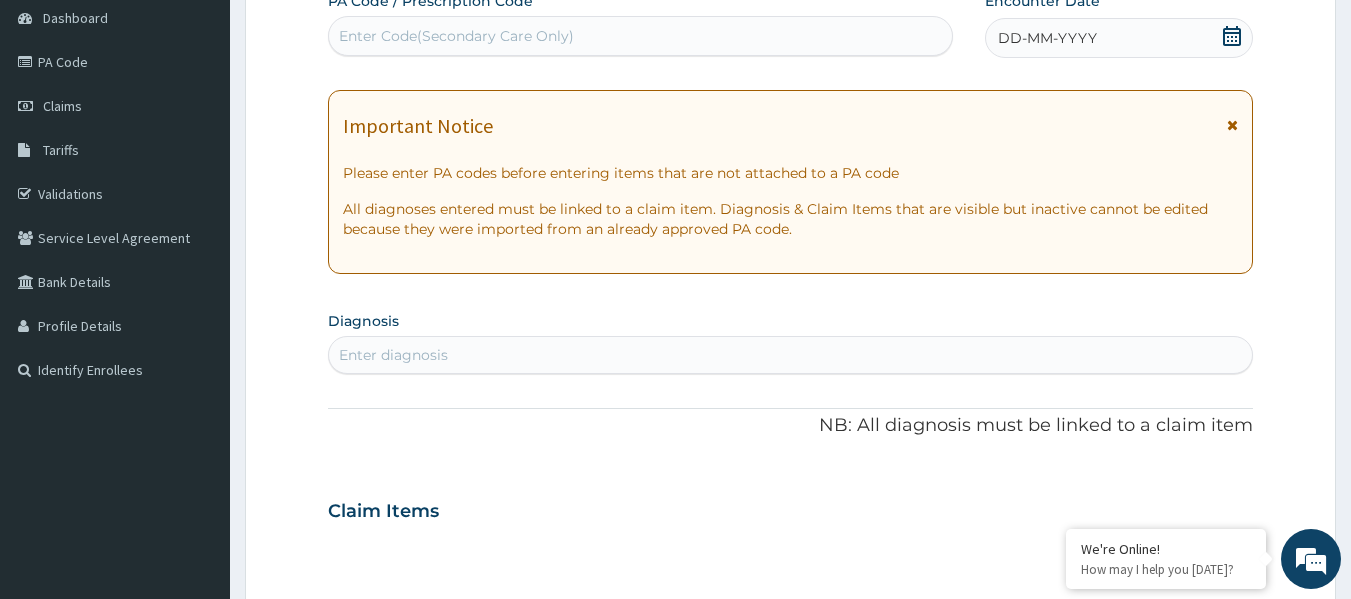 click on "Enter Code(Secondary Care Only)" at bounding box center (456, 36) 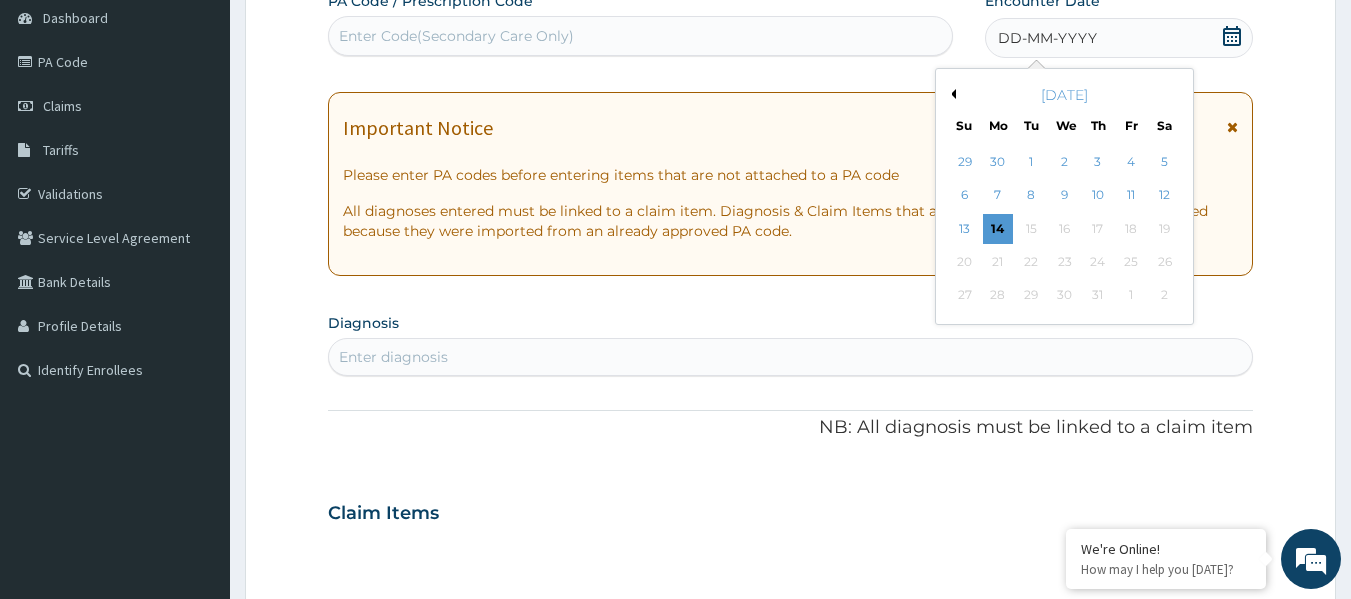 click on "[DATE]" at bounding box center [1064, 95] 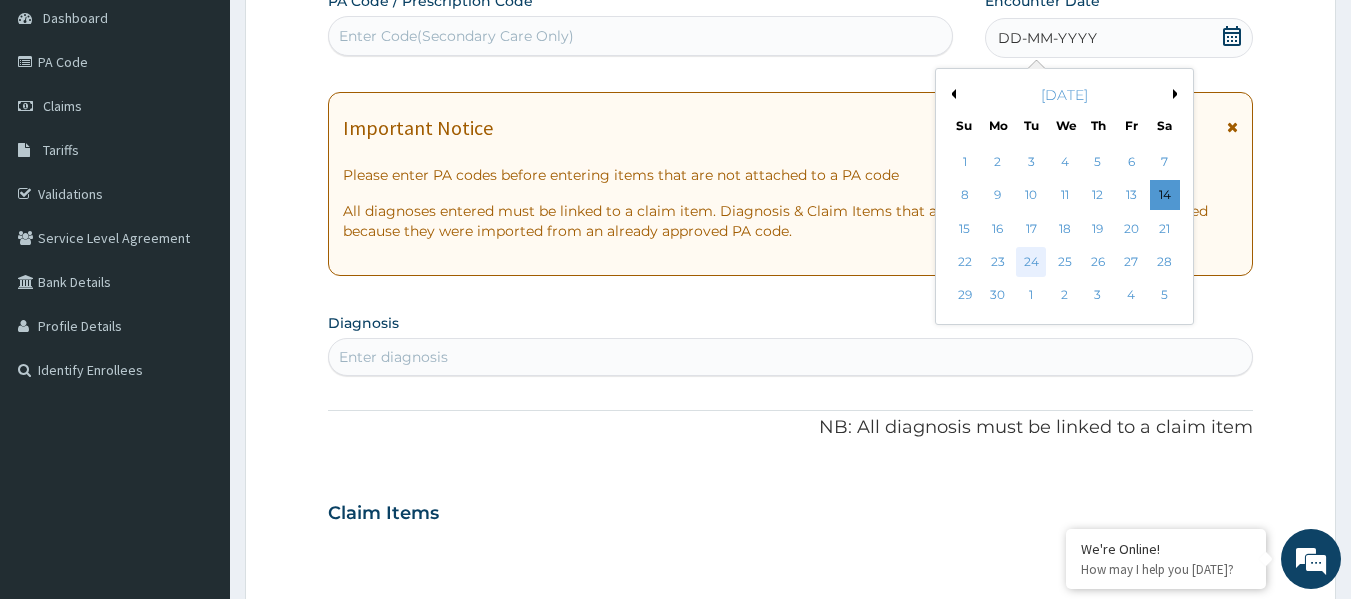 click on "24" at bounding box center (1032, 262) 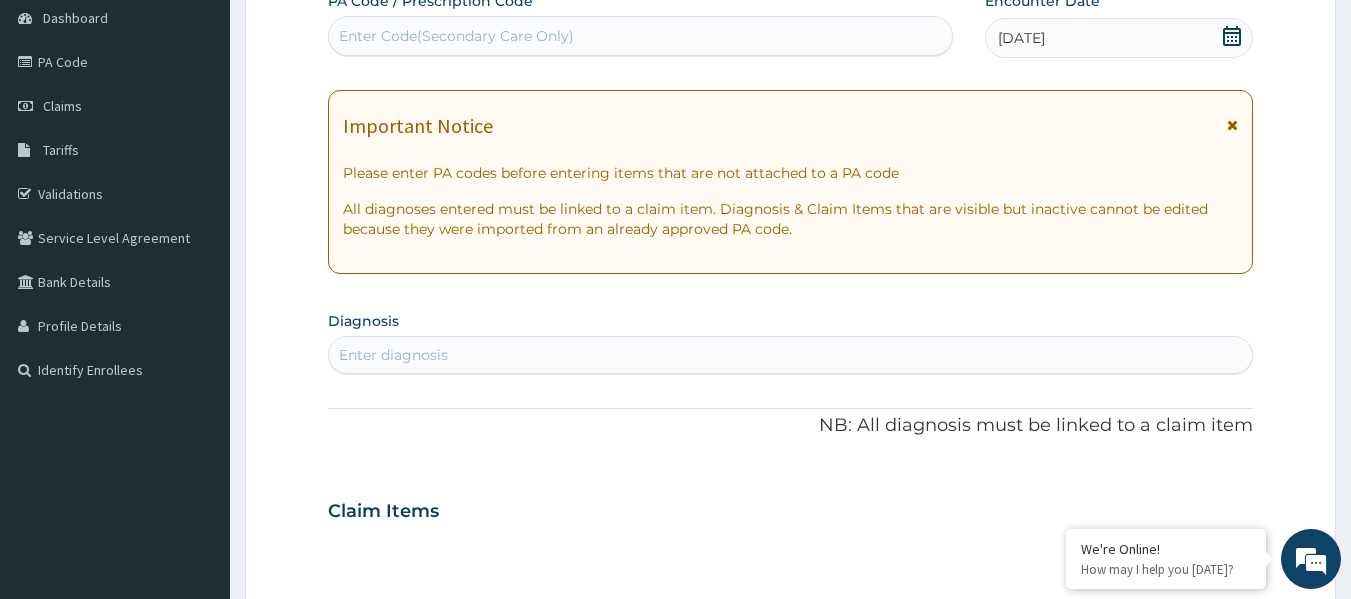 click on "Enter diagnosis" at bounding box center [791, 355] 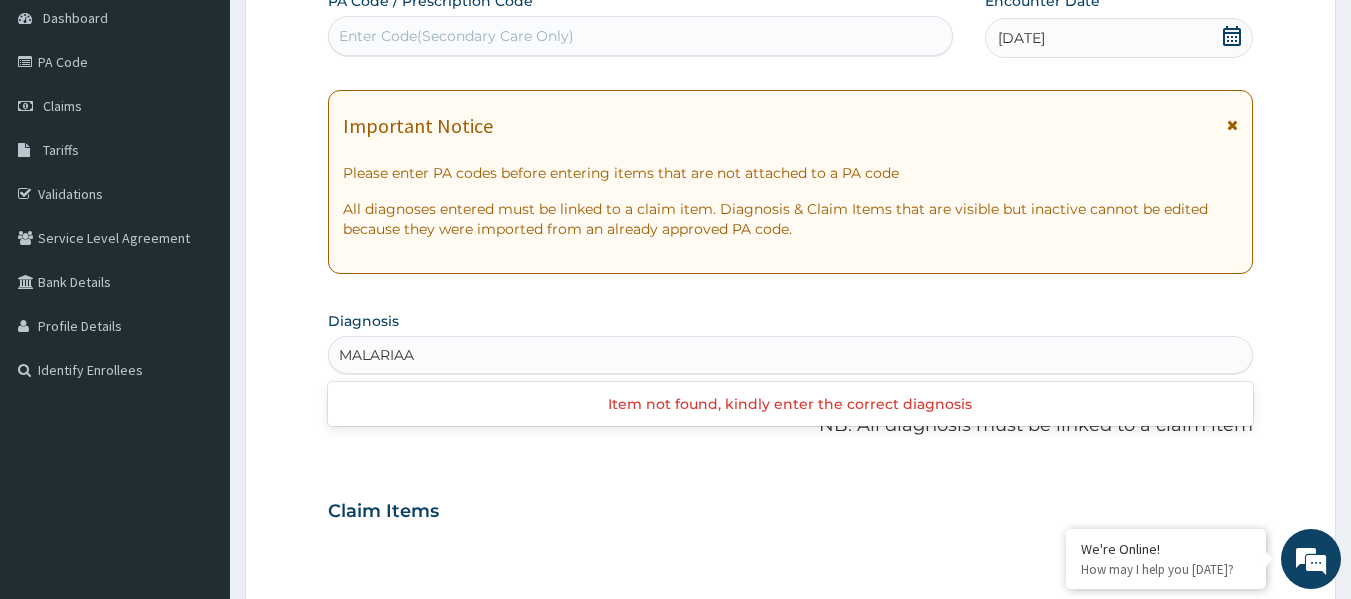 type on "MALARIA" 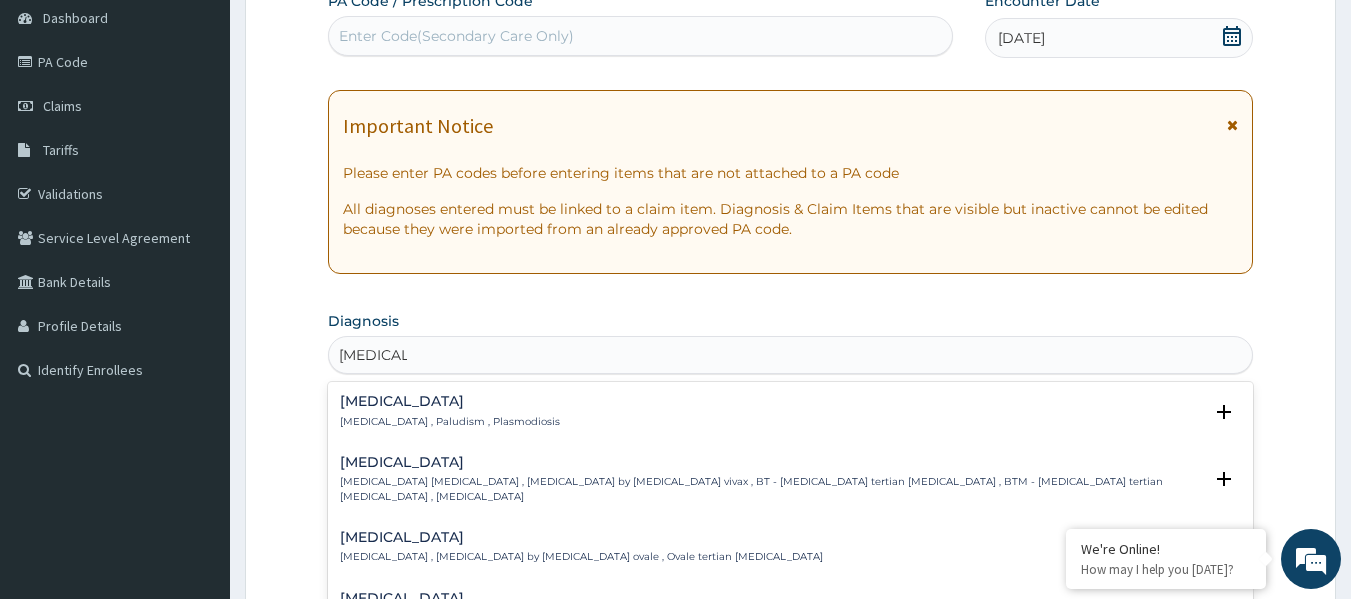 click on "[MEDICAL_DATA]" at bounding box center [450, 401] 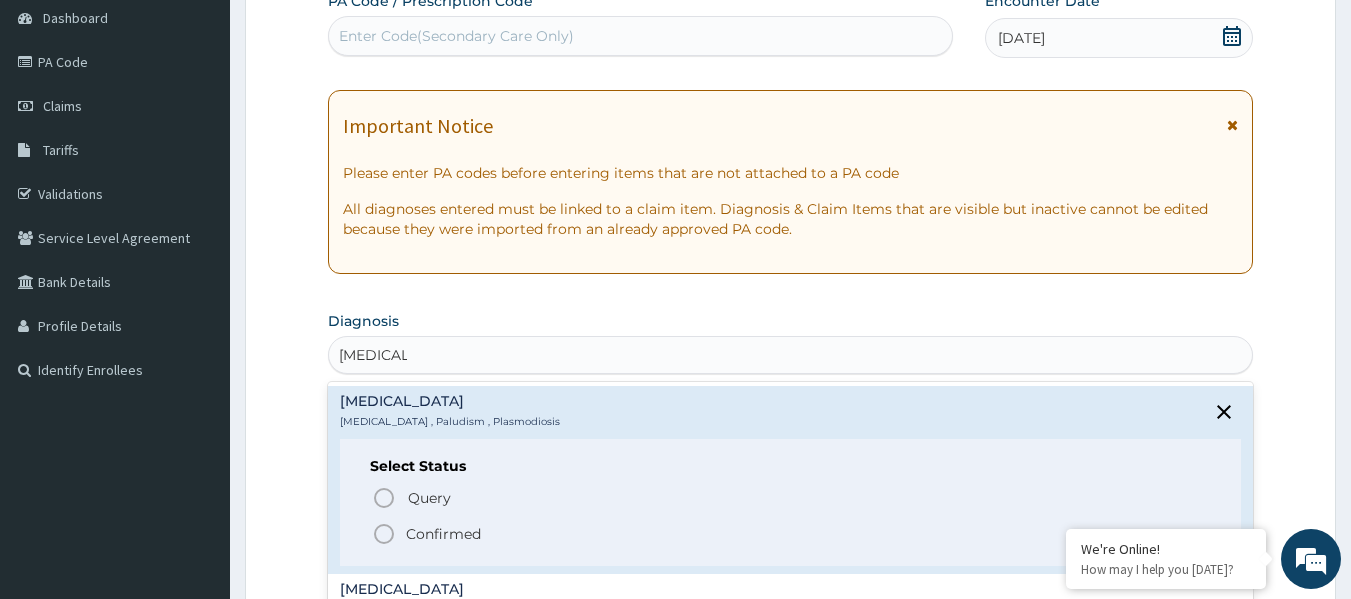 click 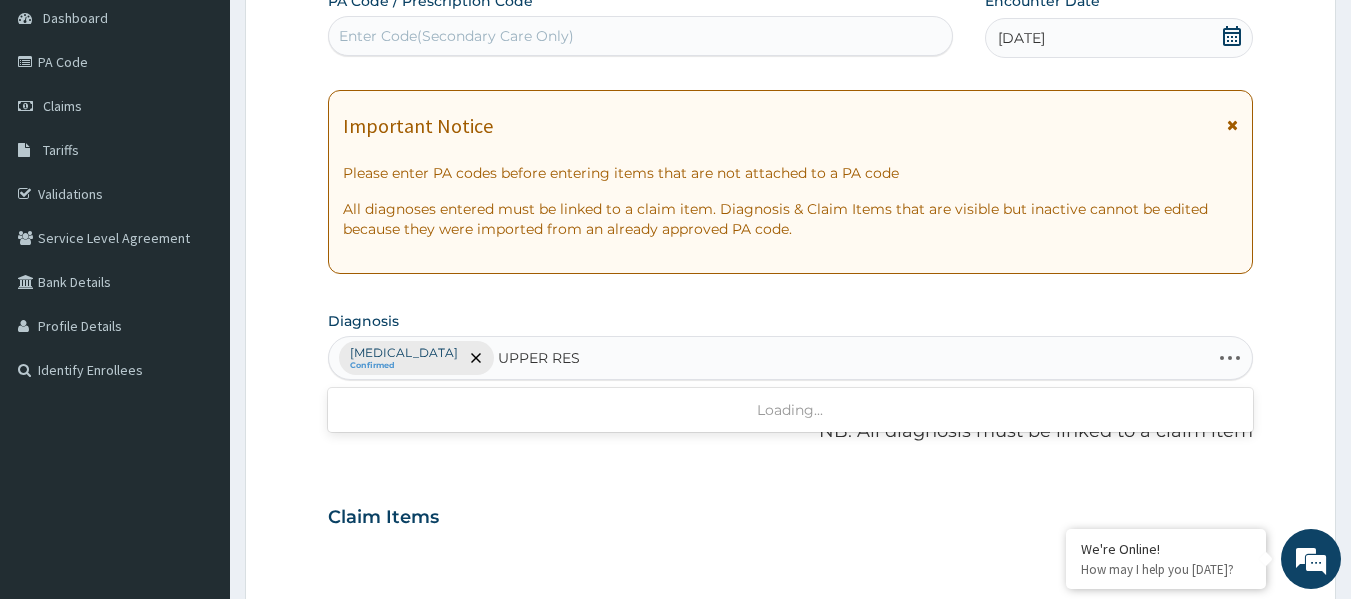 type on "UPPER RESP" 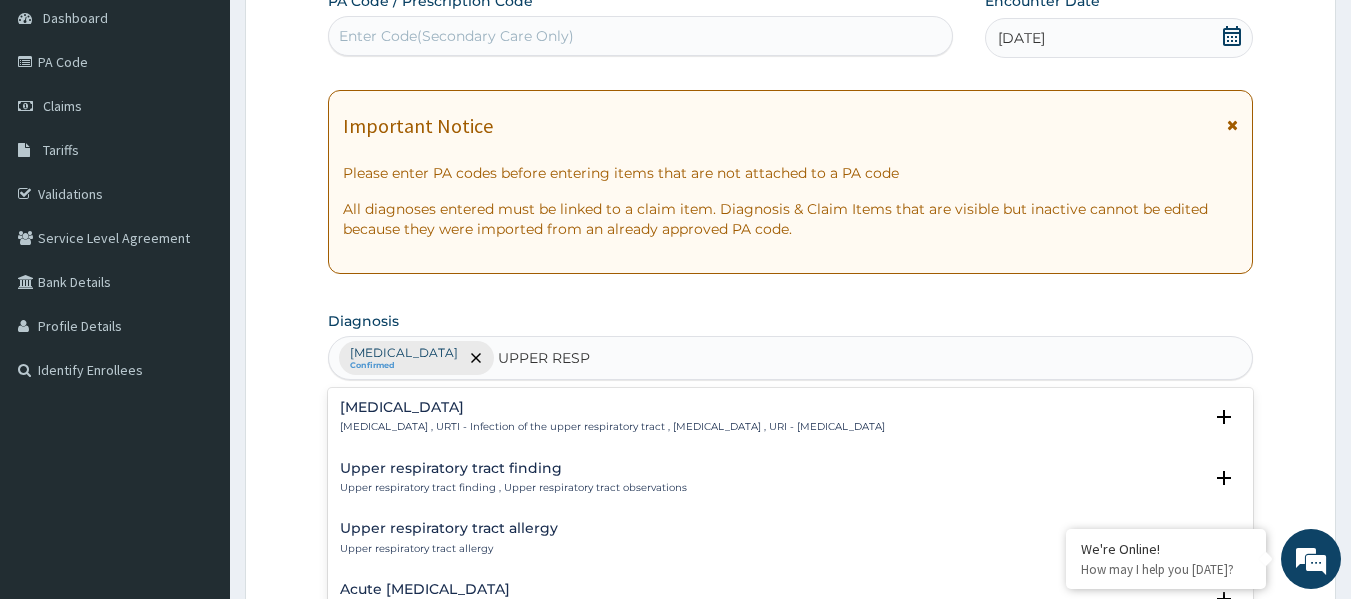 click on "Upper respiratory infection" at bounding box center (612, 407) 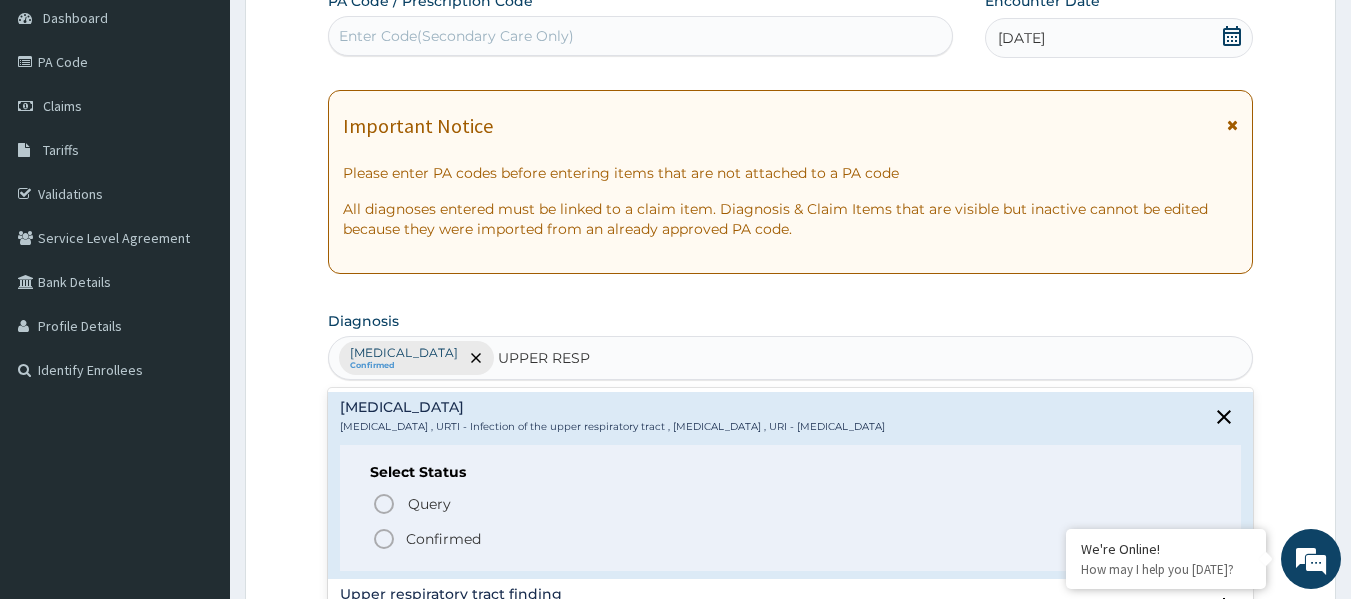 click on "Confirmed" at bounding box center (443, 539) 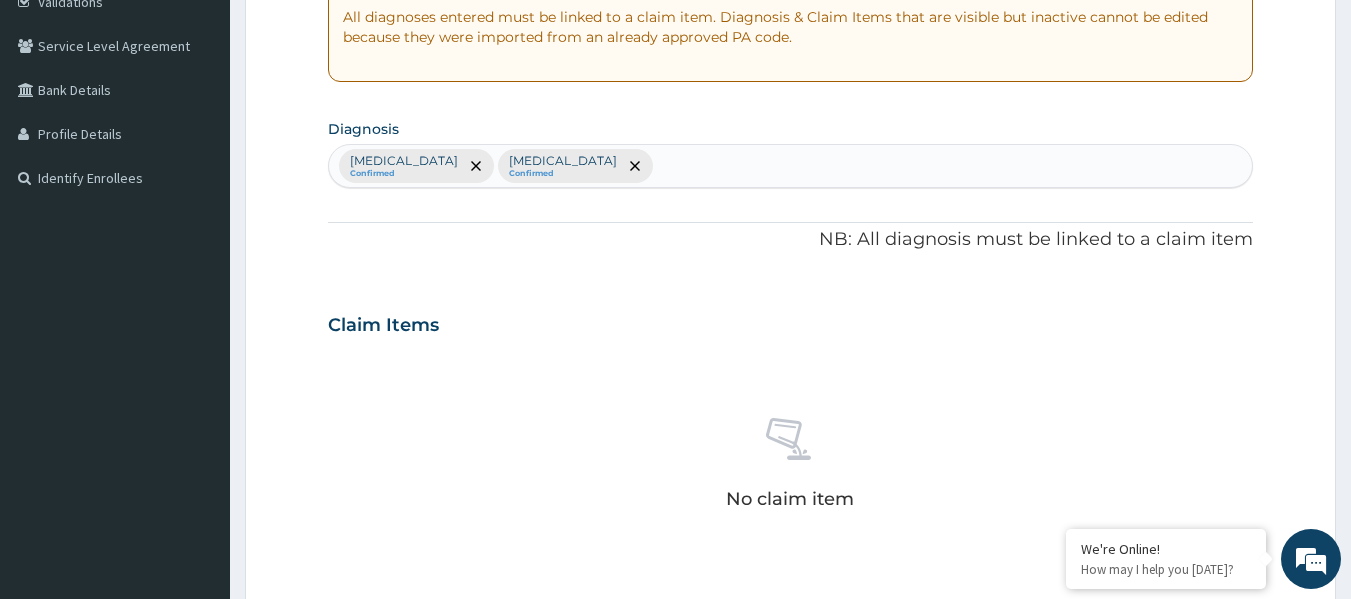 scroll, scrollTop: 600, scrollLeft: 0, axis: vertical 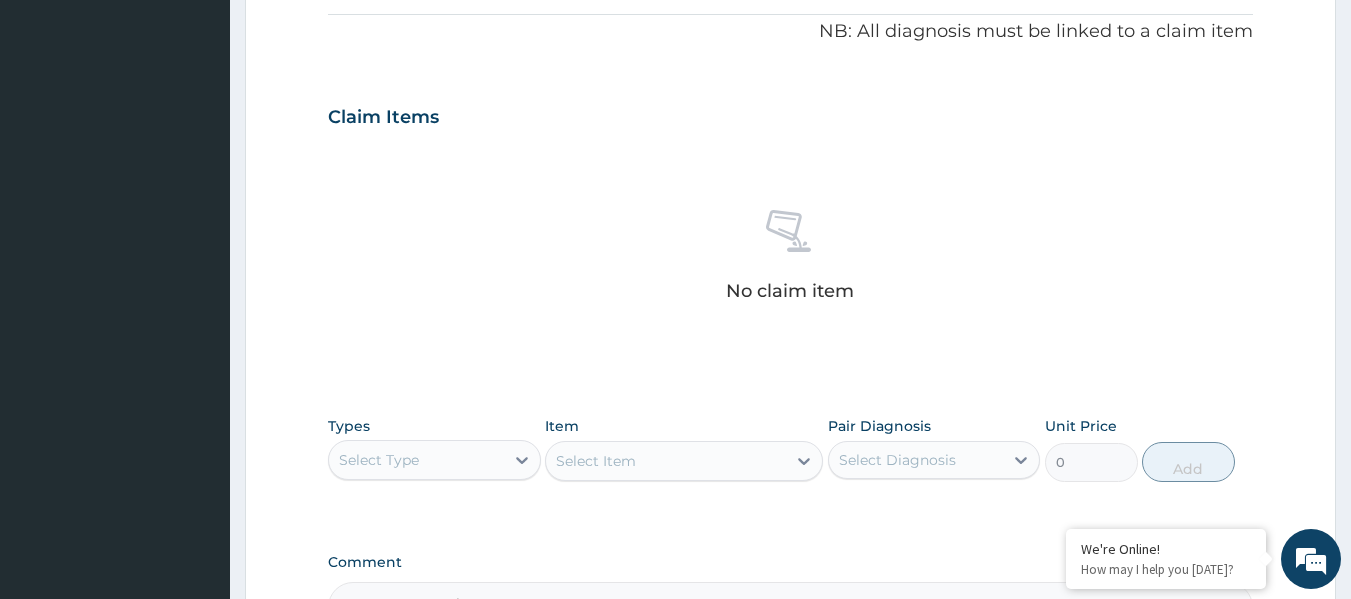 click on "Select Type" at bounding box center [416, 460] 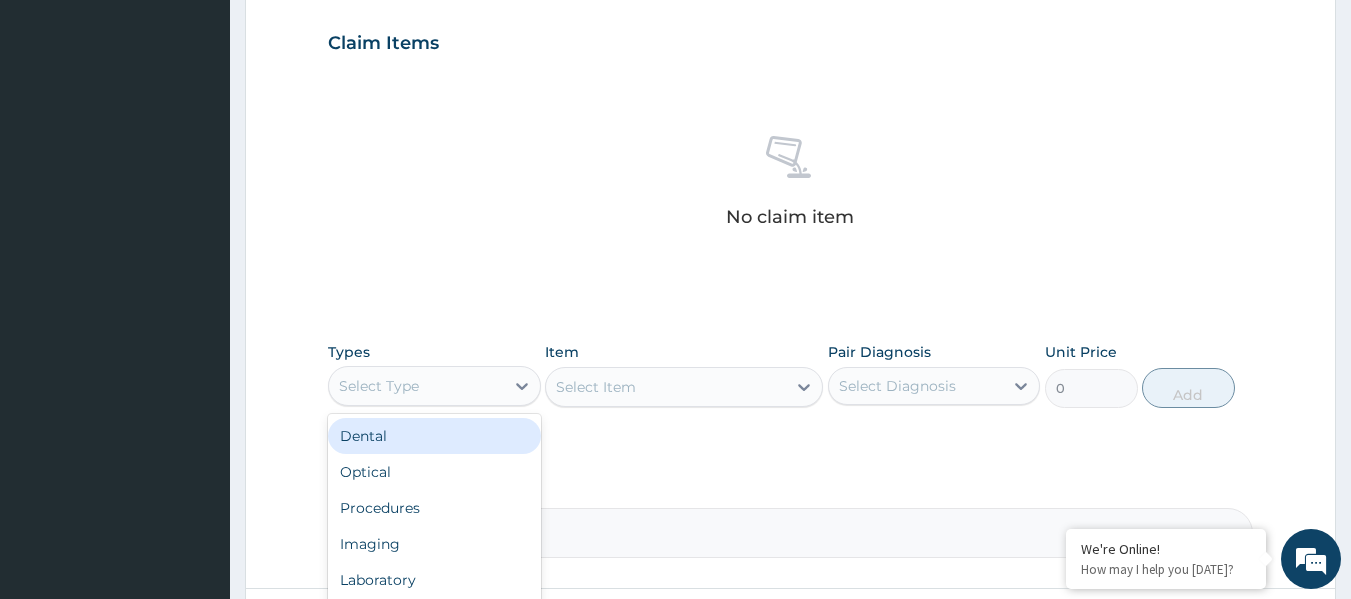 scroll, scrollTop: 700, scrollLeft: 0, axis: vertical 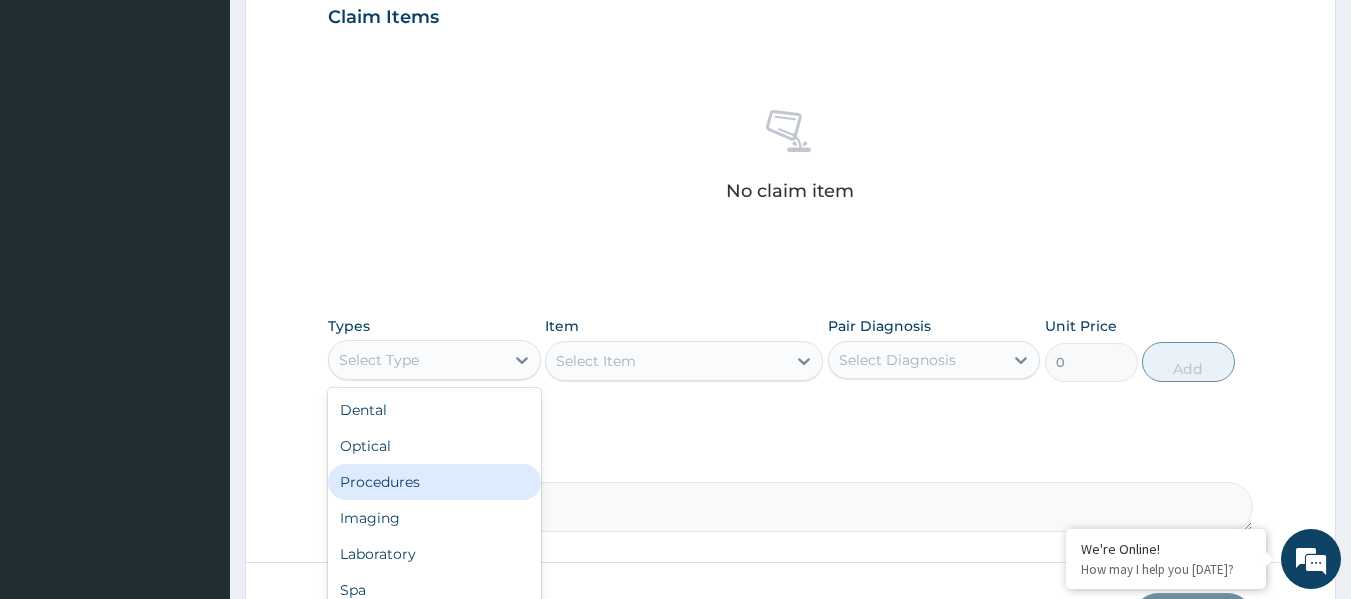 click on "Procedures" at bounding box center (434, 482) 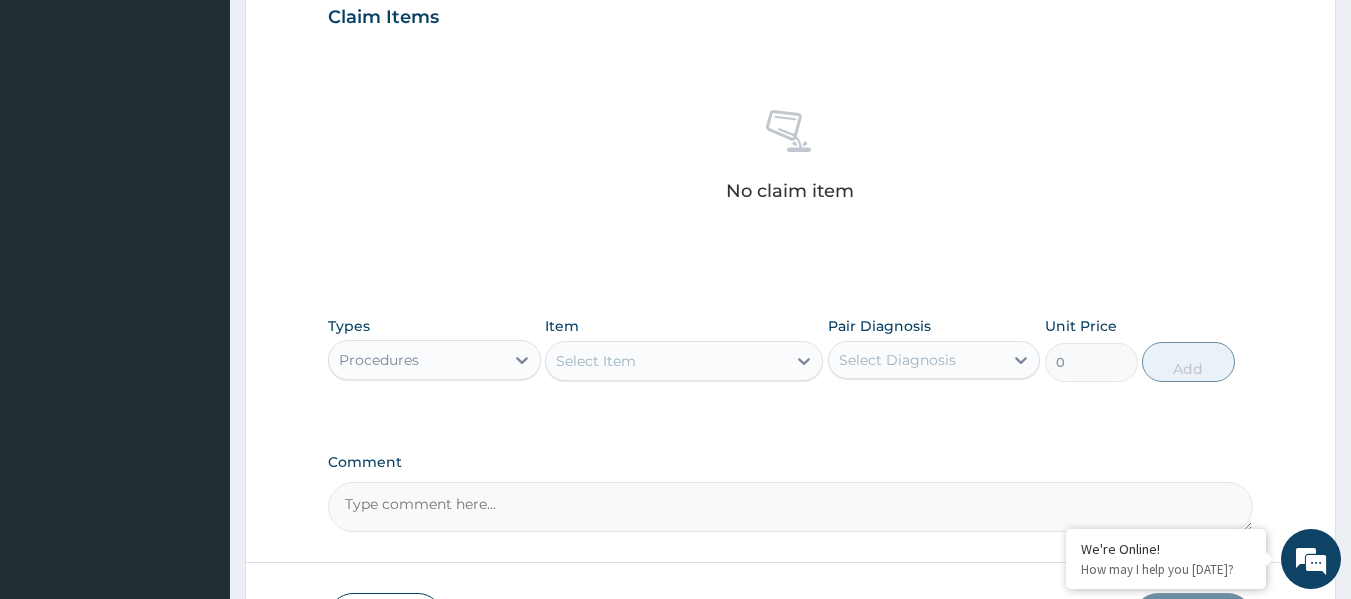 click on "Select Item" at bounding box center [666, 361] 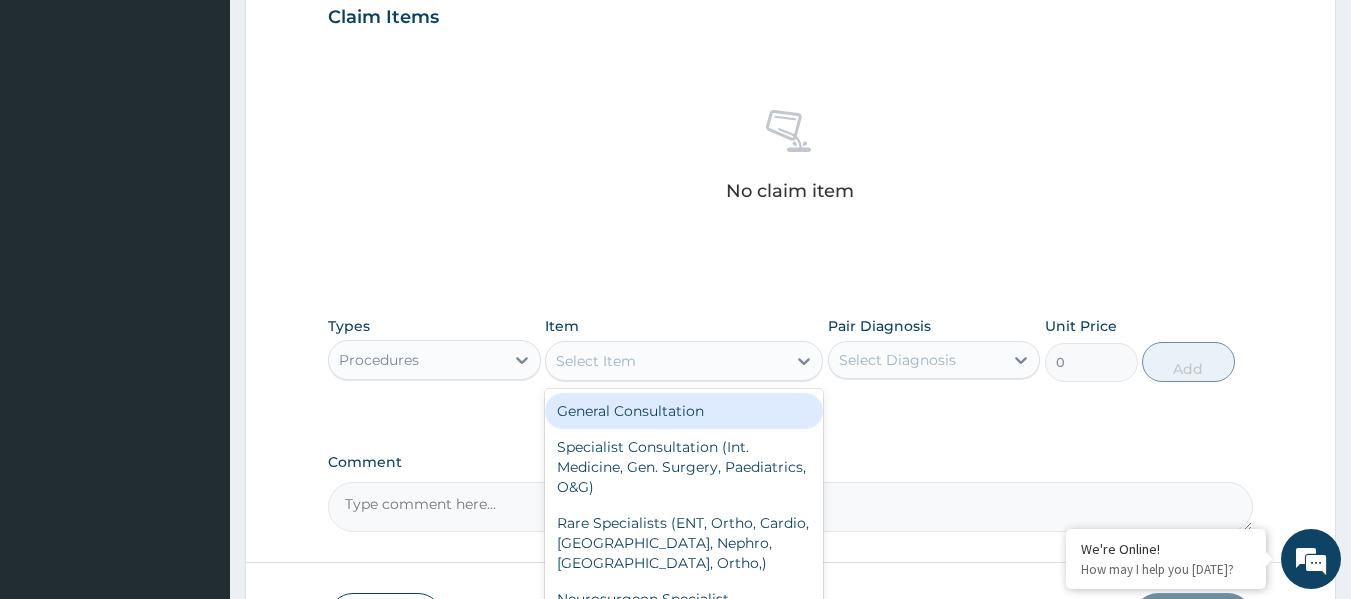 click on "General Consultation" at bounding box center [684, 411] 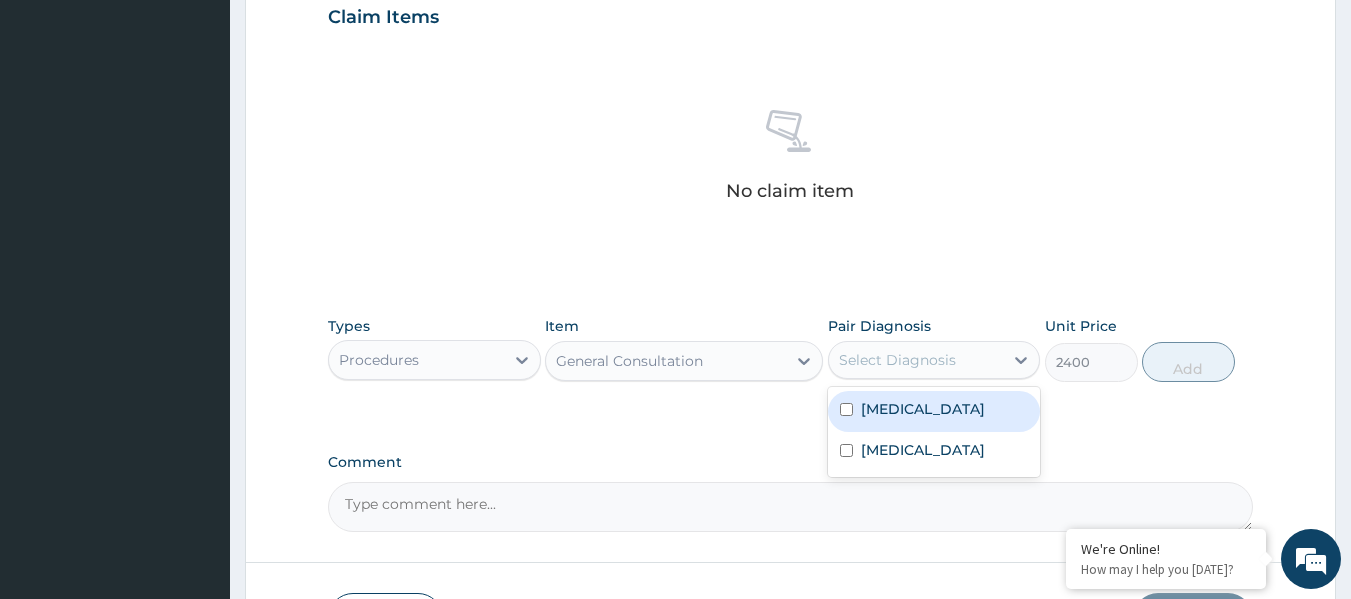 click on "Select Diagnosis" at bounding box center [897, 360] 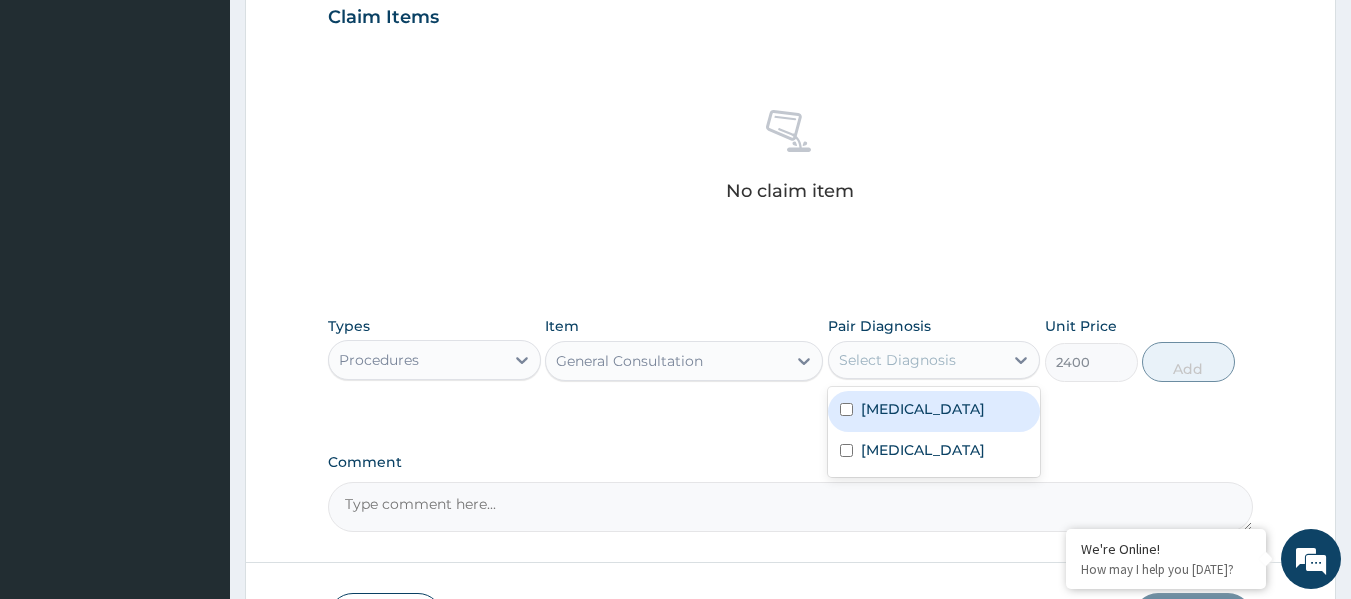 click on "[MEDICAL_DATA]" at bounding box center (923, 409) 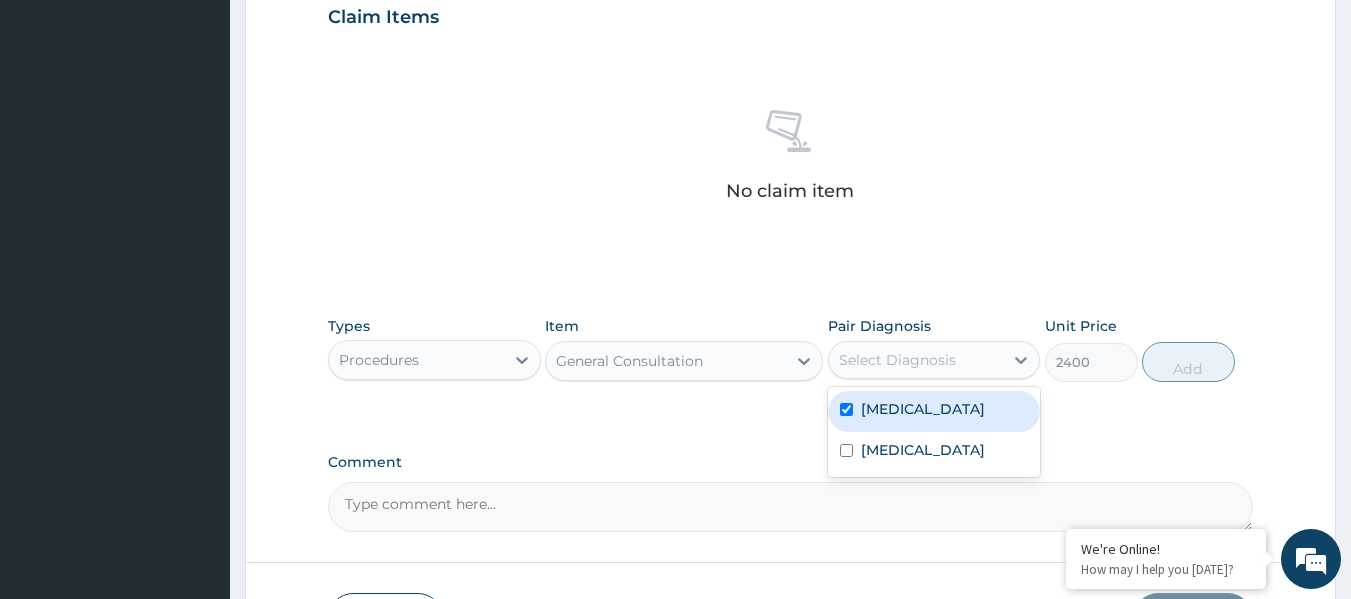 checkbox on "true" 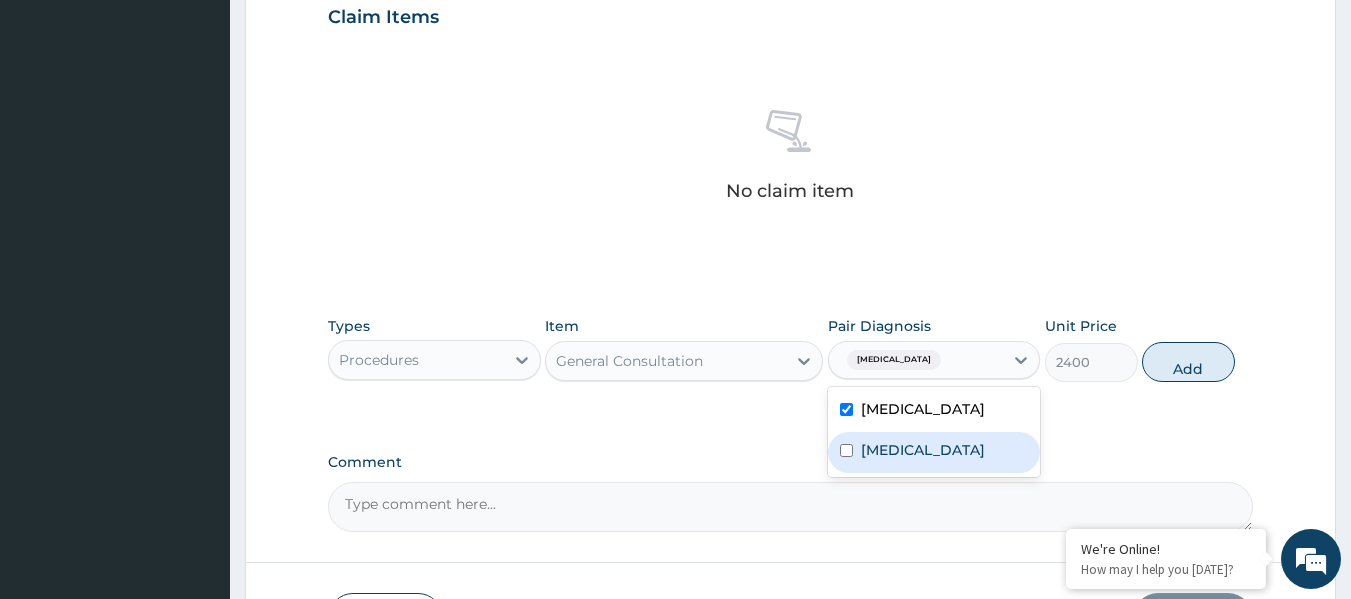 click on "Upper respiratory infection" at bounding box center (923, 450) 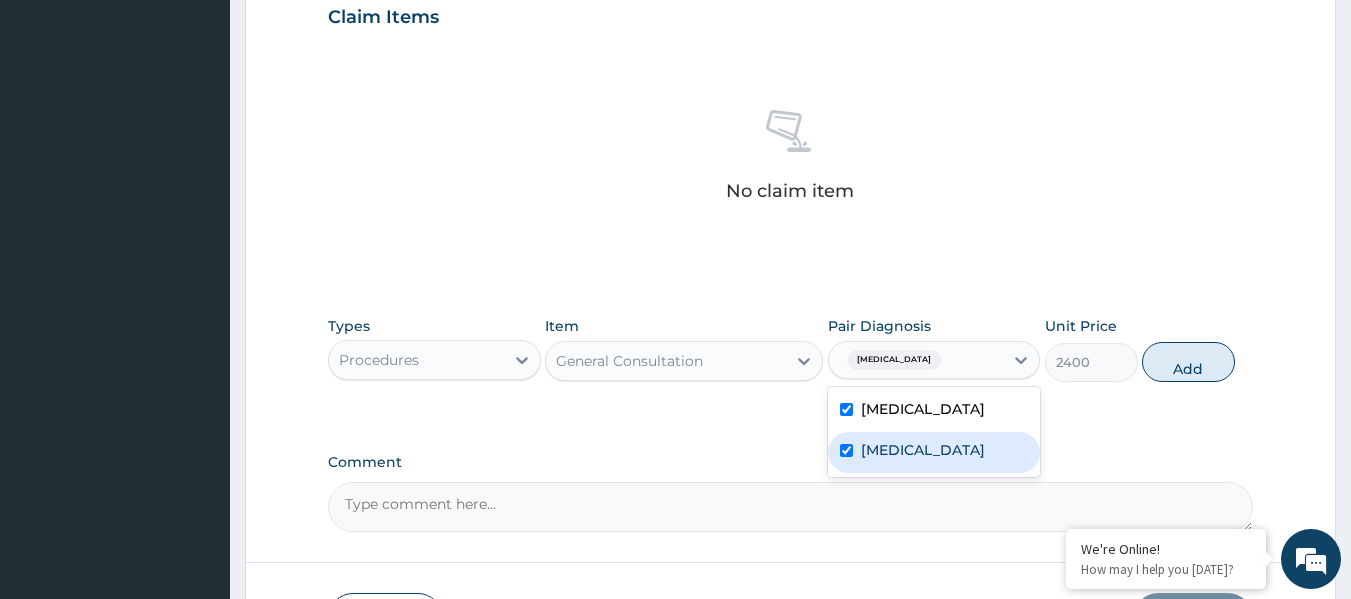 checkbox on "true" 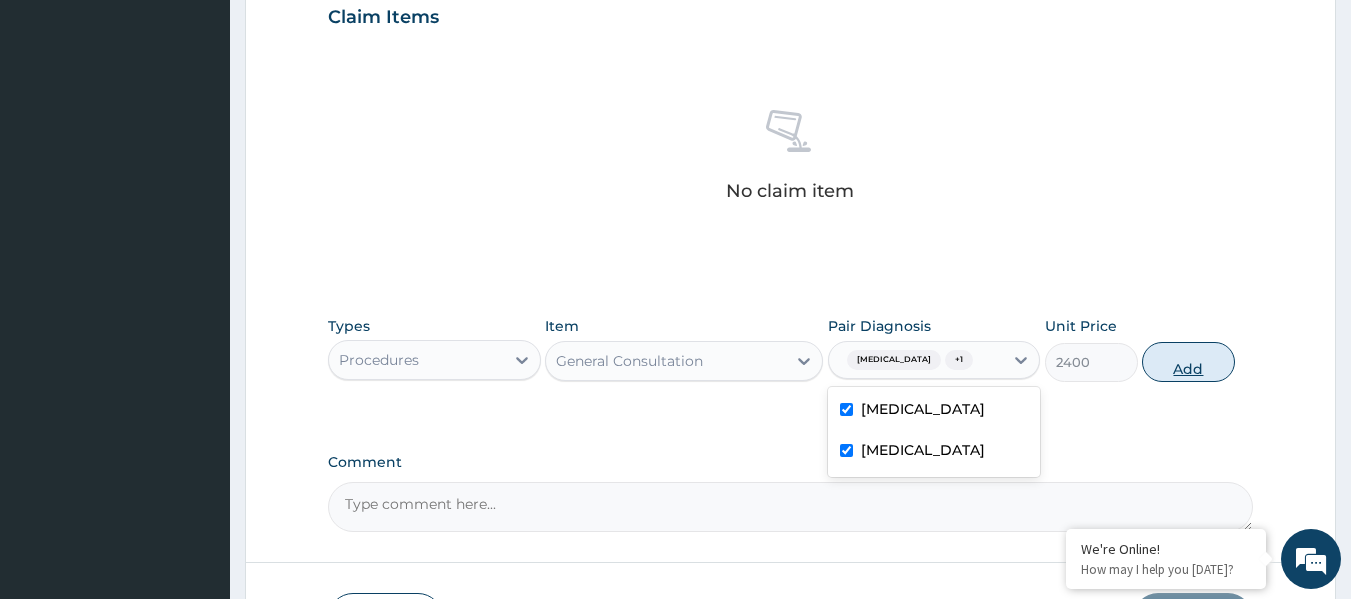 click on "Add" at bounding box center (1188, 362) 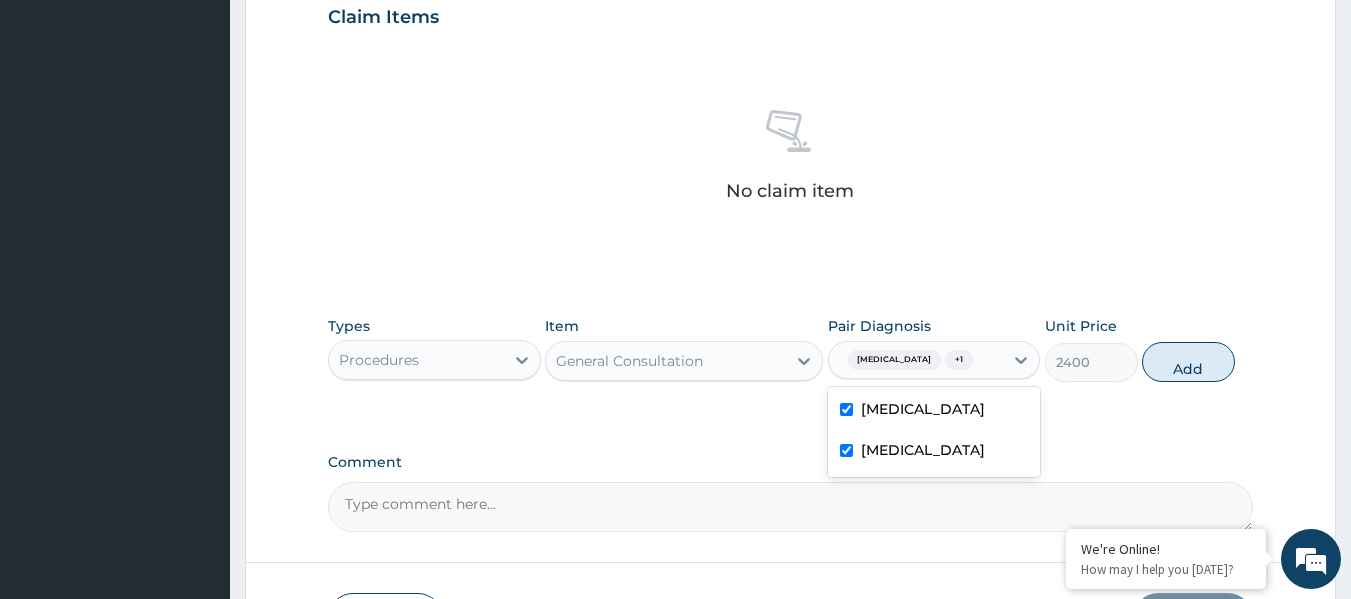type on "0" 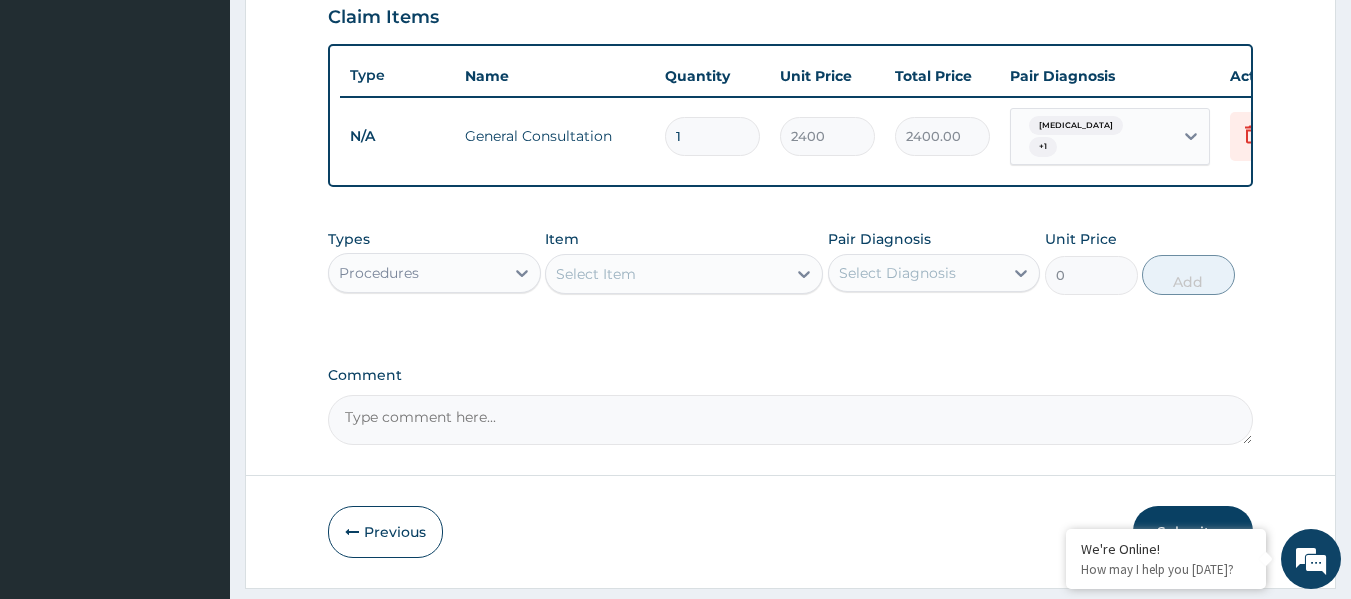 click on "Procedures" at bounding box center [416, 273] 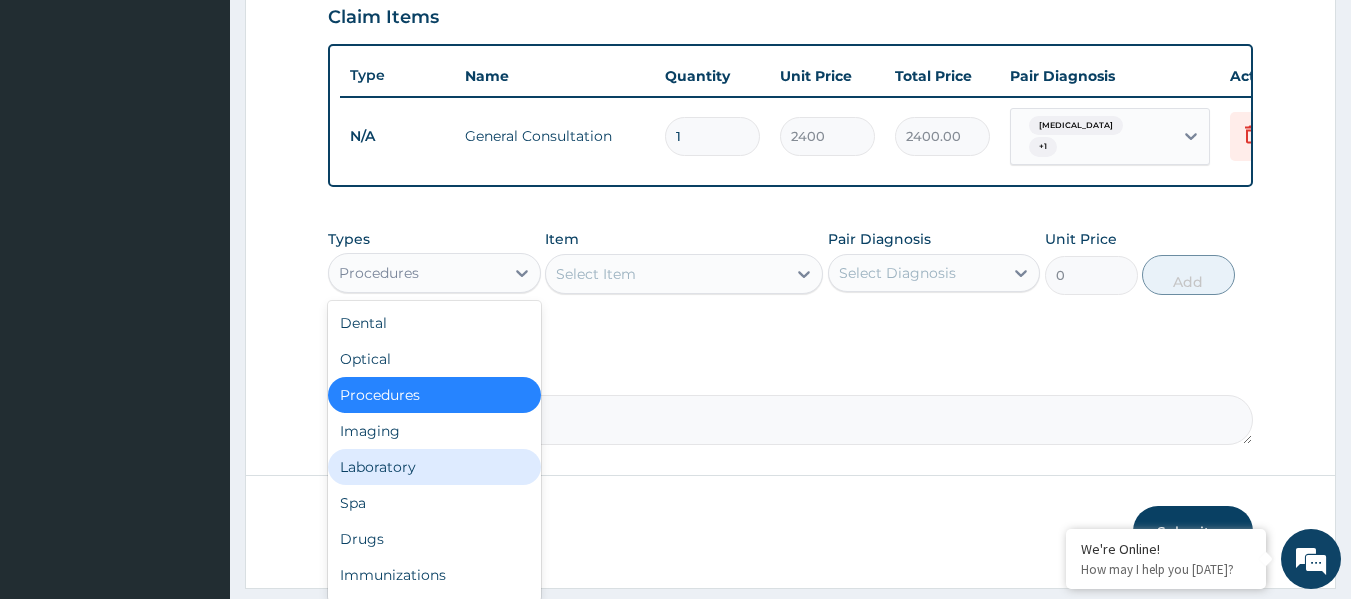 drag, startPoint x: 432, startPoint y: 468, endPoint x: 445, endPoint y: 445, distance: 26.41969 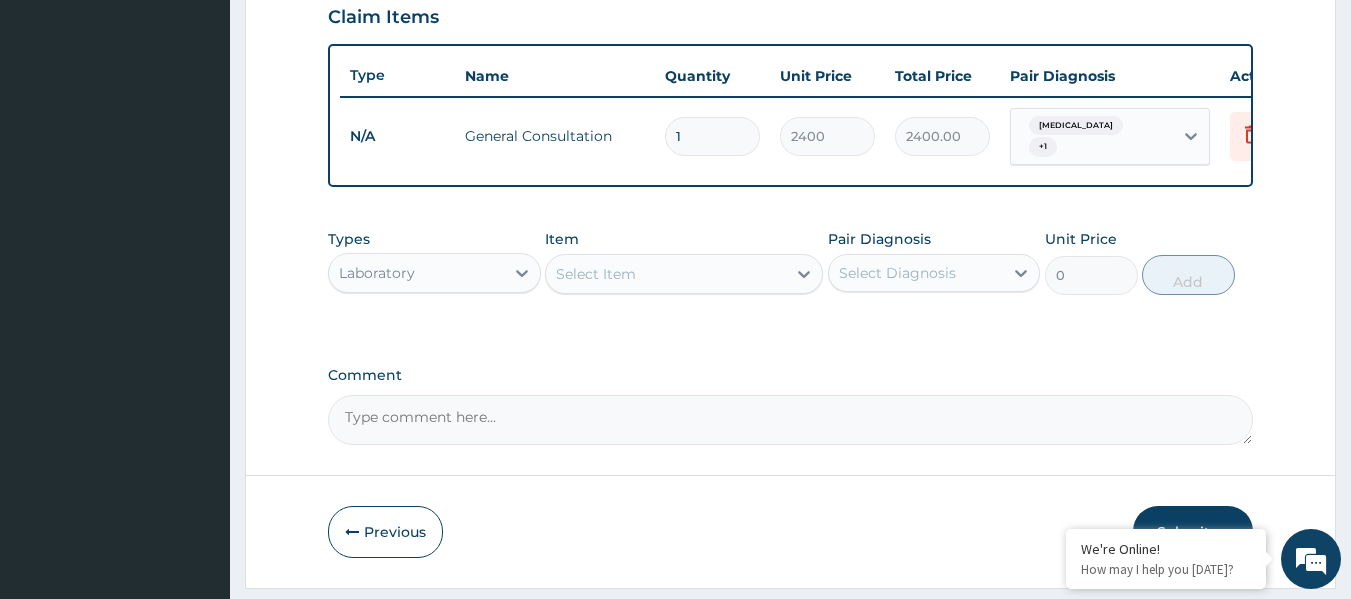 click on "Select Item" at bounding box center (666, 274) 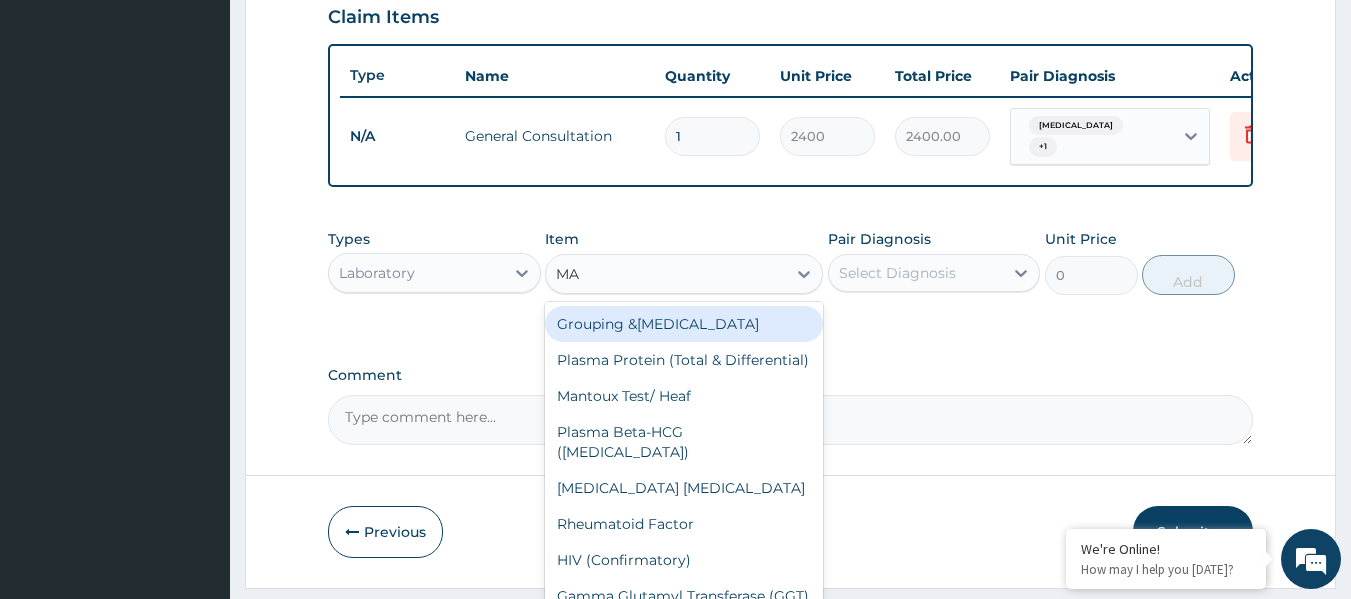 type on "MAL" 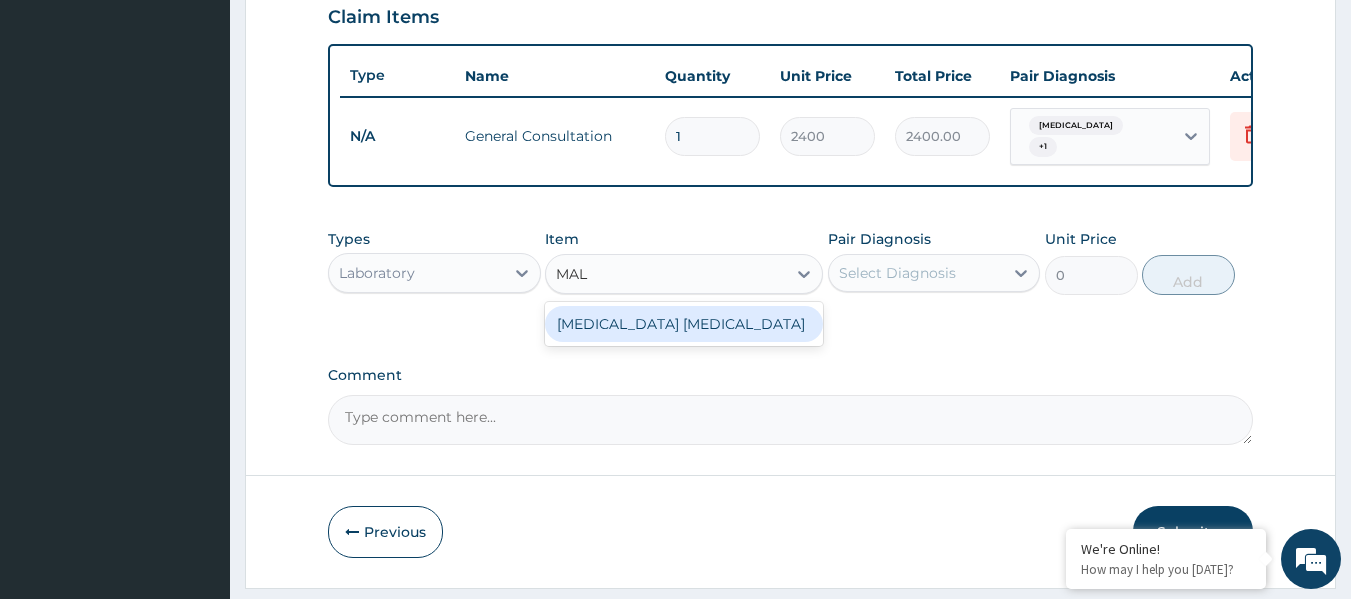 click on "[MEDICAL_DATA] [MEDICAL_DATA]" at bounding box center [684, 324] 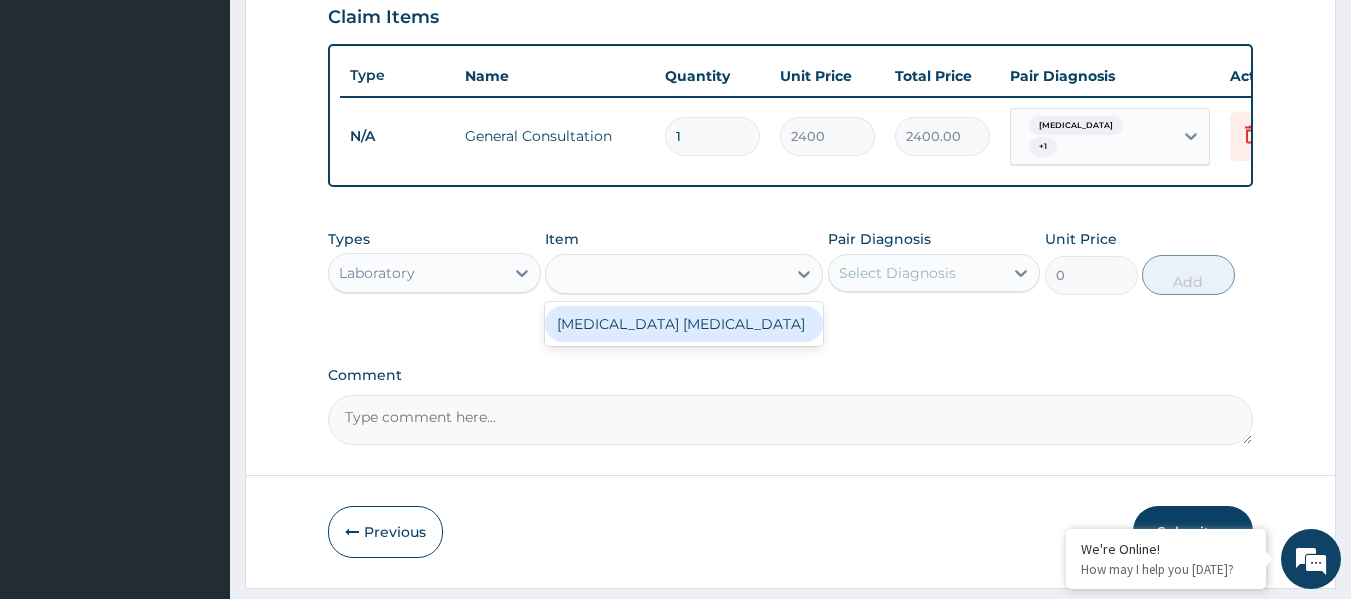 type on "1000" 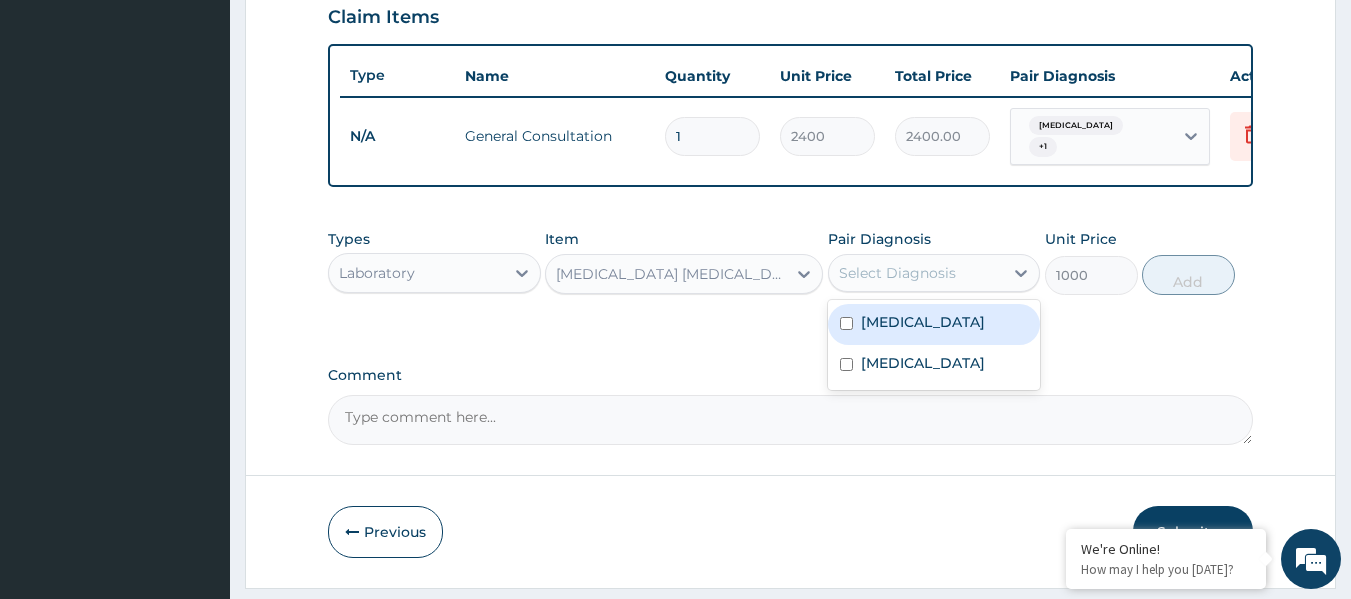 click on "Select Diagnosis" at bounding box center (897, 273) 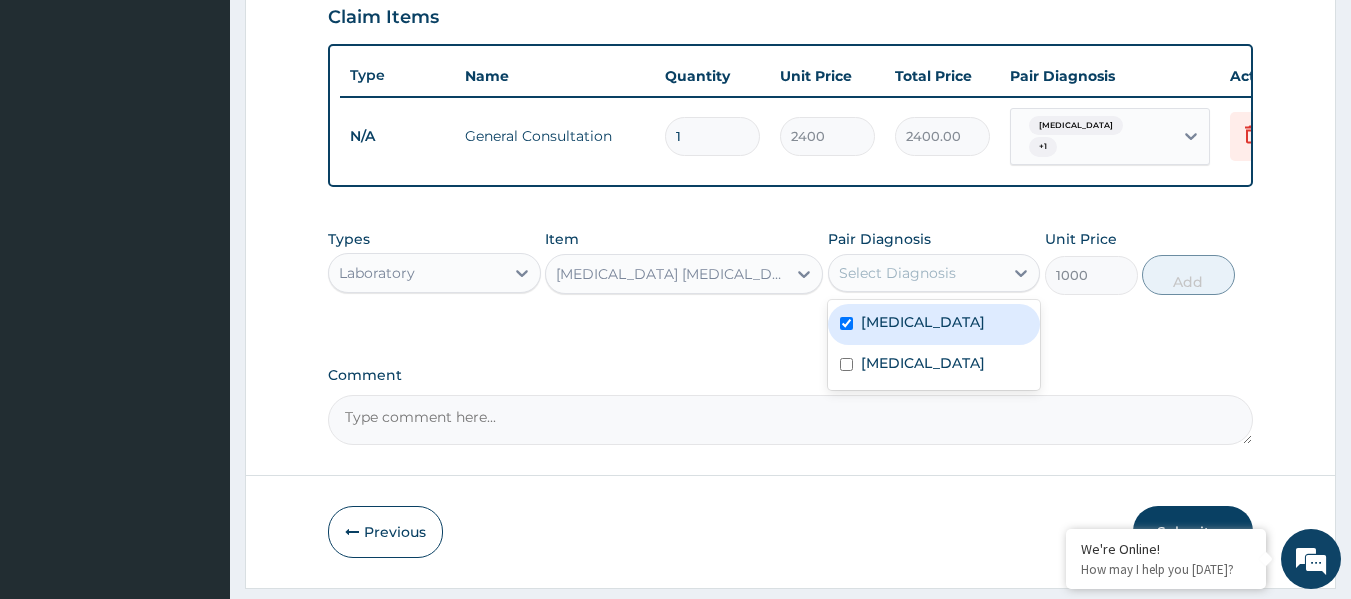 checkbox on "true" 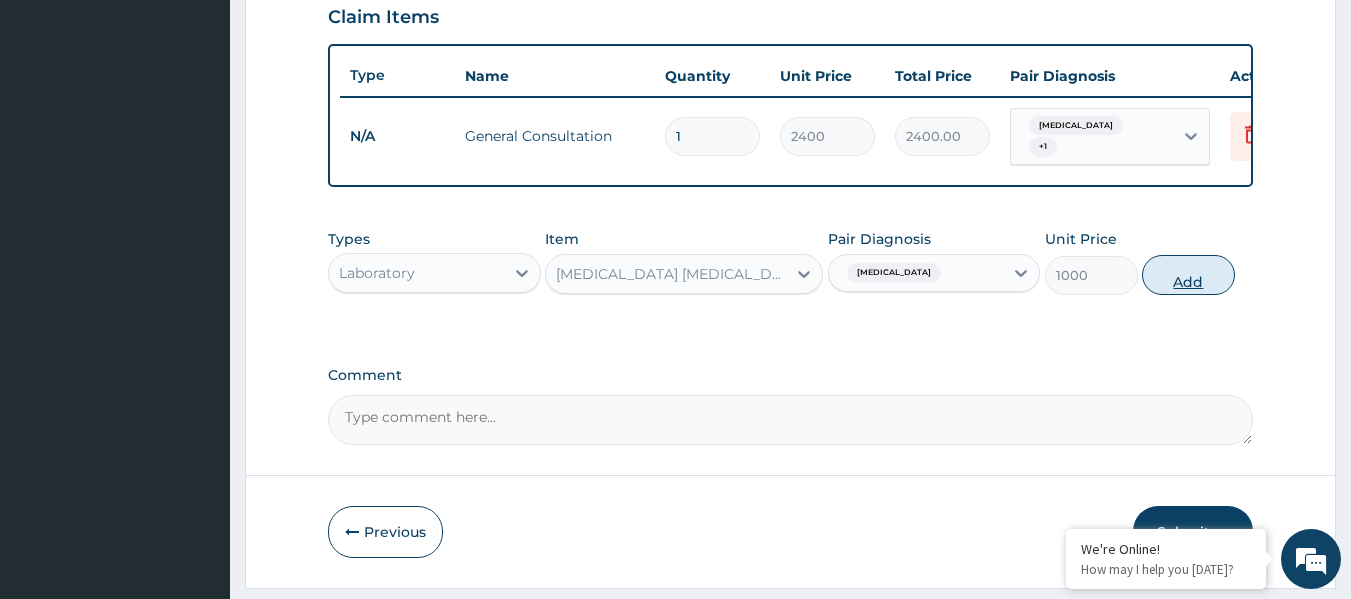 click on "Add" at bounding box center (1188, 275) 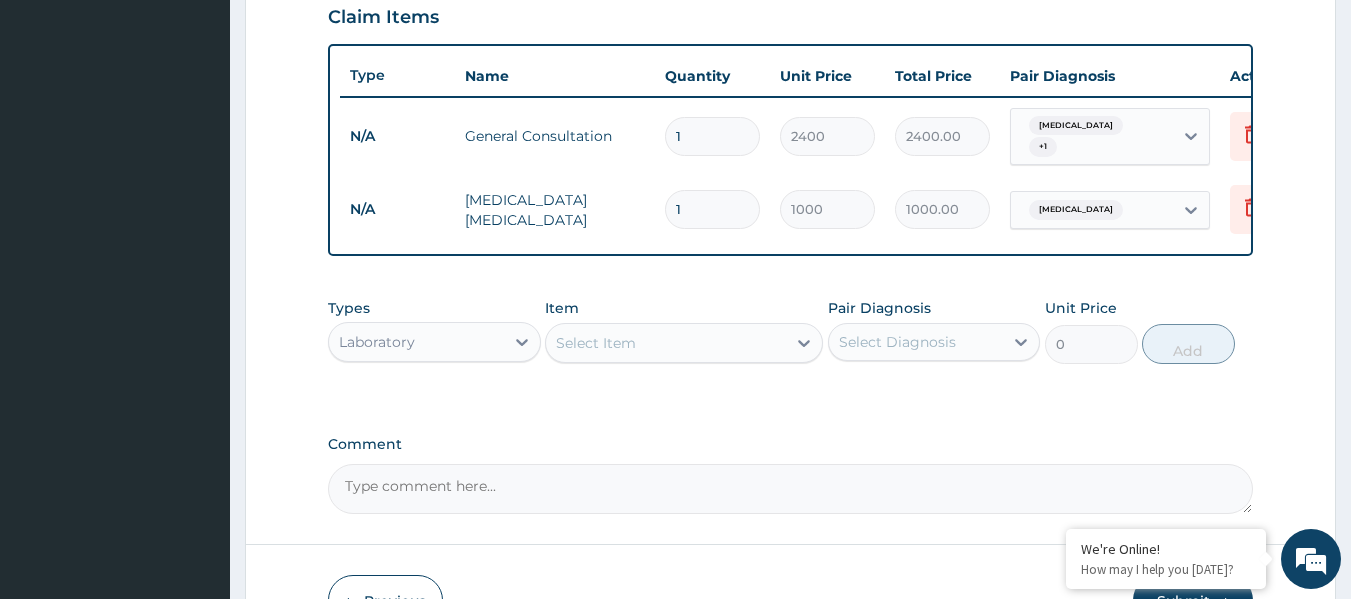 click on "Select Item" at bounding box center (666, 343) 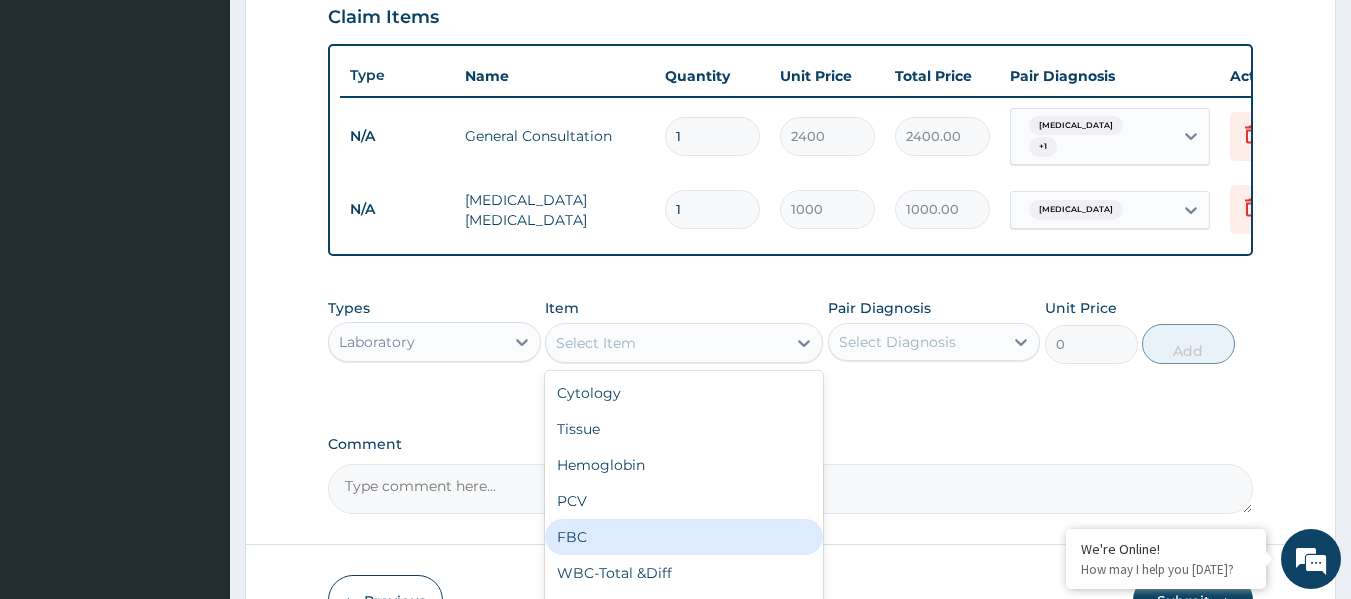 click on "FBC" at bounding box center (684, 537) 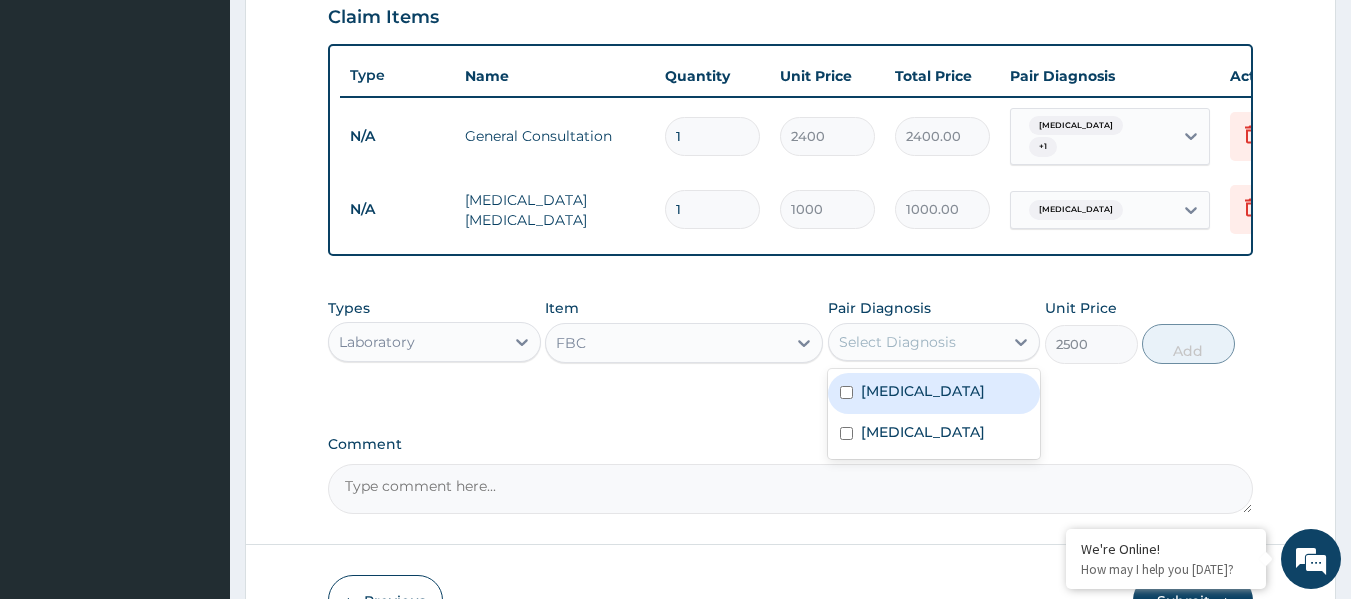 click on "Select Diagnosis" at bounding box center [916, 342] 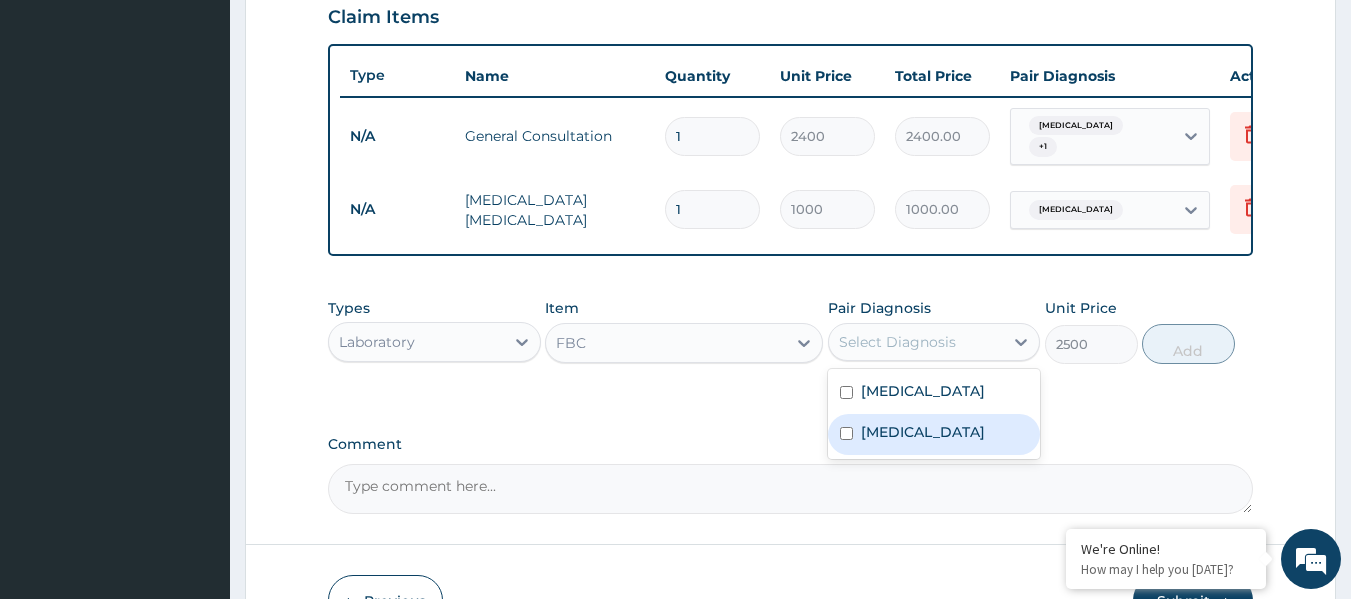 click on "Upper respiratory infection" at bounding box center (923, 432) 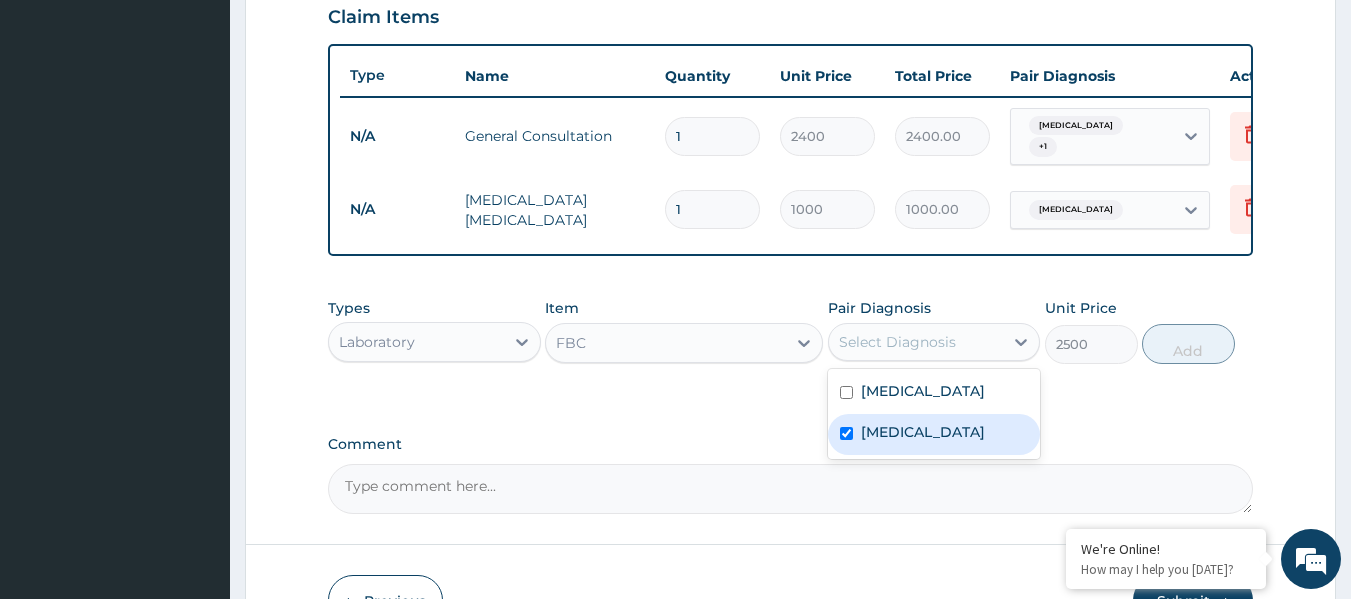 checkbox on "true" 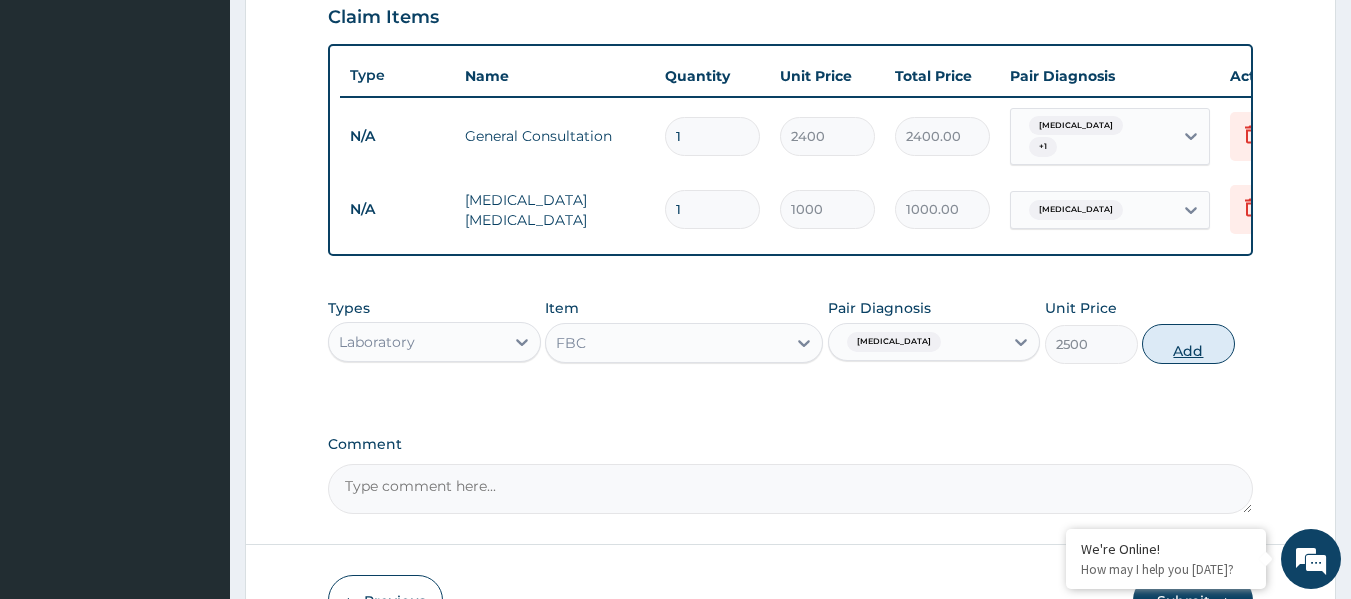click on "Add" at bounding box center [1188, 344] 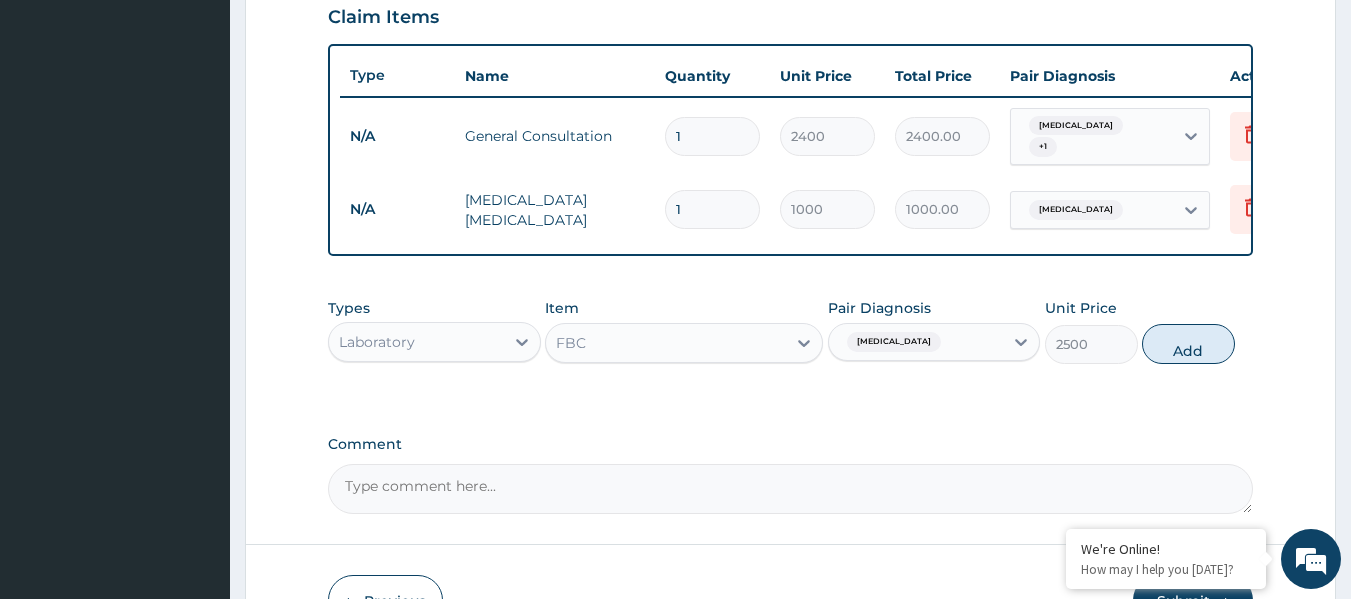 type on "0" 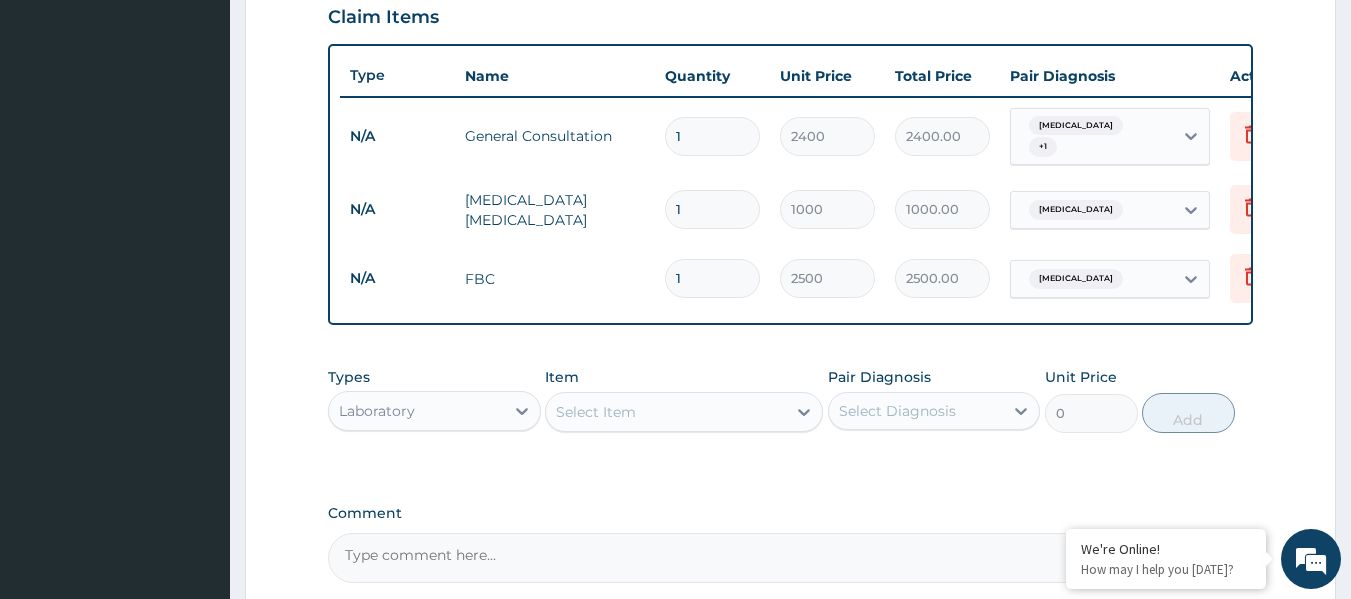 click on "Laboratory" at bounding box center [416, 411] 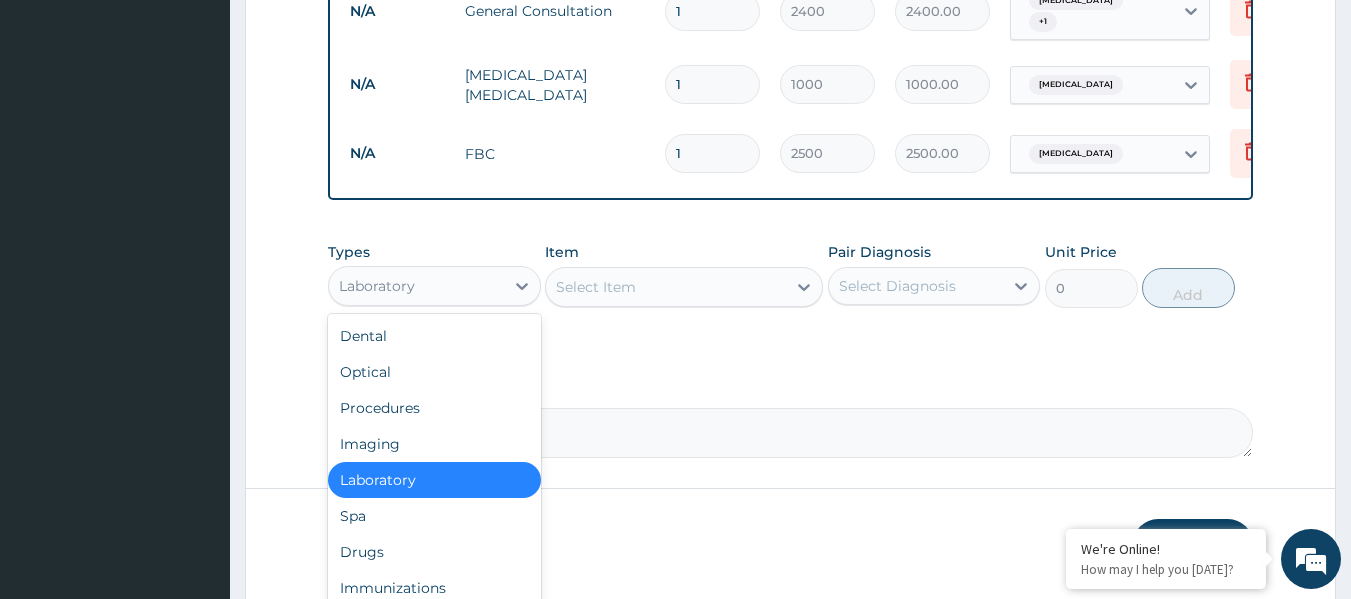 scroll, scrollTop: 901, scrollLeft: 0, axis: vertical 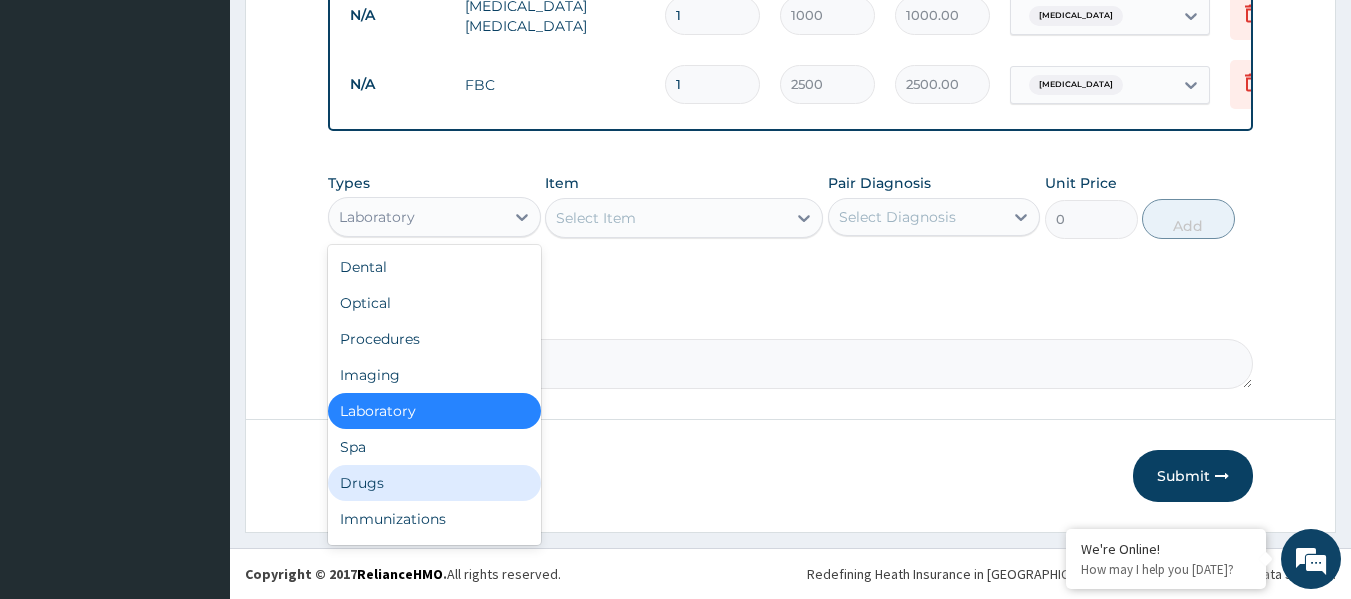 drag, startPoint x: 423, startPoint y: 492, endPoint x: 435, endPoint y: 477, distance: 19.209373 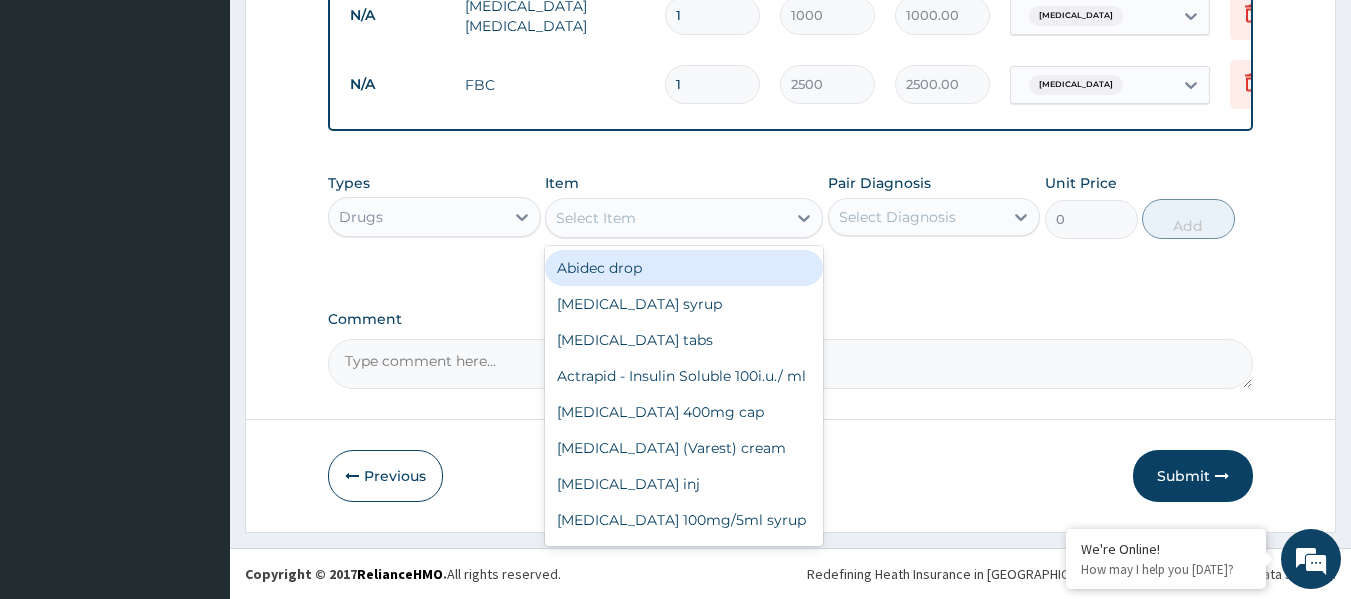 click on "Select Item" at bounding box center (666, 218) 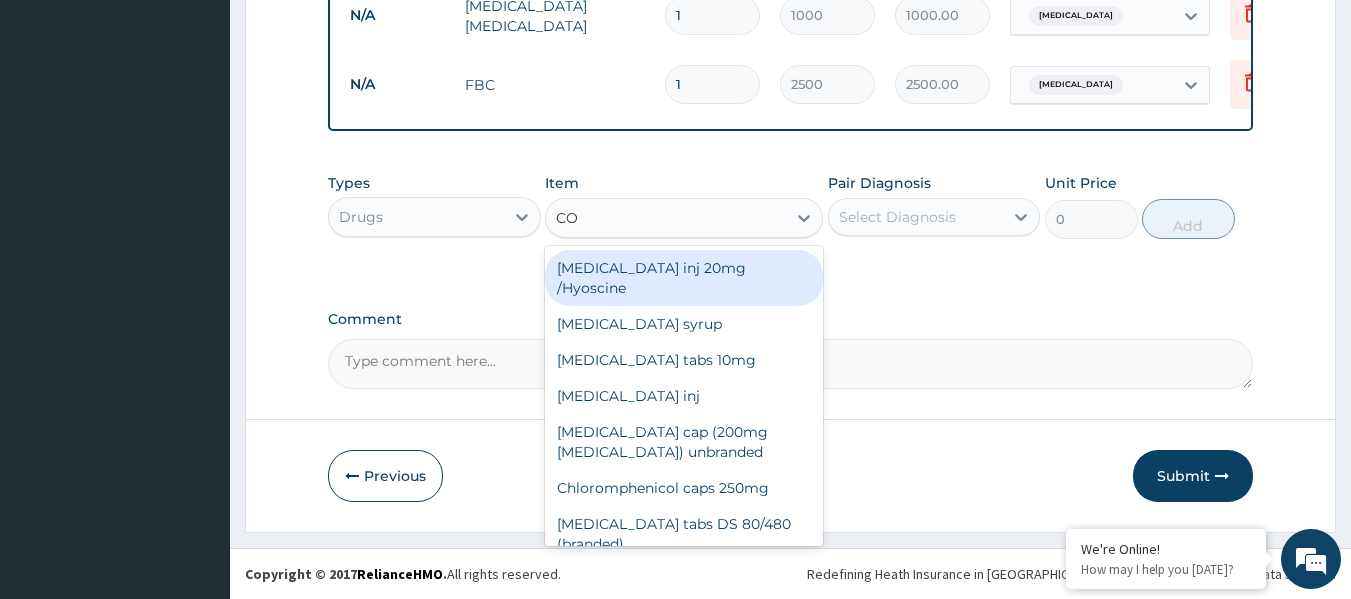 type on "COA" 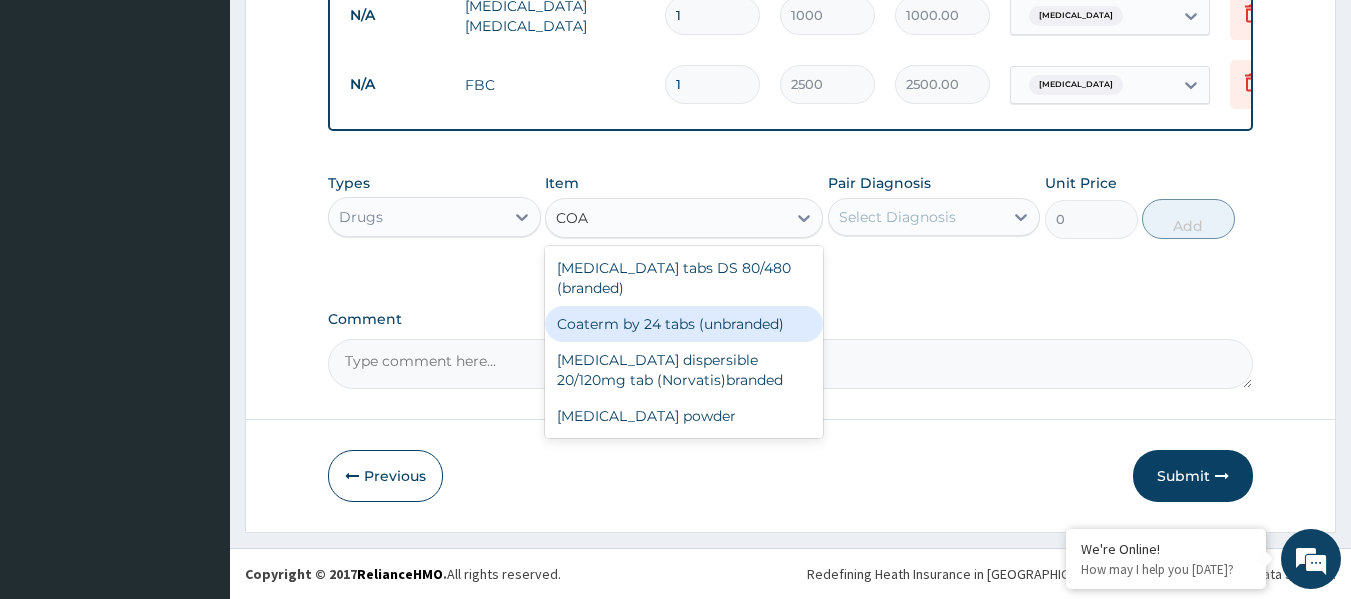 drag, startPoint x: 563, startPoint y: 309, endPoint x: 625, endPoint y: 302, distance: 62.39391 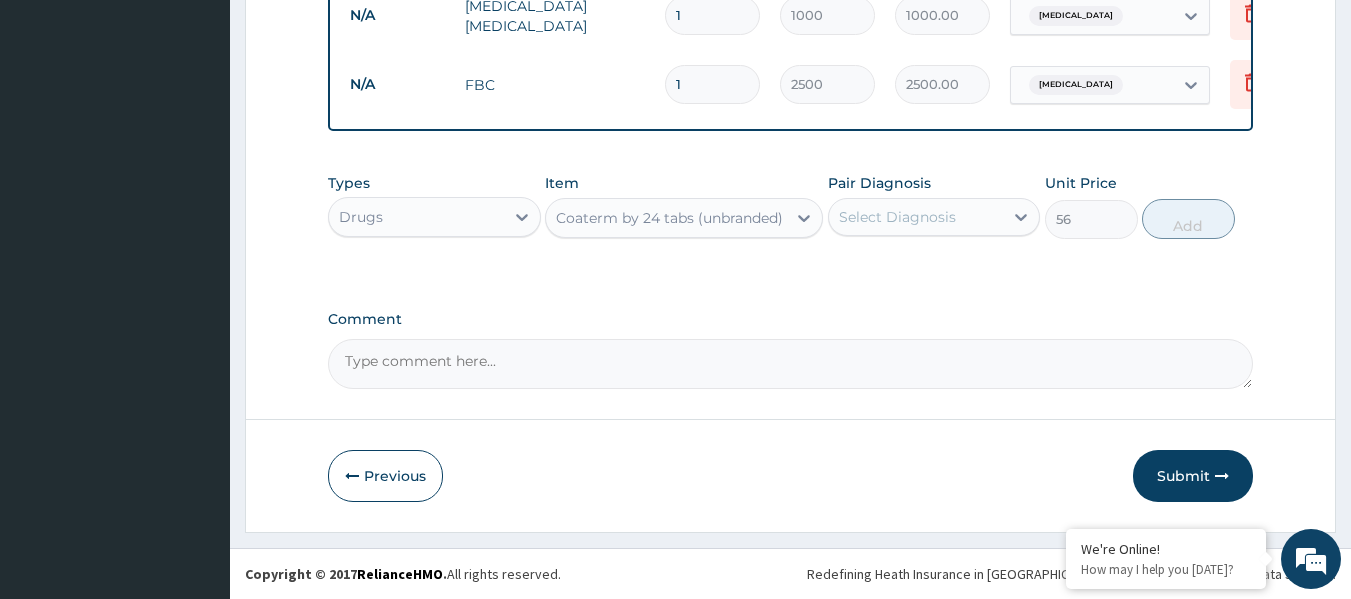 click on "Select Diagnosis" at bounding box center [897, 217] 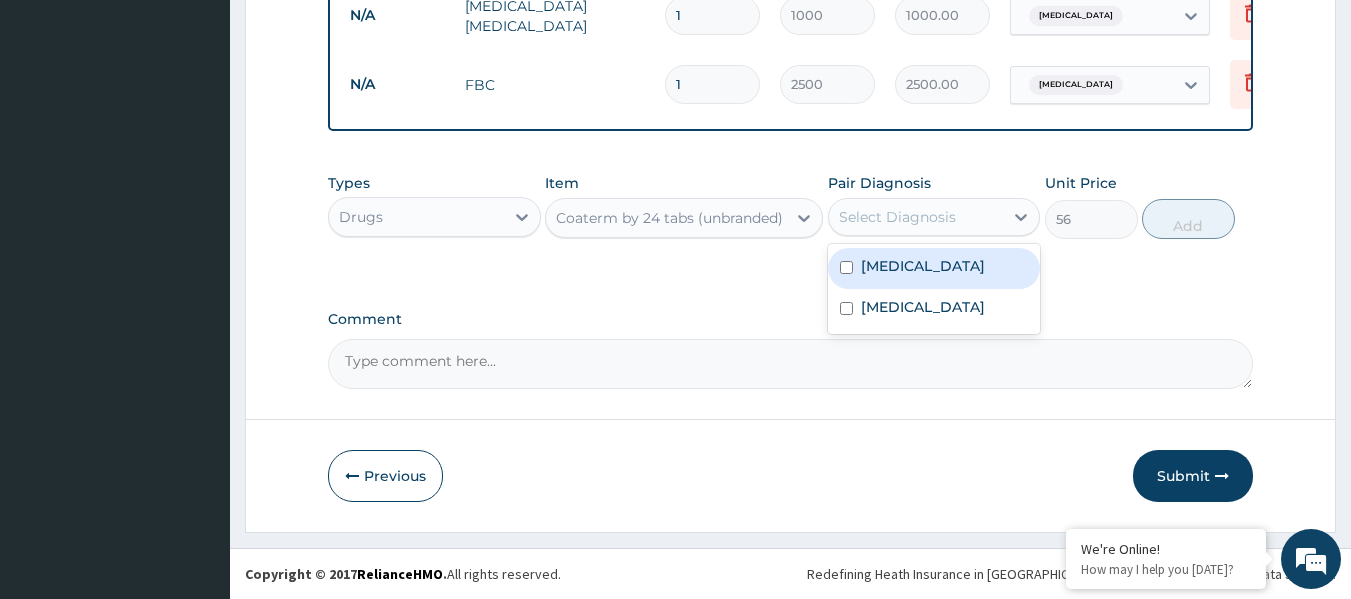 click on "Malaria" at bounding box center (934, 268) 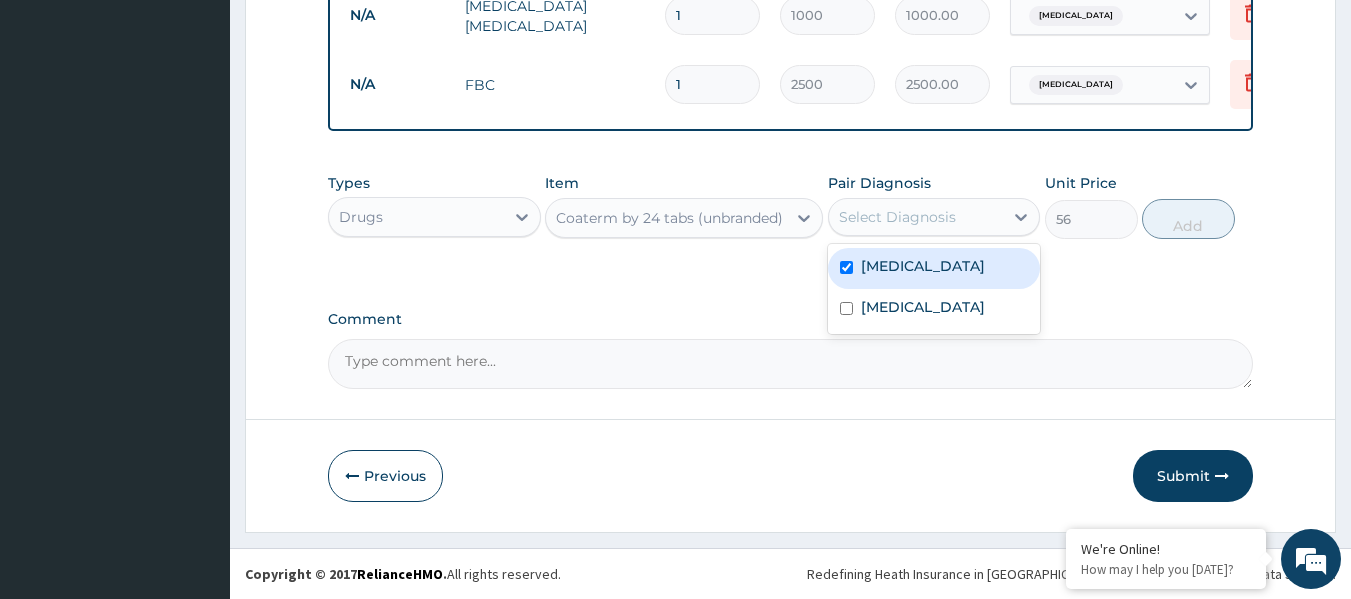 checkbox on "true" 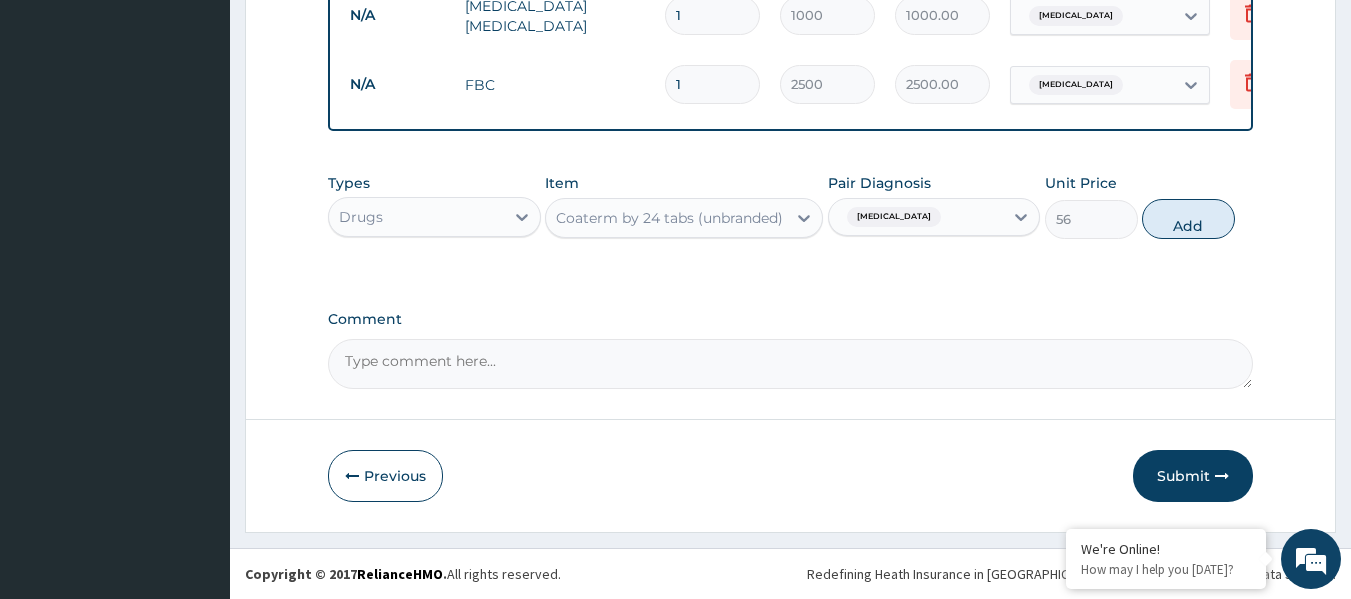 click on "Add" at bounding box center [1188, 219] 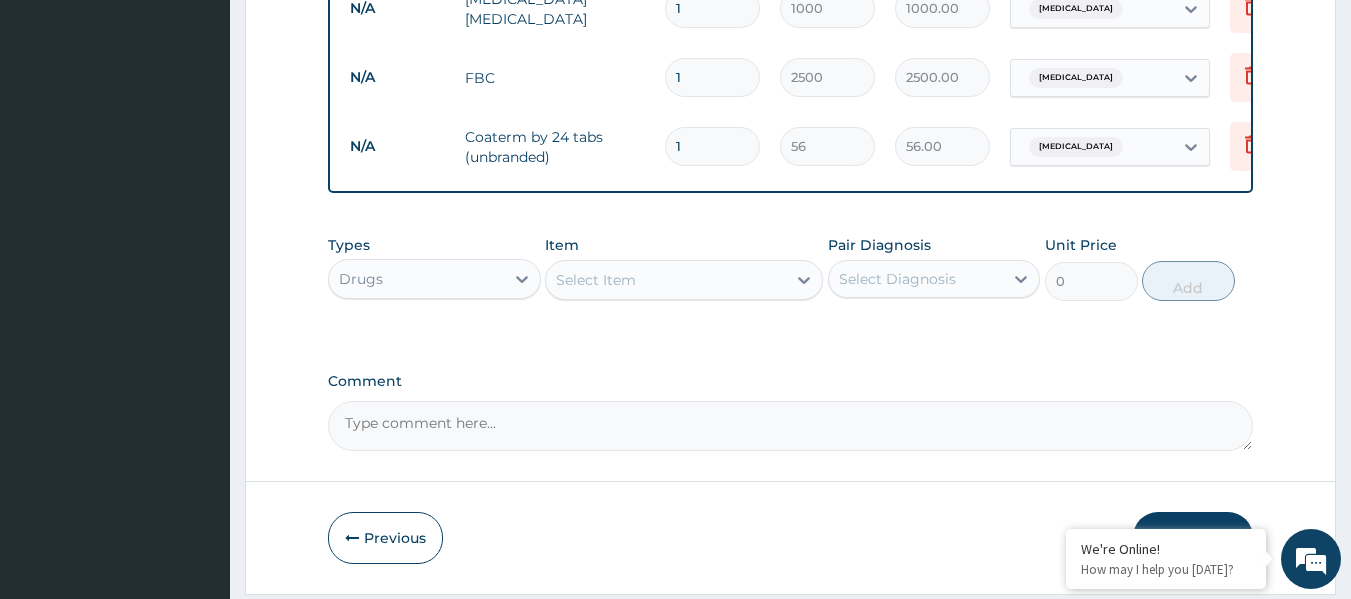 type 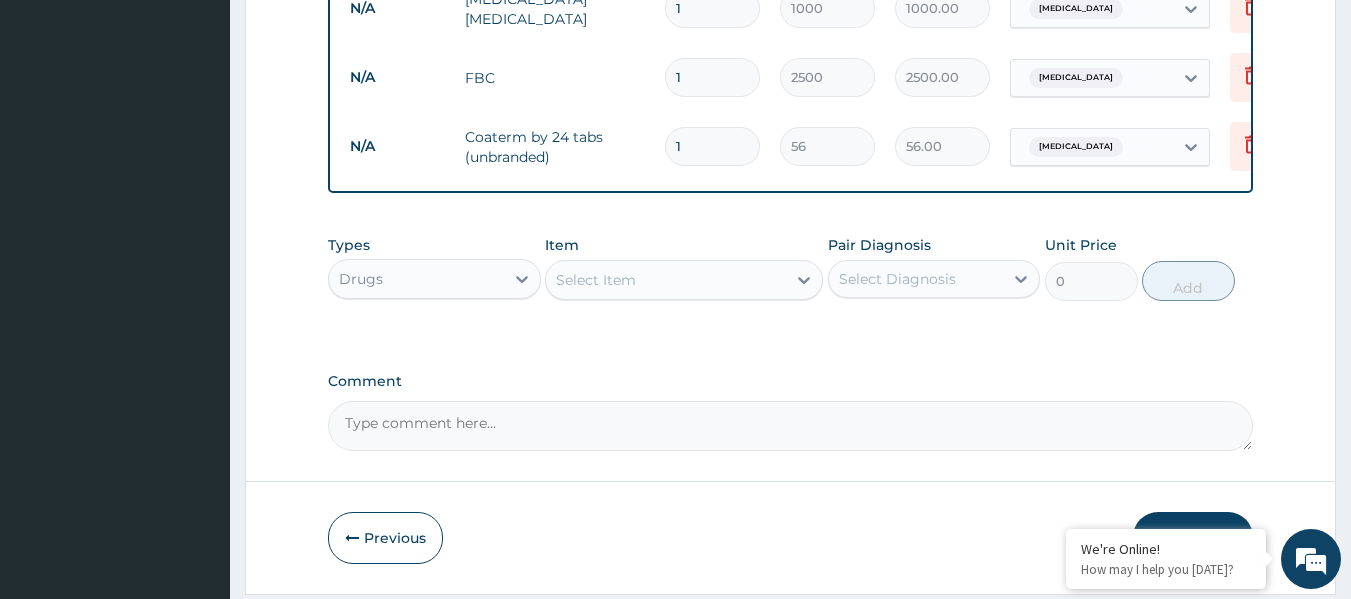 type on "0.00" 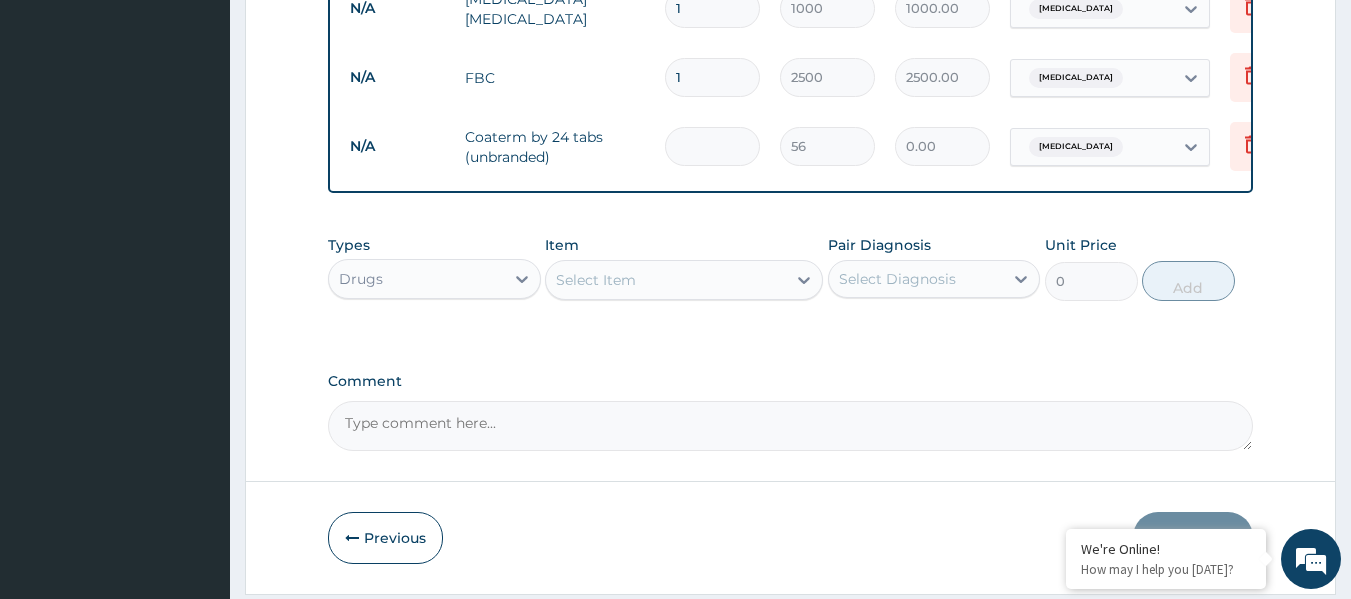 type on "6" 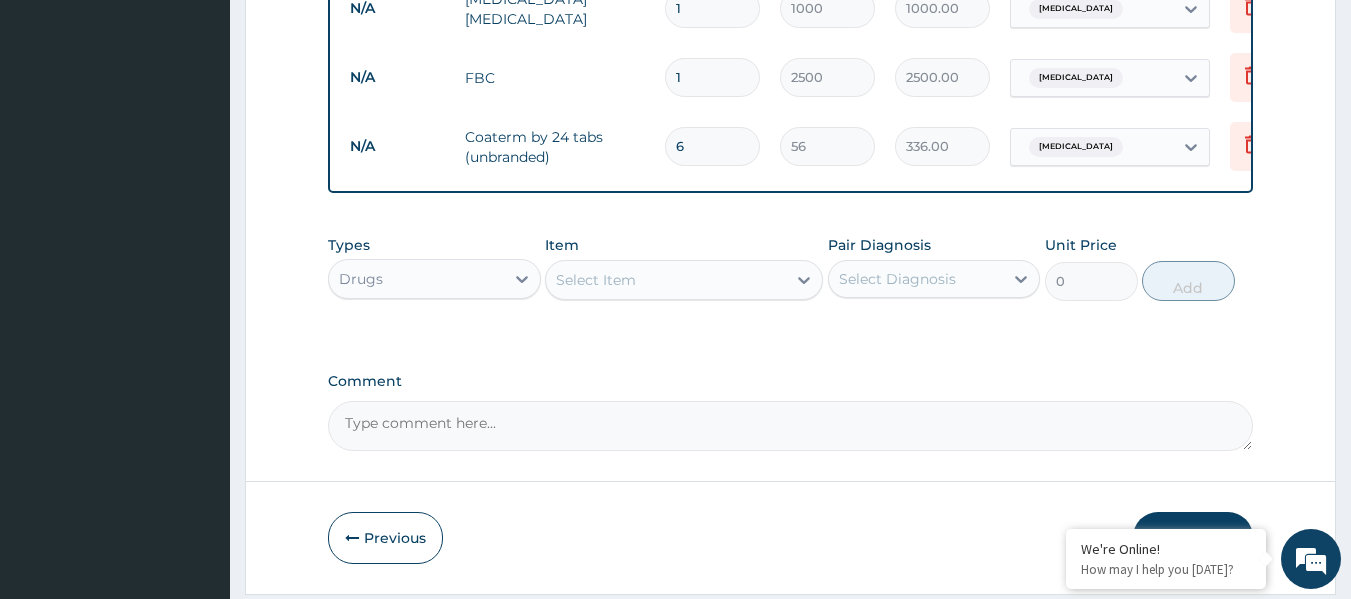 type on "6" 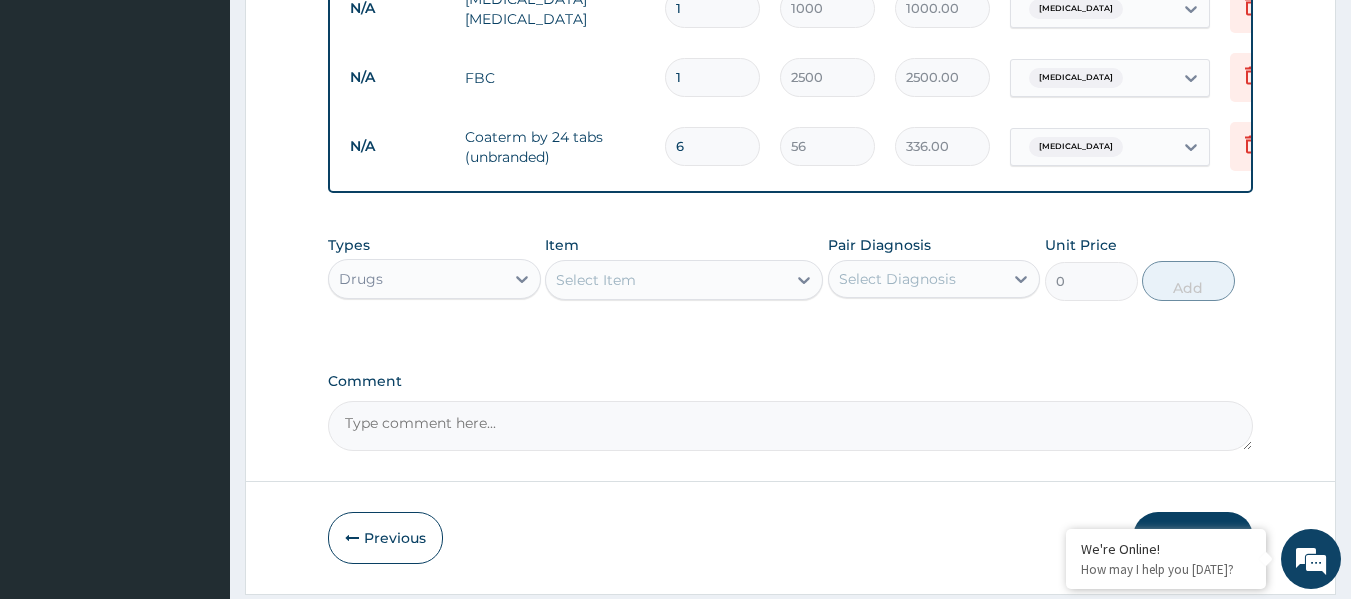 click on "Select Item" at bounding box center [666, 280] 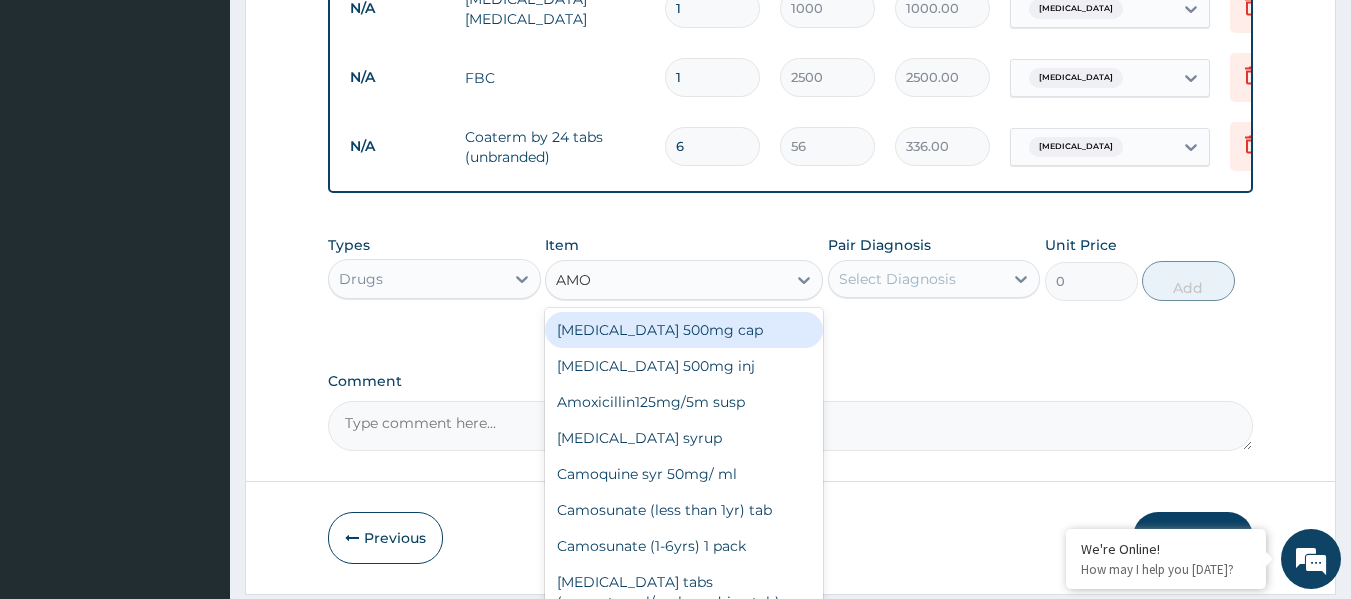 type on "AMOX" 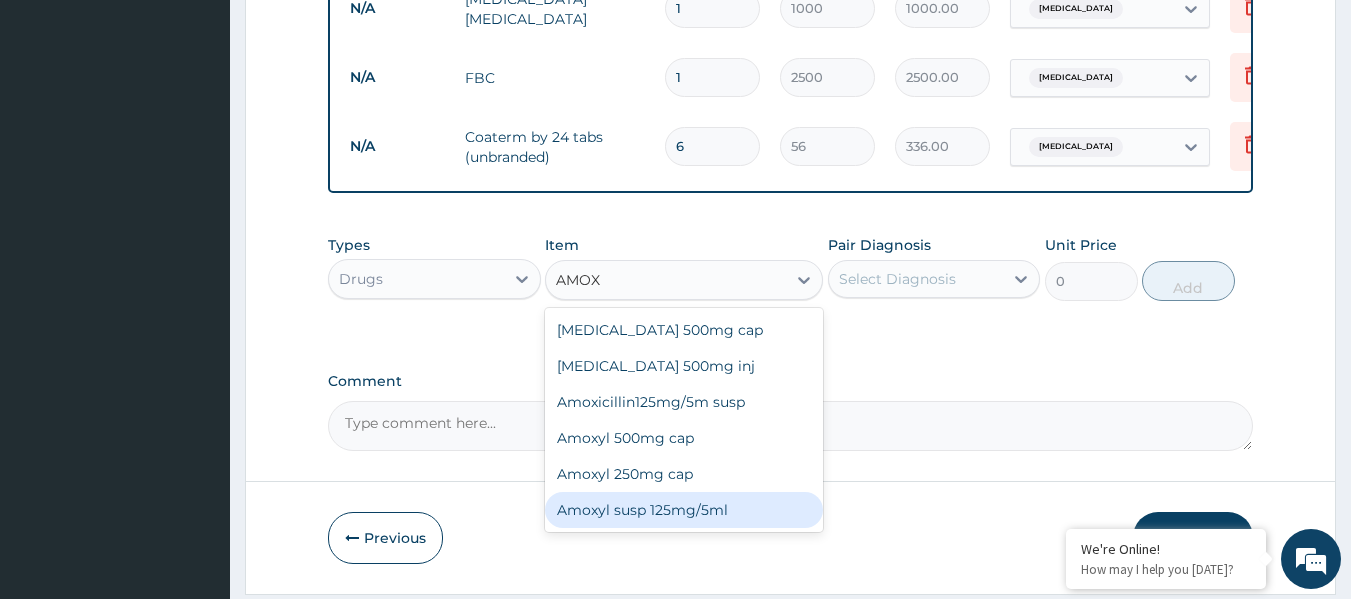 click on "Amoxyl susp 125mg/5ml" at bounding box center [684, 510] 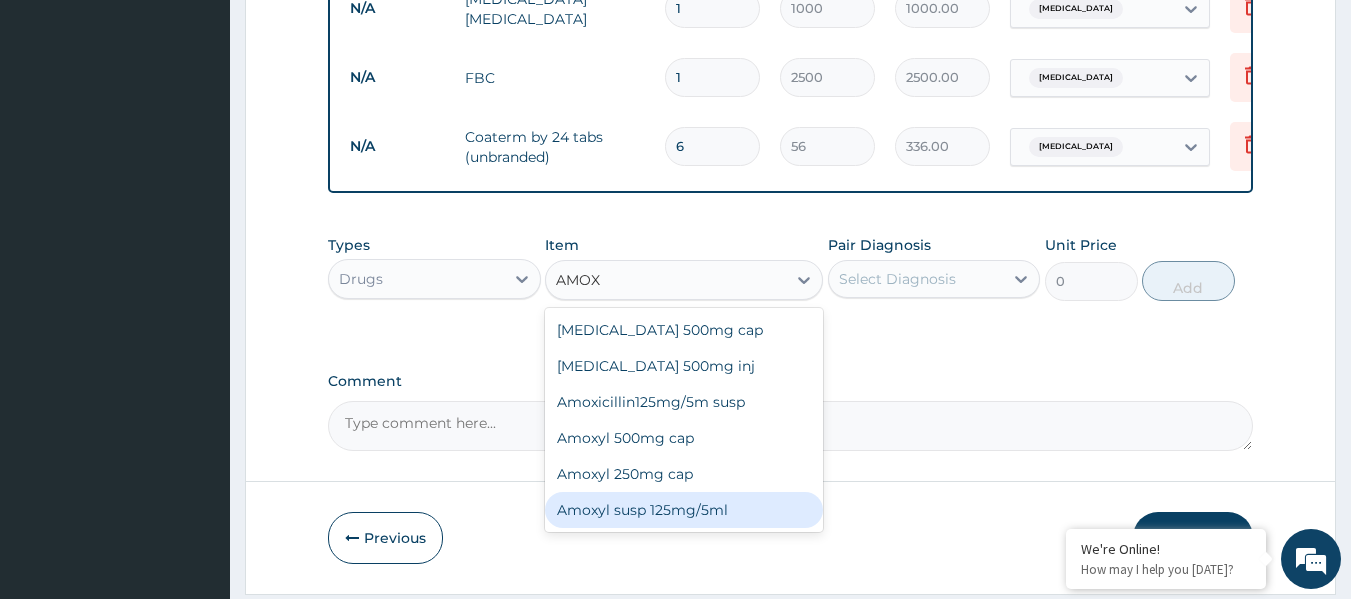 type 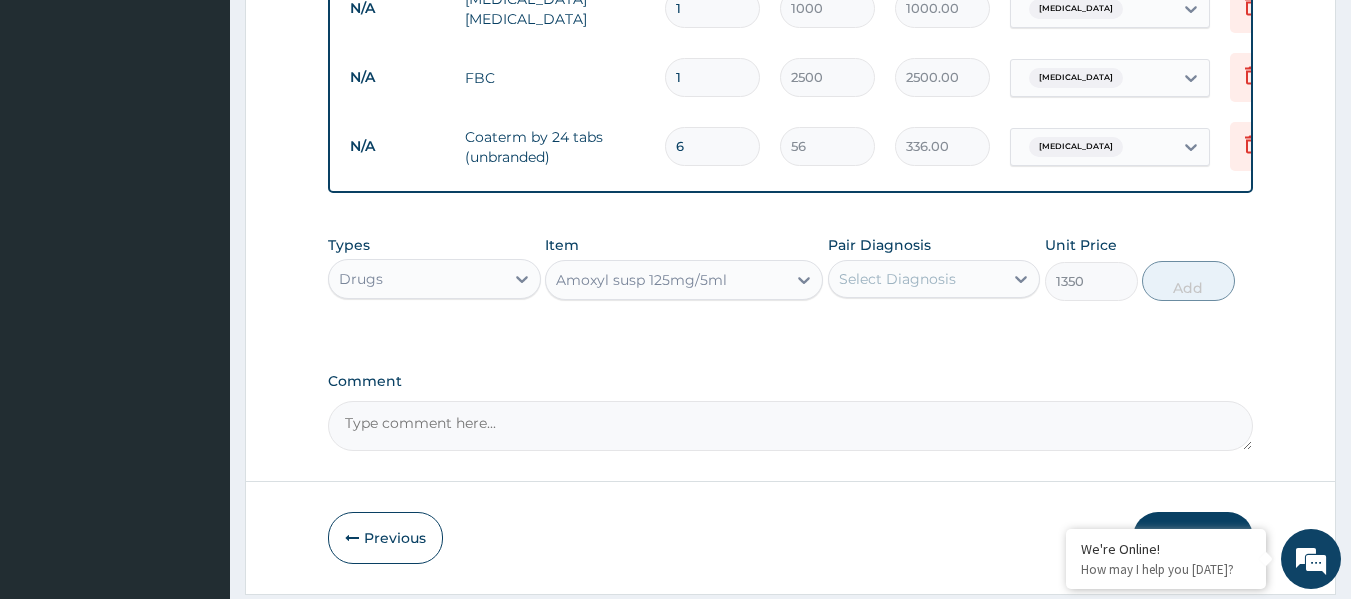 click on "Select Diagnosis" at bounding box center [916, 279] 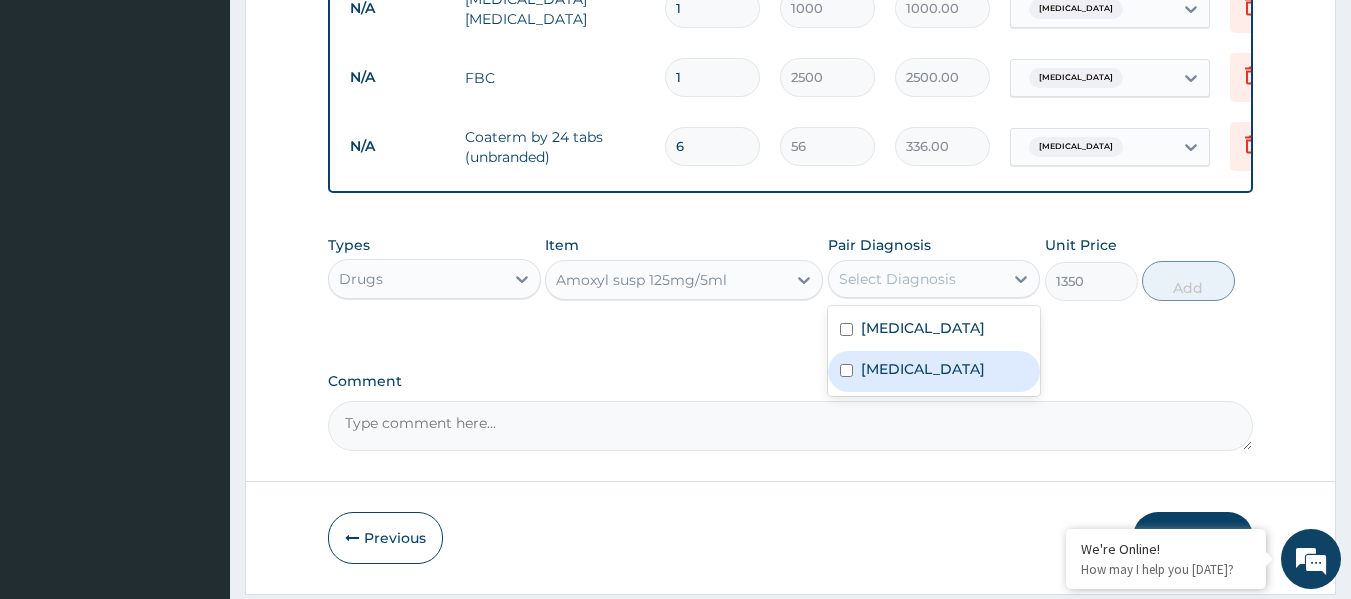 click on "Upper respiratory infection" at bounding box center [923, 369] 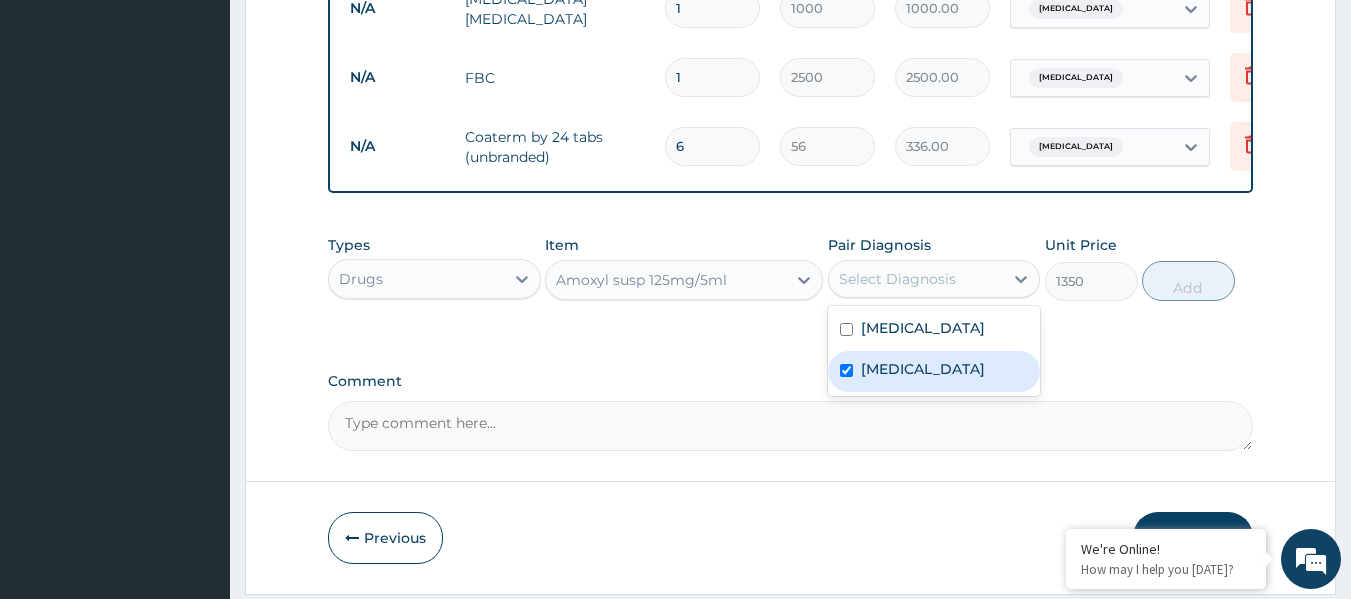 checkbox on "true" 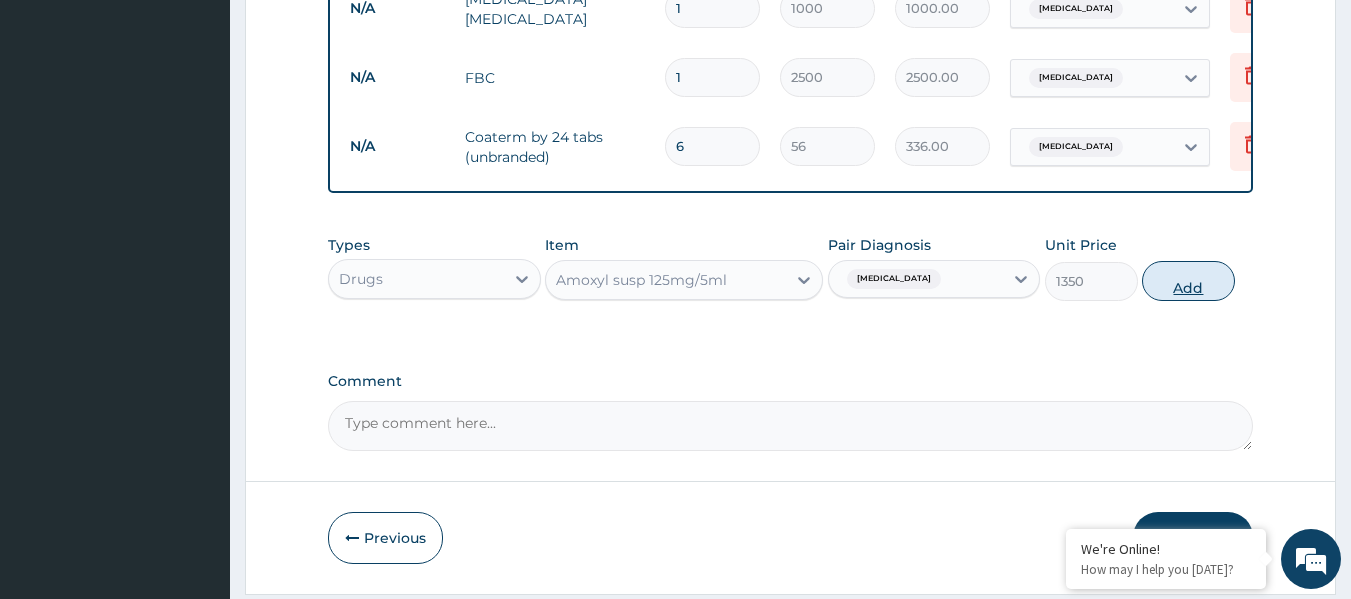 click on "Add" at bounding box center (1188, 281) 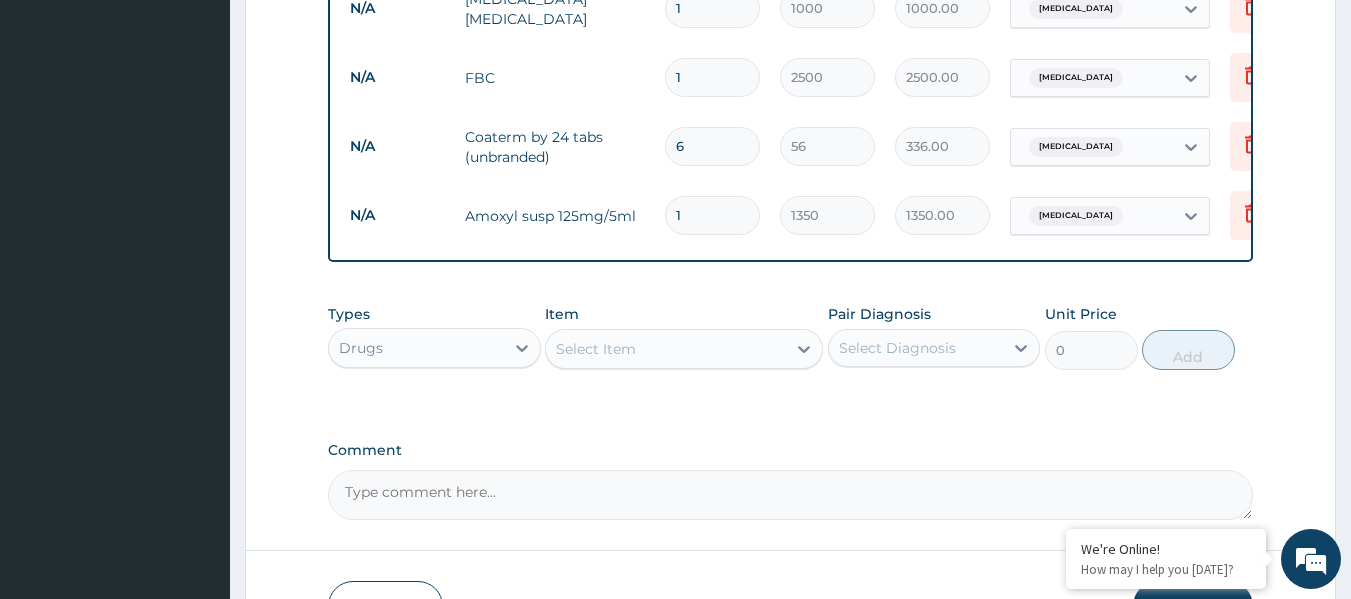 drag, startPoint x: 768, startPoint y: 356, endPoint x: 817, endPoint y: 334, distance: 53.712196 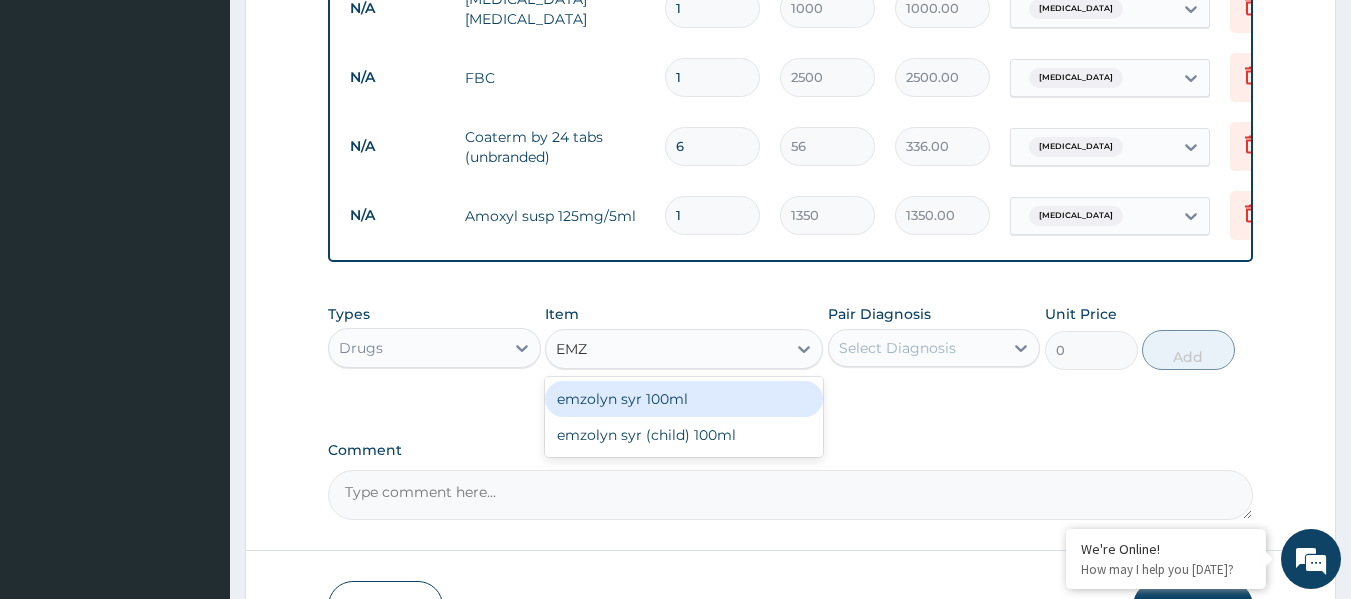 type on "EMZO" 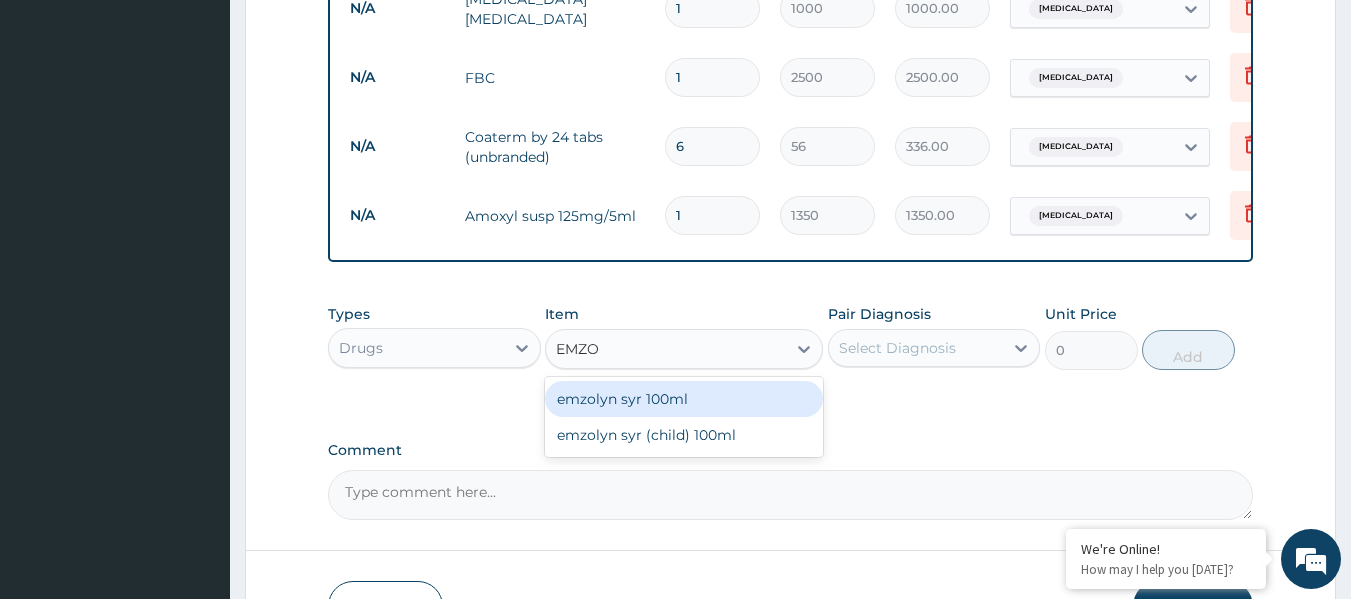click on "emzolyn syr 100ml" at bounding box center (684, 399) 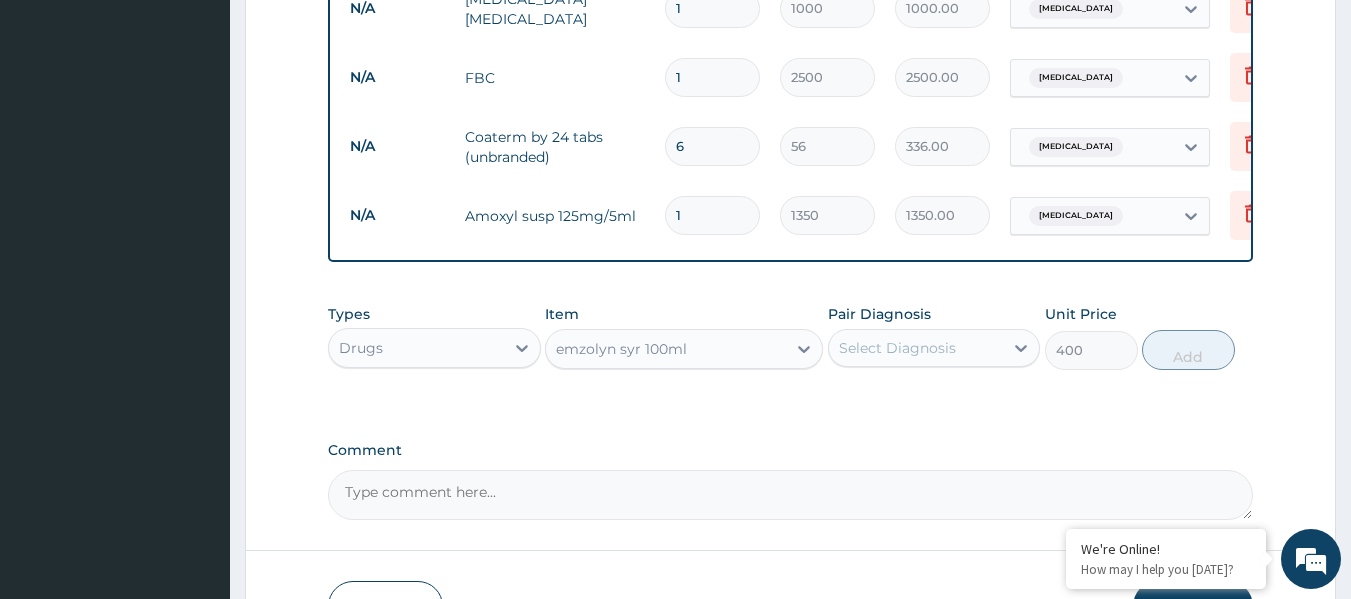 click on "Select Diagnosis" at bounding box center [897, 348] 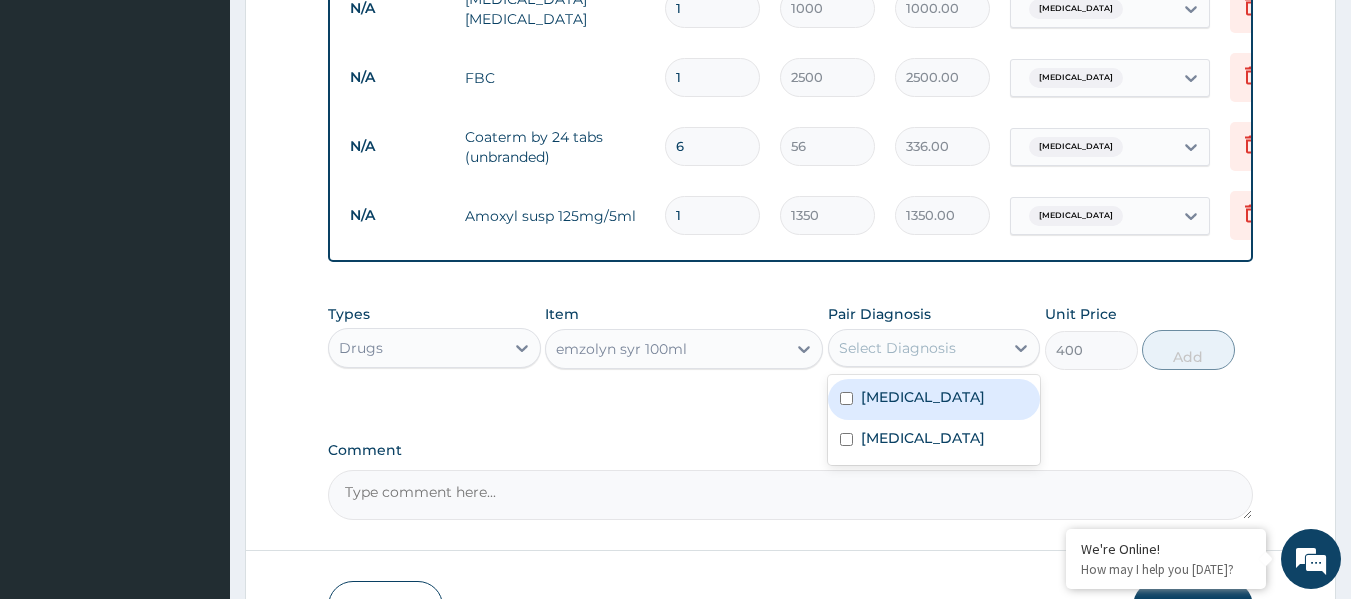 click on "[MEDICAL_DATA]" at bounding box center (934, 399) 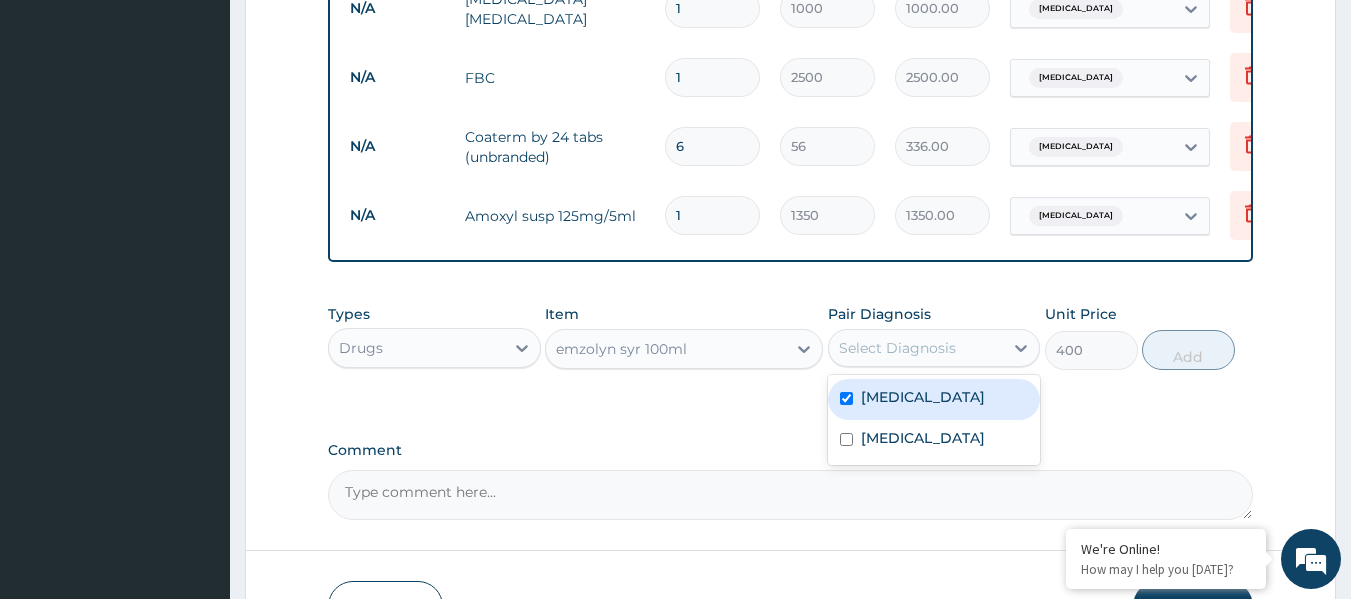 checkbox on "true" 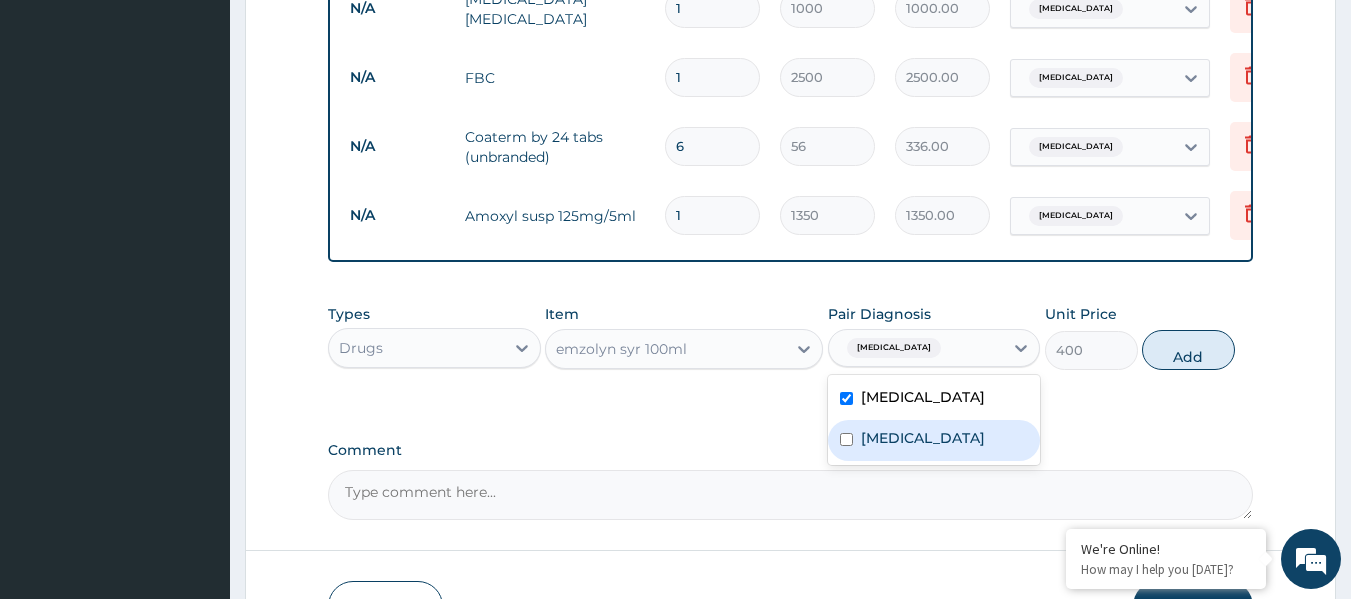 click on "Upper respiratory infection" at bounding box center [923, 438] 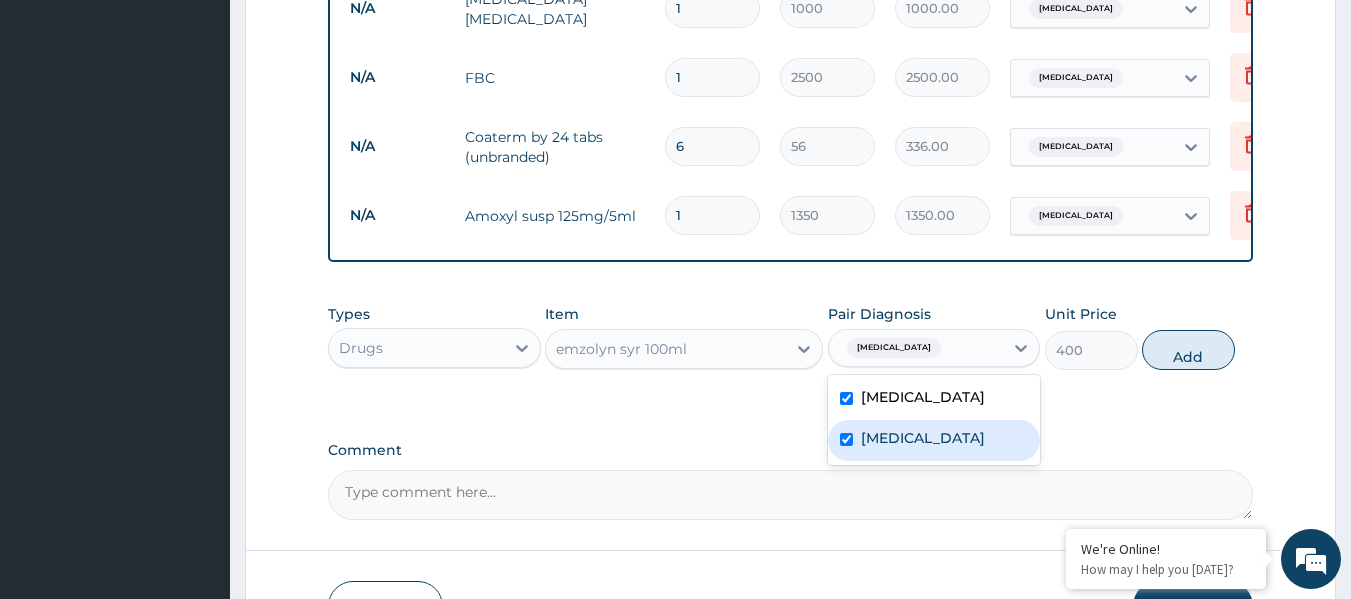 checkbox on "true" 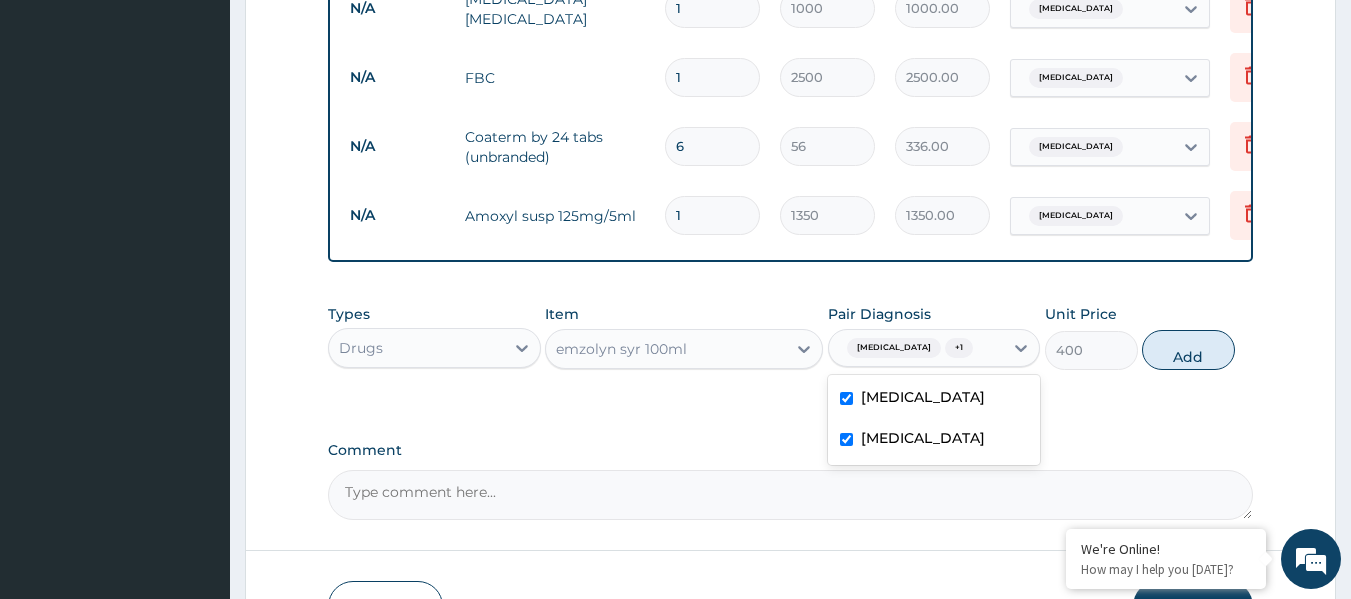 drag, startPoint x: 848, startPoint y: 401, endPoint x: 876, endPoint y: 396, distance: 28.442924 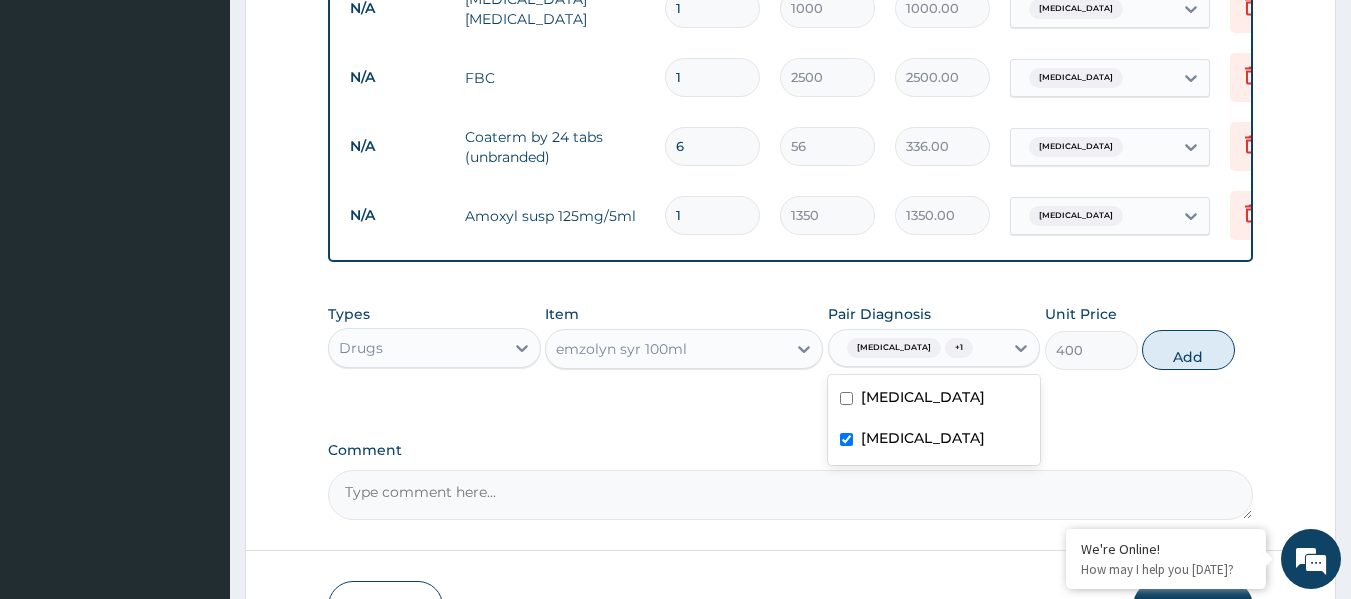 checkbox on "false" 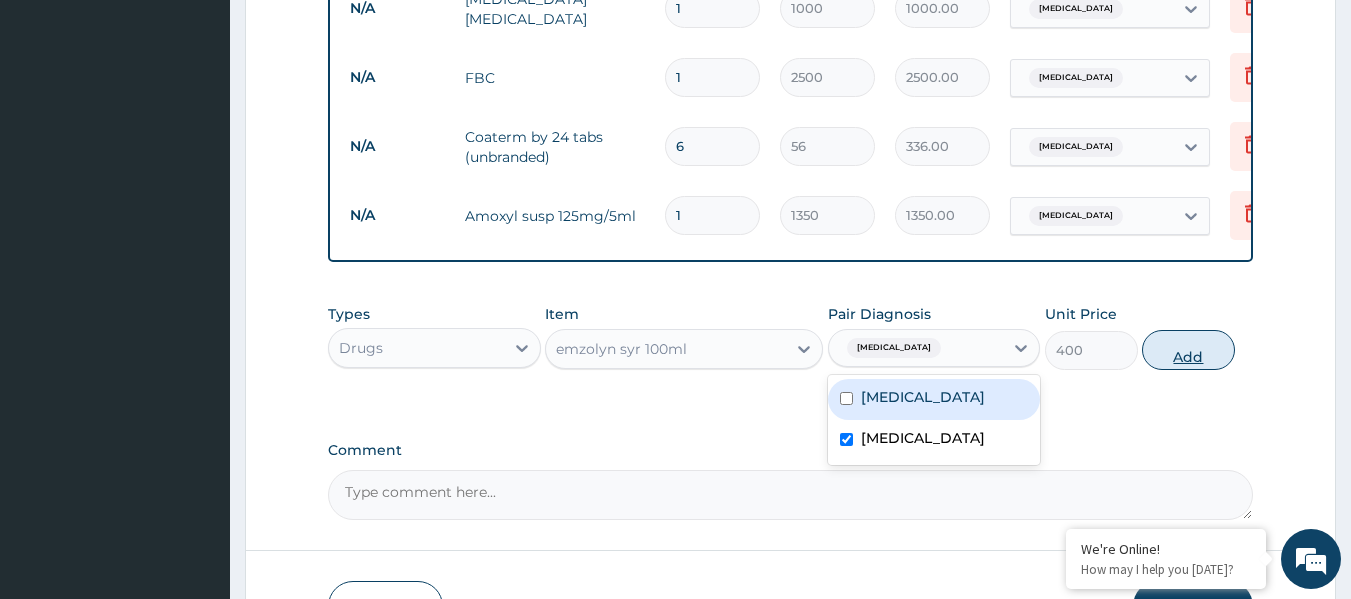 click on "Add" at bounding box center [1188, 350] 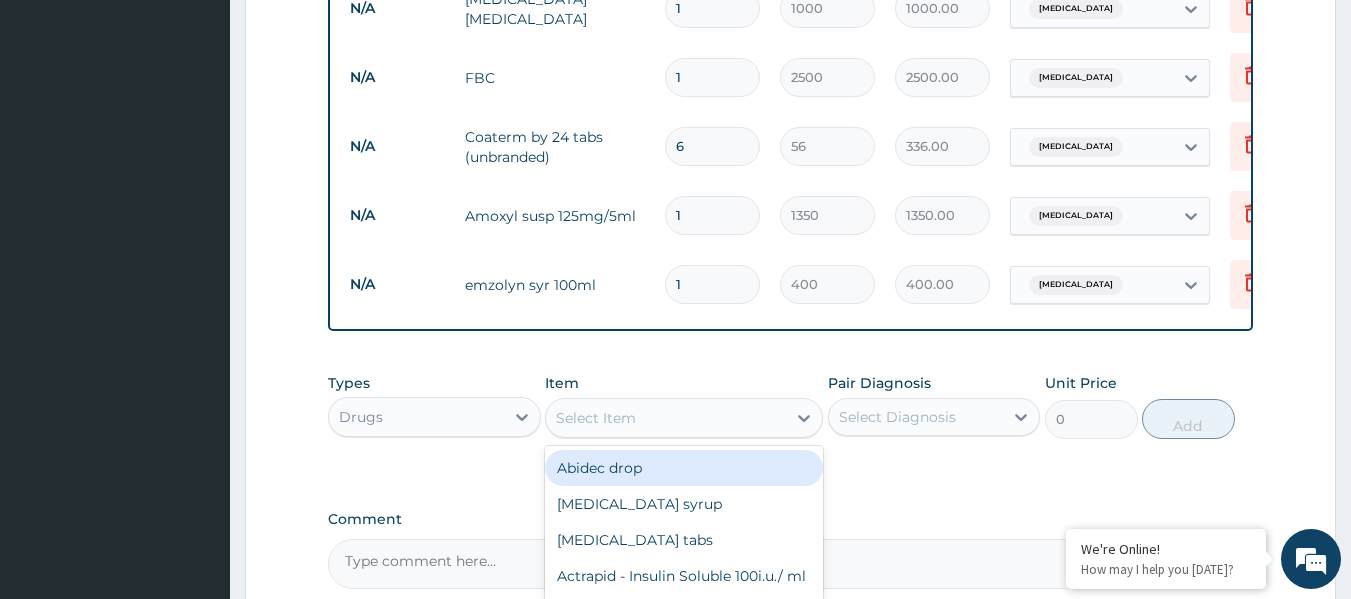 click on "Select Item" at bounding box center [666, 418] 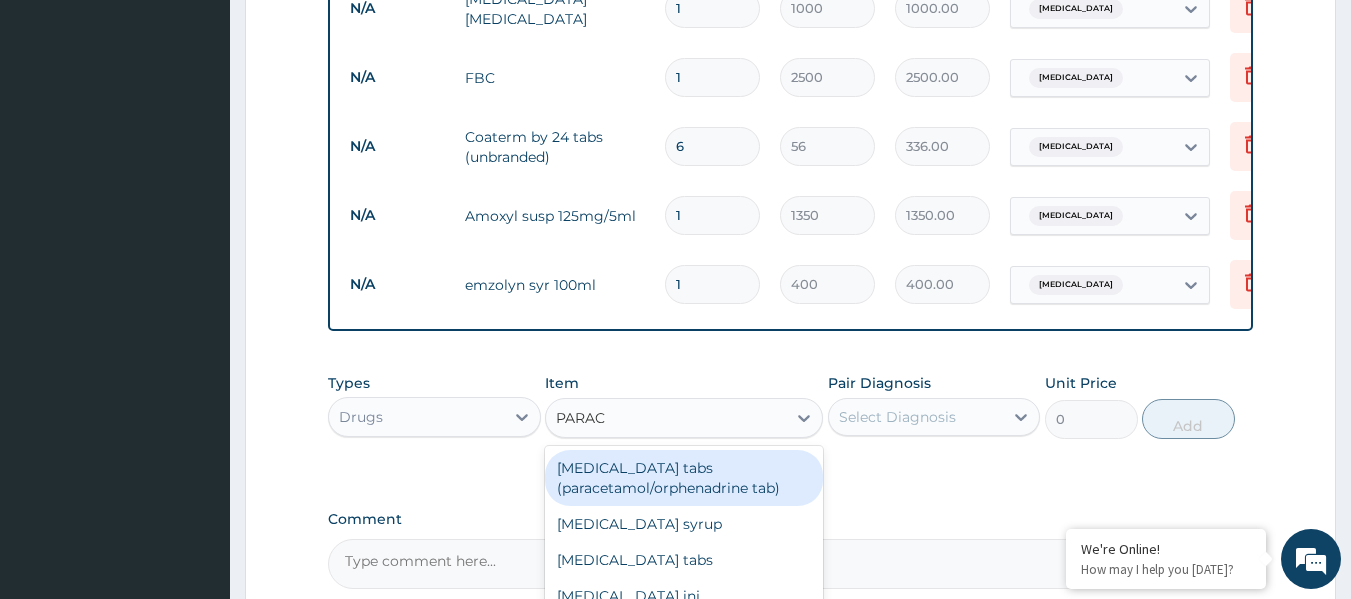 type on "PARACE" 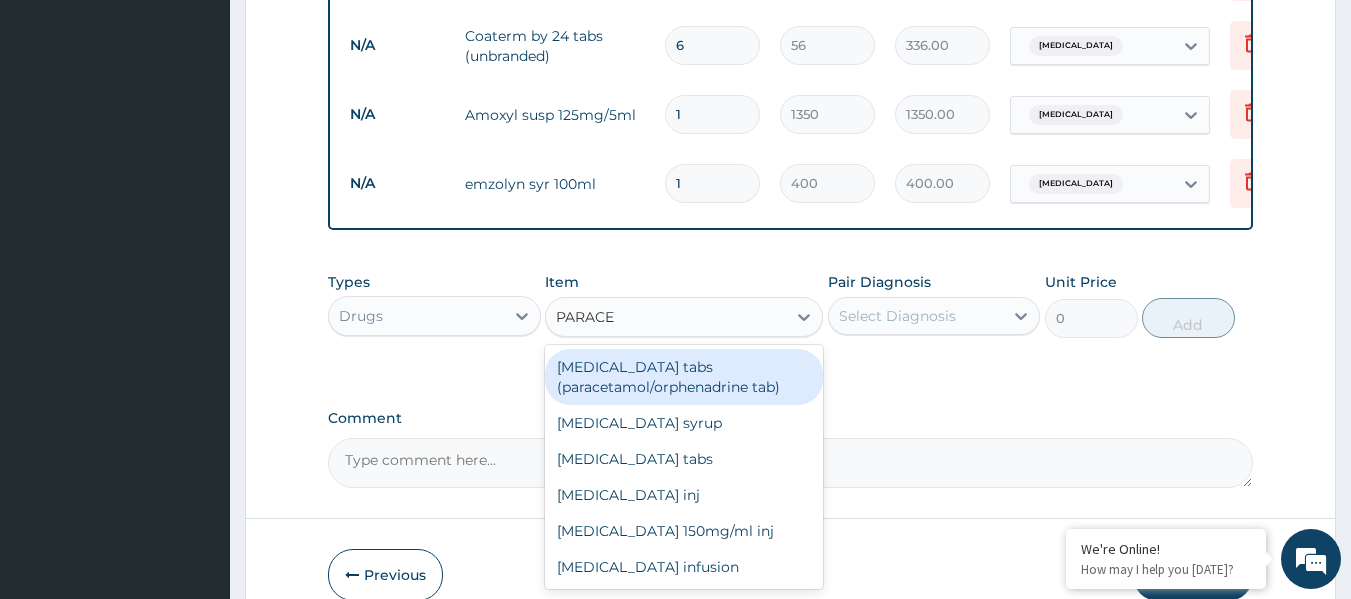 scroll, scrollTop: 1101, scrollLeft: 0, axis: vertical 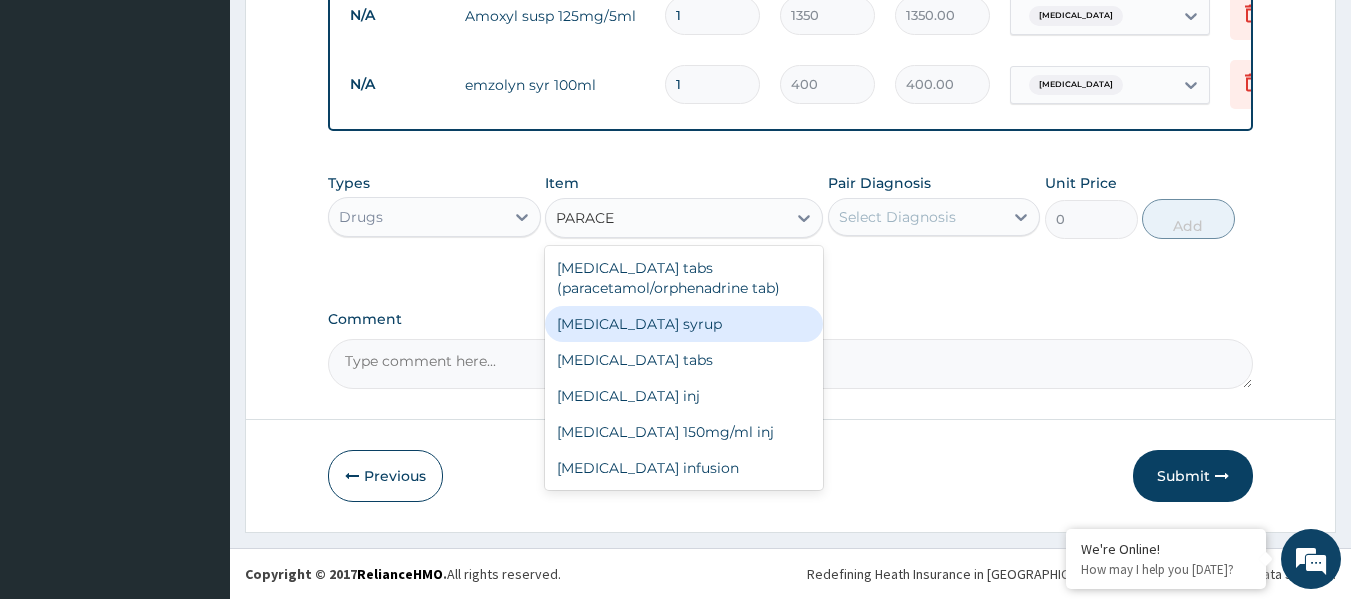 drag, startPoint x: 699, startPoint y: 321, endPoint x: 819, endPoint y: 290, distance: 123.9395 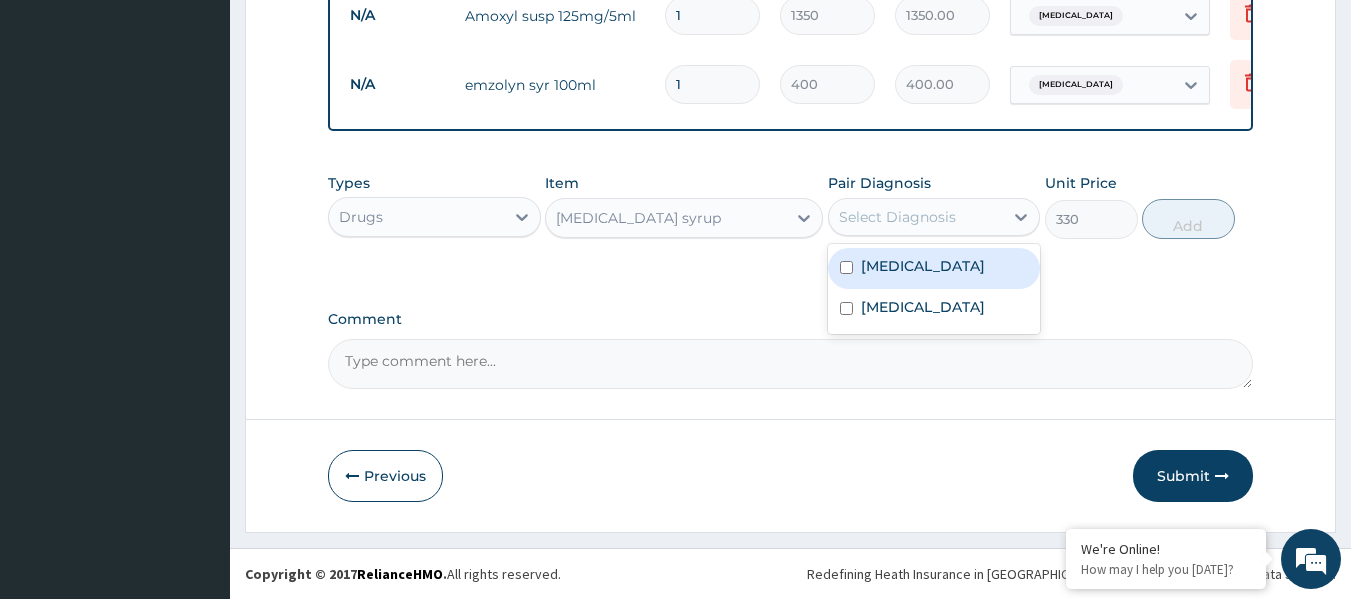 click on "Select Diagnosis" at bounding box center (897, 217) 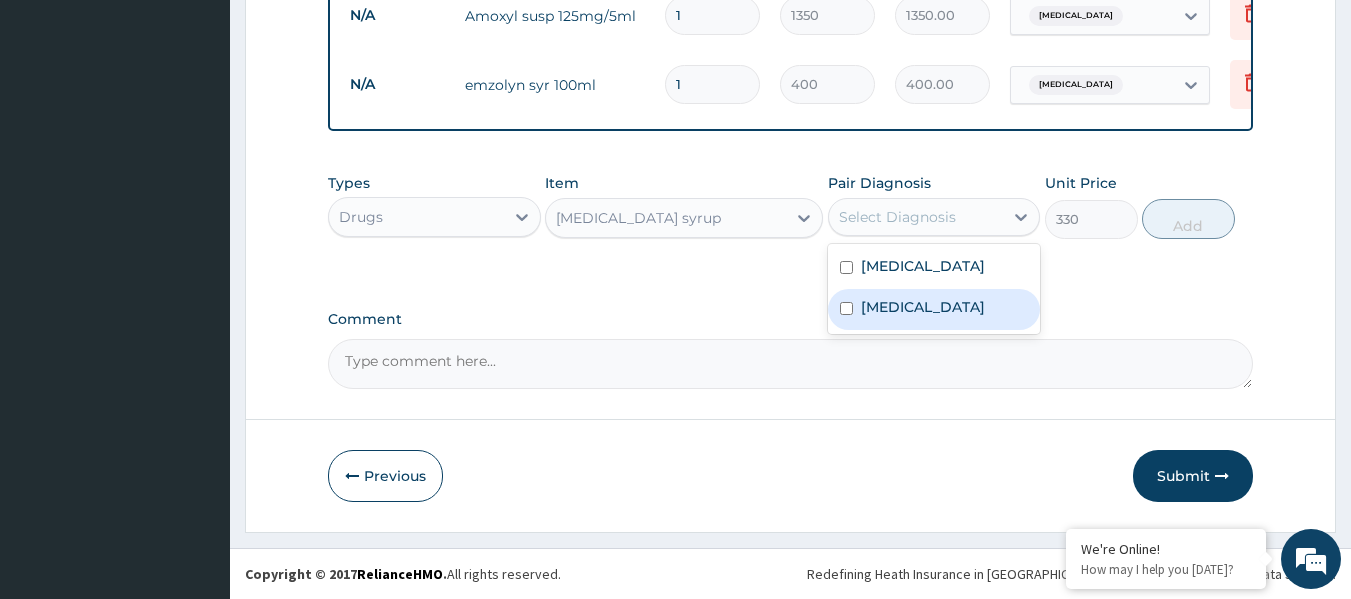 click on "[MEDICAL_DATA]" at bounding box center (923, 307) 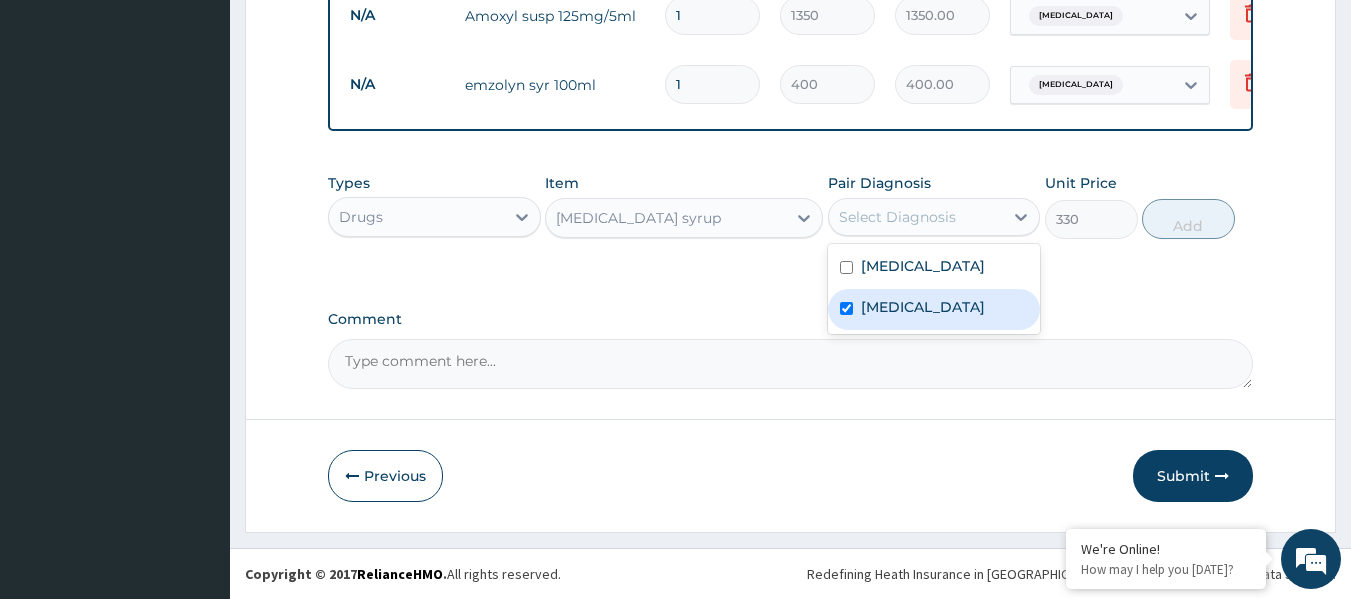 checkbox on "true" 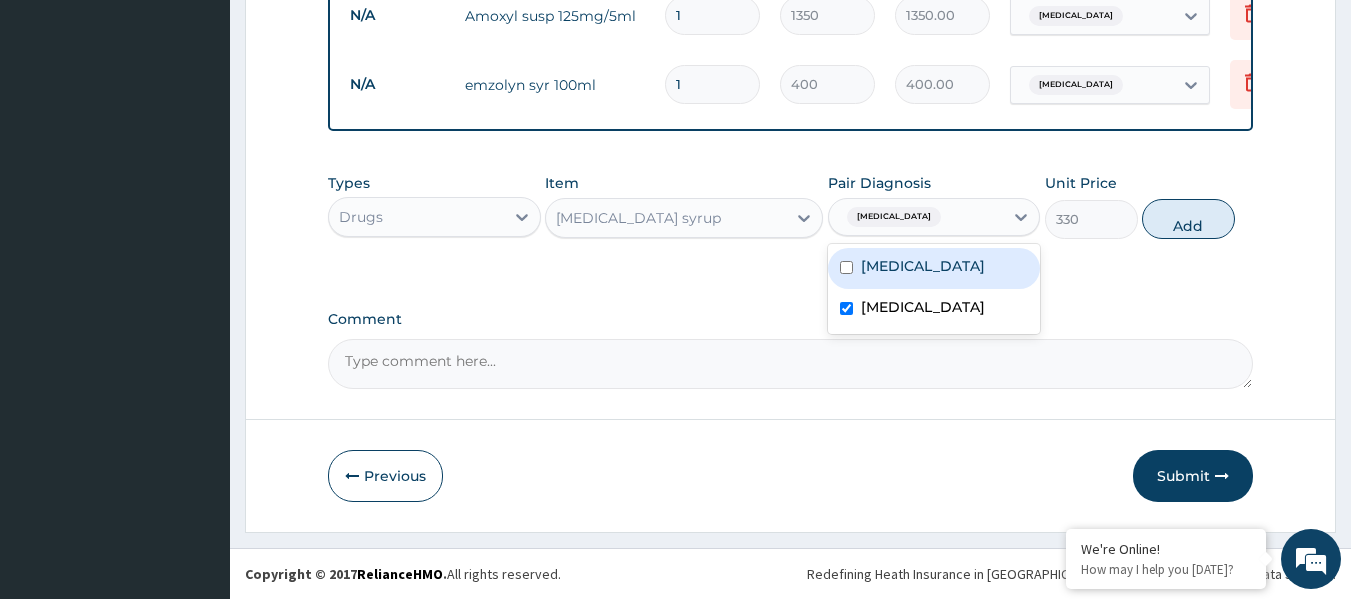 click on "Add" at bounding box center (1188, 219) 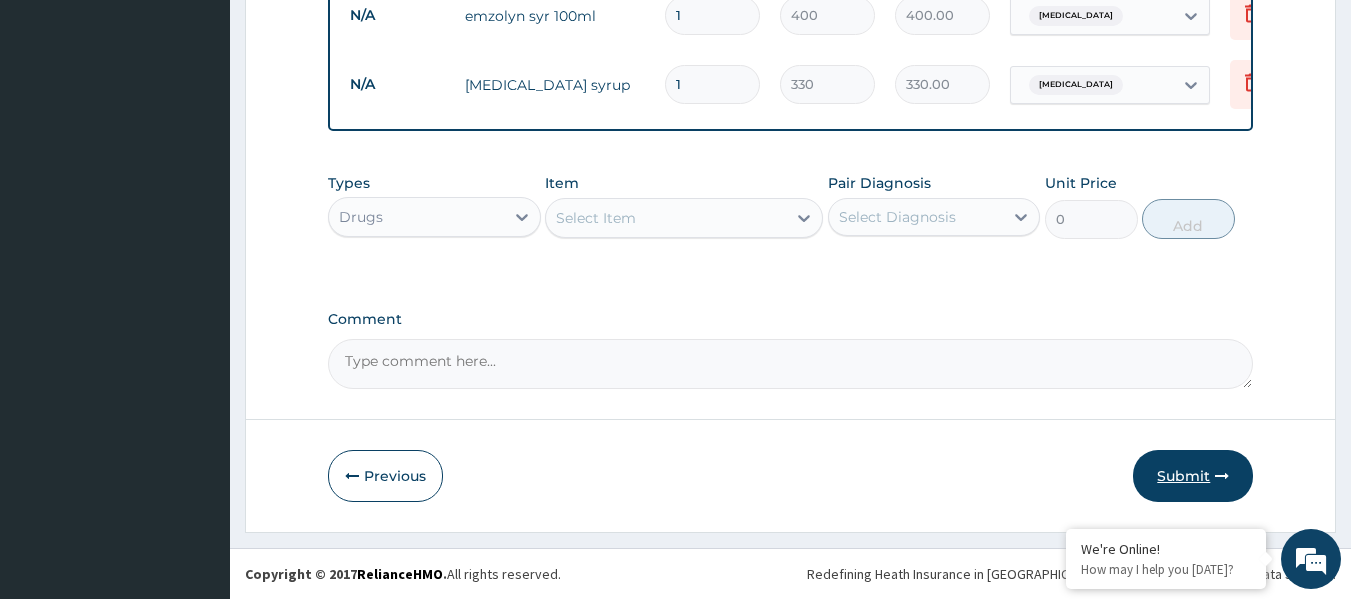 click on "Submit" at bounding box center (1193, 476) 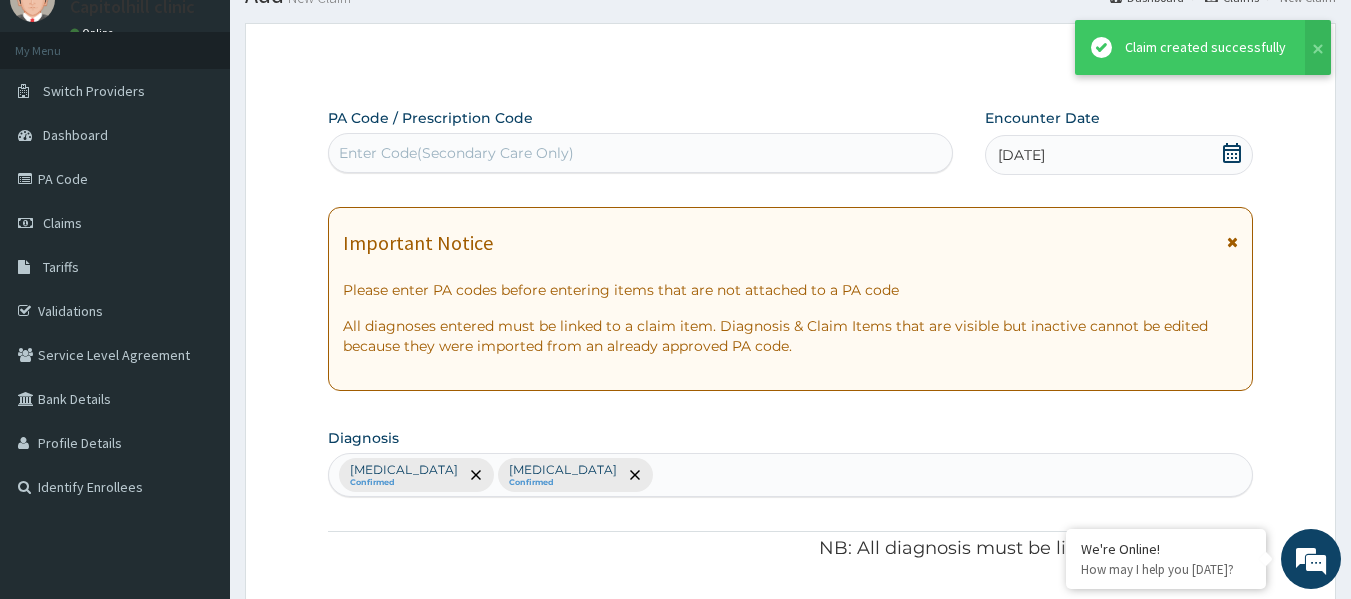 scroll, scrollTop: 1177, scrollLeft: 0, axis: vertical 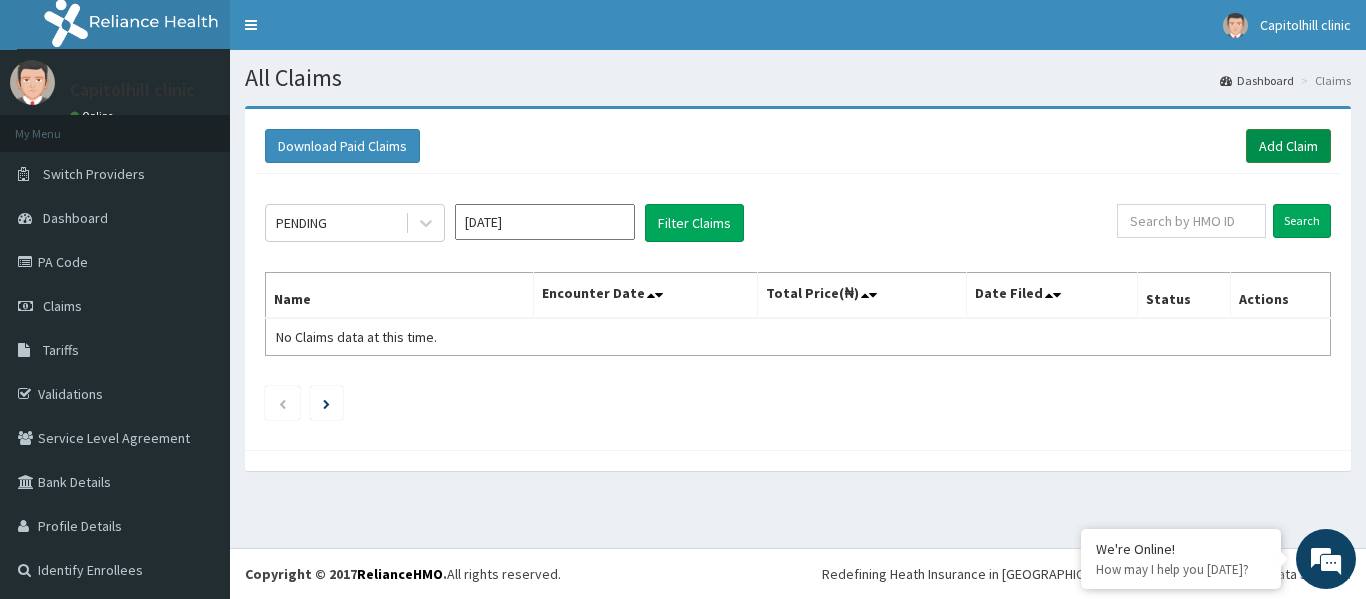 click on "Add Claim" at bounding box center (1288, 146) 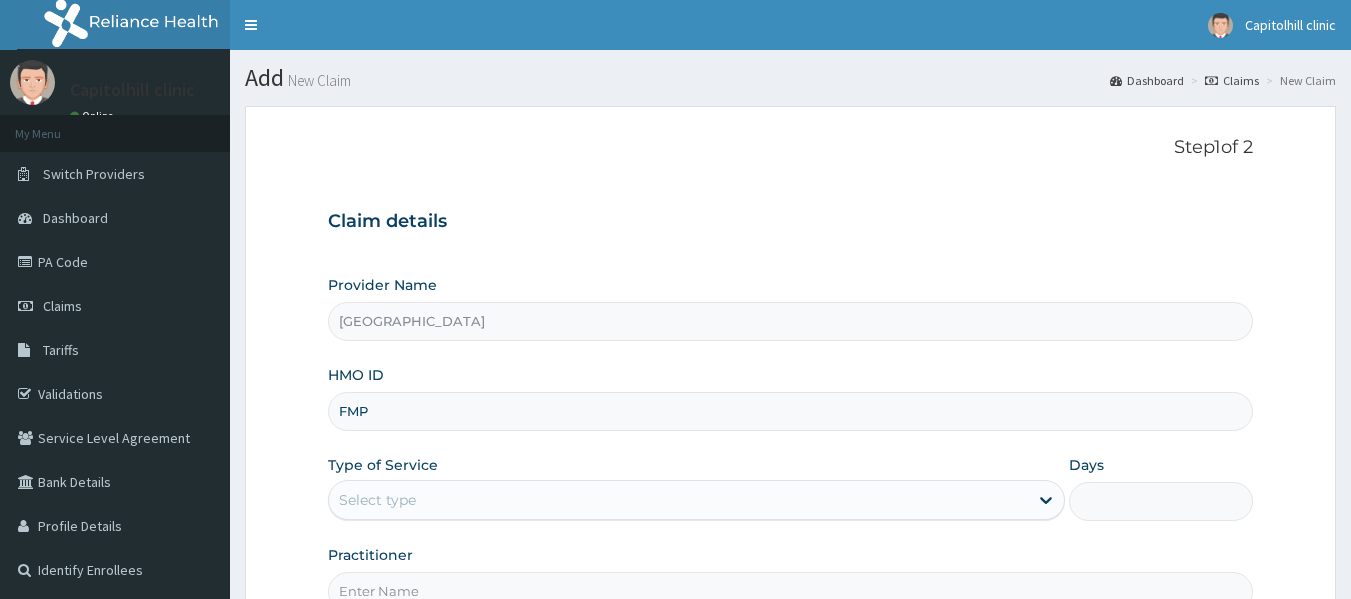 scroll, scrollTop: 0, scrollLeft: 0, axis: both 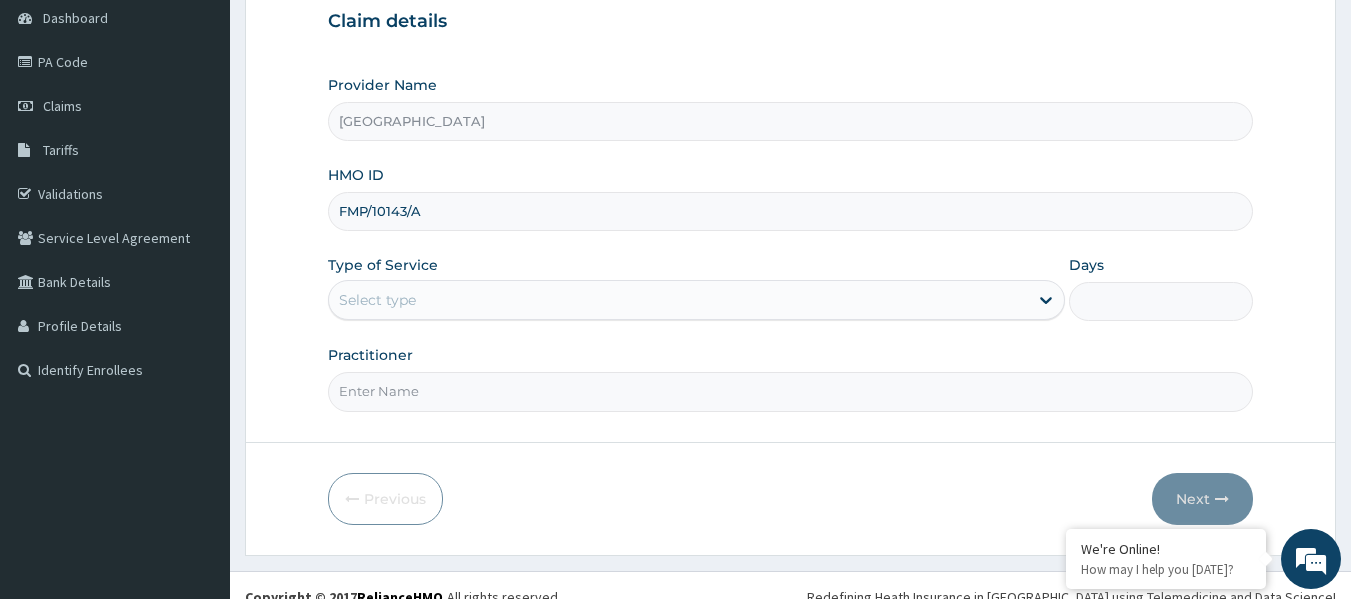 type on "FMP/10143/A" 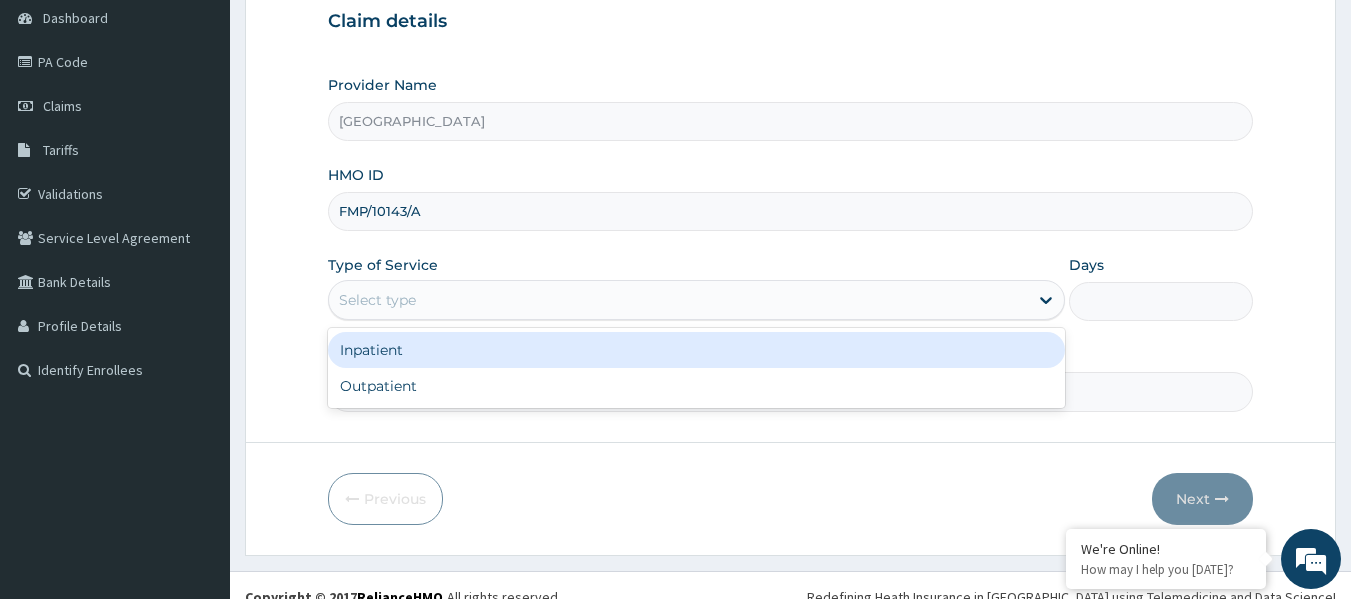 click on "Select type" at bounding box center (377, 300) 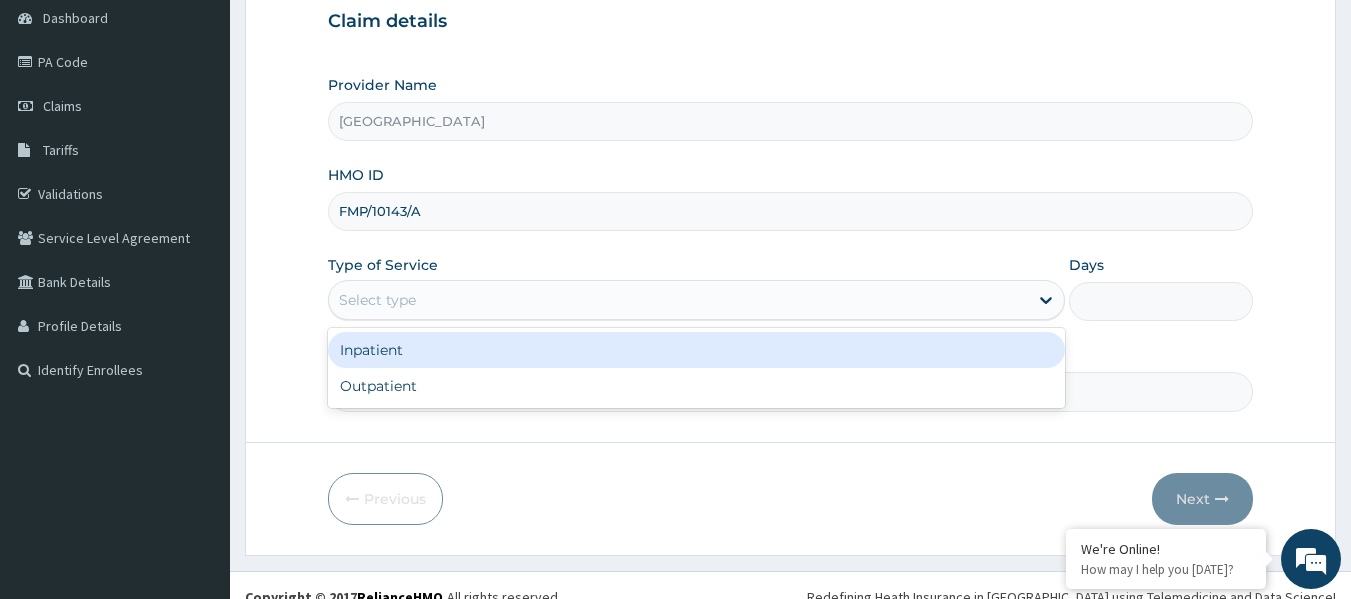 scroll, scrollTop: 0, scrollLeft: 0, axis: both 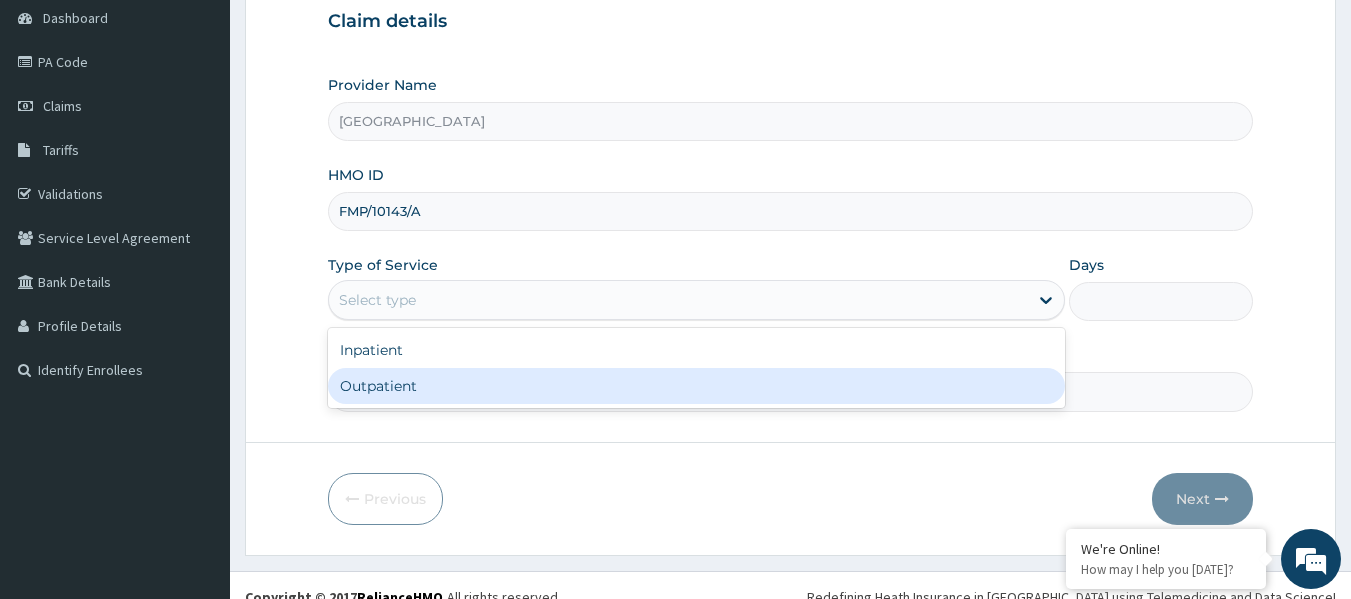 click on "Outpatient" at bounding box center (696, 386) 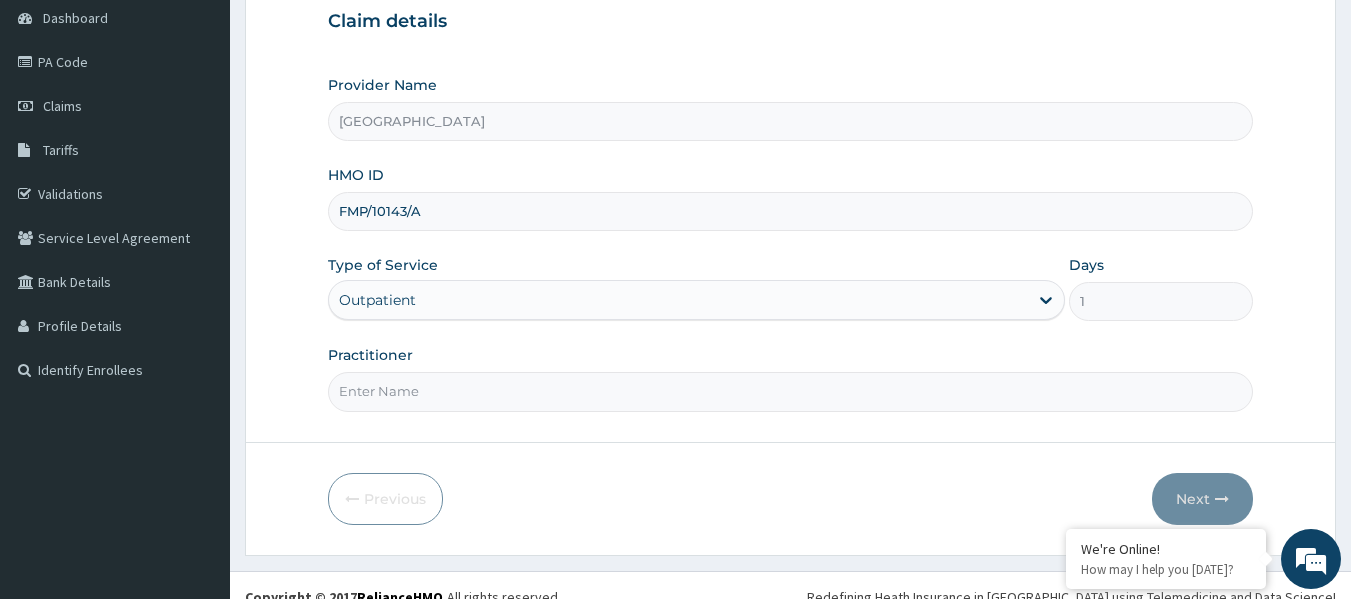 click on "Practitioner" at bounding box center [791, 391] 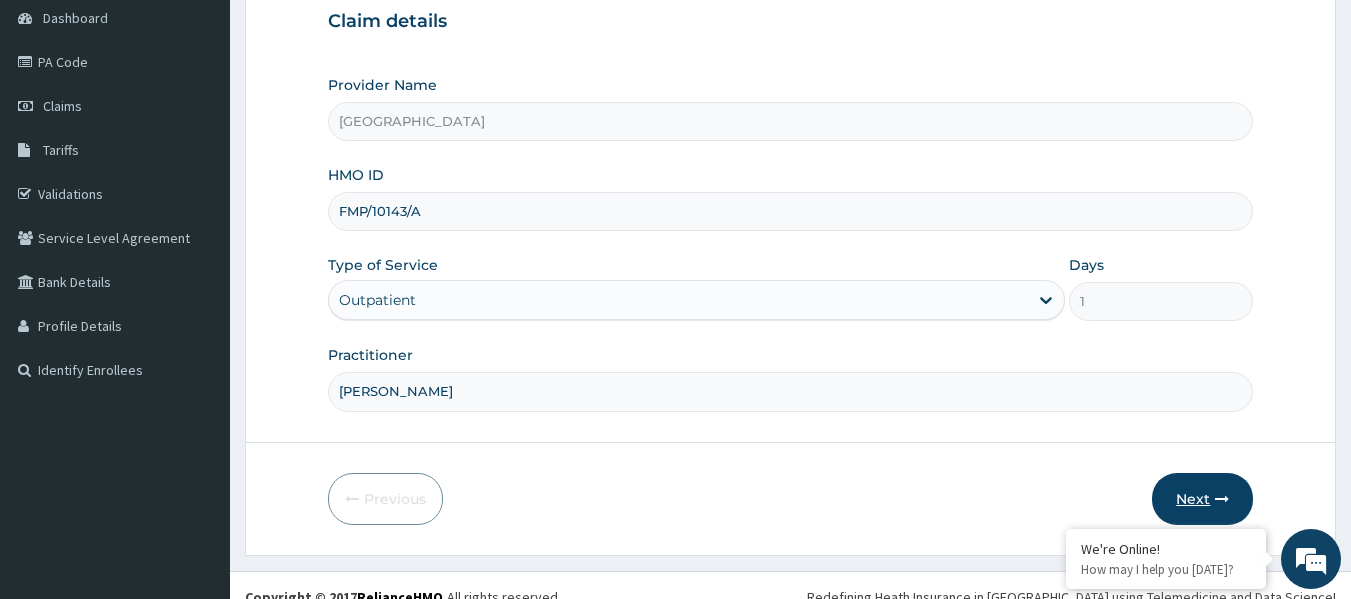 type on "[PERSON_NAME]" 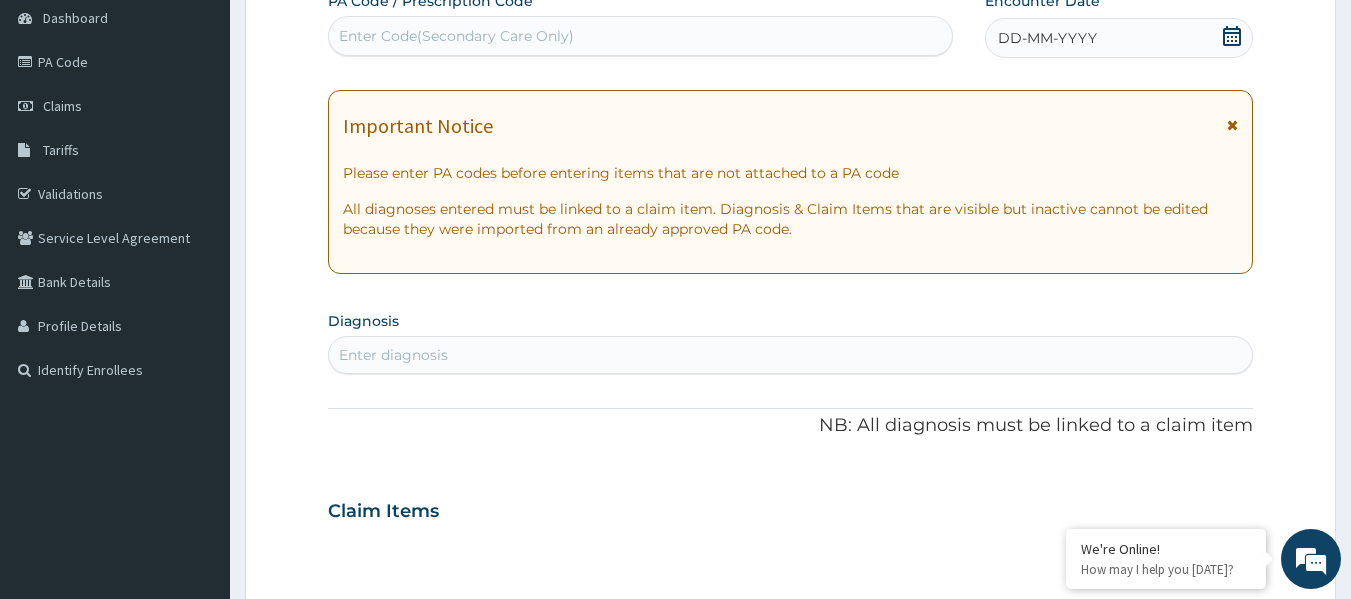 click on "DD-MM-YYYY" at bounding box center [1119, 38] 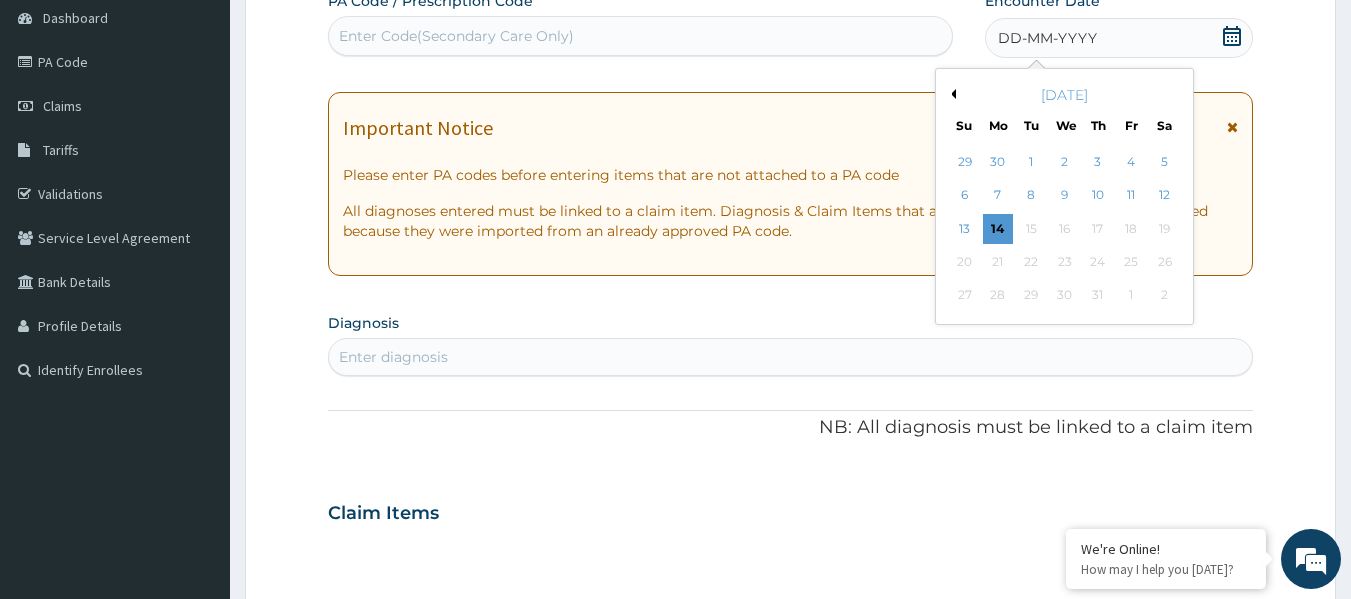 click on "[DATE]" at bounding box center (1064, 95) 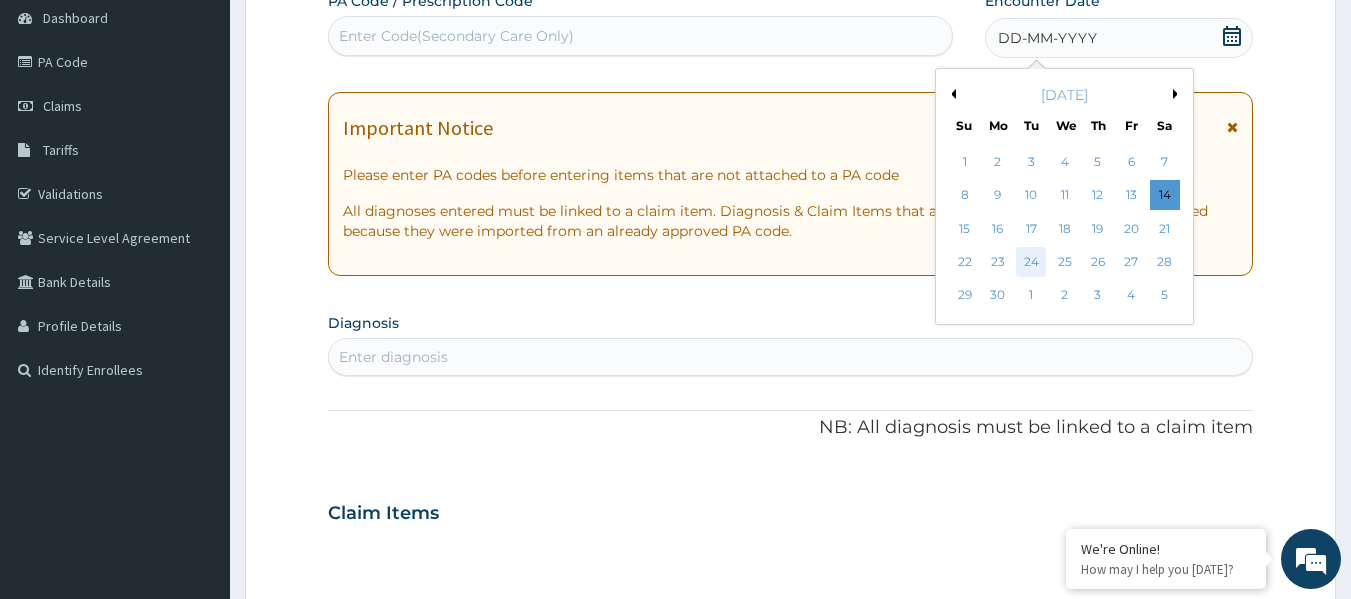 click on "24" at bounding box center [1032, 262] 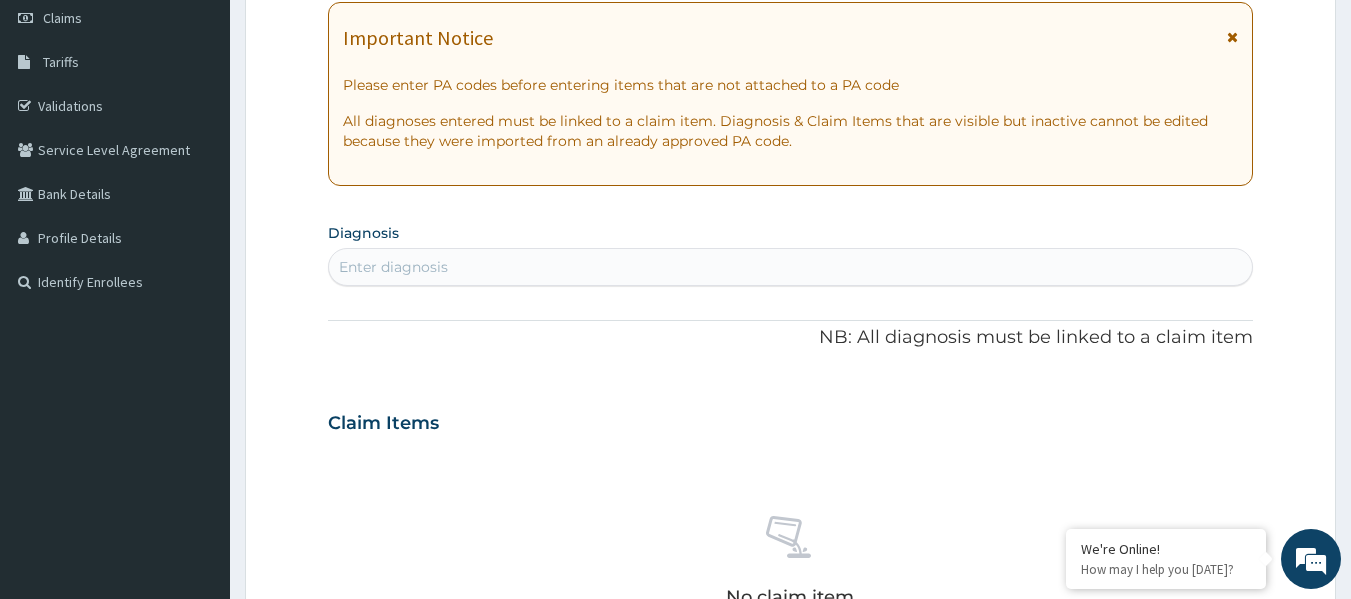 scroll, scrollTop: 300, scrollLeft: 0, axis: vertical 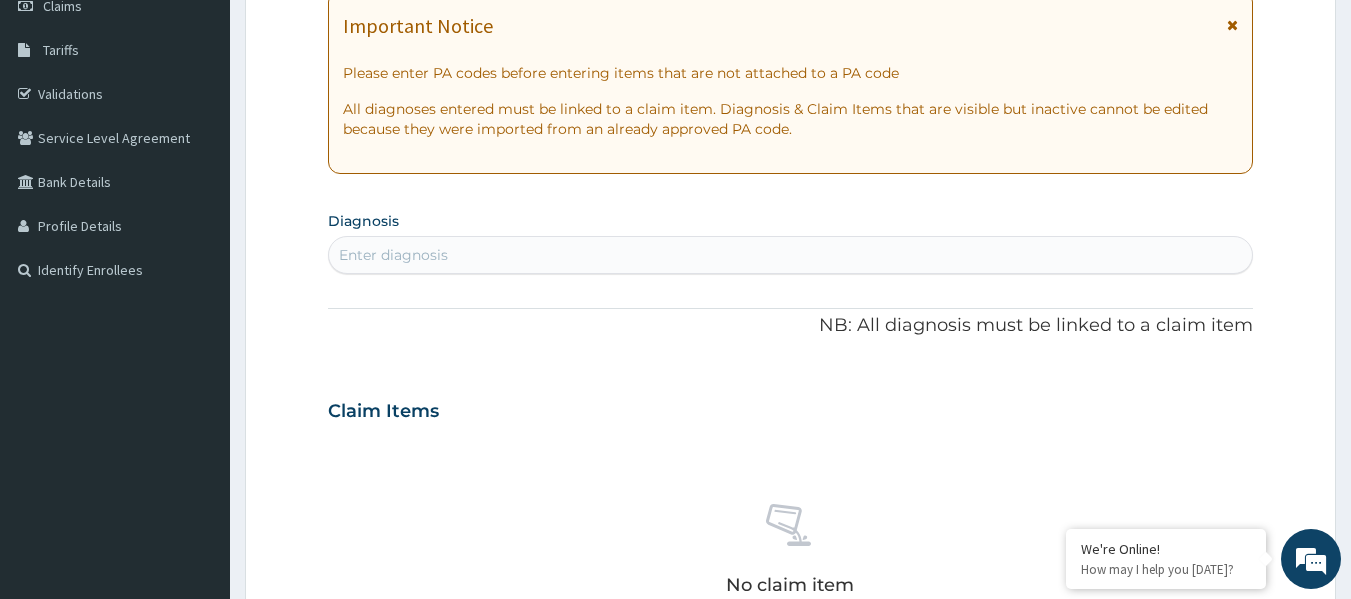 click on "Enter diagnosis" at bounding box center [393, 255] 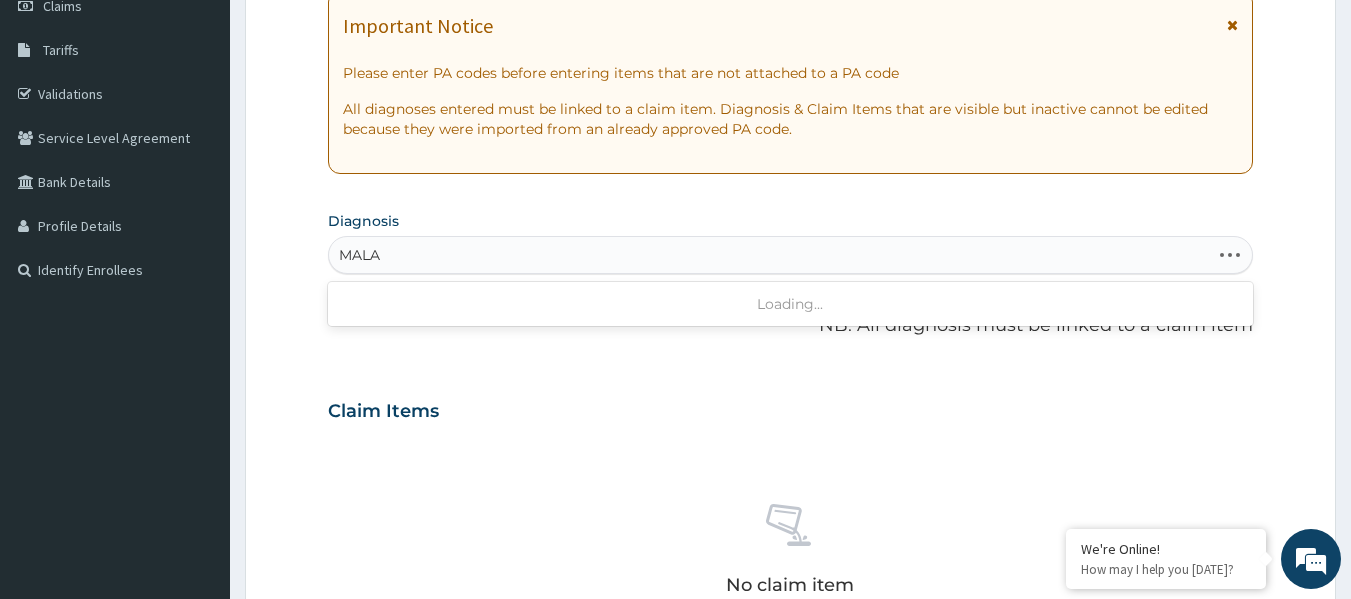 type on "MALAR" 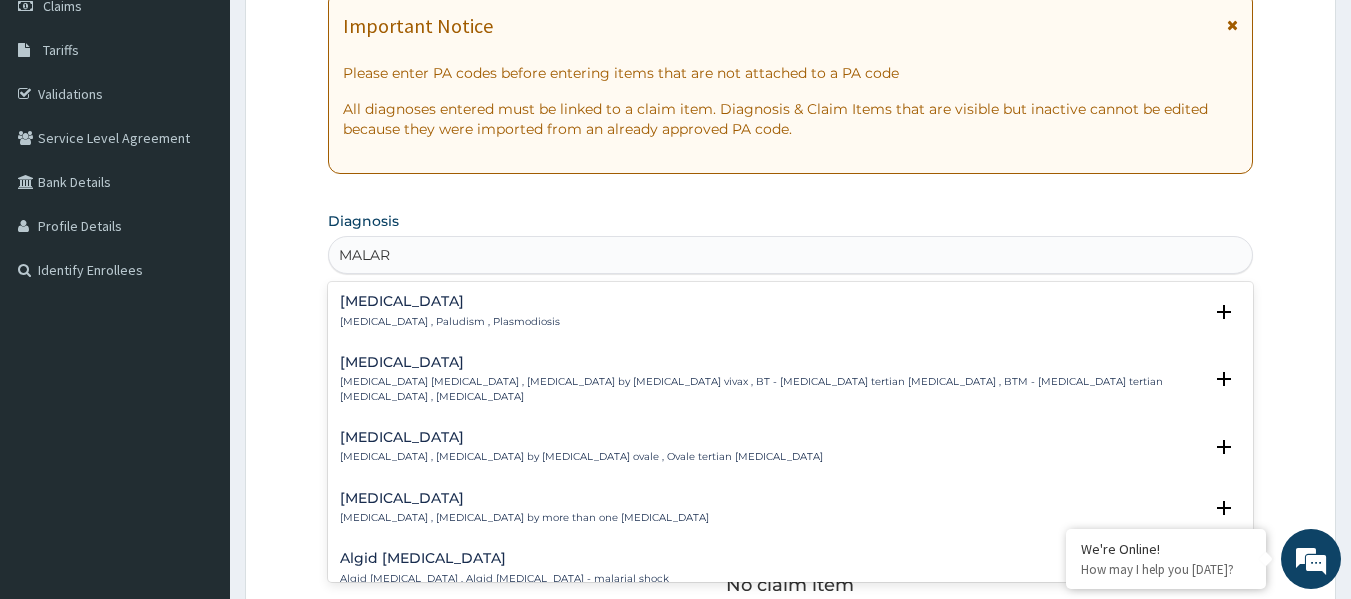 click on "[MEDICAL_DATA] , Paludism , Plasmodiosis" at bounding box center (450, 322) 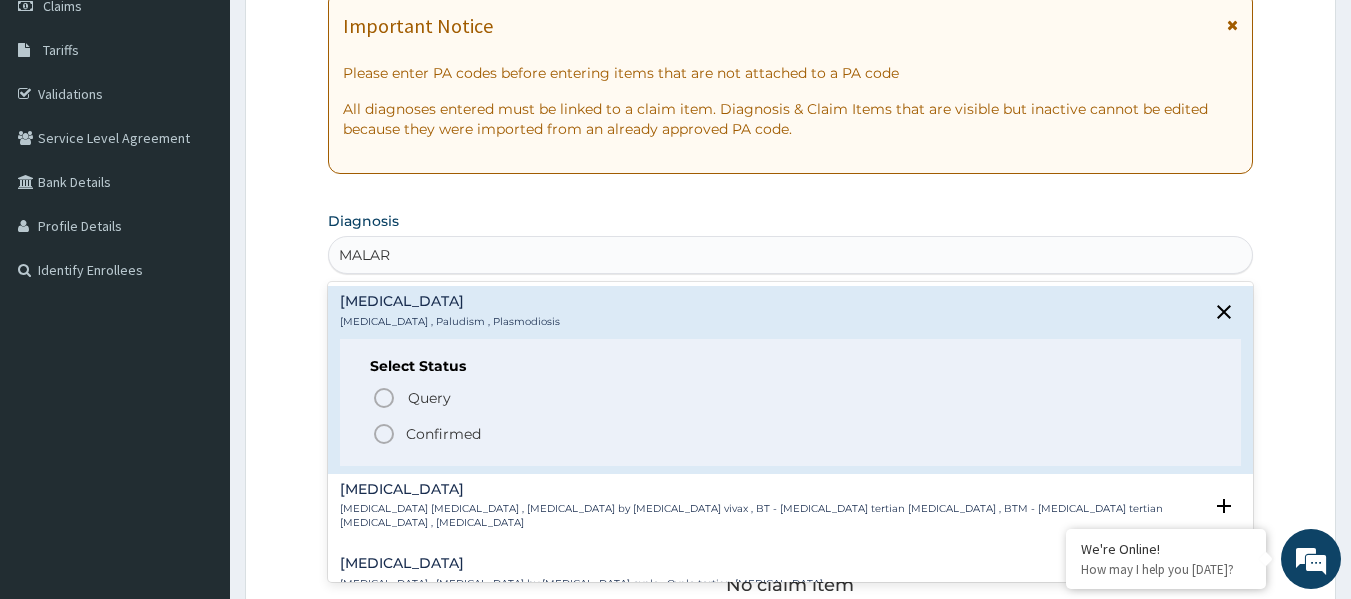 click on "Confirmed" at bounding box center (443, 434) 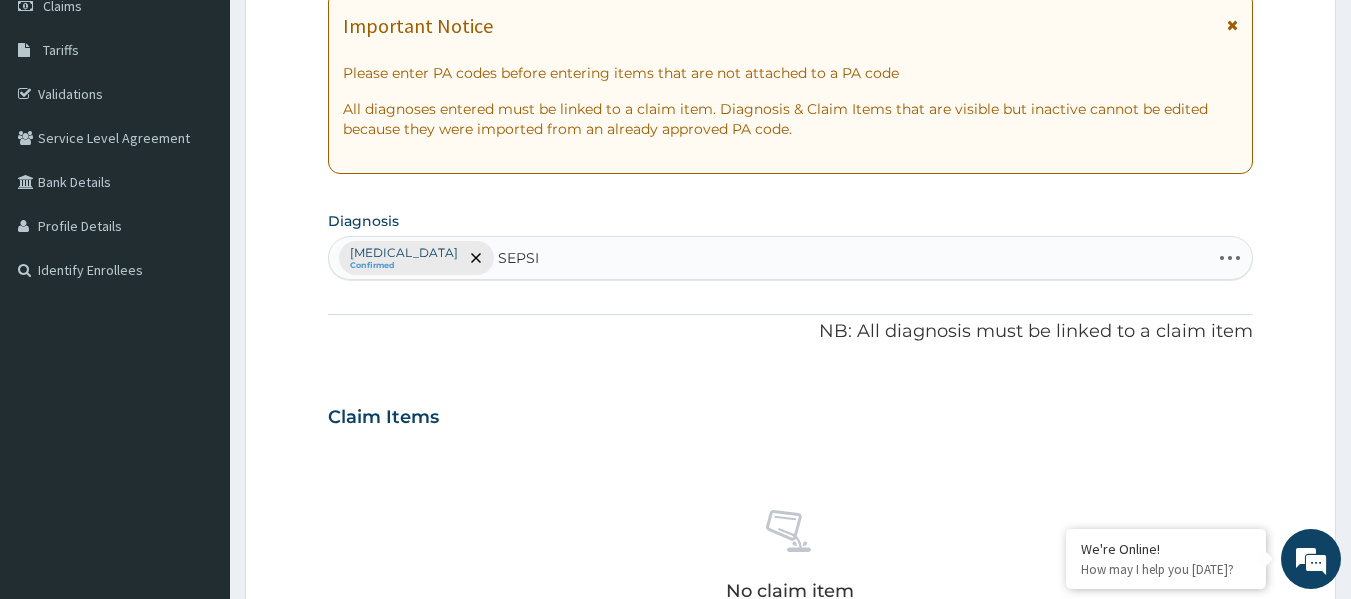 type on "[MEDICAL_DATA]" 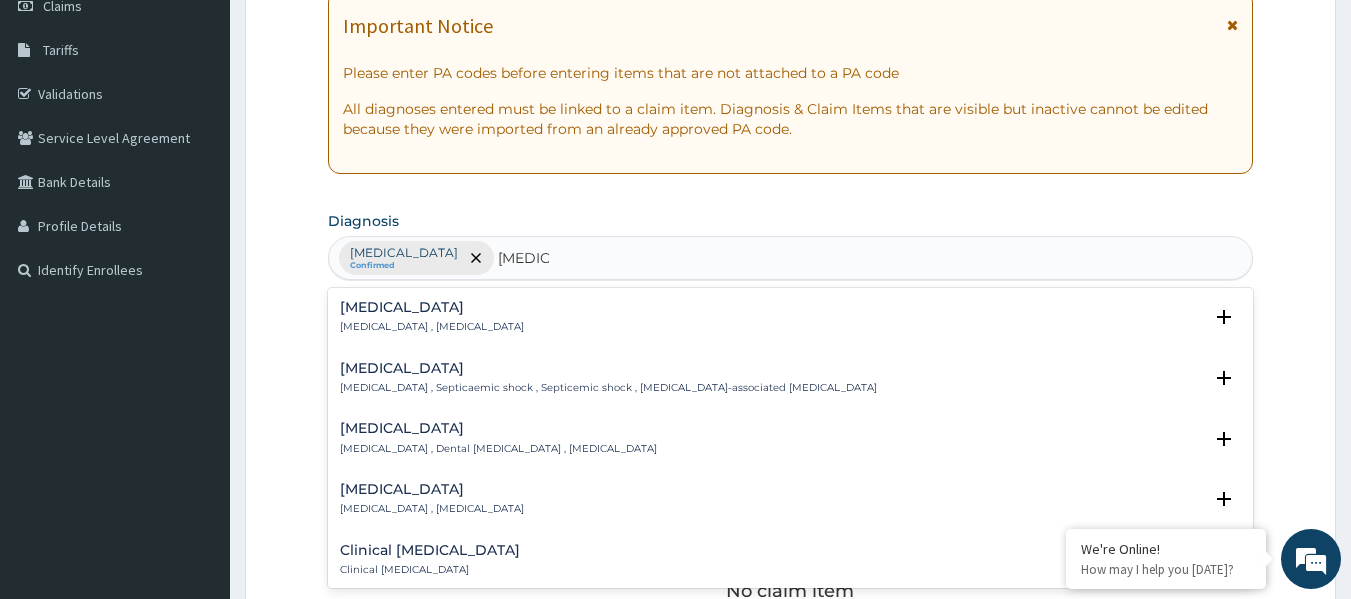 click on "[MEDICAL_DATA] , [MEDICAL_DATA]" at bounding box center (432, 327) 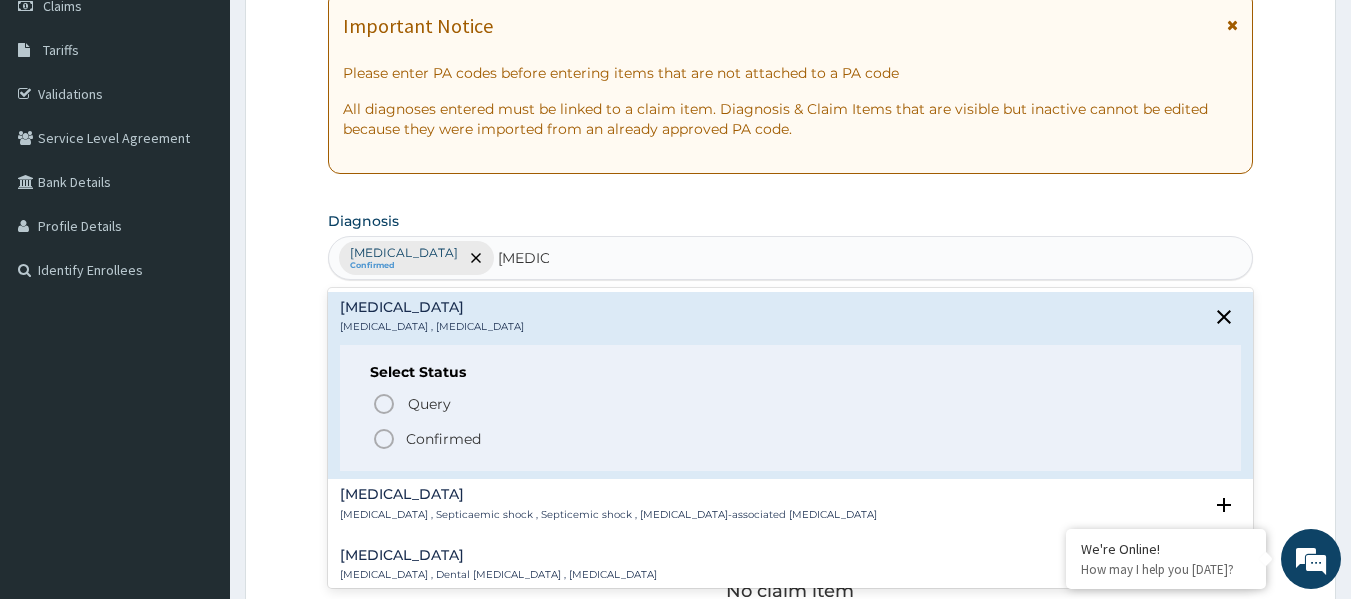 click on "Confirmed" at bounding box center (443, 439) 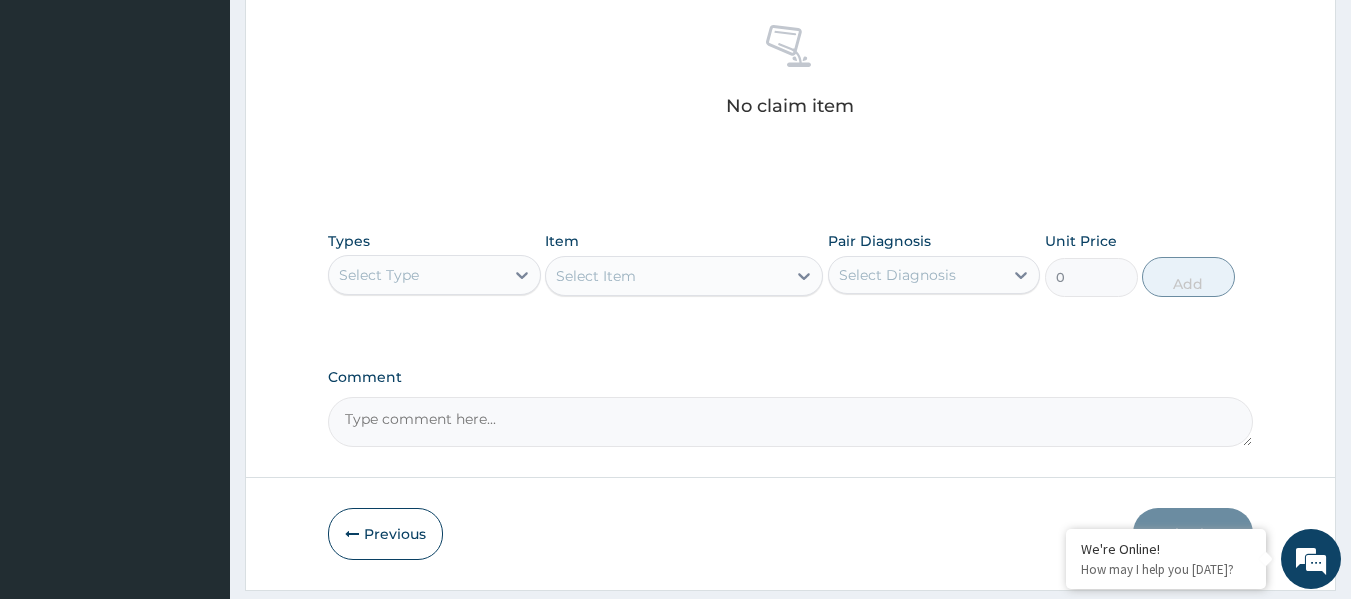 scroll, scrollTop: 800, scrollLeft: 0, axis: vertical 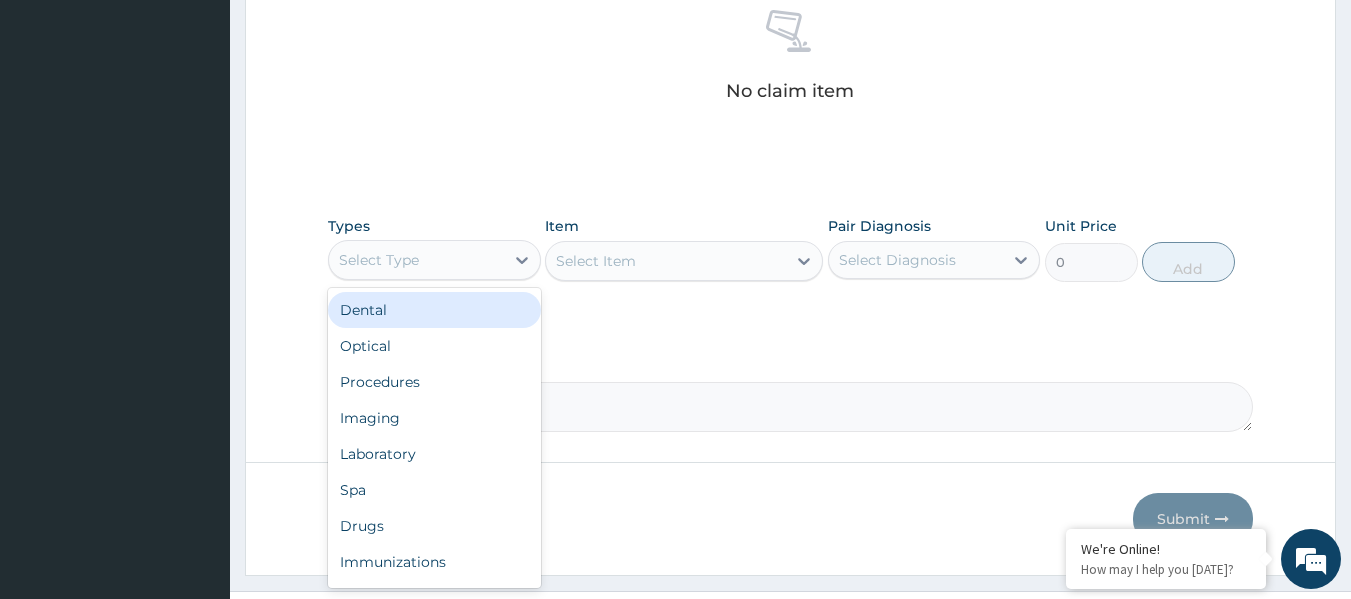 click on "Select Type" at bounding box center [416, 260] 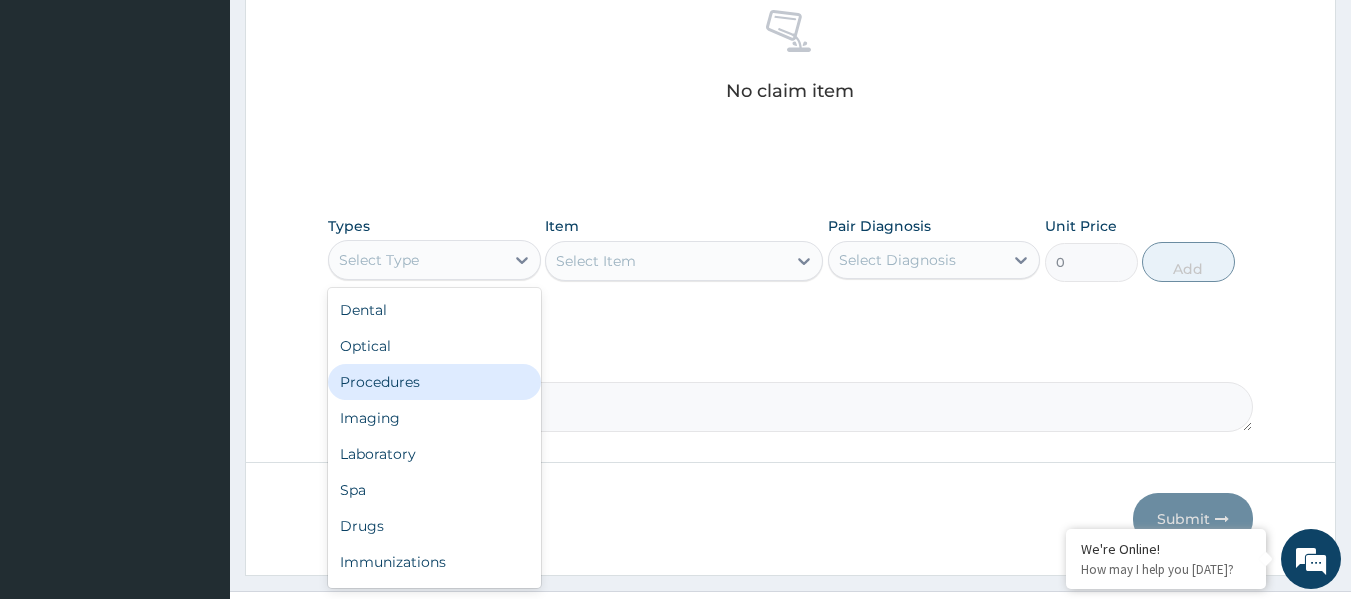 click on "Procedures" at bounding box center (434, 382) 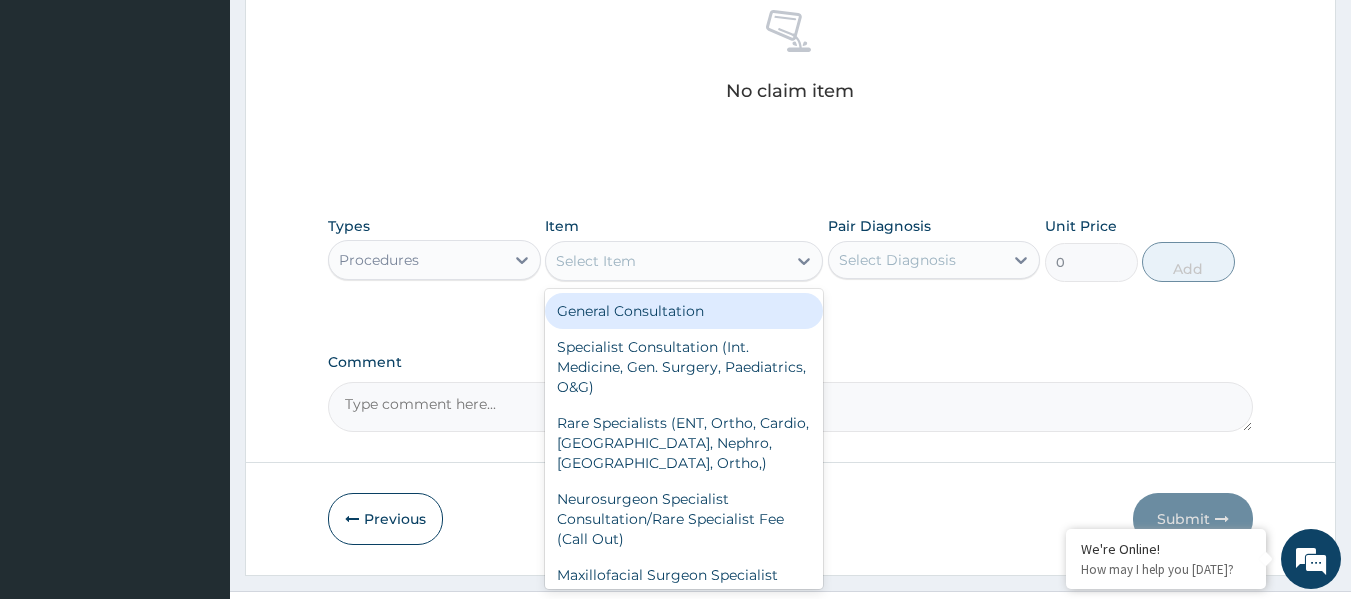 click on "Select Item" at bounding box center [666, 261] 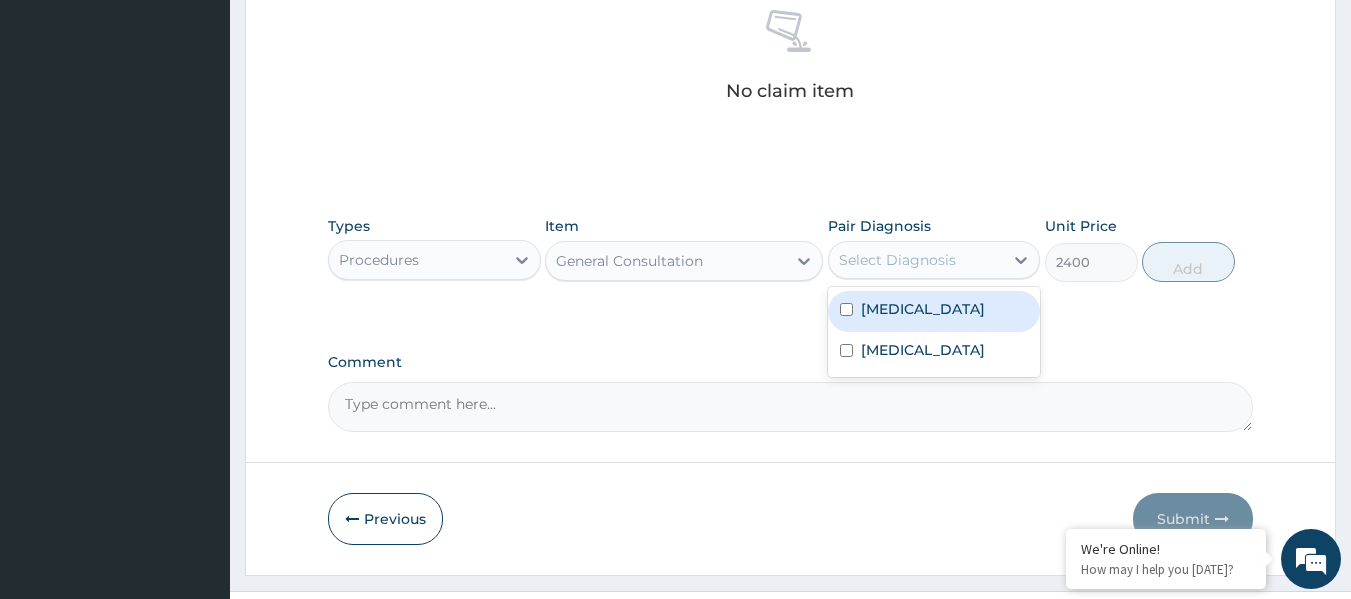 click on "Select Diagnosis" at bounding box center (897, 260) 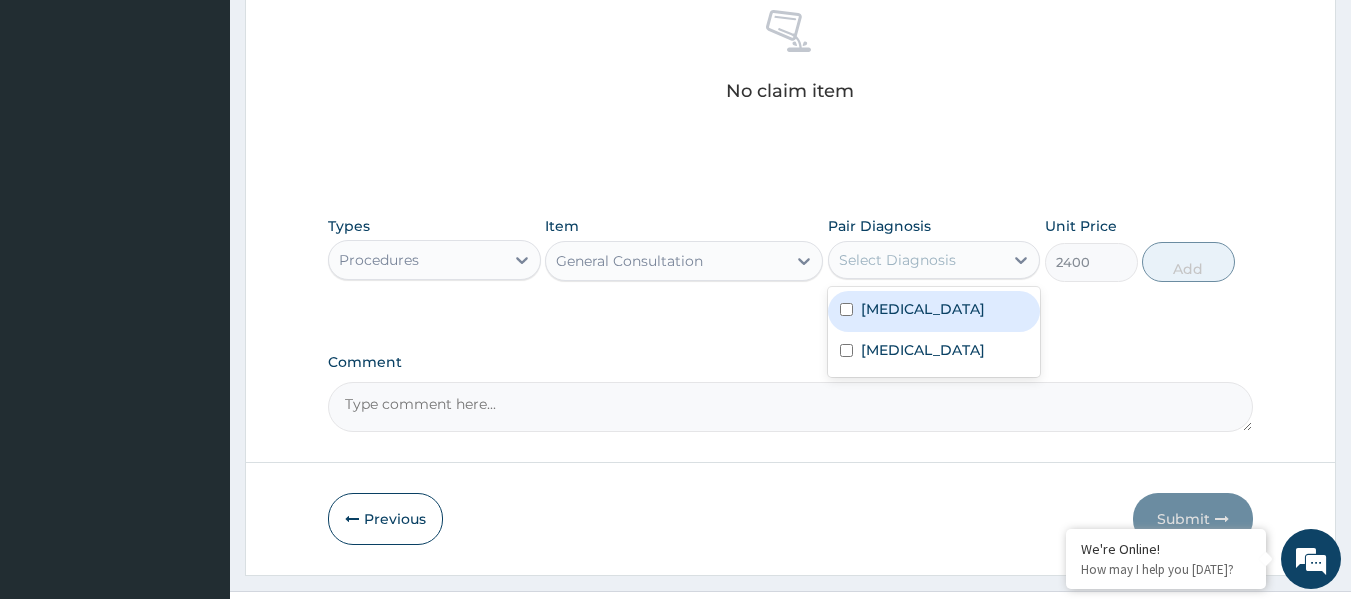 click on "[MEDICAL_DATA]" at bounding box center (934, 311) 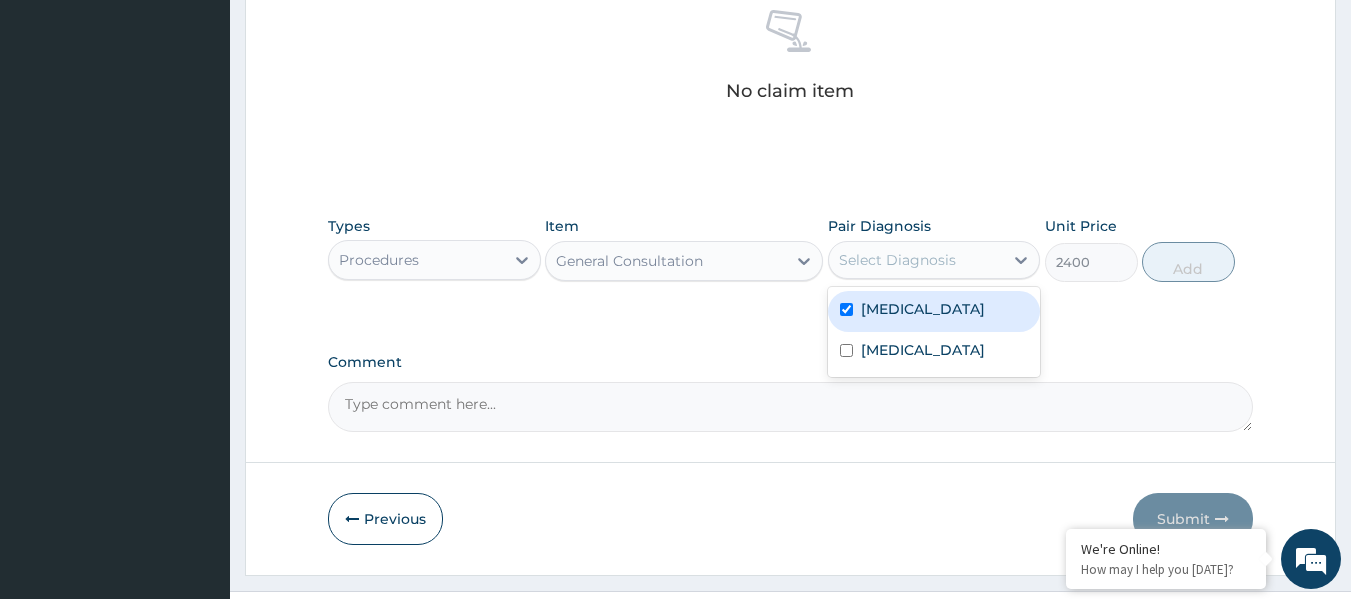 checkbox on "true" 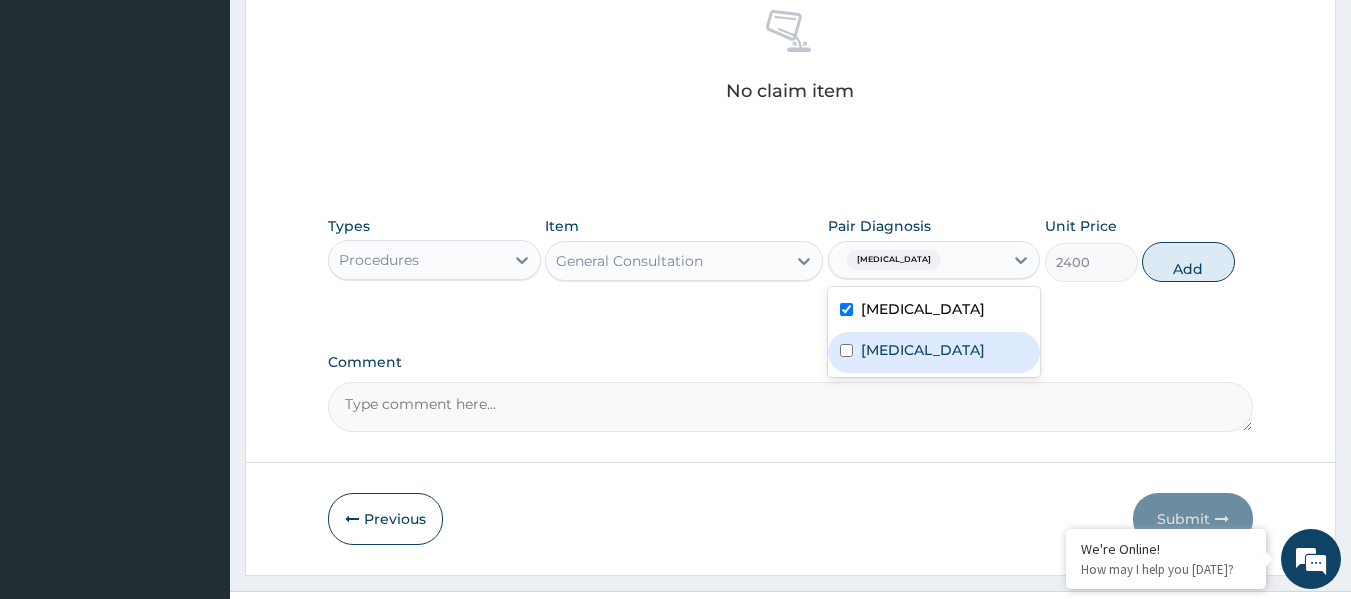 click on "[MEDICAL_DATA]" at bounding box center [923, 350] 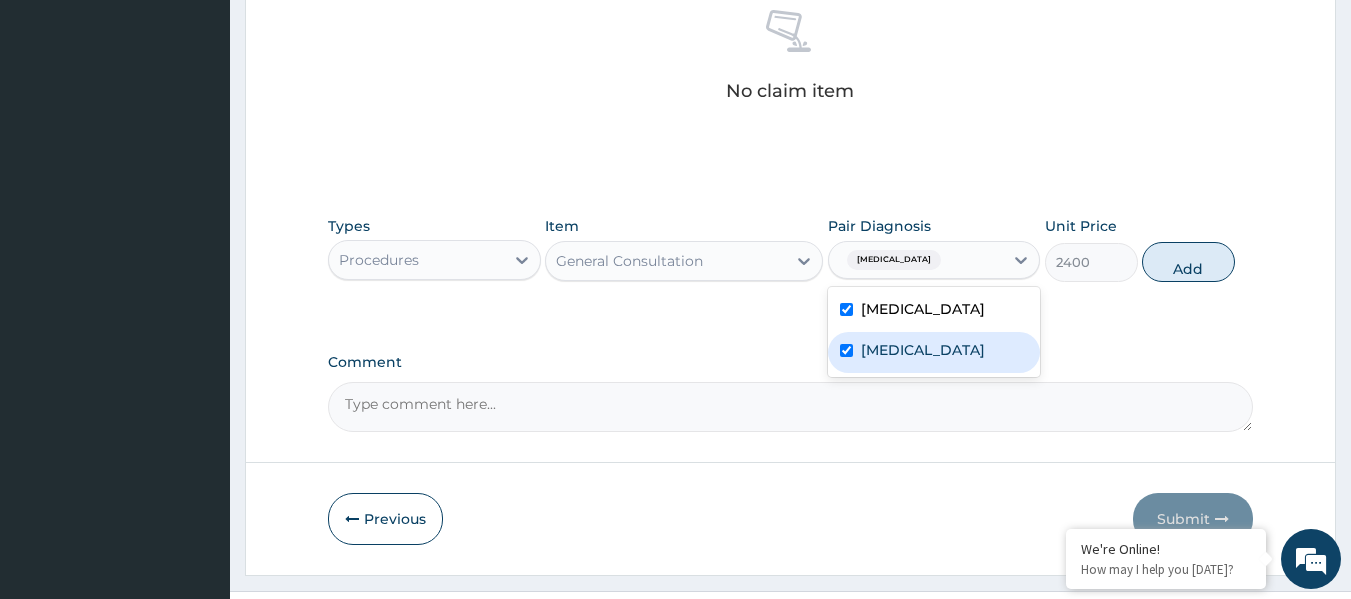 checkbox on "true" 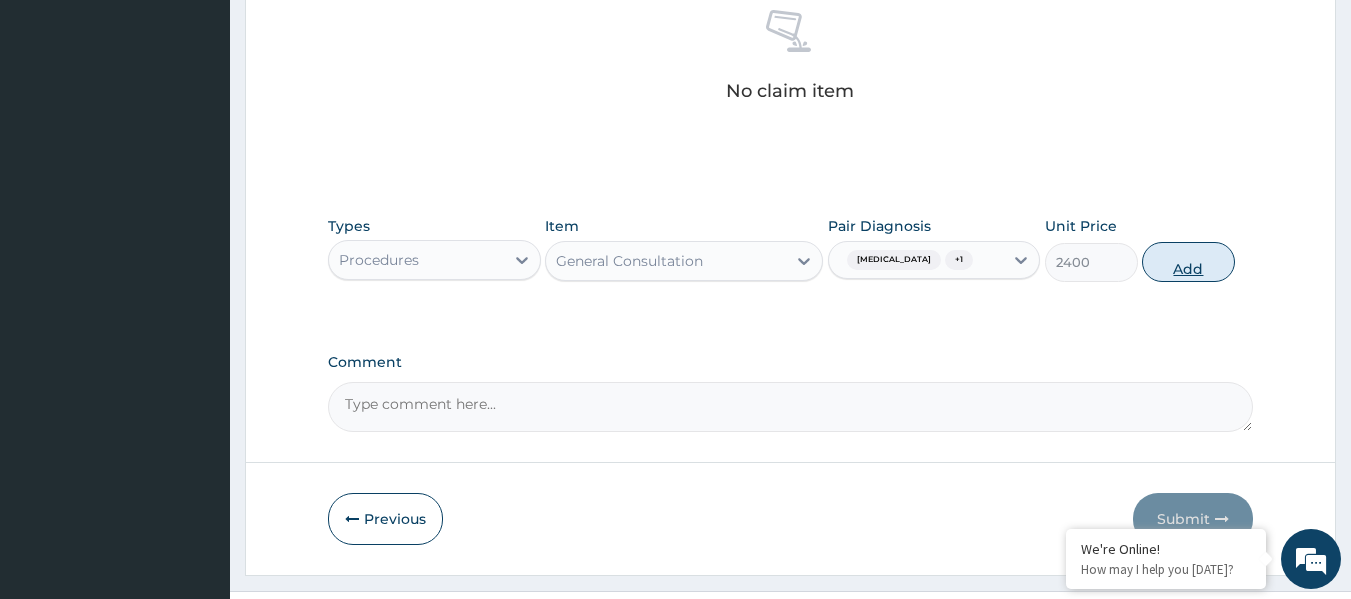 click on "Add" at bounding box center [1188, 262] 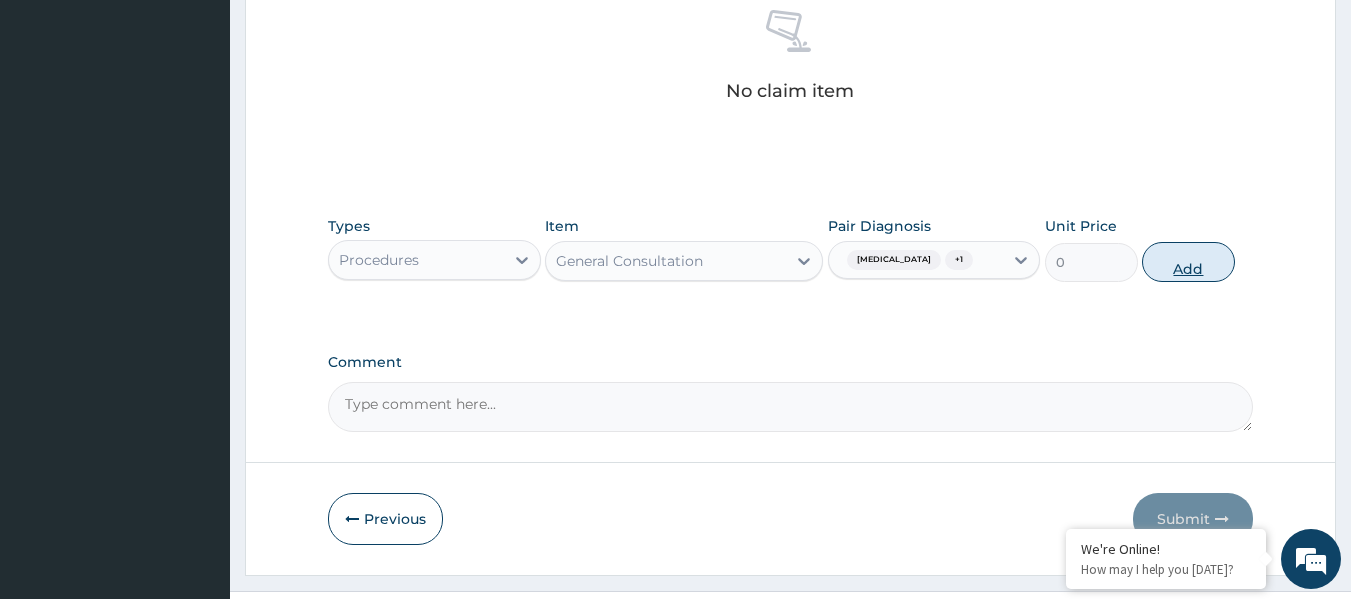 scroll, scrollTop: 763, scrollLeft: 0, axis: vertical 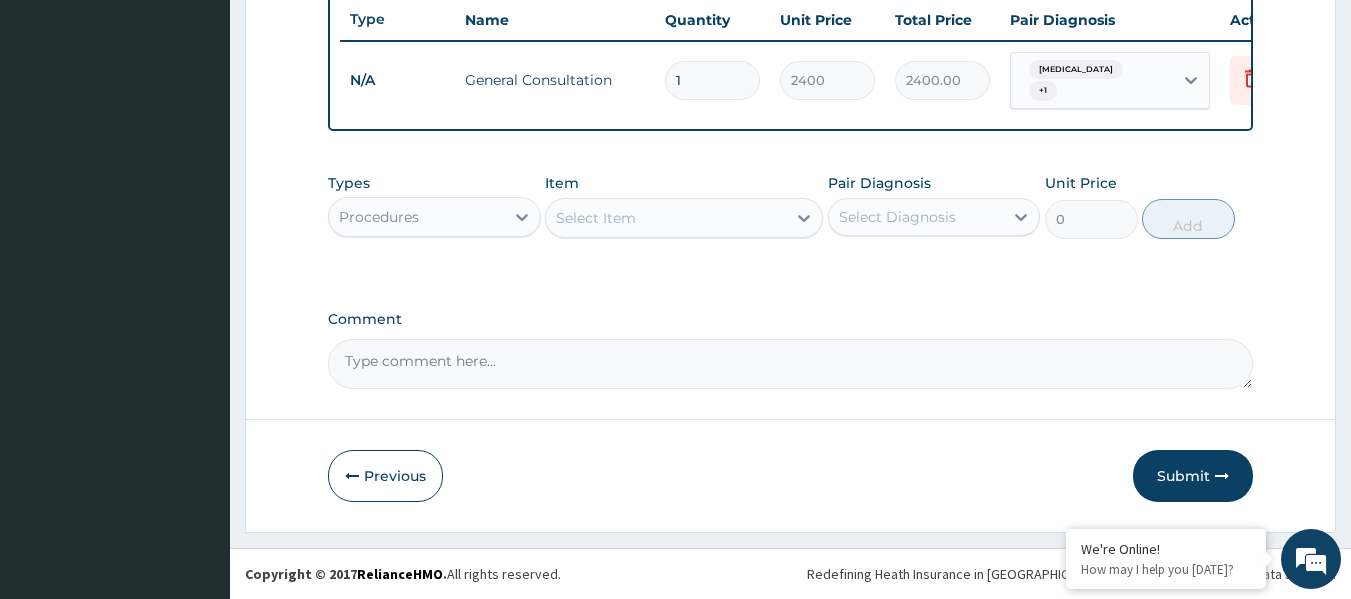 click on "Select Item" at bounding box center [666, 218] 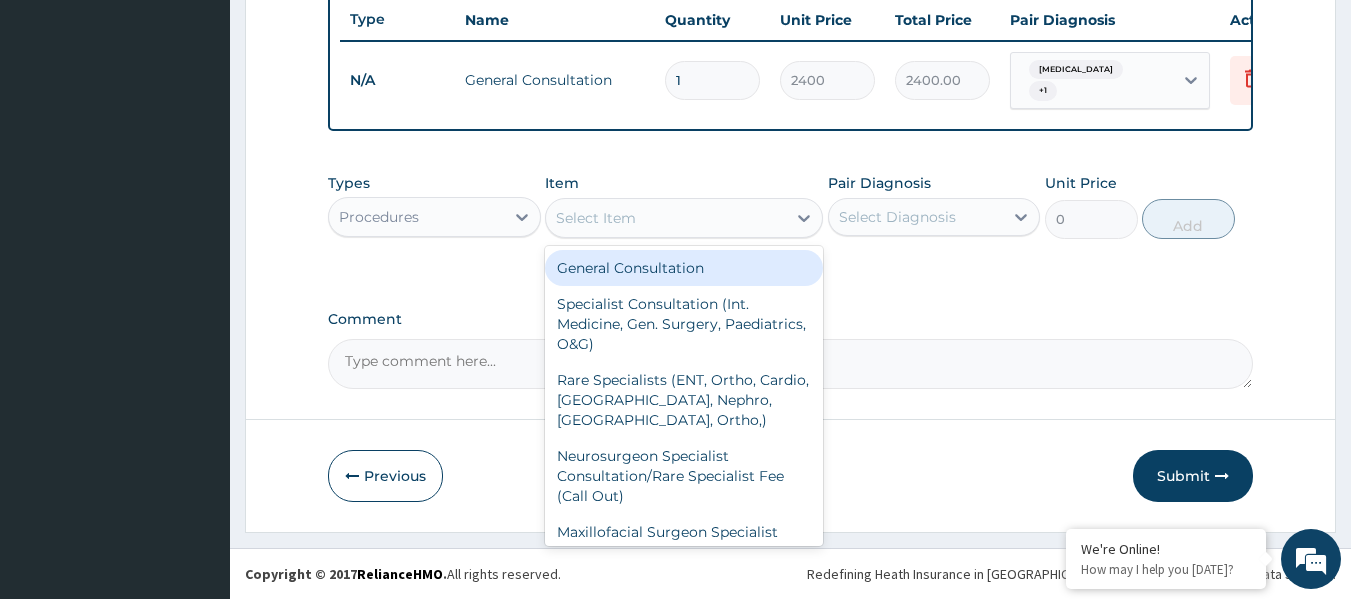 click on "Procedures" at bounding box center [416, 217] 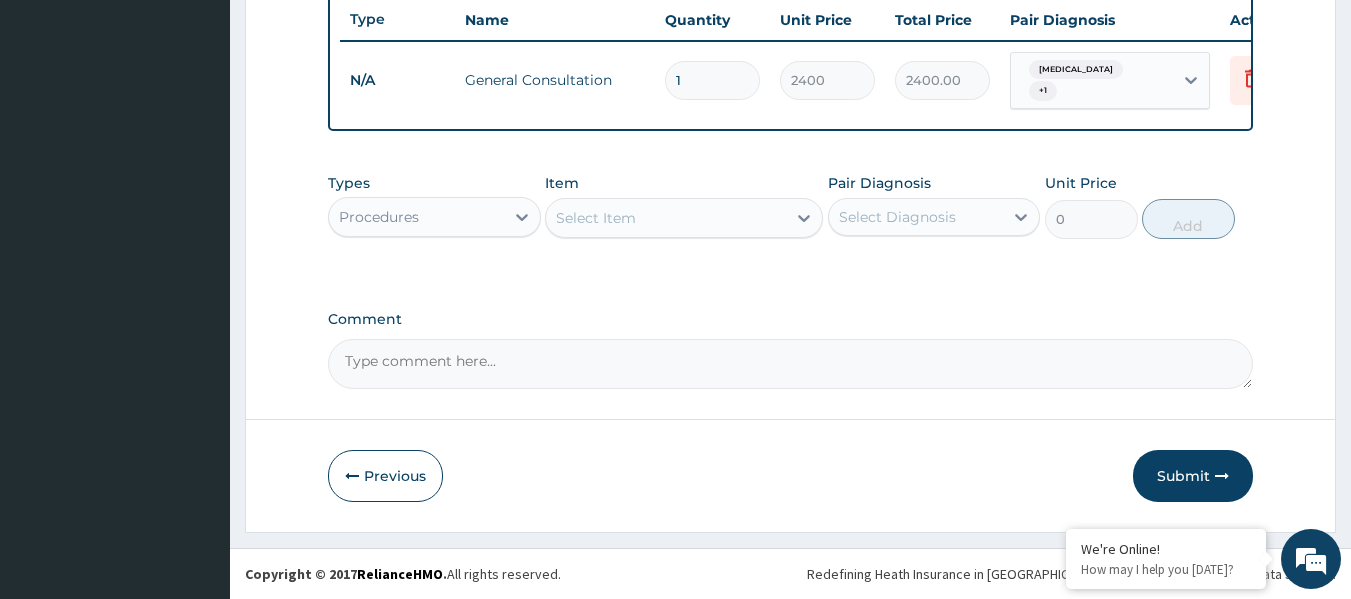 click on "Procedures" at bounding box center (416, 217) 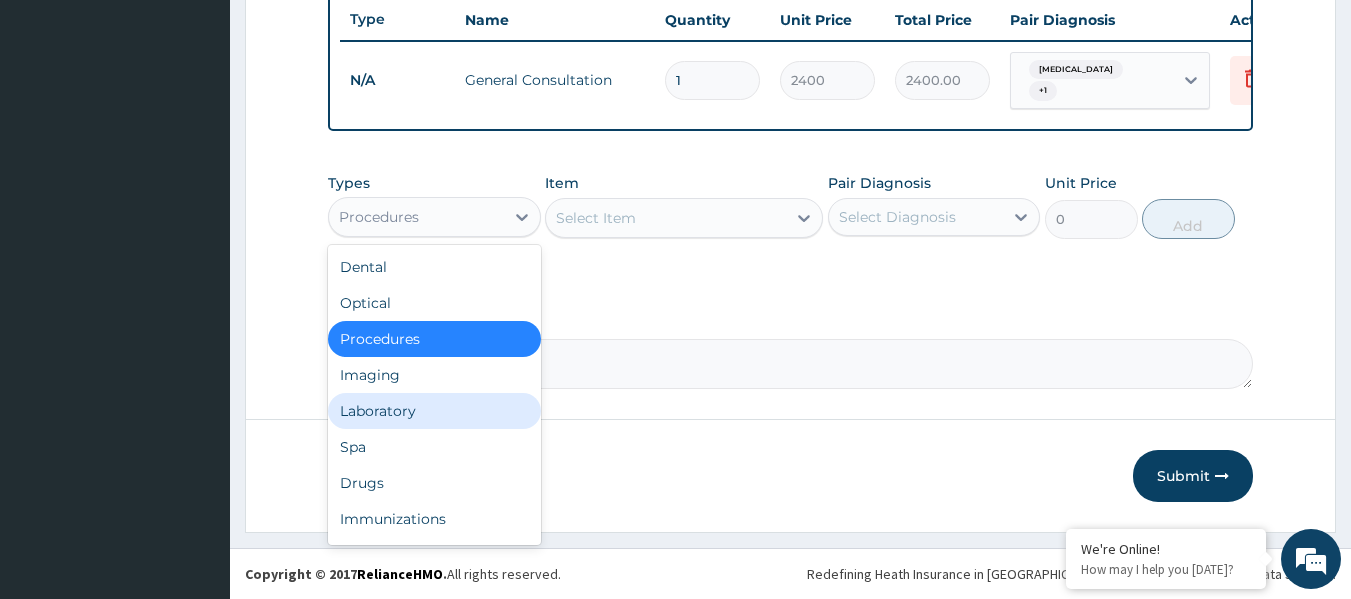 click on "Laboratory" at bounding box center (434, 411) 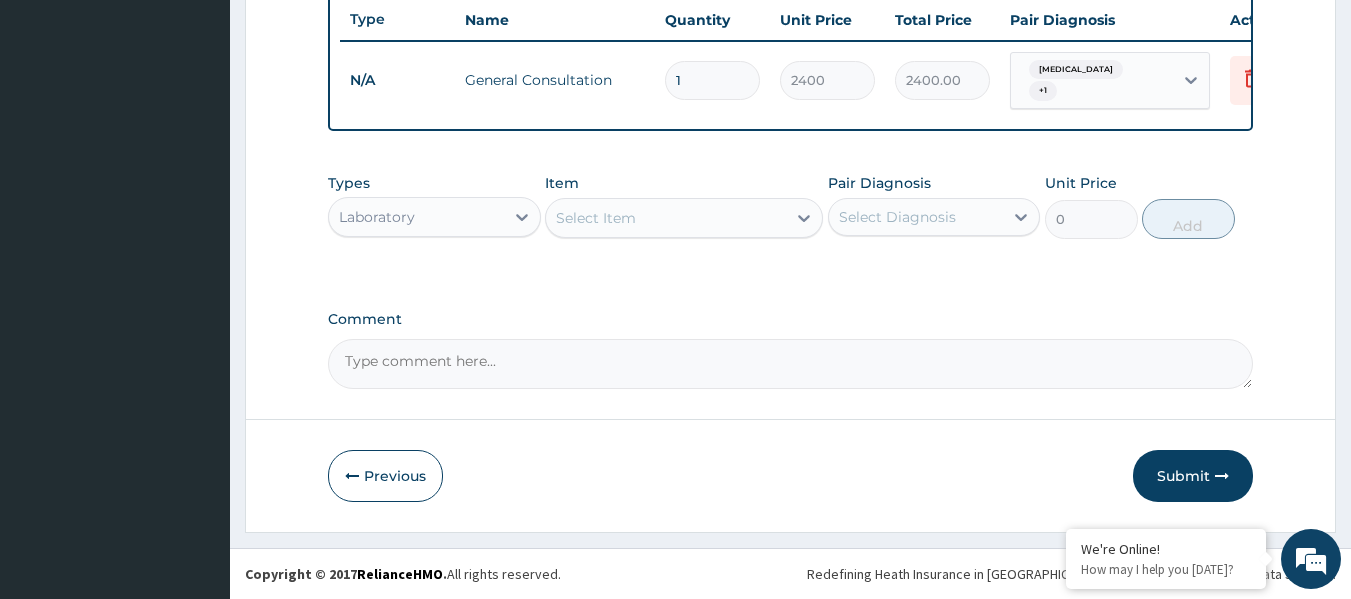 click on "Select Item" at bounding box center [666, 218] 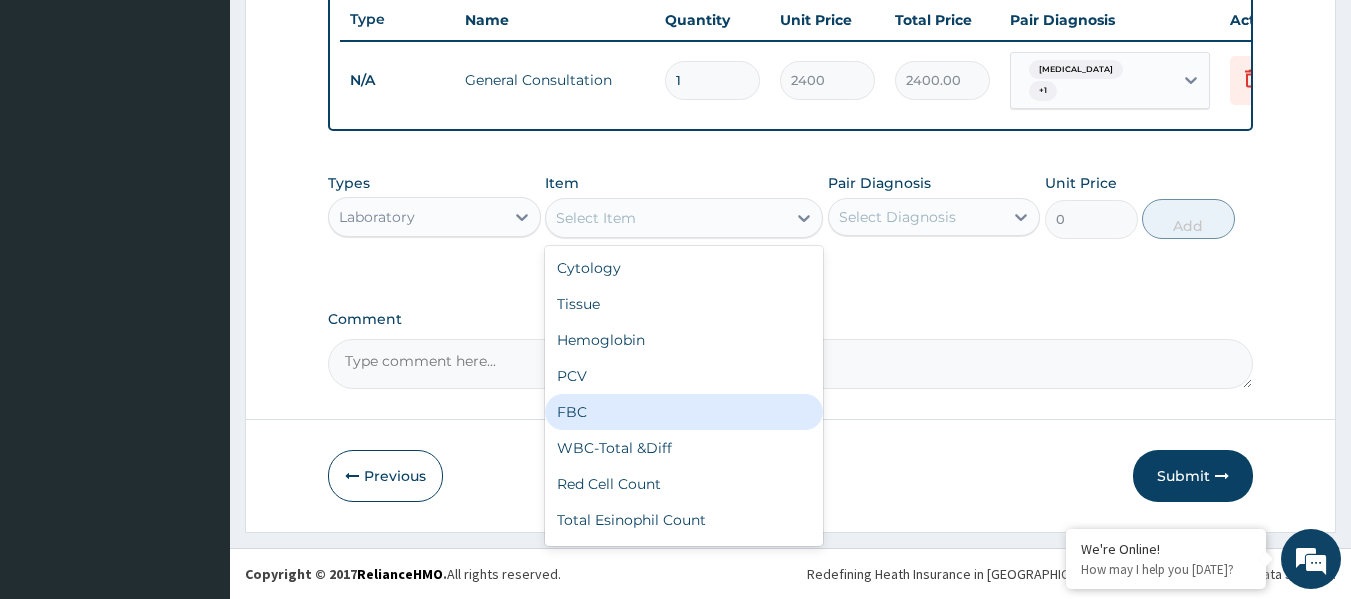 click on "FBC" at bounding box center (684, 412) 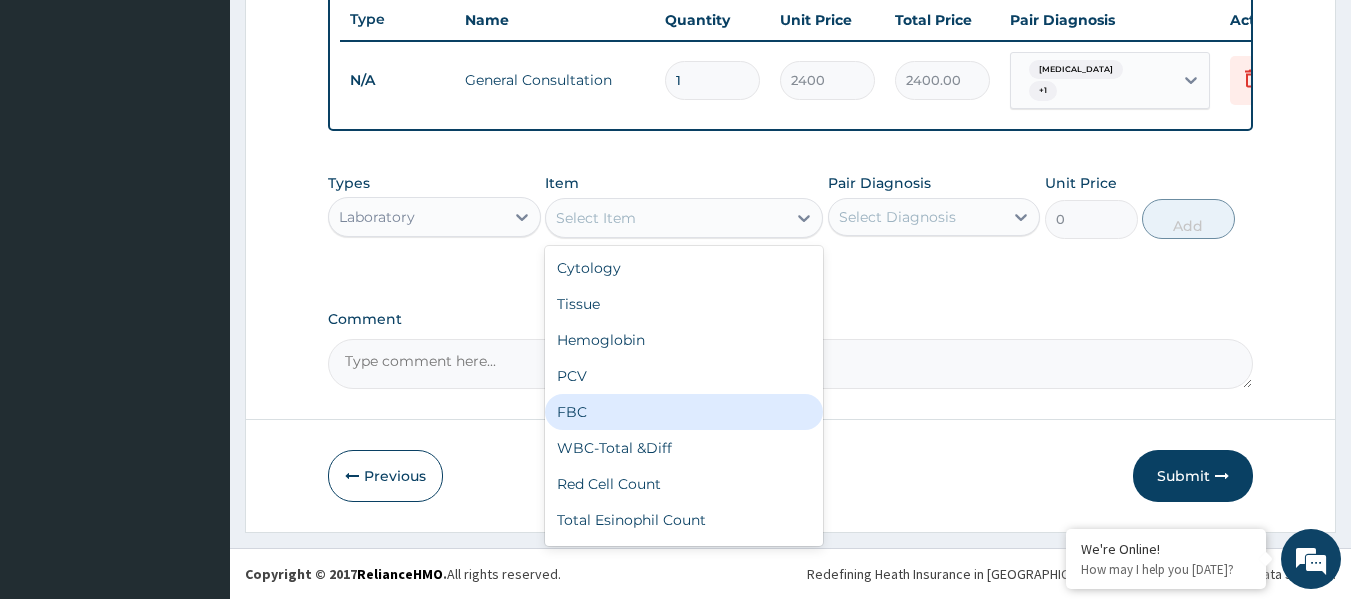 type on "2500" 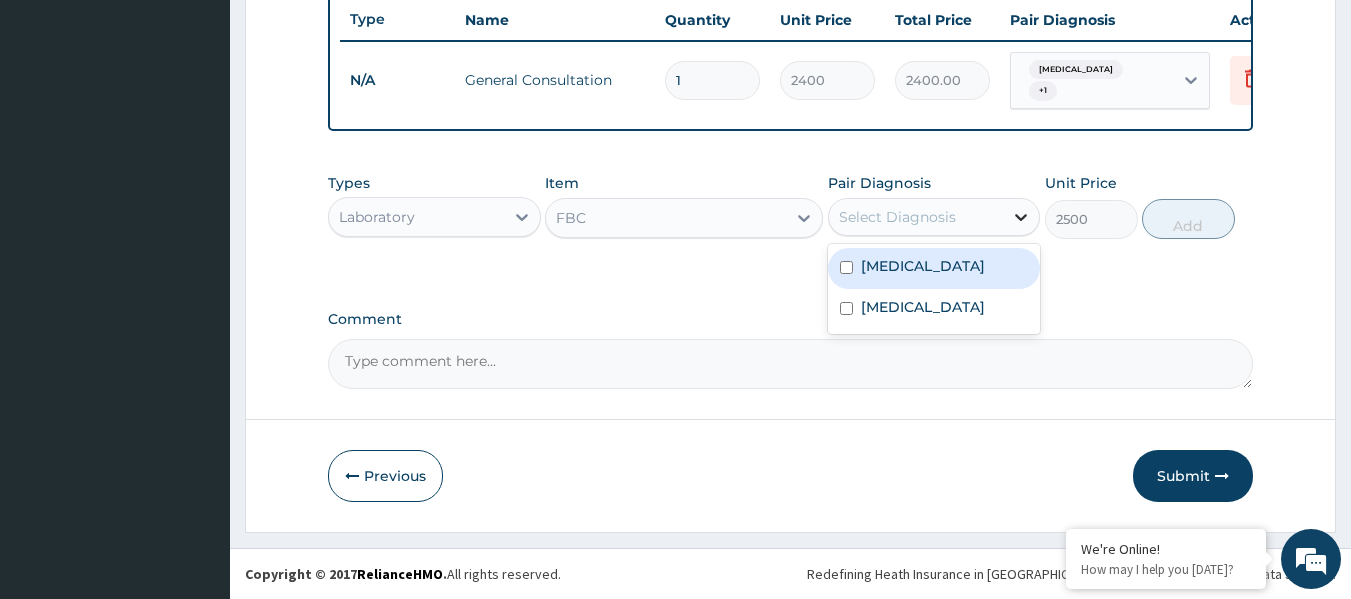 click at bounding box center (1021, 217) 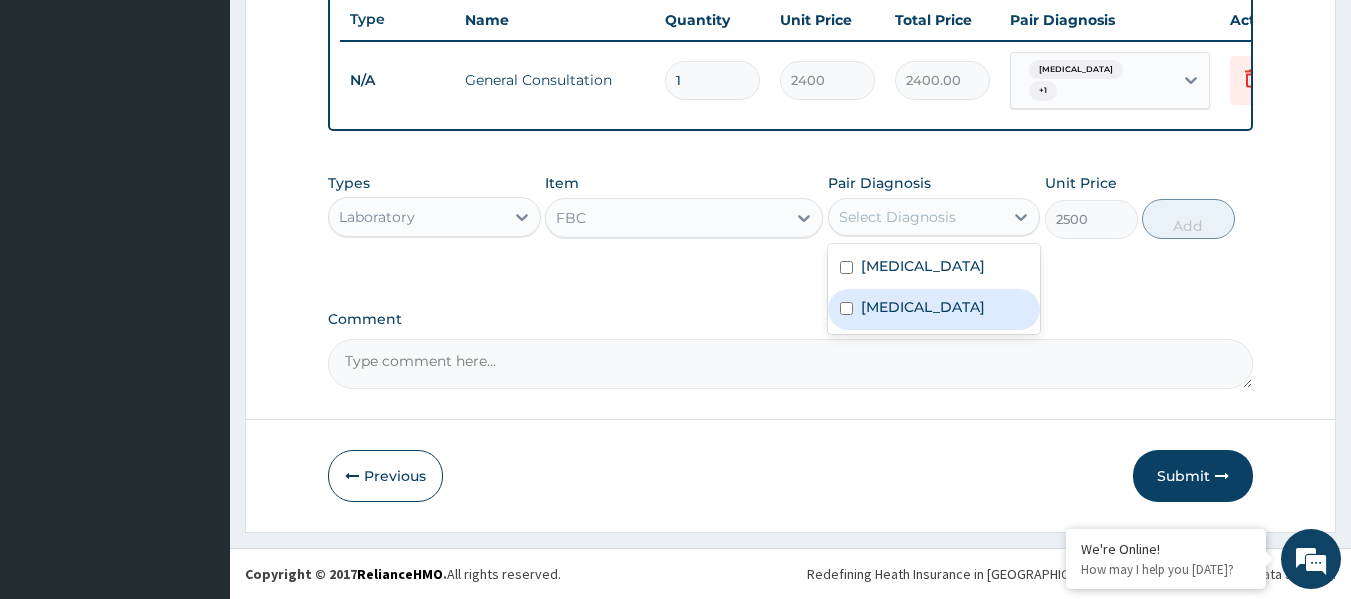 click on "[MEDICAL_DATA]" at bounding box center [934, 309] 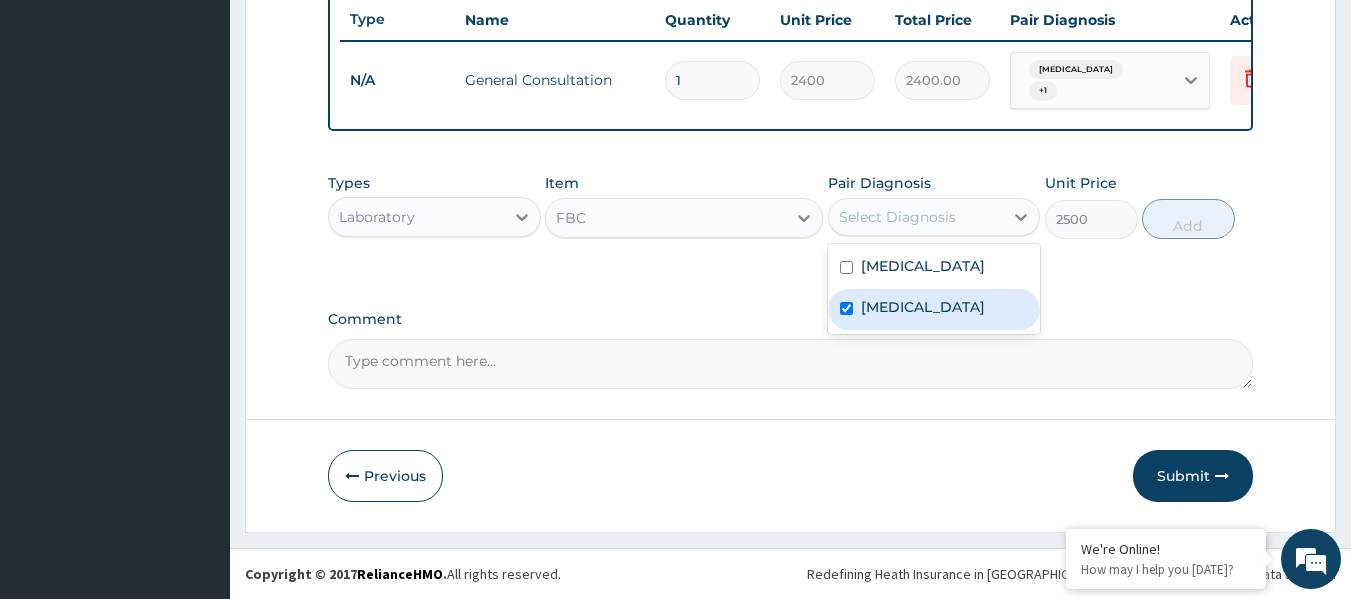 checkbox on "true" 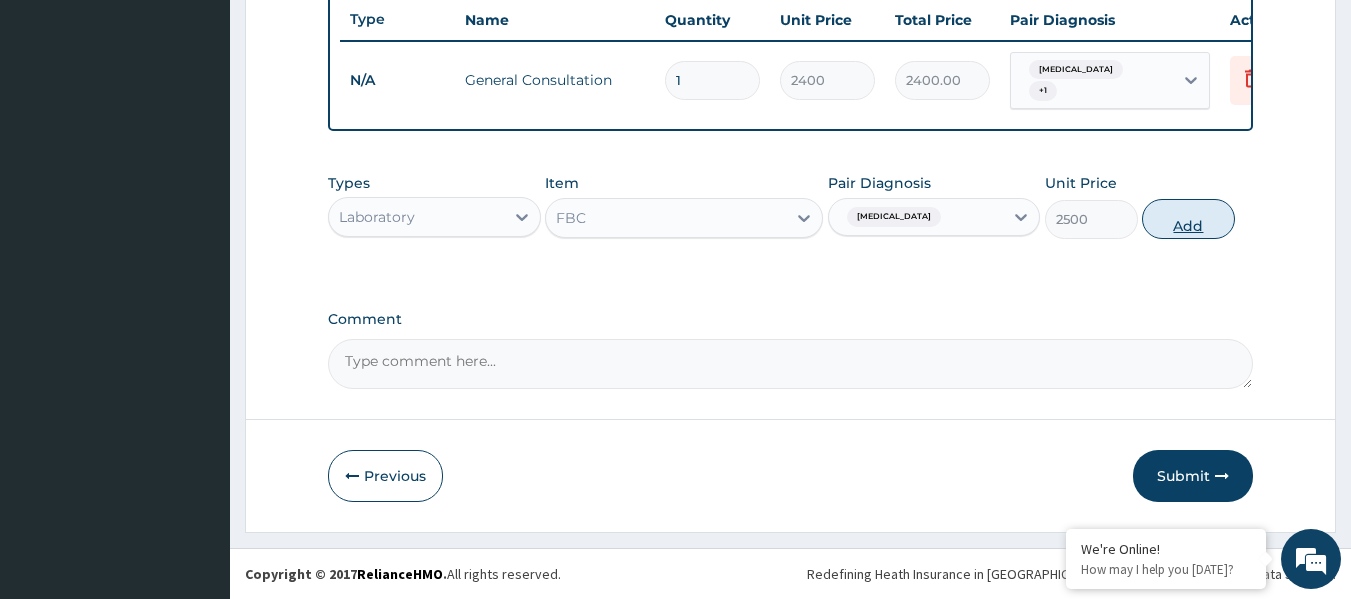 click on "Add" at bounding box center [1188, 219] 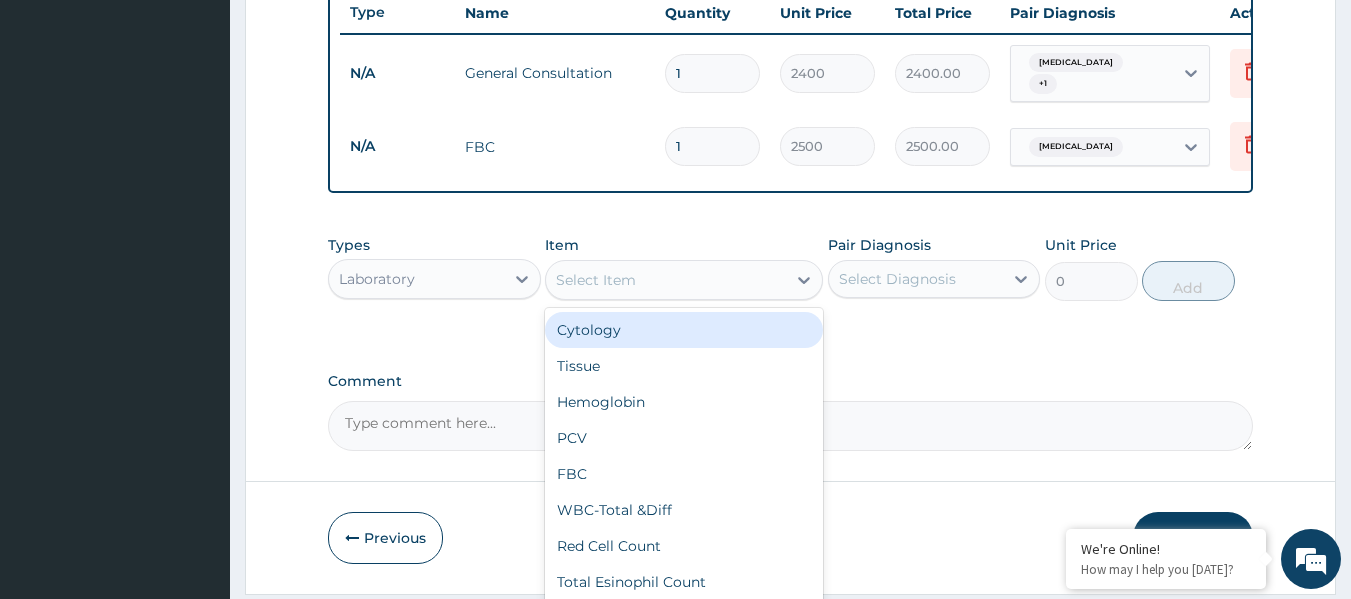click on "Select Item" at bounding box center [684, 280] 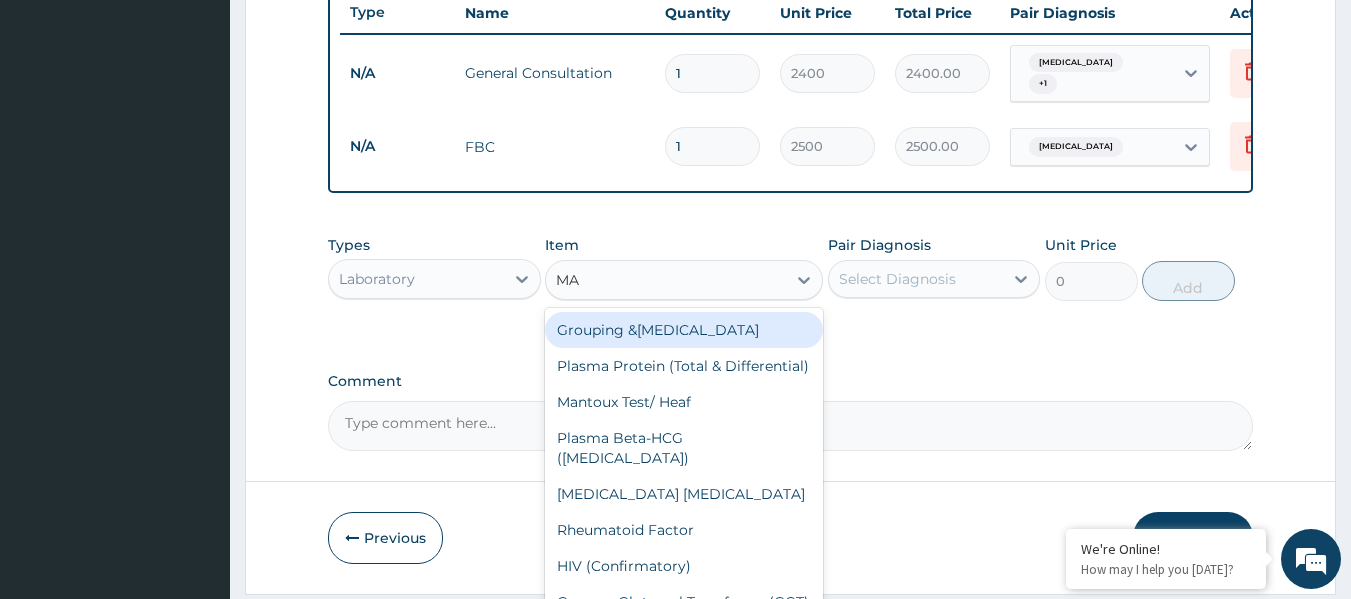 type on "MAL" 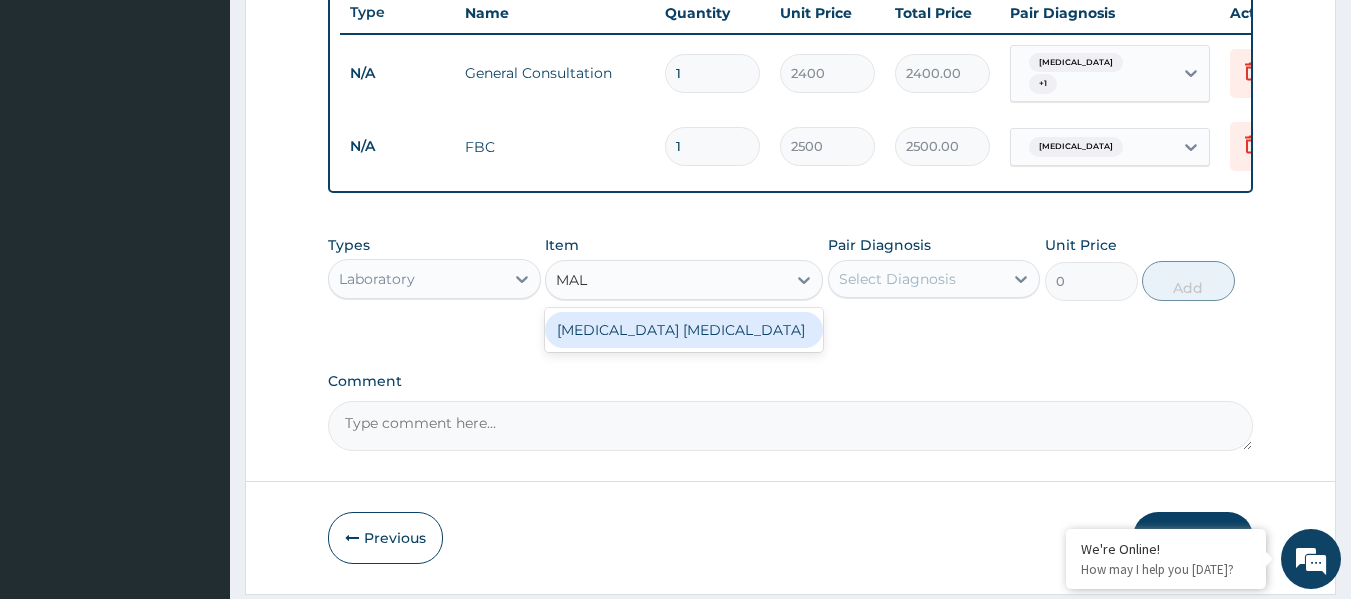 click on "Malaria Parasite" at bounding box center [684, 330] 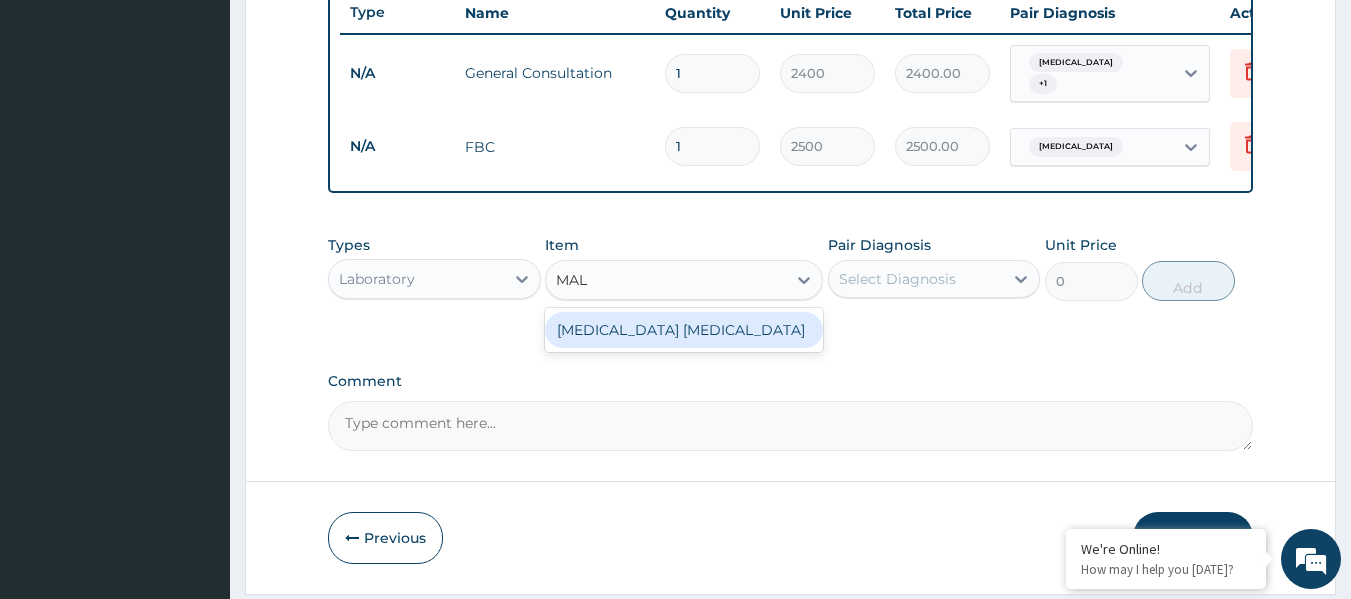 type 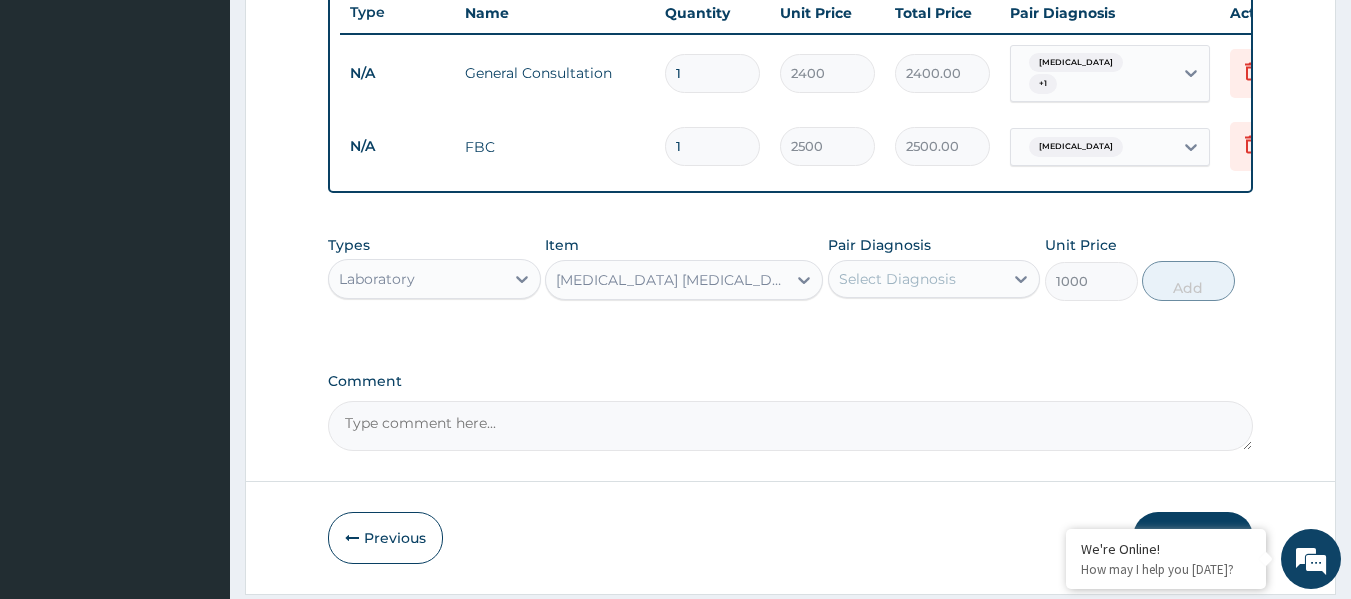 click on "Select Diagnosis" at bounding box center (897, 279) 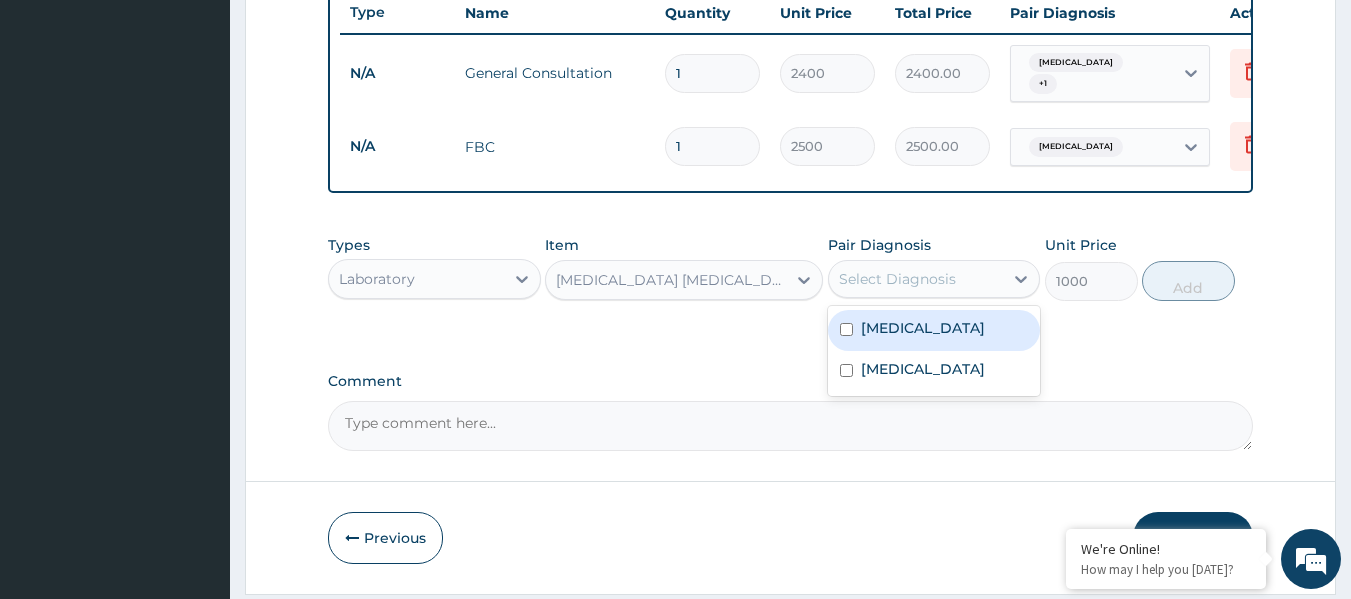 click on "Malaria" at bounding box center (923, 328) 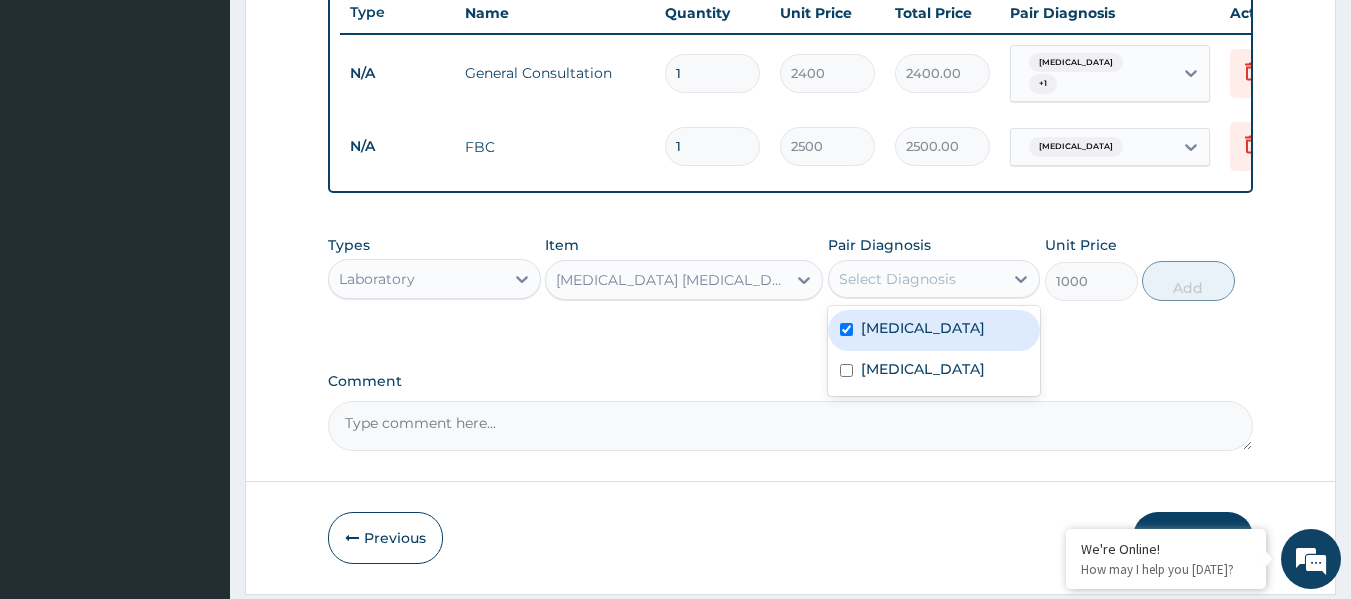 checkbox on "true" 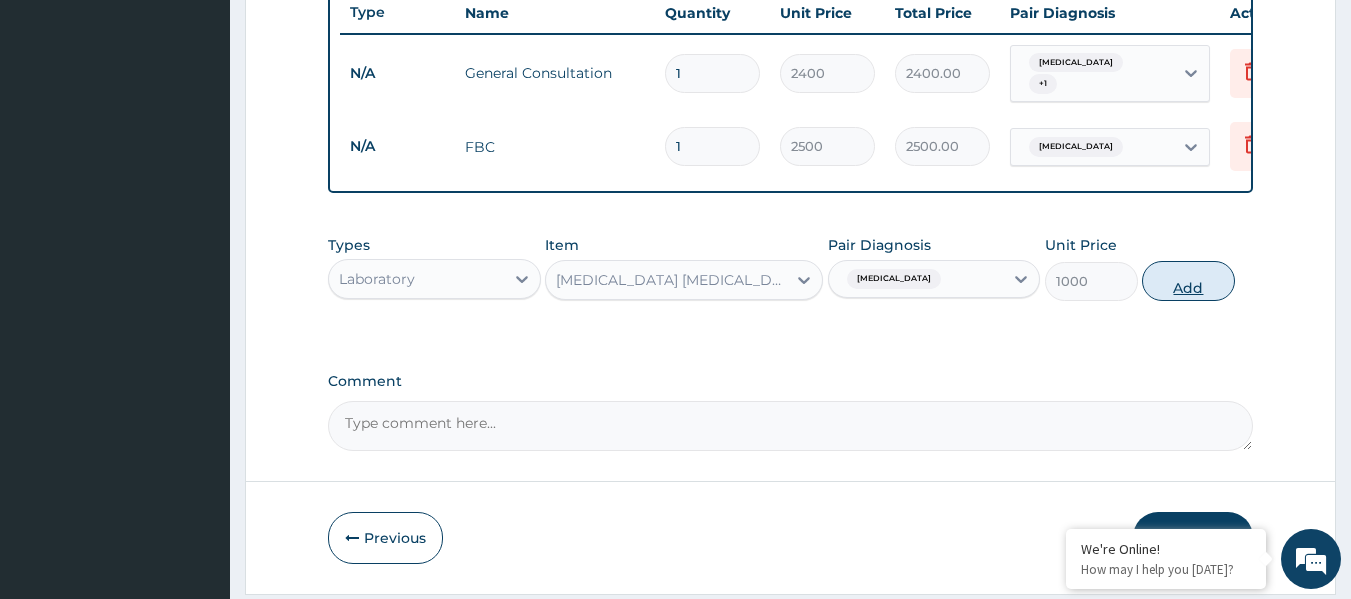 click on "Add" at bounding box center [1188, 281] 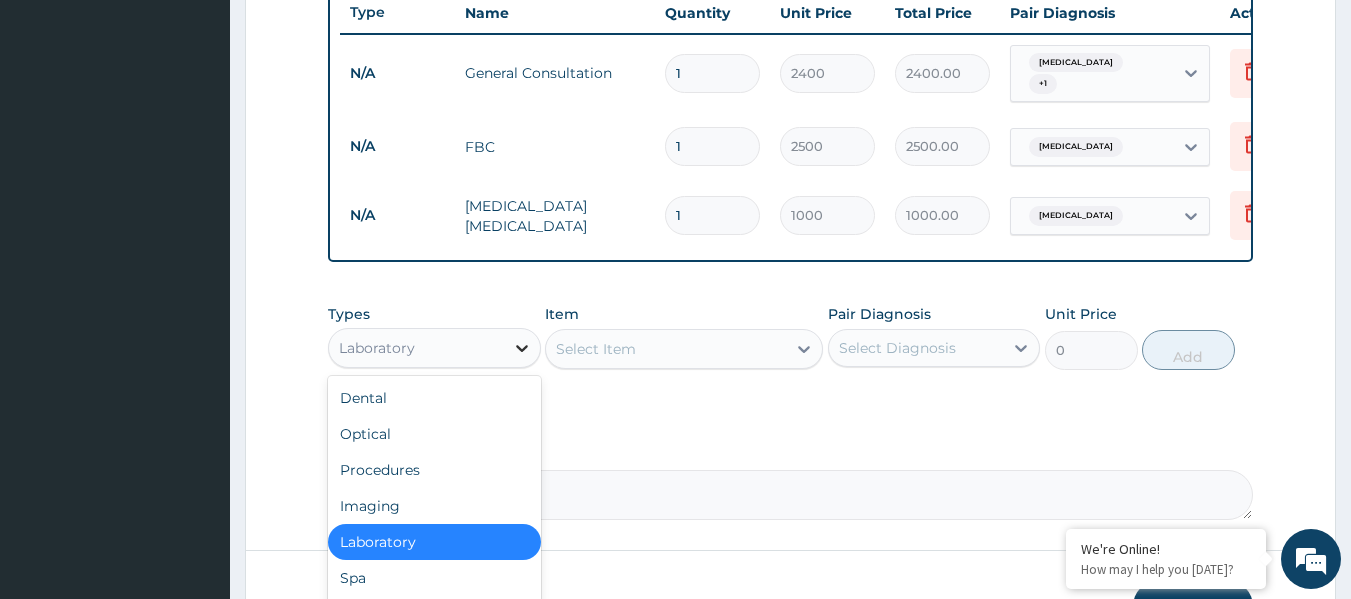 click at bounding box center (522, 348) 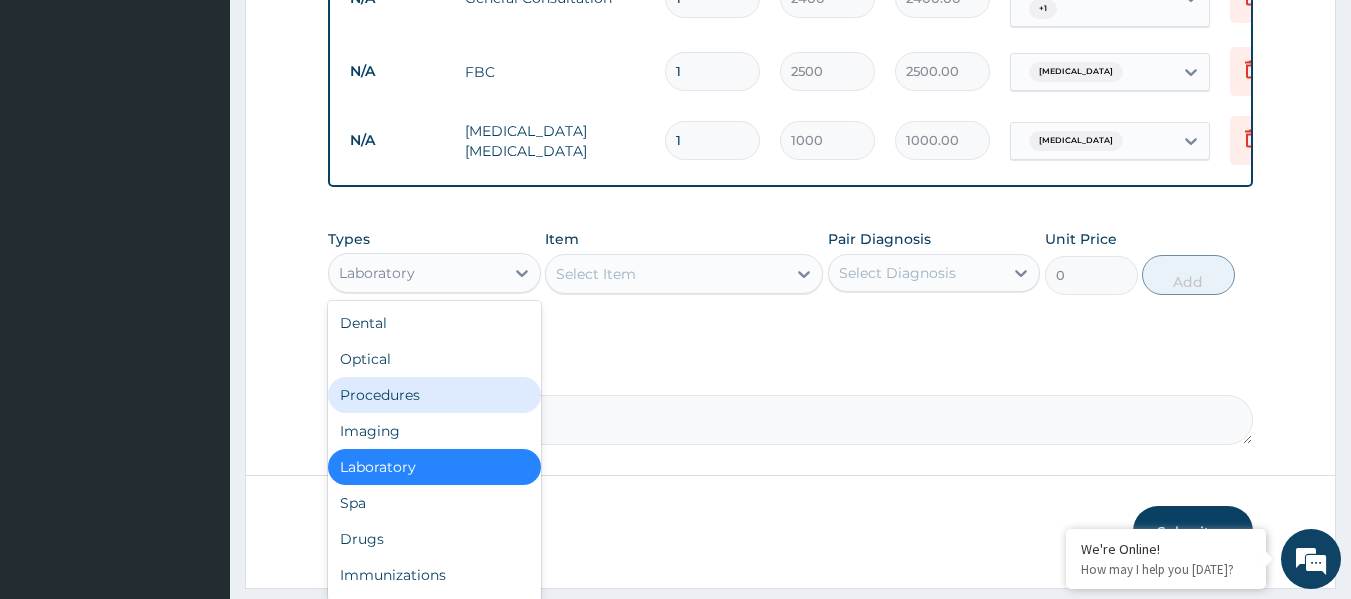 scroll, scrollTop: 901, scrollLeft: 0, axis: vertical 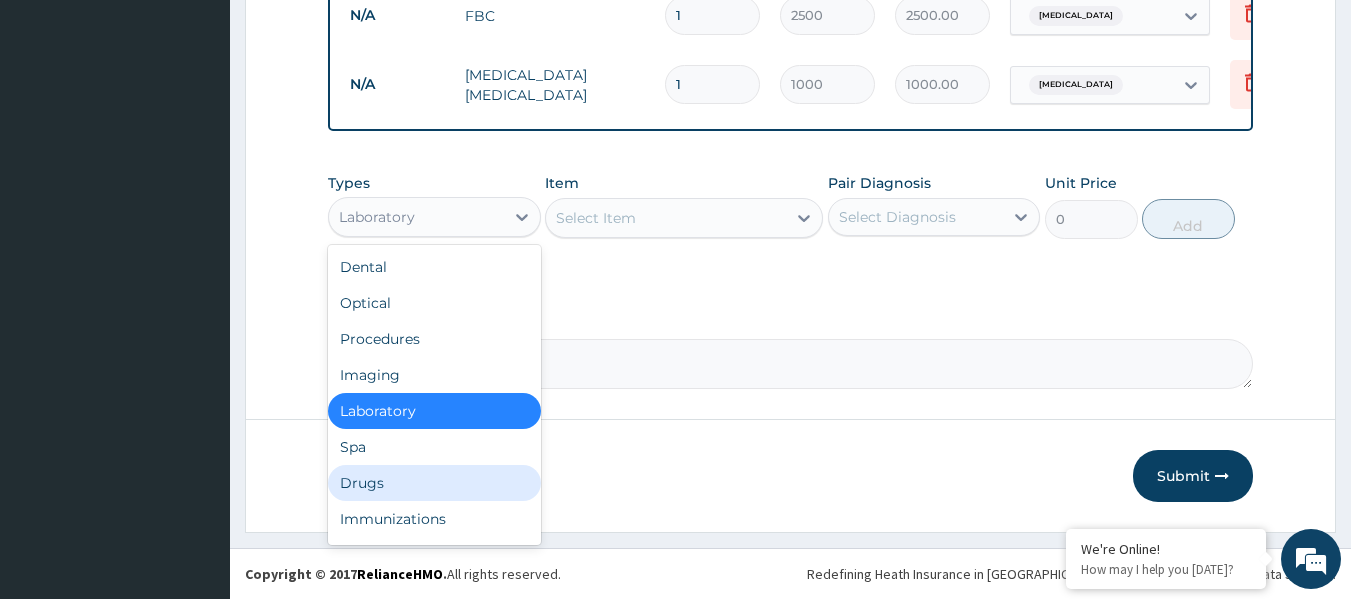 click on "Drugs" at bounding box center [434, 483] 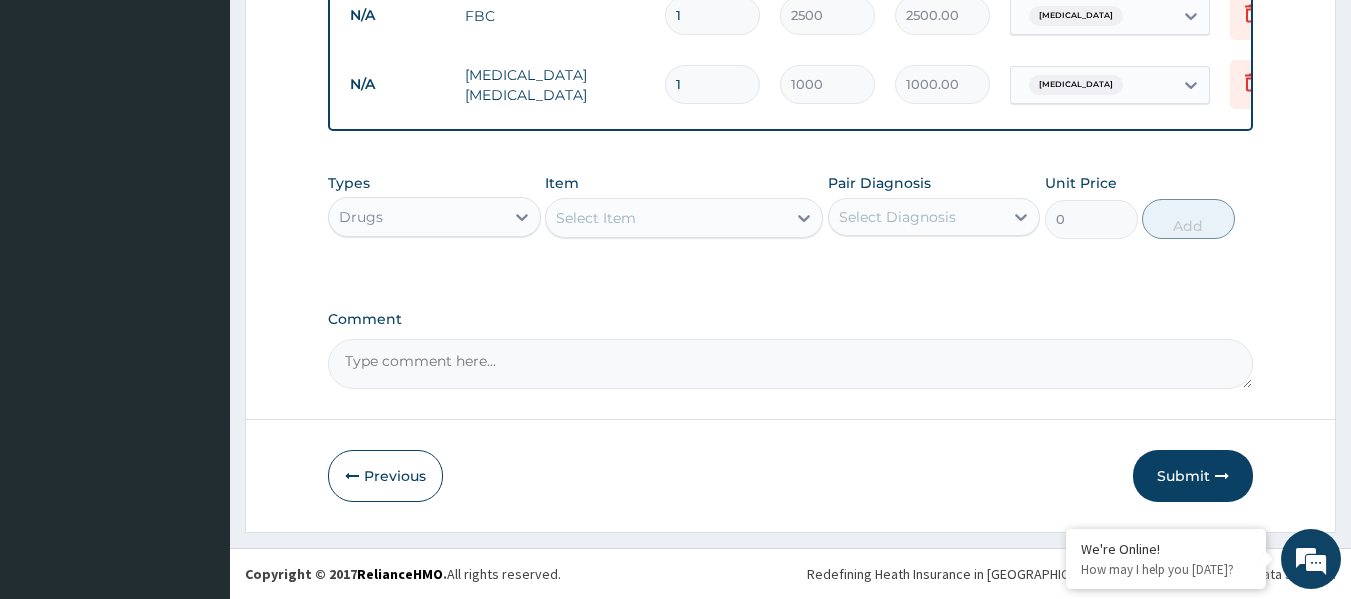 click on "Select Item" at bounding box center [666, 218] 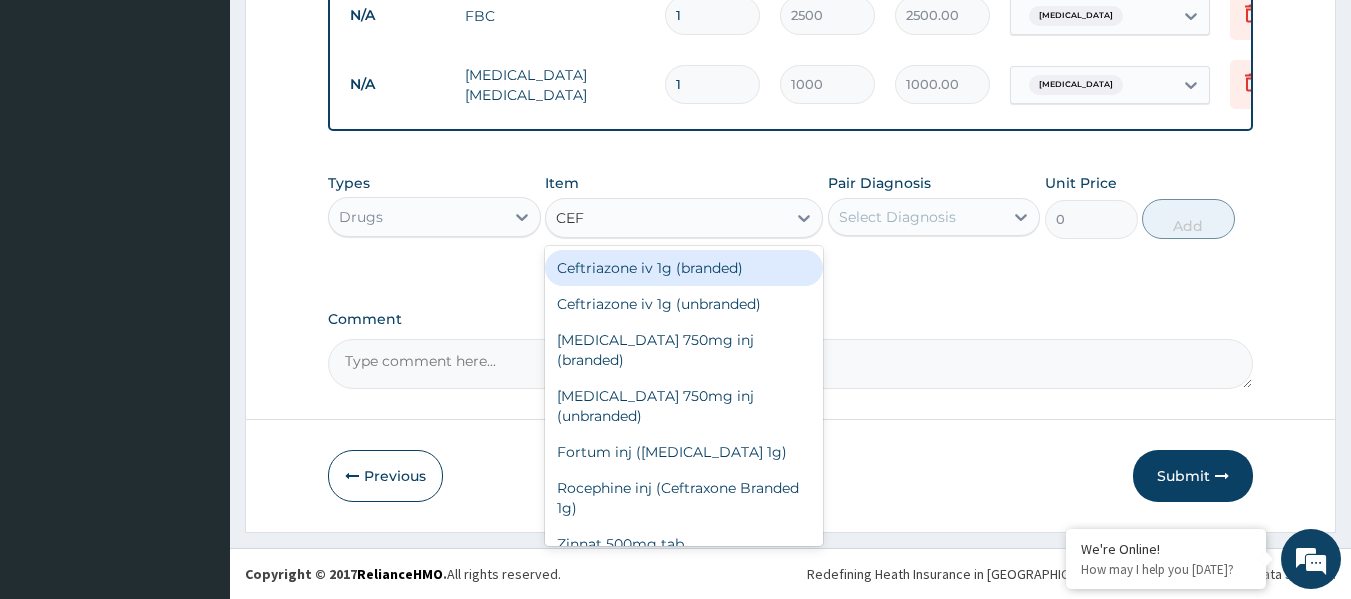 type on "CEFU" 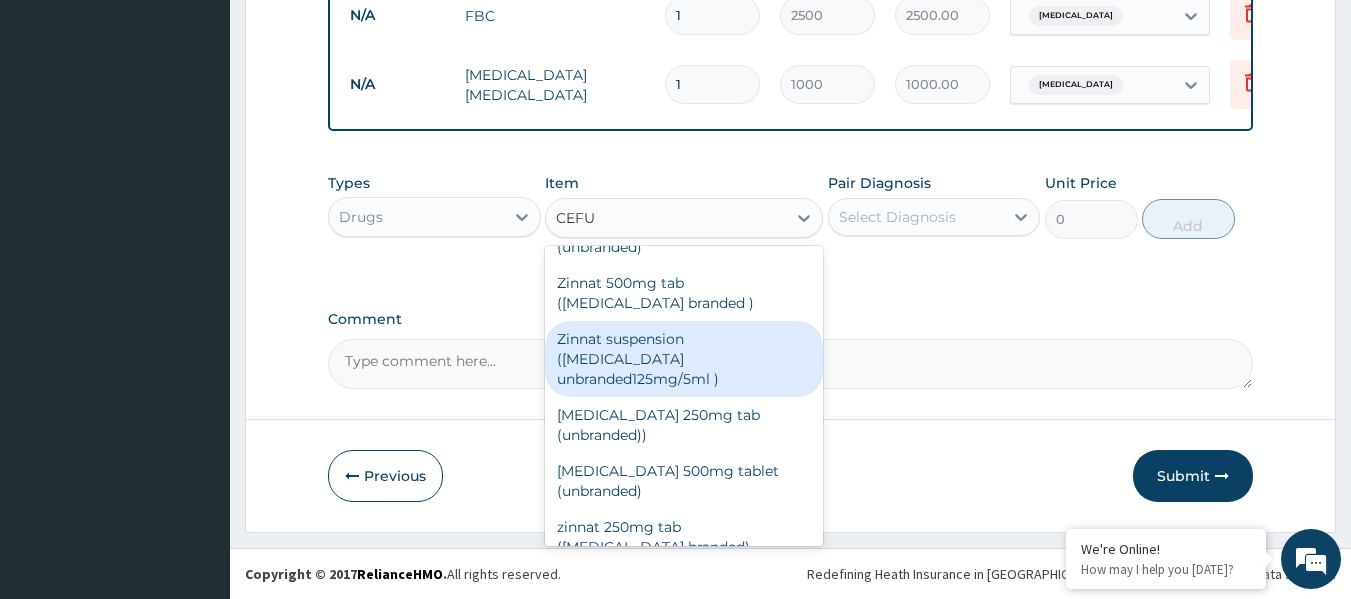 scroll, scrollTop: 100, scrollLeft: 0, axis: vertical 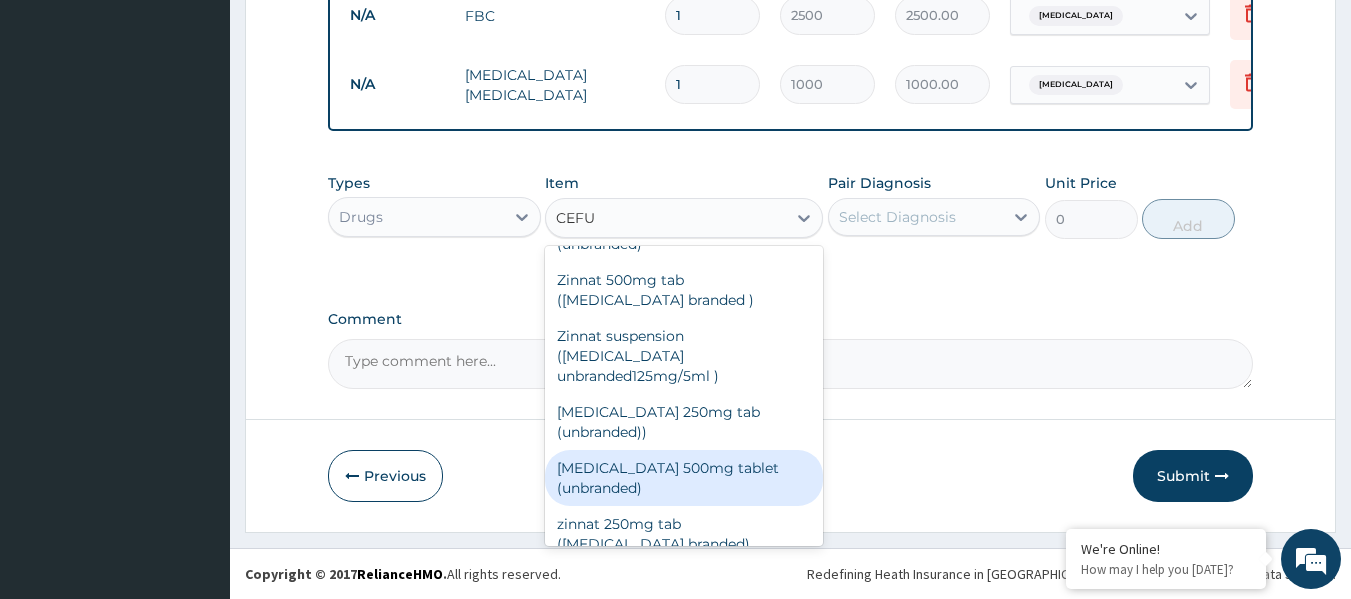 click on "Cefuroxime 500mg tablet  (unbranded)" at bounding box center (684, 478) 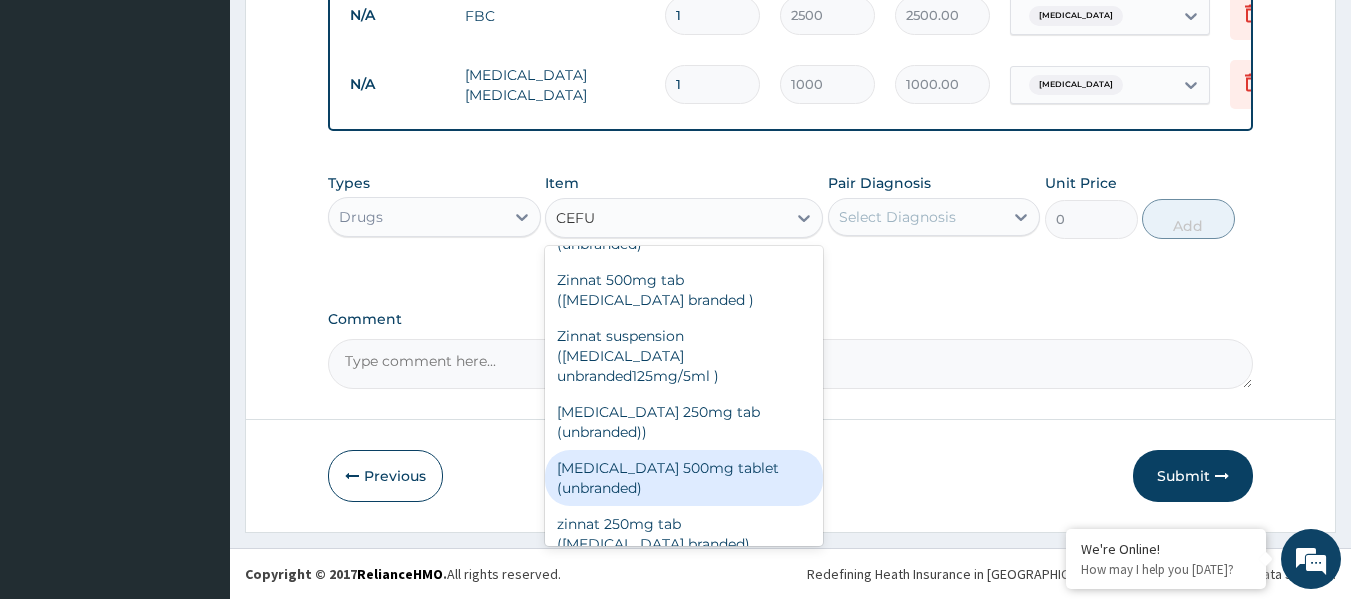type 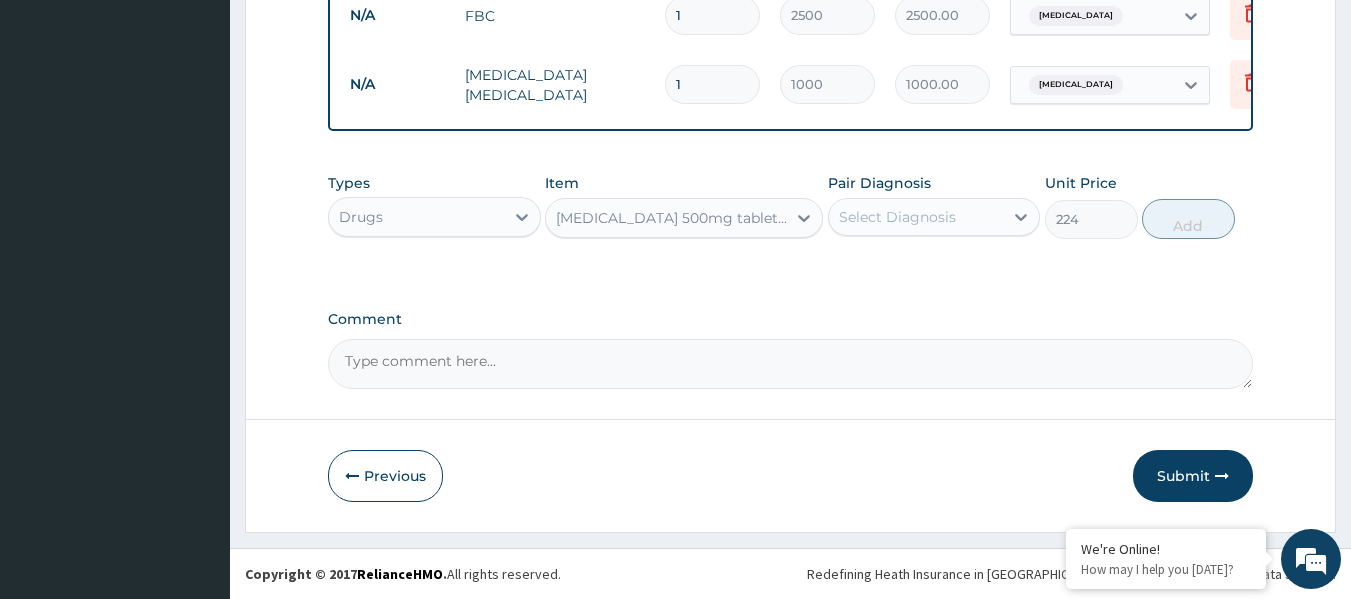 click on "Select Diagnosis" at bounding box center (897, 217) 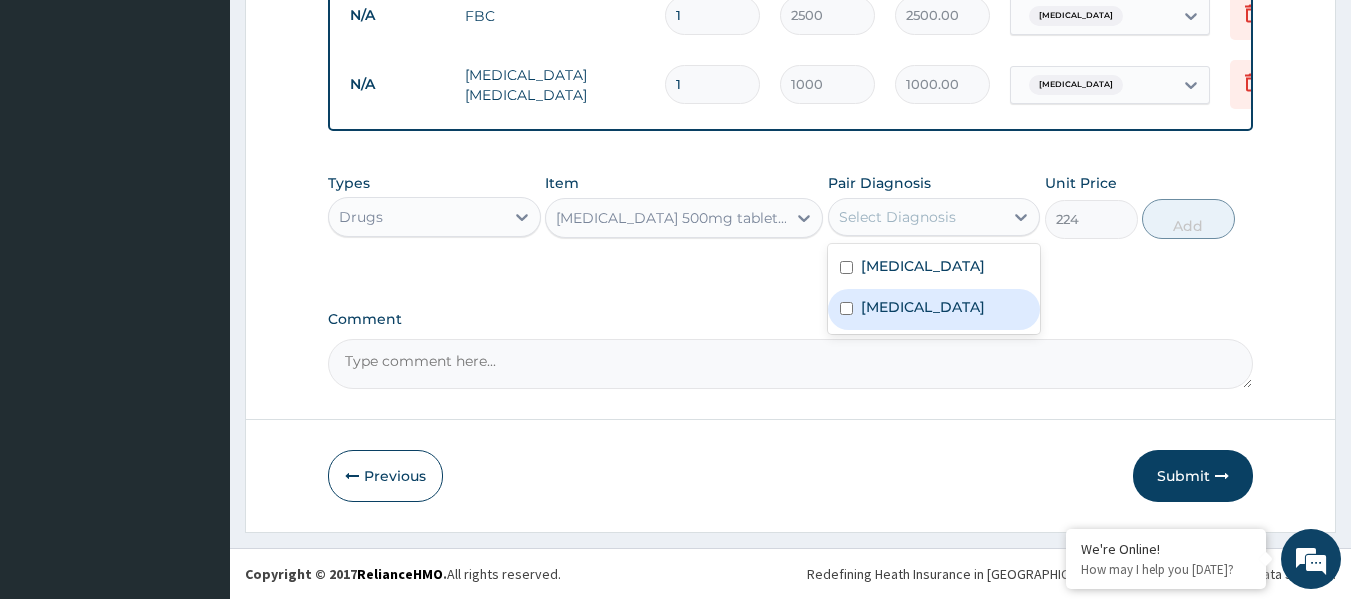 click on "Sepsis" at bounding box center (934, 309) 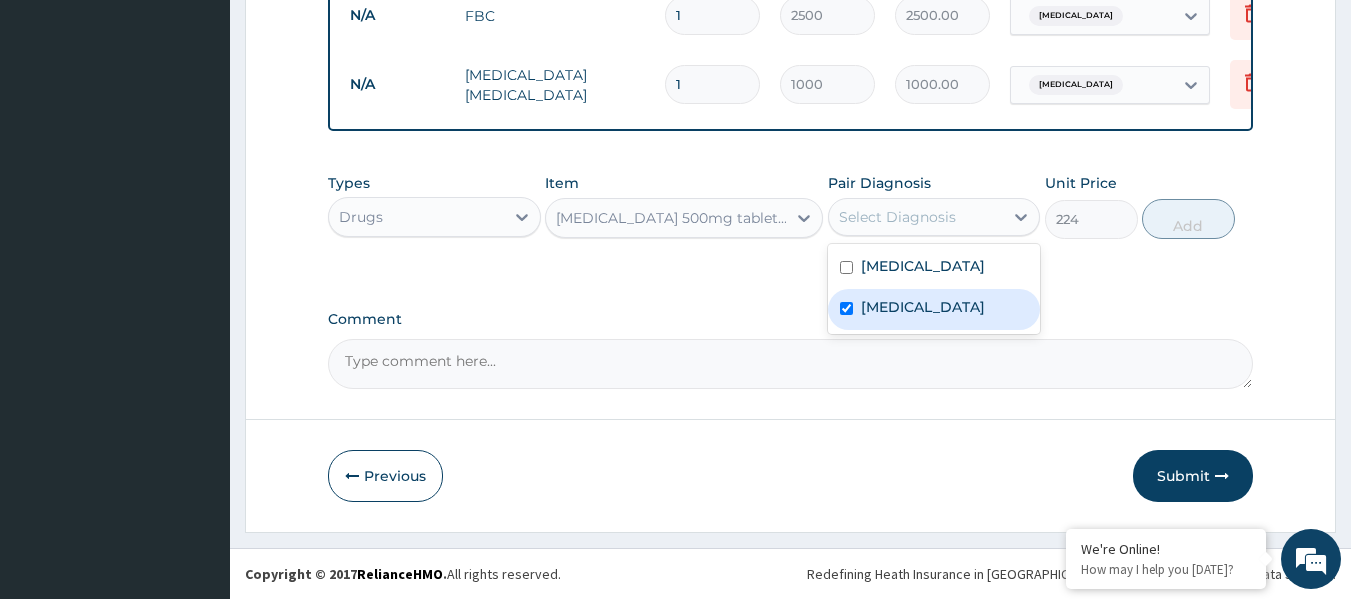 checkbox on "true" 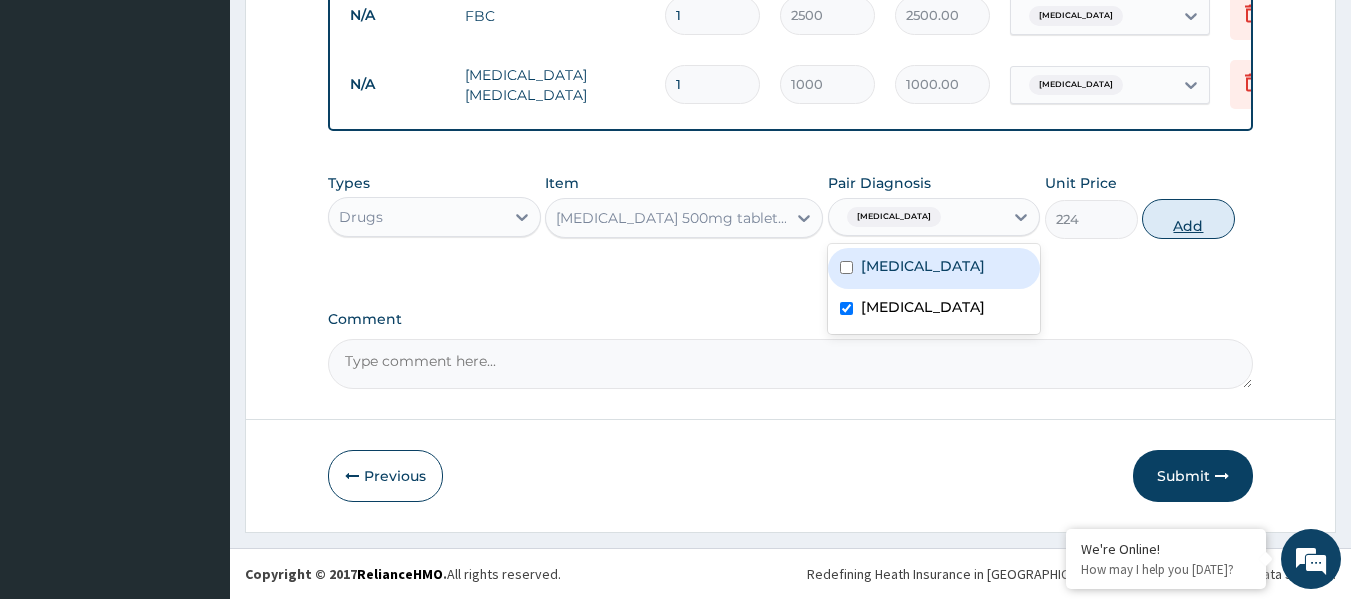 click on "Add" at bounding box center (1188, 219) 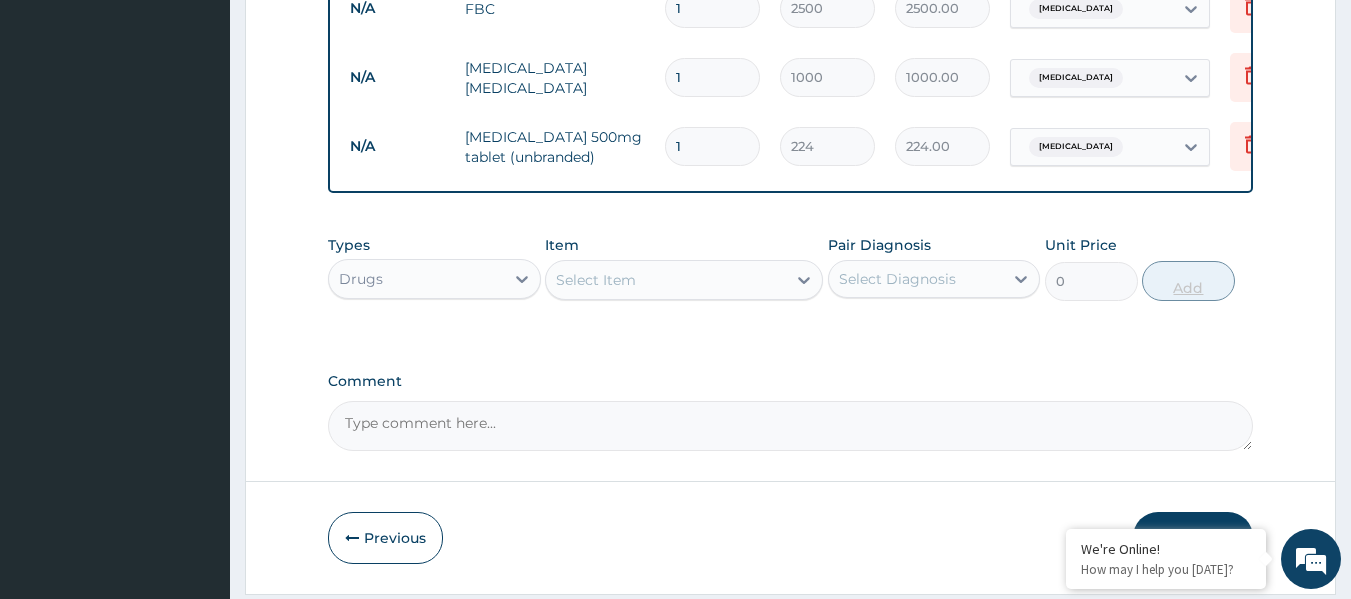 type on "10" 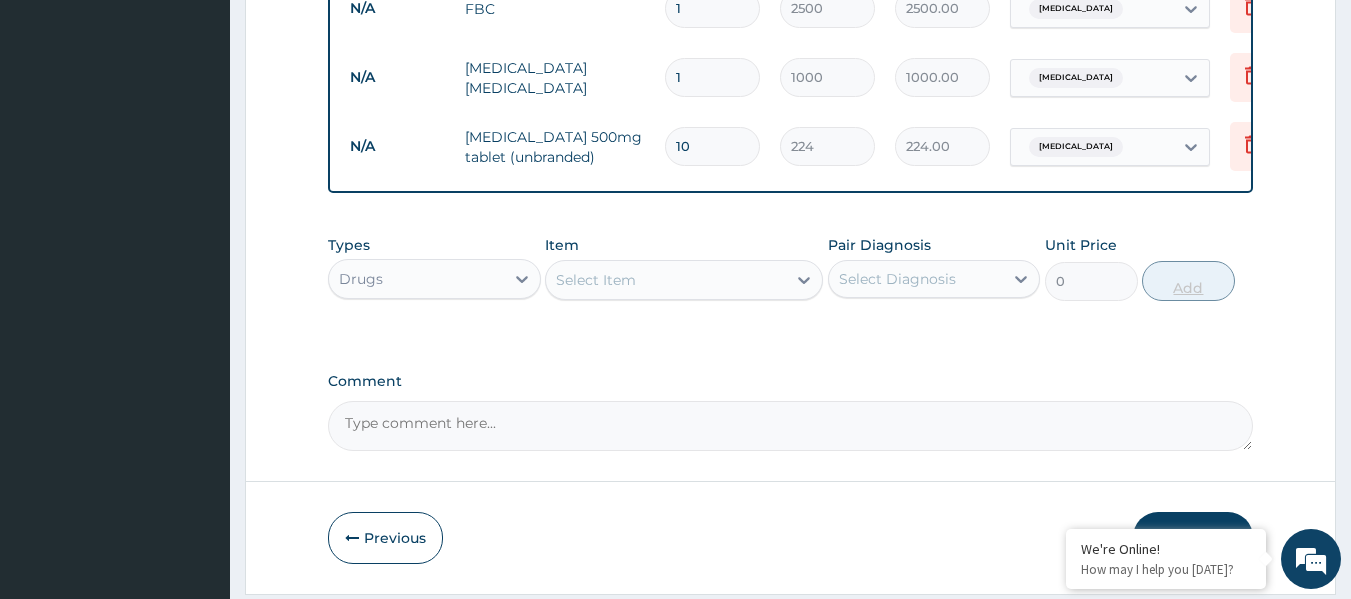 type on "2240.00" 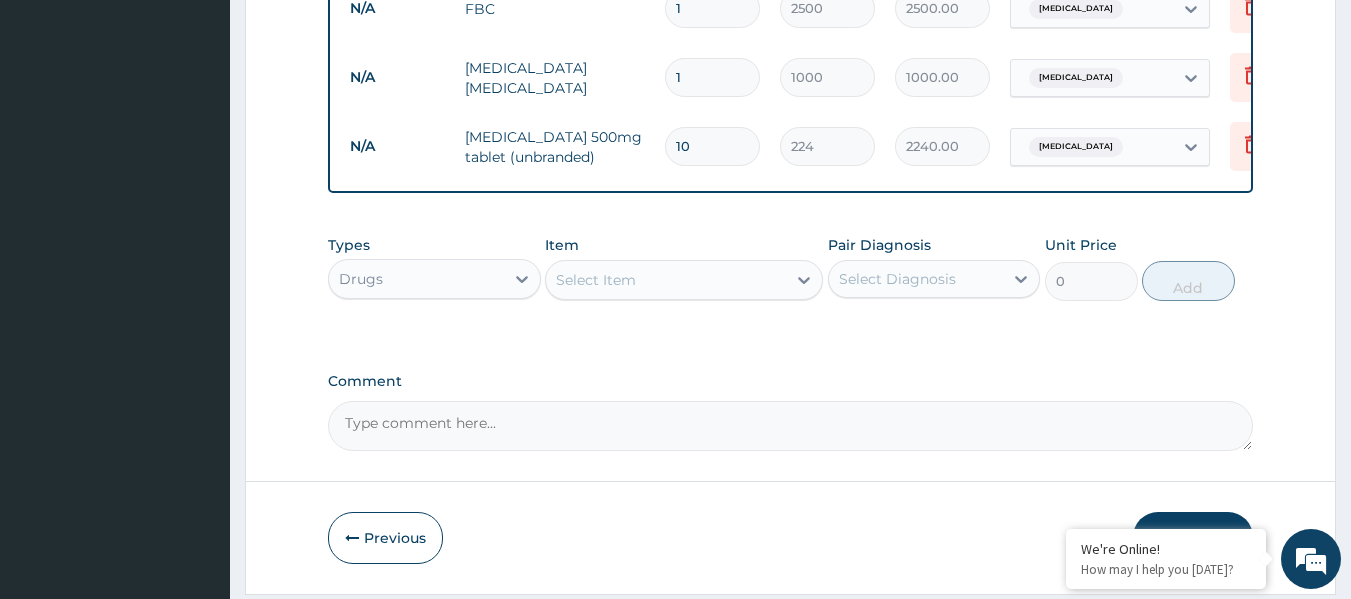 type on "10" 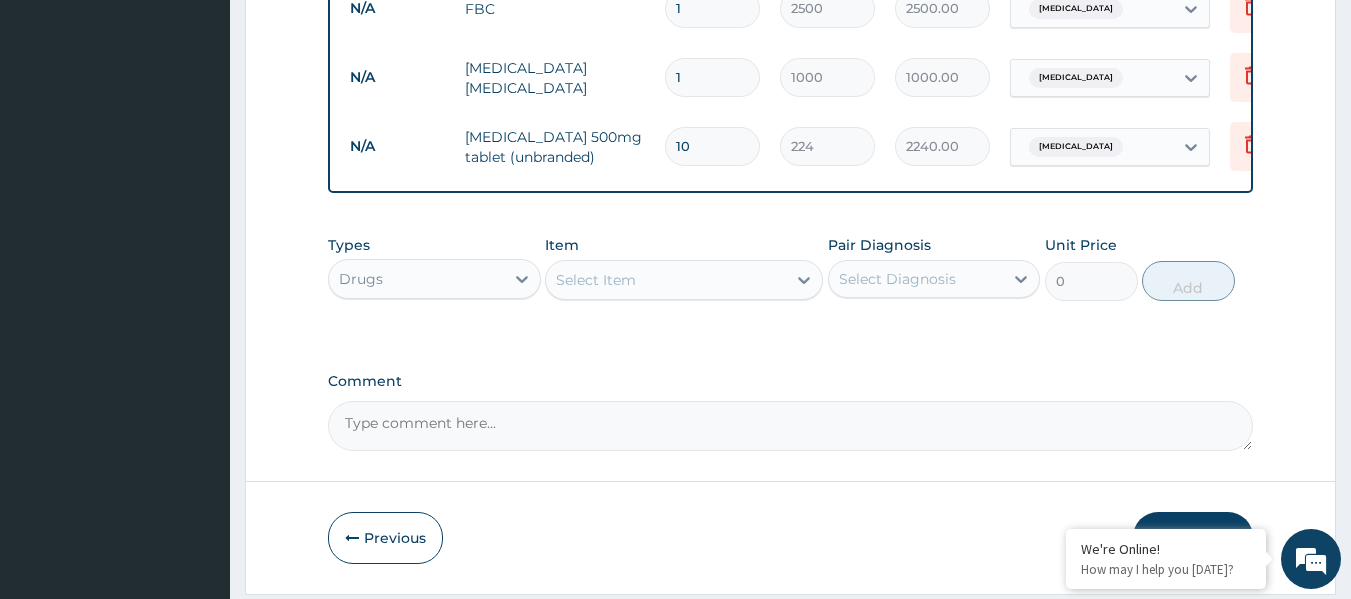 click on "Select Item" at bounding box center [666, 280] 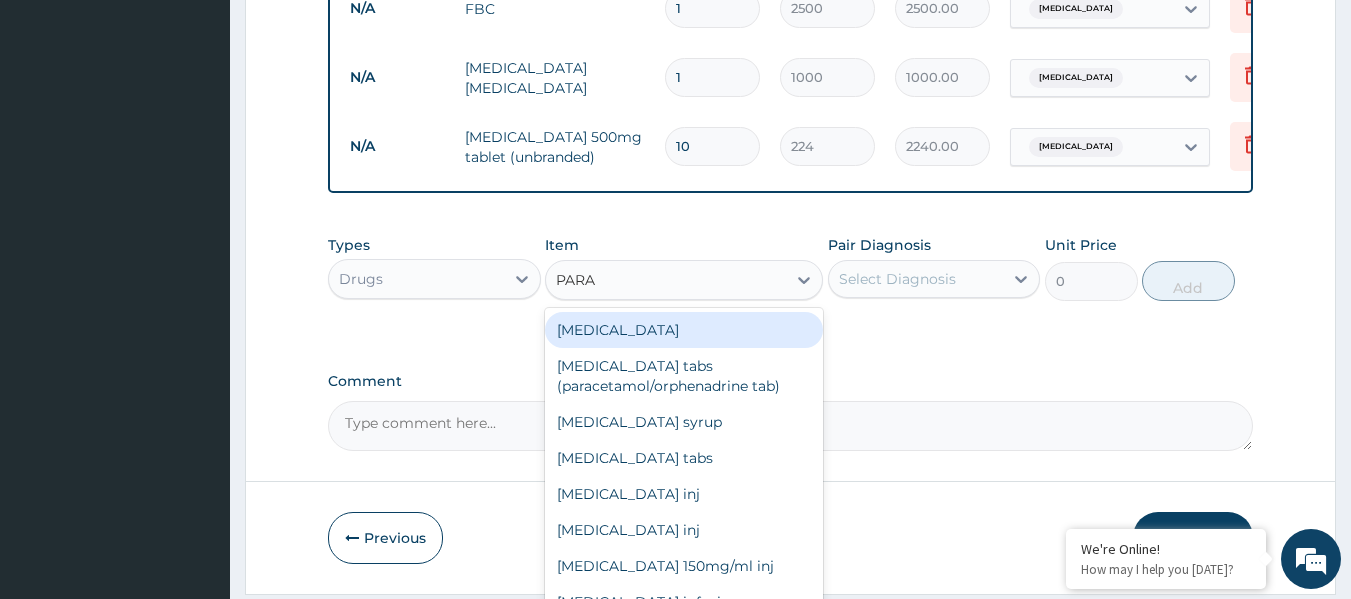 type on "PARAC" 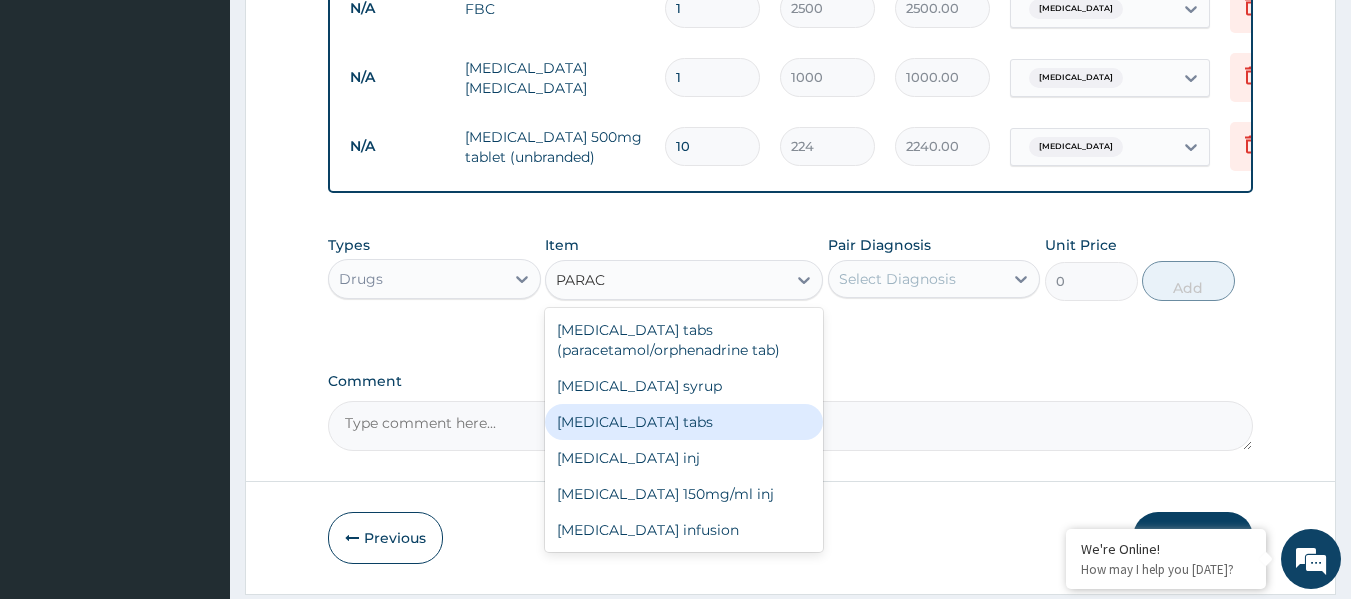 click on "Paracetamol tabs" at bounding box center [684, 422] 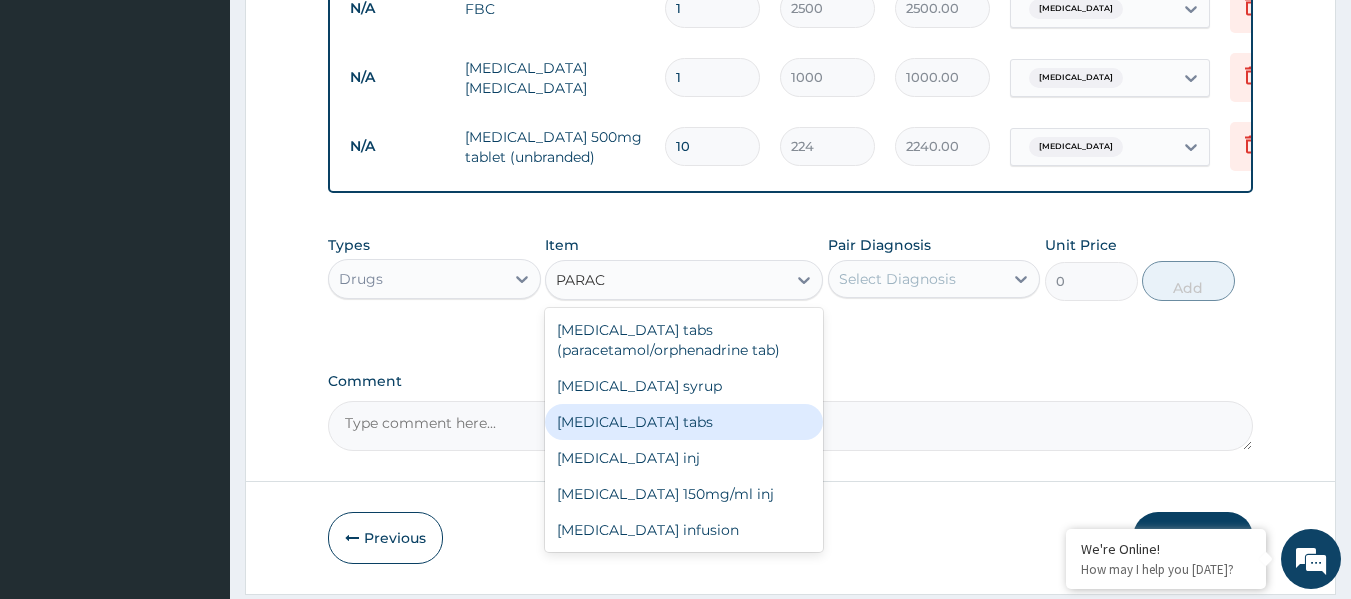 type 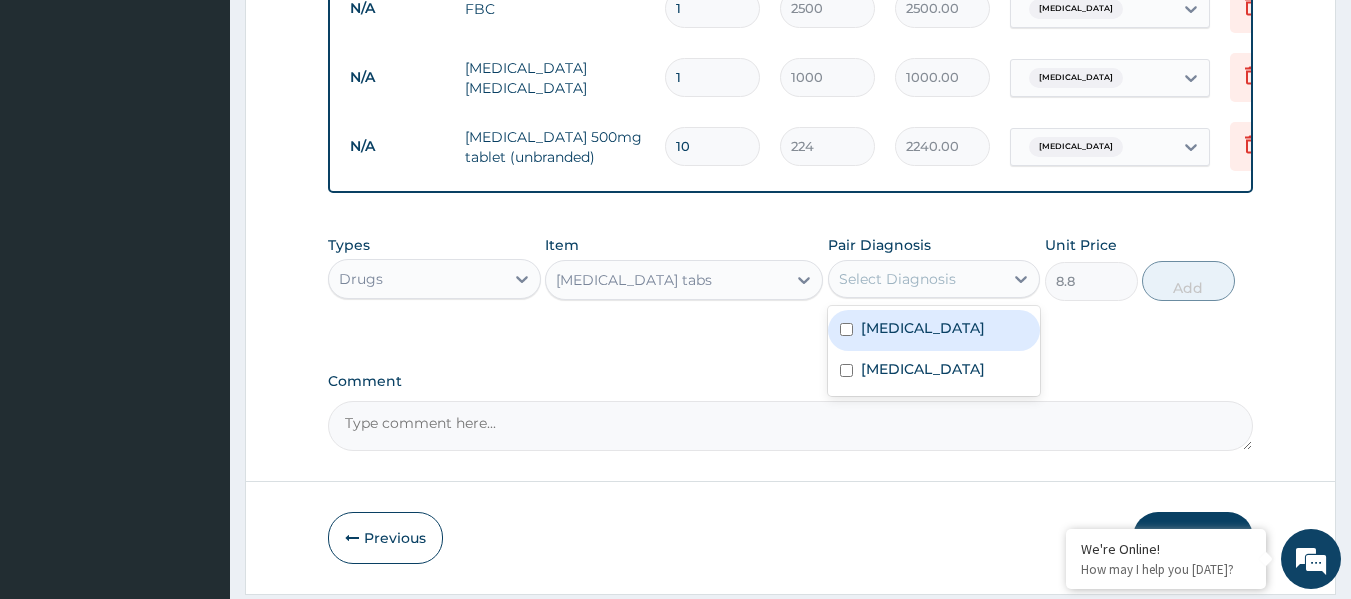 click on "Select Diagnosis" at bounding box center (916, 279) 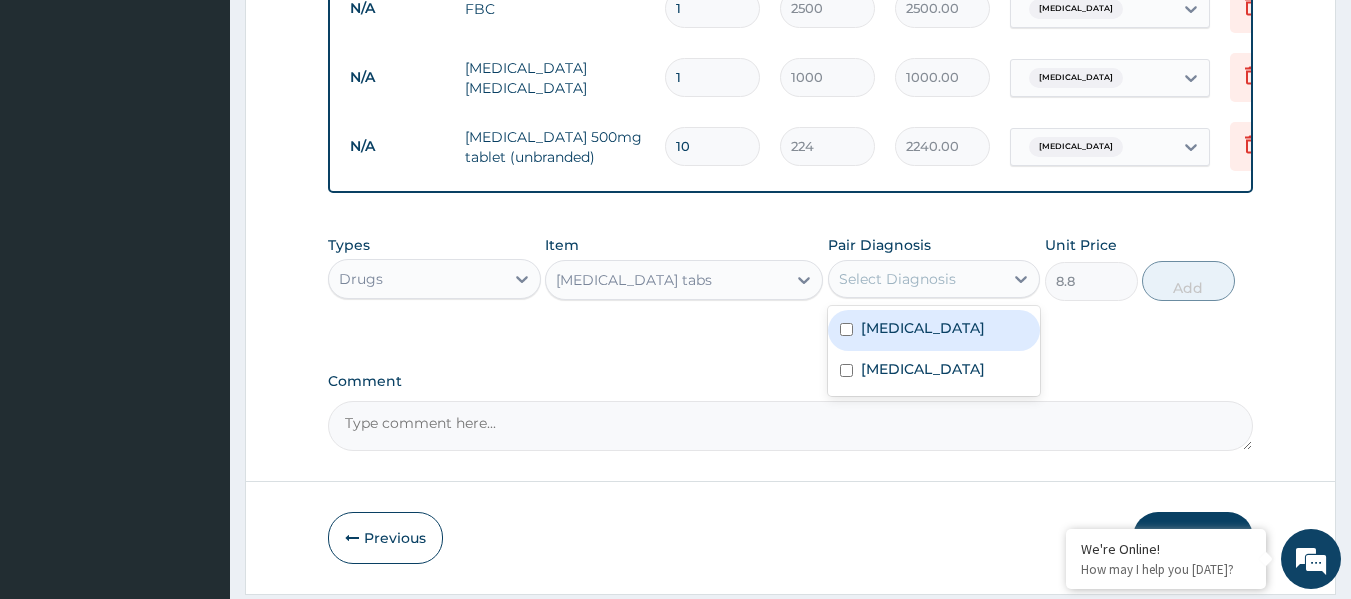 click on "Malaria" at bounding box center (934, 330) 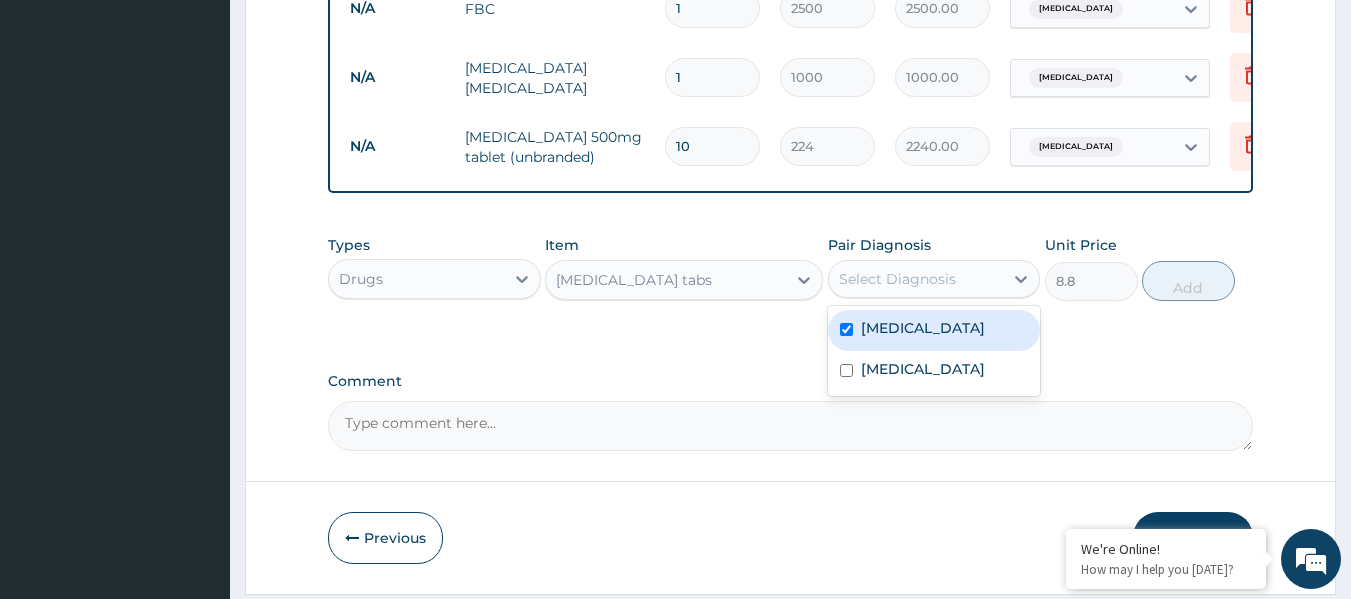 checkbox on "true" 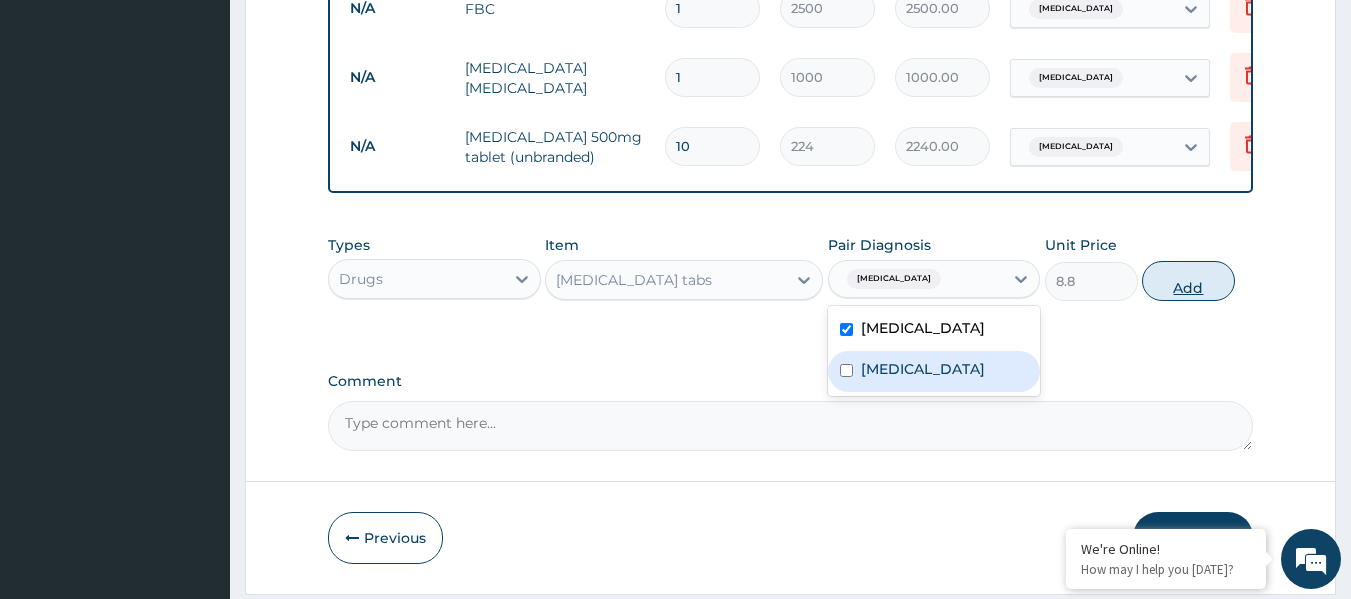 click on "Add" at bounding box center [1188, 281] 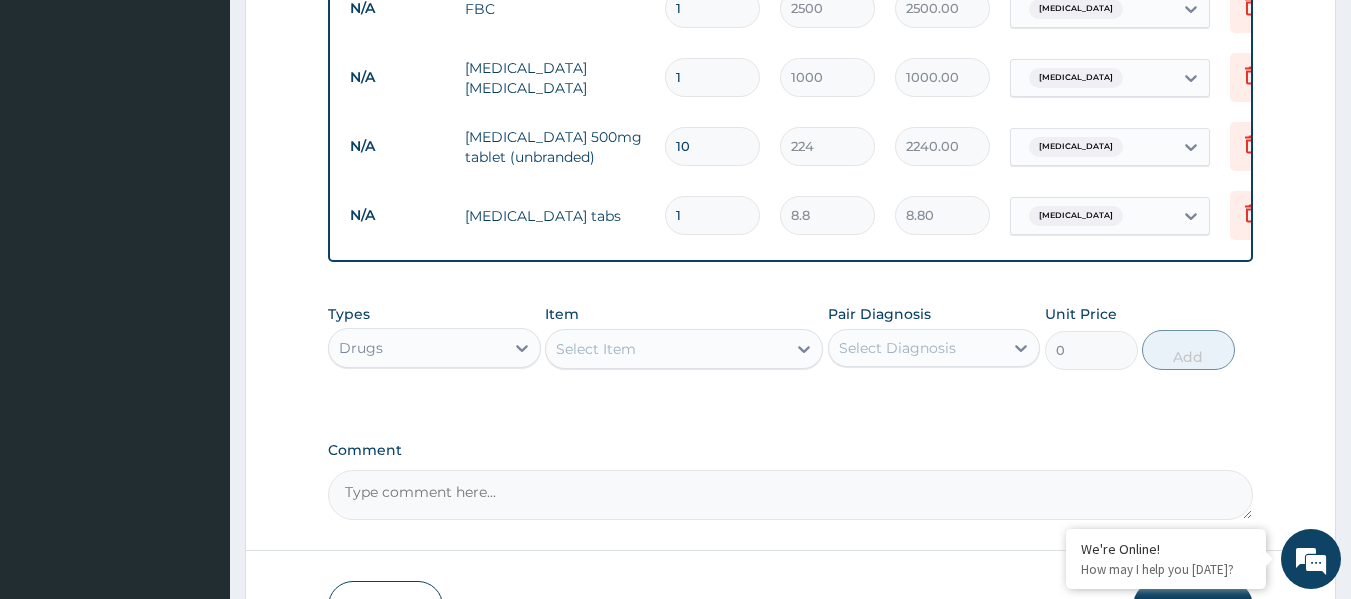type on "18" 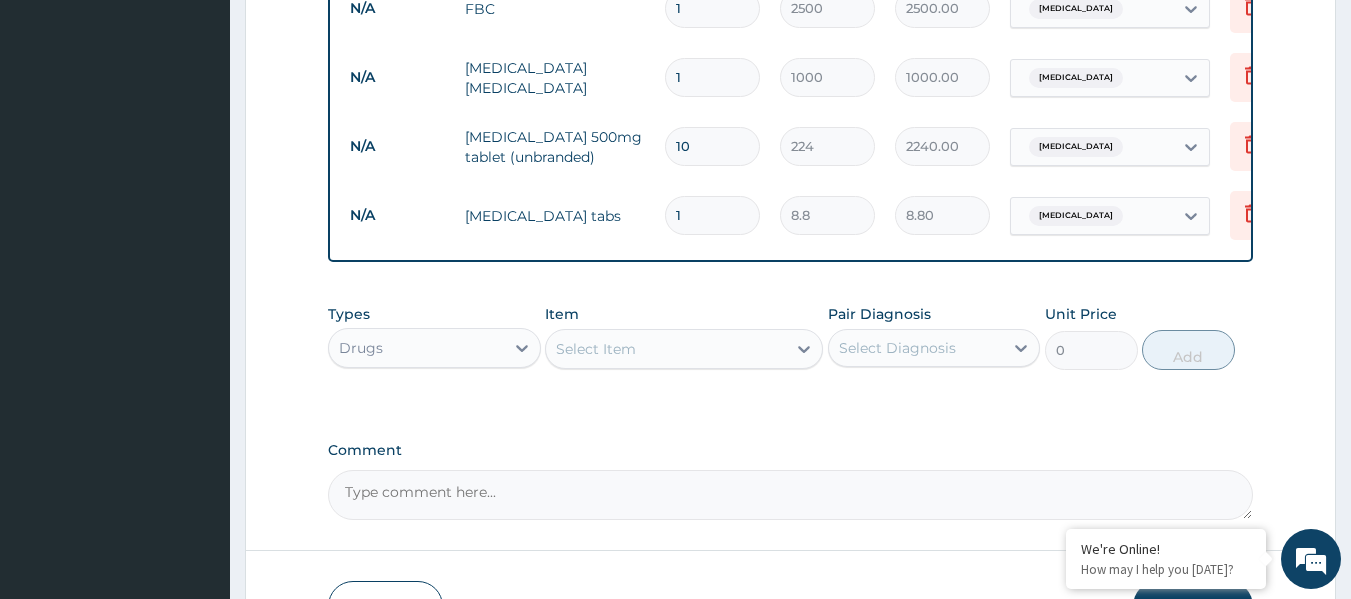 type on "158.40" 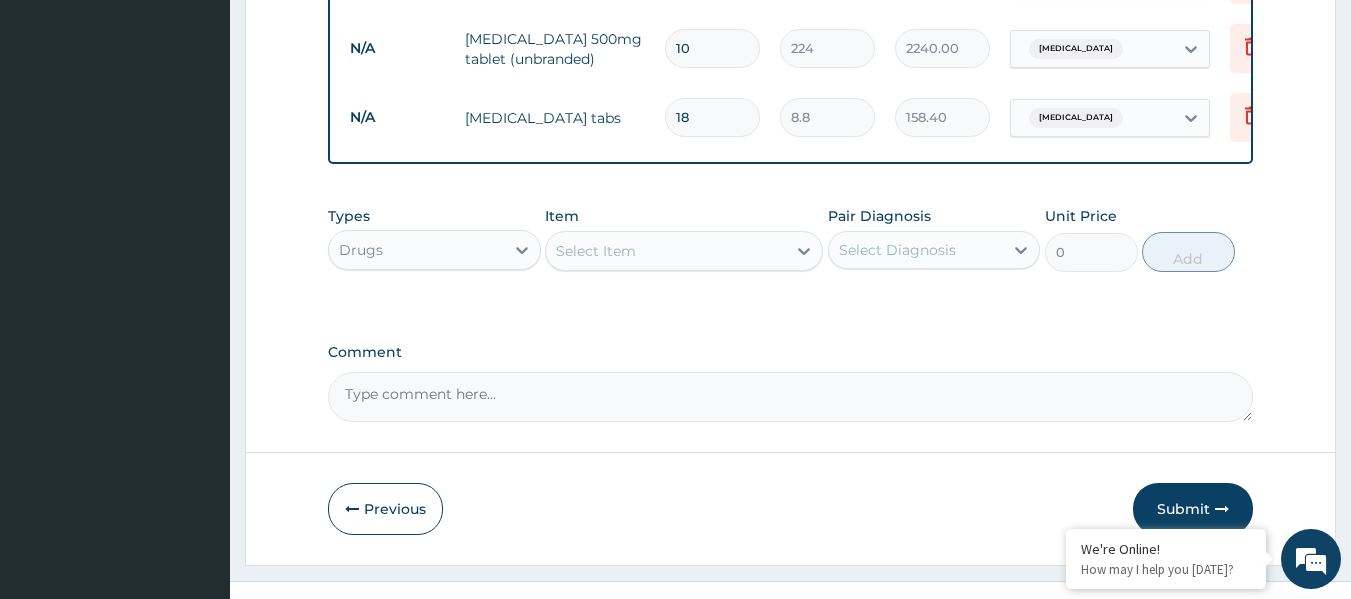 scroll, scrollTop: 1039, scrollLeft: 0, axis: vertical 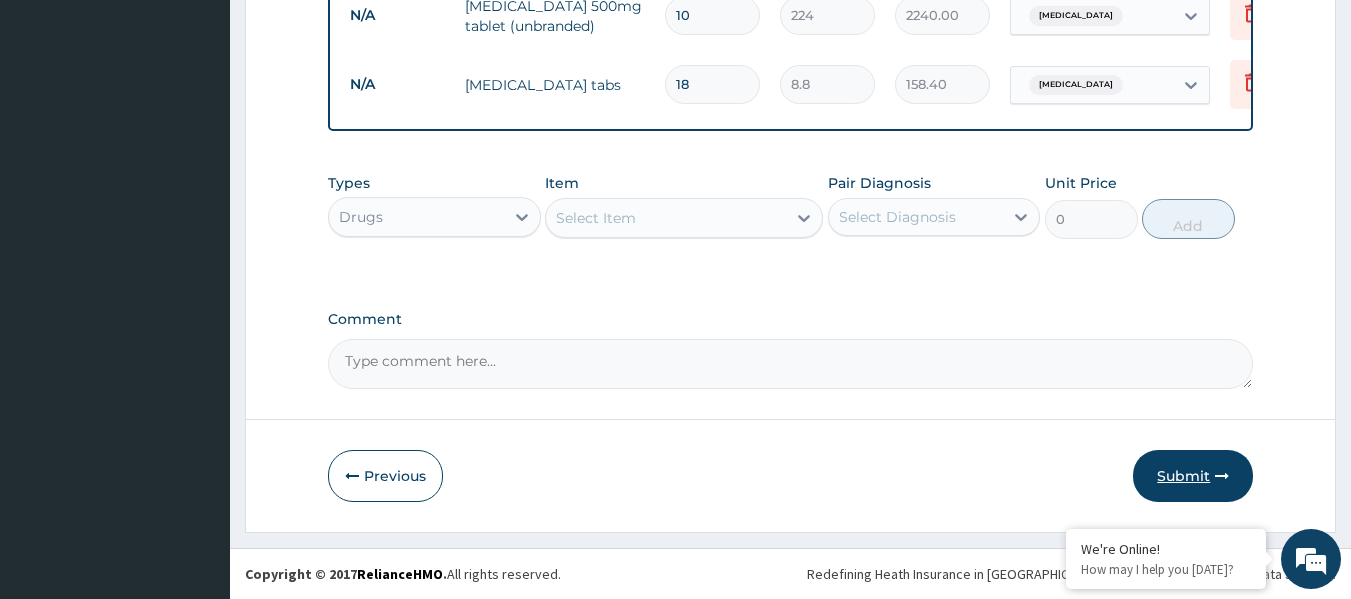 type on "18" 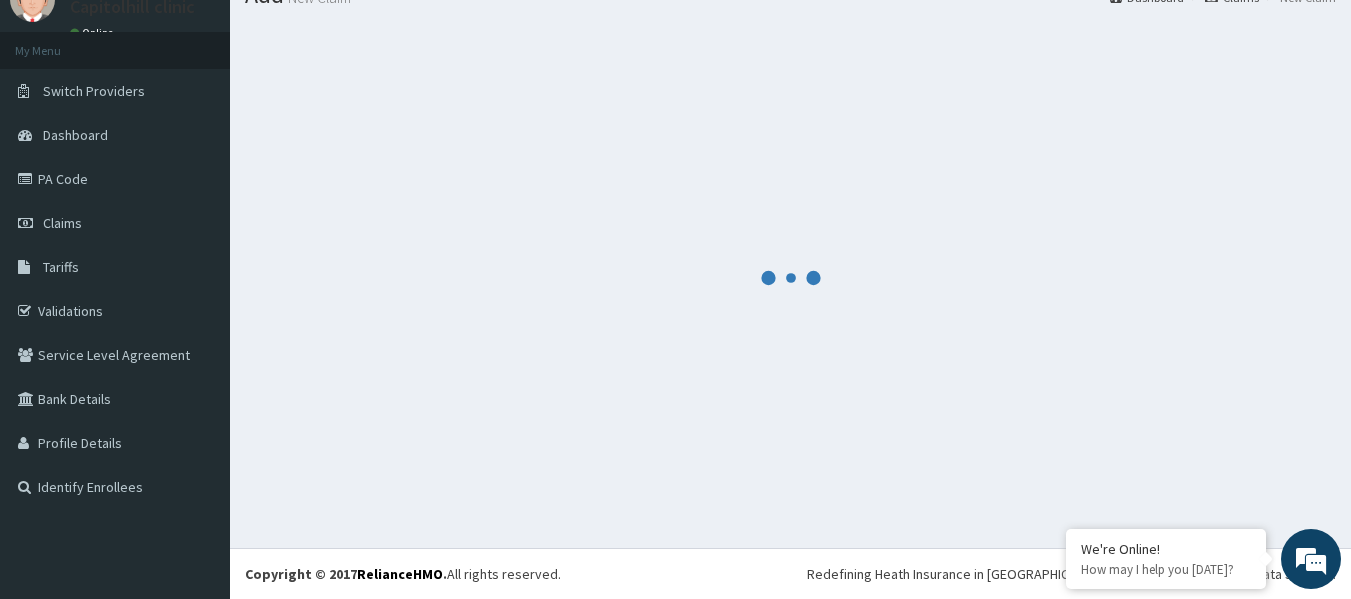 scroll, scrollTop: 1039, scrollLeft: 0, axis: vertical 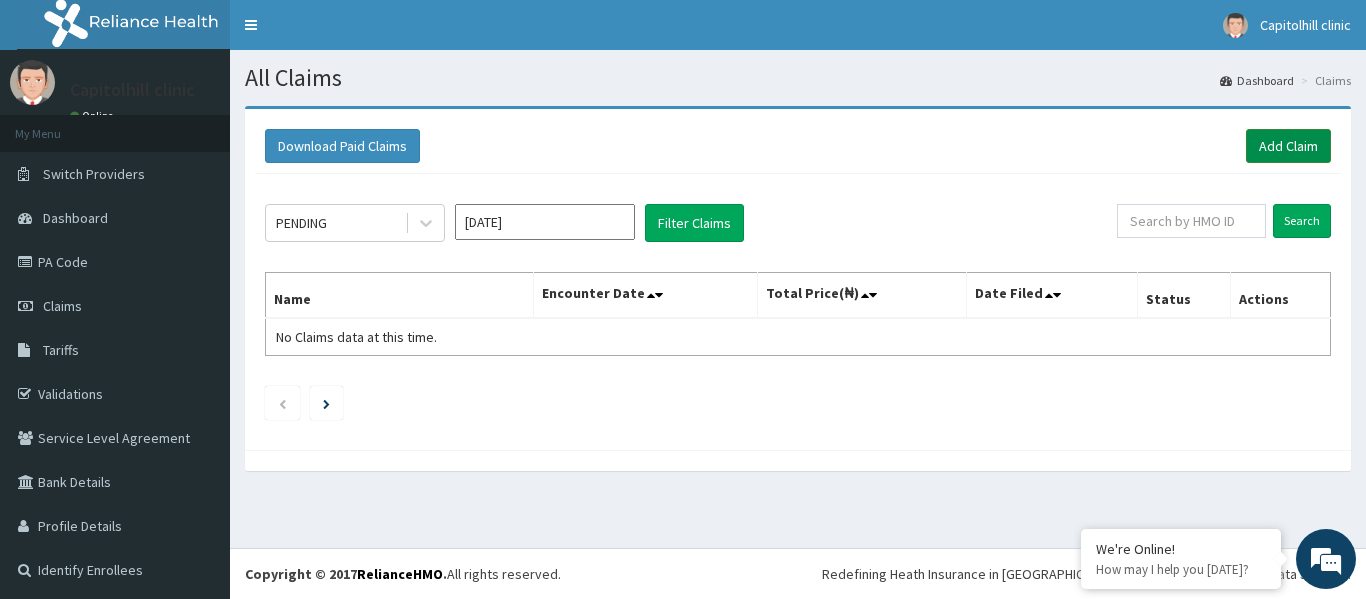 click on "Add Claim" at bounding box center (1288, 146) 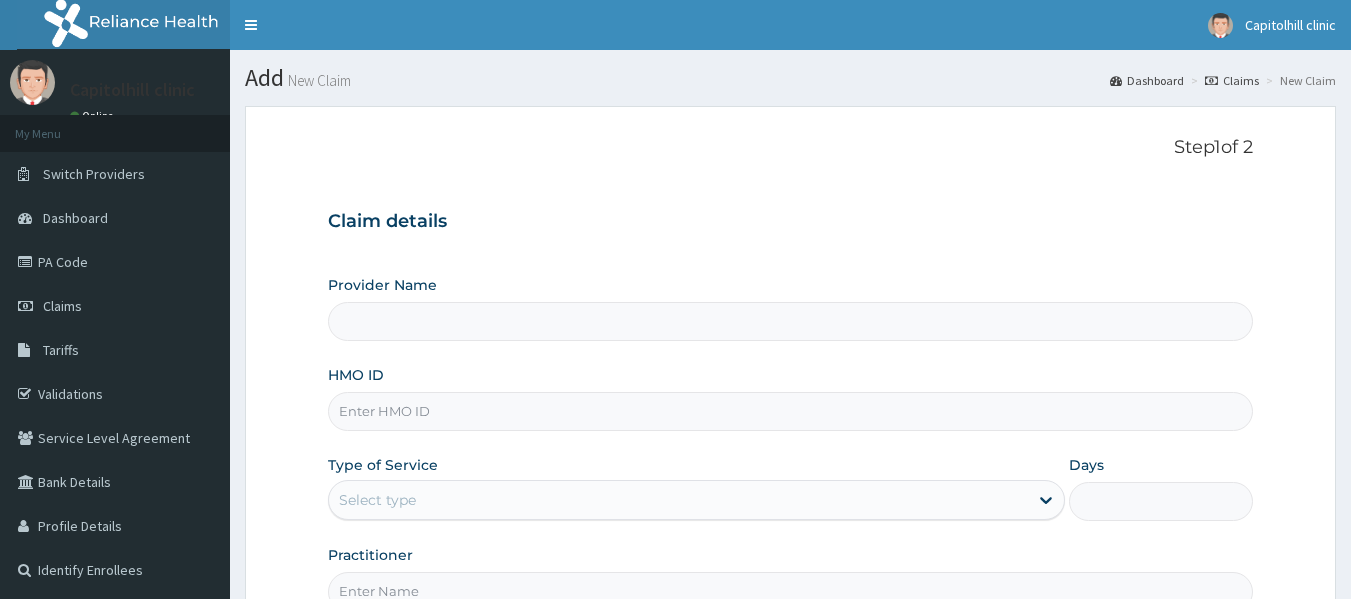 scroll, scrollTop: 0, scrollLeft: 0, axis: both 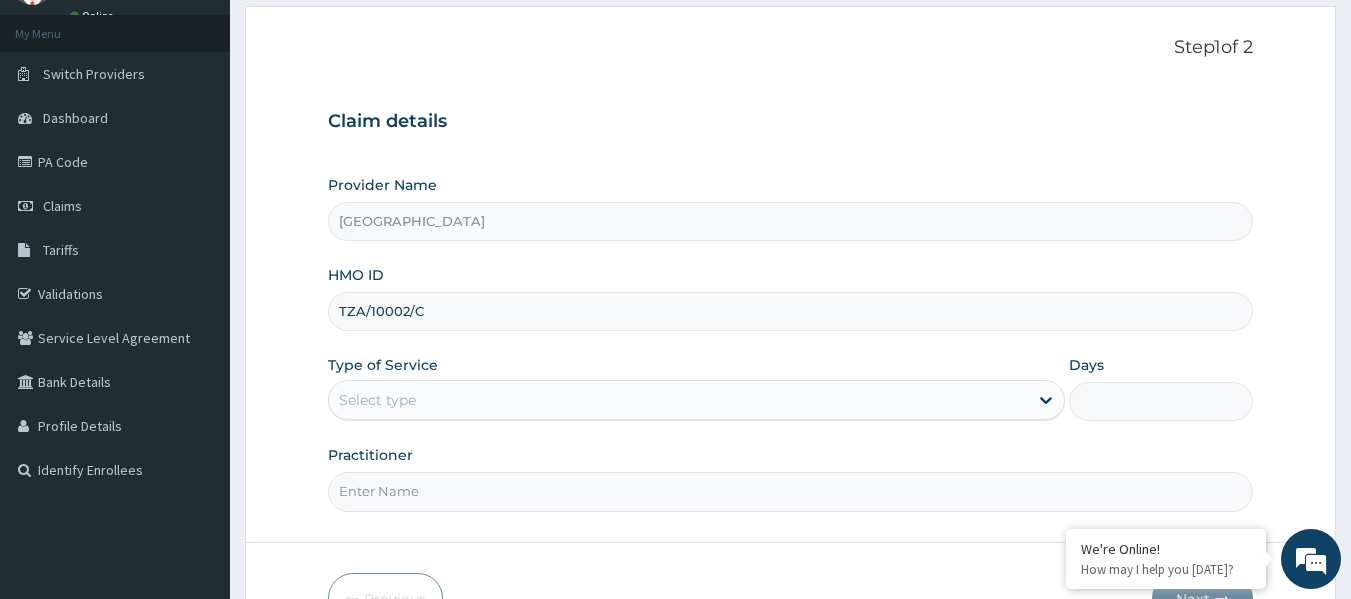type on "TZA/10002/C" 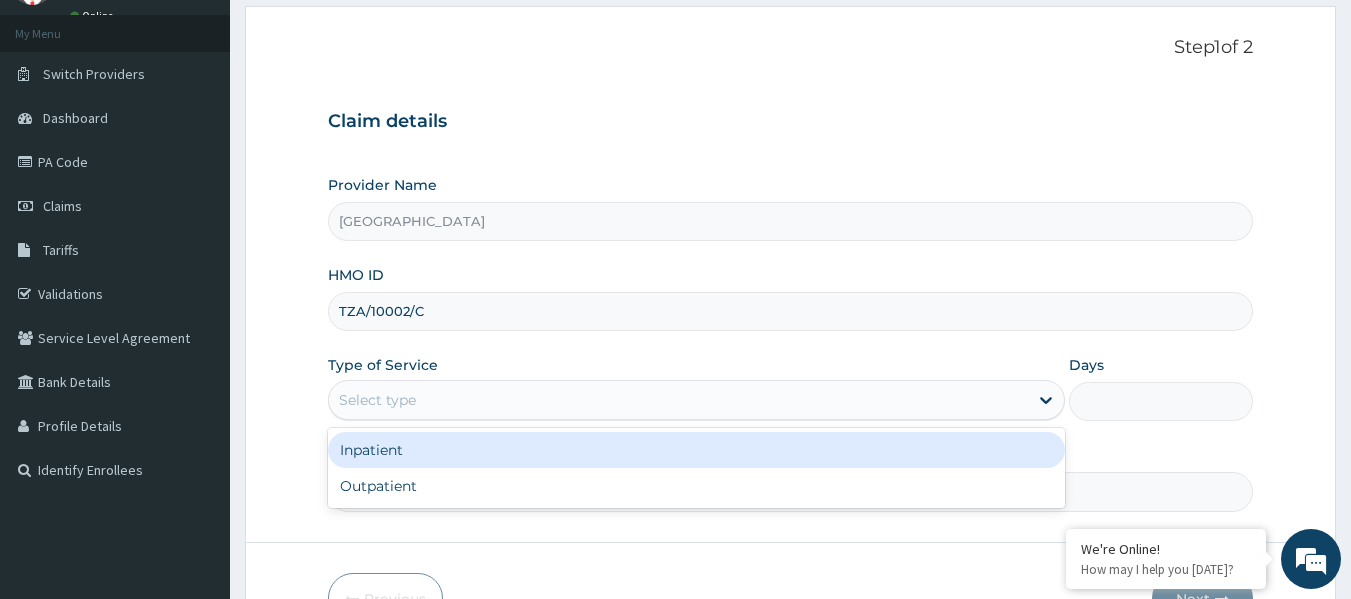 click on "Select type" at bounding box center [678, 400] 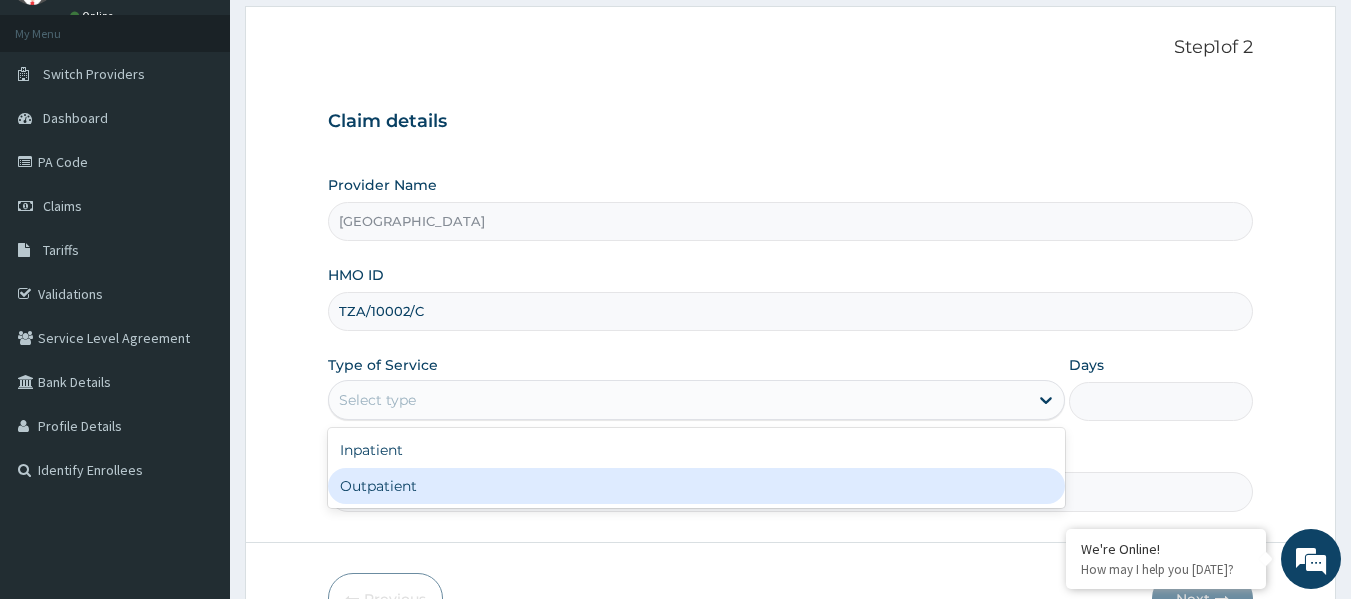 click on "Outpatient" at bounding box center [696, 486] 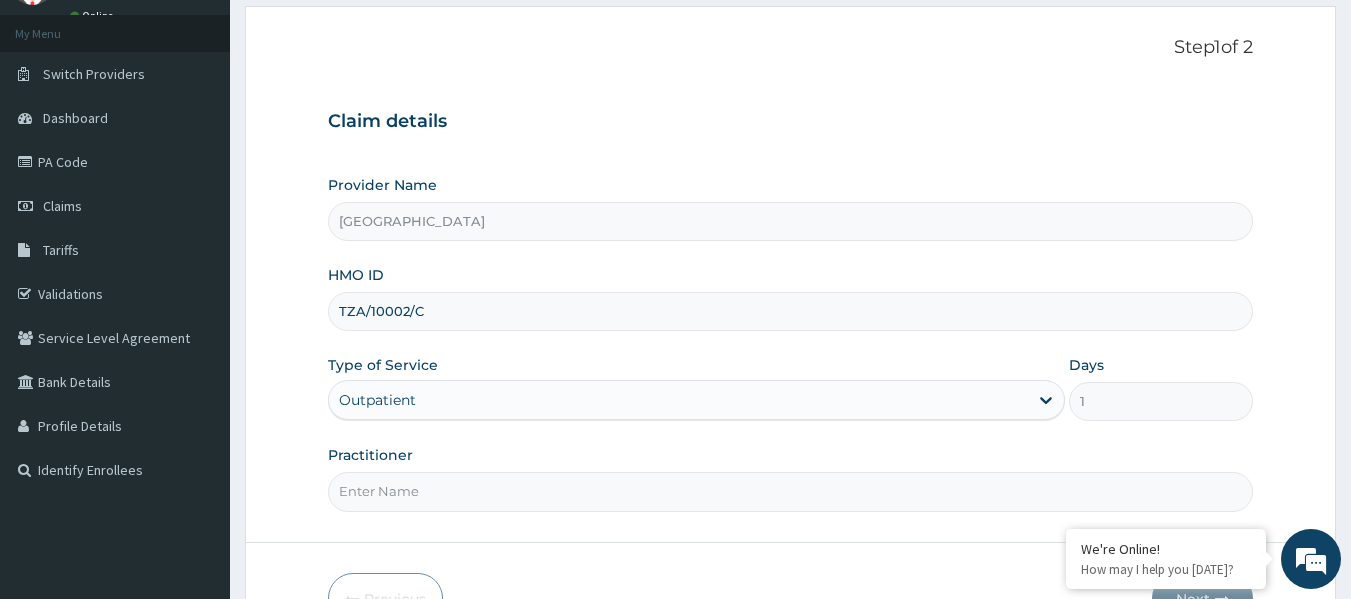 click on "Practitioner" at bounding box center [791, 491] 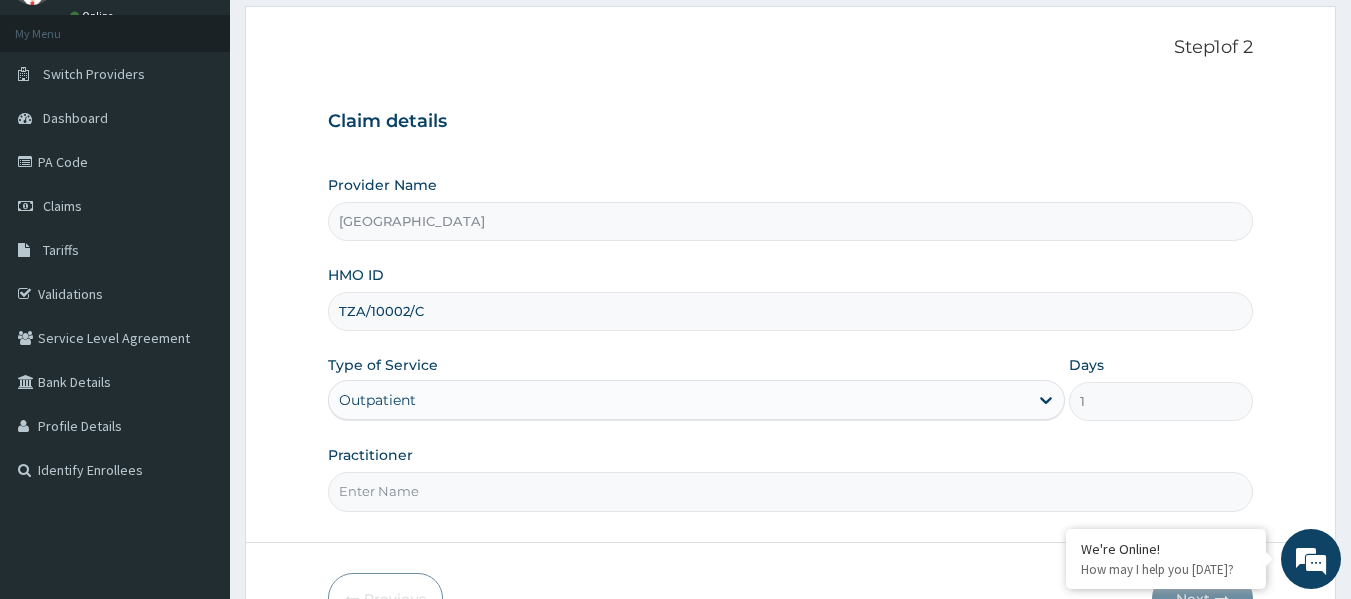 type on "[PERSON_NAME]" 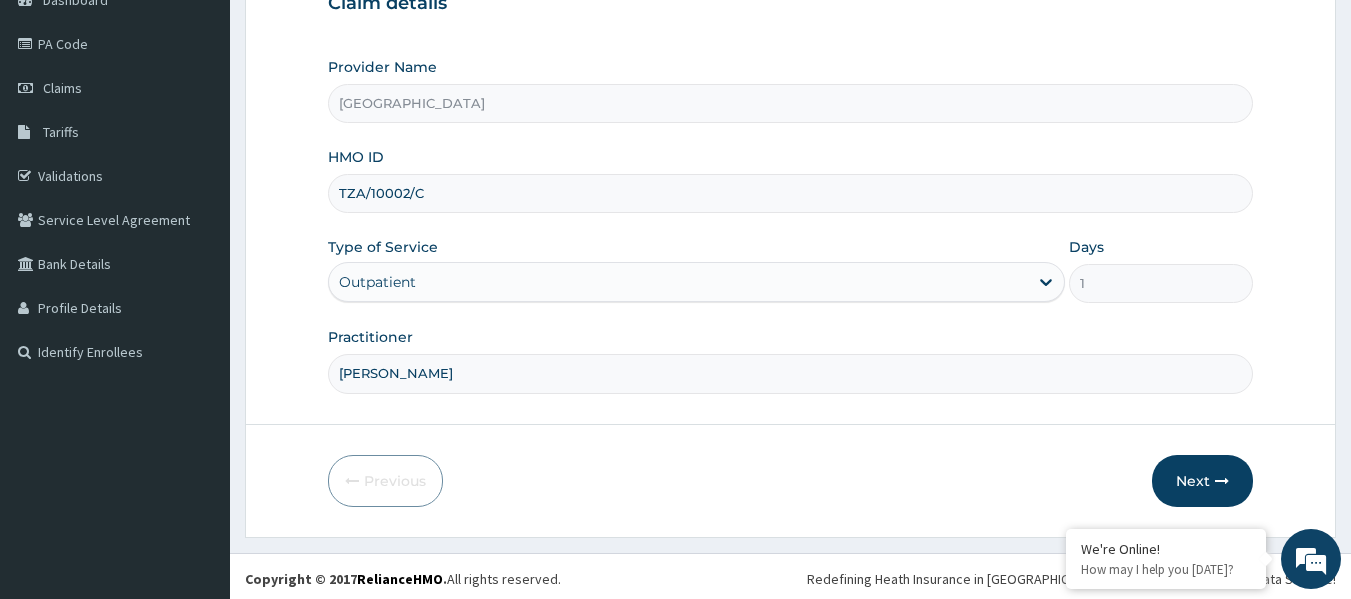 scroll, scrollTop: 223, scrollLeft: 0, axis: vertical 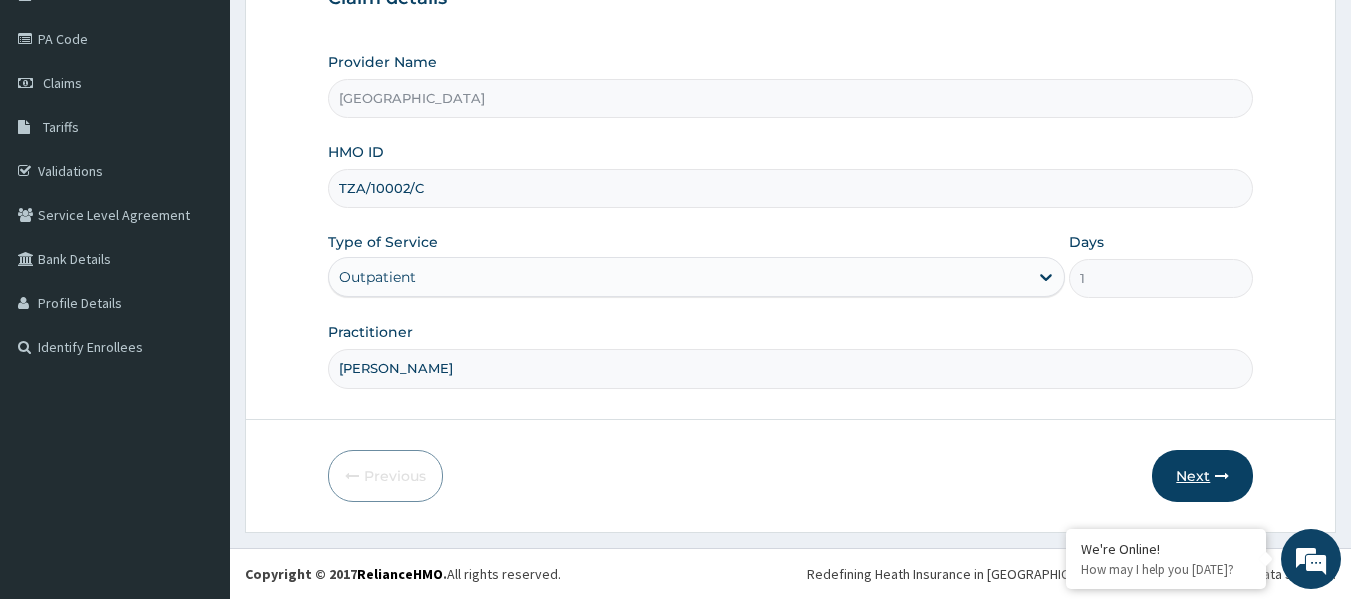 click on "Next" at bounding box center (1202, 476) 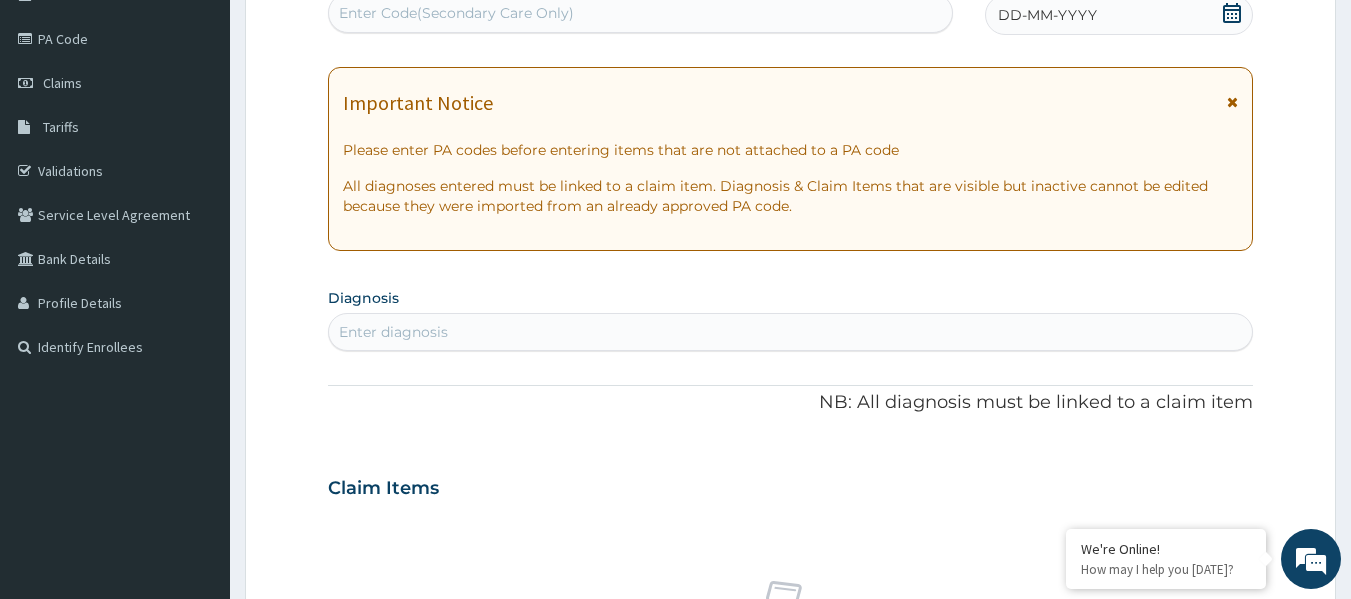 click at bounding box center [1232, 15] 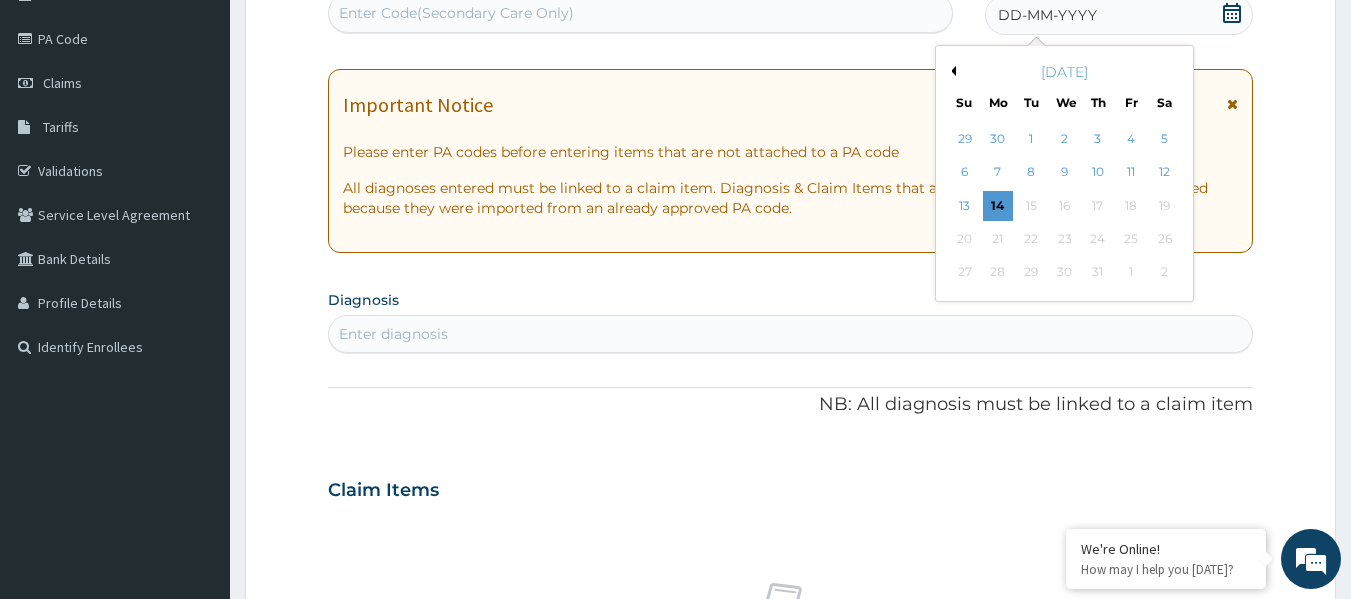 click on "Previous Month" at bounding box center (951, 71) 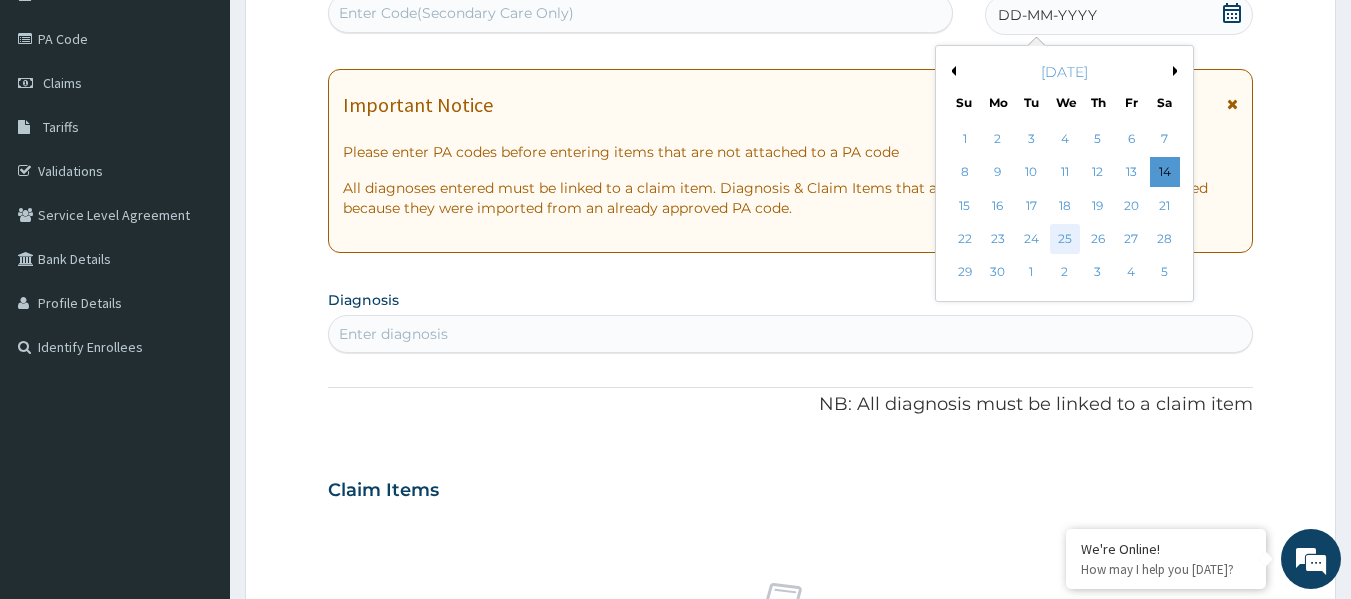 click on "25" at bounding box center [1065, 239] 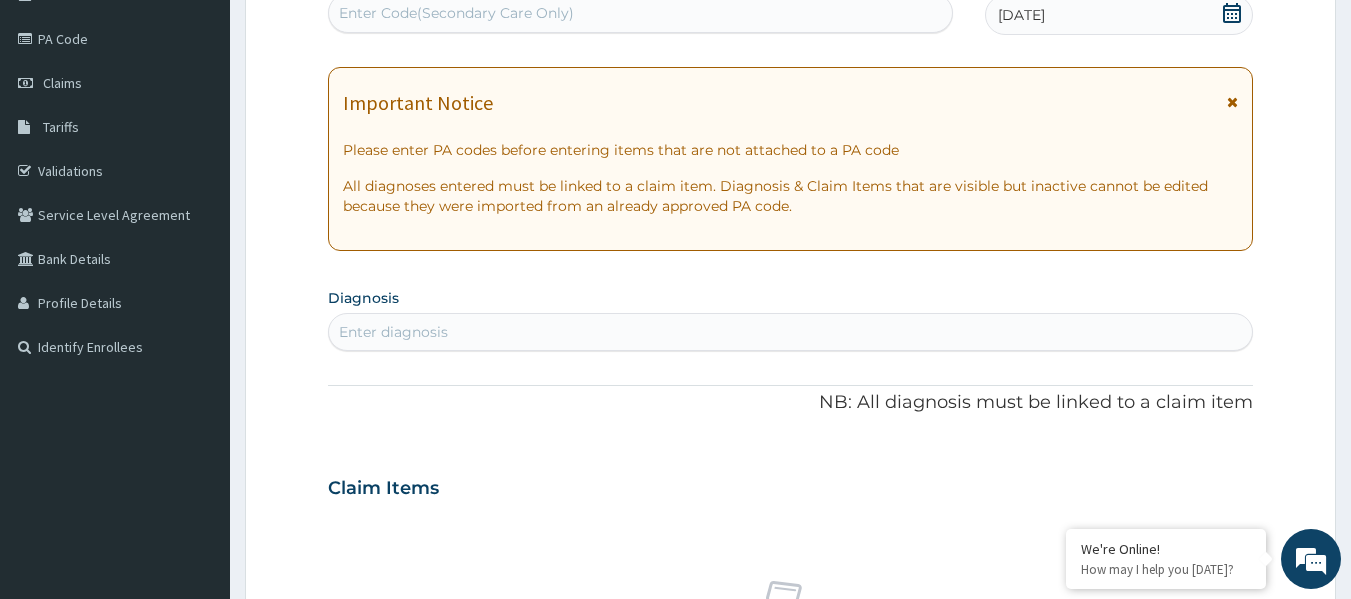 click on "Enter diagnosis" at bounding box center (791, 332) 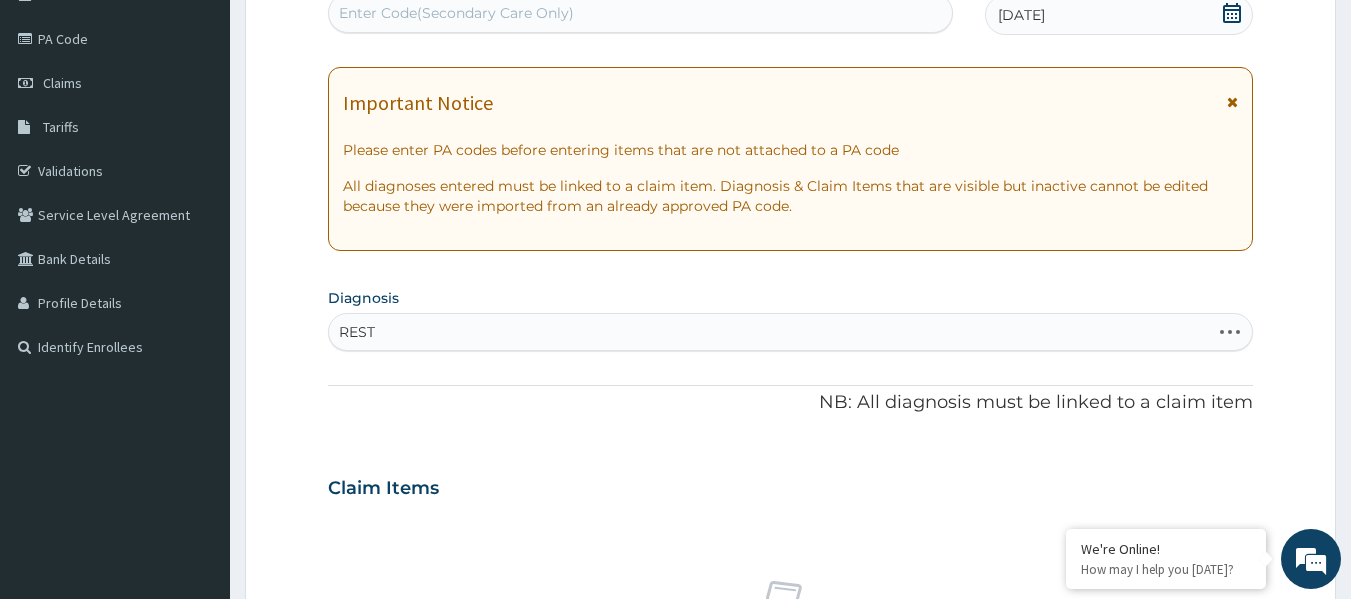 type on "RESTL" 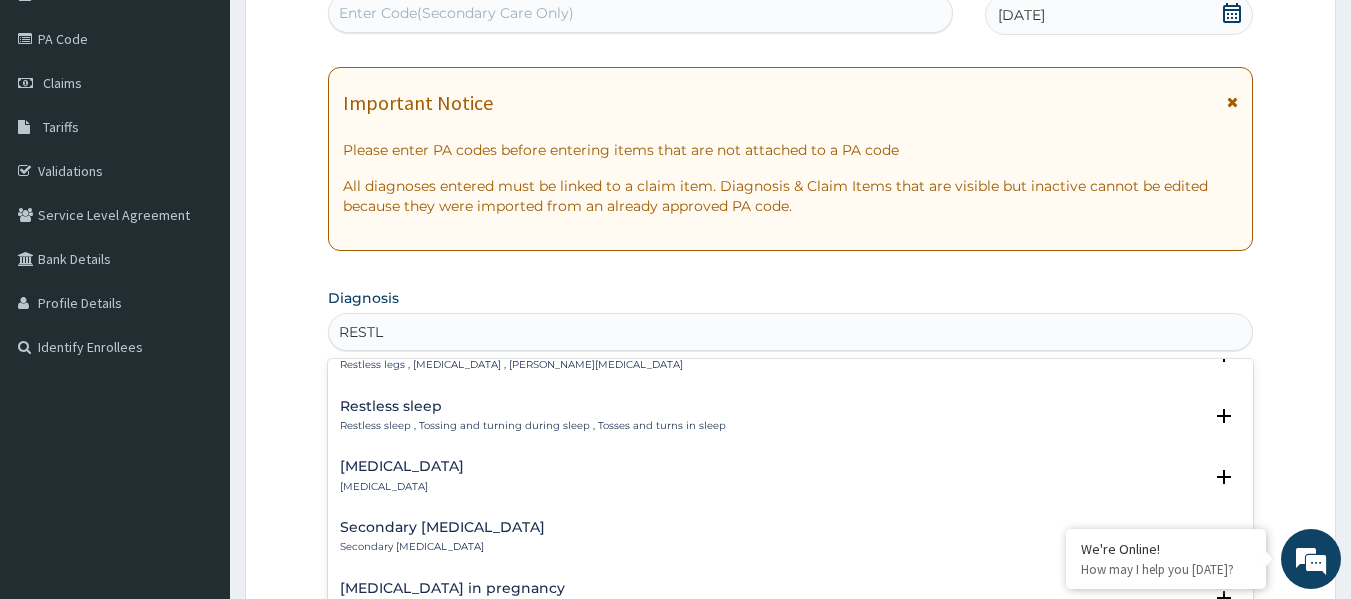 scroll, scrollTop: 100, scrollLeft: 0, axis: vertical 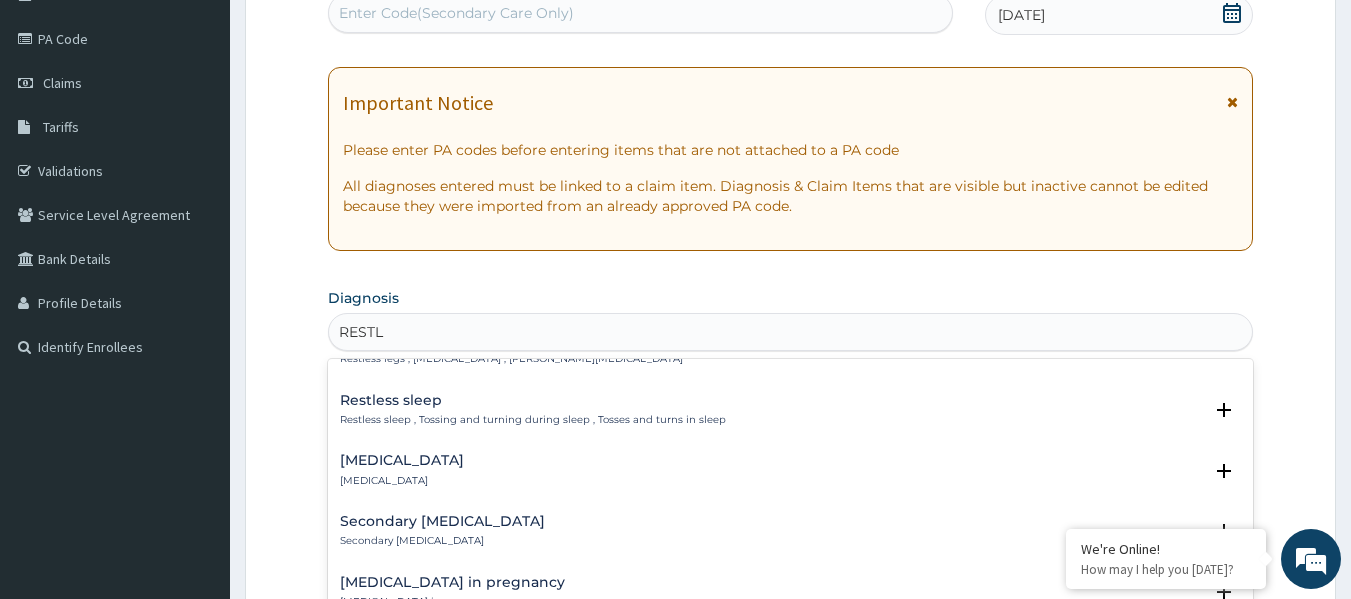 click on "[MEDICAL_DATA]" at bounding box center [402, 460] 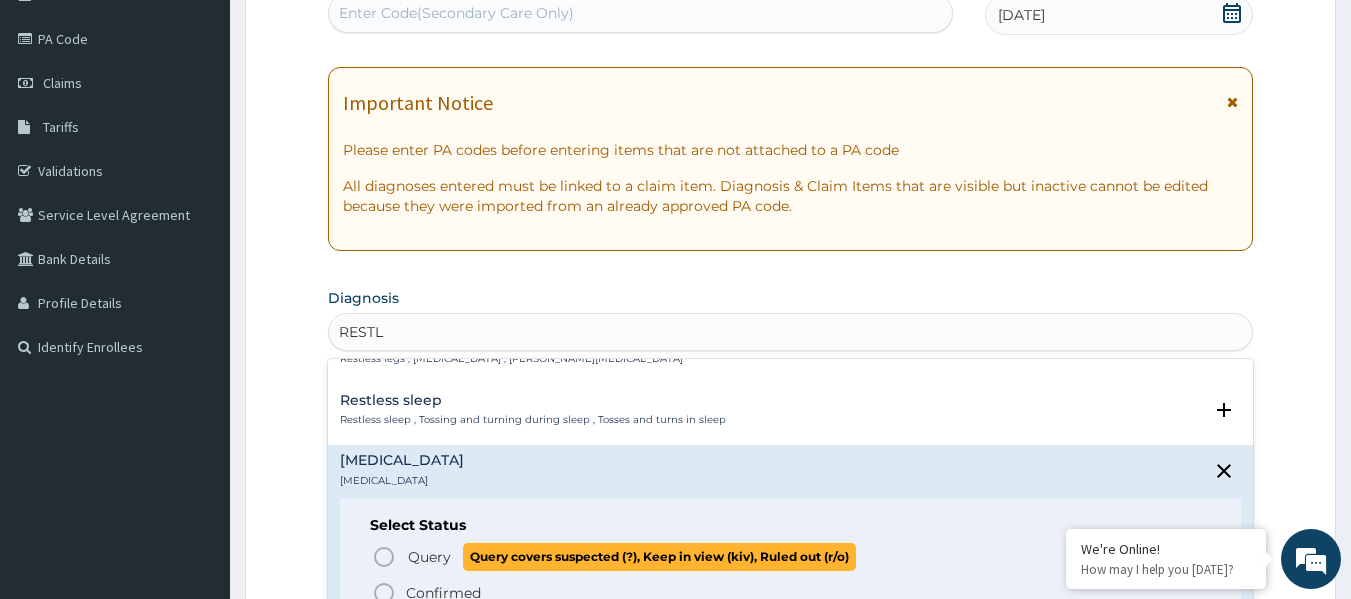 click on "Query" at bounding box center [429, 557] 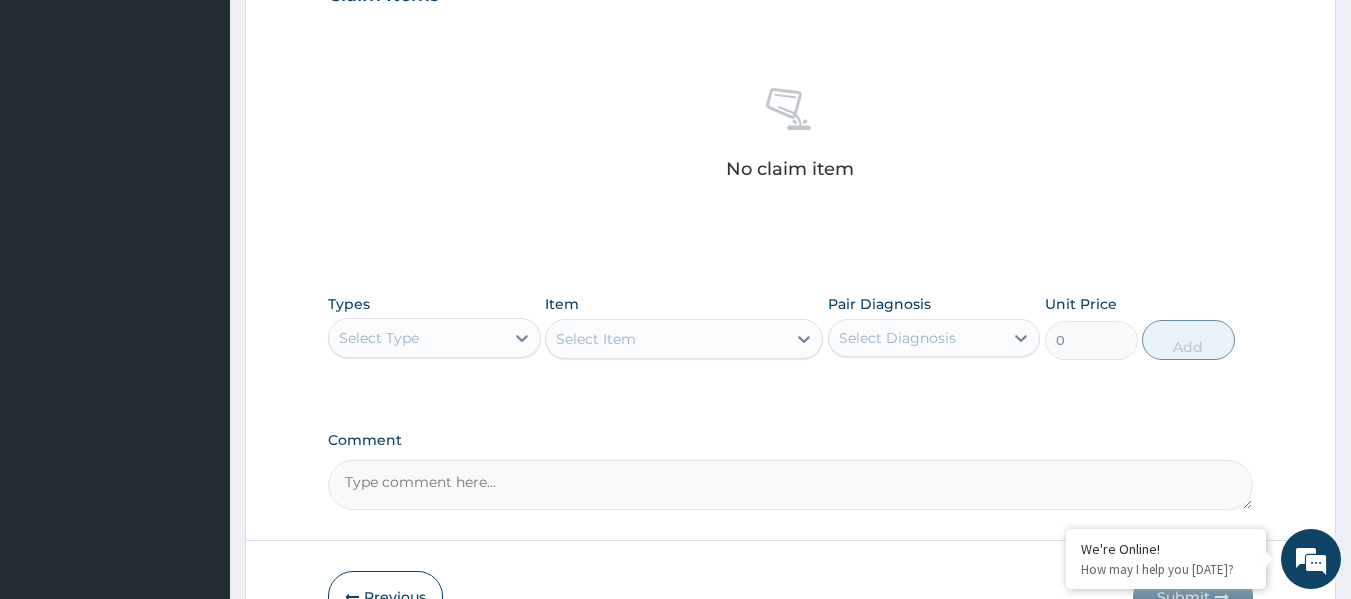 scroll, scrollTop: 723, scrollLeft: 0, axis: vertical 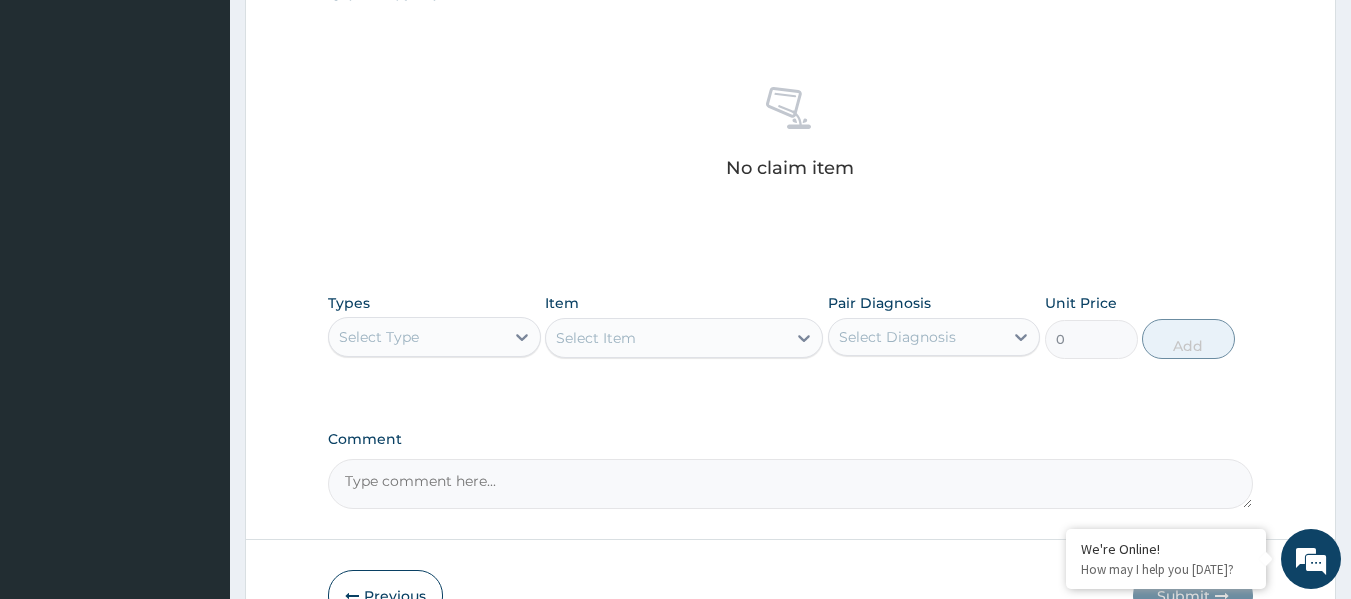 click on "Select Type" at bounding box center [416, 337] 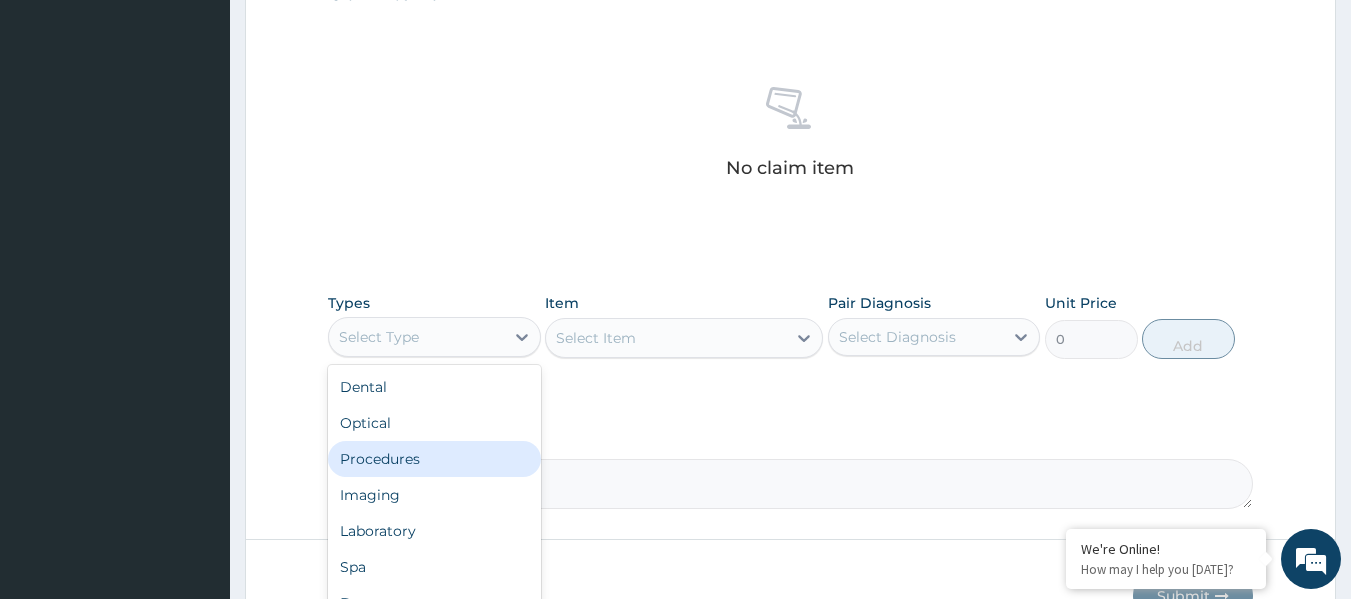click on "Procedures" at bounding box center [434, 459] 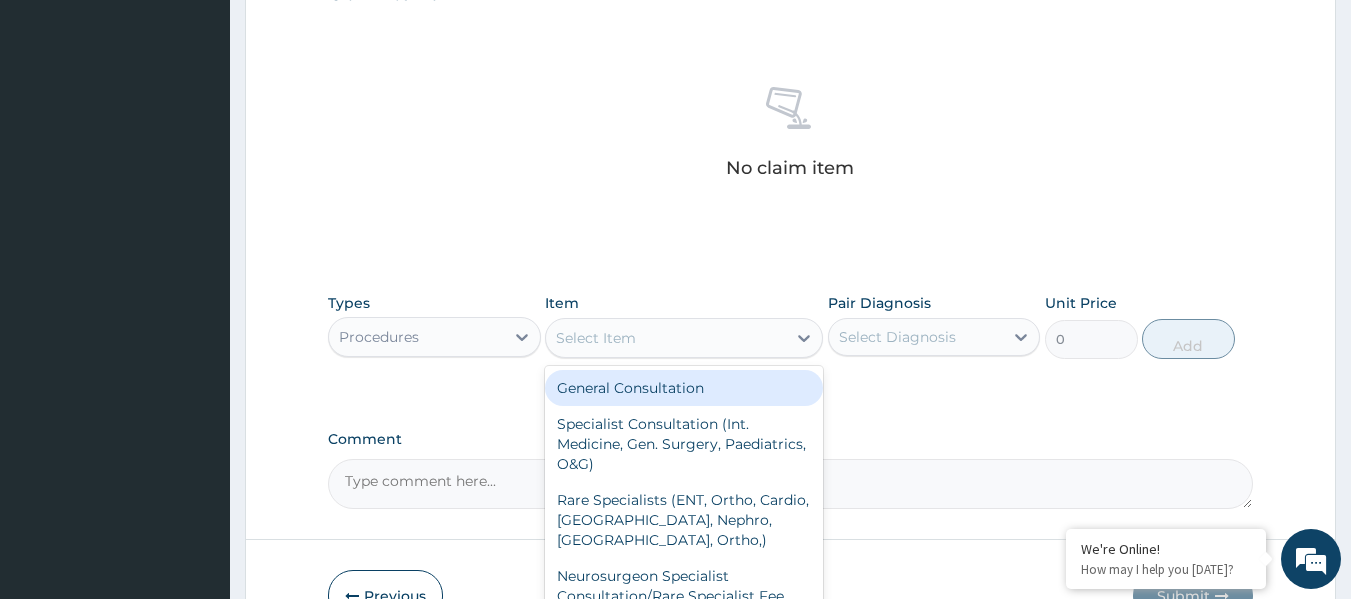 click on "Select Item" at bounding box center (666, 338) 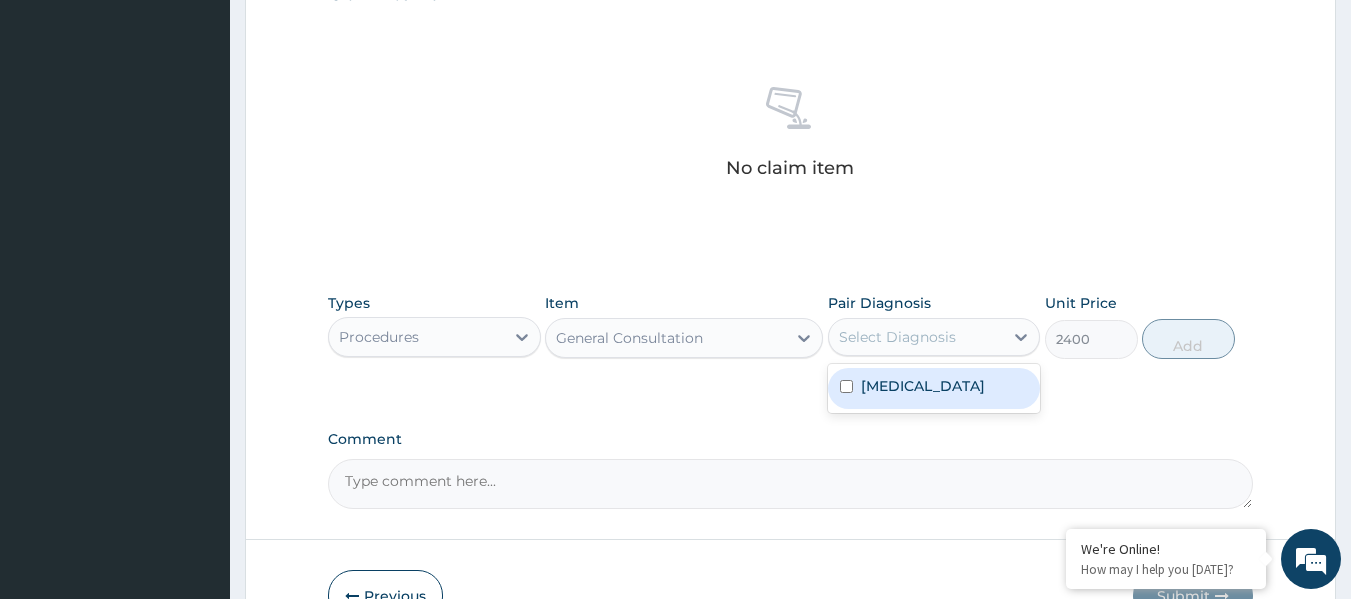 click on "Select Diagnosis" at bounding box center [916, 337] 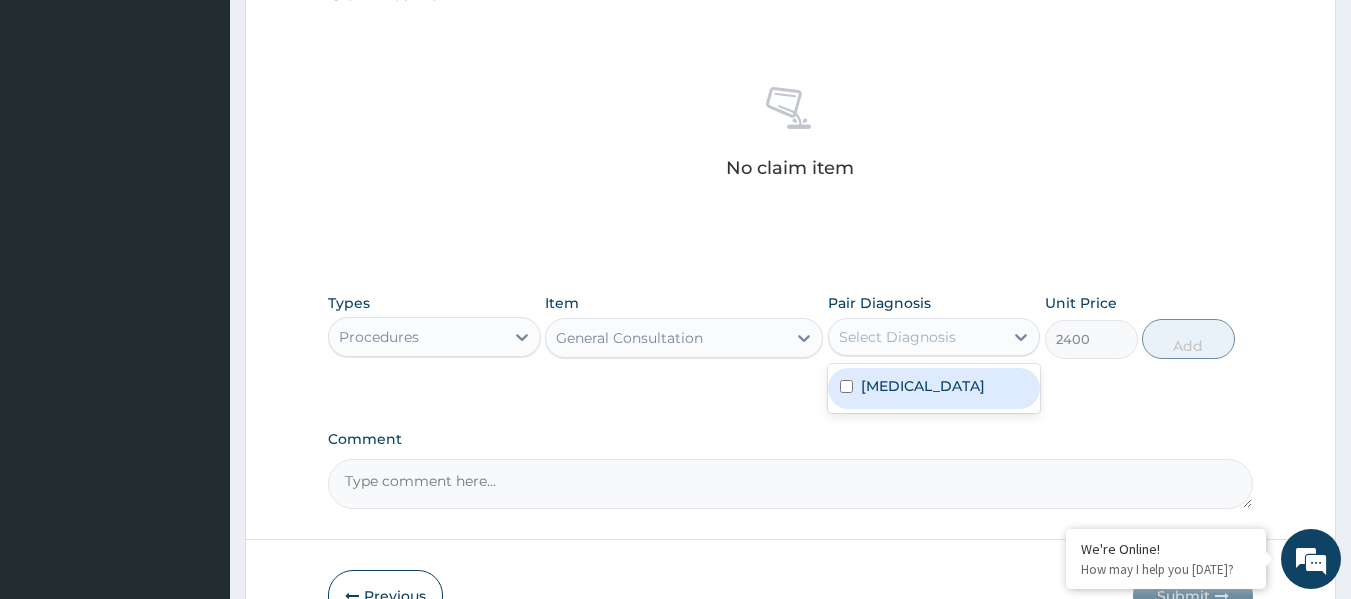 drag, startPoint x: 950, startPoint y: 394, endPoint x: 963, endPoint y: 398, distance: 13.601471 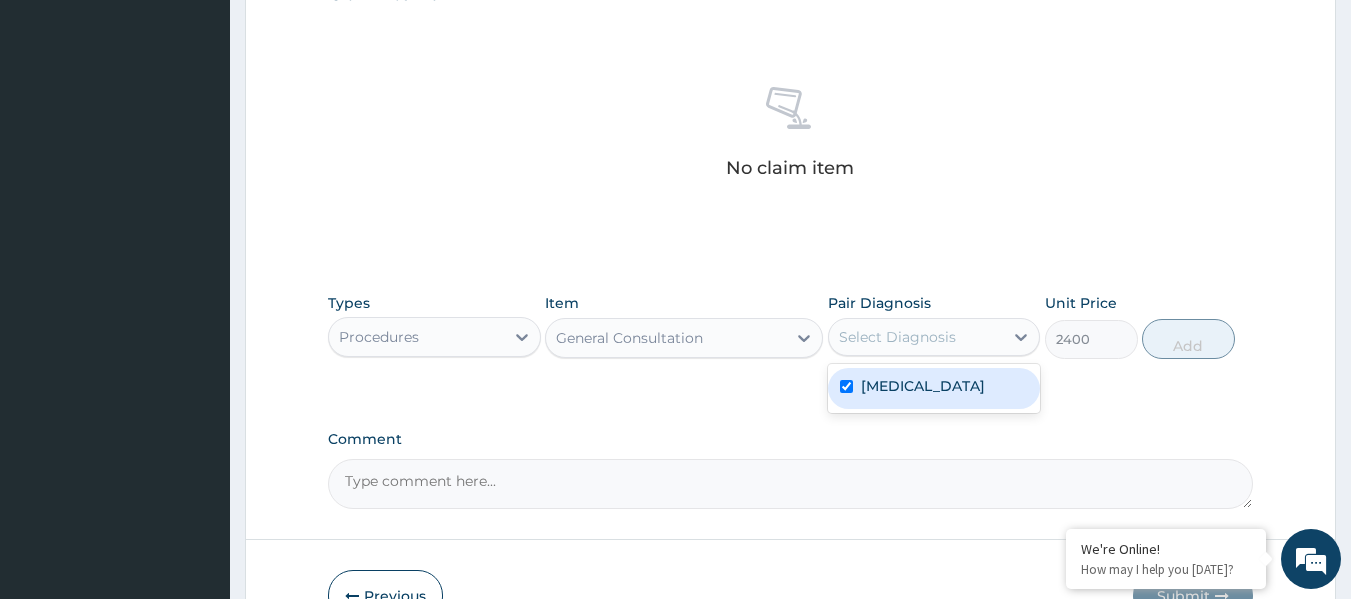 checkbox on "true" 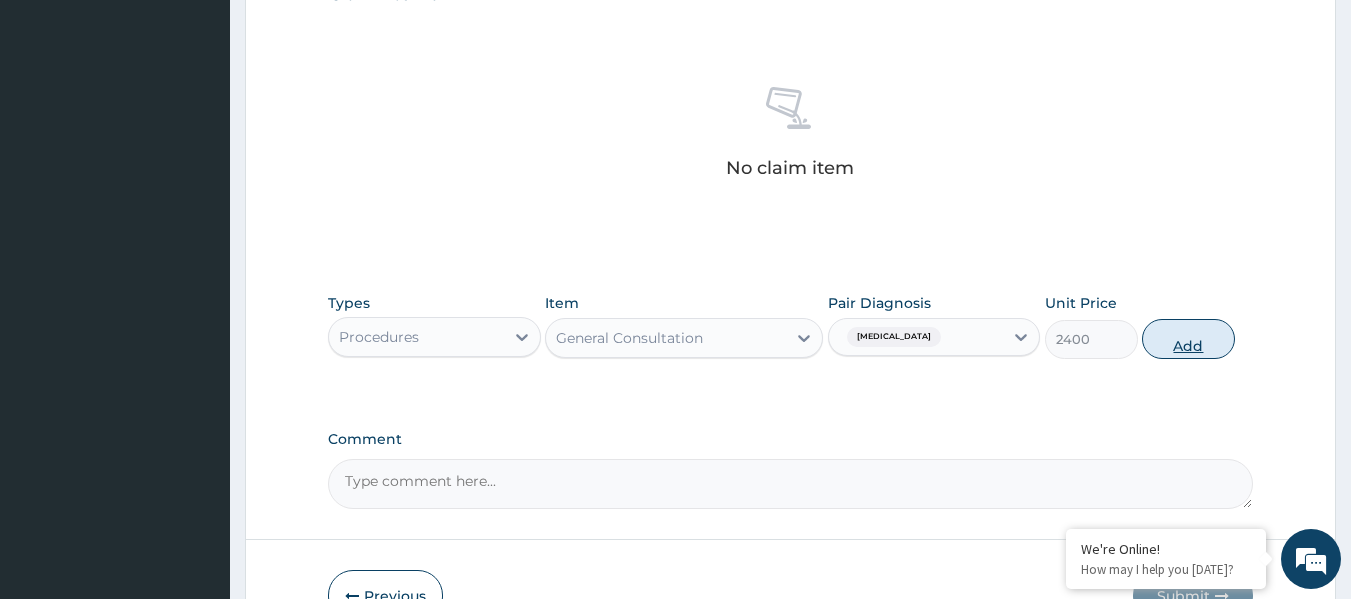 click on "Add" at bounding box center (1188, 339) 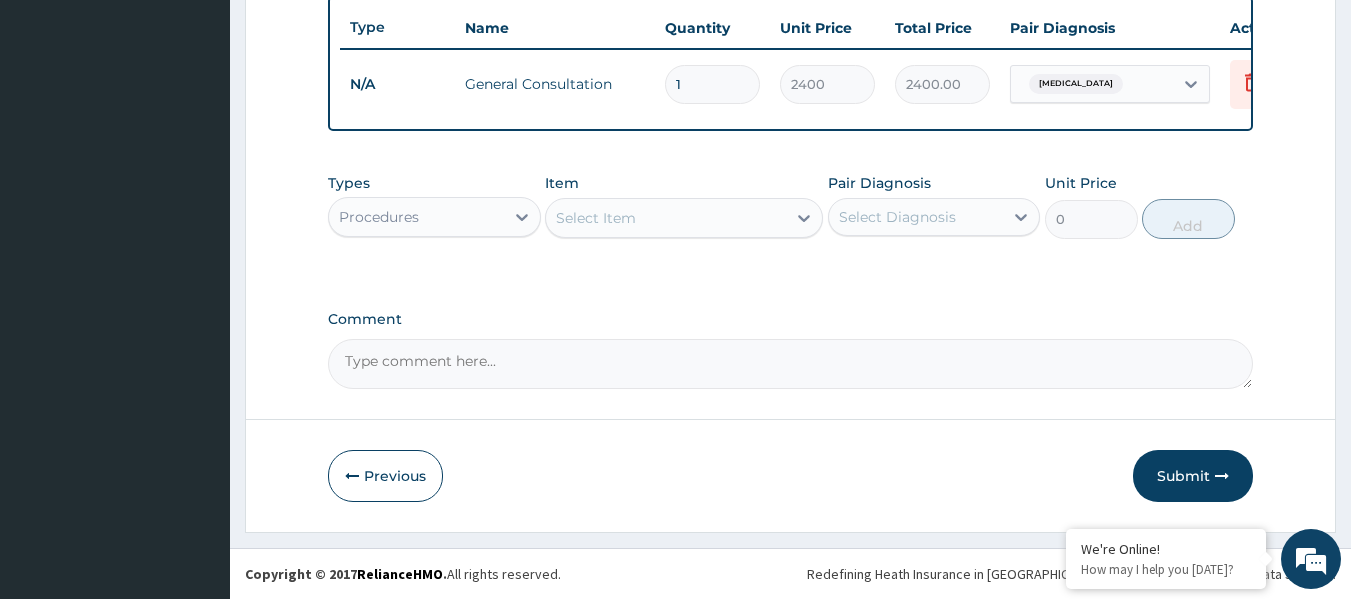 scroll, scrollTop: 763, scrollLeft: 0, axis: vertical 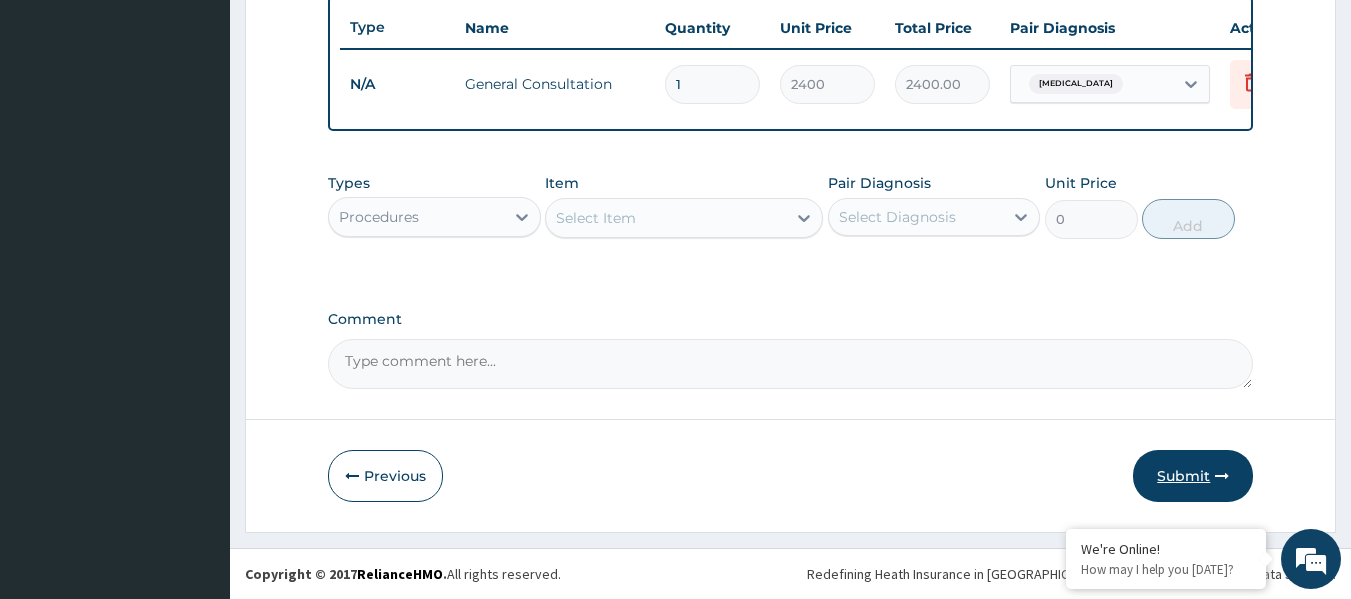 click on "Submit" at bounding box center [1193, 476] 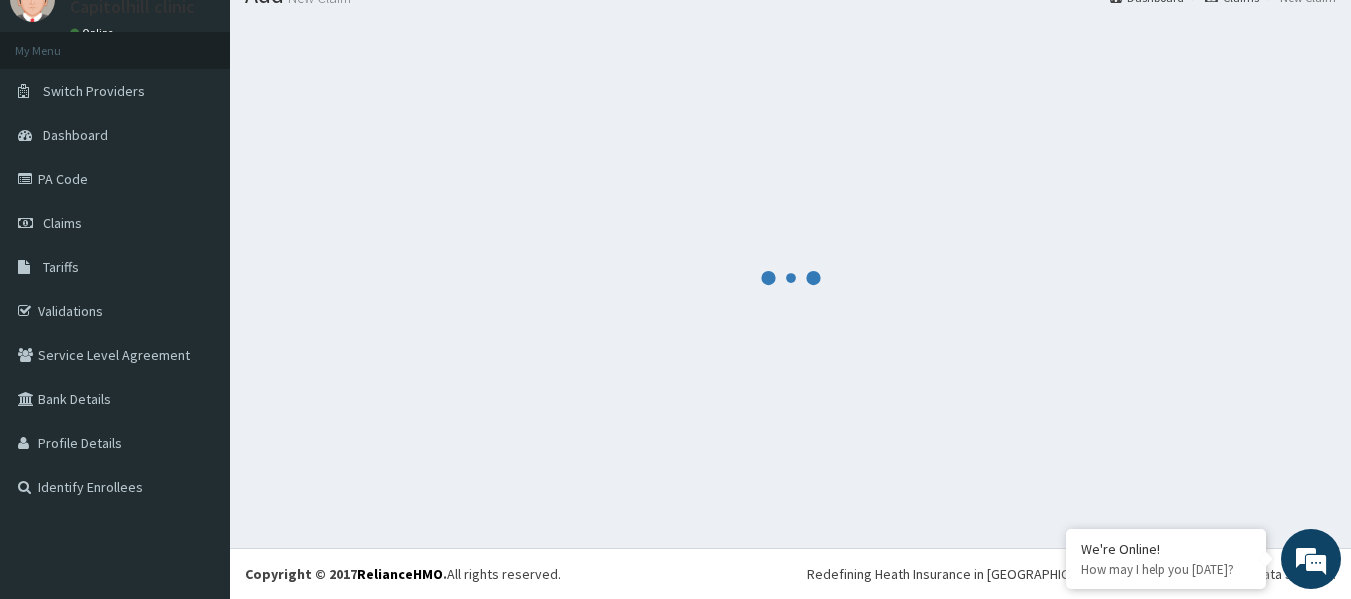 scroll, scrollTop: 763, scrollLeft: 0, axis: vertical 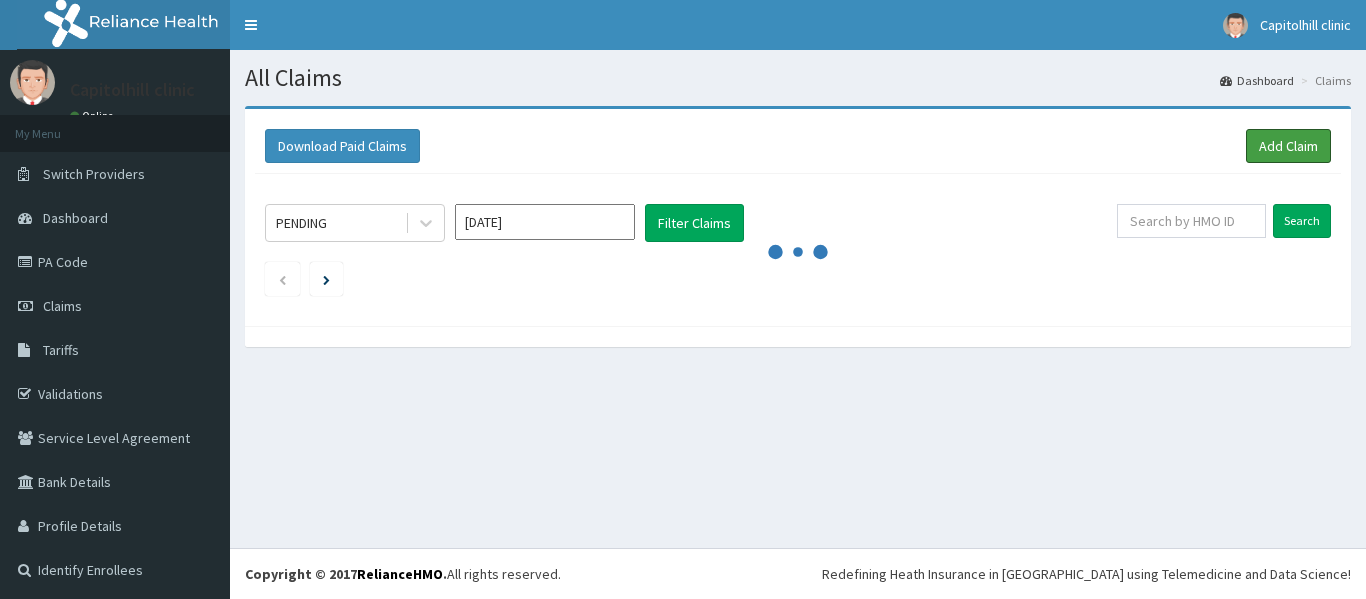 click on "Add Claim" at bounding box center [1288, 146] 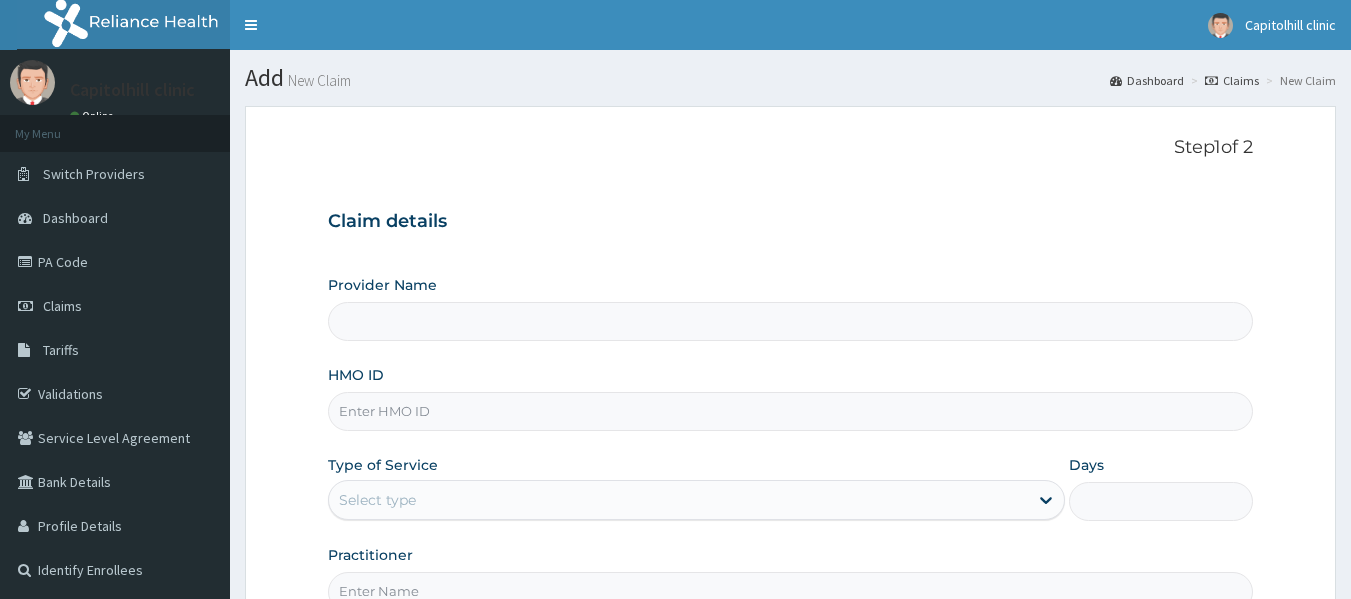 scroll, scrollTop: 0, scrollLeft: 0, axis: both 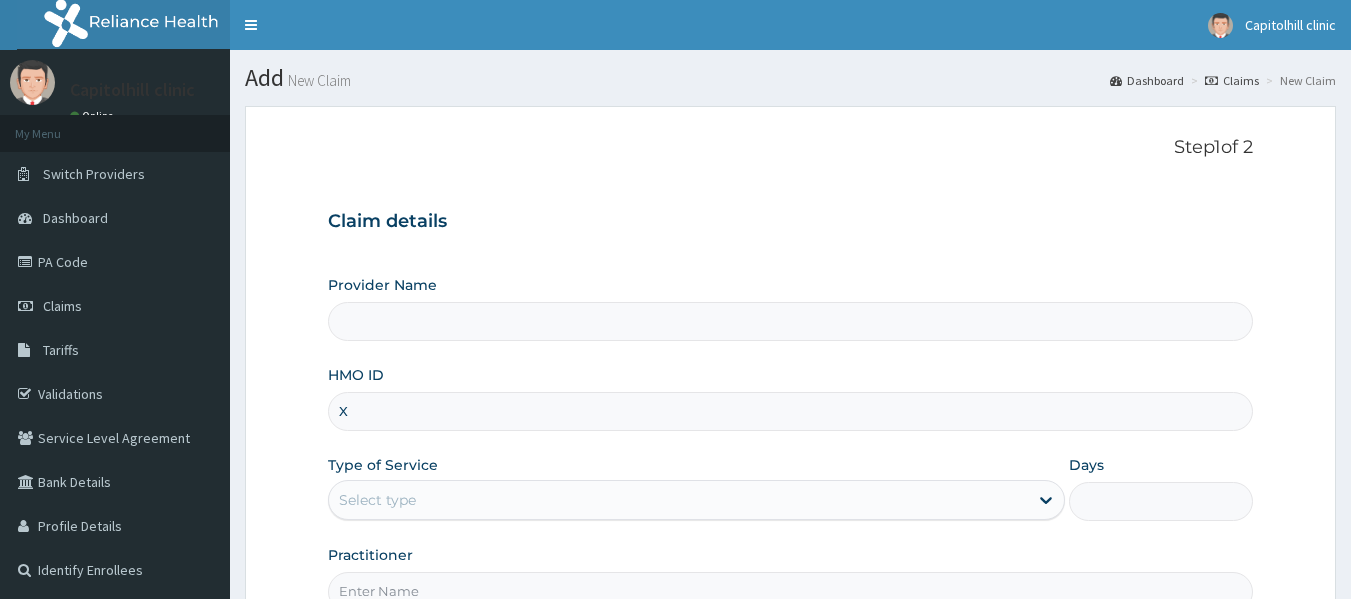 type on "XE" 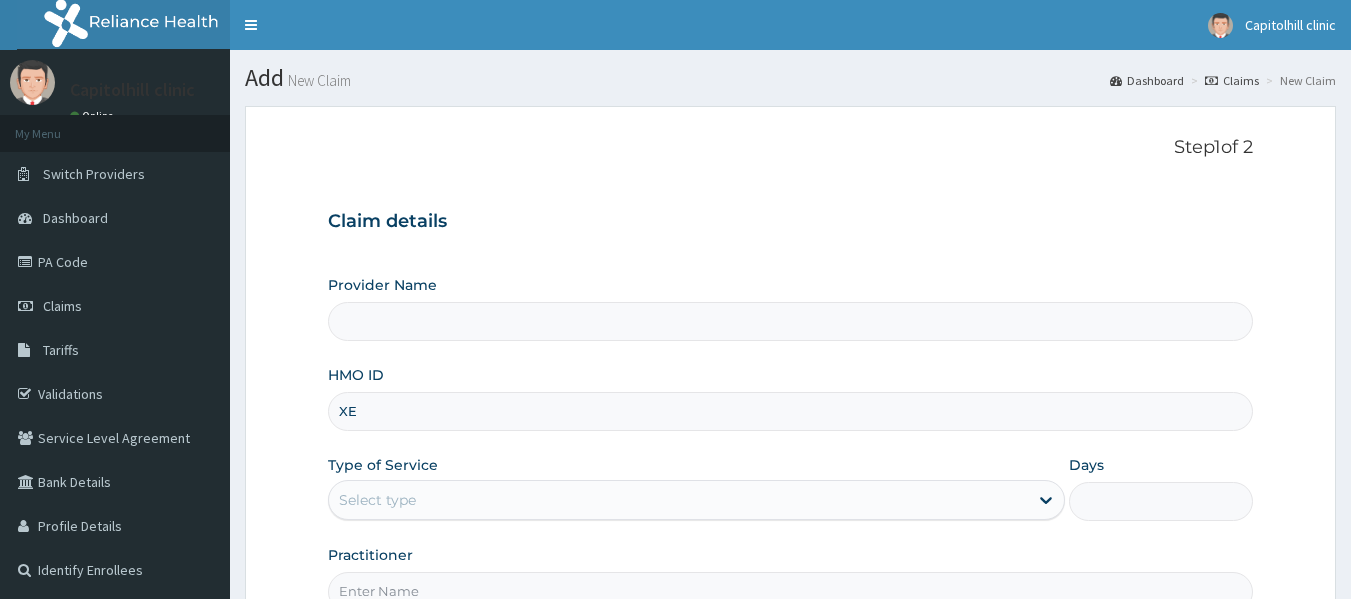 type on "[GEOGRAPHIC_DATA]" 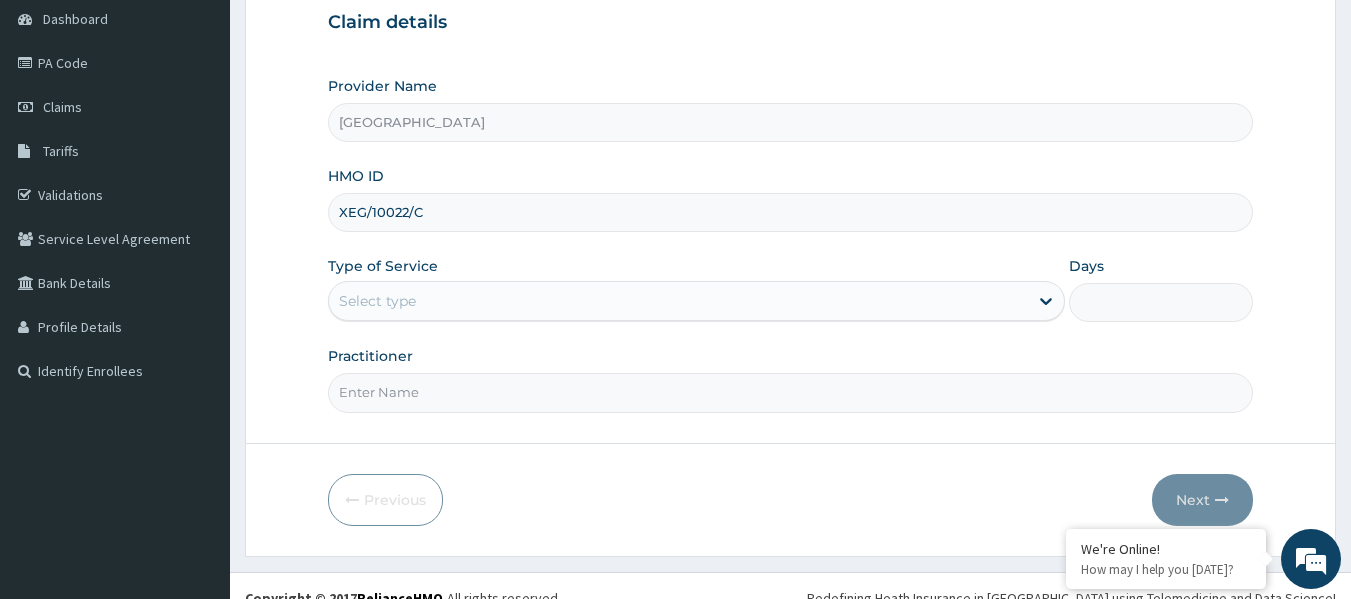 scroll, scrollTop: 200, scrollLeft: 0, axis: vertical 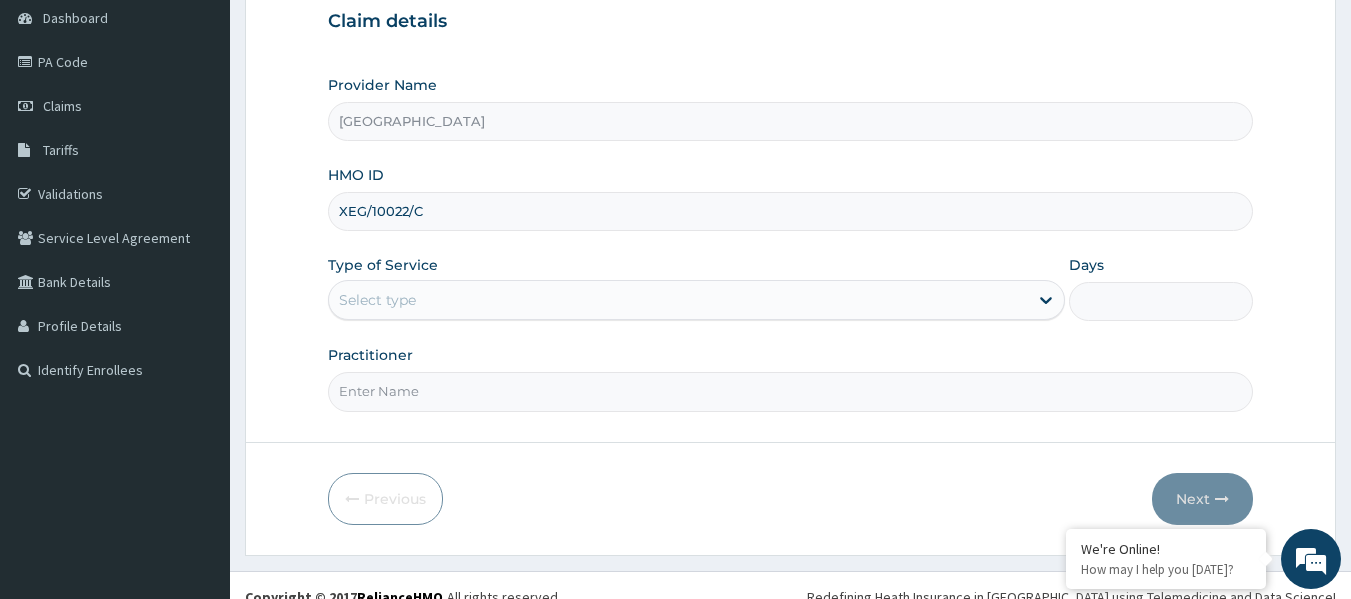 type on "XEG/10022/C" 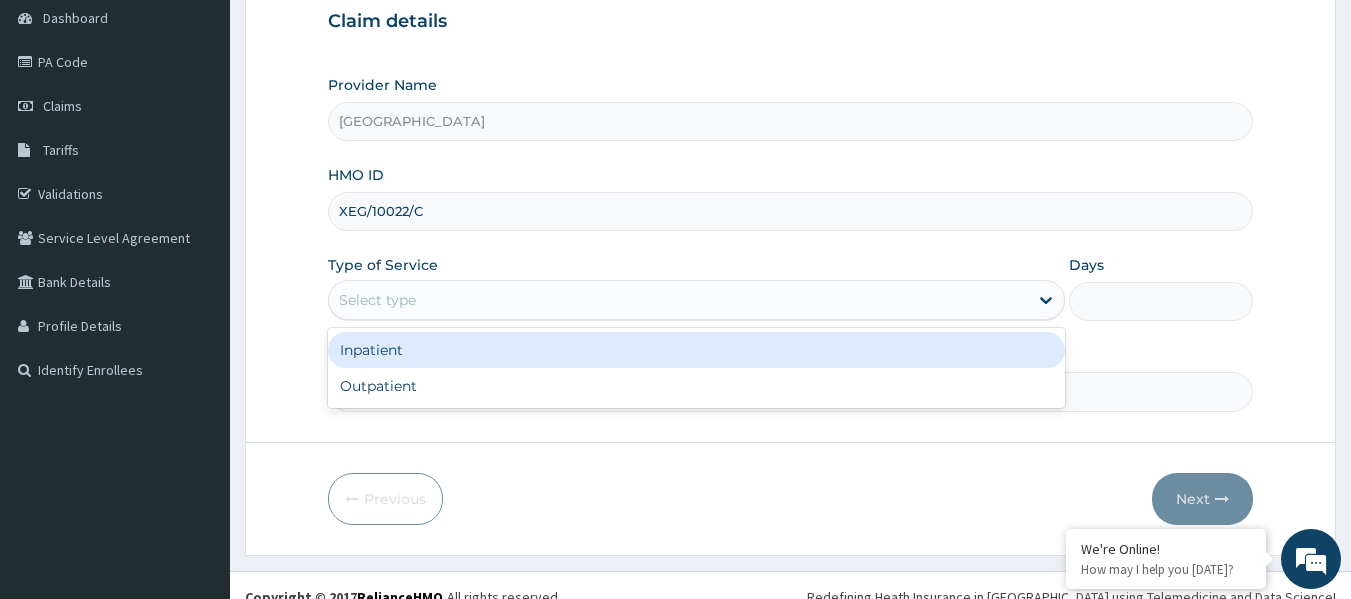 click on "Select type" at bounding box center [678, 300] 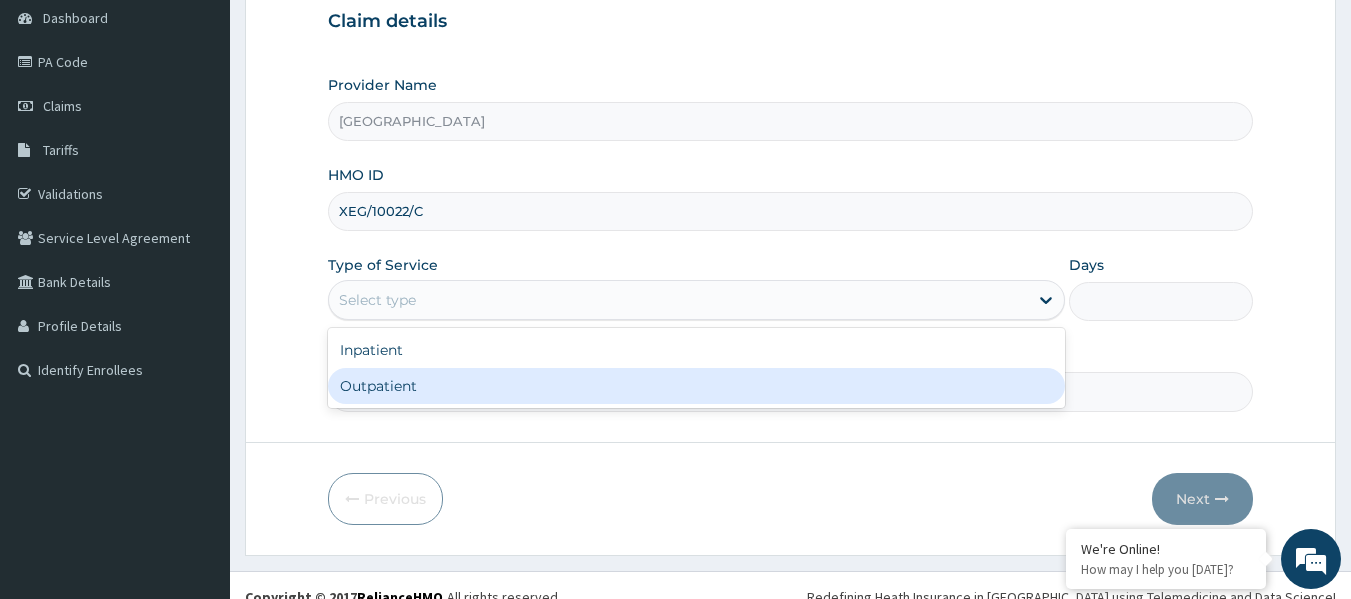 click on "Outpatient" at bounding box center (696, 386) 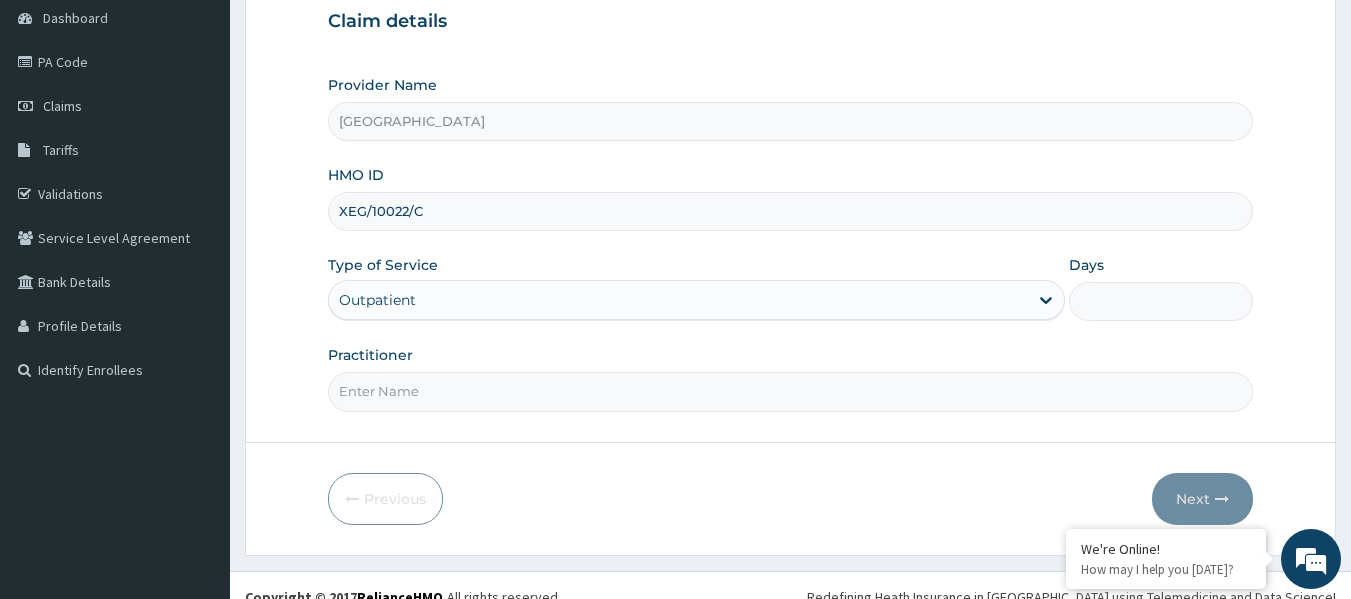 type on "1" 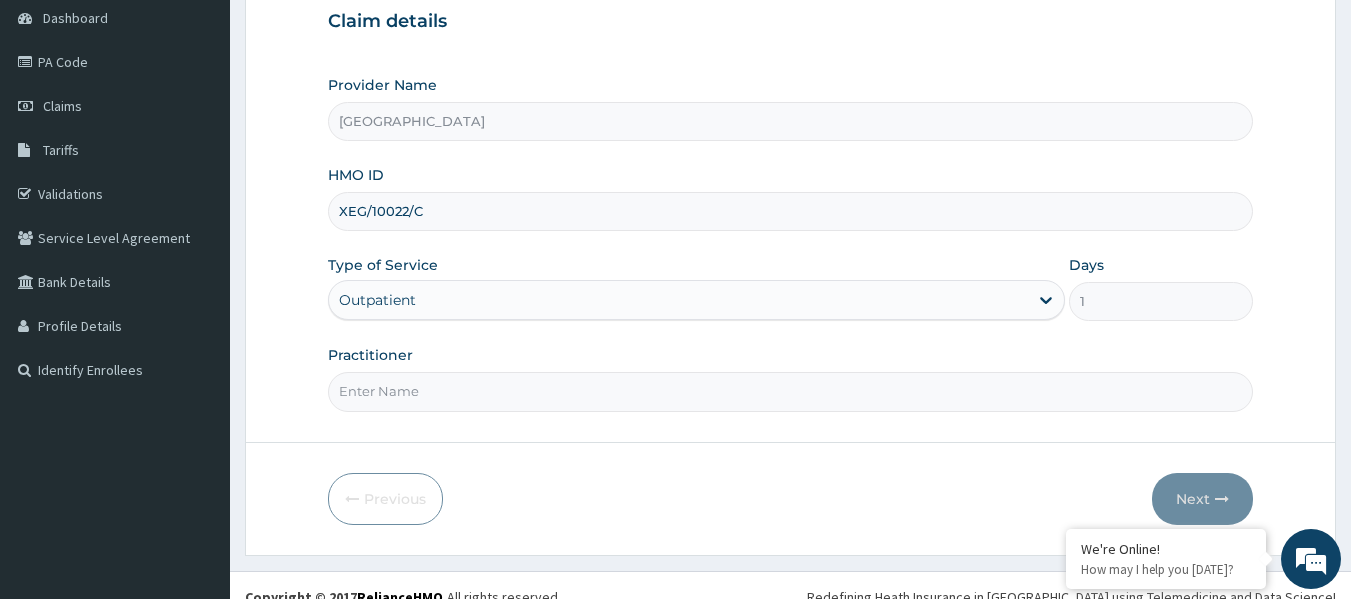 click on "Practitioner" at bounding box center [791, 391] 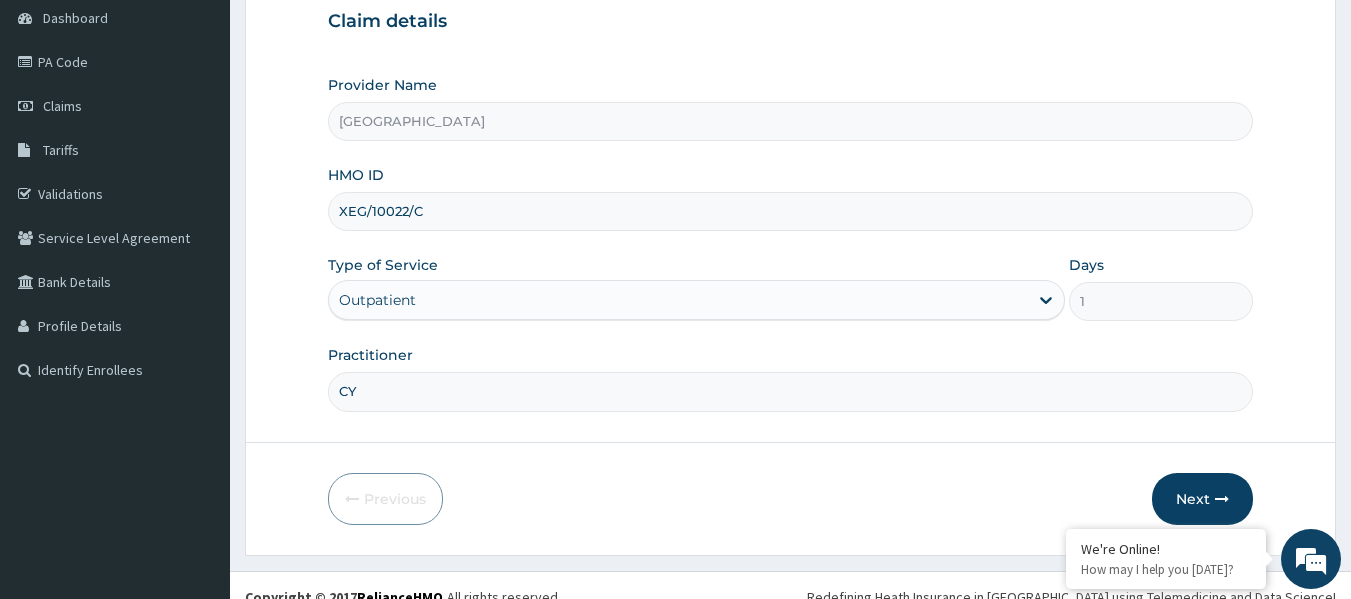 scroll, scrollTop: 0, scrollLeft: 0, axis: both 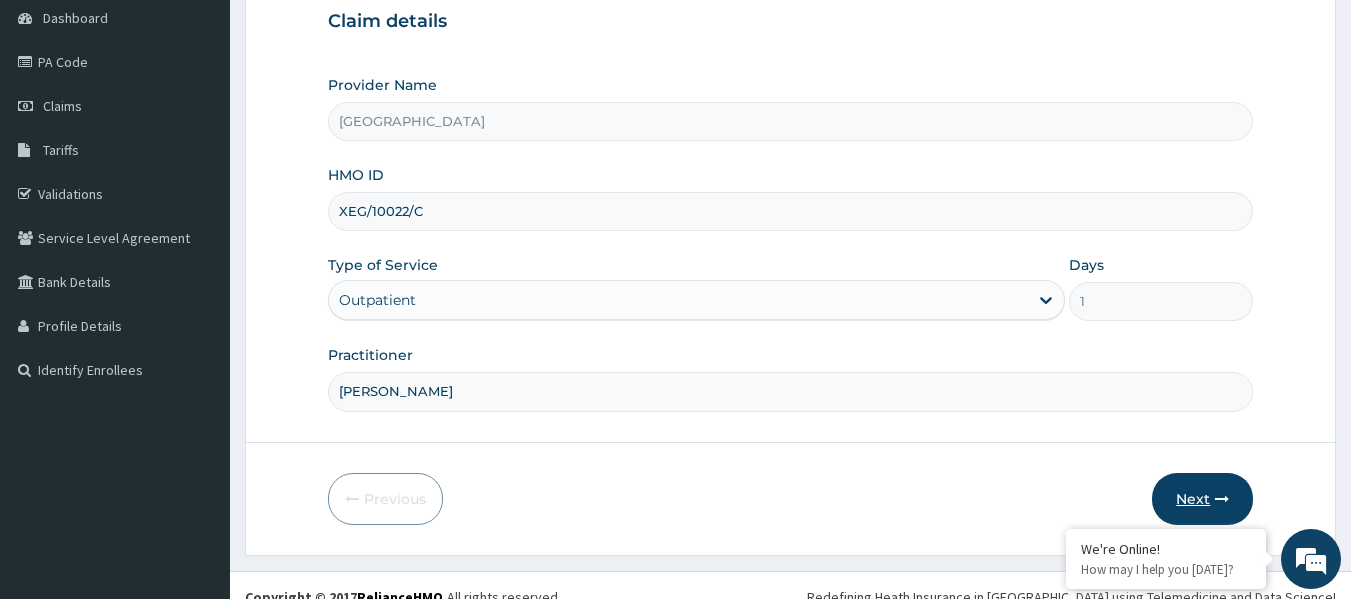 type on "[PERSON_NAME]" 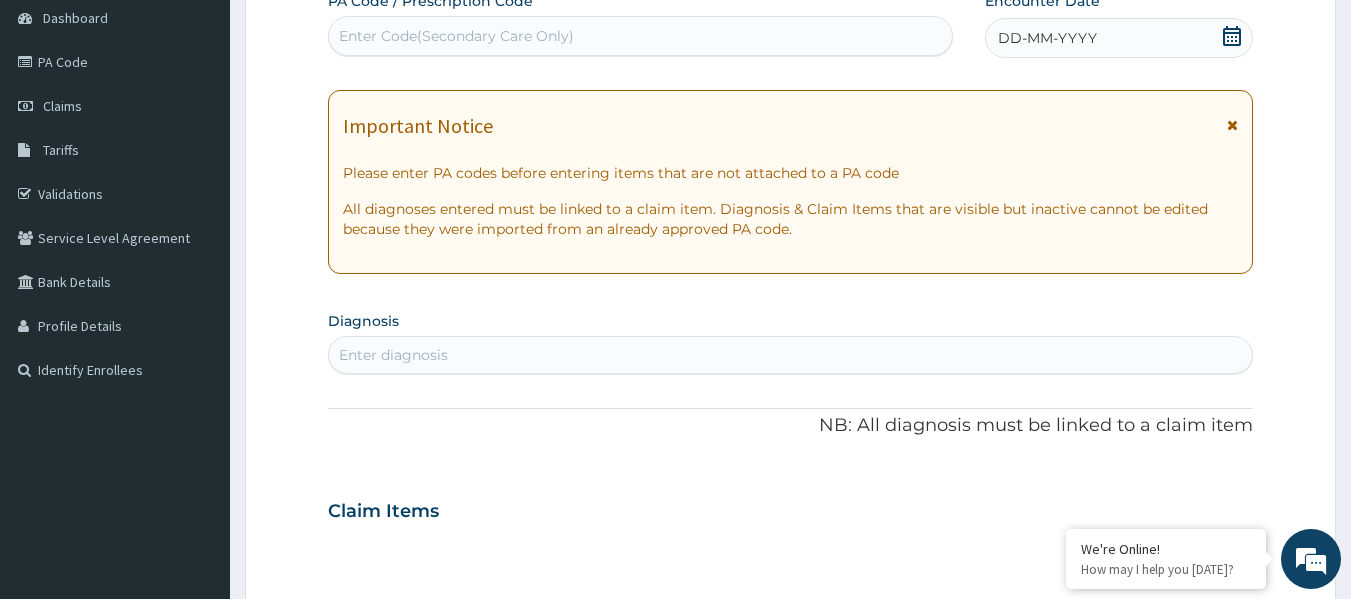 click on "DD-MM-YYYY" at bounding box center (1119, 38) 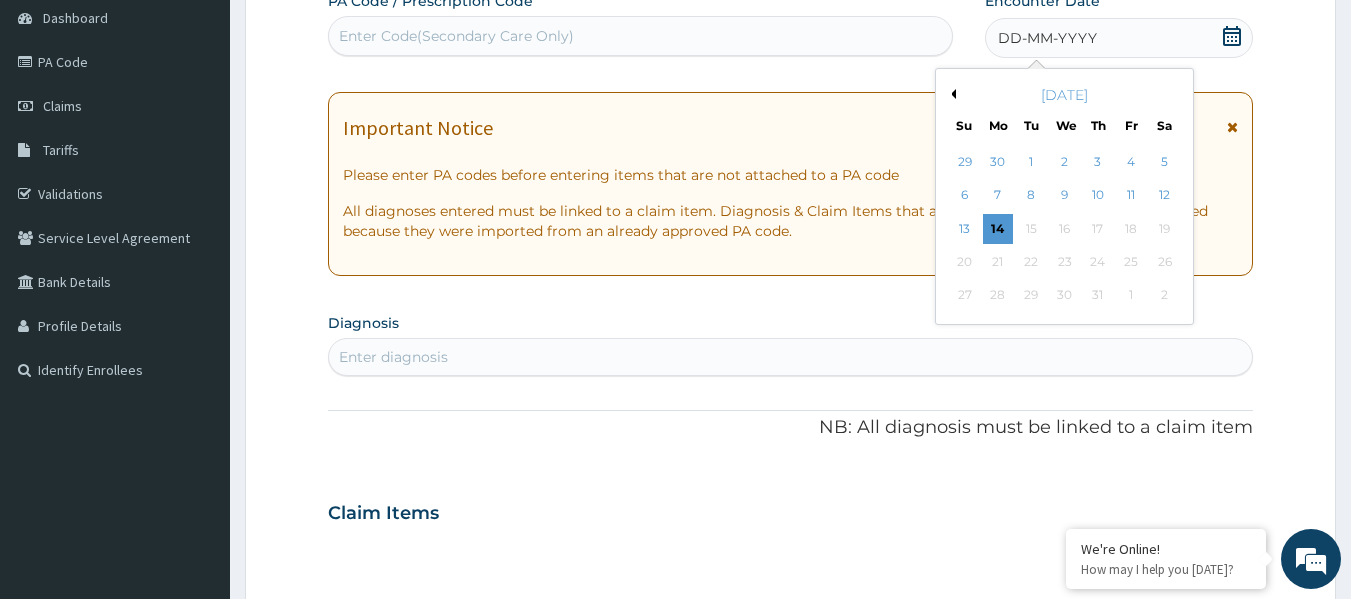 click on "[DATE]" at bounding box center (1064, 95) 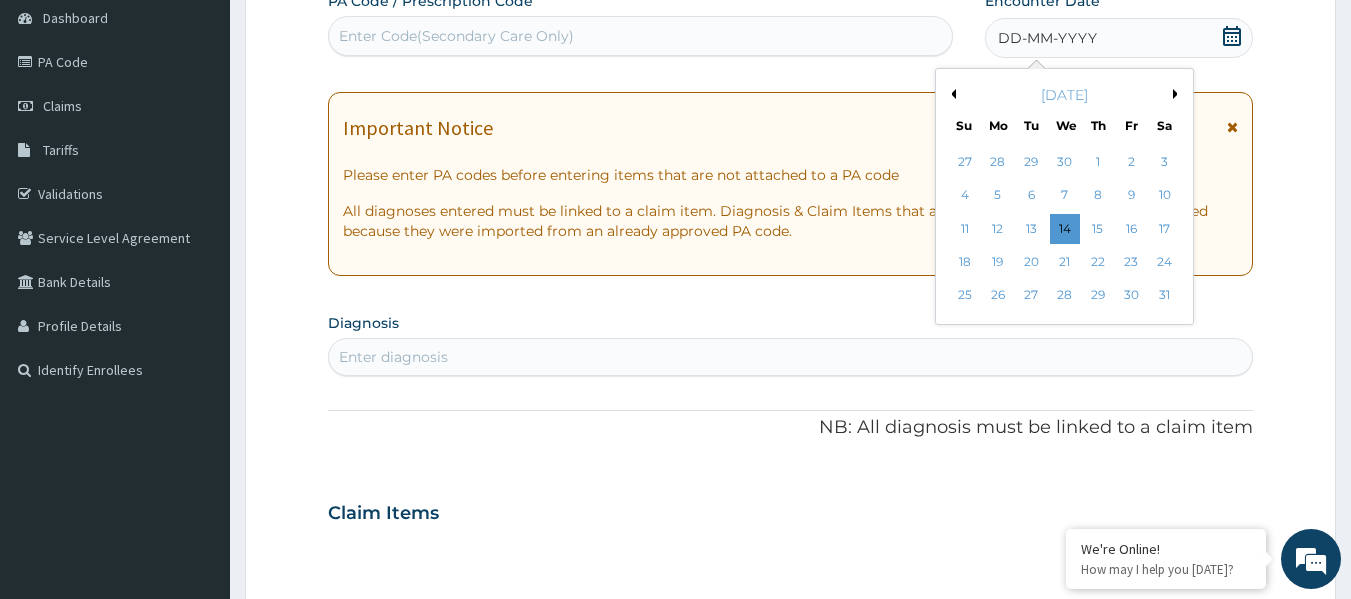 click on "Next Month" at bounding box center (1178, 94) 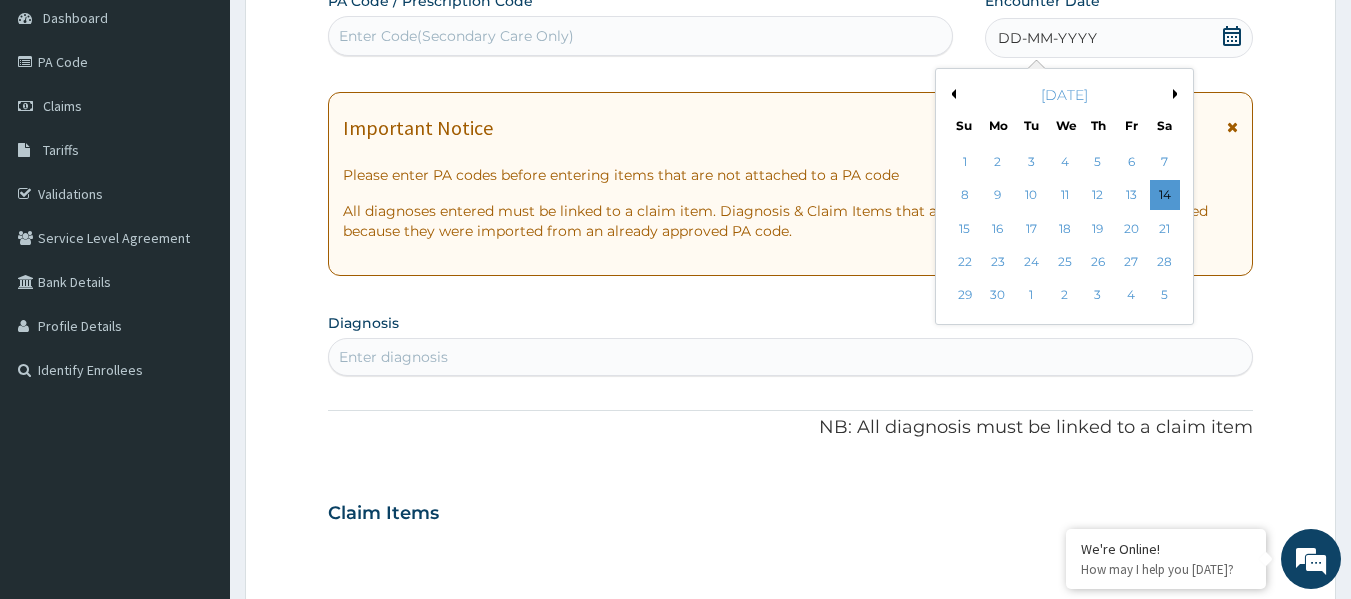 click on "25" at bounding box center (1065, 262) 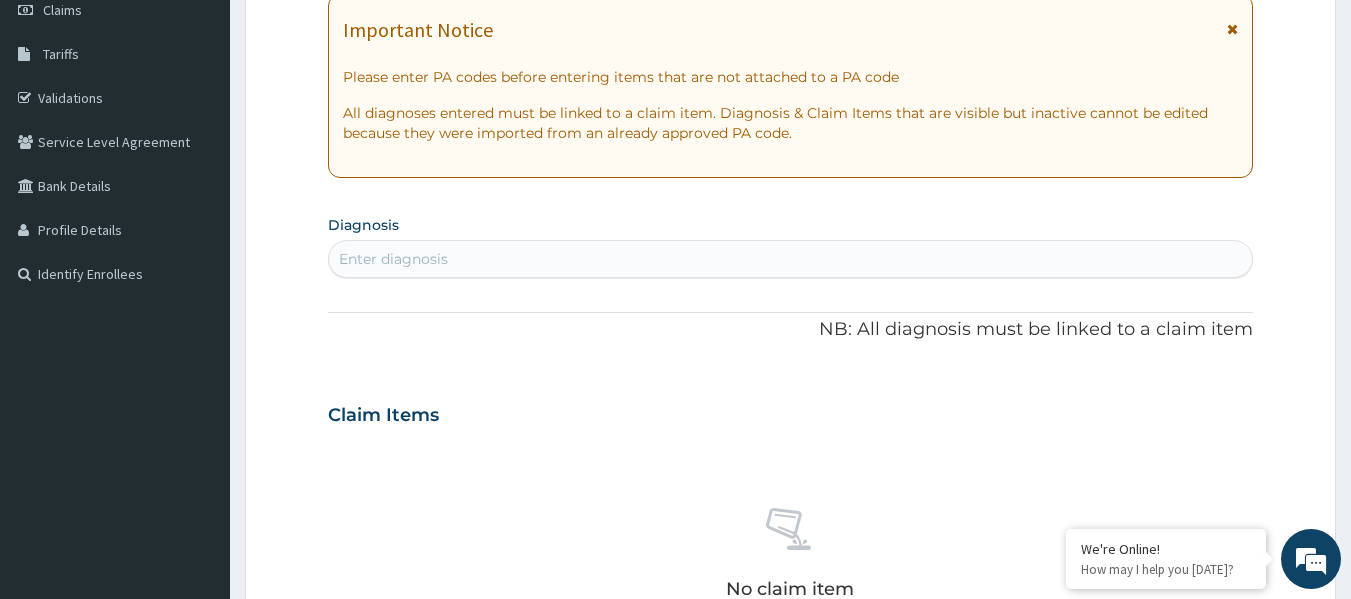 scroll, scrollTop: 500, scrollLeft: 0, axis: vertical 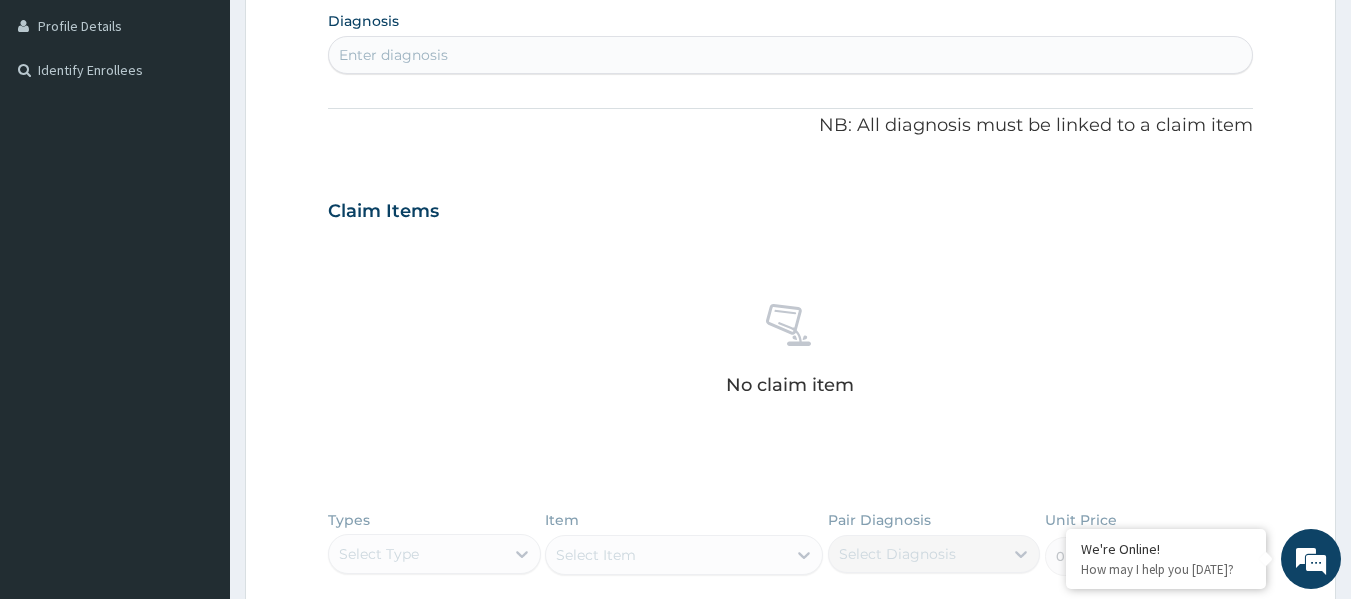 click on "Enter diagnosis" at bounding box center (791, 55) 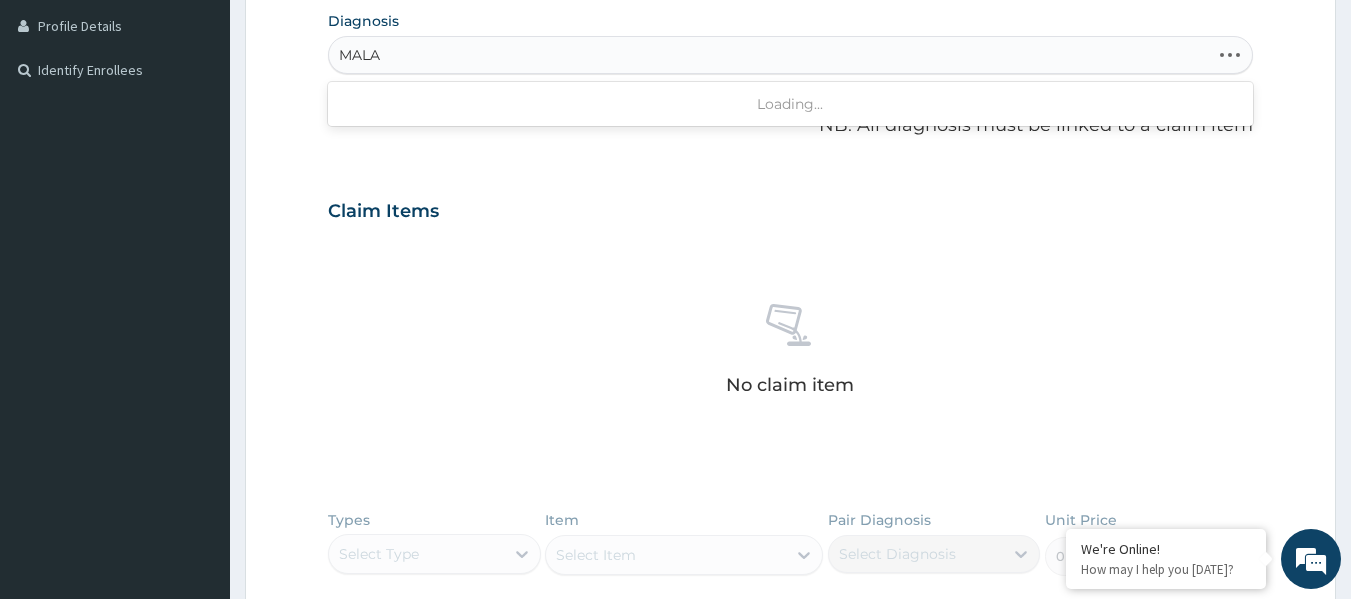 type on "MALAR" 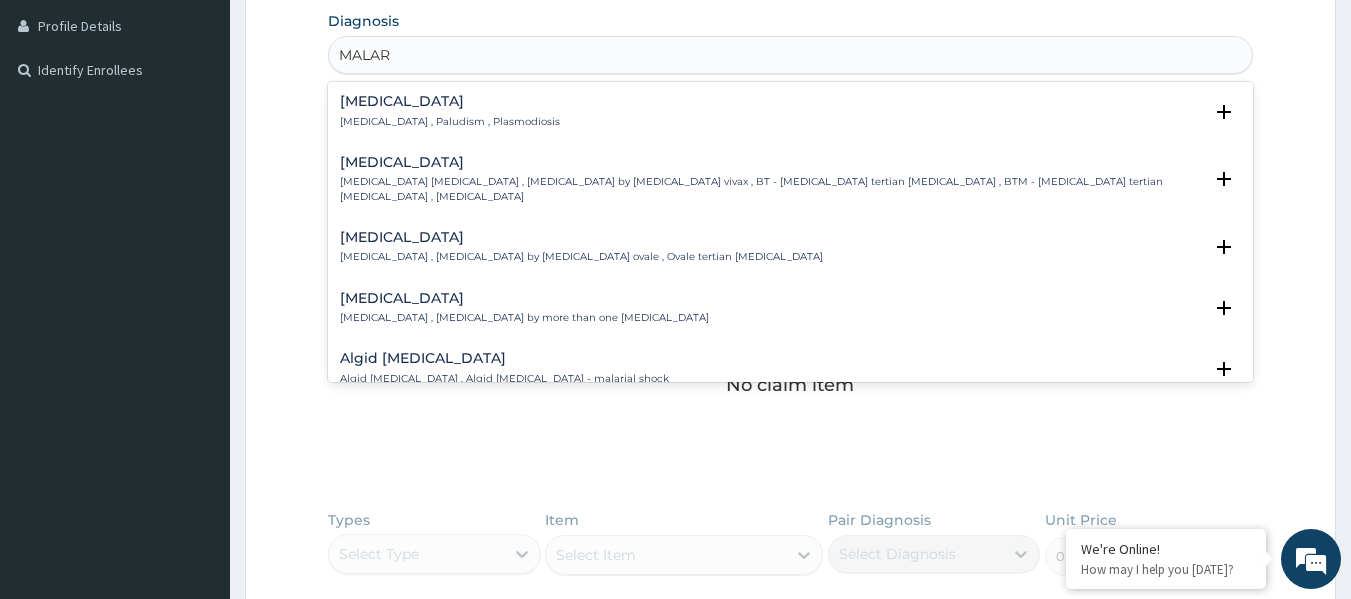 click on "[MEDICAL_DATA] [MEDICAL_DATA] , Paludism , Plasmodiosis" at bounding box center [450, 111] 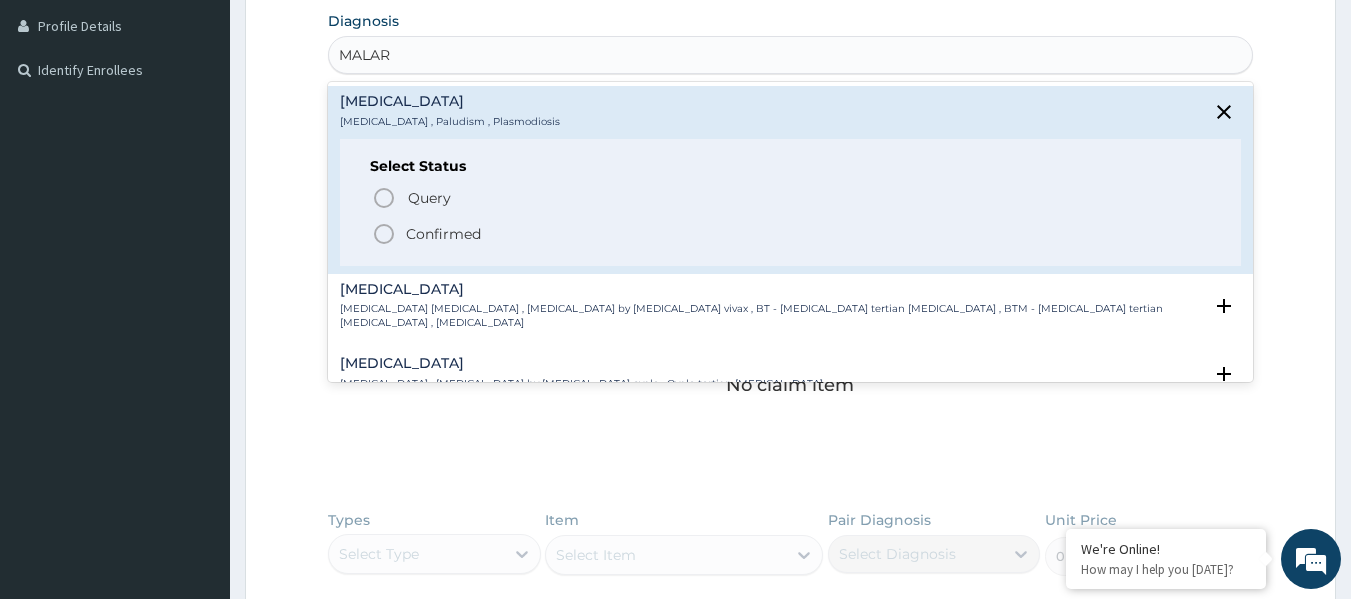 drag, startPoint x: 453, startPoint y: 229, endPoint x: 460, endPoint y: 215, distance: 15.652476 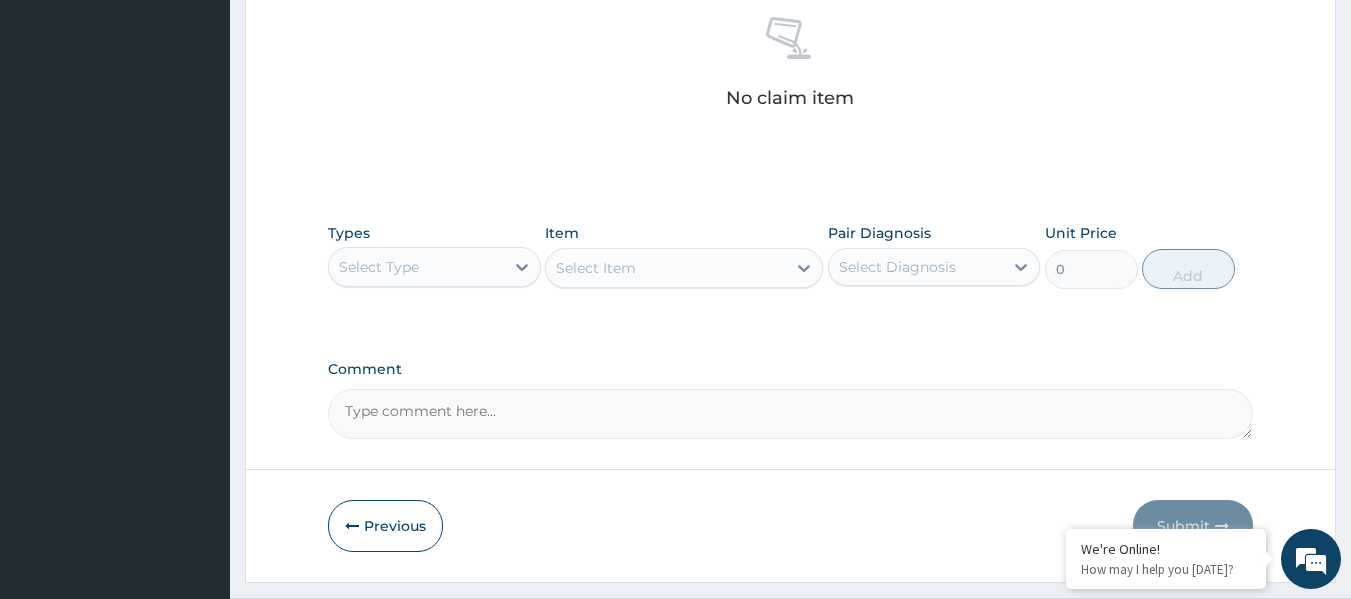 scroll, scrollTop: 843, scrollLeft: 0, axis: vertical 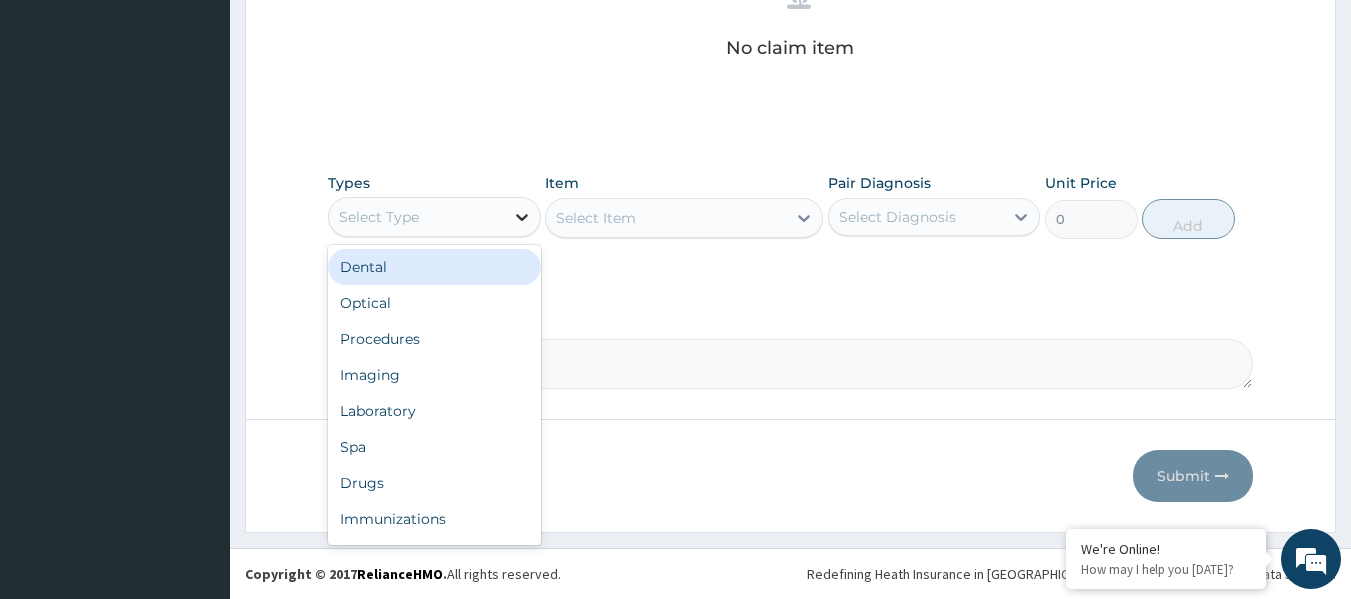 click at bounding box center (522, 217) 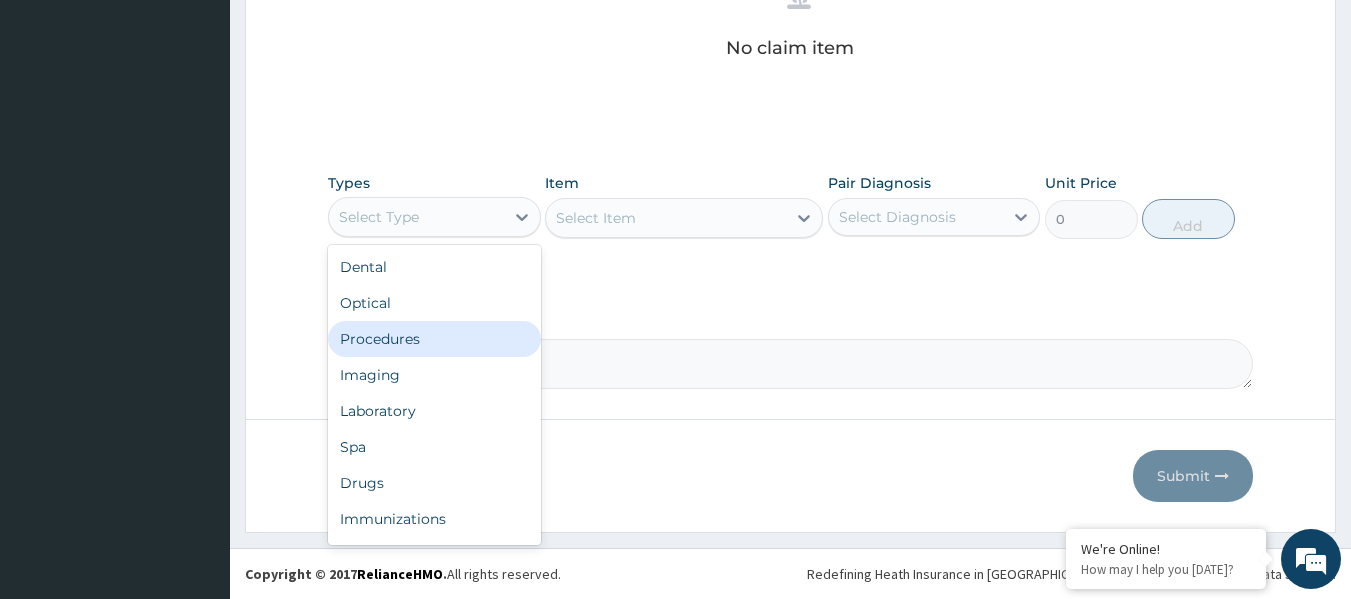 click on "Procedures" at bounding box center [434, 339] 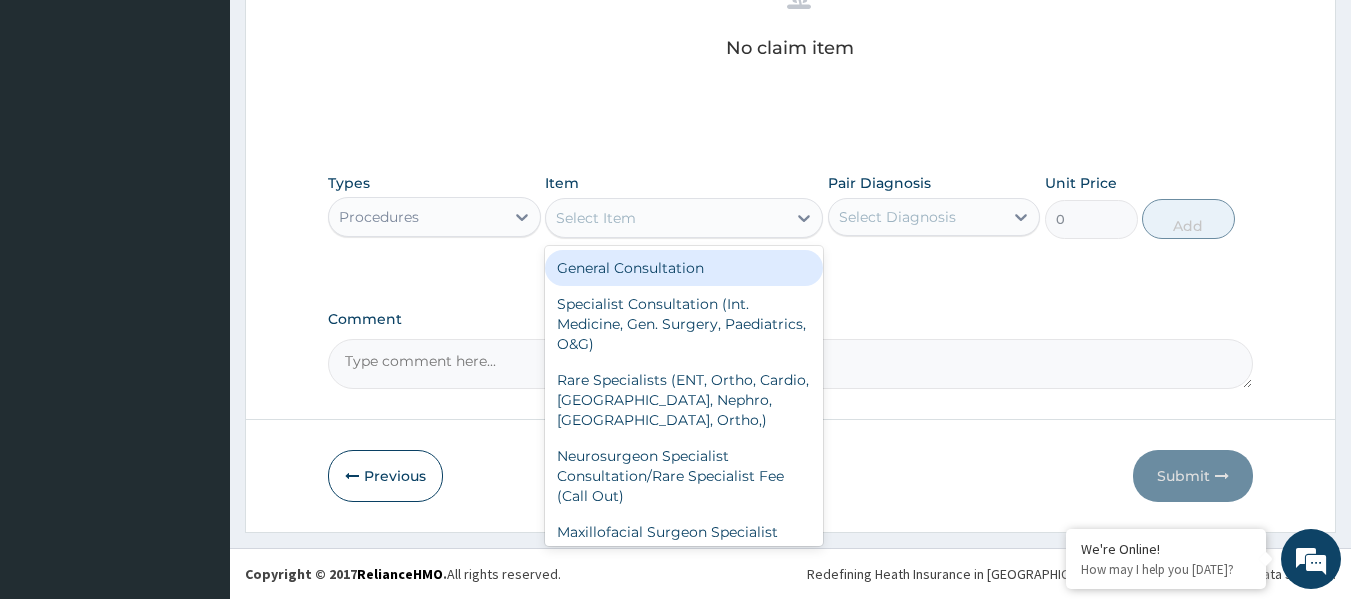 click on "Select Item" at bounding box center [666, 218] 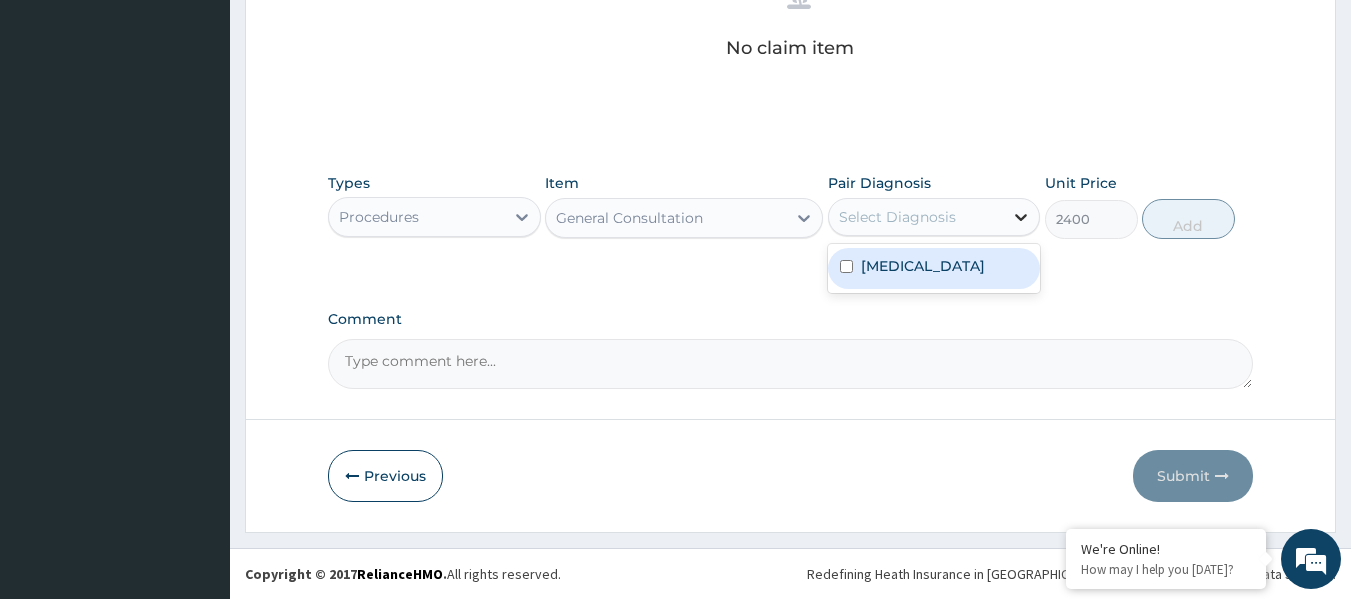 click at bounding box center [1021, 217] 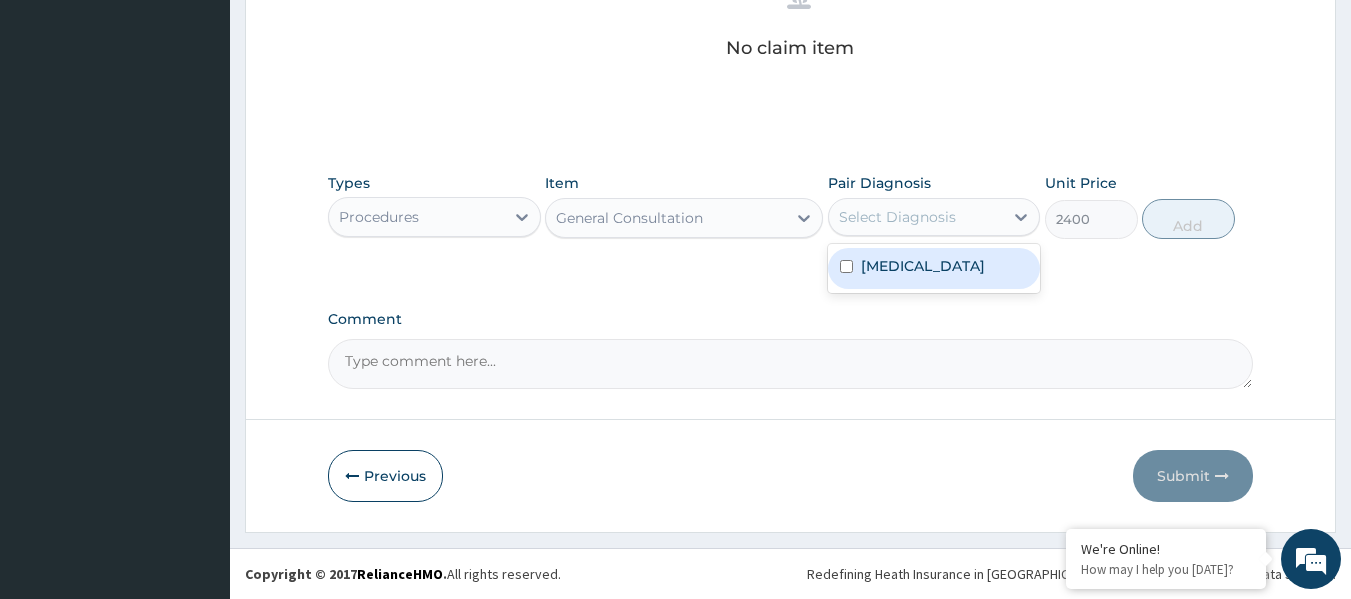 drag, startPoint x: 995, startPoint y: 281, endPoint x: 1016, endPoint y: 281, distance: 21 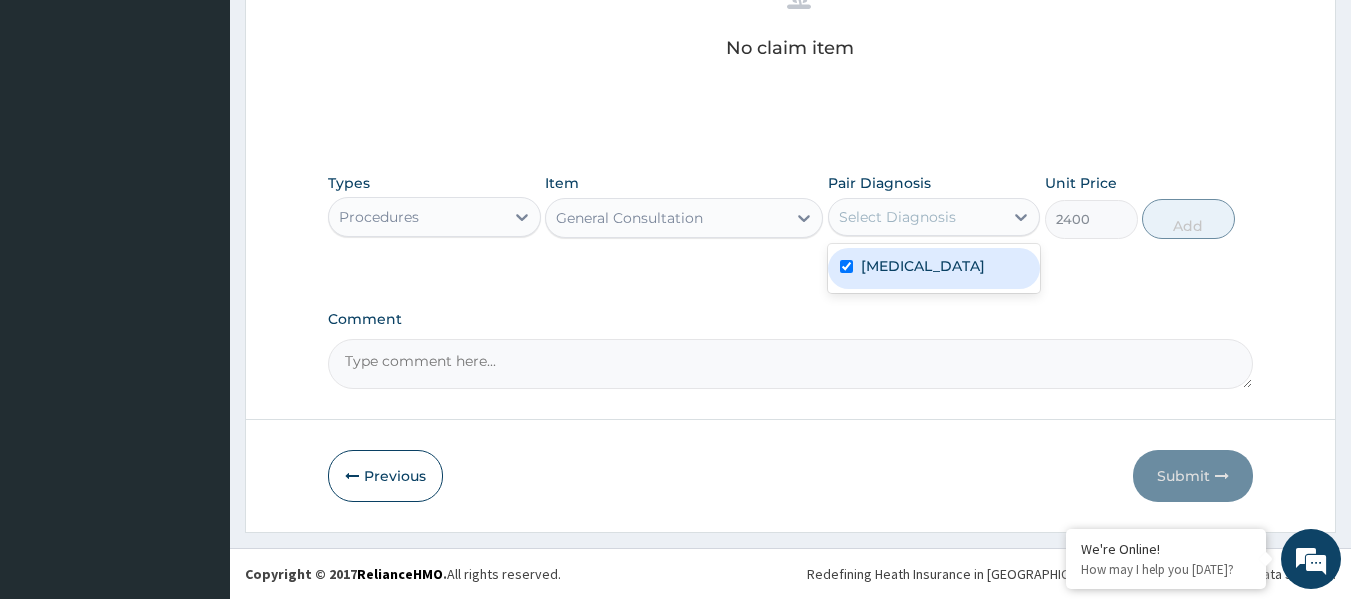 checkbox on "true" 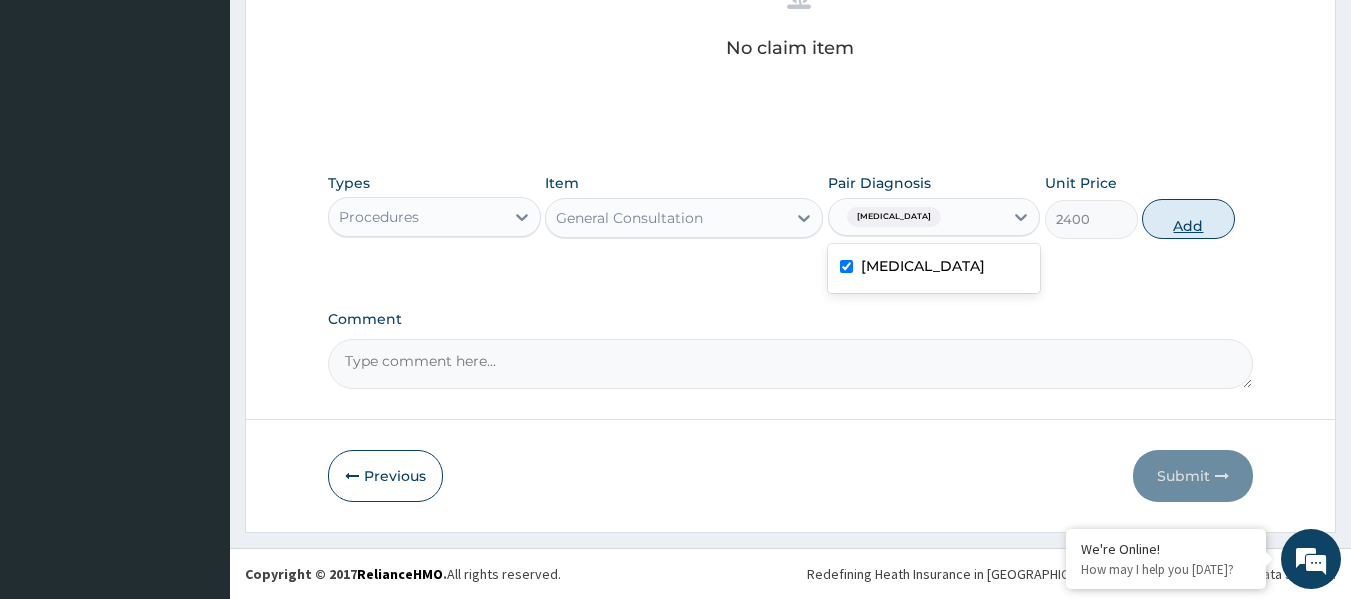 click on "Add" at bounding box center [1188, 219] 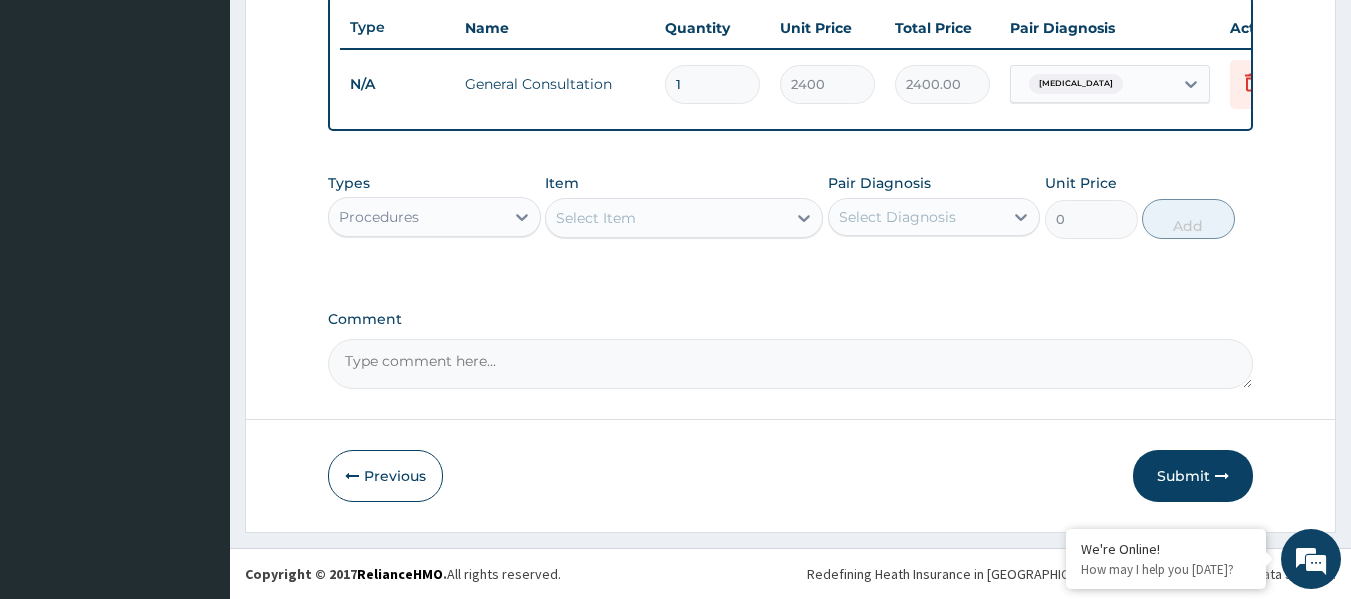 scroll, scrollTop: 763, scrollLeft: 0, axis: vertical 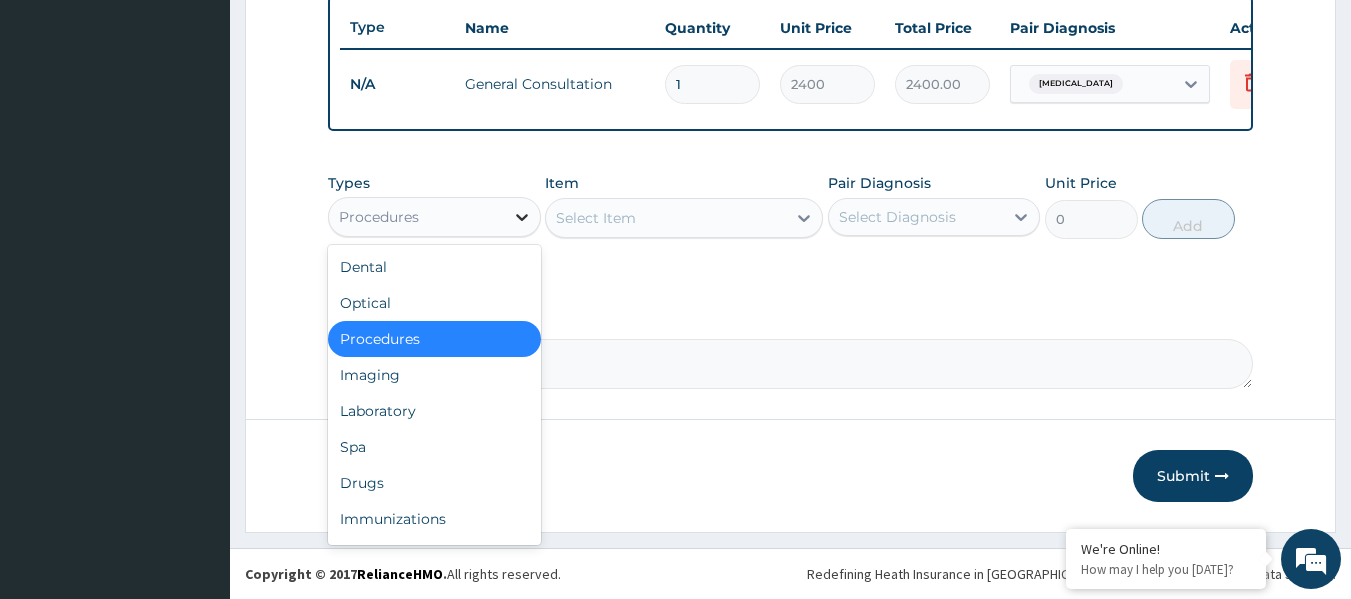 click at bounding box center (522, 217) 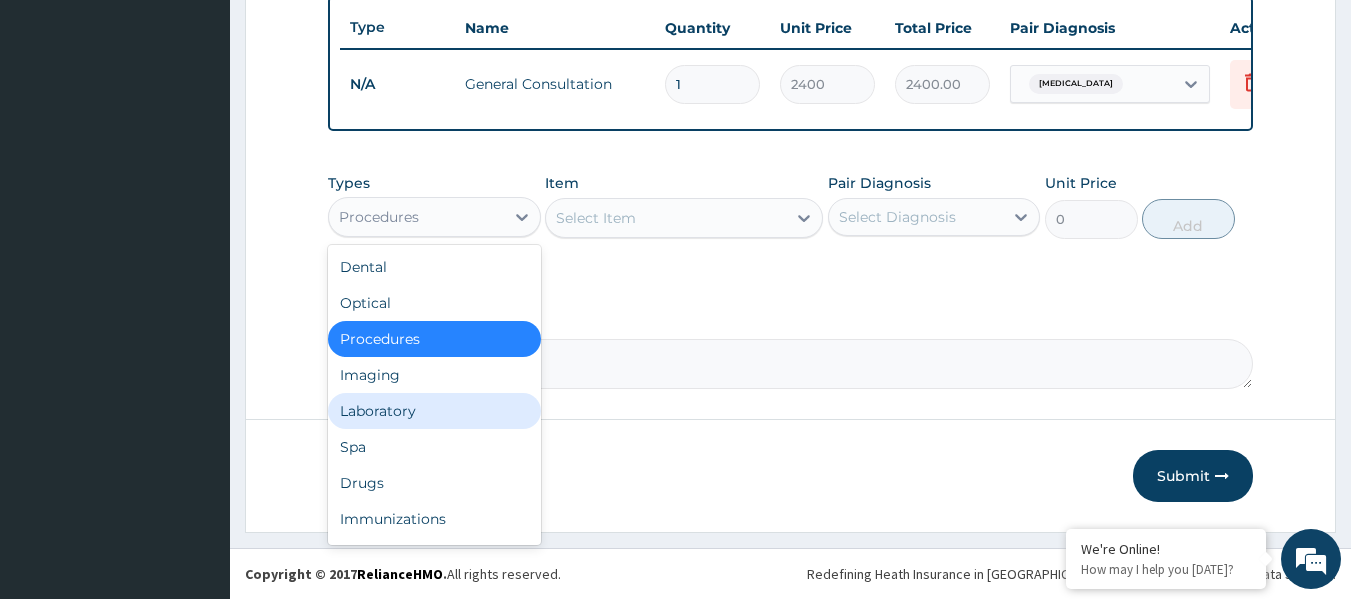 drag, startPoint x: 409, startPoint y: 410, endPoint x: 453, endPoint y: 384, distance: 51.10773 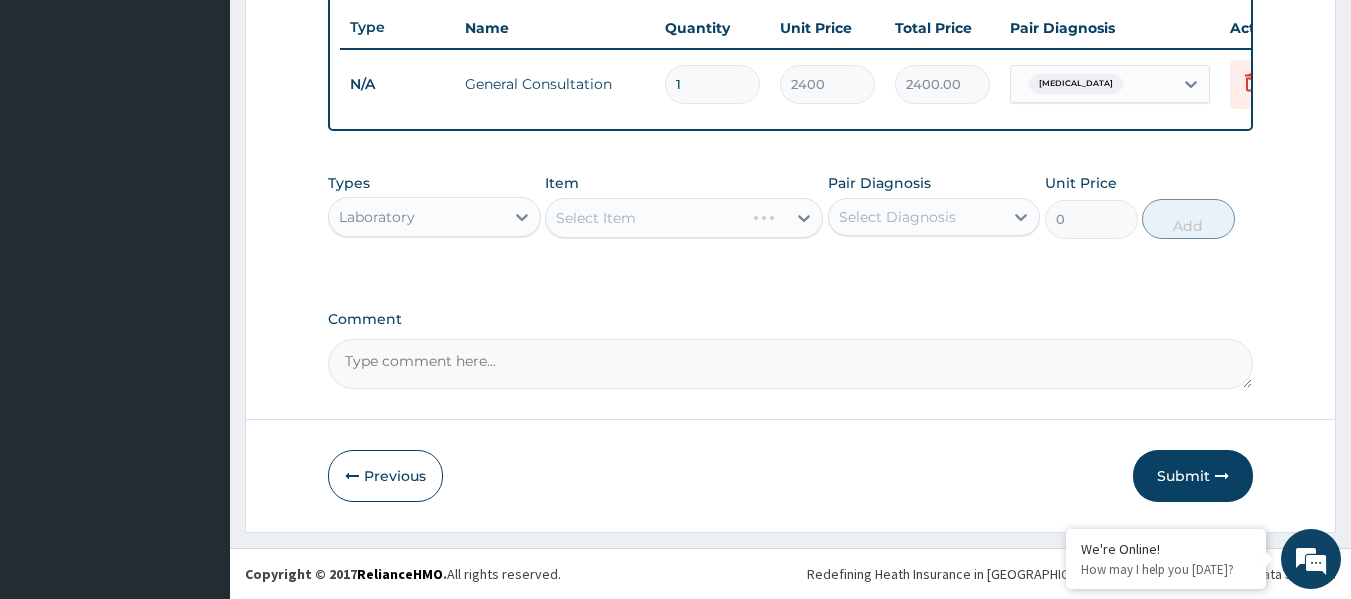 click on "Select Item" at bounding box center [684, 218] 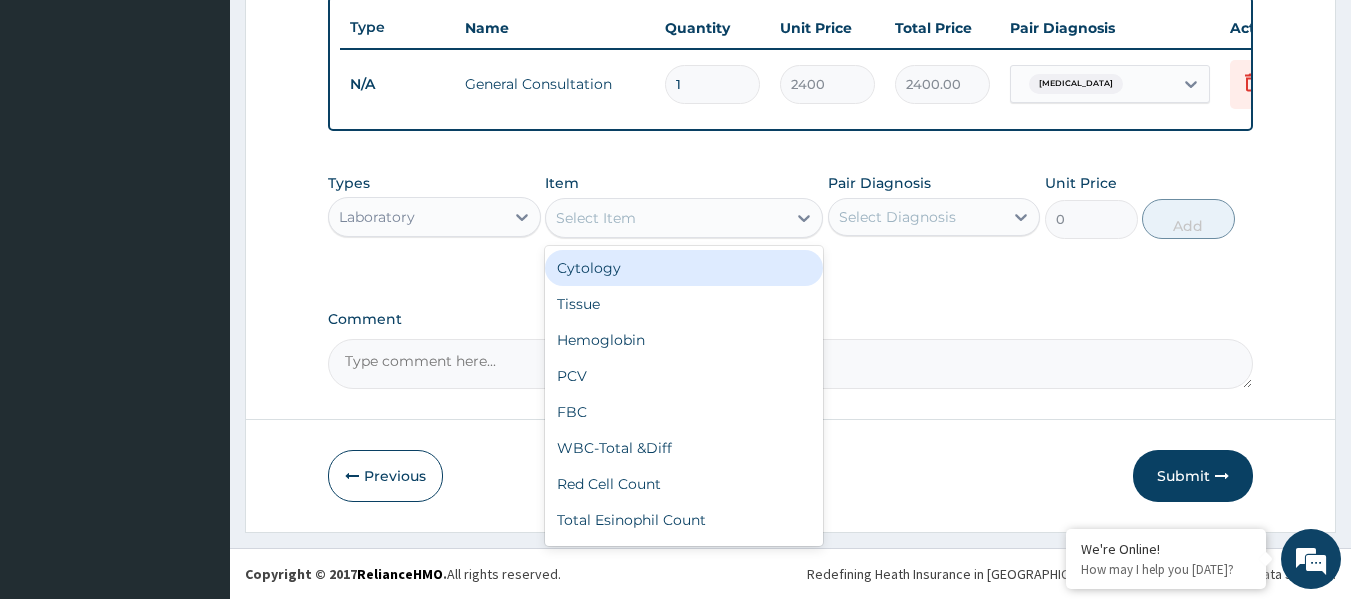 click on "Select Item" at bounding box center [666, 218] 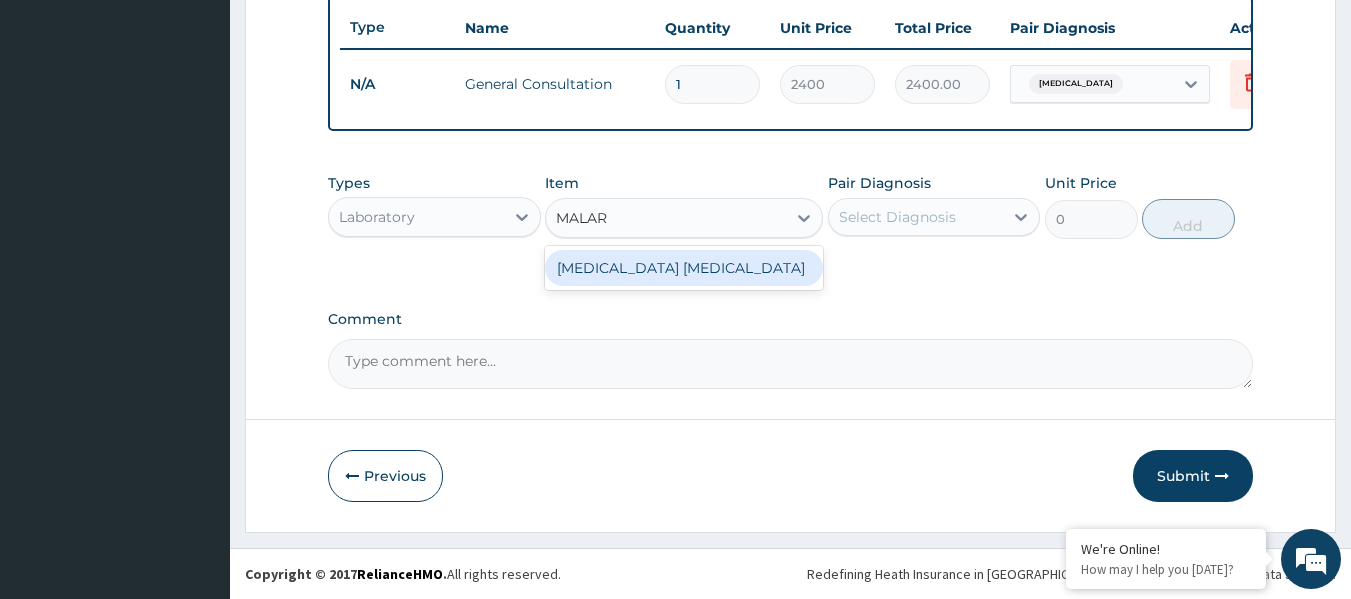 type on "MALARI" 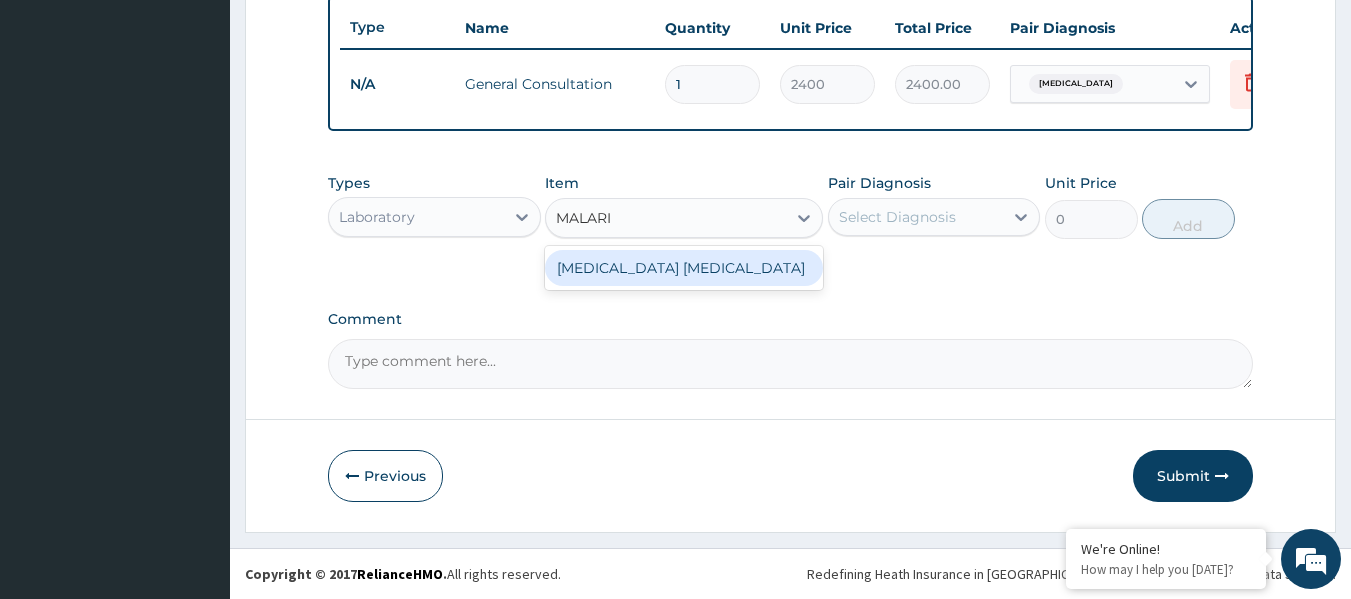 click on "Malaria Parasite" at bounding box center [684, 268] 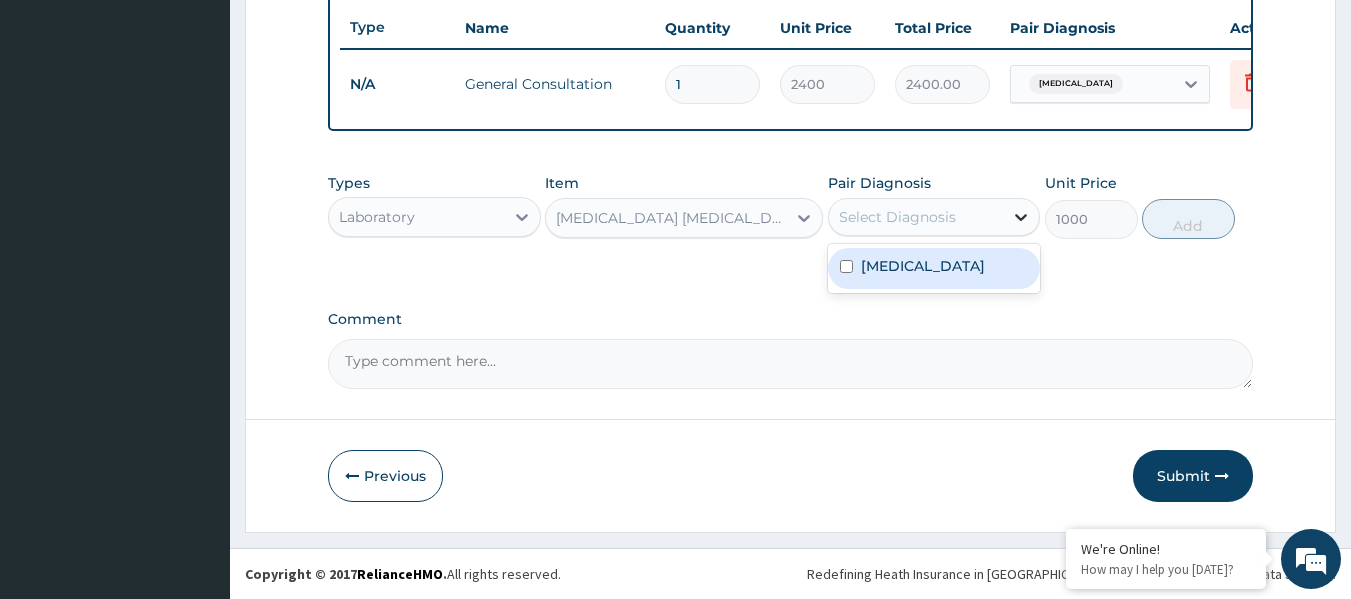 click 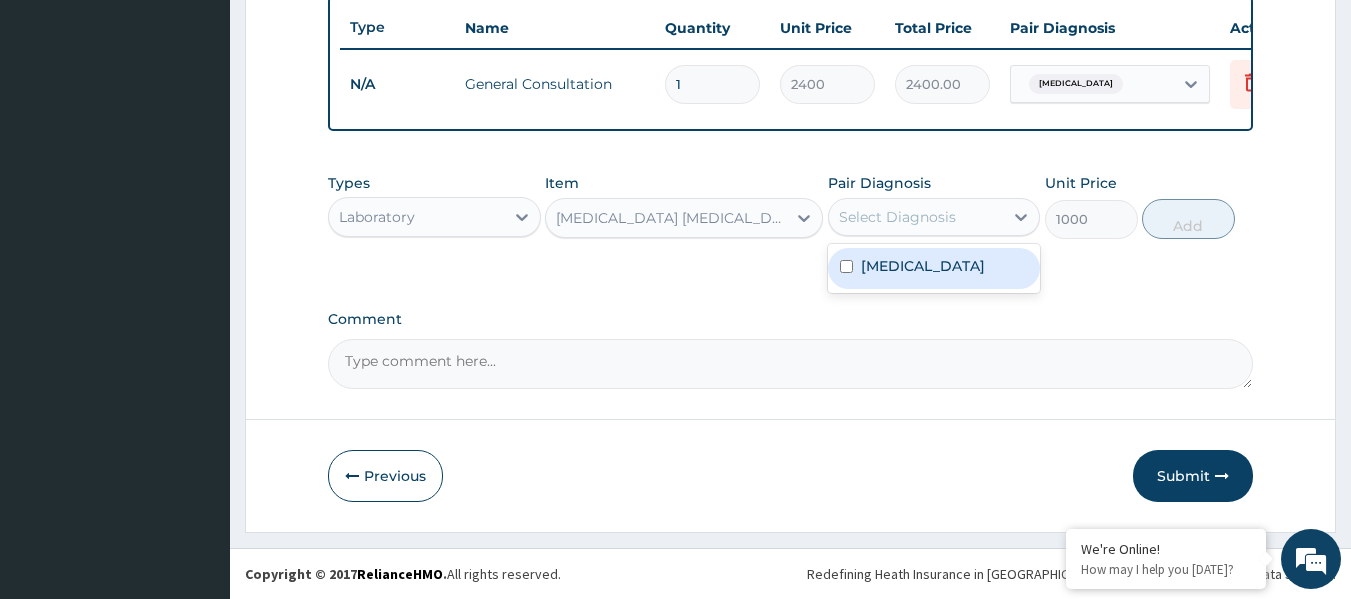 click on "Malaria" at bounding box center (934, 268) 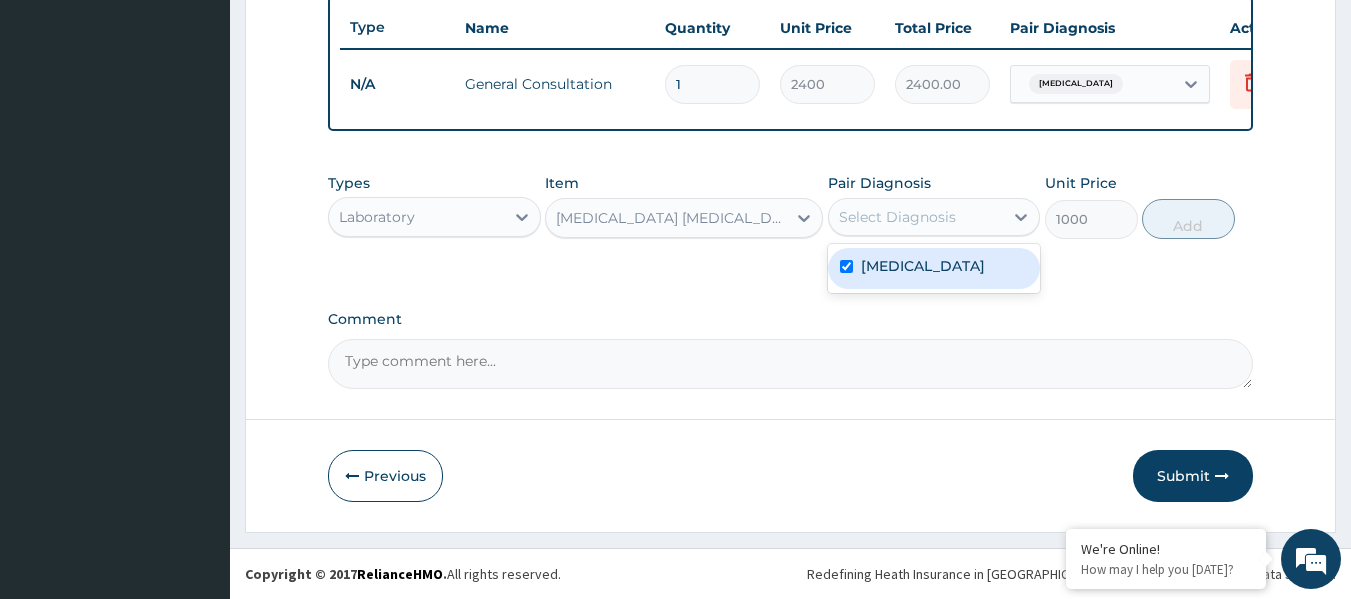 checkbox on "true" 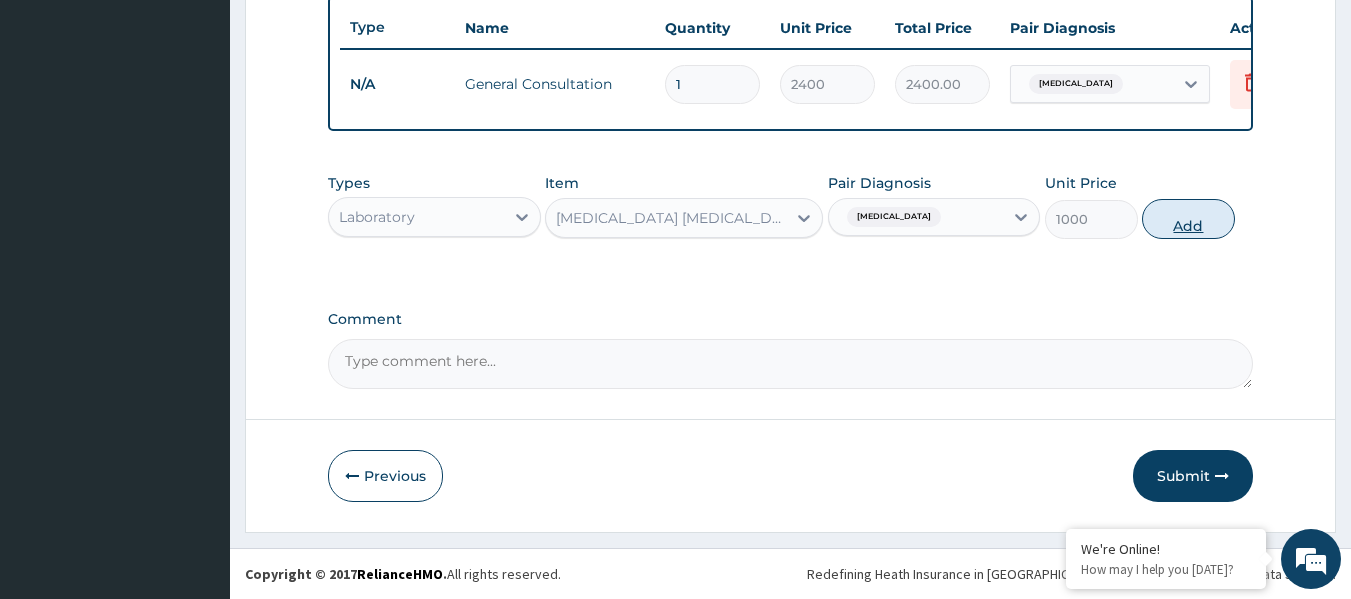 click on "Add" at bounding box center (1188, 219) 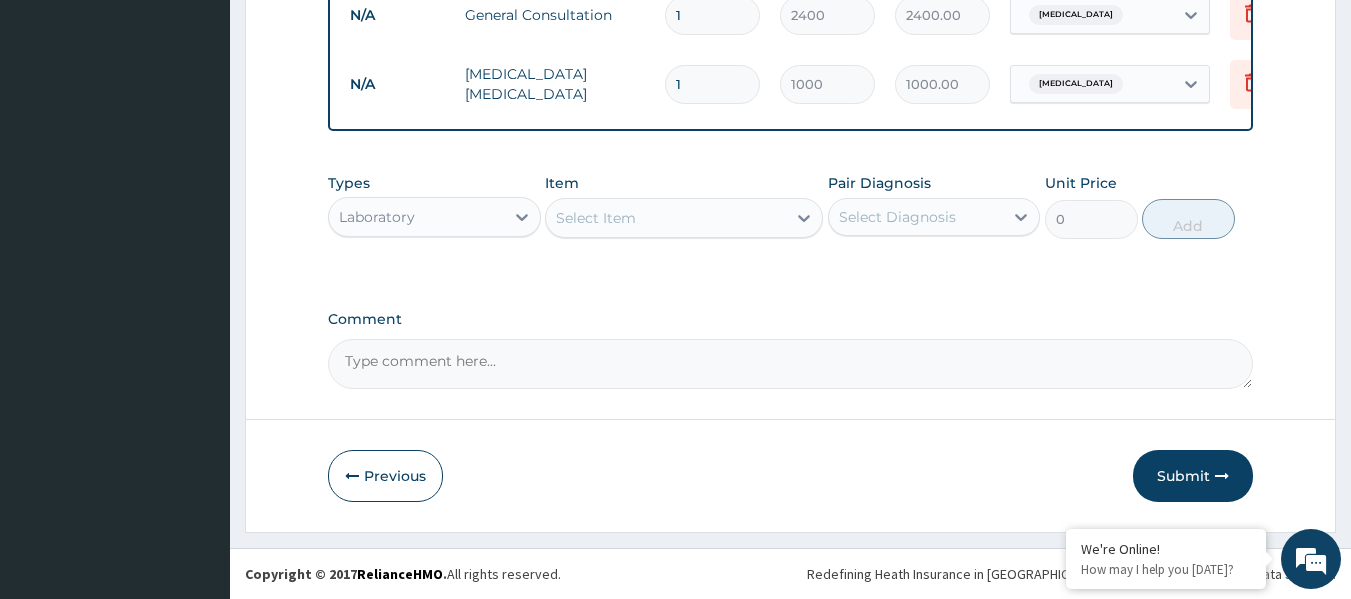 scroll, scrollTop: 832, scrollLeft: 0, axis: vertical 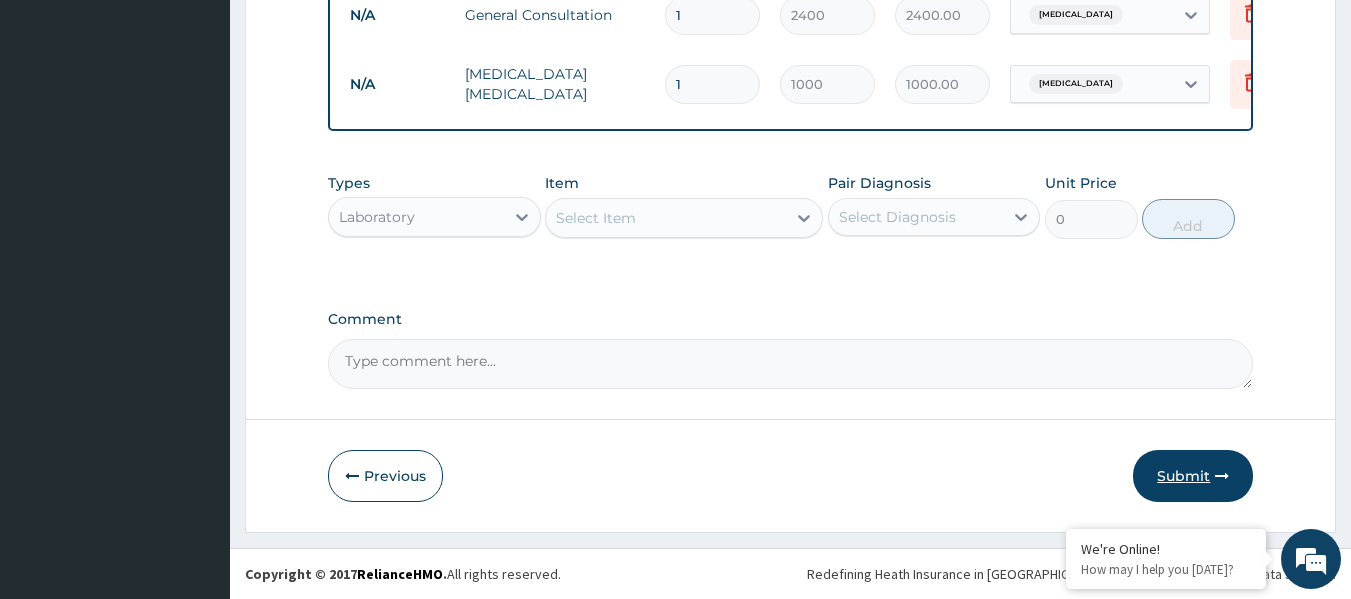 click on "Submit" at bounding box center [1193, 476] 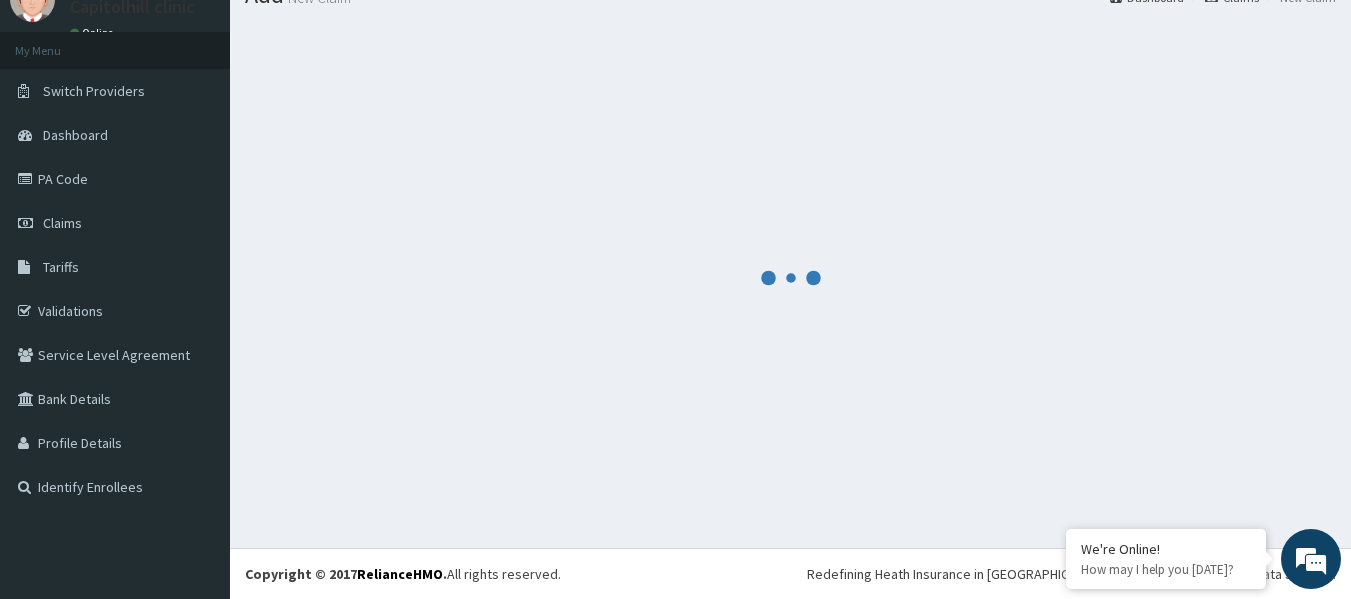 scroll, scrollTop: 832, scrollLeft: 0, axis: vertical 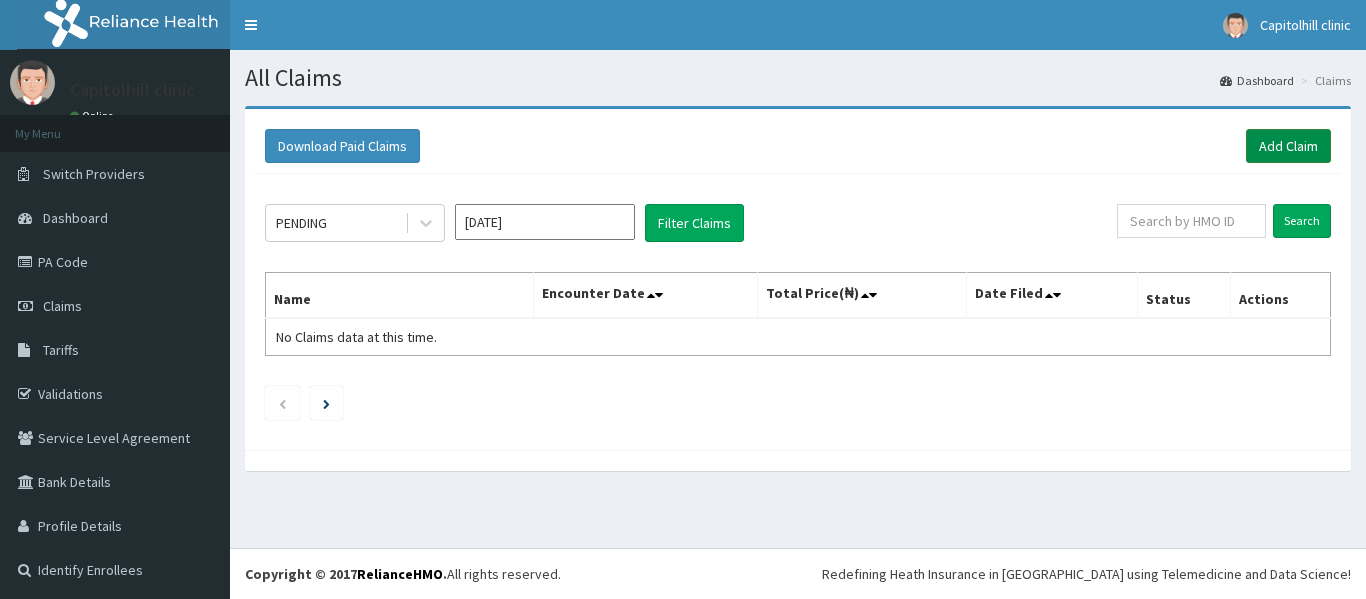 click on "Add Claim" at bounding box center [1288, 146] 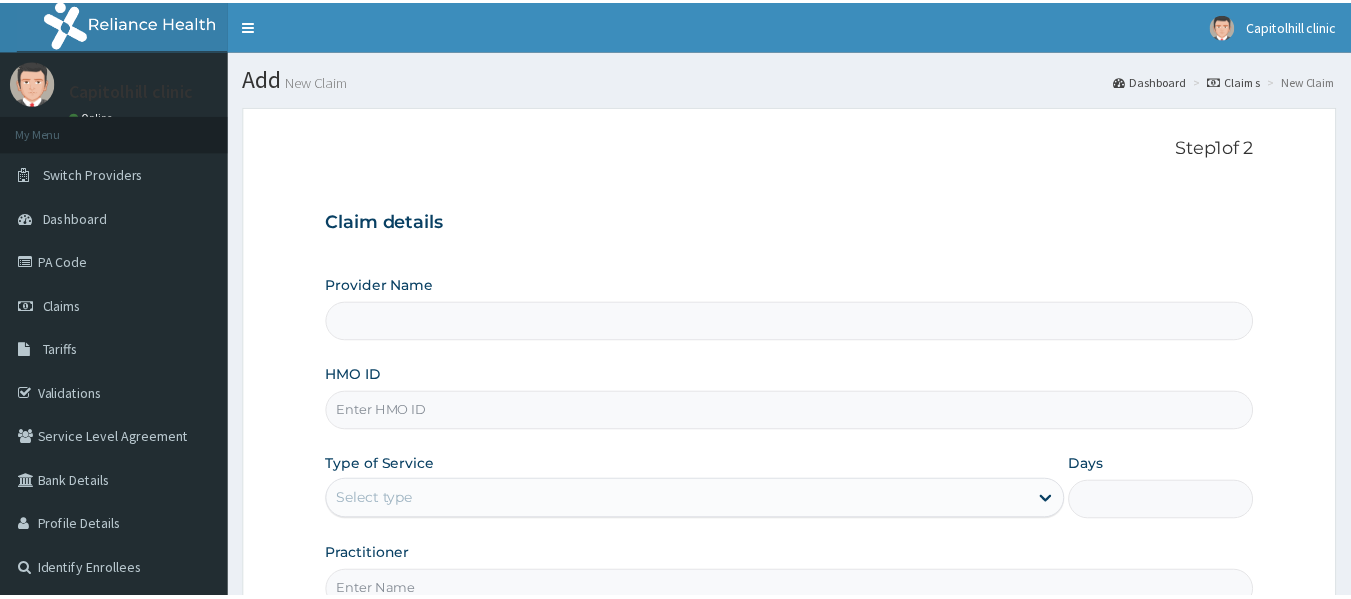 scroll, scrollTop: 0, scrollLeft: 0, axis: both 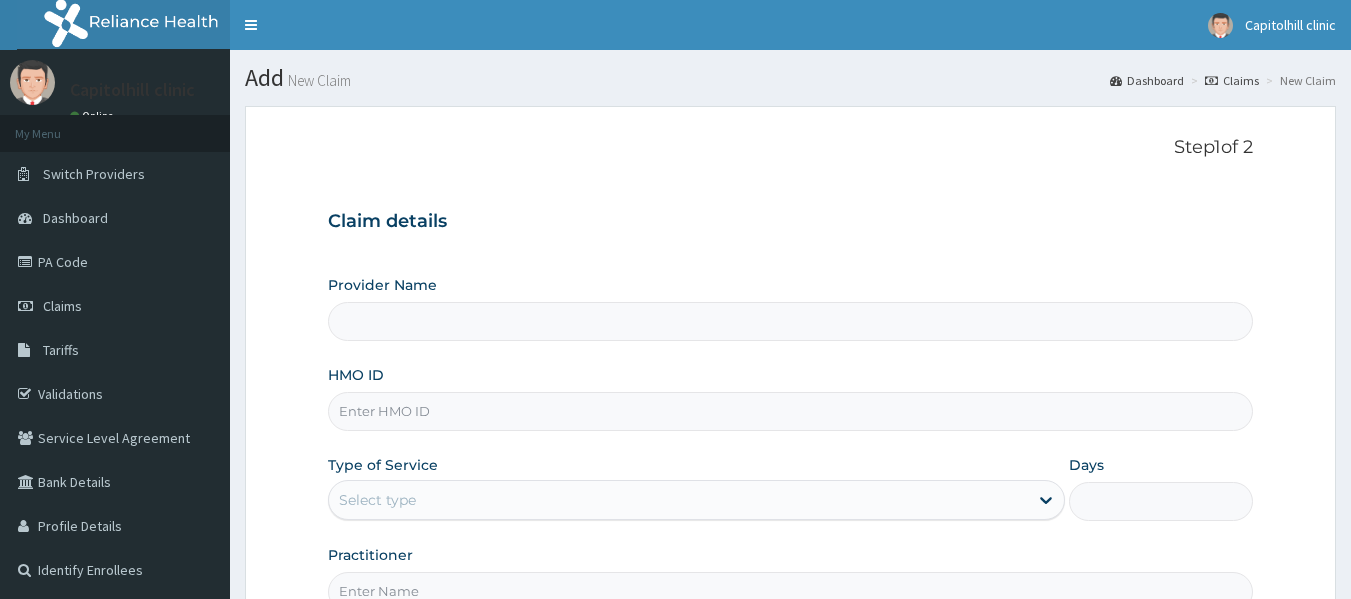 type on "[GEOGRAPHIC_DATA]" 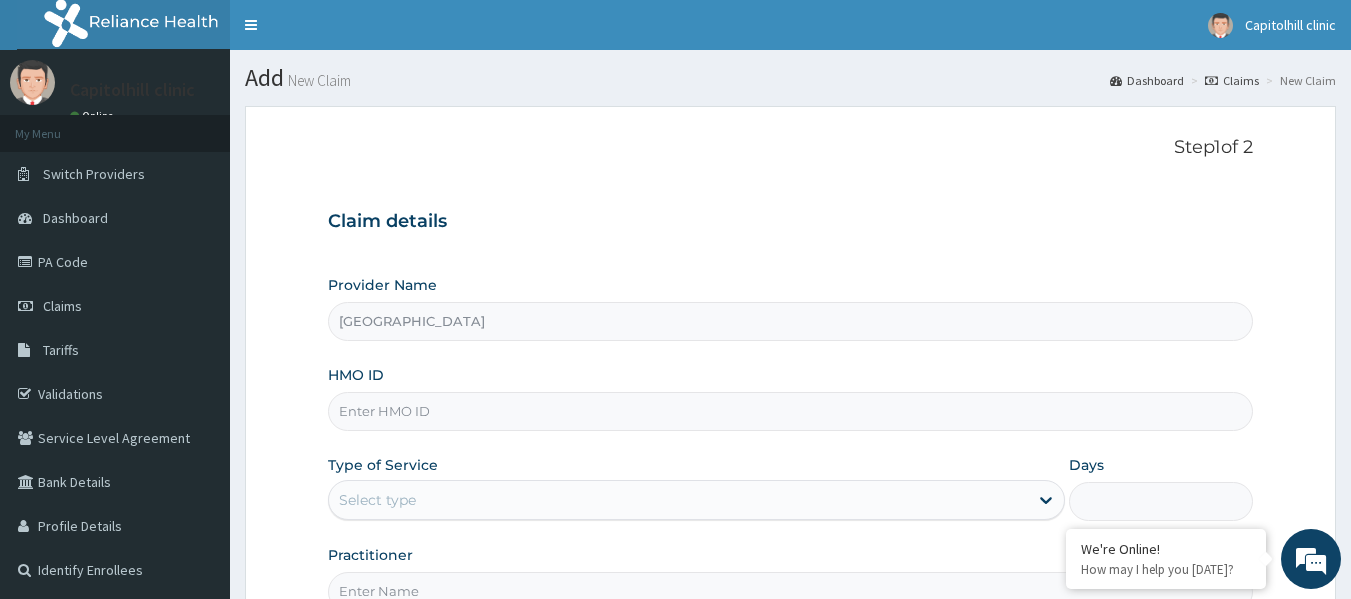 scroll, scrollTop: 0, scrollLeft: 0, axis: both 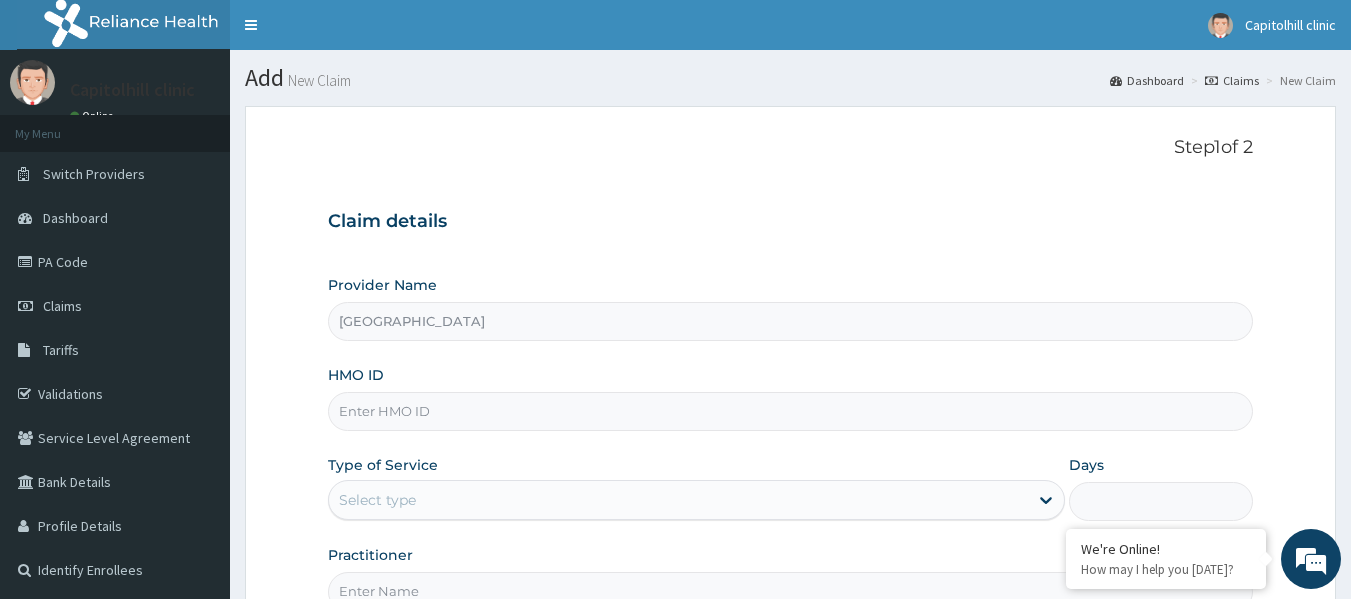 click on "HMO ID" at bounding box center [791, 411] 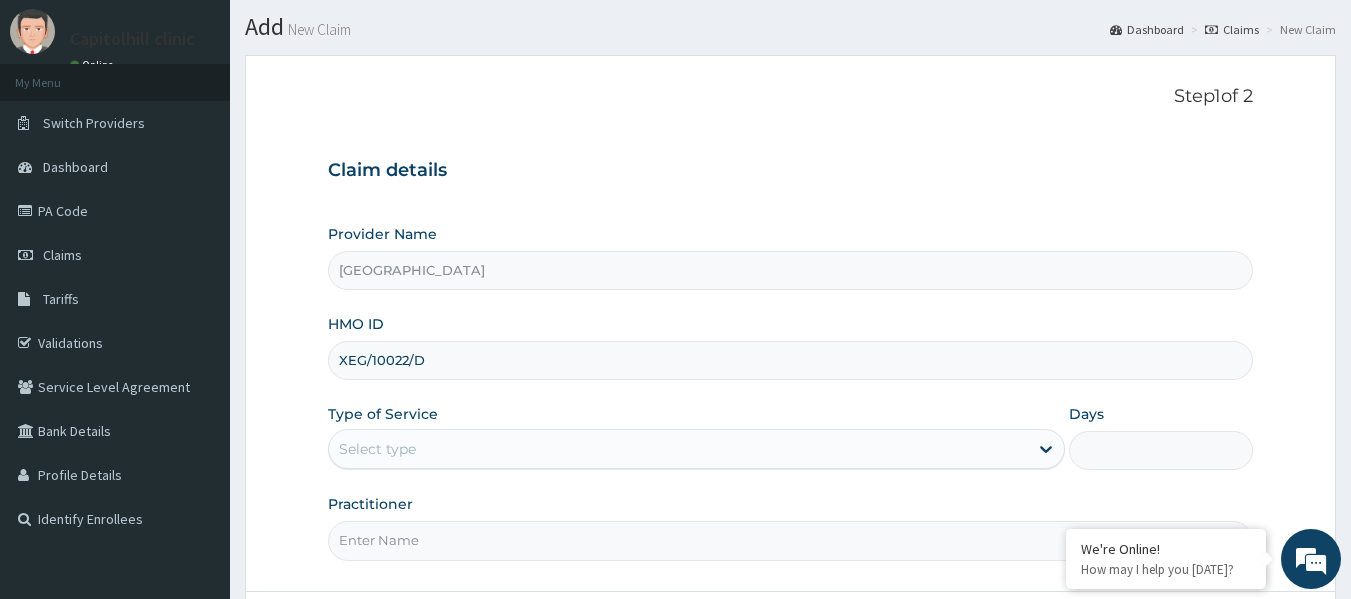 scroll, scrollTop: 100, scrollLeft: 0, axis: vertical 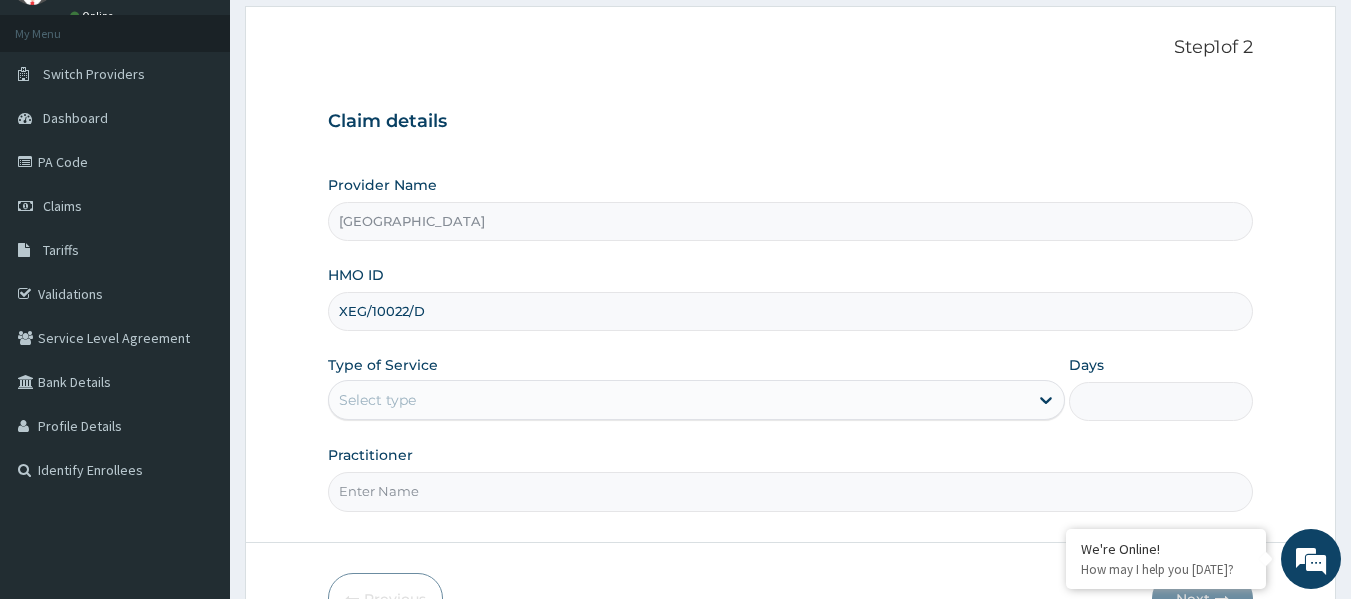 type on "XEG/10022/D" 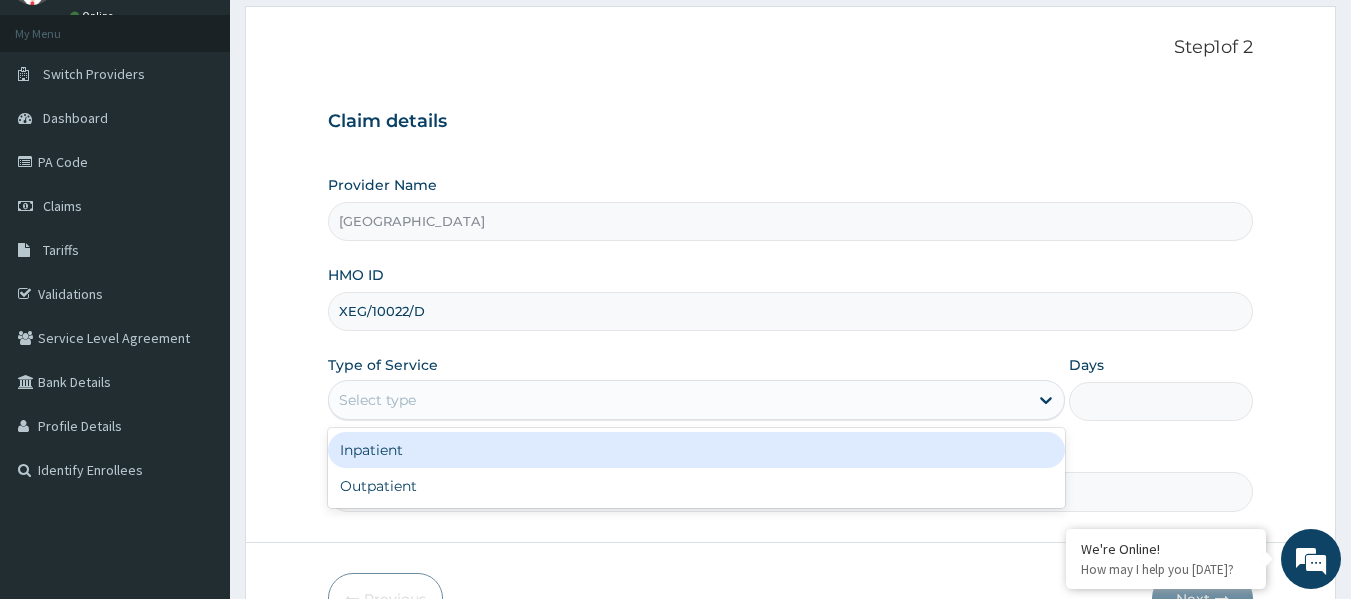 click on "Select type" at bounding box center (678, 400) 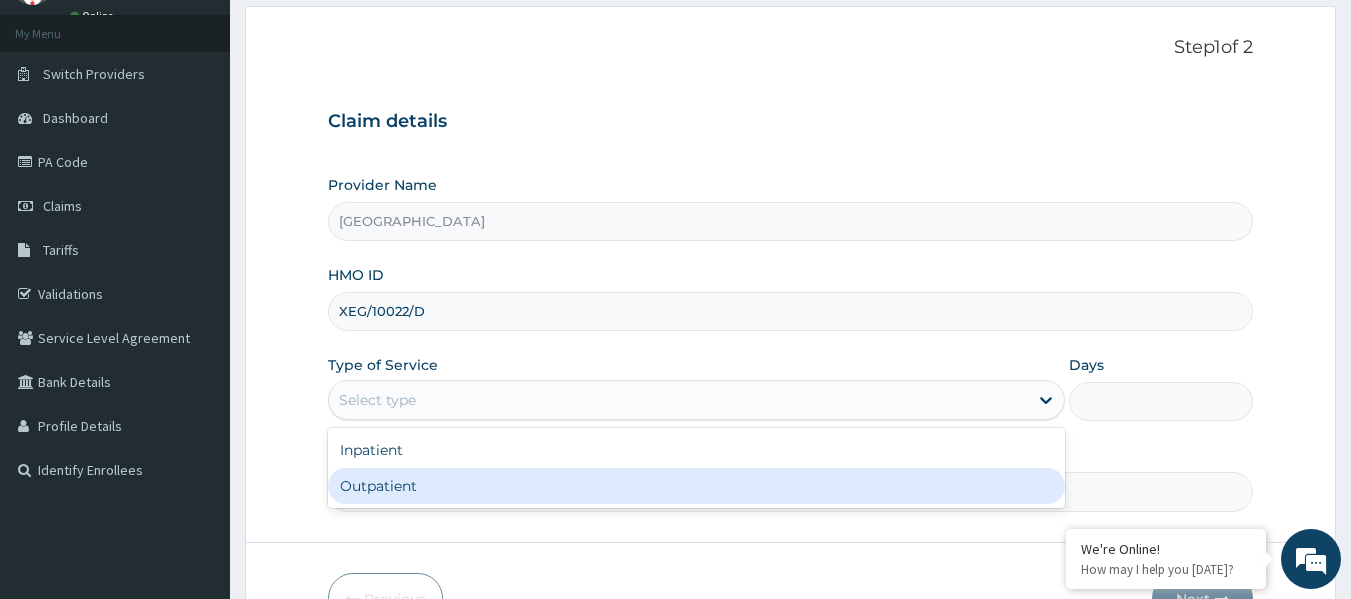 drag, startPoint x: 466, startPoint y: 492, endPoint x: 474, endPoint y: 474, distance: 19.697716 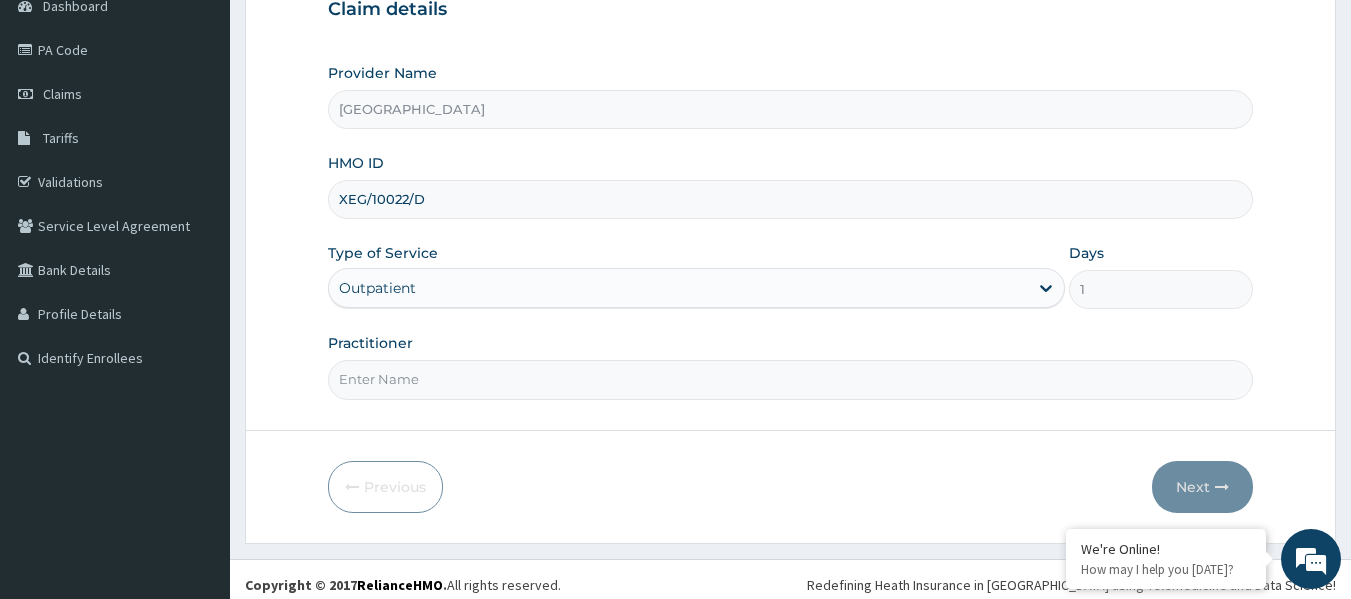 scroll, scrollTop: 223, scrollLeft: 0, axis: vertical 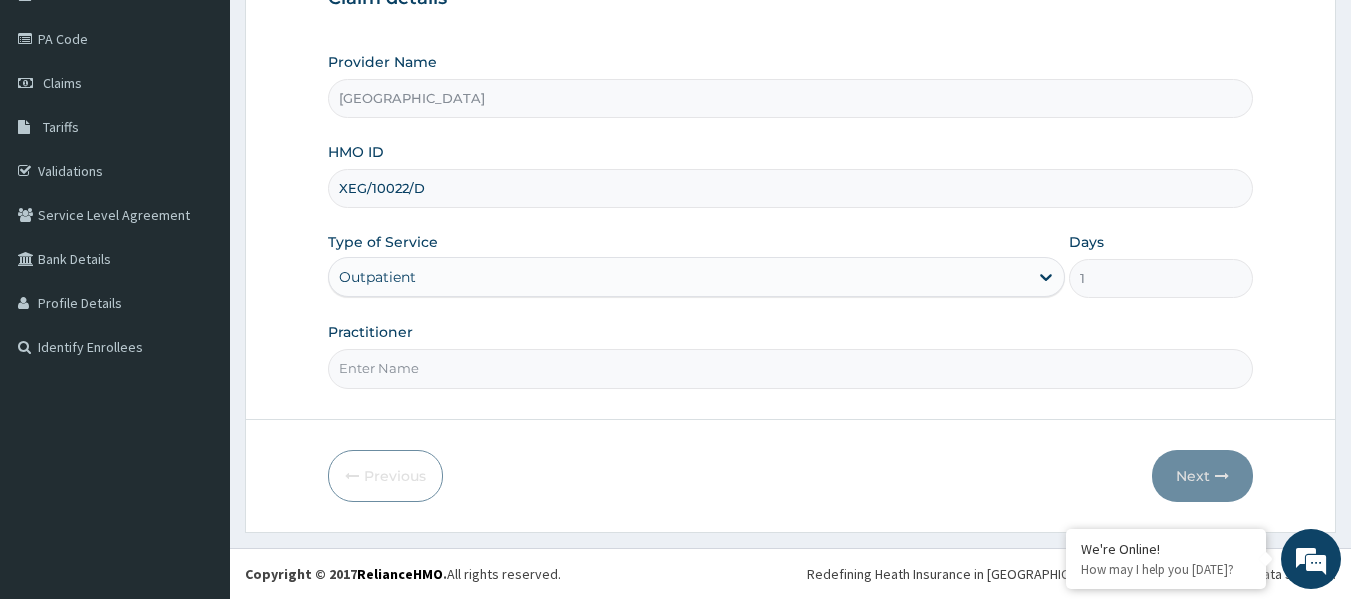 click on "Practitioner" at bounding box center [791, 368] 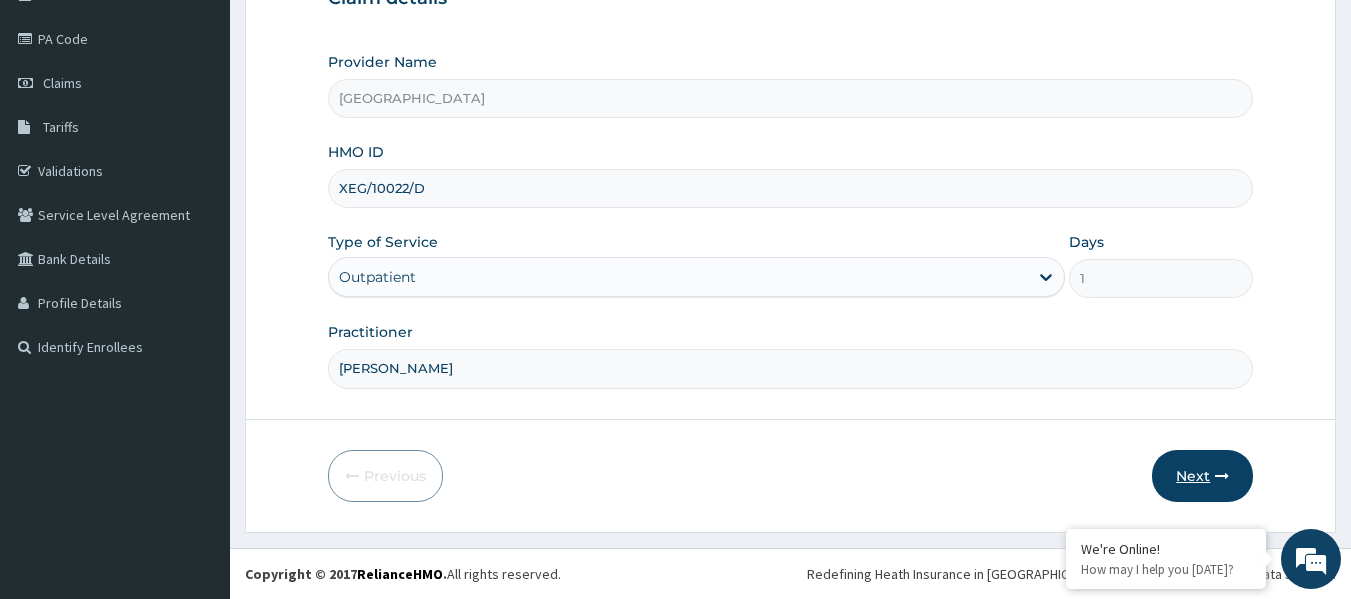 type on "[PERSON_NAME]" 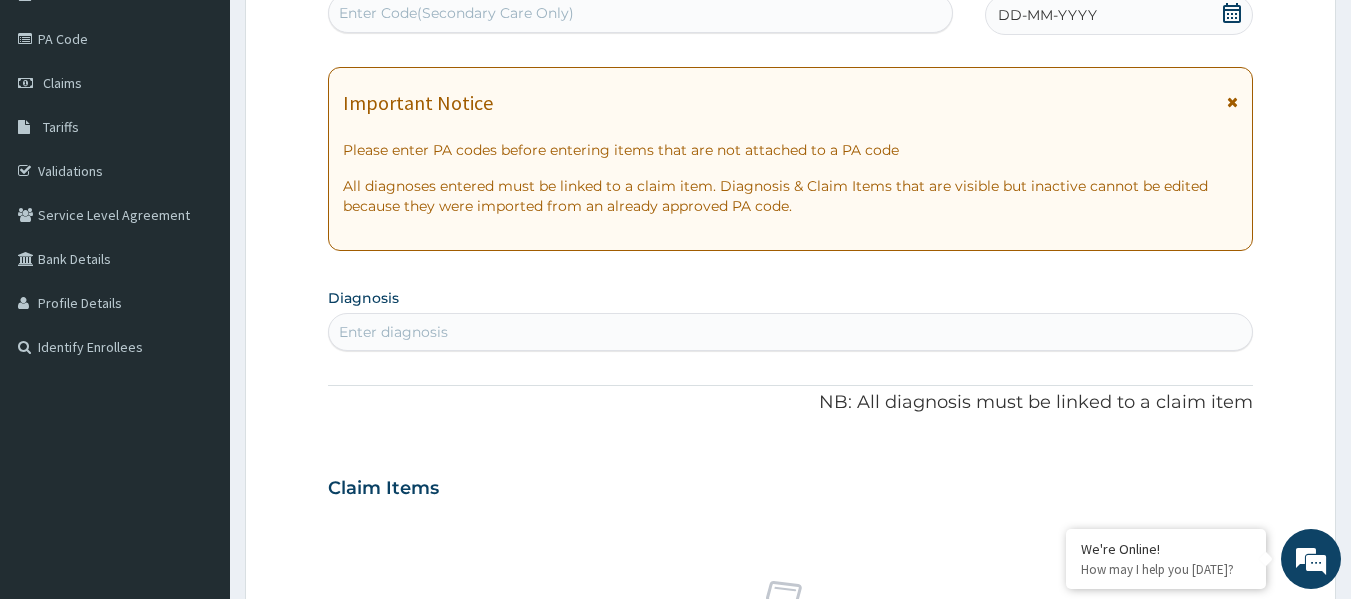 click 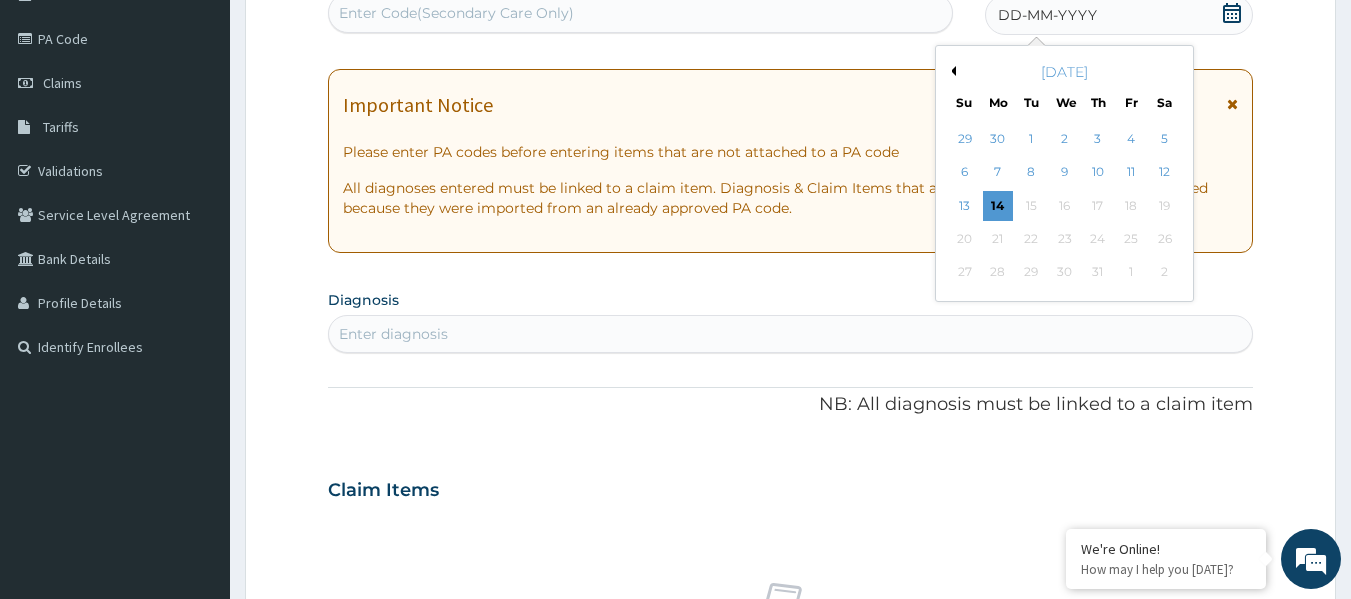 click on "[DATE]" at bounding box center (1064, 72) 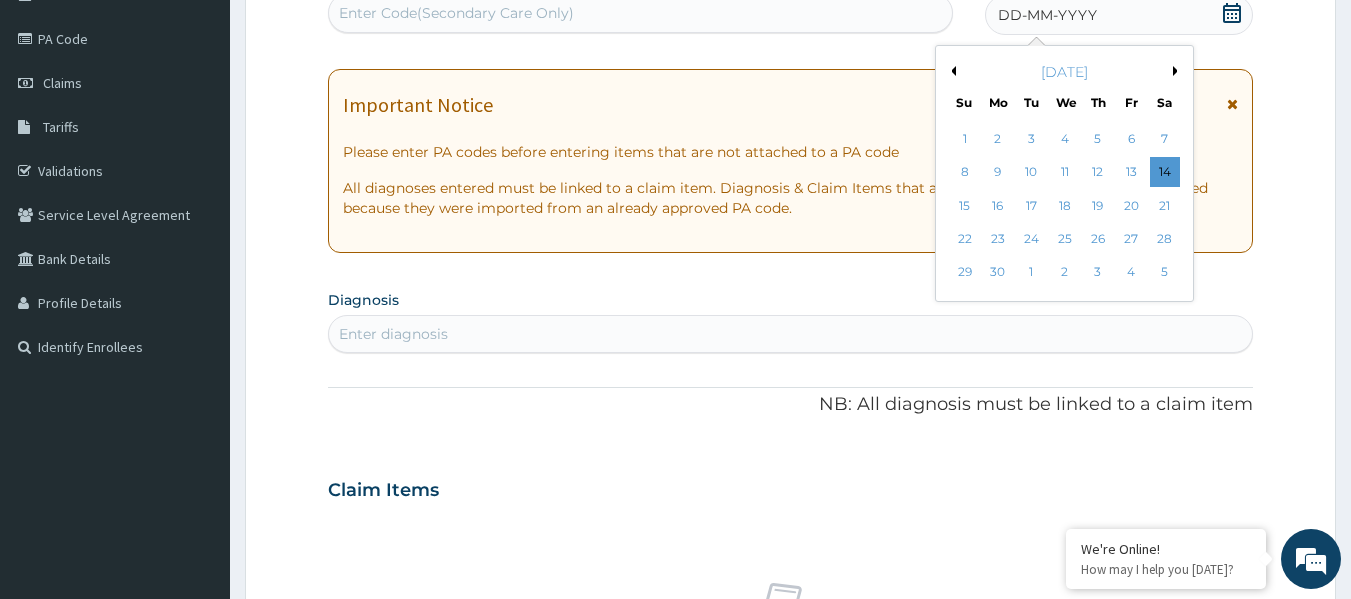 click on "25" at bounding box center [1065, 239] 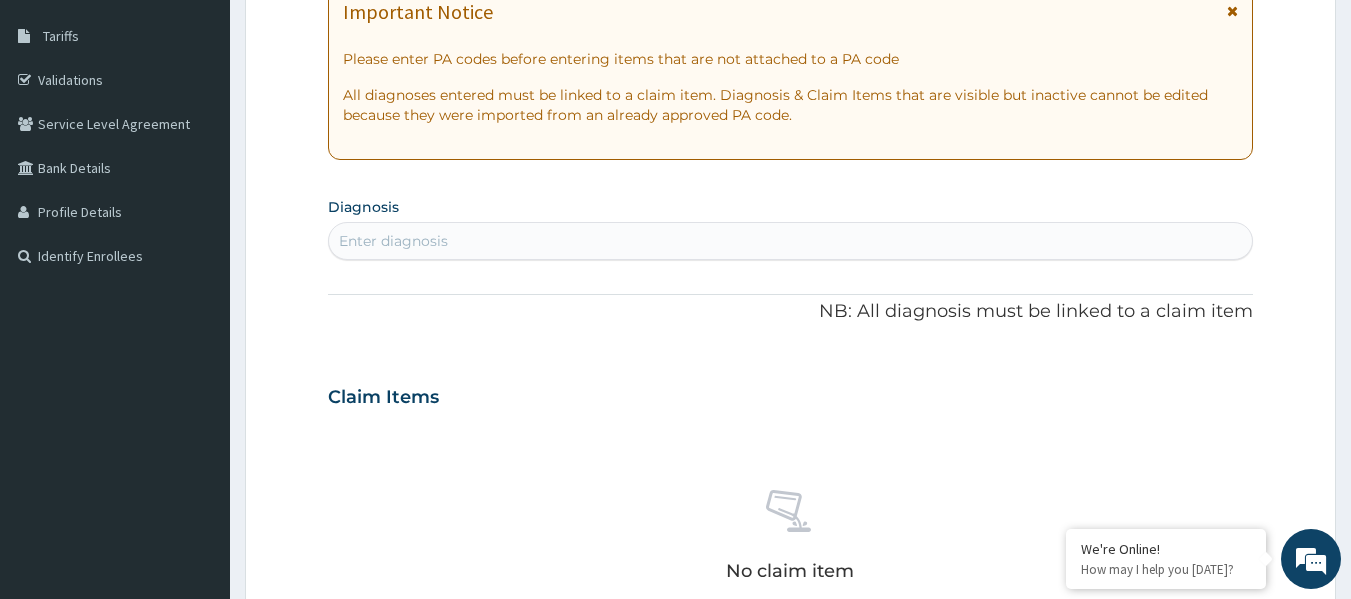 scroll, scrollTop: 323, scrollLeft: 0, axis: vertical 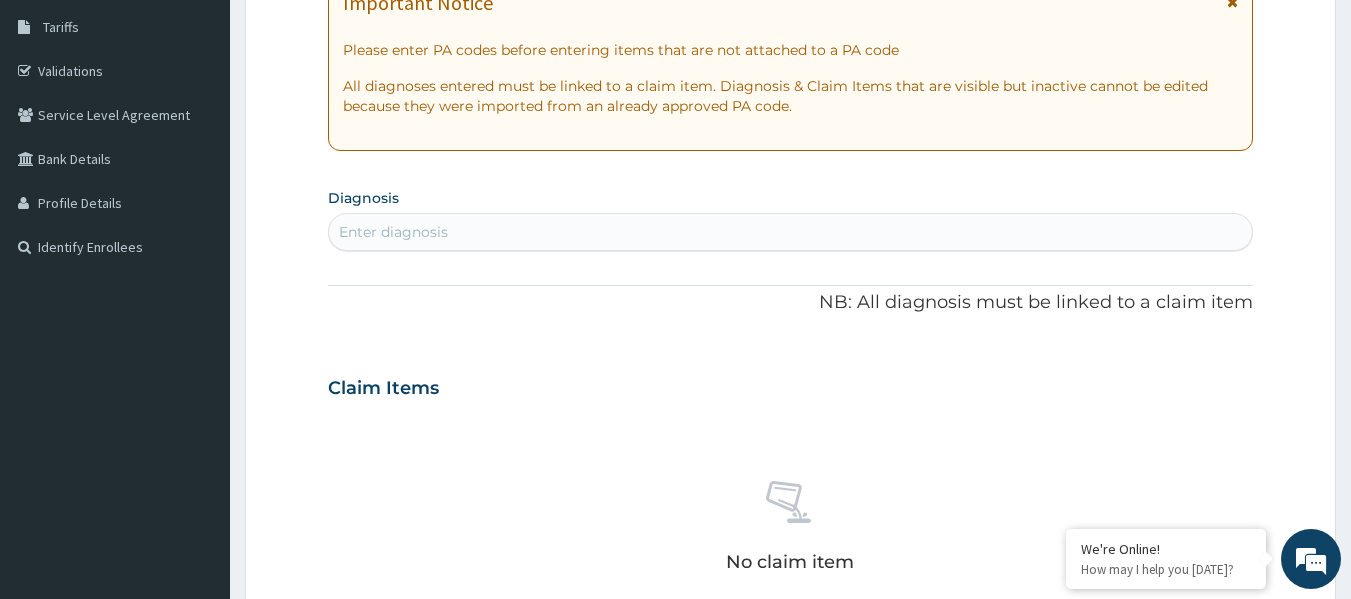 click on "Enter diagnosis" at bounding box center [791, 232] 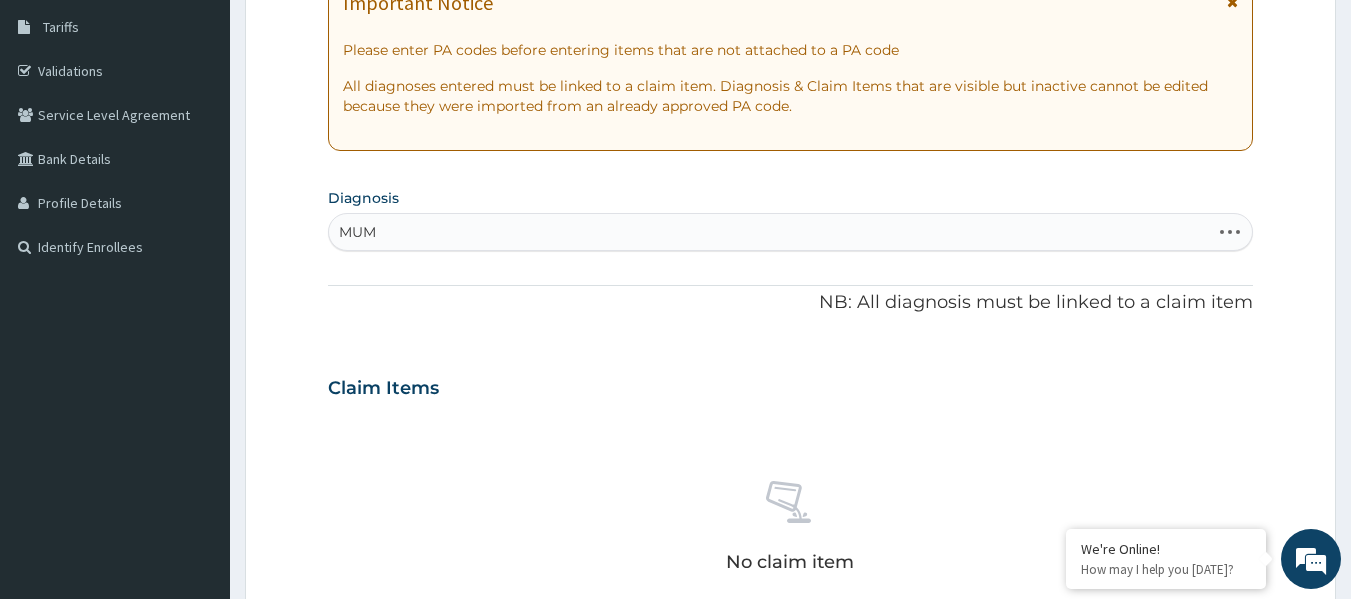 type on "MUMP" 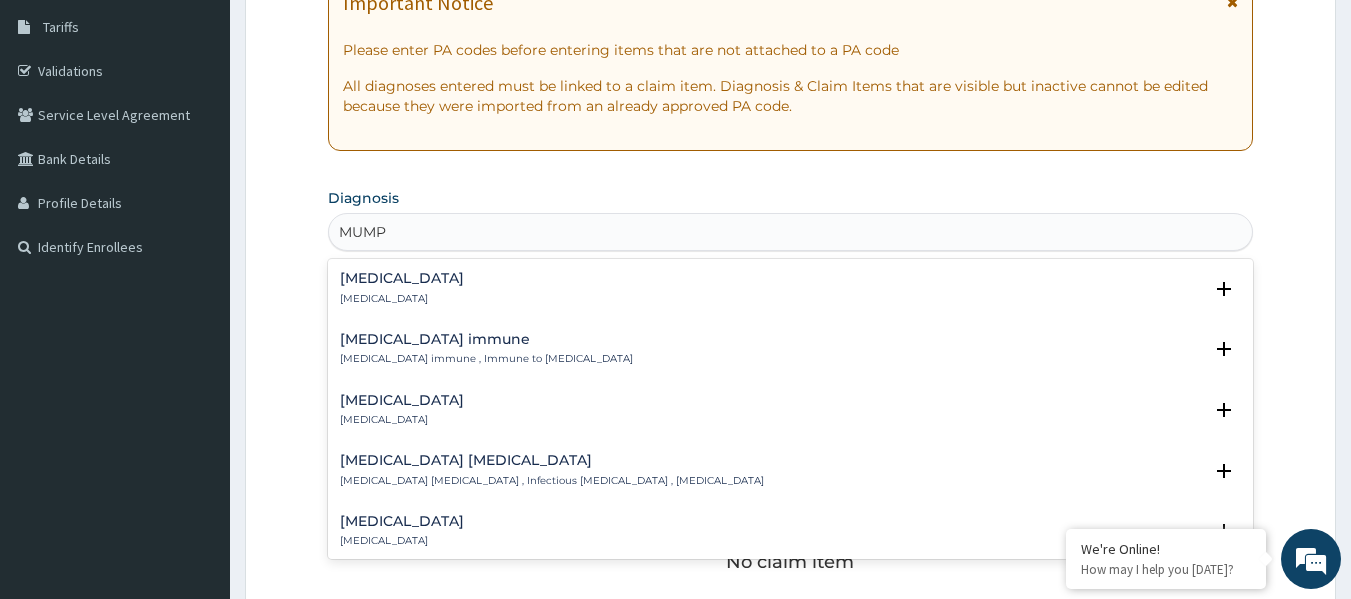click on "Mumps" at bounding box center (402, 278) 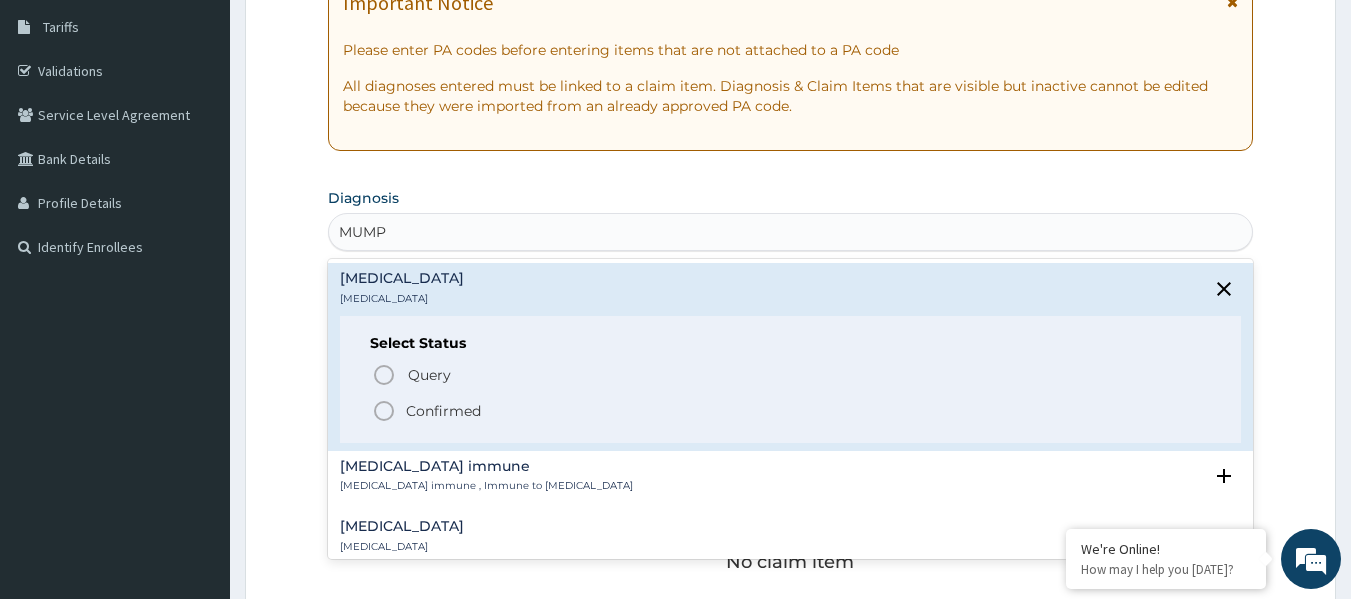 click on "Confirmed" at bounding box center (443, 411) 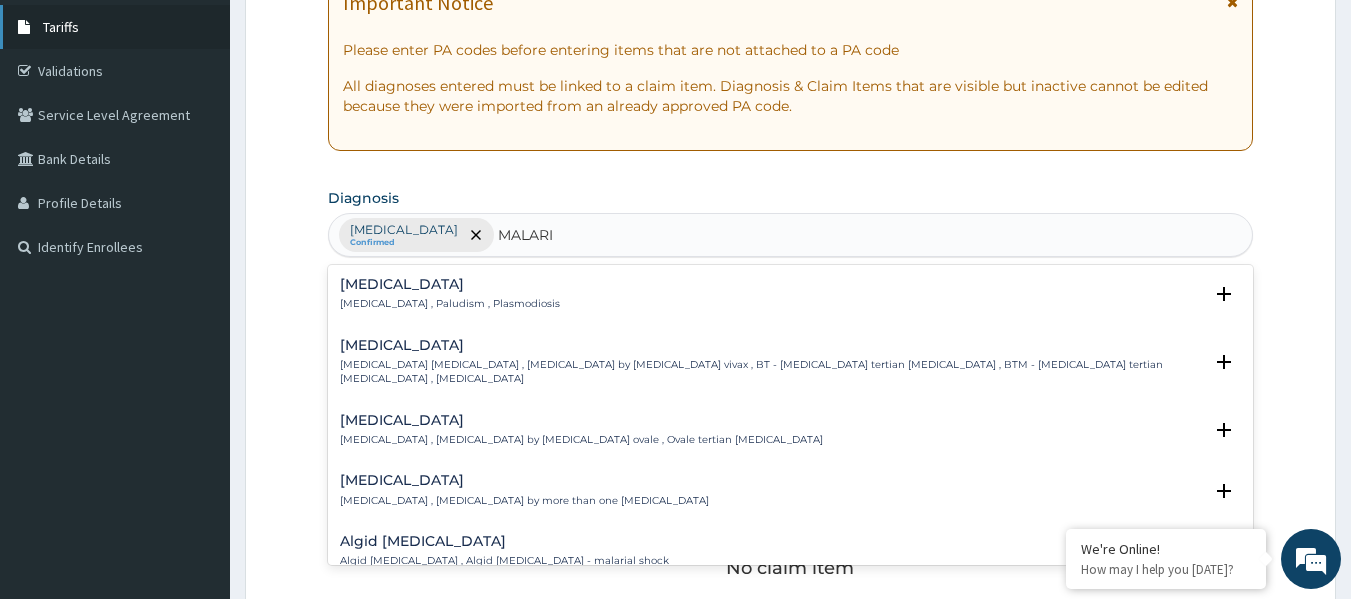 type on "MALARIA" 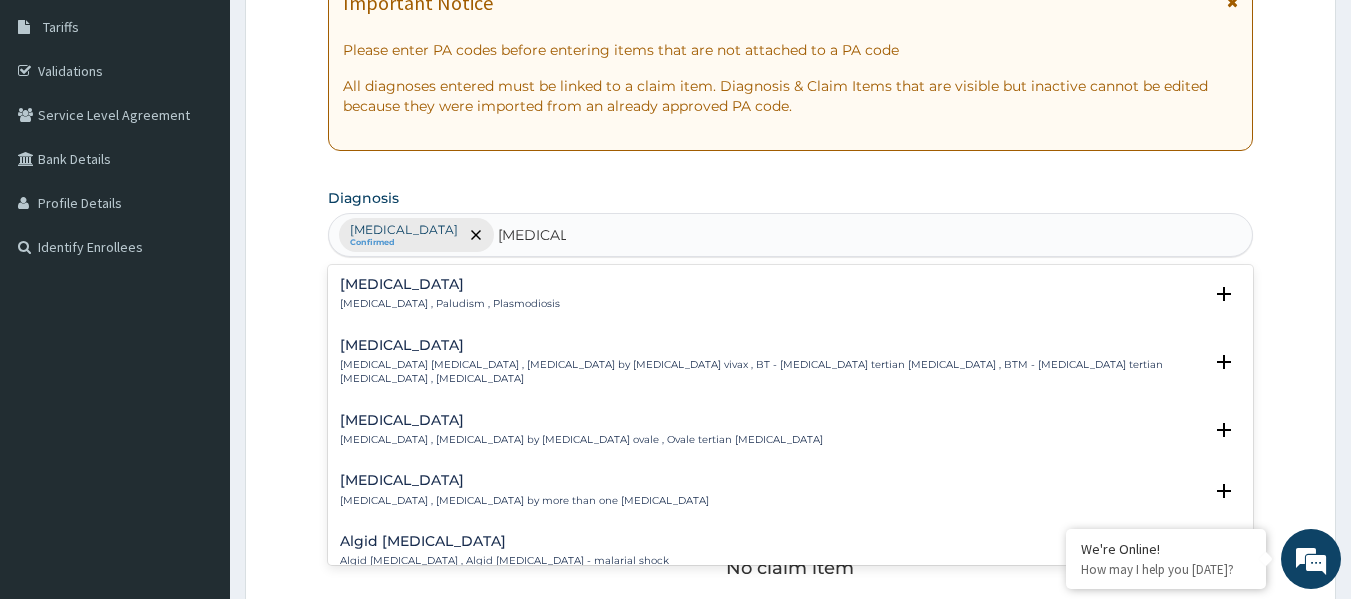 click on "Malaria Malaria , Paludism , Plasmodiosis" at bounding box center [450, 294] 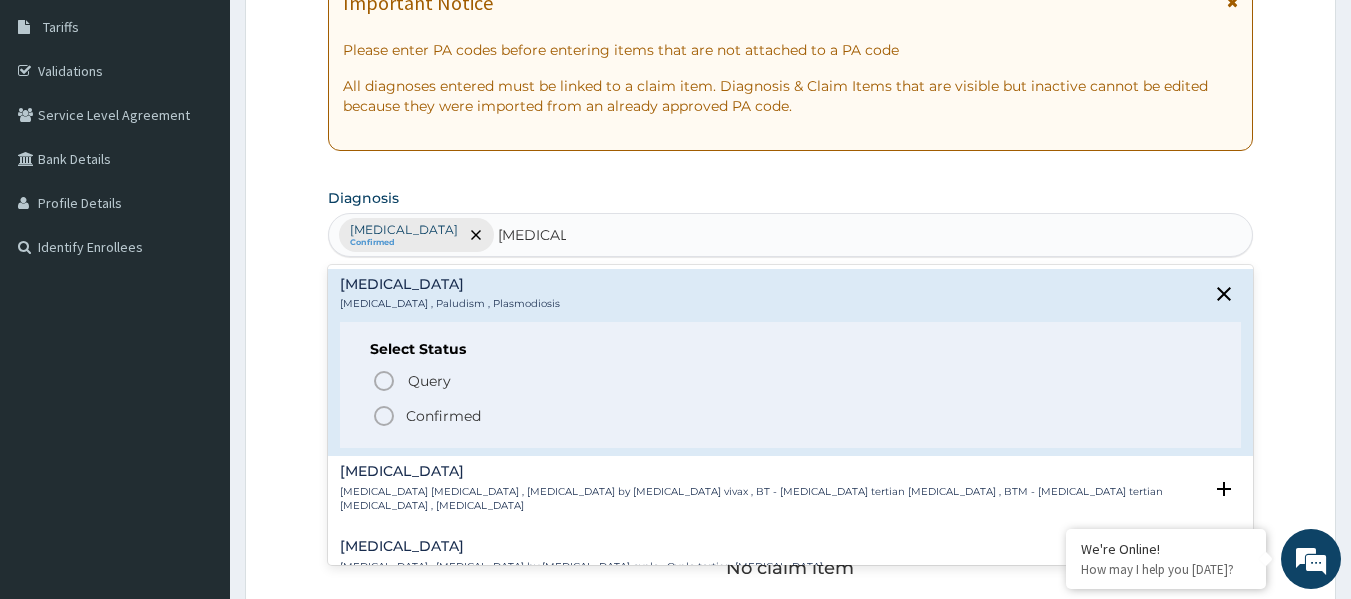 click on "Confirmed" at bounding box center (443, 416) 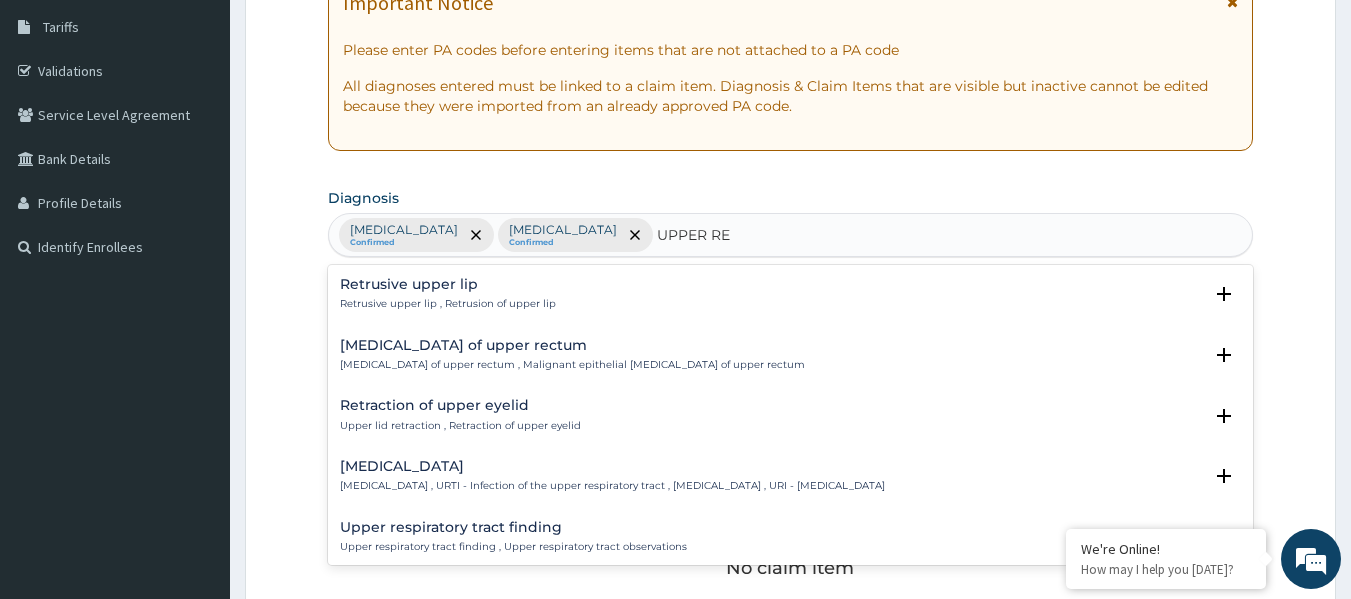type on "UPPER RES" 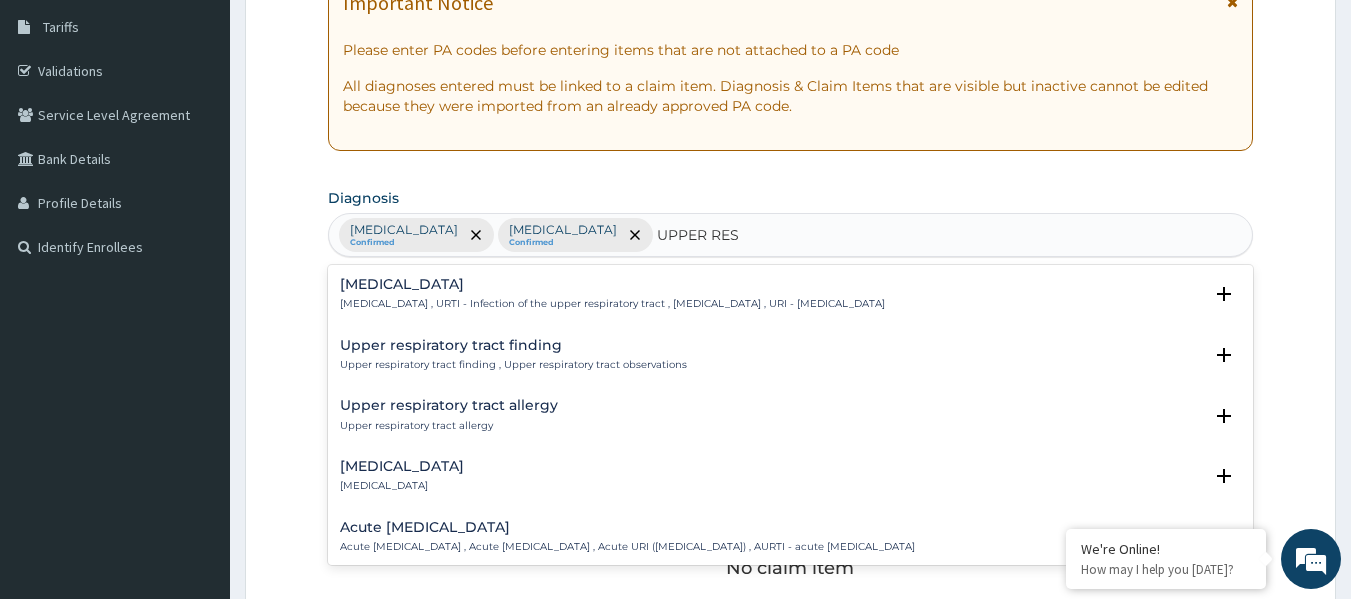 click on "Upper respiratory infection" at bounding box center [612, 284] 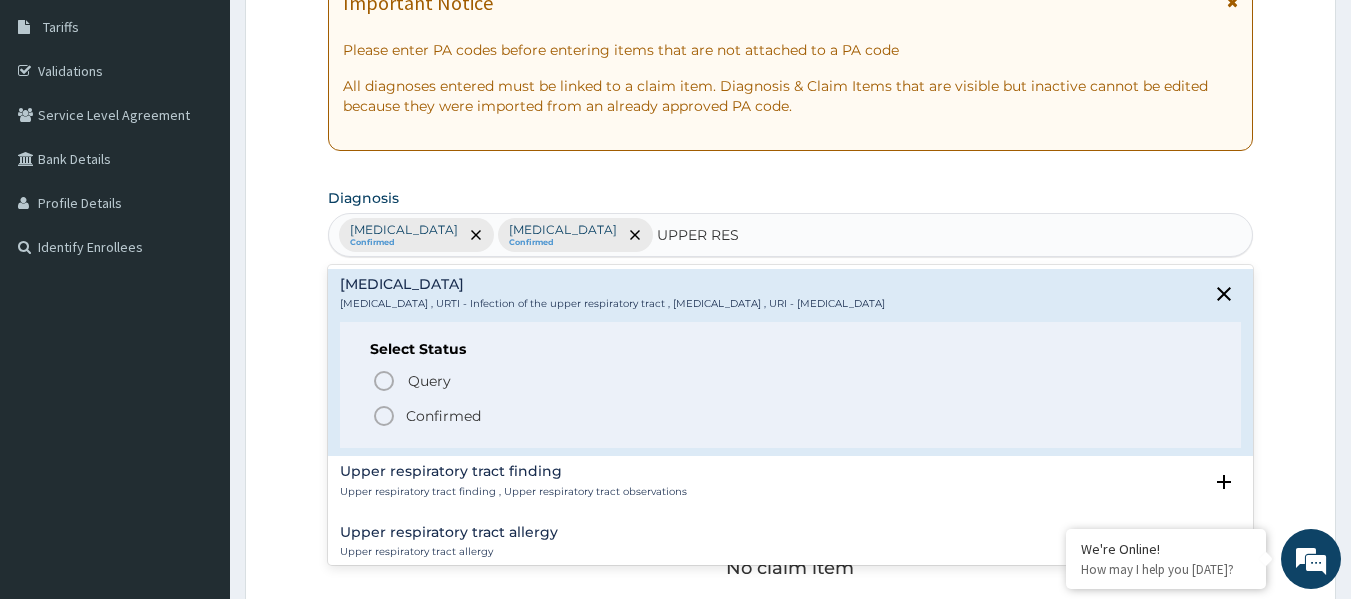 click on "Confirmed" at bounding box center (443, 416) 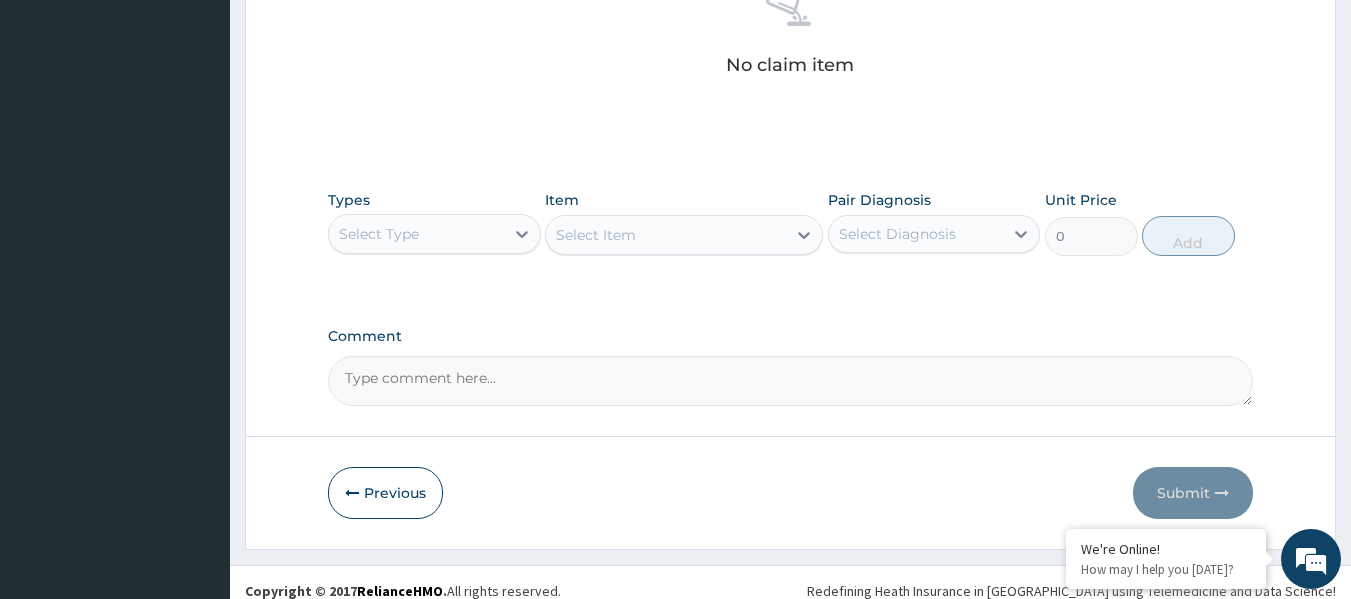 scroll, scrollTop: 843, scrollLeft: 0, axis: vertical 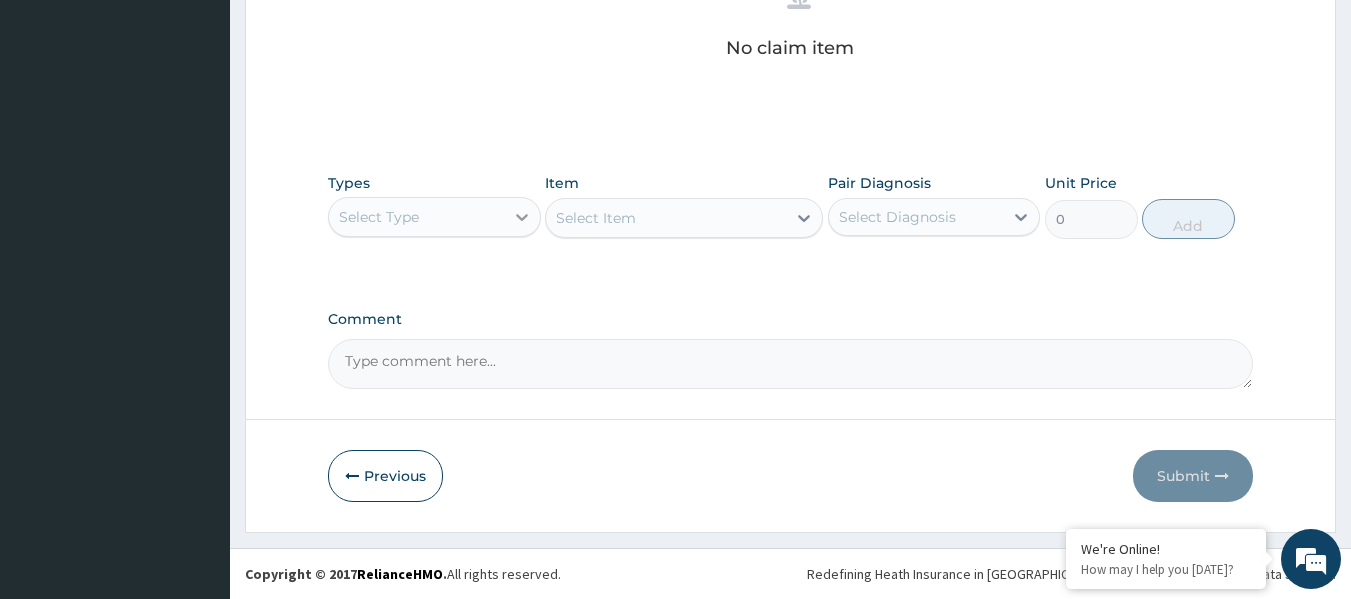 click 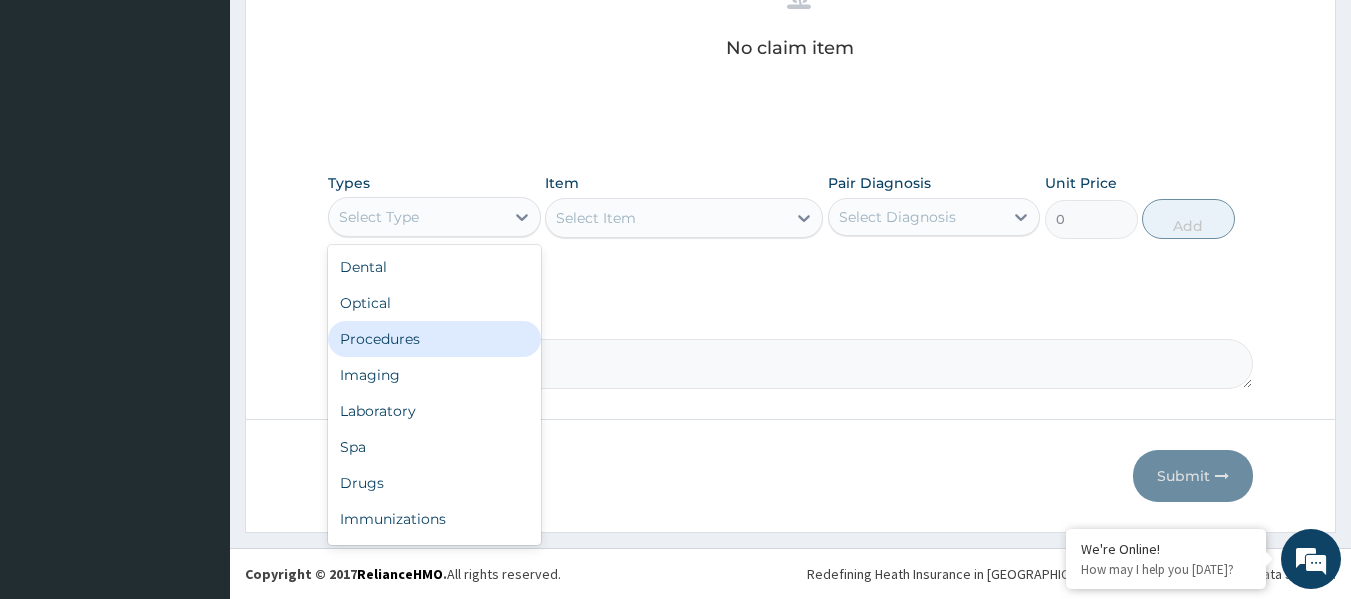 click on "Procedures" at bounding box center [434, 339] 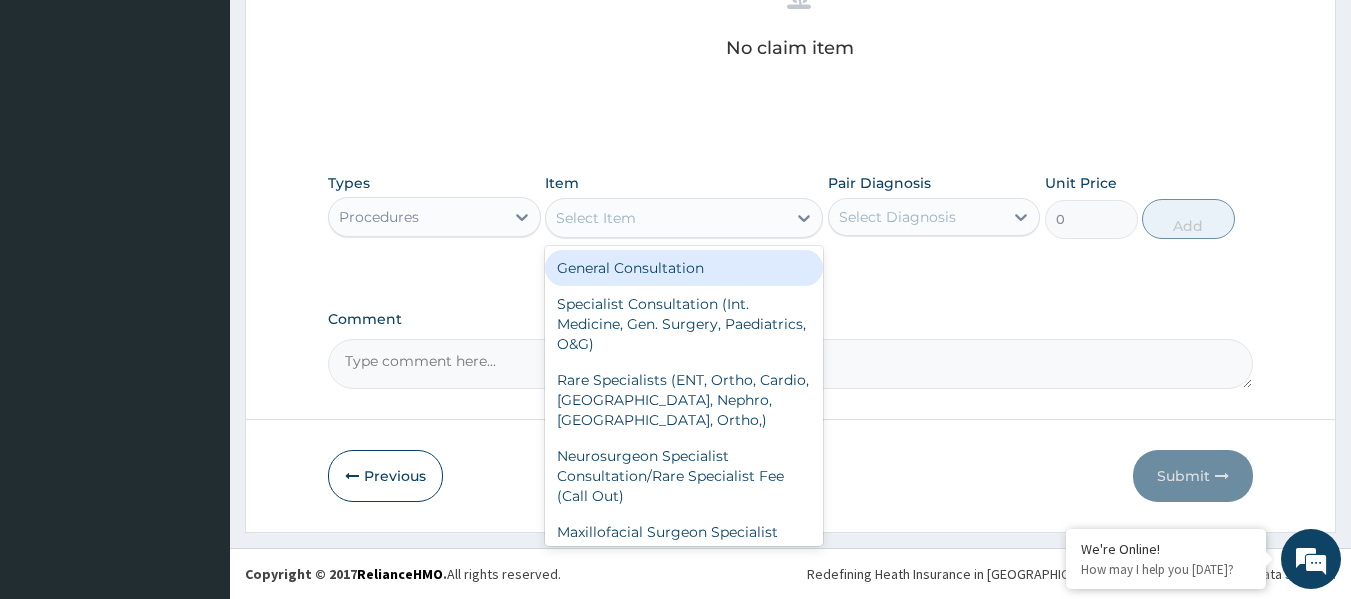 click on "Select Item" at bounding box center (666, 218) 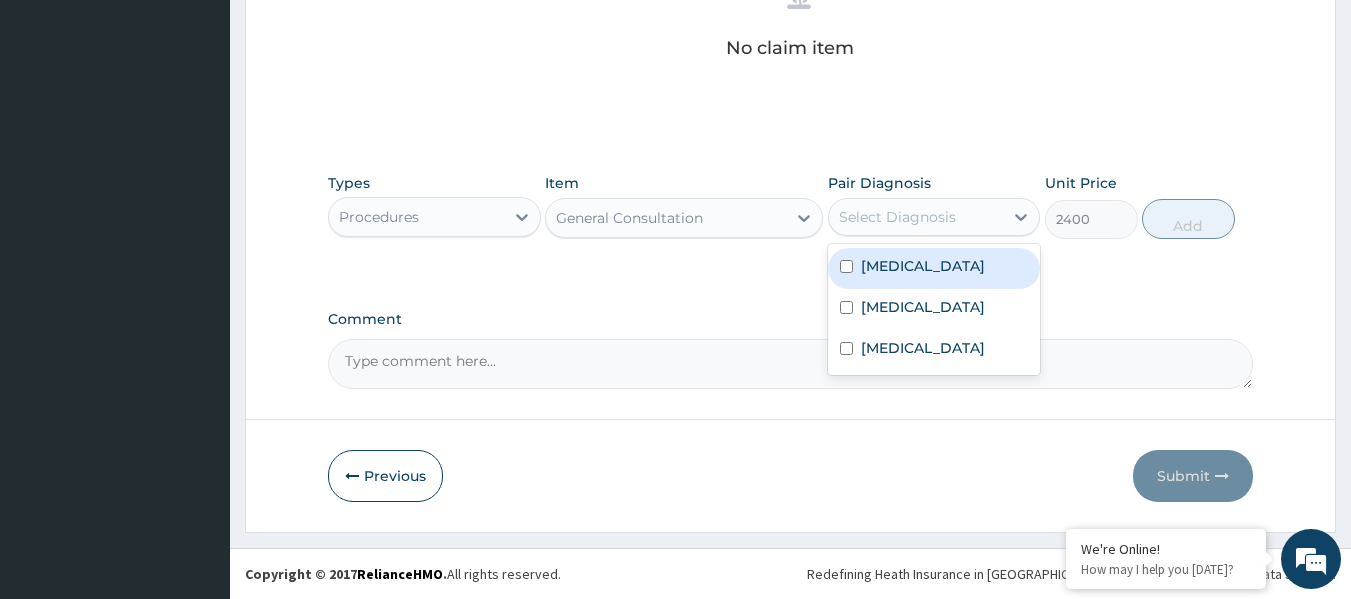 click on "Select Diagnosis" at bounding box center [897, 217] 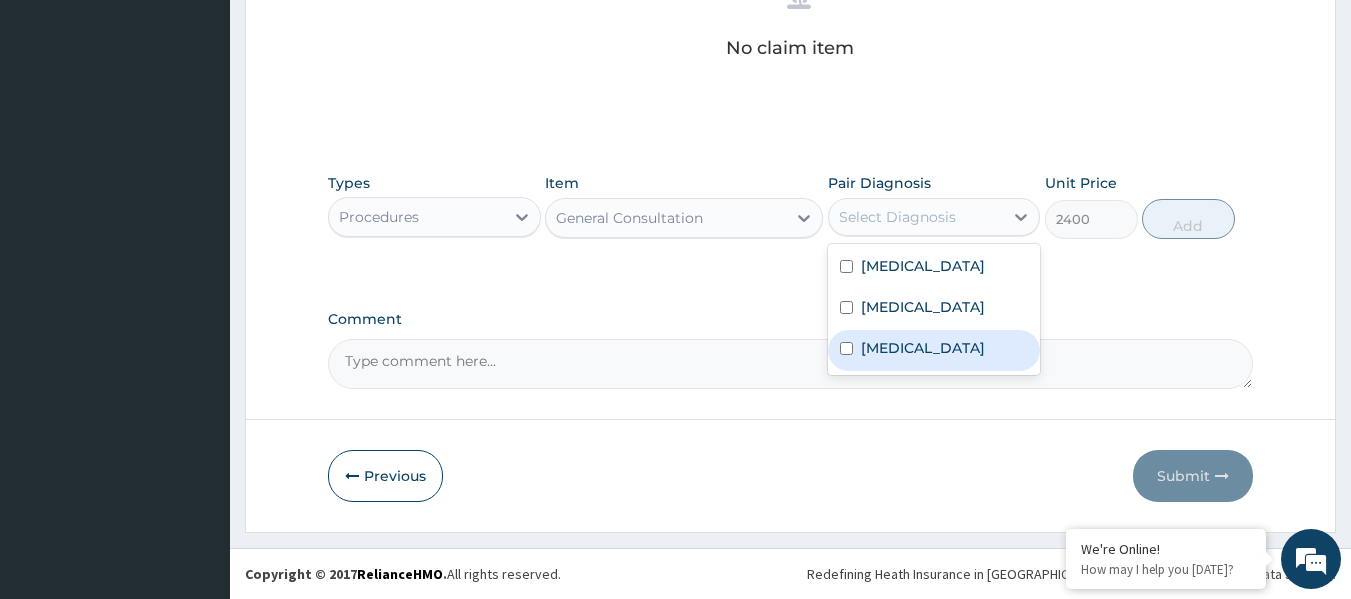 click on "Upper respiratory infection" at bounding box center [923, 348] 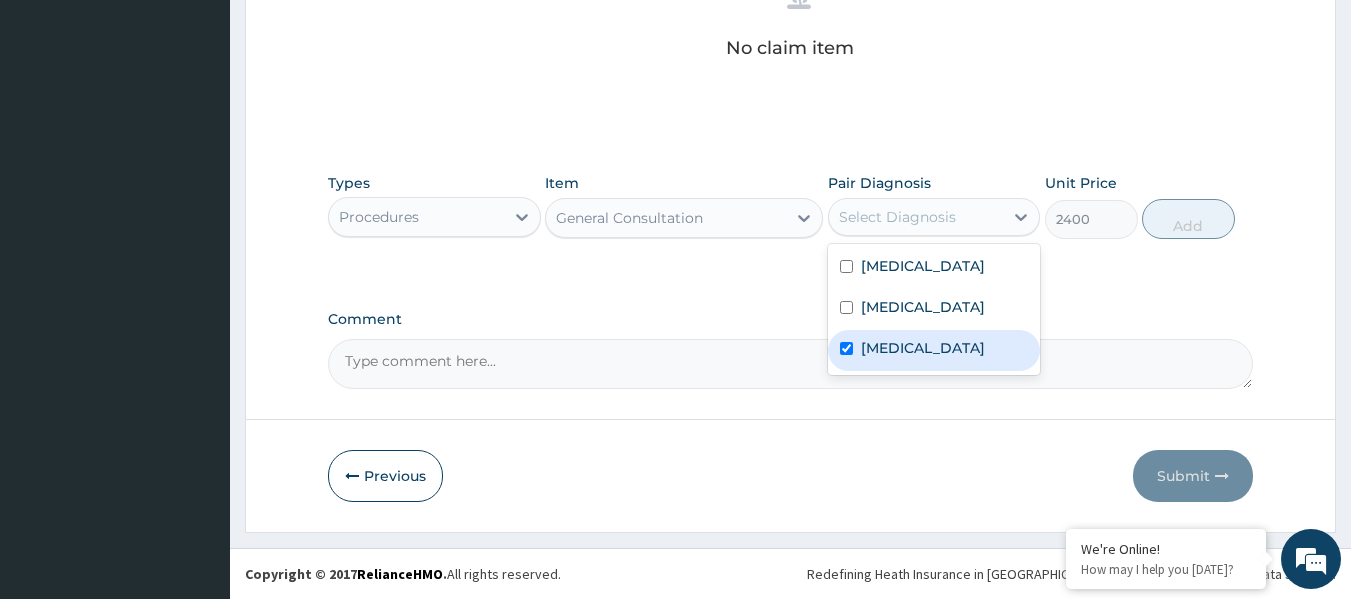 checkbox on "true" 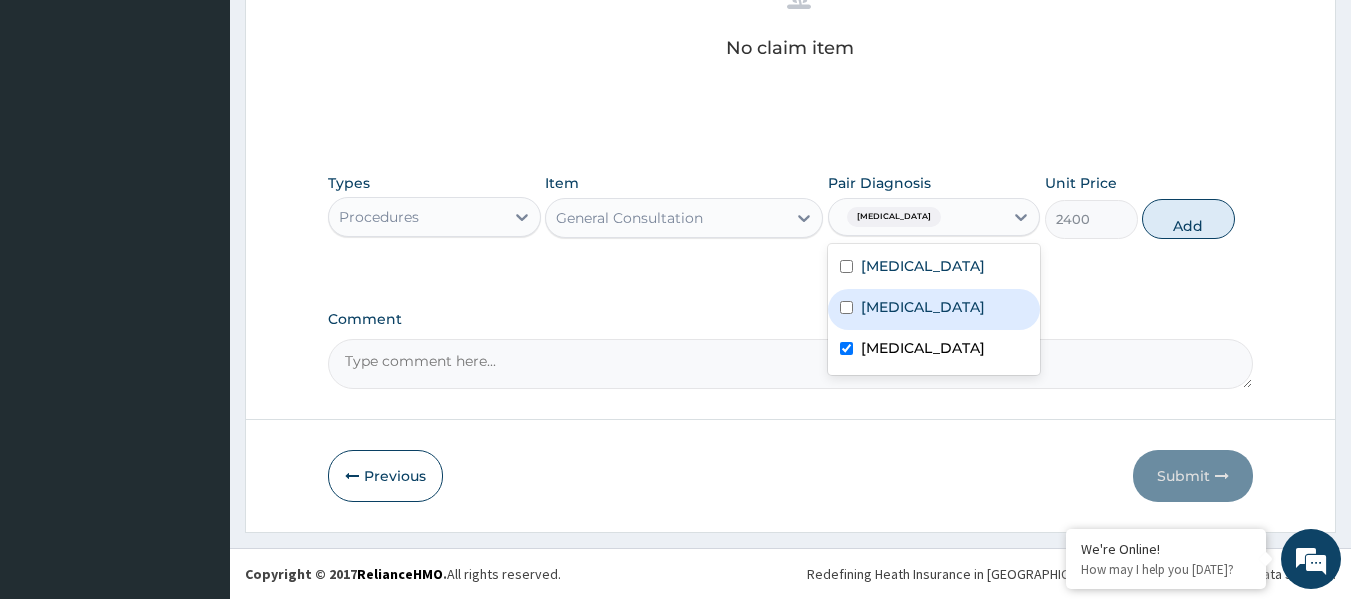 click on "Malaria" at bounding box center [923, 307] 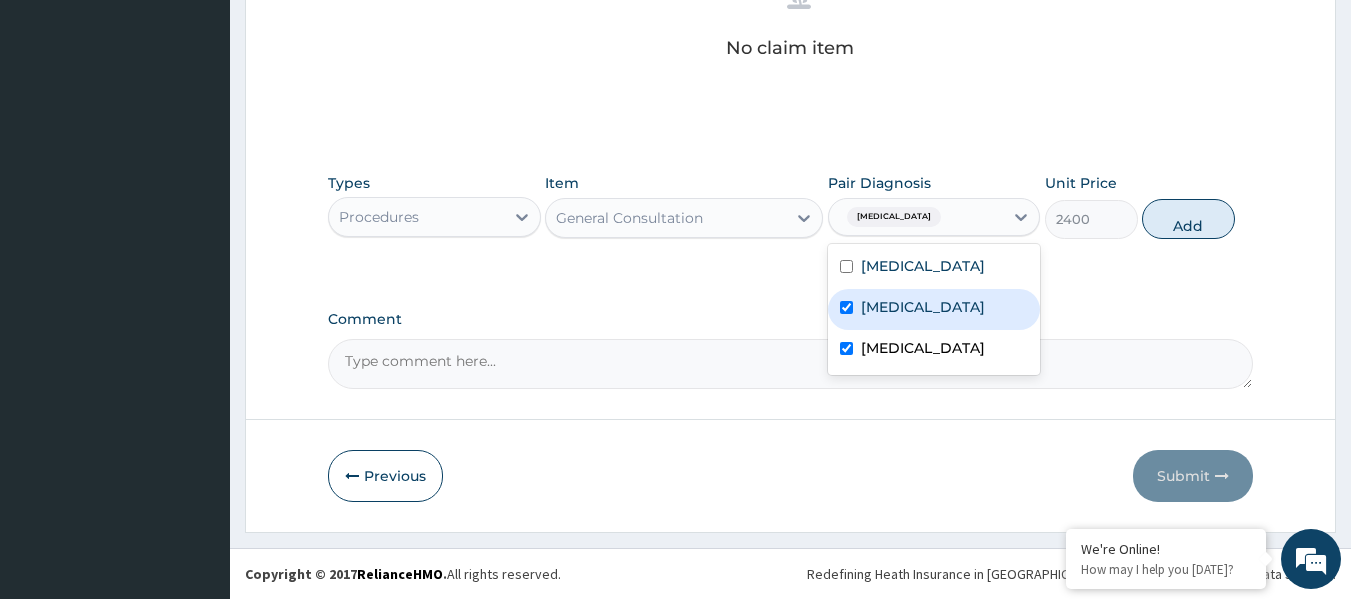 checkbox on "true" 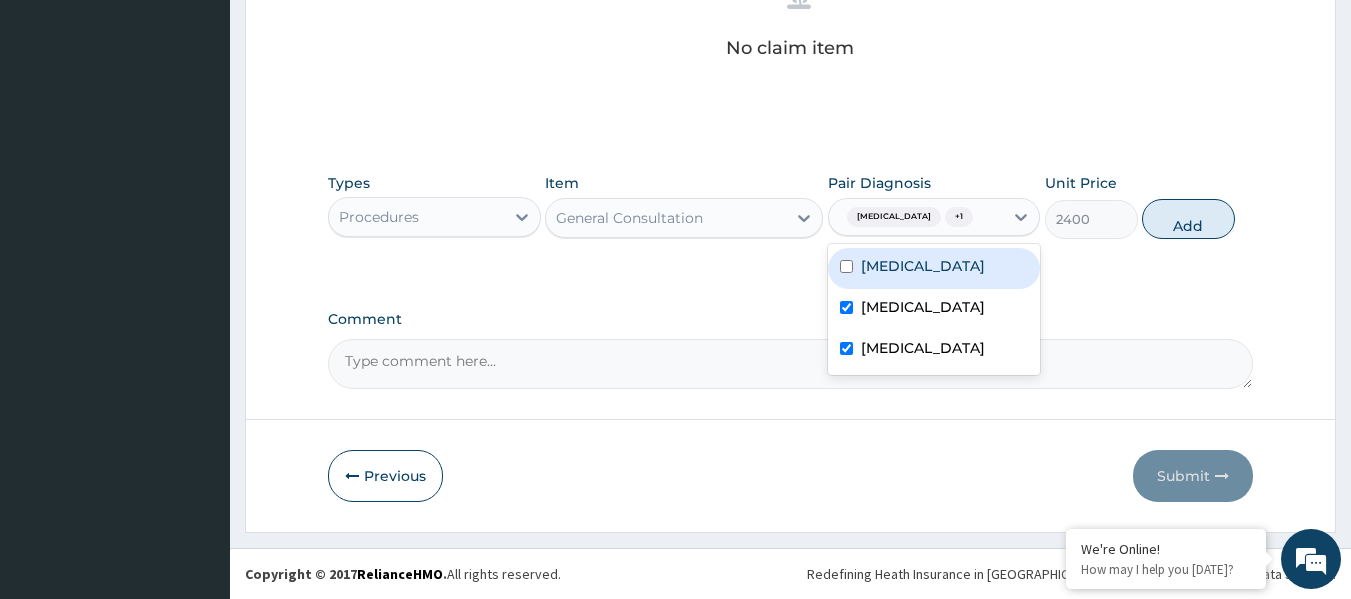 click on "Mumps" at bounding box center [934, 268] 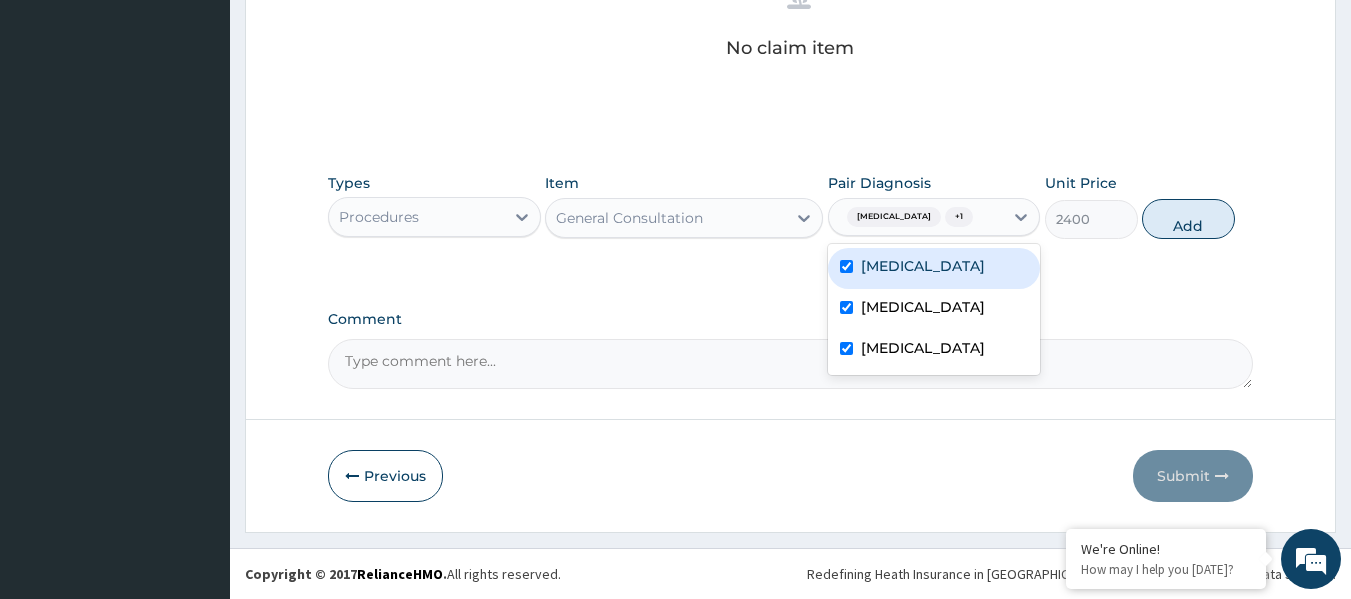 checkbox on "true" 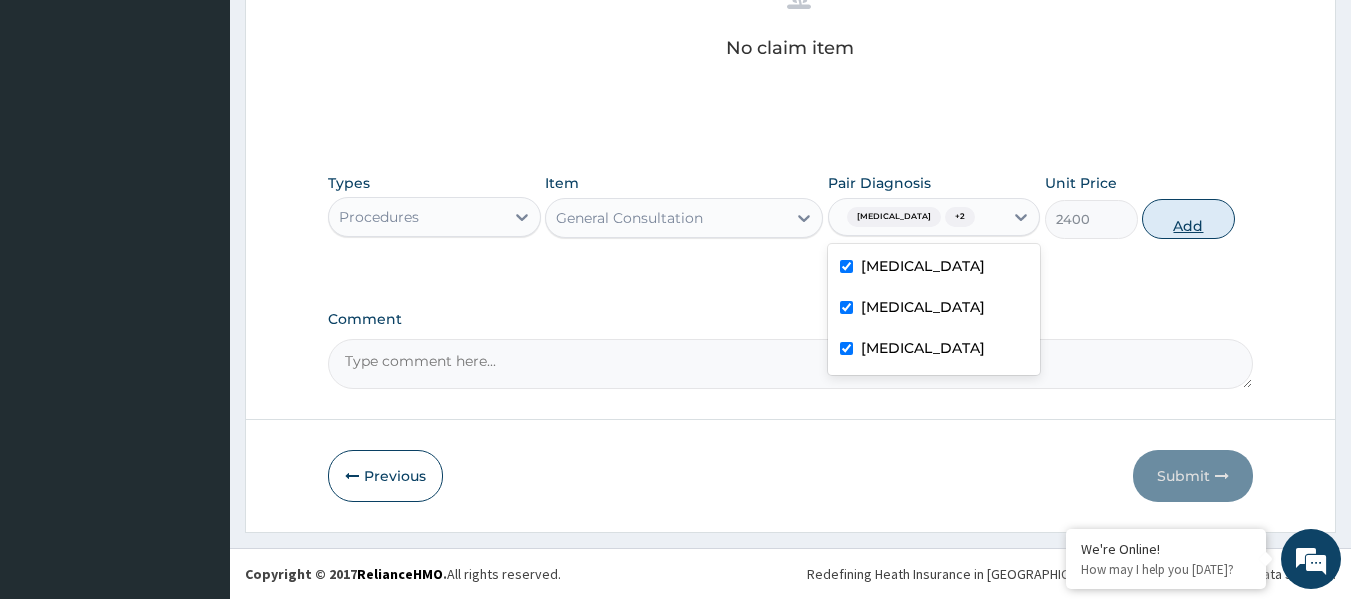 click on "Add" at bounding box center (1188, 219) 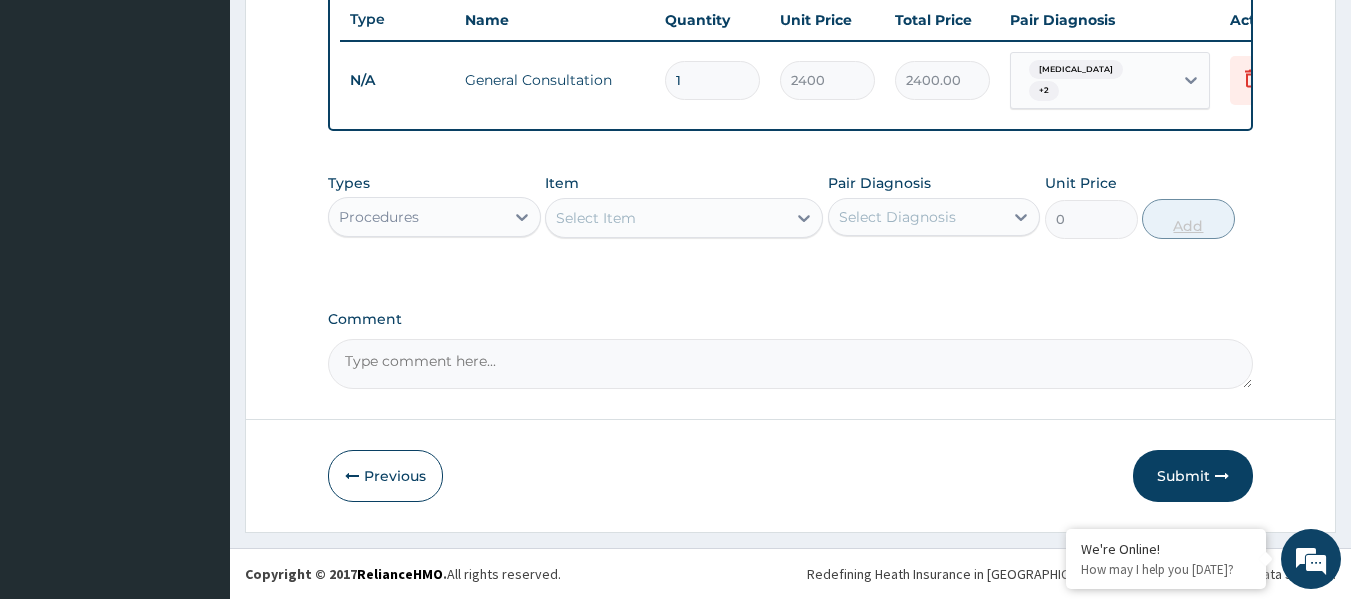 scroll, scrollTop: 771, scrollLeft: 0, axis: vertical 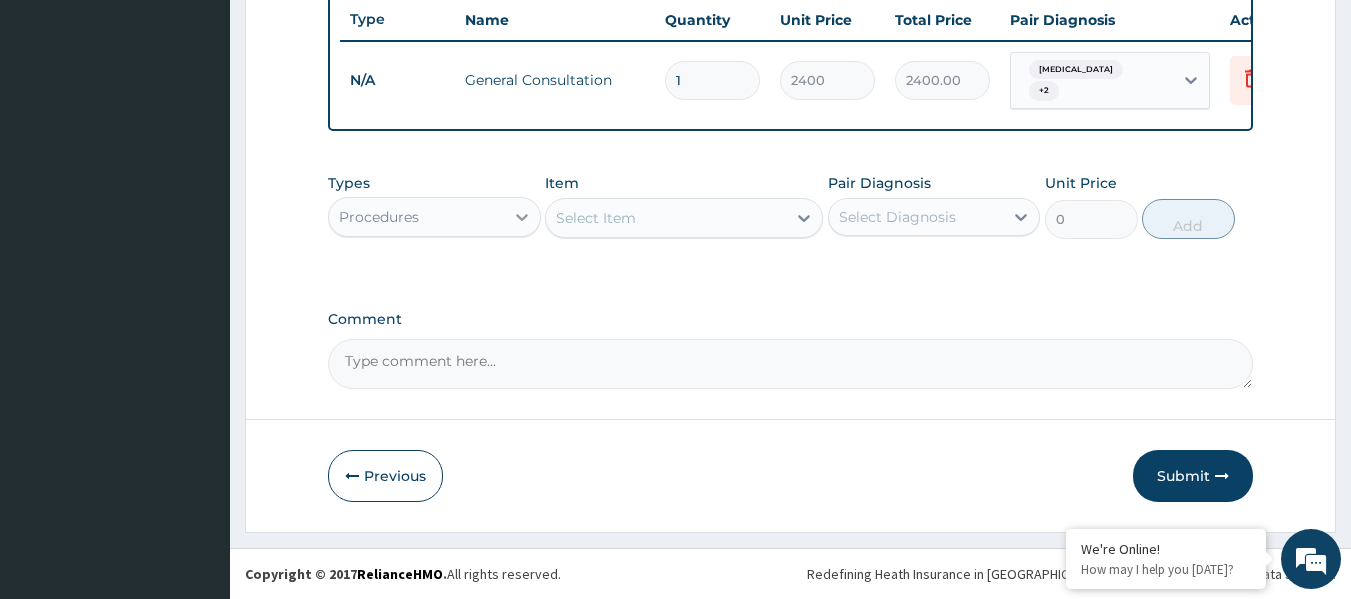 click at bounding box center (522, 217) 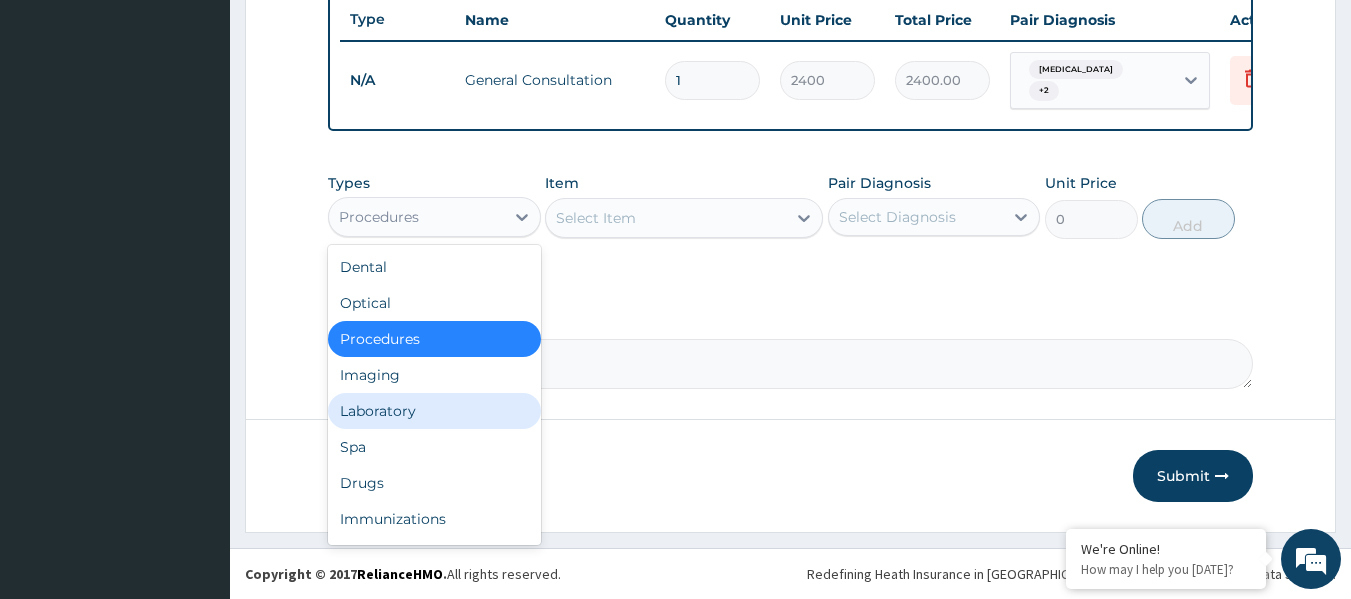 drag, startPoint x: 477, startPoint y: 407, endPoint x: 527, endPoint y: 379, distance: 57.306194 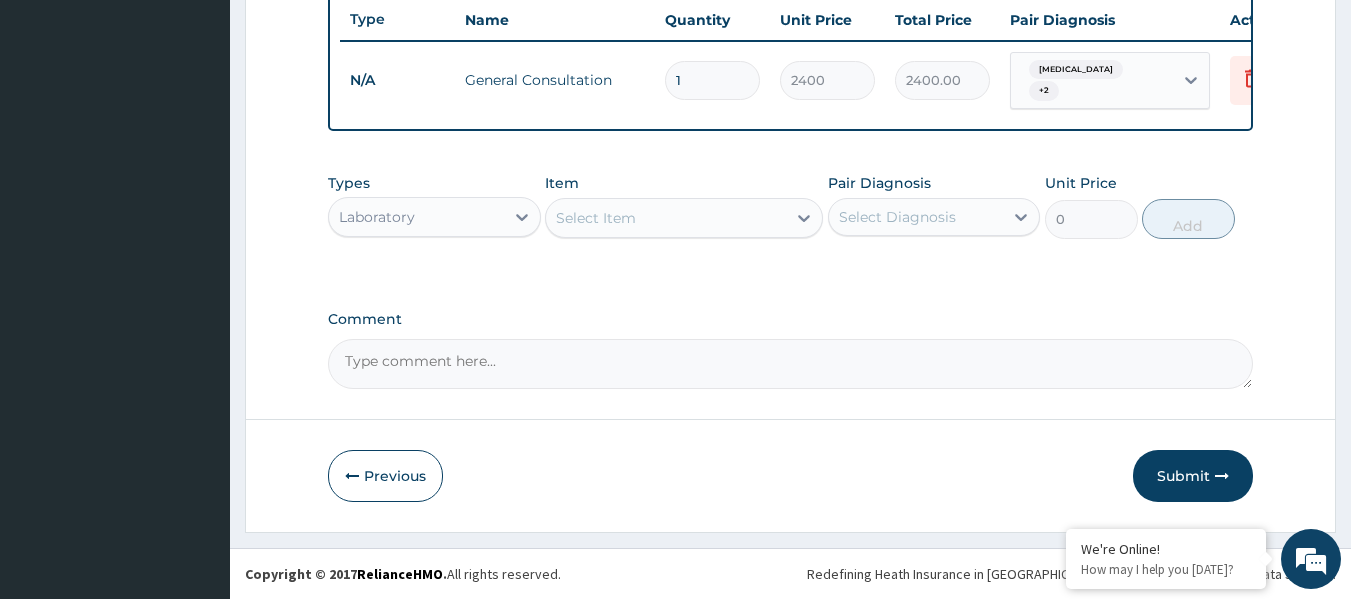 click on "Select Item" at bounding box center (666, 218) 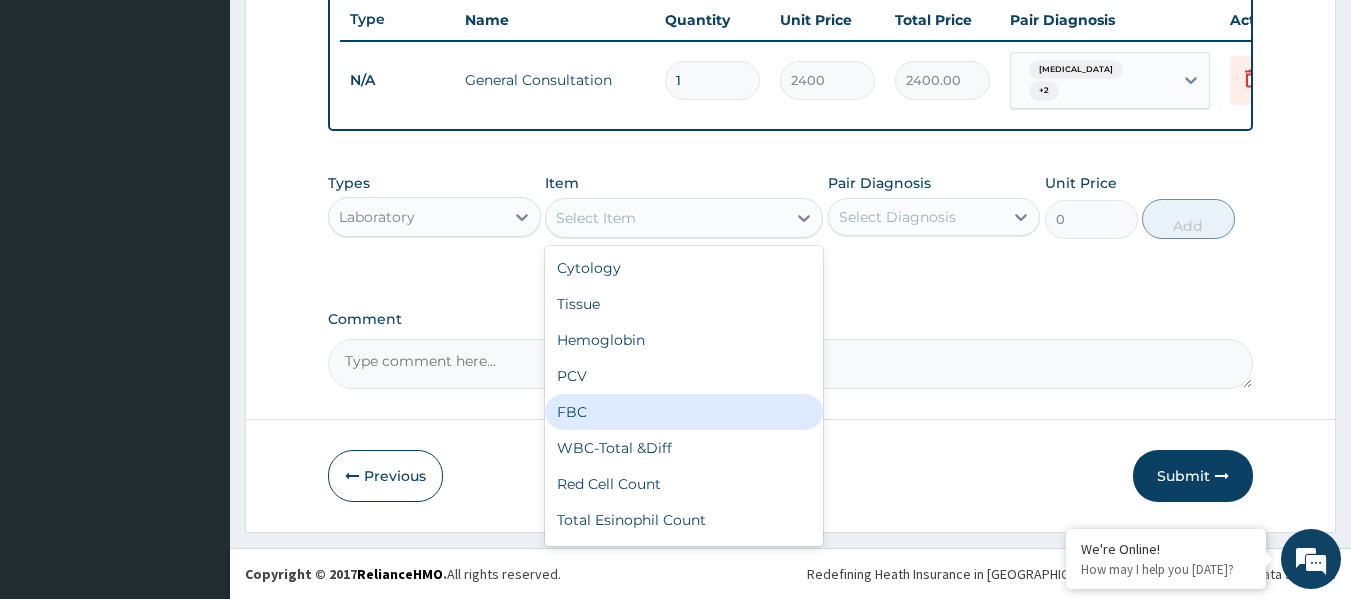 drag, startPoint x: 671, startPoint y: 405, endPoint x: 770, endPoint y: 364, distance: 107.15409 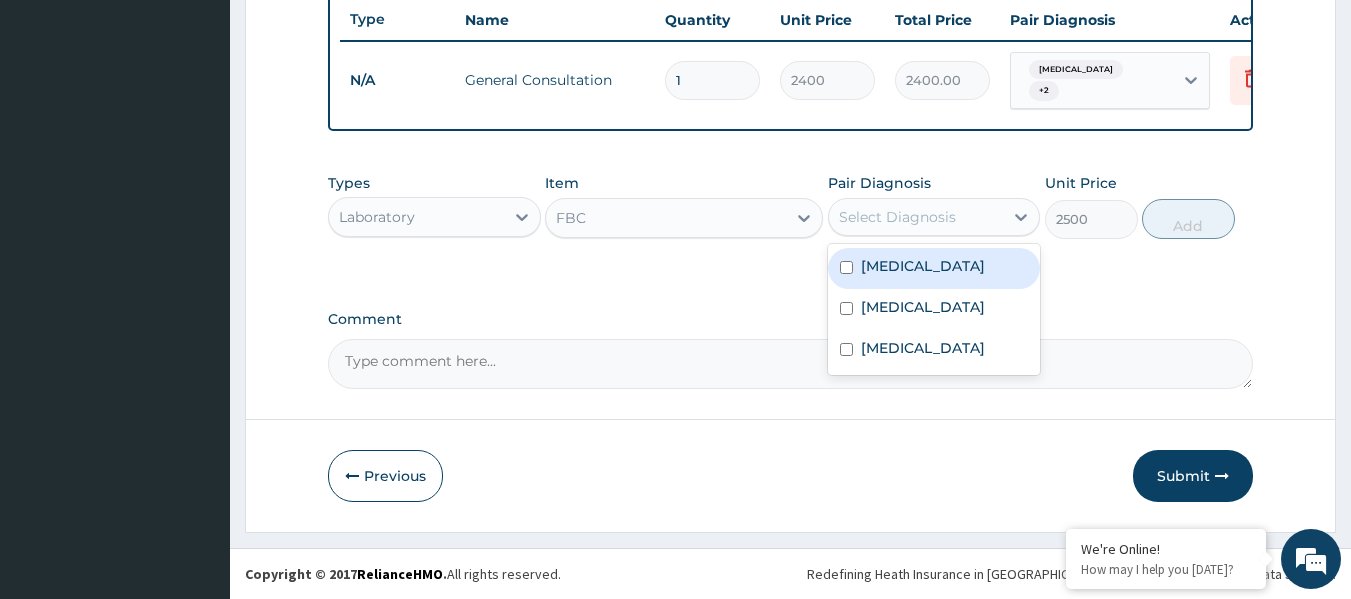 click on "Select Diagnosis" at bounding box center (916, 217) 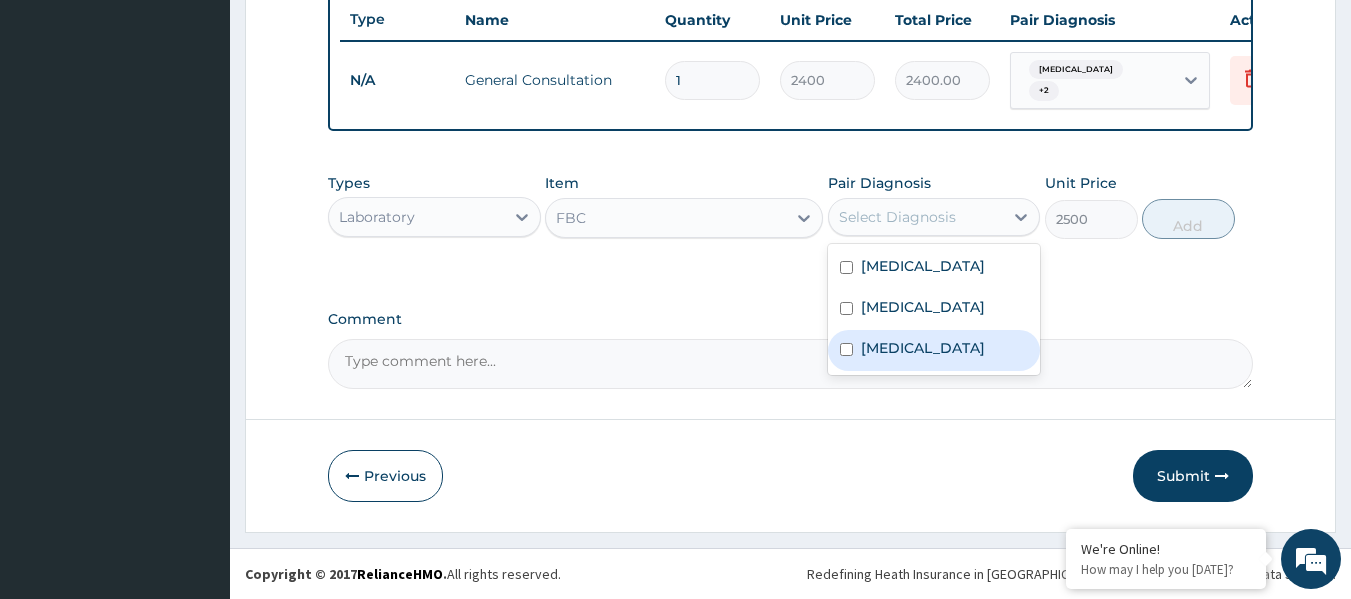 drag, startPoint x: 908, startPoint y: 346, endPoint x: 1045, endPoint y: 258, distance: 162.82812 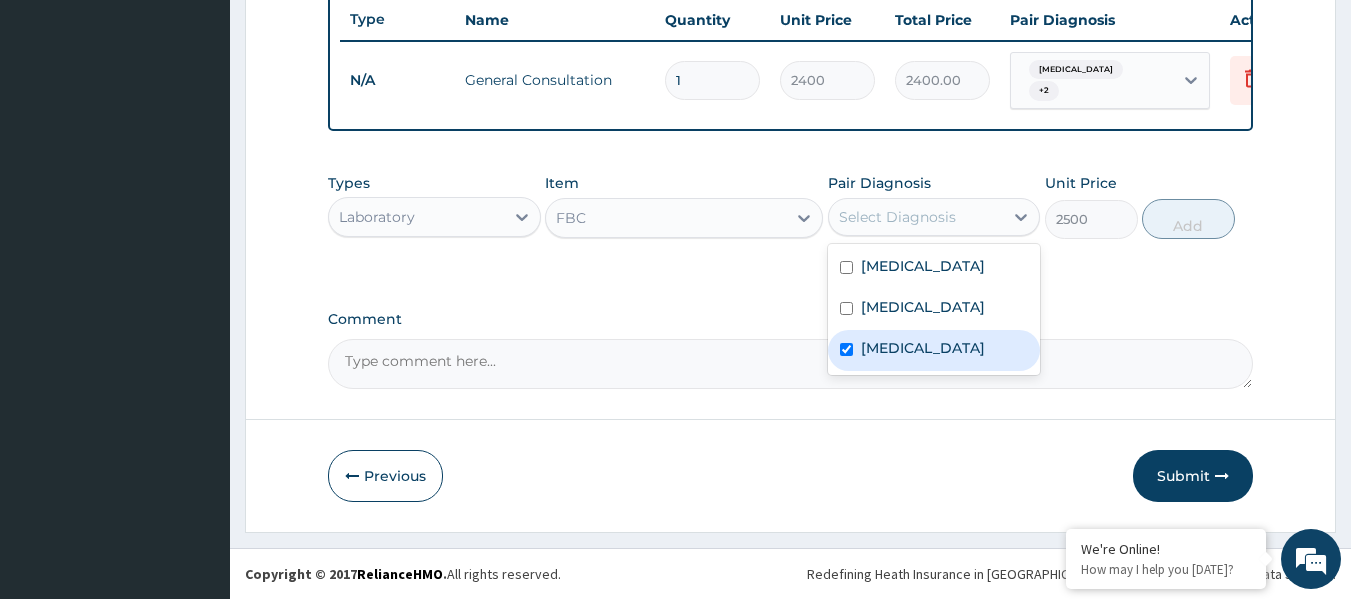 checkbox on "true" 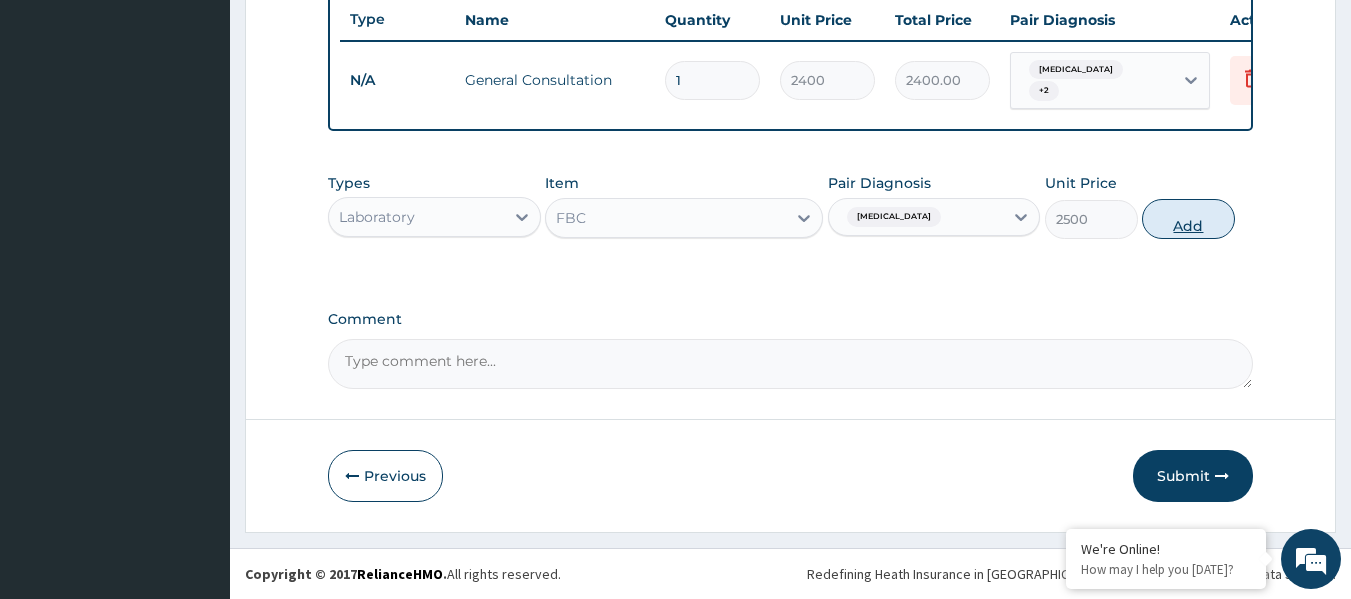 click on "Add" at bounding box center (1188, 219) 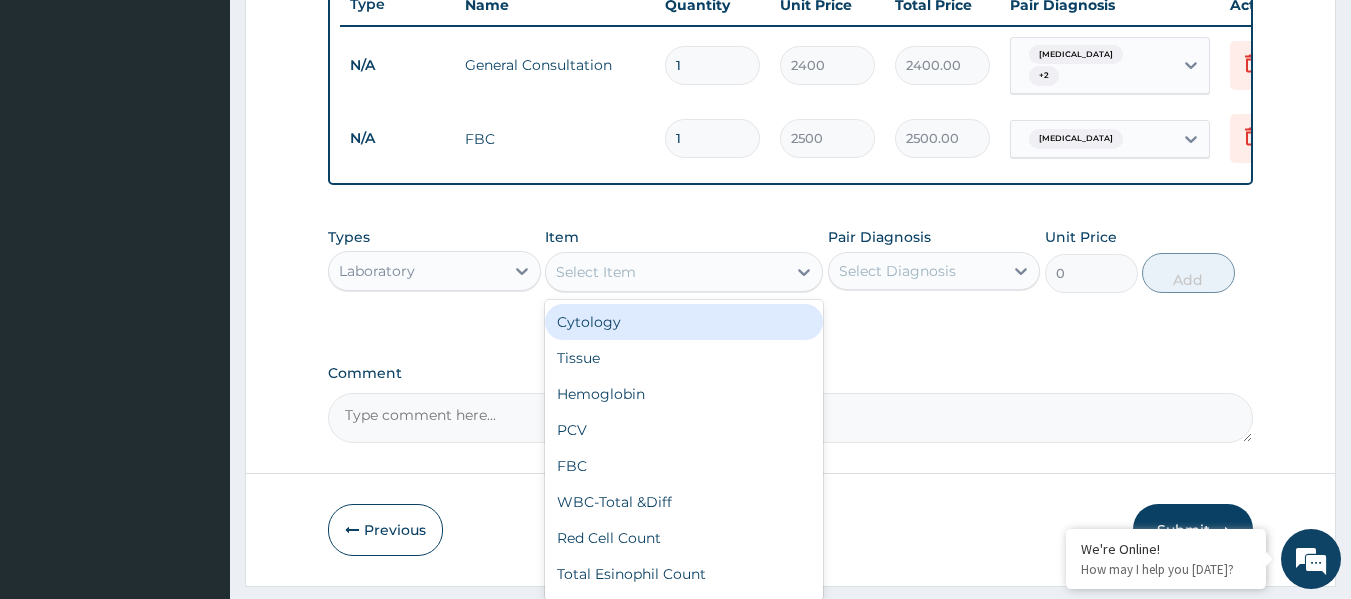 click on "Select Item" at bounding box center (666, 272) 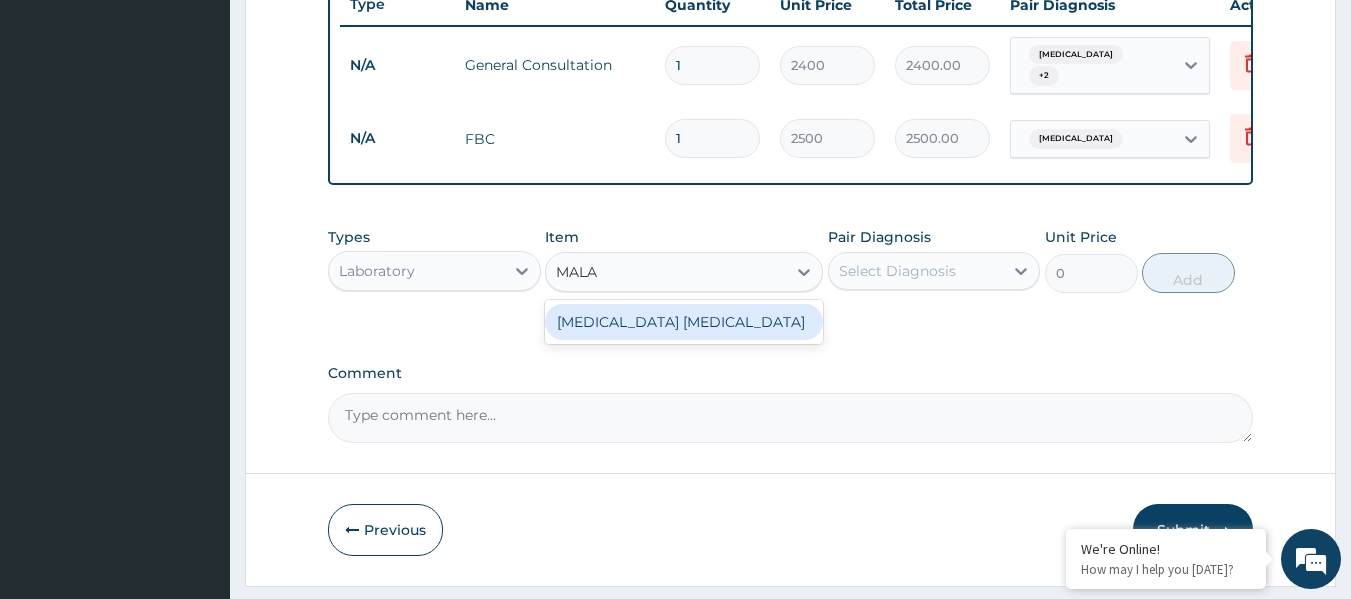 type on "MALAR" 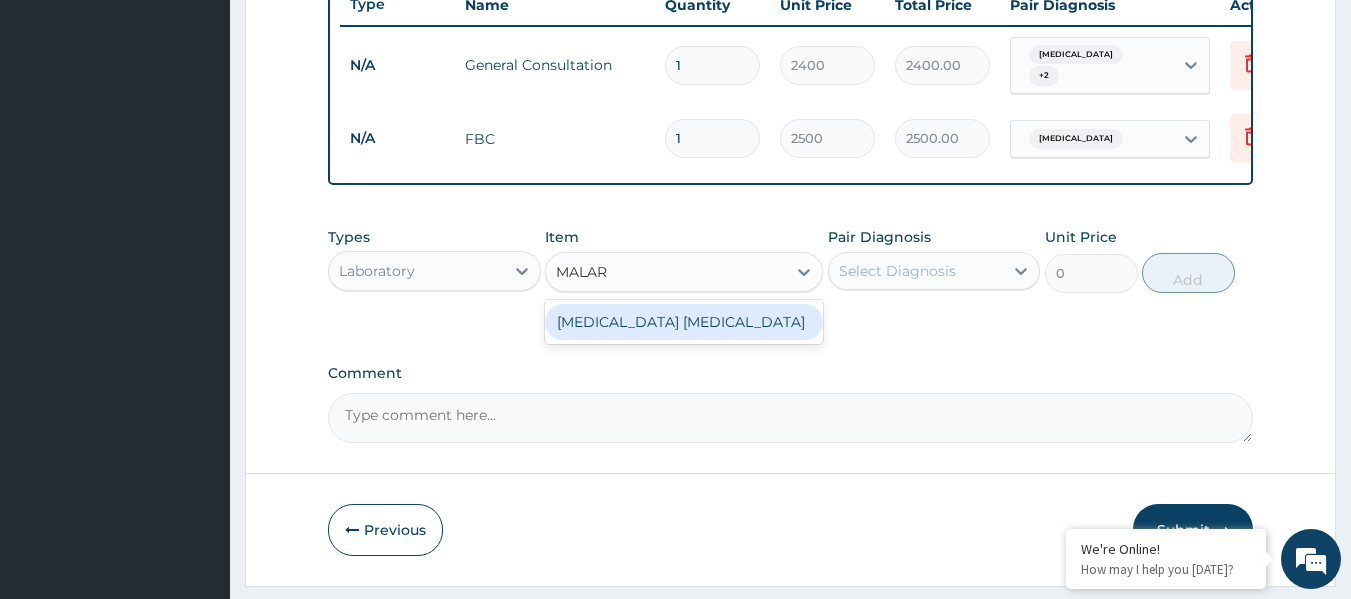 click on "Malaria Parasite" at bounding box center (684, 322) 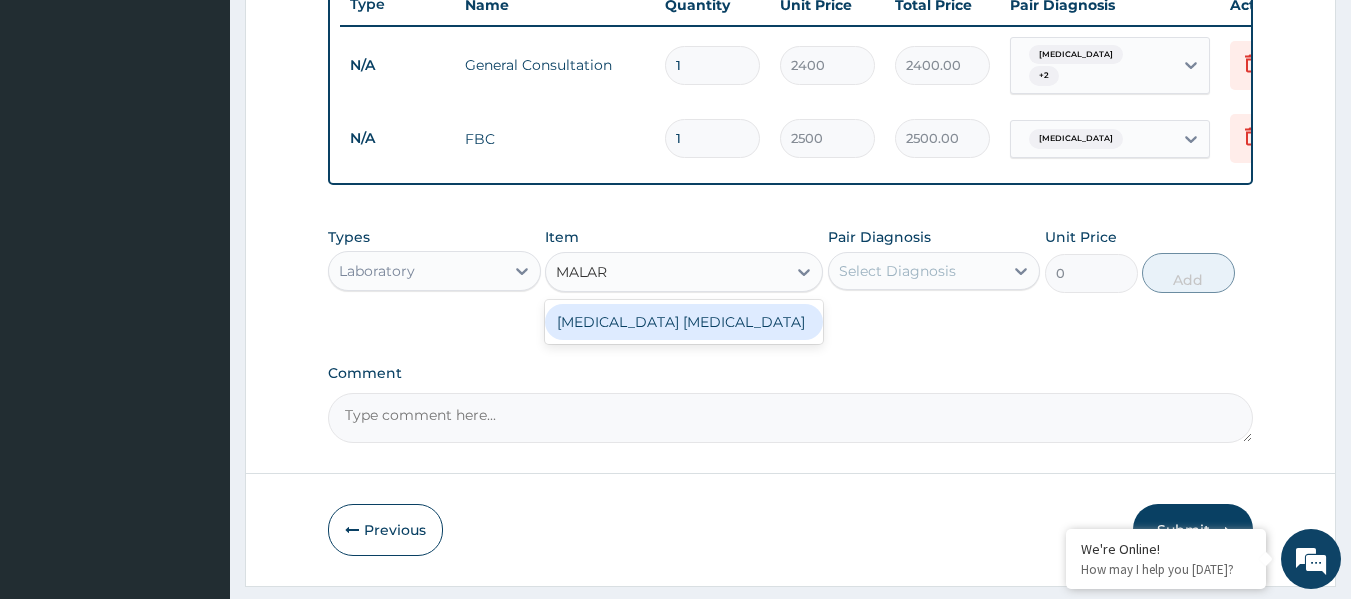 type 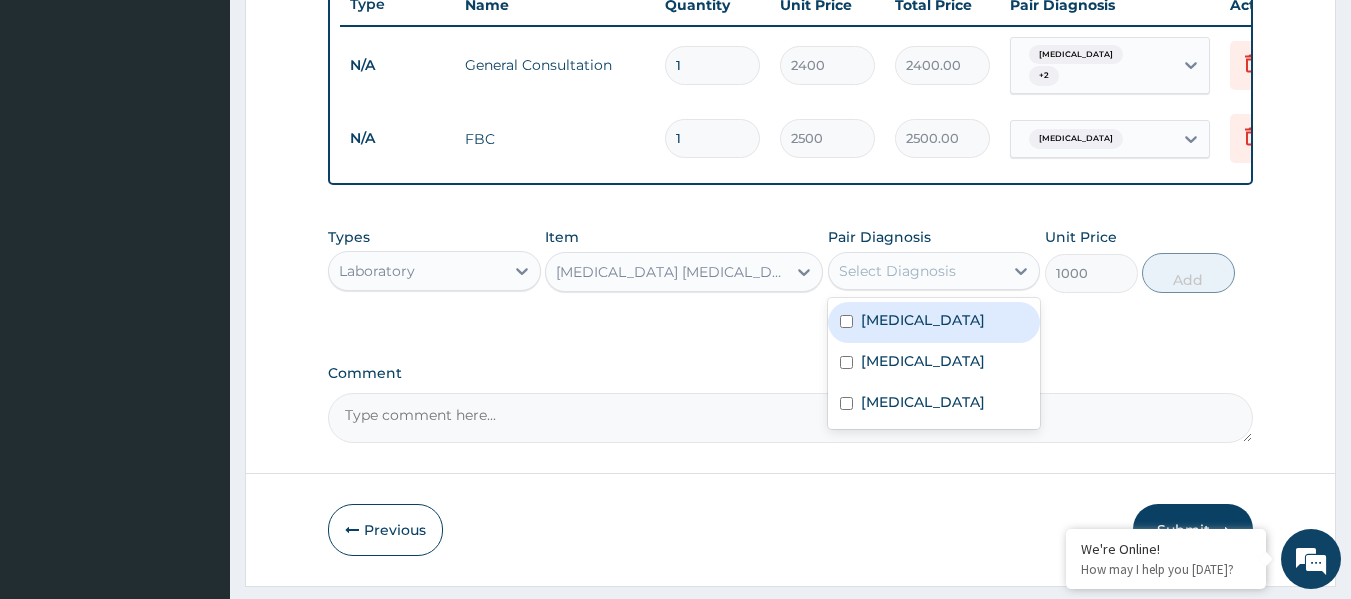 click on "Select Diagnosis" at bounding box center [916, 271] 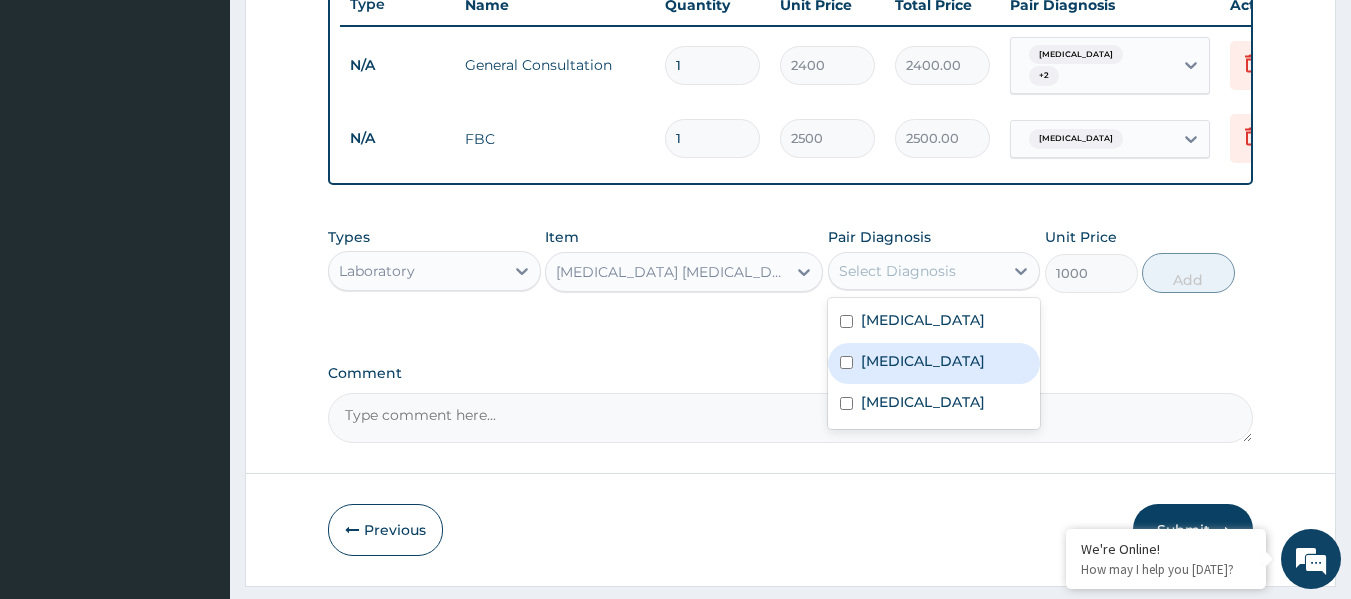 drag, startPoint x: 940, startPoint y: 369, endPoint x: 1020, endPoint y: 327, distance: 90.35486 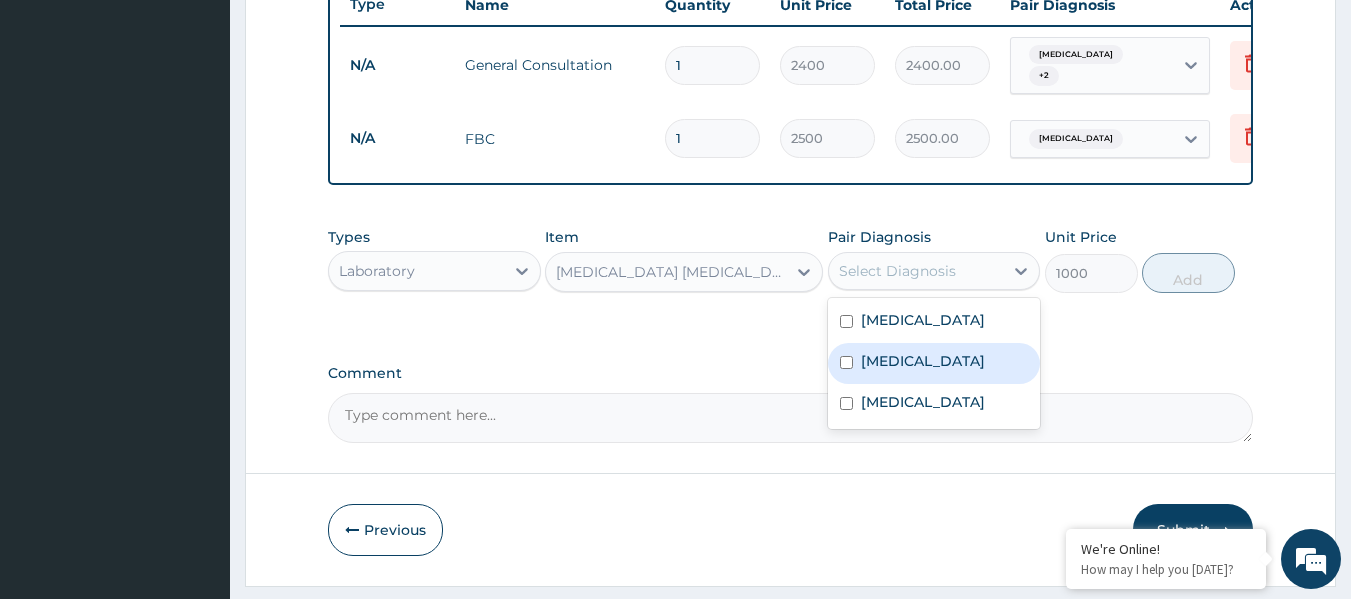 click on "Malaria" at bounding box center (934, 363) 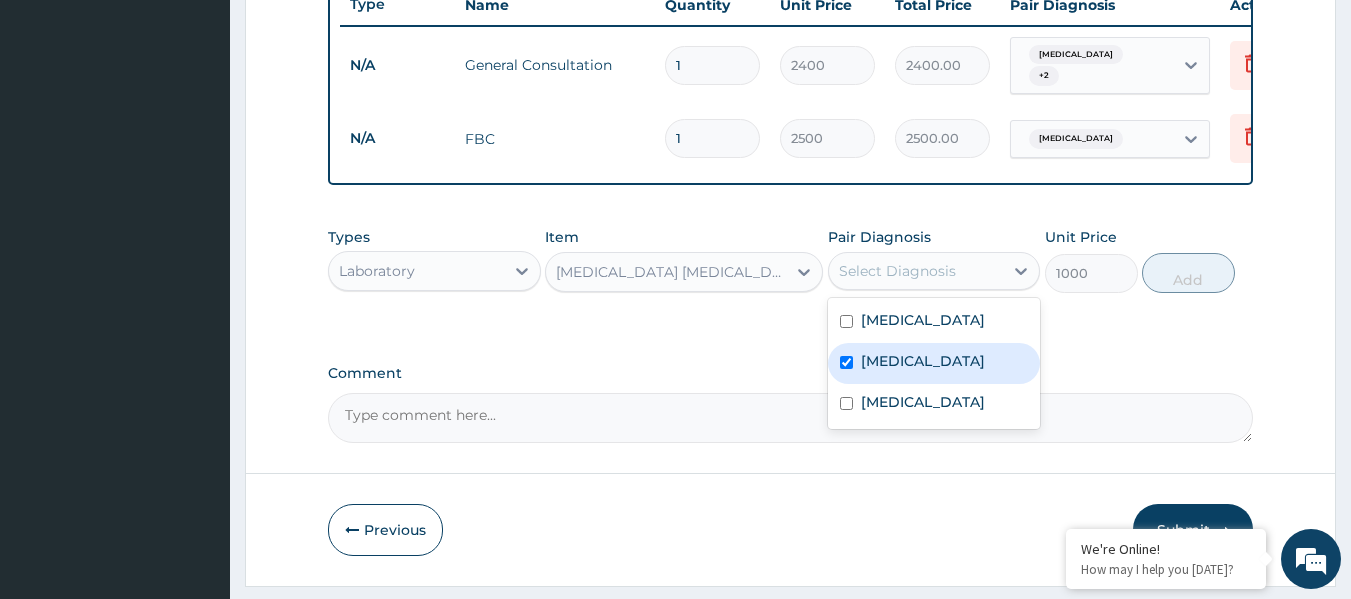 checkbox on "true" 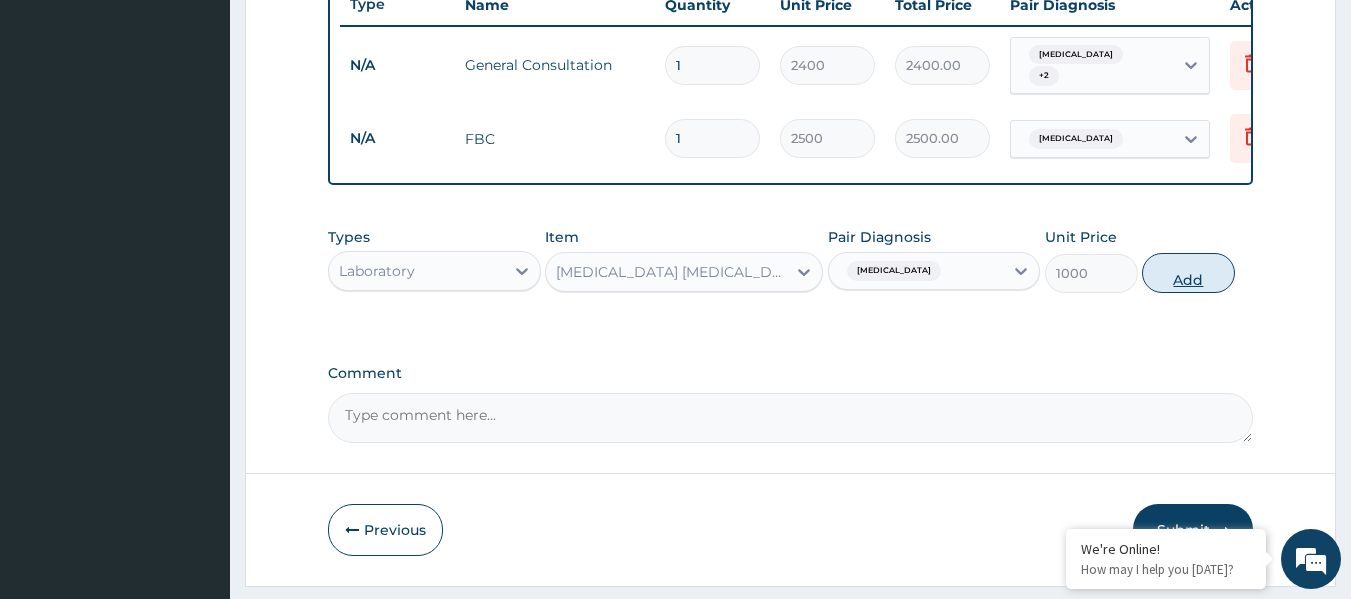 click on "Add" at bounding box center [1188, 273] 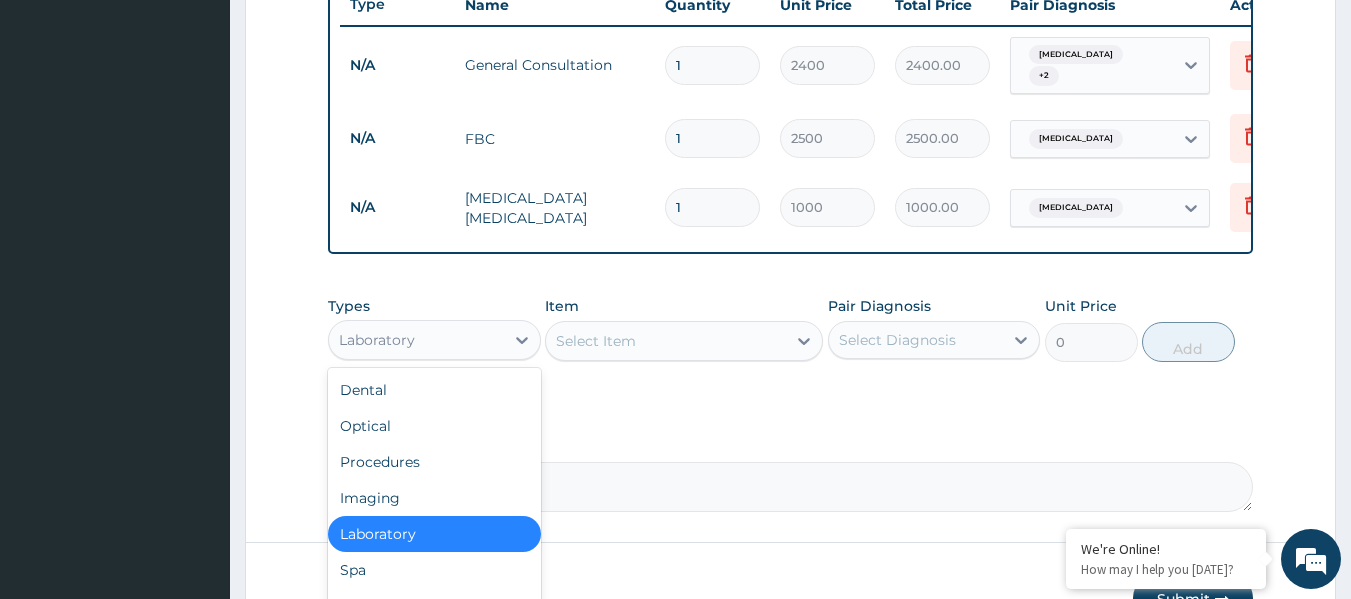 click on "Laboratory" at bounding box center [416, 340] 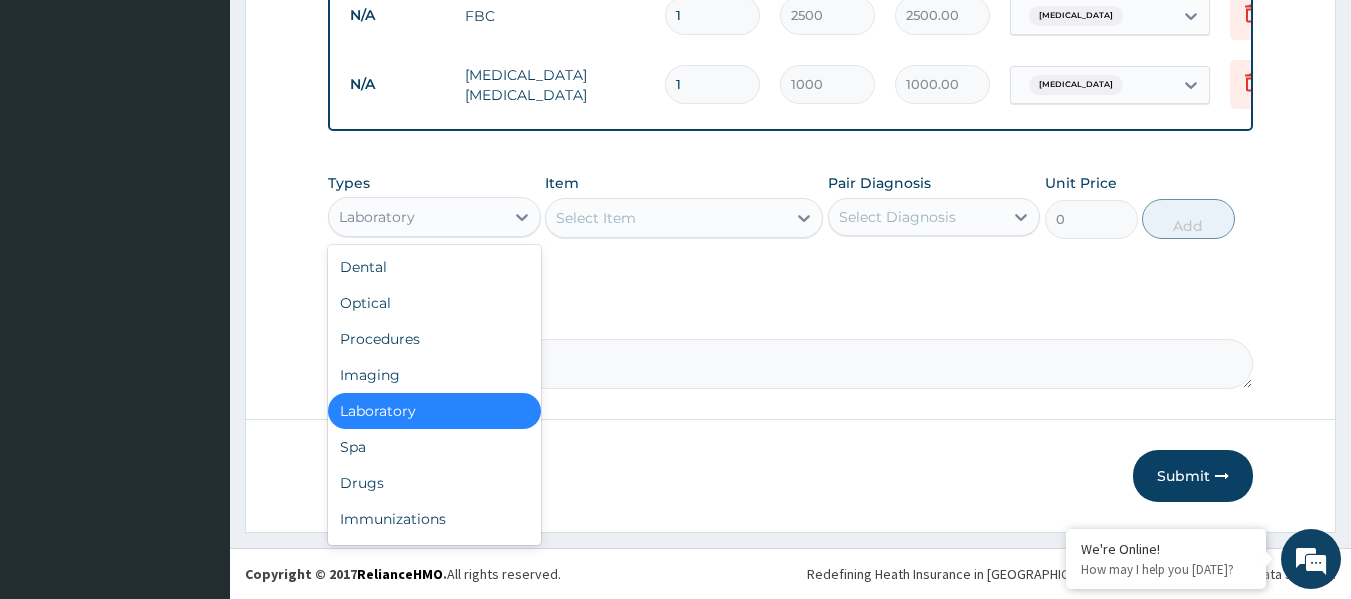 scroll, scrollTop: 909, scrollLeft: 0, axis: vertical 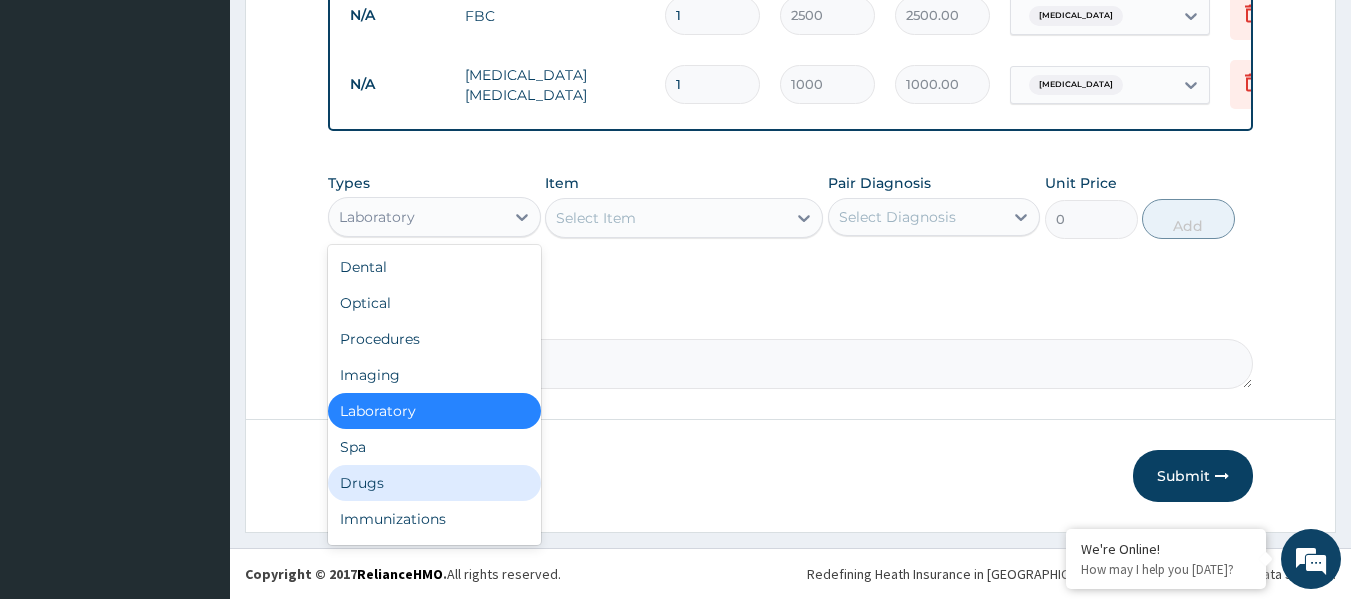 drag, startPoint x: 472, startPoint y: 478, endPoint x: 515, endPoint y: 437, distance: 59.413803 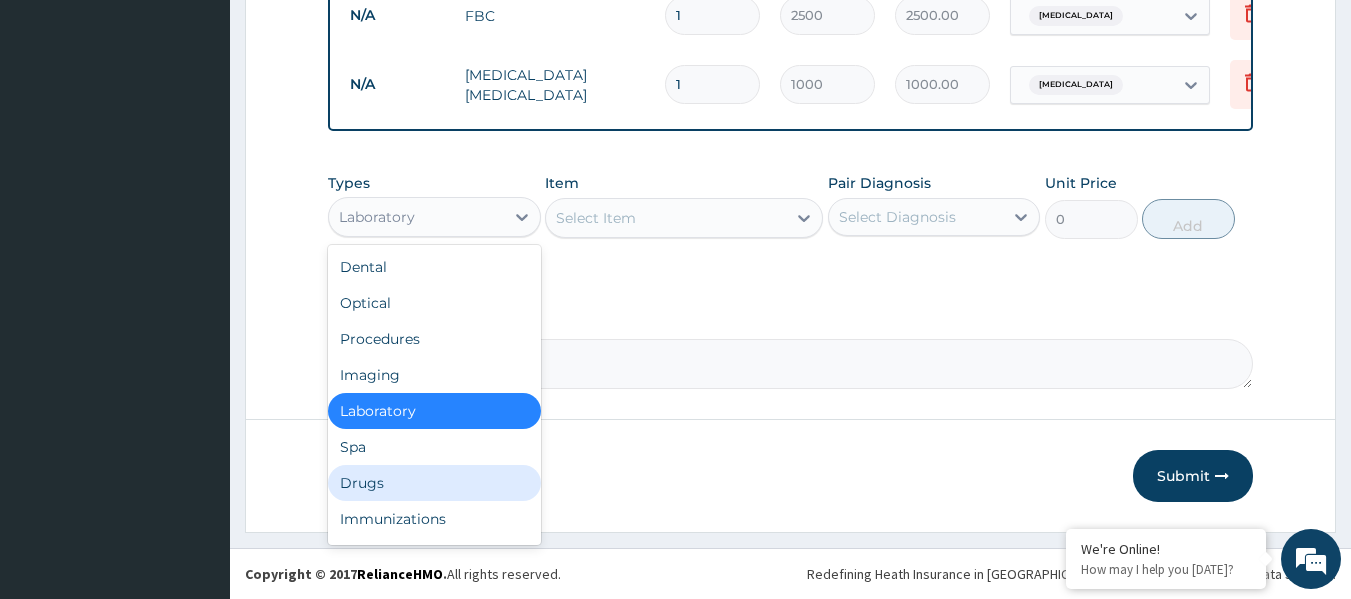 click on "Drugs" at bounding box center [434, 483] 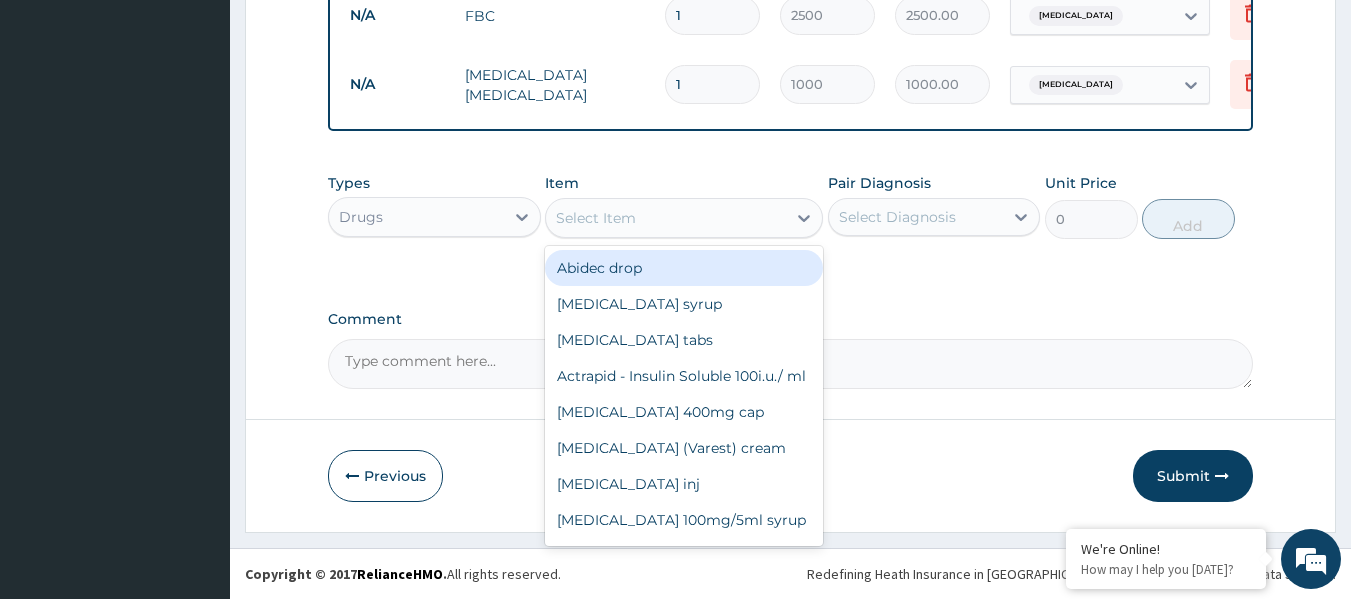 click on "Select Item" at bounding box center (666, 218) 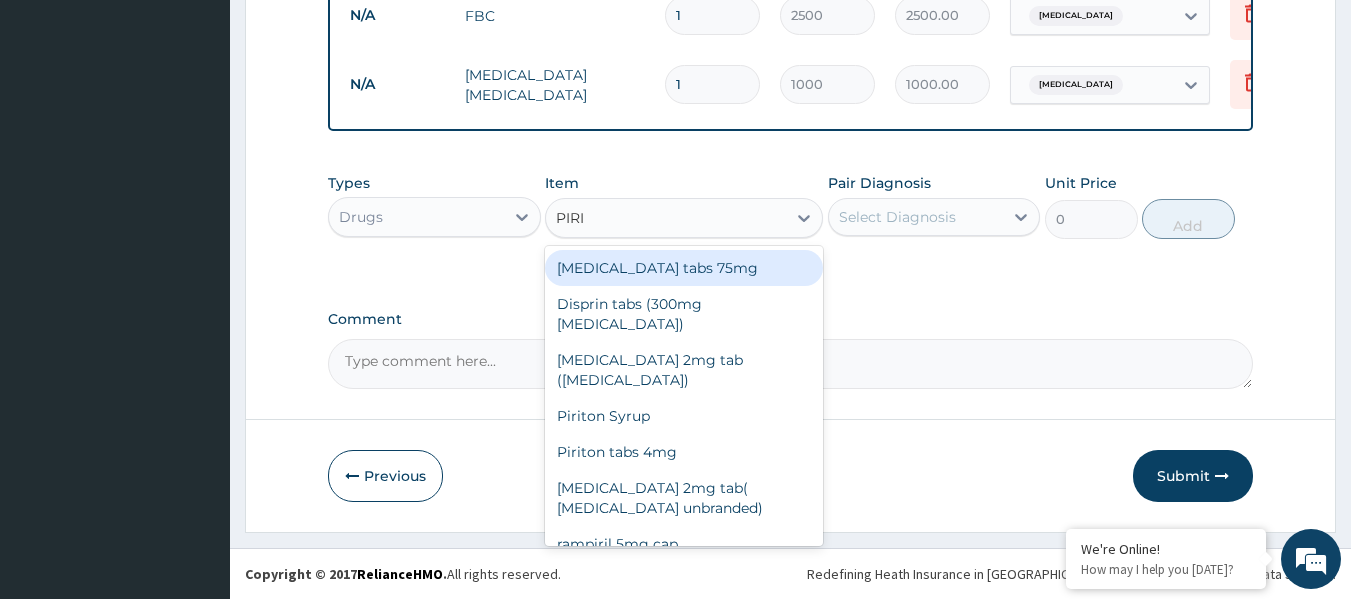 type on "PIRIT" 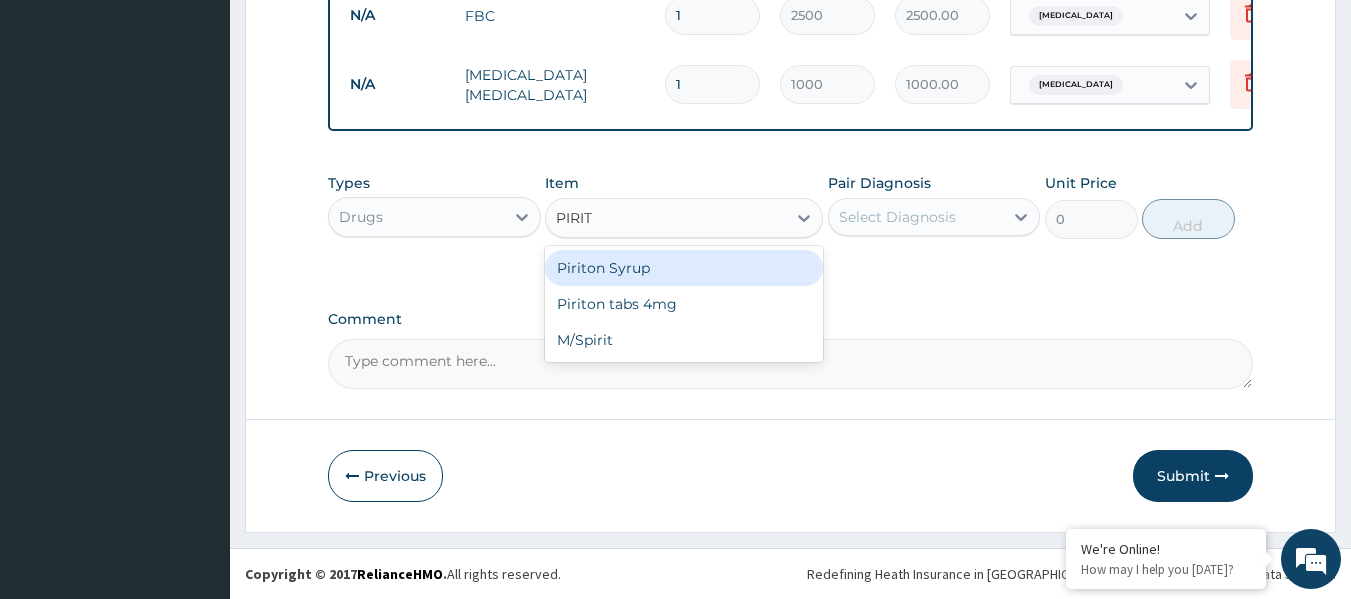 click on "Piriton Syrup" at bounding box center [684, 268] 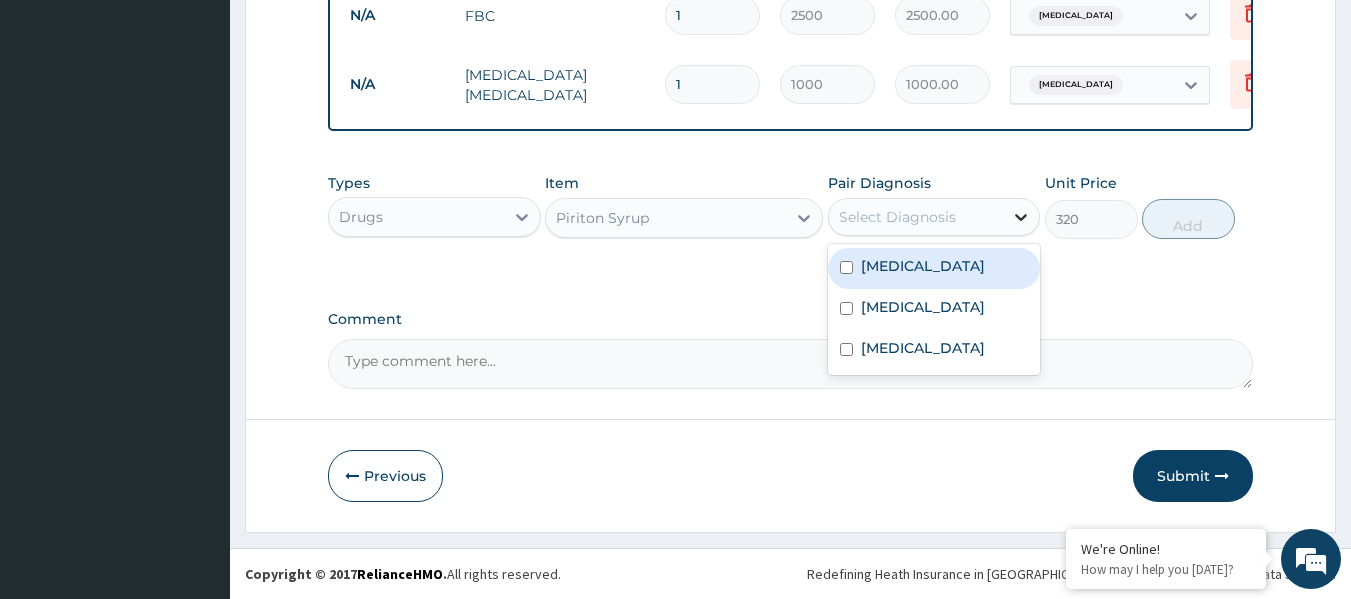 click at bounding box center (1021, 217) 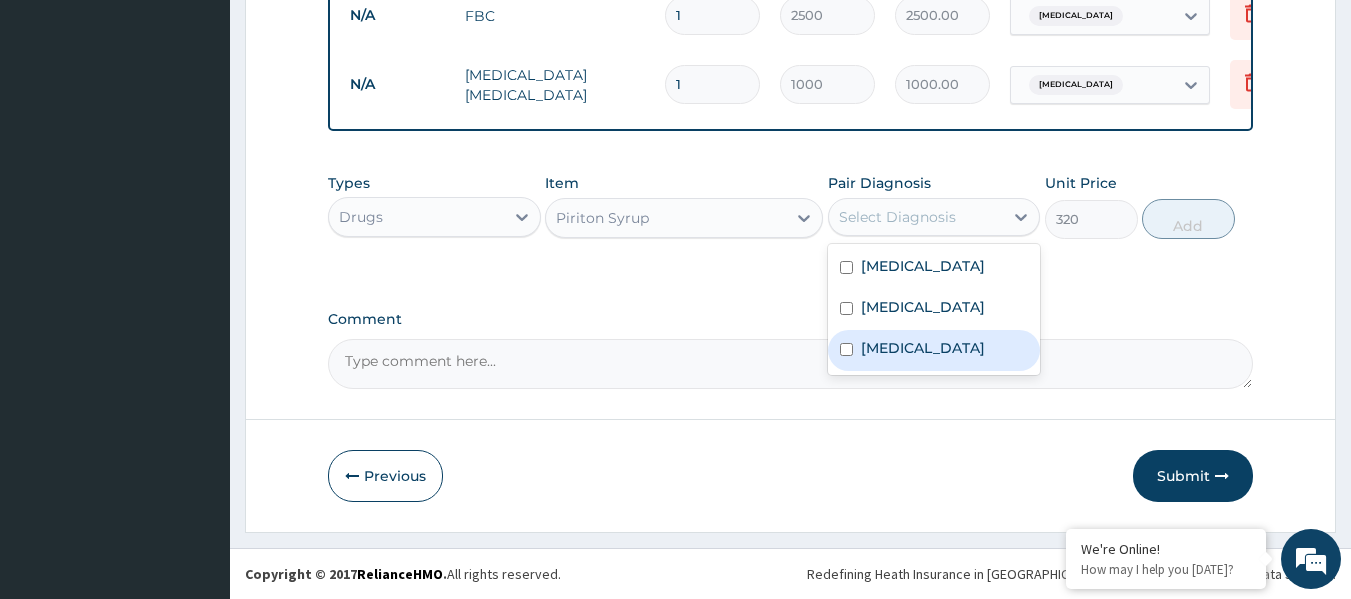 click on "Upper respiratory infection" at bounding box center (923, 348) 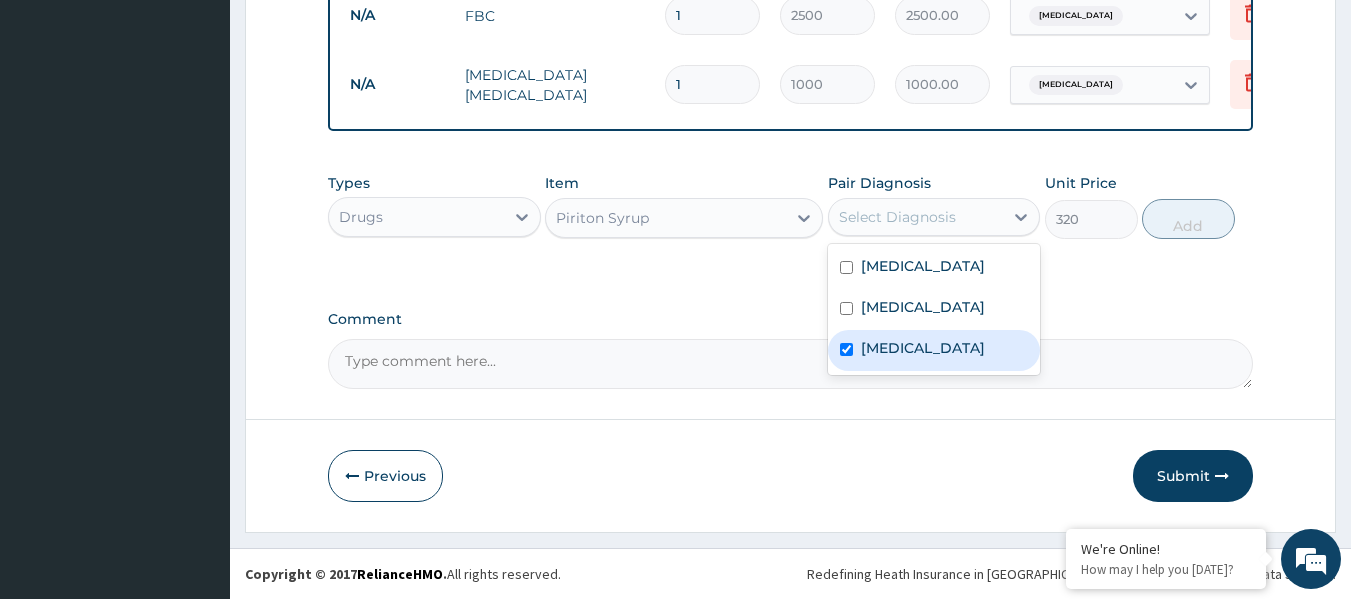 checkbox on "true" 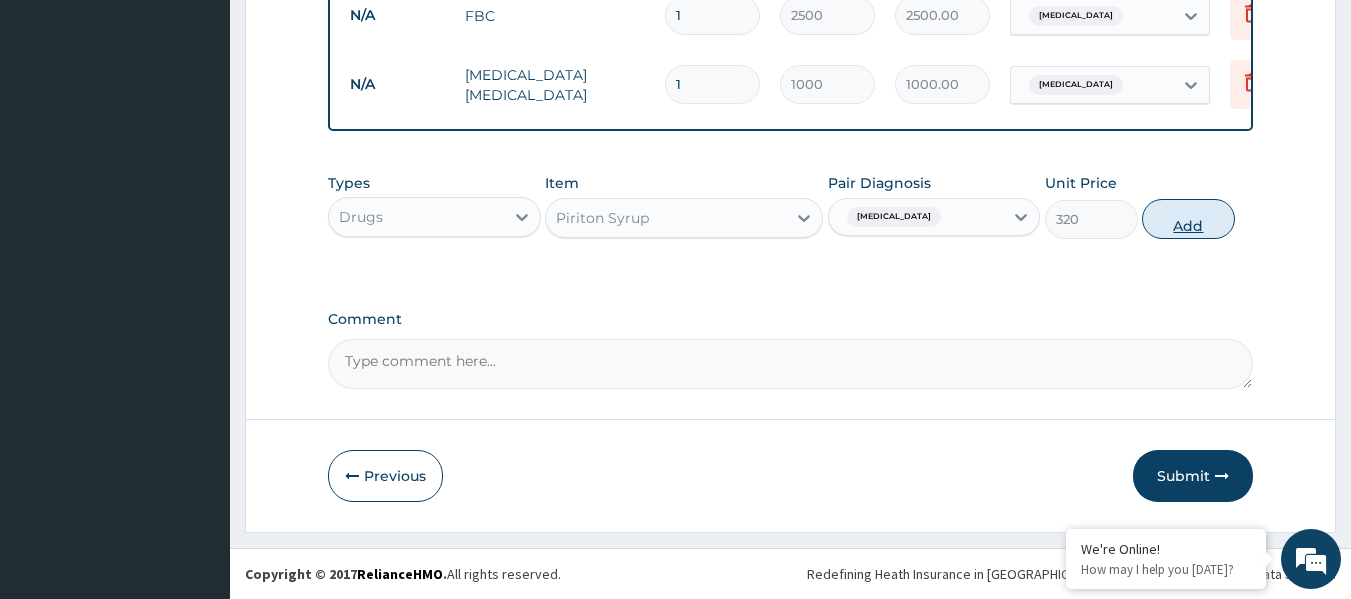 click on "Add" at bounding box center [1188, 219] 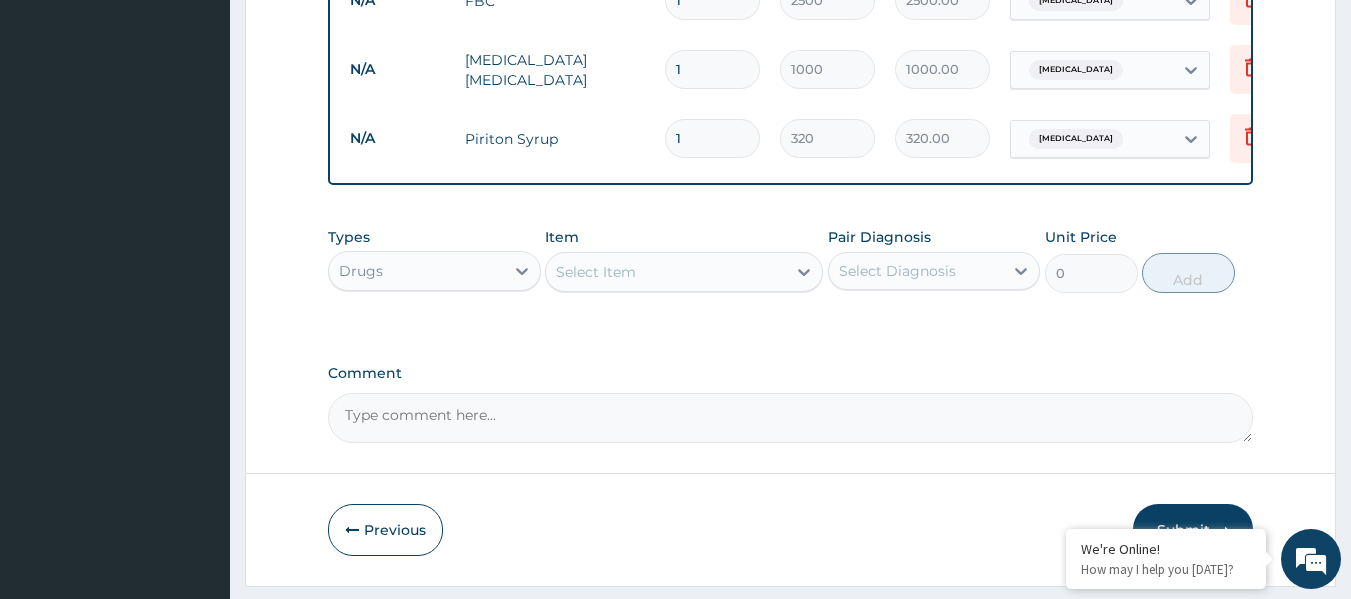 click on "Select Item" at bounding box center (666, 272) 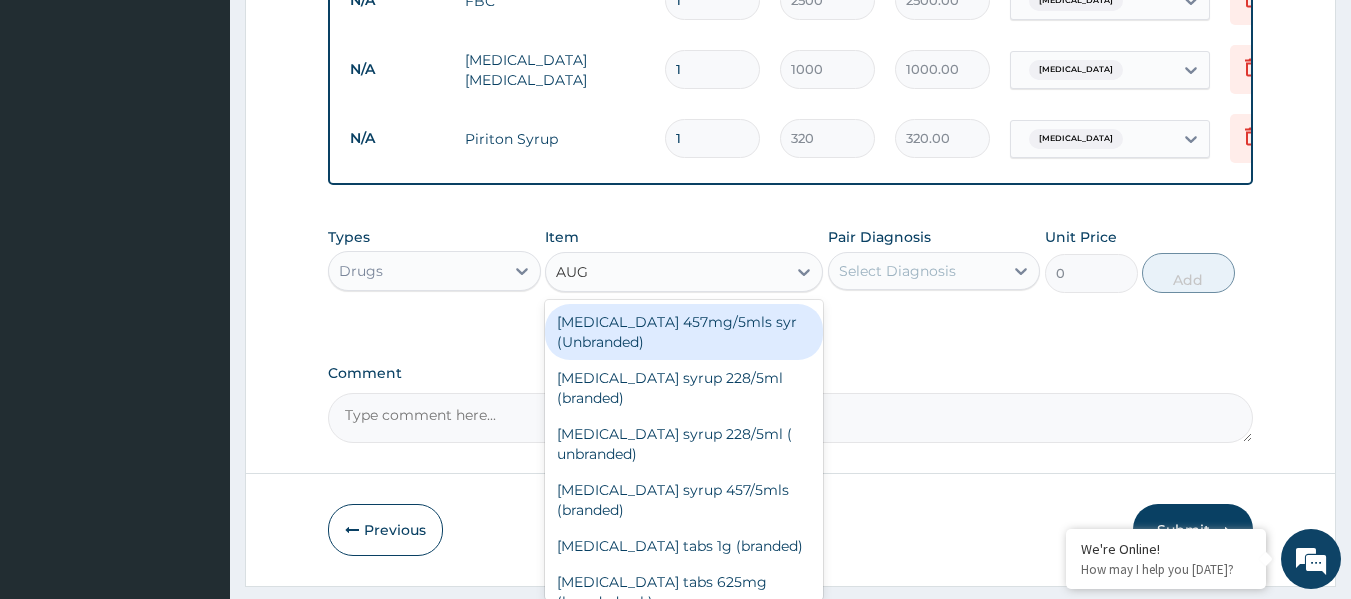 type on "AUGM" 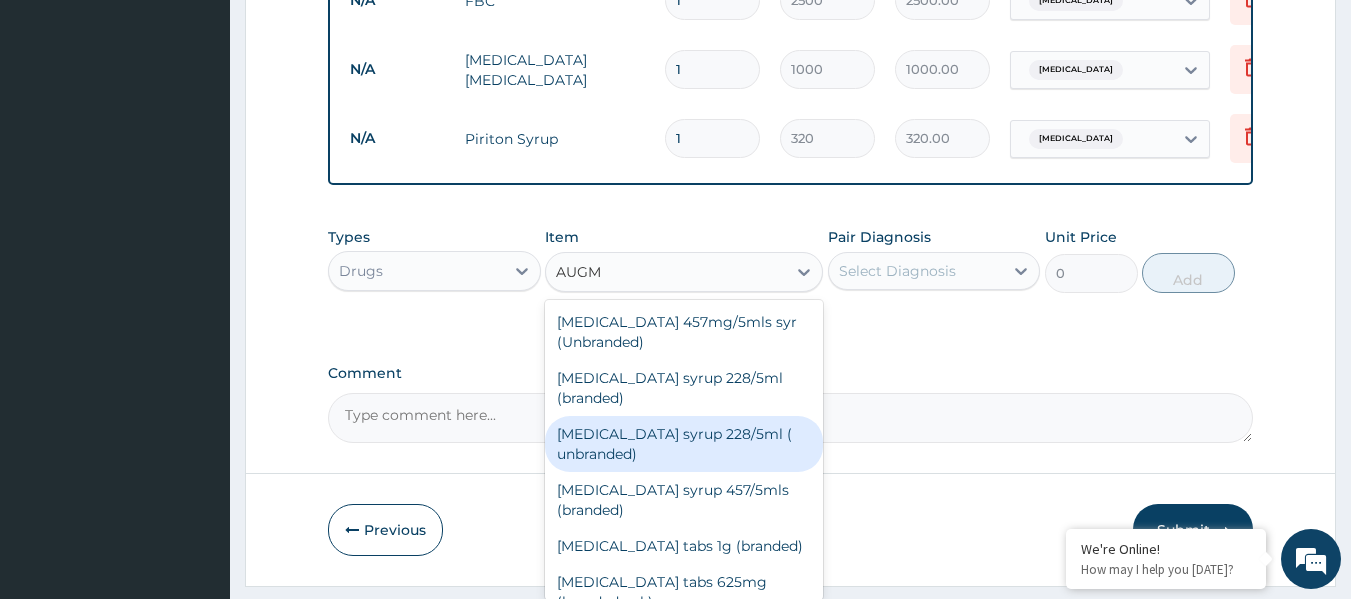 click on "[MEDICAL_DATA] syrup 228/5ml ( unbranded)" at bounding box center (684, 444) 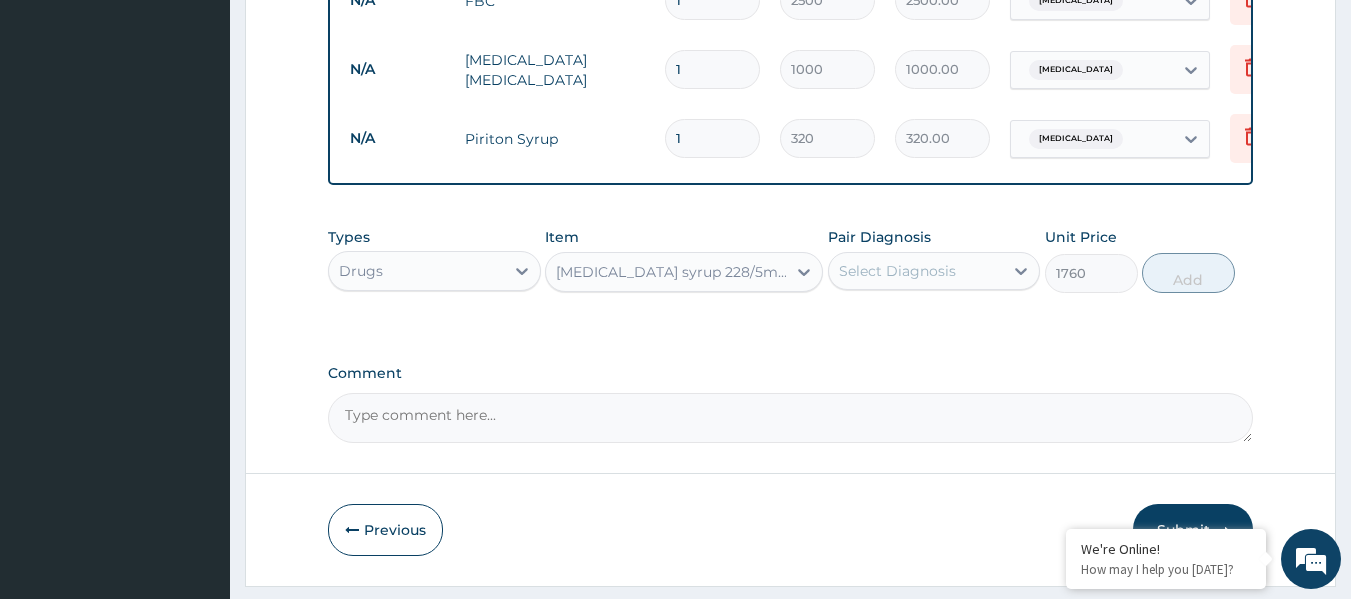 click on "Select Diagnosis" at bounding box center [916, 271] 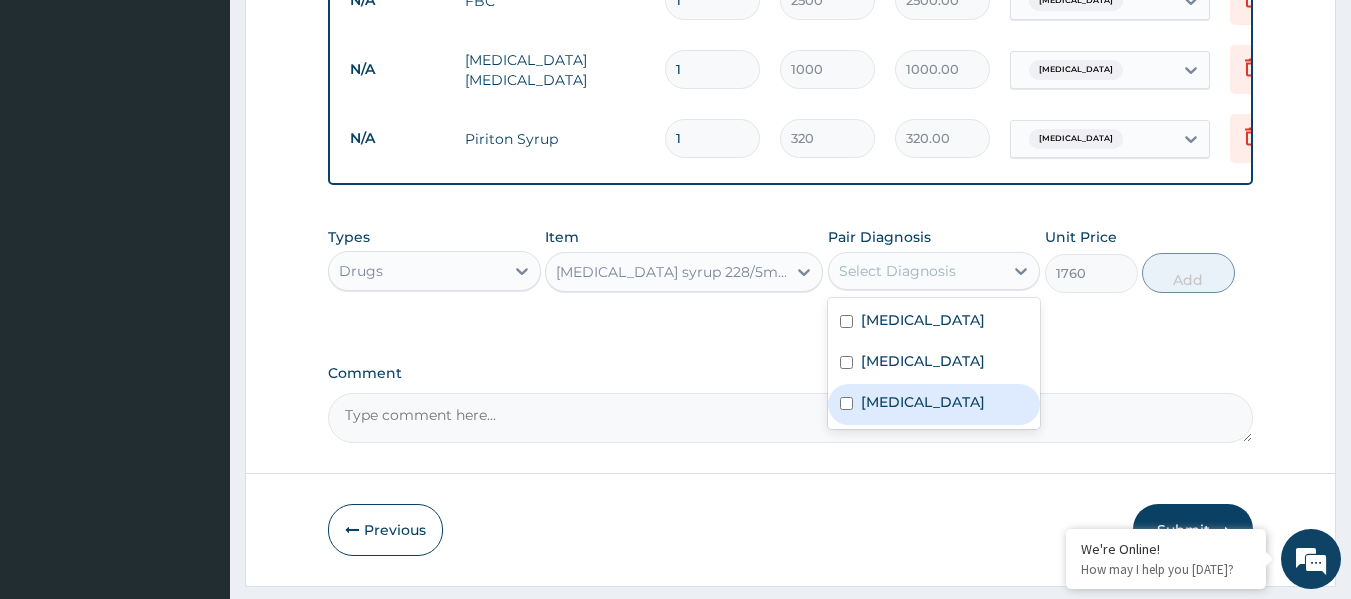 click on "Upper respiratory infection" at bounding box center (923, 402) 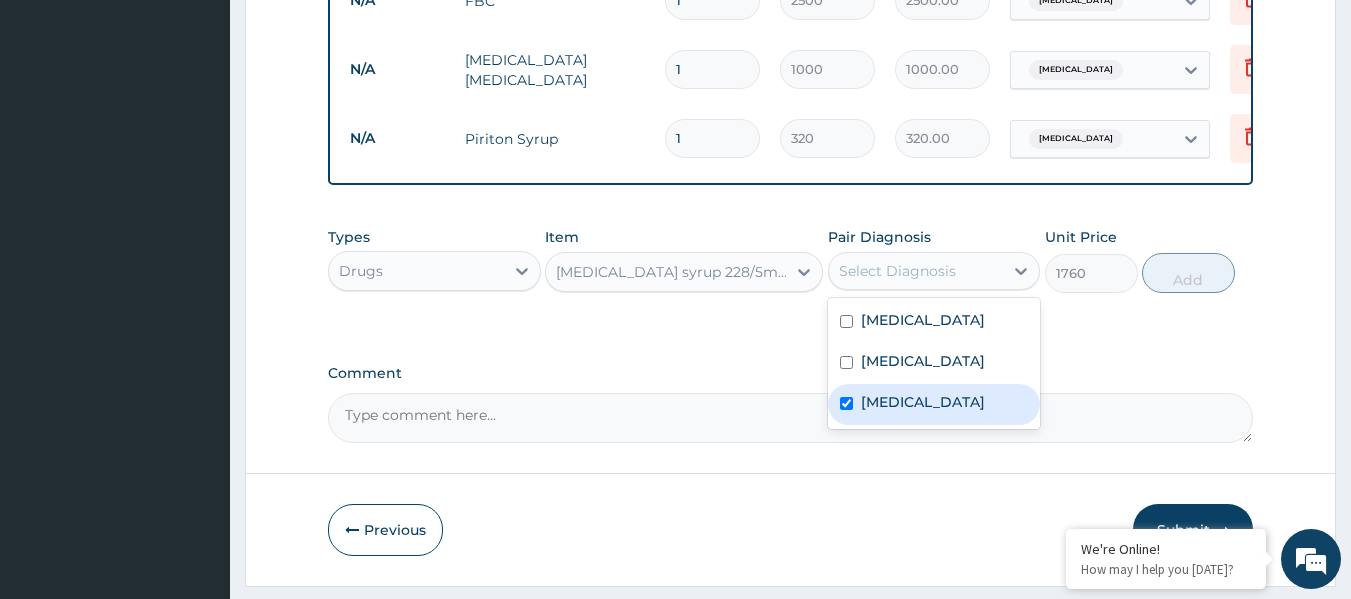 checkbox on "true" 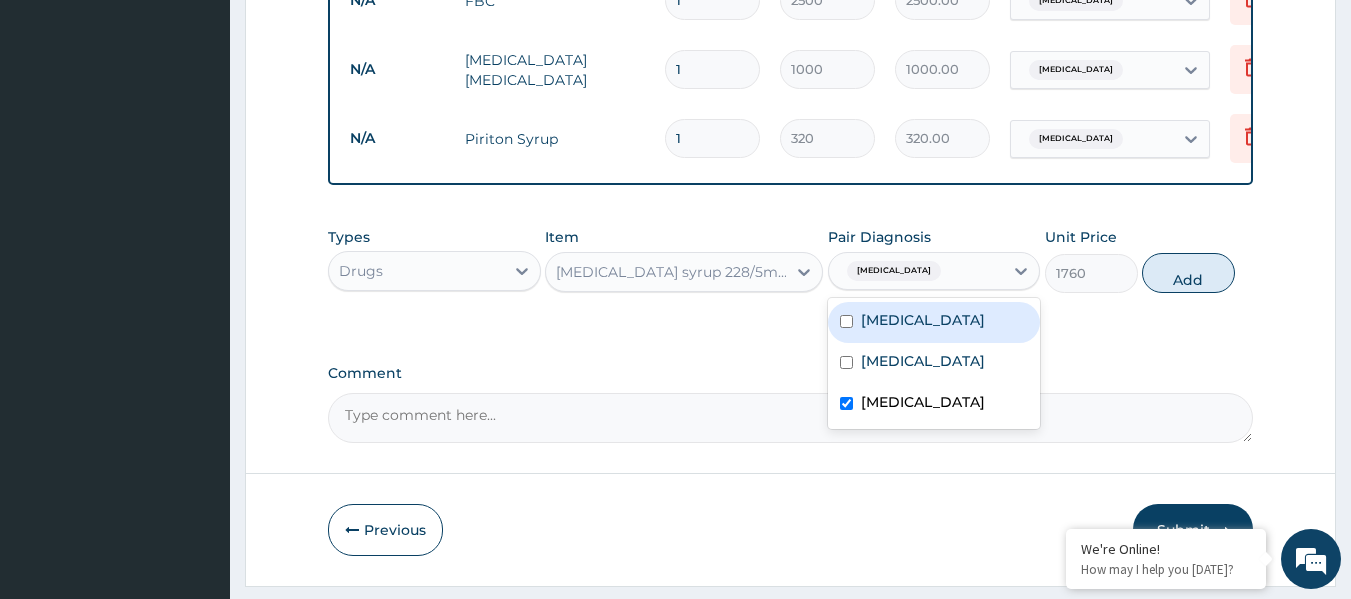 click on "Mumps" at bounding box center [934, 322] 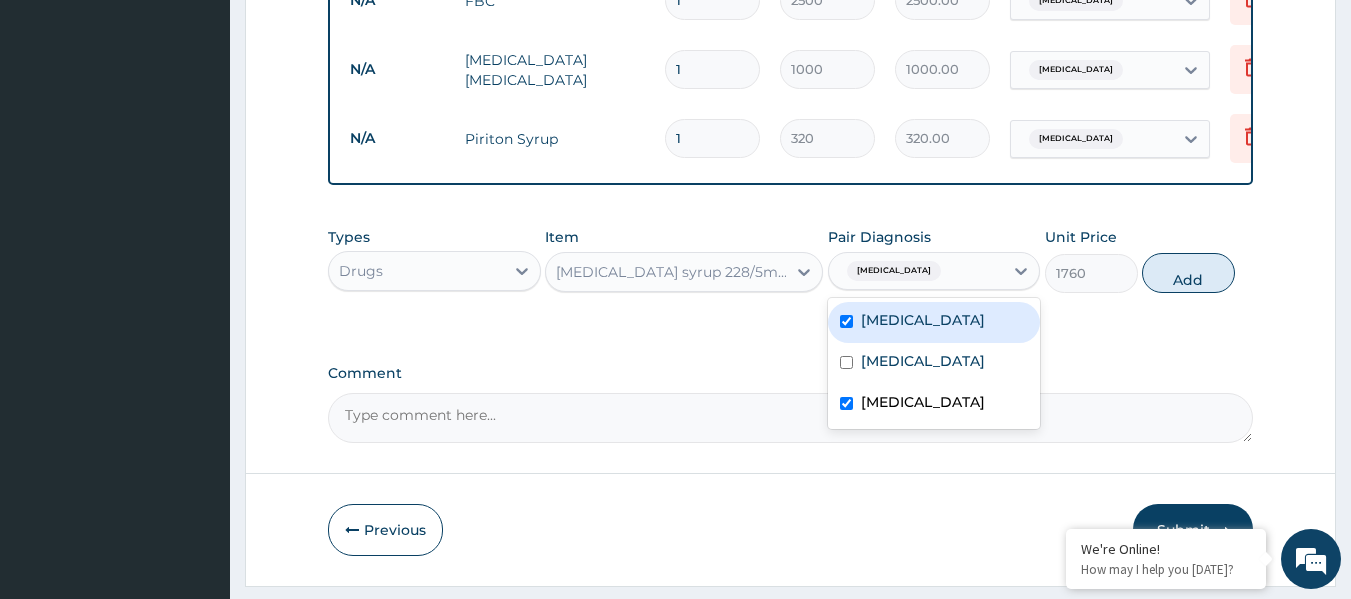 checkbox on "true" 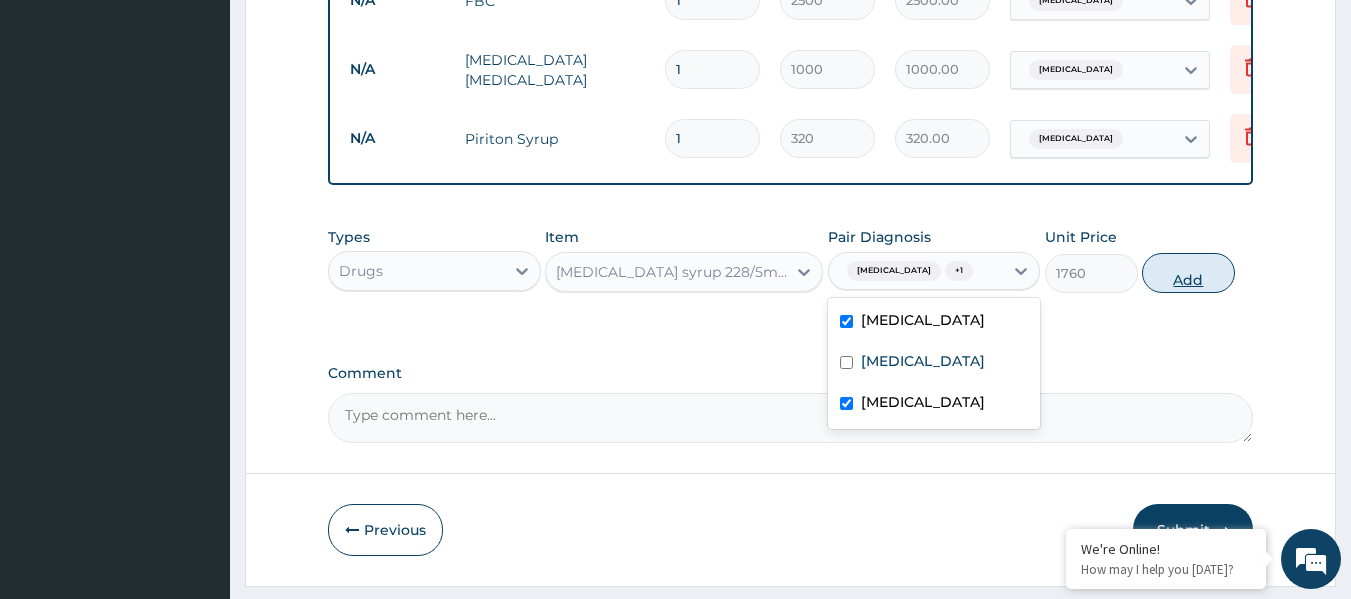 click on "Add" at bounding box center [1188, 273] 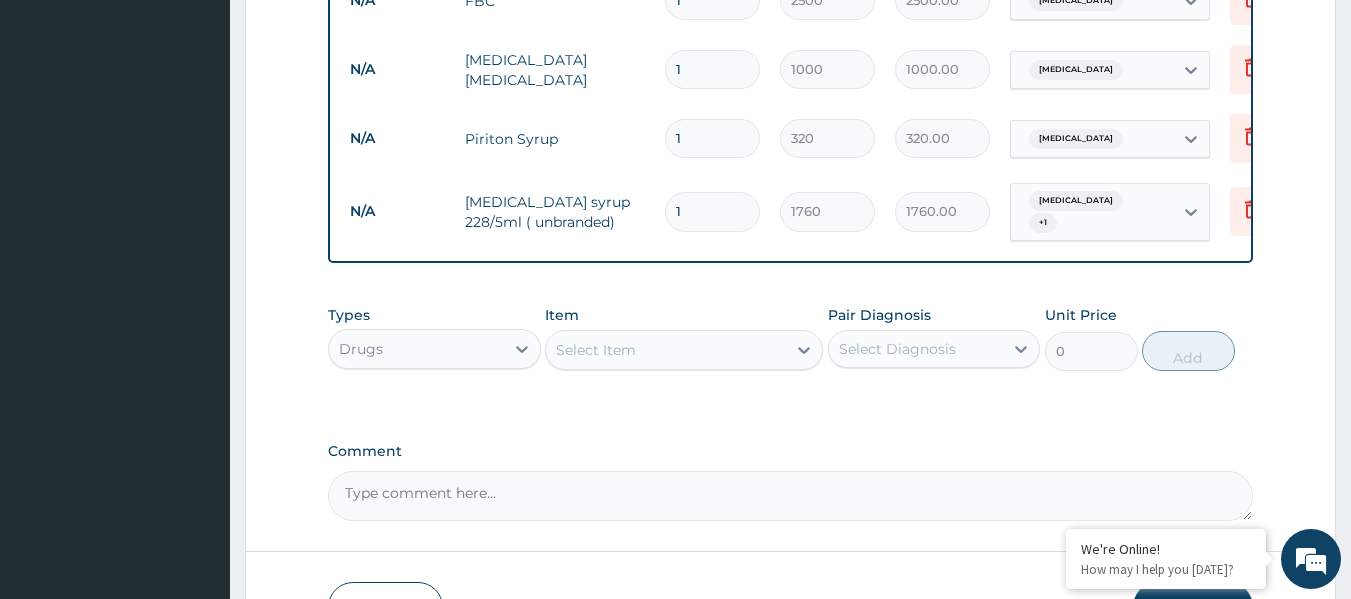 click on "Select Item" at bounding box center [684, 350] 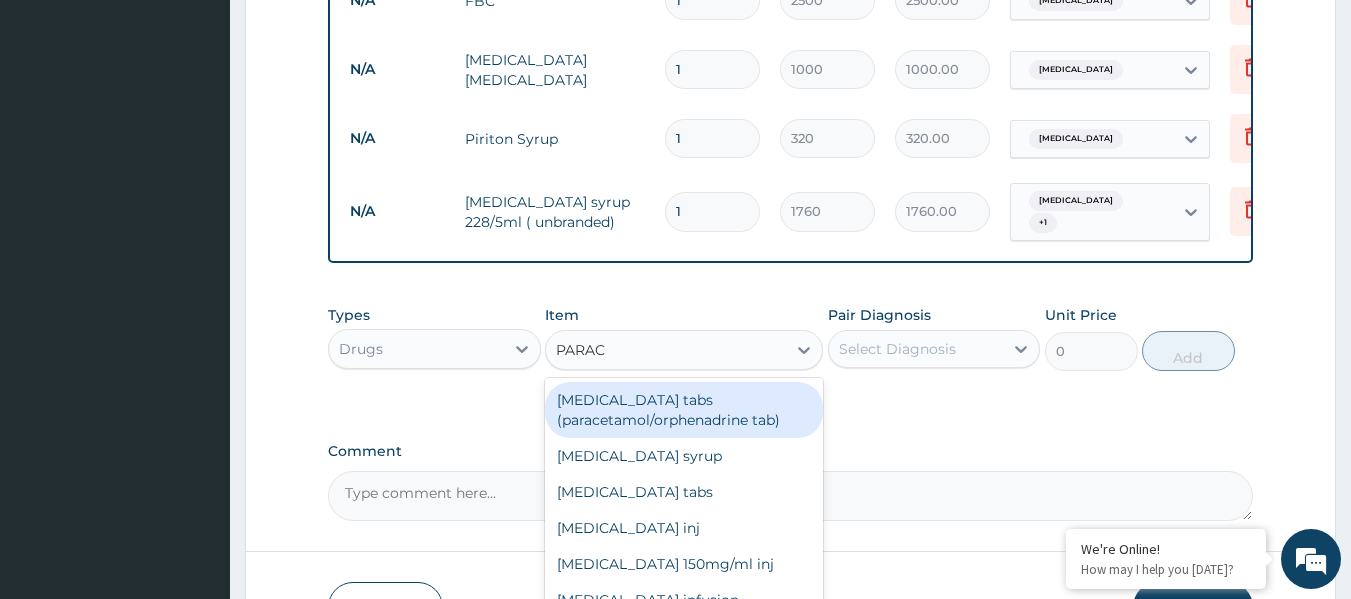 type on "PARACE" 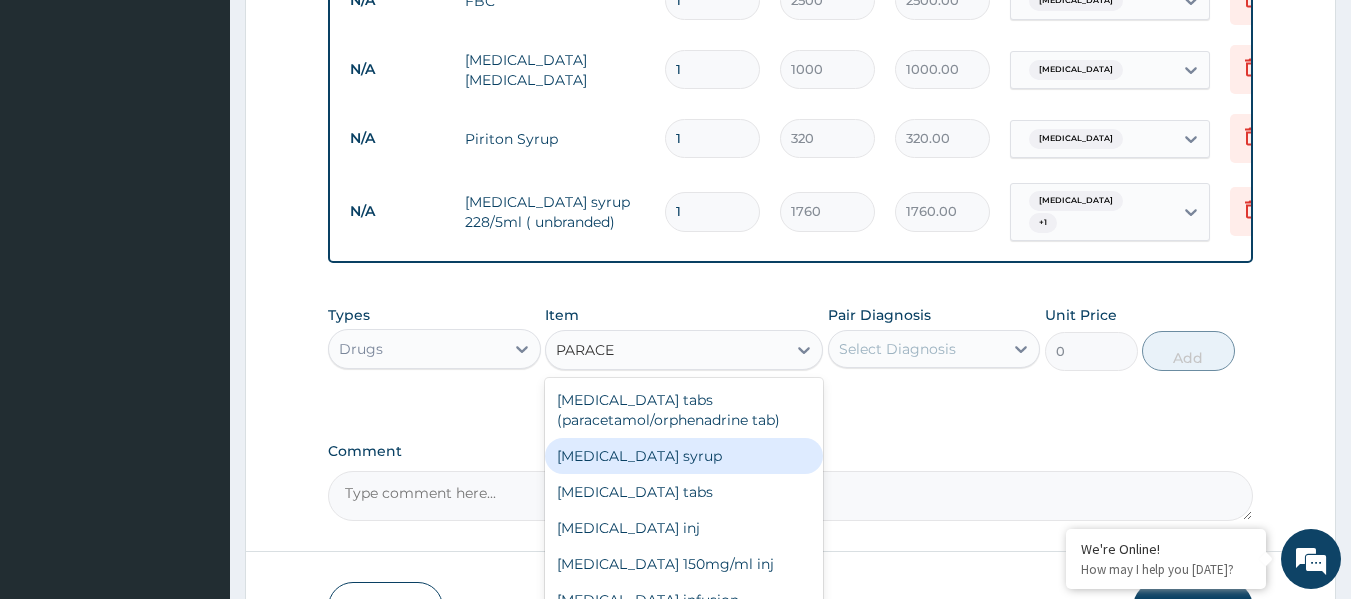 click on "Paracetamol syrup" at bounding box center [684, 456] 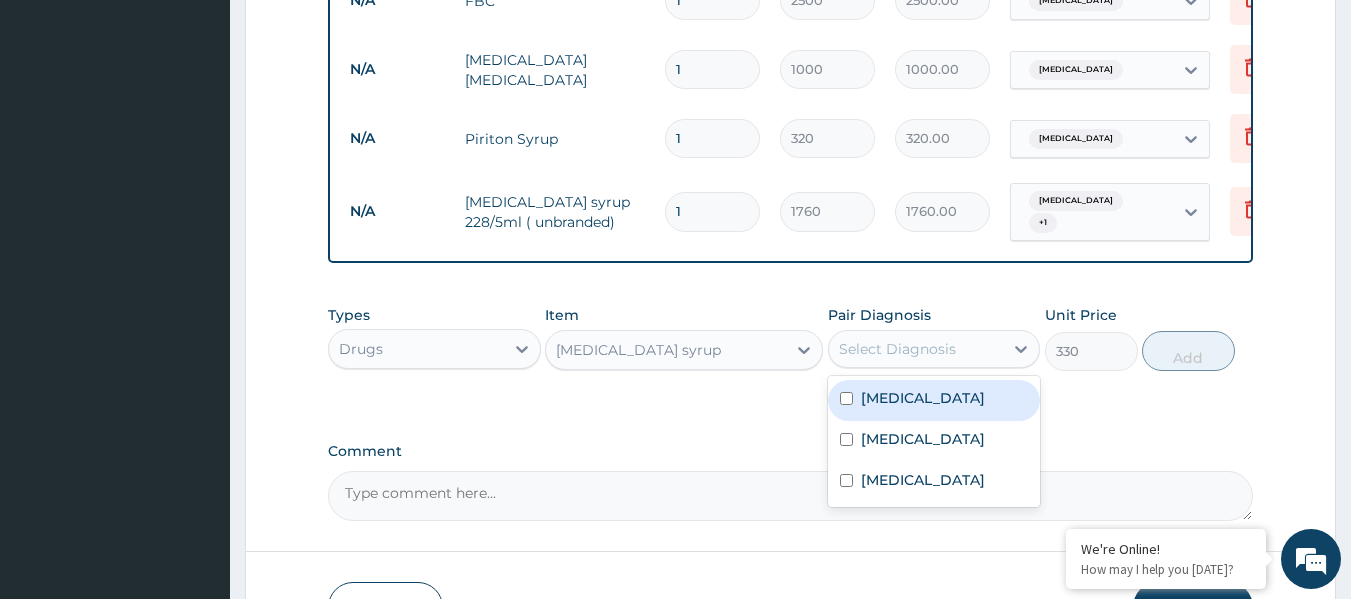 click on "Select Diagnosis" at bounding box center [916, 349] 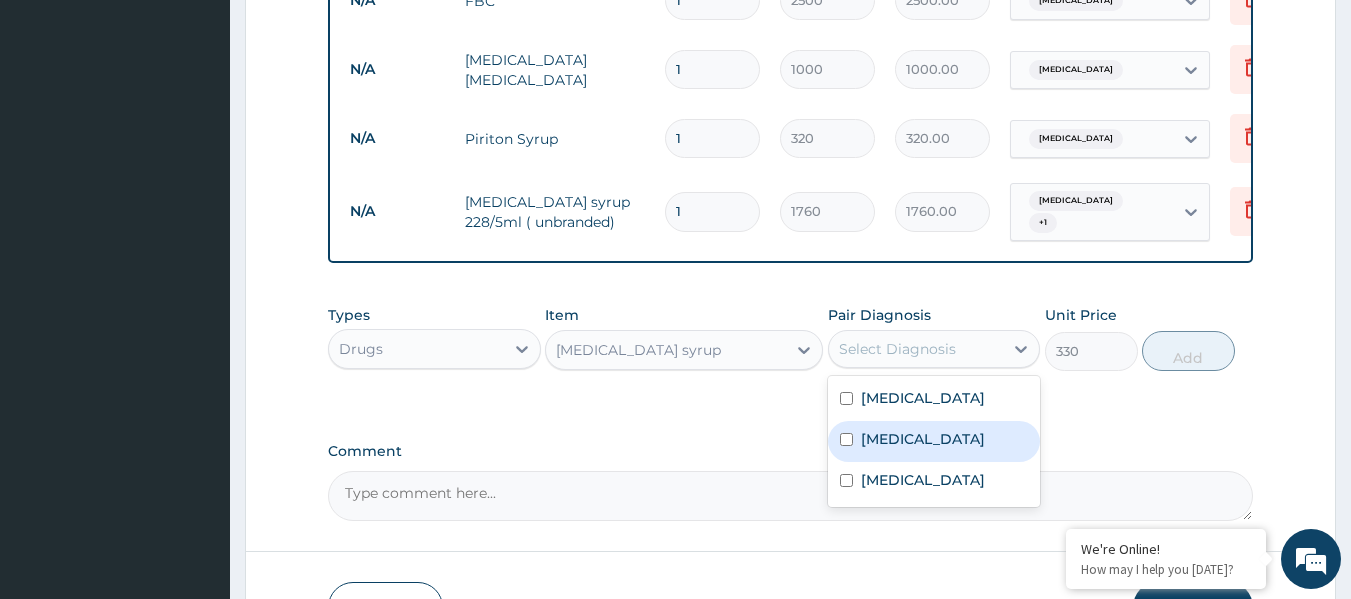 drag, startPoint x: 940, startPoint y: 461, endPoint x: 958, endPoint y: 447, distance: 22.803509 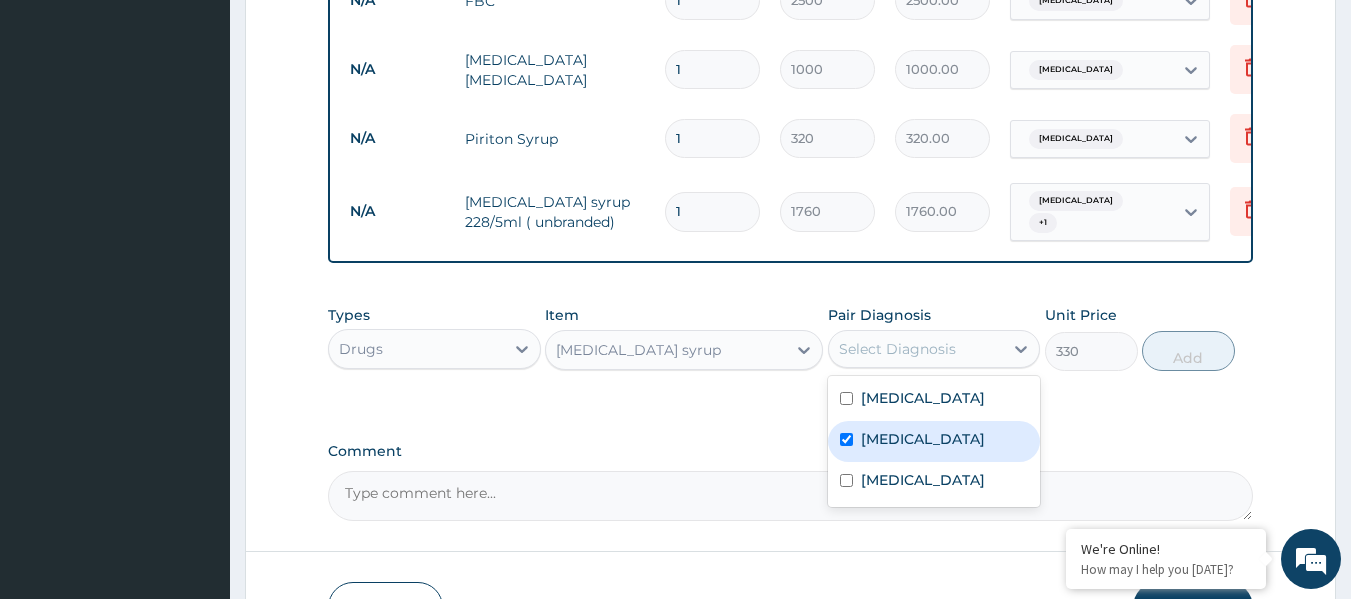 checkbox on "true" 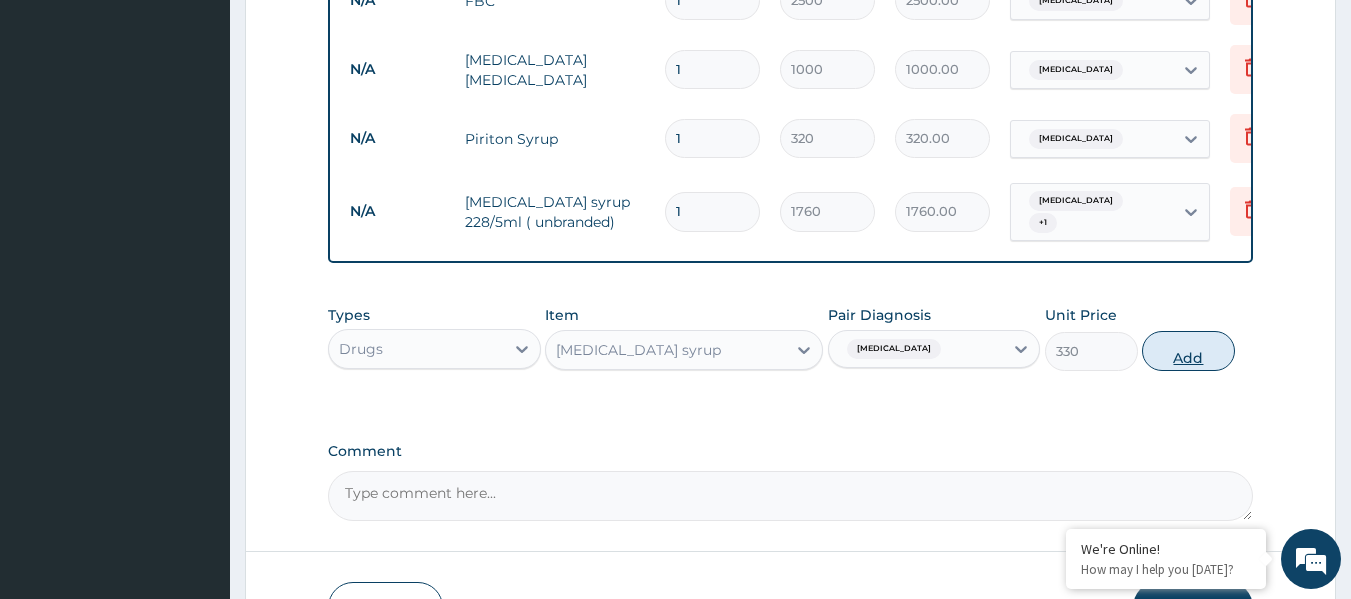 click on "Add" at bounding box center (1188, 351) 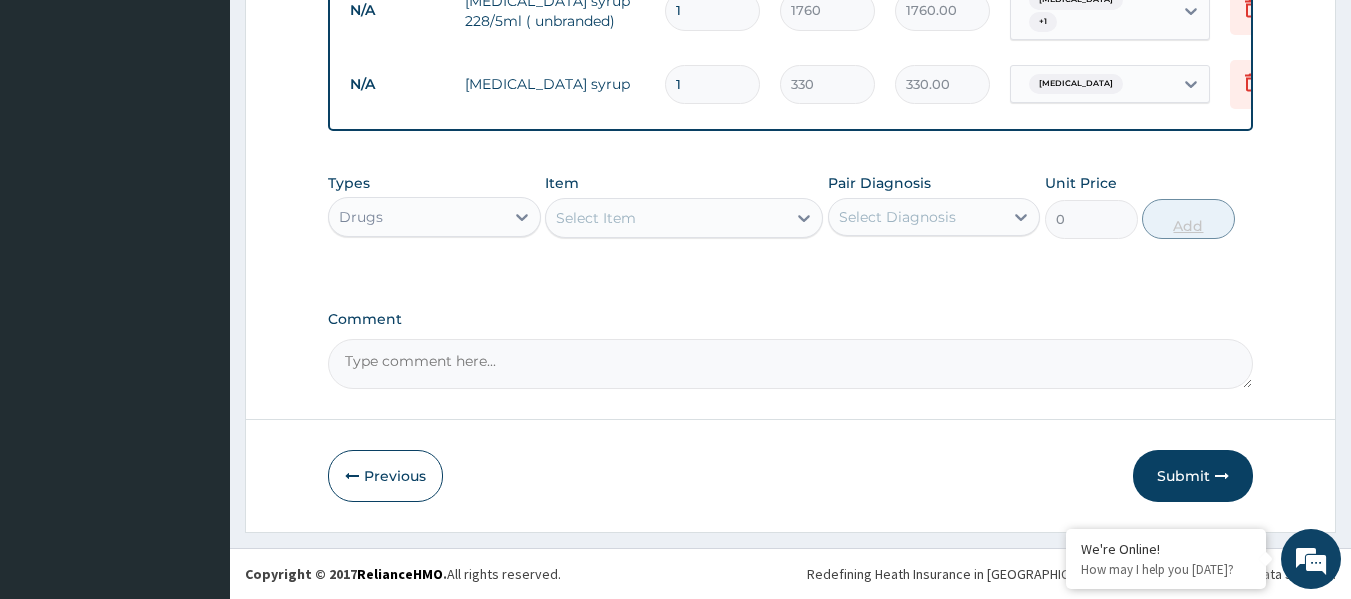 scroll, scrollTop: 1125, scrollLeft: 0, axis: vertical 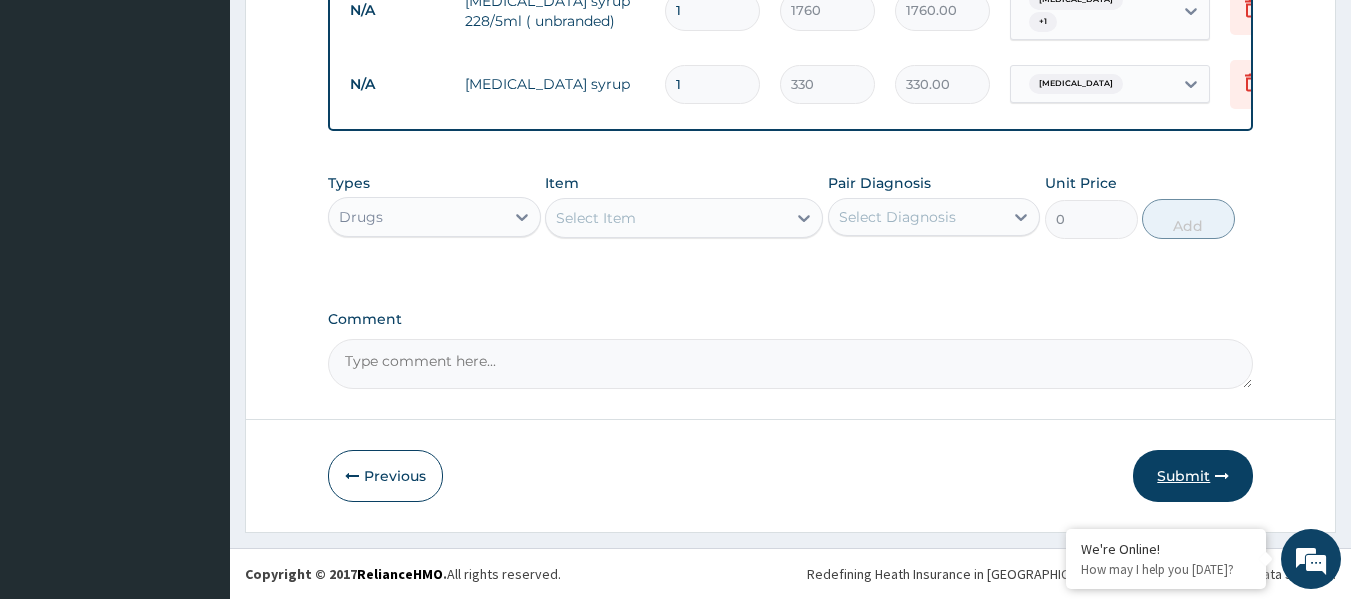 click on "Submit" at bounding box center [1193, 476] 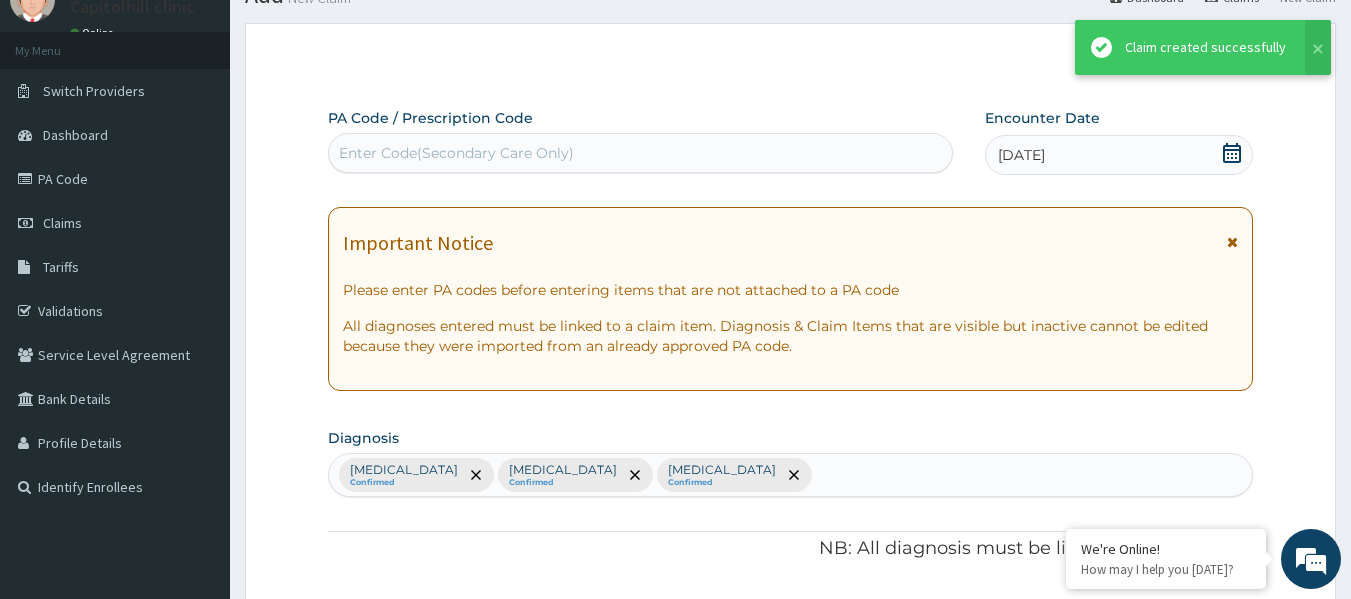 scroll, scrollTop: 1125, scrollLeft: 0, axis: vertical 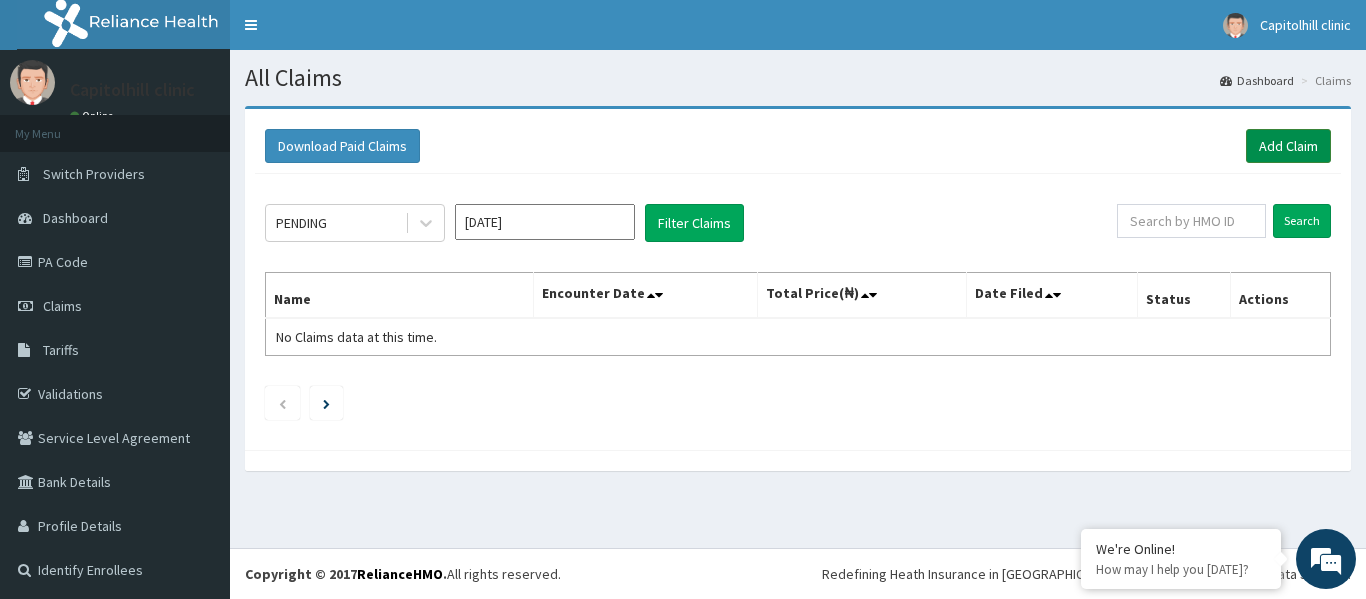 click on "Add Claim" at bounding box center (1288, 146) 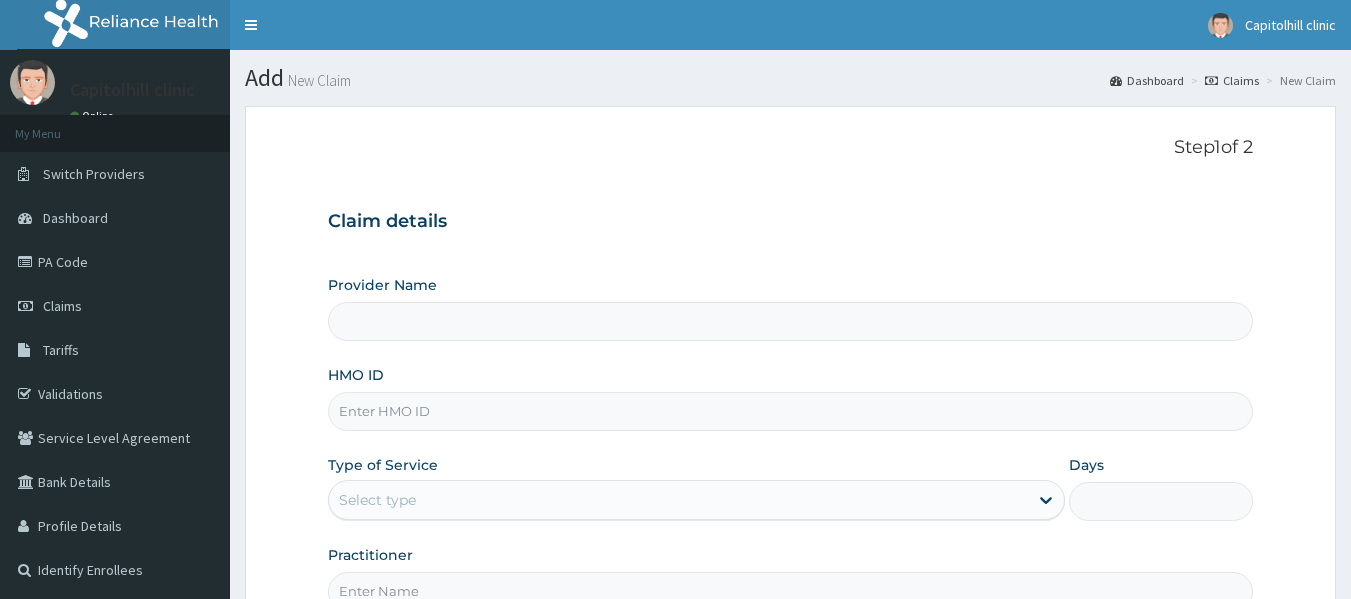 scroll, scrollTop: 0, scrollLeft: 0, axis: both 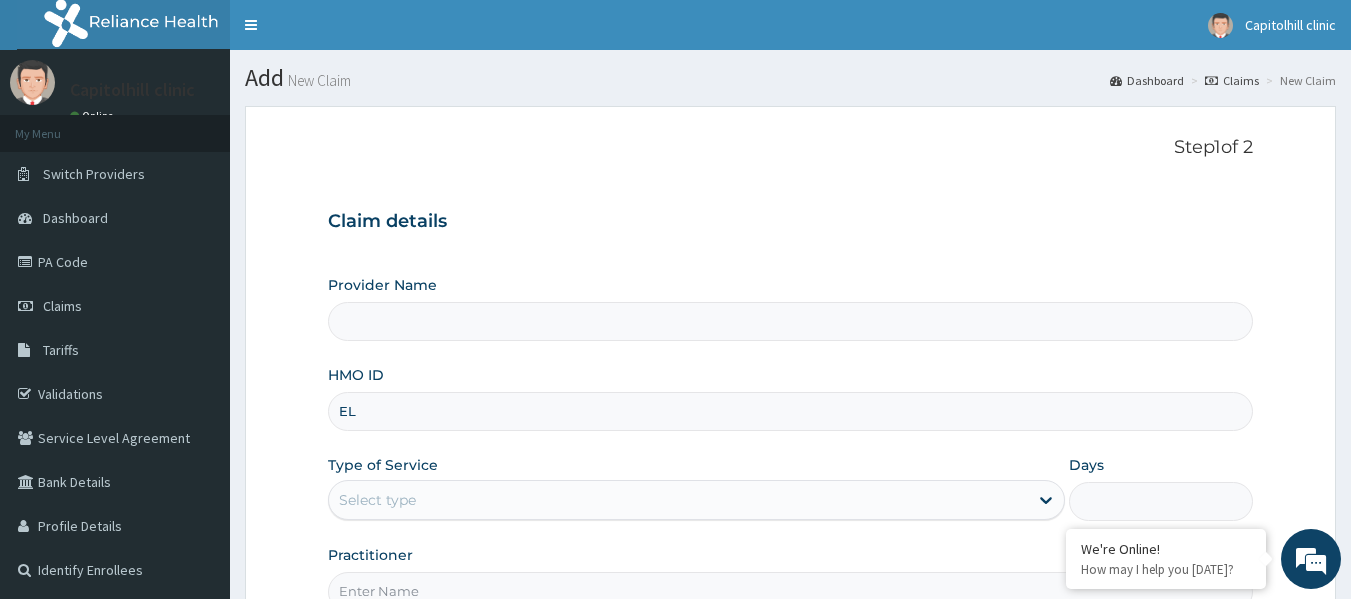type on "ELI" 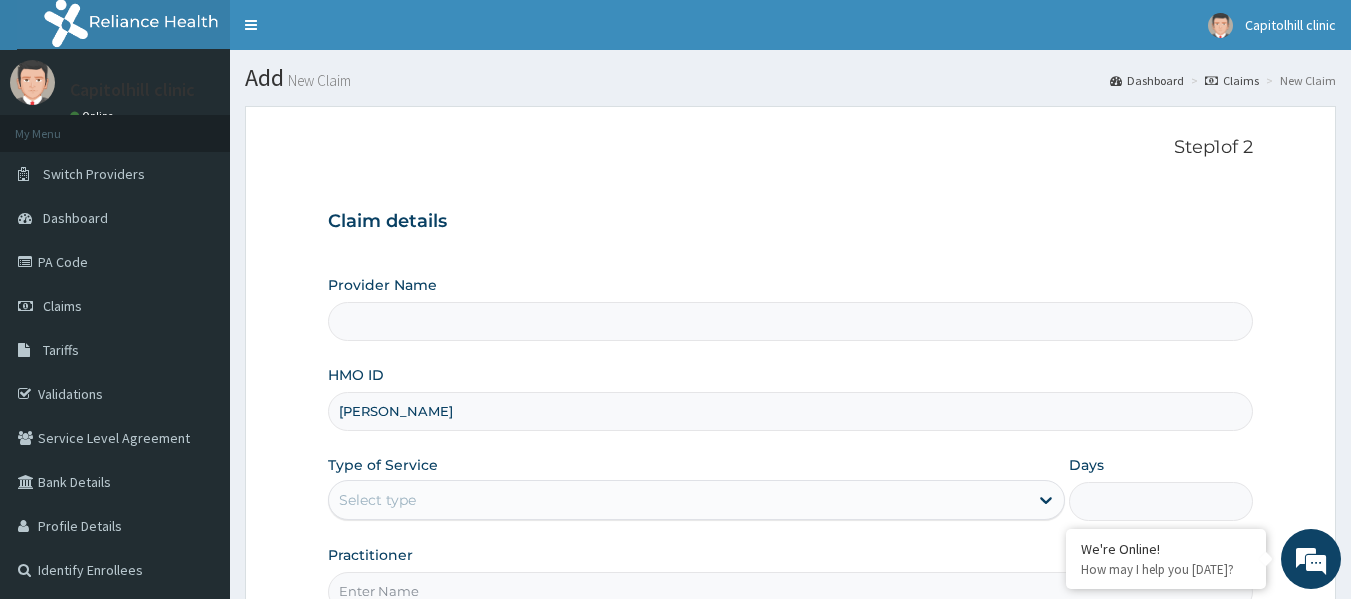 type on "CAPITOL HILL HOSPITAL" 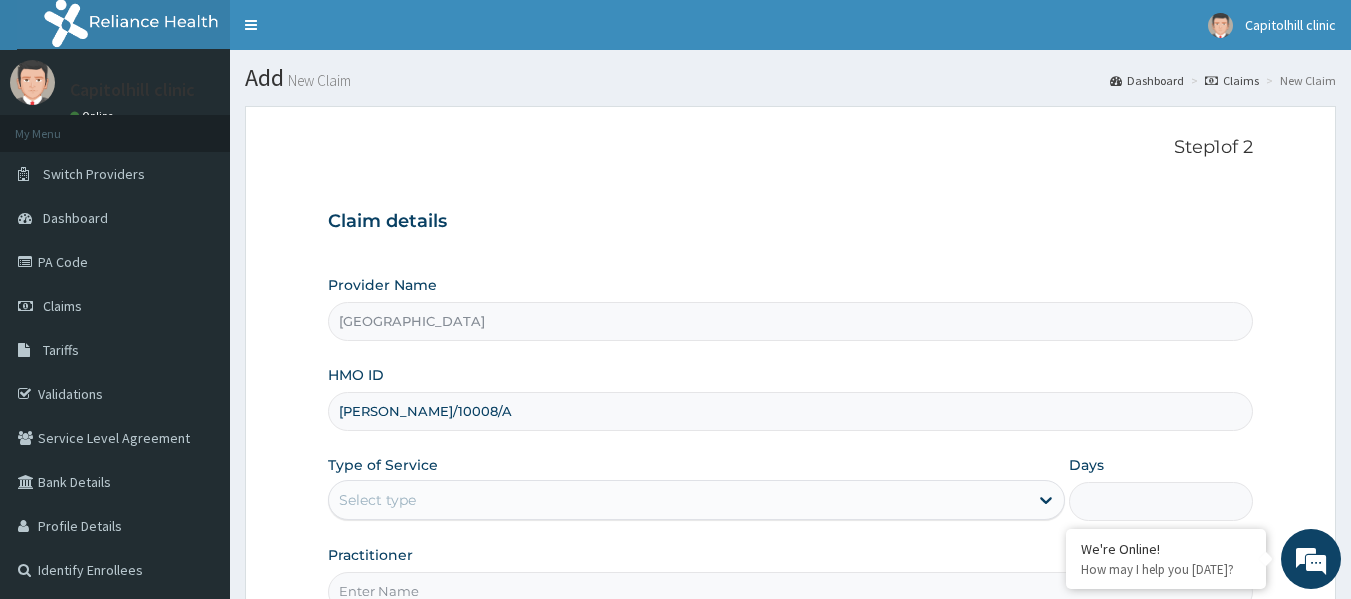 scroll, scrollTop: 0, scrollLeft: 0, axis: both 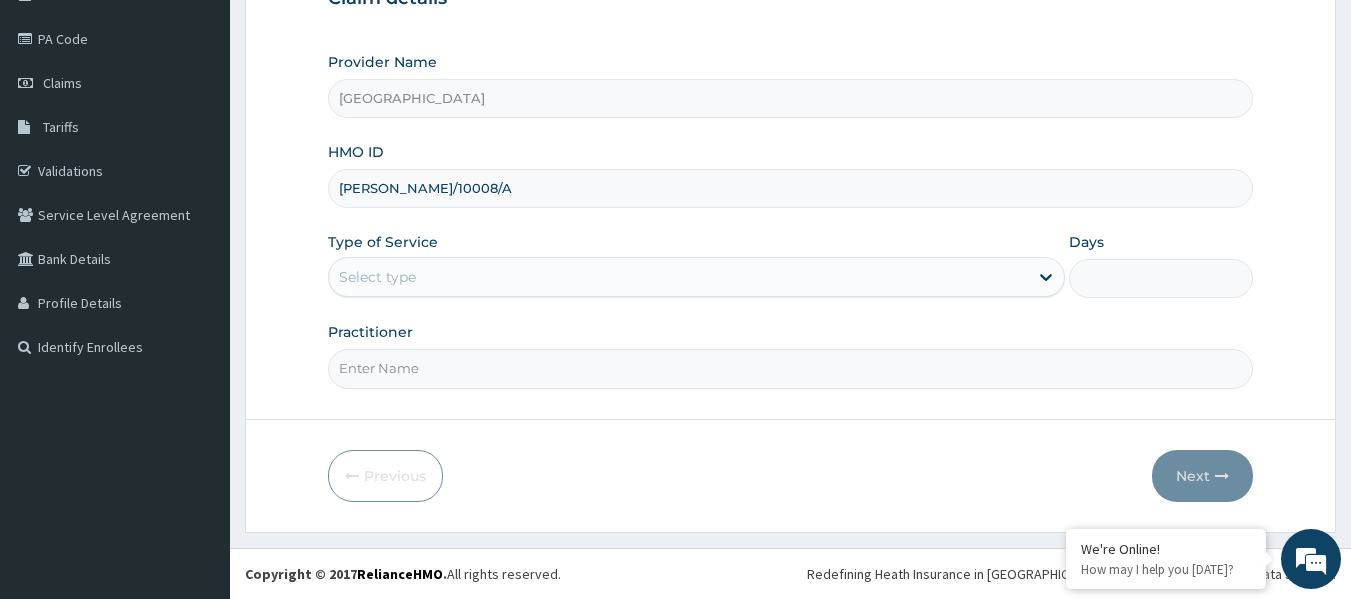 type on "ELI/10008/A" 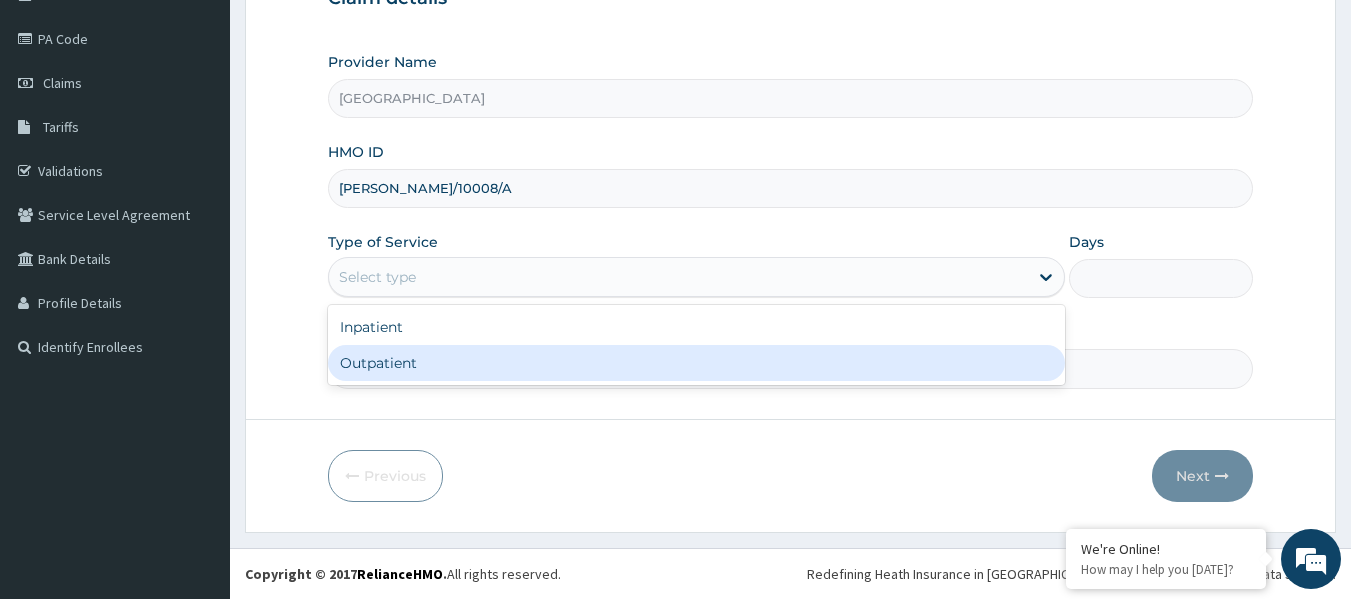 click on "Outpatient" at bounding box center [696, 363] 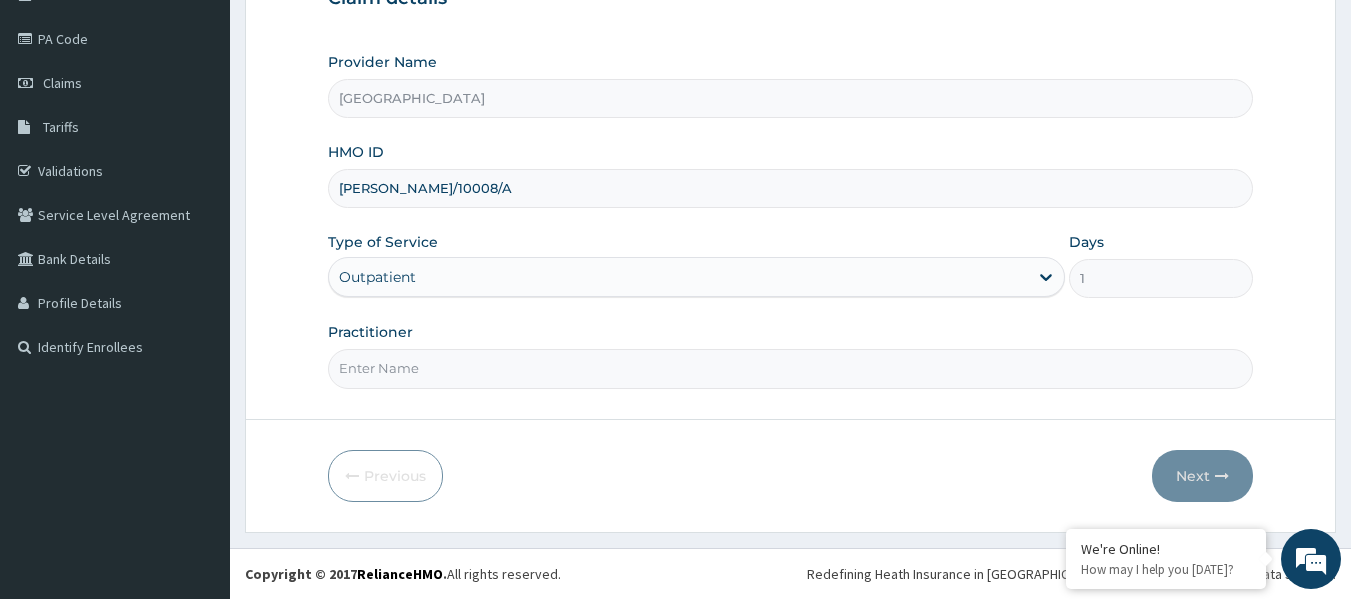 drag, startPoint x: 398, startPoint y: 368, endPoint x: 390, endPoint y: 343, distance: 26.24881 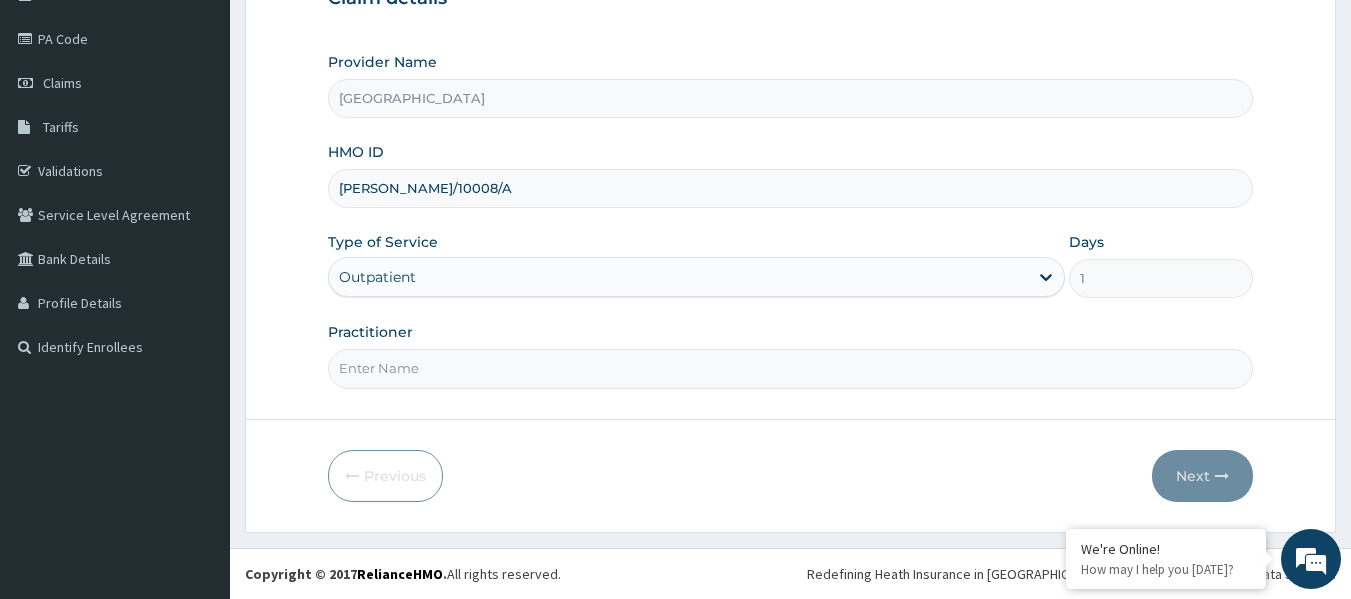 type on "ERNEST IKPI" 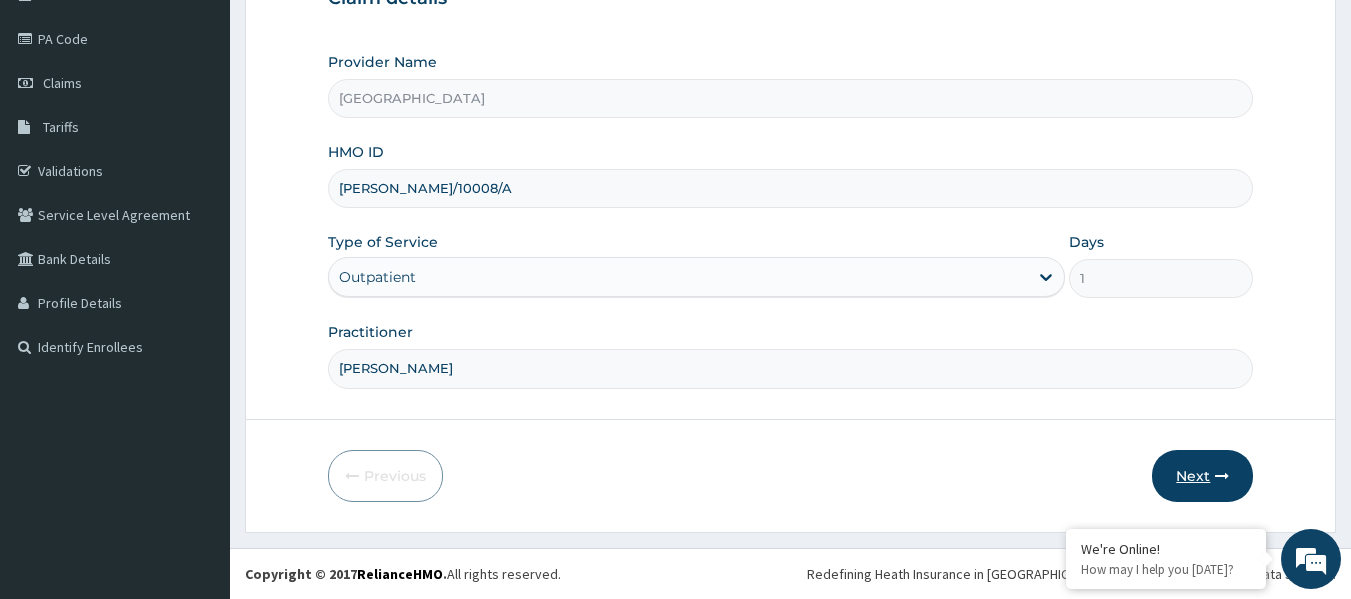 click on "Next" at bounding box center (1202, 476) 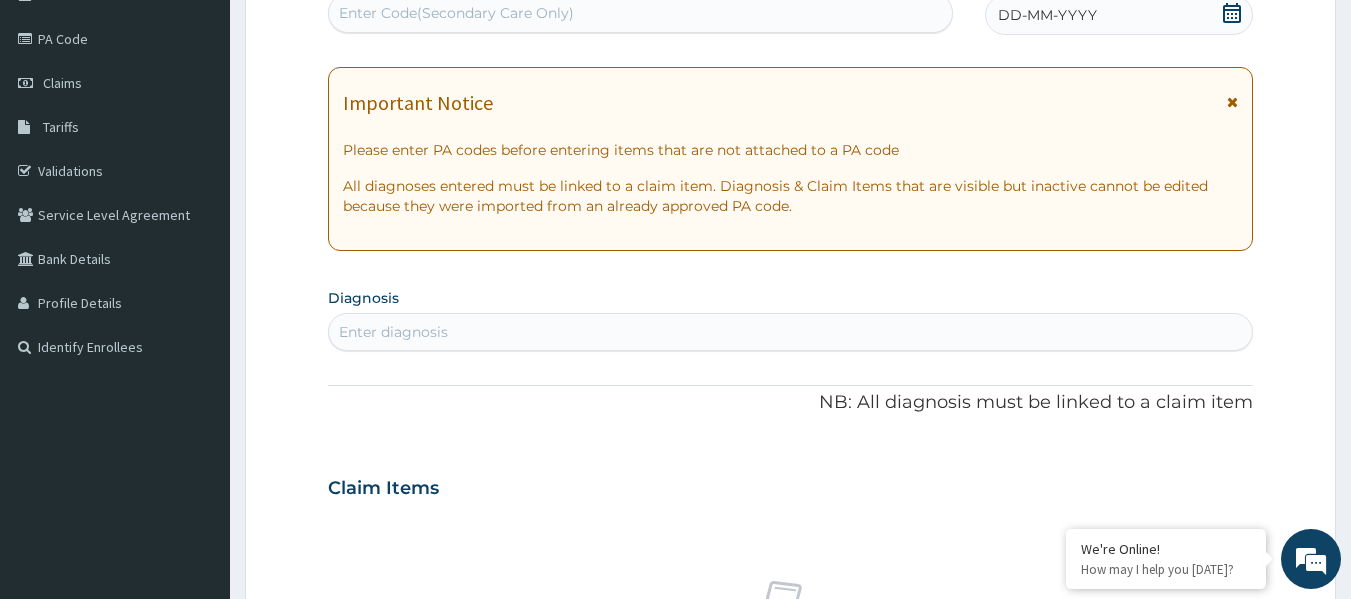 click on "Enter diagnosis" at bounding box center (791, 332) 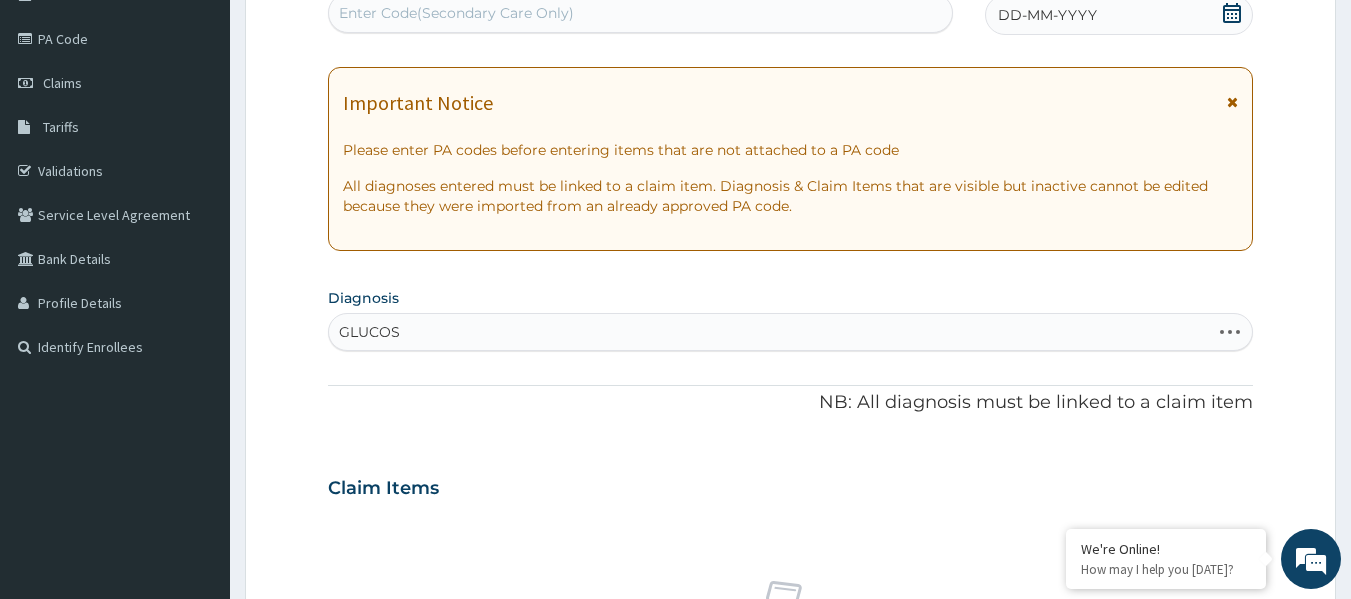 type on "GLUCOSE" 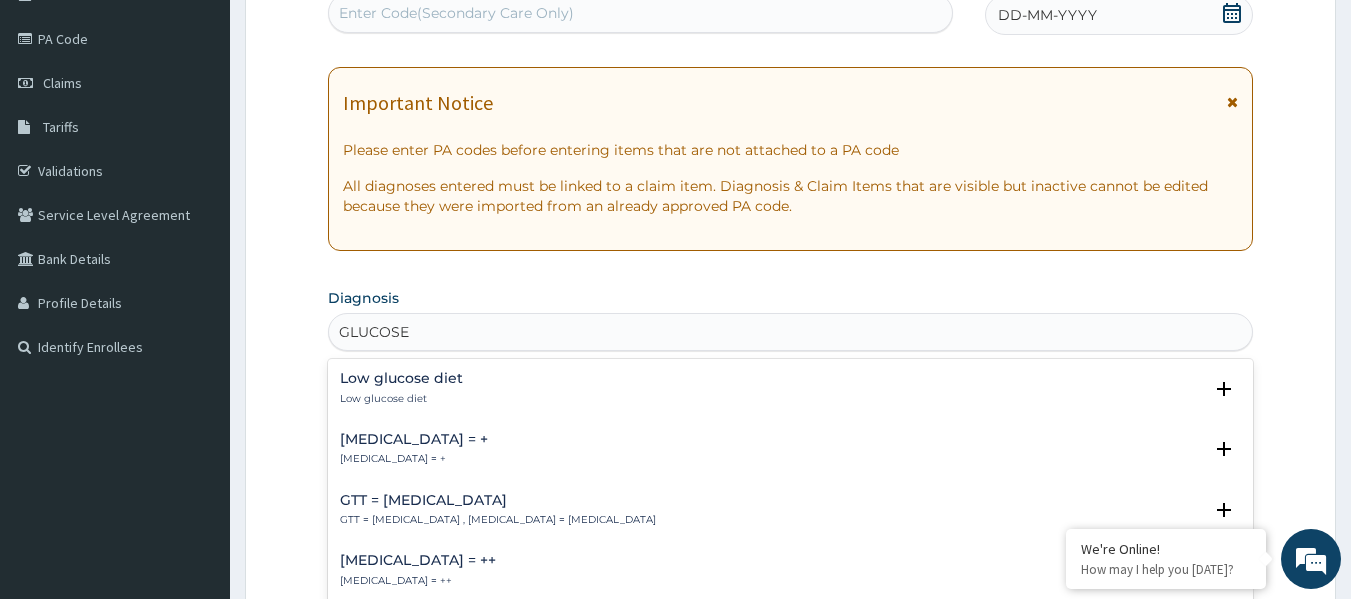 scroll, scrollTop: 323, scrollLeft: 0, axis: vertical 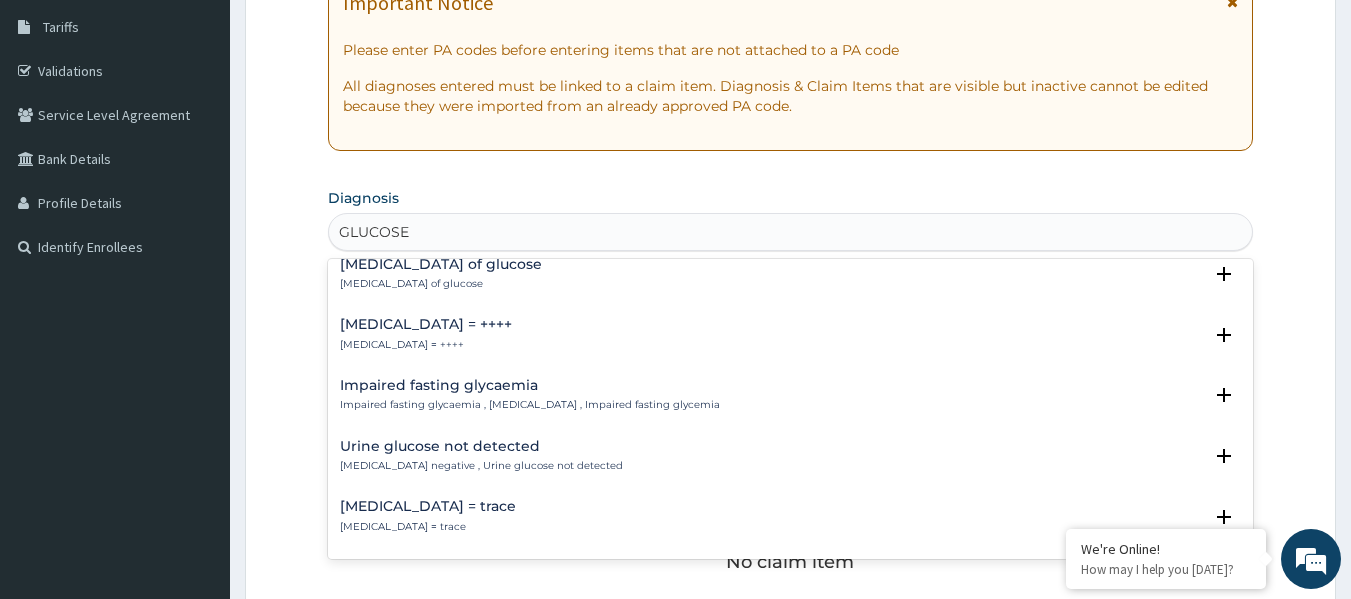 click on "Impaired fasting glycaemia , Impaired fasting glucose , Impaired fasting glycemia" at bounding box center (530, 405) 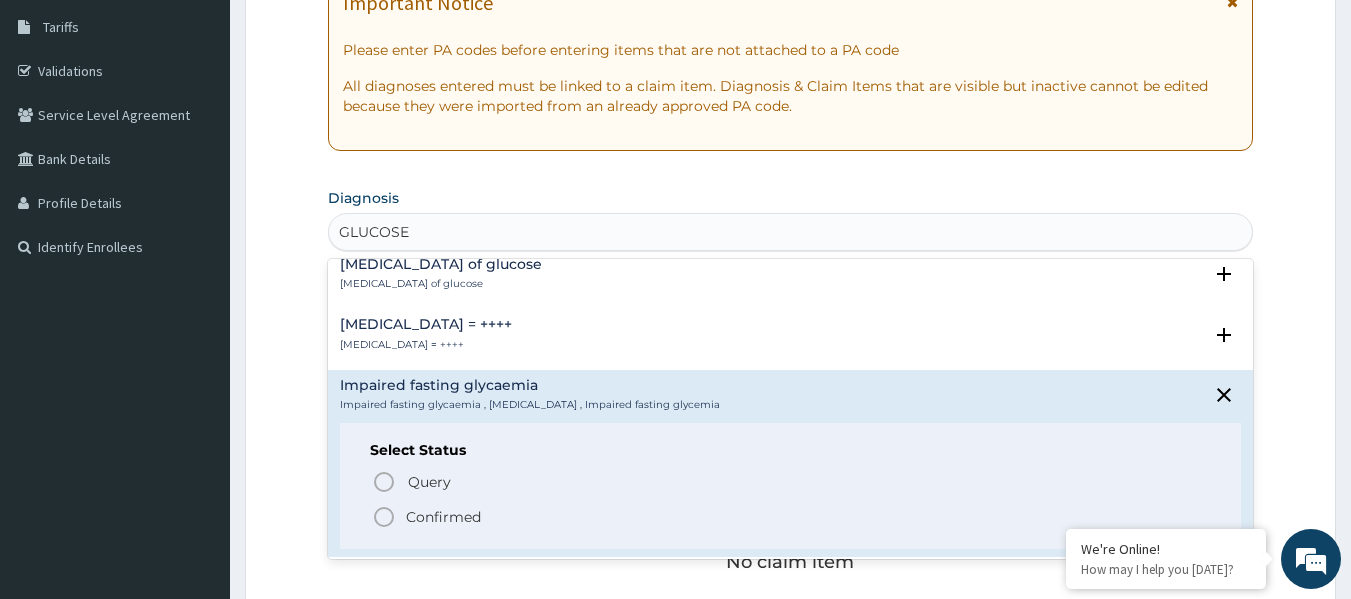 drag, startPoint x: 427, startPoint y: 521, endPoint x: 435, endPoint y: 513, distance: 11.313708 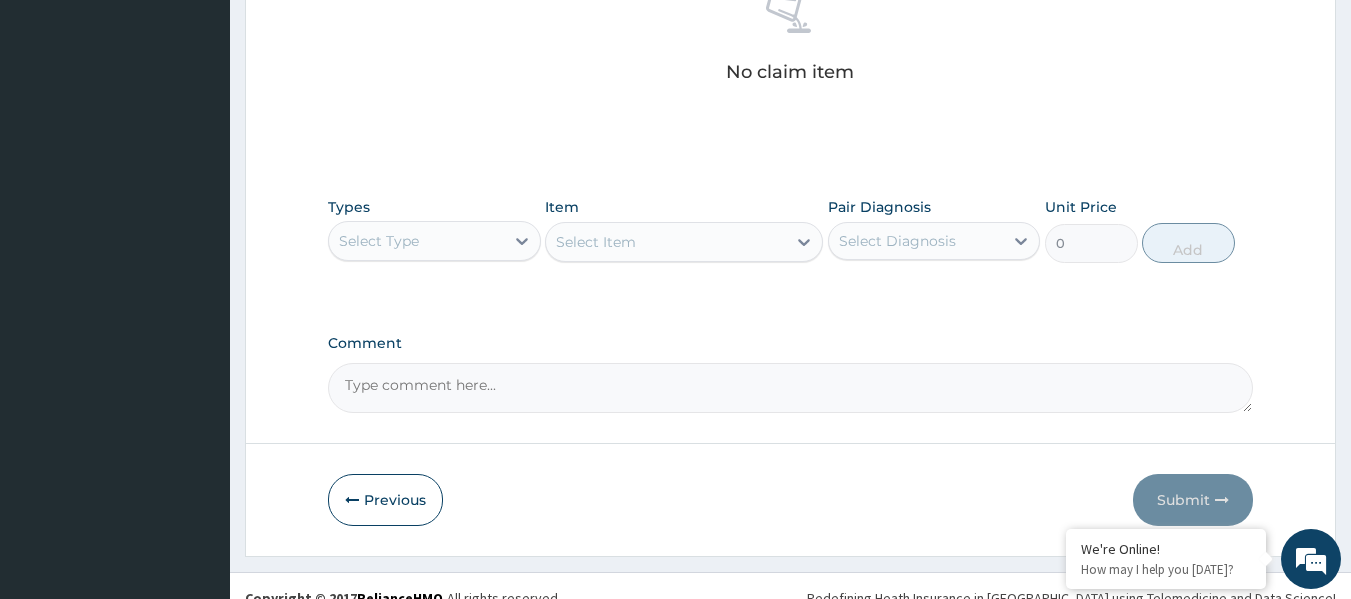 scroll, scrollTop: 823, scrollLeft: 0, axis: vertical 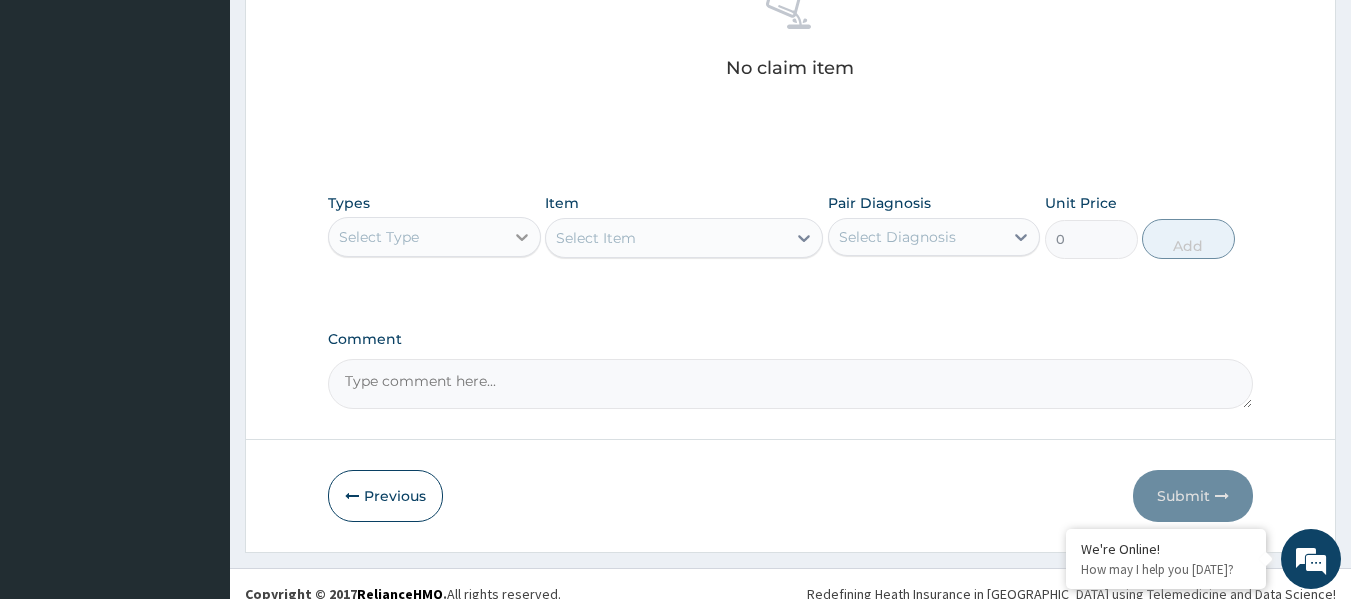 click at bounding box center (522, 237) 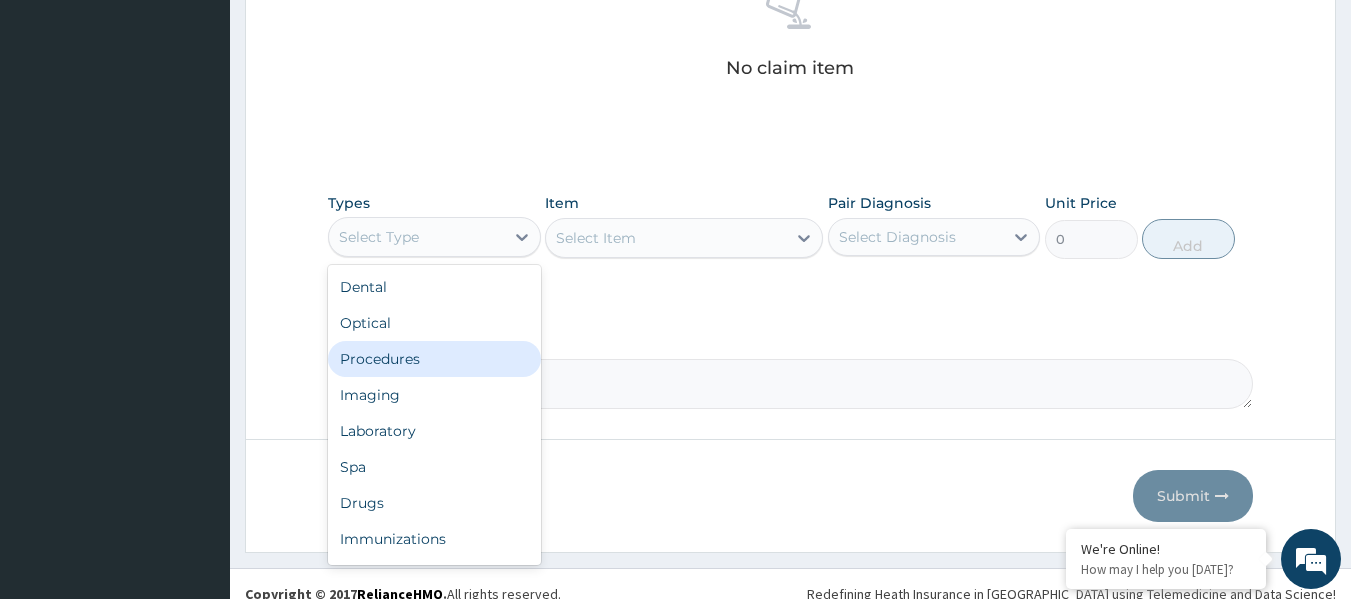 click on "Procedures" at bounding box center [434, 359] 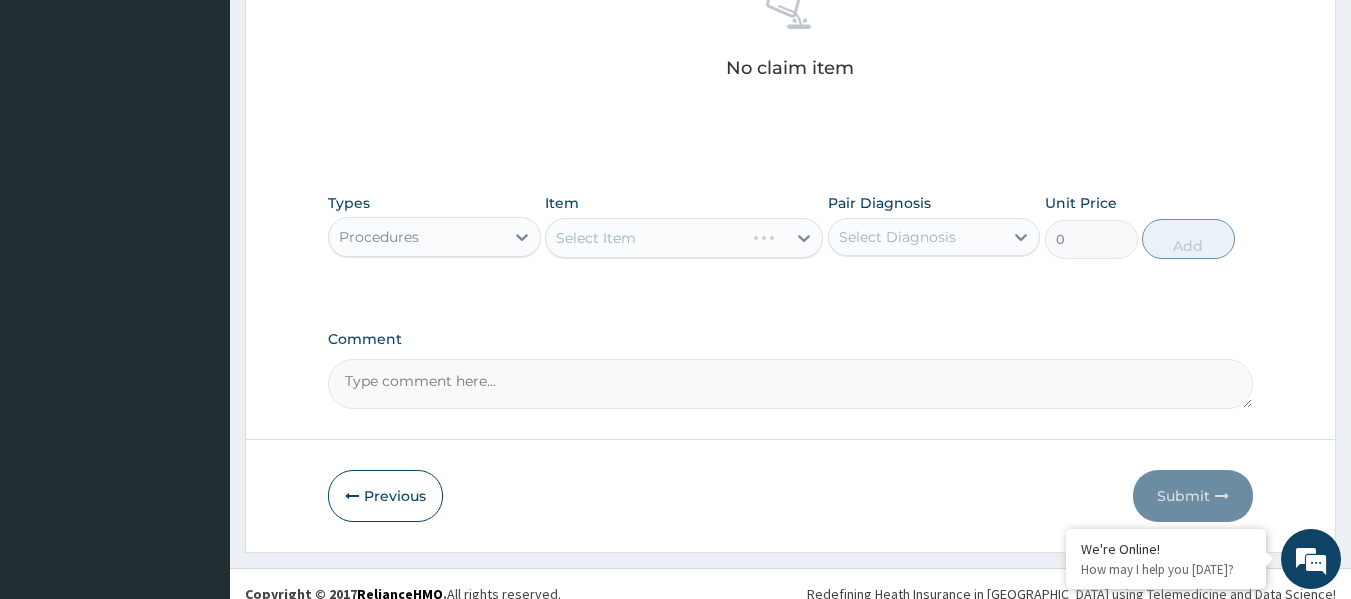 click on "Select Item" at bounding box center [684, 238] 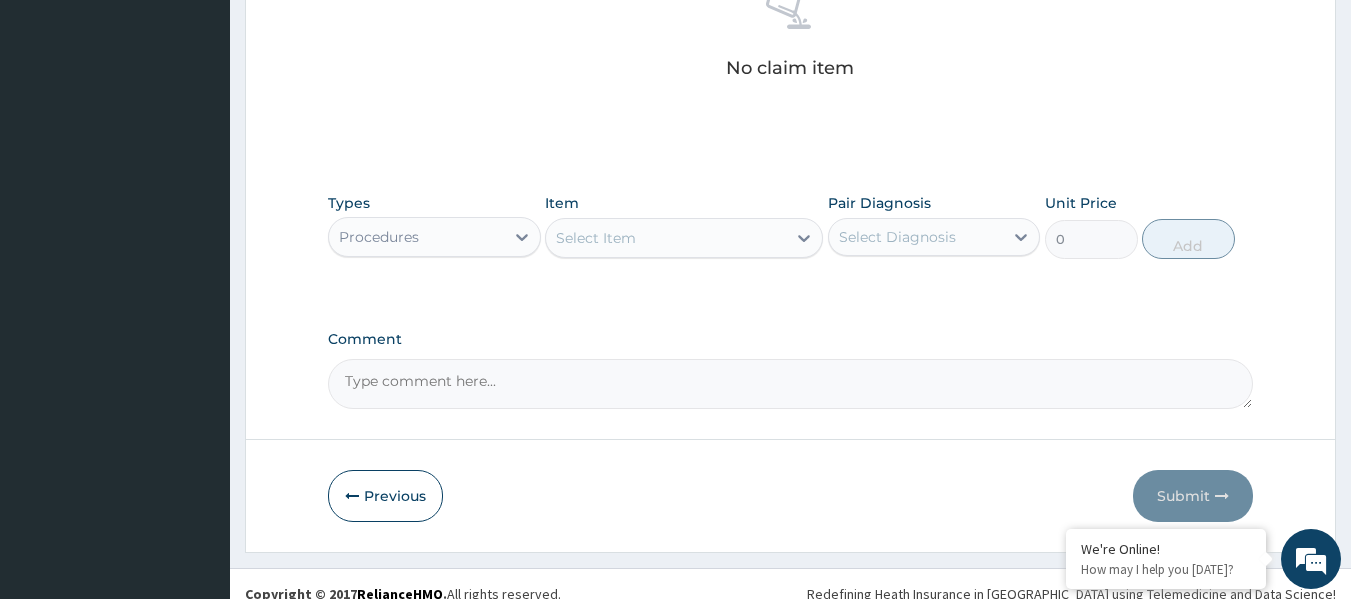 click on "Select Item" at bounding box center (666, 238) 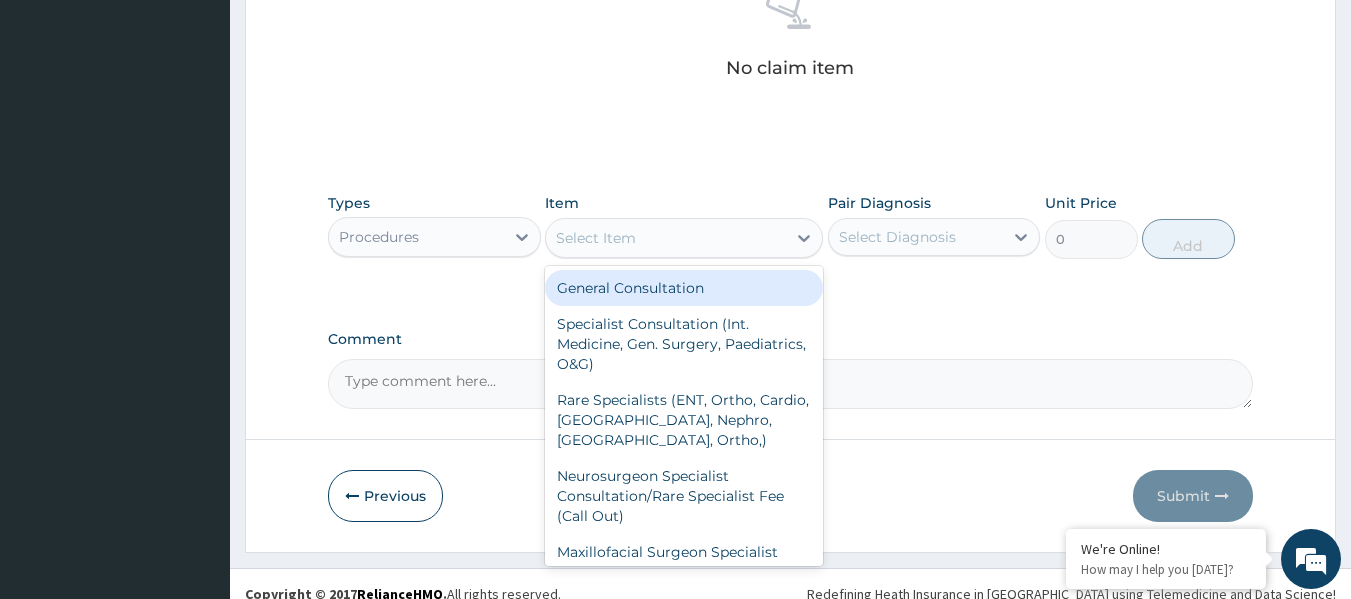 click on "General Consultation" at bounding box center (684, 288) 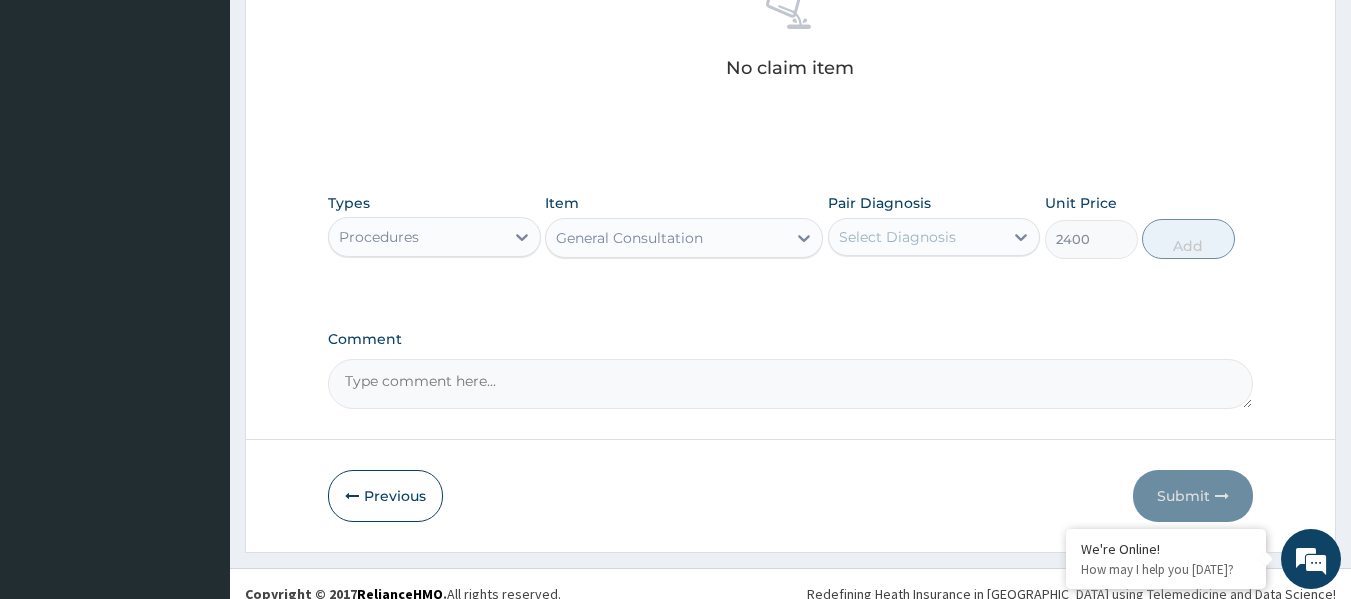 click on "Select Diagnosis" at bounding box center (916, 237) 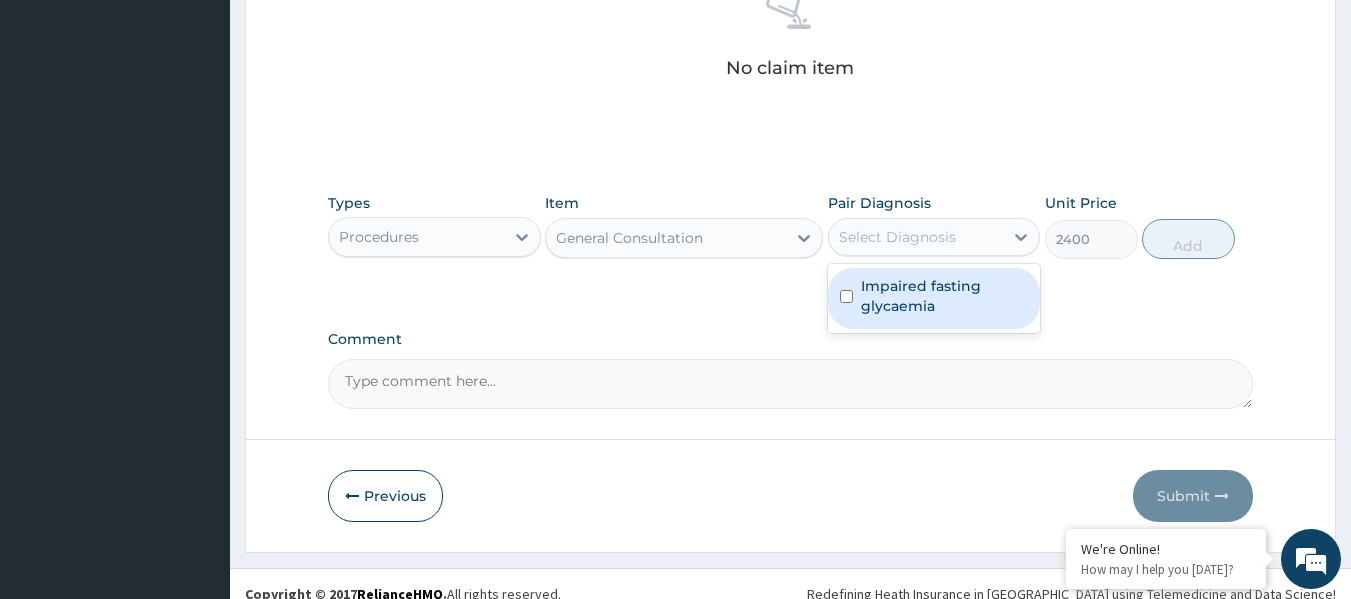 click on "Impaired fasting glycaemia" at bounding box center [945, 296] 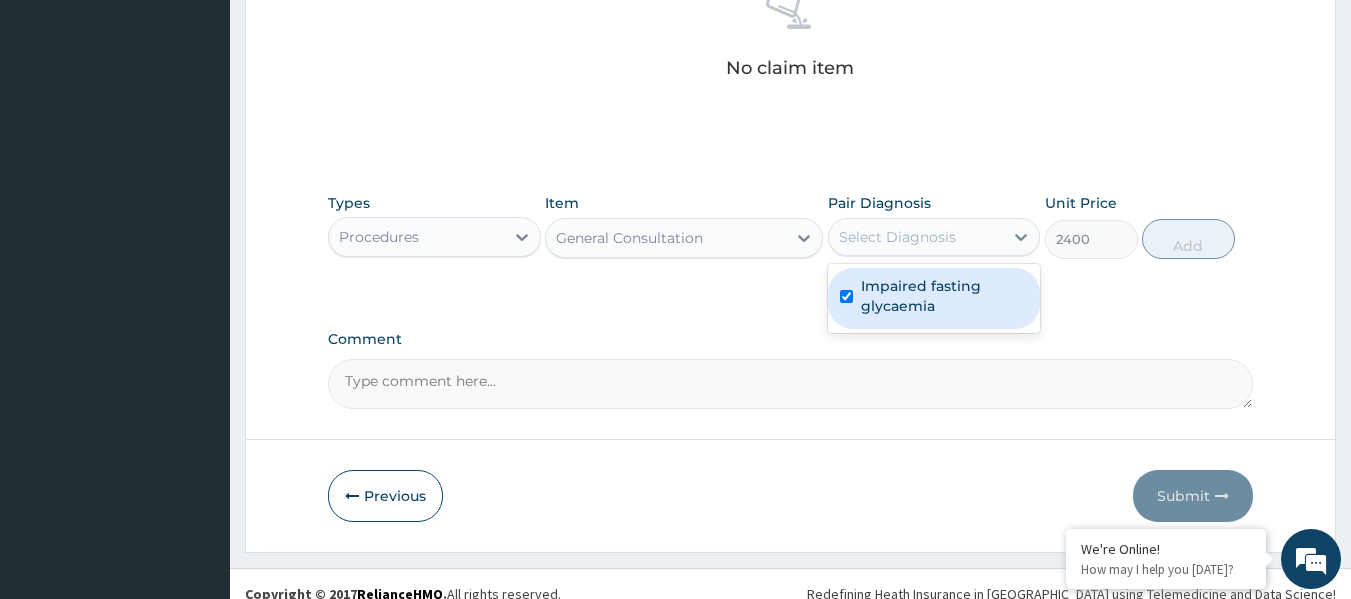 checkbox on "true" 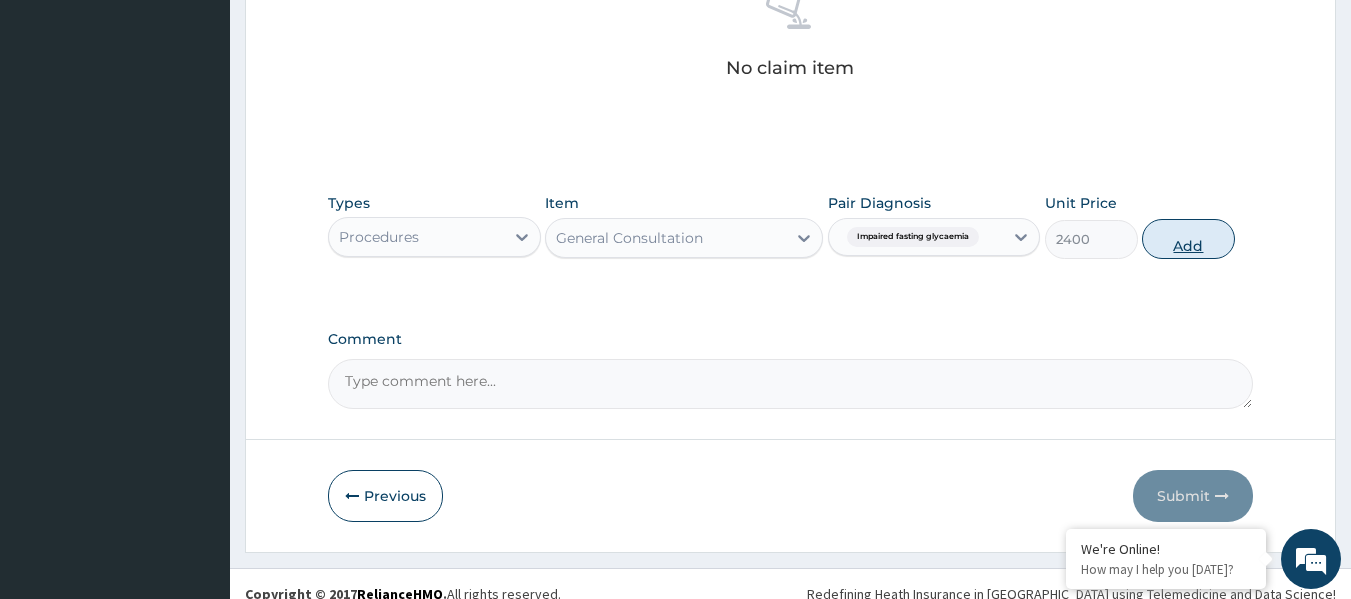 click on "Add" at bounding box center (1188, 239) 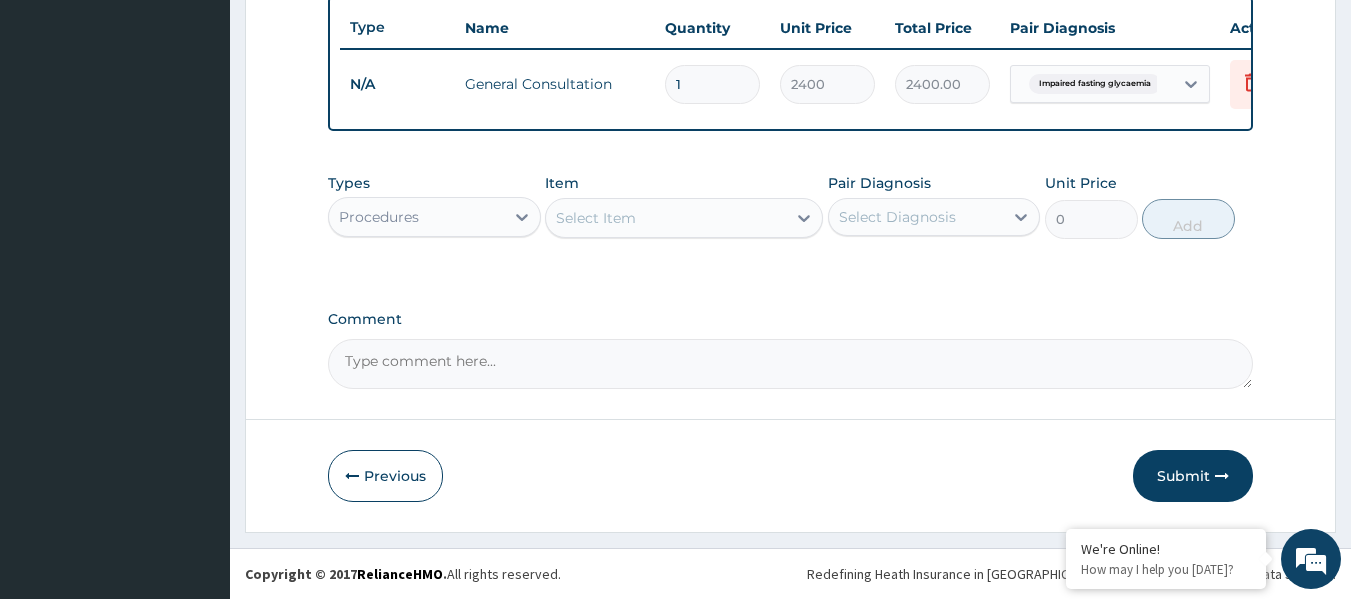 scroll, scrollTop: 763, scrollLeft: 0, axis: vertical 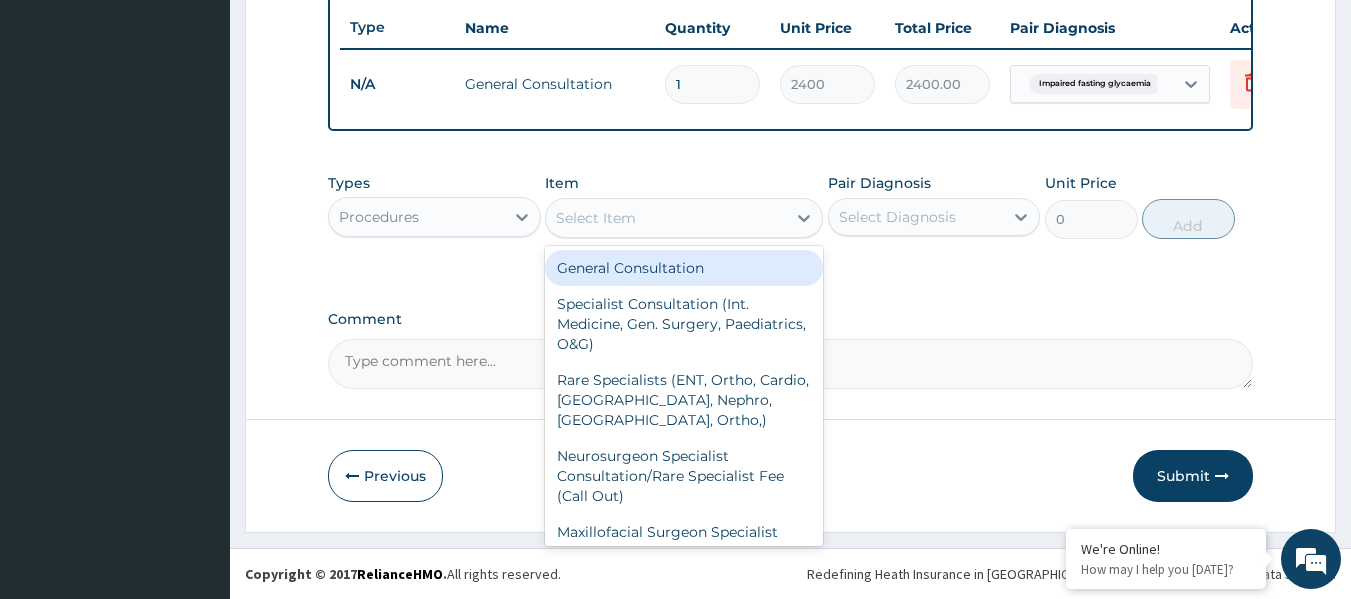 click on "Select Item" at bounding box center (596, 218) 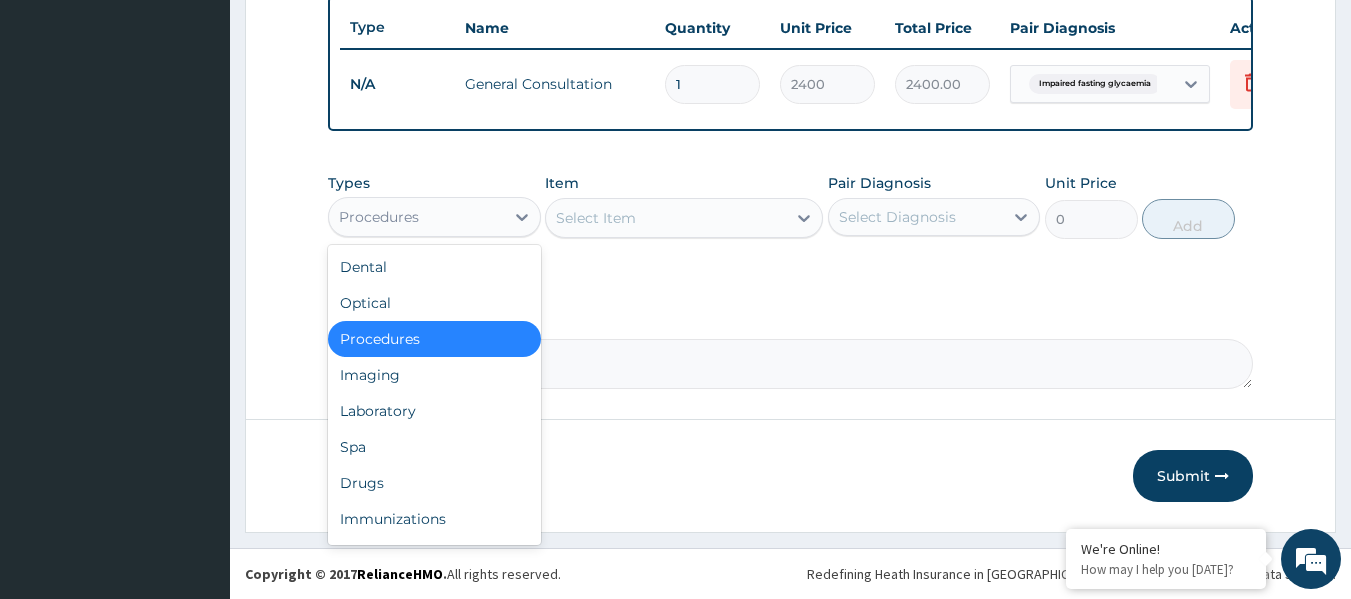 click on "Procedures" at bounding box center [416, 217] 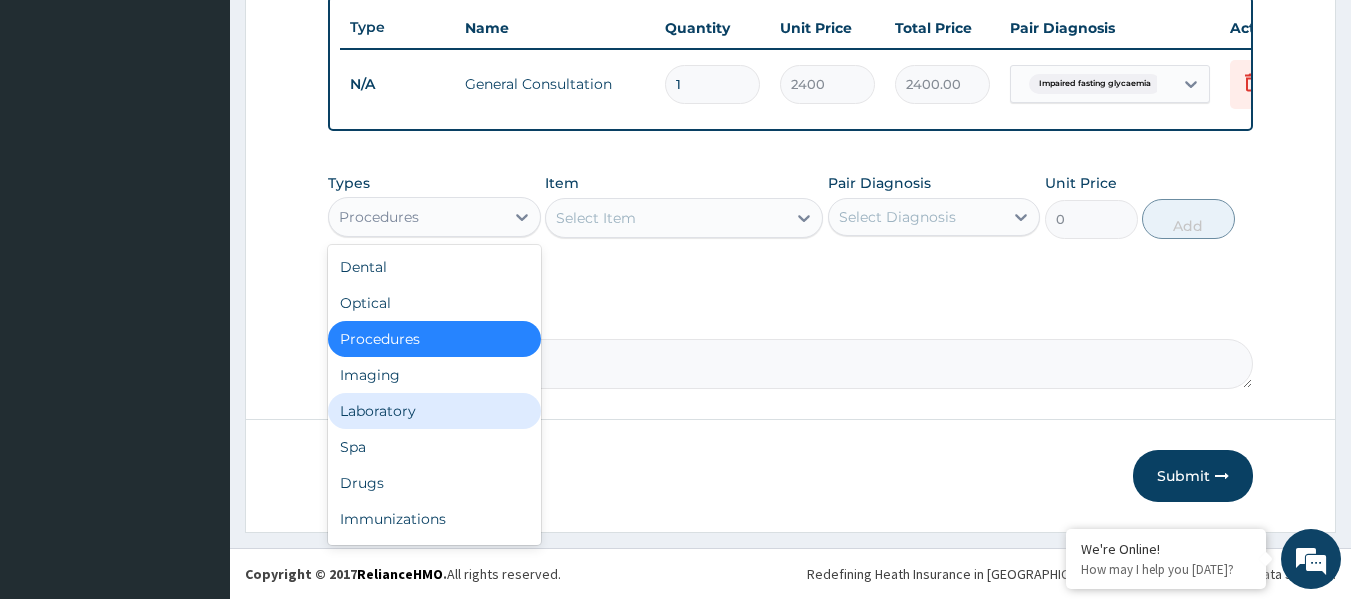 click on "Laboratory" at bounding box center (434, 411) 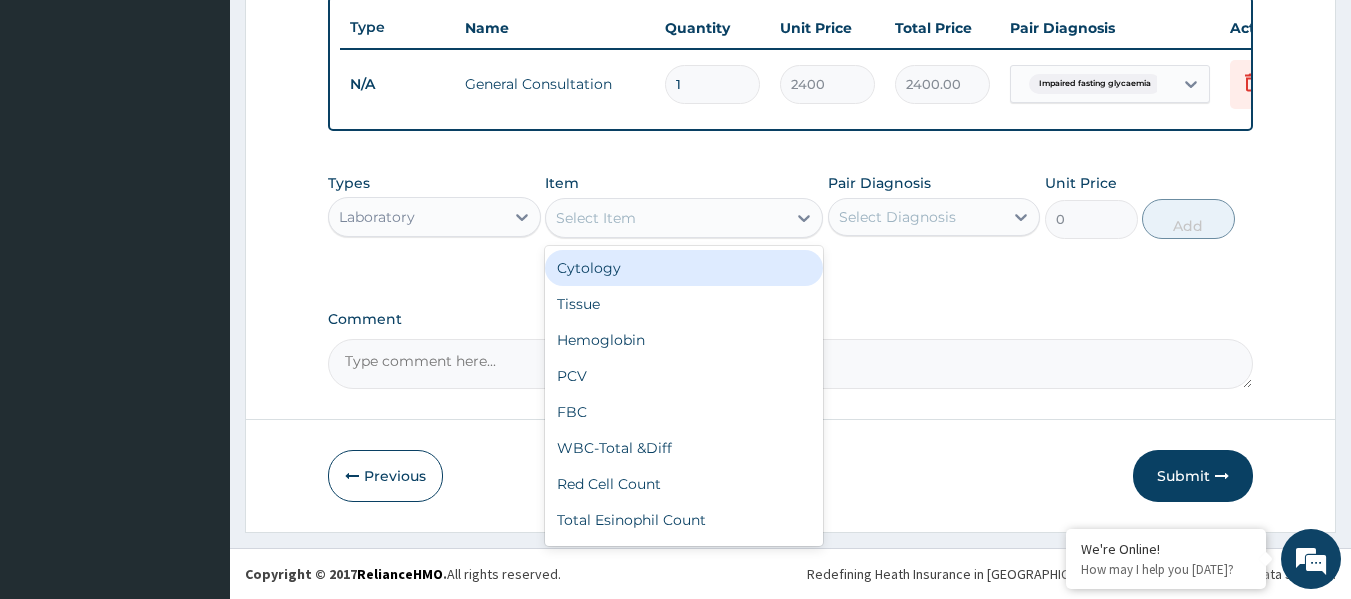 click on "Select Item" at bounding box center [666, 218] 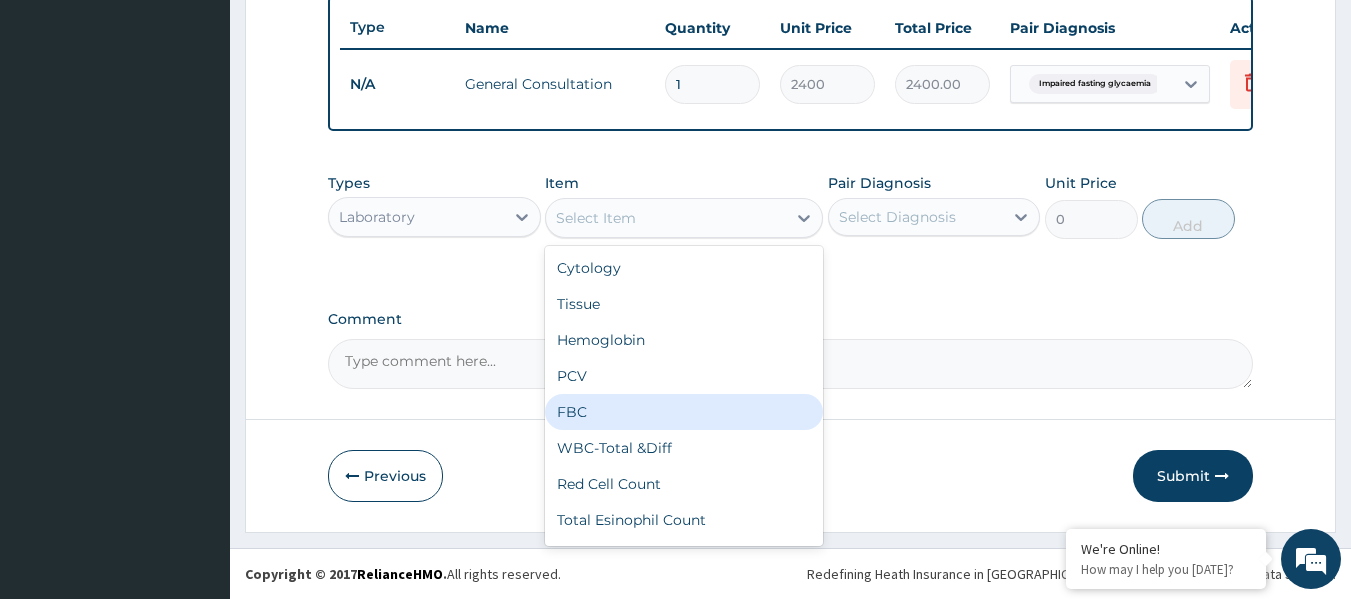 click on "FBC" at bounding box center (684, 412) 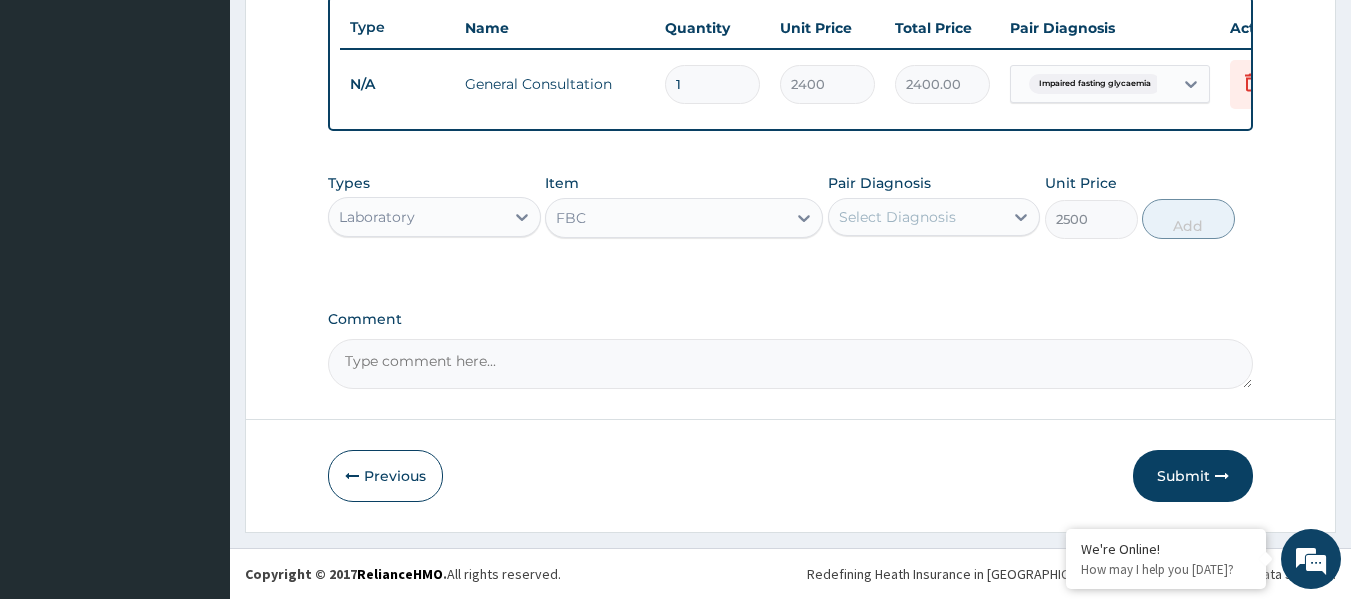 click on "FBC" at bounding box center [666, 218] 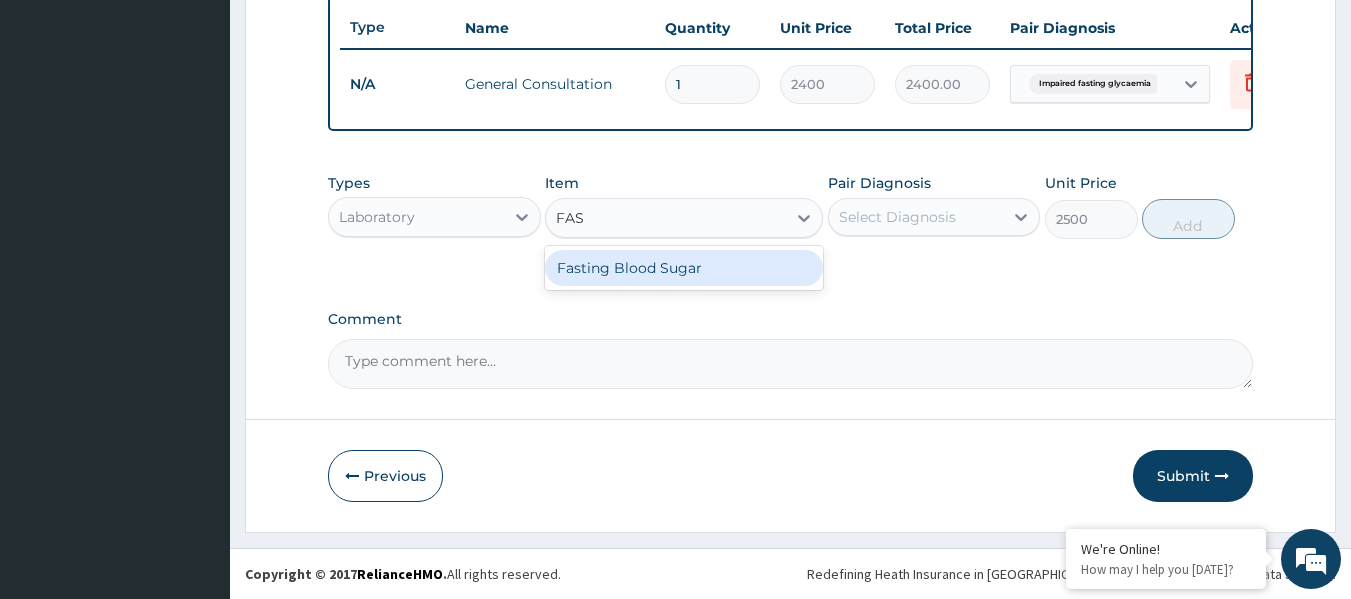 type on "FAST" 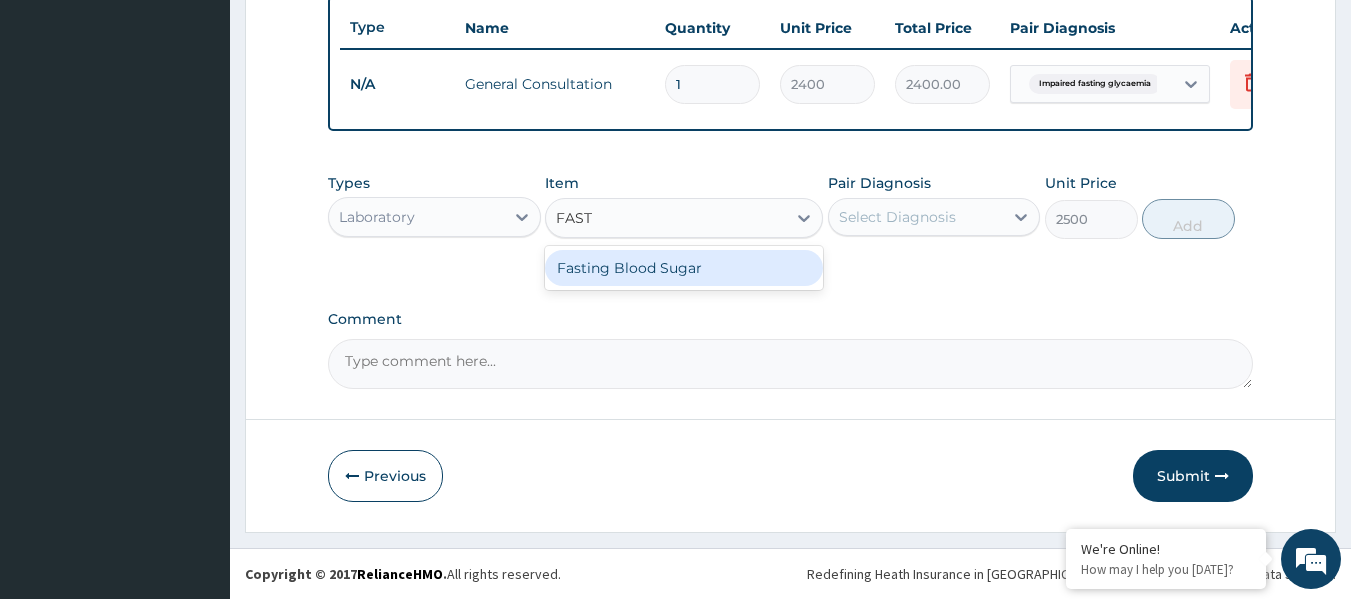 click on "Fasting Blood Sugar" at bounding box center (684, 268) 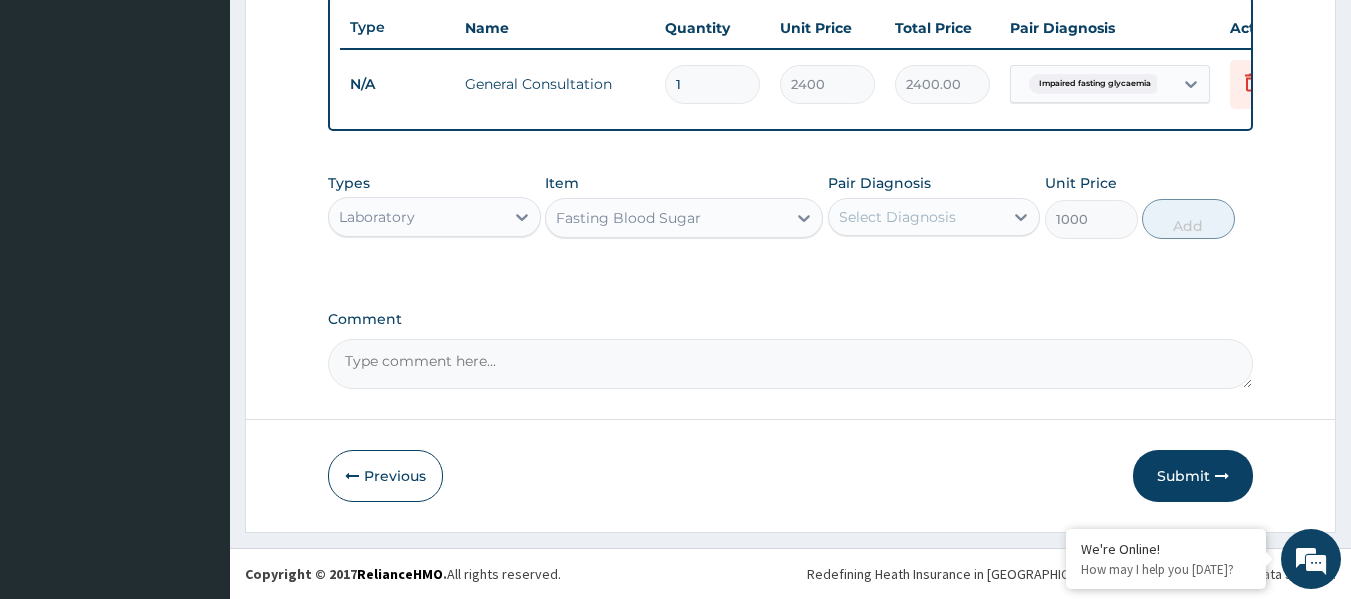 click on "Select Diagnosis" at bounding box center [916, 217] 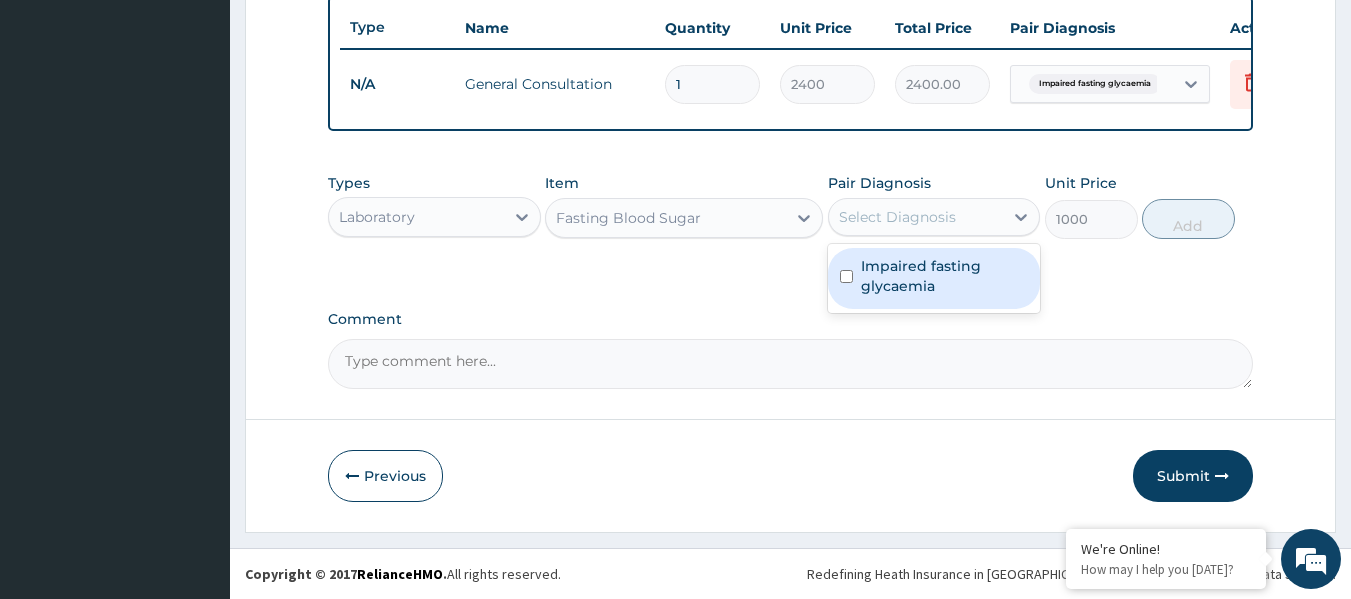drag, startPoint x: 934, startPoint y: 276, endPoint x: 1101, endPoint y: 293, distance: 167.86304 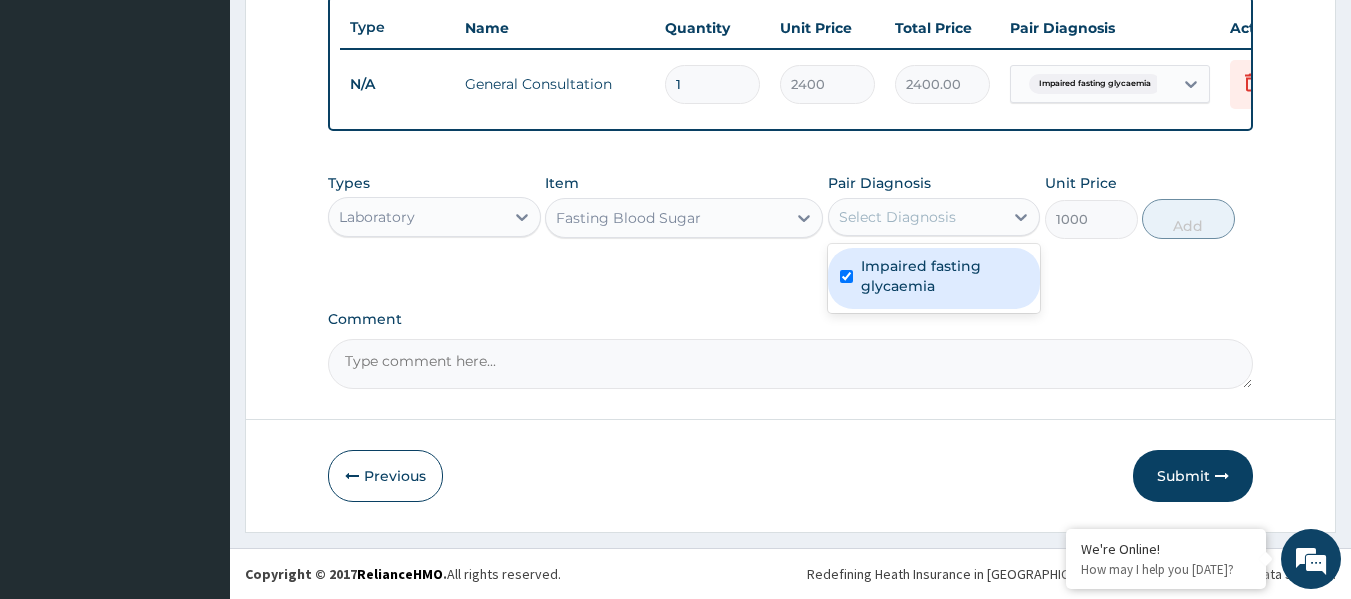 checkbox on "true" 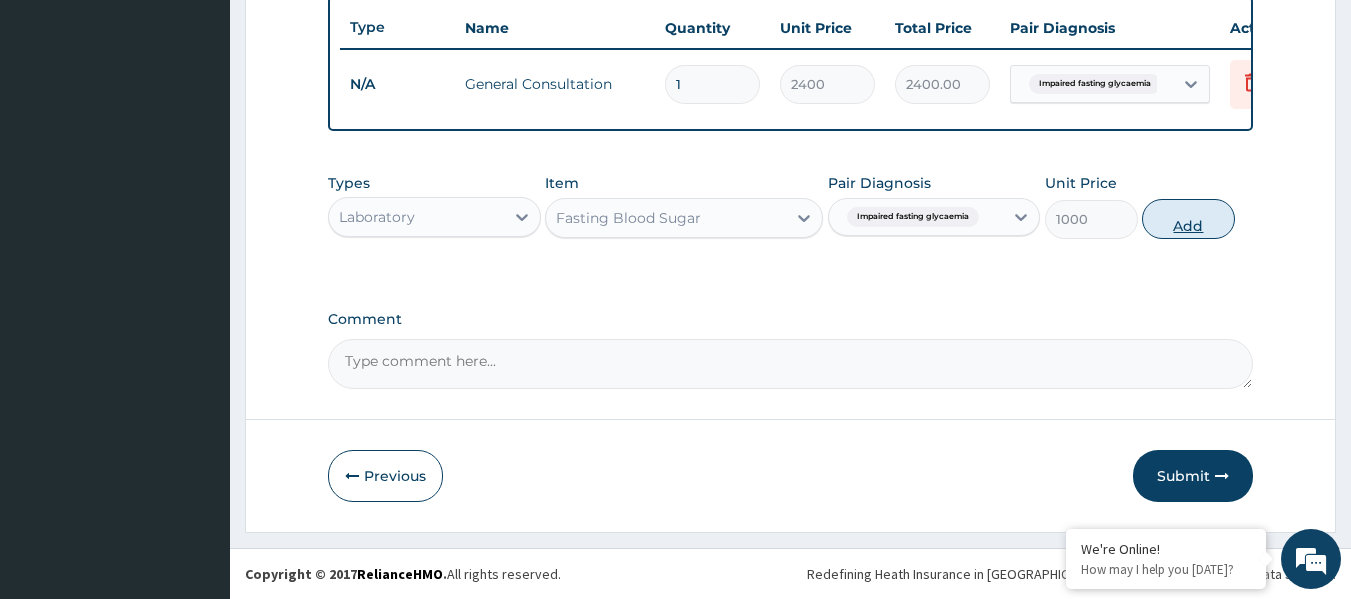 click on "Add" at bounding box center [1188, 219] 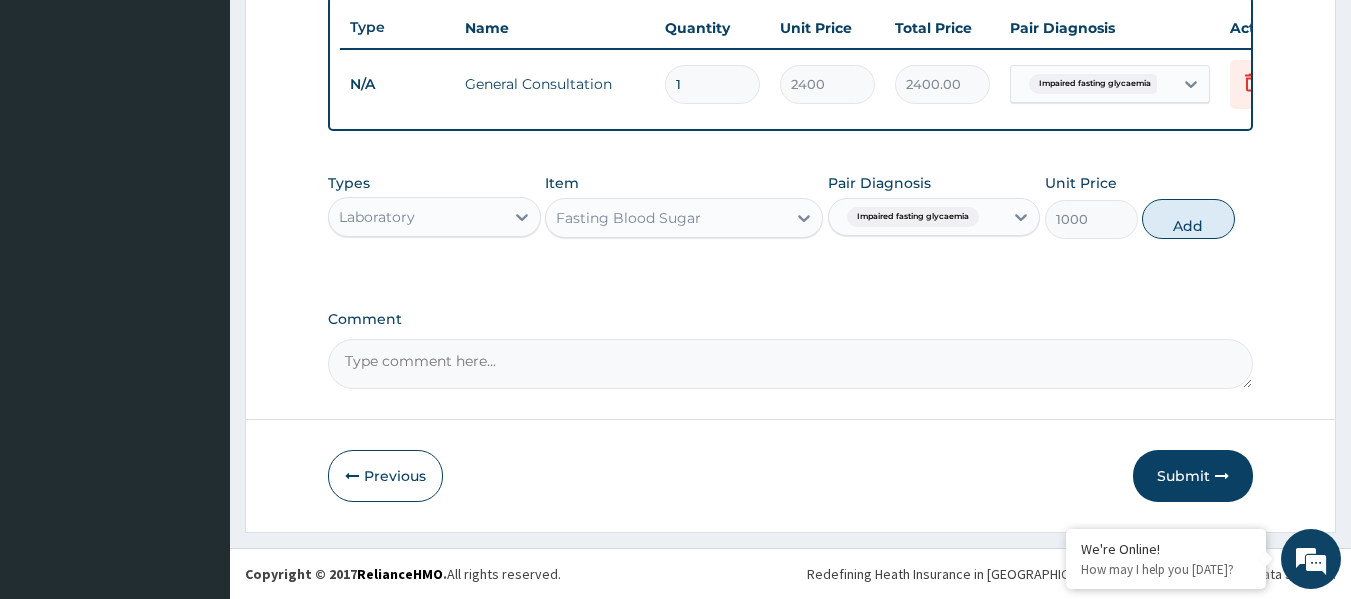 type on "0" 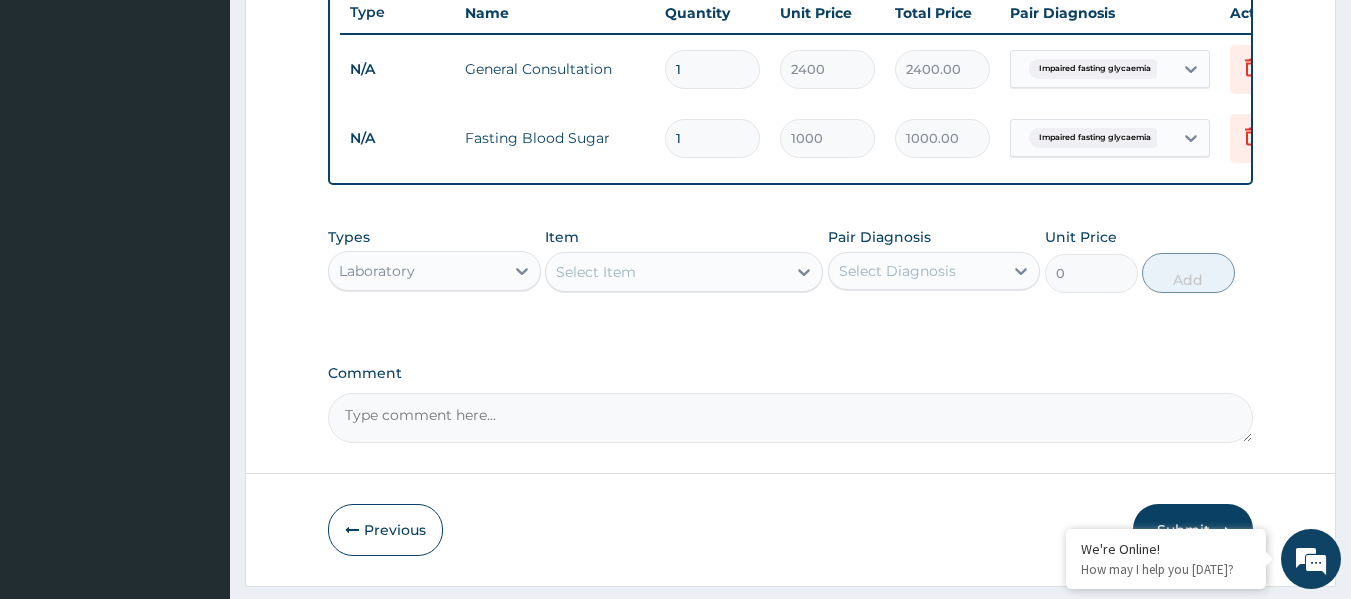scroll, scrollTop: 832, scrollLeft: 0, axis: vertical 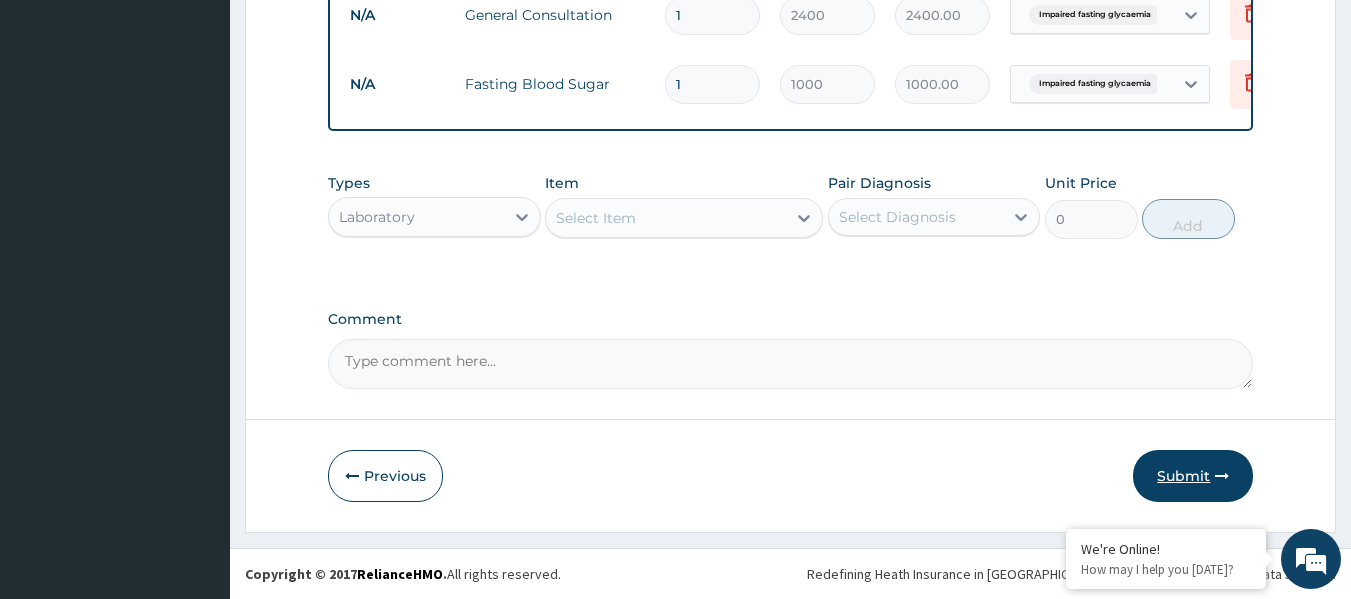 click on "Submit" at bounding box center [1193, 476] 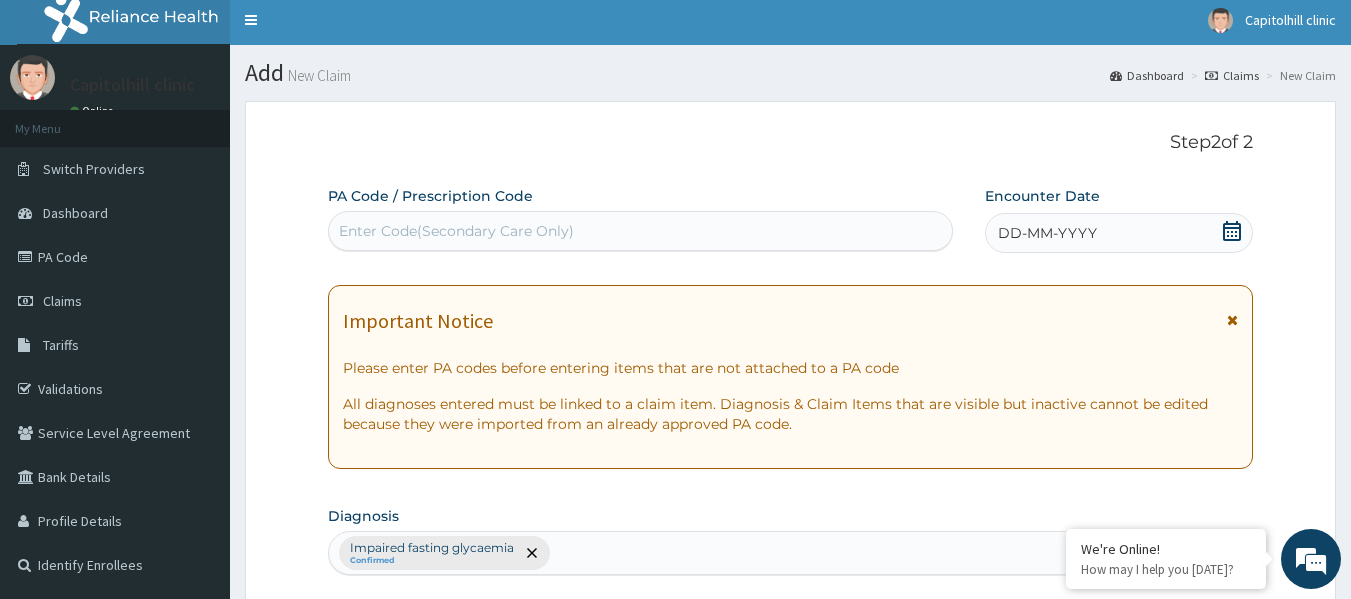 scroll, scrollTop: 0, scrollLeft: 0, axis: both 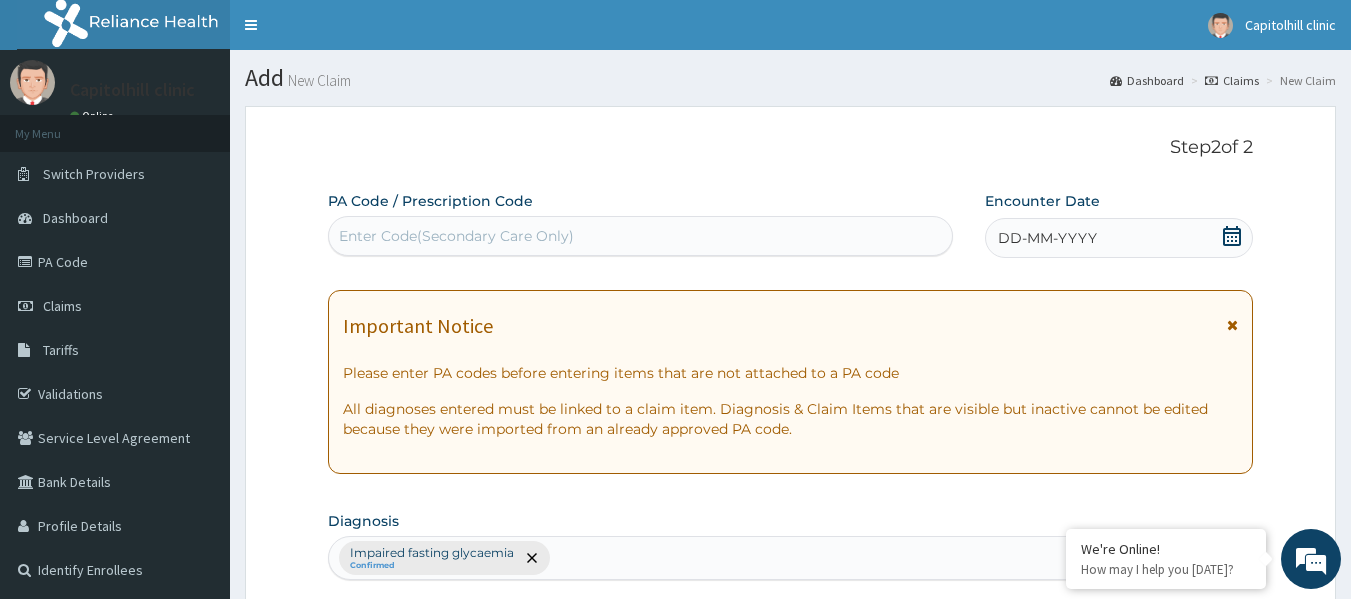 click 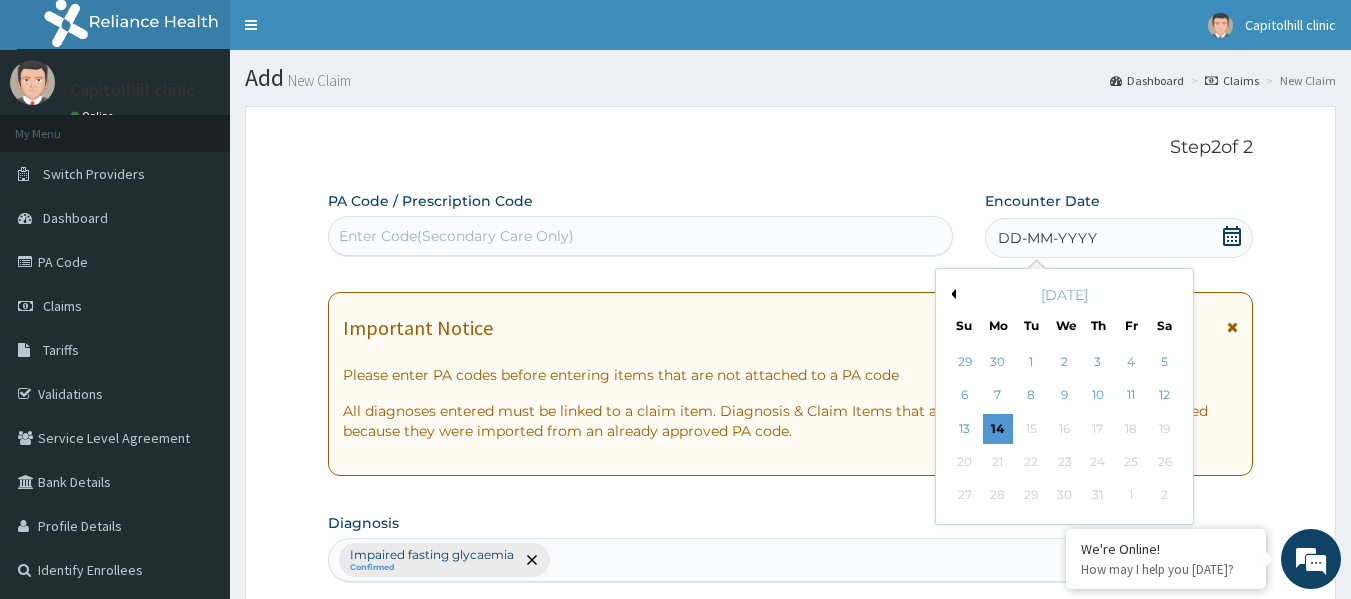 click on "Previous Month" at bounding box center (951, 294) 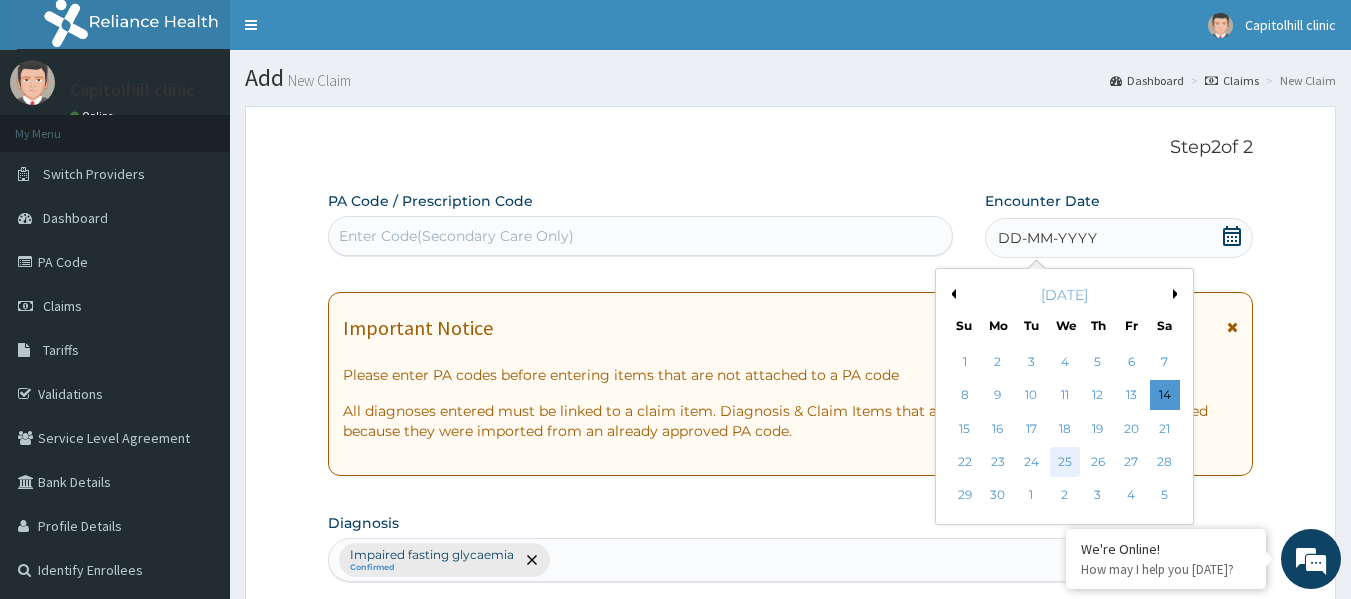 click on "25" at bounding box center [1065, 462] 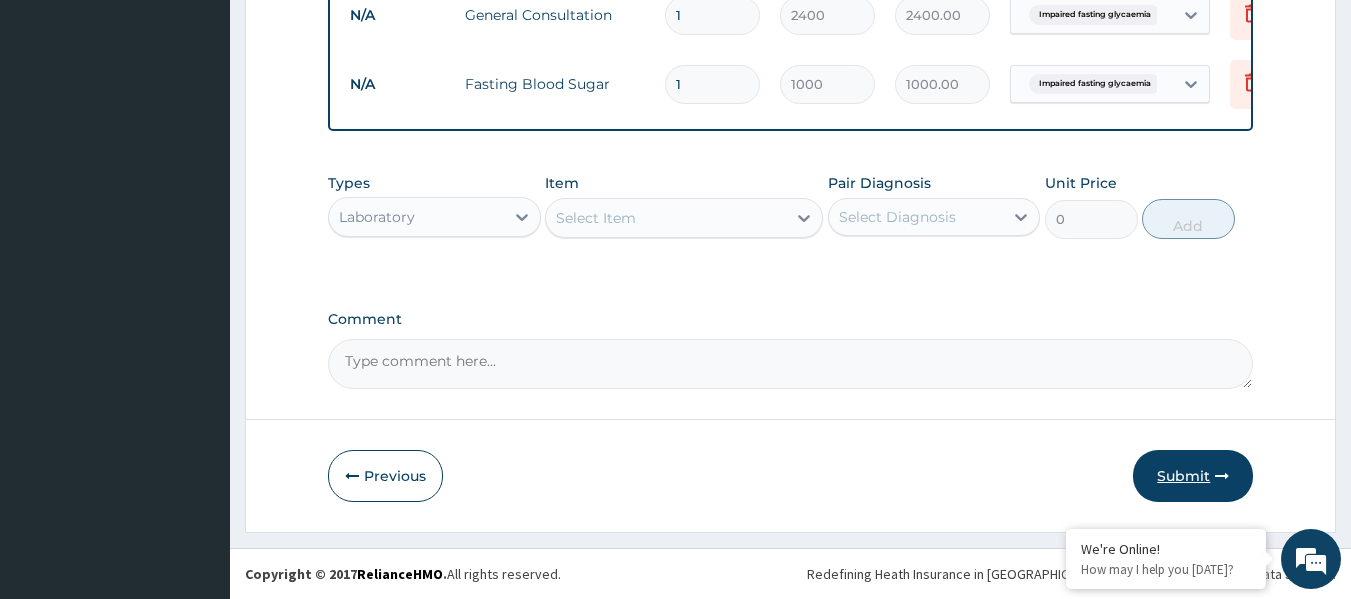 click on "Submit" at bounding box center [1193, 476] 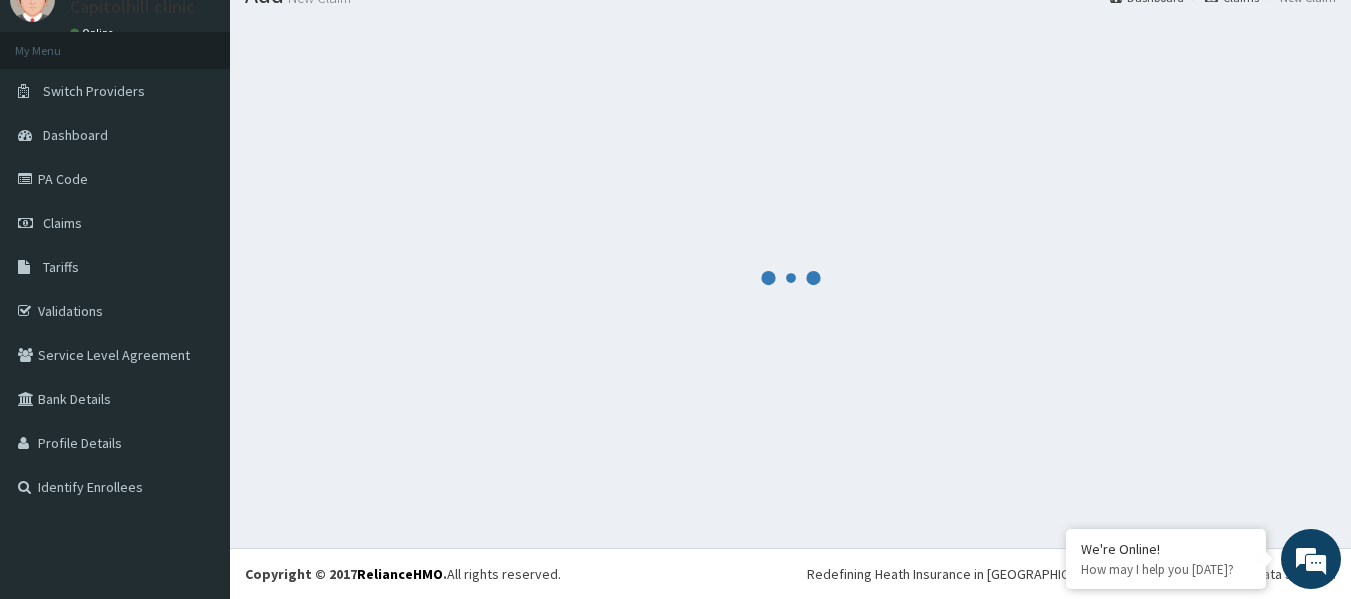 scroll, scrollTop: 832, scrollLeft: 0, axis: vertical 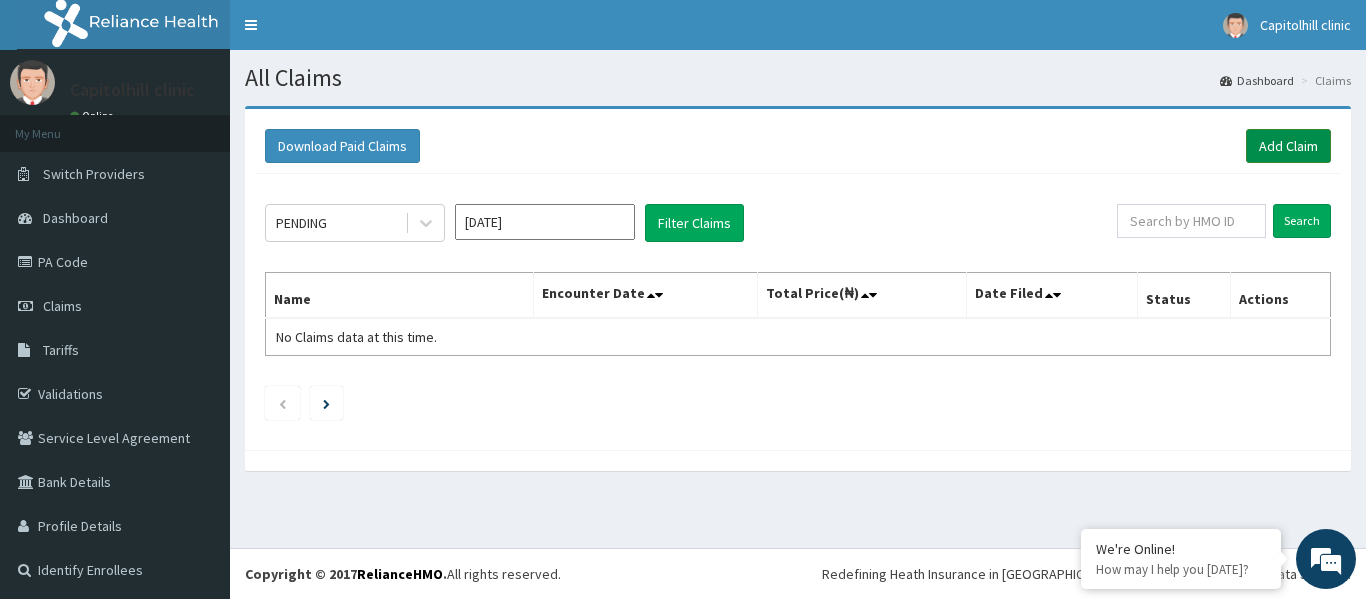 click on "Add Claim" at bounding box center [1288, 146] 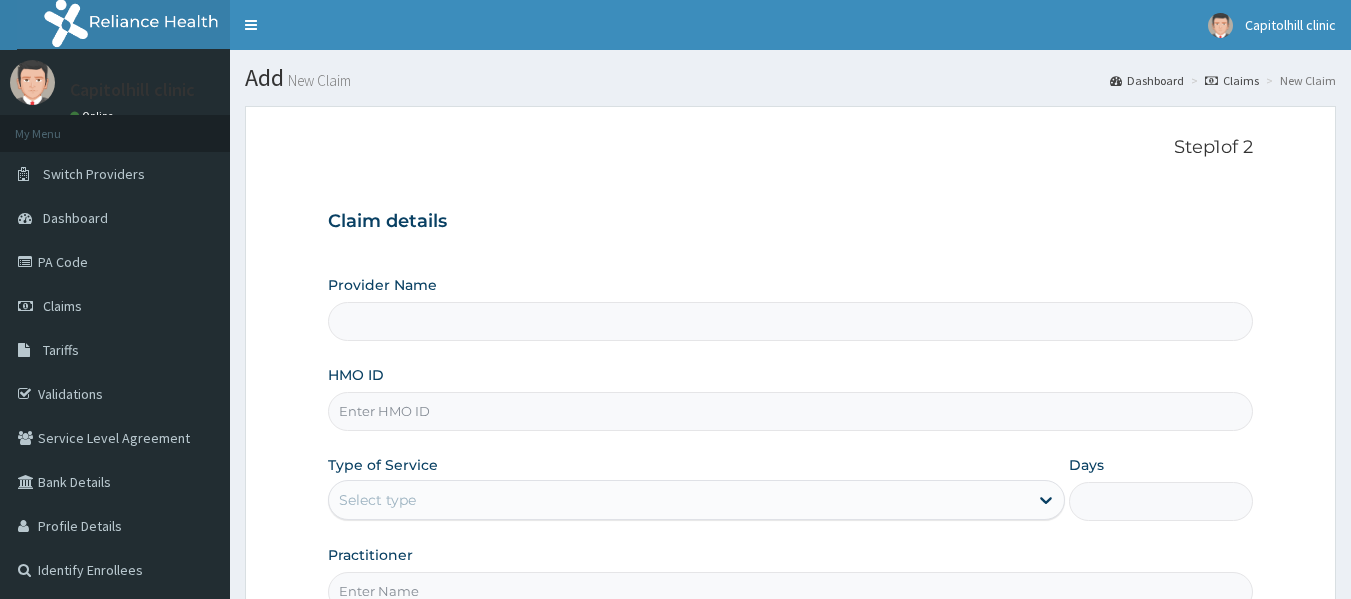 scroll, scrollTop: 0, scrollLeft: 0, axis: both 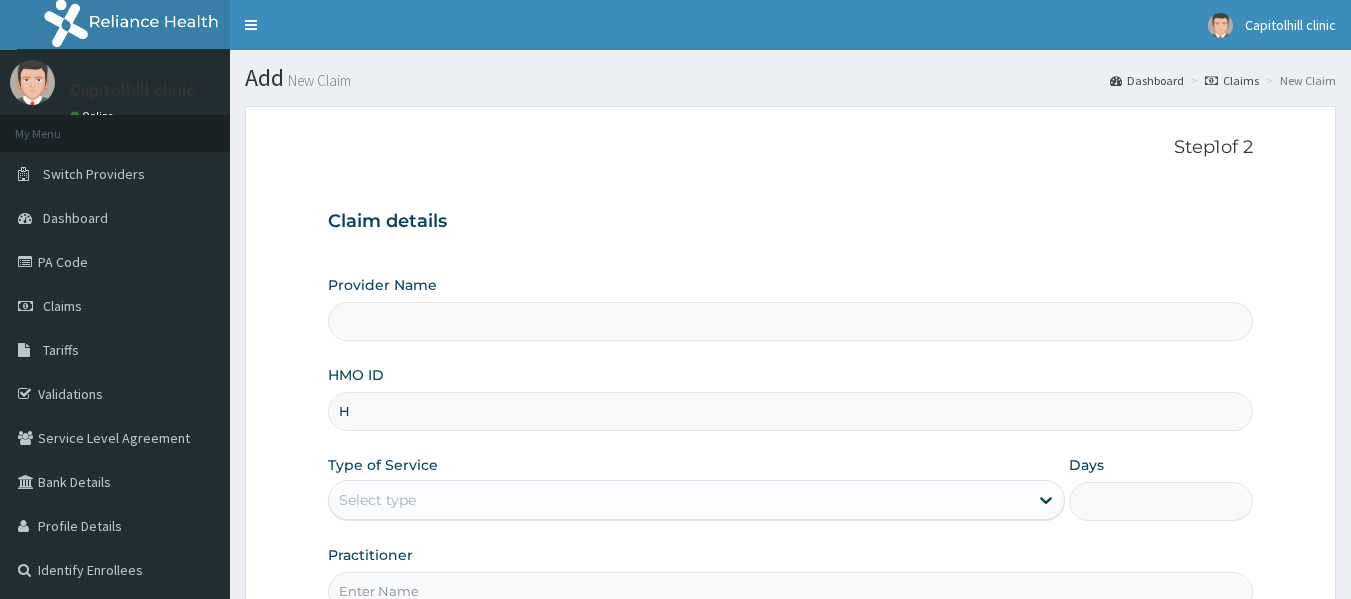 type on "[GEOGRAPHIC_DATA]" 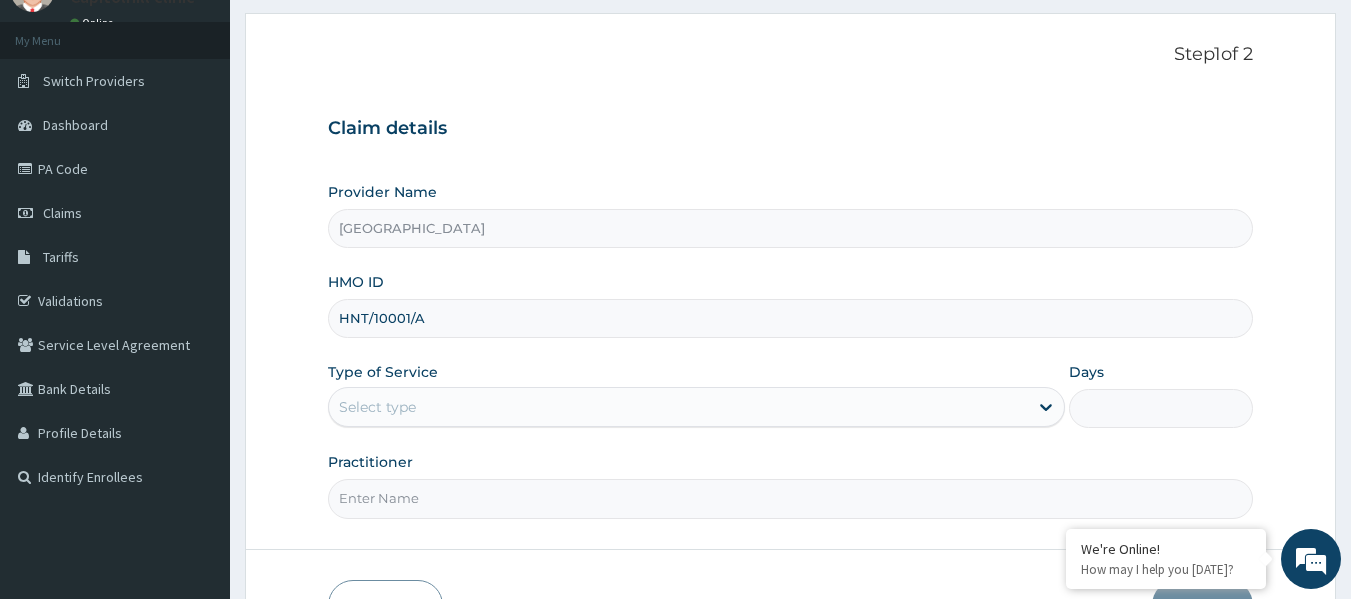 scroll, scrollTop: 200, scrollLeft: 0, axis: vertical 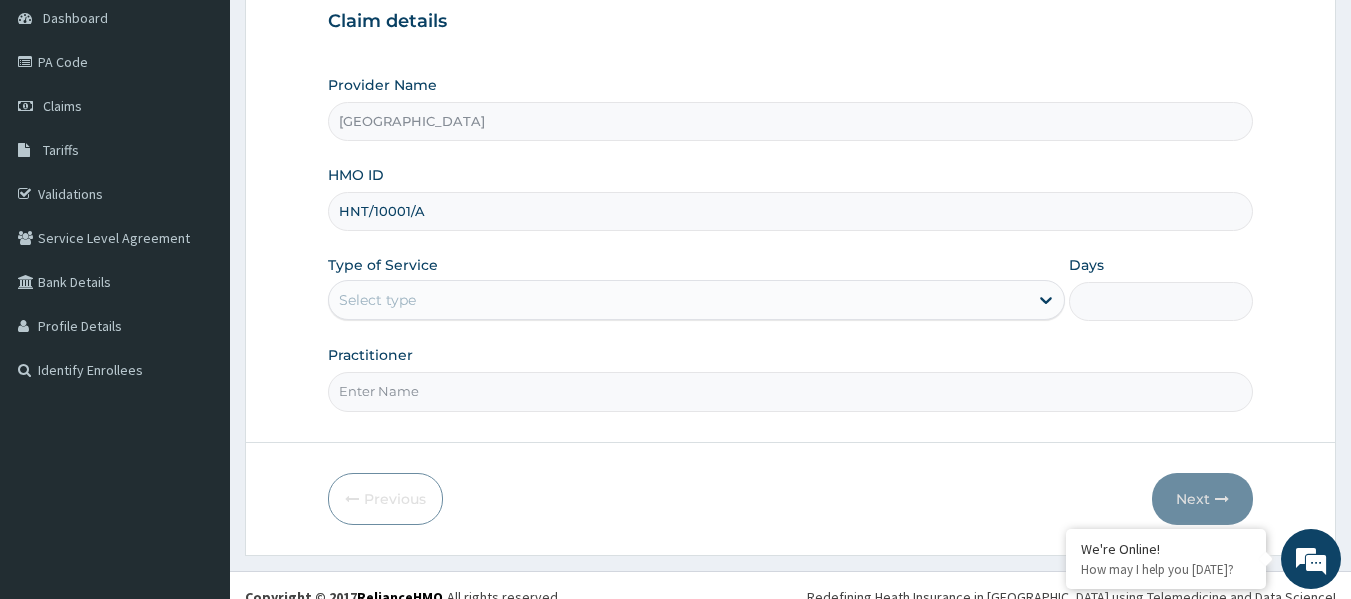 type on "HNT/10001/A" 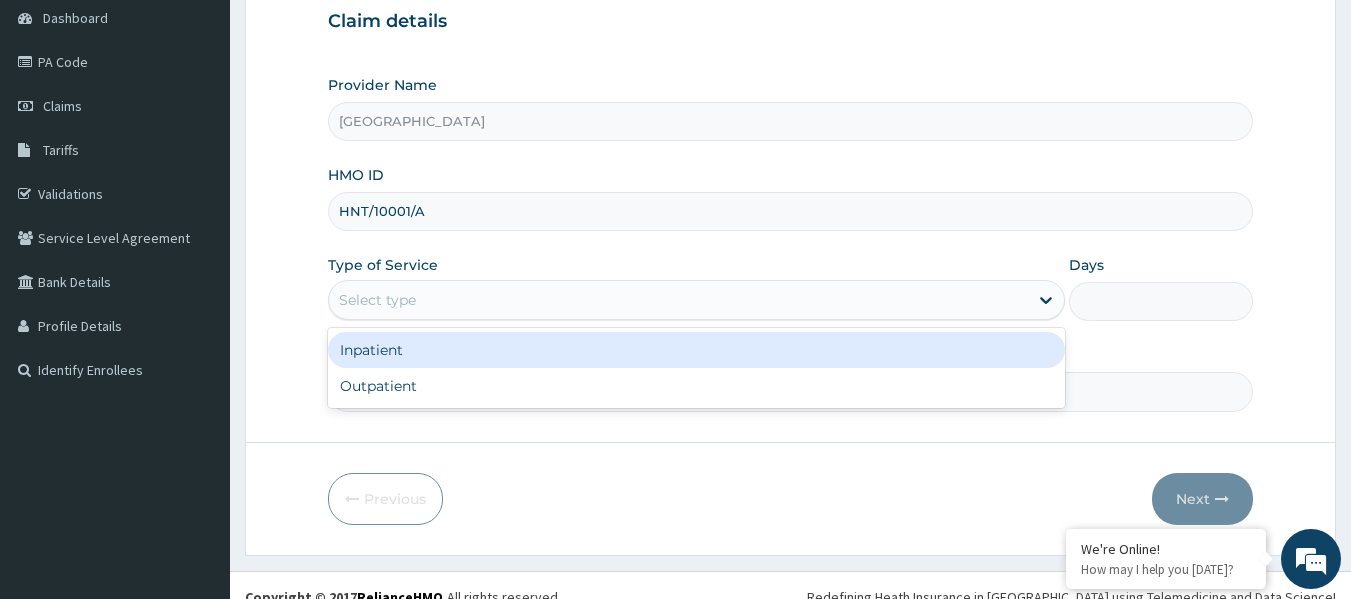 drag, startPoint x: 459, startPoint y: 310, endPoint x: 440, endPoint y: 359, distance: 52.554733 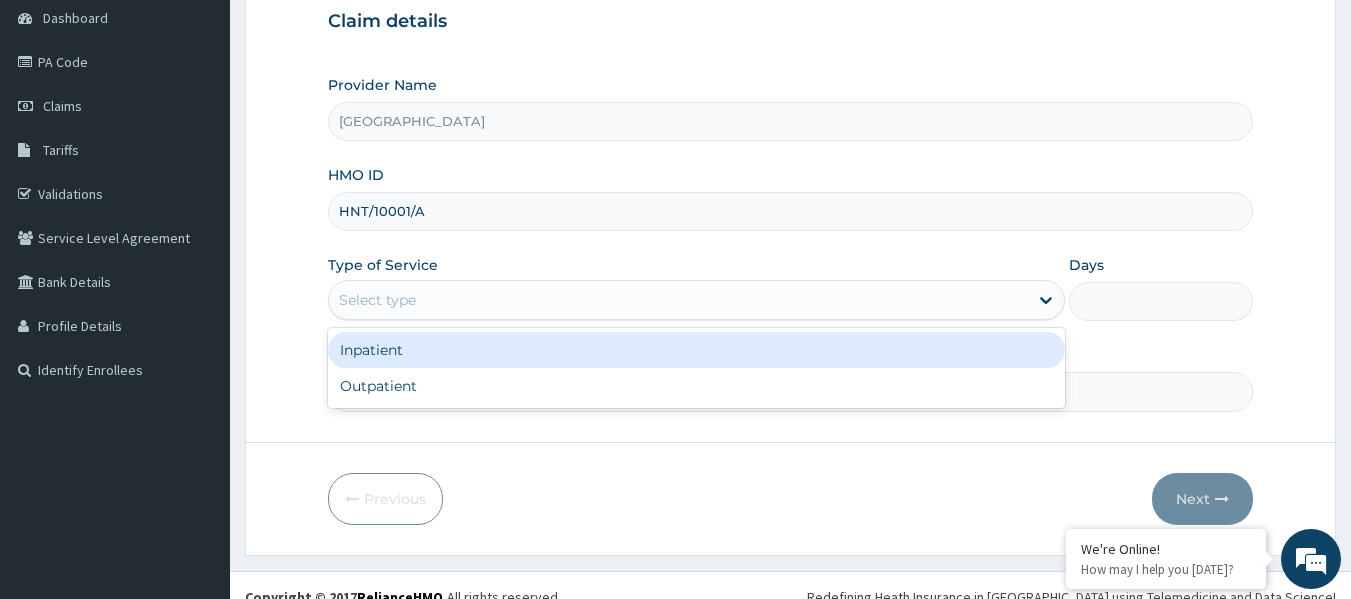 click on "Select type" at bounding box center (678, 300) 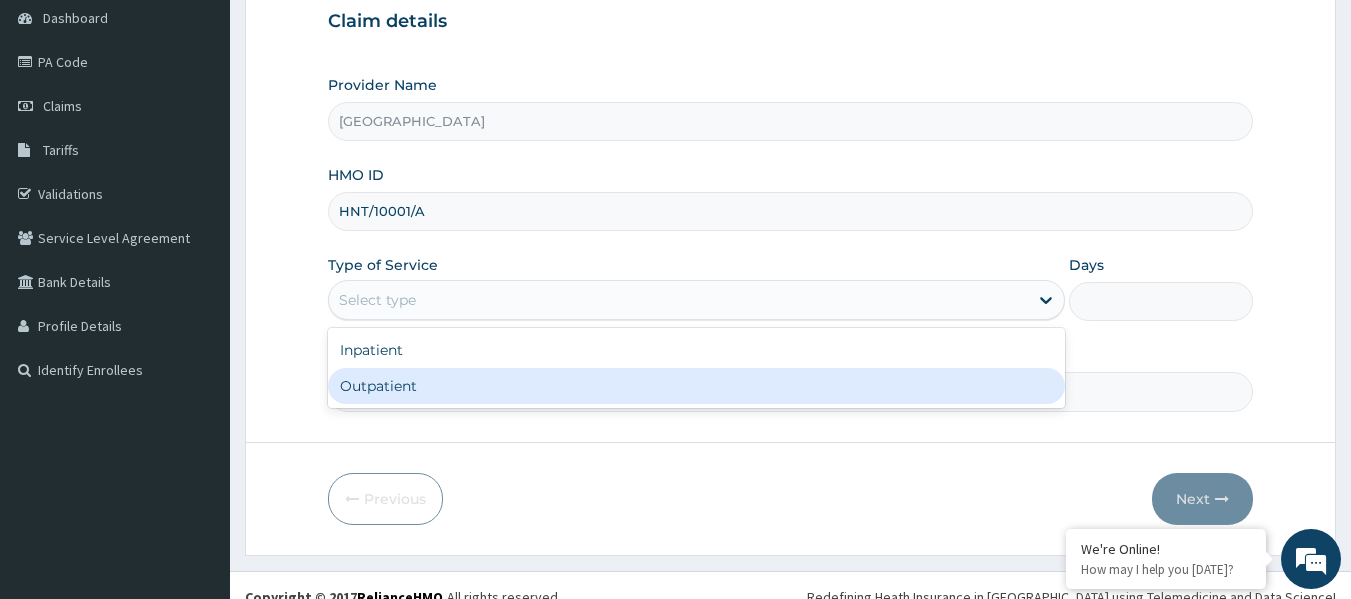 click on "Outpatient" at bounding box center [696, 386] 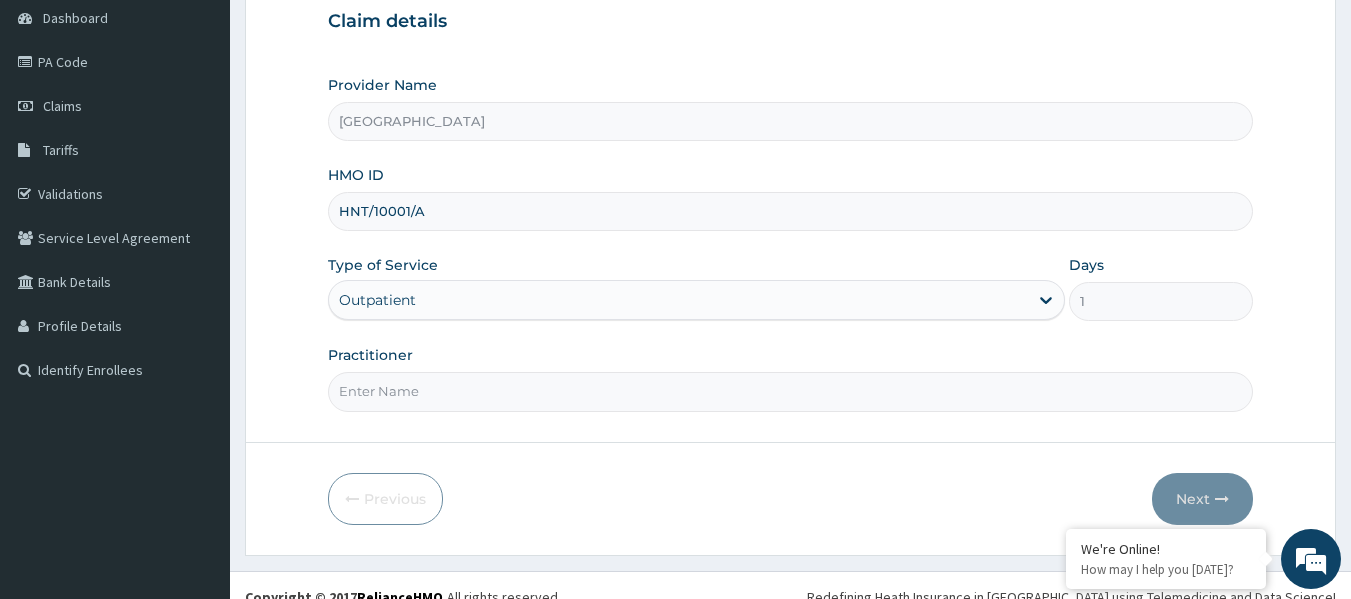 scroll, scrollTop: 0, scrollLeft: 0, axis: both 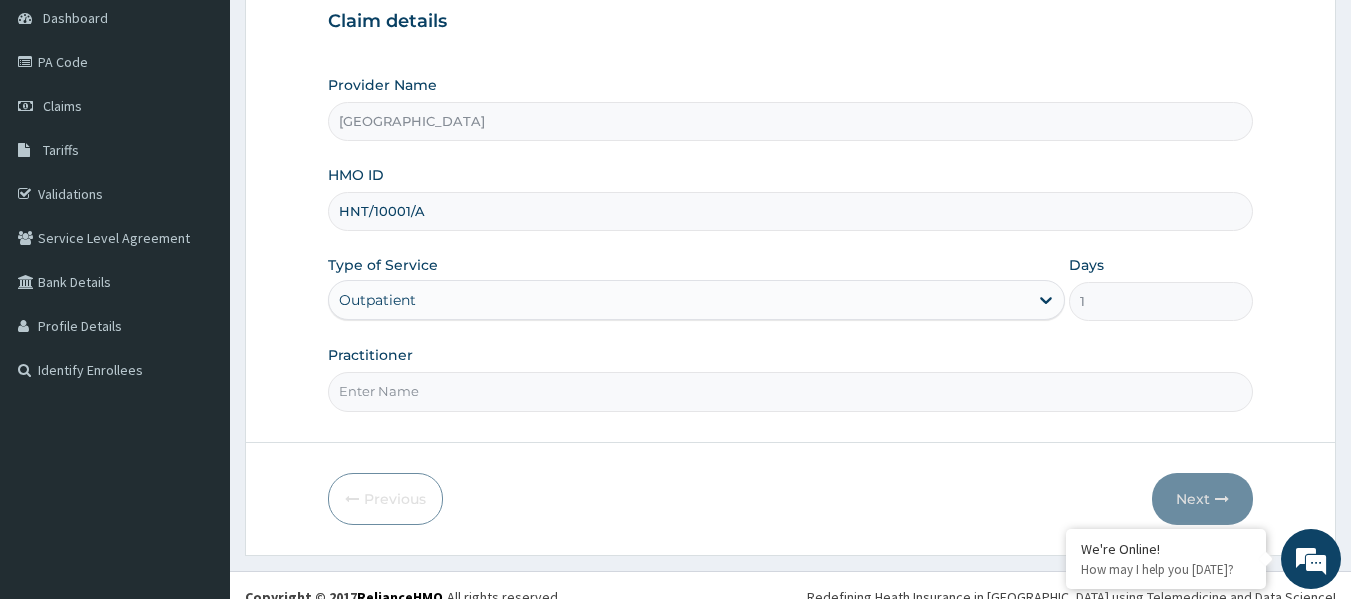 click on "Practitioner" at bounding box center (791, 391) 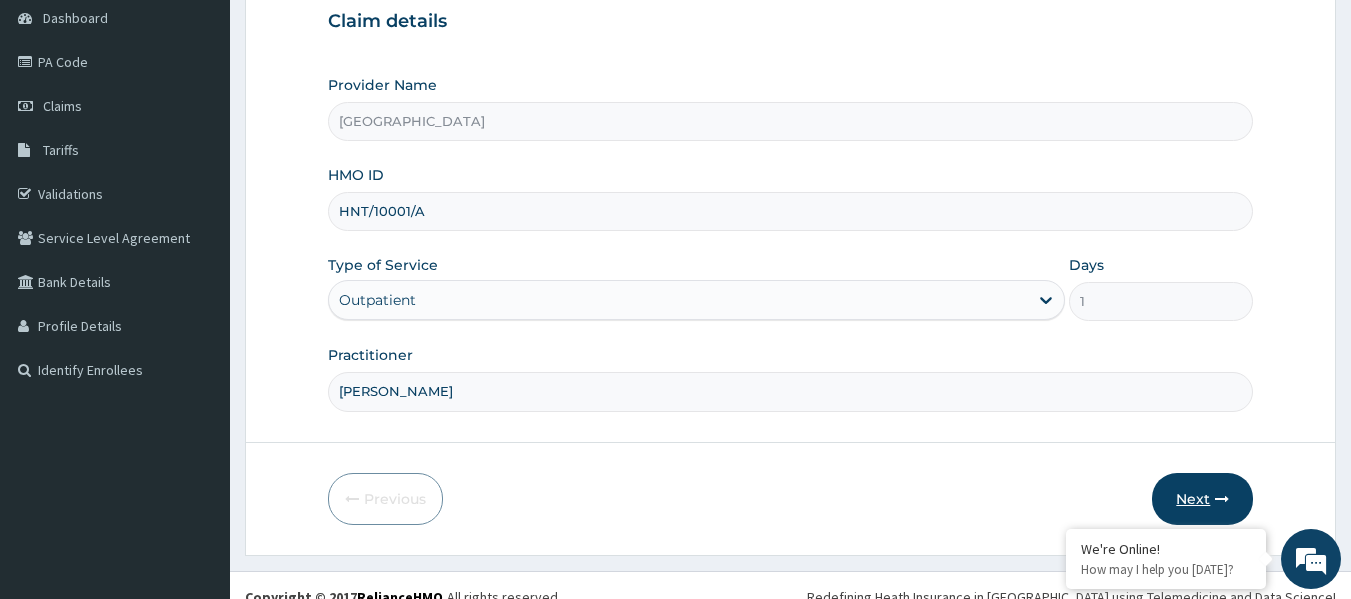 type on "[PERSON_NAME]" 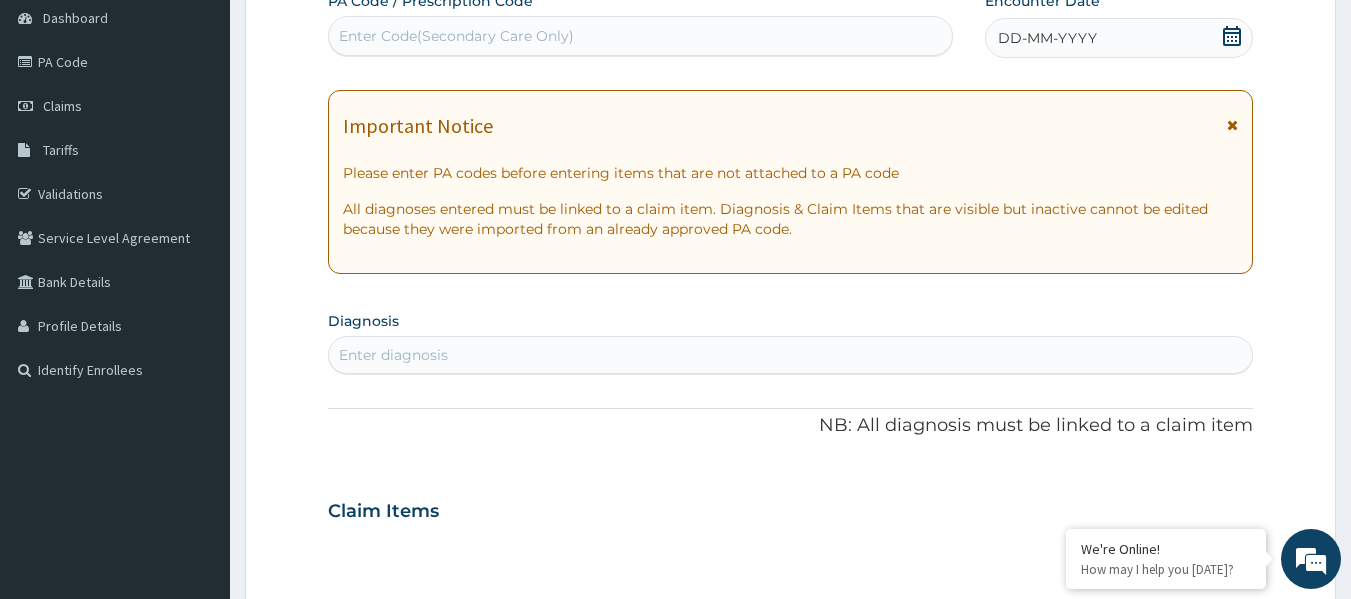 click 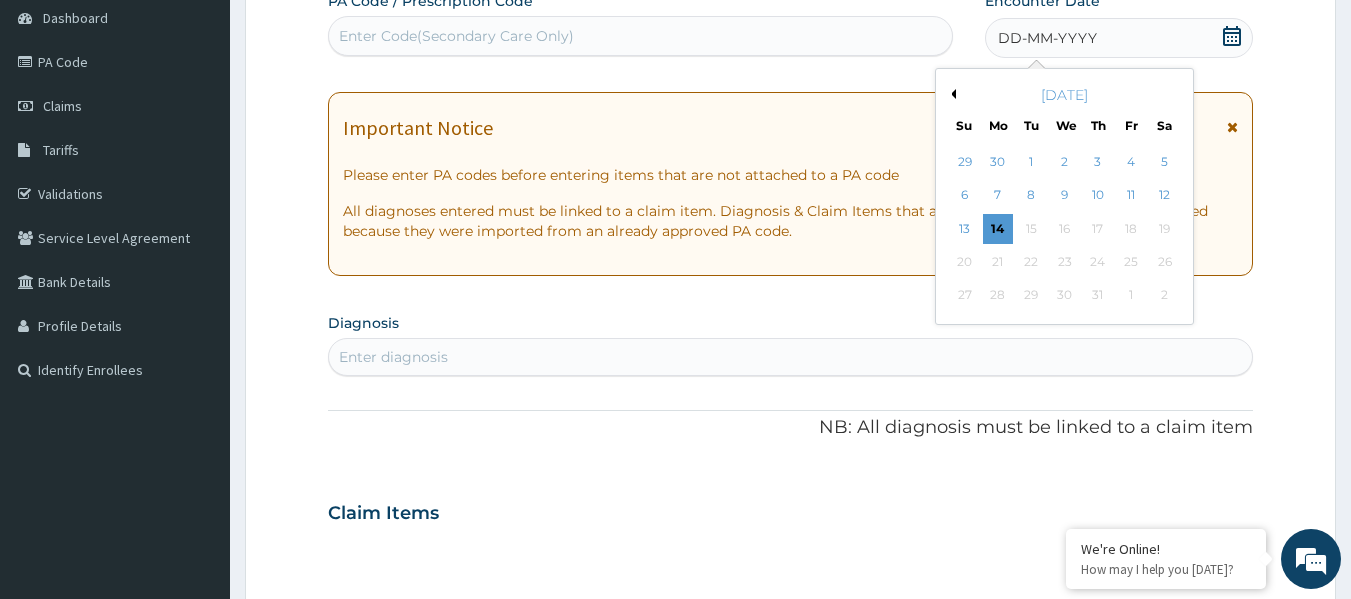 click on "July 2025" at bounding box center (1064, 95) 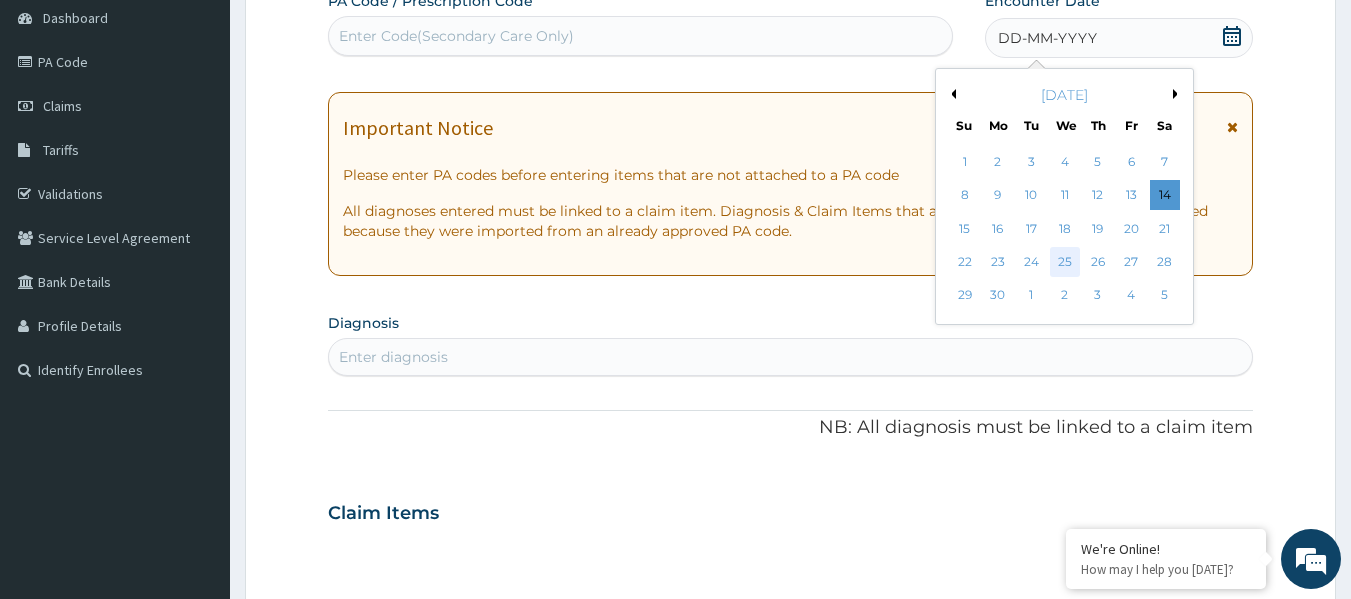 click on "25" at bounding box center [1065, 262] 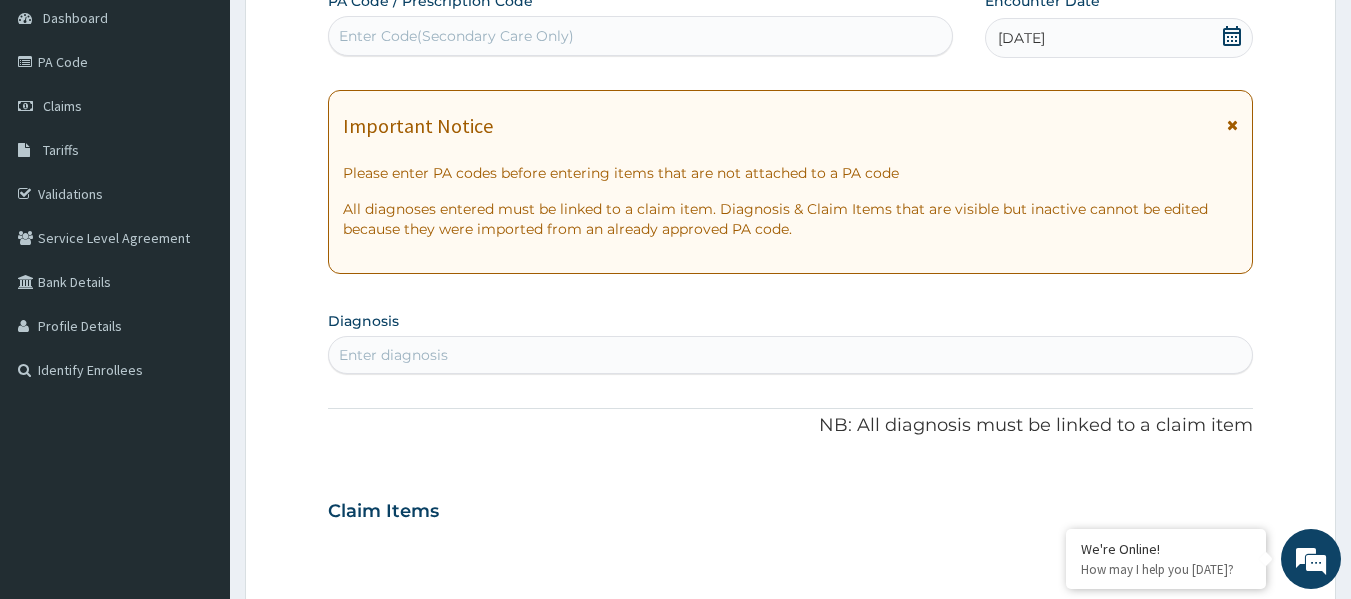 click on "Enter Code(Secondary Care Only)" at bounding box center [456, 36] 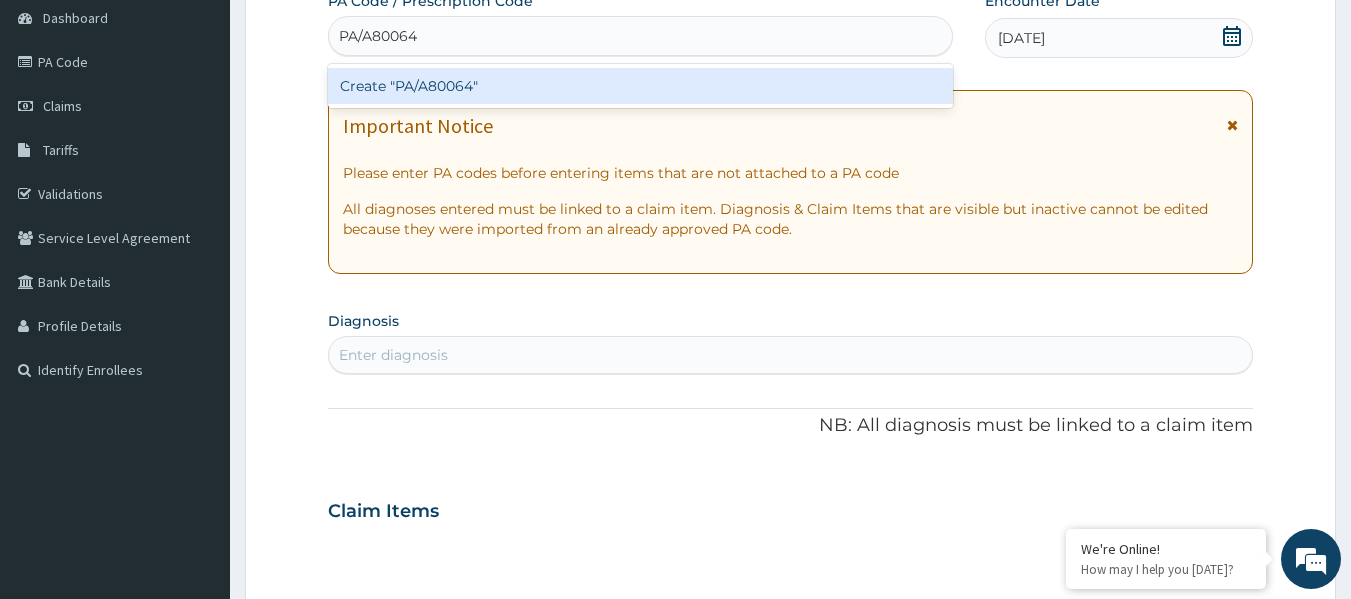 click on "Create "PA/A80064"" at bounding box center [641, 86] 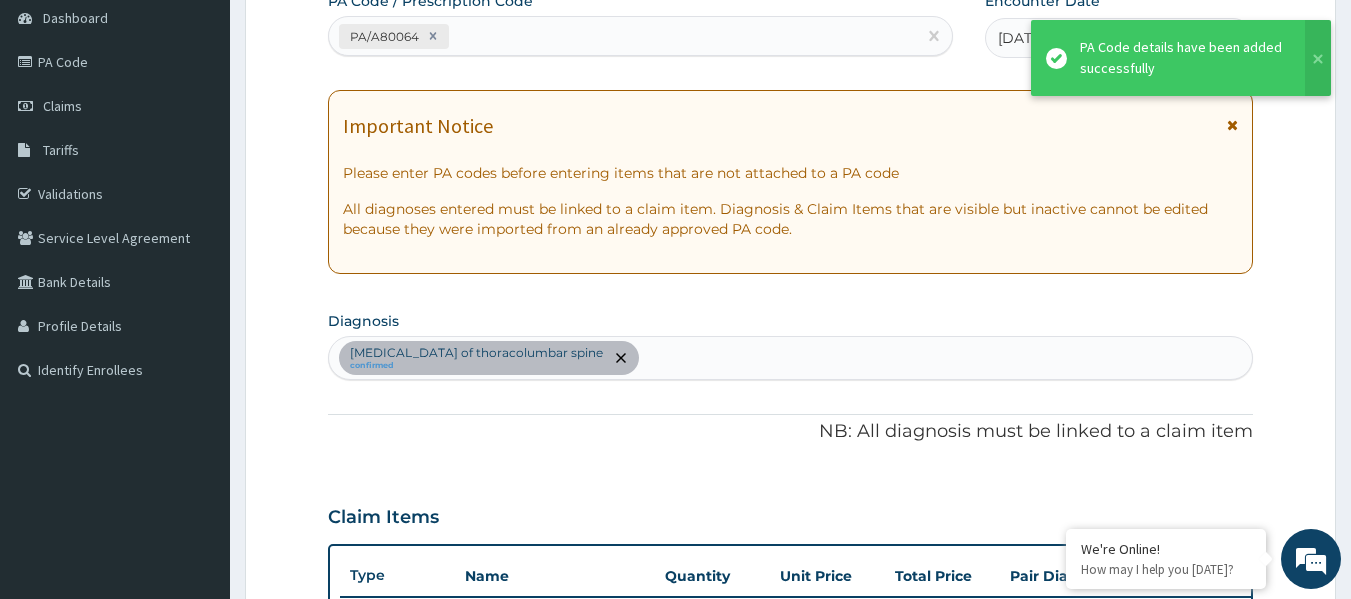 scroll, scrollTop: 533, scrollLeft: 0, axis: vertical 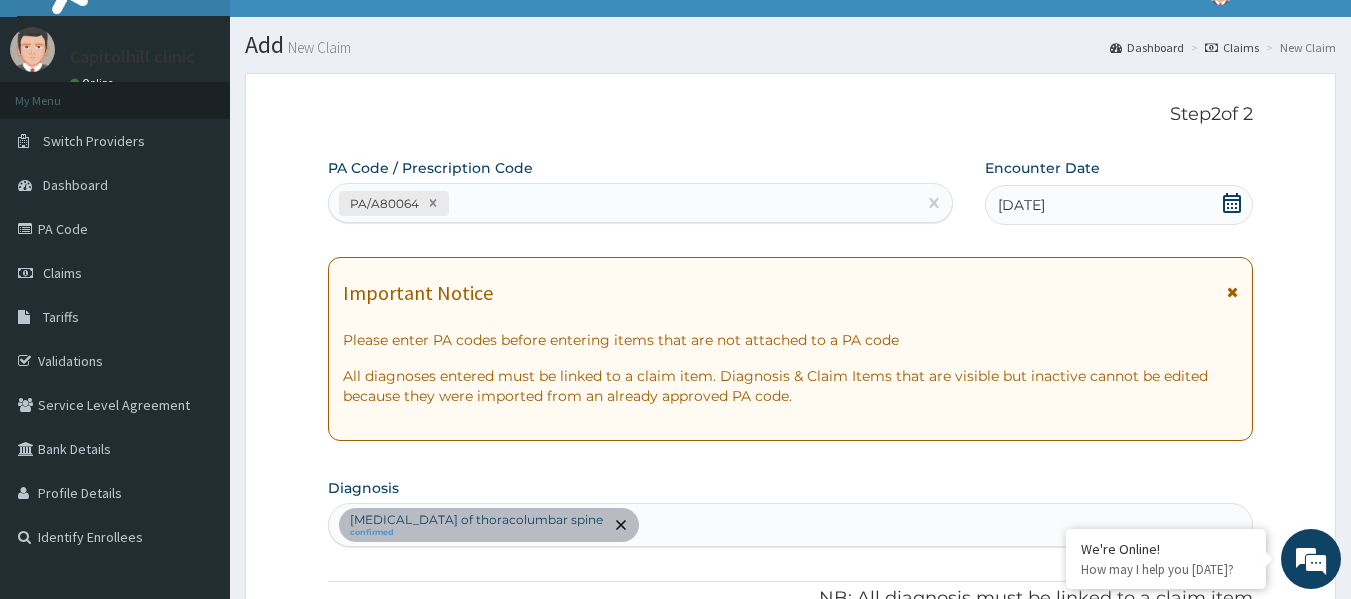 click on "PA/A80064" at bounding box center [623, 203] 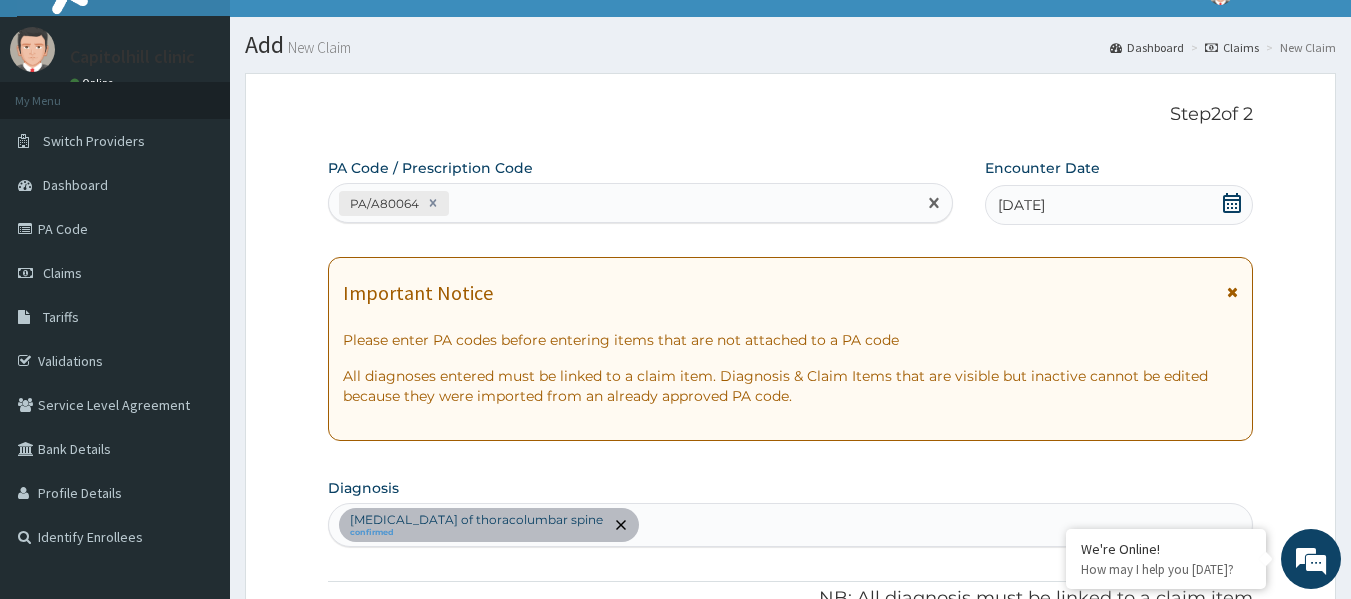 paste on "PA/285D23" 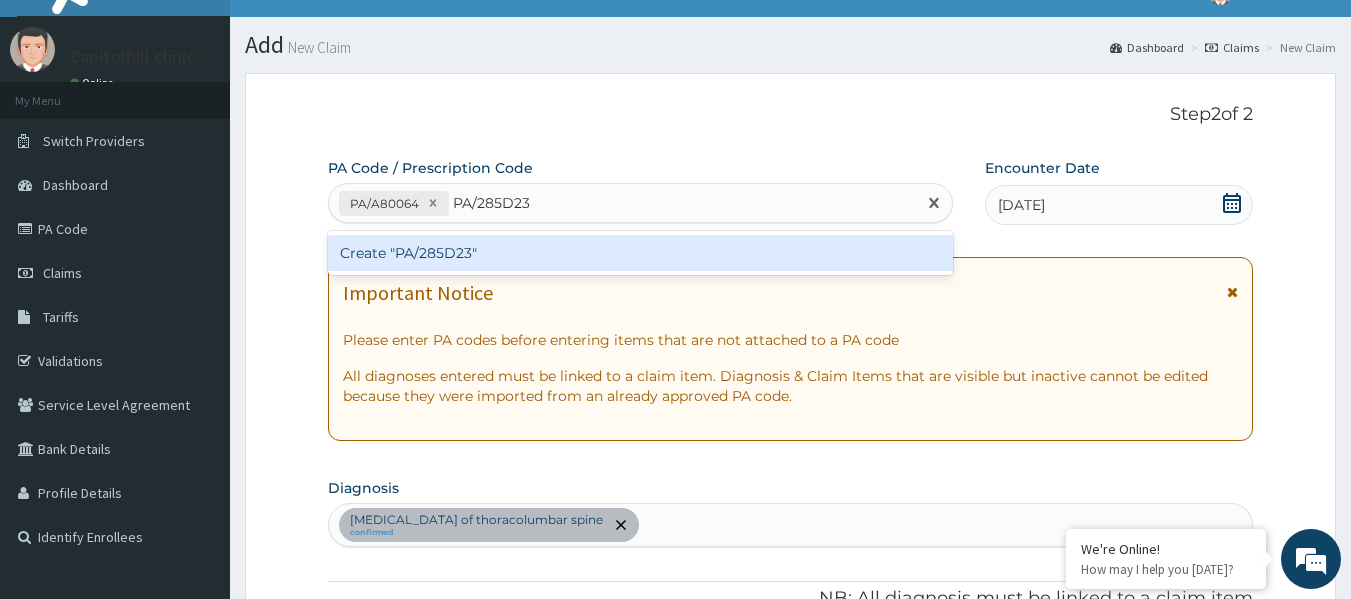 click on "Create "PA/285D23"" at bounding box center [641, 253] 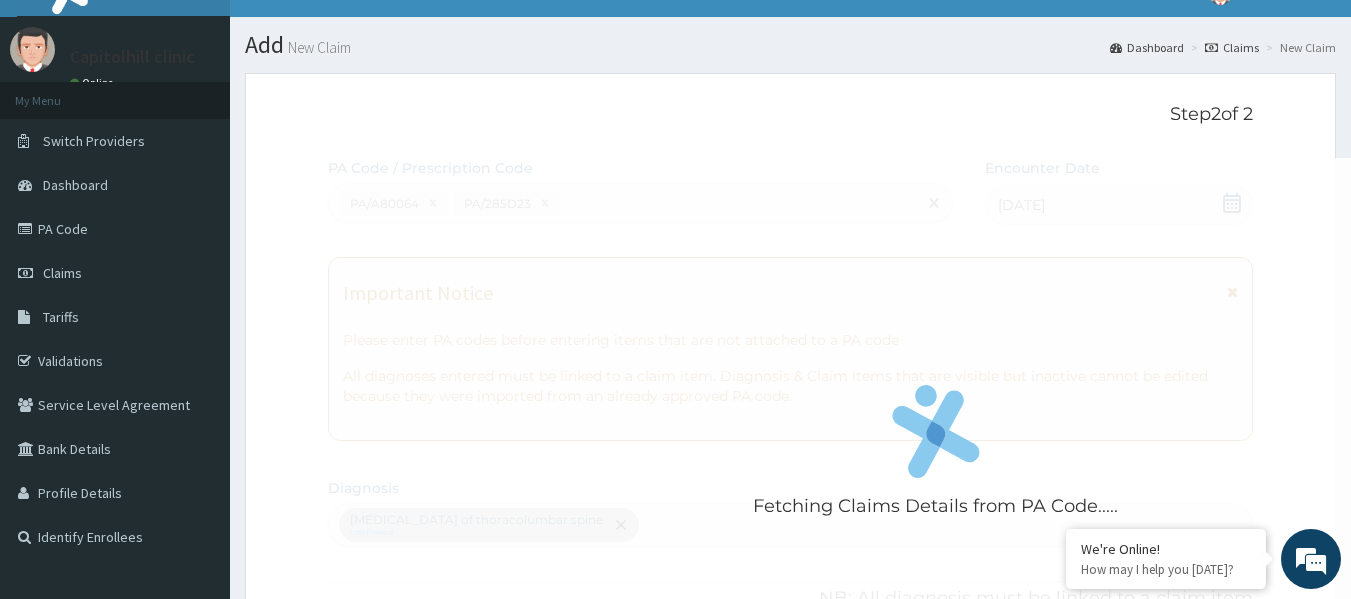 scroll, scrollTop: 602, scrollLeft: 0, axis: vertical 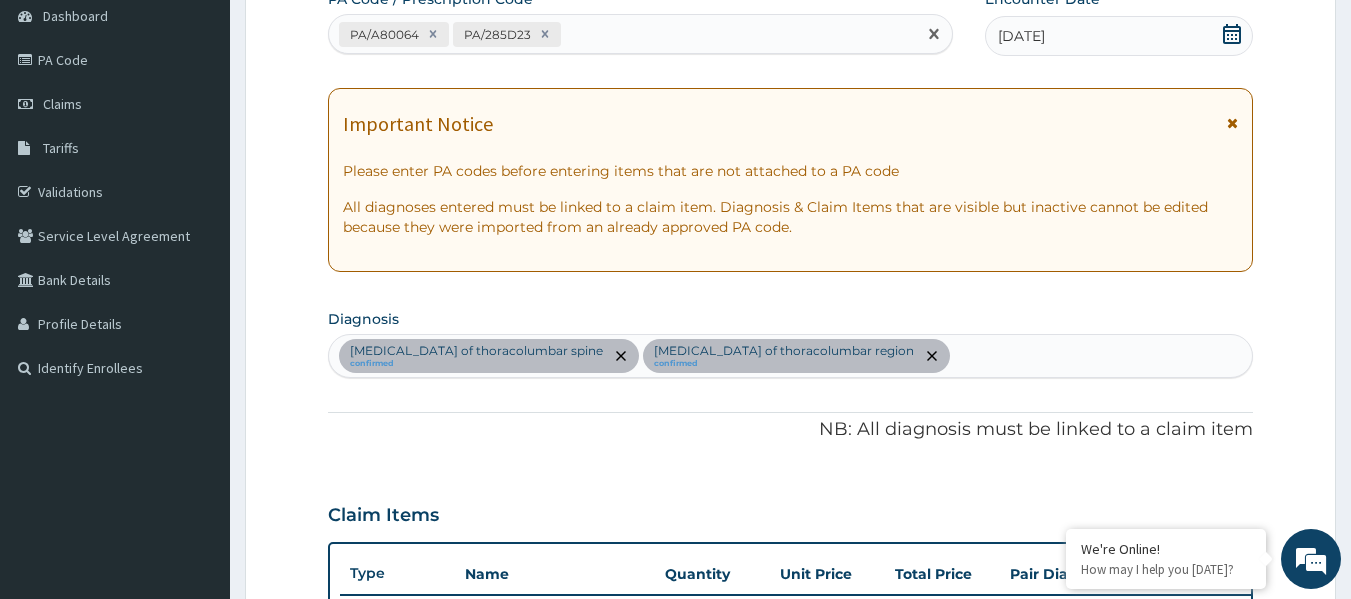 click on "PA/A80064 PA/285D23" at bounding box center [623, 34] 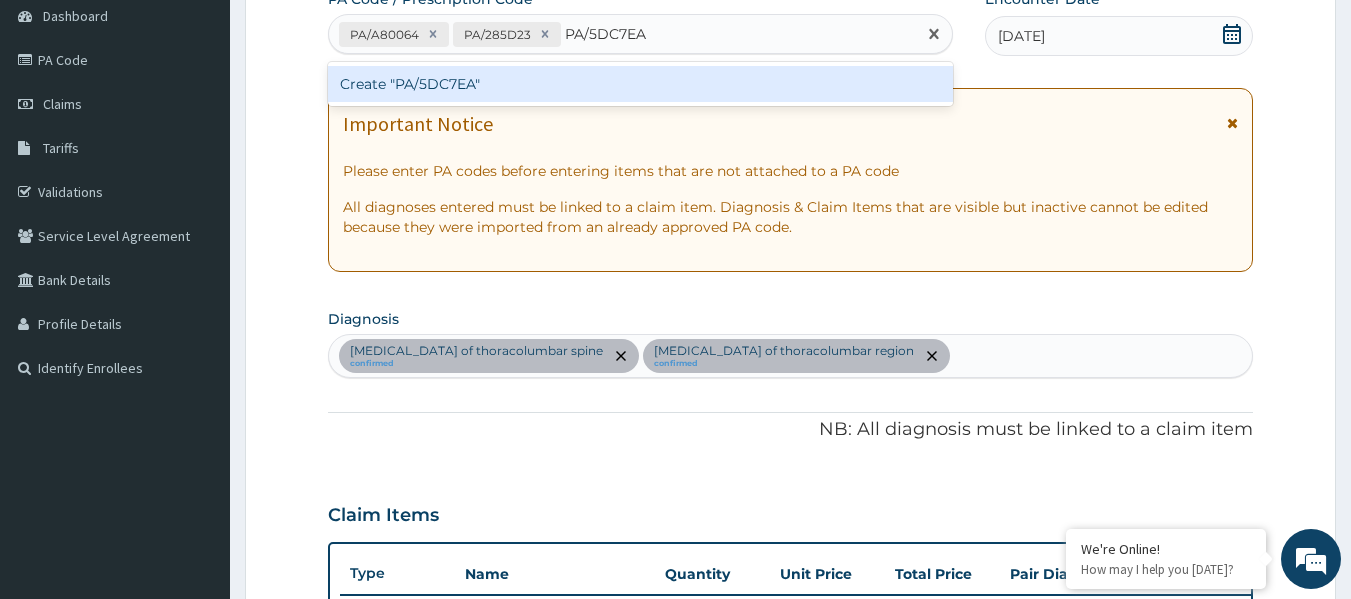 click on "Create "PA/5DC7EA"" at bounding box center [641, 84] 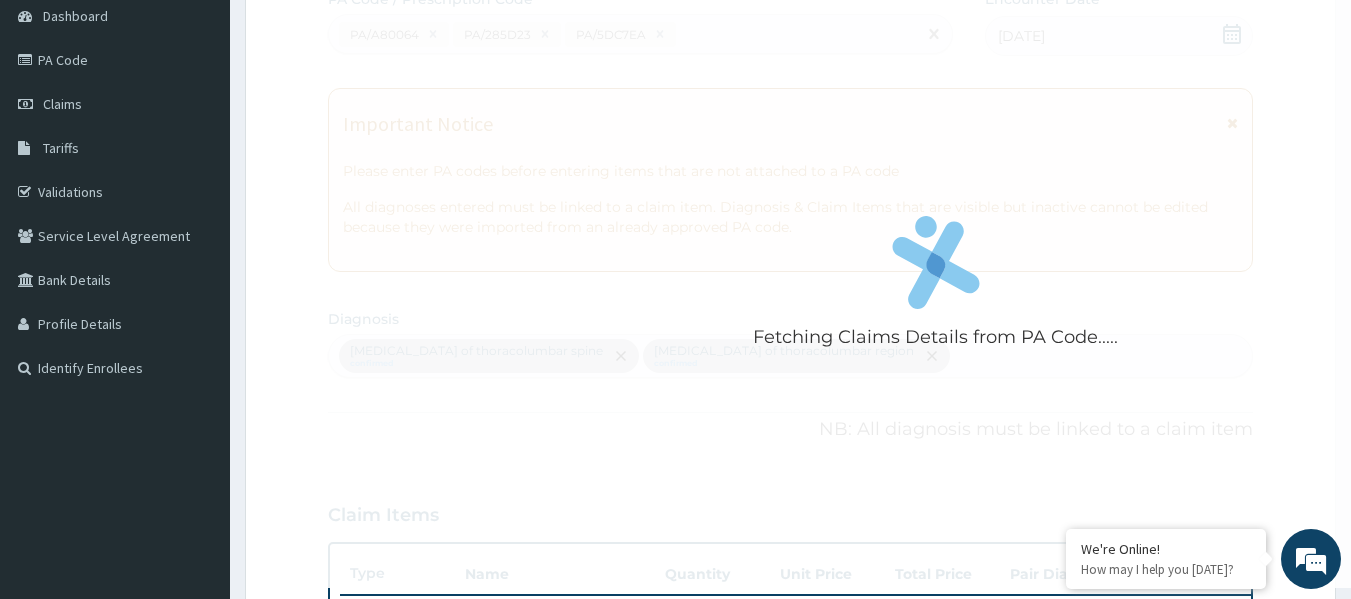 click on "Fetching Claims Details from PA Code....." at bounding box center [936, 288] 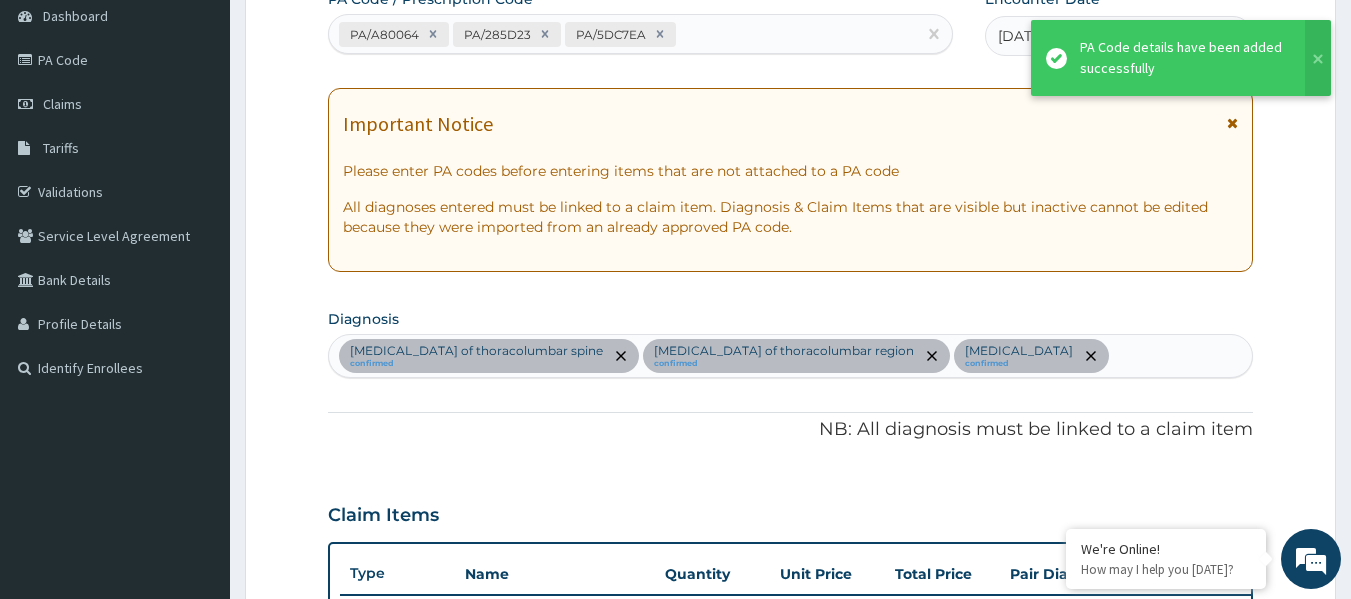 scroll, scrollTop: 671, scrollLeft: 0, axis: vertical 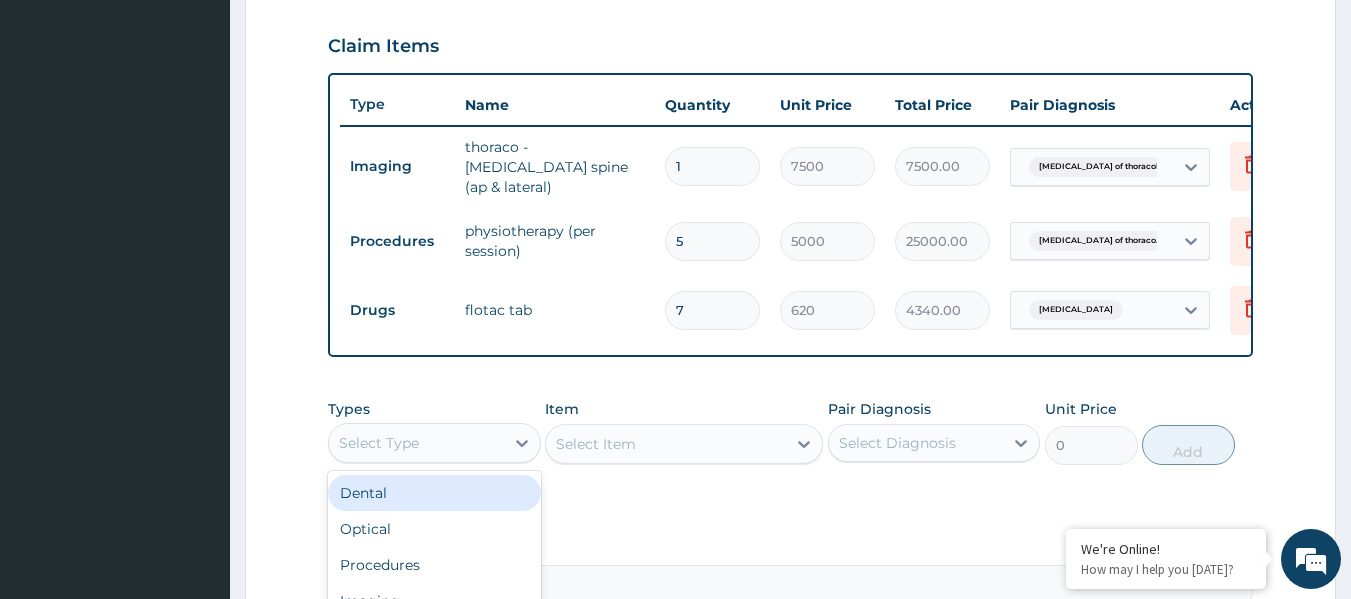 click on "Select Type" at bounding box center [416, 443] 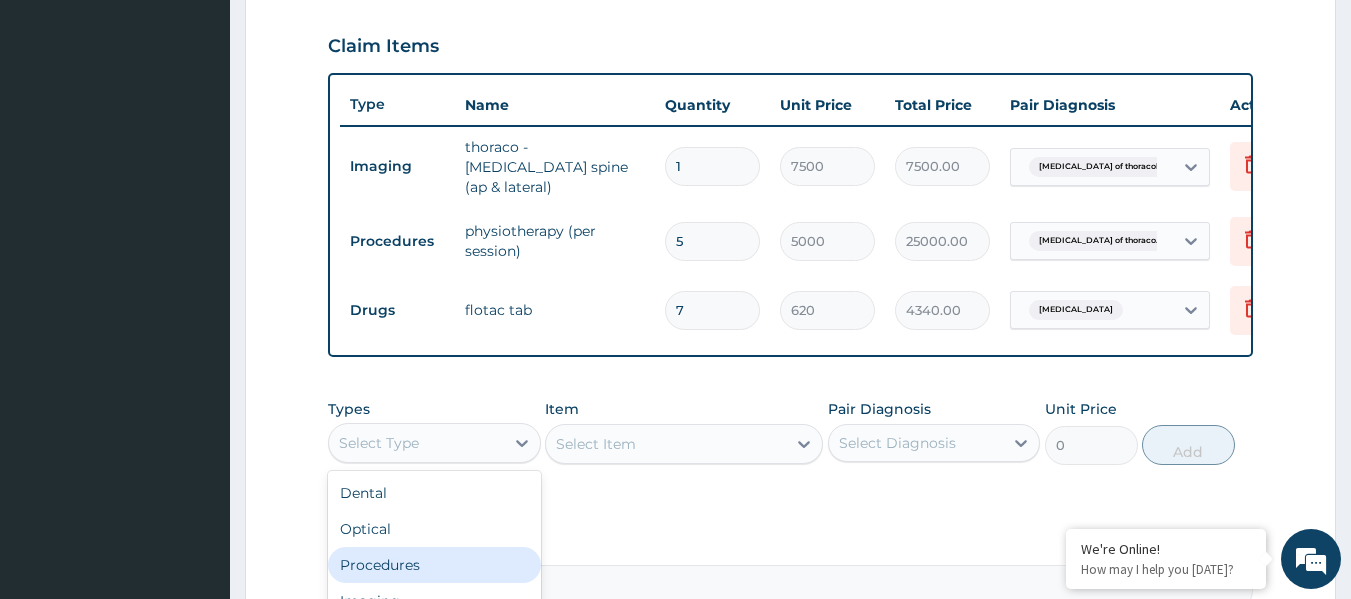 click on "Procedures" at bounding box center [434, 565] 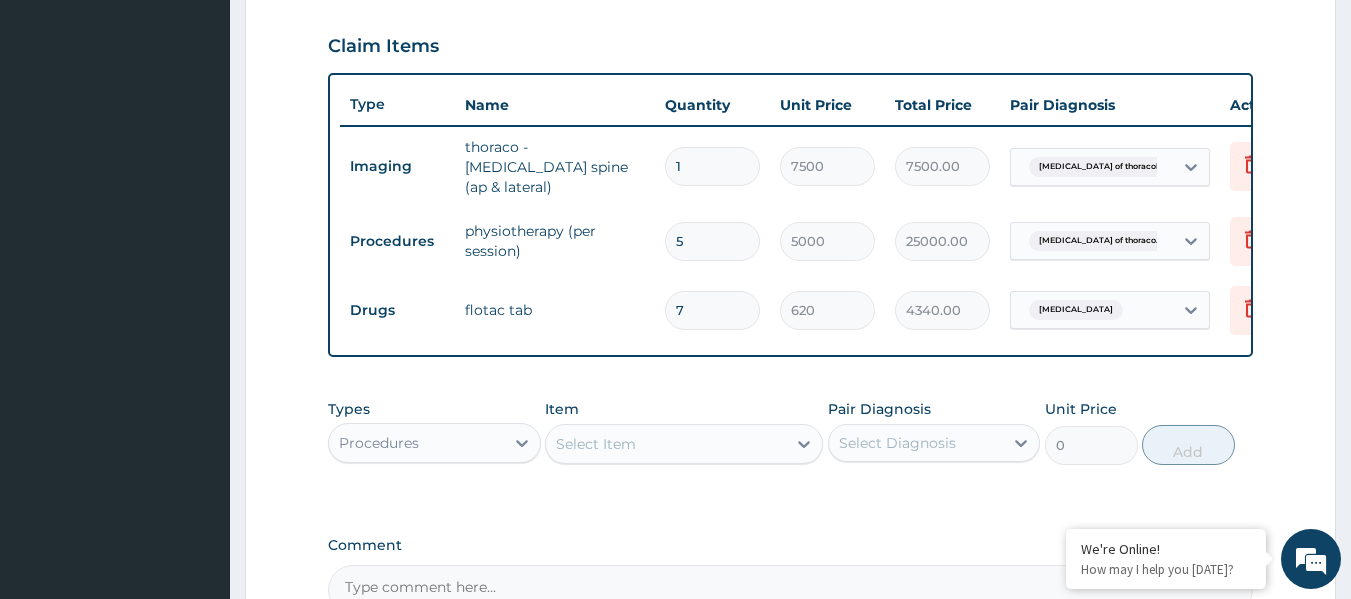click on "Select Item" at bounding box center (596, 444) 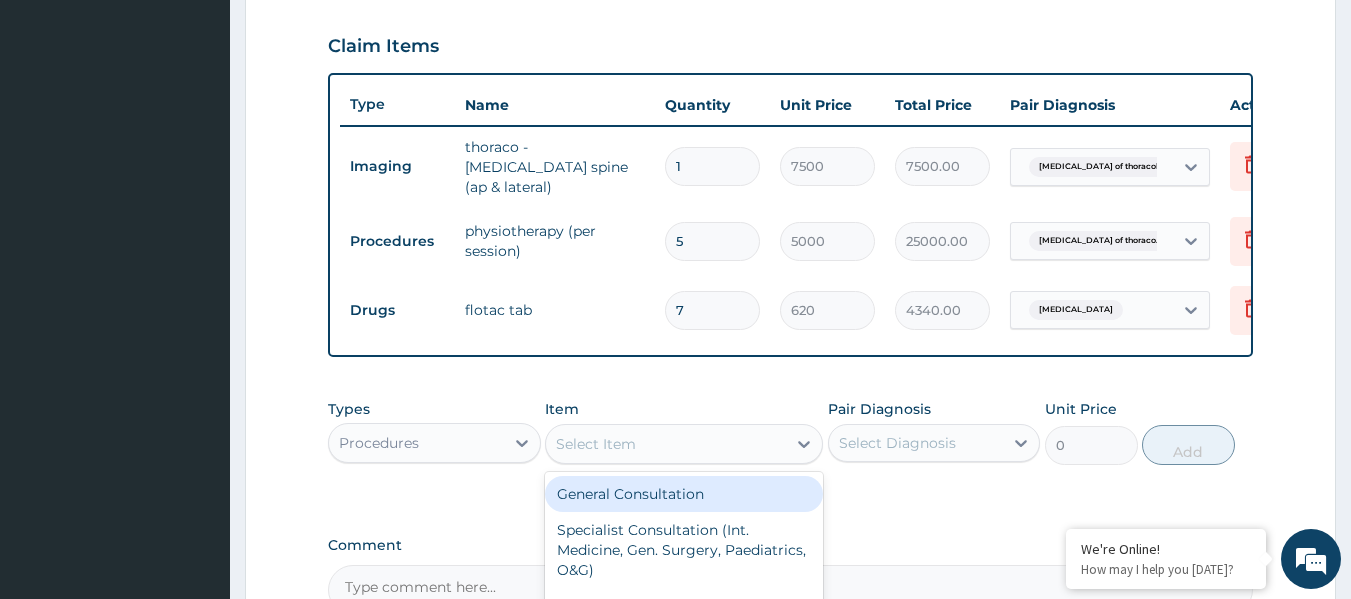 click on "General Consultation" at bounding box center (684, 494) 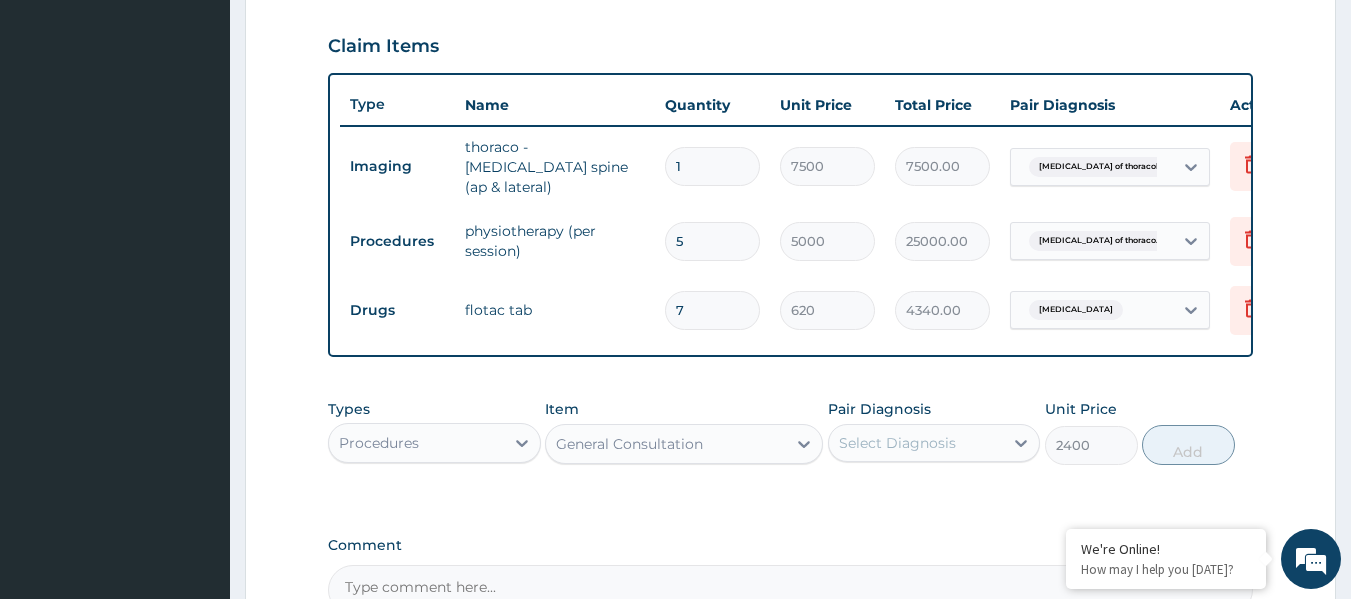 click on "Select Diagnosis" at bounding box center (897, 443) 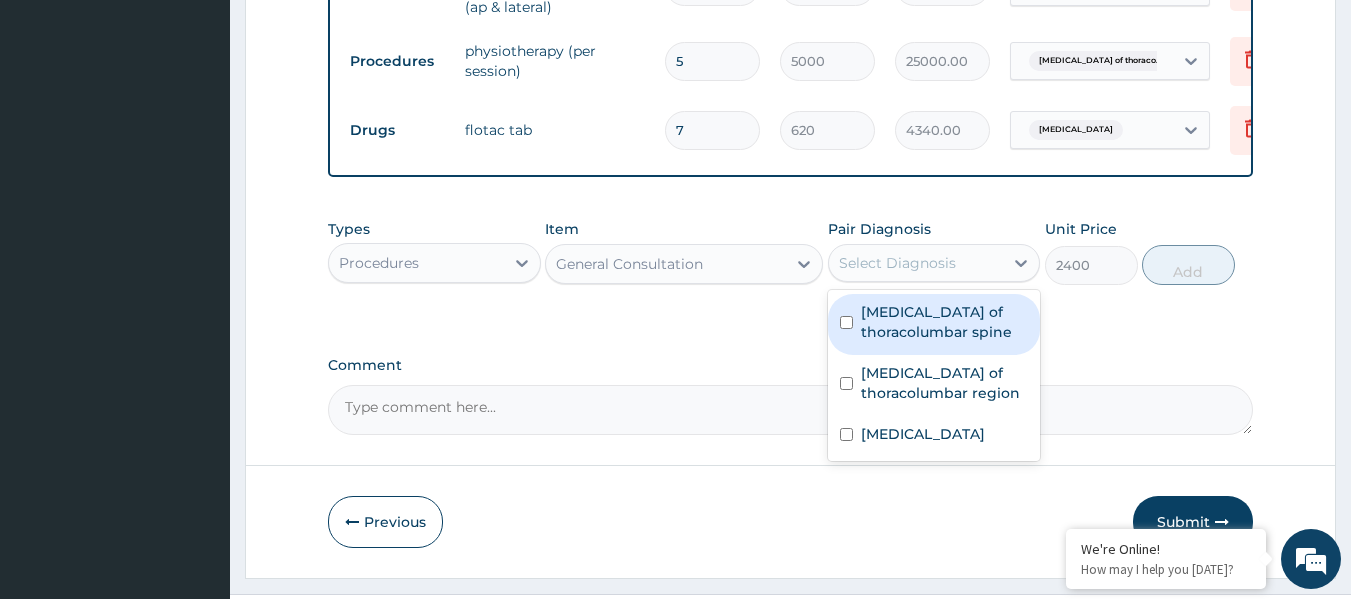 scroll, scrollTop: 871, scrollLeft: 0, axis: vertical 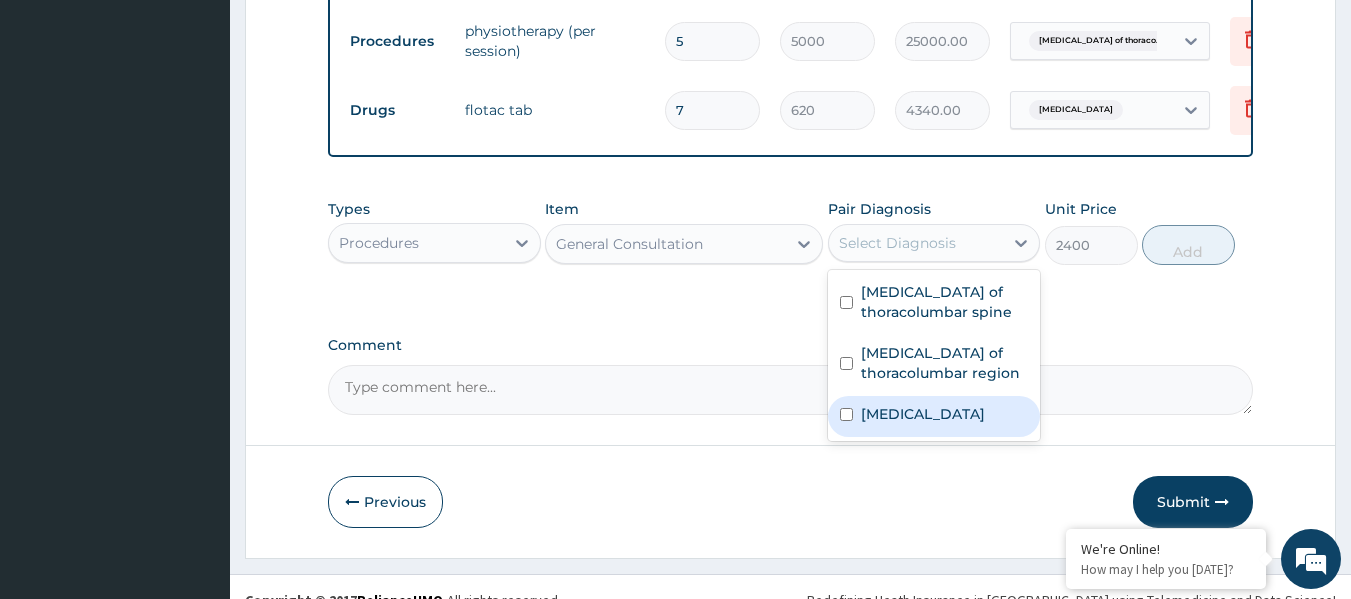 click on "Low back pain" at bounding box center (923, 414) 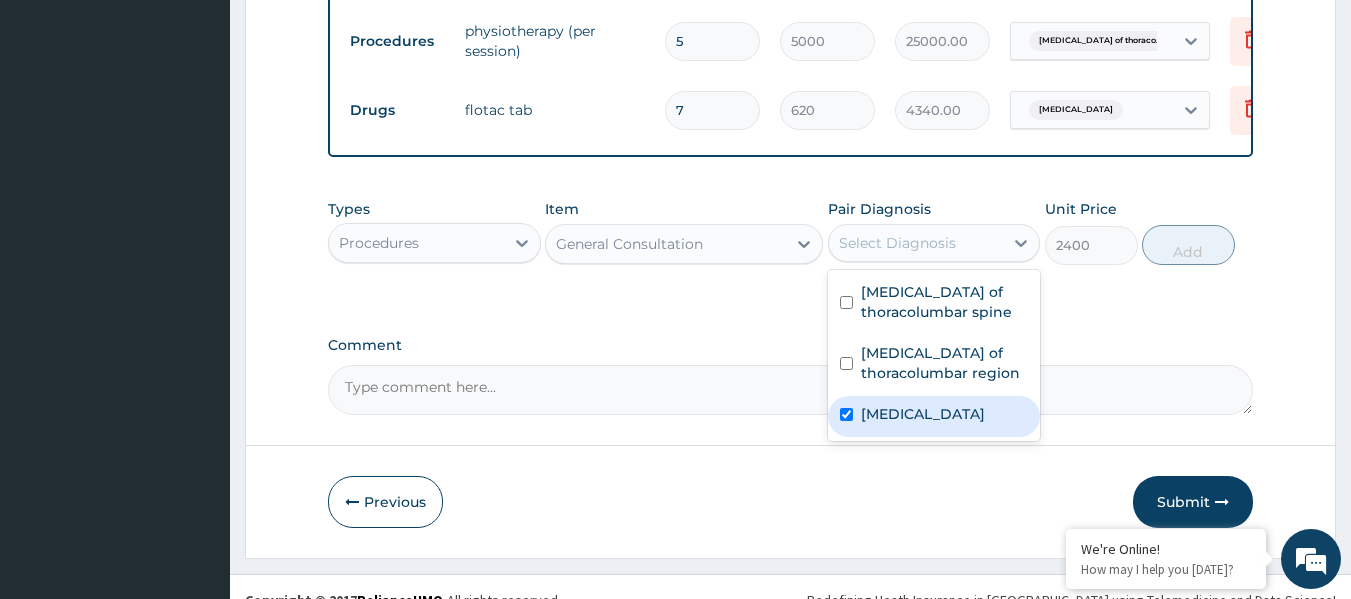 checkbox on "true" 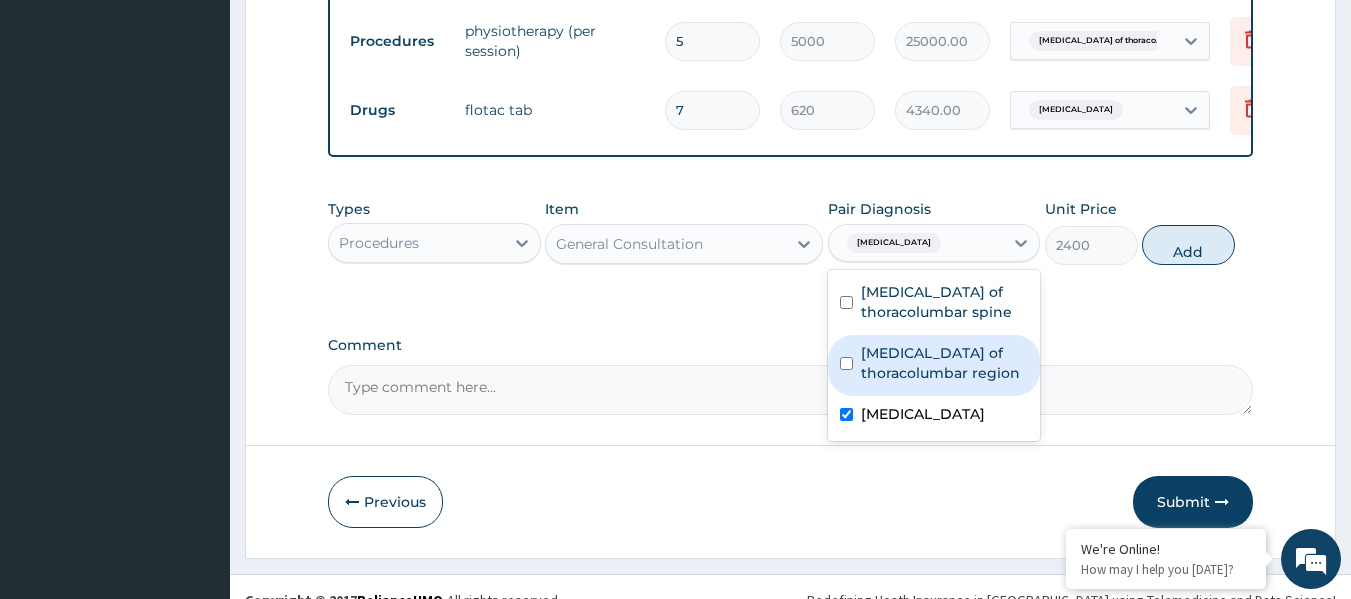 click on "Somatic dysfunction of thoracolumbar region" at bounding box center [945, 363] 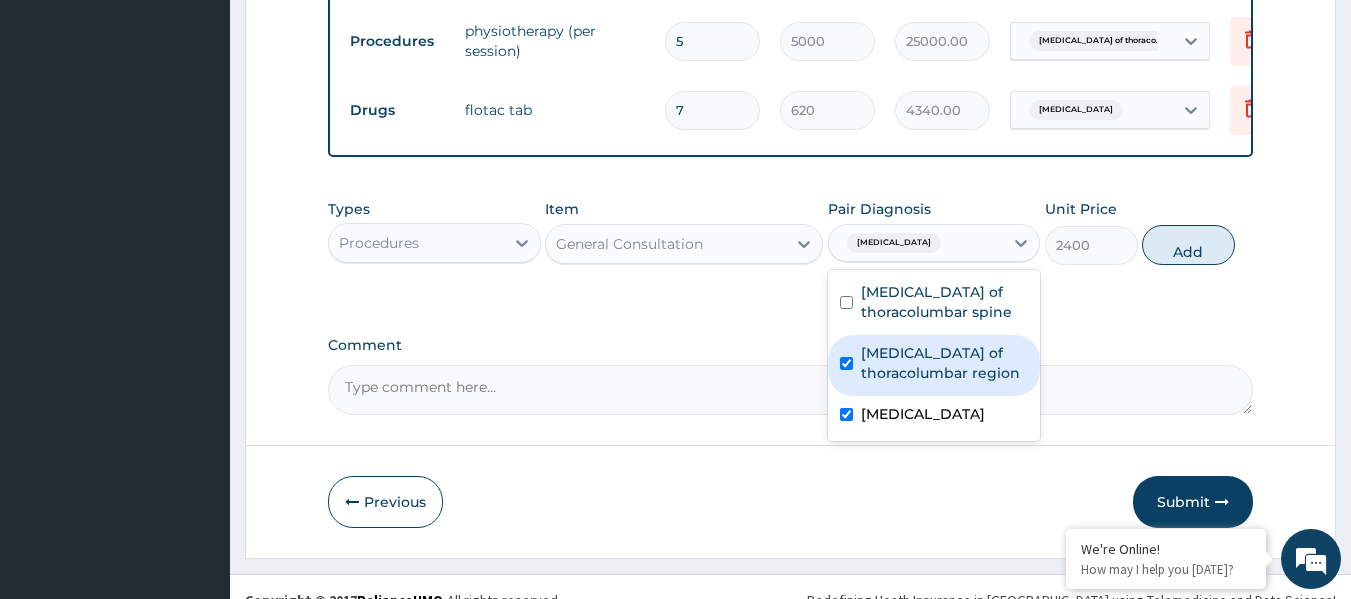 checkbox on "true" 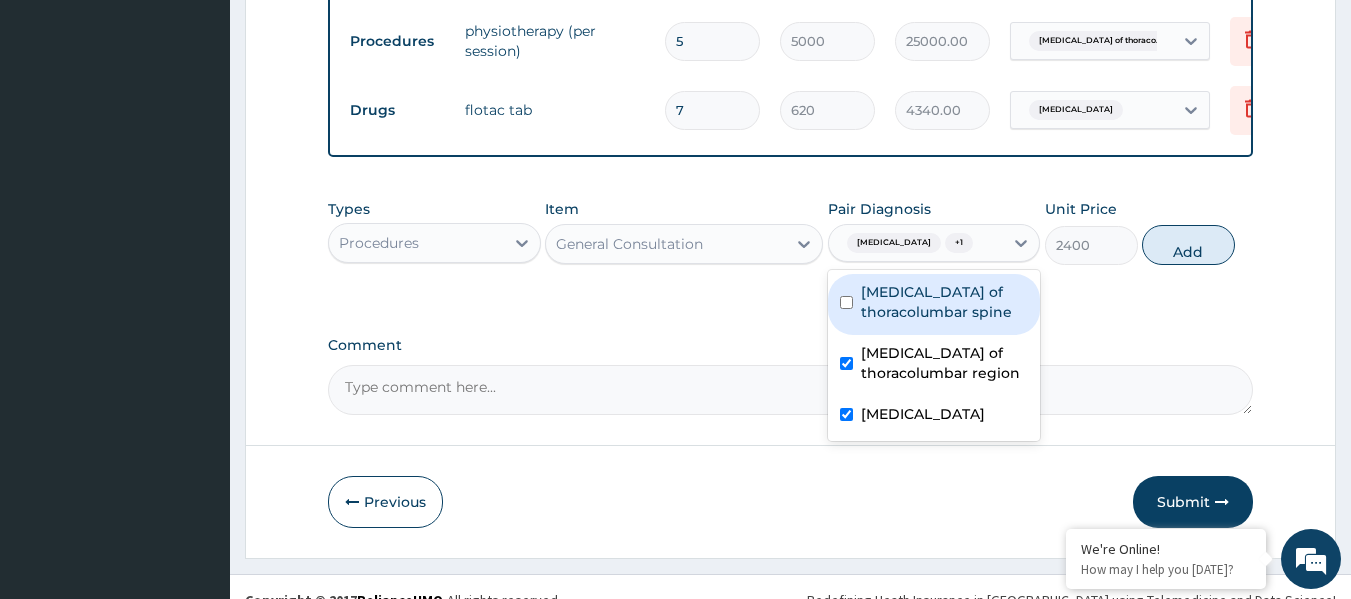 click on "Spondylosis of thoracolumbar spine" at bounding box center [945, 302] 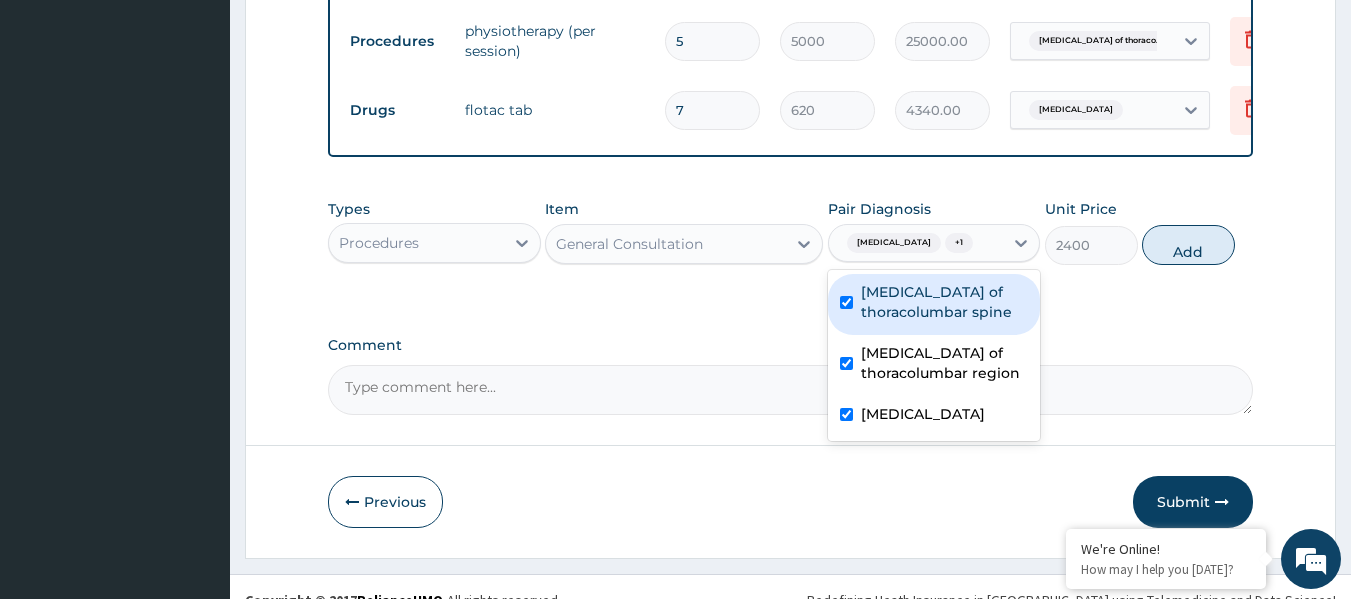 checkbox on "true" 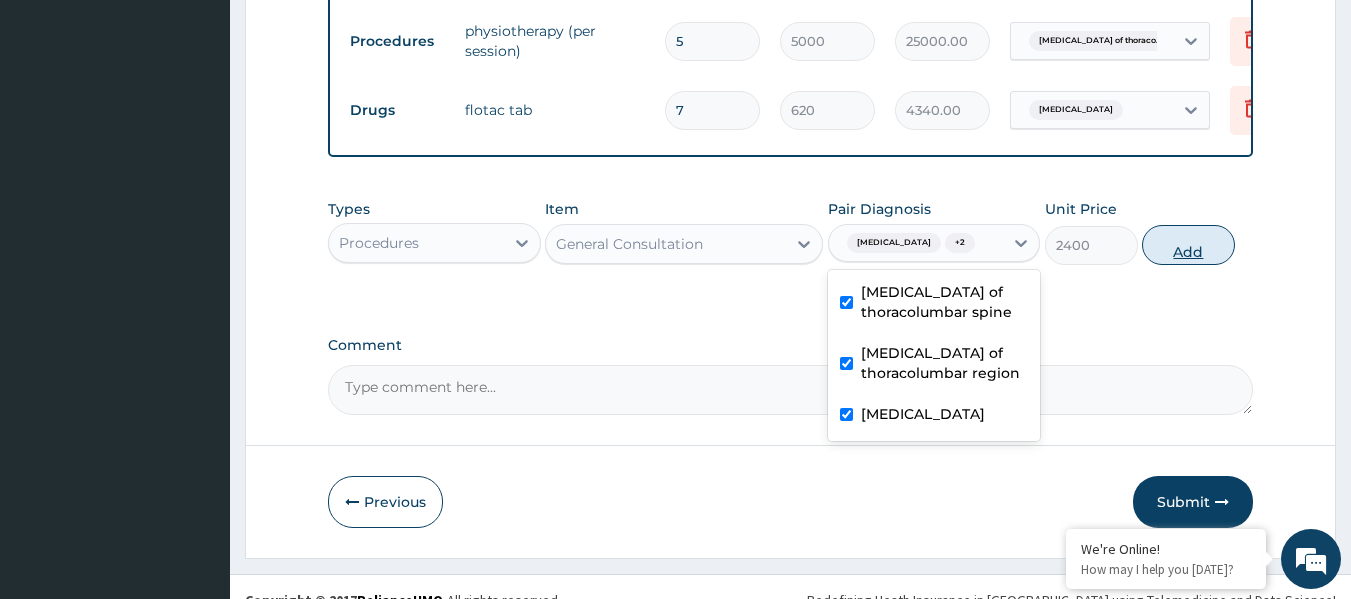 click on "Add" at bounding box center (1188, 245) 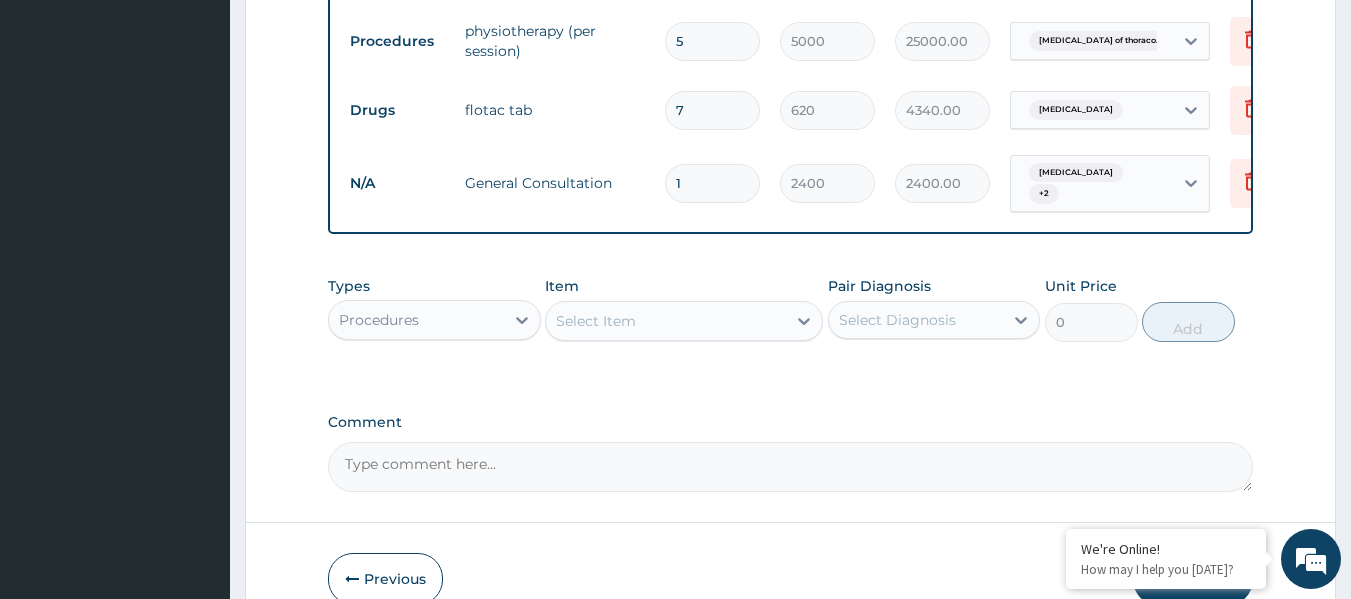 click on "Procedures" at bounding box center (416, 320) 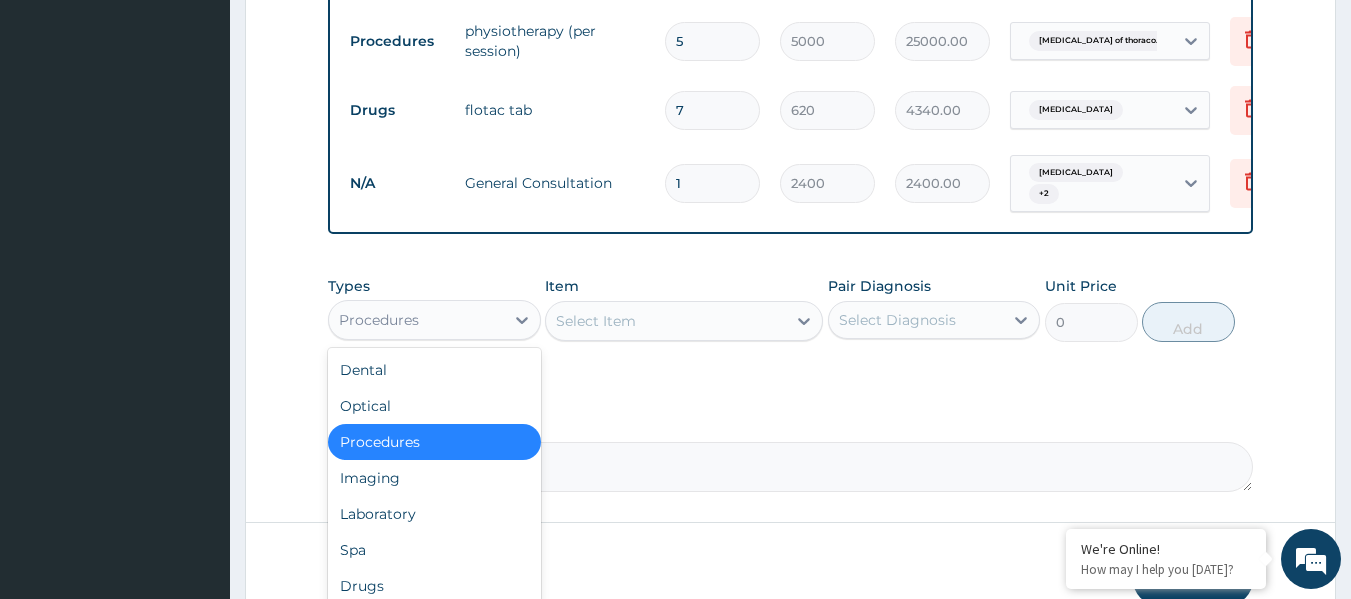 click on "Procedures" at bounding box center [416, 320] 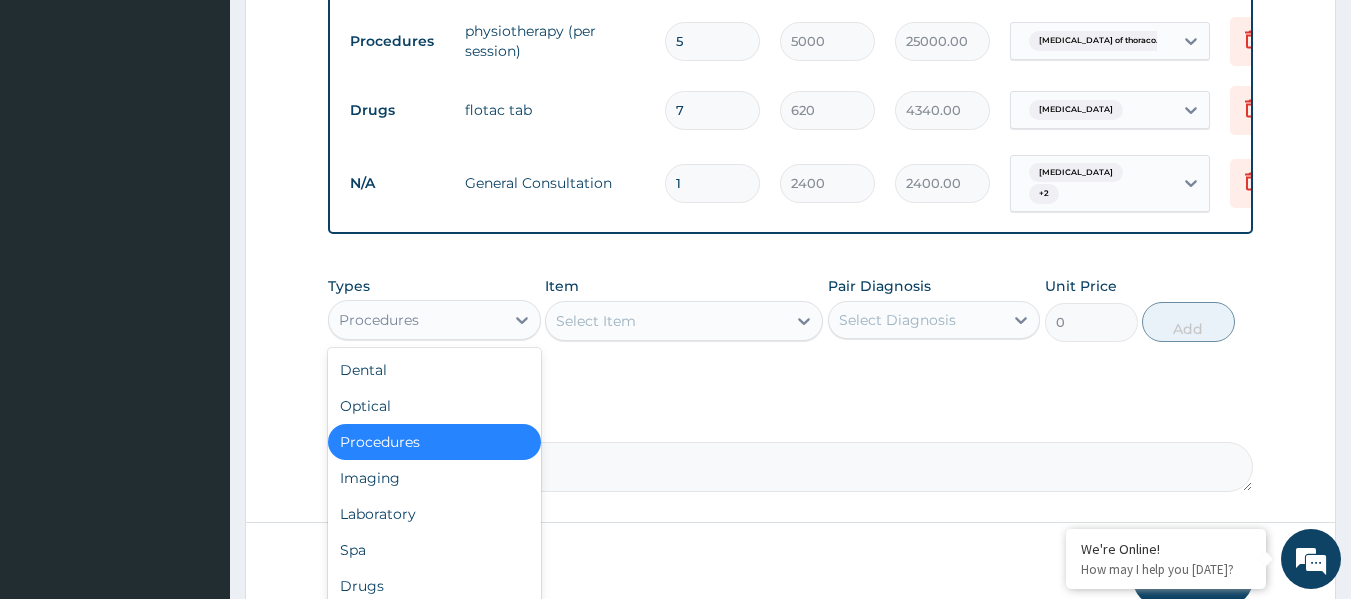 click on "Procedures" at bounding box center [416, 320] 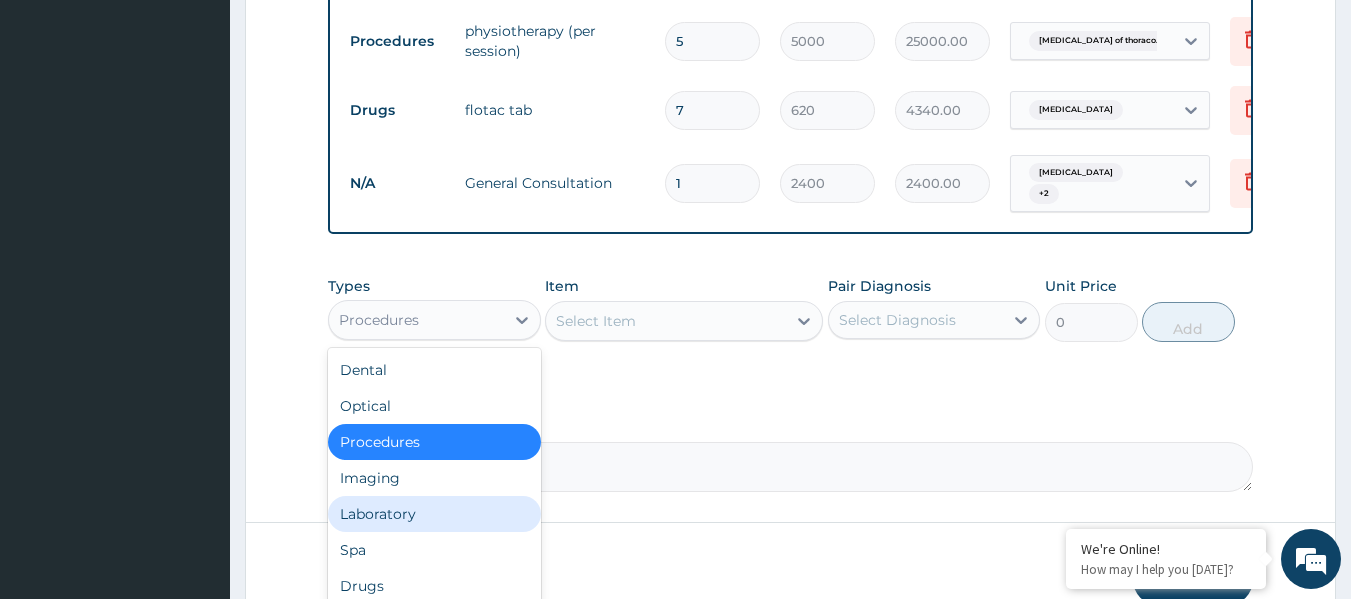 drag, startPoint x: 407, startPoint y: 513, endPoint x: 516, endPoint y: 433, distance: 135.20724 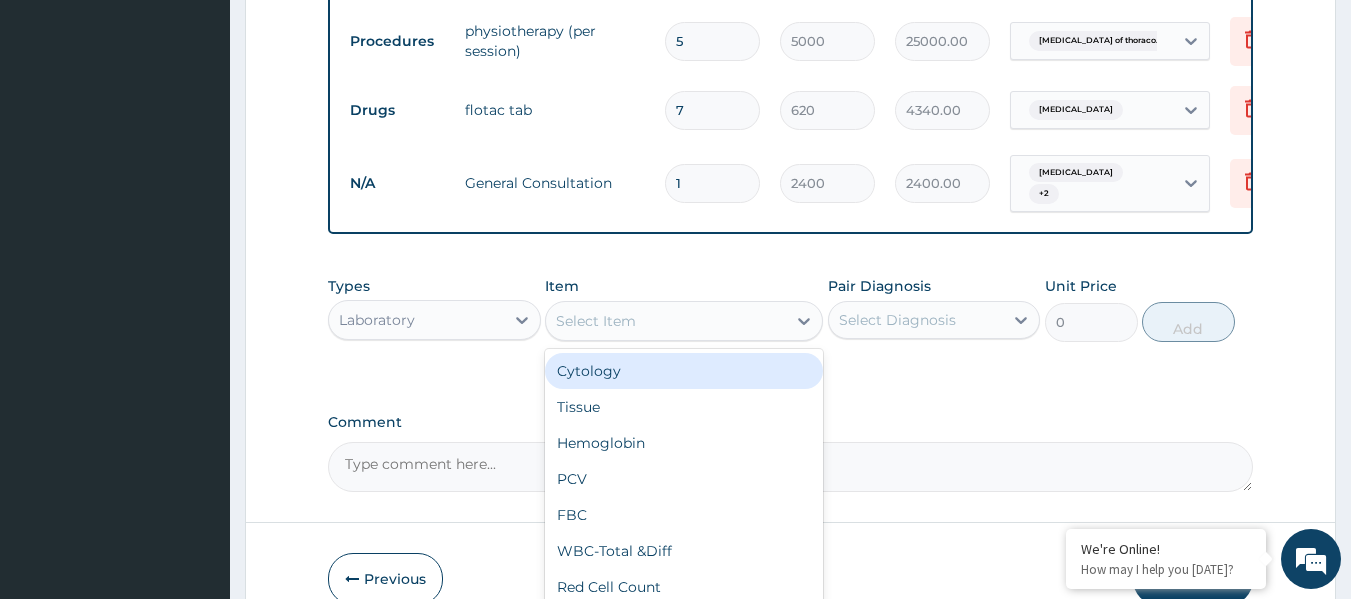 click on "Select Item" at bounding box center [666, 321] 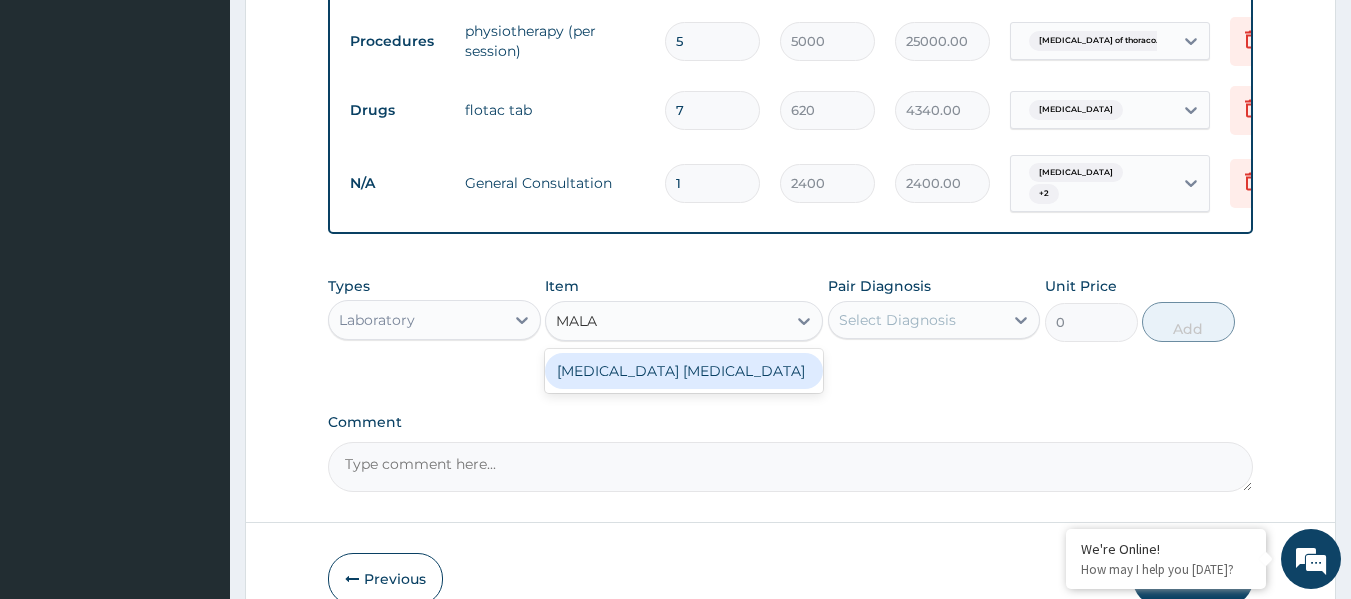 type on "MALAR" 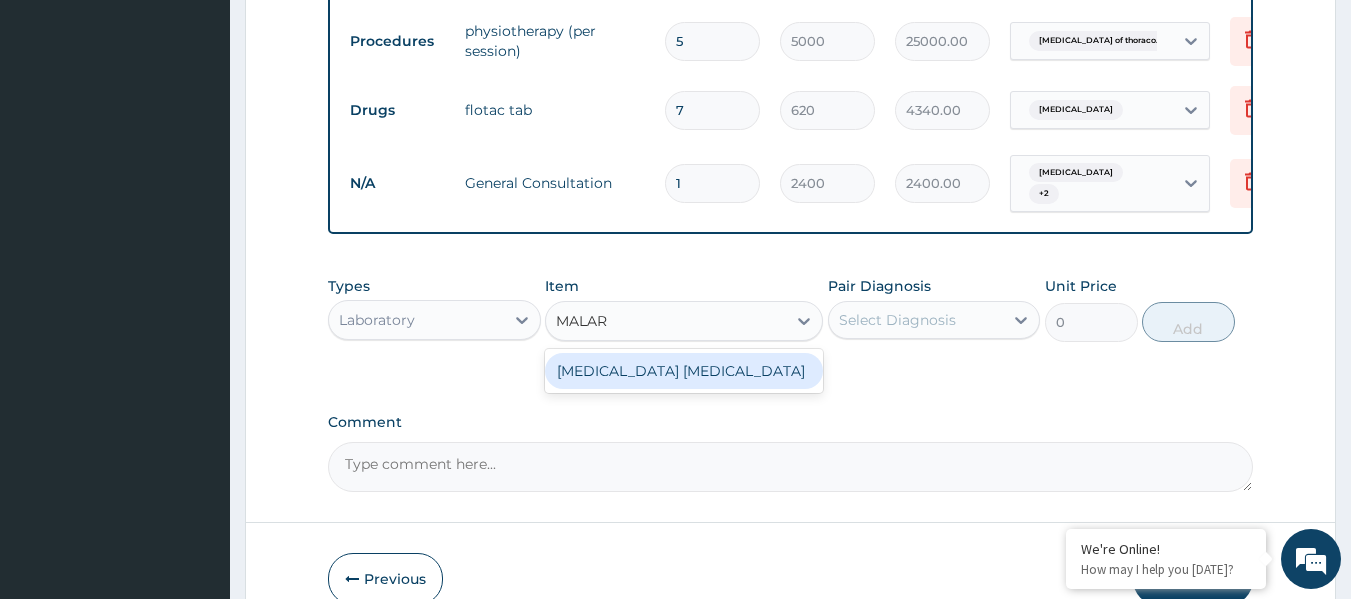 click on "Malaria Parasite" at bounding box center (684, 371) 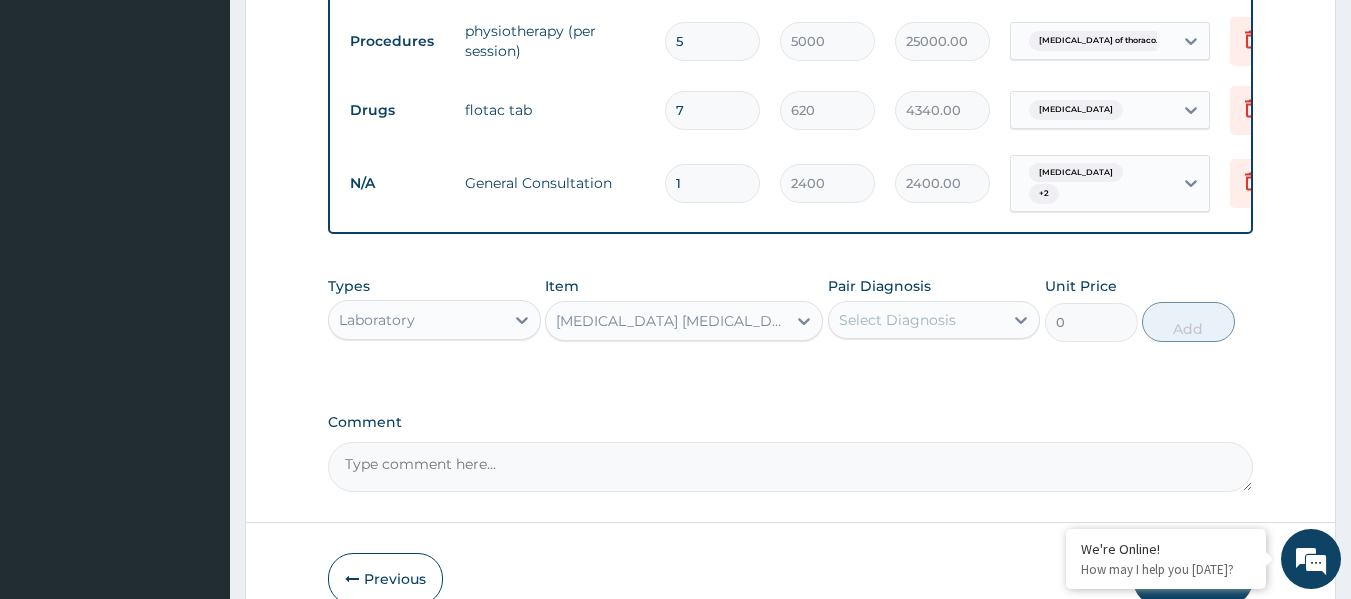 type 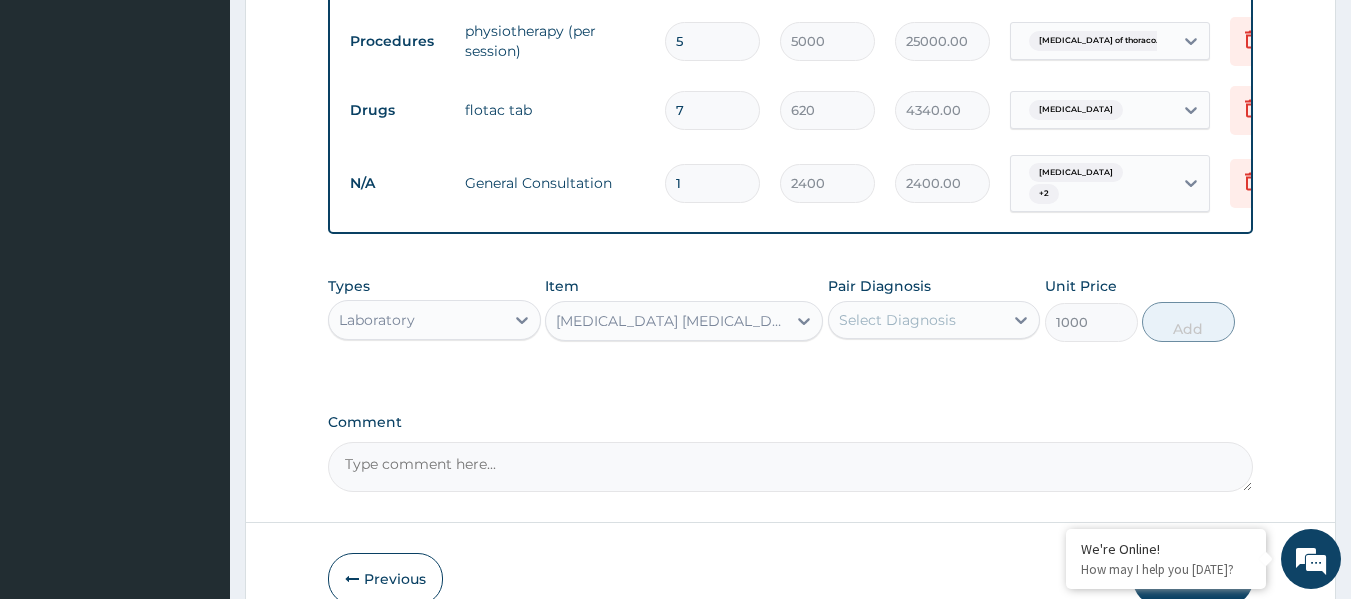 click on "Select Diagnosis" at bounding box center (897, 320) 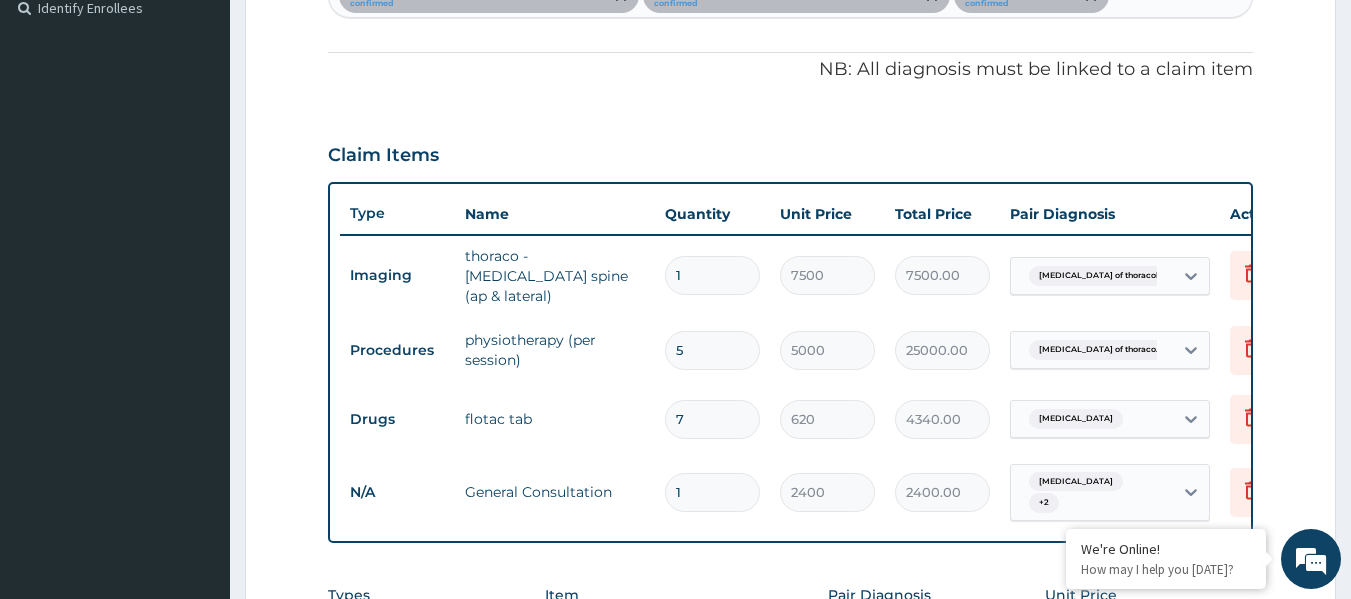scroll, scrollTop: 371, scrollLeft: 0, axis: vertical 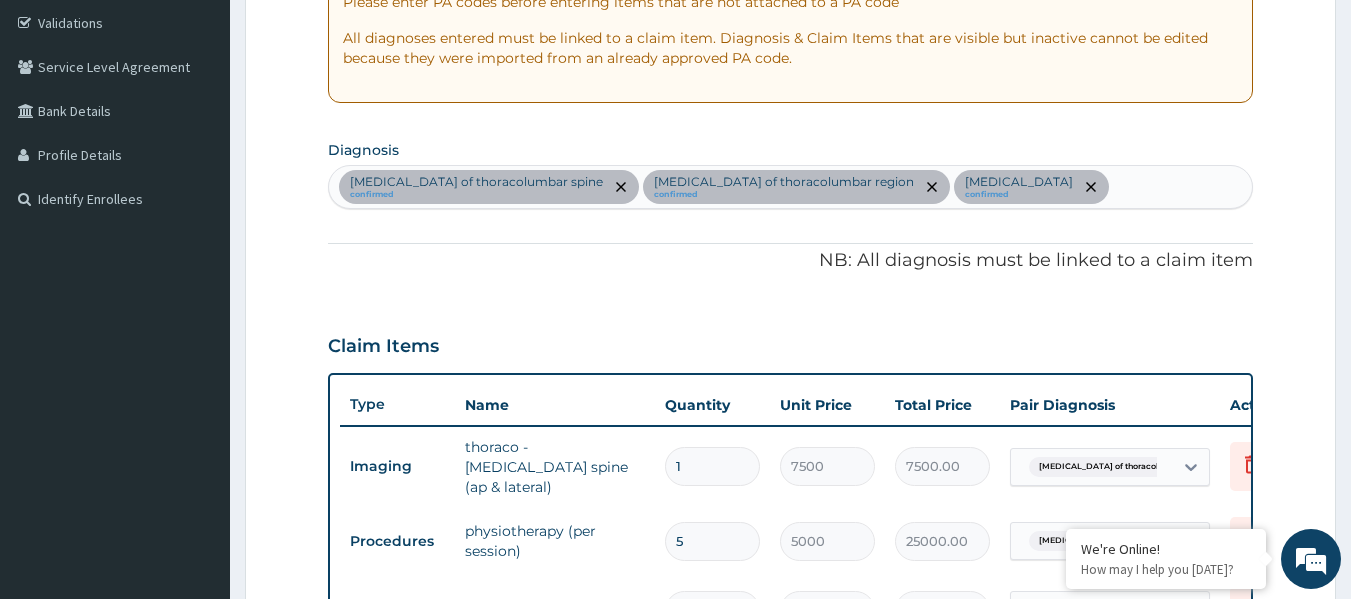click on "Spondylosis of thoracolumbar spine confirmed Somatic dysfunction of thoracolumbar region confirmed Low back pain confirmed" at bounding box center [791, 187] 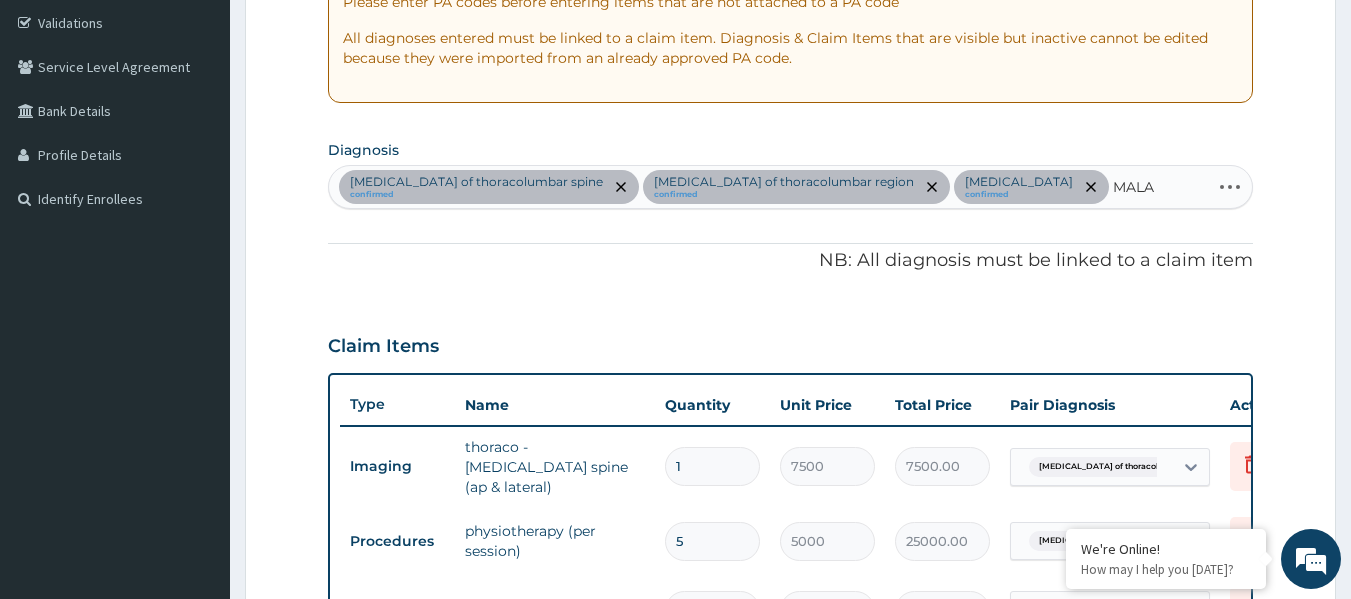 type on "MALAR" 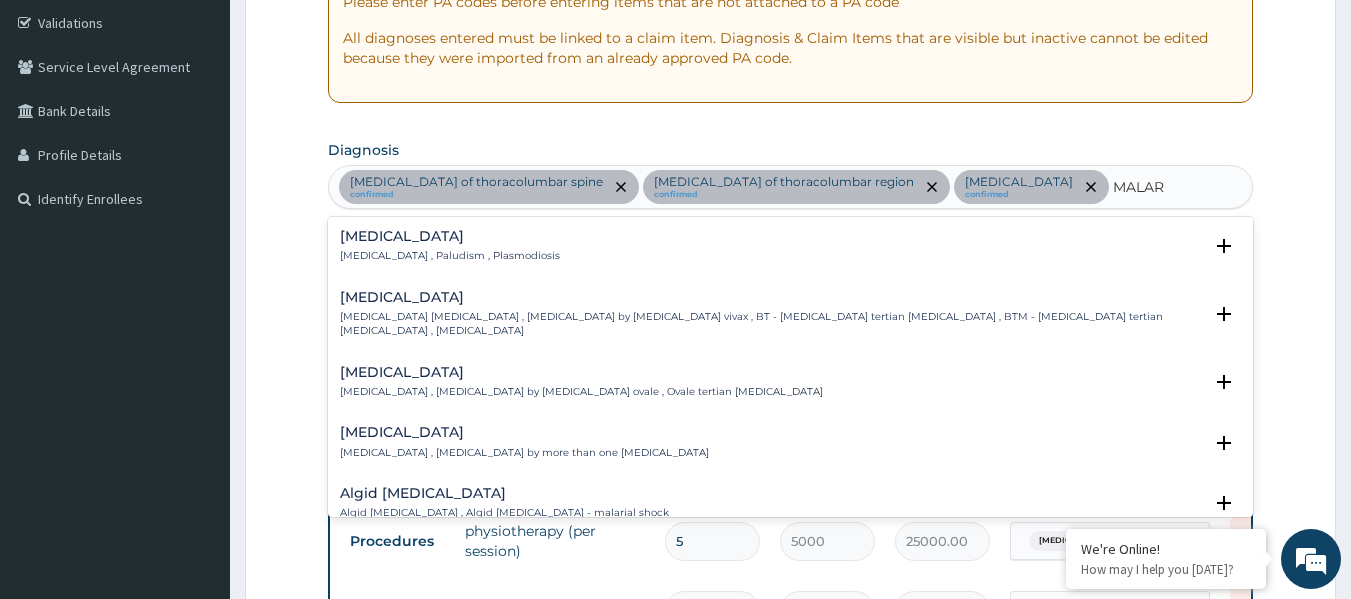click on "Malaria Malaria , Paludism , Plasmodiosis" at bounding box center [450, 246] 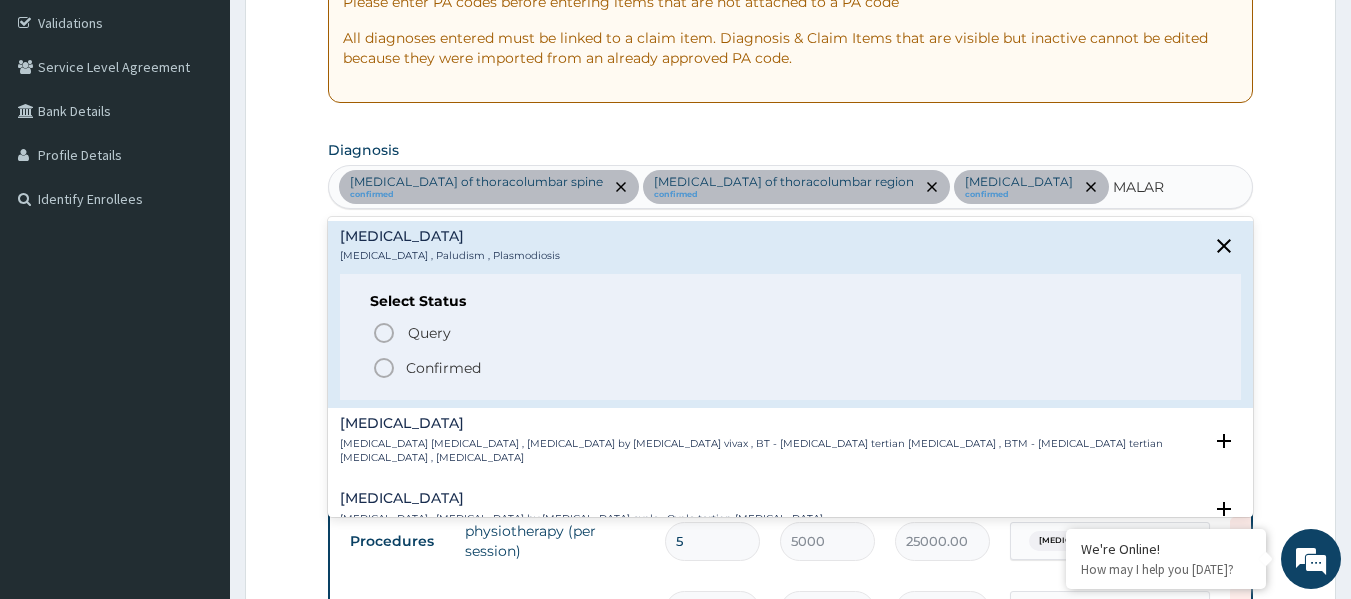 click on "Confirmed" at bounding box center (443, 368) 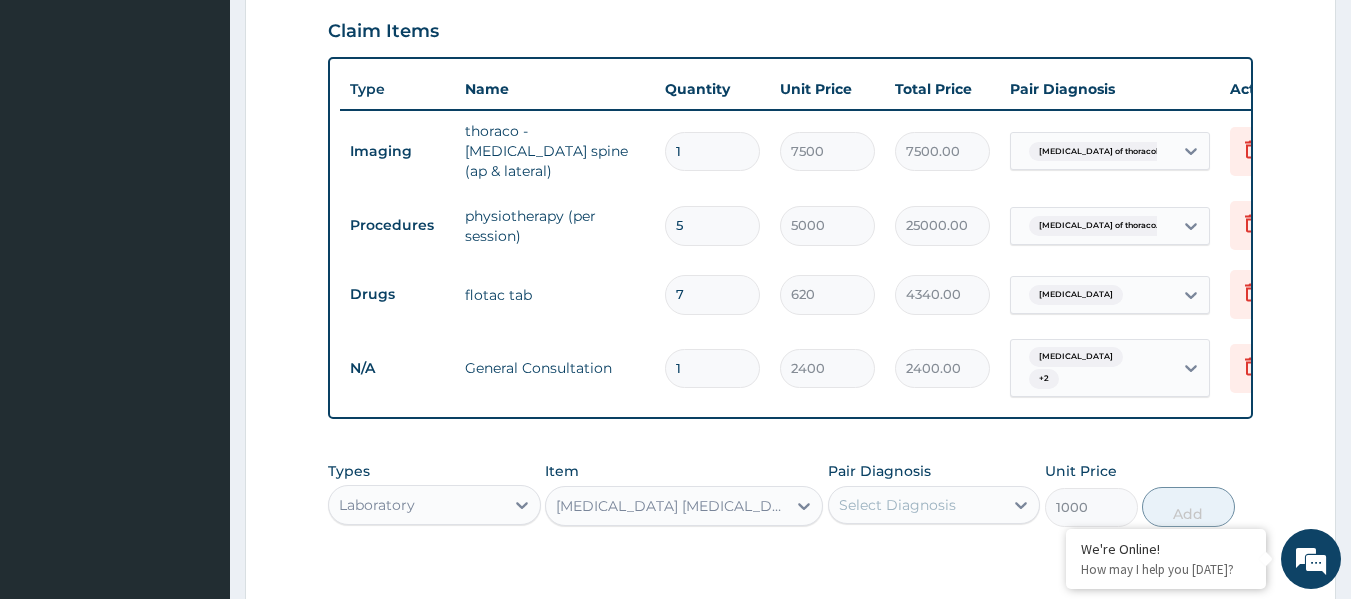 scroll, scrollTop: 771, scrollLeft: 0, axis: vertical 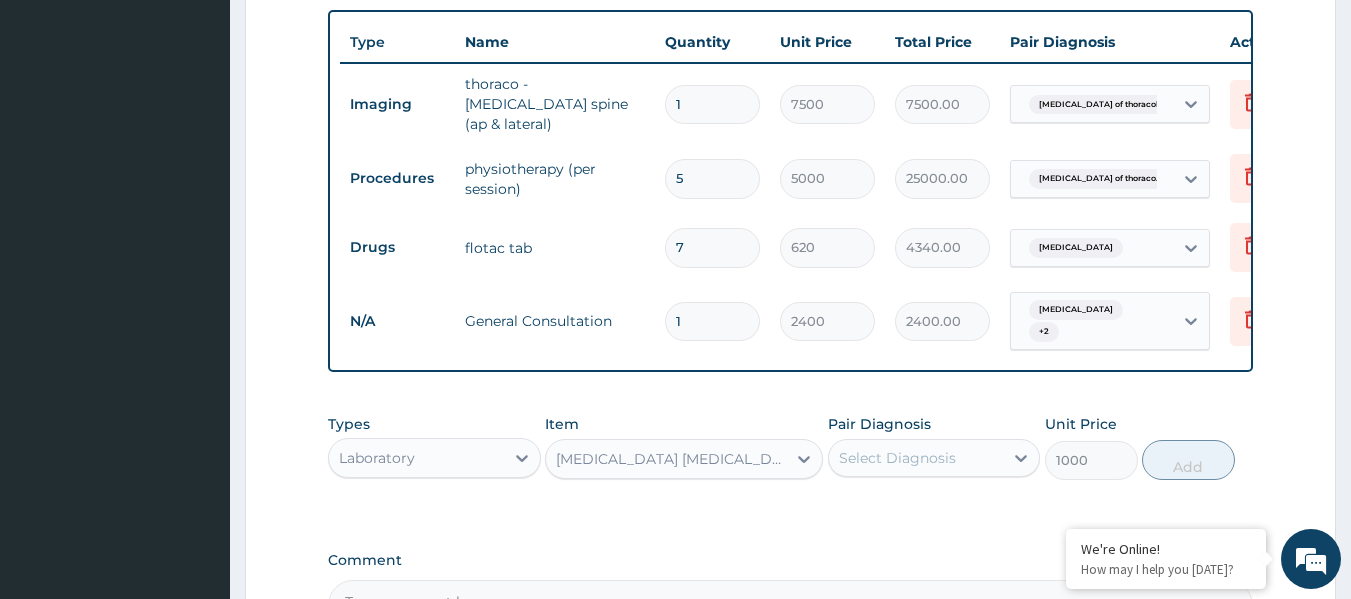 click on "Select Diagnosis" at bounding box center (916, 458) 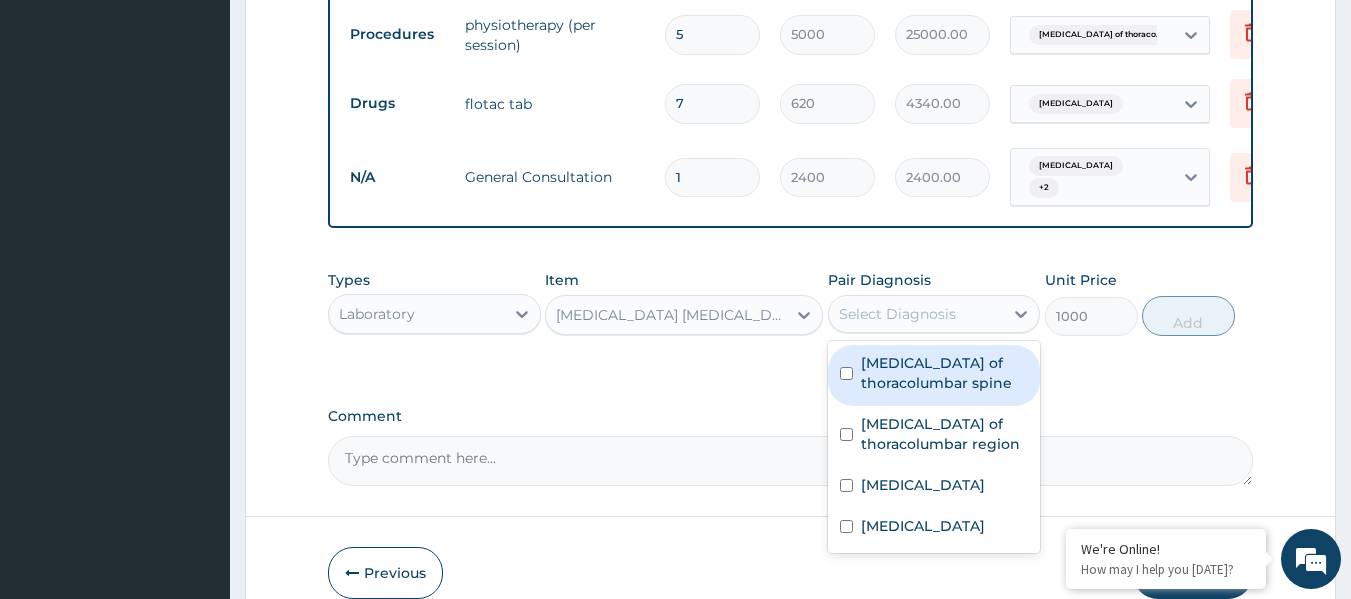 scroll, scrollTop: 970, scrollLeft: 0, axis: vertical 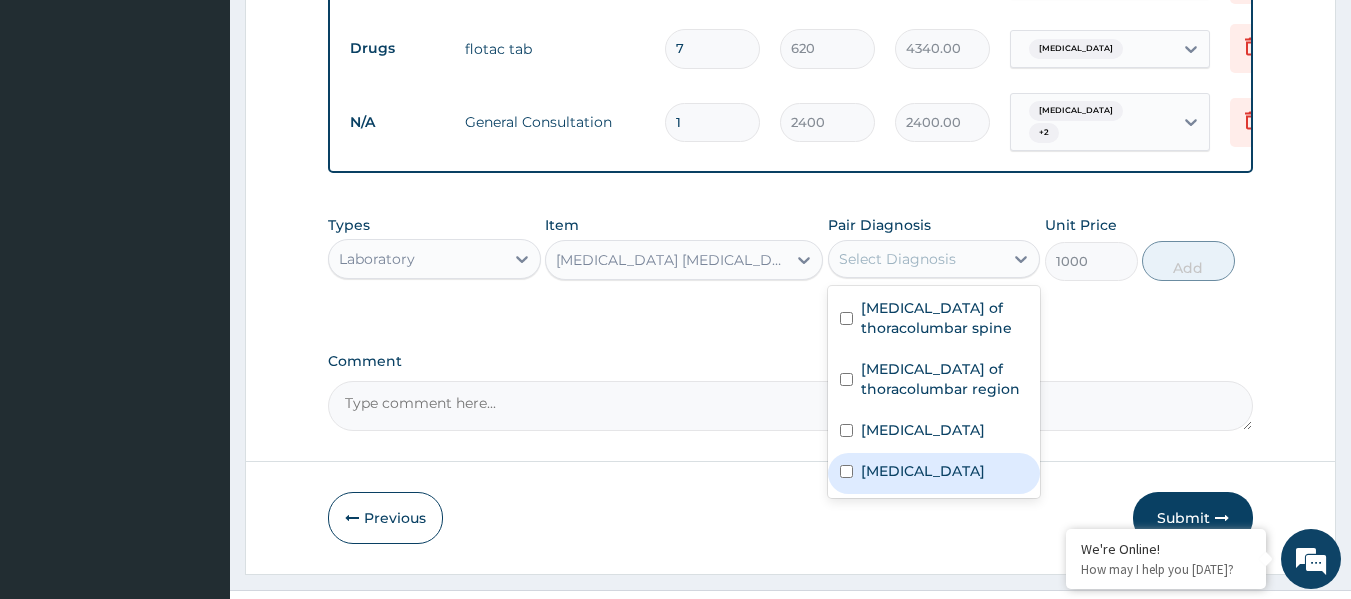 click on "Malaria" at bounding box center (934, 473) 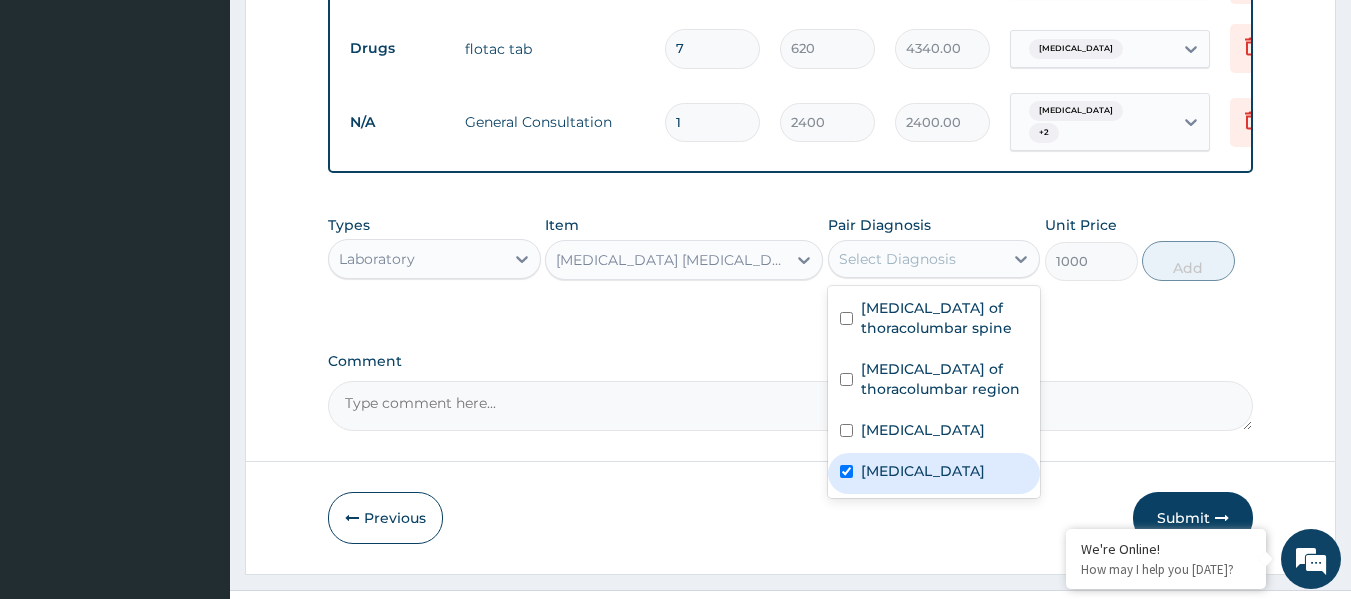 checkbox on "true" 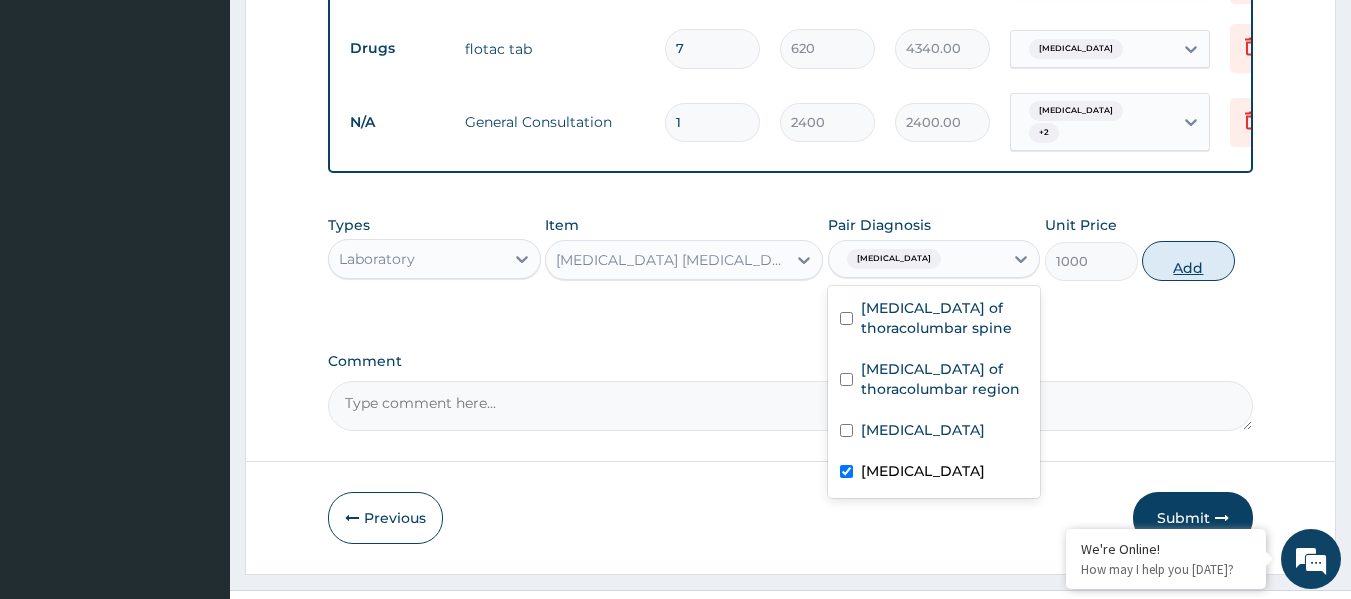 click on "Add" at bounding box center (1188, 261) 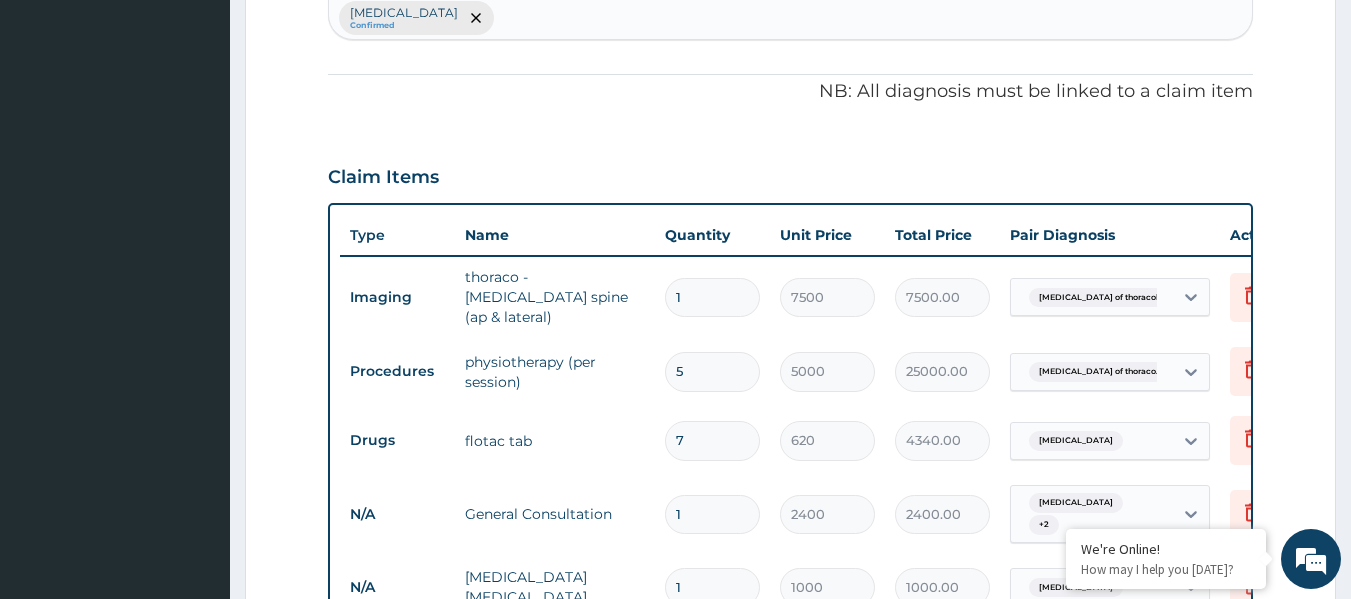 scroll, scrollTop: 570, scrollLeft: 0, axis: vertical 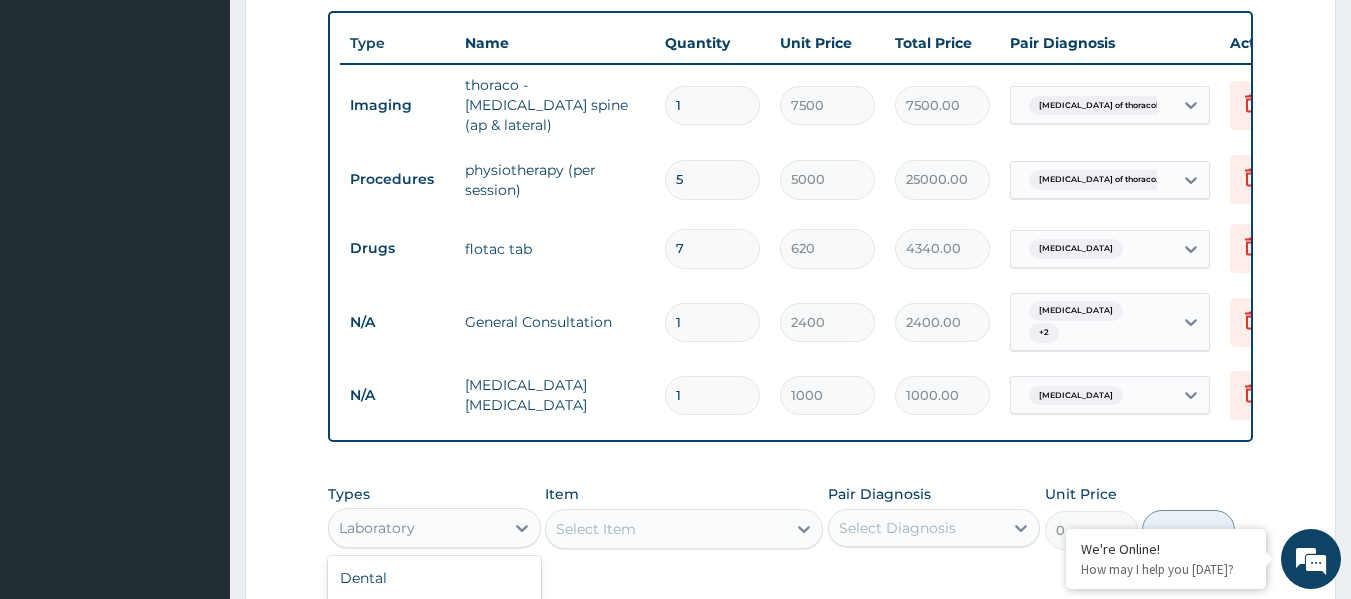 click on "Laboratory" at bounding box center [416, 528] 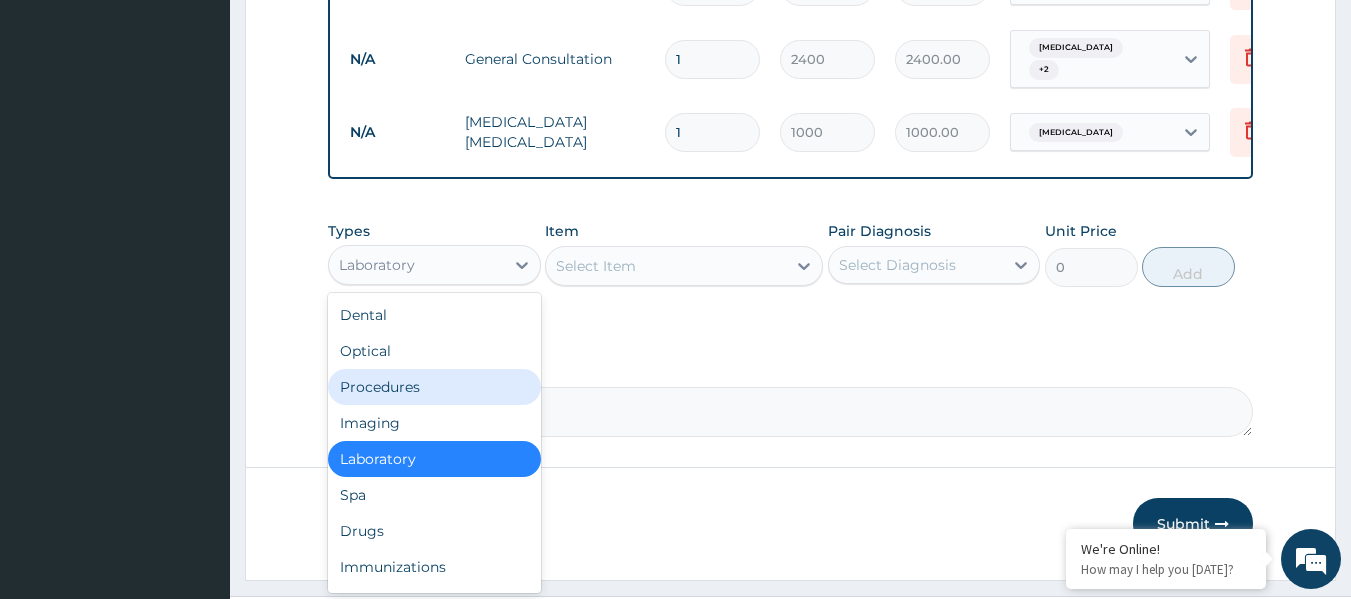 scroll, scrollTop: 1039, scrollLeft: 0, axis: vertical 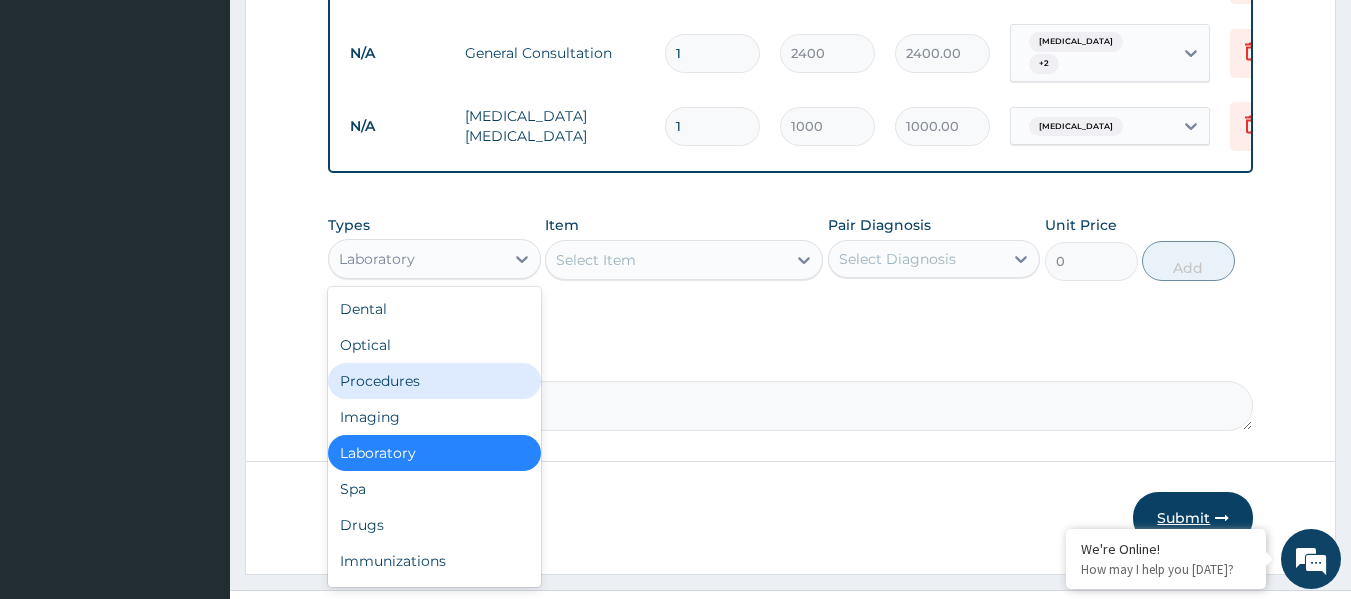 click on "Submit" at bounding box center [1193, 518] 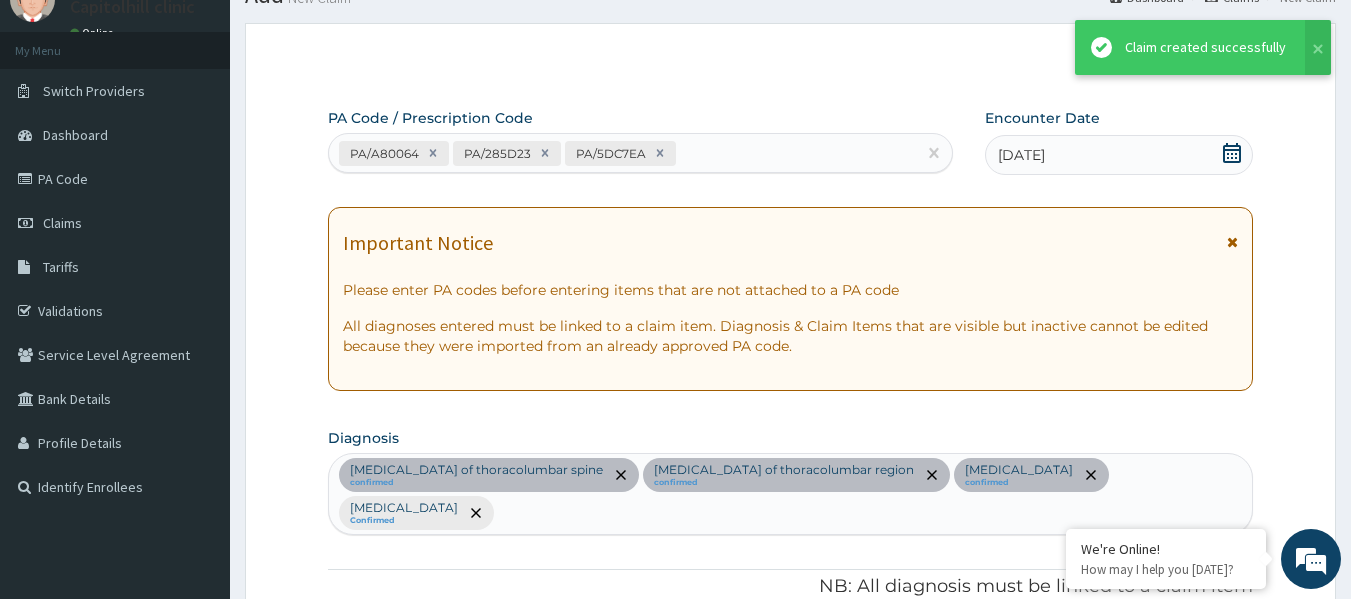 scroll, scrollTop: 1039, scrollLeft: 0, axis: vertical 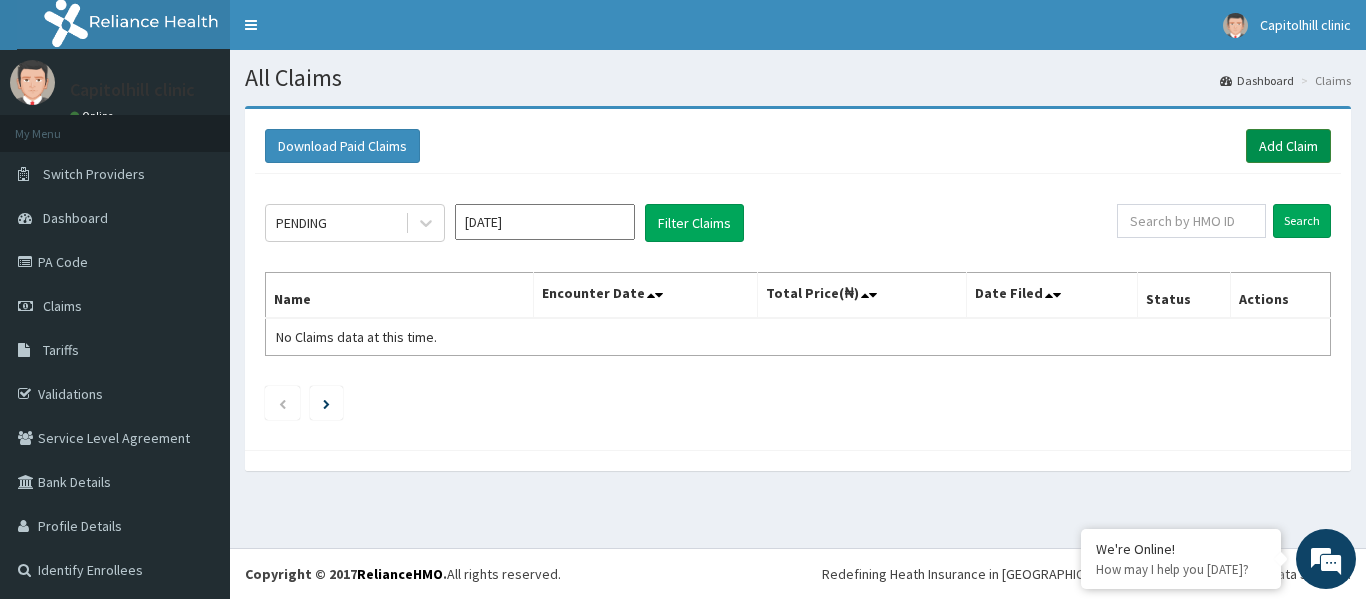 click on "Add Claim" at bounding box center (1288, 146) 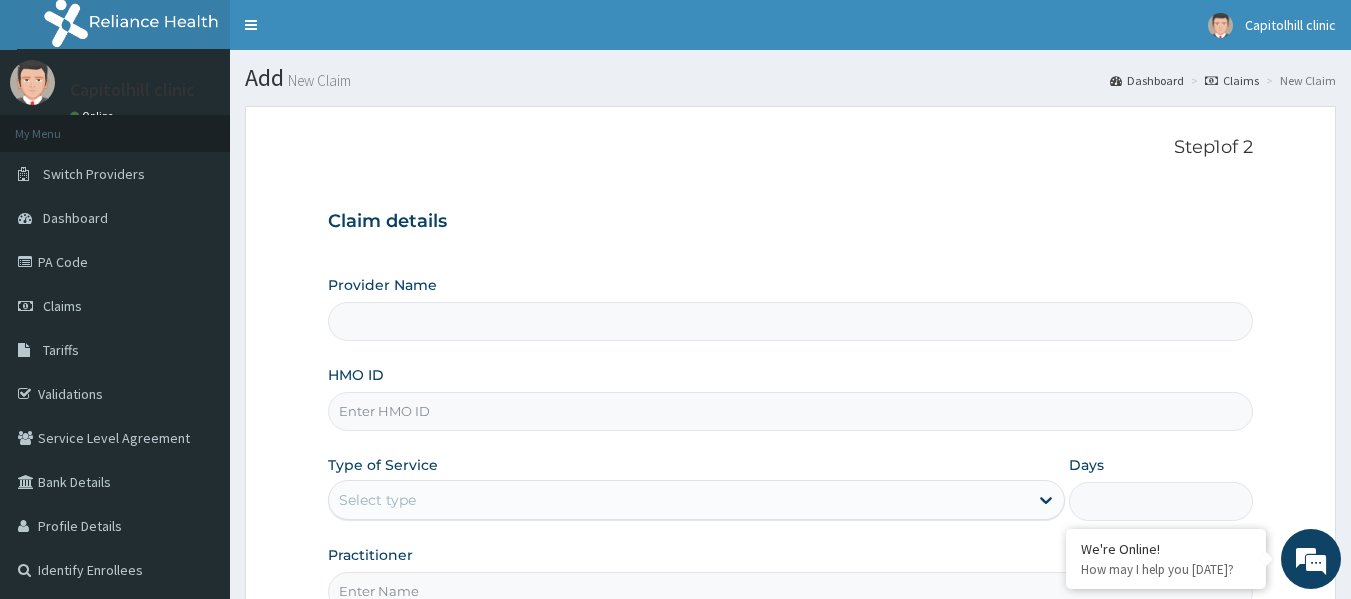 scroll, scrollTop: 0, scrollLeft: 0, axis: both 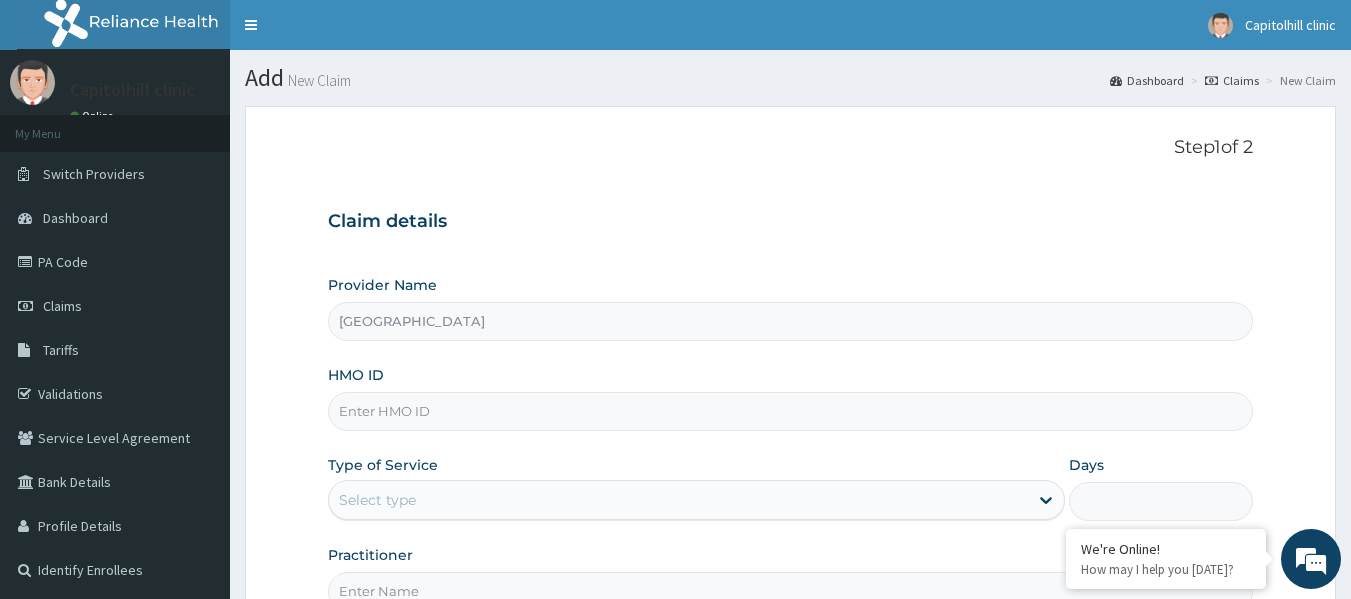 click on "HMO ID" at bounding box center (791, 411) 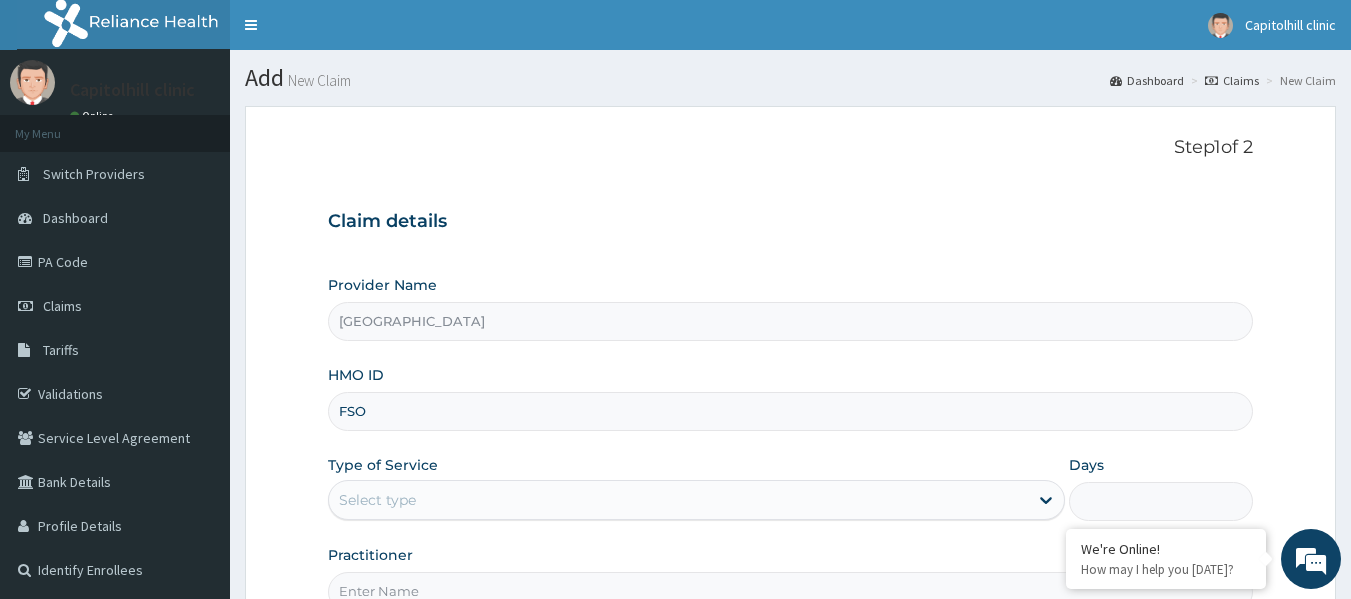 scroll, scrollTop: 0, scrollLeft: 0, axis: both 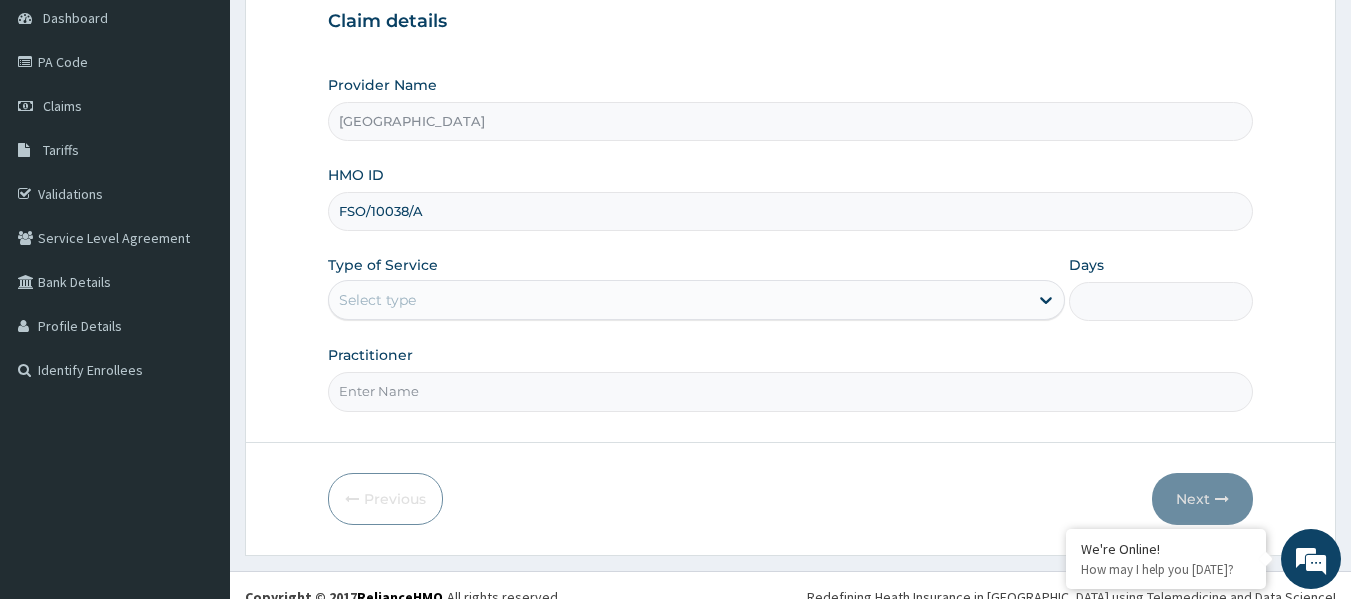 type on "FSO/10038/A" 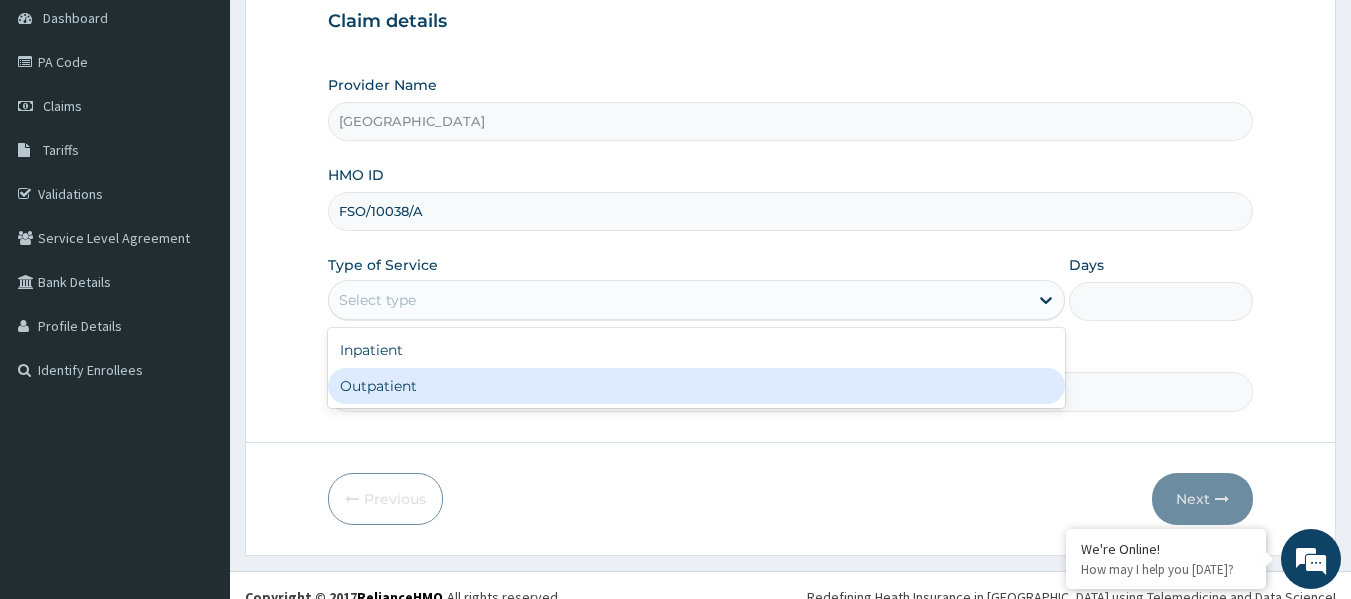 drag, startPoint x: 450, startPoint y: 392, endPoint x: 460, endPoint y: 396, distance: 10.770329 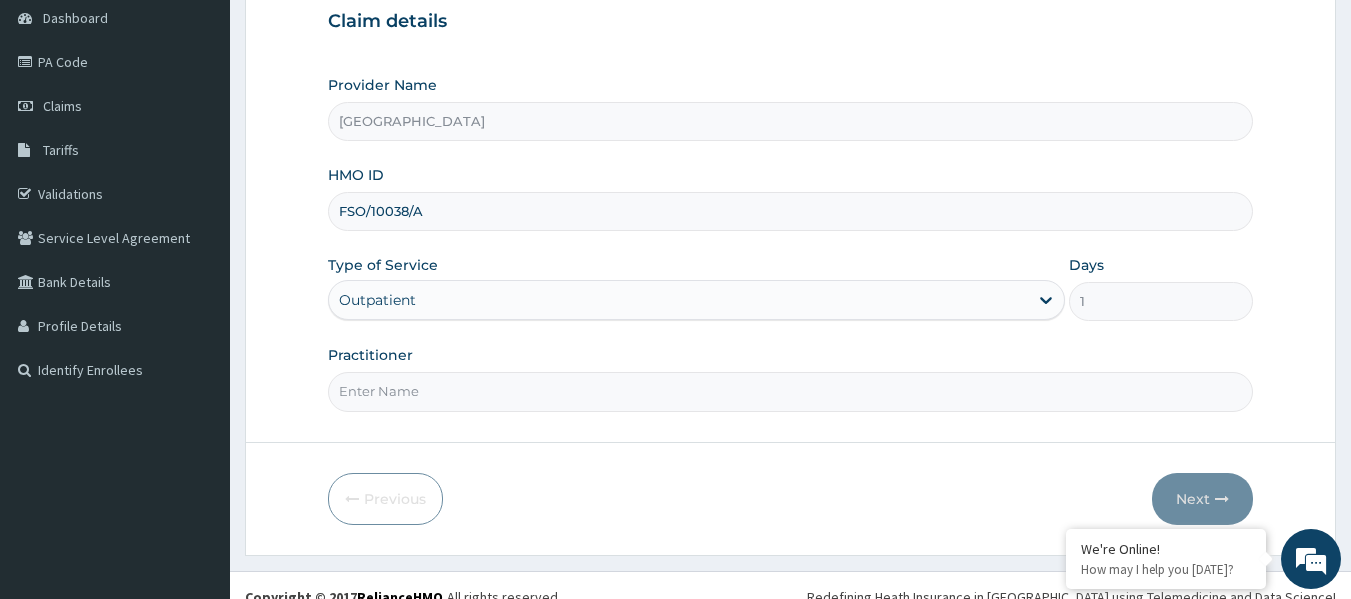 click on "Practitioner" at bounding box center [791, 391] 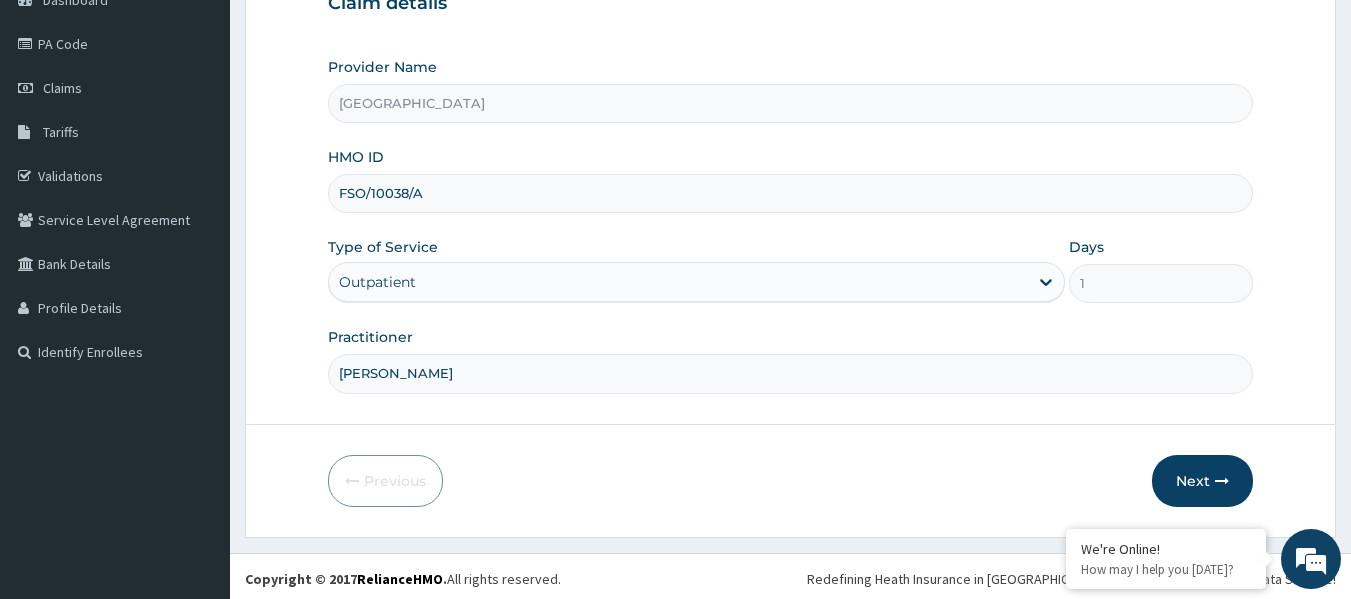 scroll, scrollTop: 223, scrollLeft: 0, axis: vertical 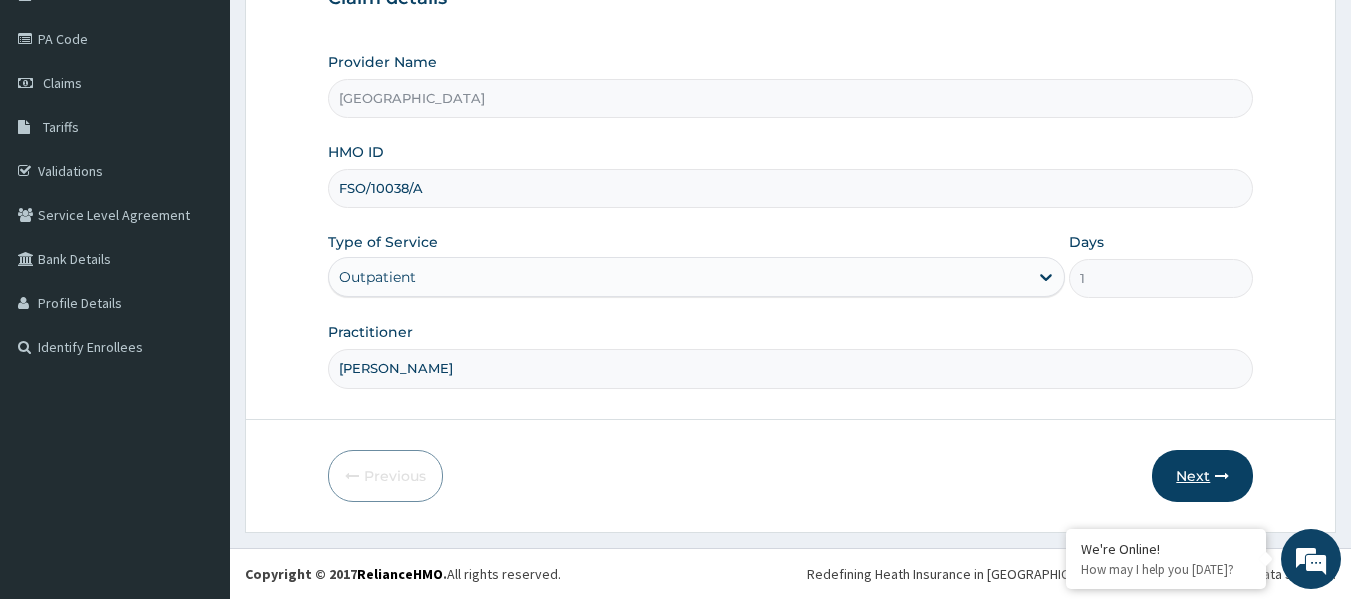 type on "[PERSON_NAME]" 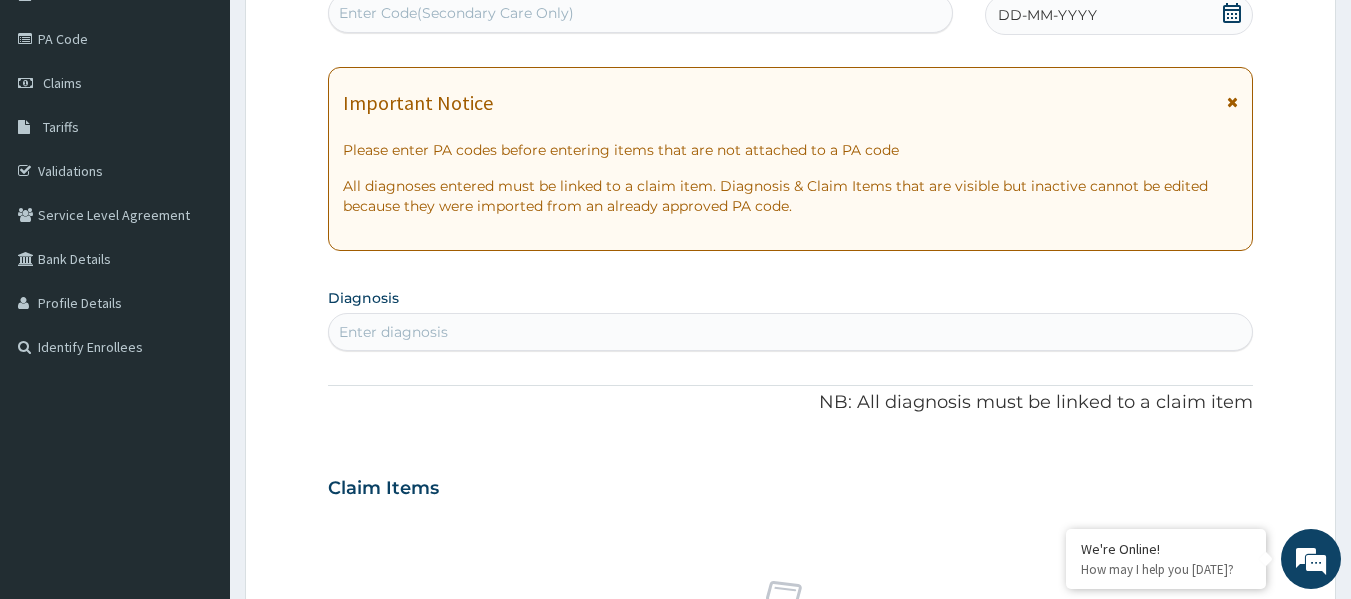 click on "Enter Code(Secondary Care Only)" at bounding box center [641, 13] 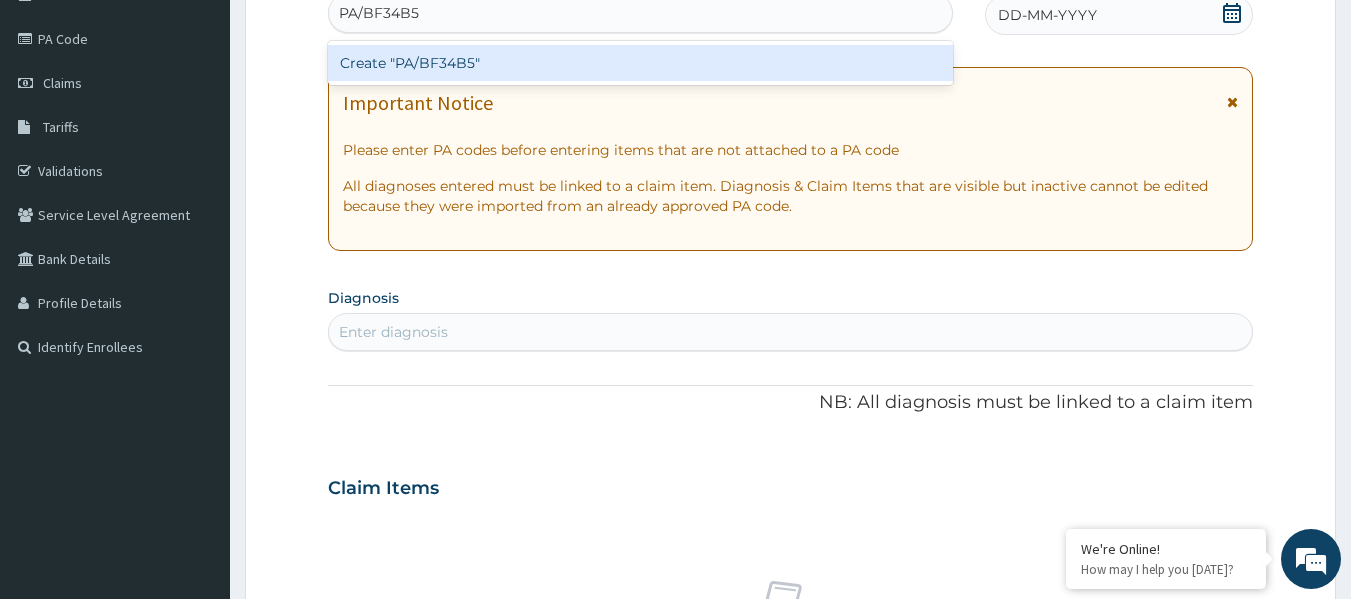 click on "Create "PA/BF34B5"" at bounding box center [641, 63] 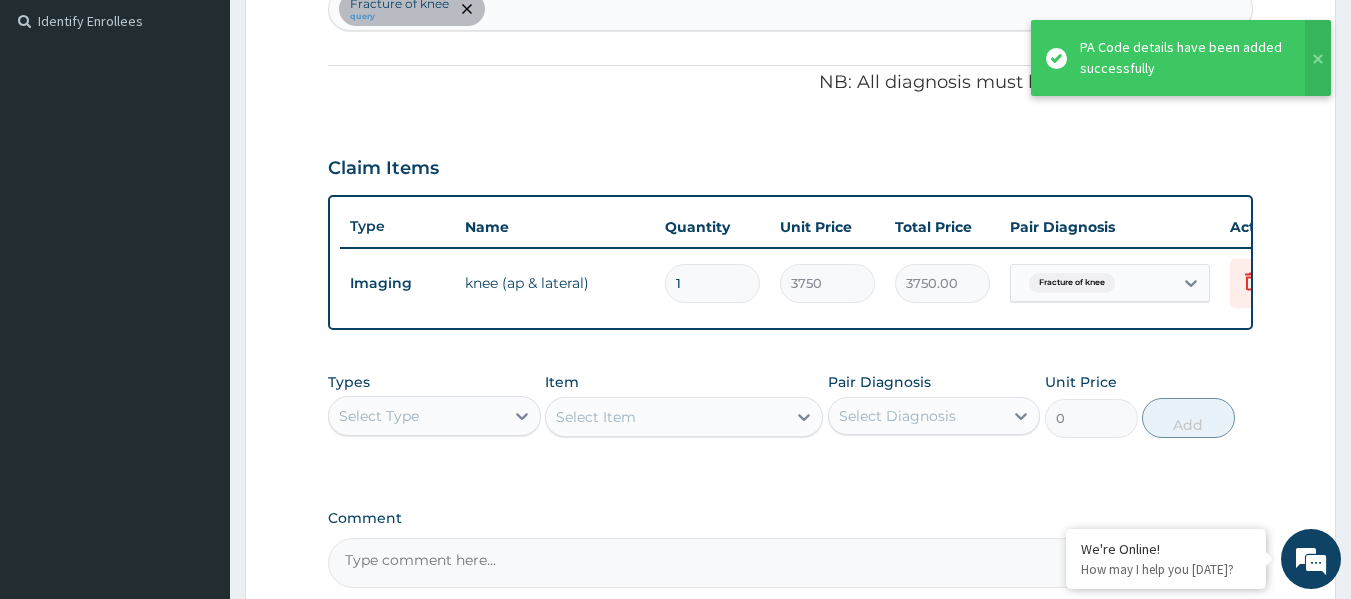 scroll, scrollTop: 553, scrollLeft: 0, axis: vertical 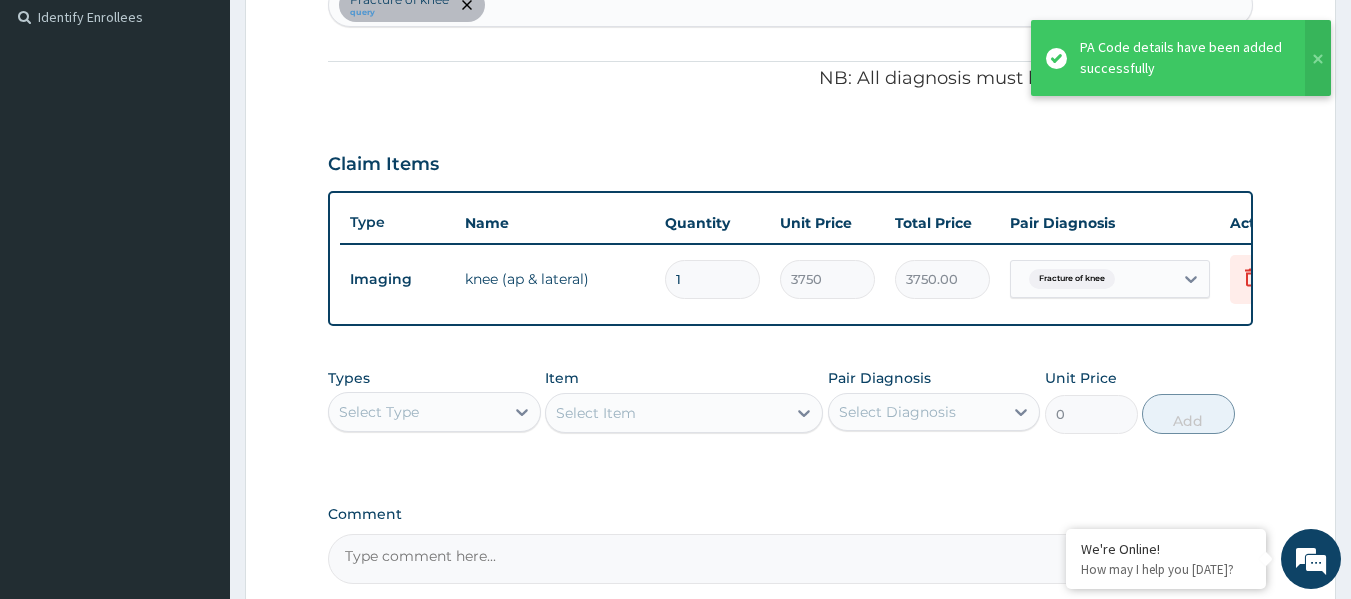 click on "Select Type" at bounding box center [416, 412] 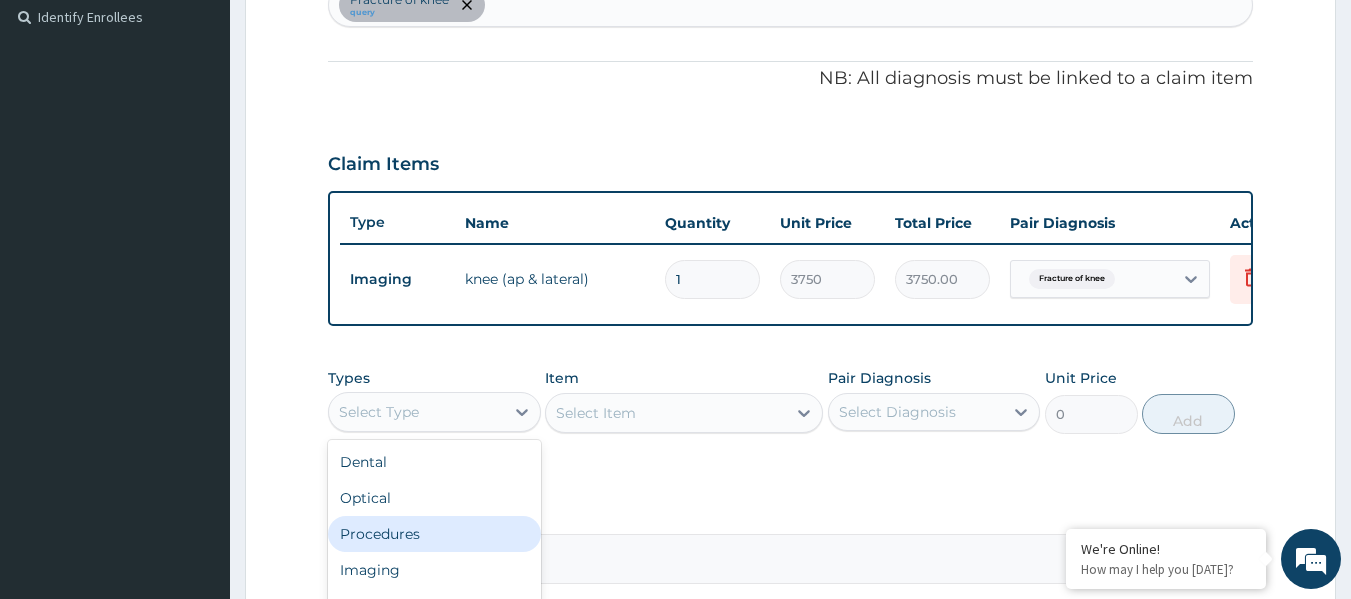 drag, startPoint x: 439, startPoint y: 549, endPoint x: 456, endPoint y: 542, distance: 18.384777 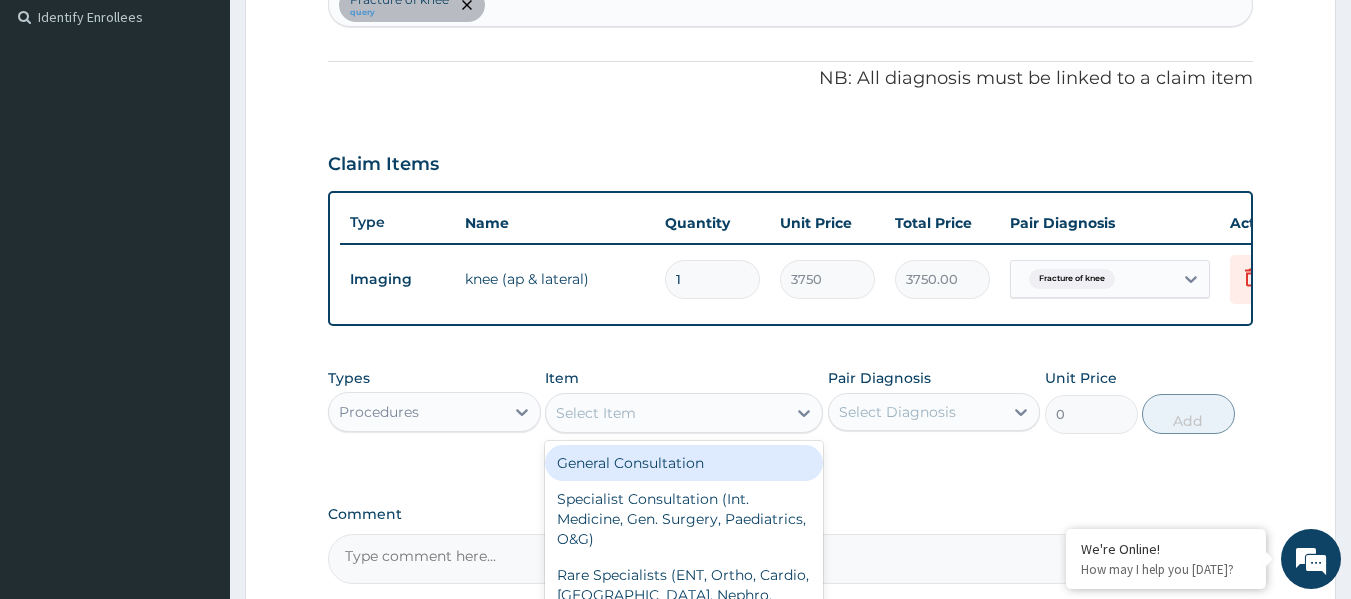 click on "Select Item" at bounding box center (596, 413) 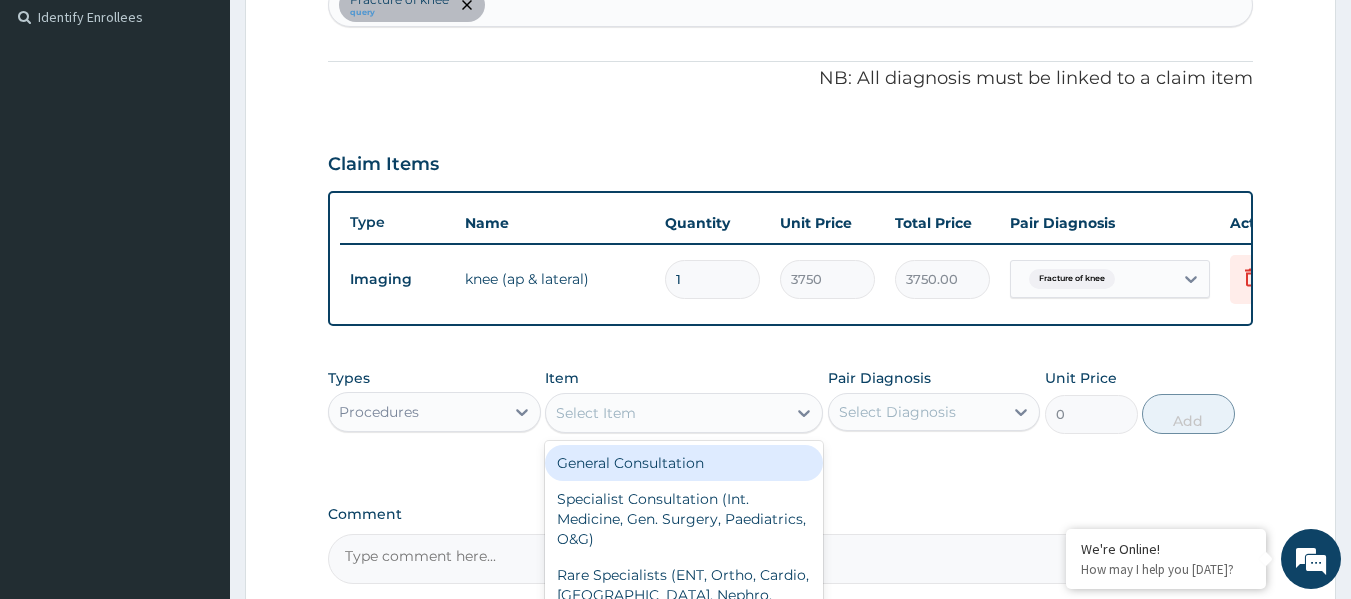 click on "General Consultation" at bounding box center [684, 463] 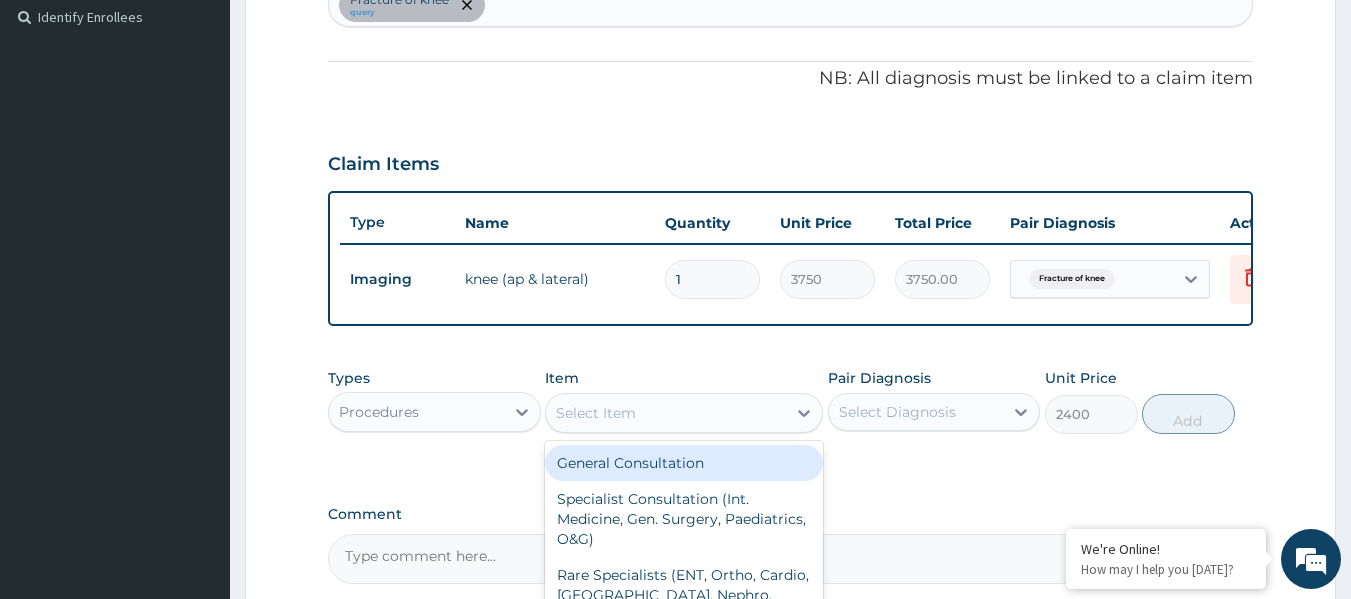 click on "Types Procedures Item option General Consultation  focused, 1 of 282. 282 results available. Use Up and Down to choose options, press Enter to select the currently focused option, press Escape to exit the menu, press Tab to select the option and exit the menu. Select Item General Consultation  Specialist Consultation (Int. Medicine, Gen. Surgery, Paediatrics, O&G) Rare Specialists (ENT, Ortho, Cardio, [GEOGRAPHIC_DATA], Nephro, Neuro, Ortho,) Neurosurgeon Specialist Consultation/Rare Specialist  Fee (Call Out) Maxillofacial Surgeon Specialist Consultation Fee (Call Out) Oncology Specialist Consultation Fee (Call Out) Plastic Surgeon Specialist Consultation (Call Out) Paediatric Surgoen Specialist Consultation (Call Out) Private [PERSON_NAME] (Single bed) Semi-Private [PERSON_NAME] (2 Bedded) General [PERSON_NAME] (3 Bedded) Neonatal Intensive Care Unit Per day Use of C -PAP per day Adult Intensive Care Unit   Use of Ventilator per day Feeding Per Day Blood Rh +Ve Blood Rh –Ve Exchange [MEDICAL_DATA] (Ebt) Rh+Ve (With Set) Primary Suturing ANC" at bounding box center [791, 416] 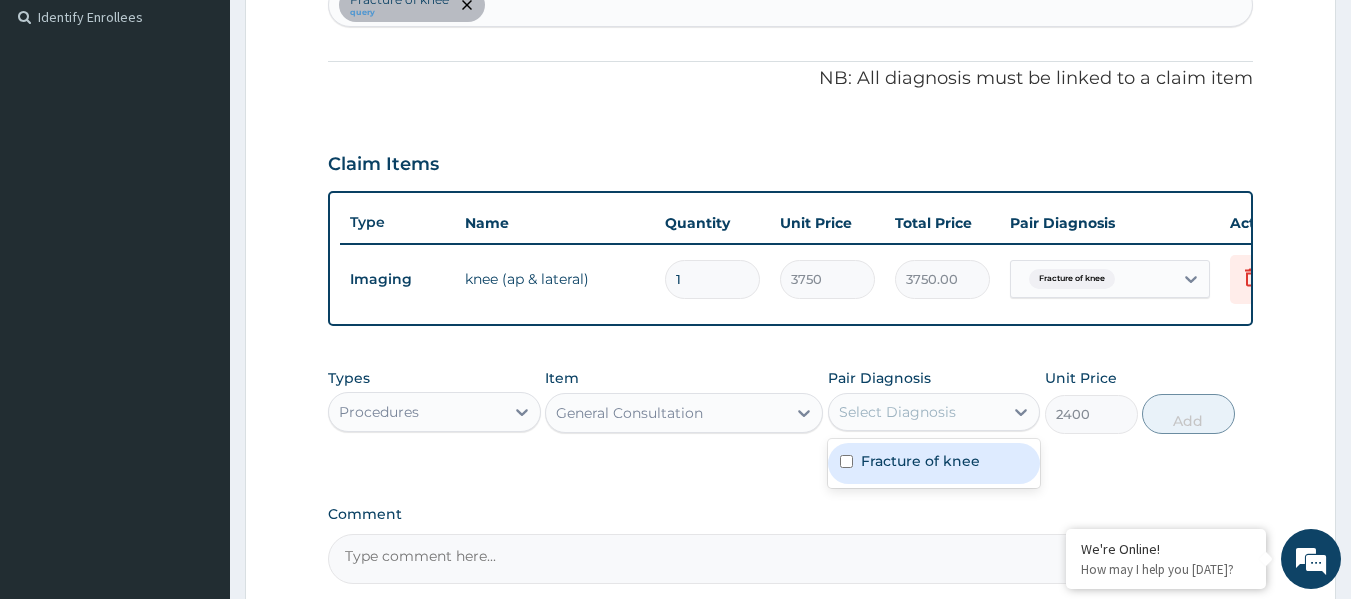click on "Select Diagnosis" at bounding box center (897, 412) 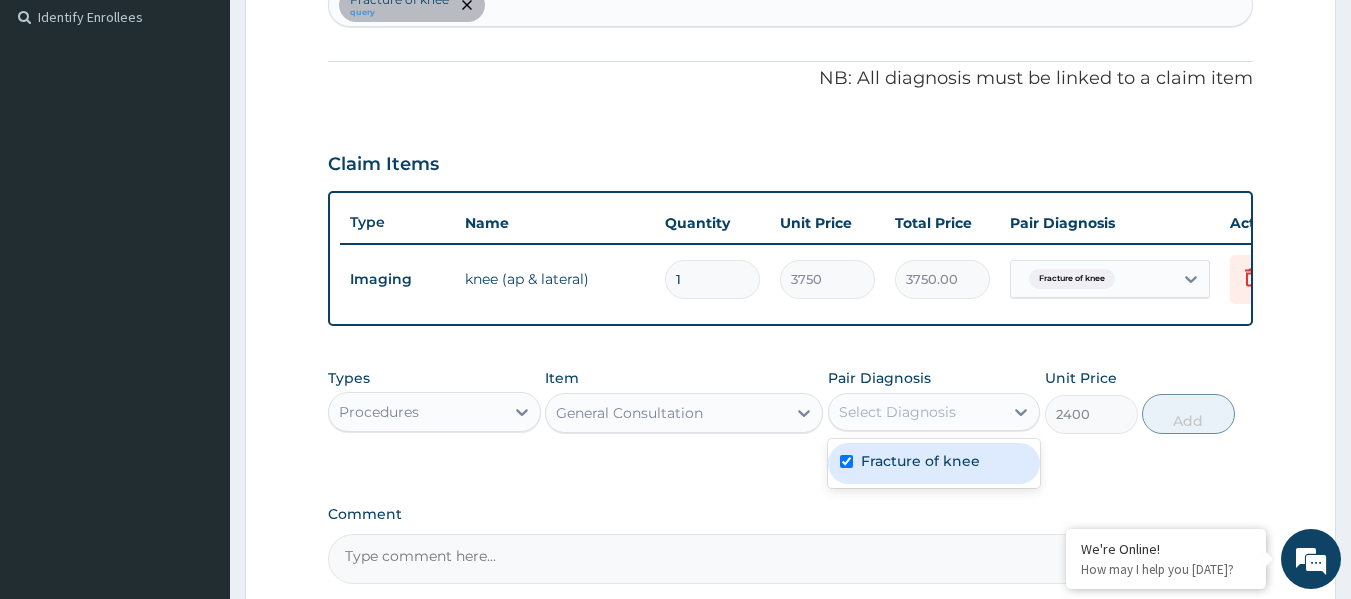 checkbox on "true" 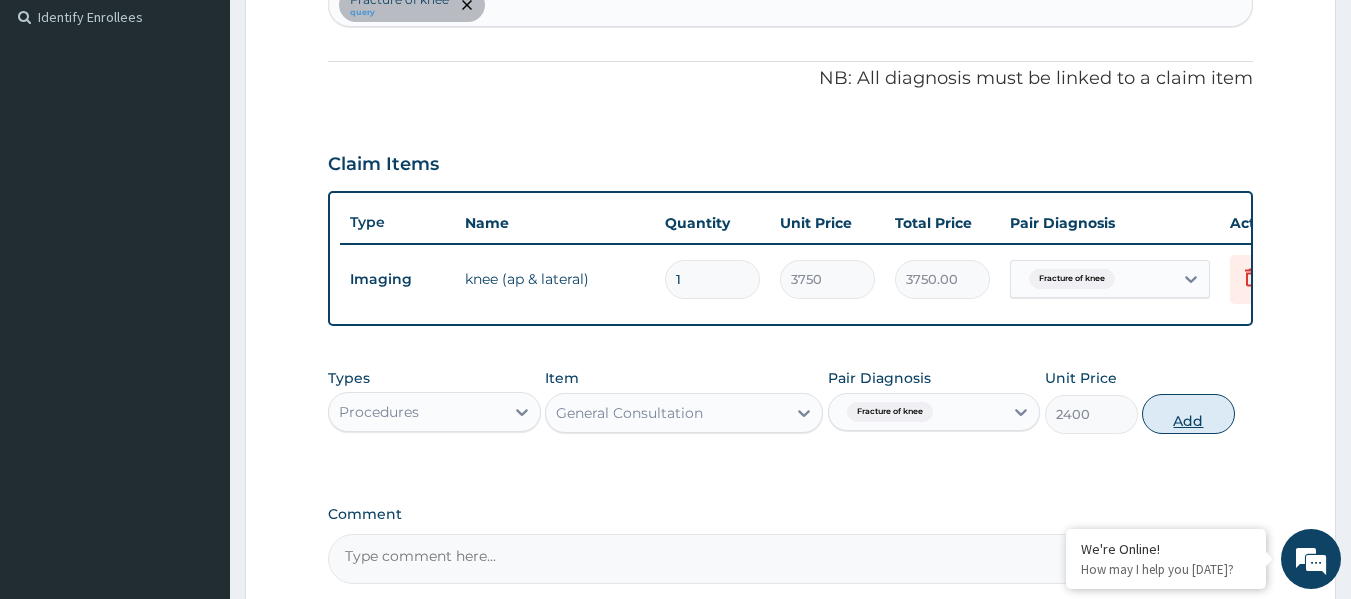 click on "Add" at bounding box center (1188, 414) 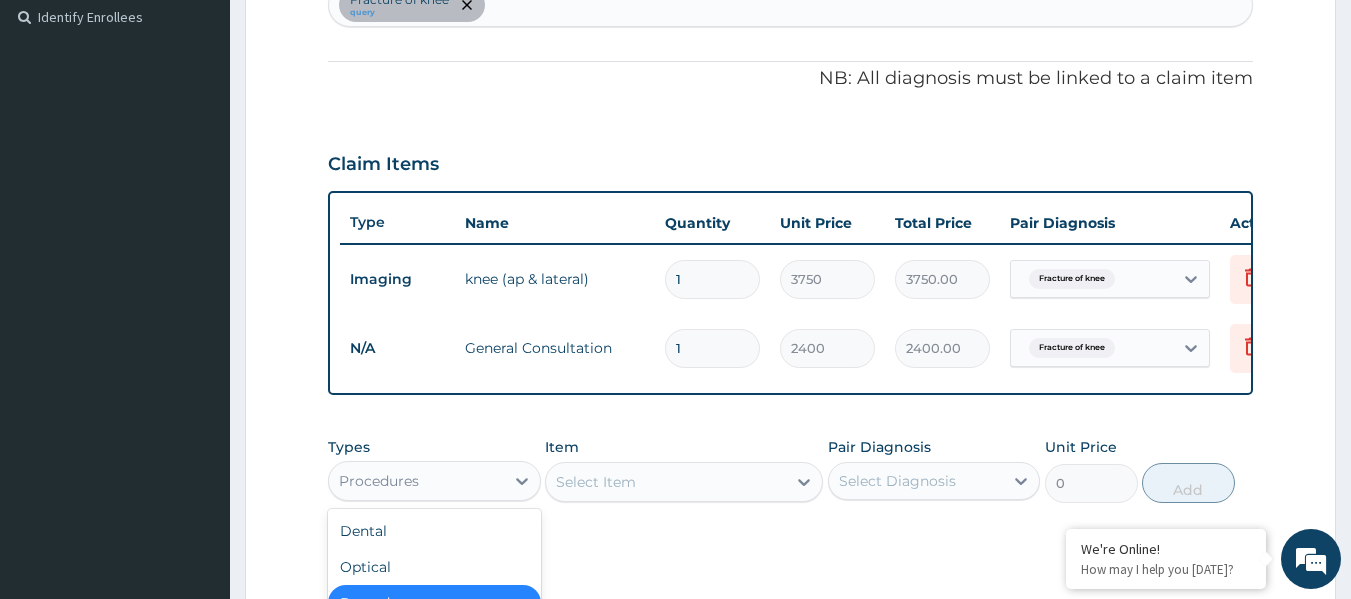 click on "Procedures" at bounding box center (416, 481) 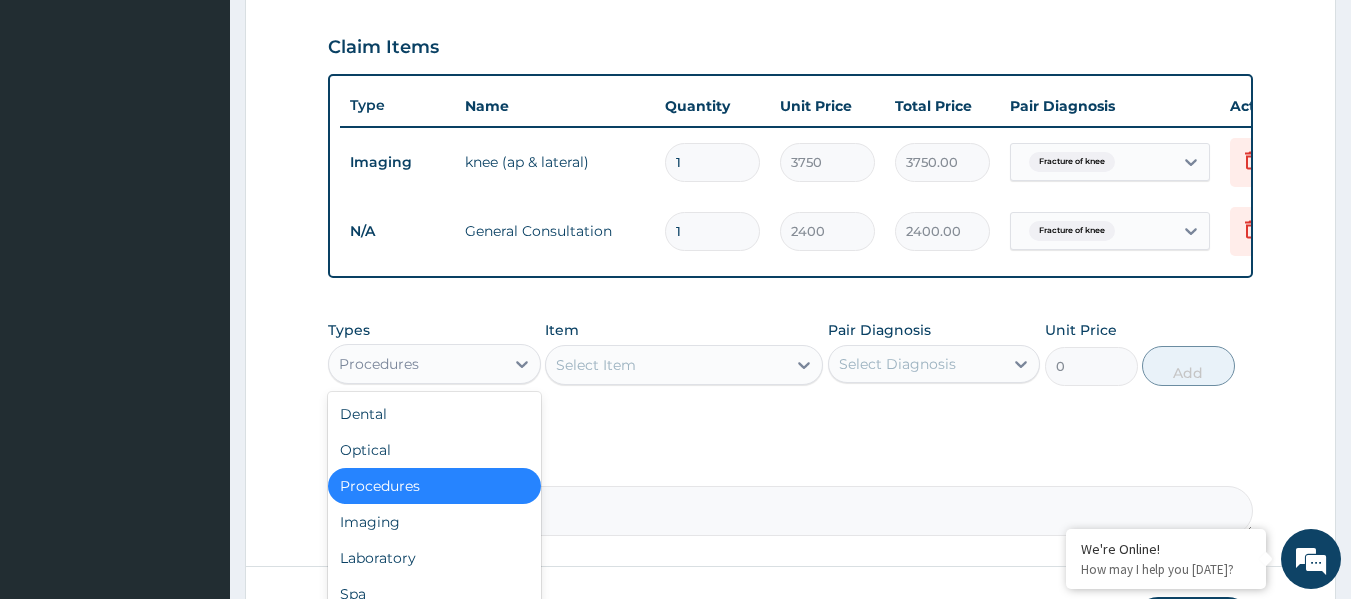 scroll, scrollTop: 753, scrollLeft: 0, axis: vertical 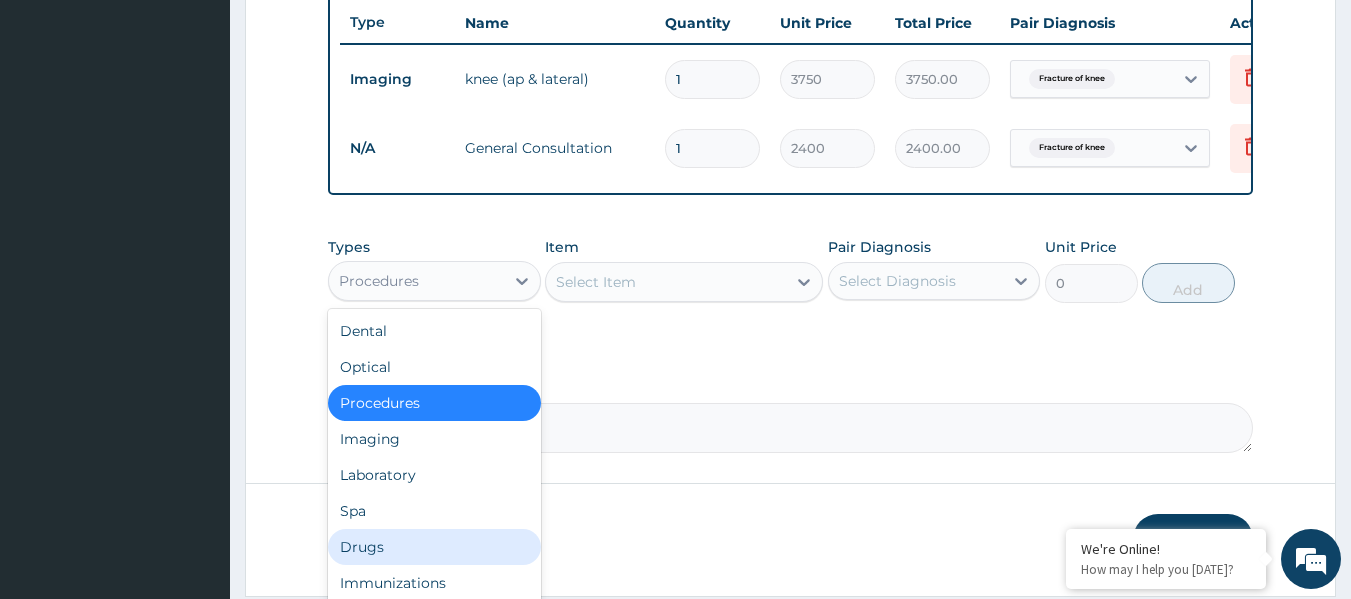 click on "Drugs" at bounding box center (434, 547) 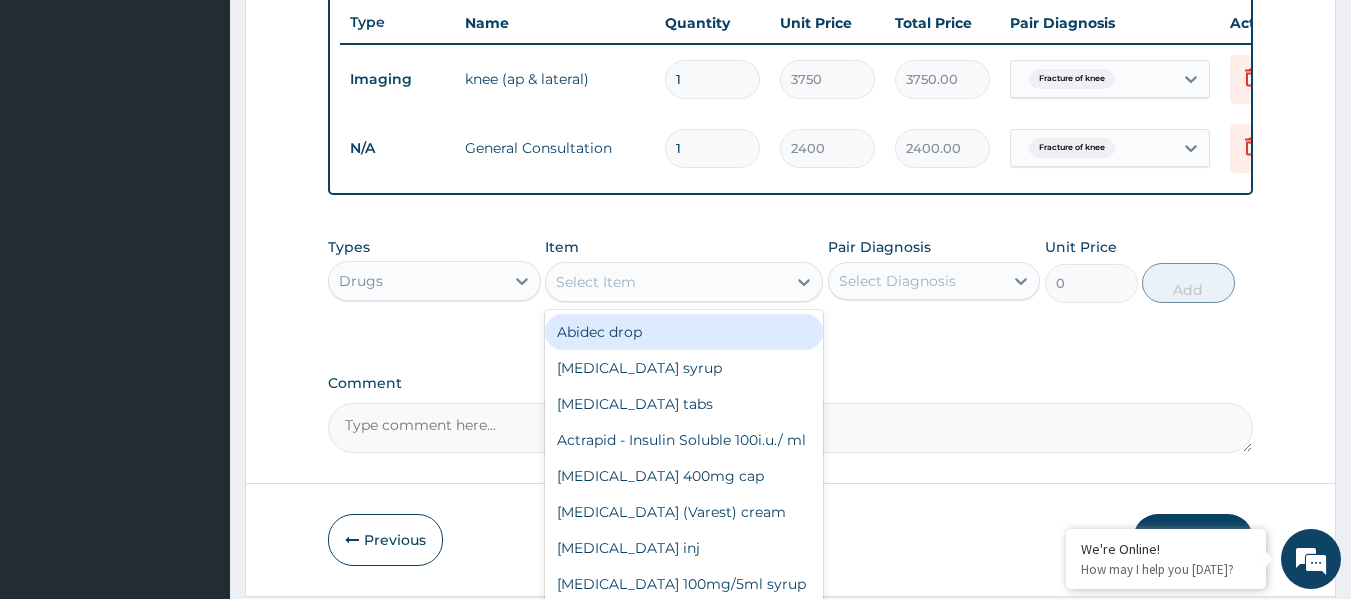 click on "Select Item" at bounding box center (666, 282) 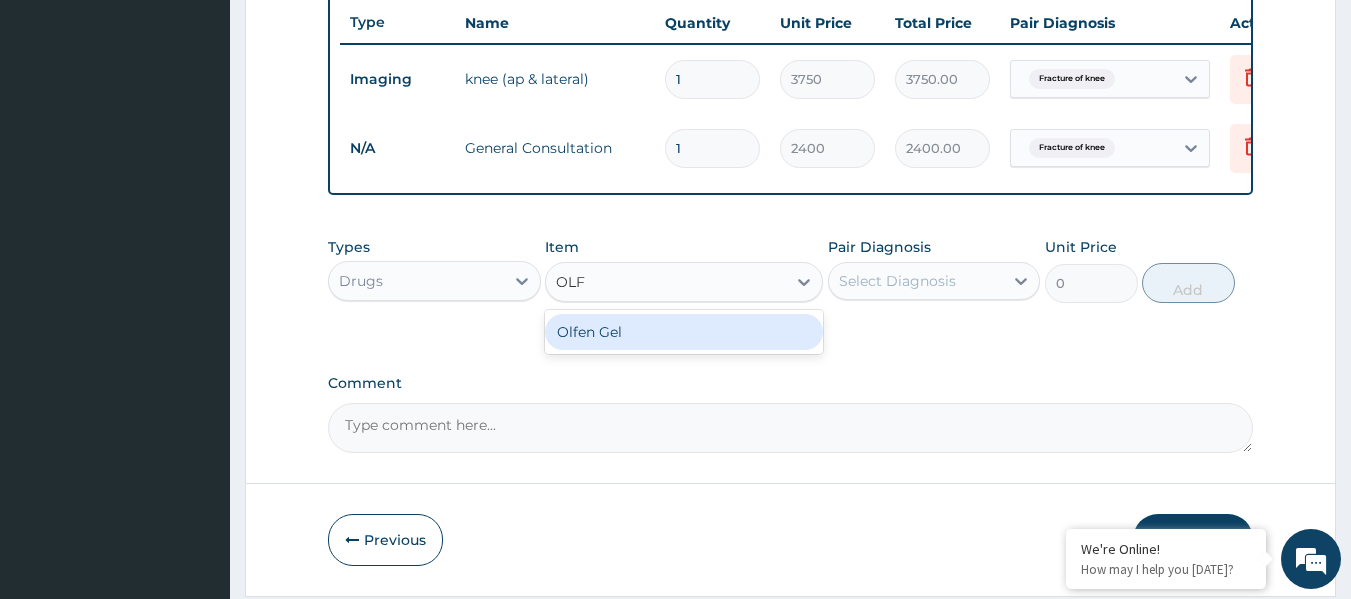 type on "OLFE" 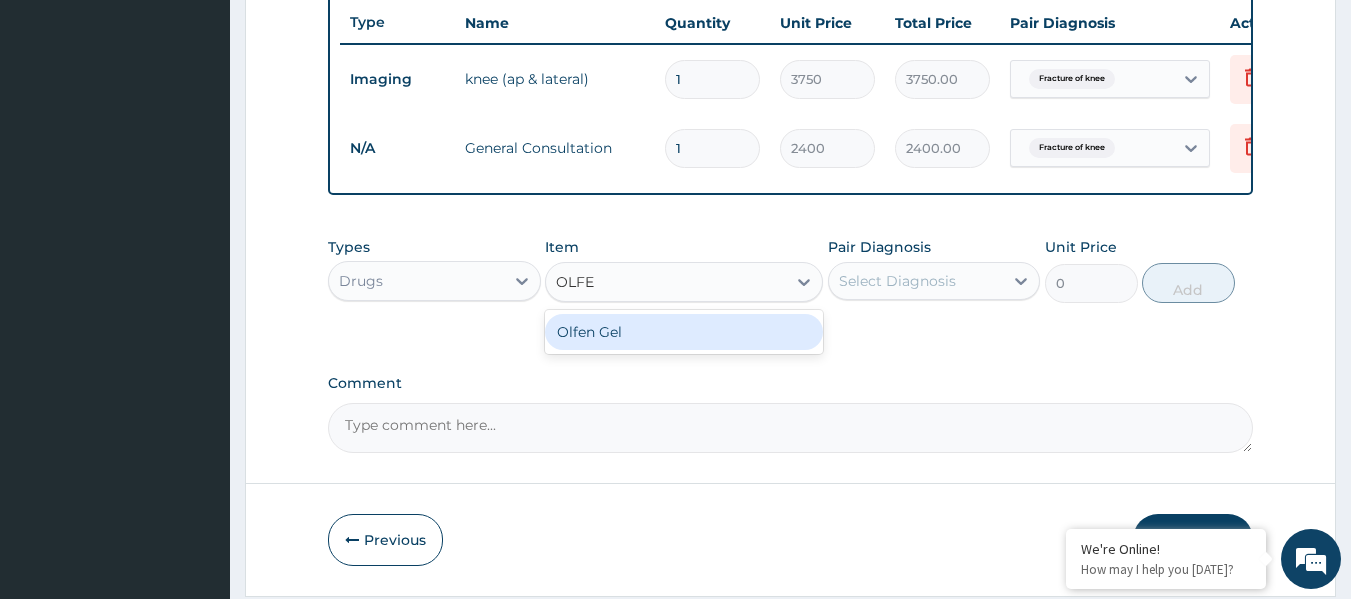 click on "Olfen Gel" at bounding box center [684, 332] 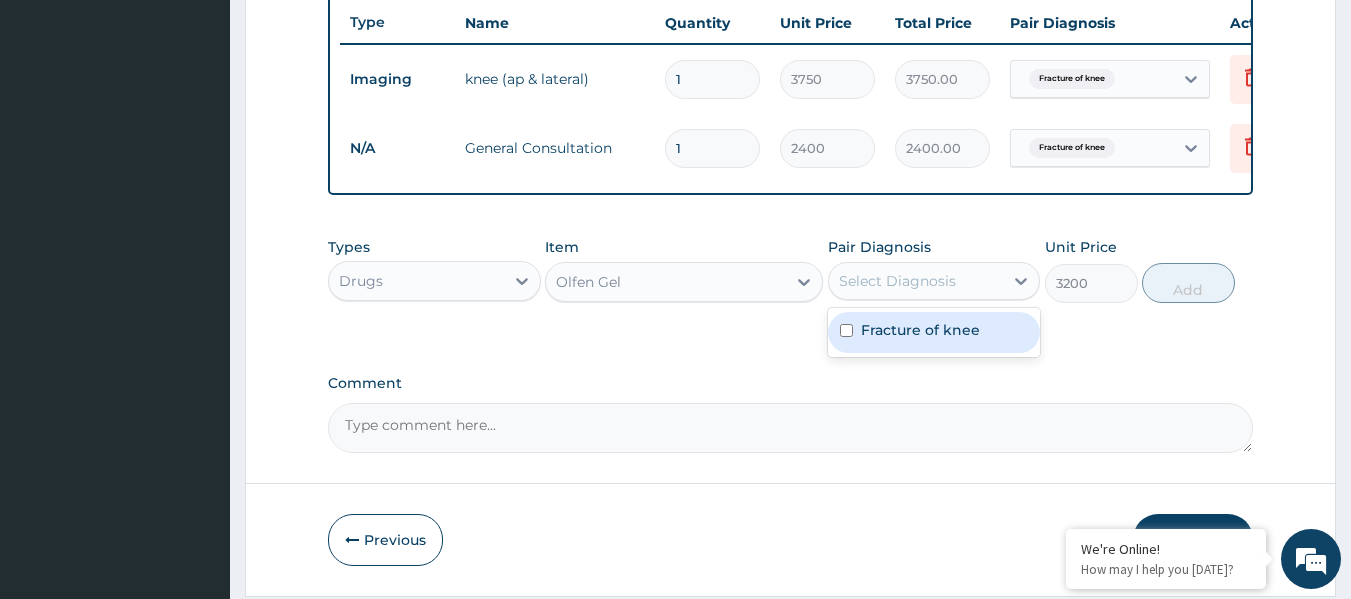 click on "Select Diagnosis" at bounding box center (897, 281) 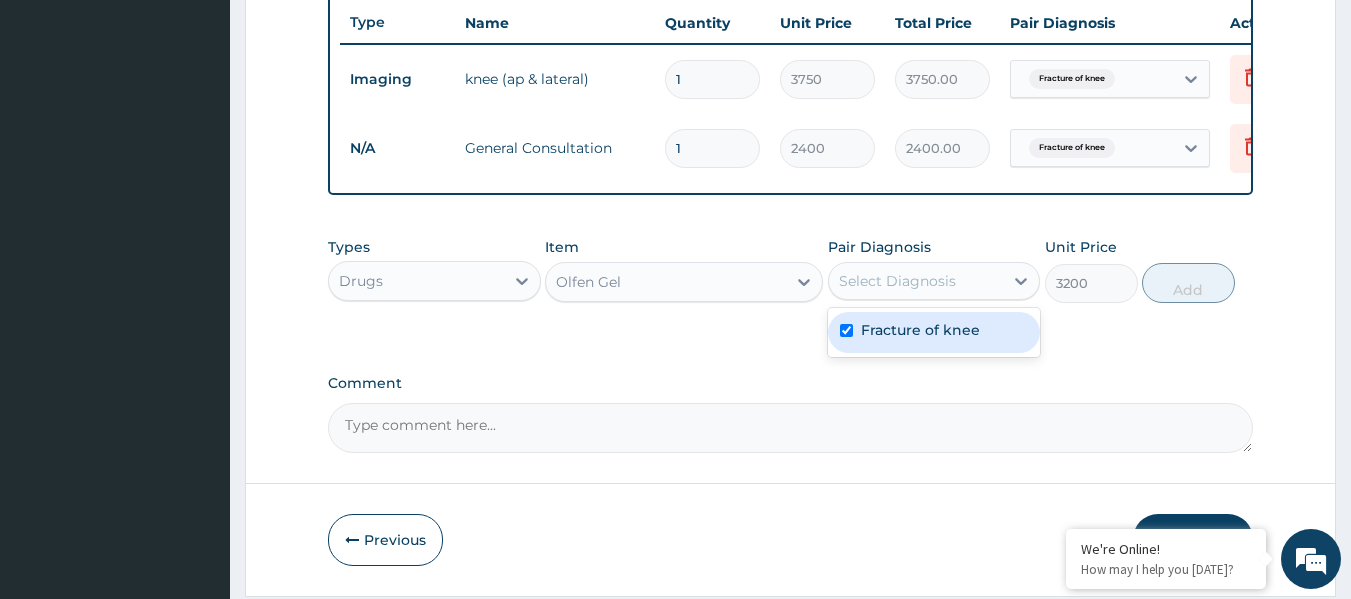 checkbox on "true" 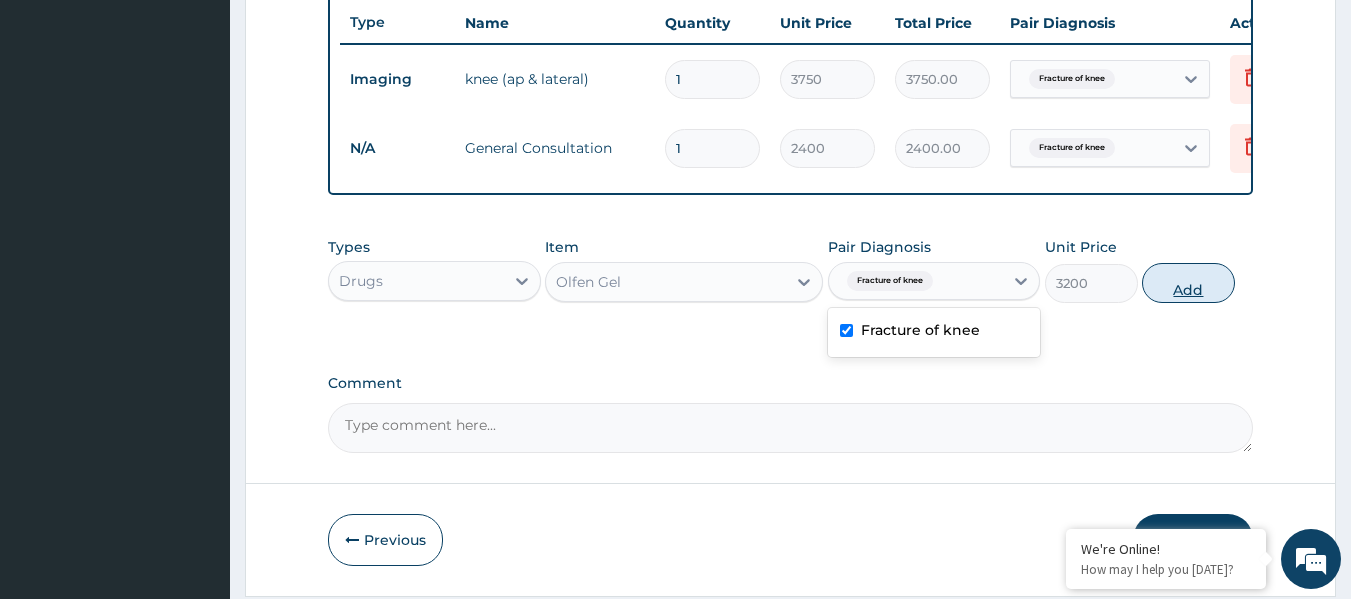click on "Add" at bounding box center [1188, 283] 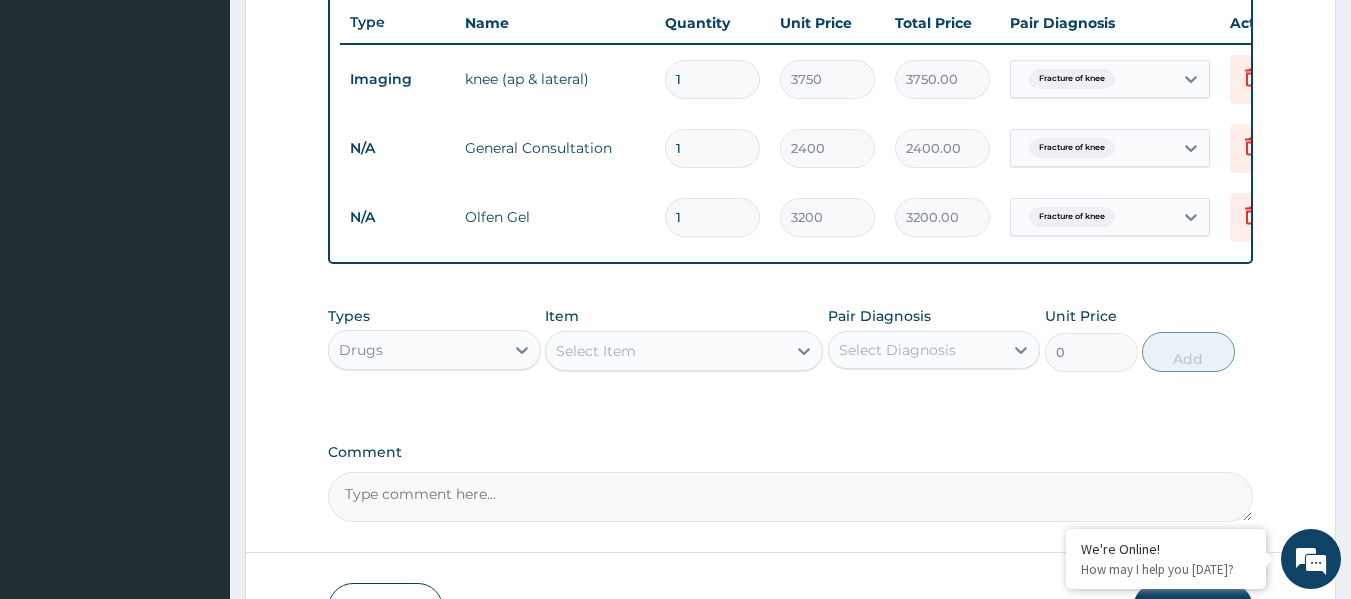 click on "Select Item" at bounding box center (666, 351) 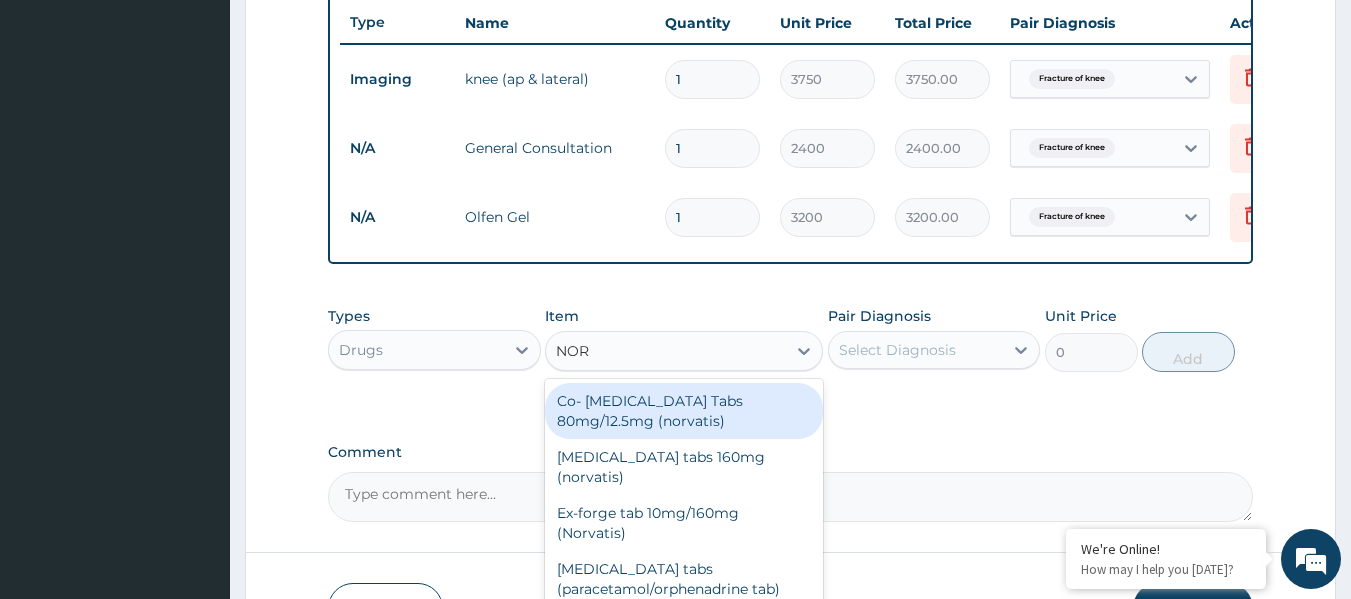 type on "NORG" 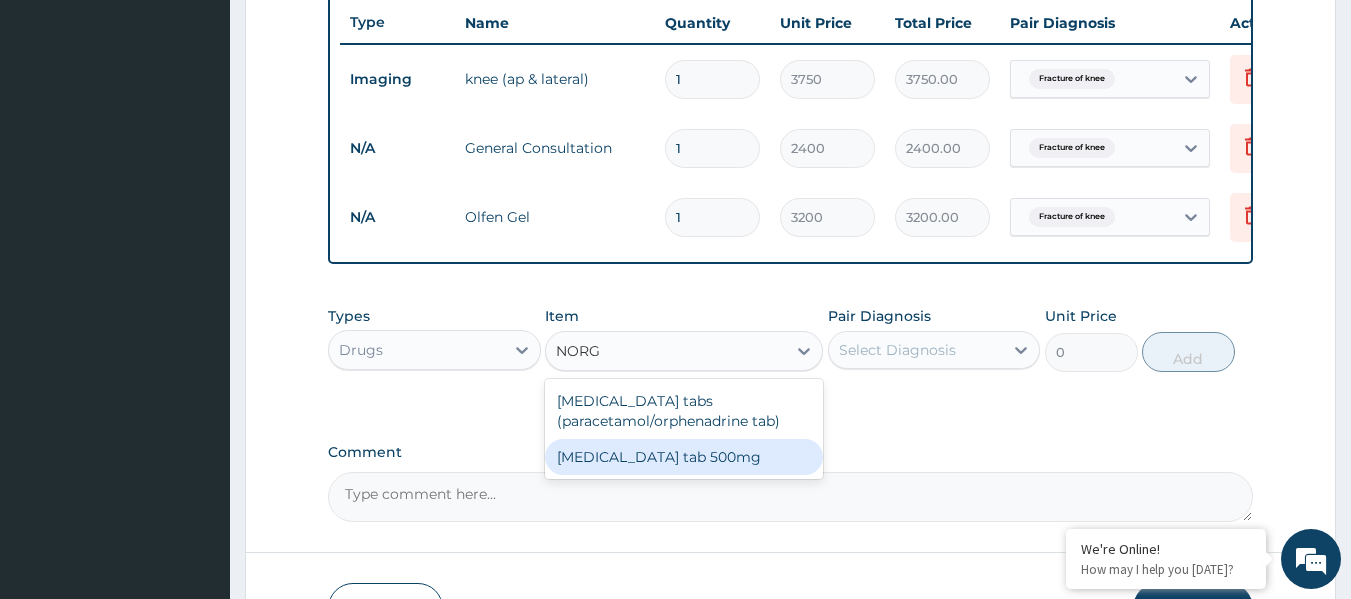 click on "[MEDICAL_DATA] tab 500mg" at bounding box center [684, 457] 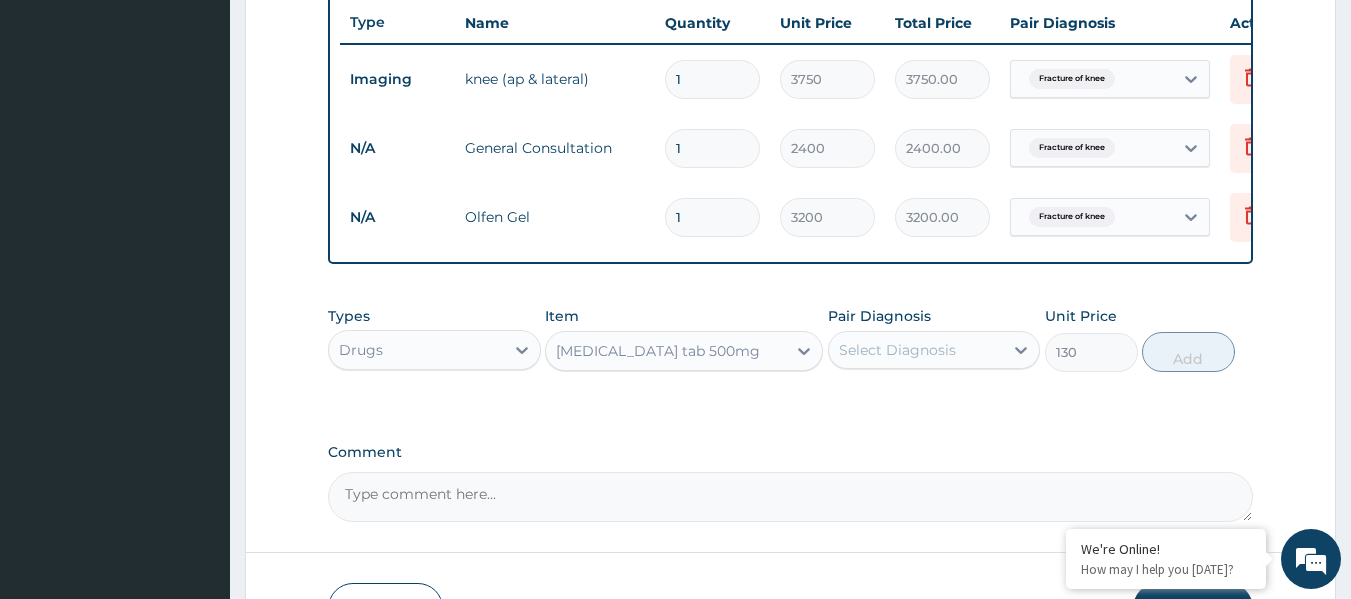 click on "Select Diagnosis" at bounding box center (897, 350) 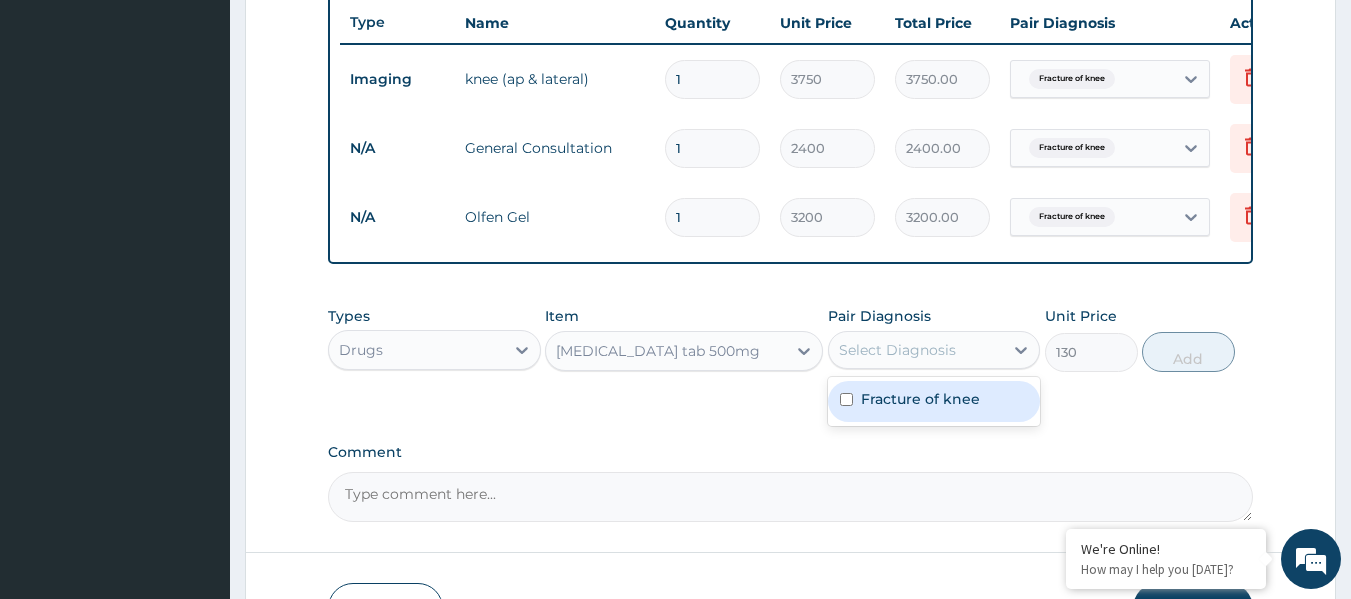 drag, startPoint x: 944, startPoint y: 422, endPoint x: 1077, endPoint y: 393, distance: 136.12494 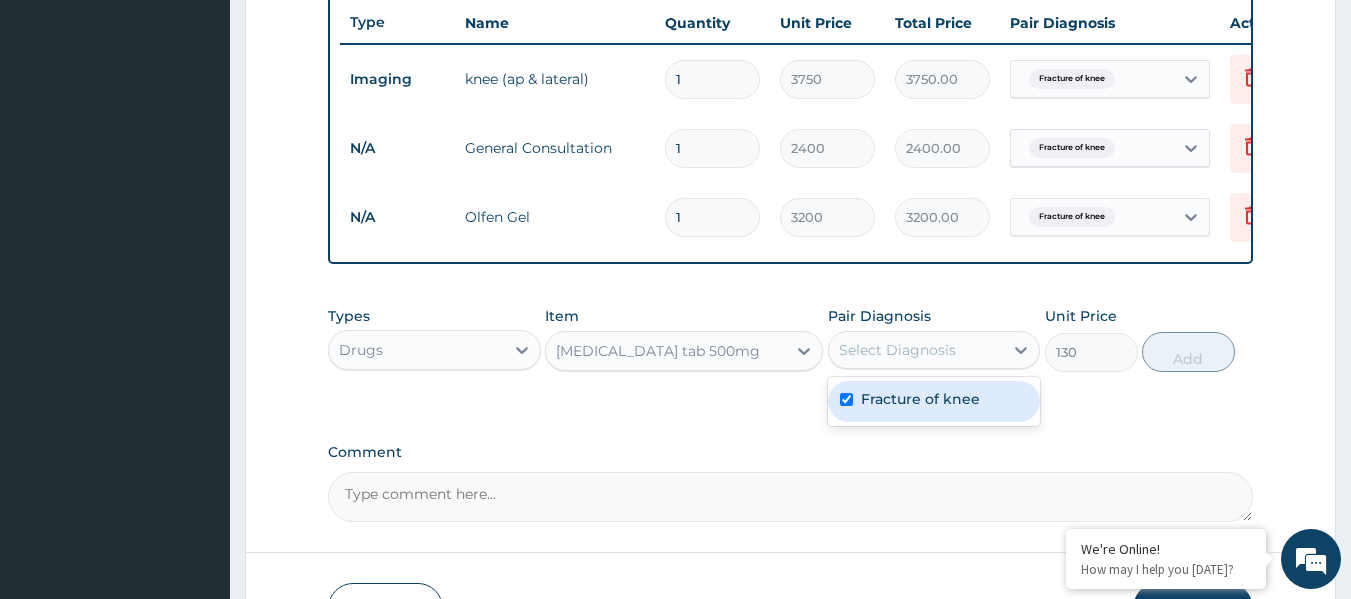 checkbox on "true" 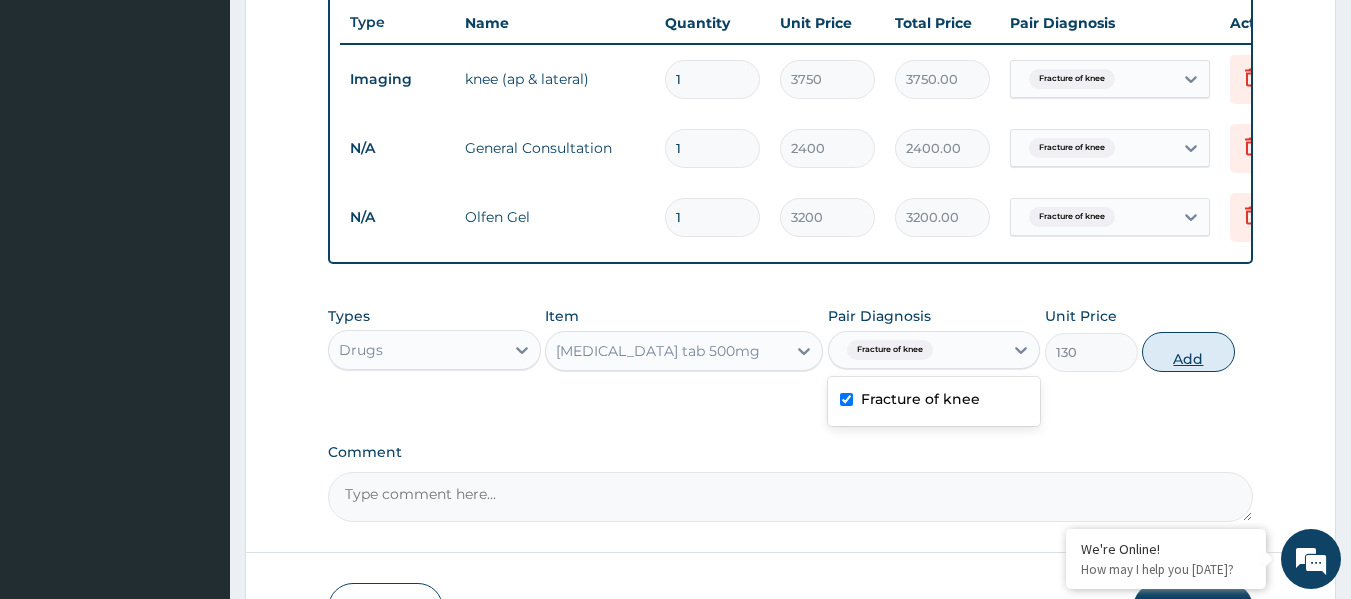 click on "Add" at bounding box center [1188, 352] 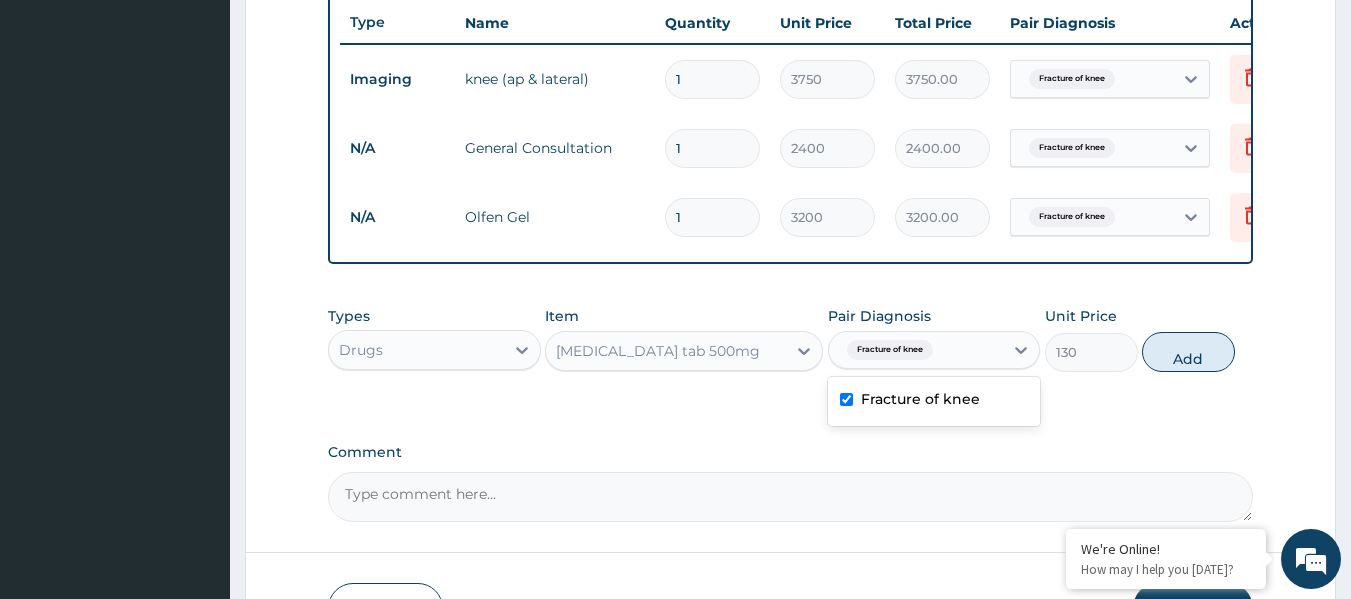 type on "0" 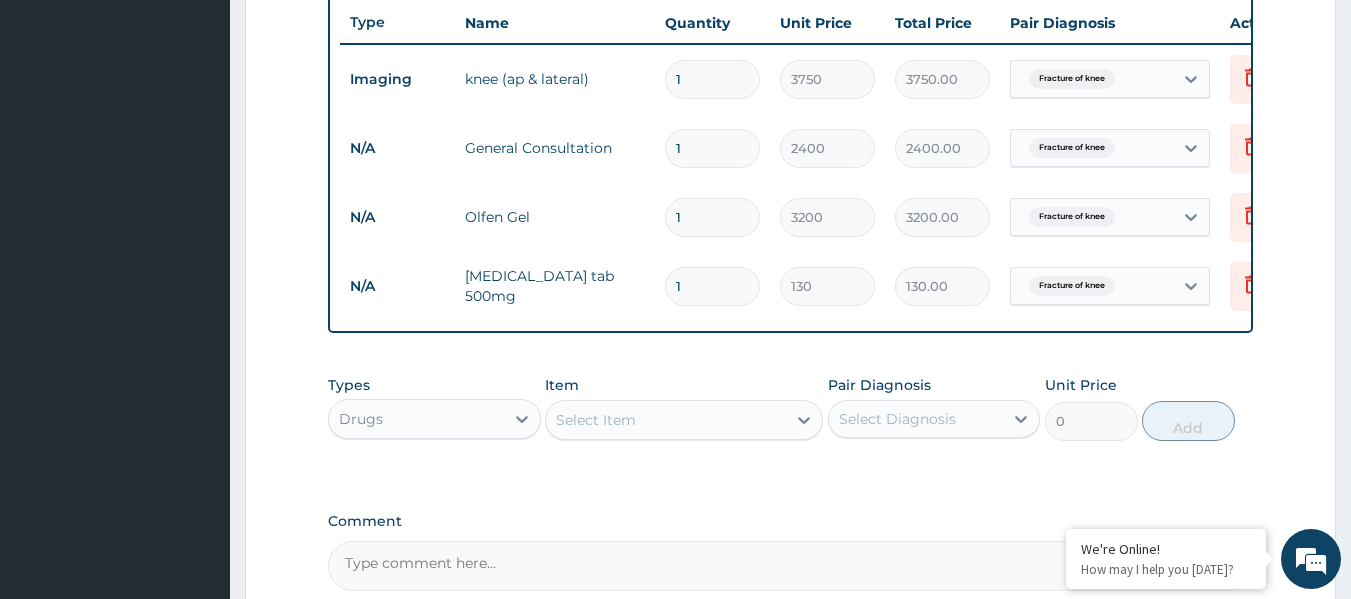 type 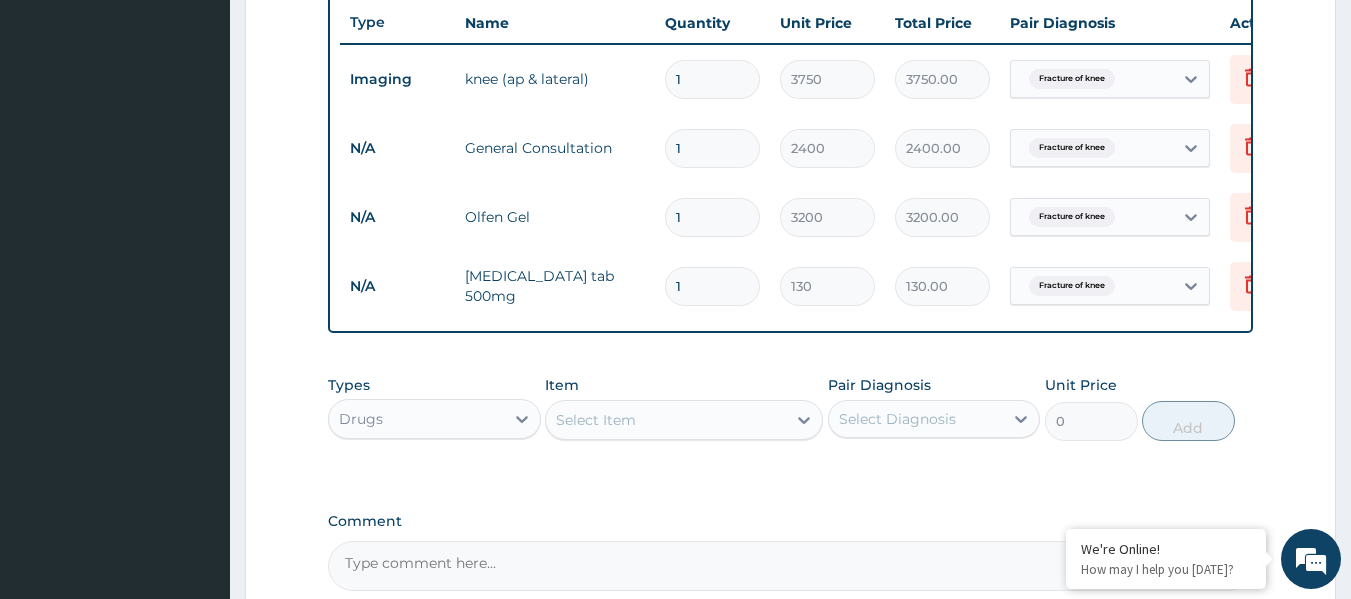 type on "0.00" 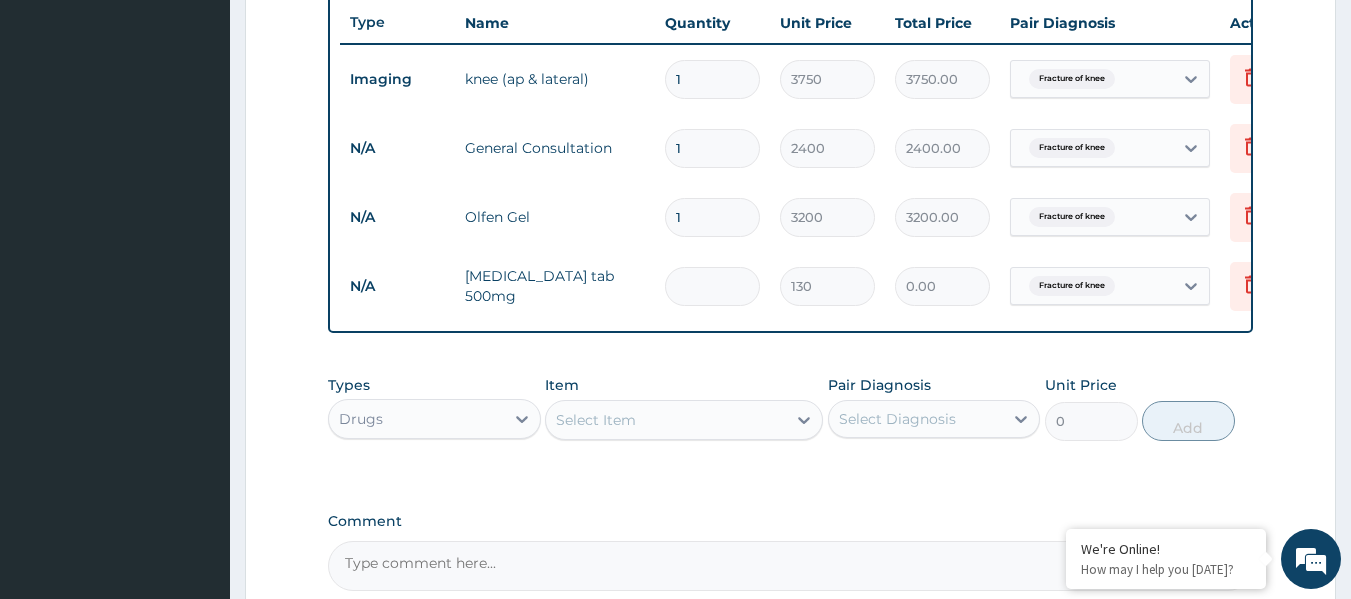 type on "3" 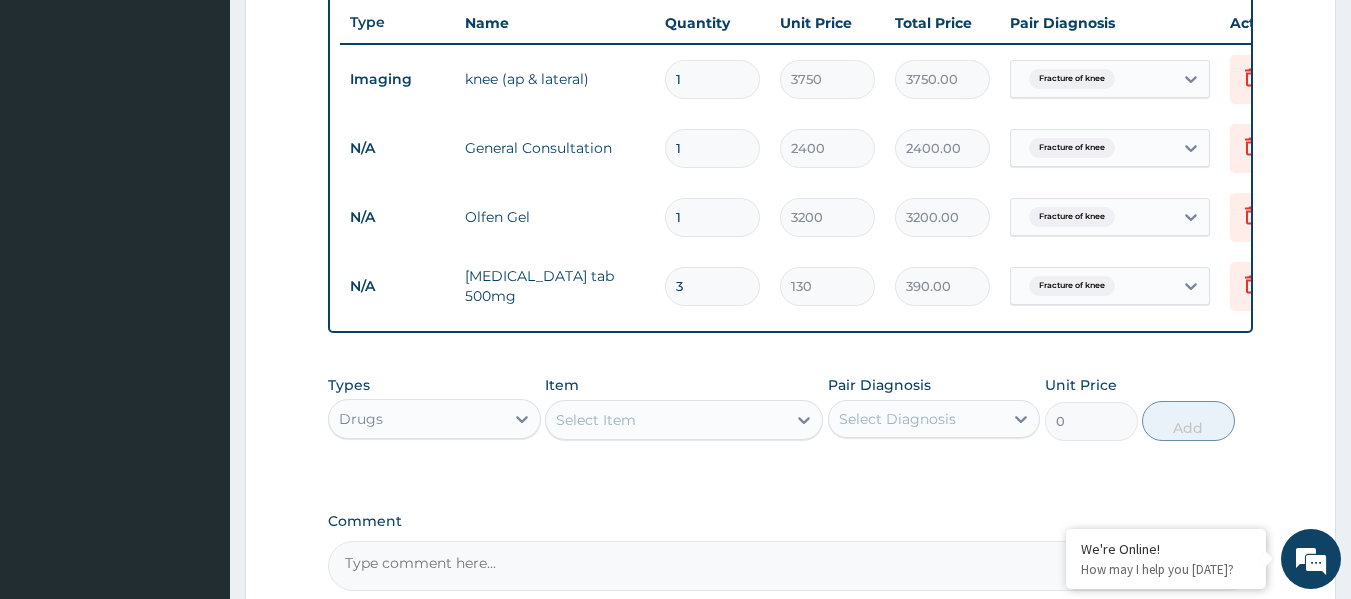 type on "30" 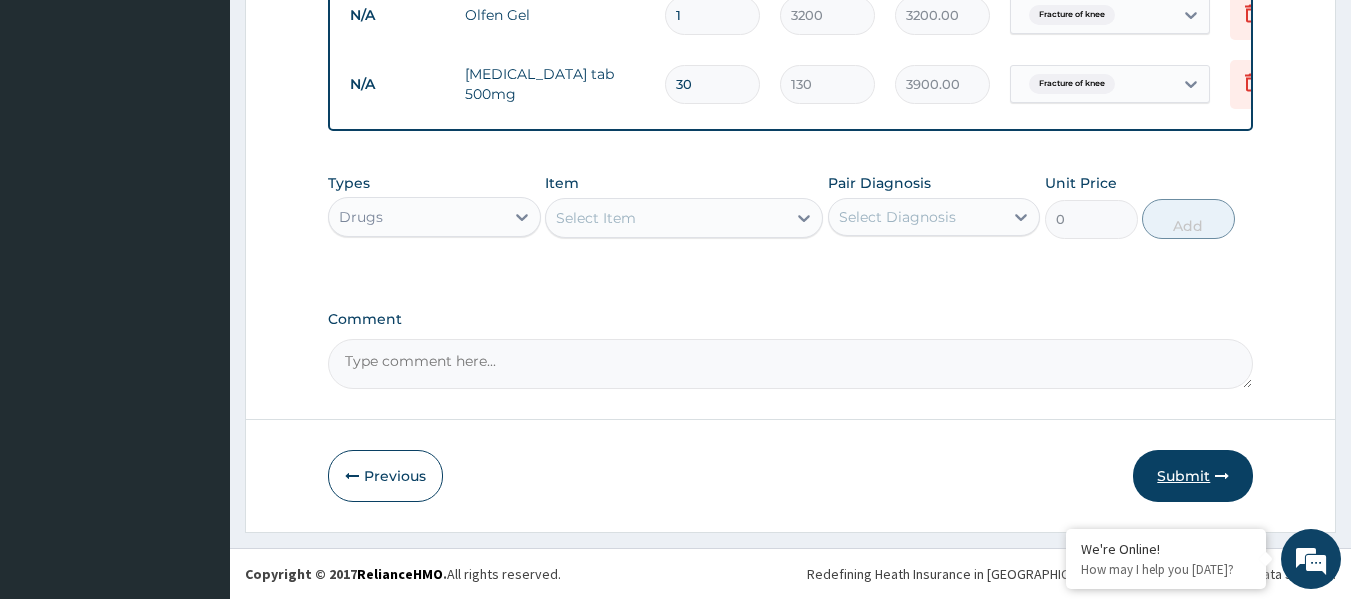 type on "30" 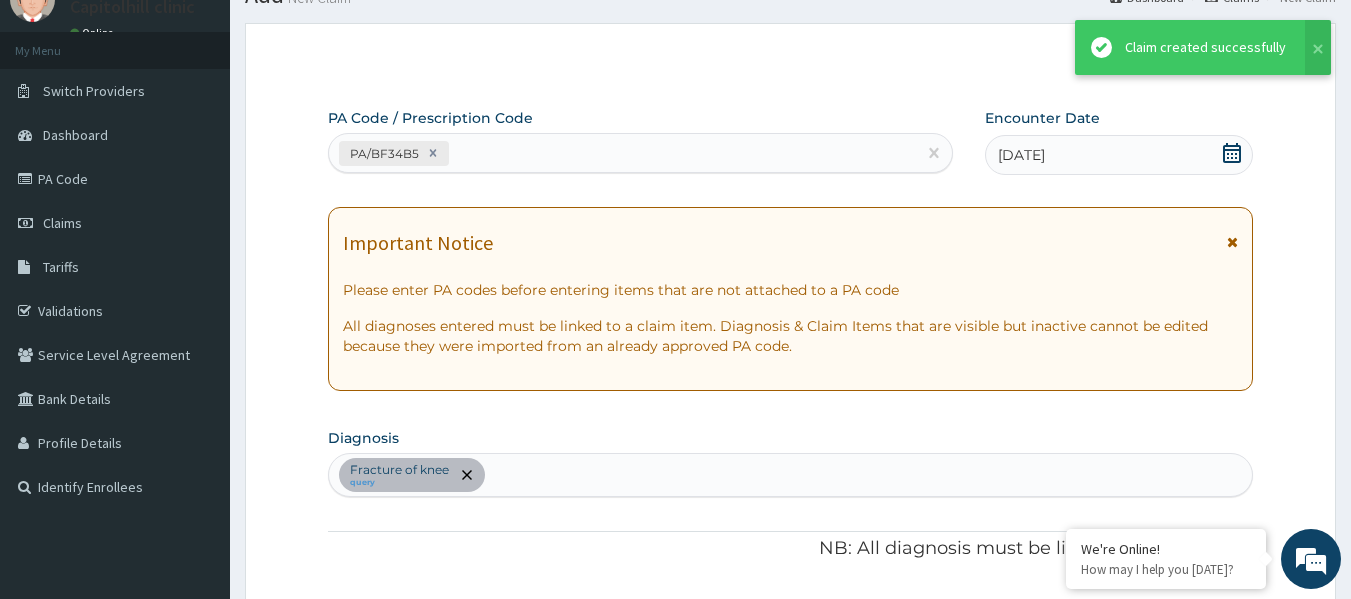 scroll, scrollTop: 970, scrollLeft: 0, axis: vertical 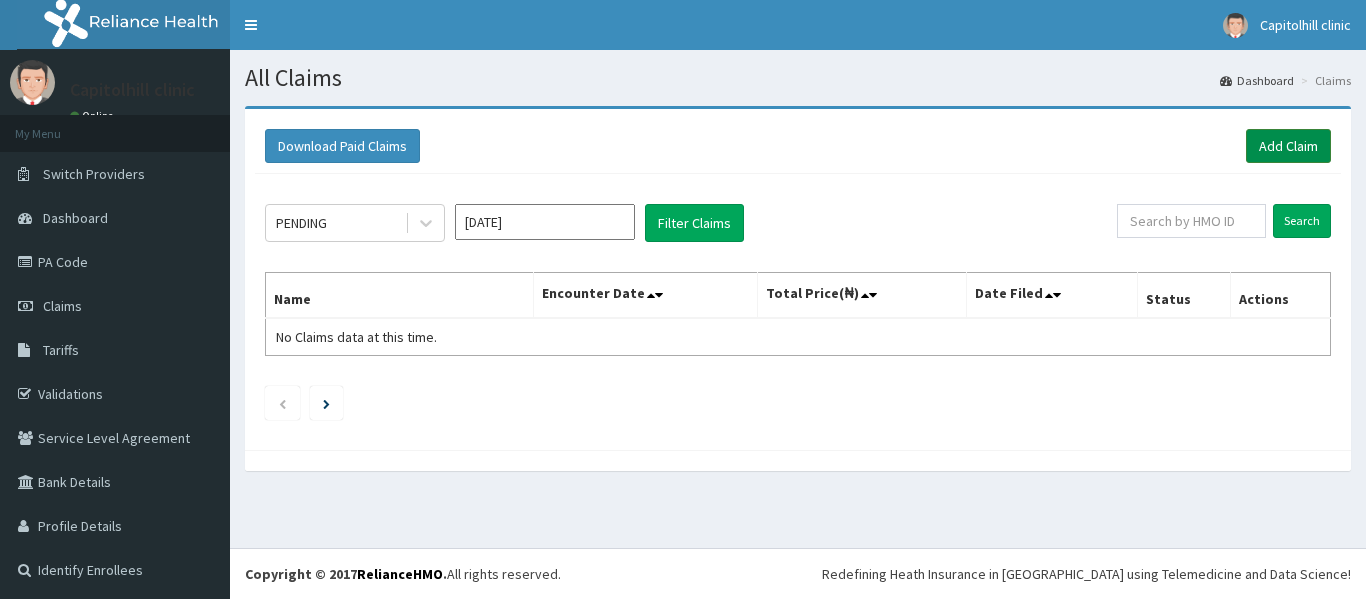 click on "Add Claim" at bounding box center (1288, 146) 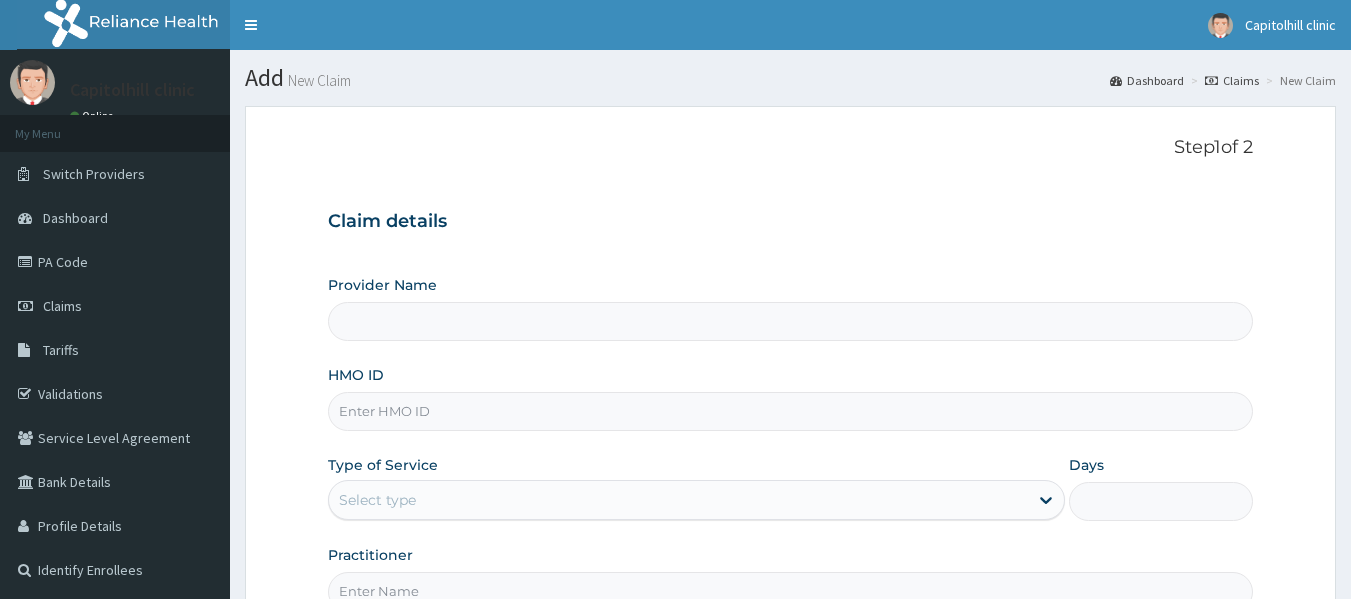 scroll, scrollTop: 0, scrollLeft: 0, axis: both 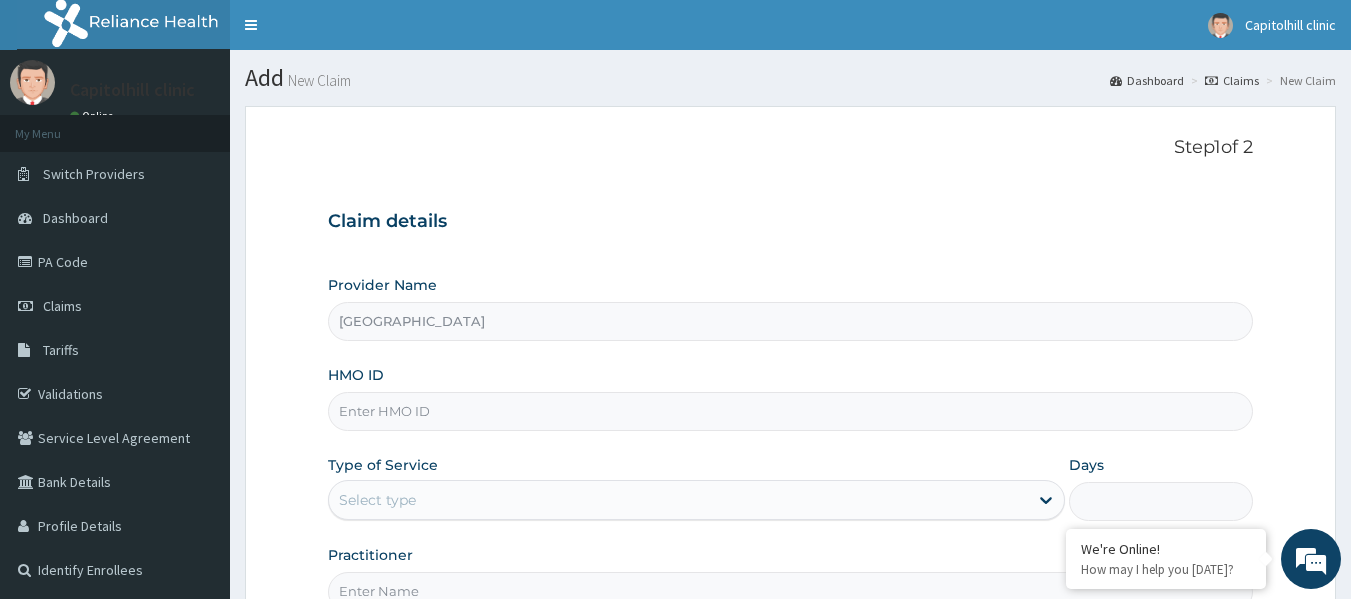 click on "HMO ID" at bounding box center [791, 411] 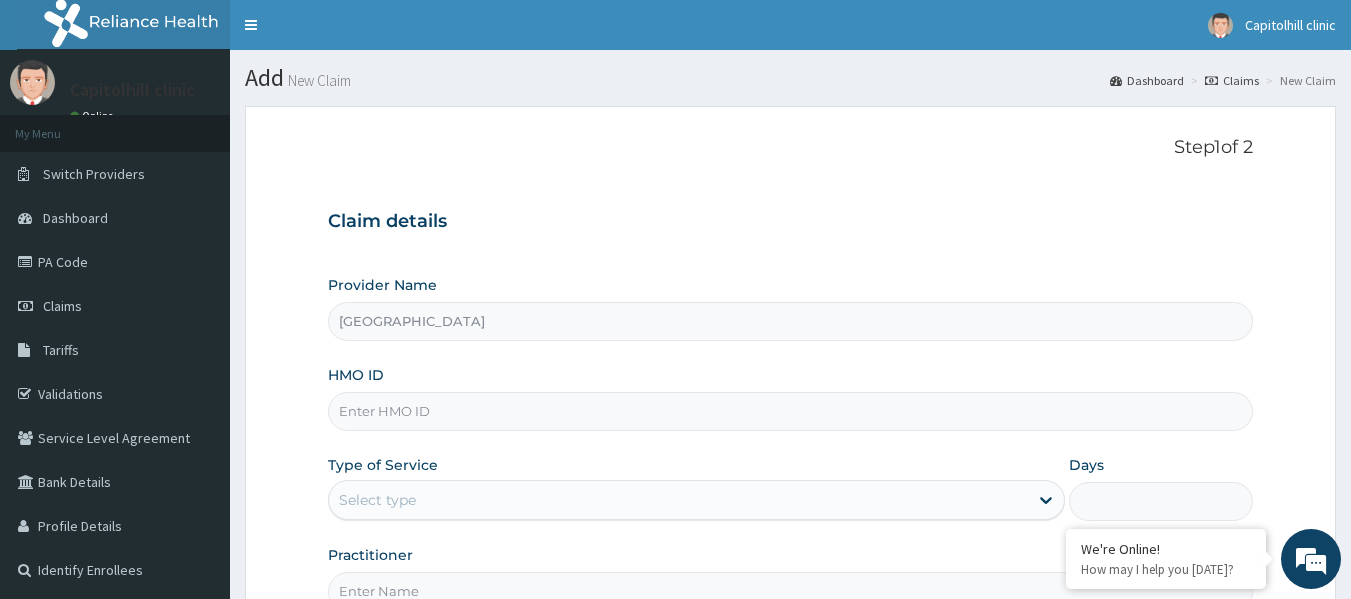 scroll, scrollTop: 0, scrollLeft: 0, axis: both 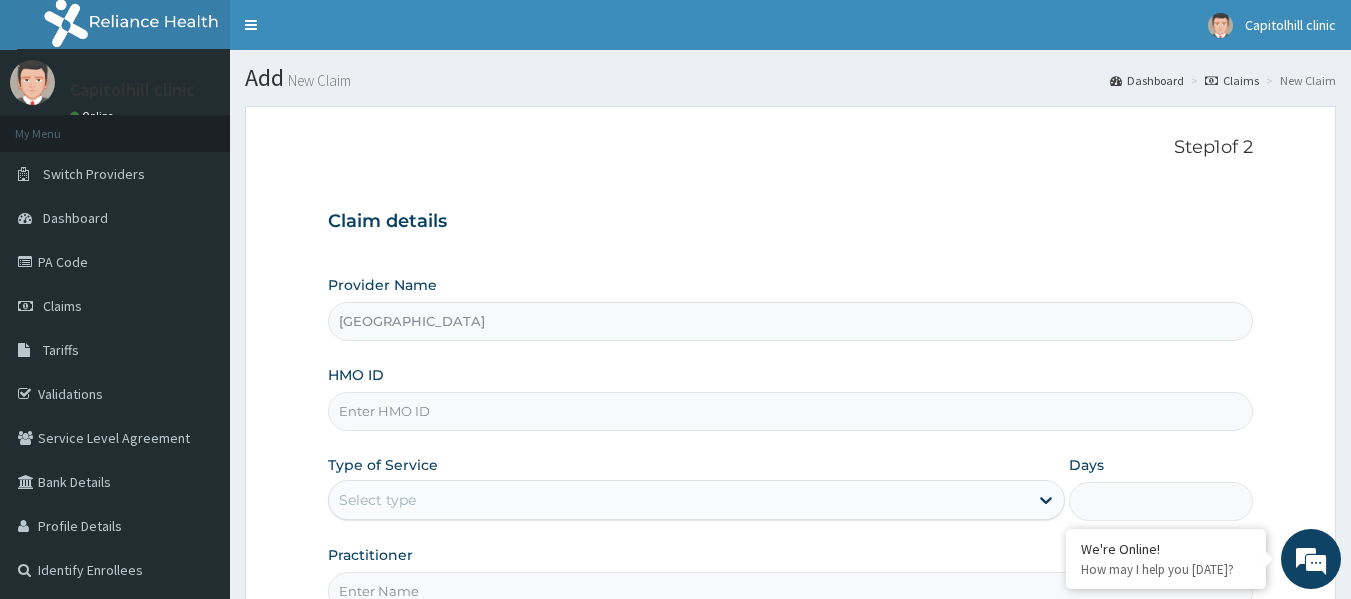 click on "HMO ID" at bounding box center [791, 411] 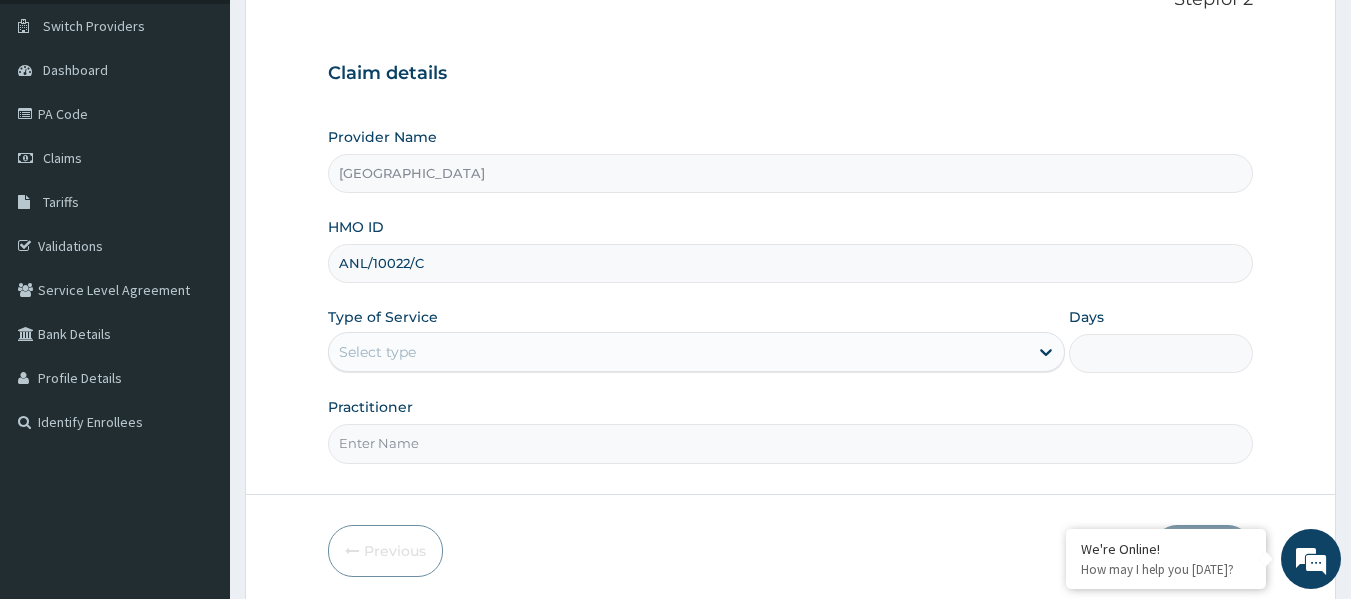 scroll, scrollTop: 200, scrollLeft: 0, axis: vertical 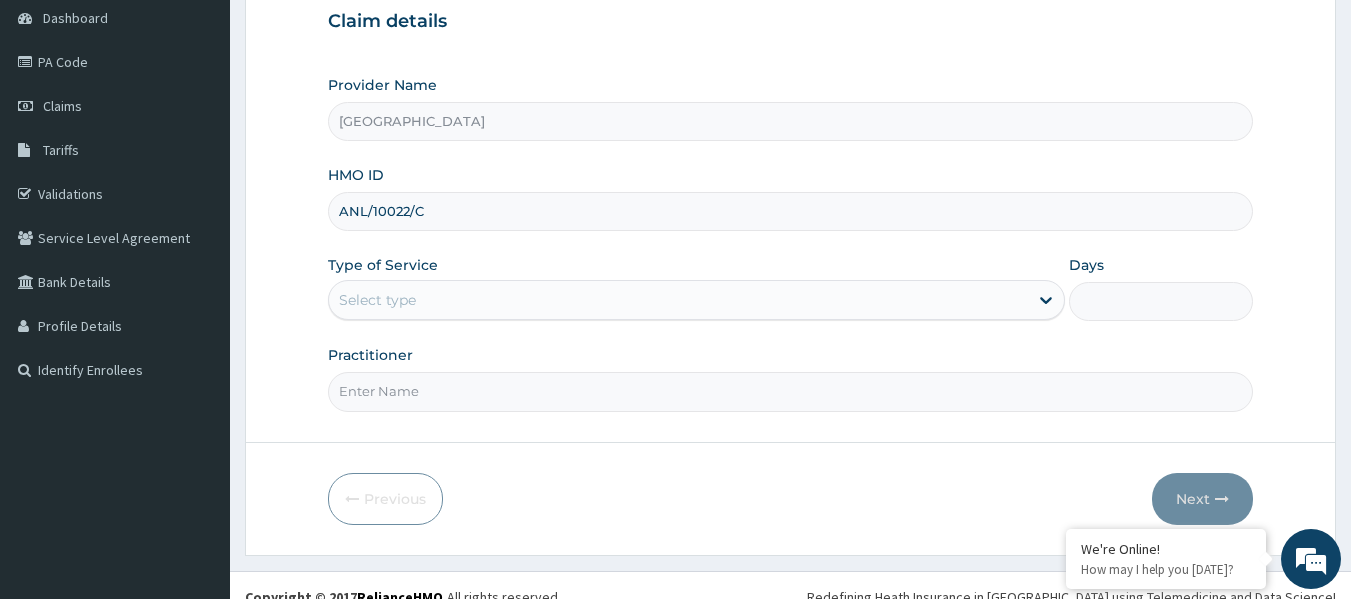 type on "ANL/10022/C" 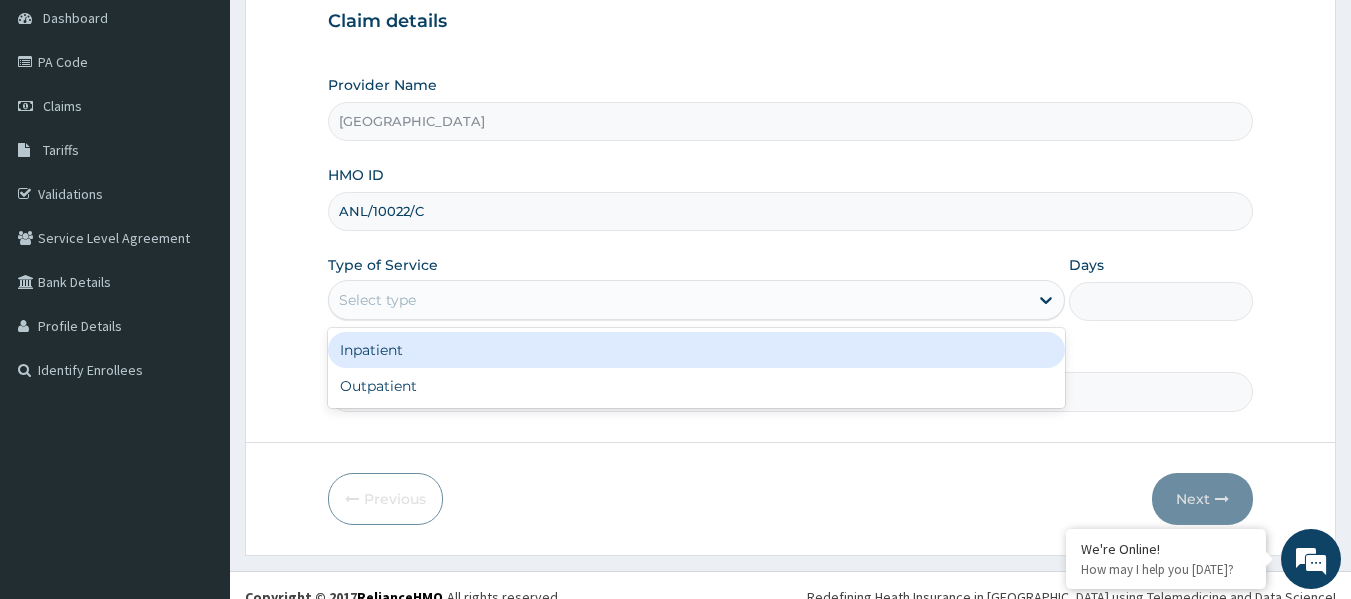 click on "Select type" at bounding box center [678, 300] 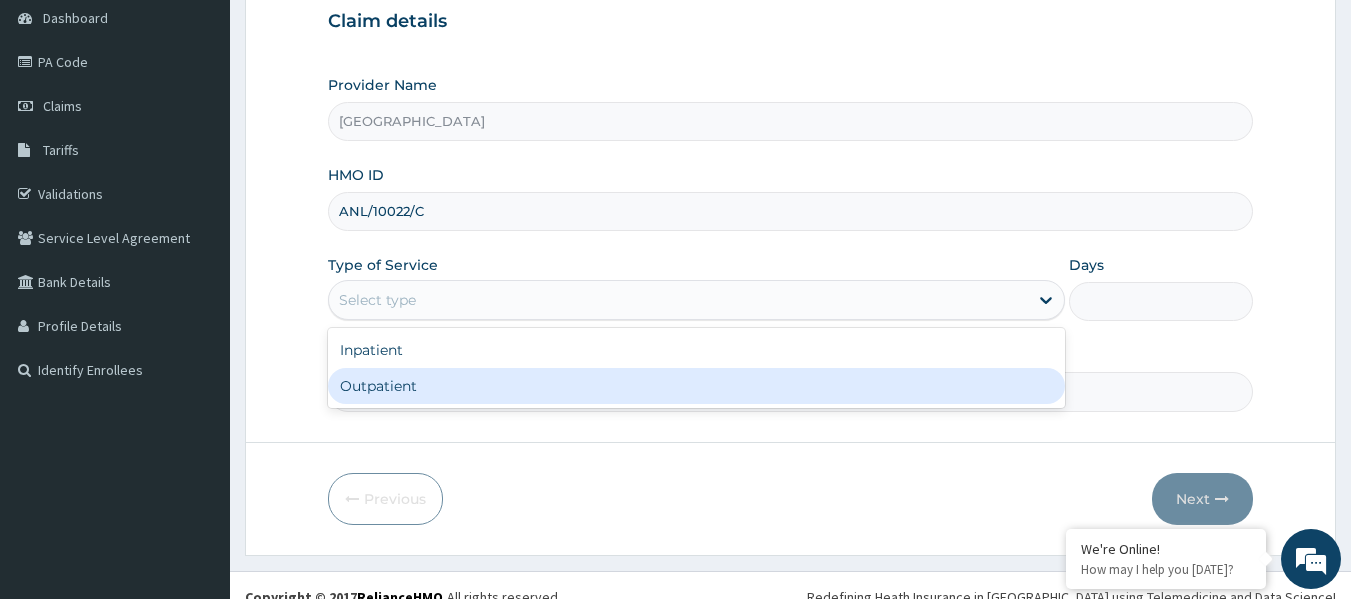 click on "Outpatient" at bounding box center (696, 386) 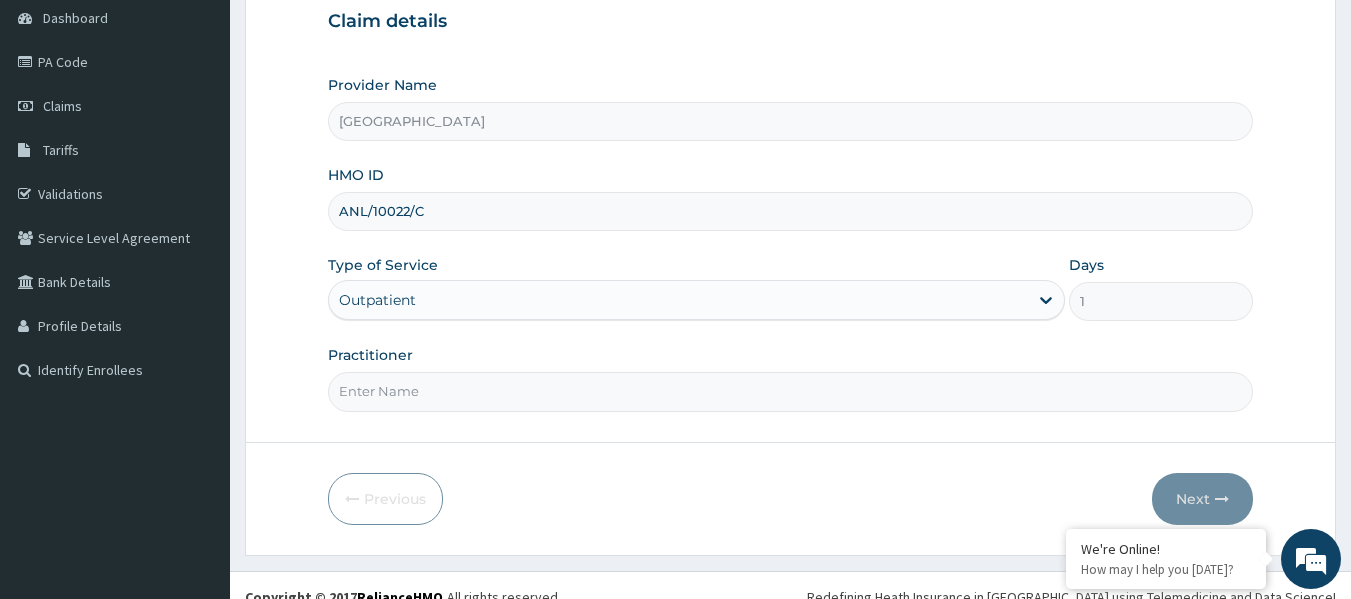 click on "Practitioner" at bounding box center (791, 391) 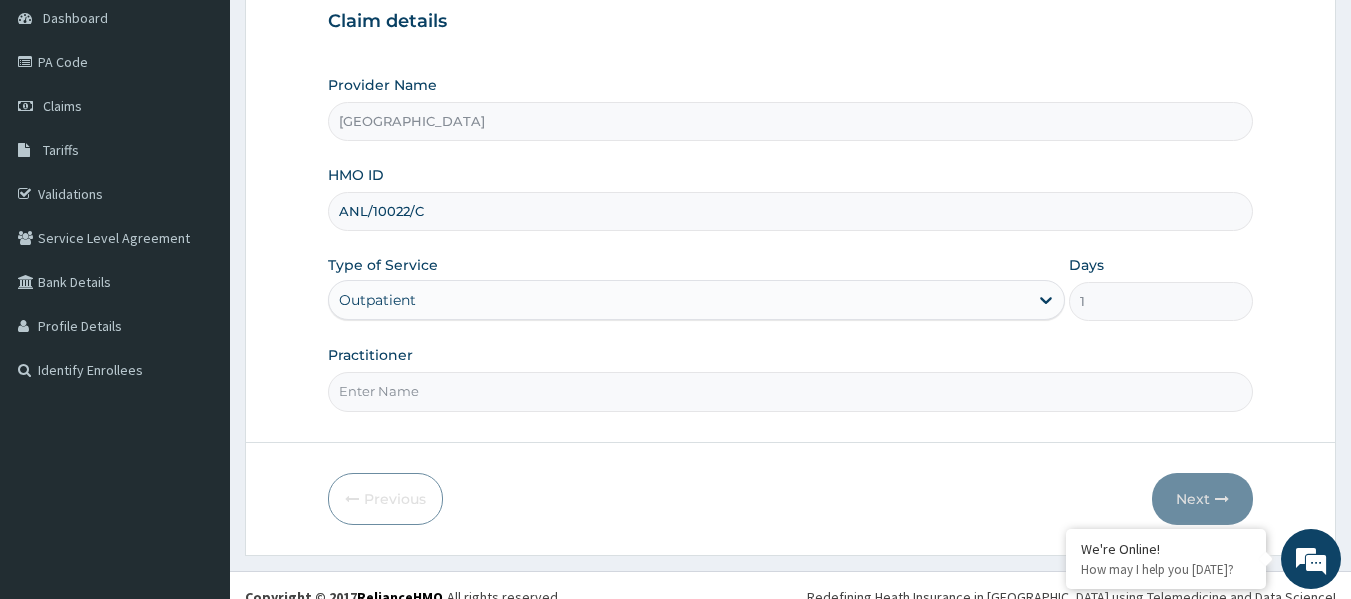 type on "[PERSON_NAME]" 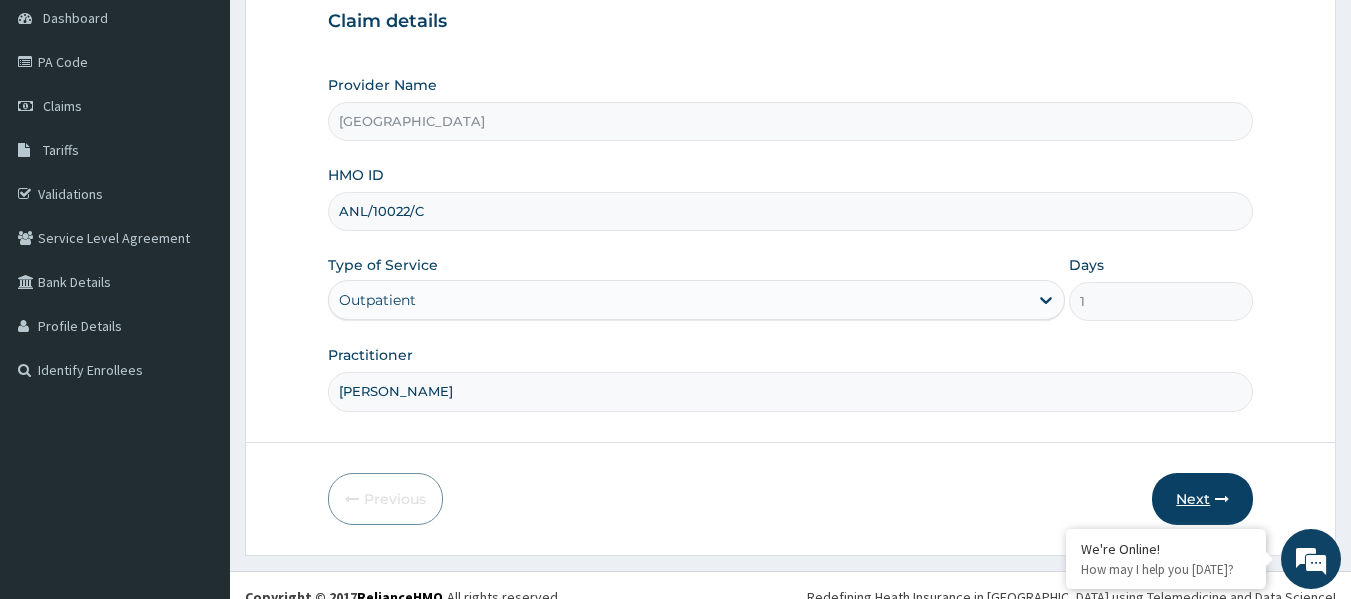 click on "Next" at bounding box center (1202, 499) 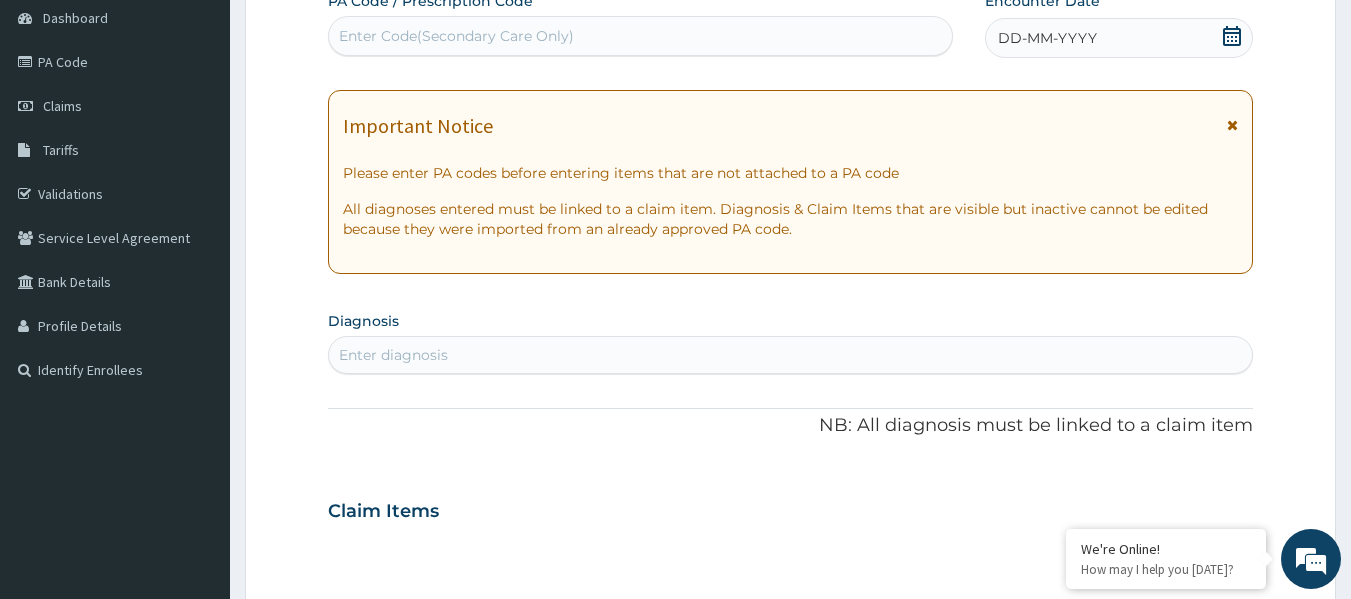 click on "Enter Code(Secondary Care Only)" at bounding box center (456, 36) 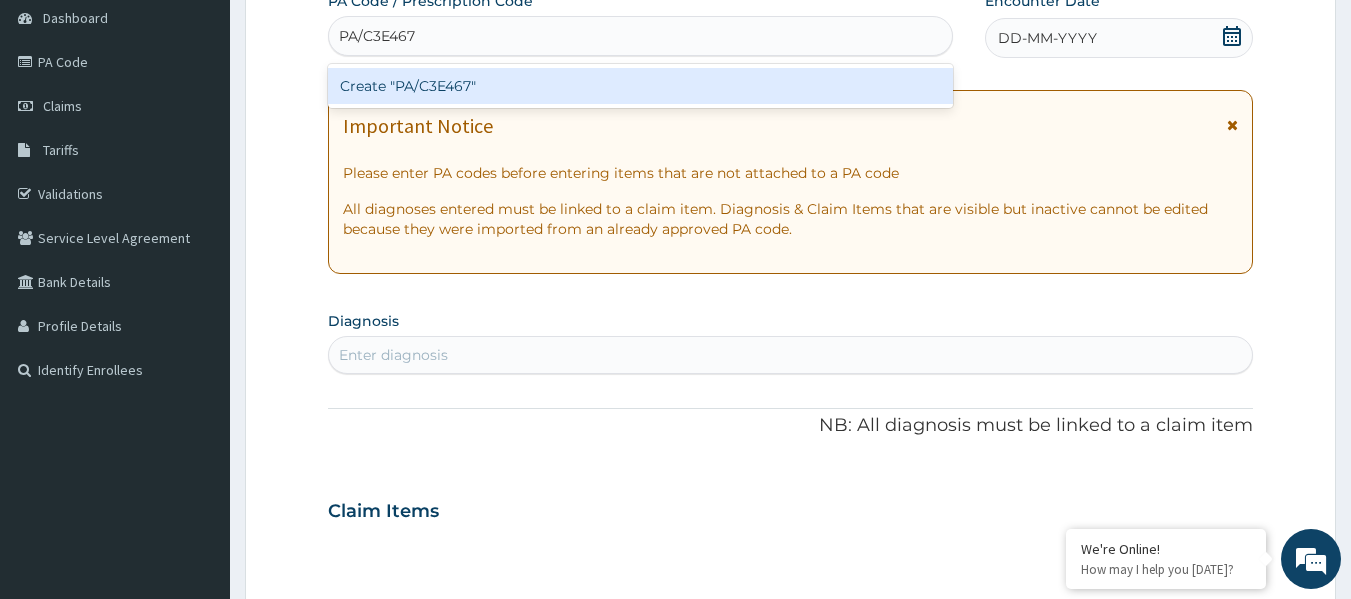 click on "Create "PA/C3E467"" at bounding box center [641, 86] 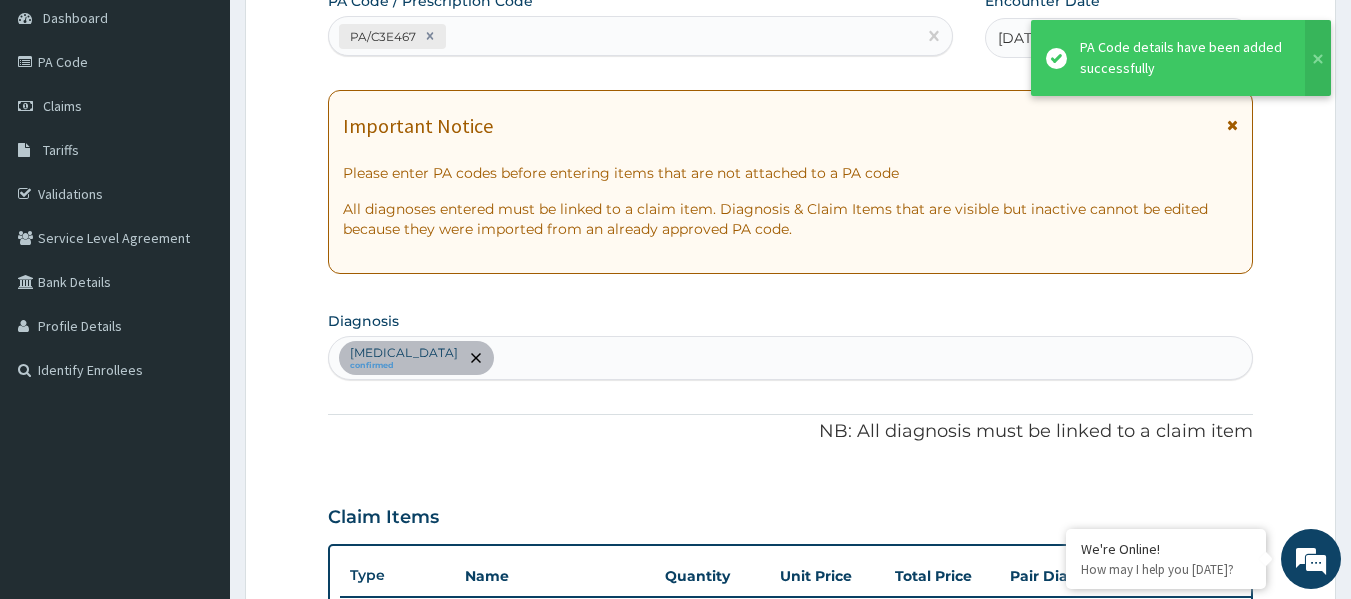 scroll, scrollTop: 533, scrollLeft: 0, axis: vertical 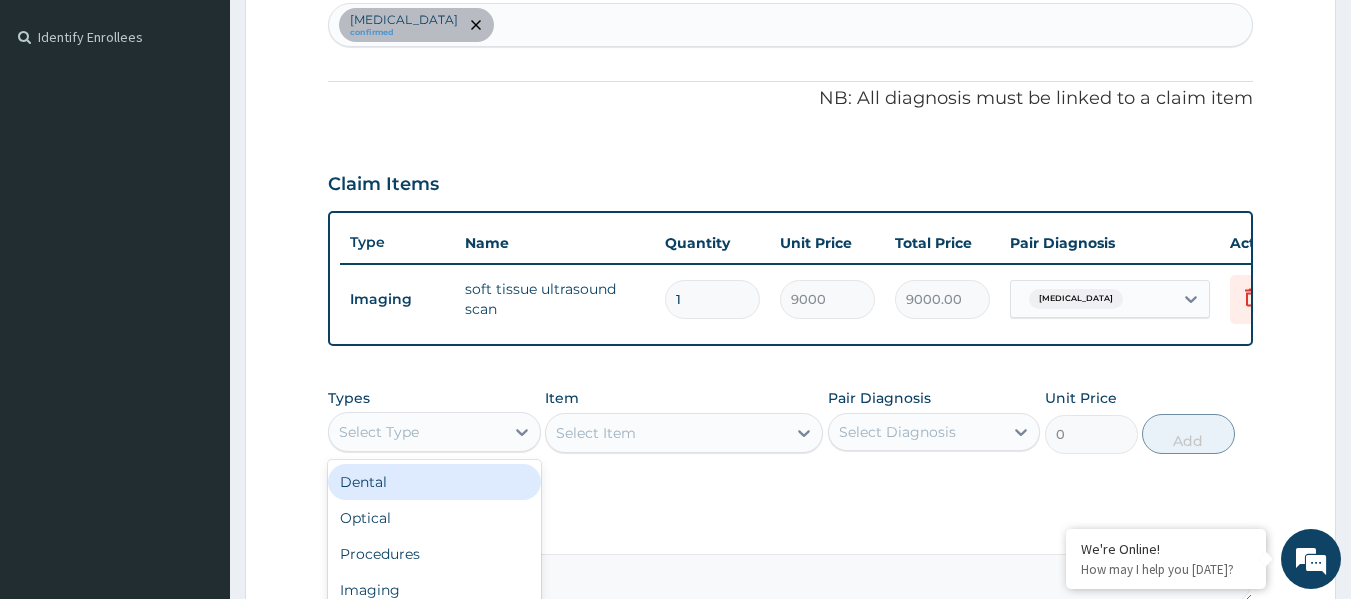 click on "Select Type" at bounding box center [416, 432] 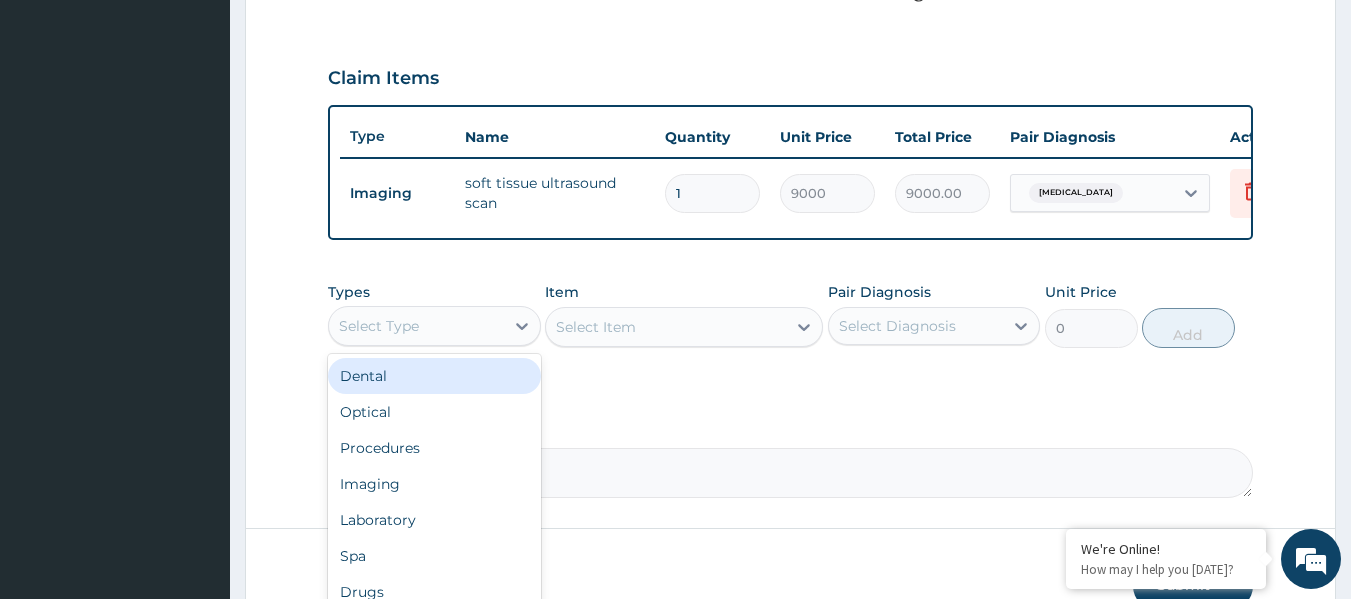 scroll, scrollTop: 733, scrollLeft: 0, axis: vertical 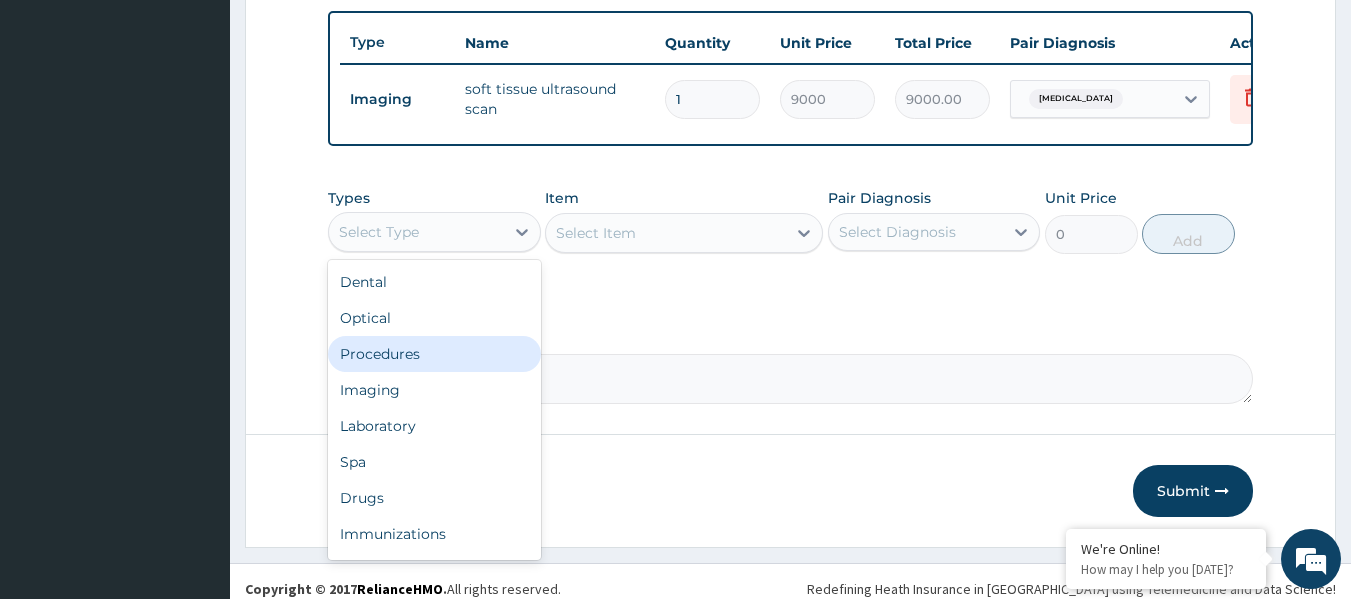 click on "Procedures" at bounding box center (434, 354) 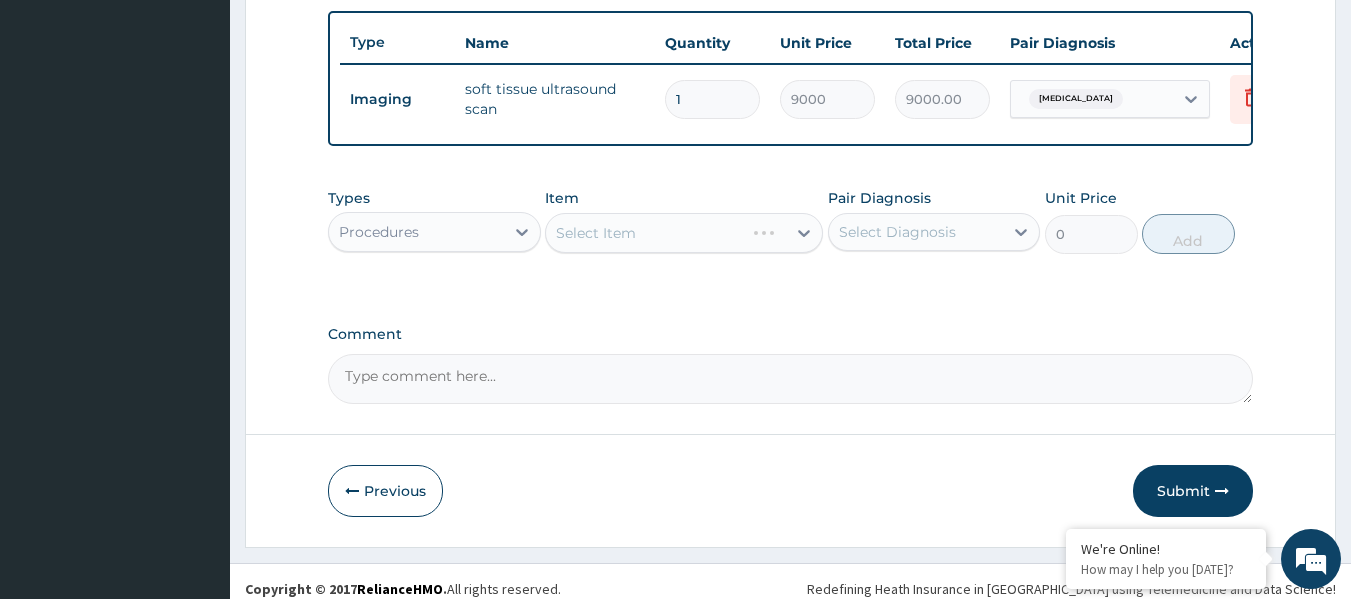click on "Select Item" at bounding box center (684, 233) 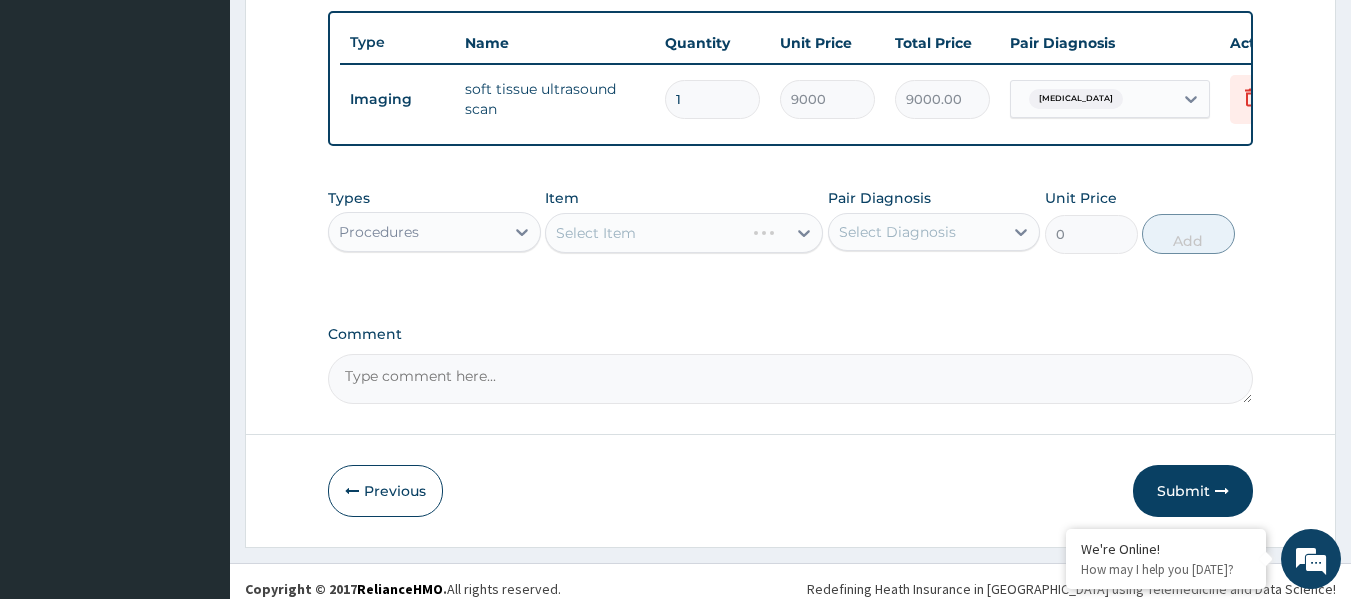 click on "Select Item" at bounding box center (684, 233) 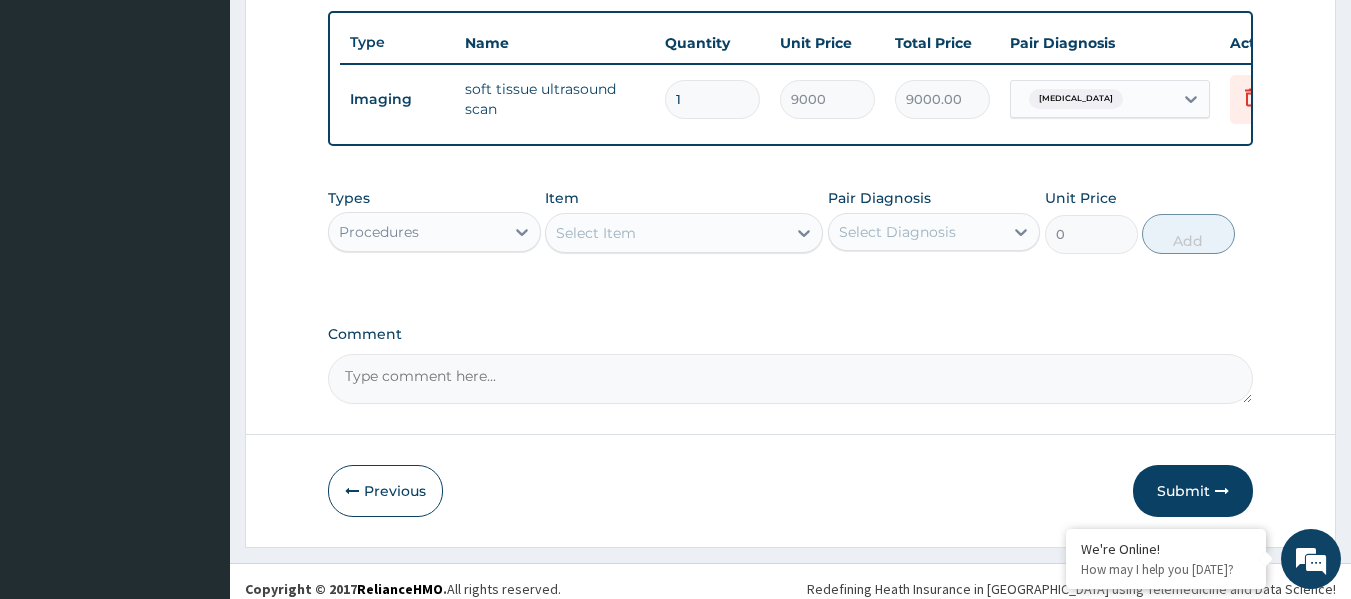 click on "Select Item" at bounding box center [666, 233] 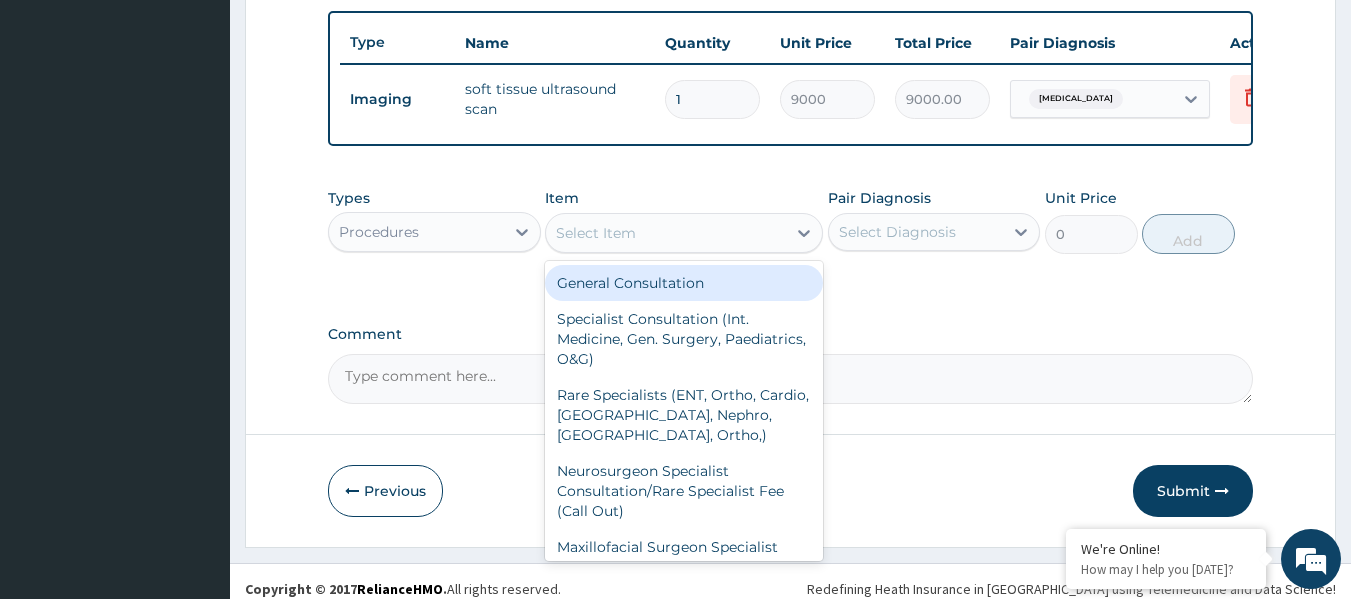 drag, startPoint x: 674, startPoint y: 295, endPoint x: 710, endPoint y: 284, distance: 37.64306 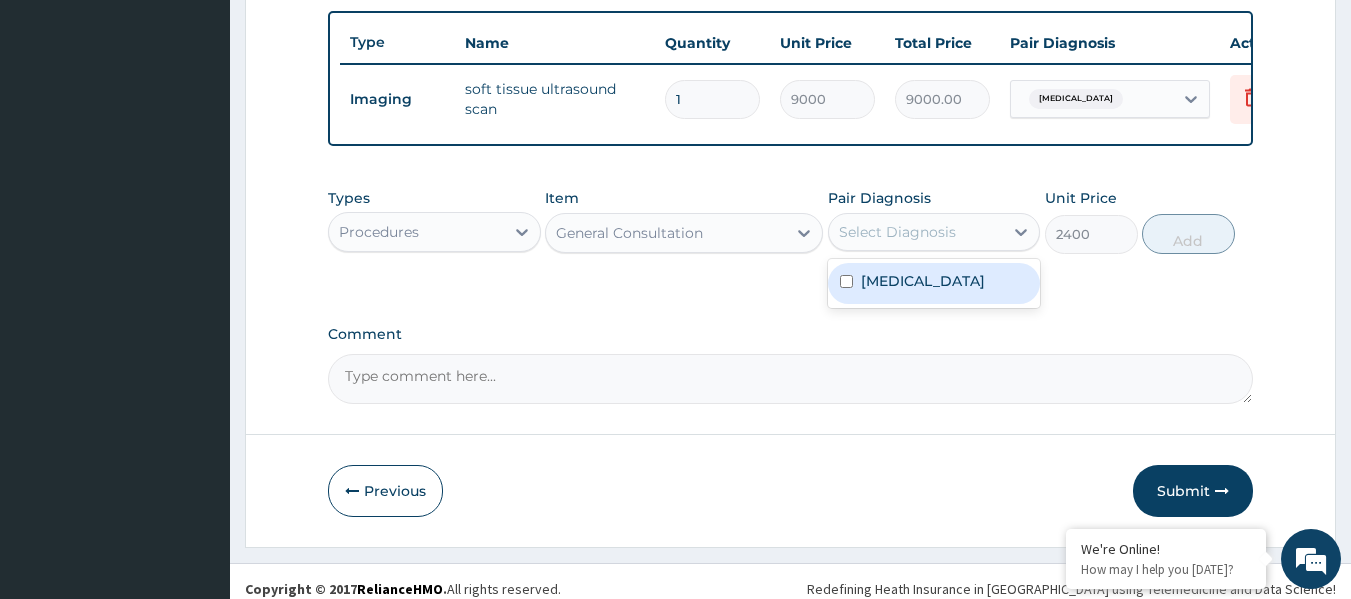 click on "Select Diagnosis" at bounding box center (897, 232) 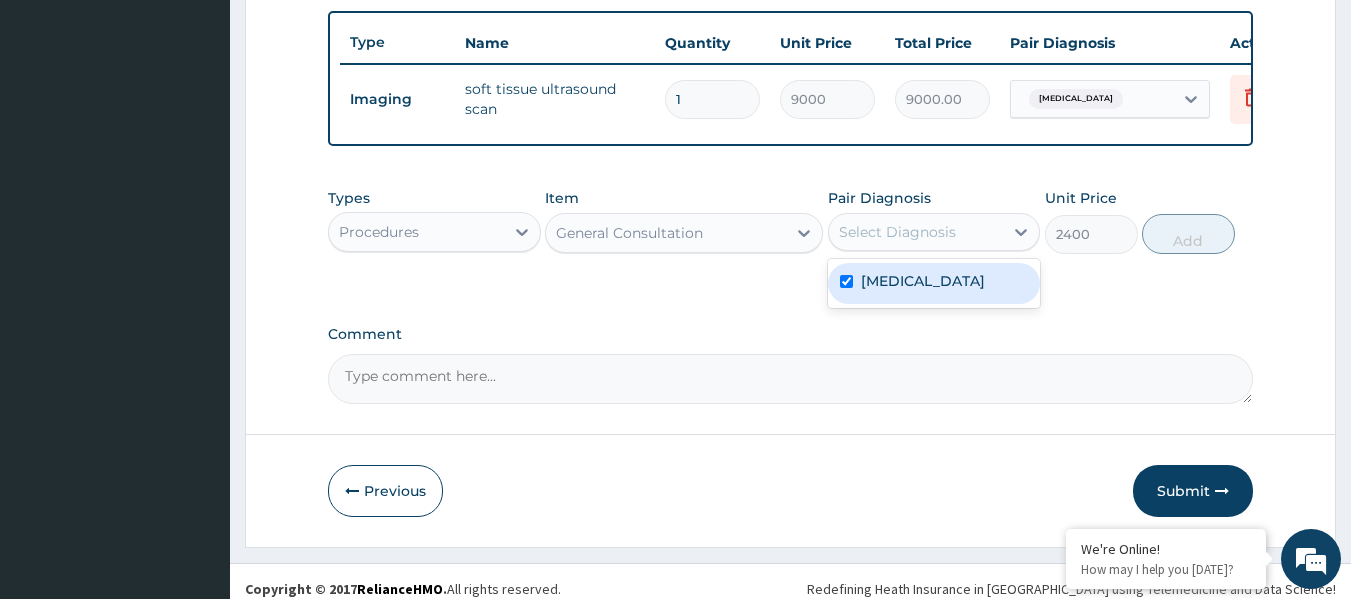 checkbox on "true" 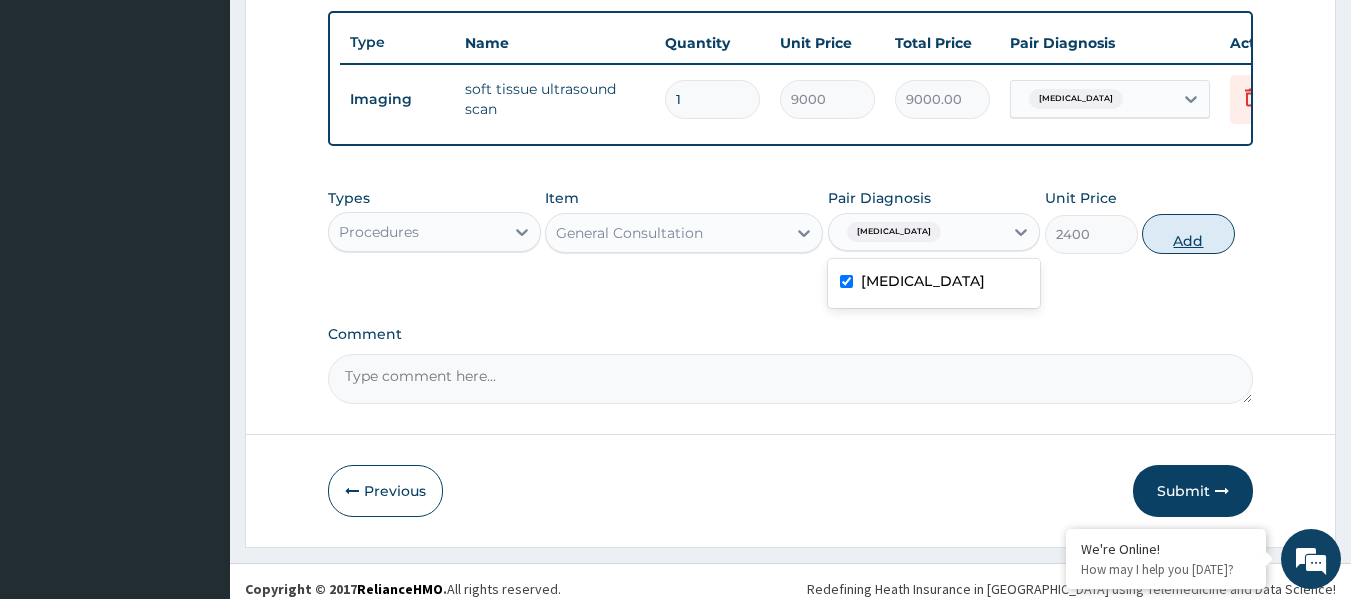 click on "Add" at bounding box center (1188, 234) 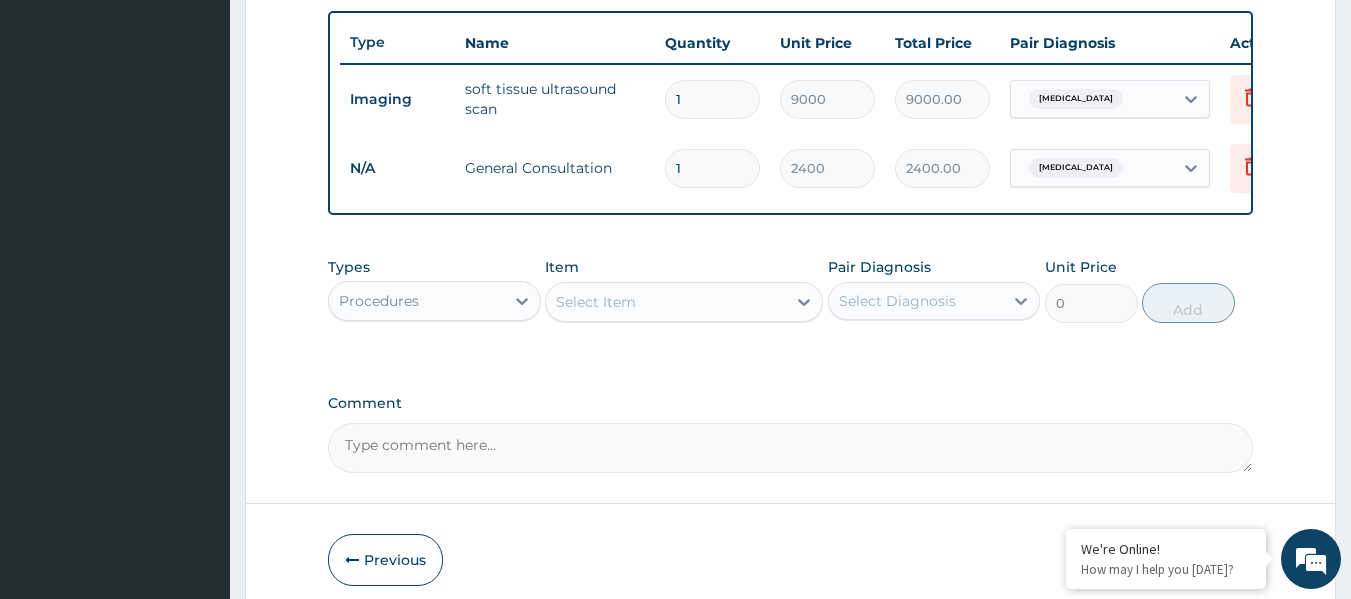 click on "Procedures" at bounding box center (416, 301) 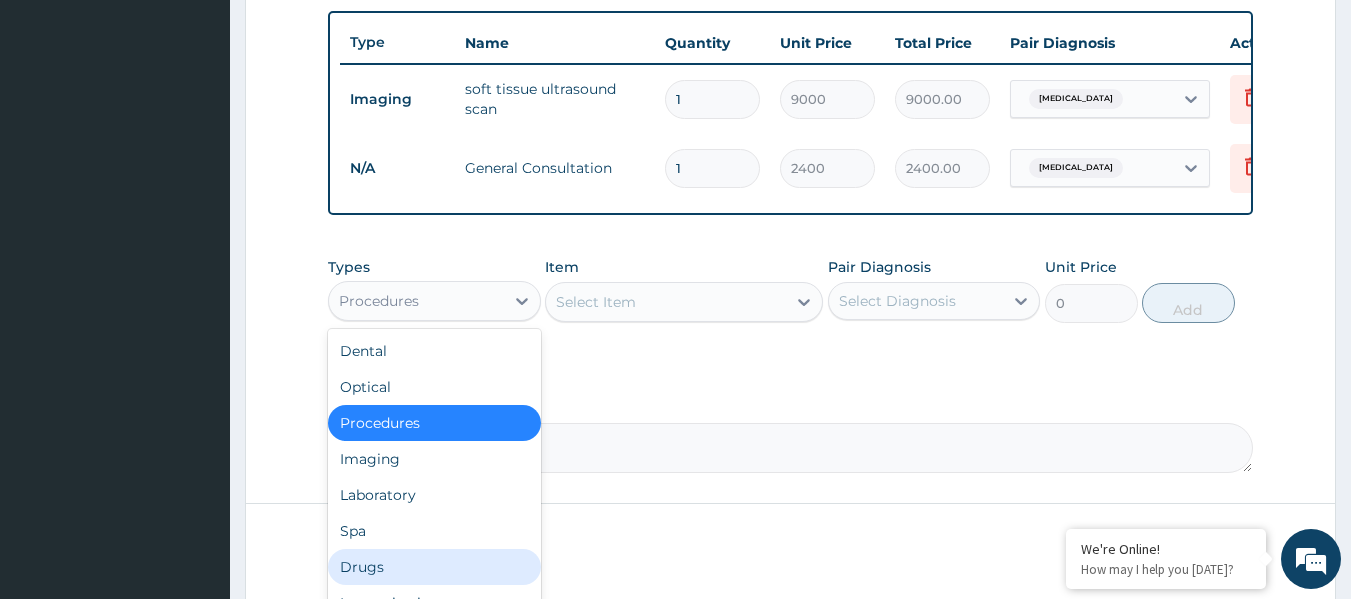 click on "Drugs" at bounding box center (434, 567) 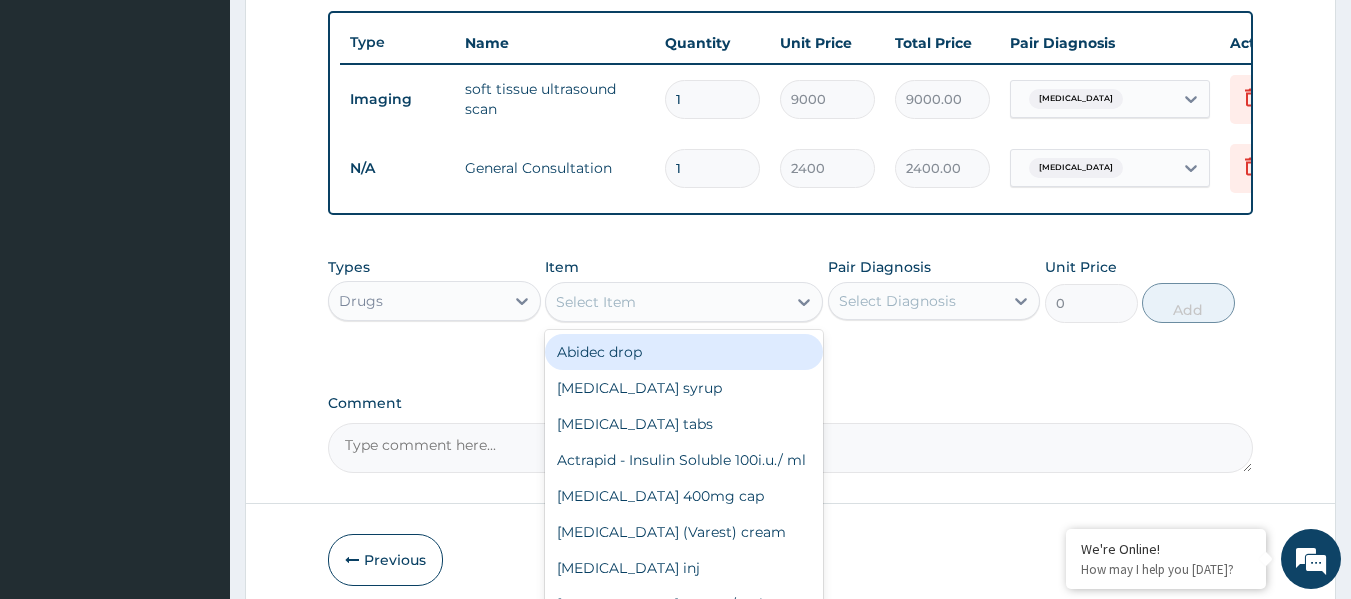 click on "Select Item" at bounding box center [666, 302] 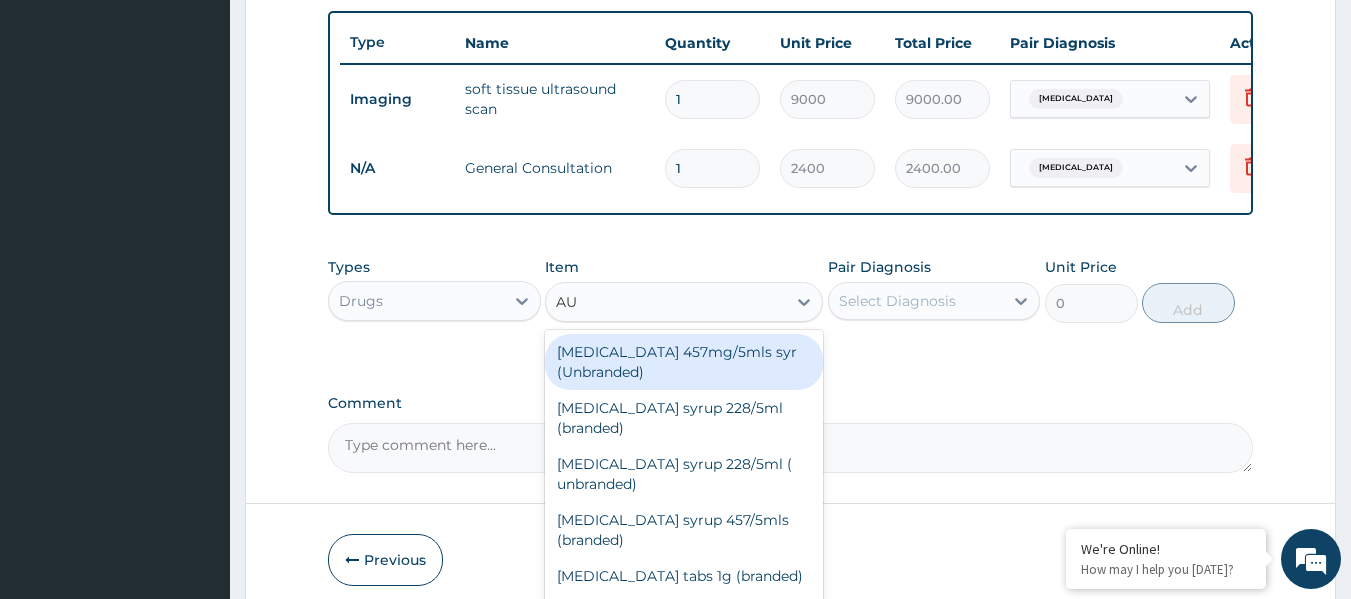 type on "AUG" 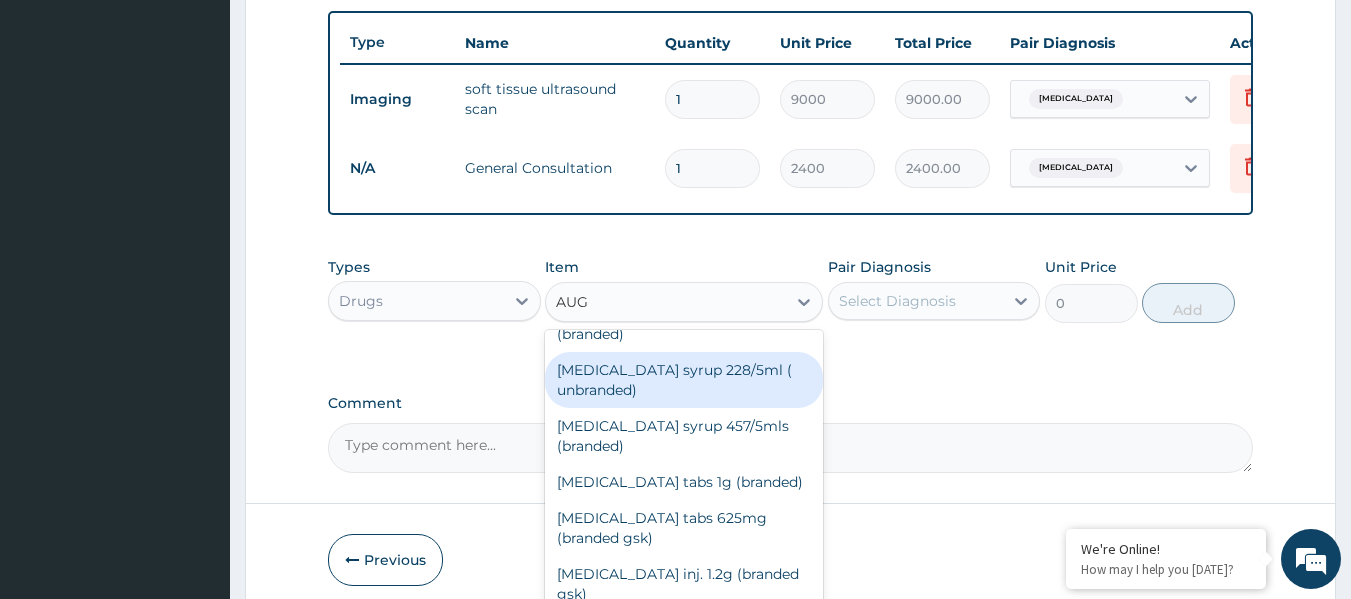 scroll, scrollTop: 100, scrollLeft: 0, axis: vertical 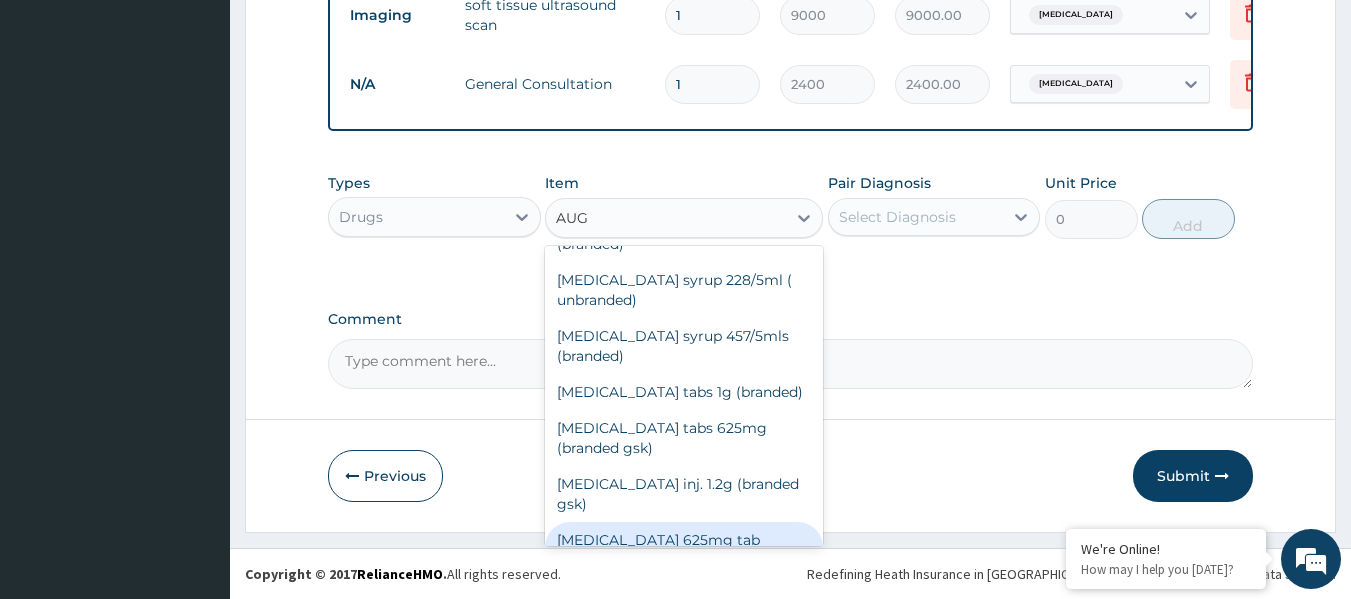 click on "augmentin 625mg tab (unbranded)" at bounding box center (684, 550) 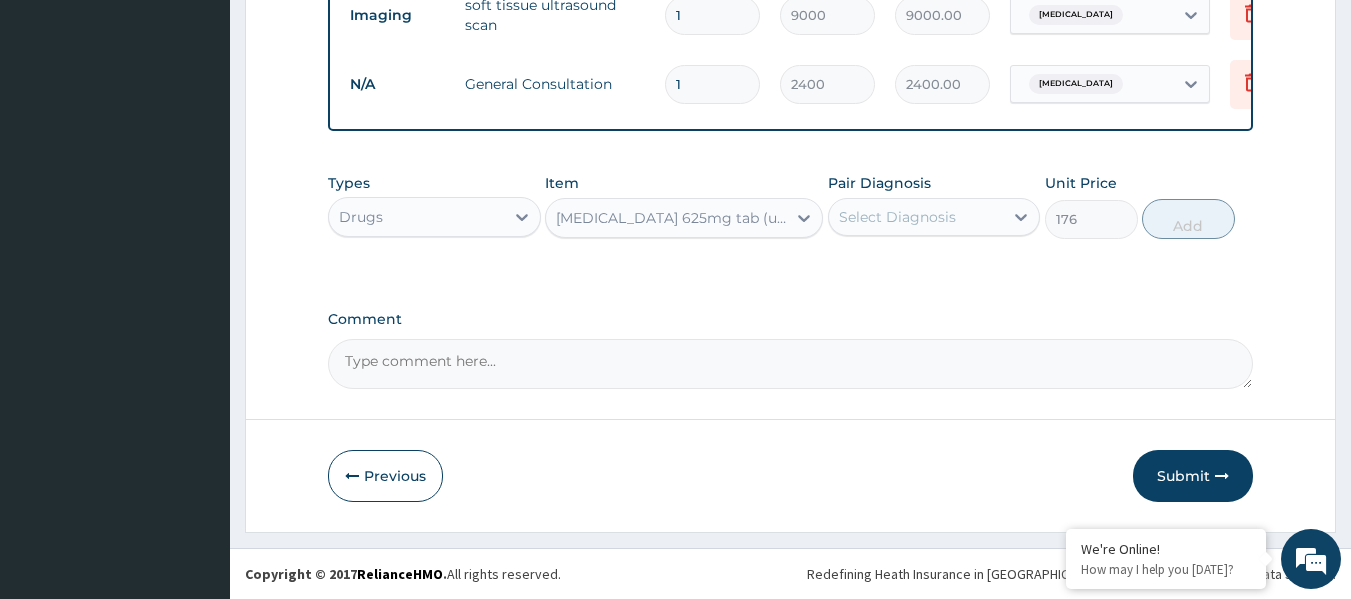 click on "Select Diagnosis" at bounding box center [916, 217] 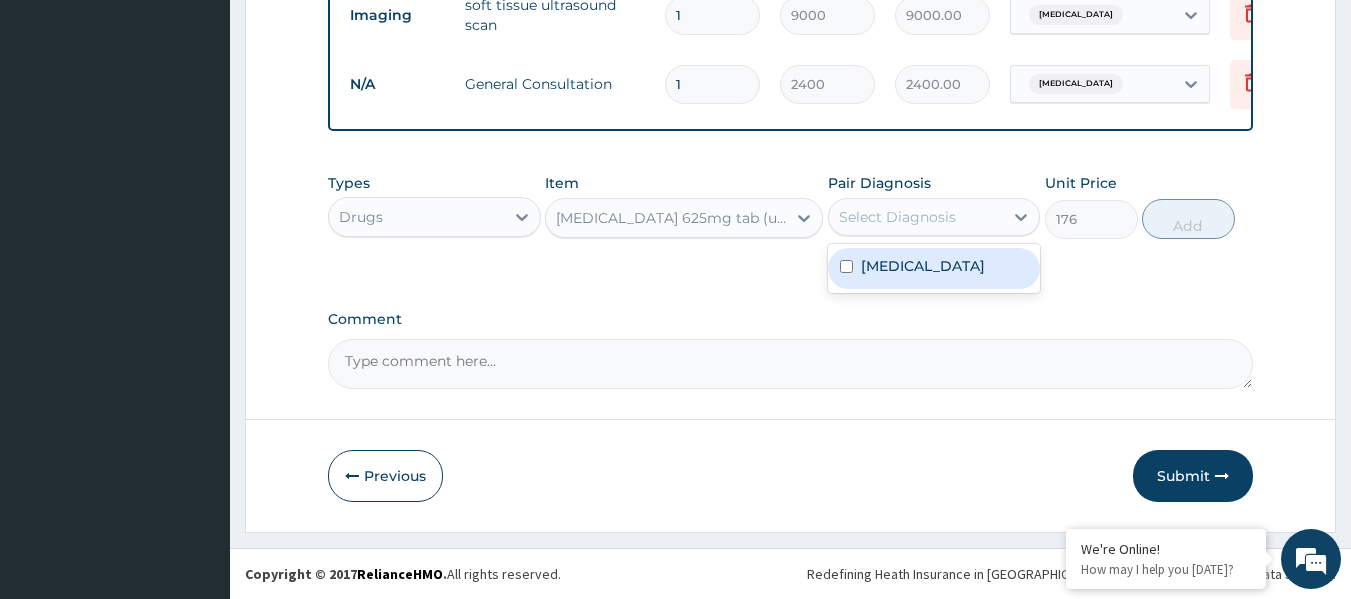 click on "Sialoadenitis" at bounding box center [934, 268] 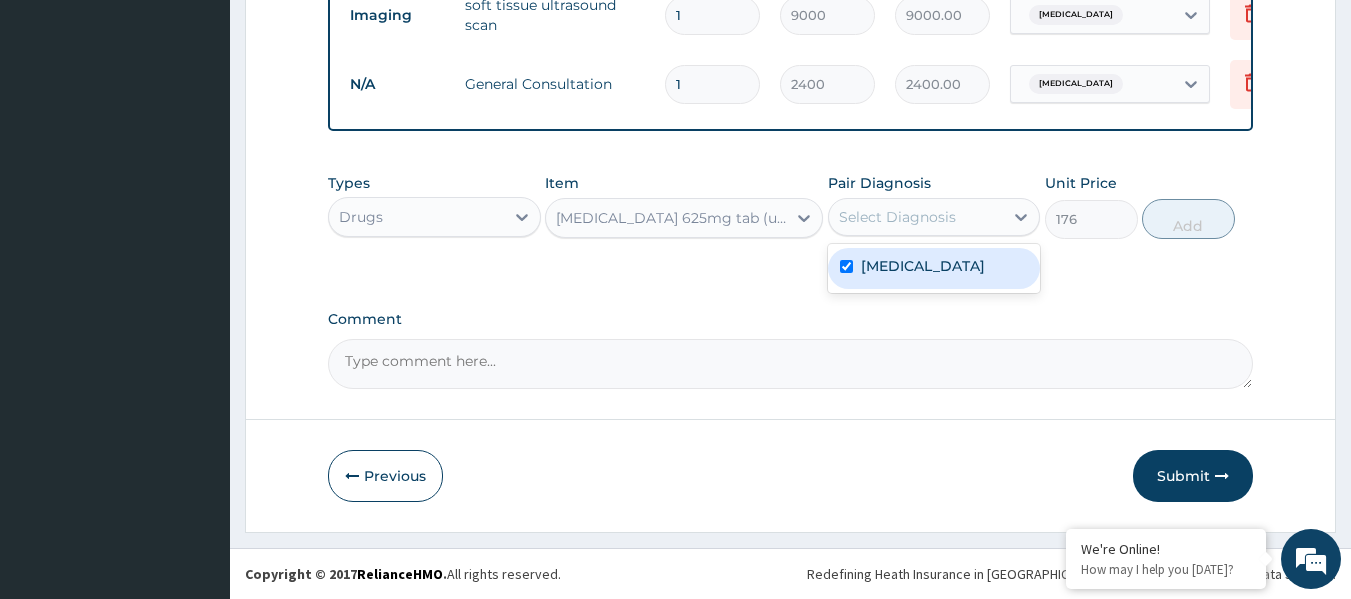 checkbox on "true" 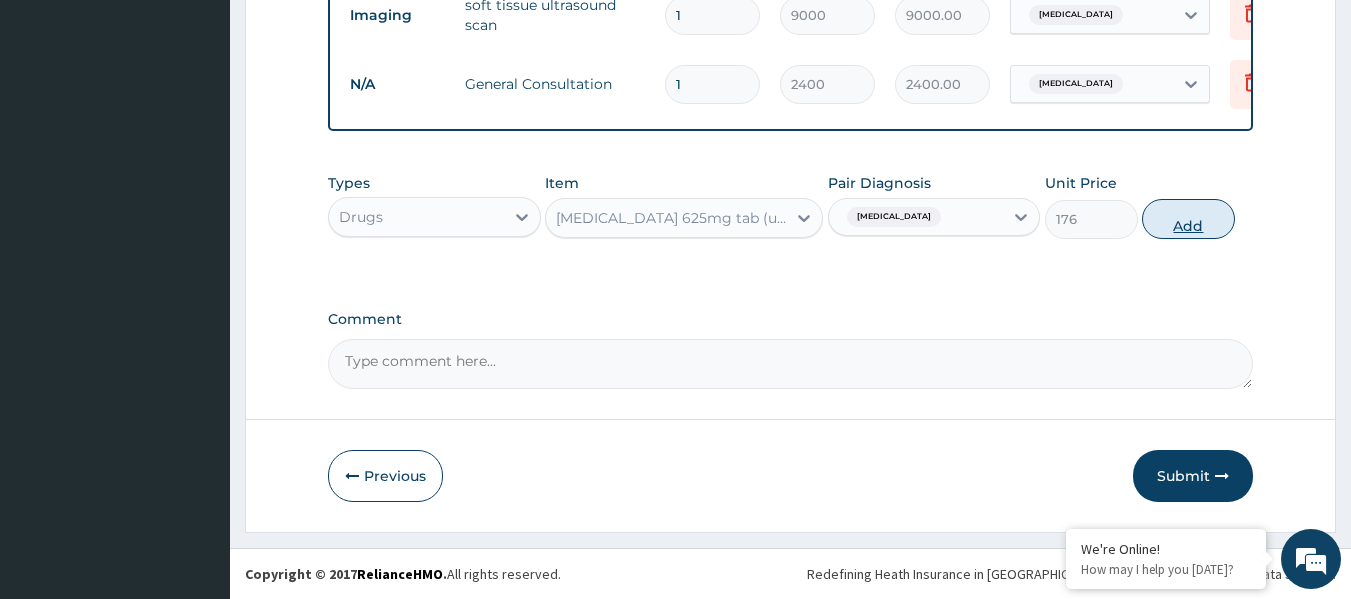 click on "Add" at bounding box center (1188, 219) 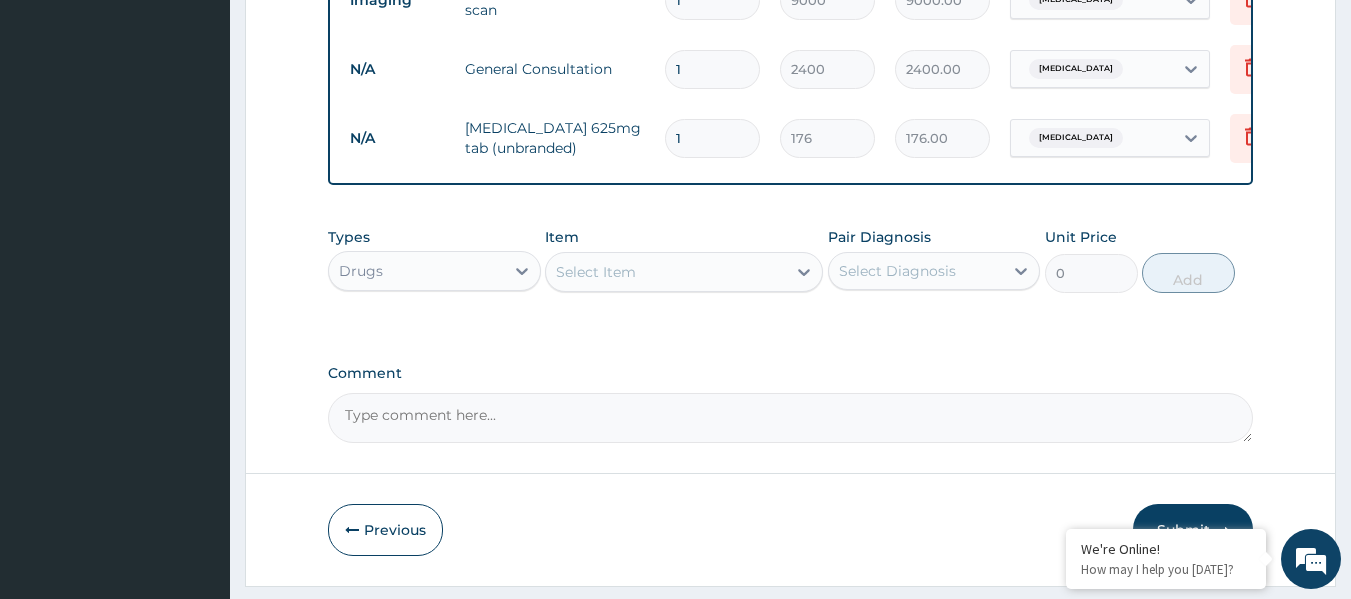 type on "10" 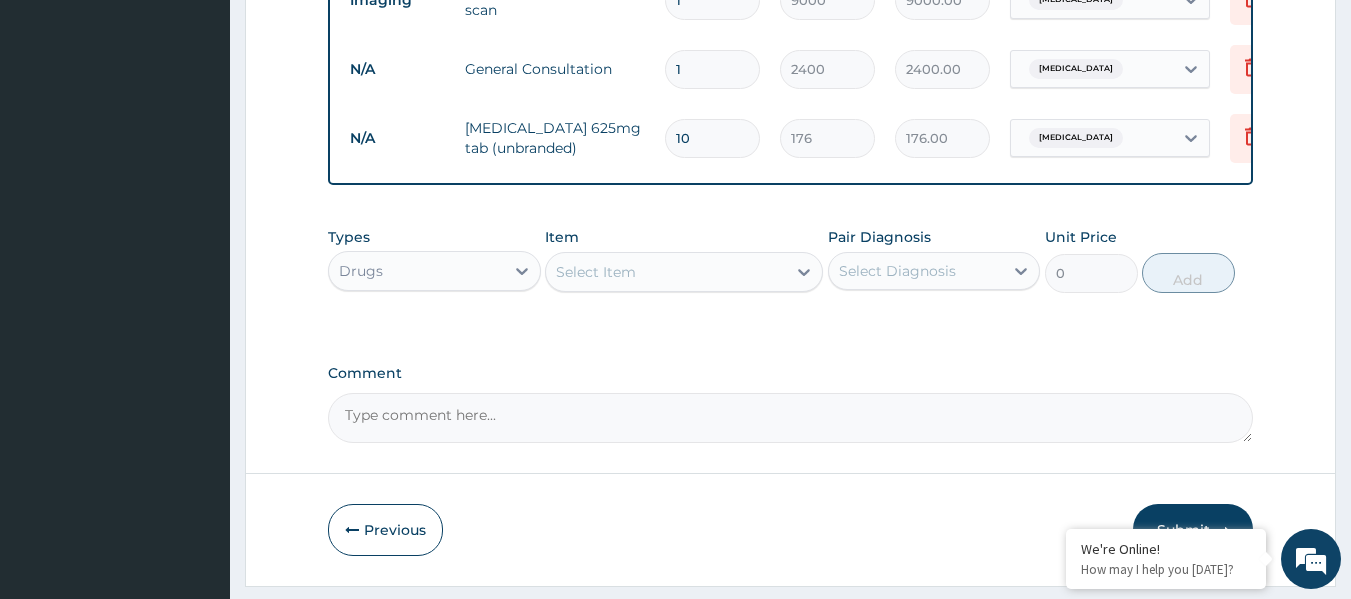 type on "1760.00" 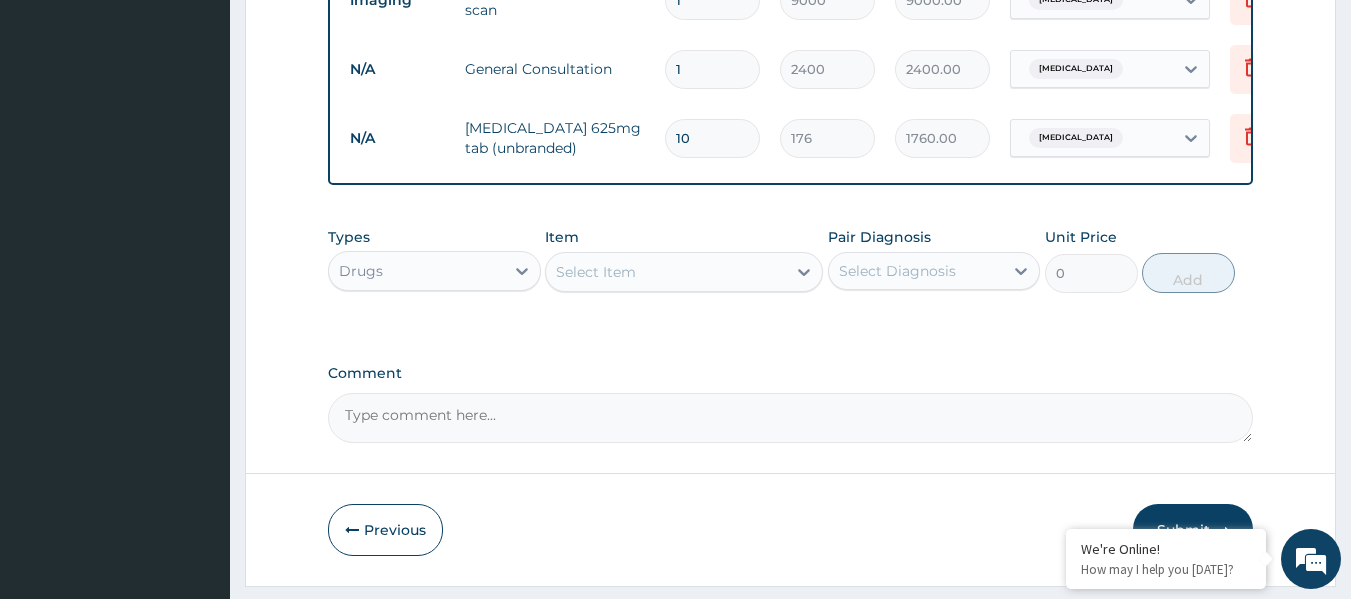type on "10" 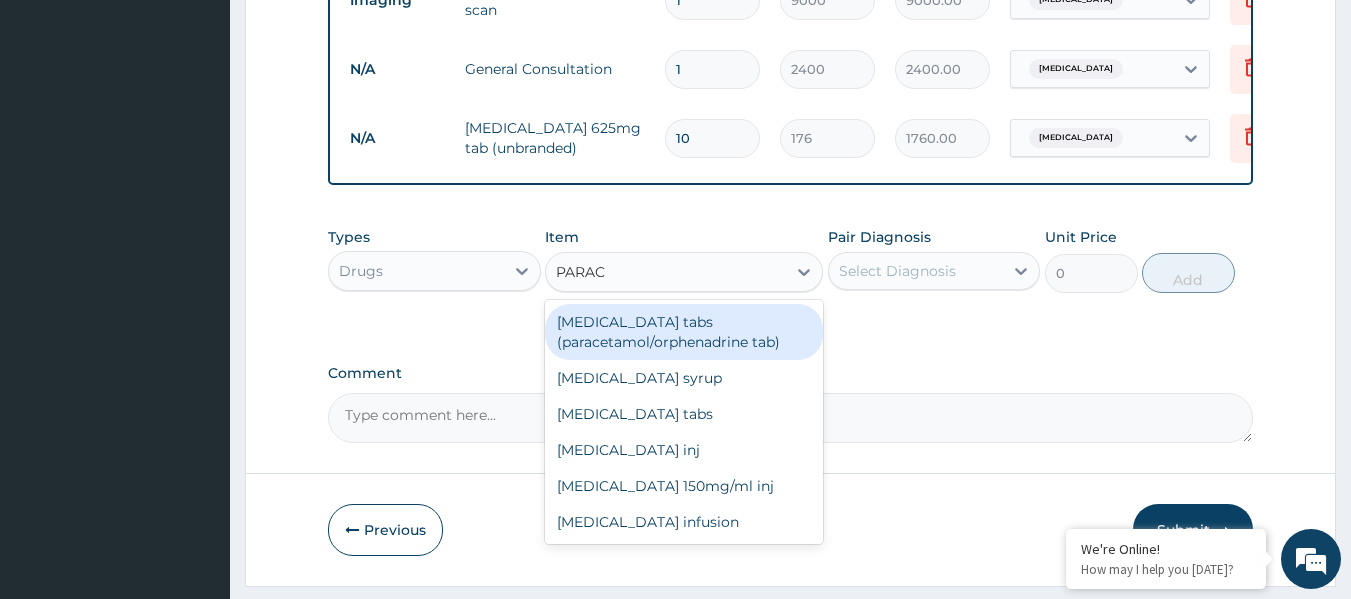 type on "PARACE" 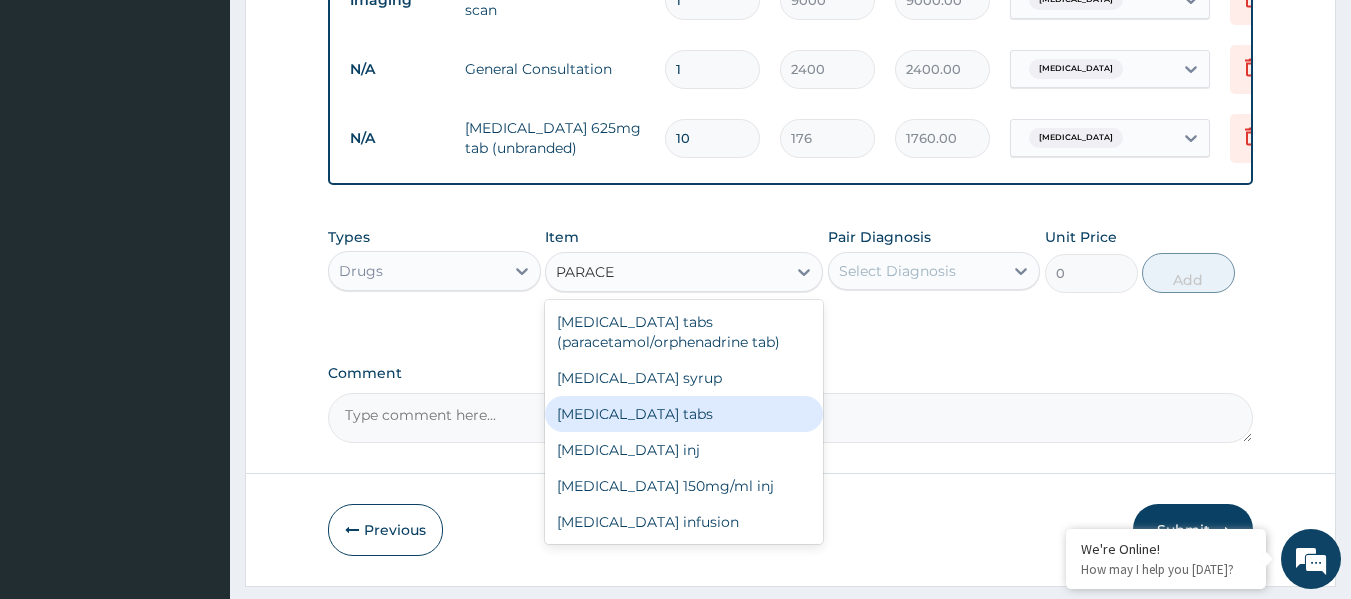 click on "[MEDICAL_DATA] tabs" at bounding box center [684, 414] 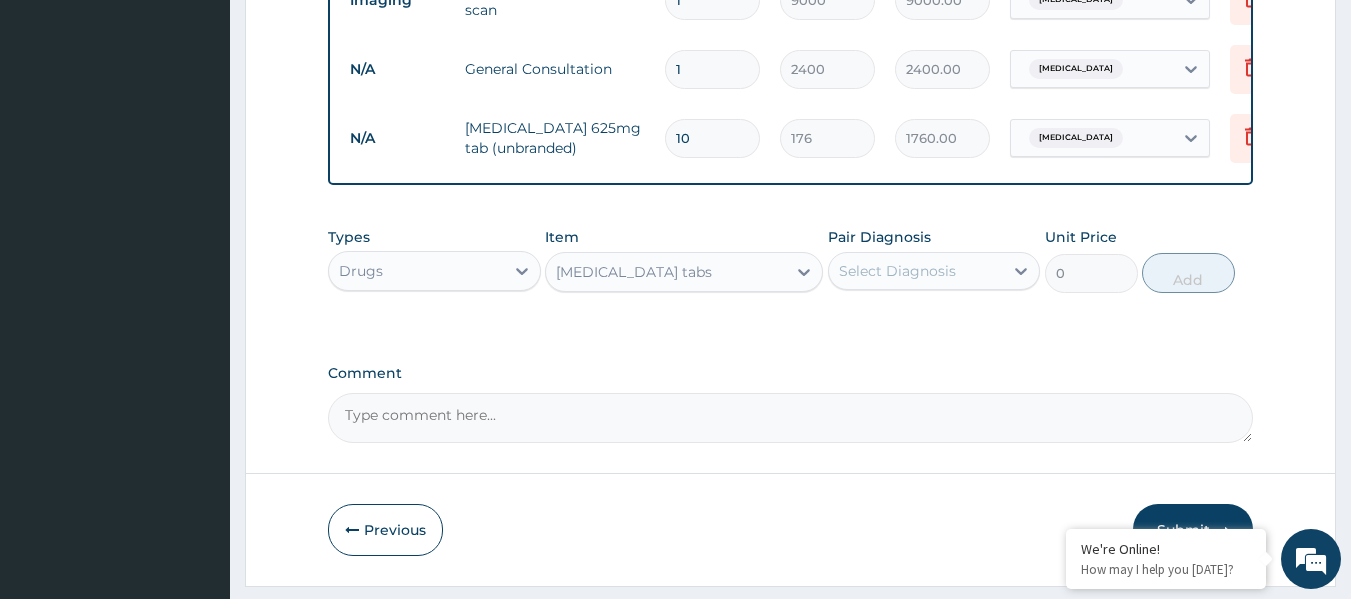 type 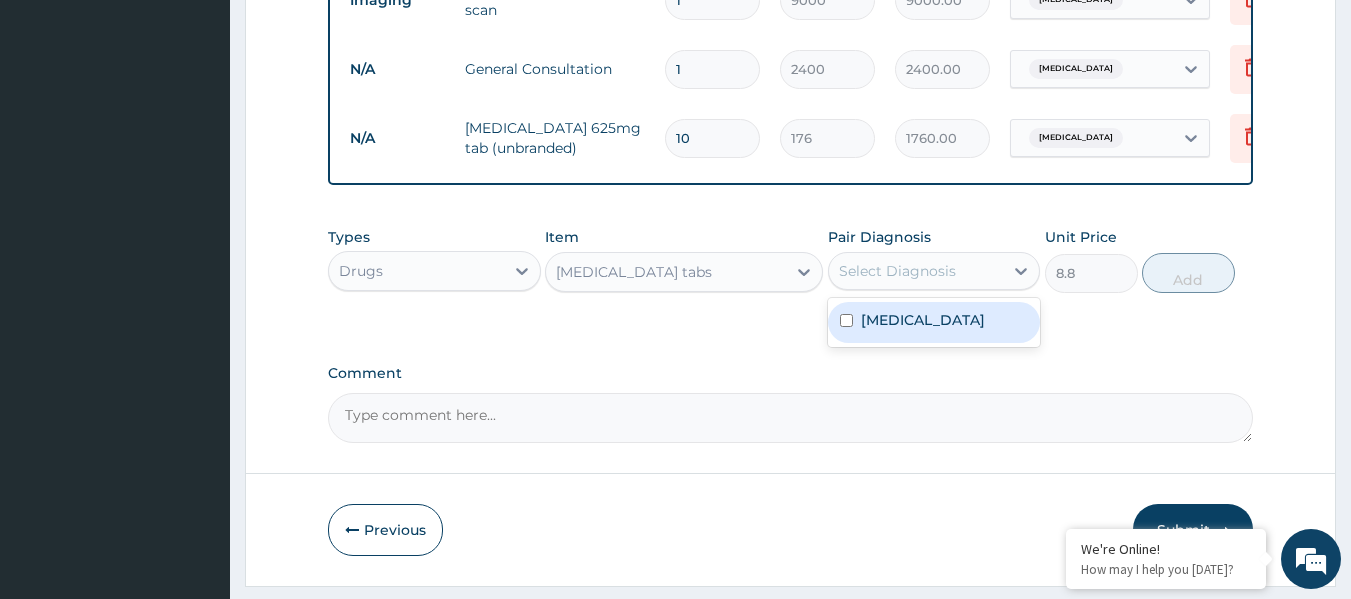 click on "Select Diagnosis" at bounding box center [897, 271] 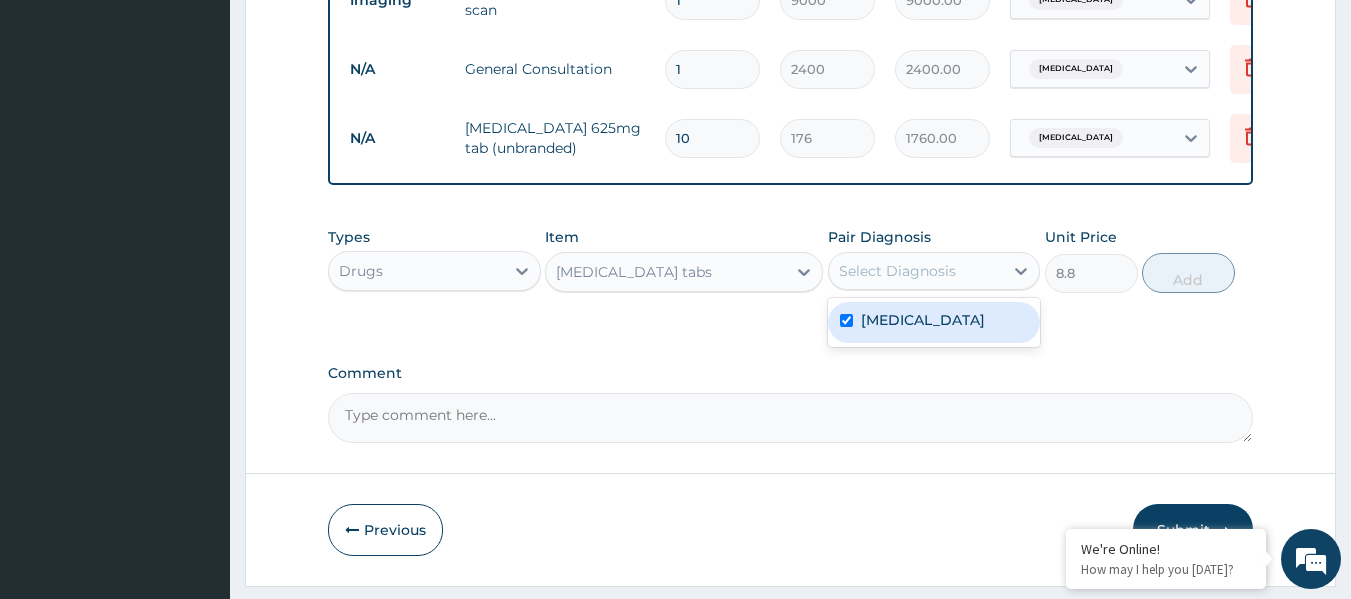 checkbox on "true" 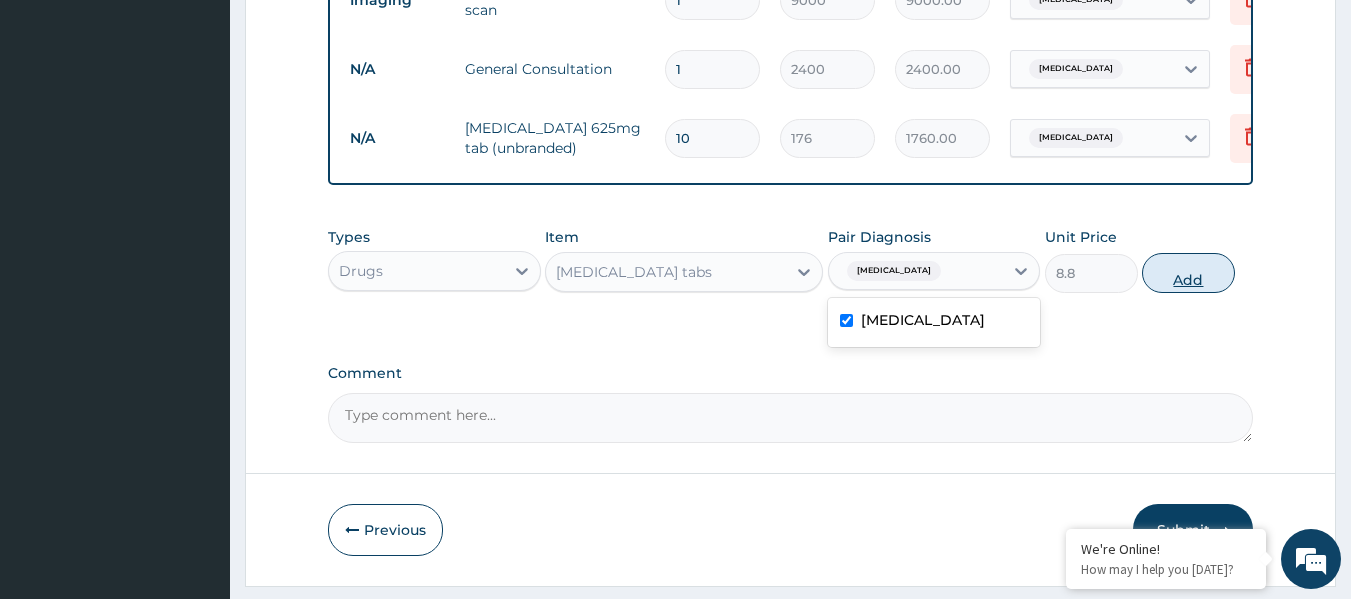 click on "Add" at bounding box center [1188, 273] 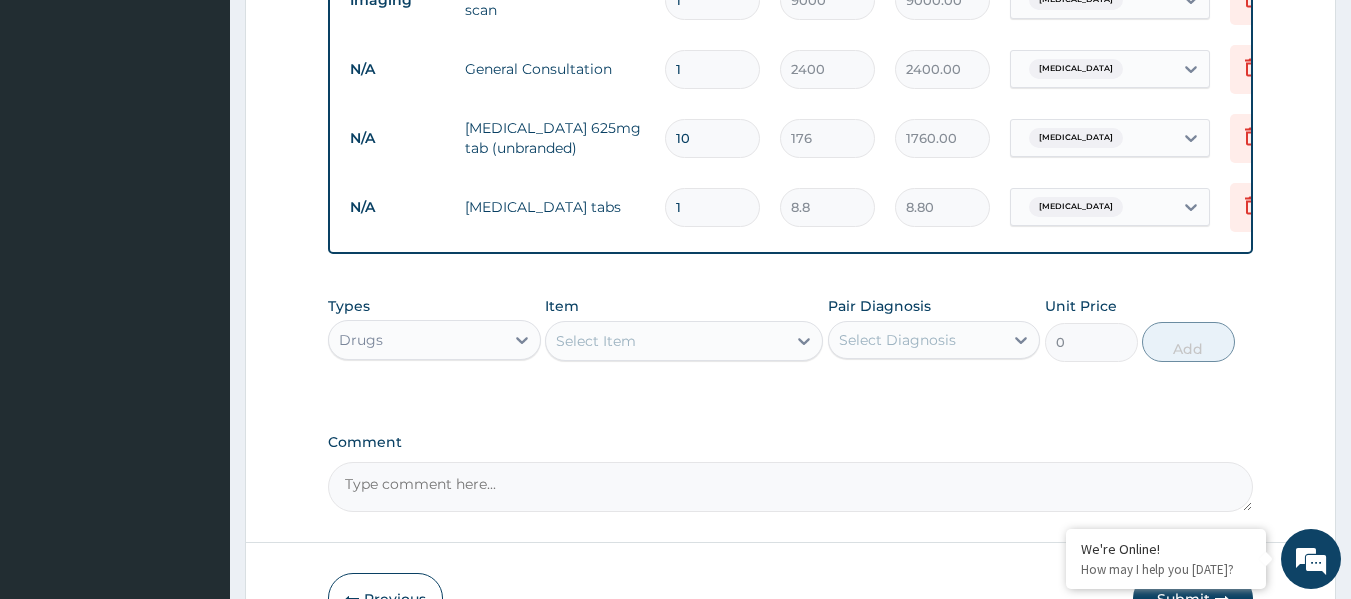 type on "18" 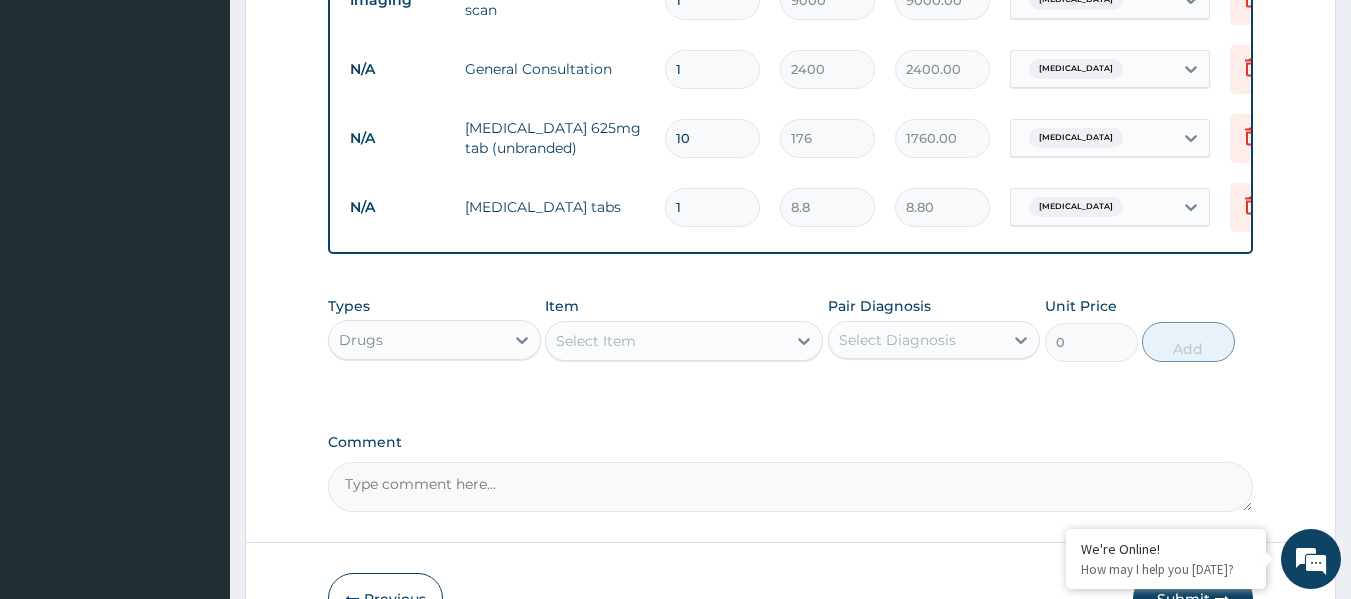type on "158.40" 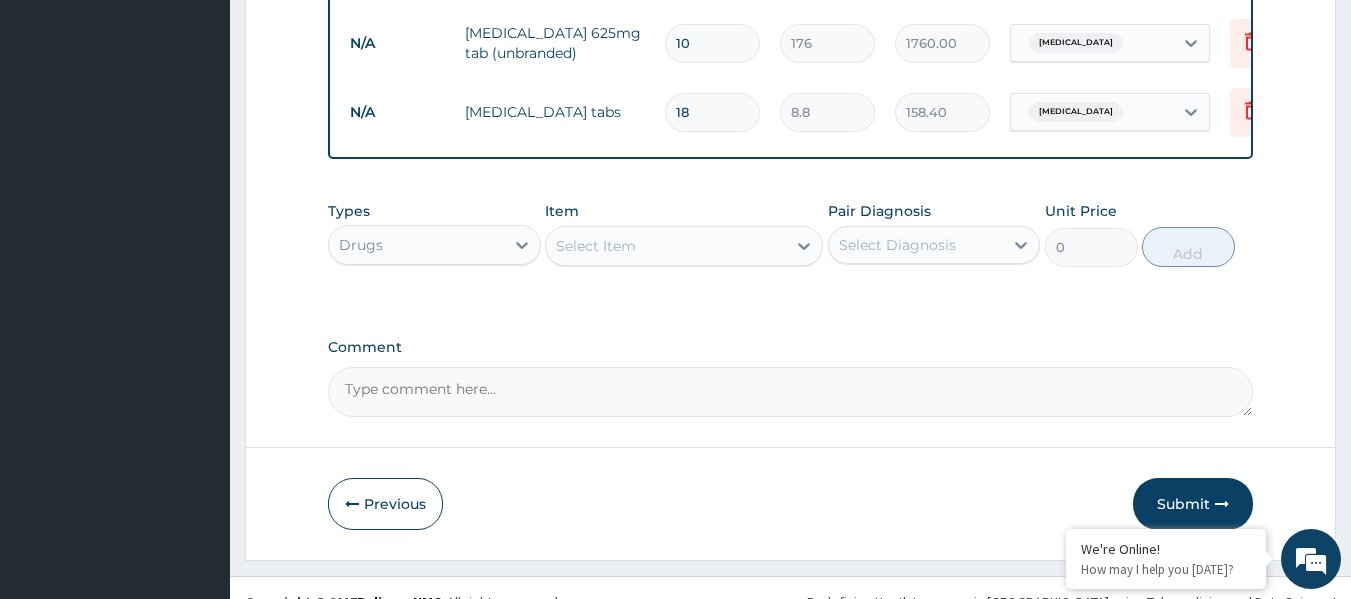 scroll, scrollTop: 970, scrollLeft: 0, axis: vertical 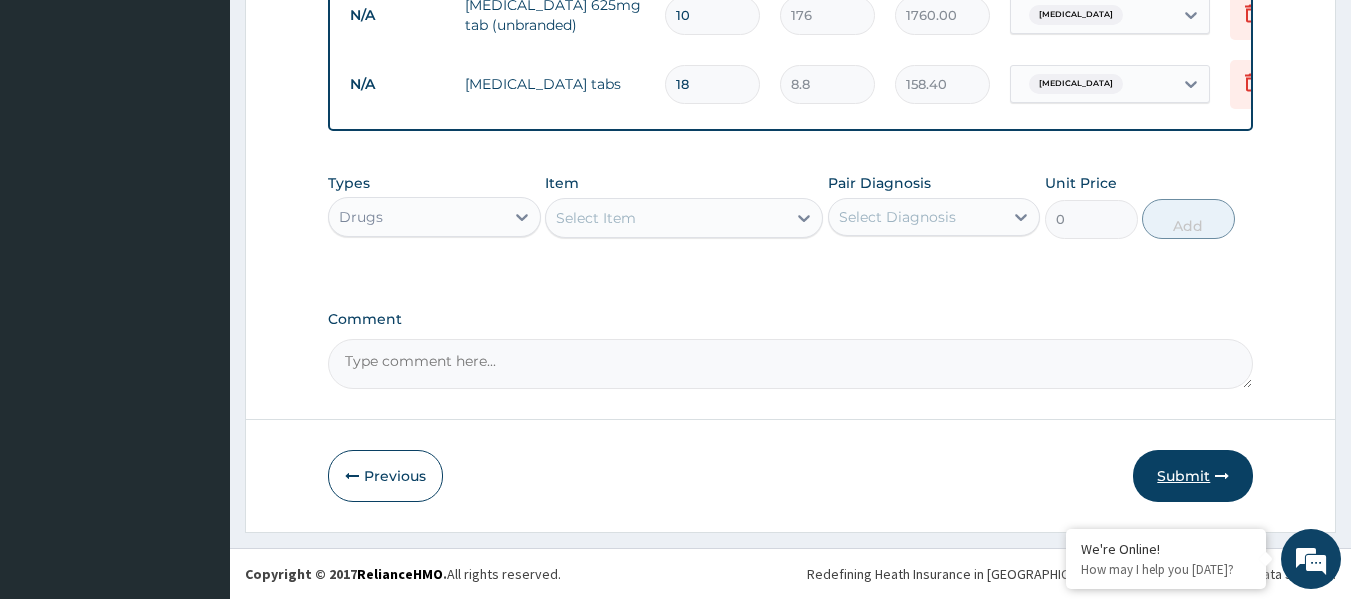 type on "18" 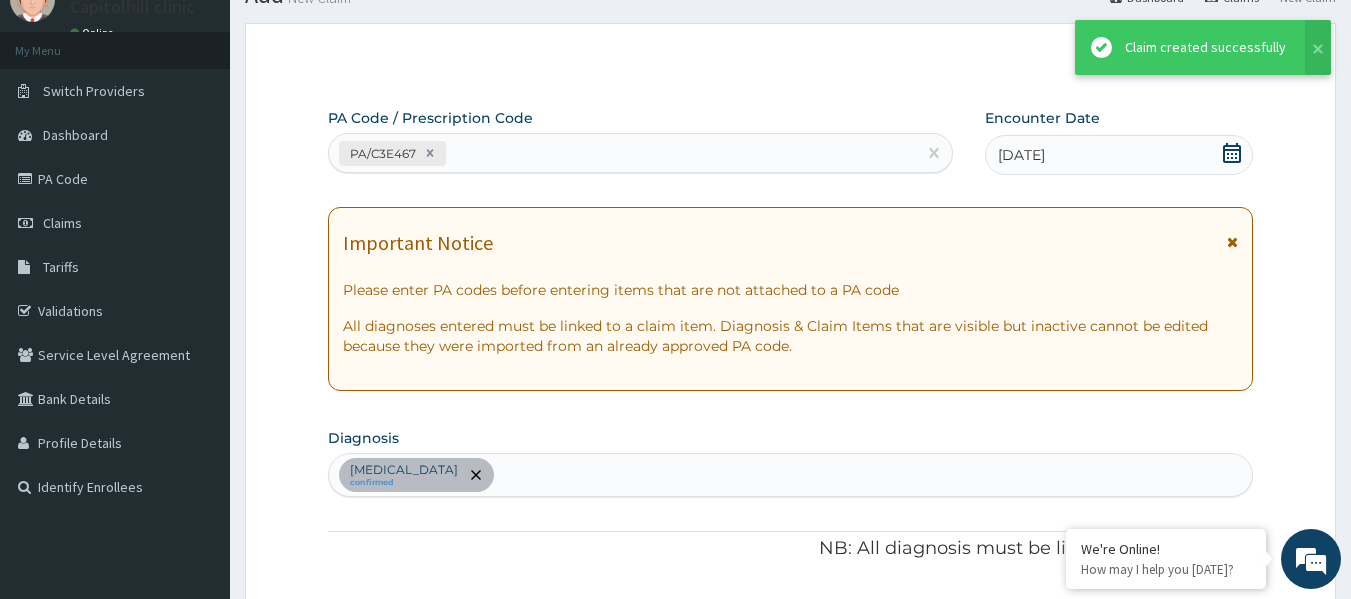 scroll, scrollTop: 970, scrollLeft: 0, axis: vertical 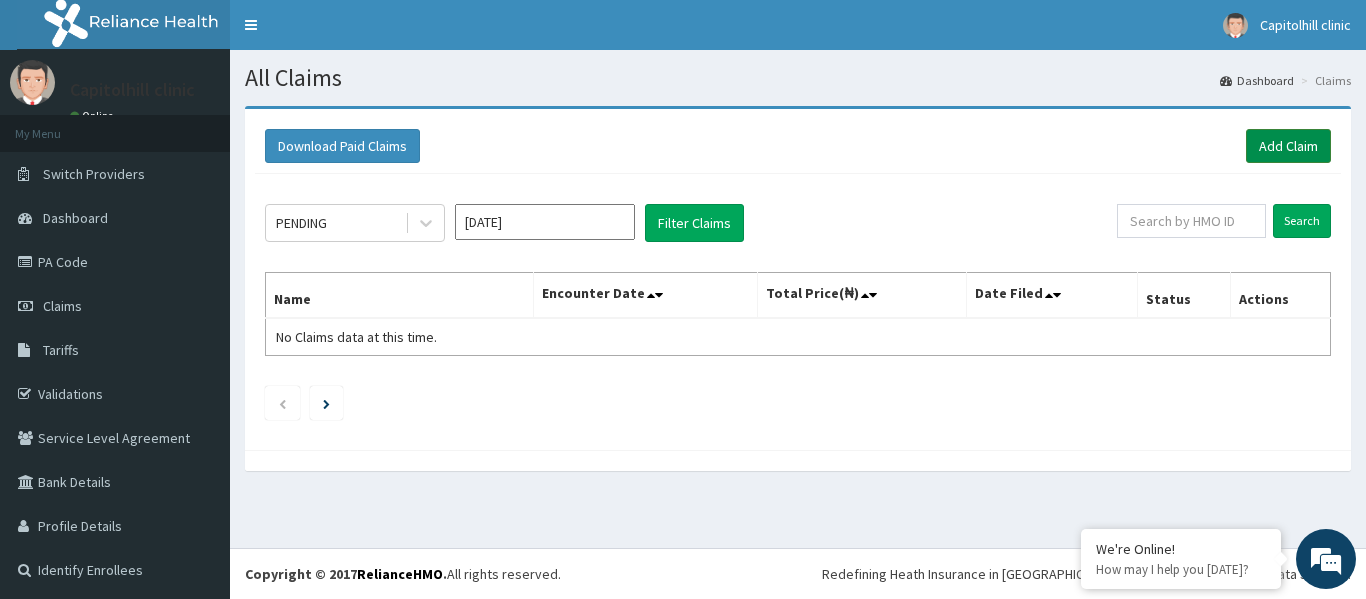 click on "Add Claim" at bounding box center (1288, 146) 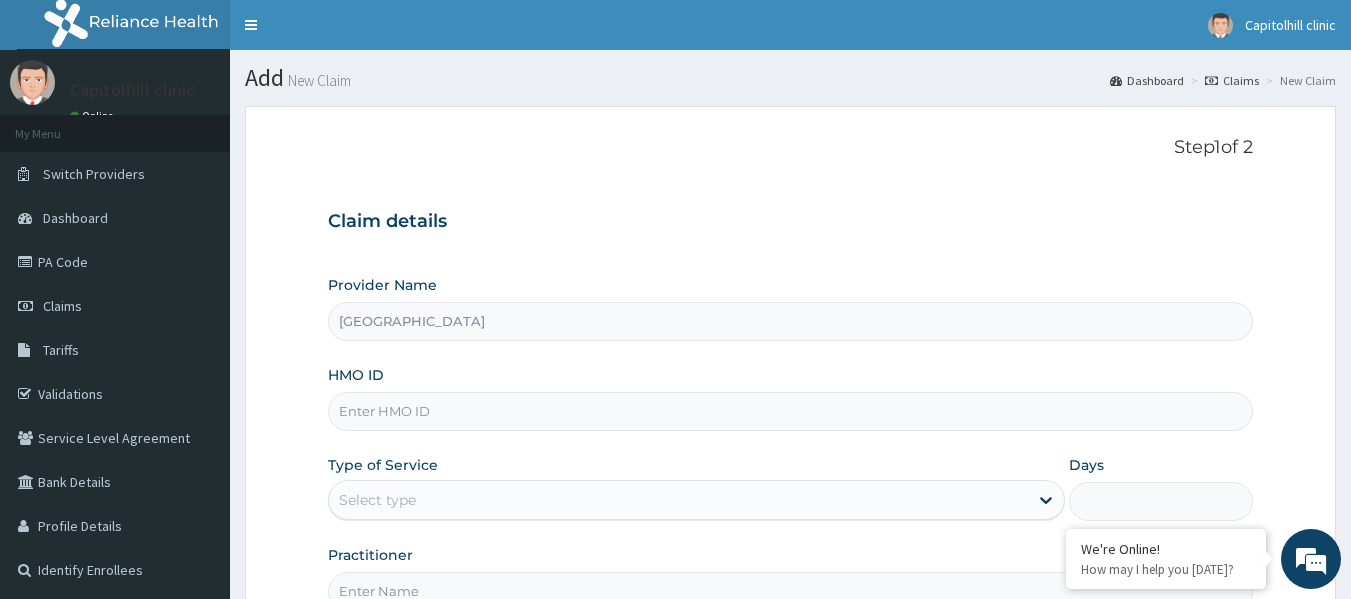 scroll, scrollTop: 0, scrollLeft: 0, axis: both 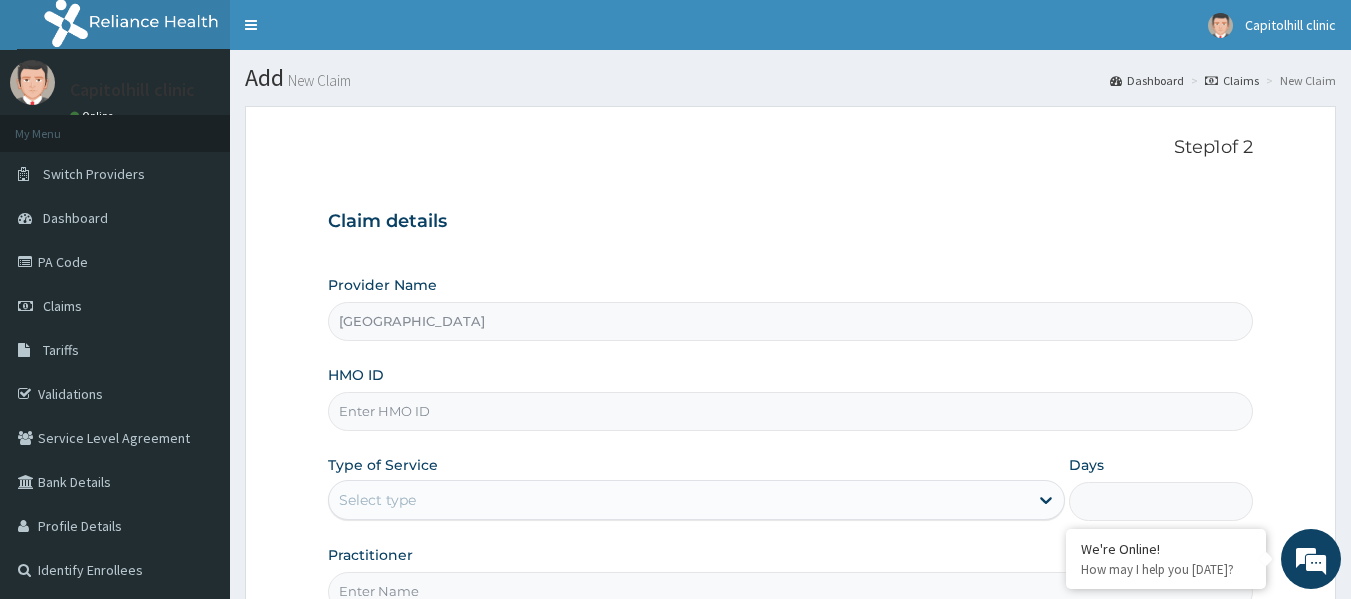 click on "HMO ID" at bounding box center (791, 411) 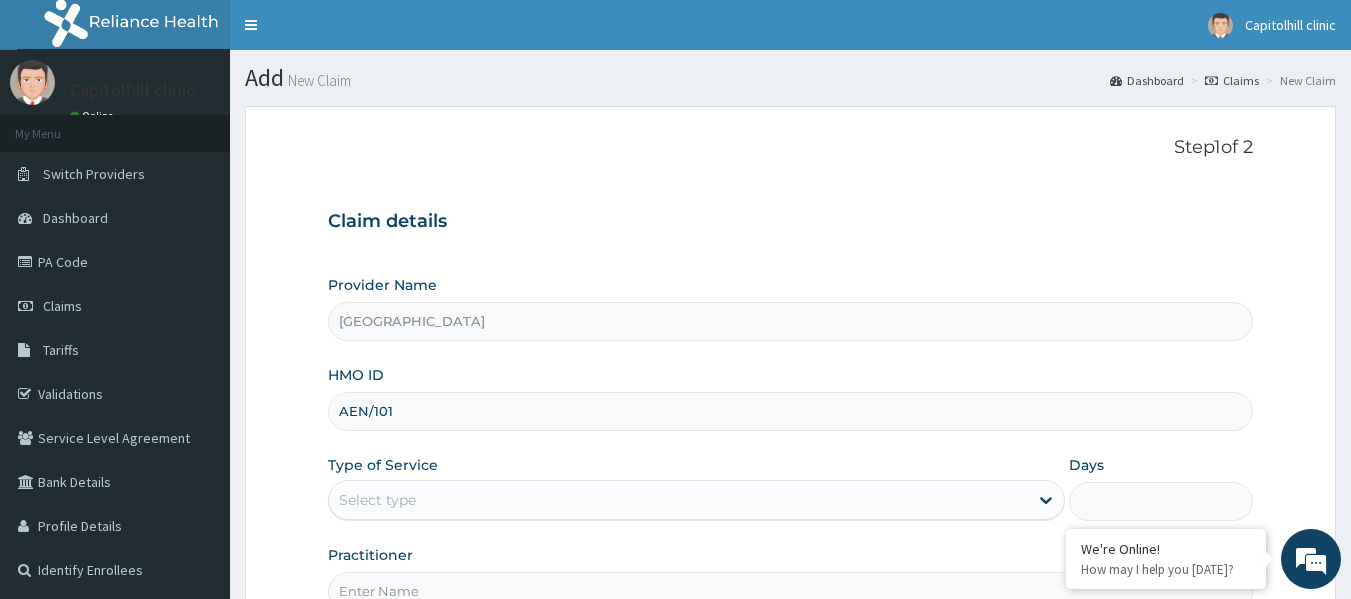 scroll, scrollTop: 0, scrollLeft: 0, axis: both 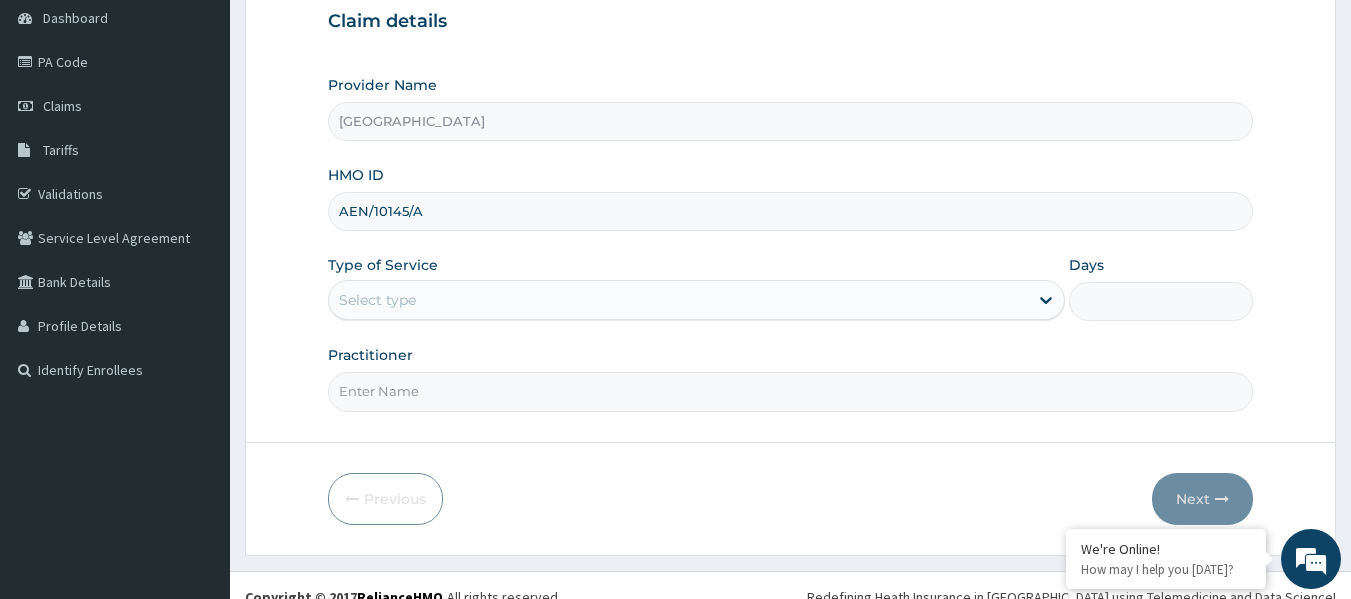 type on "AEN/10145/A" 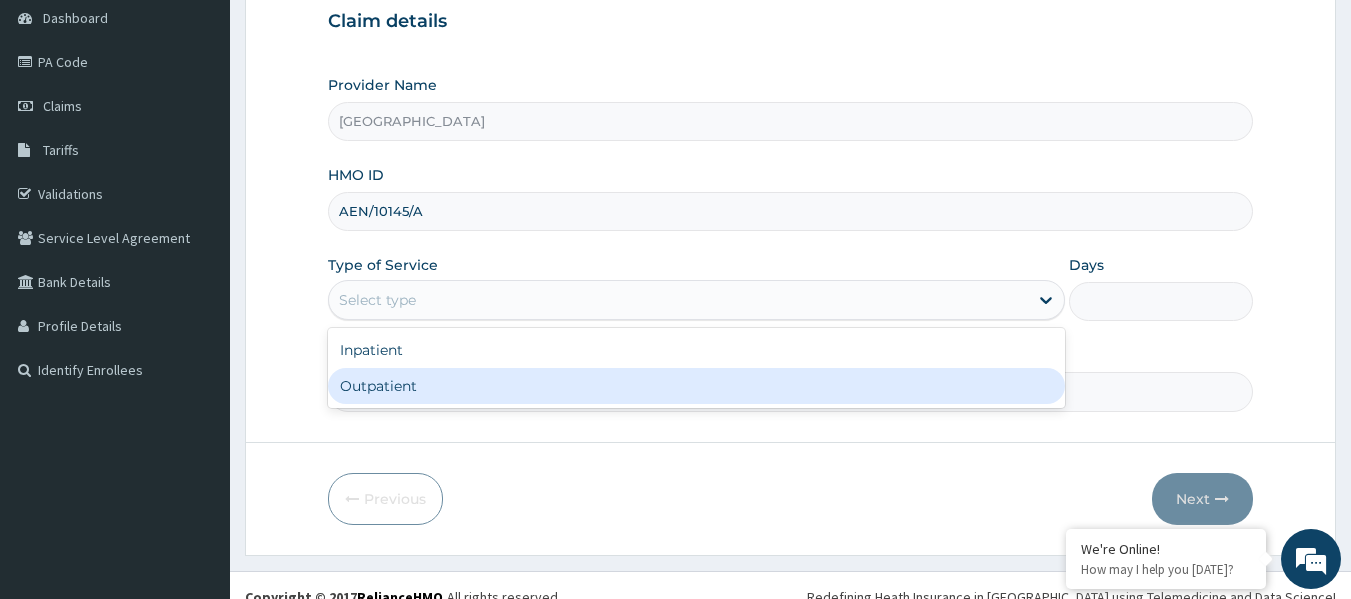 click on "Outpatient" at bounding box center [696, 386] 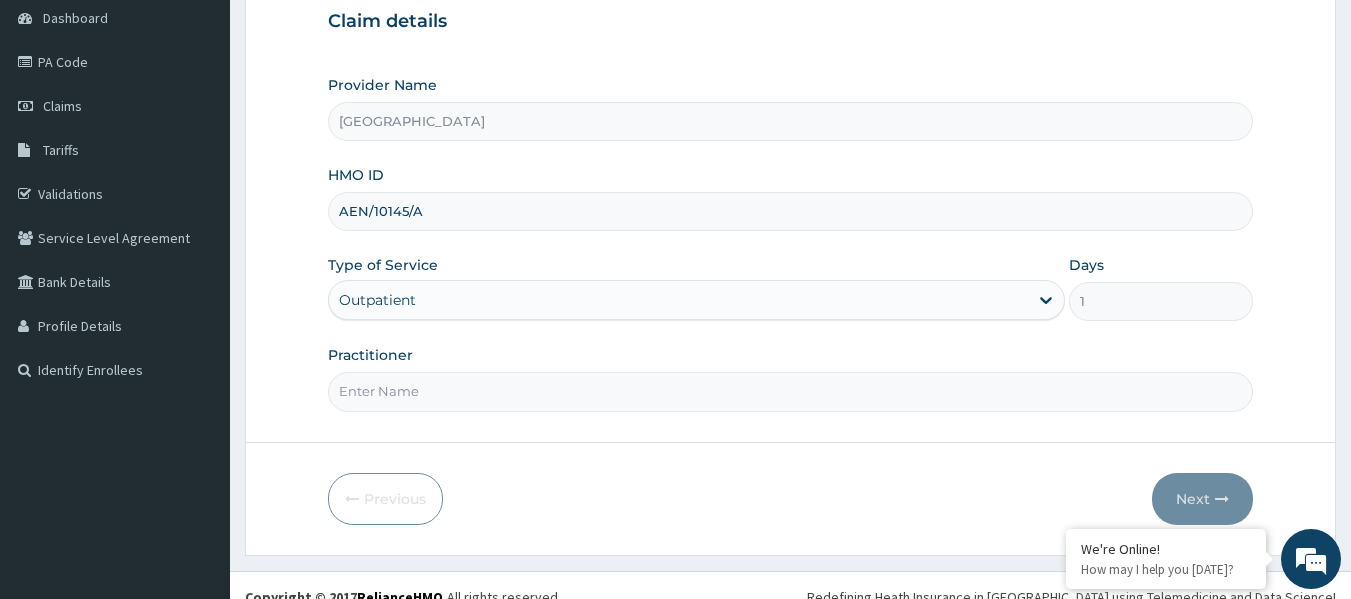 click on "Practitioner" at bounding box center (791, 391) 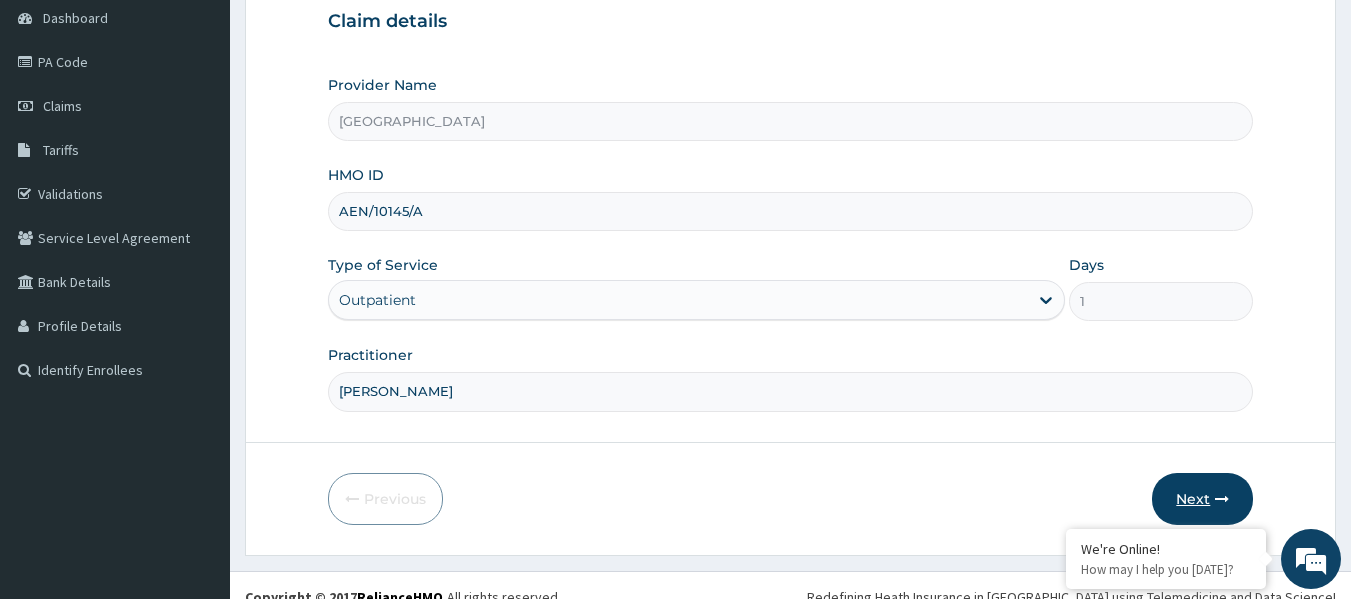 type on "MARCEL CHUKWU" 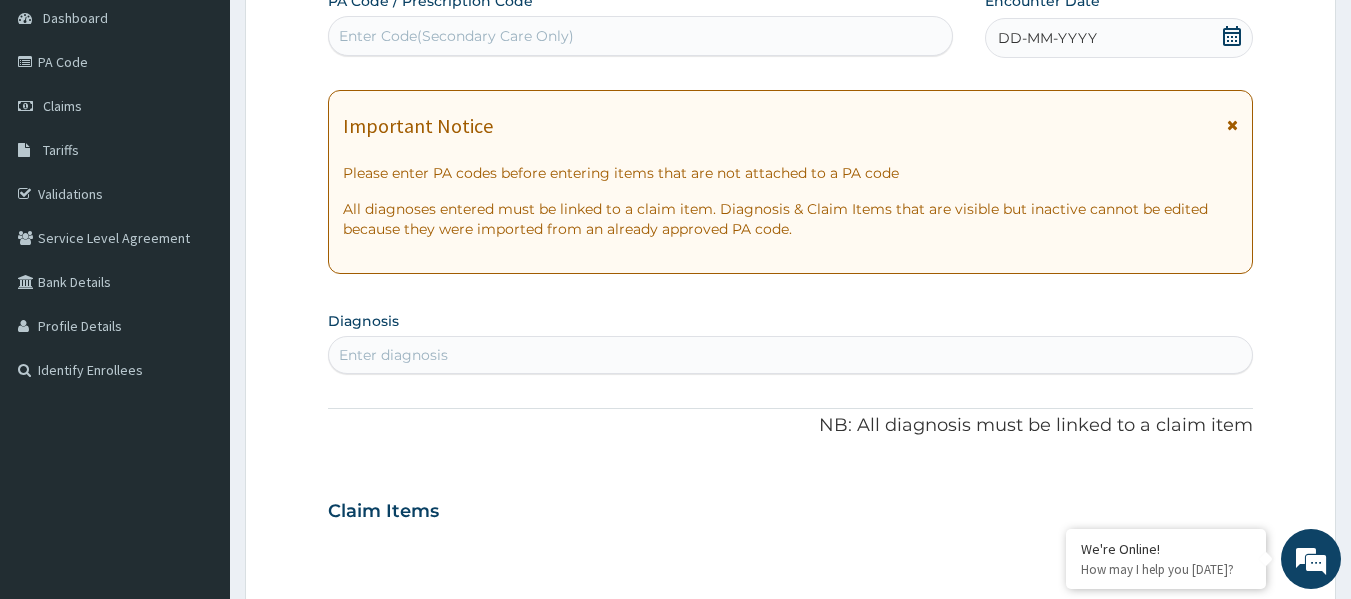 click on "Enter Code(Secondary Care Only)" at bounding box center (456, 36) 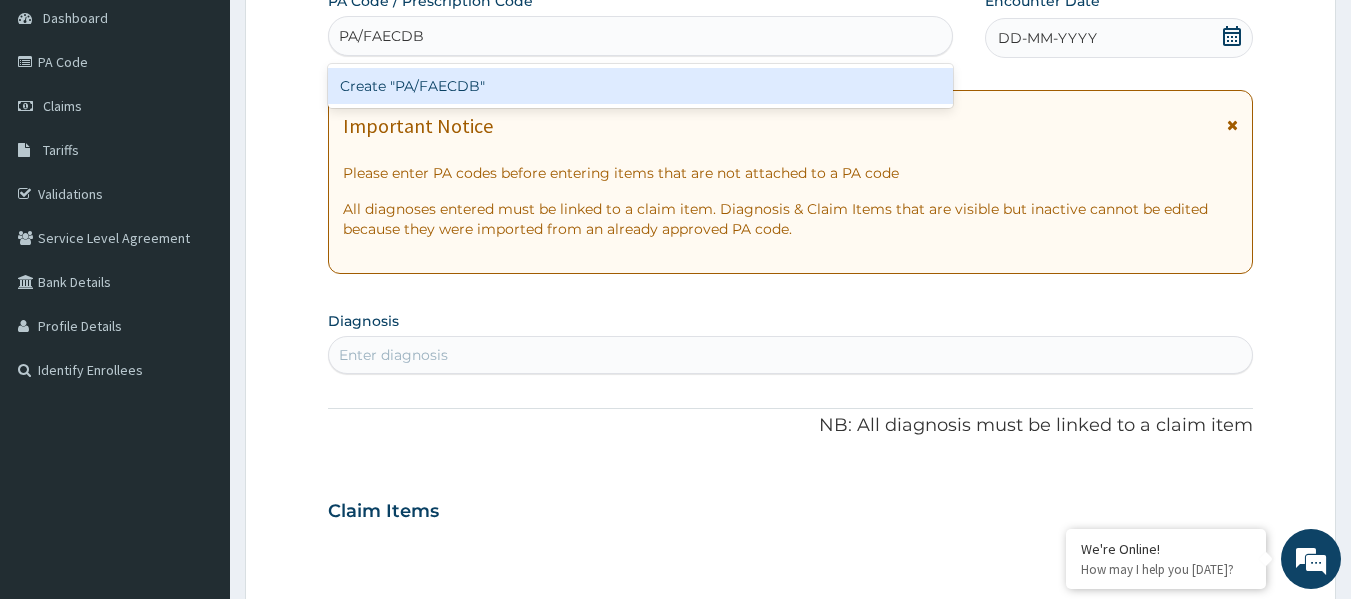 click on "Create "PA/FAECDB"" at bounding box center [641, 86] 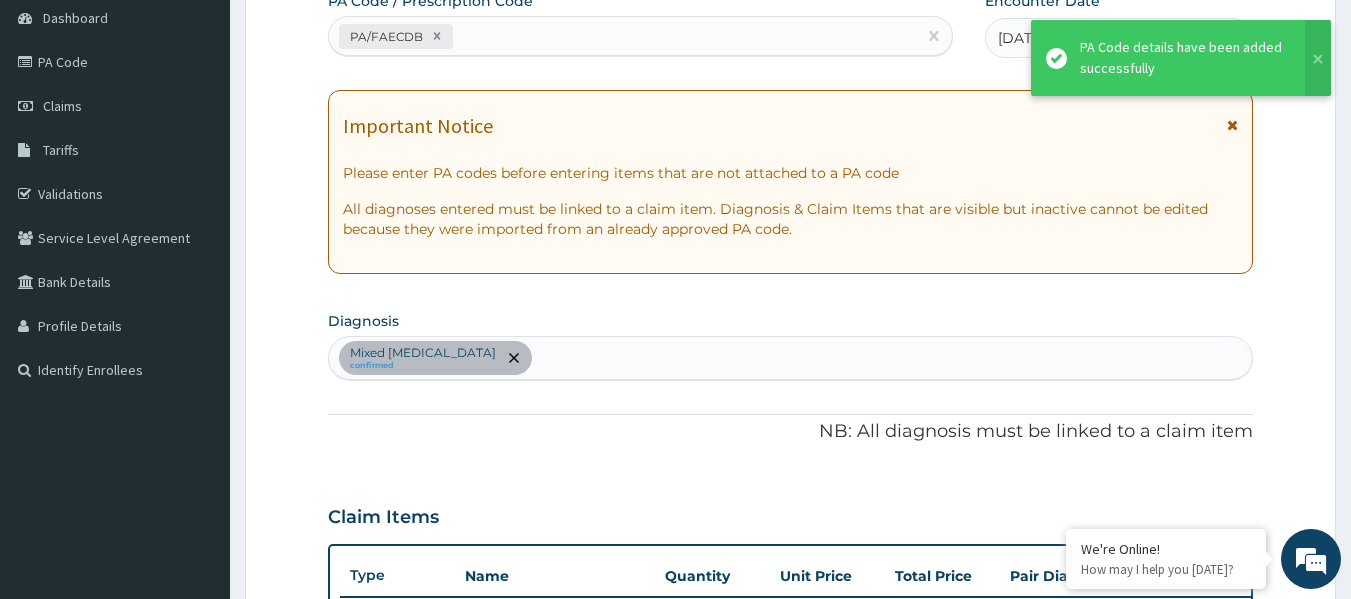 scroll, scrollTop: 538, scrollLeft: 0, axis: vertical 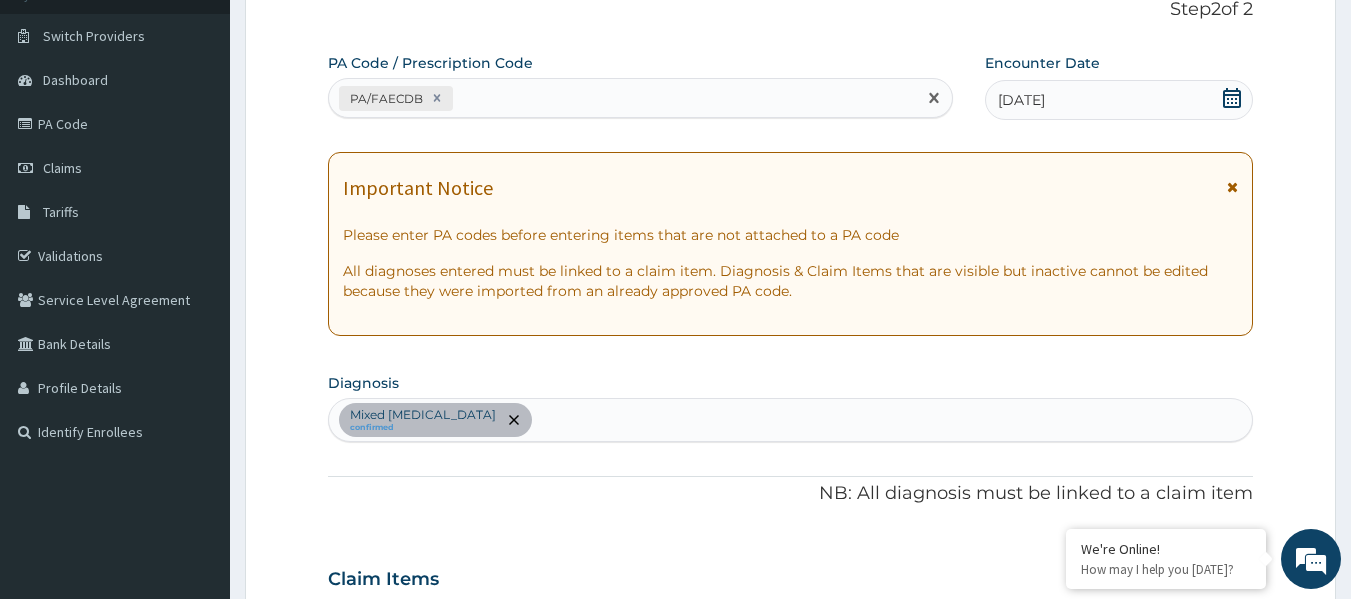 click on "PA/FAECDB" at bounding box center (623, 98) 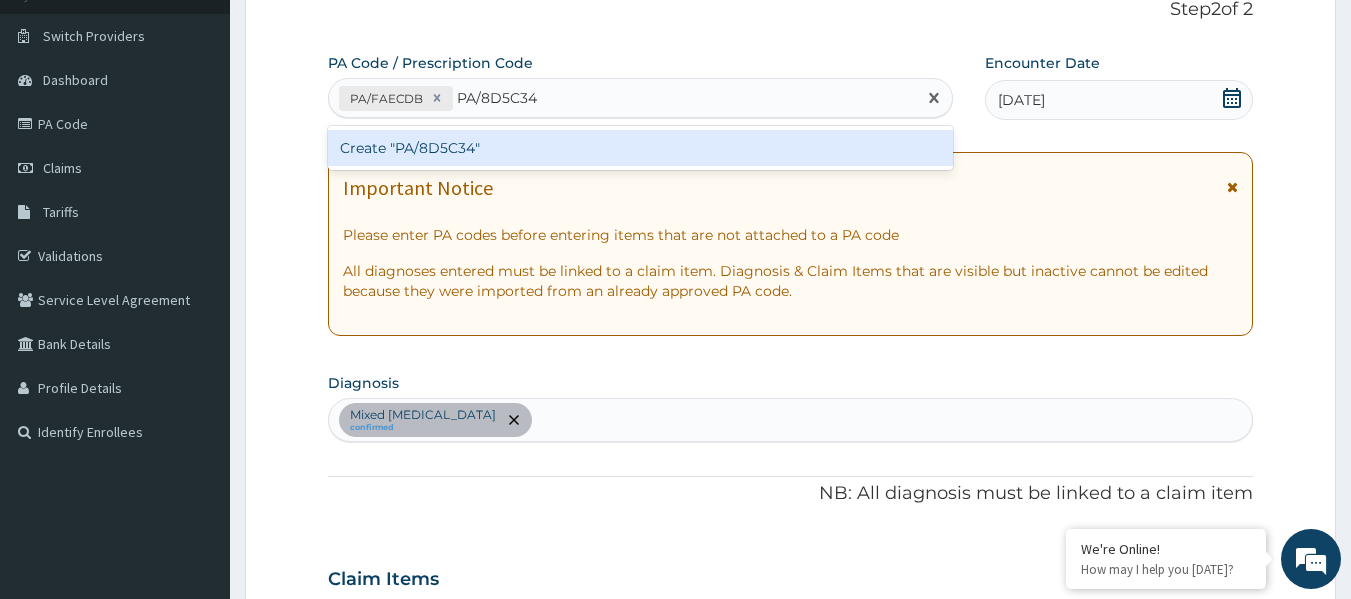 click on "Create "PA/8D5C34"" at bounding box center (641, 148) 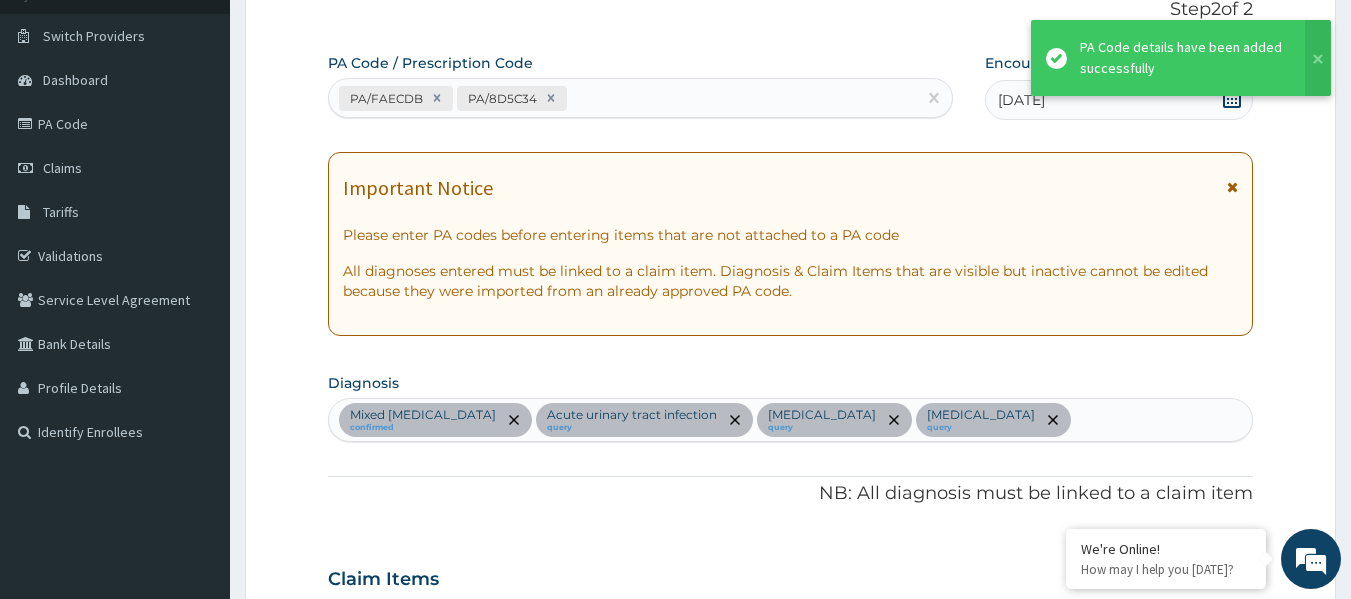 scroll, scrollTop: 751, scrollLeft: 0, axis: vertical 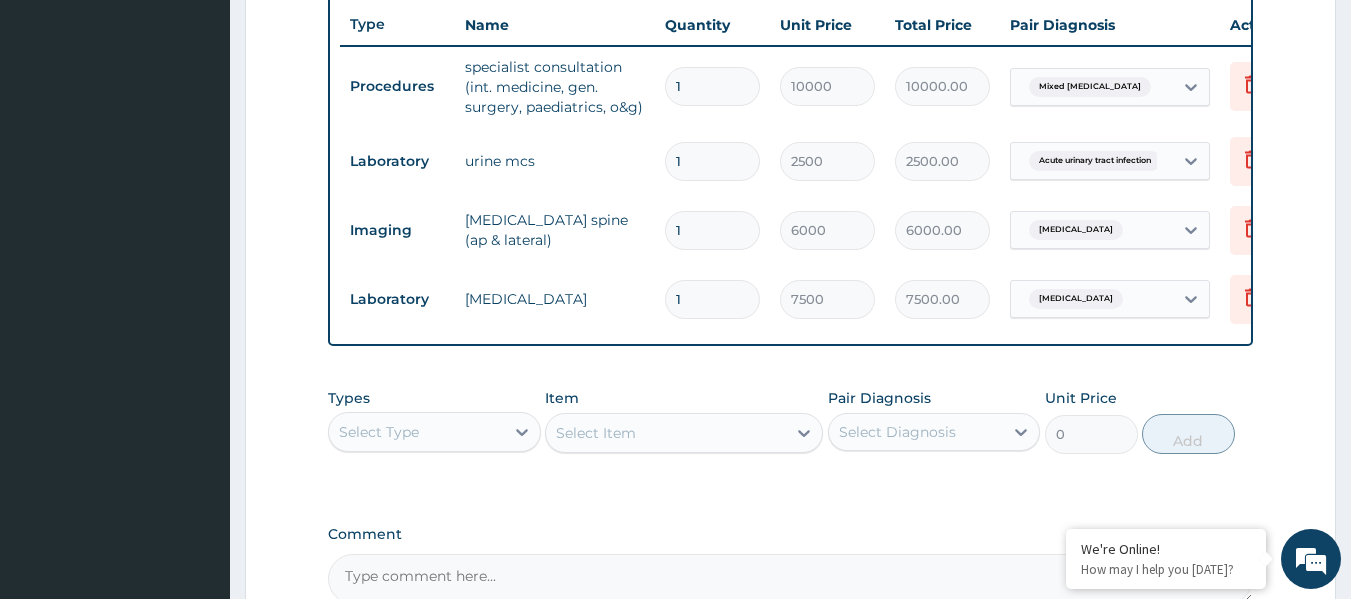 click on "Select Type" at bounding box center (416, 432) 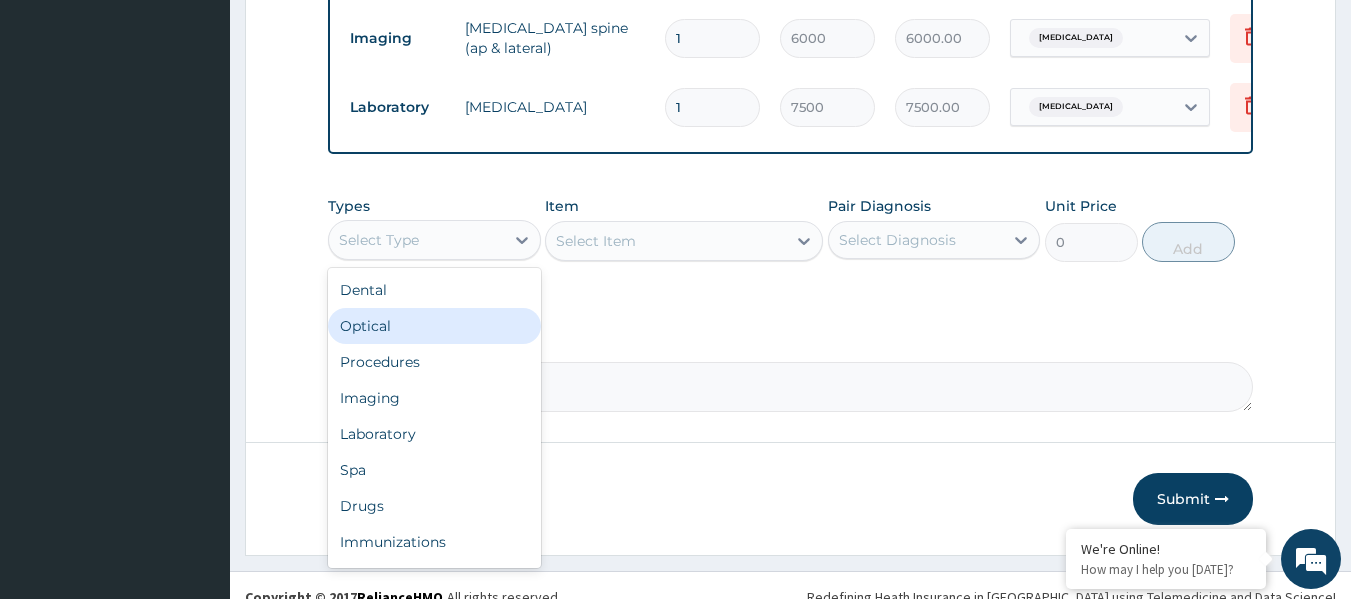 scroll, scrollTop: 951, scrollLeft: 0, axis: vertical 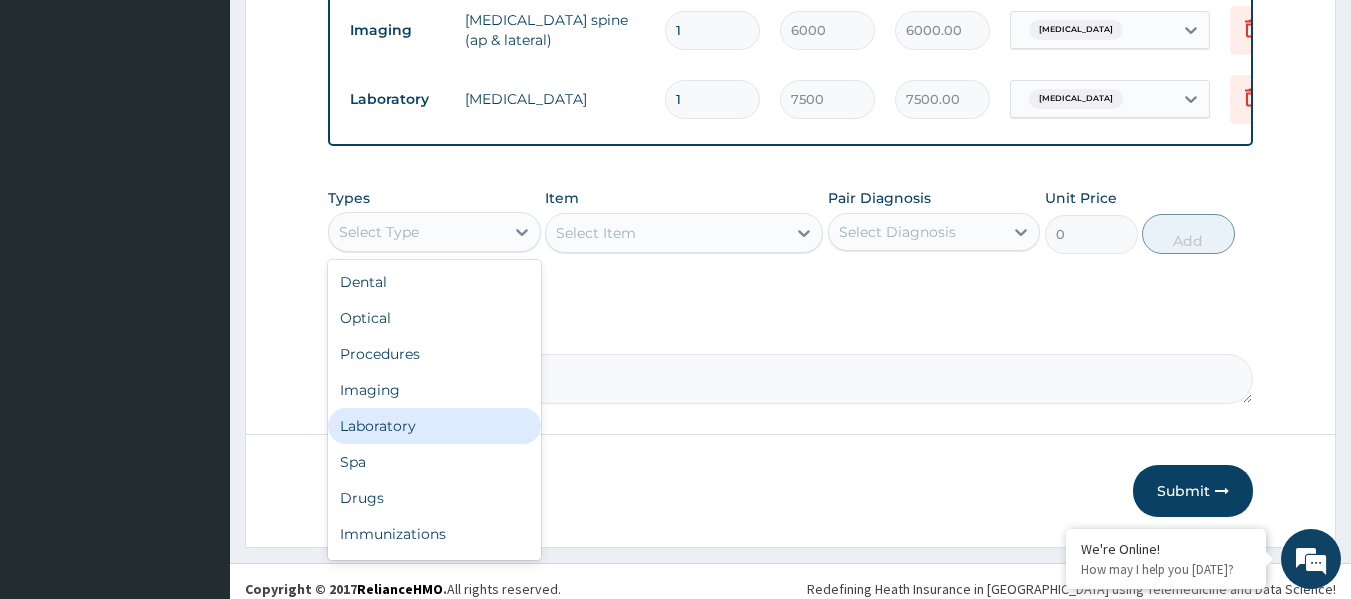 click on "Laboratory" at bounding box center [434, 426] 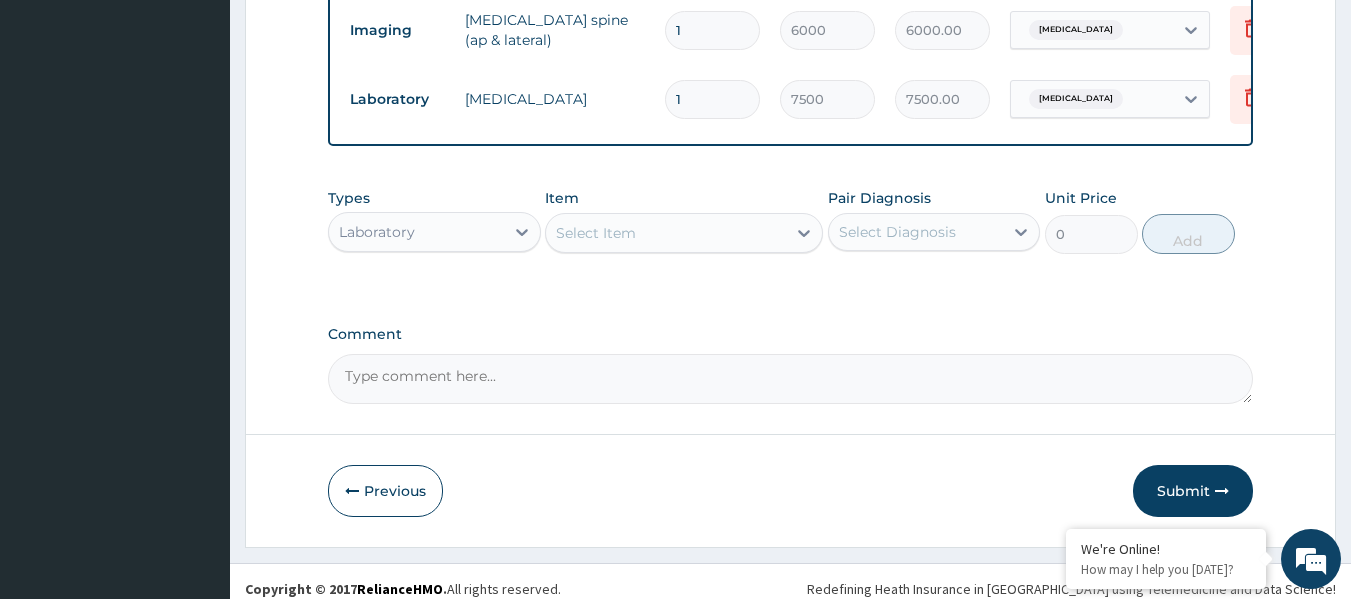 click on "Select Item" at bounding box center (666, 233) 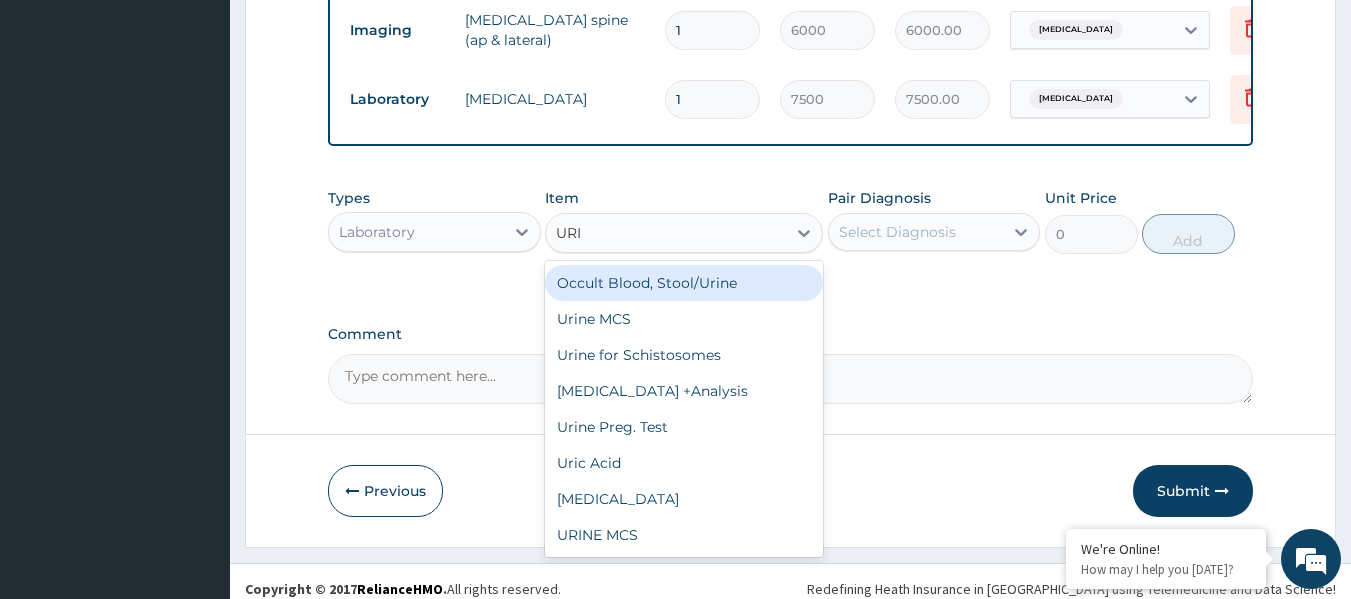 type on "URIN" 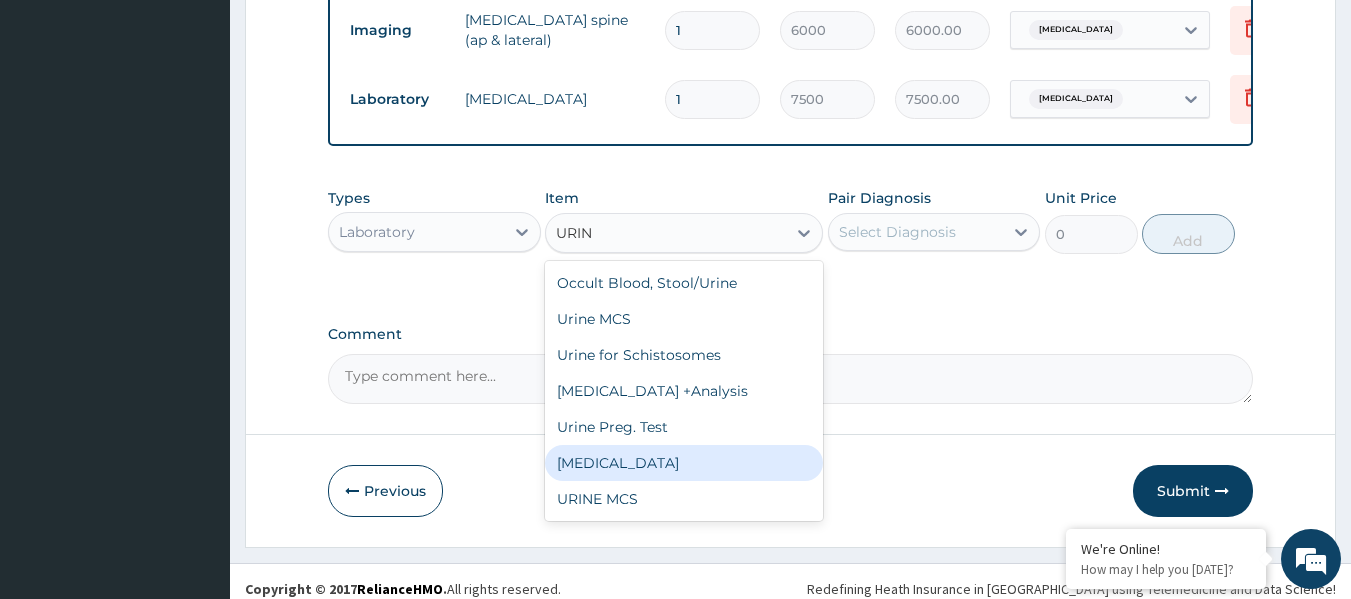 click on "[MEDICAL_DATA]" at bounding box center (684, 463) 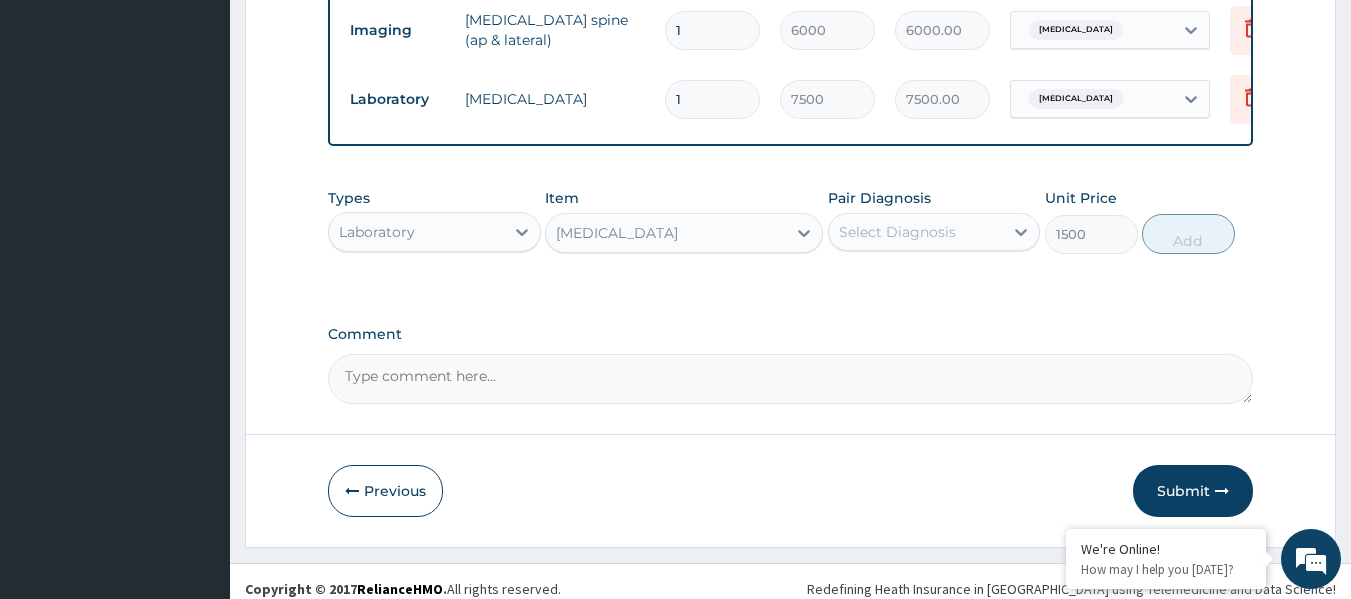click on "Select Diagnosis" at bounding box center [897, 232] 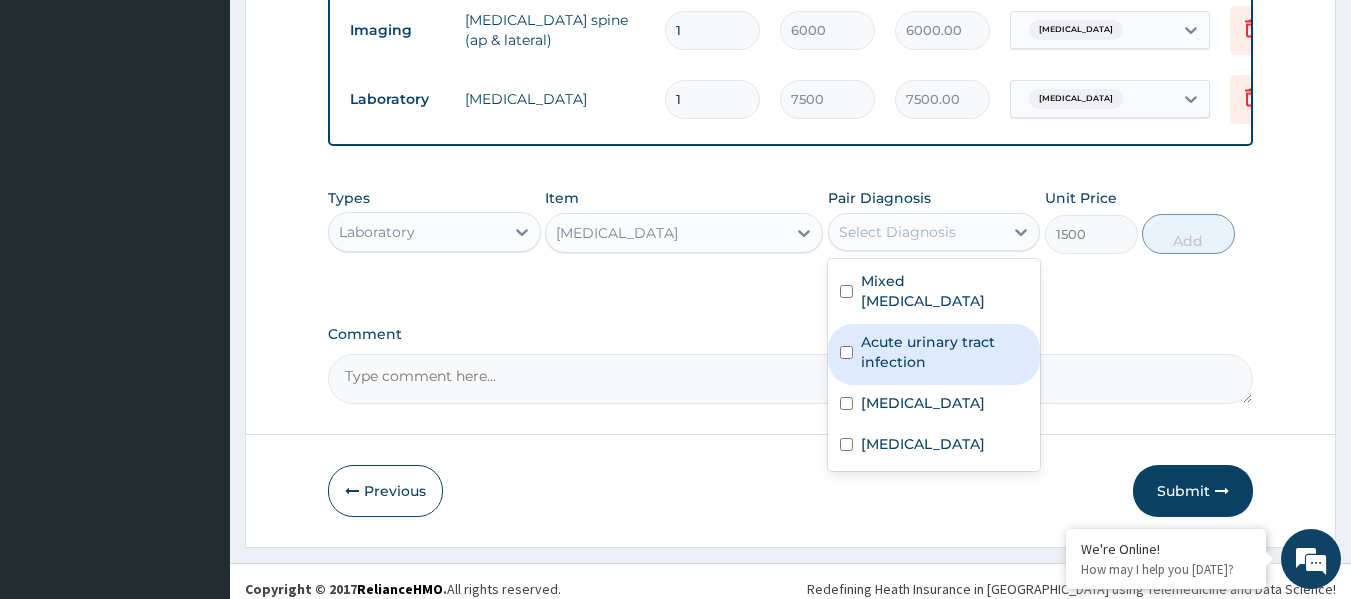 click on "Acute urinary tract infection" at bounding box center [945, 352] 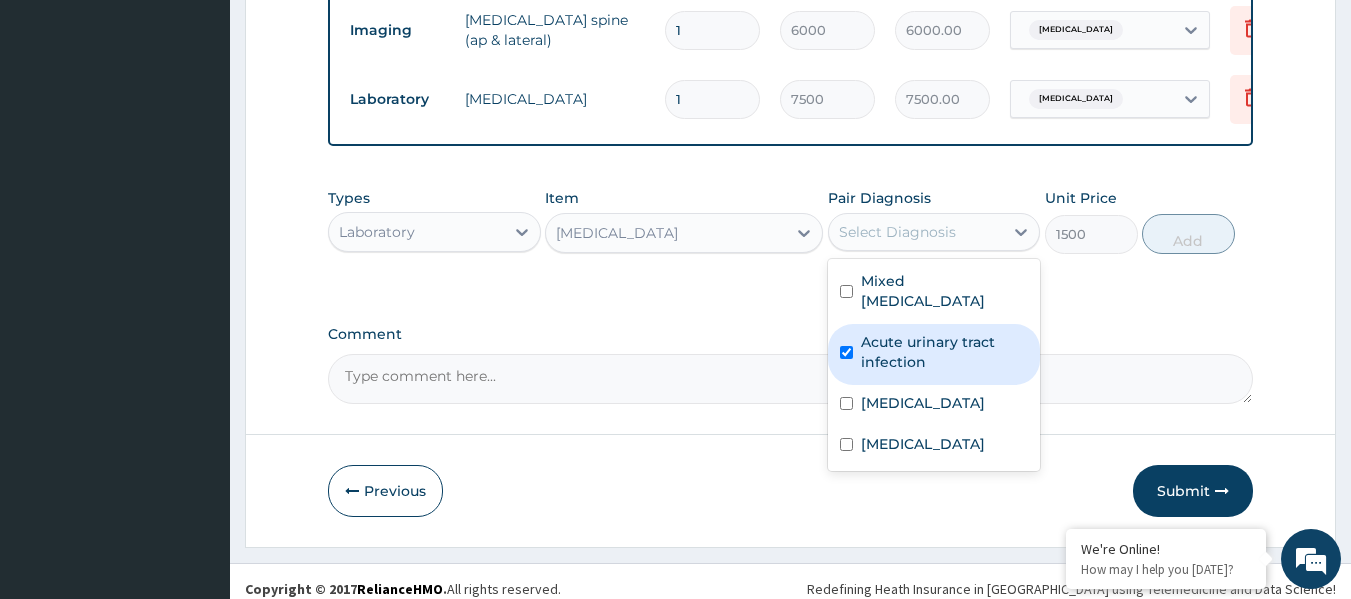 checkbox on "true" 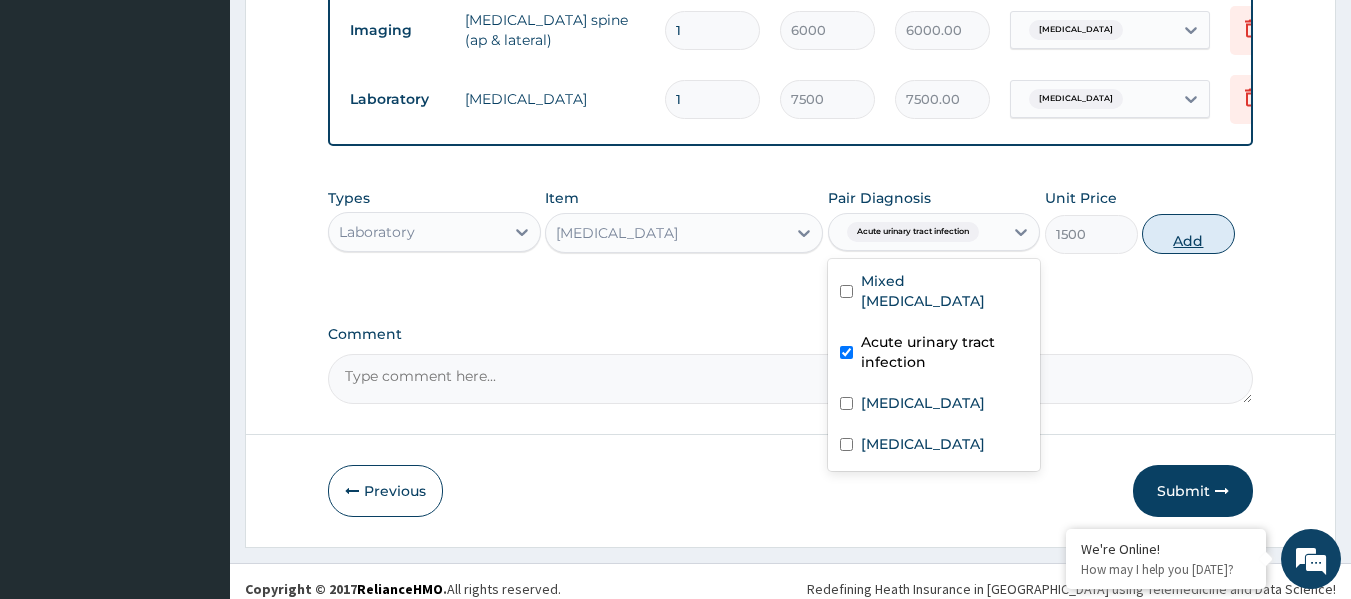 click on "Add" at bounding box center (1188, 234) 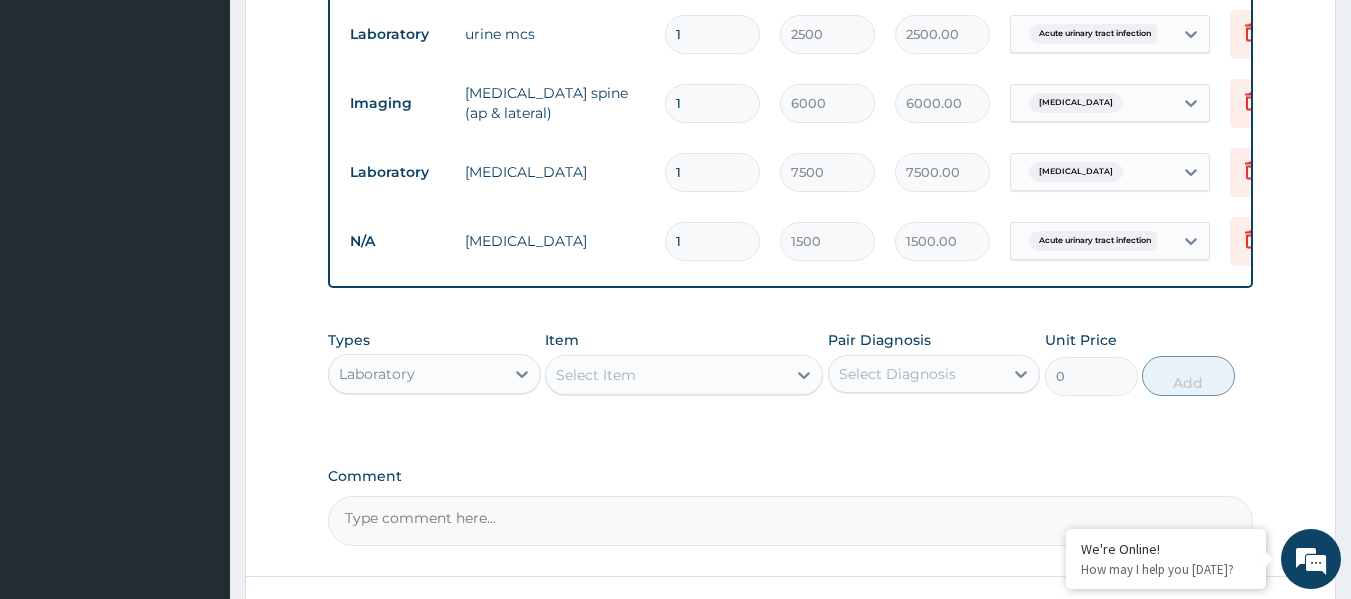 scroll, scrollTop: 951, scrollLeft: 0, axis: vertical 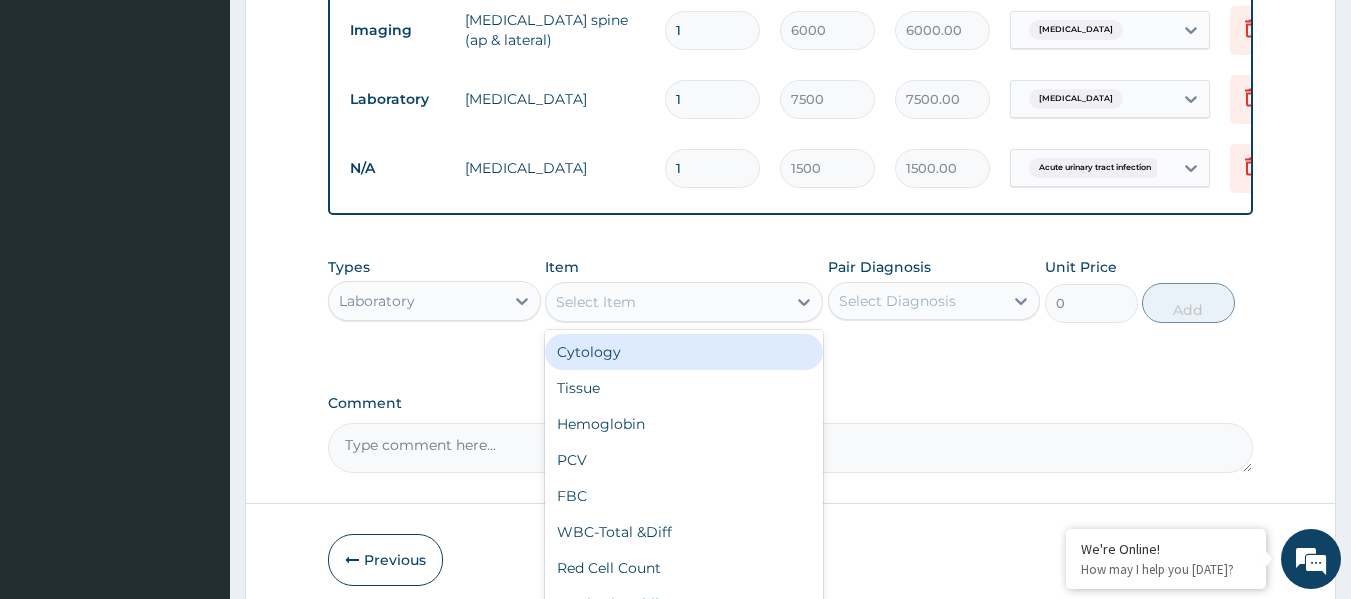 click on "Select Item" at bounding box center (666, 302) 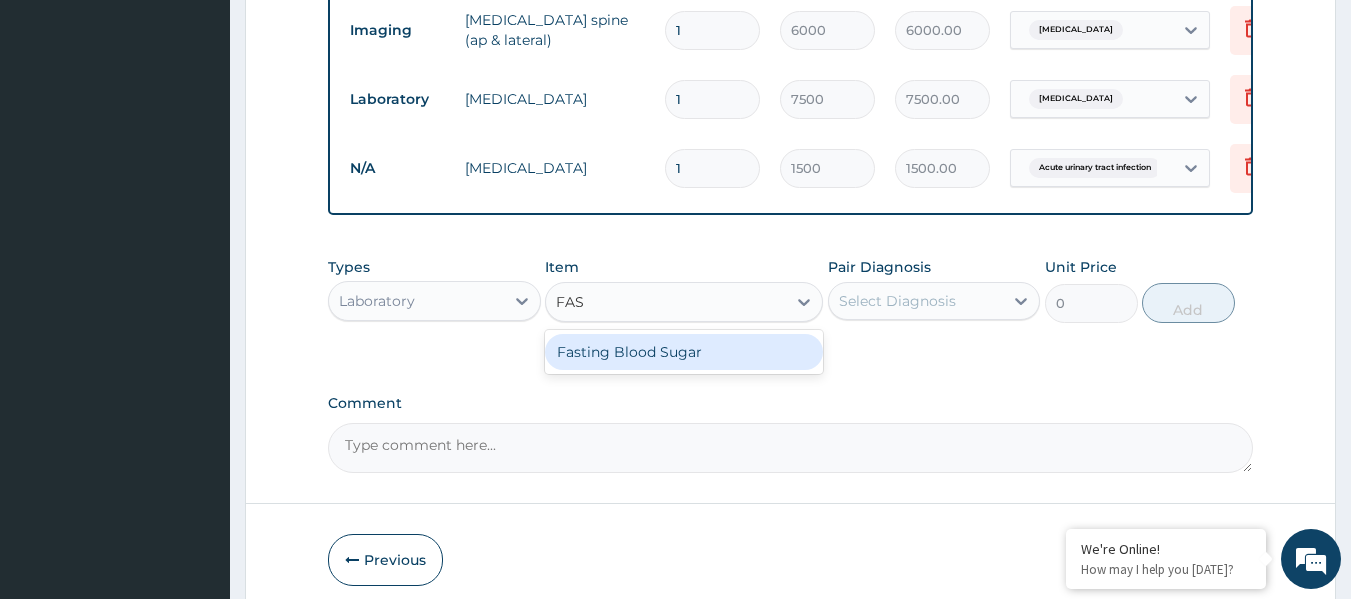 type on "FAST" 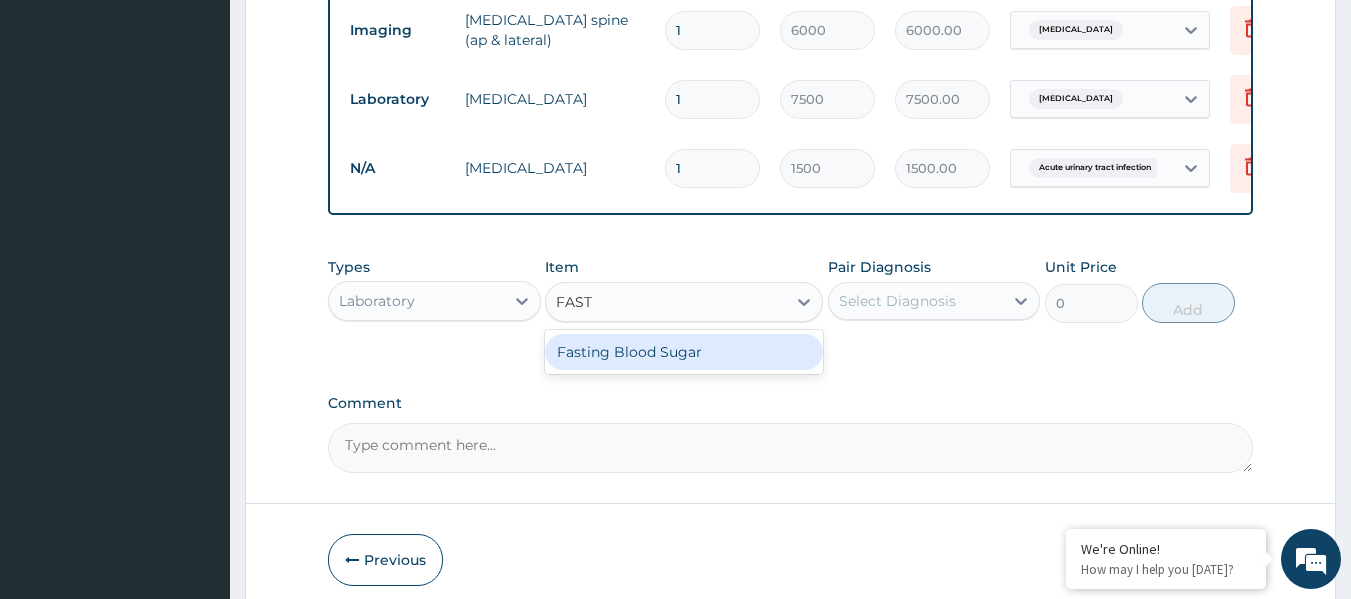 click on "Fasting Blood Sugar" at bounding box center (684, 352) 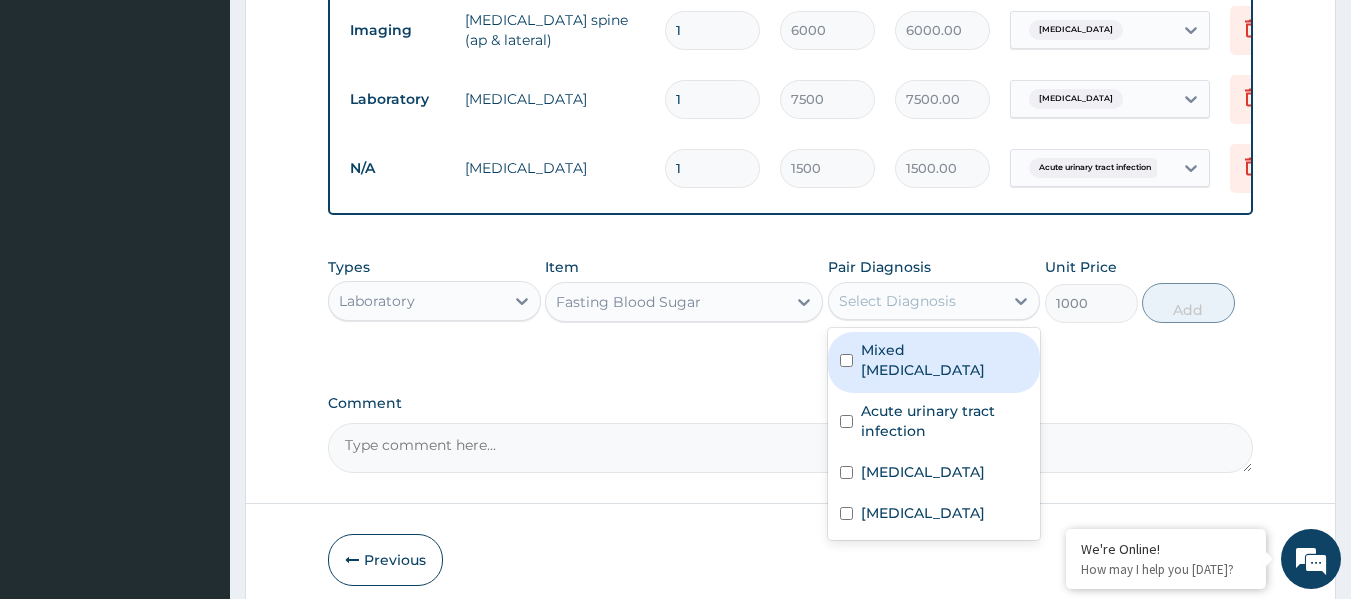 click on "Select Diagnosis" at bounding box center [897, 301] 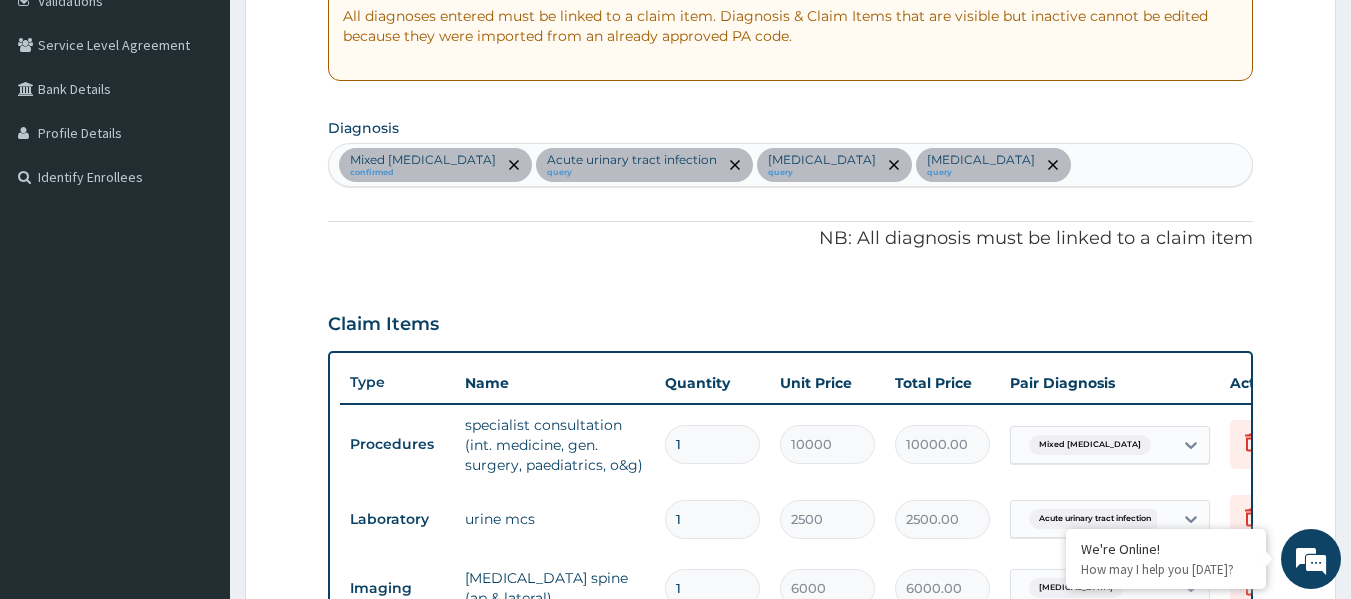 scroll, scrollTop: 351, scrollLeft: 0, axis: vertical 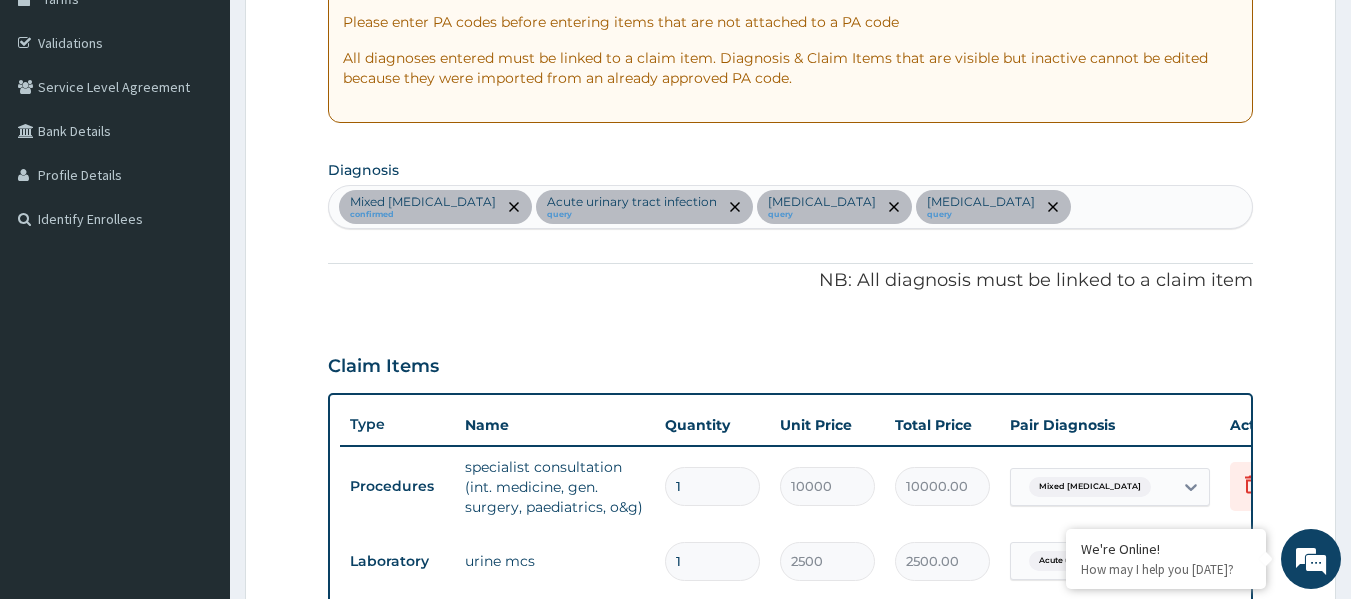 click on "Mixed hyperlipidaemia confirmed Acute urinary tract infection query Spondylosis query Hyperlipidemia query" at bounding box center (791, 207) 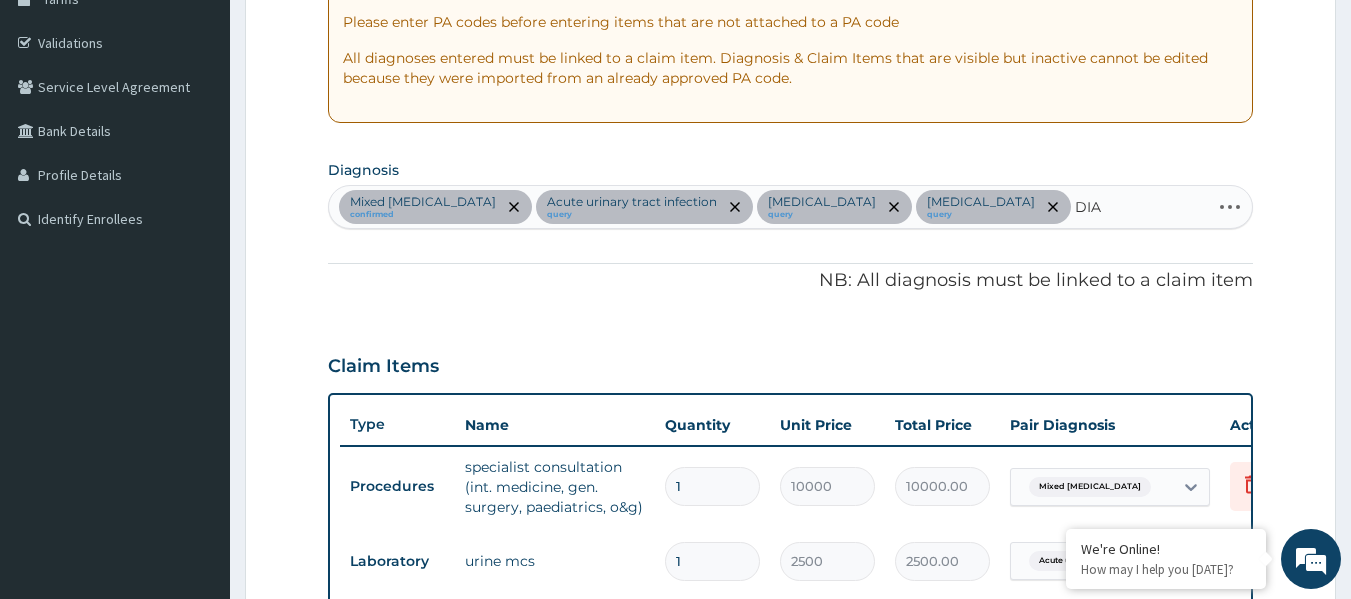 type on "DIAB" 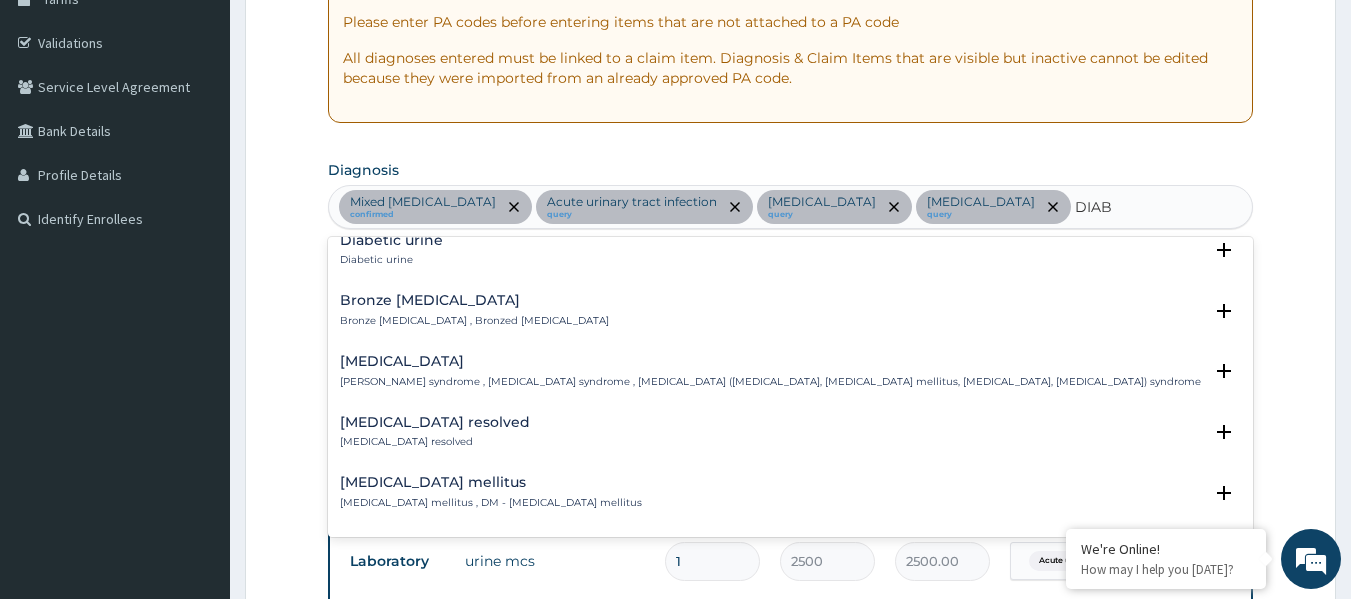 scroll, scrollTop: 300, scrollLeft: 0, axis: vertical 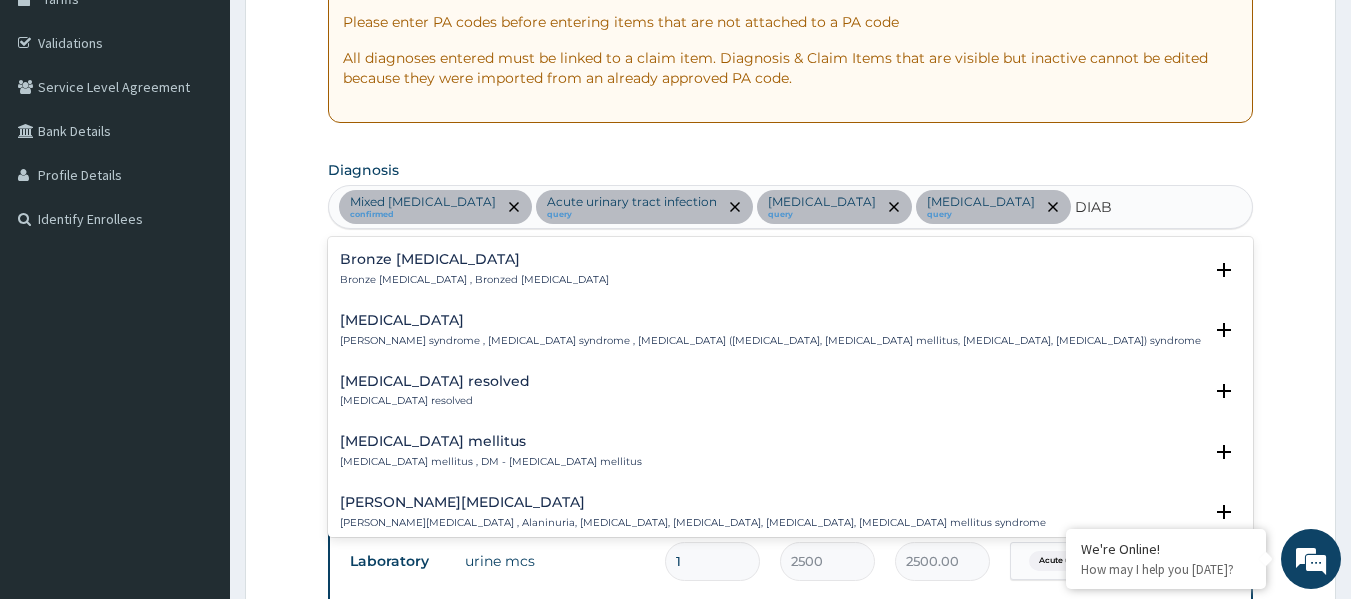 click on "Diabetes mellitus Diabetes mellitus , DM - Diabetes mellitus" at bounding box center (491, 451) 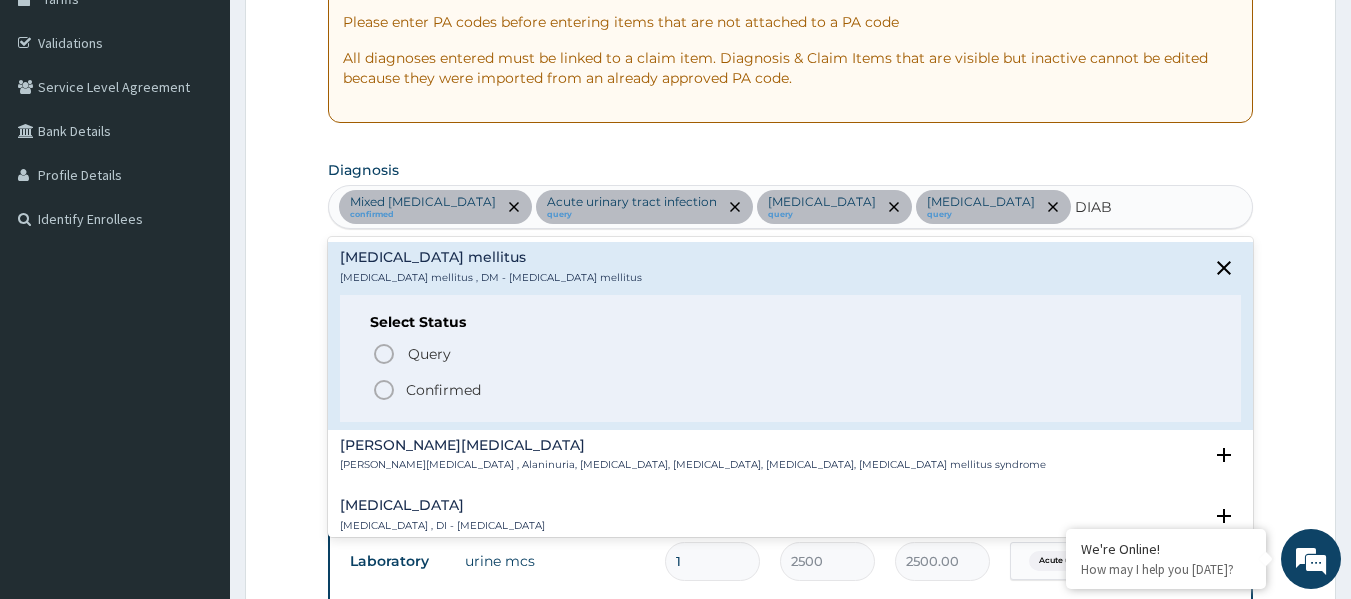 scroll, scrollTop: 600, scrollLeft: 0, axis: vertical 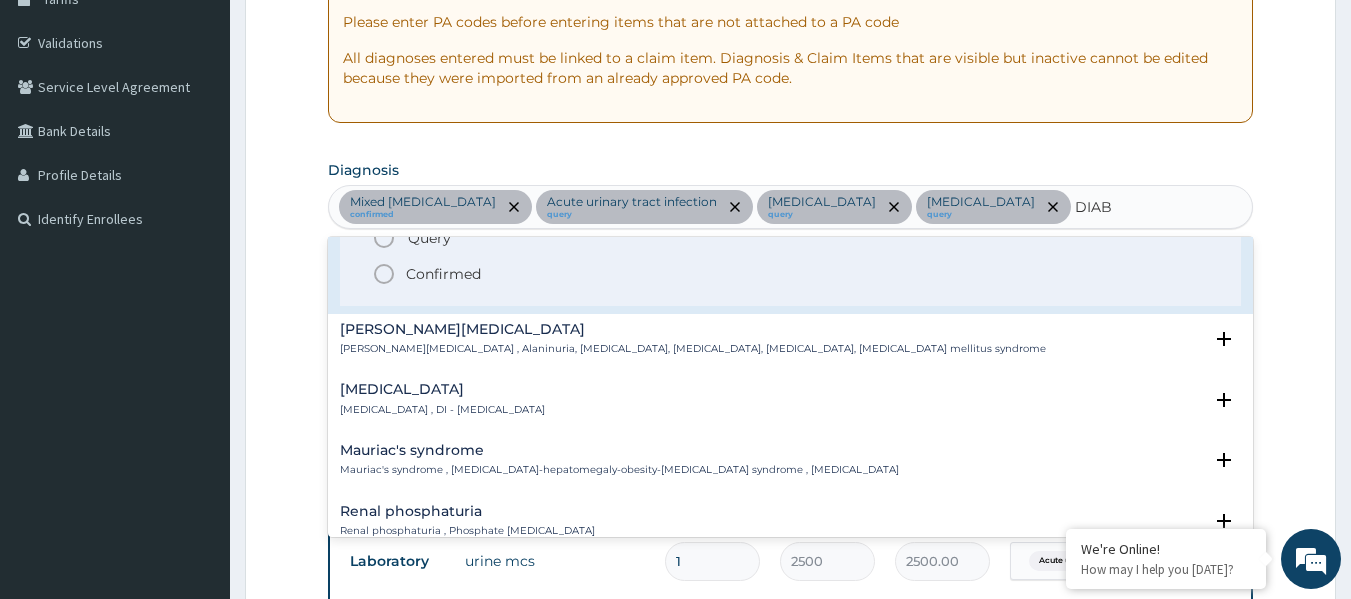 click on "Confirmed" at bounding box center [443, 274] 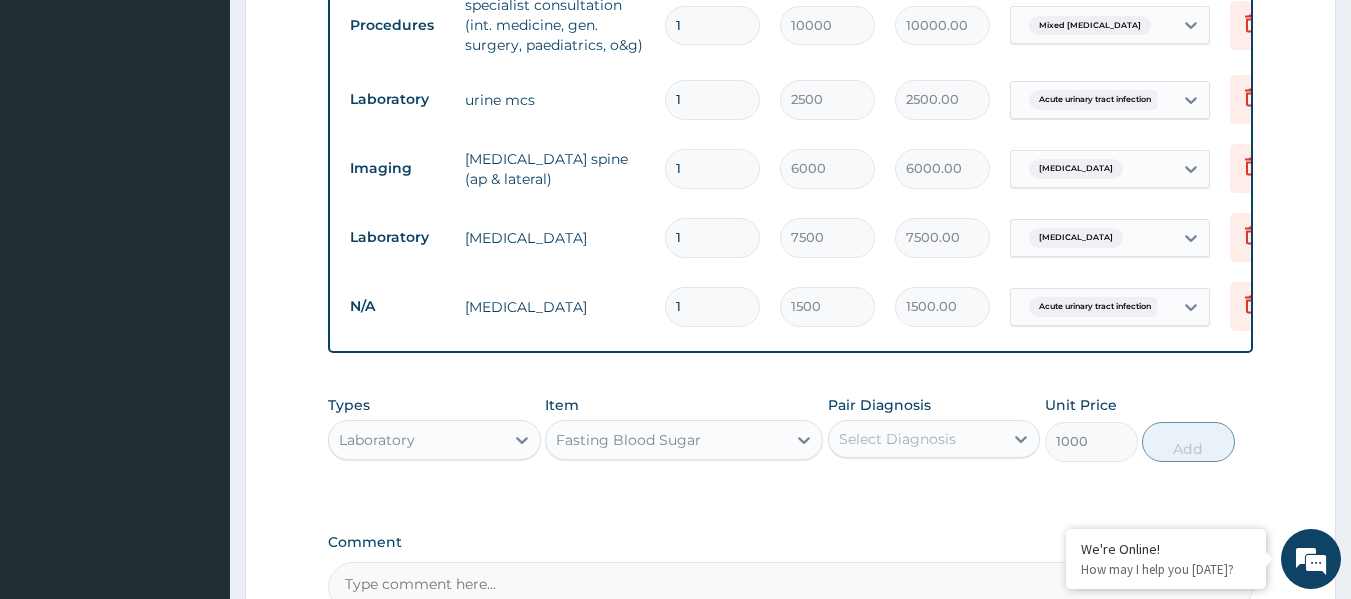 scroll, scrollTop: 851, scrollLeft: 0, axis: vertical 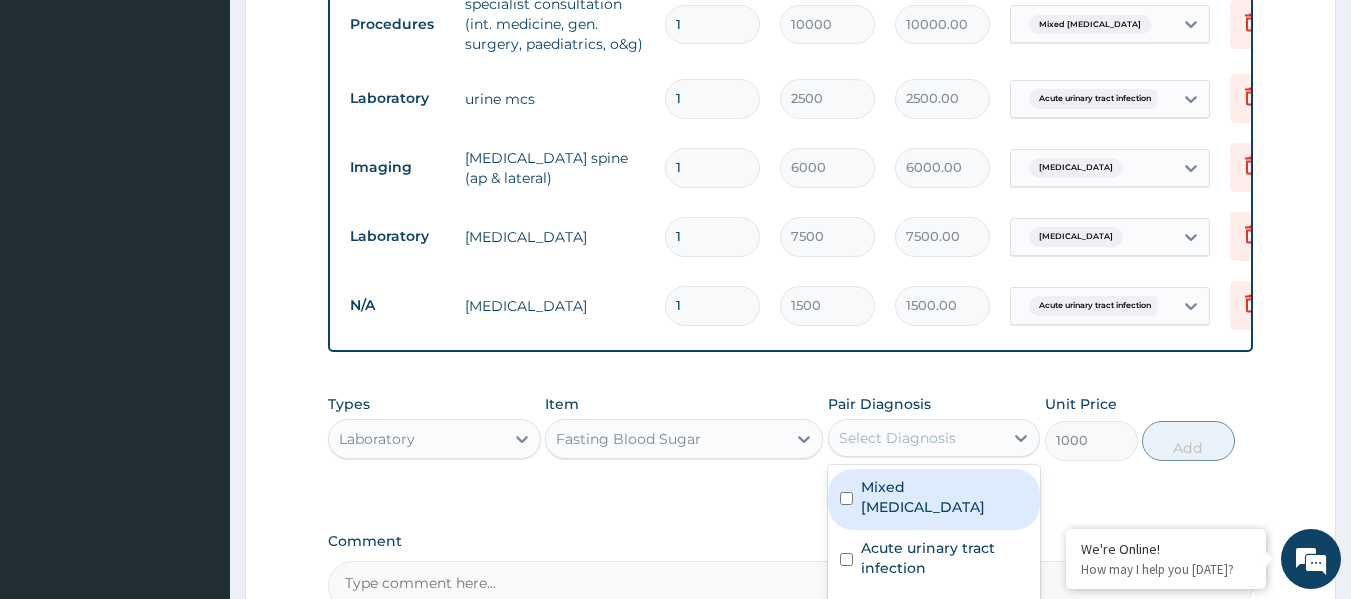 click on "Select Diagnosis" at bounding box center [897, 438] 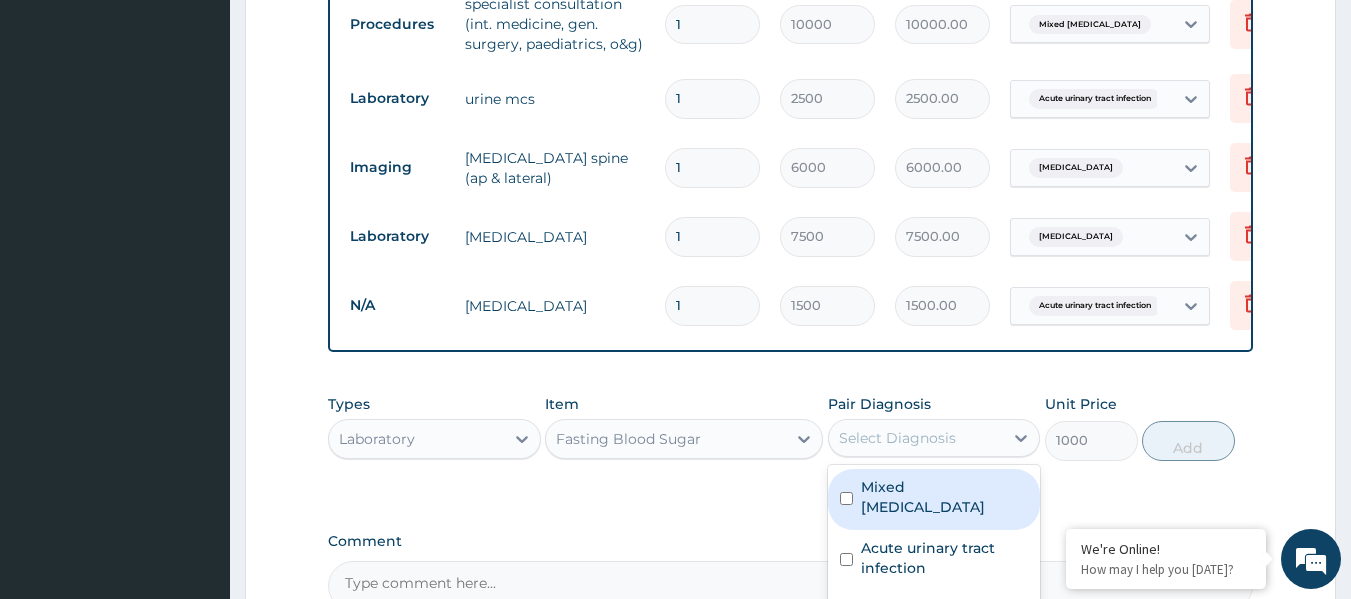 scroll, scrollTop: 1050, scrollLeft: 0, axis: vertical 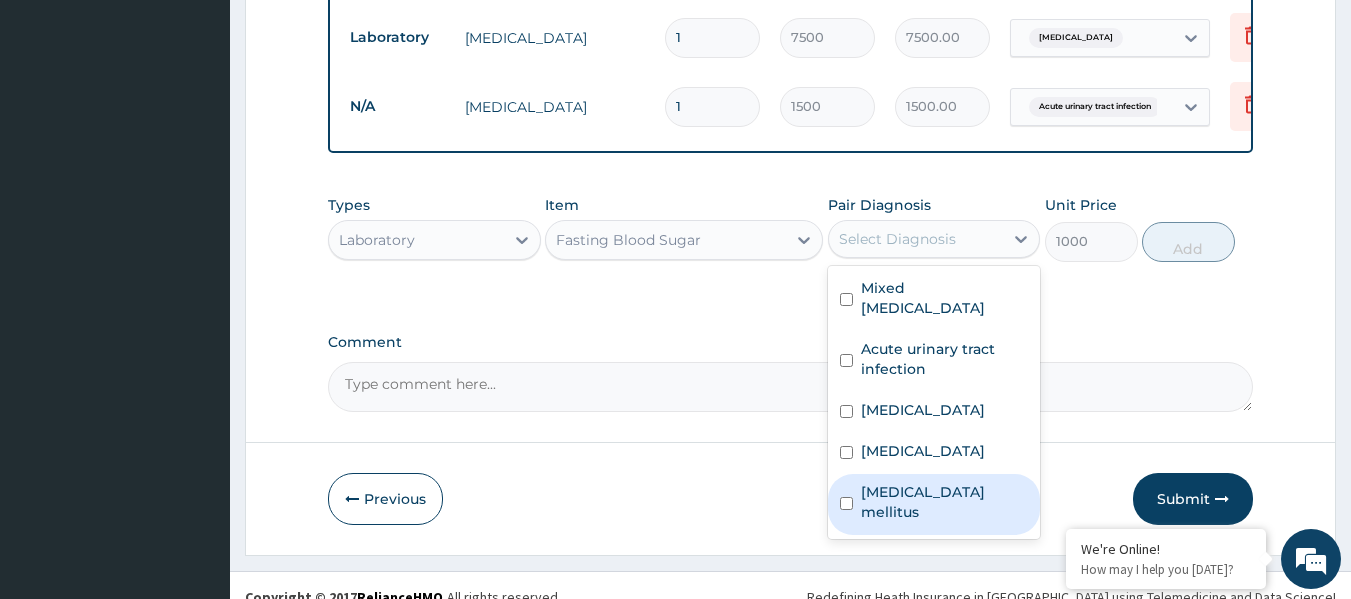click on "Diabetes mellitus" at bounding box center (945, 502) 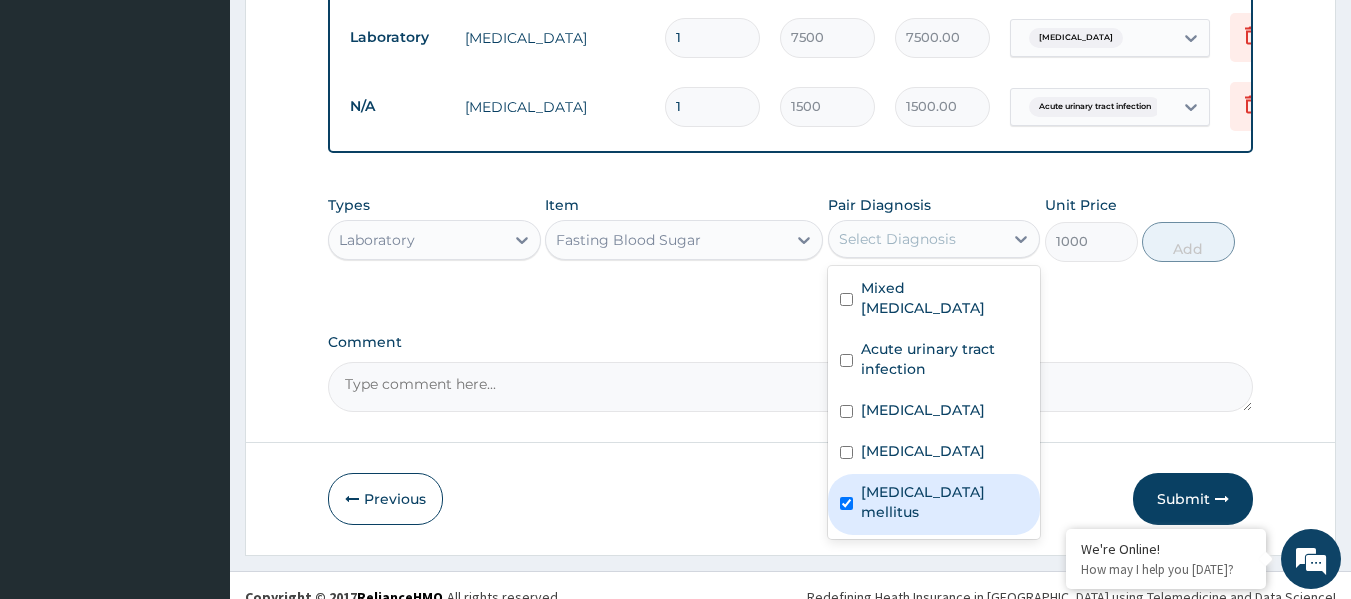checkbox on "true" 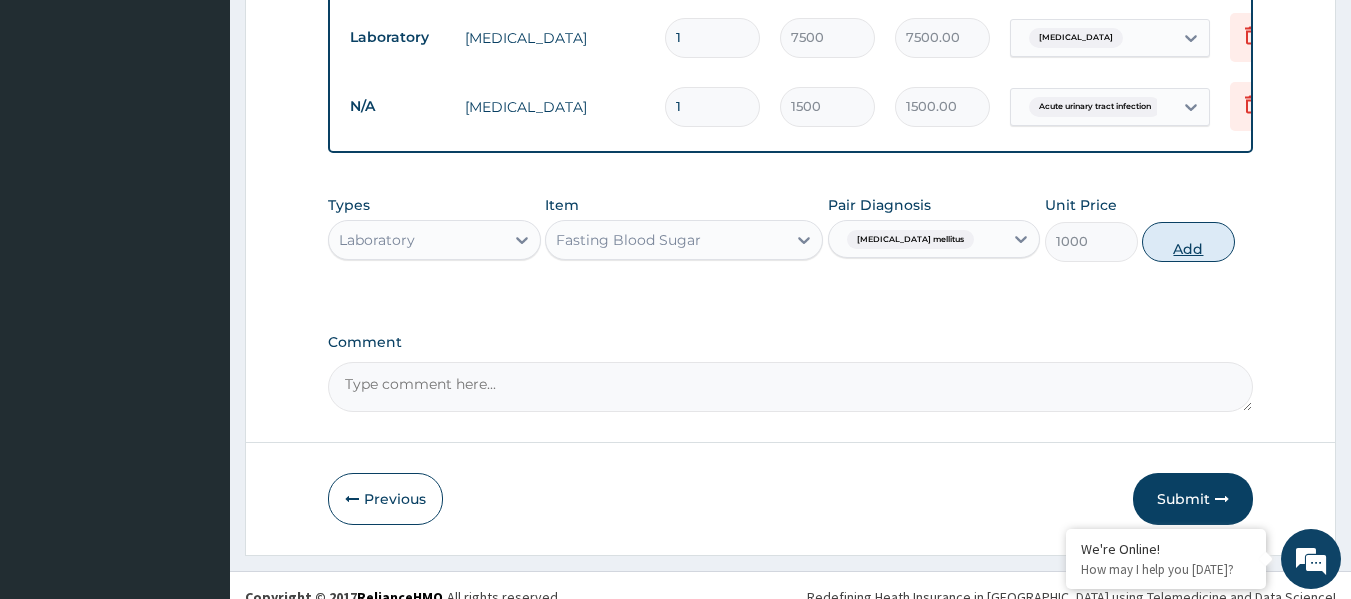 click on "Add" at bounding box center [1188, 242] 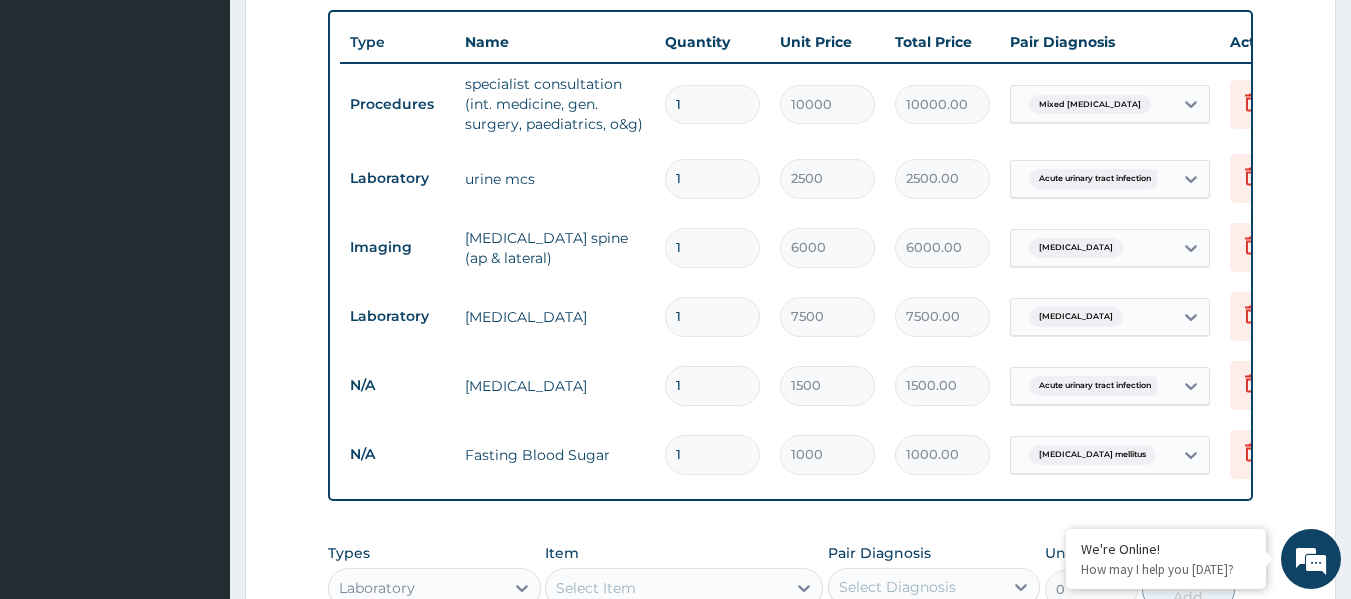 scroll, scrollTop: 850, scrollLeft: 0, axis: vertical 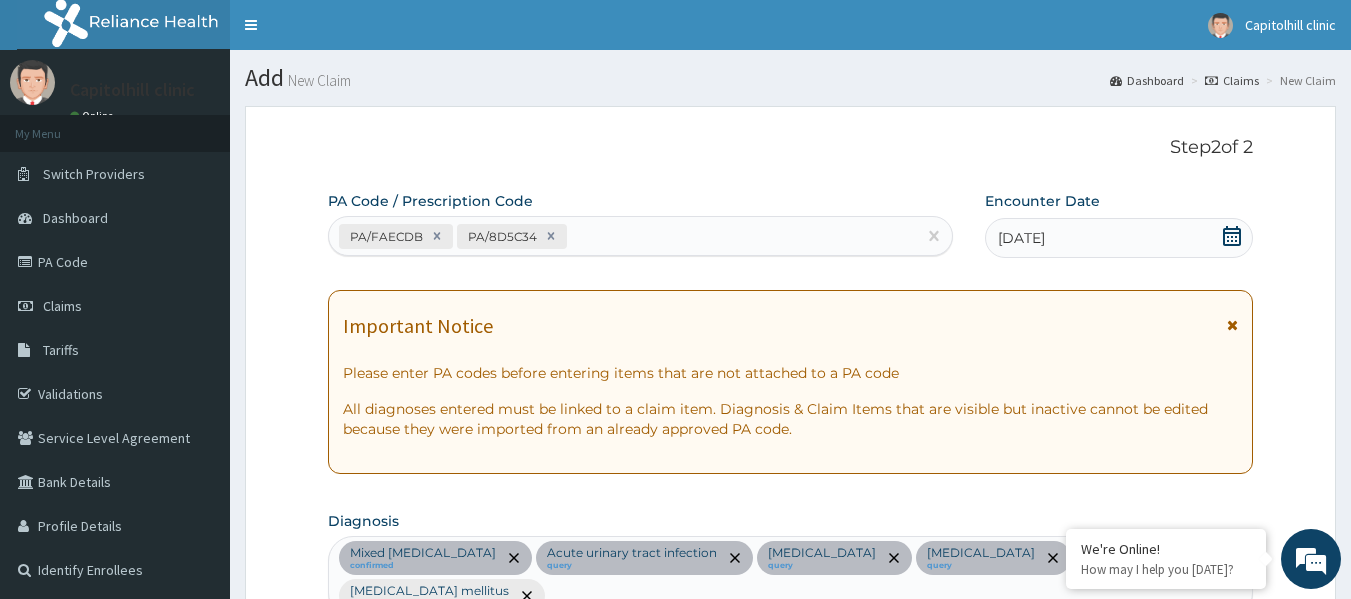 click on "PA/FAECDB PA/8D5C34" at bounding box center [623, 236] 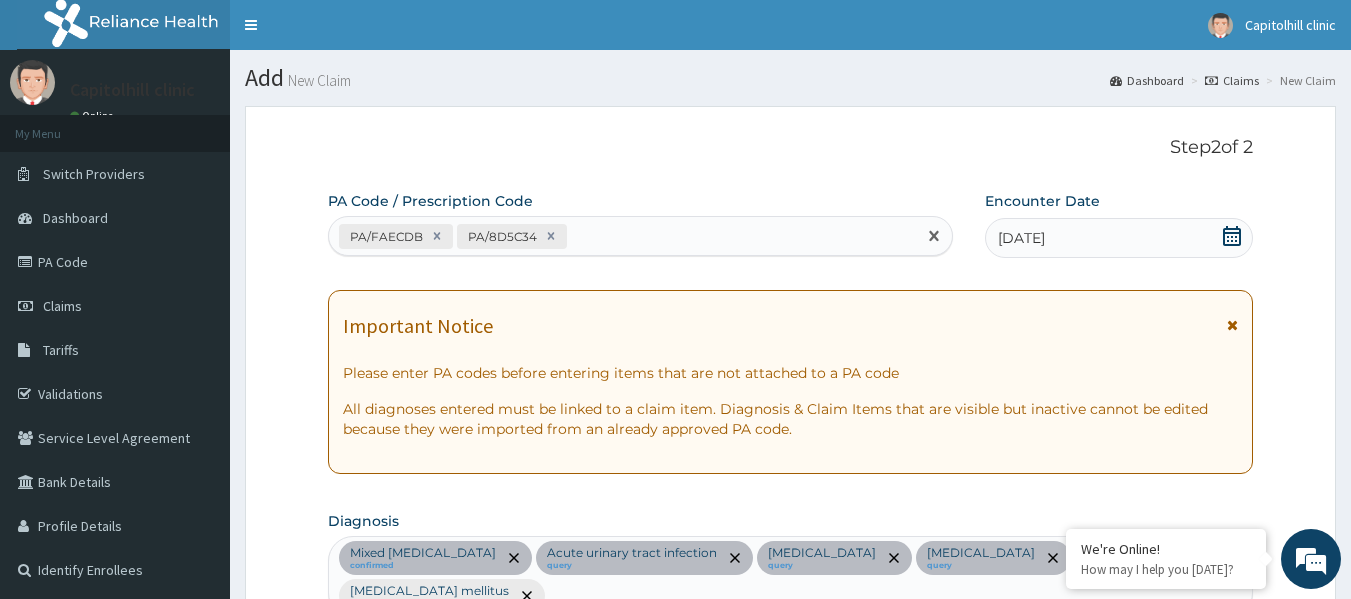 paste on "PA/BA4728" 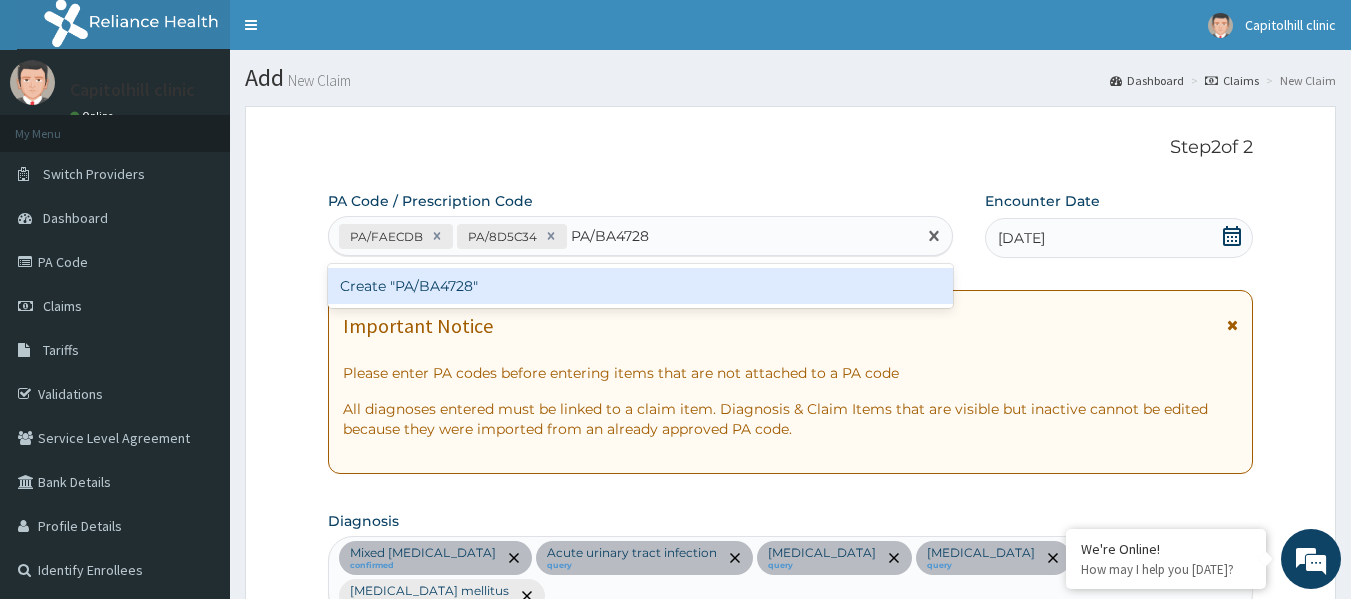 click on "Create "PA/BA4728"" at bounding box center (641, 286) 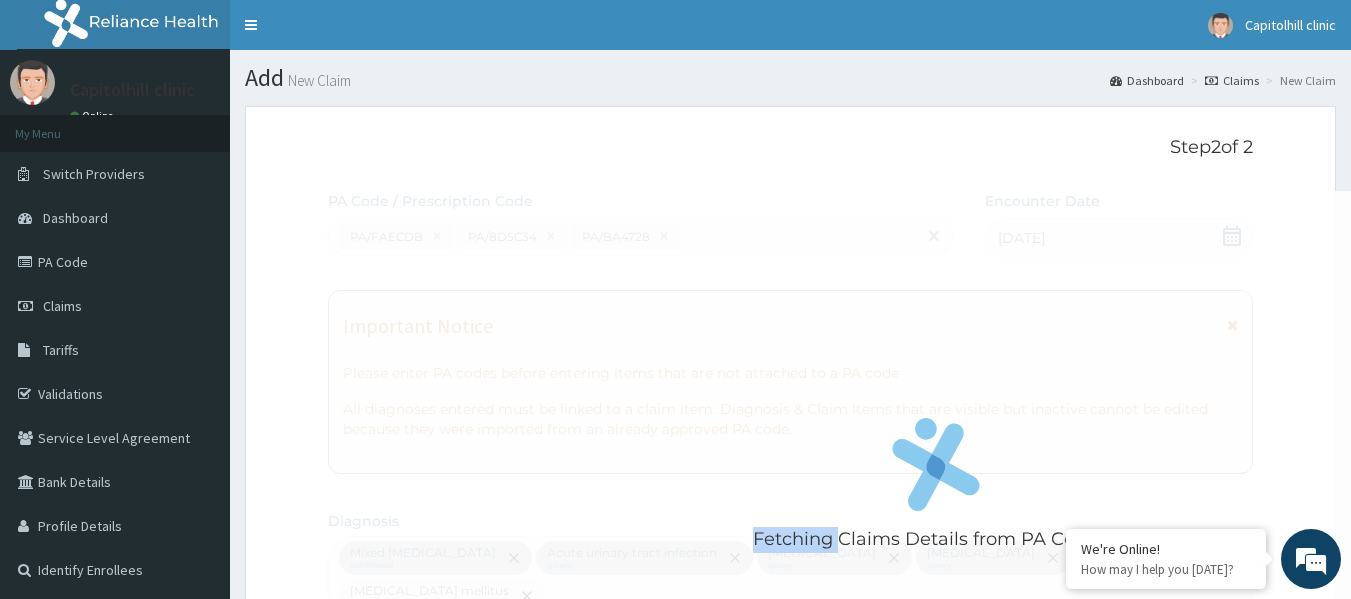 click on "Fetching Claims Details from PA Code....." at bounding box center [936, 490] 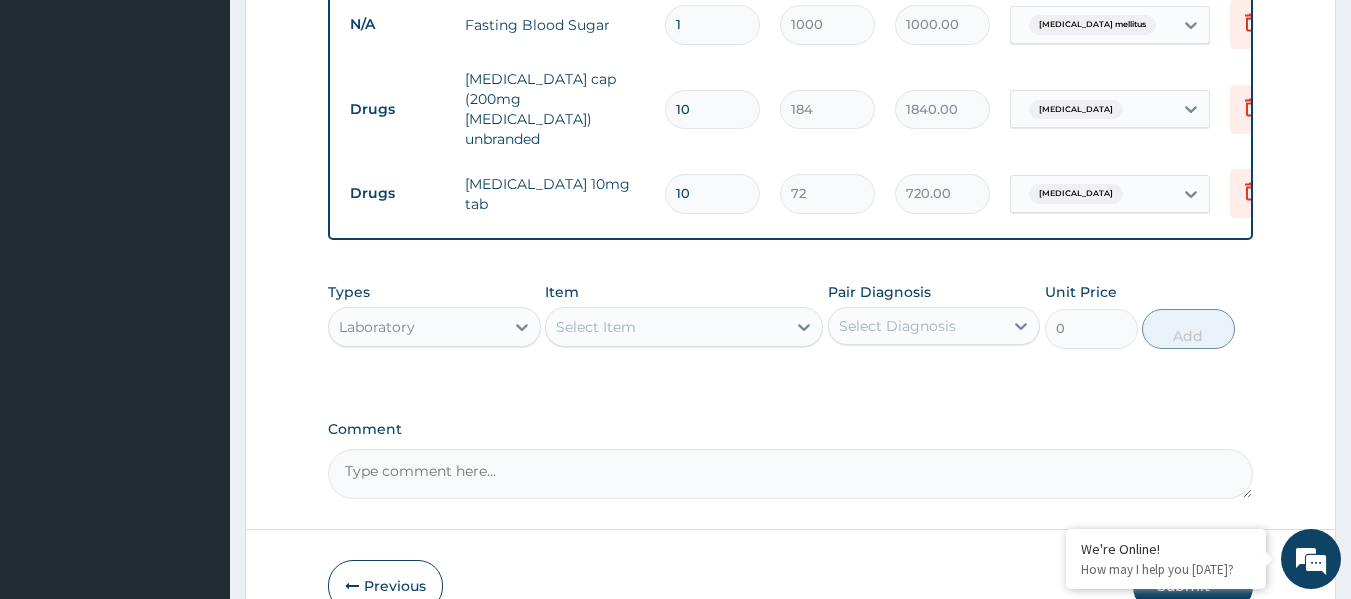 scroll, scrollTop: 1295, scrollLeft: 0, axis: vertical 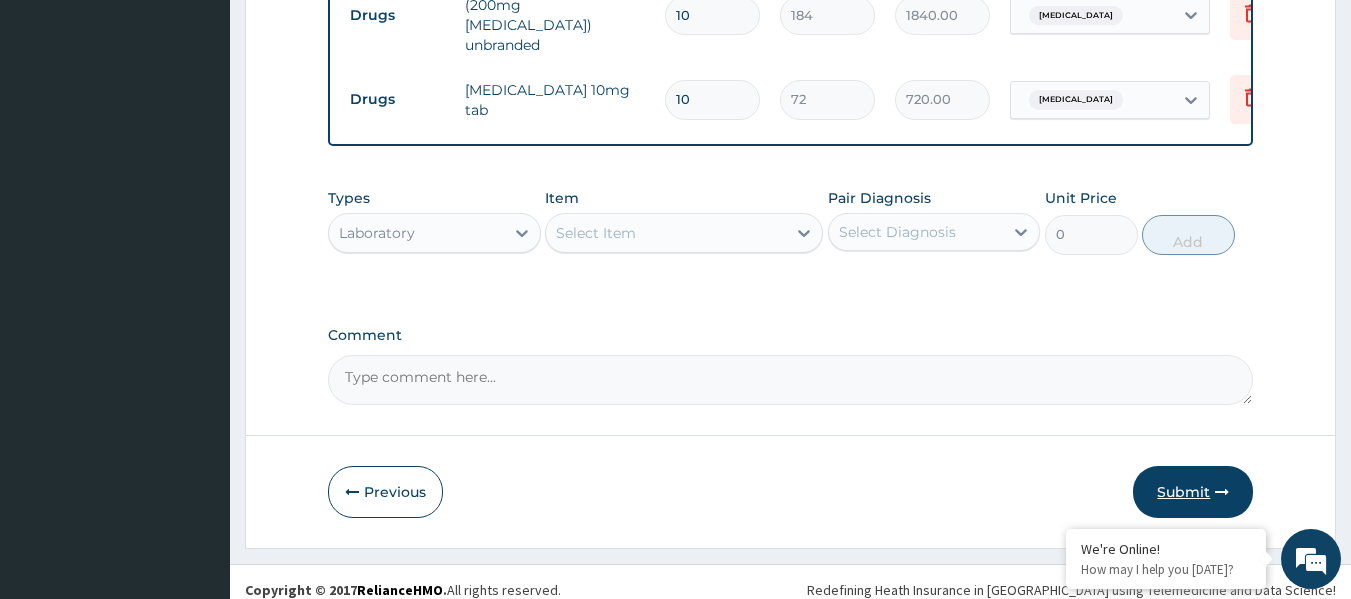 click on "Submit" at bounding box center [1193, 492] 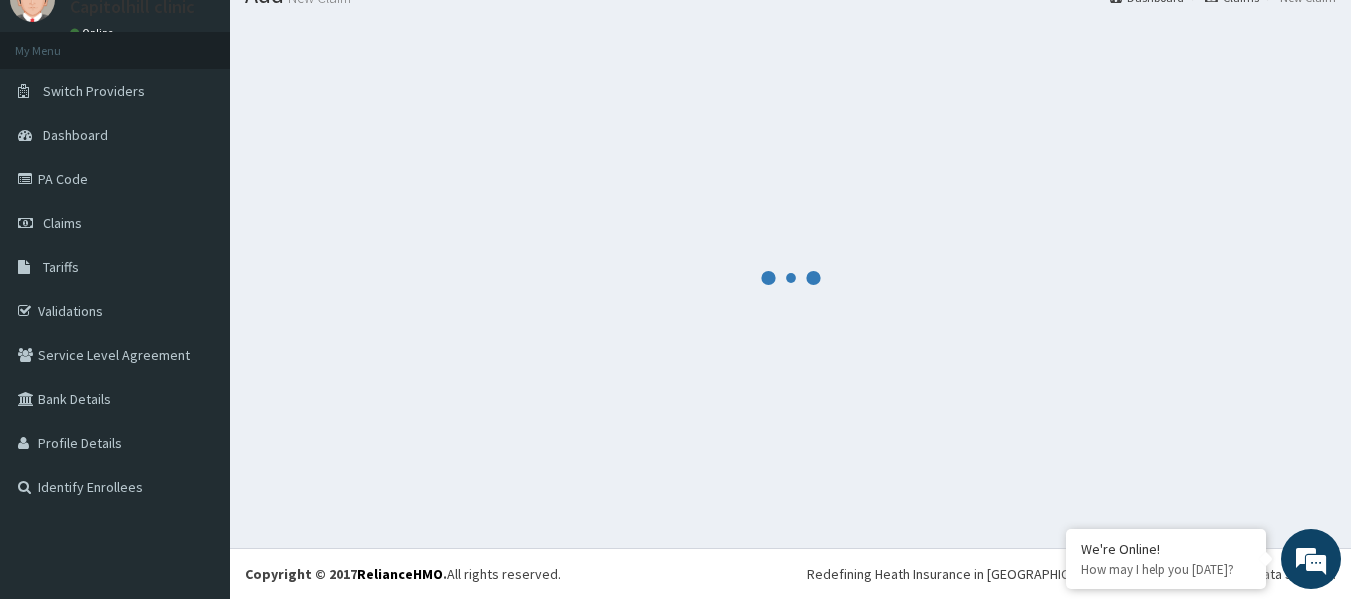 scroll, scrollTop: 83, scrollLeft: 0, axis: vertical 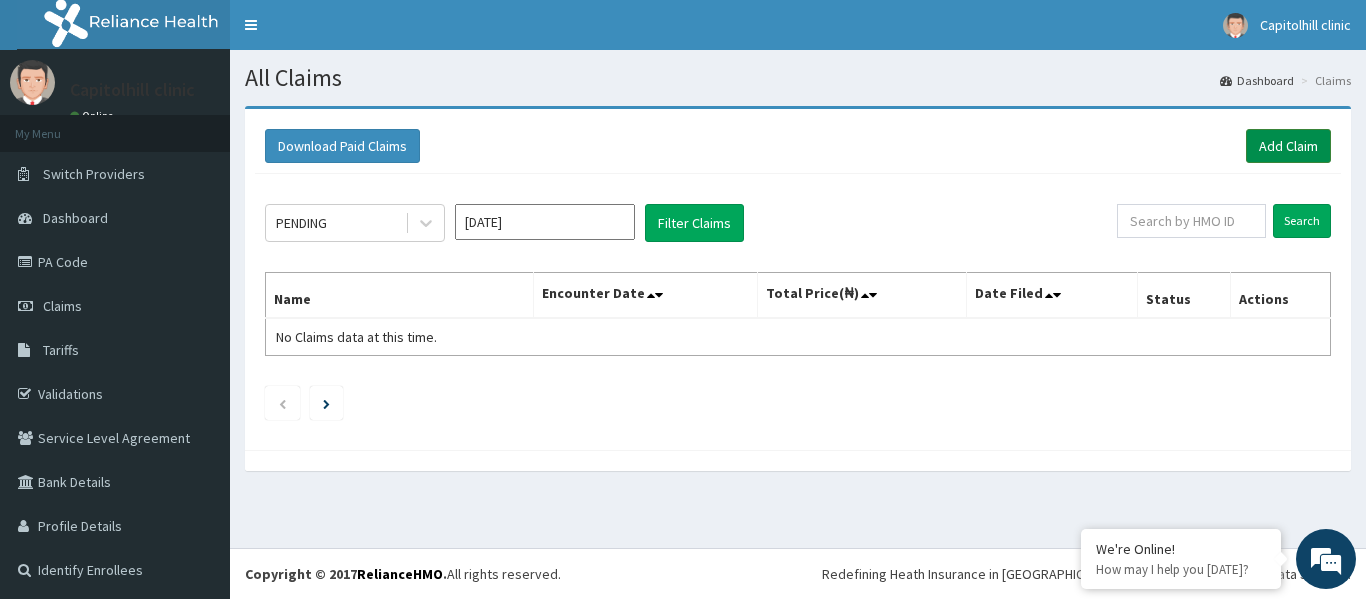 click on "Add Claim" at bounding box center [1288, 146] 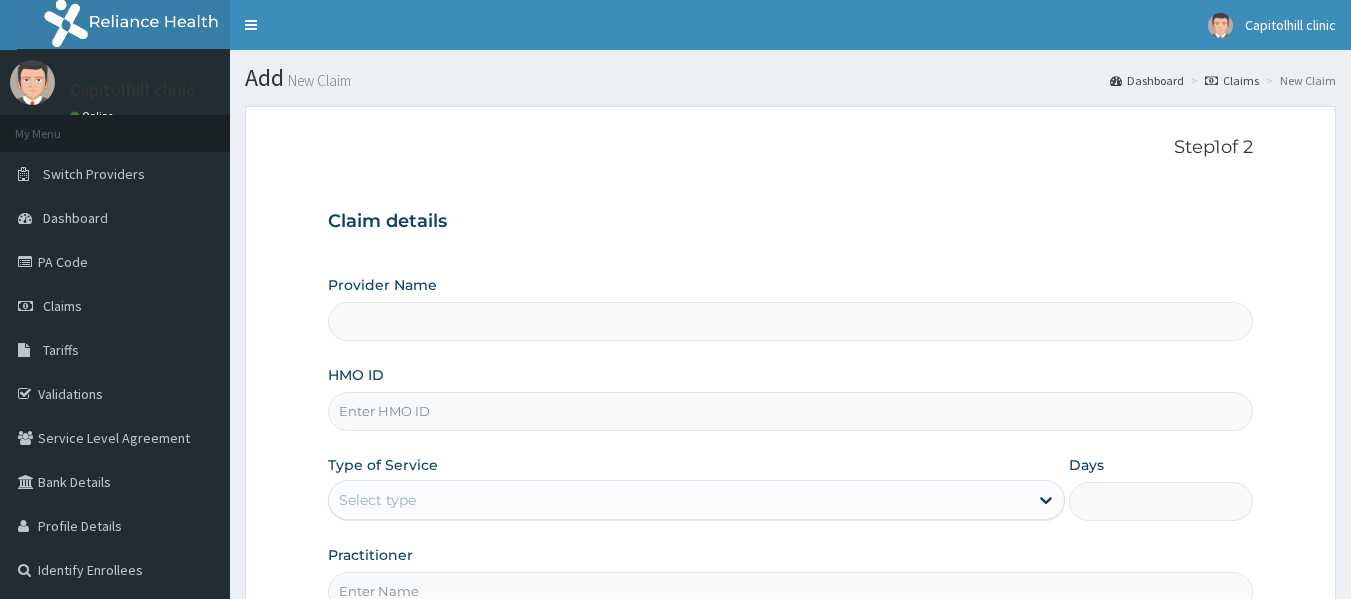 scroll, scrollTop: 0, scrollLeft: 0, axis: both 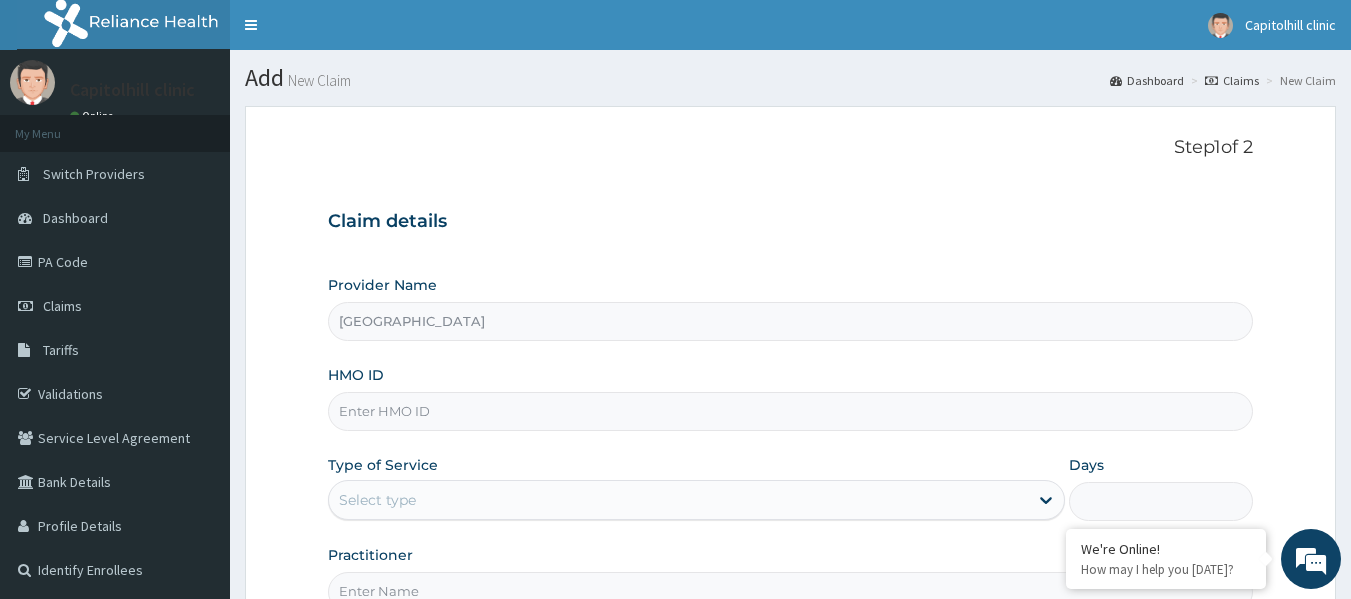 click on "HMO ID" at bounding box center [791, 411] 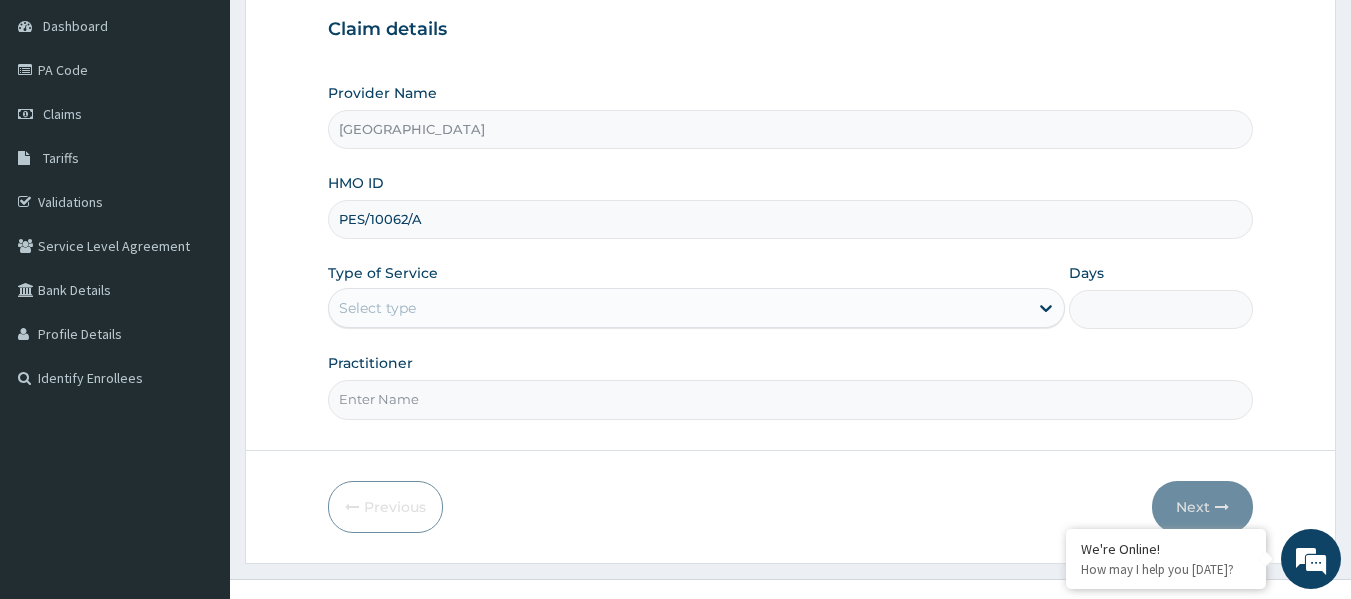 scroll, scrollTop: 200, scrollLeft: 0, axis: vertical 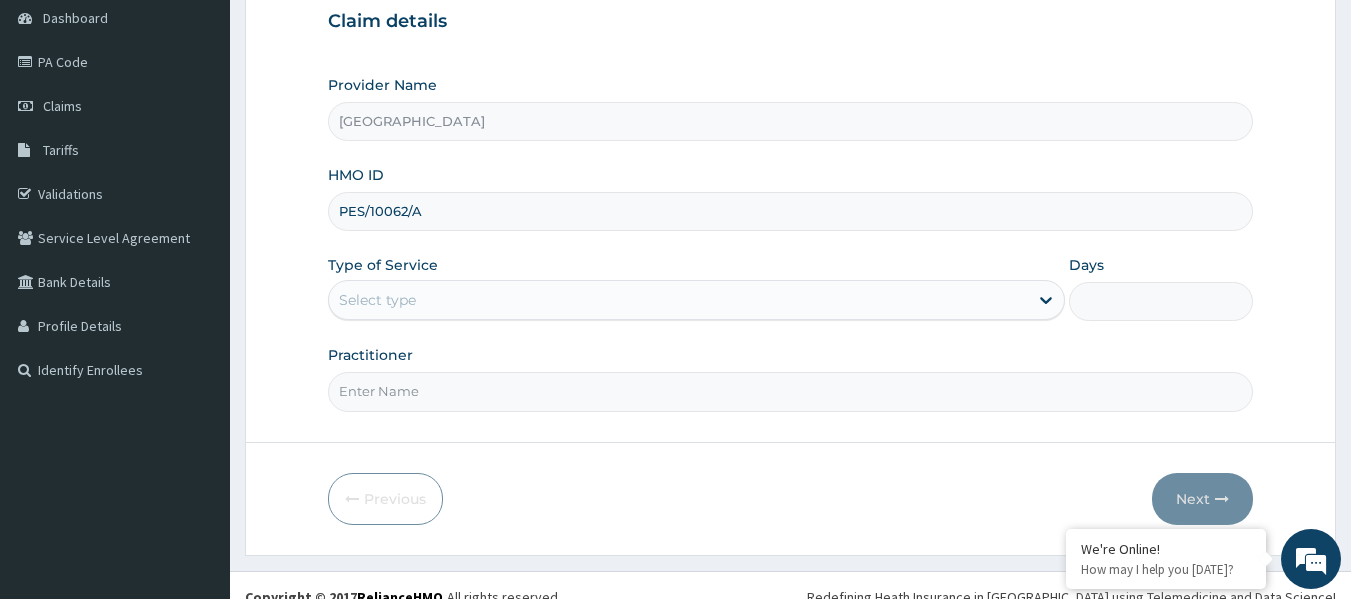 type on "PES/10062/A" 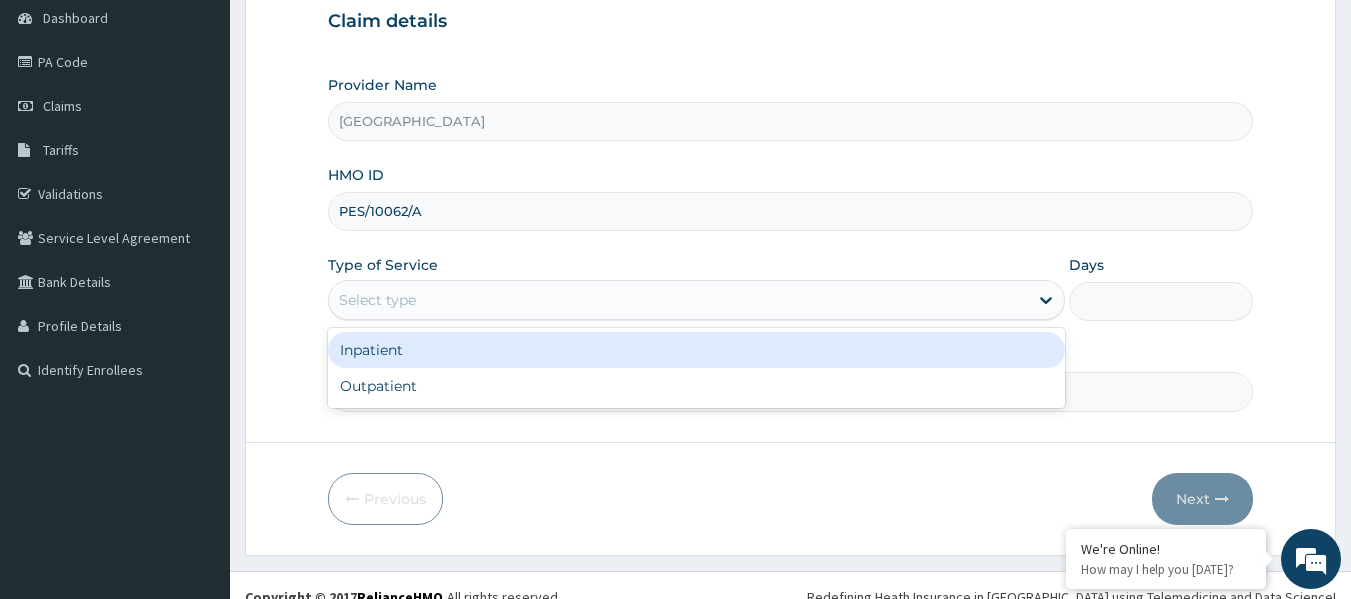 click on "Select type" at bounding box center [678, 300] 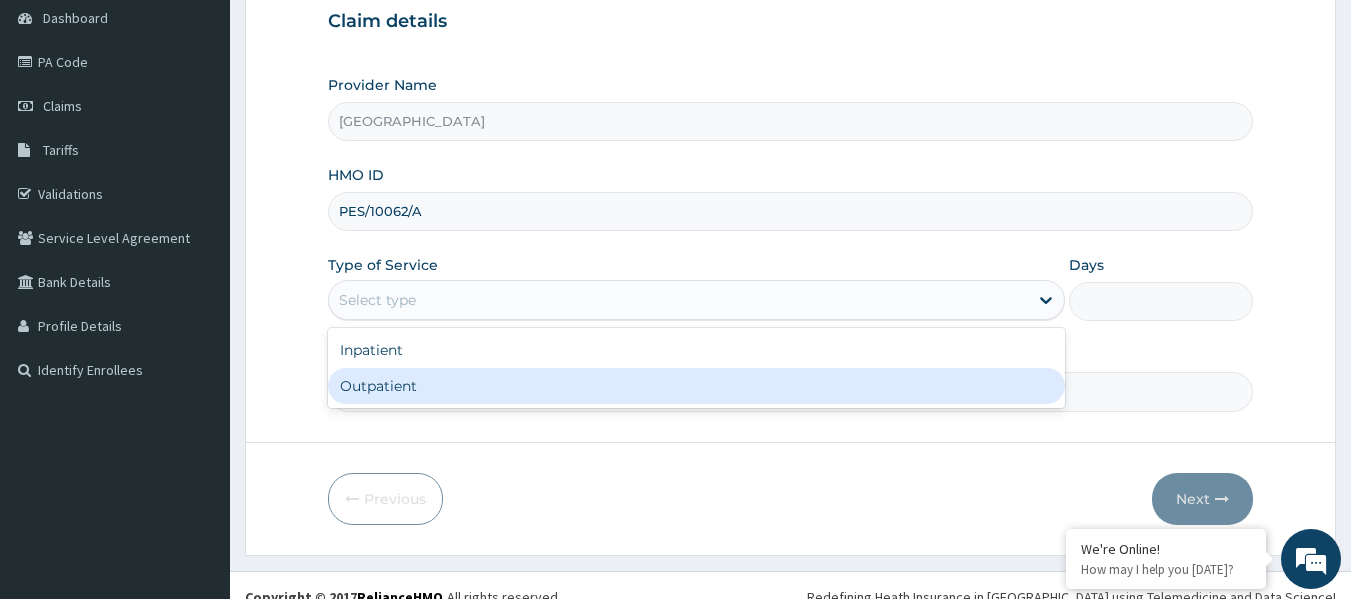 click on "Outpatient" at bounding box center (696, 386) 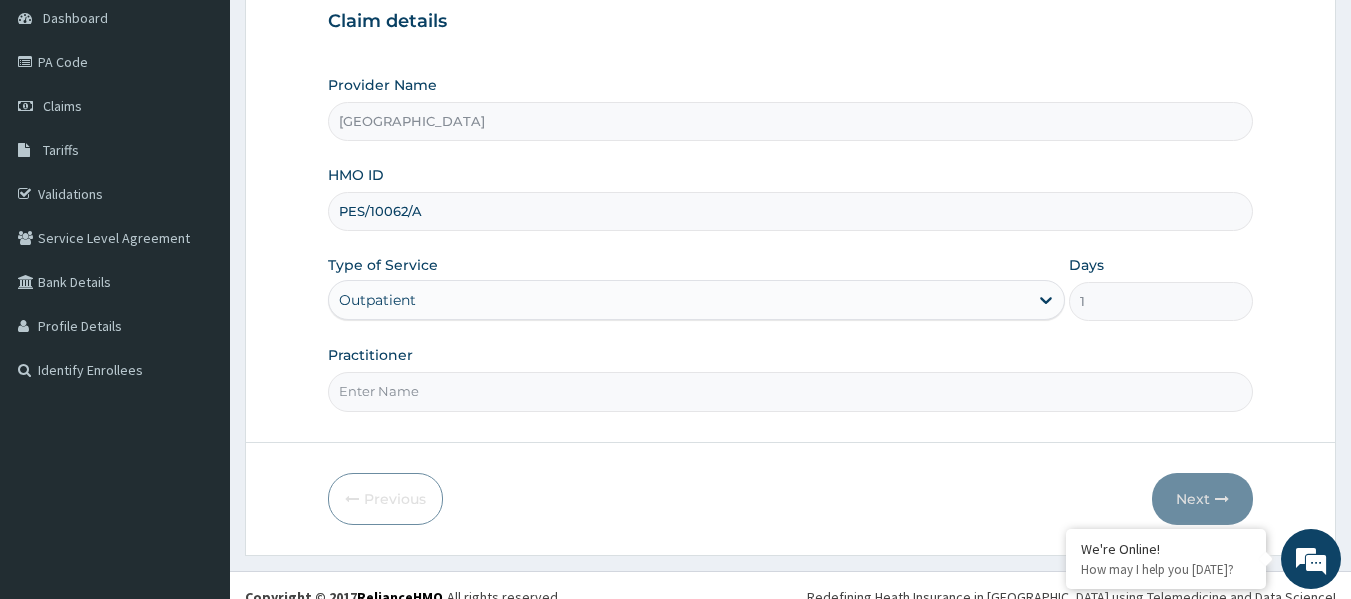 click on "Practitioner" at bounding box center [791, 391] 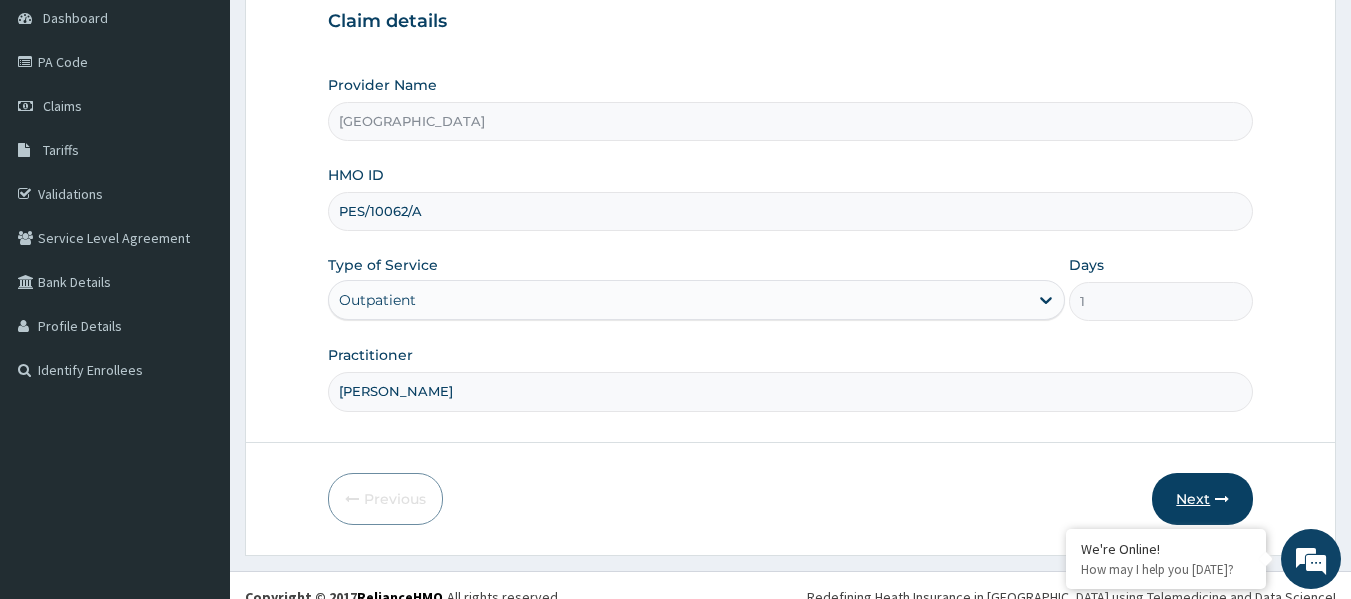 type on "[PERSON_NAME]" 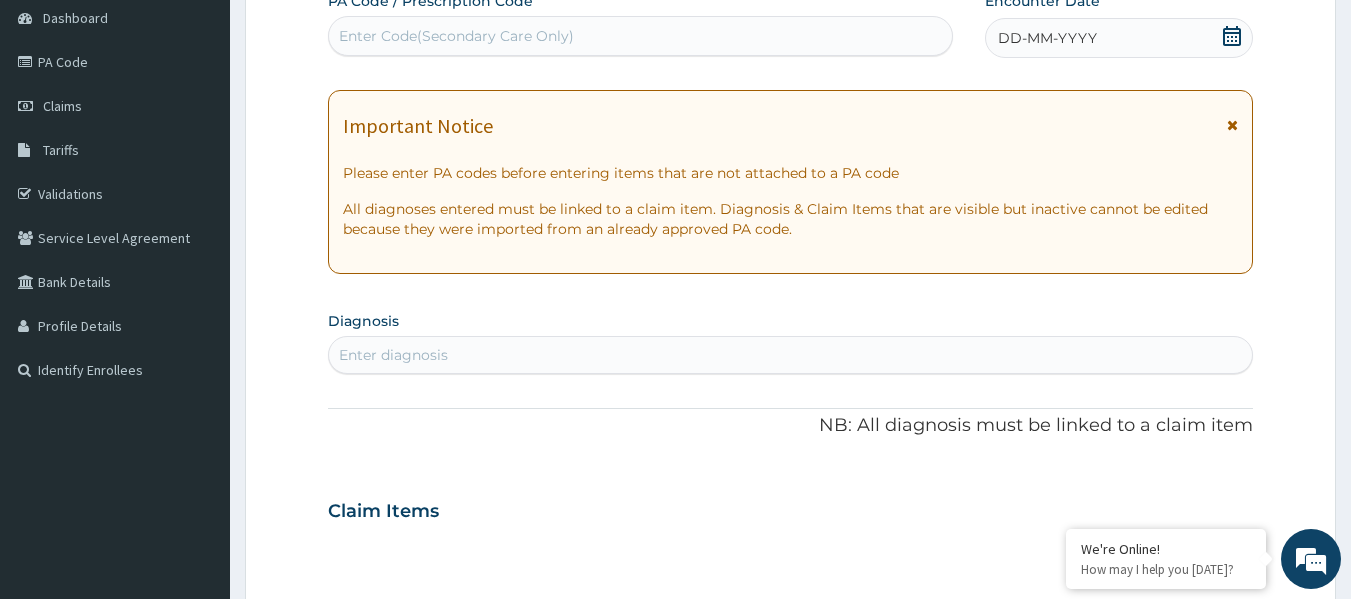 click 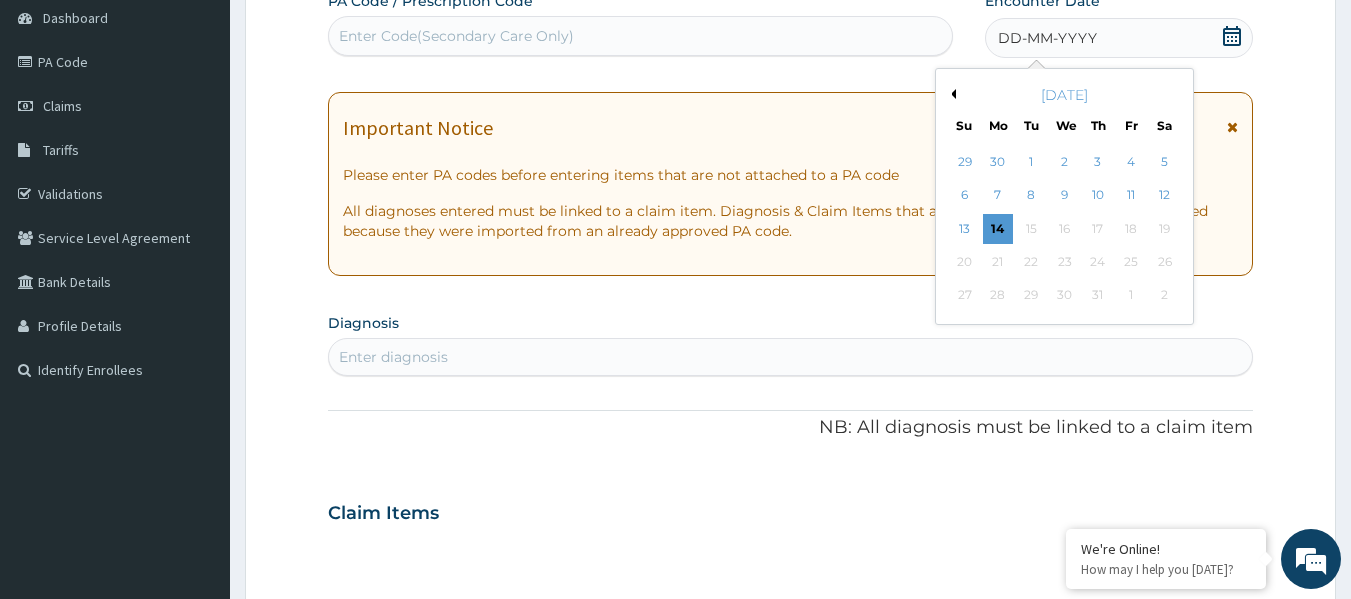 click on "Previous Month" at bounding box center [951, 94] 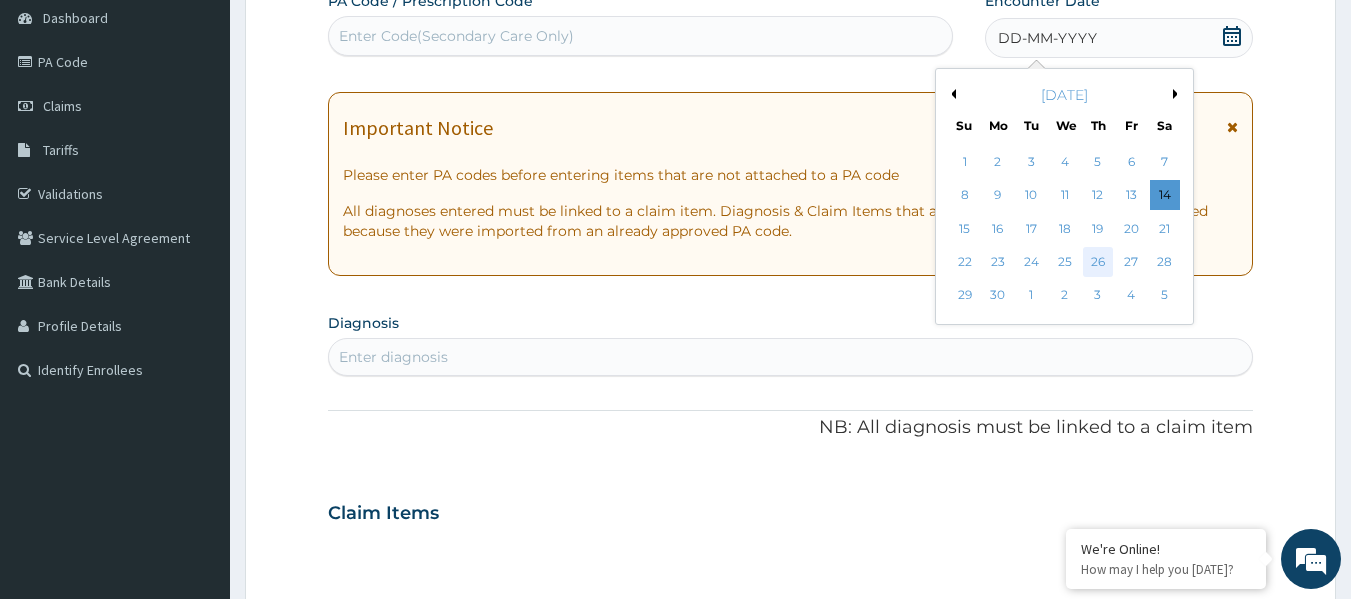click on "26" at bounding box center [1098, 262] 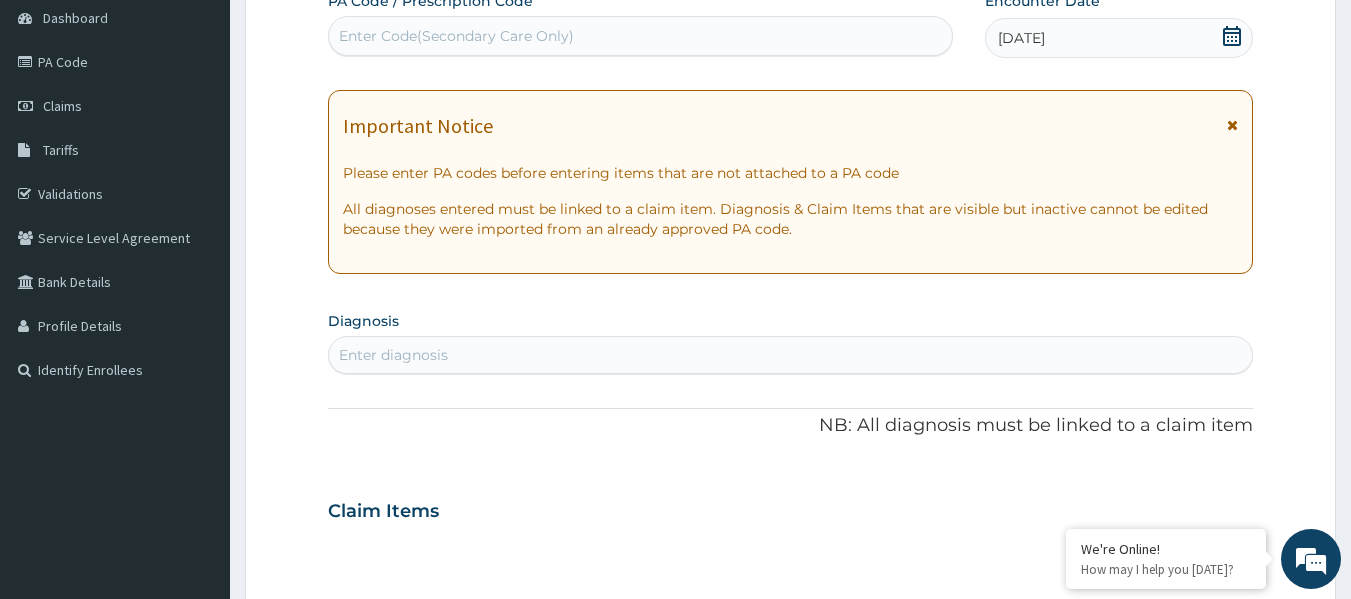 click on "Enter diagnosis" at bounding box center (393, 355) 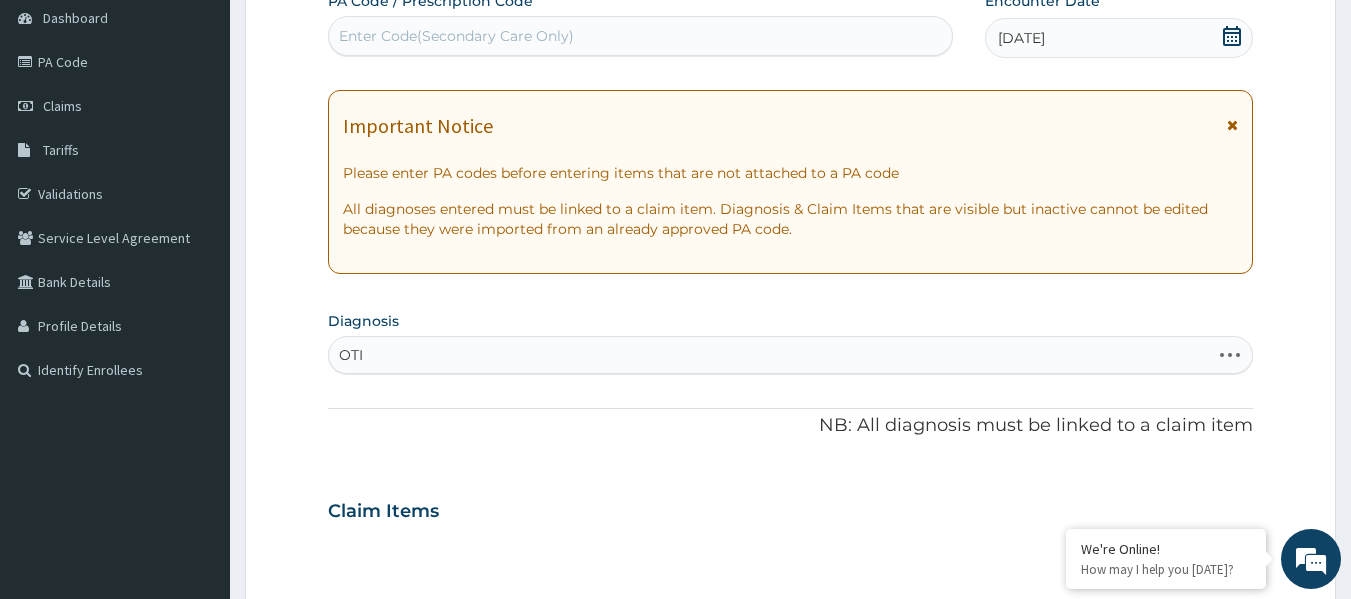type on "OTIT" 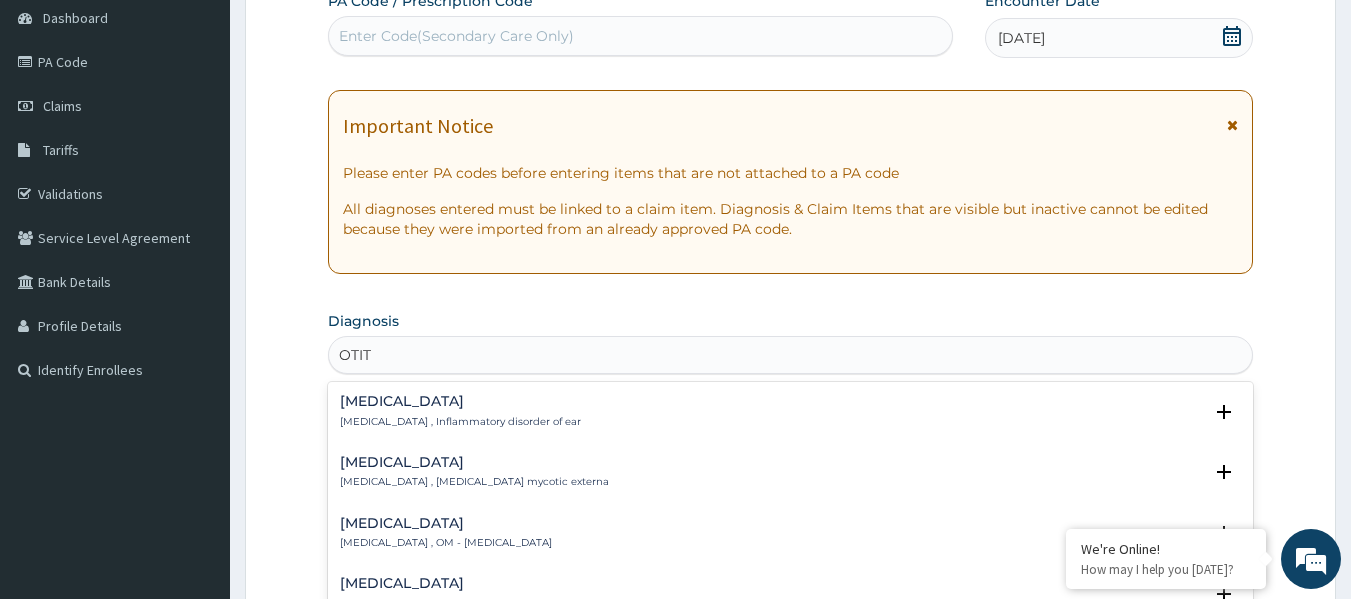 click on "Otitis media , OM - Otitis media" at bounding box center [446, 543] 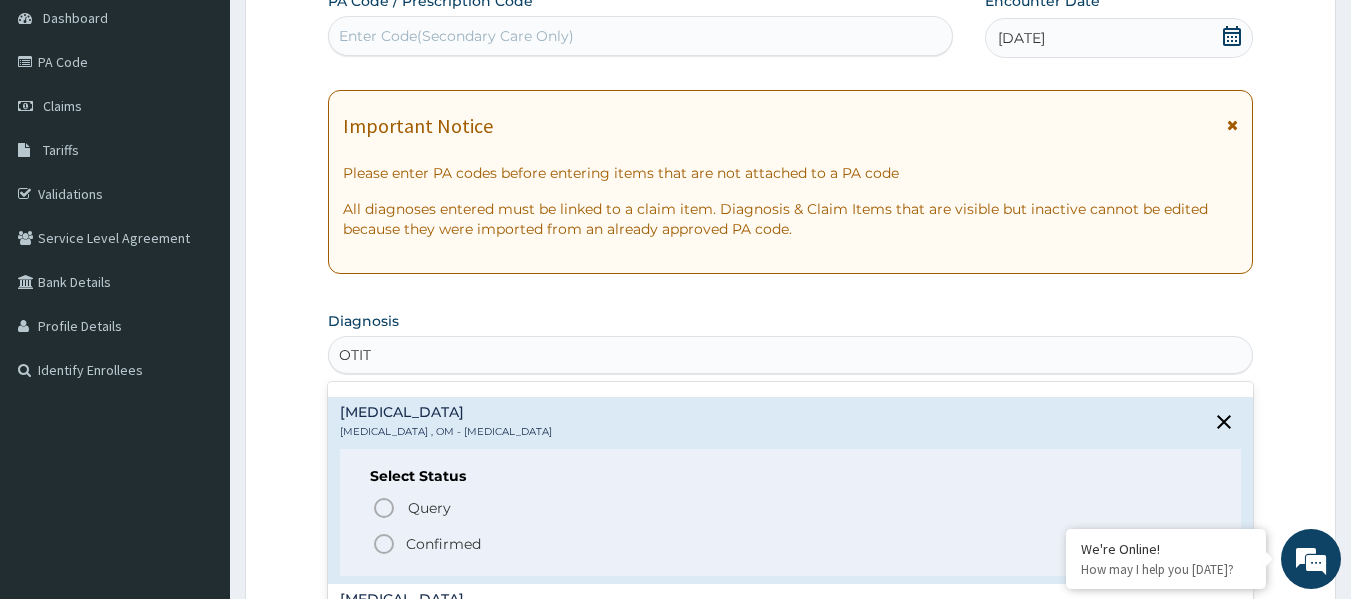 scroll, scrollTop: 200, scrollLeft: 0, axis: vertical 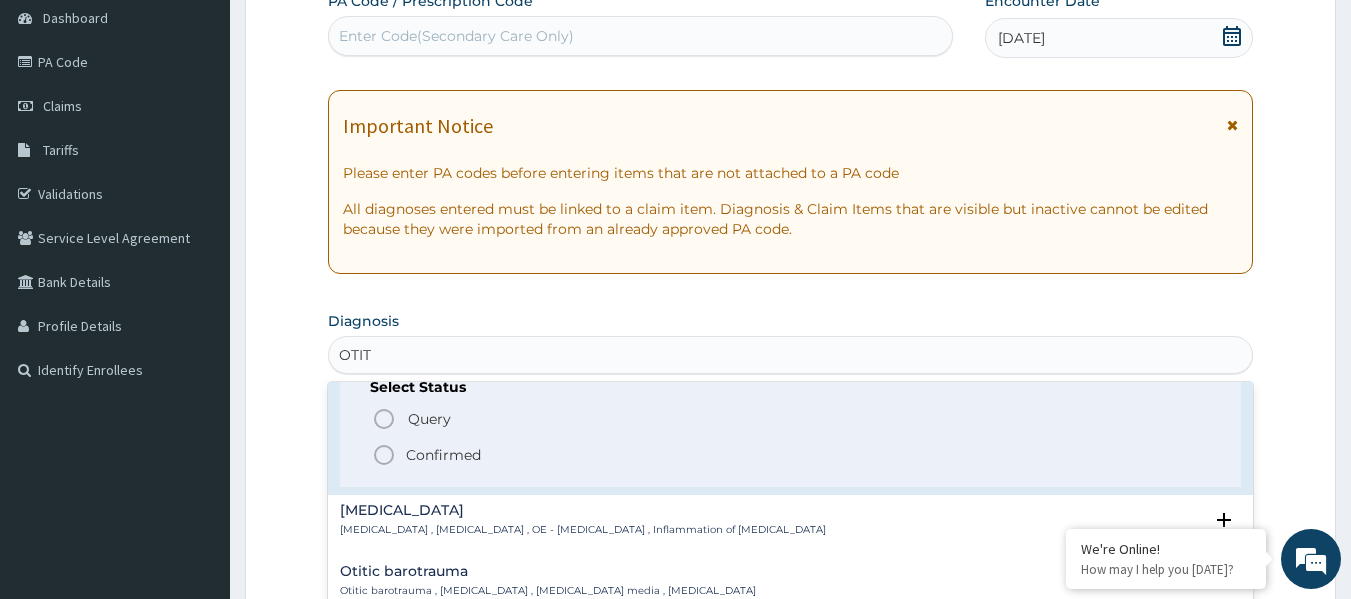 click on "Select Status Query Query covers suspected (?), Keep in view (kiv), Ruled out (r/o) Confirmed" at bounding box center (791, 423) 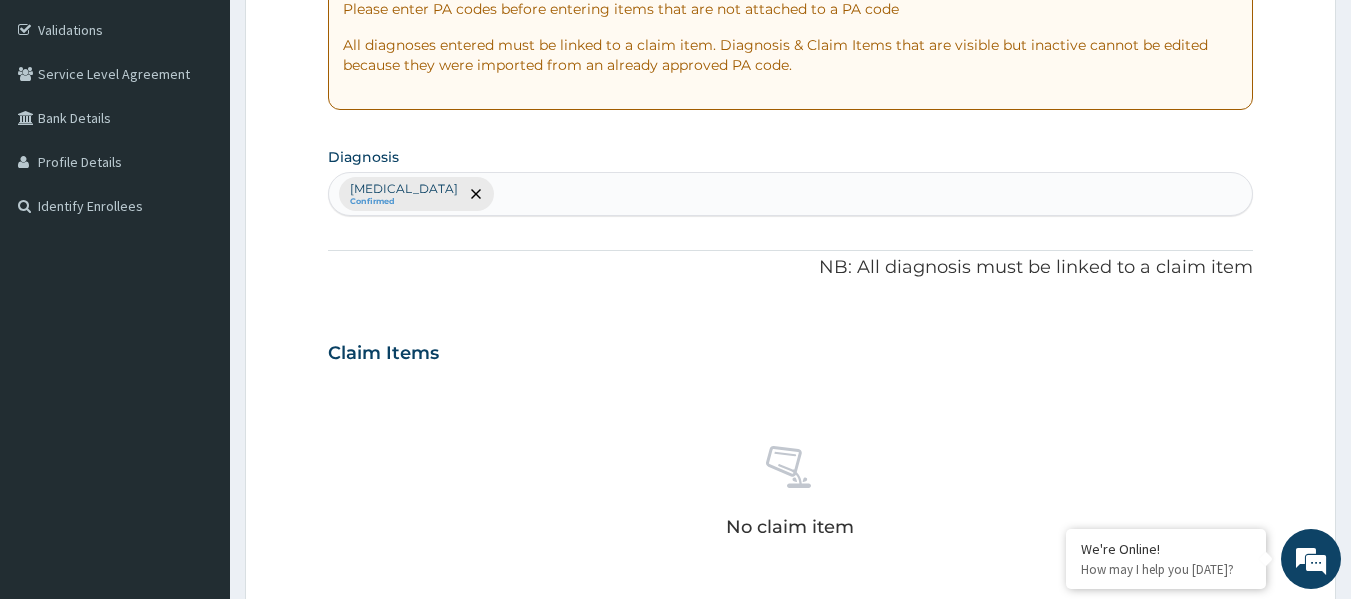 scroll, scrollTop: 600, scrollLeft: 0, axis: vertical 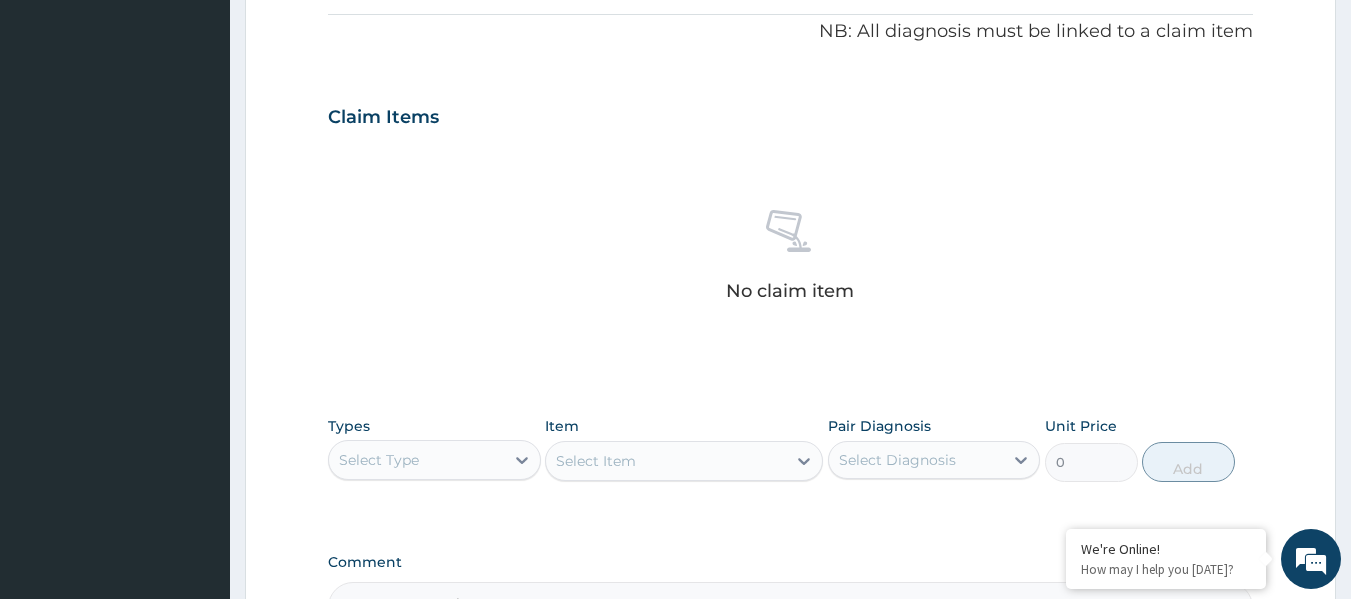 click on "Select Type" at bounding box center [416, 460] 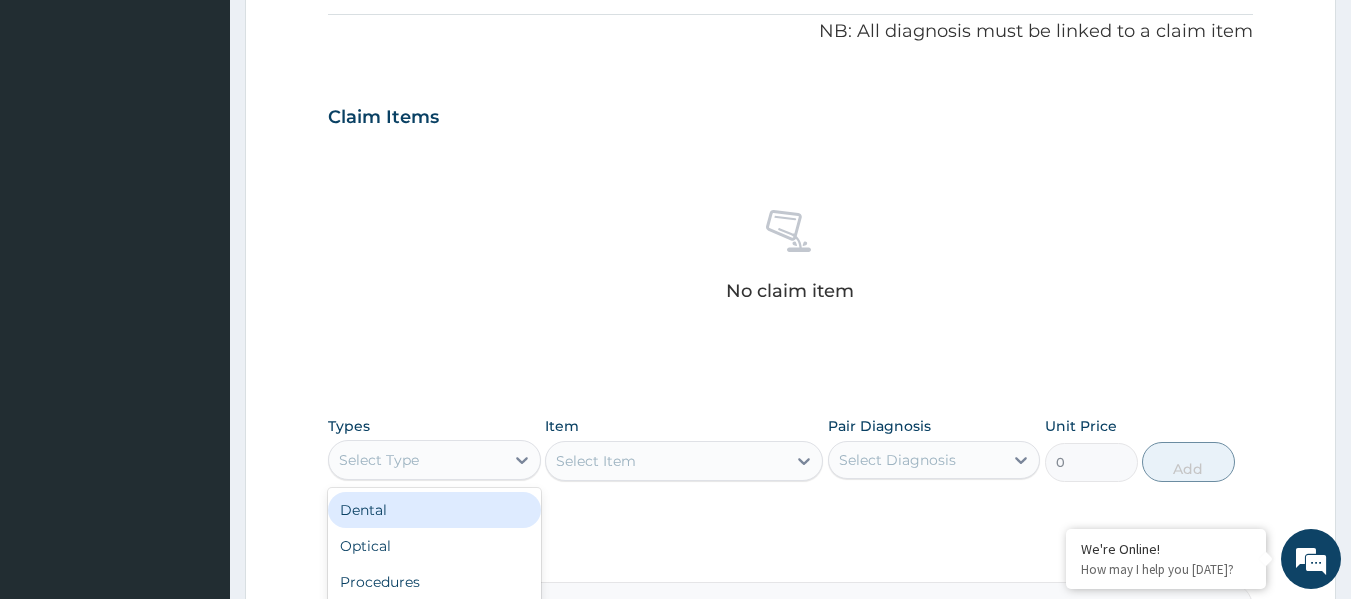 click on "Select Type" at bounding box center [416, 460] 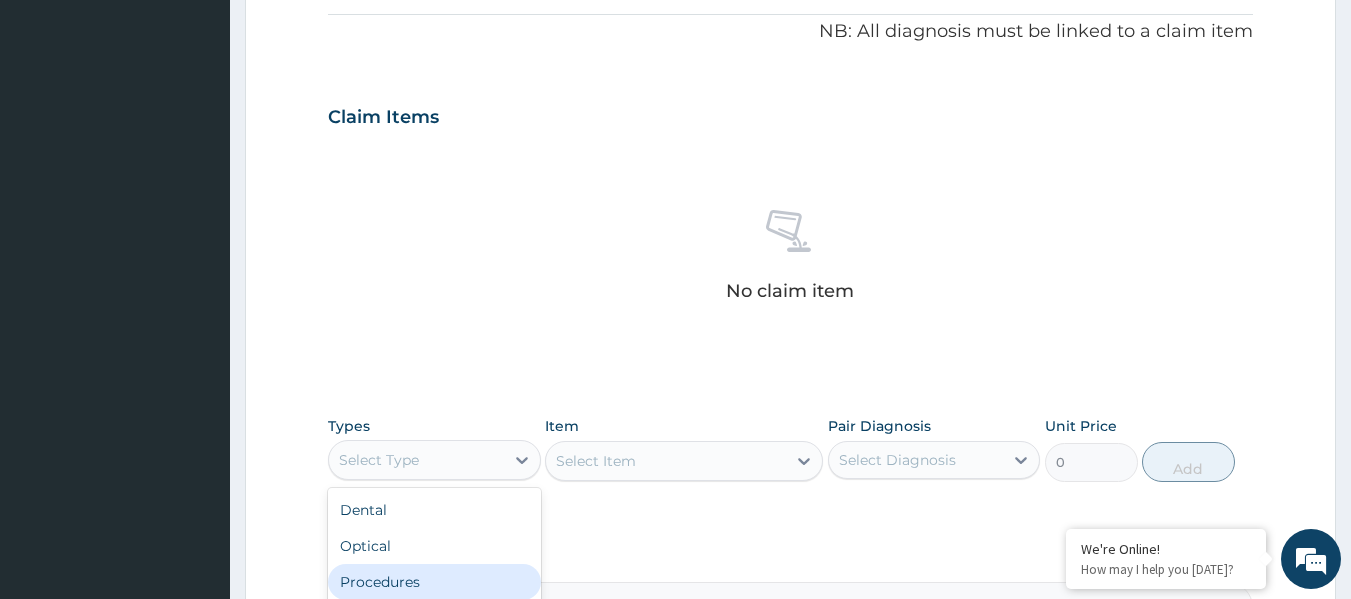 click on "Procedures" at bounding box center (434, 582) 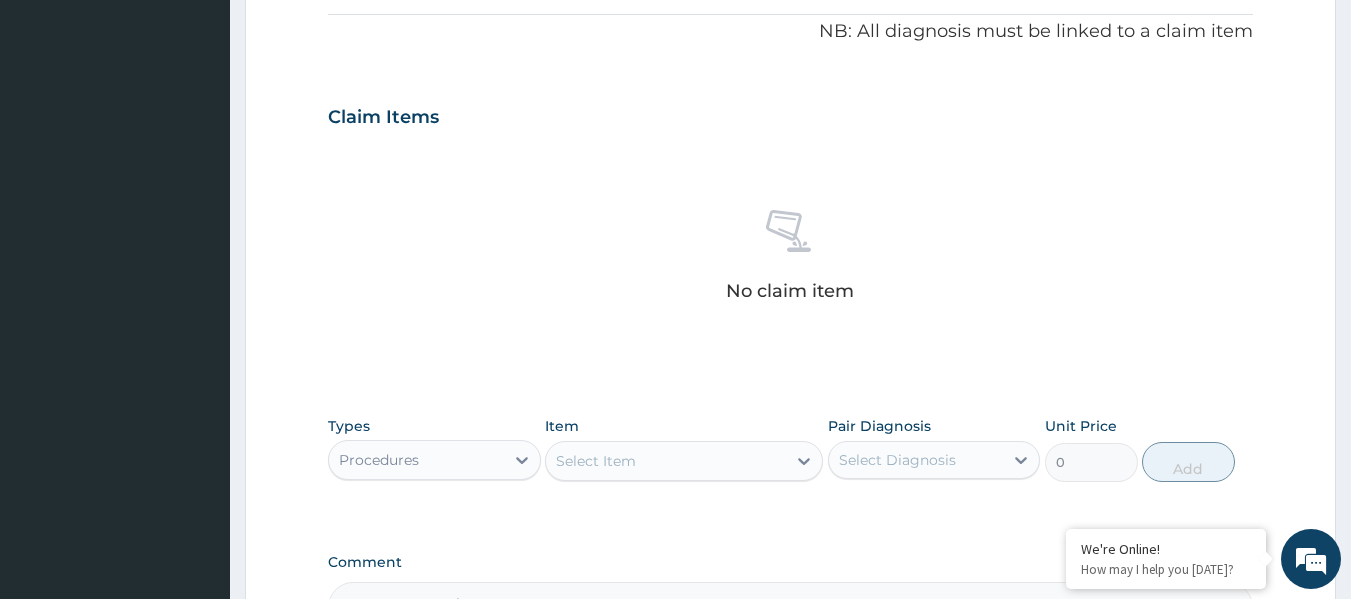 click on "Select Item" at bounding box center [666, 461] 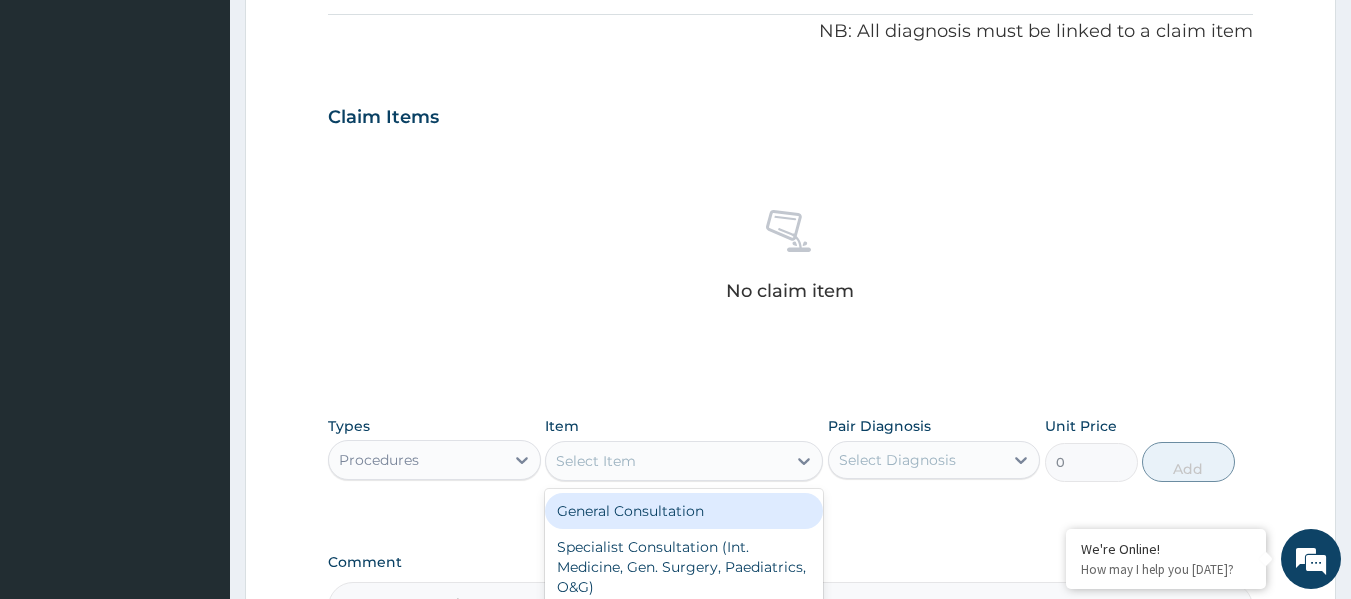 drag, startPoint x: 685, startPoint y: 503, endPoint x: 761, endPoint y: 504, distance: 76.00658 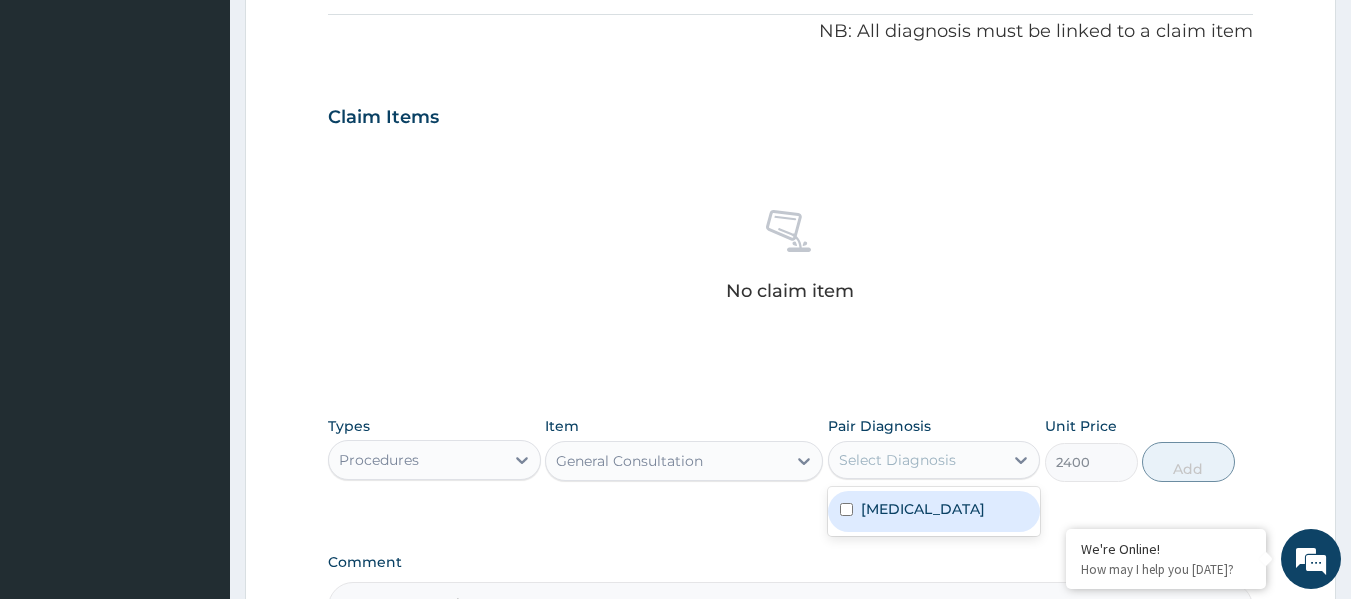 click on "Select Diagnosis" at bounding box center [916, 460] 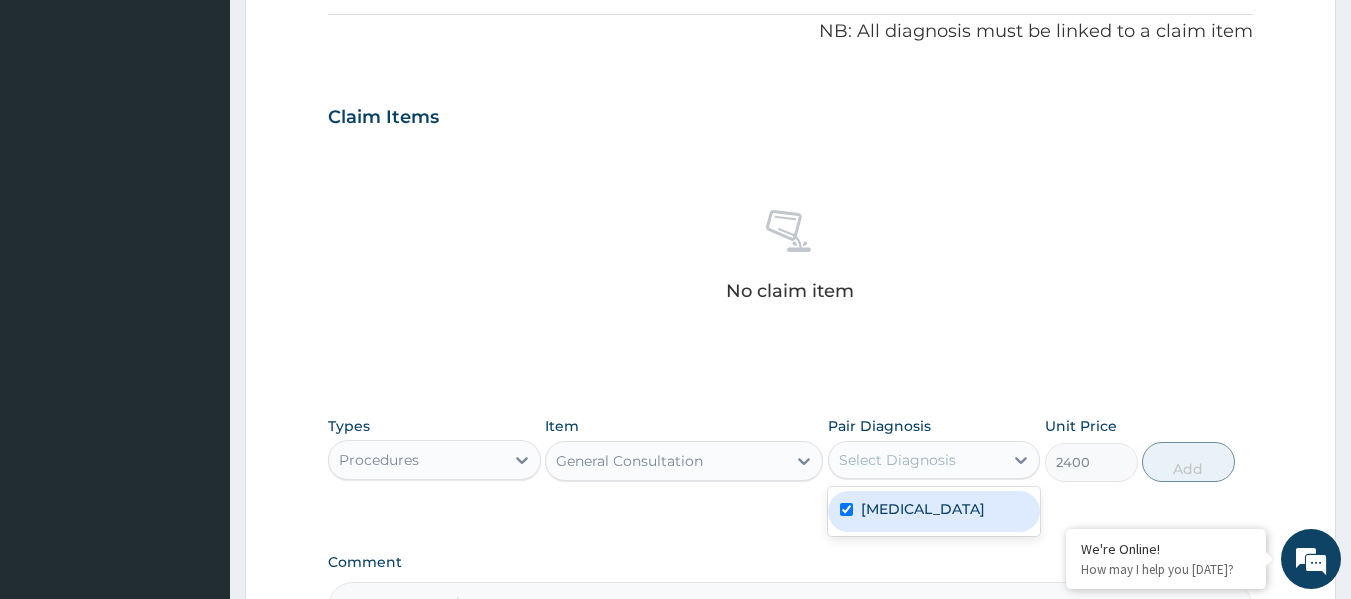 checkbox on "true" 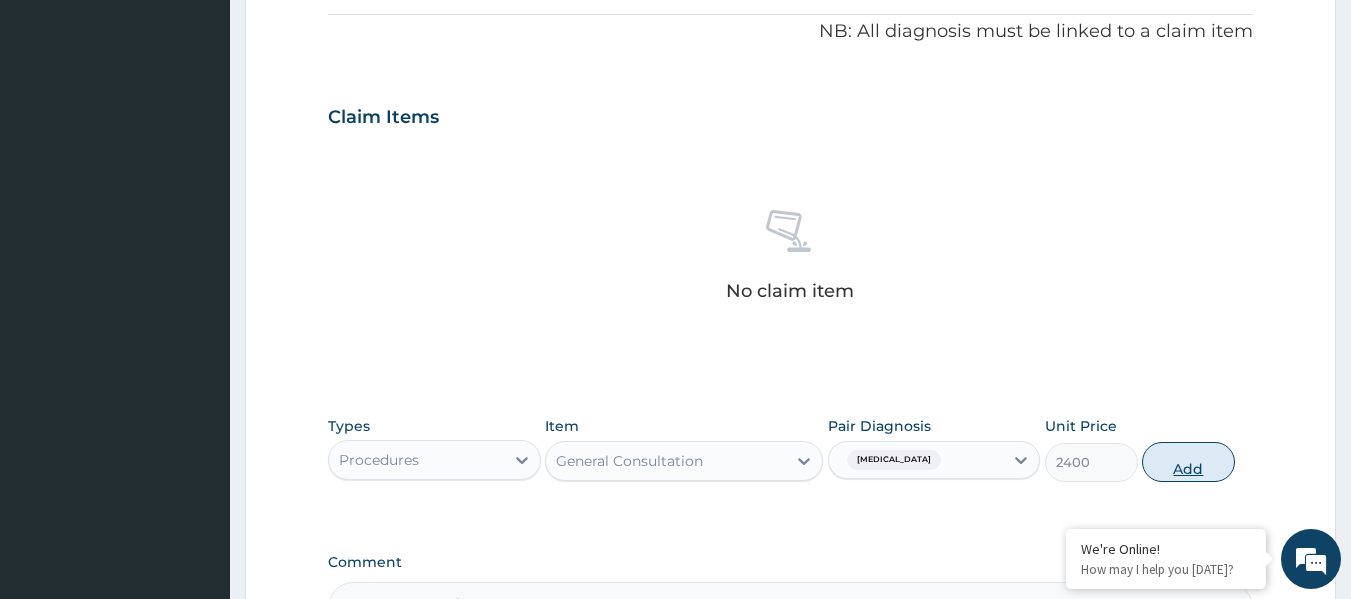 click on "Add" at bounding box center [1188, 462] 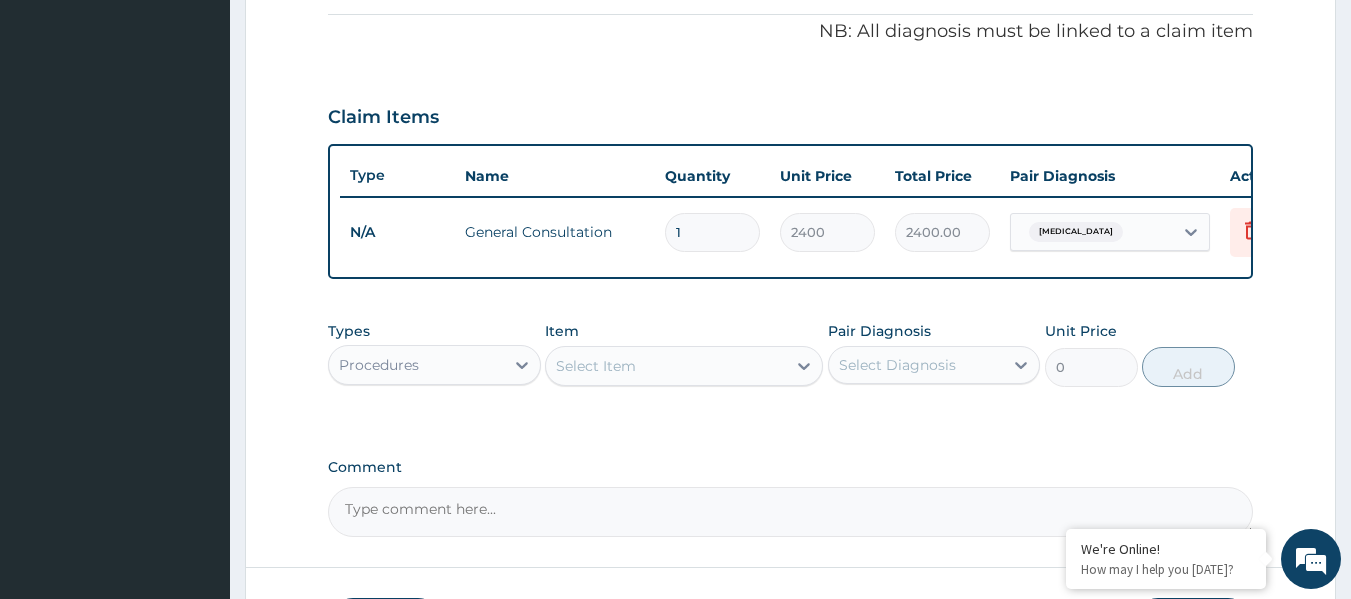 click on "Procedures" at bounding box center (416, 365) 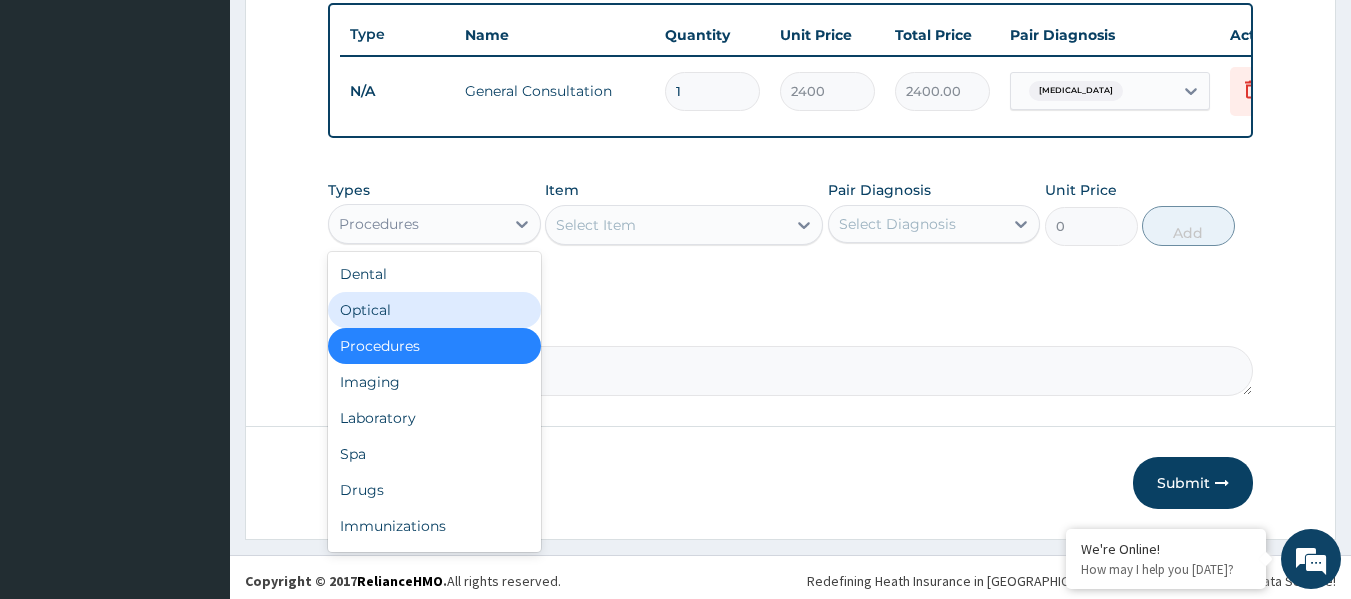 scroll, scrollTop: 763, scrollLeft: 0, axis: vertical 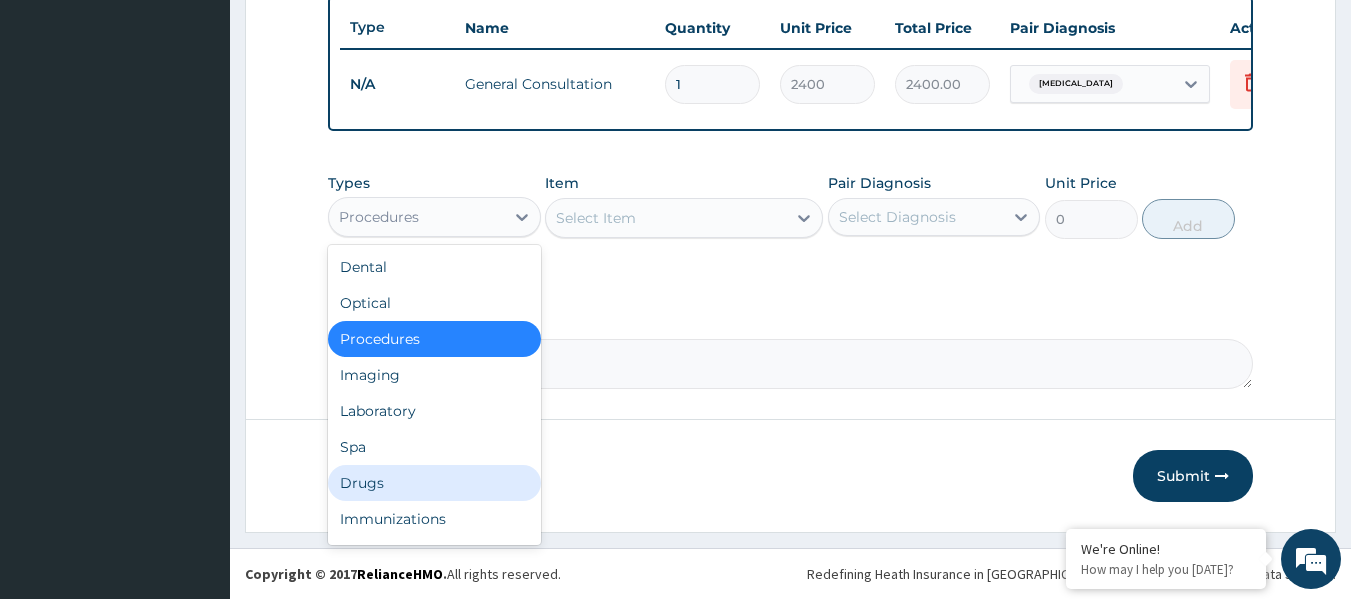 click on "Drugs" at bounding box center (434, 483) 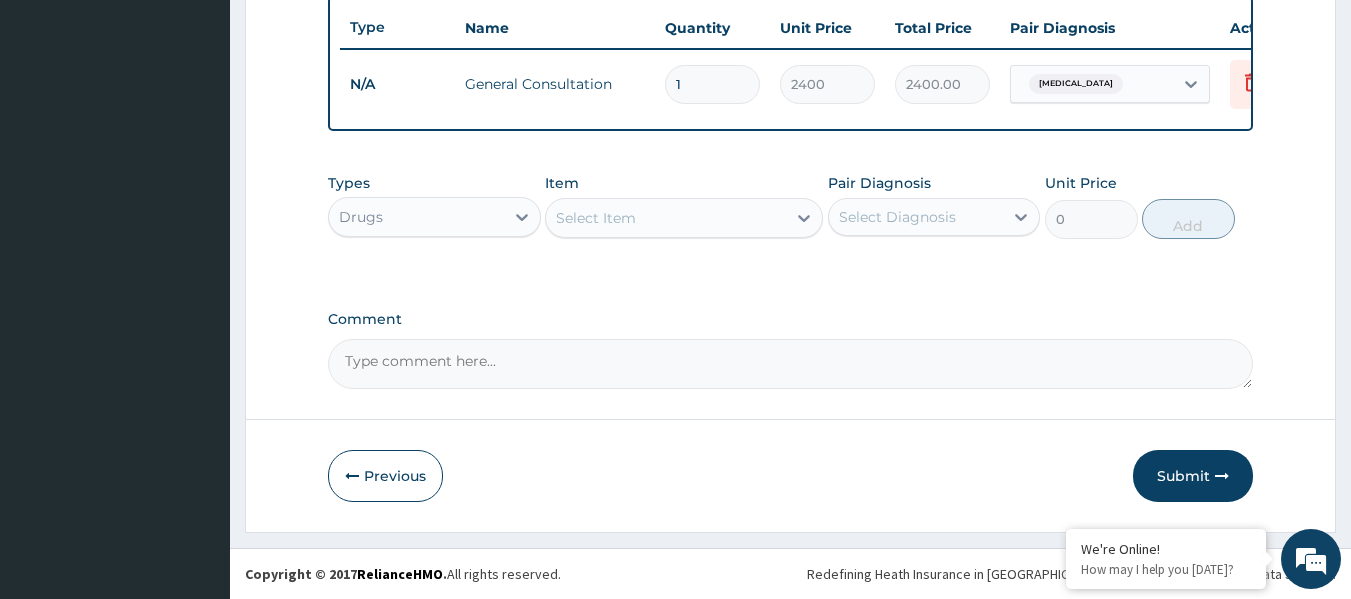 click on "Select Item" at bounding box center (666, 218) 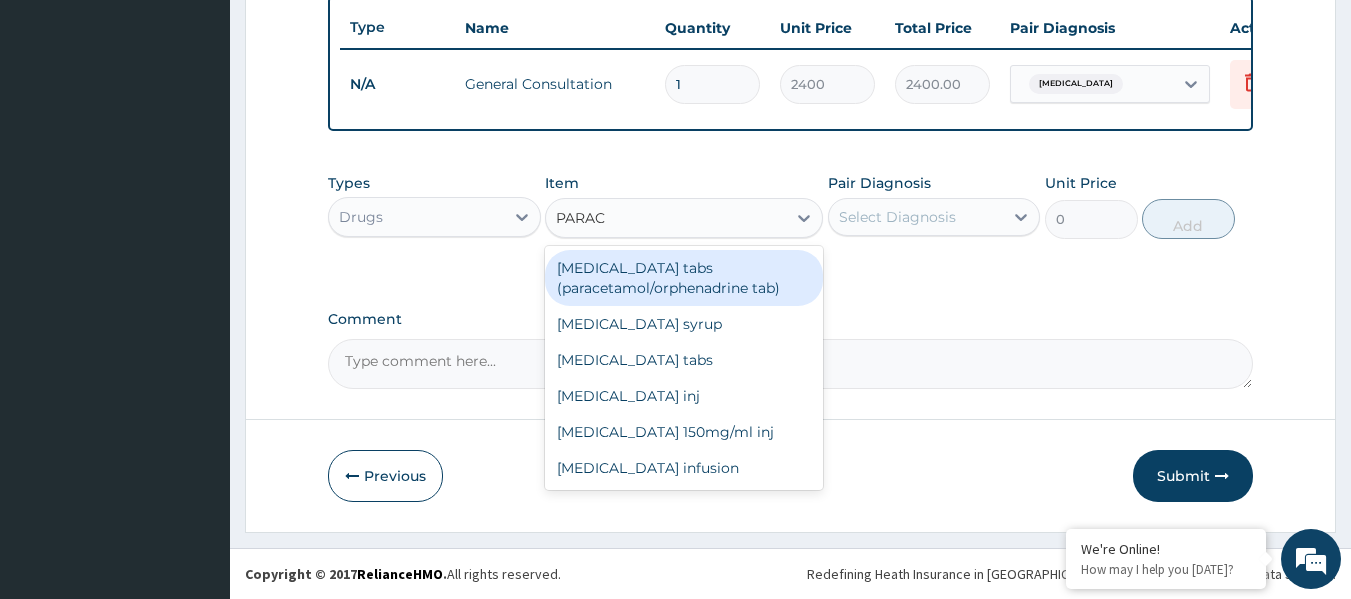 type on "PARACE" 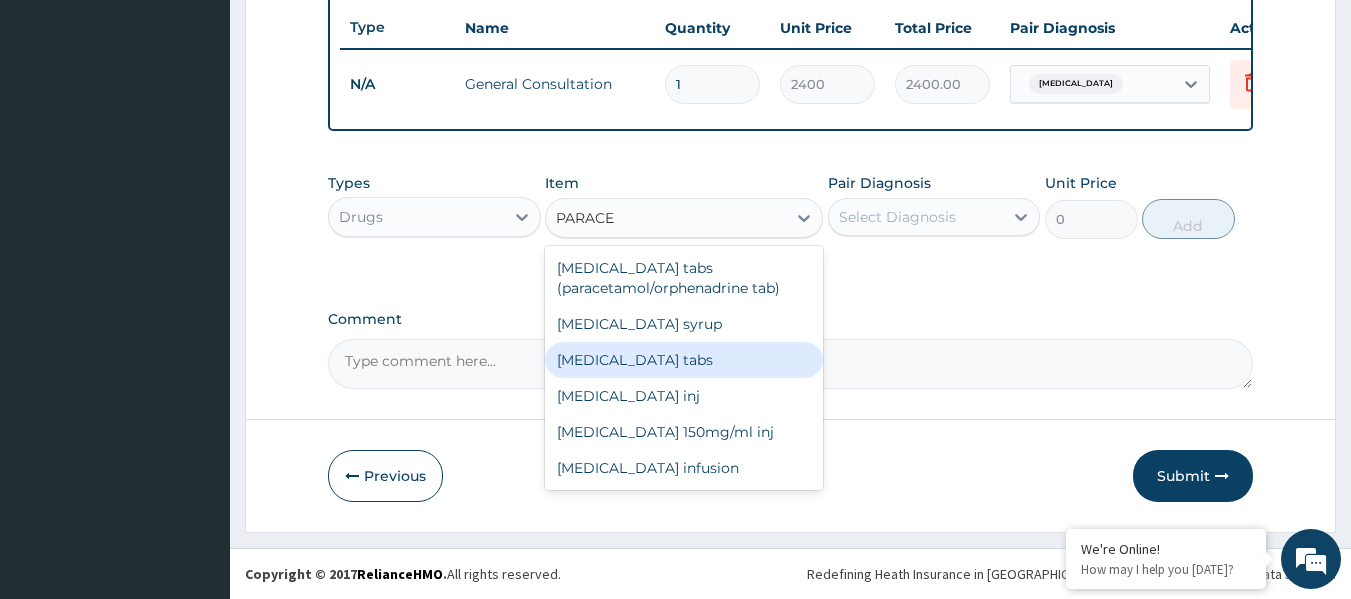 click on "[MEDICAL_DATA] tabs" at bounding box center (684, 360) 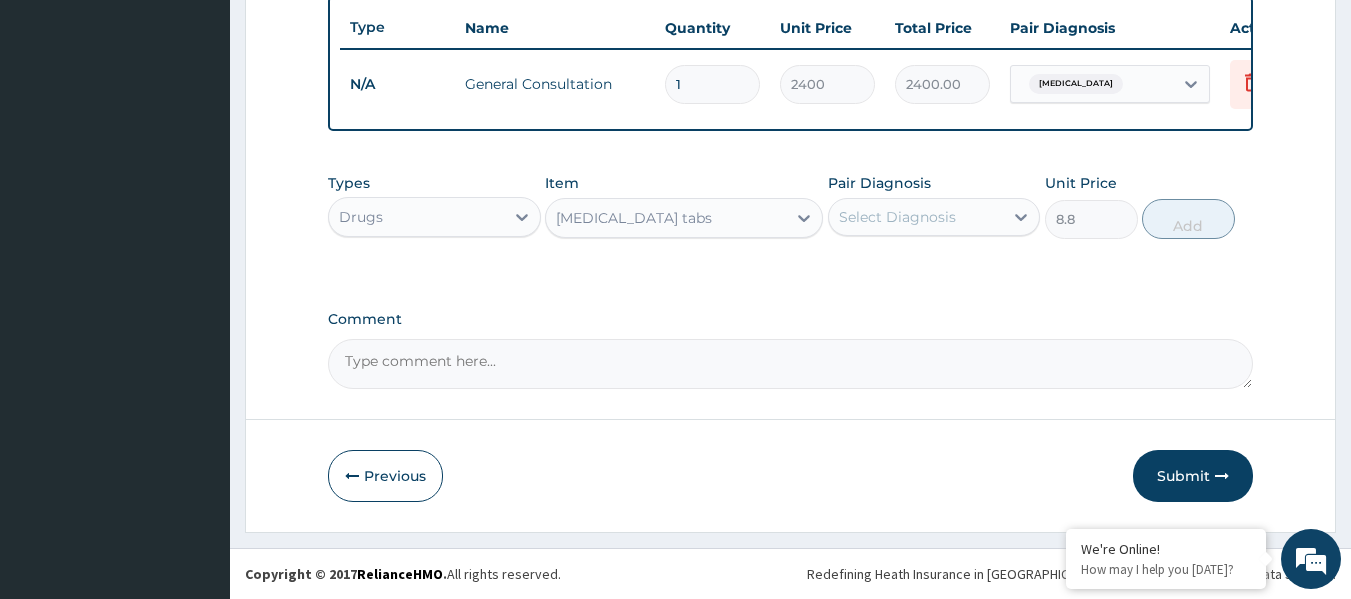 click on "Select Diagnosis" at bounding box center (916, 217) 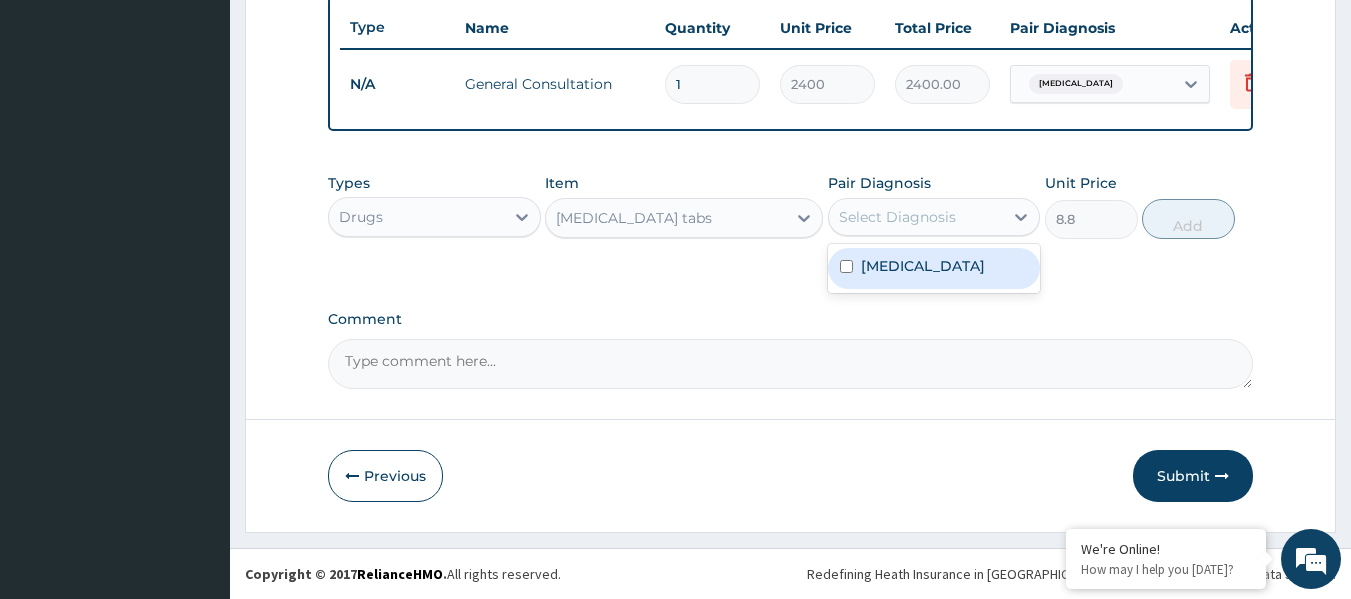 click on "Otitis media" at bounding box center [923, 266] 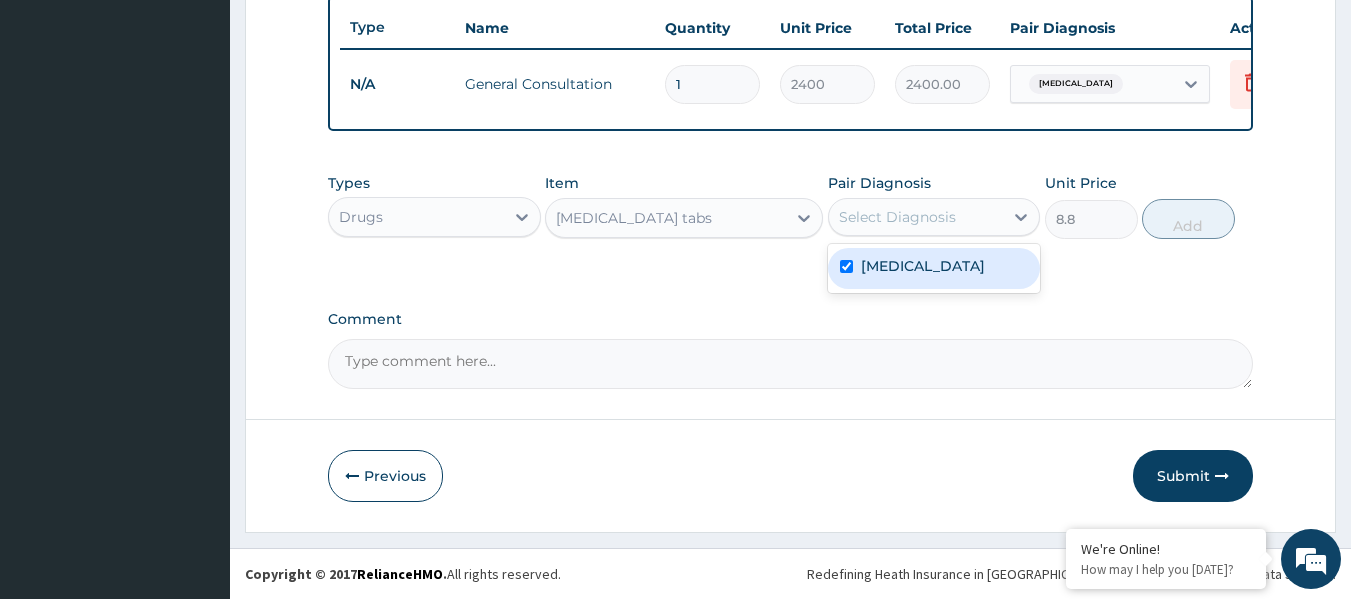 checkbox on "true" 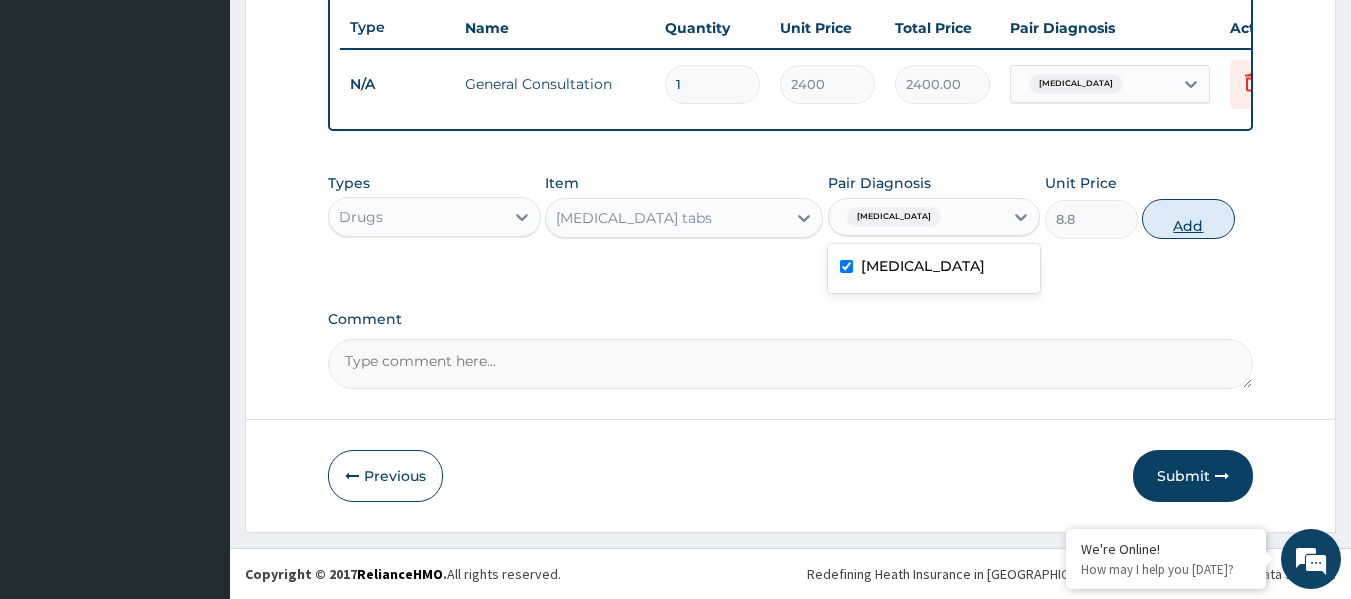 click on "Add" at bounding box center [1188, 219] 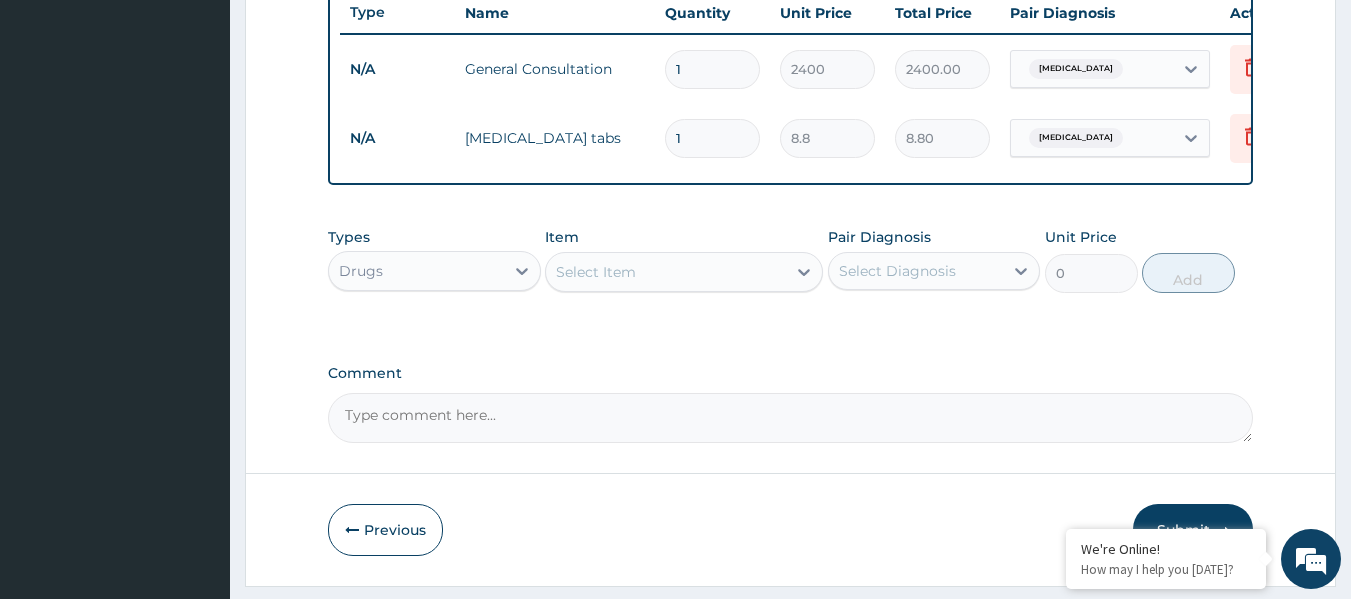 type on "18" 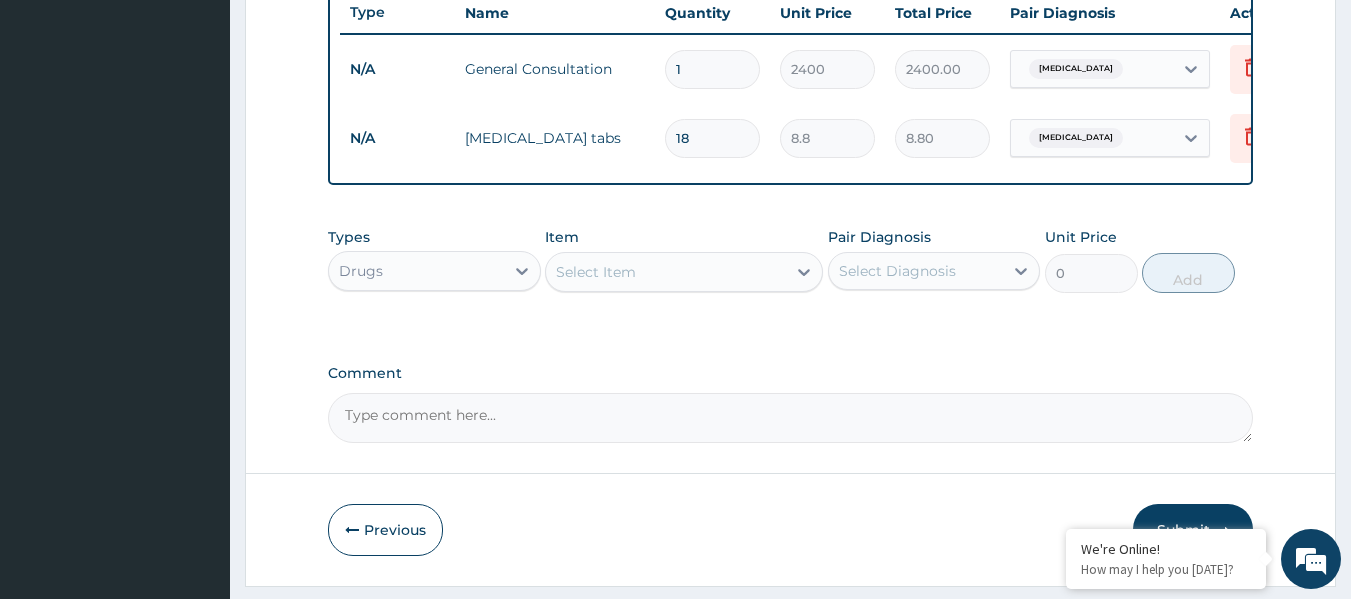 type on "158.40" 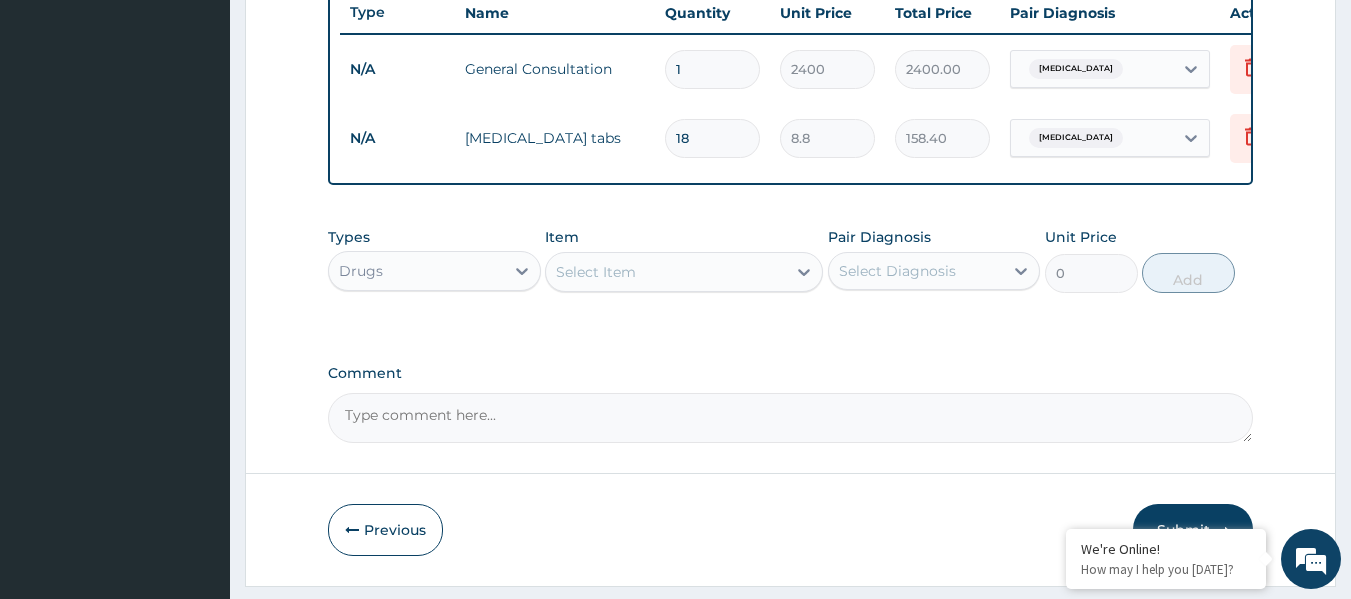 type on "18" 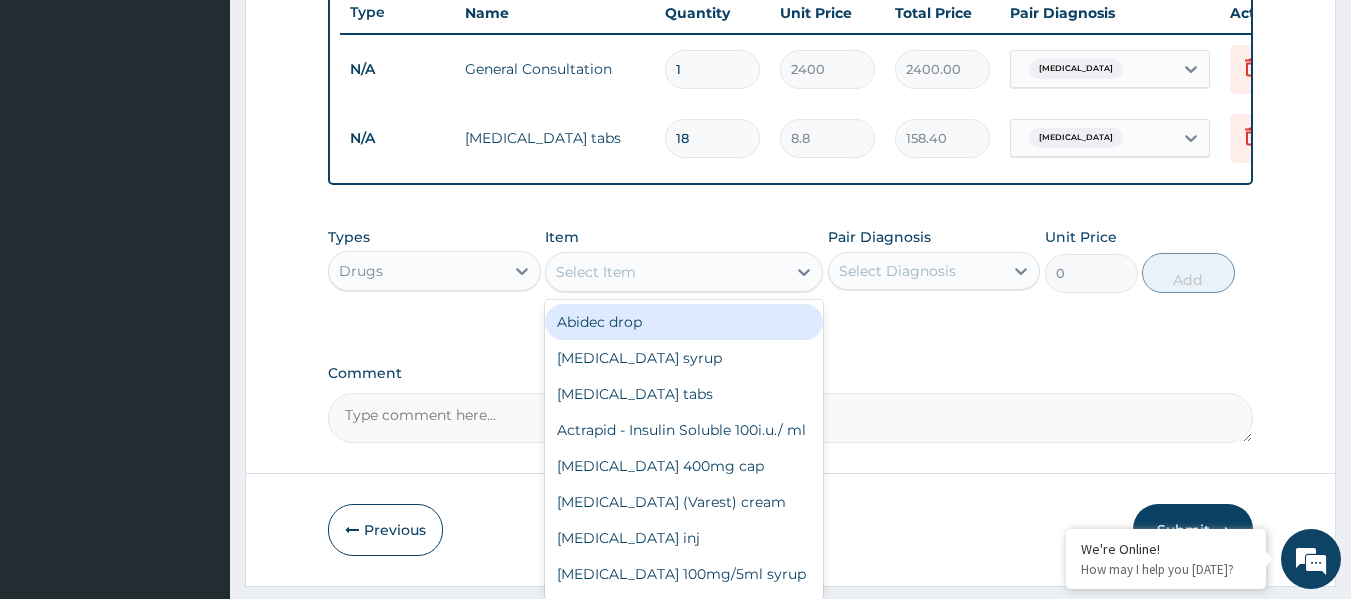 click on "Select Item" at bounding box center [666, 272] 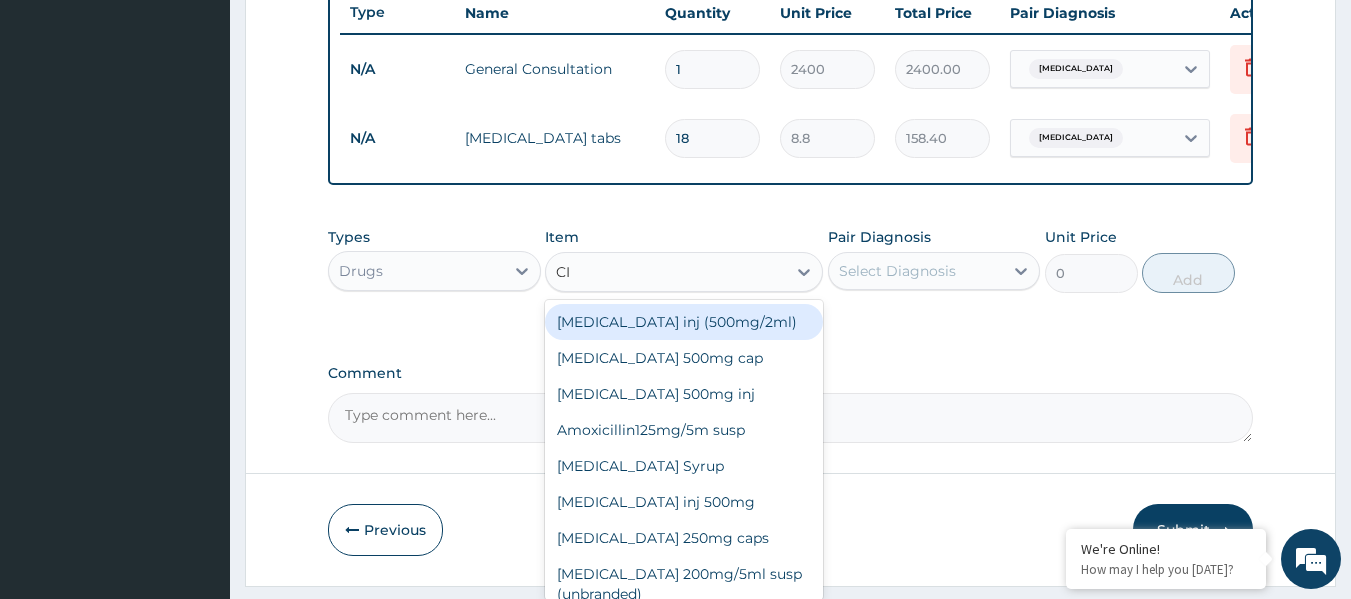 type on "CIP" 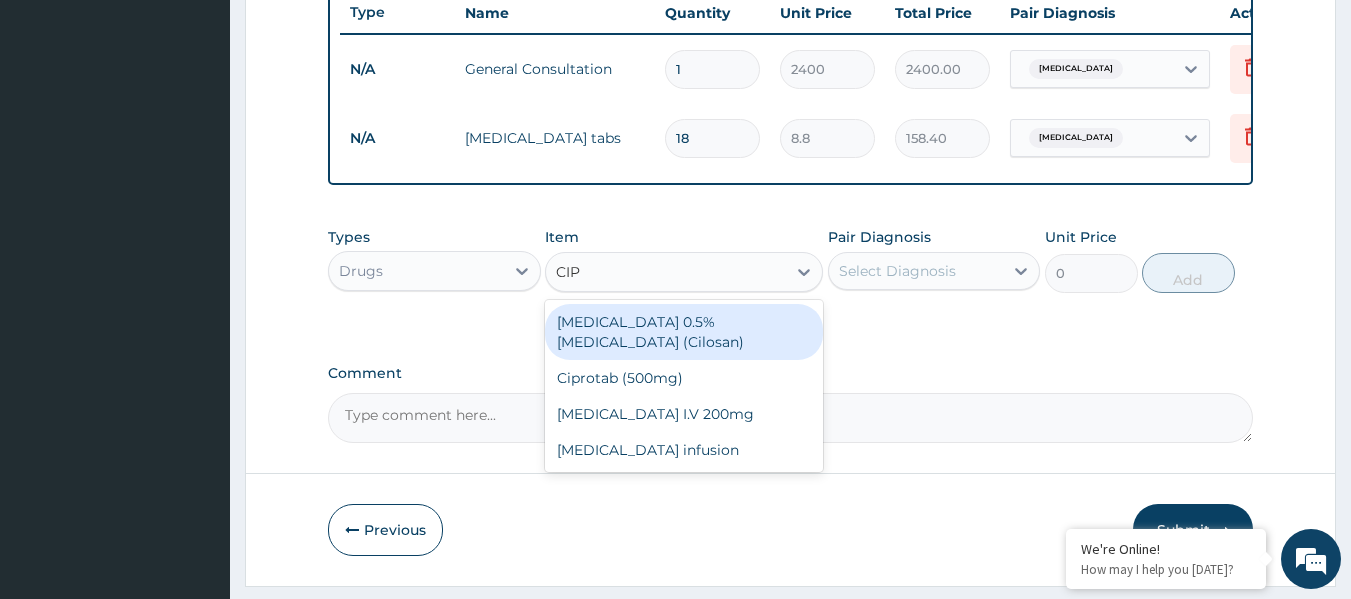 click on "Ciprofloxacin 0.5% eye drop (Cilosan)" at bounding box center (684, 332) 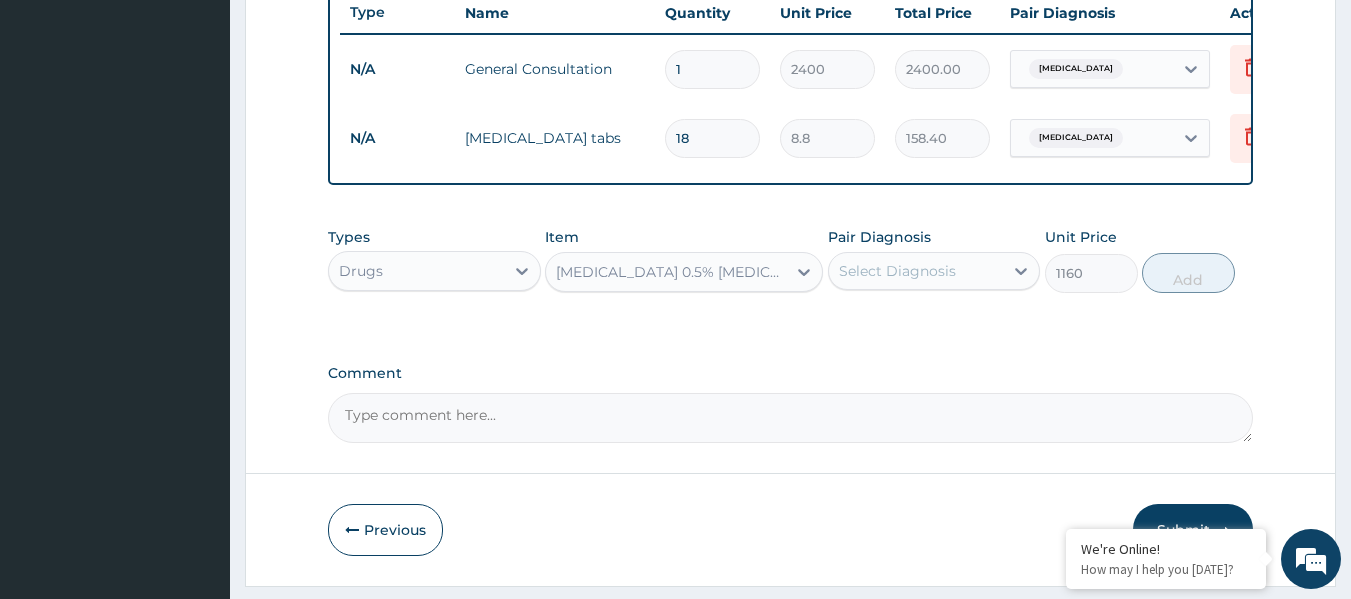 click on "Select Diagnosis" at bounding box center (897, 271) 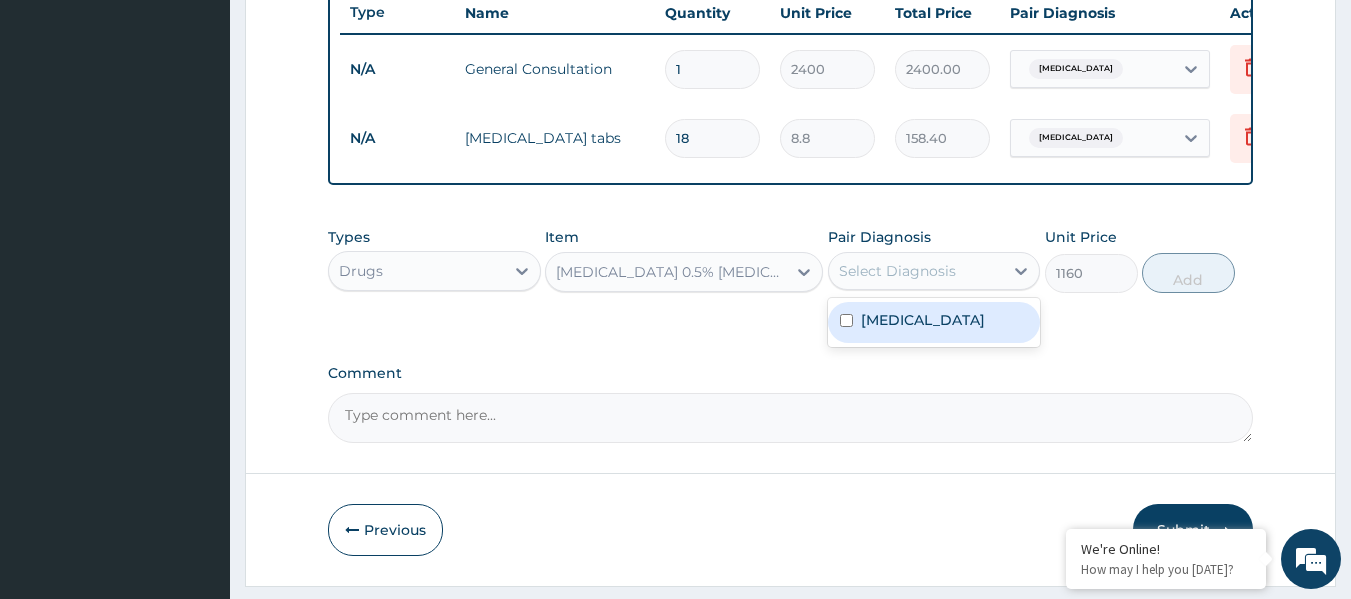 click on "Otitis media" at bounding box center [923, 320] 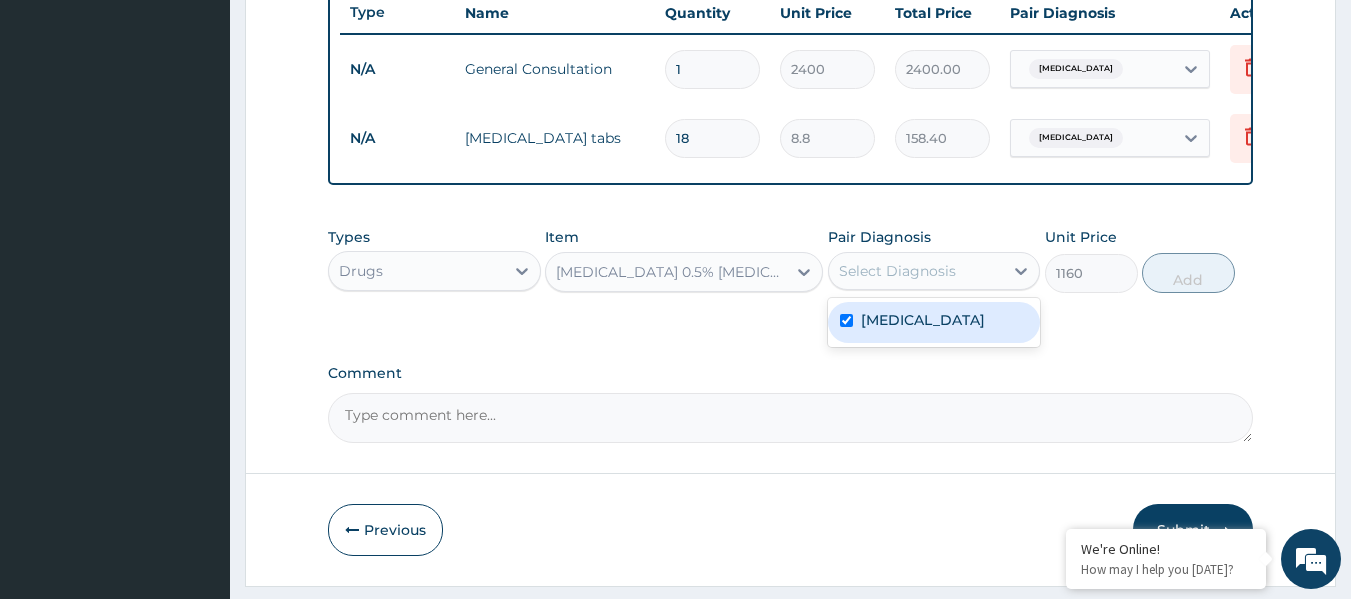 checkbox on "true" 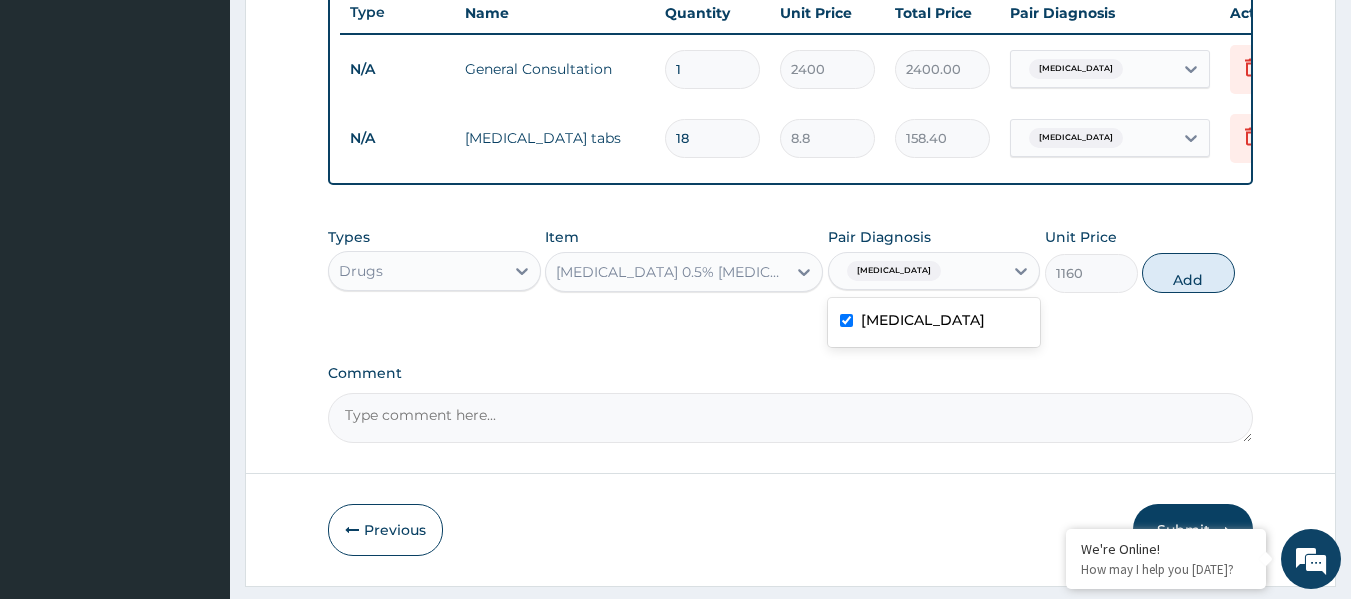 click on "Ciprofloxacin 0.5% eye drop (Cilosan)" at bounding box center [672, 272] 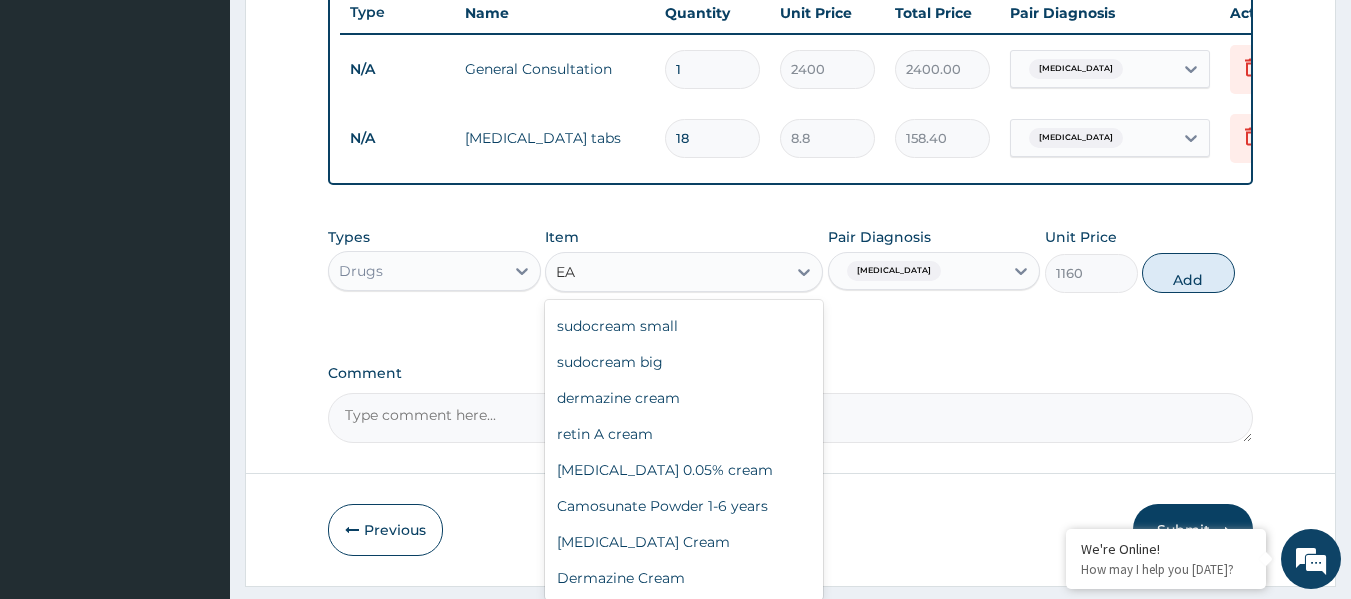 scroll, scrollTop: 67, scrollLeft: 0, axis: vertical 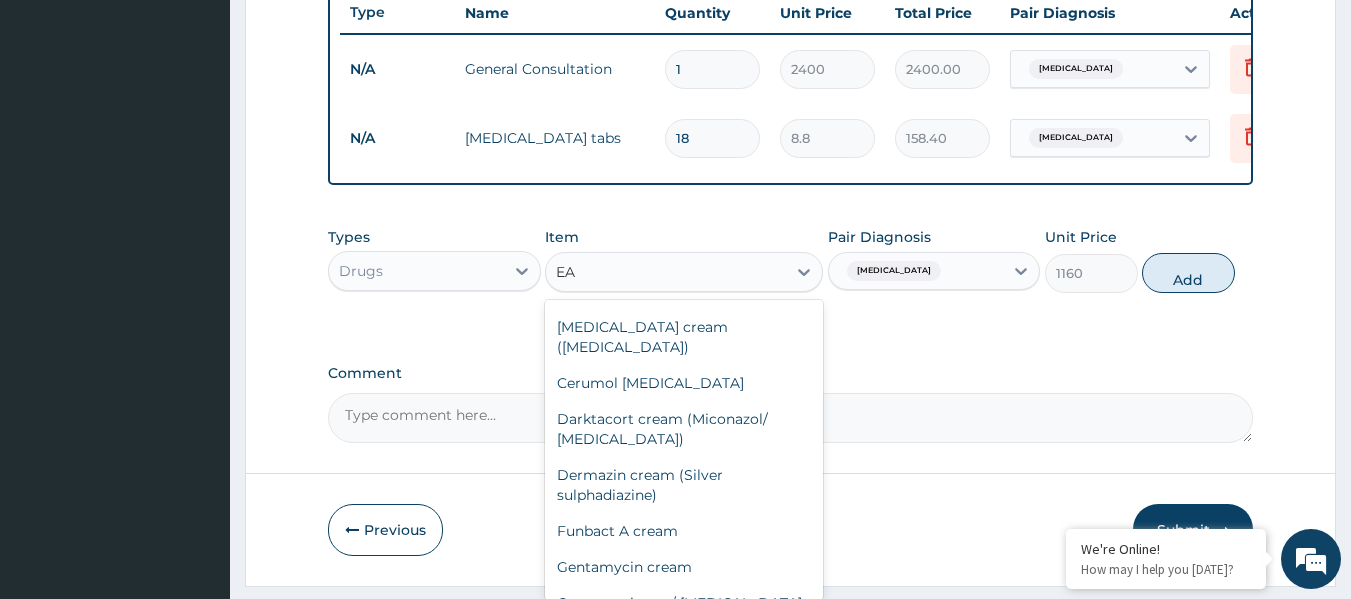 type on "EAR" 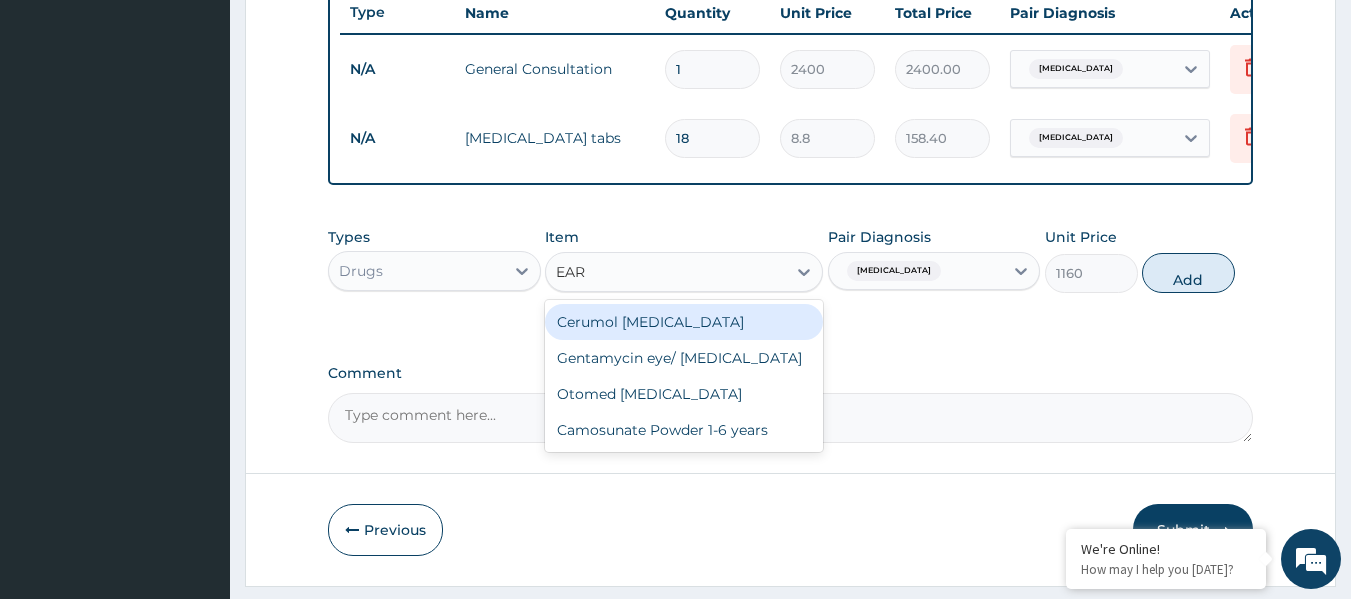 scroll, scrollTop: 0, scrollLeft: 0, axis: both 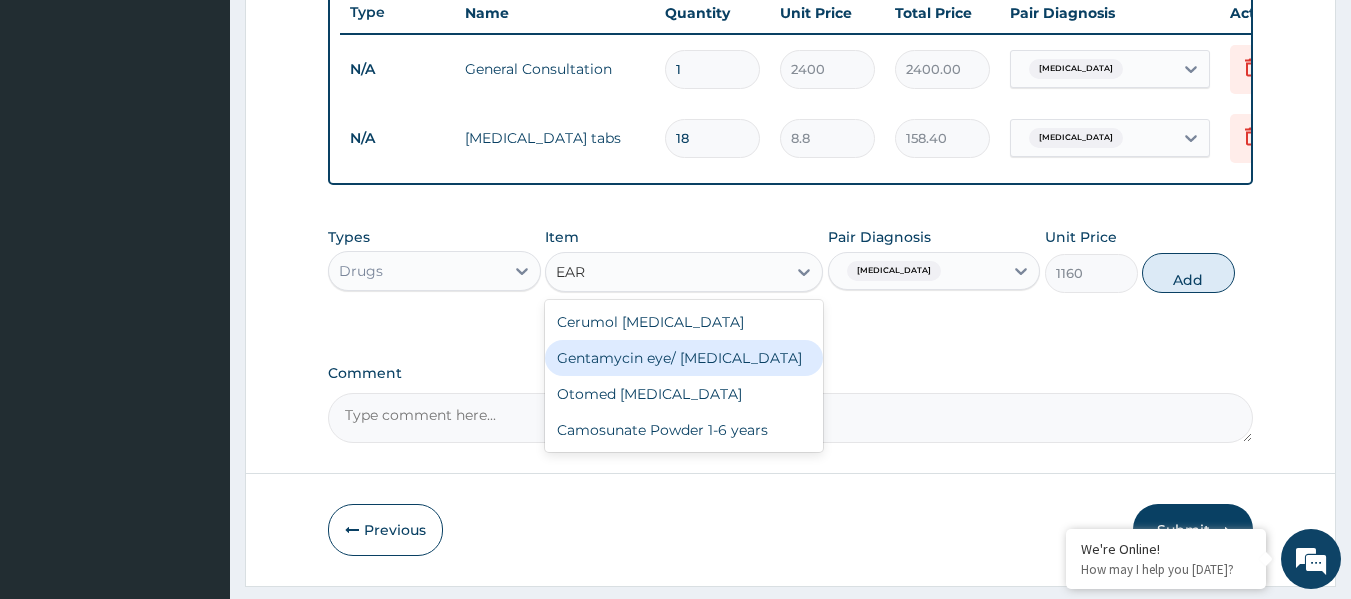 click on "Gentamycin eye/ ear drops" at bounding box center [684, 358] 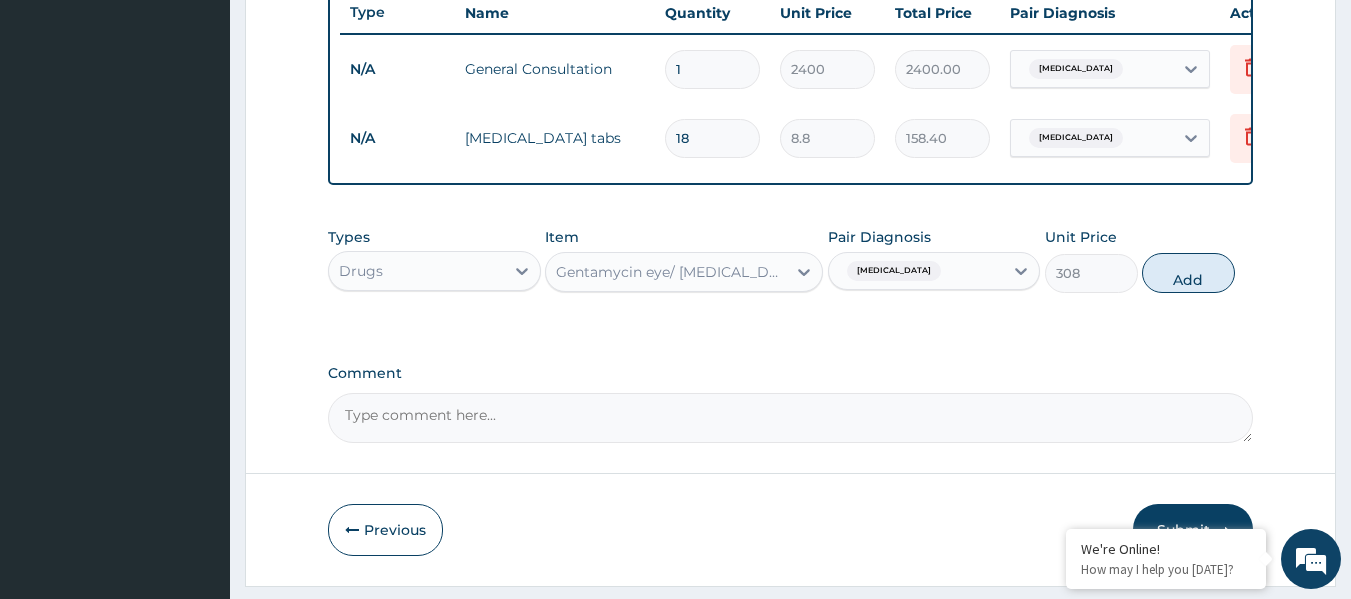 click on "Gentamycin eye/ ear drops" at bounding box center (666, 272) 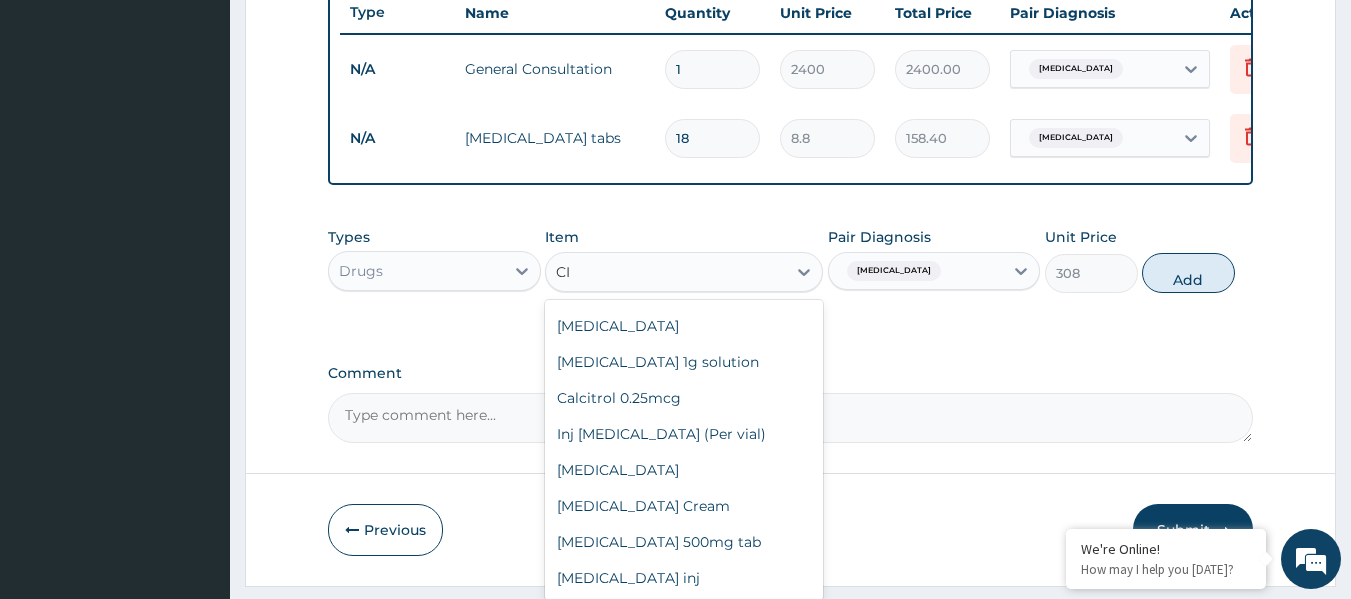 scroll, scrollTop: 1040, scrollLeft: 0, axis: vertical 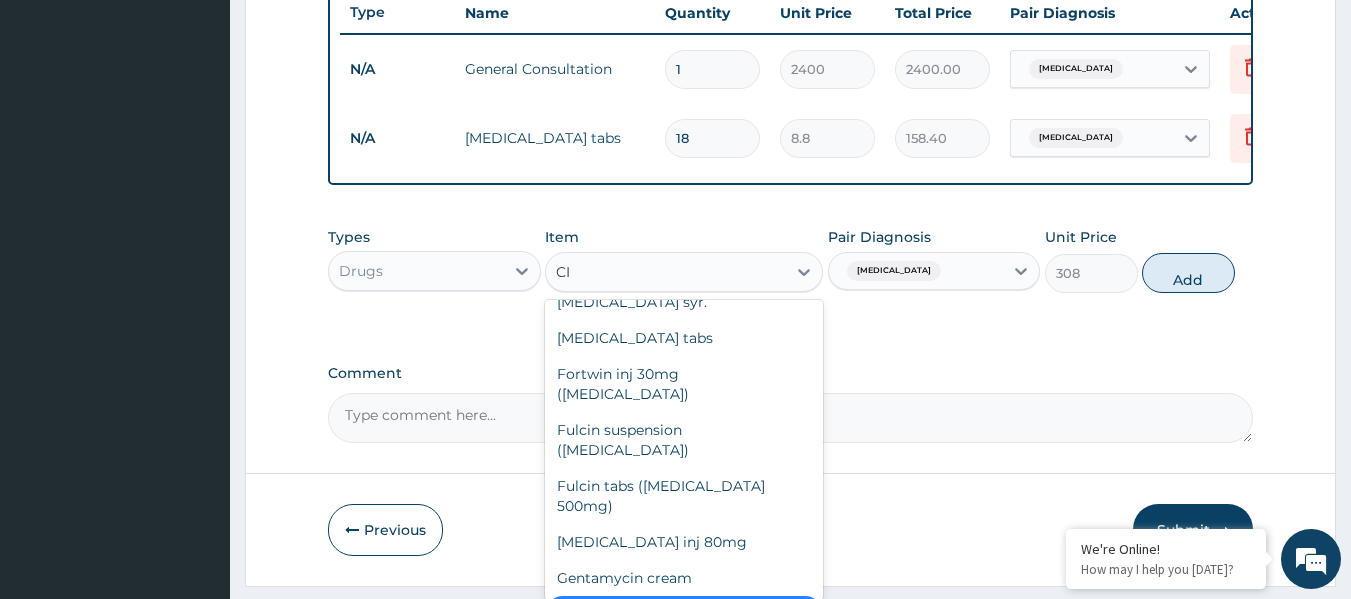 type on "CIP" 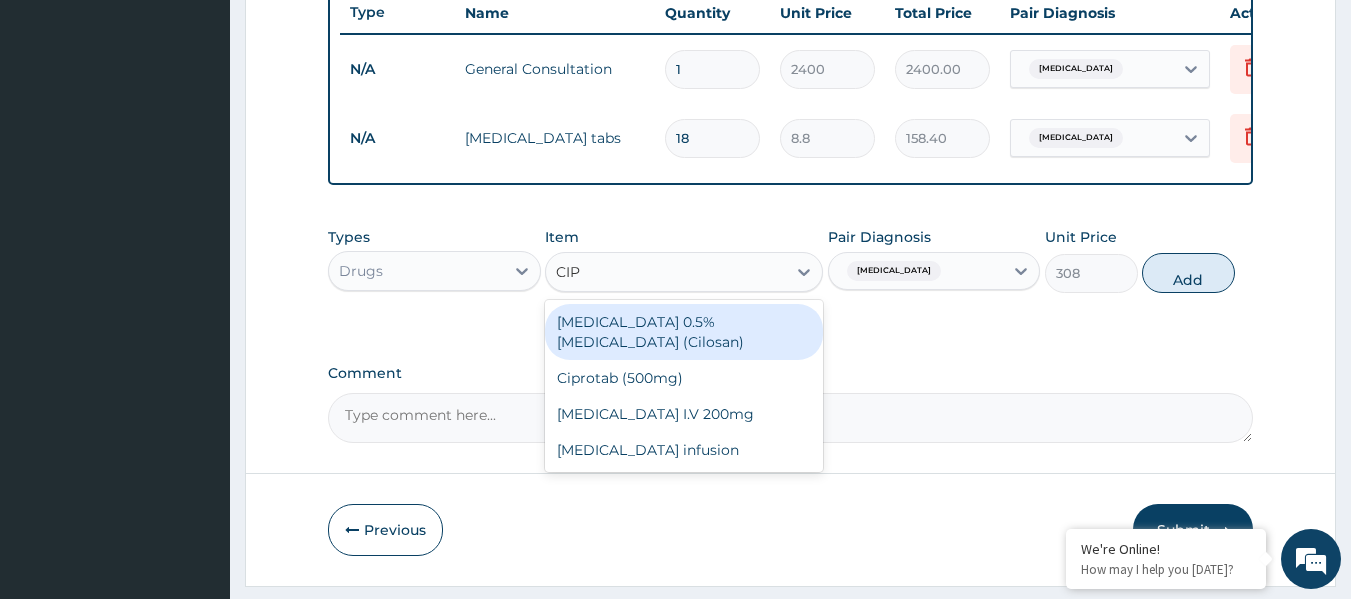 scroll, scrollTop: 0, scrollLeft: 0, axis: both 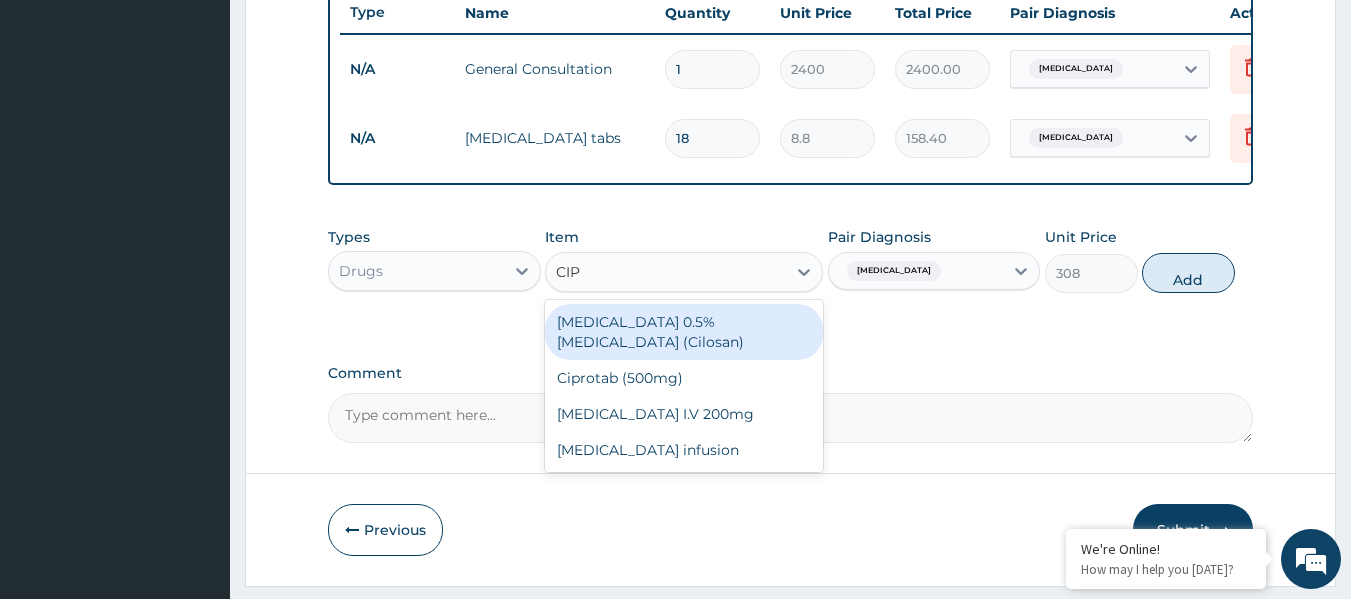 click on "Ciprofloxacin 0.5% eye drop (Cilosan)" at bounding box center (684, 332) 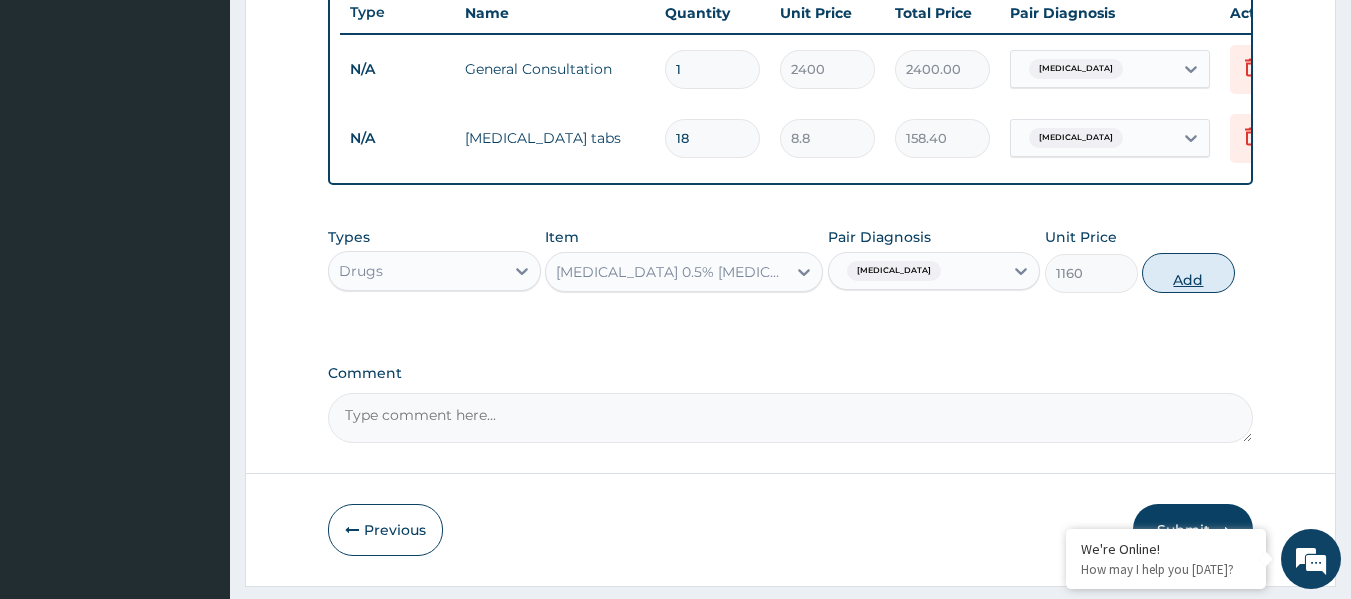 click on "Add" at bounding box center (1188, 273) 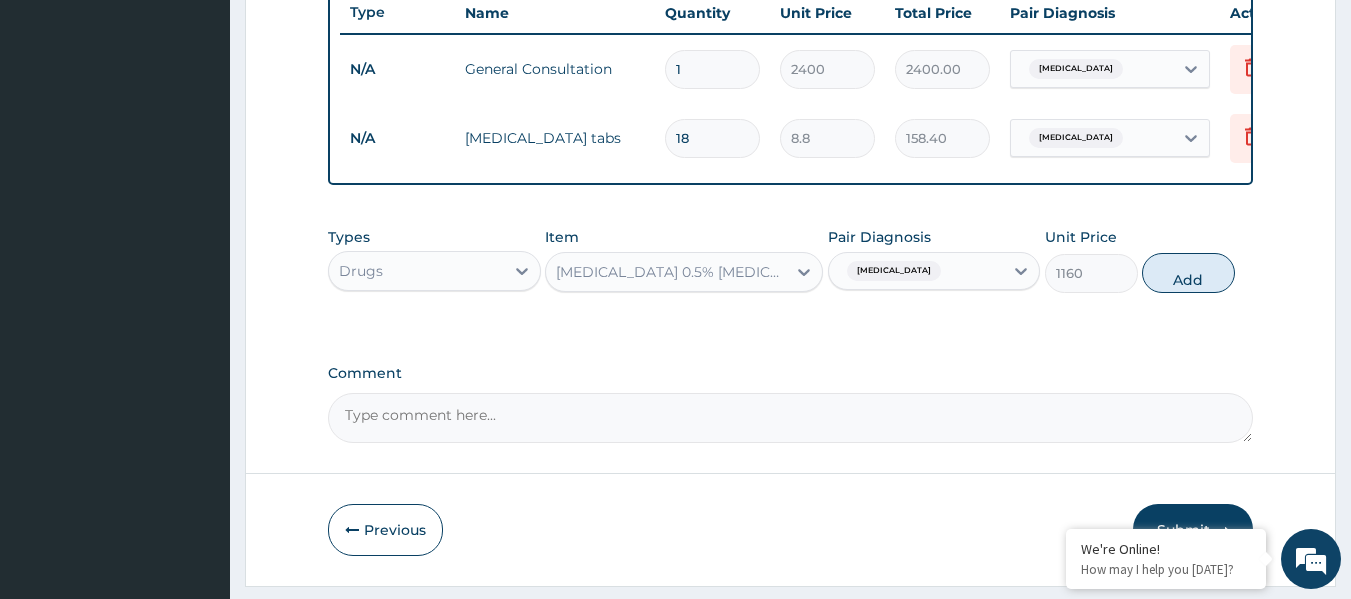 type on "0" 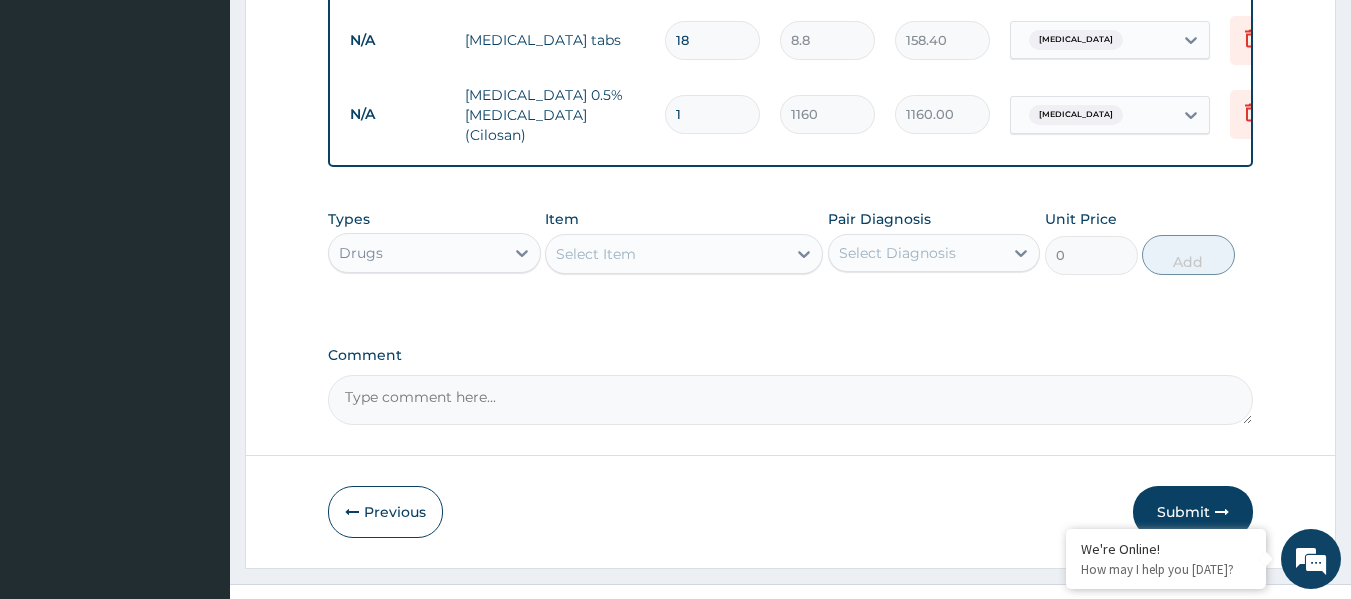 scroll, scrollTop: 901, scrollLeft: 0, axis: vertical 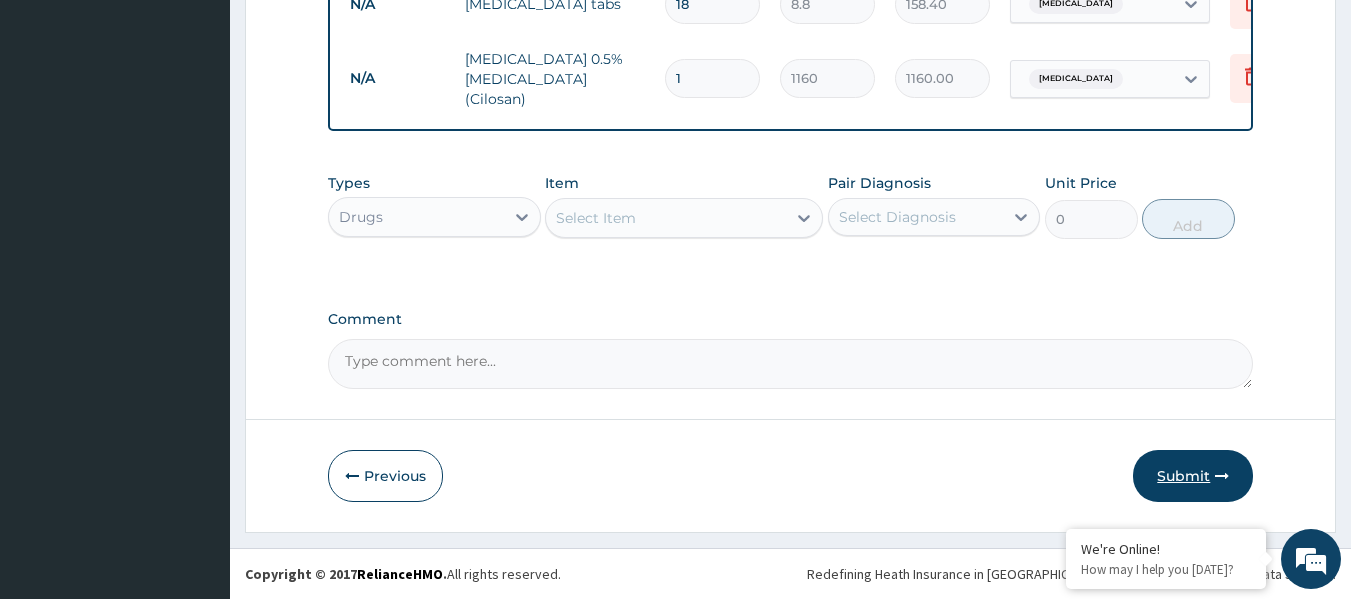 click at bounding box center (1222, 476) 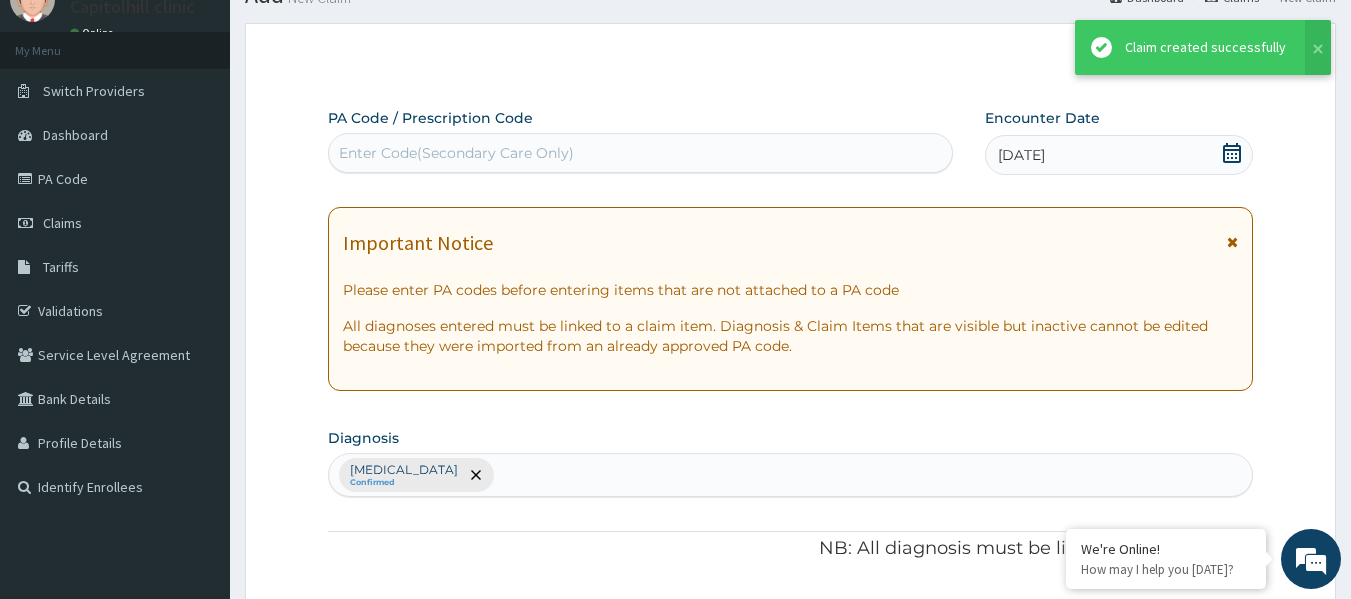 scroll, scrollTop: 901, scrollLeft: 0, axis: vertical 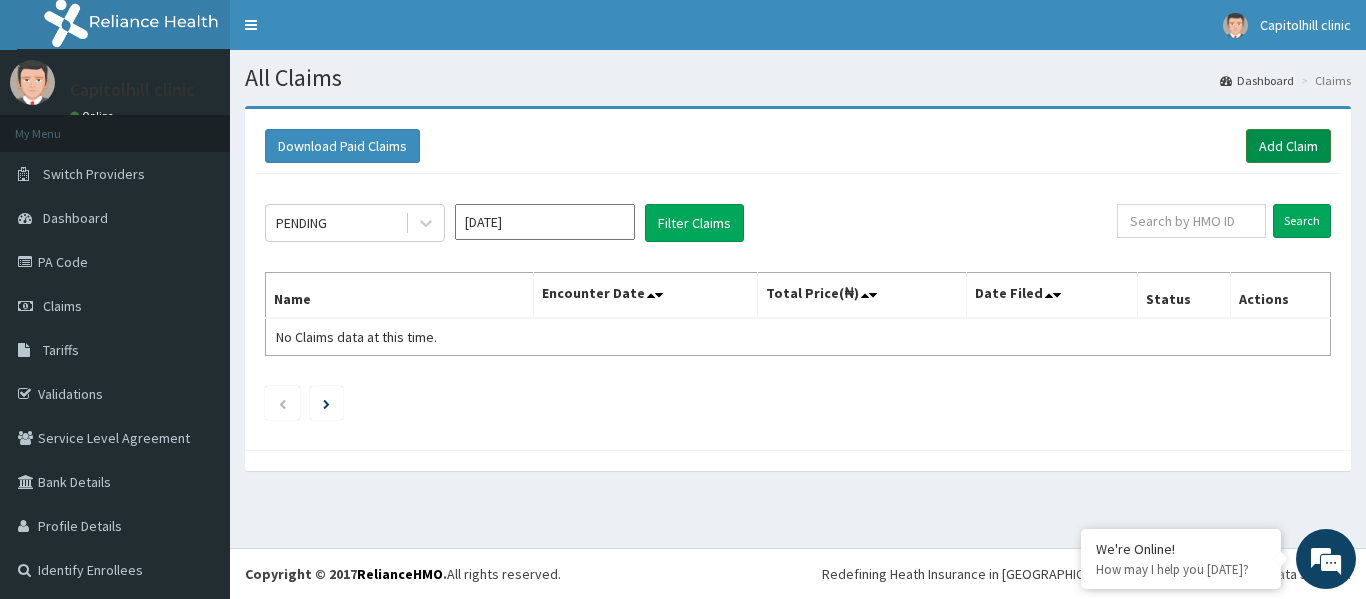 click on "Add Claim" at bounding box center [1288, 146] 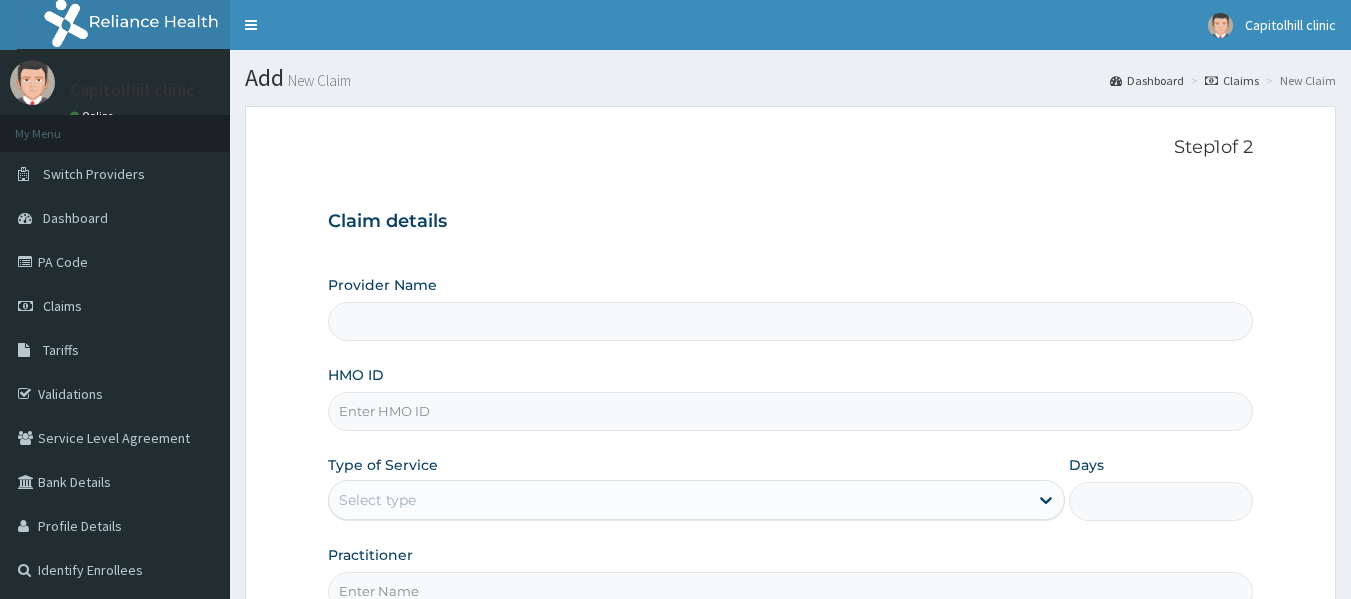 scroll, scrollTop: 0, scrollLeft: 0, axis: both 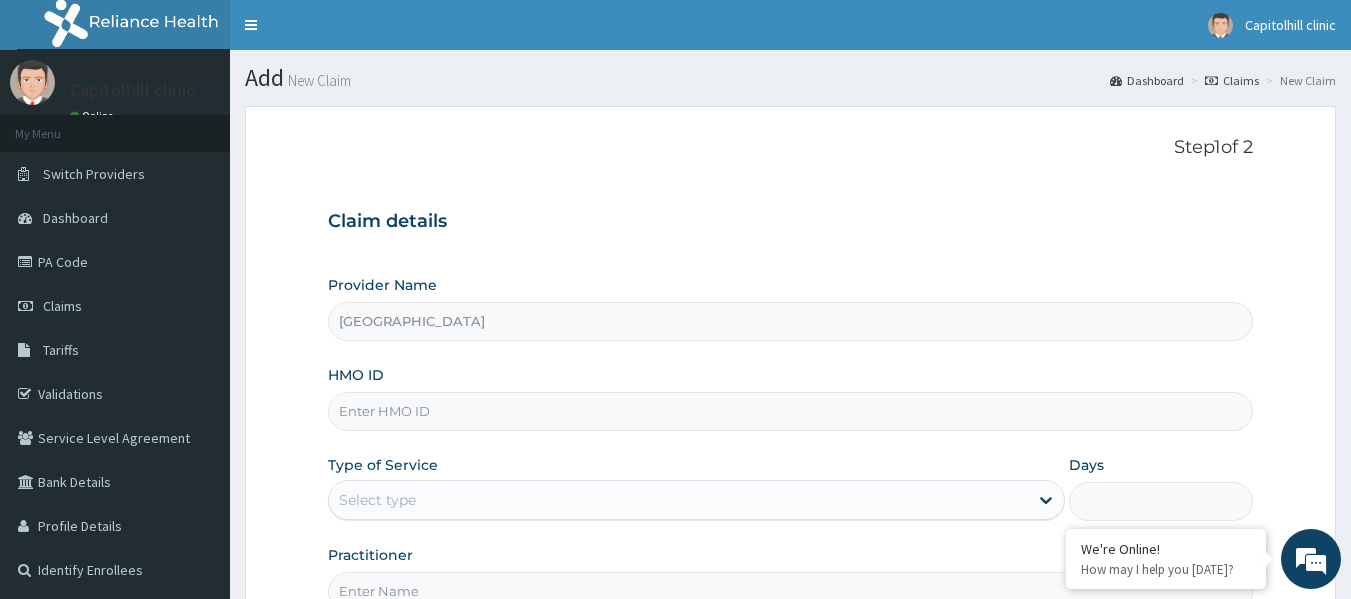 click on "HMO ID" at bounding box center [791, 411] 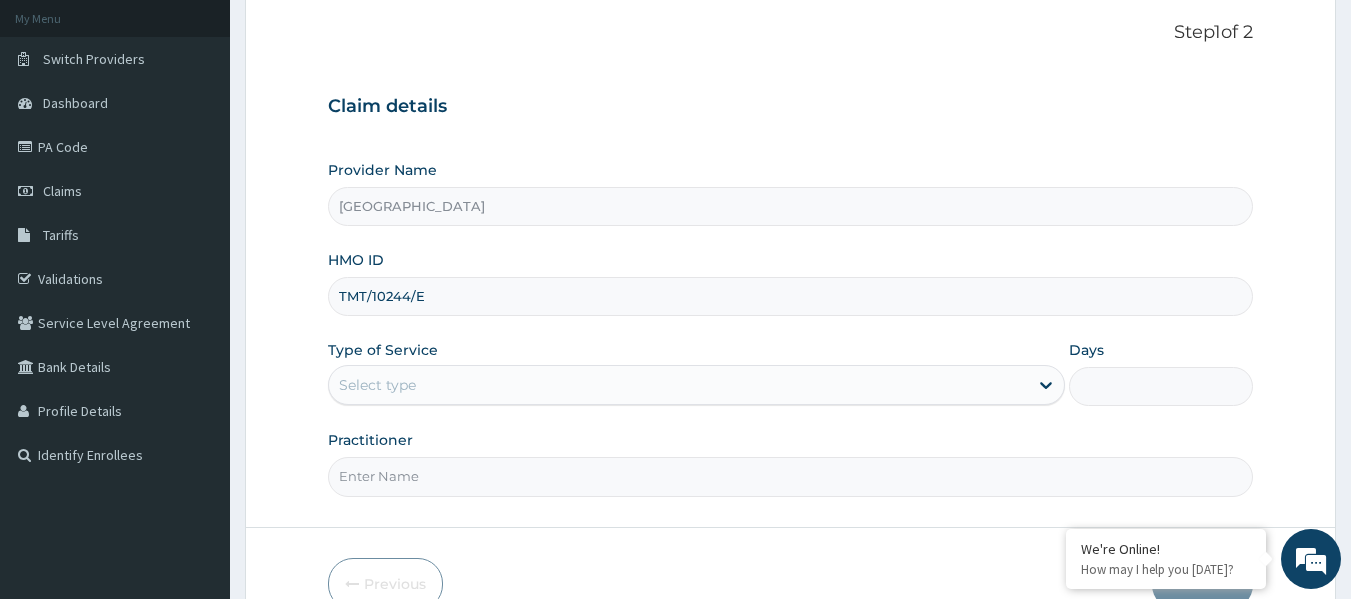 scroll, scrollTop: 200, scrollLeft: 0, axis: vertical 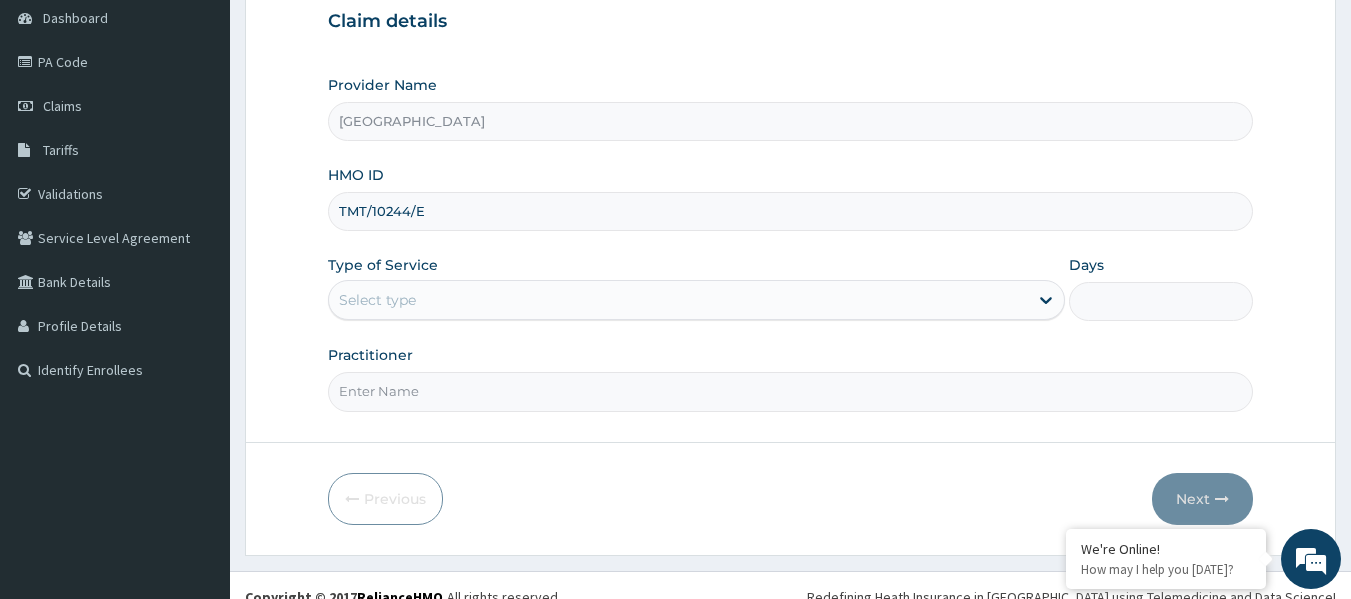 type on "TMT/10244/E" 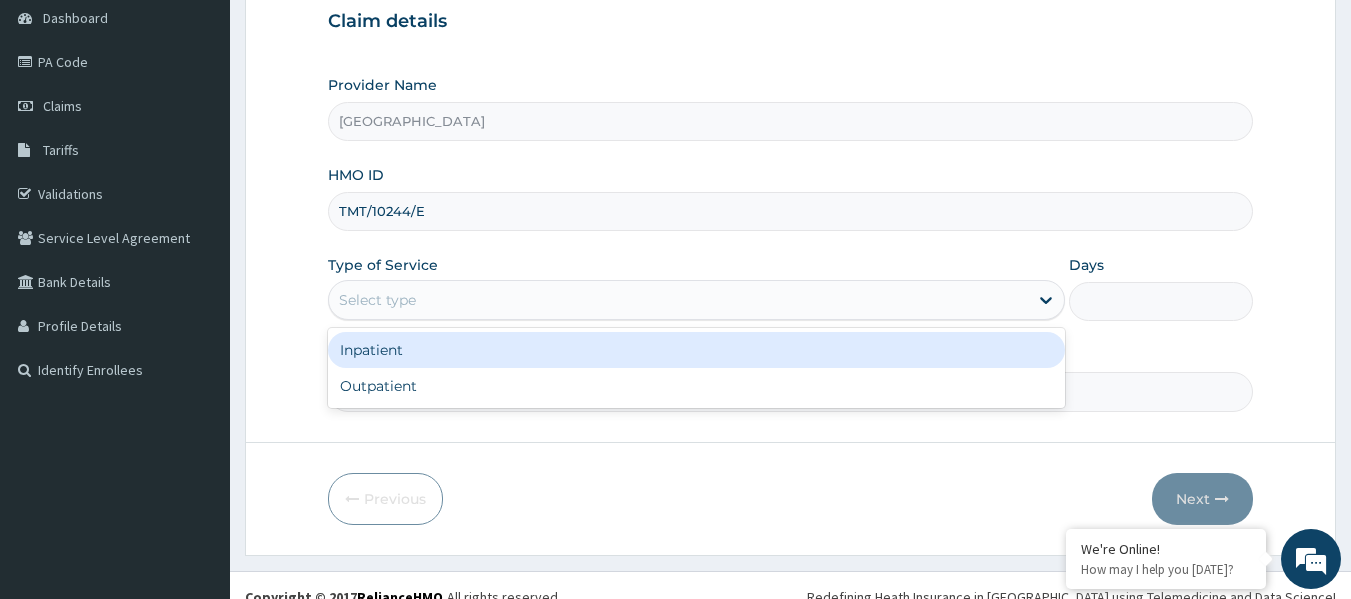 click on "Select type" at bounding box center (678, 300) 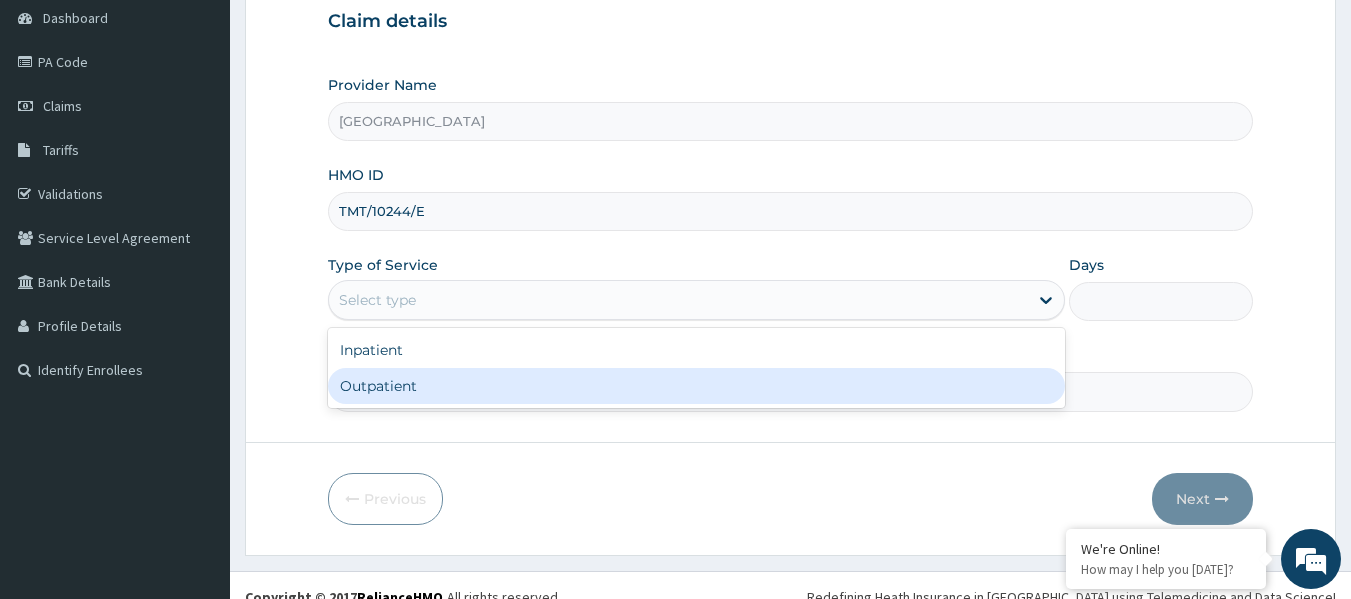 click on "Outpatient" at bounding box center (696, 386) 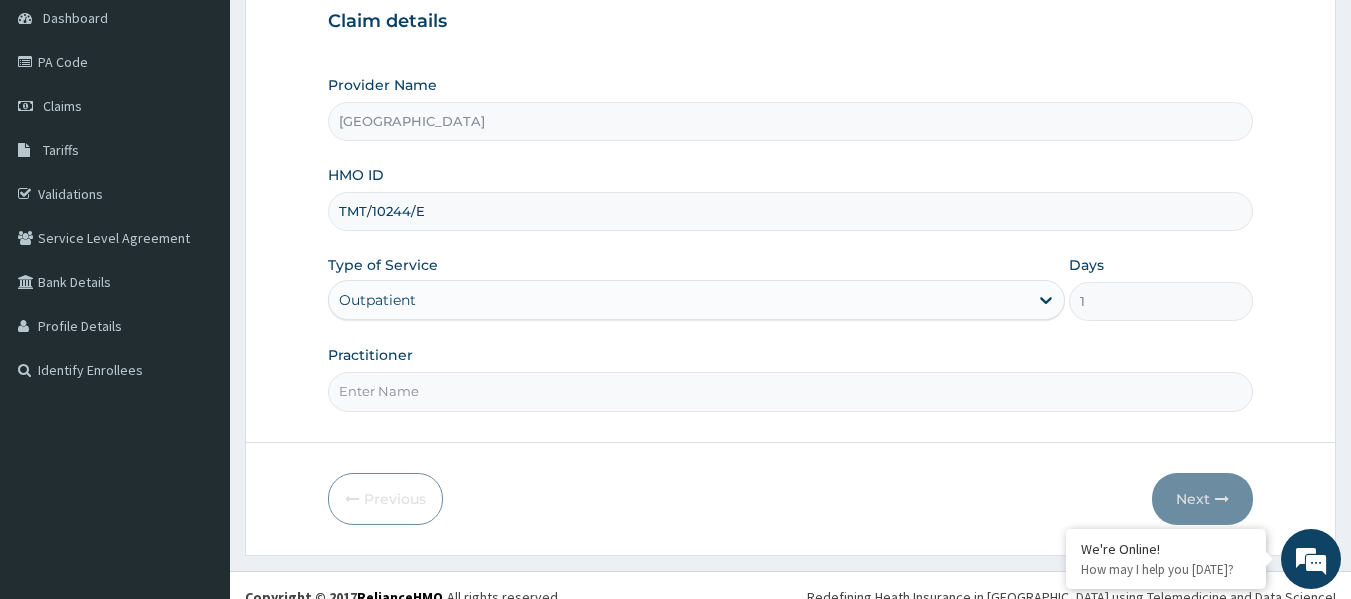 click on "Practitioner" at bounding box center (791, 391) 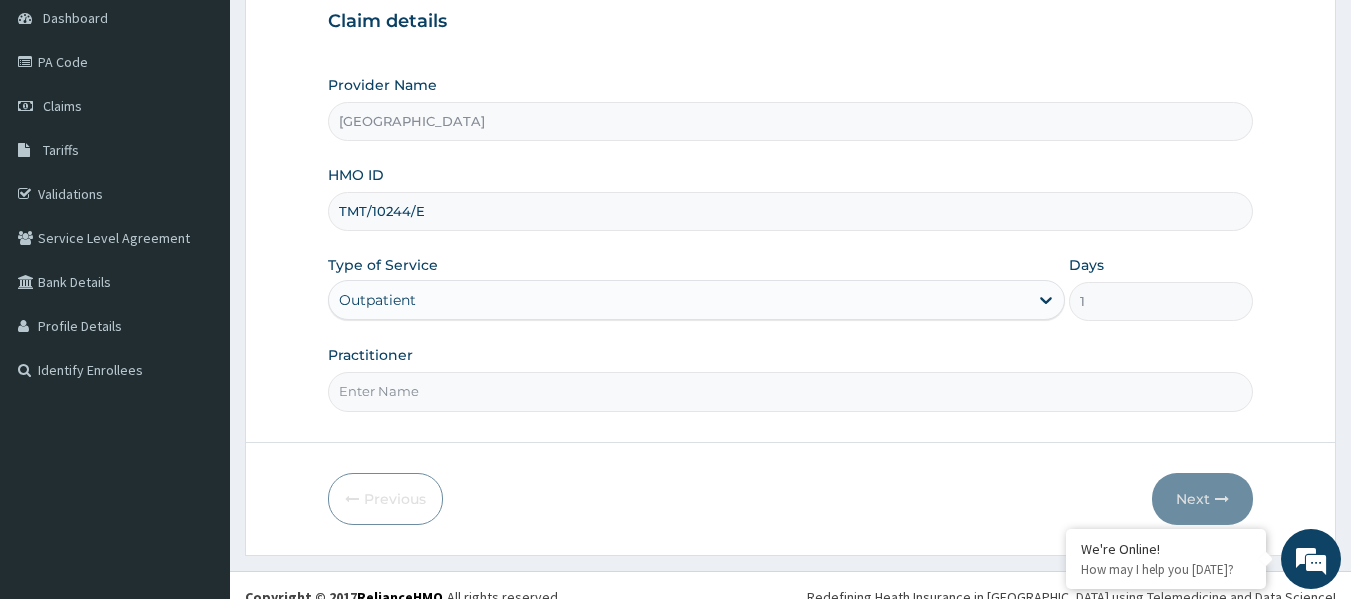 type on "[PERSON_NAME]" 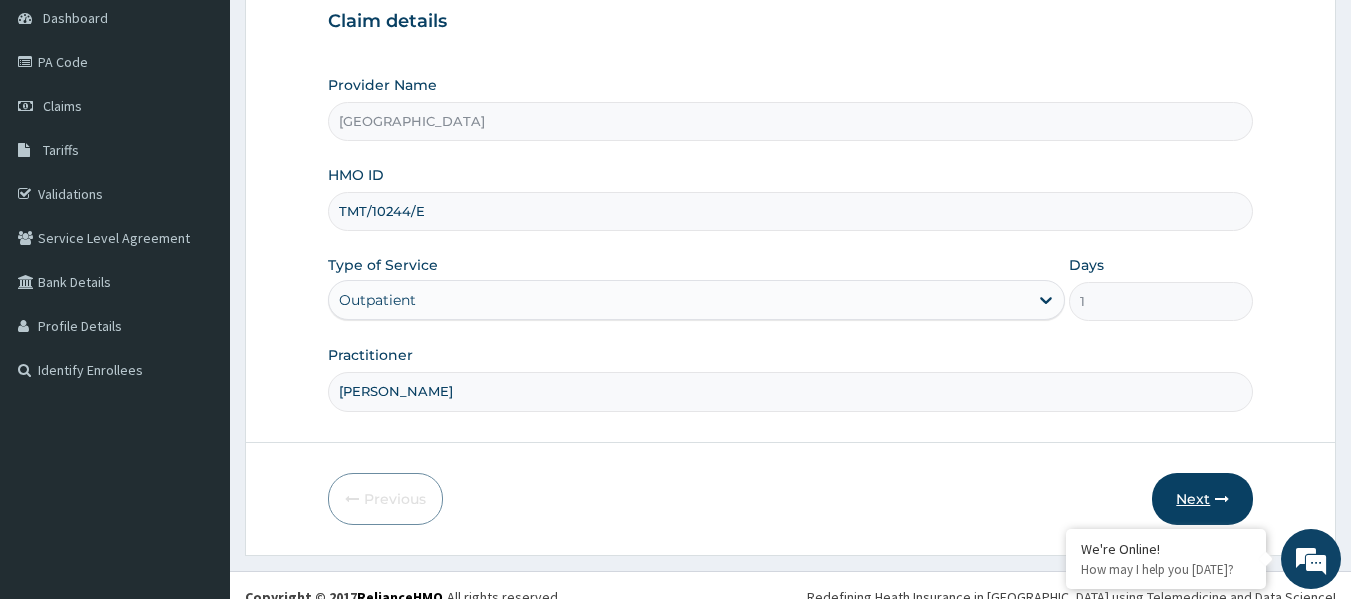 click on "Next" at bounding box center (1202, 499) 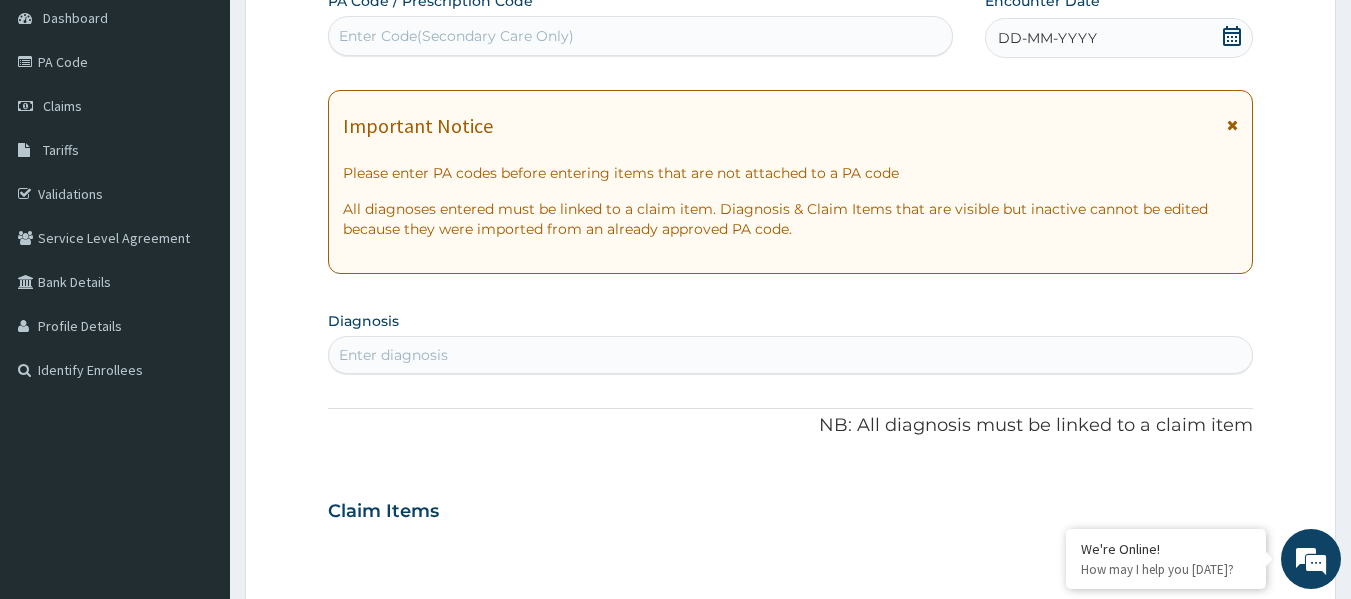 click 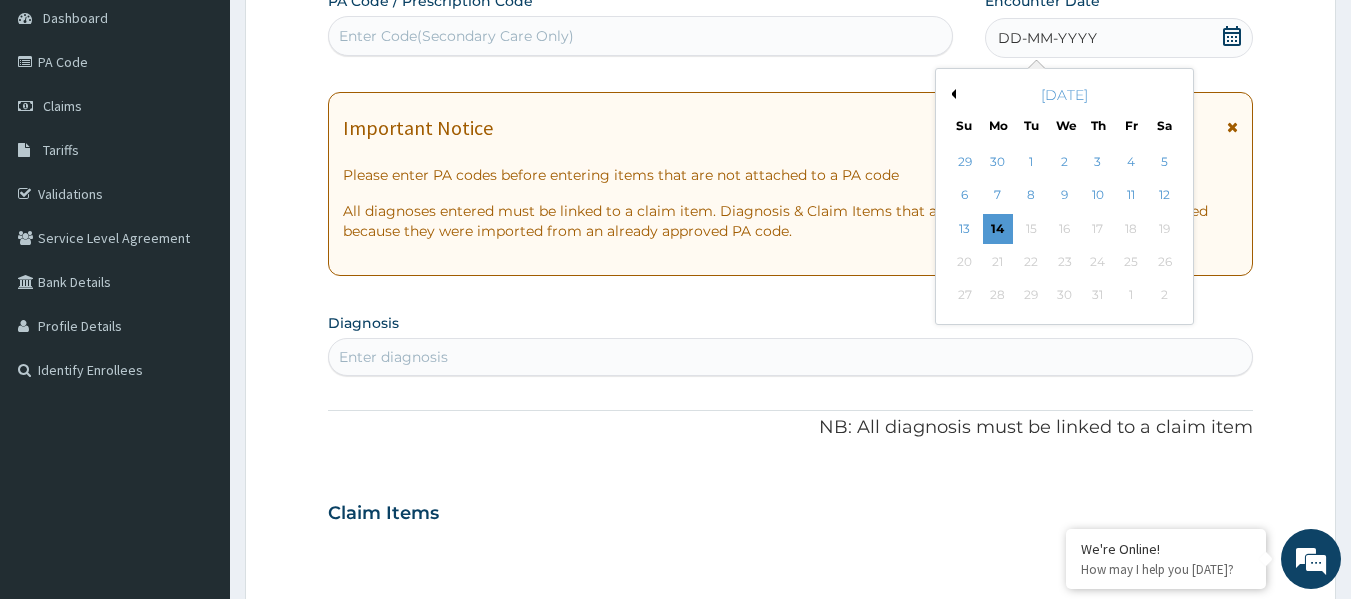 click on "Previous Month" at bounding box center (951, 94) 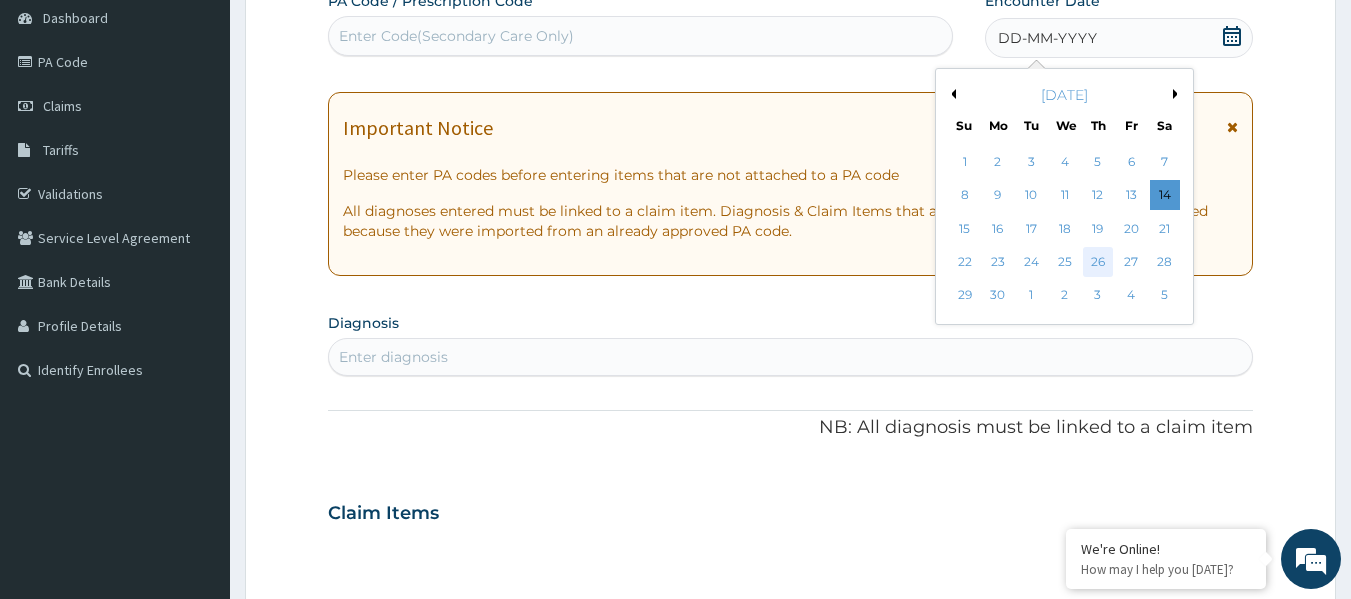 click on "26" at bounding box center (1098, 262) 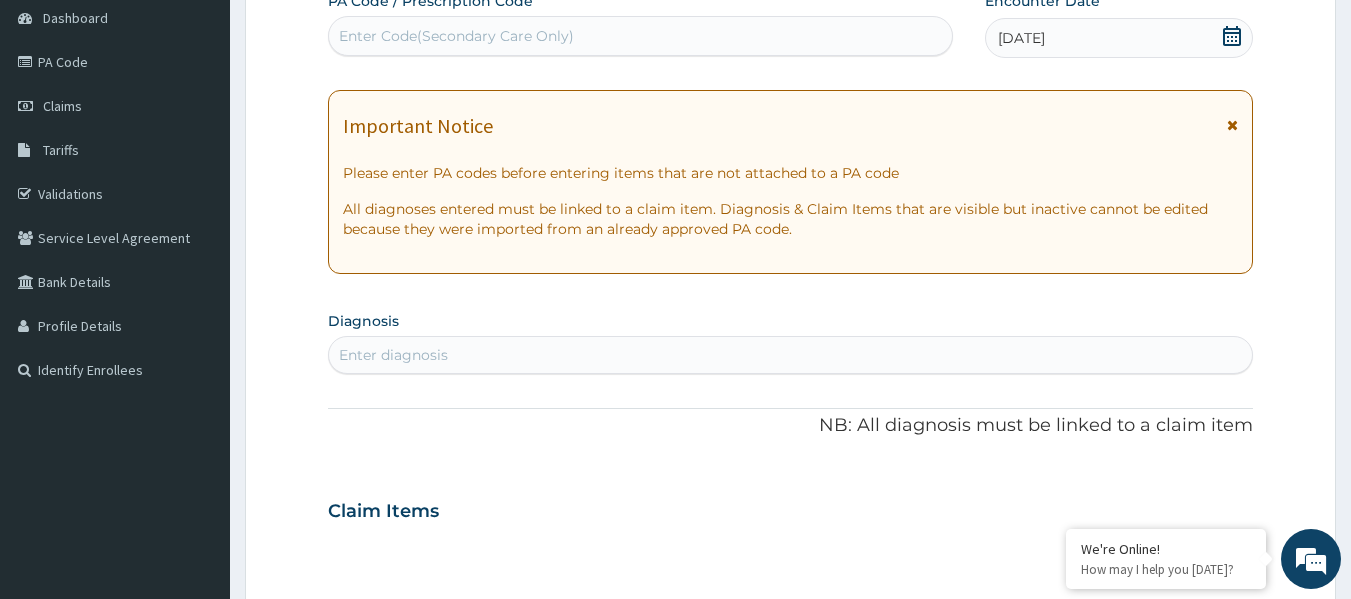 click on "Enter diagnosis" at bounding box center (393, 355) 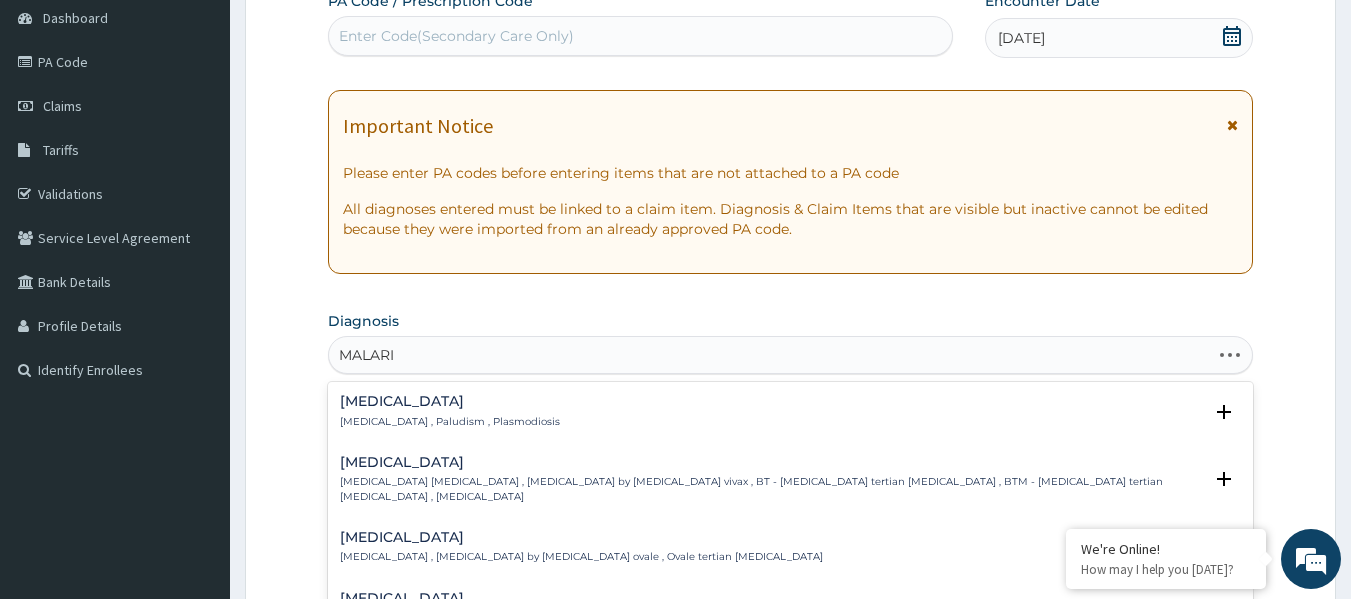 type on "[MEDICAL_DATA]" 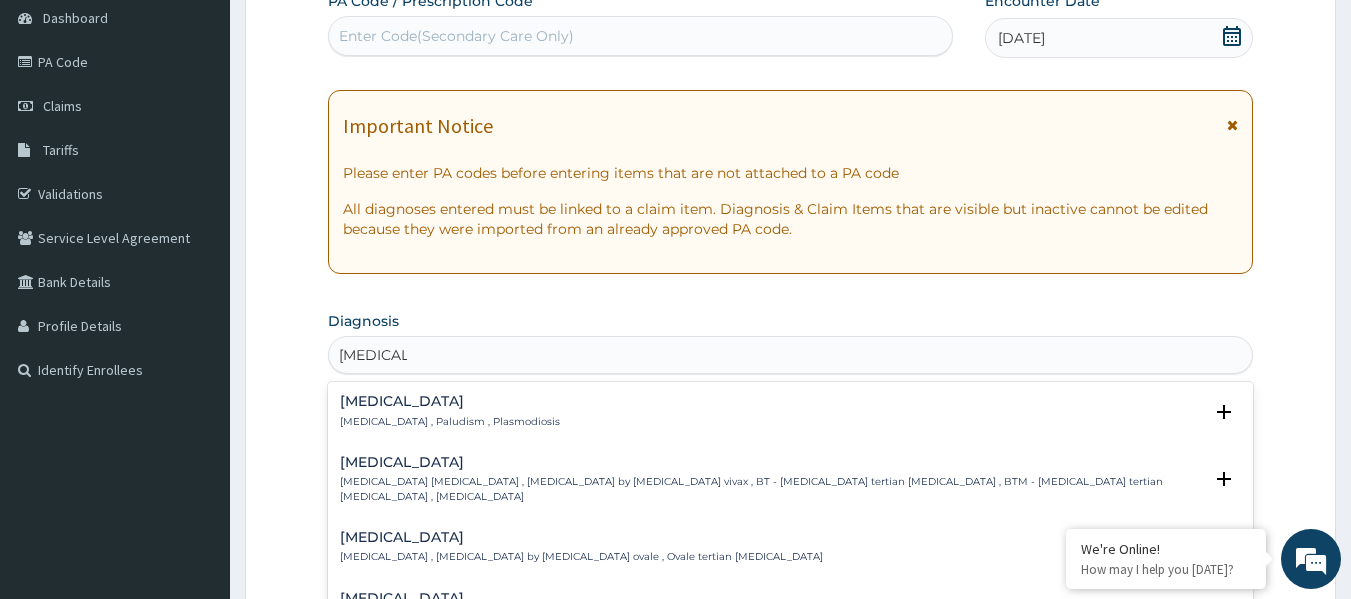 click on "Malaria" at bounding box center (450, 401) 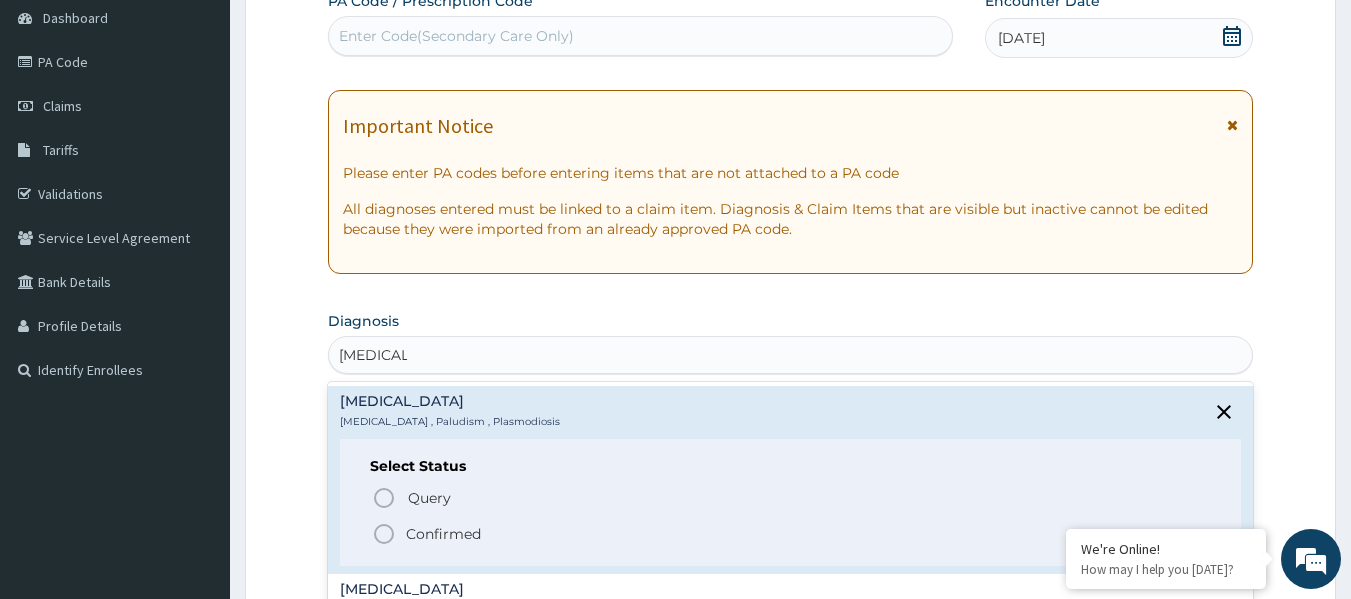 click on "Confirmed" at bounding box center [443, 534] 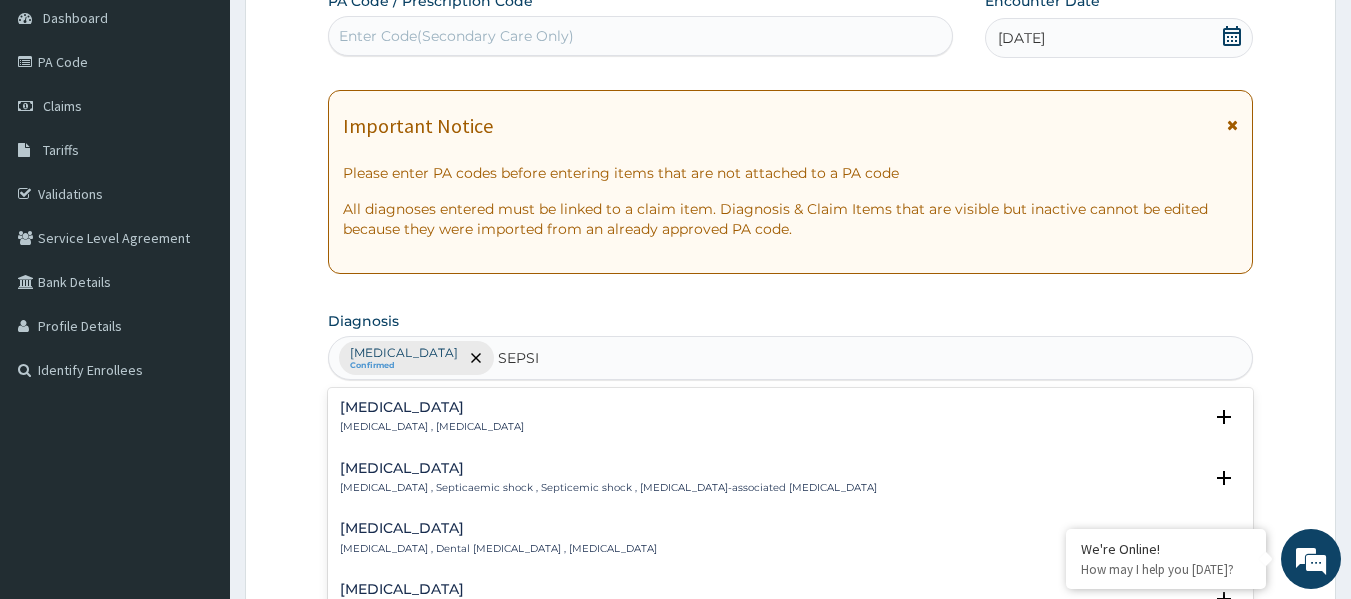 type on "SEPSIS" 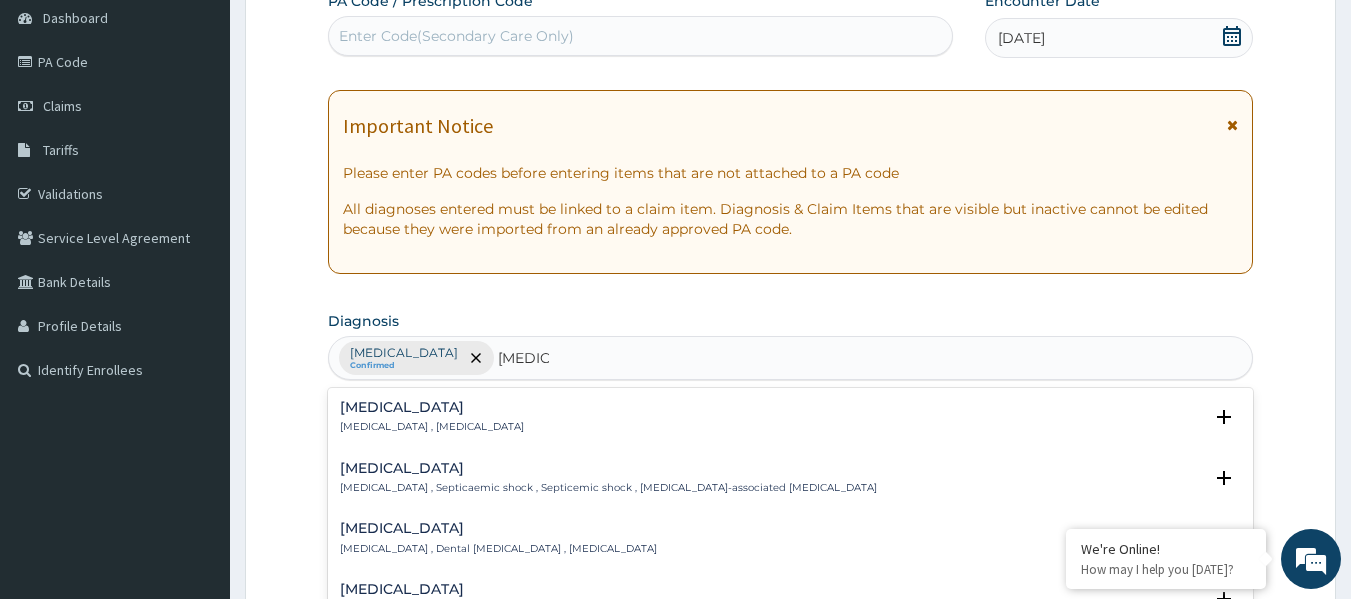 click on "Systemic infection , Sepsis" at bounding box center [432, 427] 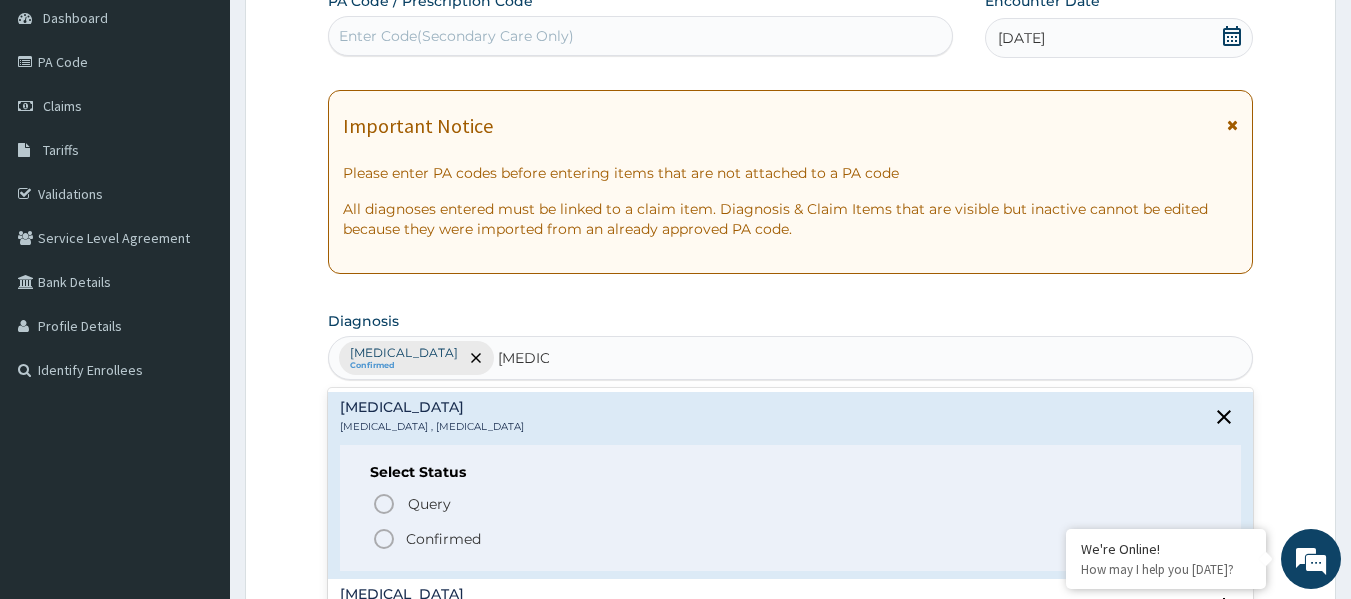 click on "Confirmed" at bounding box center [792, 539] 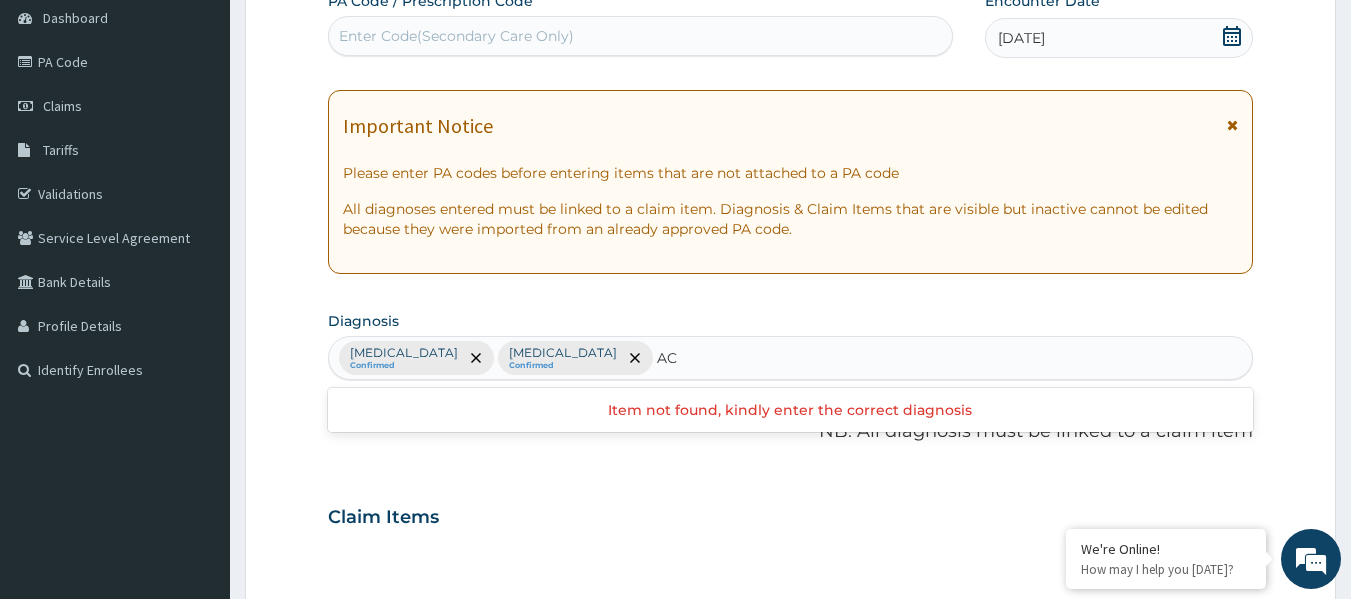 type on "A" 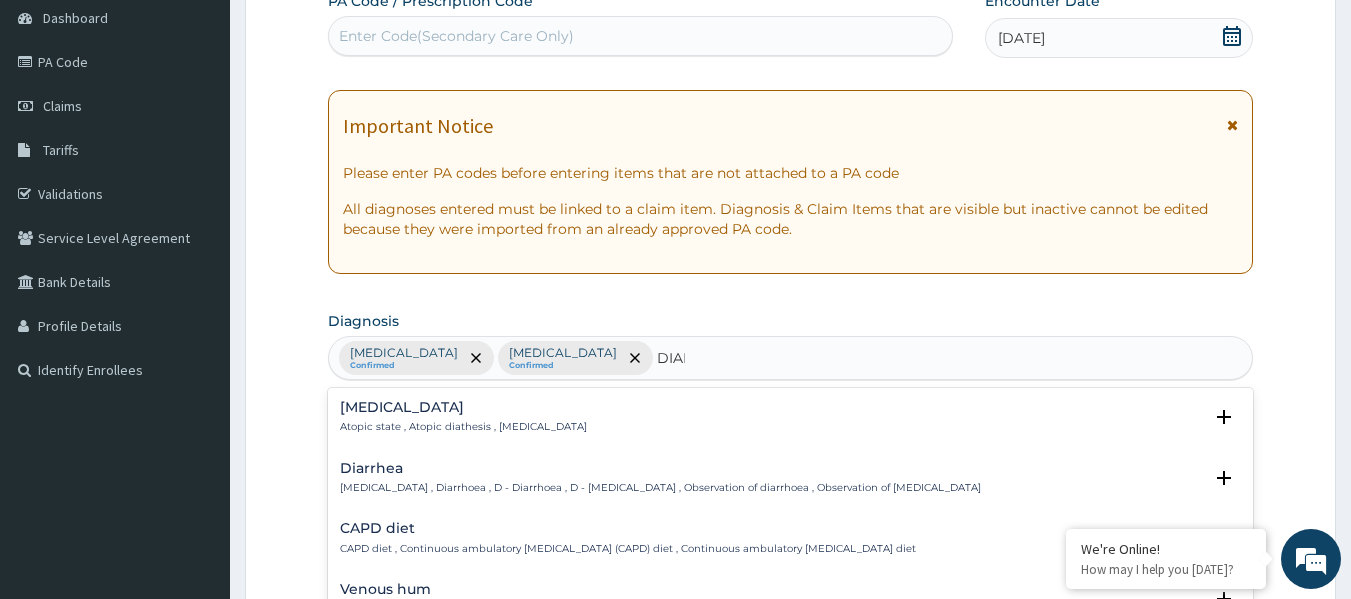 type on "DIARR" 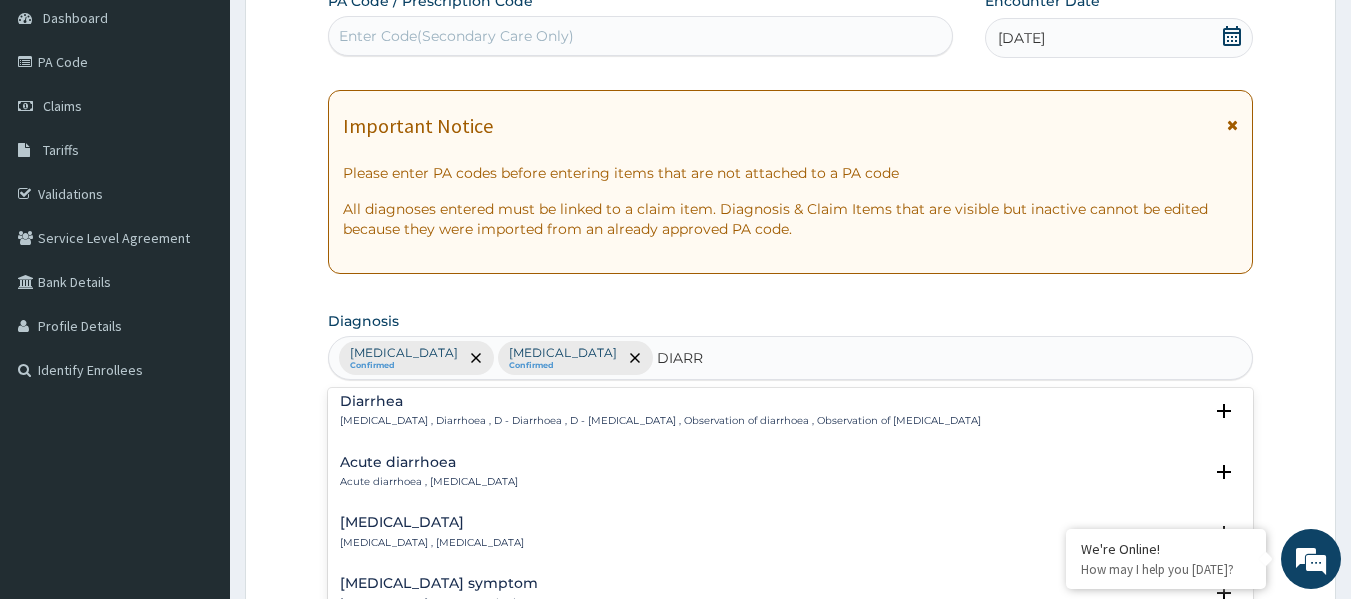 scroll, scrollTop: 0, scrollLeft: 0, axis: both 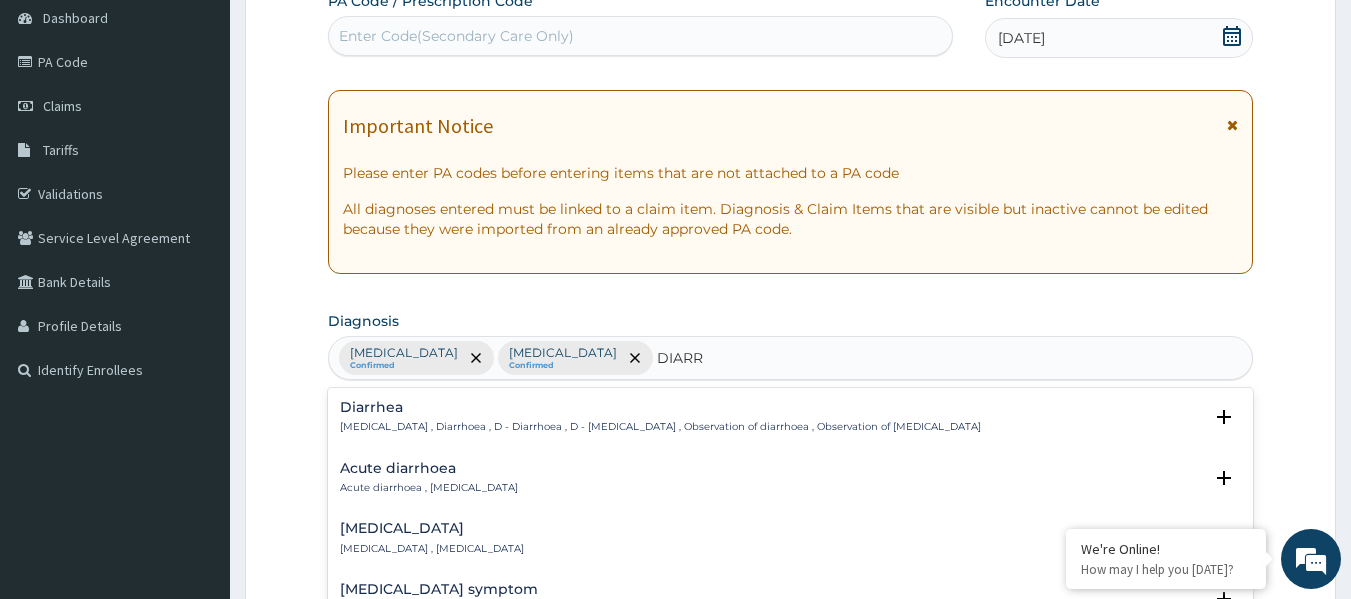 click on "Acute diarrhoea Acute diarrhoea , Acute diarrhea" at bounding box center (429, 478) 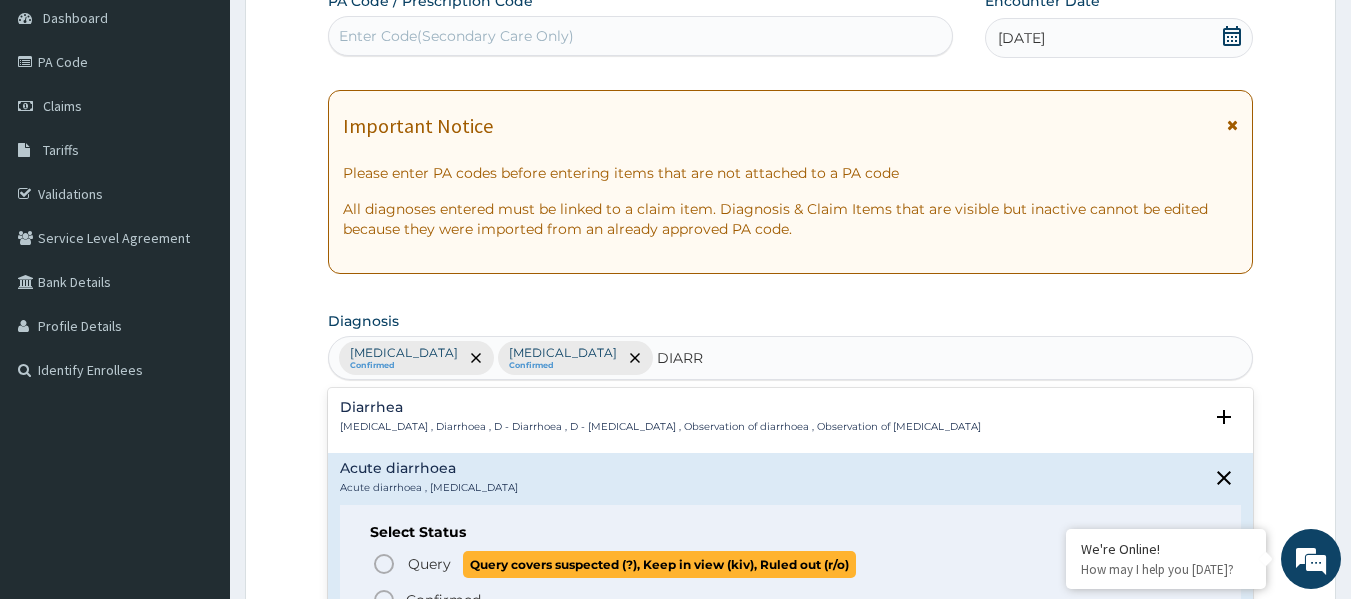 click on "Query" at bounding box center [429, 564] 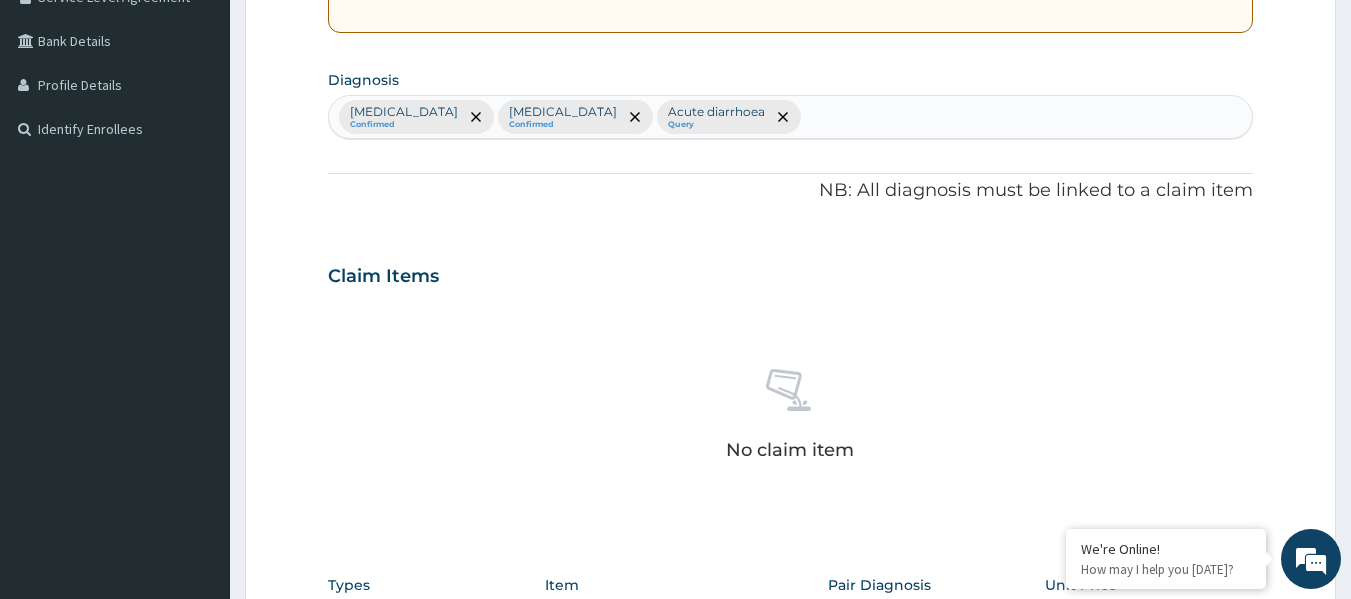 scroll, scrollTop: 600, scrollLeft: 0, axis: vertical 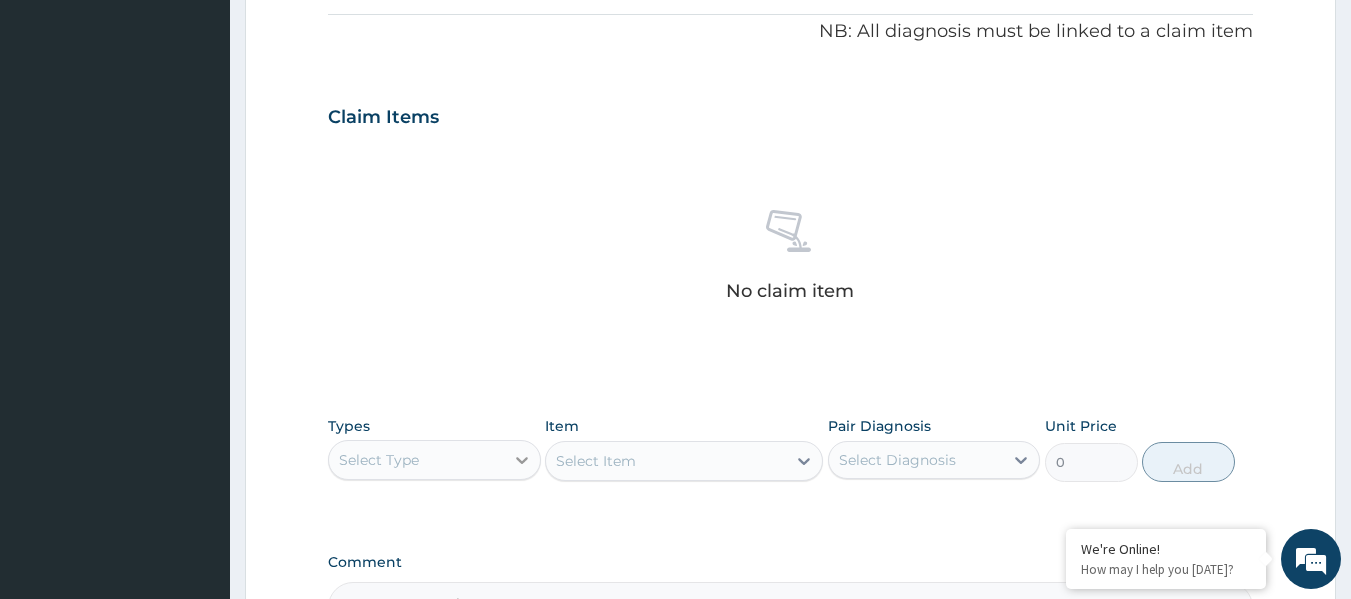 click at bounding box center (522, 460) 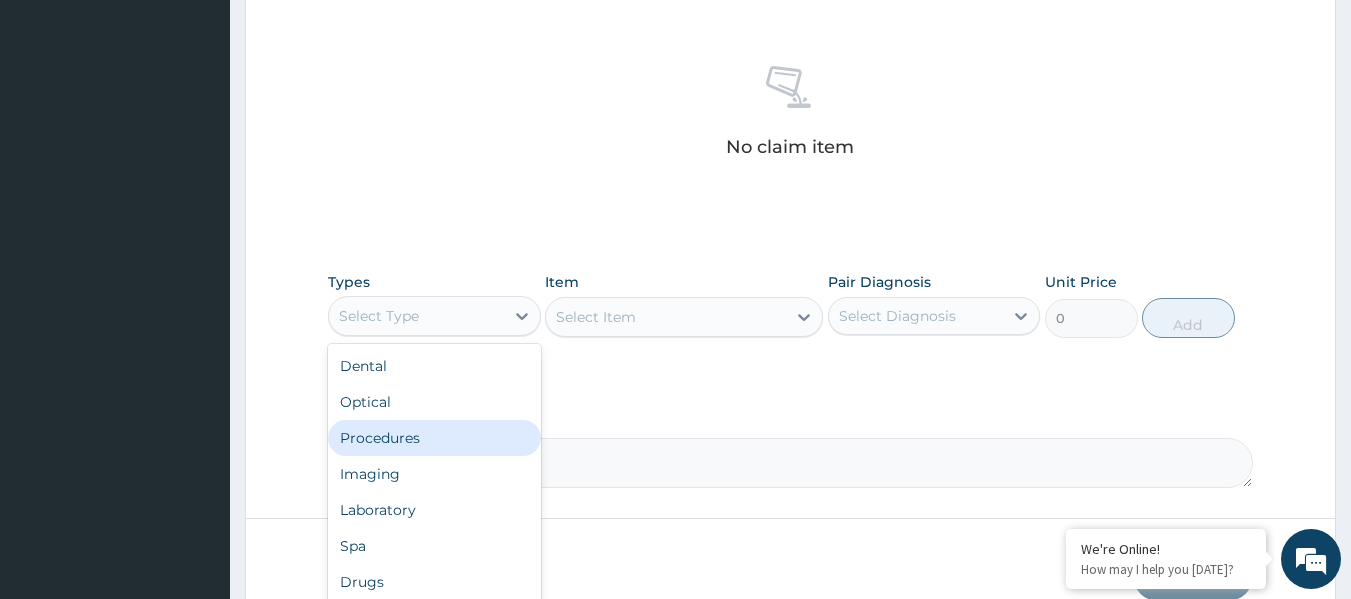 scroll, scrollTop: 800, scrollLeft: 0, axis: vertical 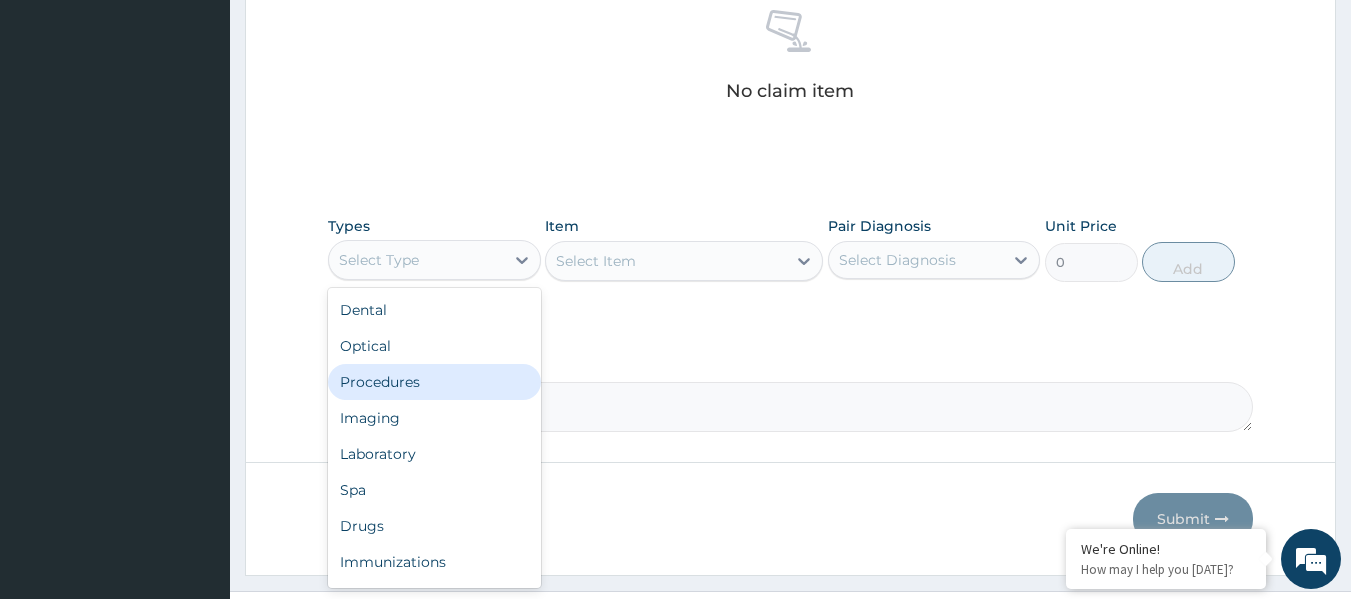 click on "Procedures" at bounding box center (434, 382) 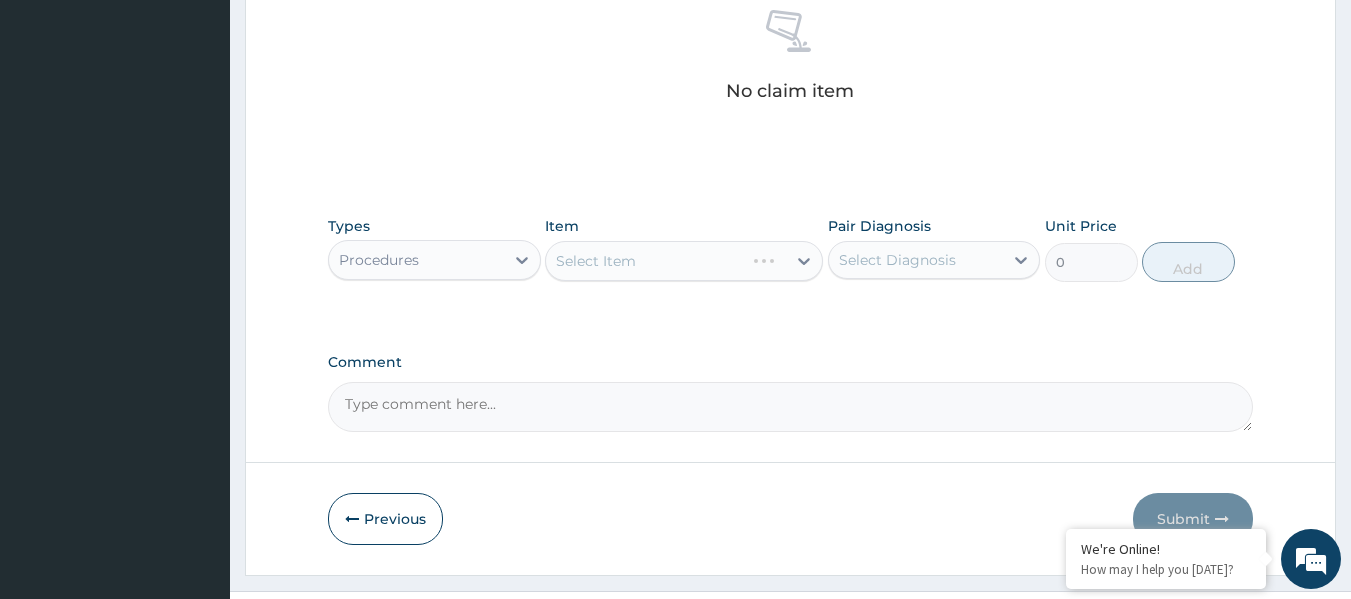 click on "Select Item" at bounding box center (684, 261) 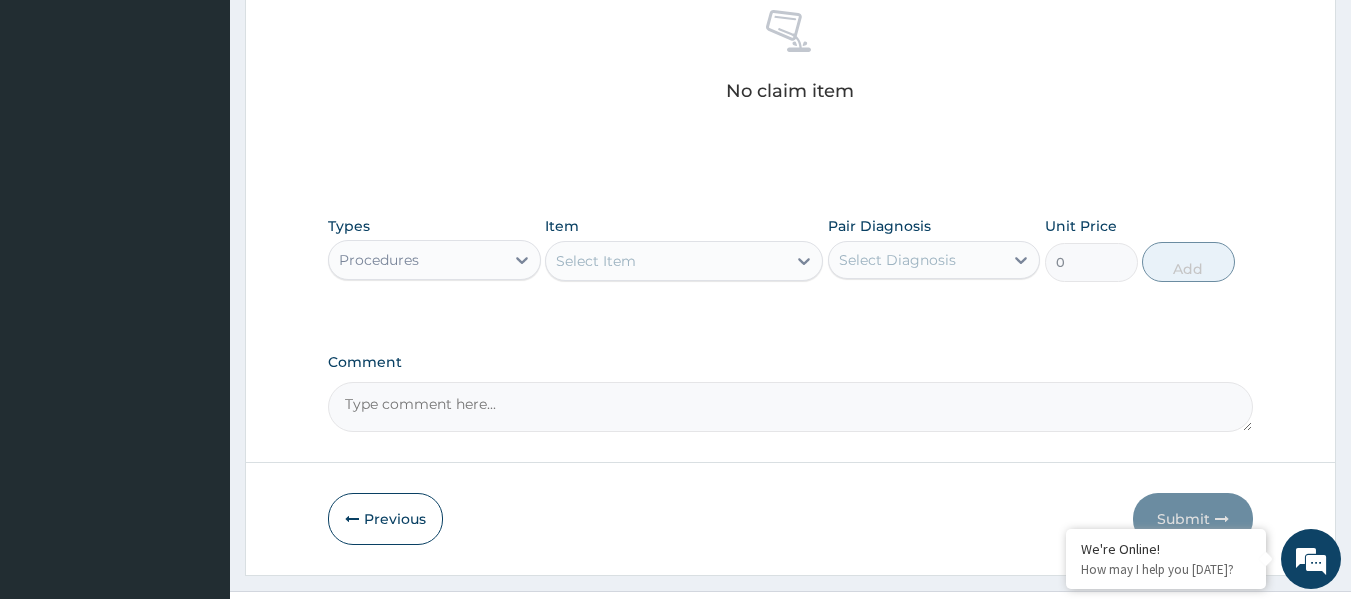 click on "Select Item" at bounding box center [666, 261] 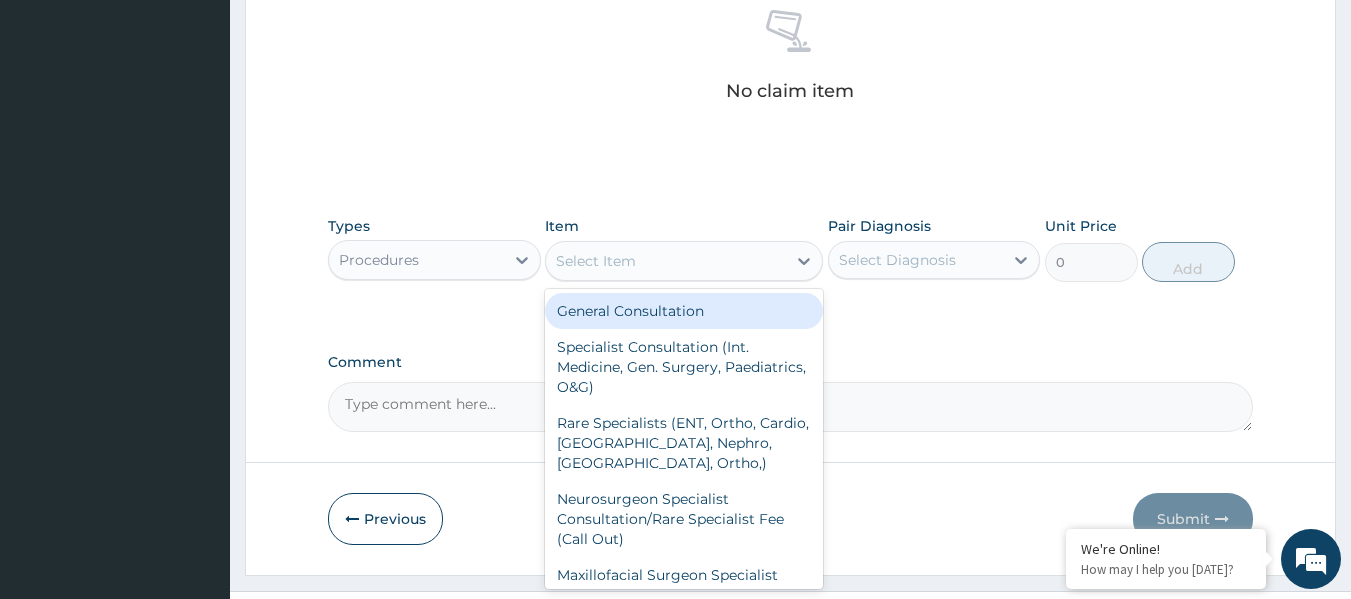 click on "General Consultation" at bounding box center (684, 311) 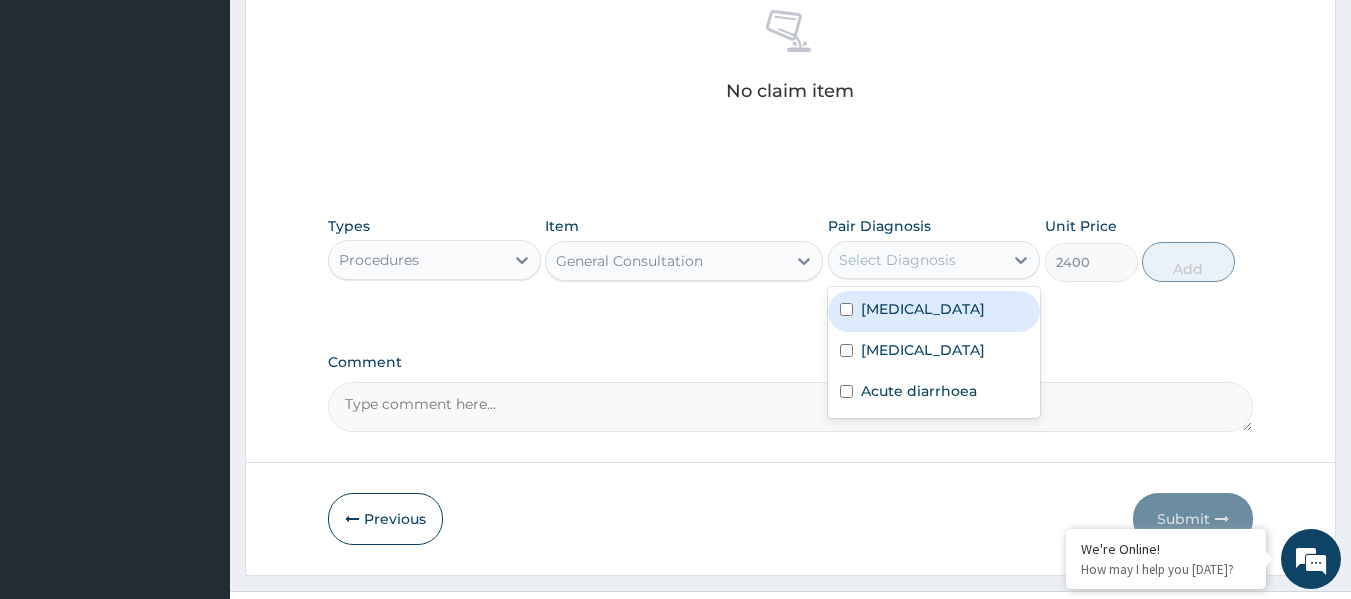click on "Select Diagnosis" at bounding box center (897, 260) 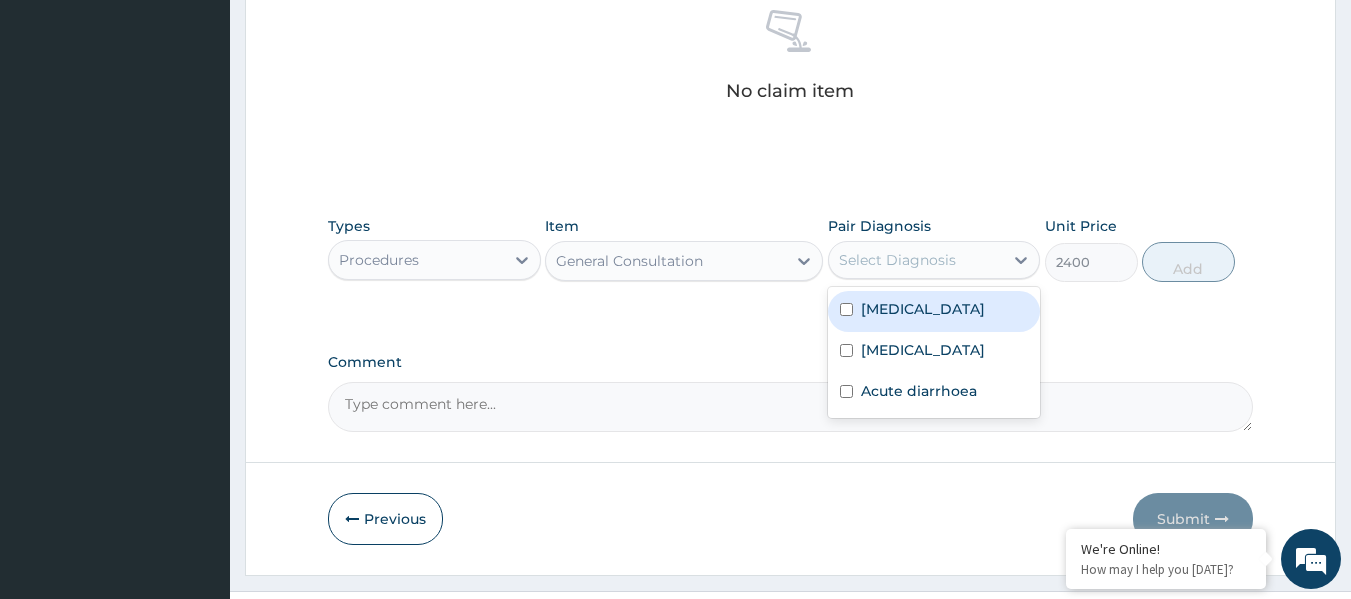 click on "Malaria" at bounding box center (923, 309) 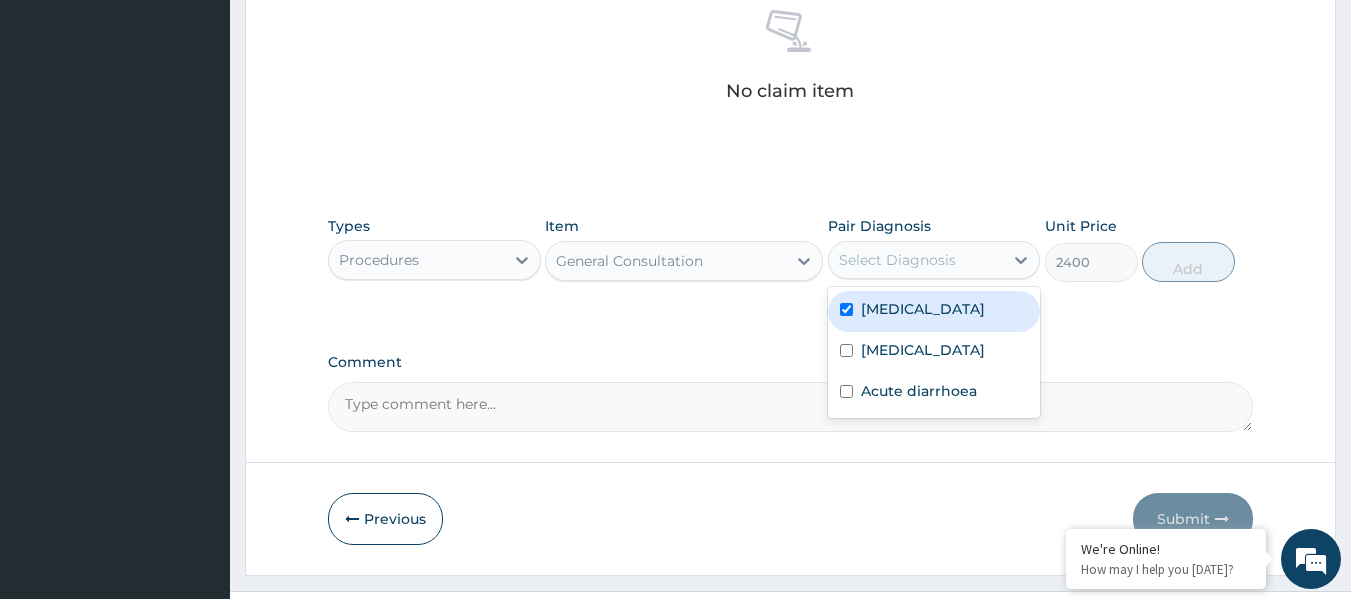 checkbox on "true" 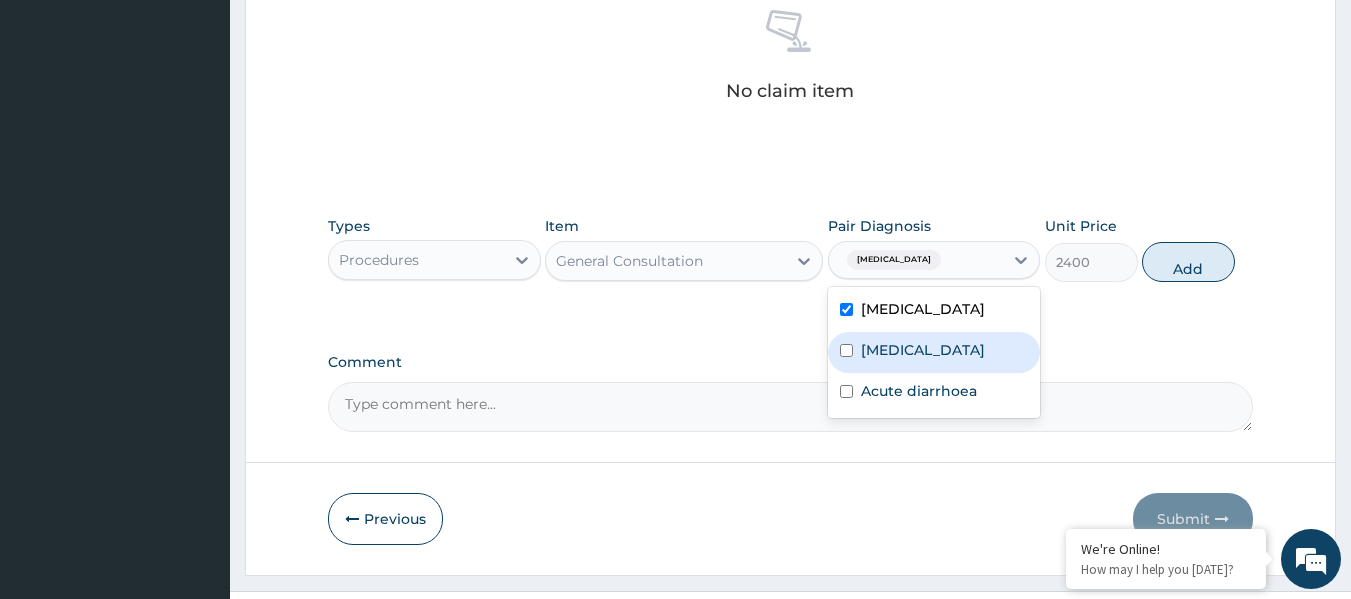 click on "Sepsis" at bounding box center [934, 352] 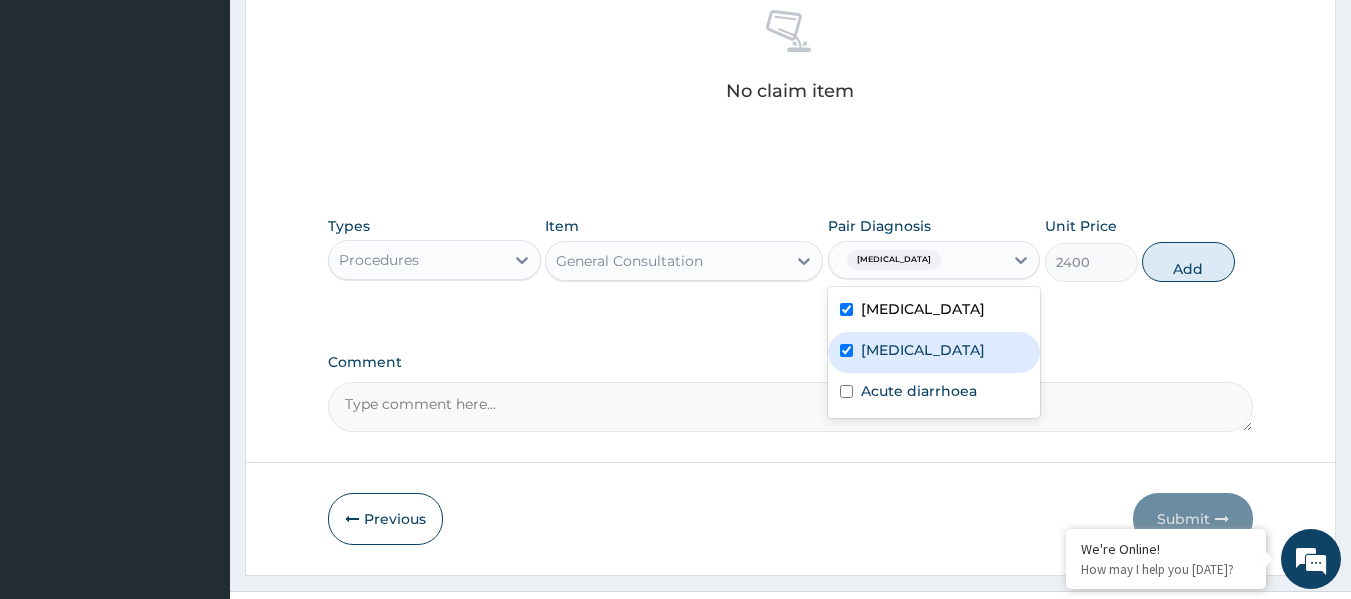 checkbox on "true" 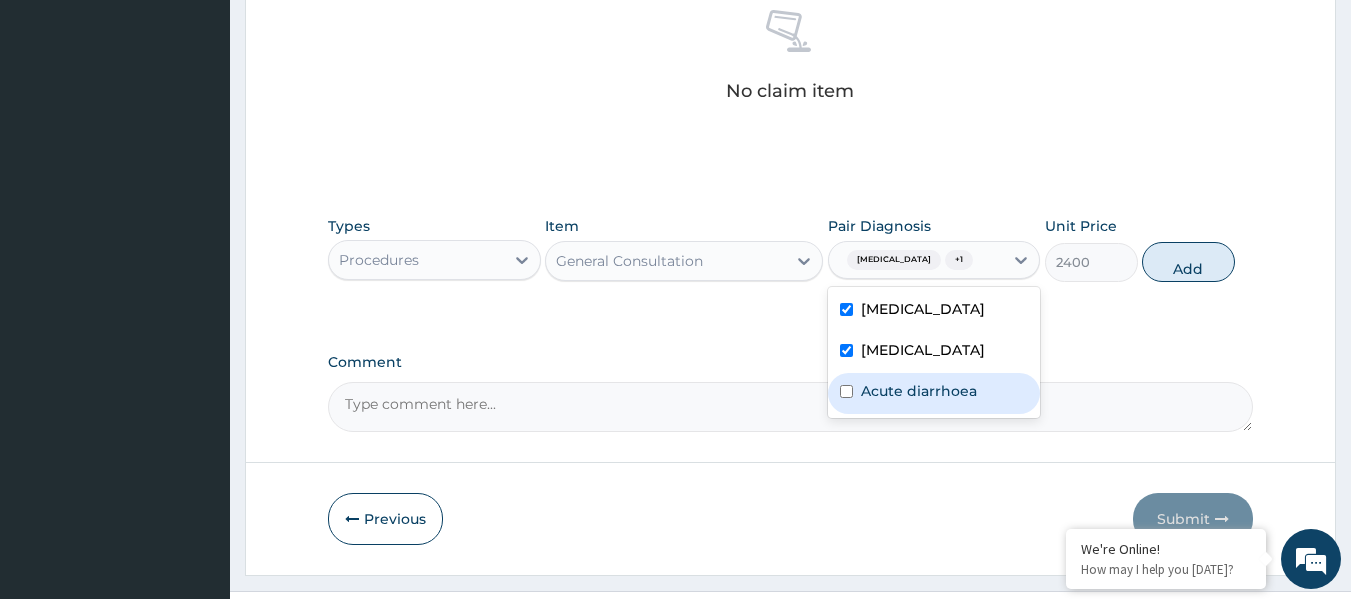 click on "Acute diarrhoea" at bounding box center [919, 391] 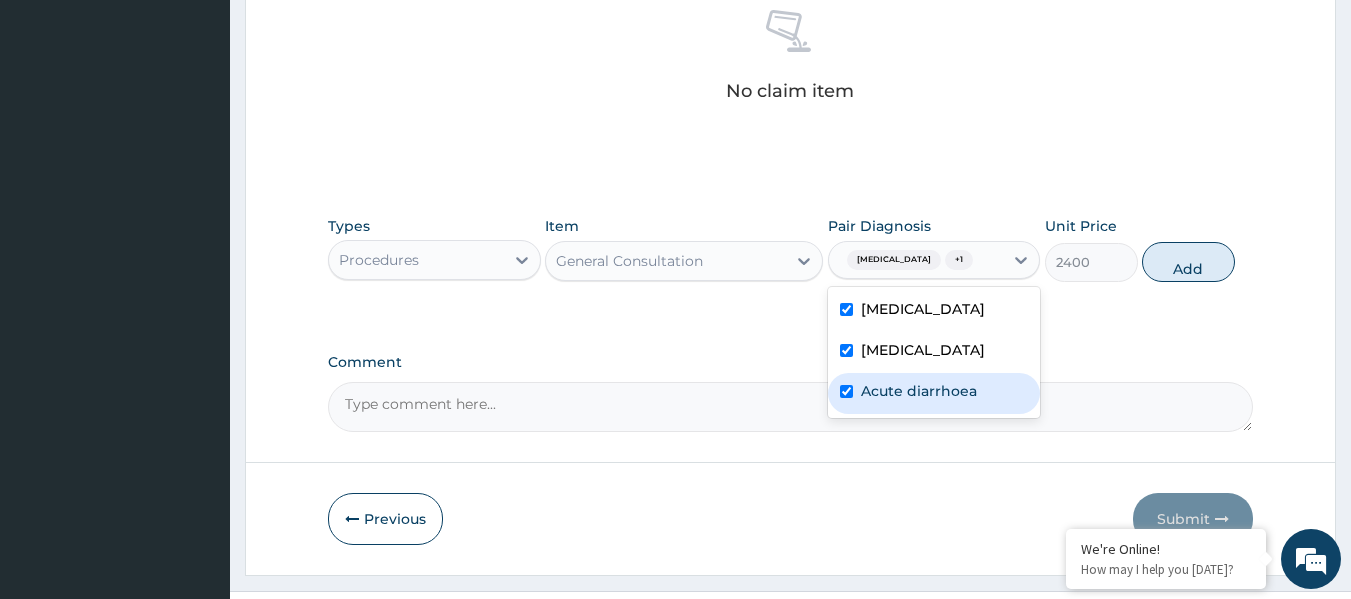 checkbox on "true" 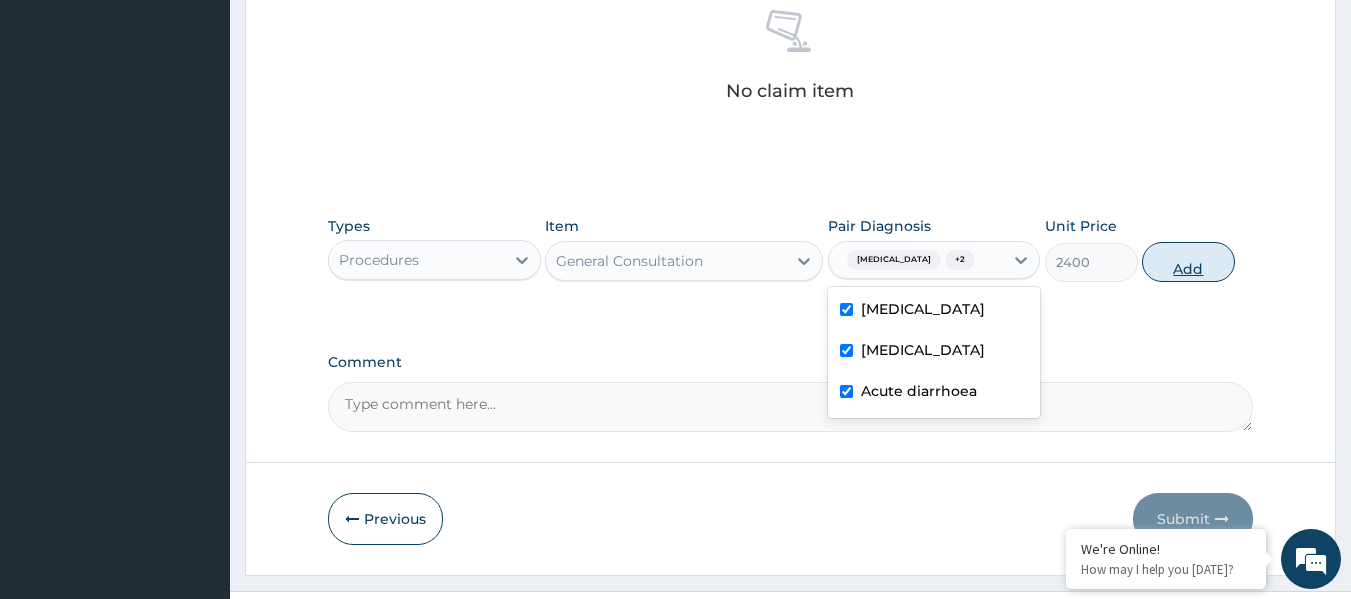 click on "Add" at bounding box center (1188, 262) 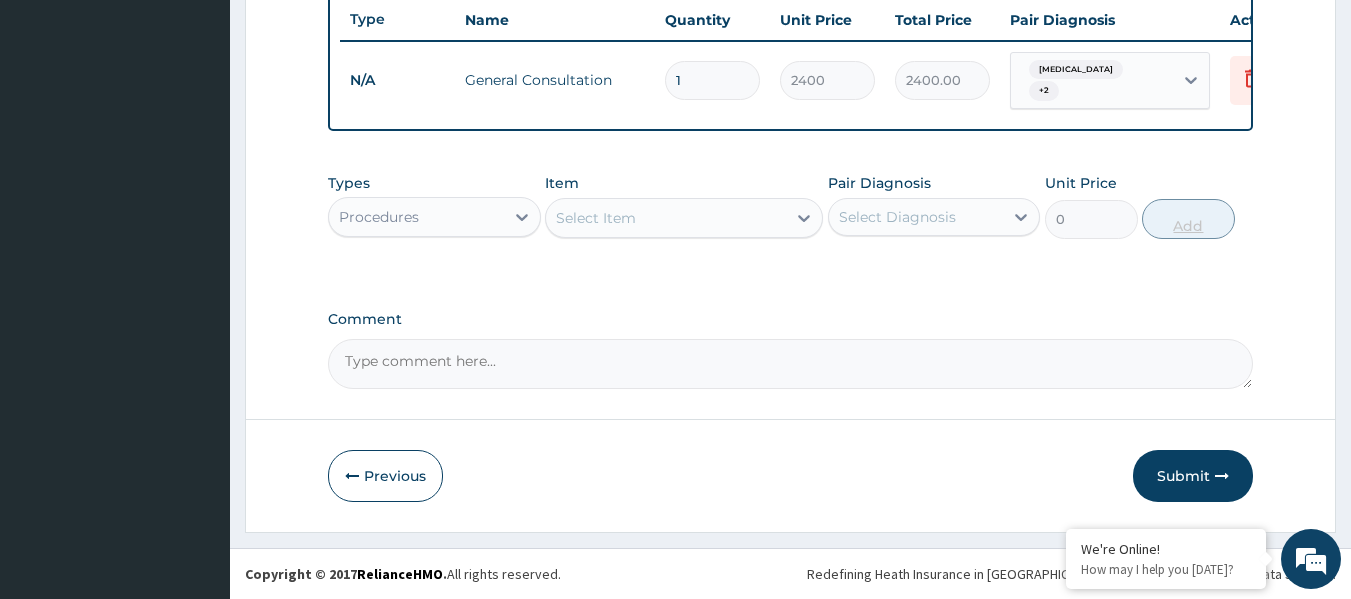 scroll, scrollTop: 763, scrollLeft: 0, axis: vertical 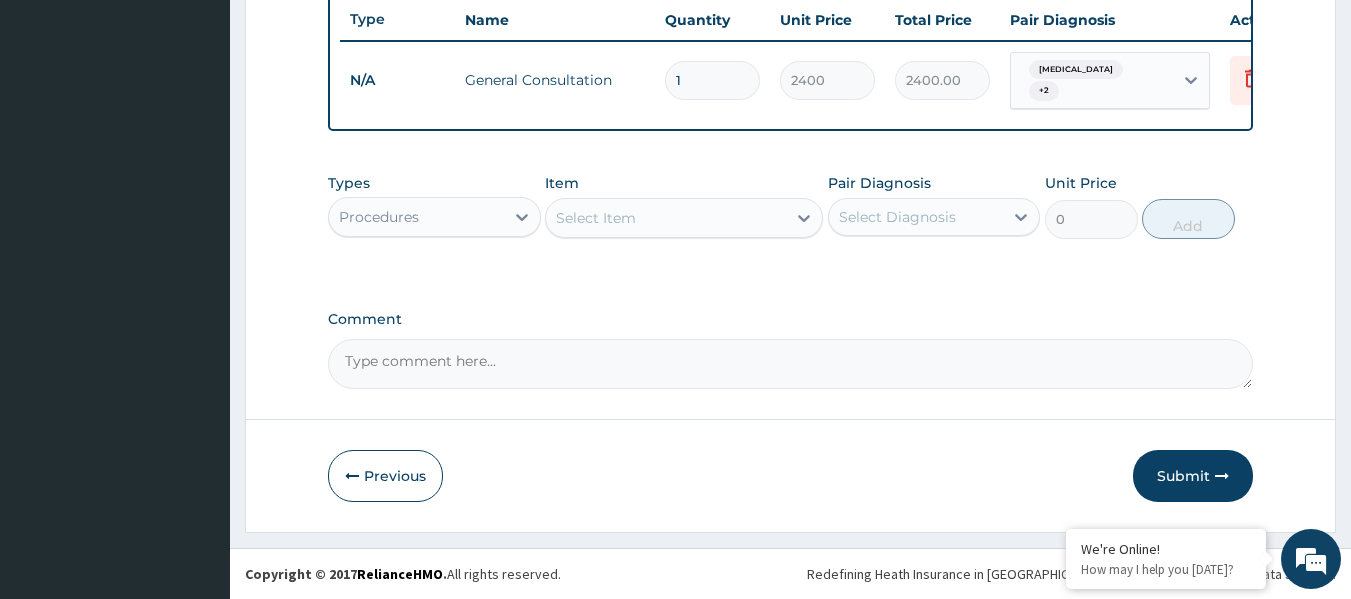 click on "Procedures" at bounding box center [416, 217] 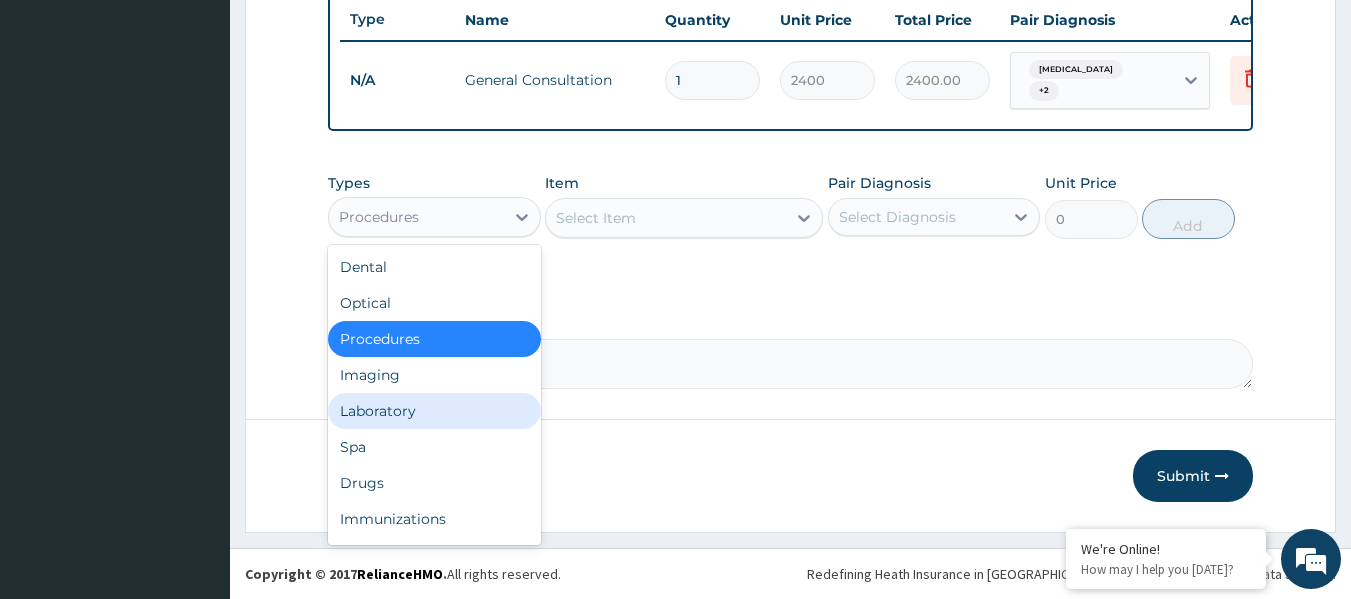 click on "Laboratory" at bounding box center [434, 411] 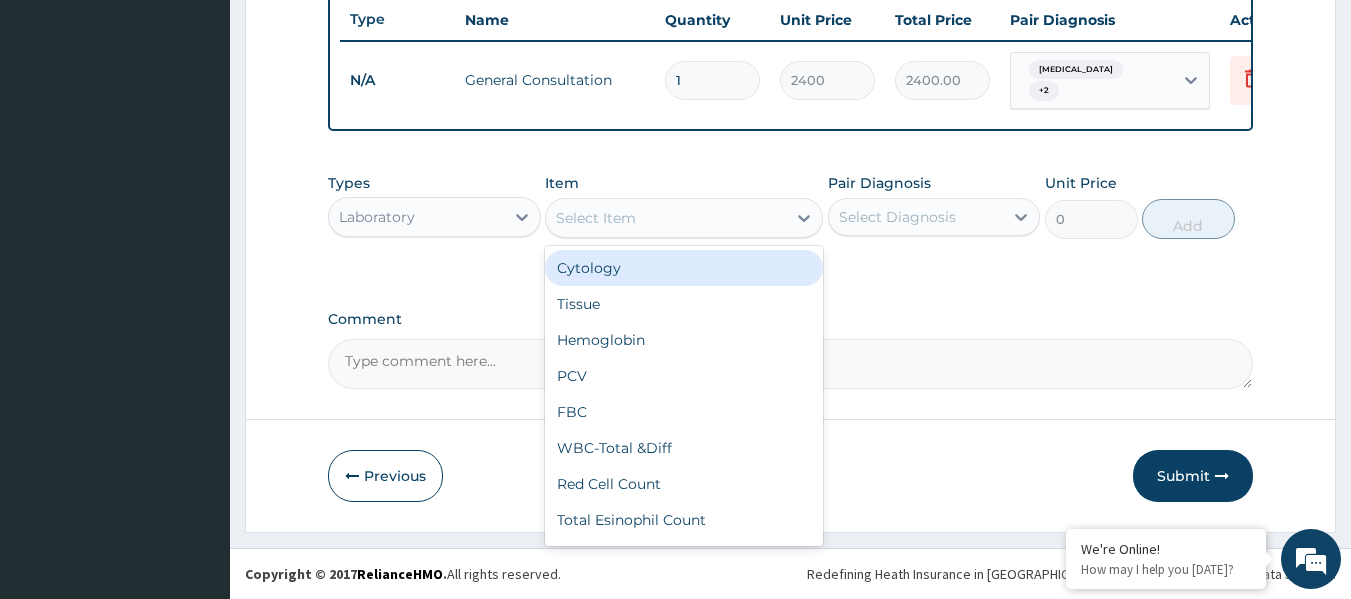 click on "Select Item" at bounding box center [666, 218] 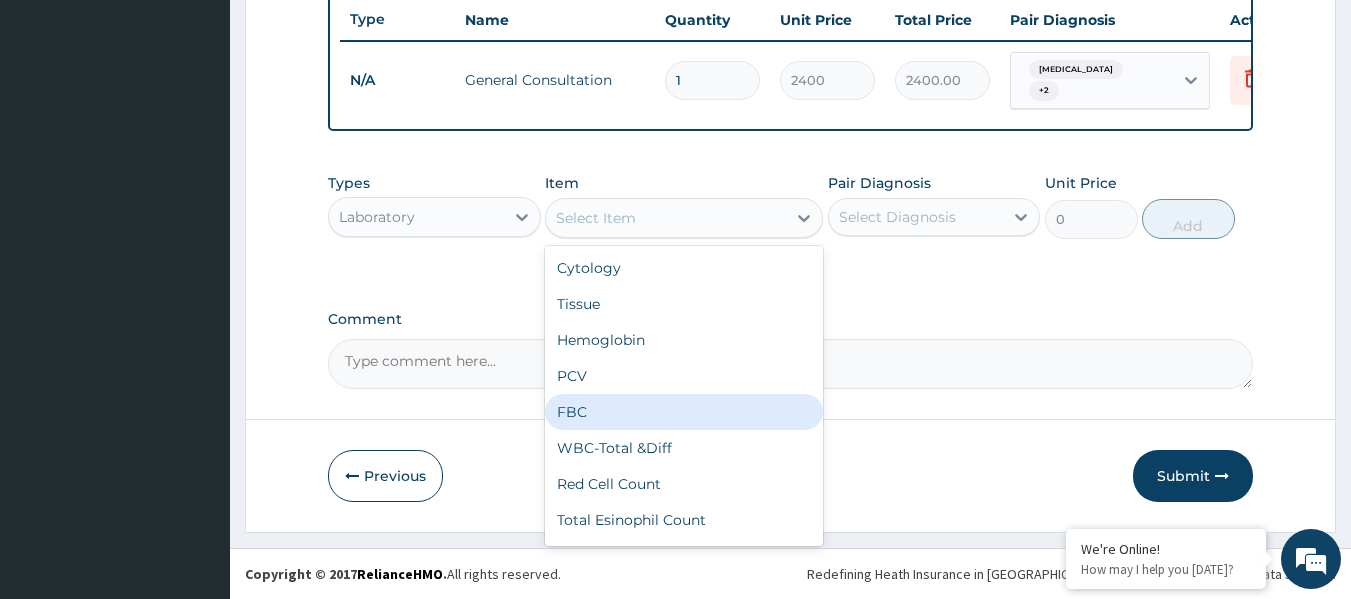 click on "FBC" at bounding box center (684, 412) 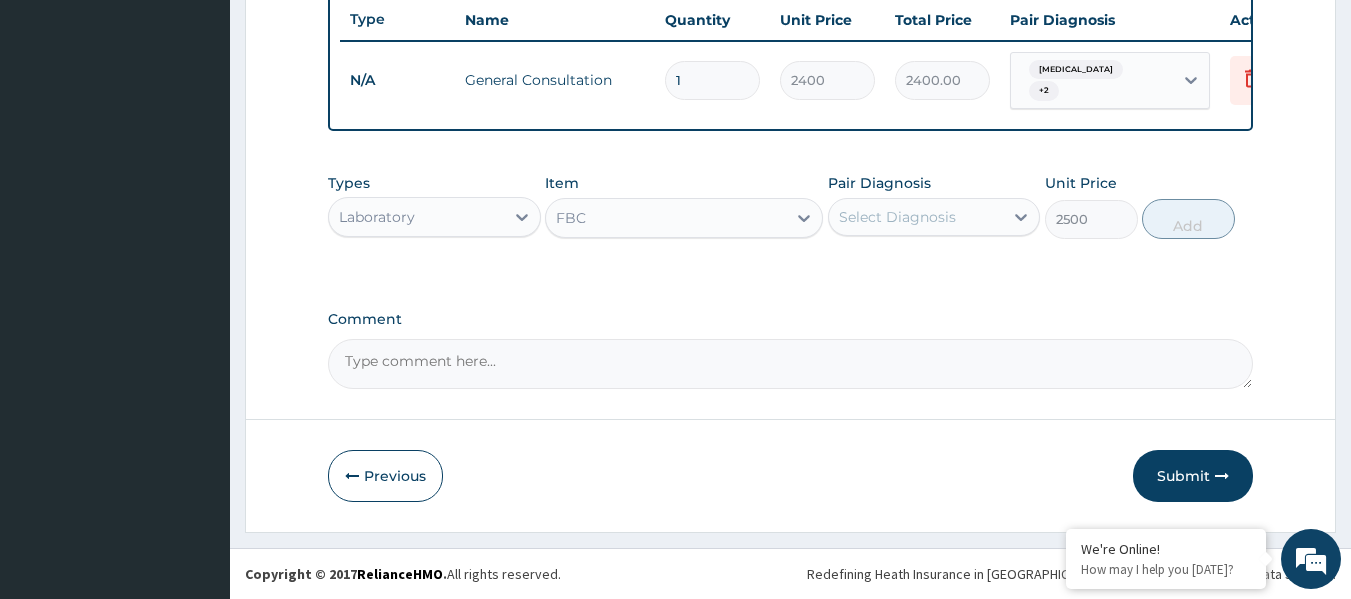 click on "Select Diagnosis" at bounding box center (916, 217) 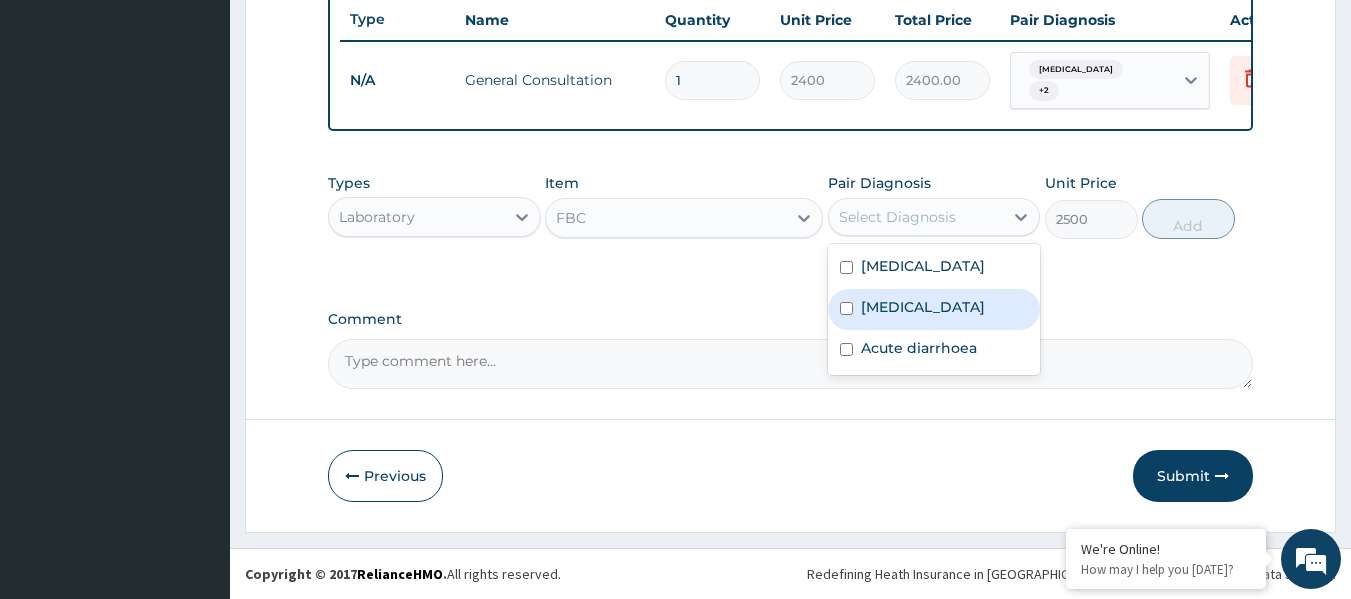 click on "Sepsis" at bounding box center (934, 309) 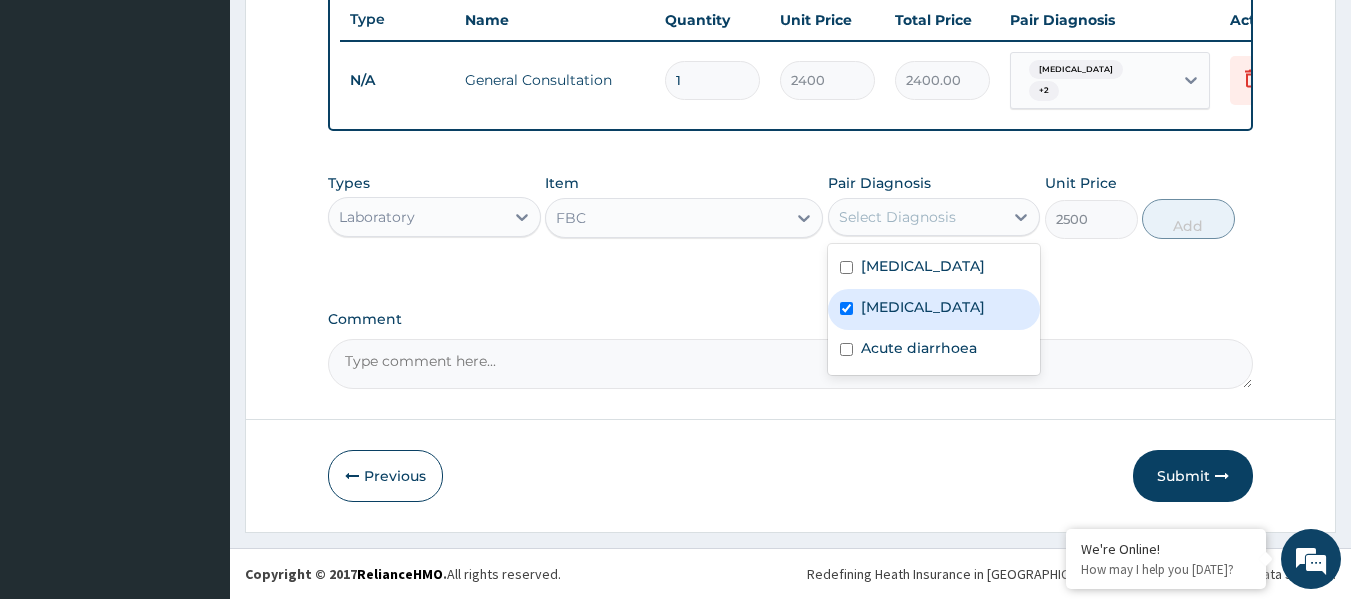checkbox on "true" 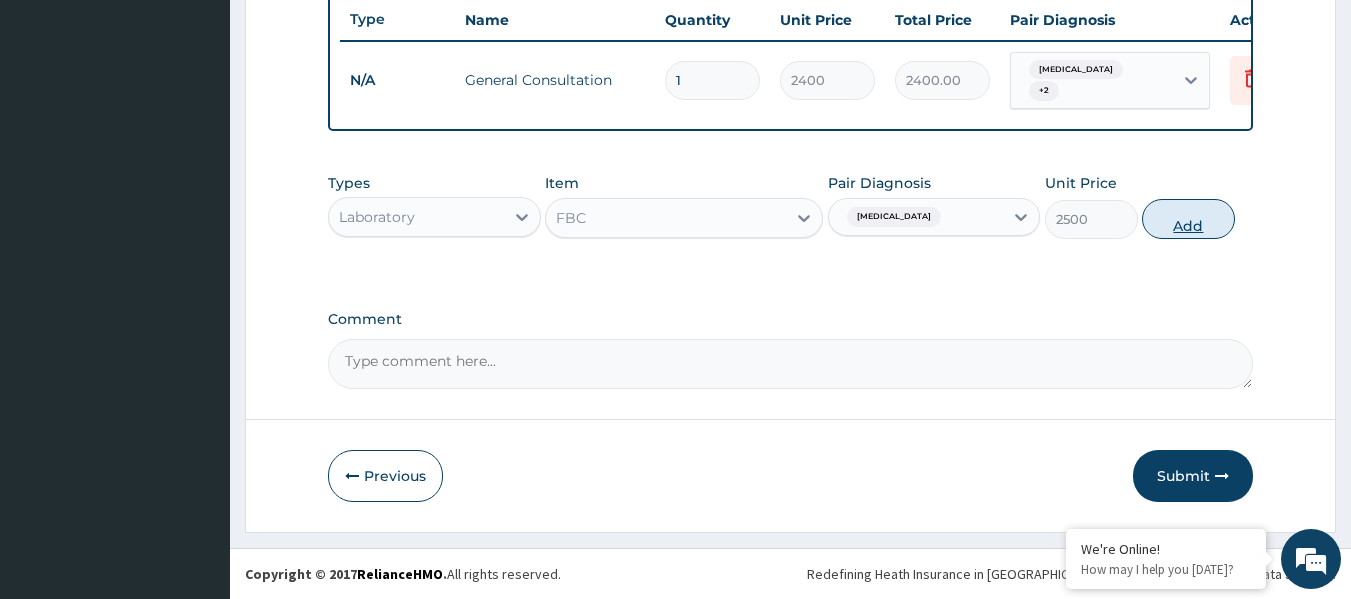 click on "Add" at bounding box center (1188, 219) 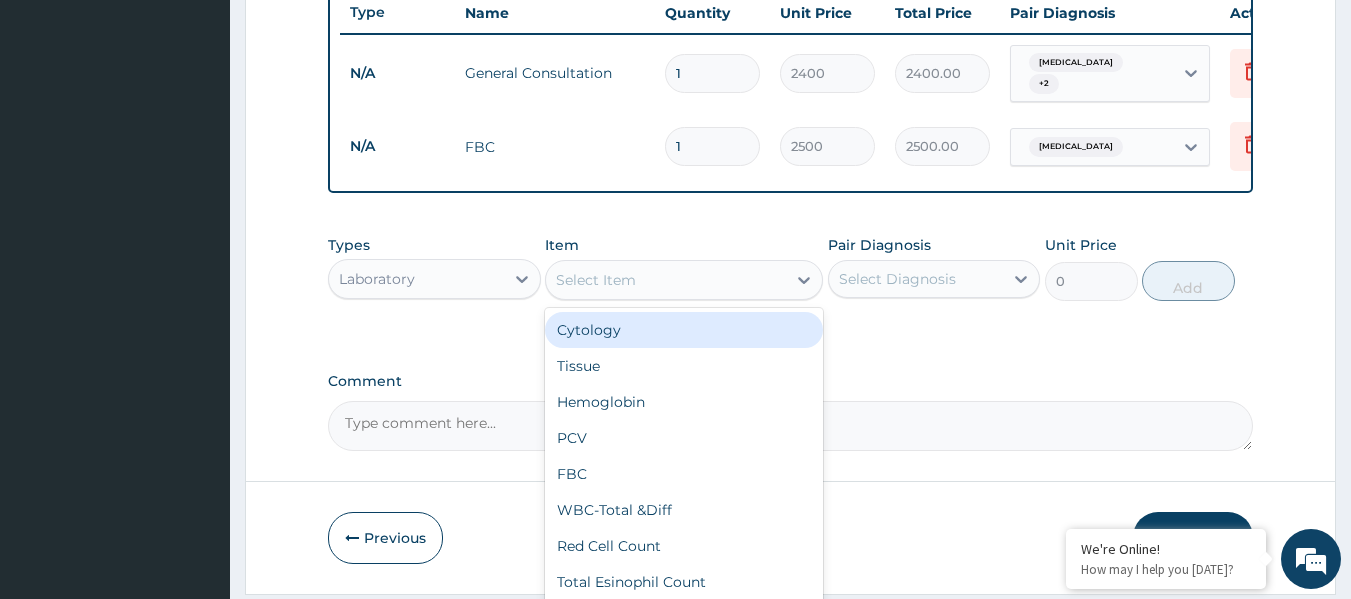 click on "Select Item" at bounding box center (666, 280) 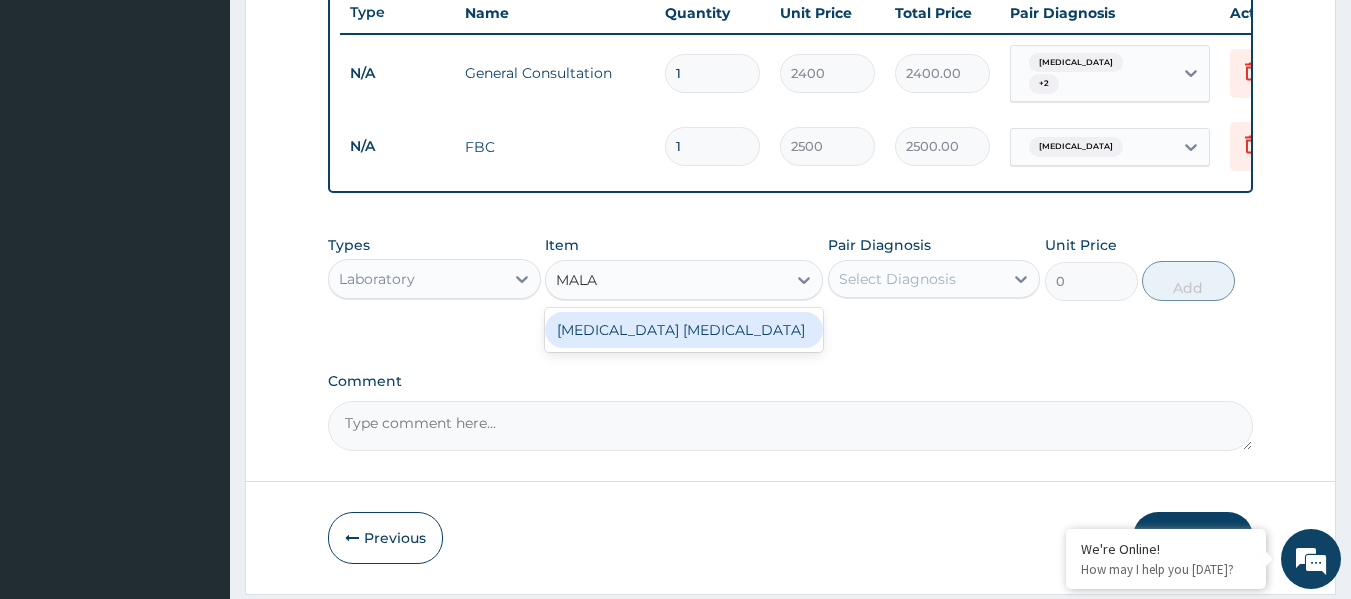type on "MALAR" 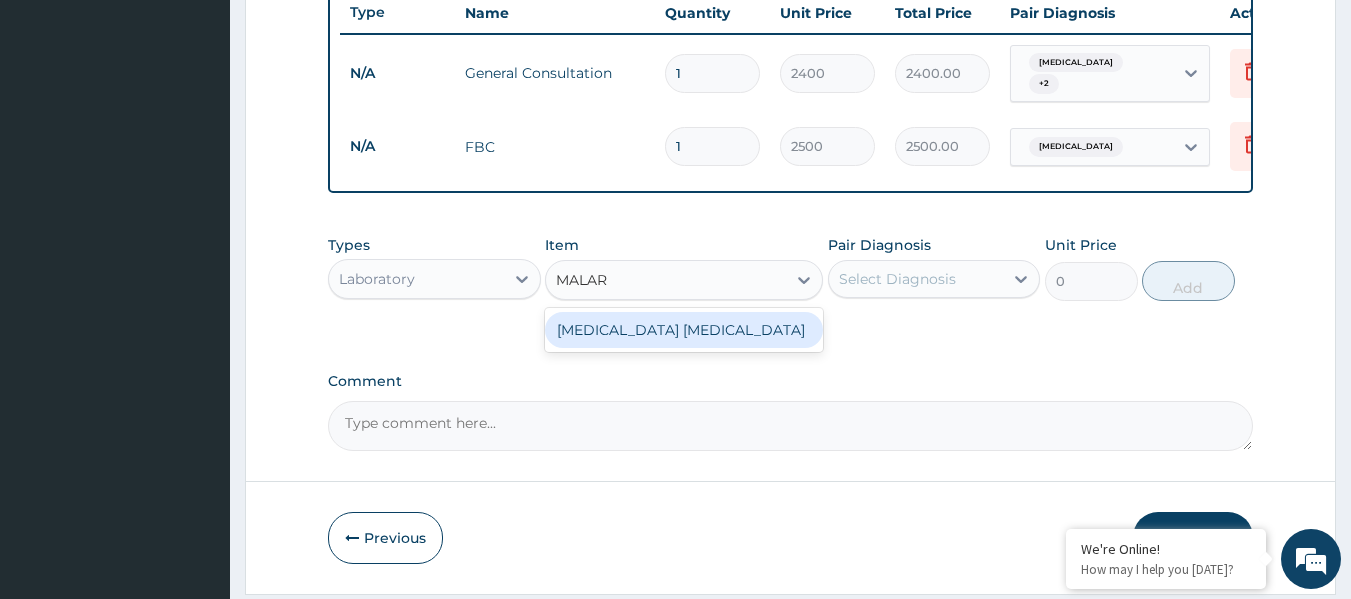 click on "Malaria Parasite" at bounding box center [684, 330] 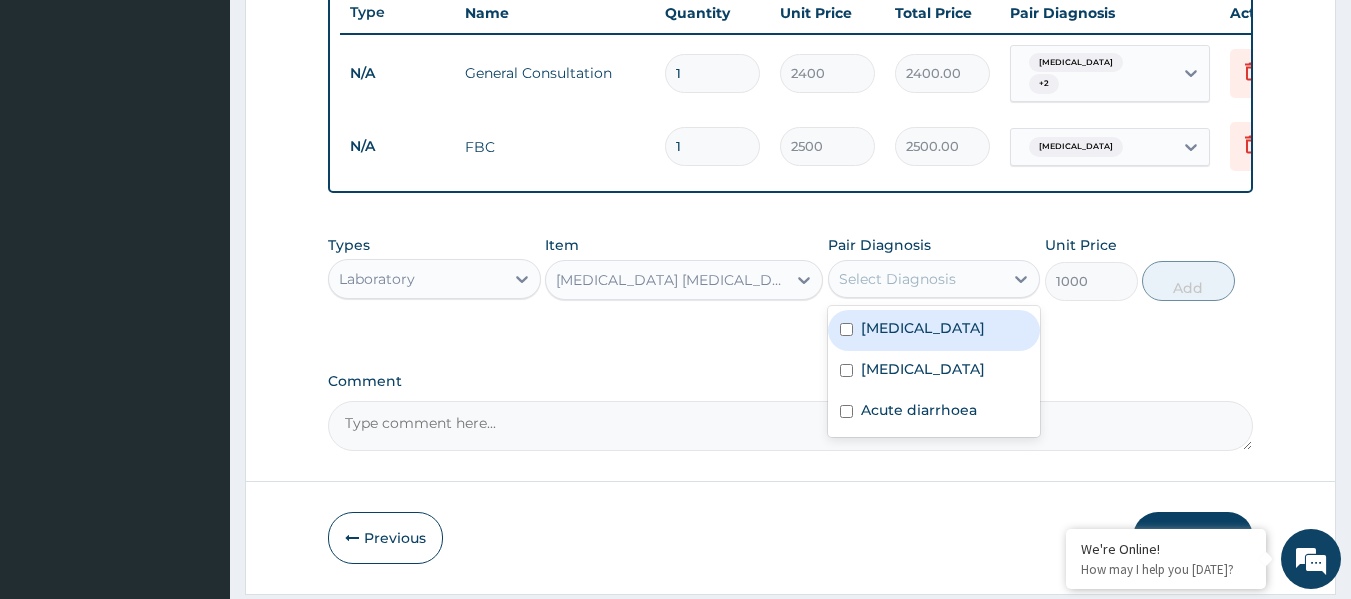 click on "Select Diagnosis" at bounding box center [897, 279] 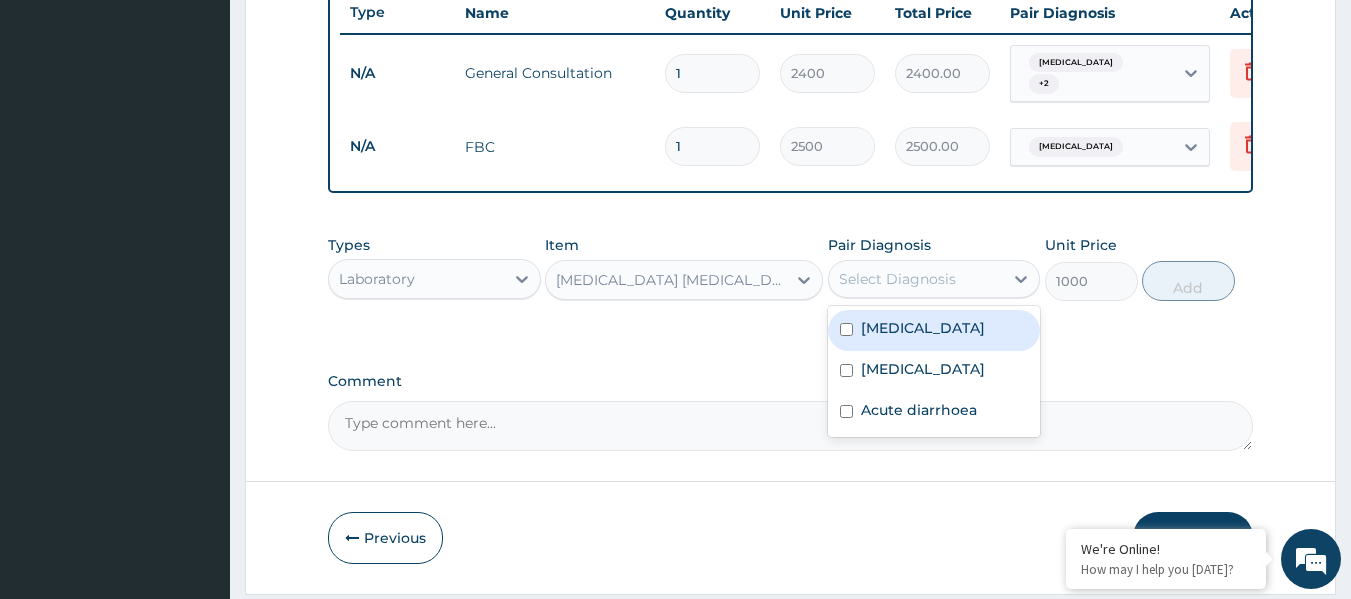 click on "Malaria" at bounding box center [934, 330] 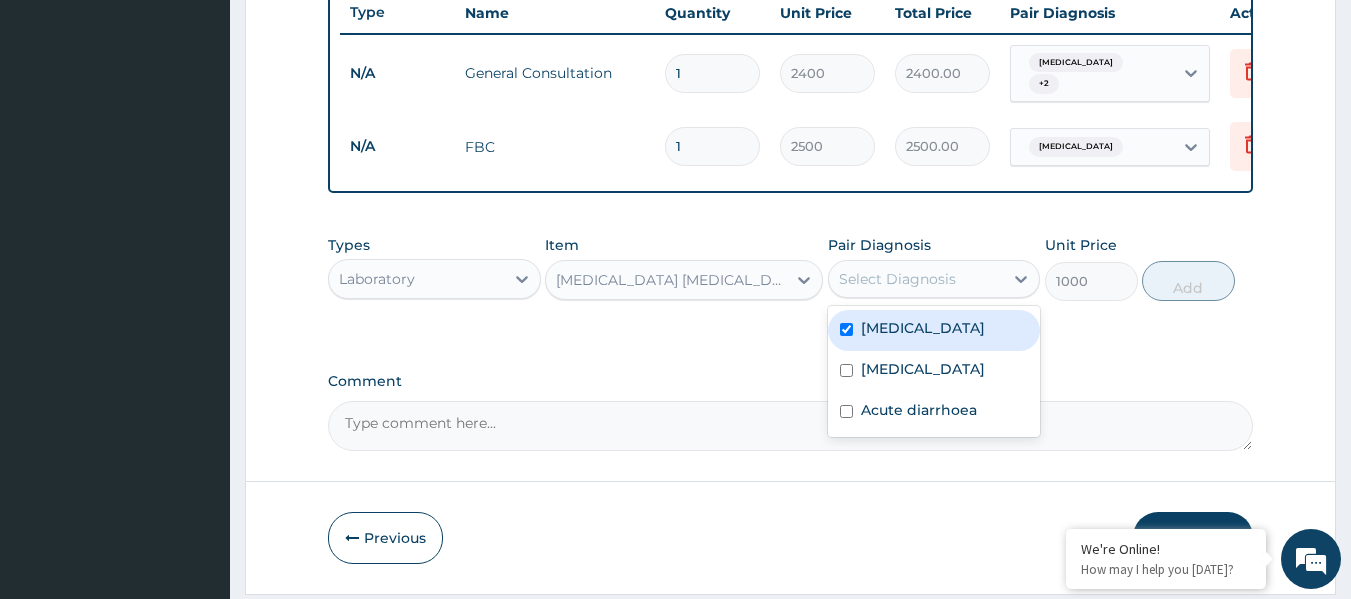 checkbox on "true" 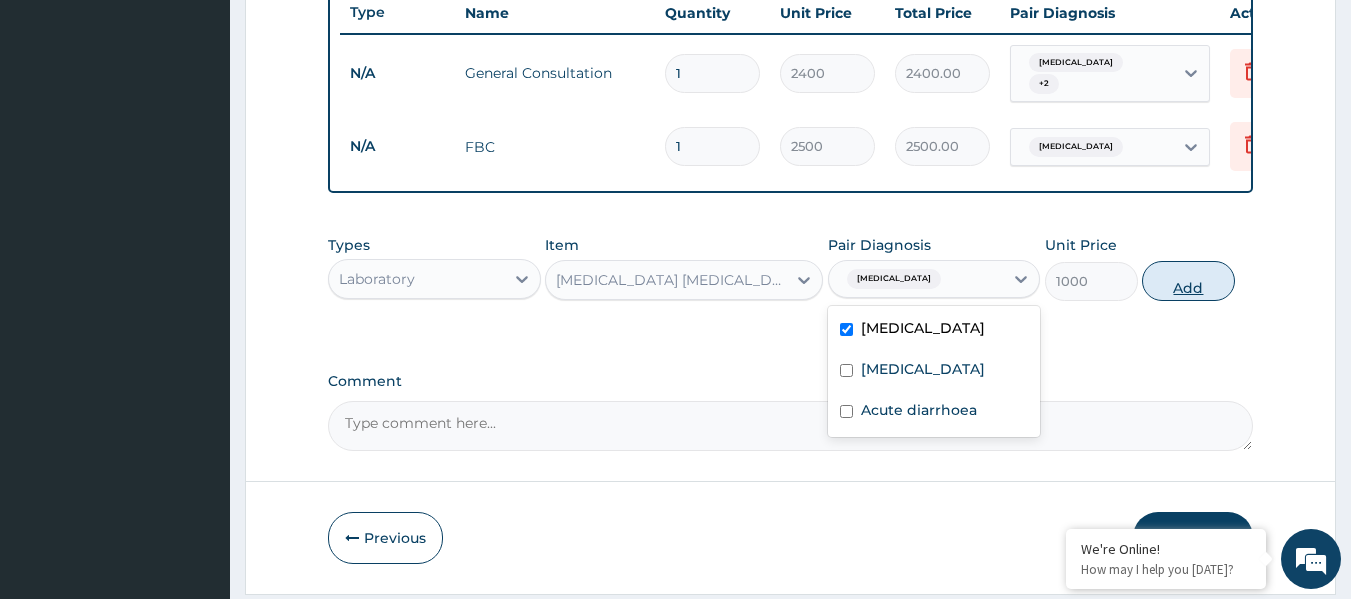 click on "Add" at bounding box center [1188, 281] 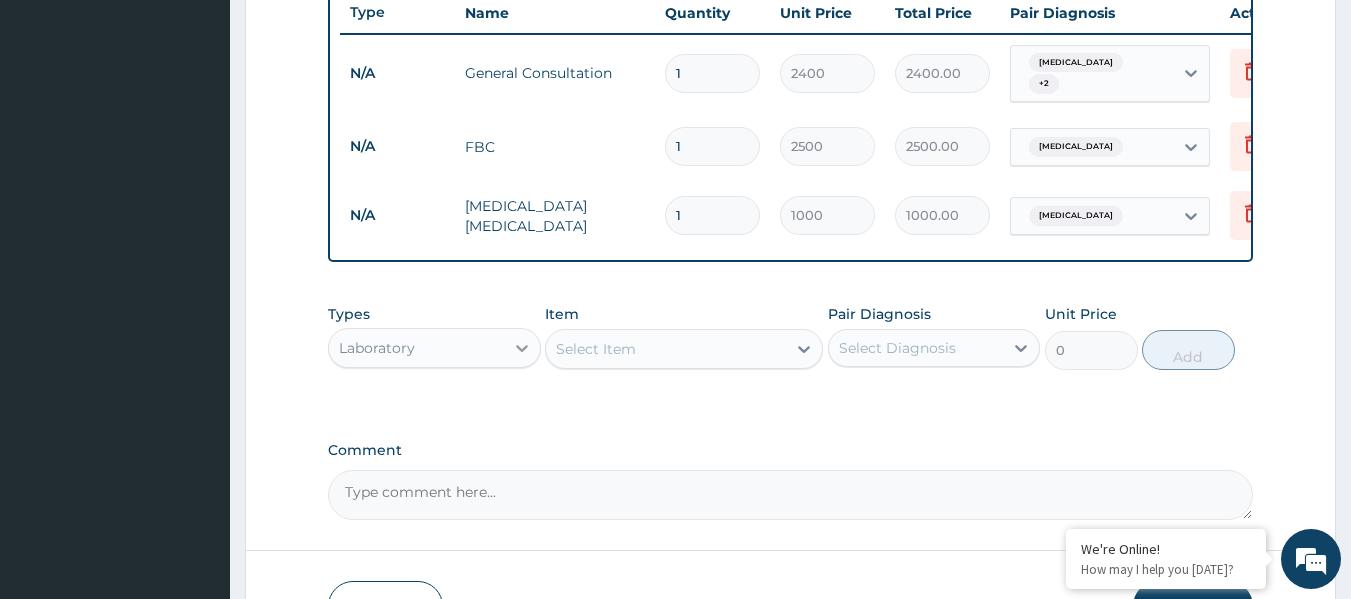 click at bounding box center [522, 348] 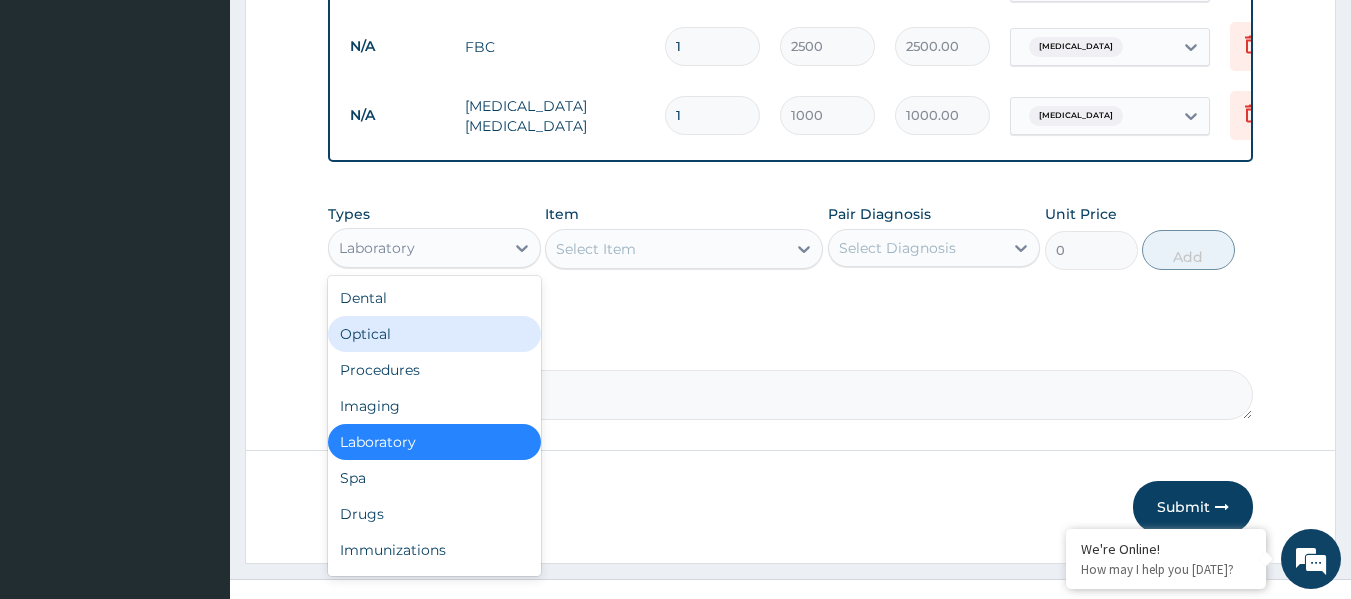 scroll, scrollTop: 901, scrollLeft: 0, axis: vertical 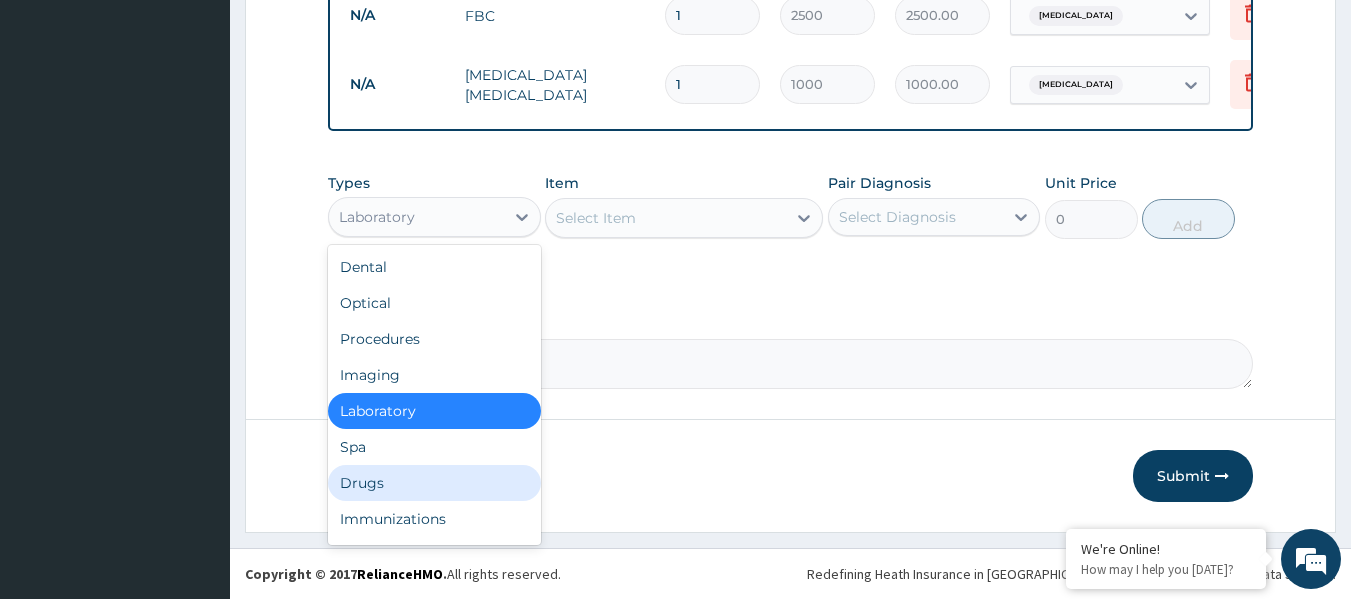 click on "Drugs" at bounding box center (434, 483) 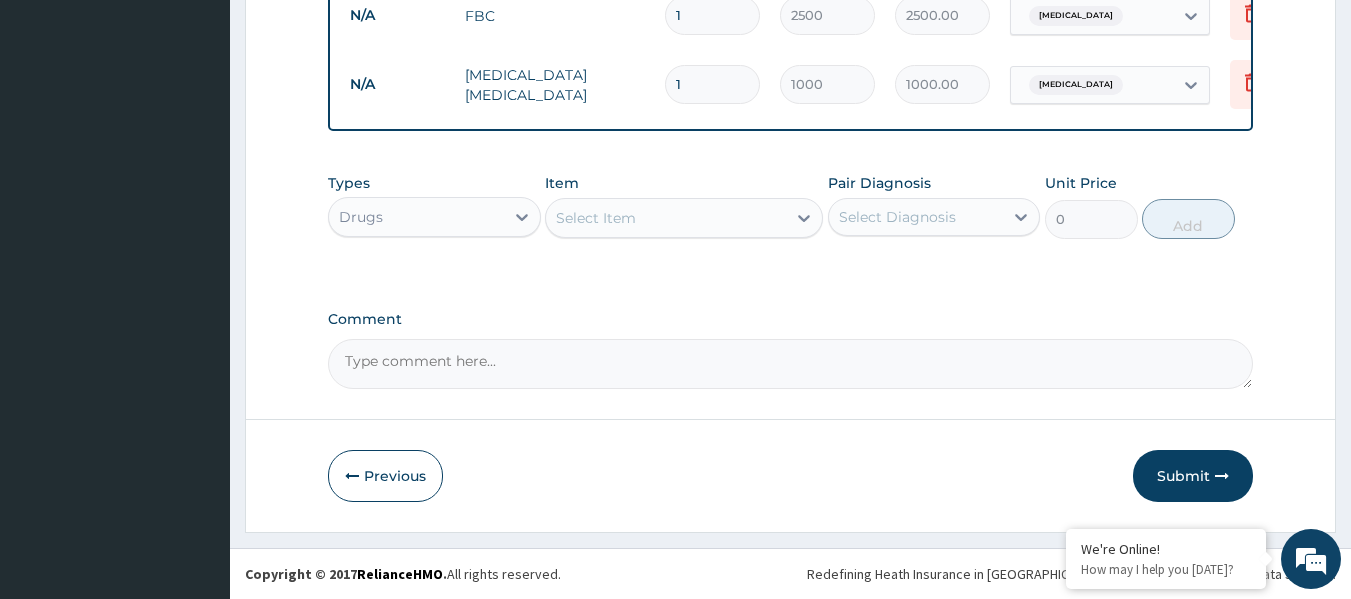 click on "Select Item" at bounding box center (666, 218) 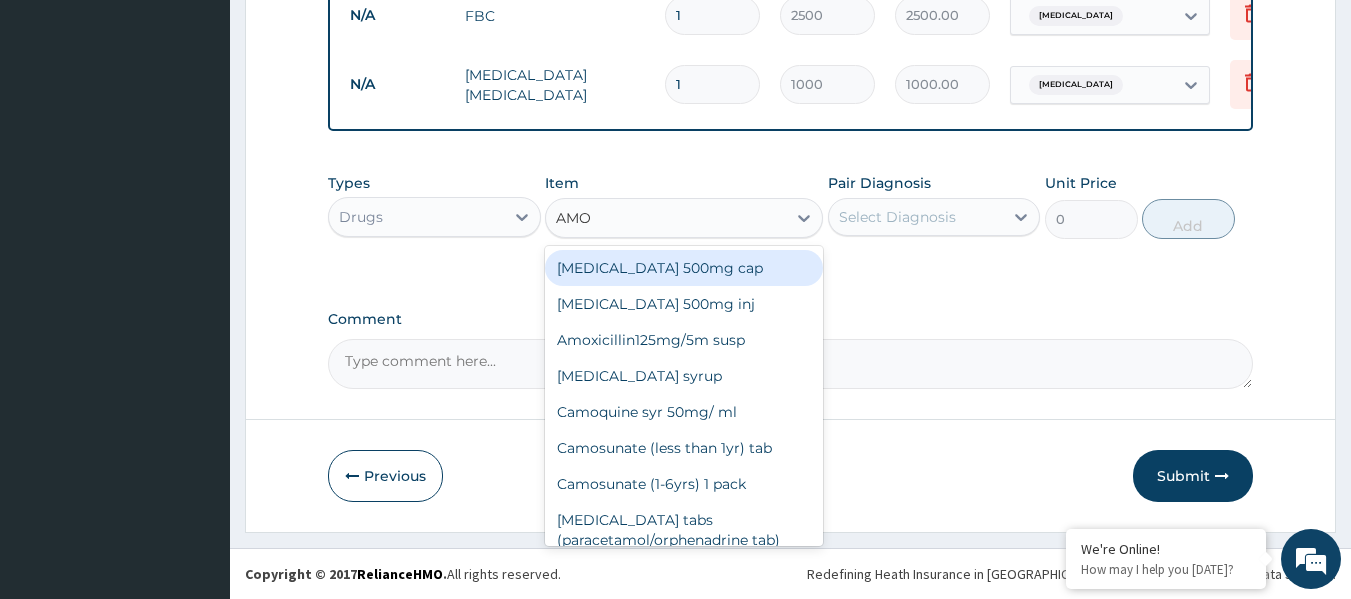 type on "AMOX" 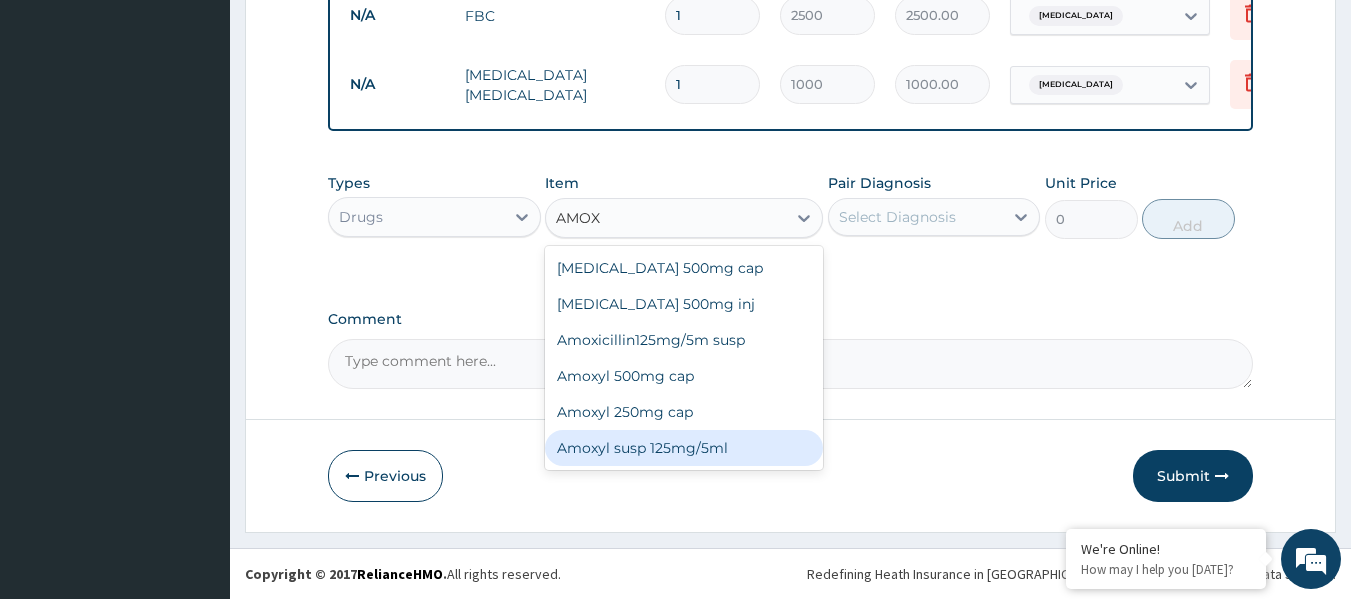 click on "Amoxyl susp 125mg/5ml" at bounding box center (684, 448) 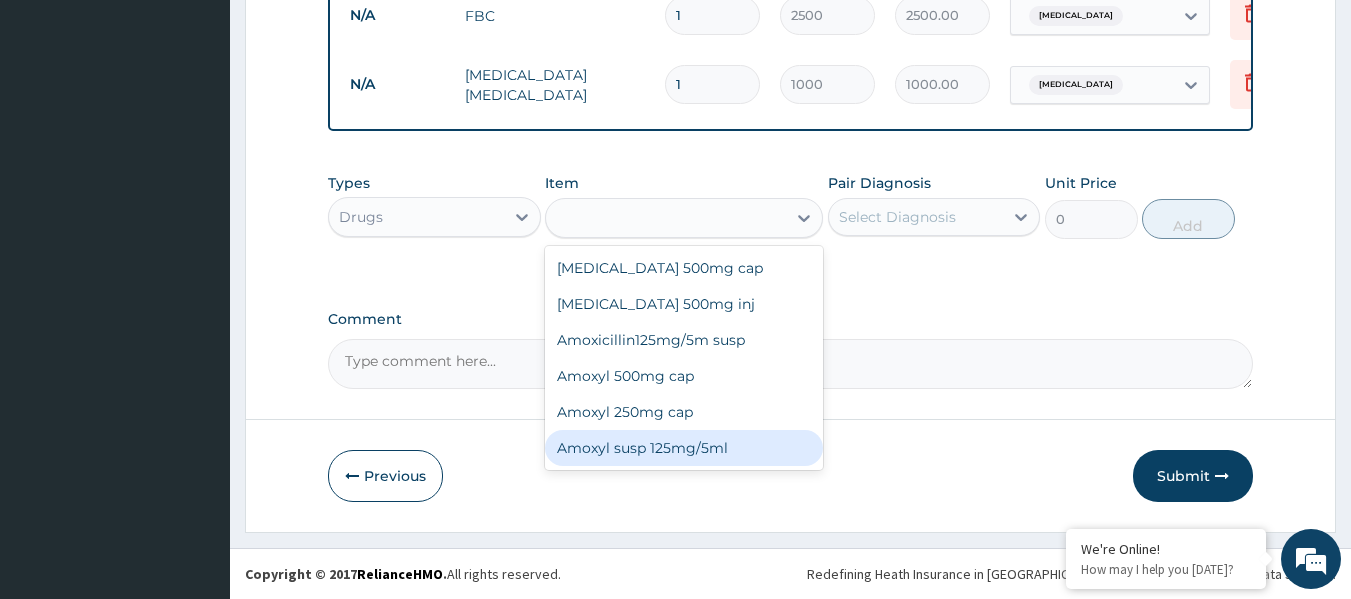 type on "1350" 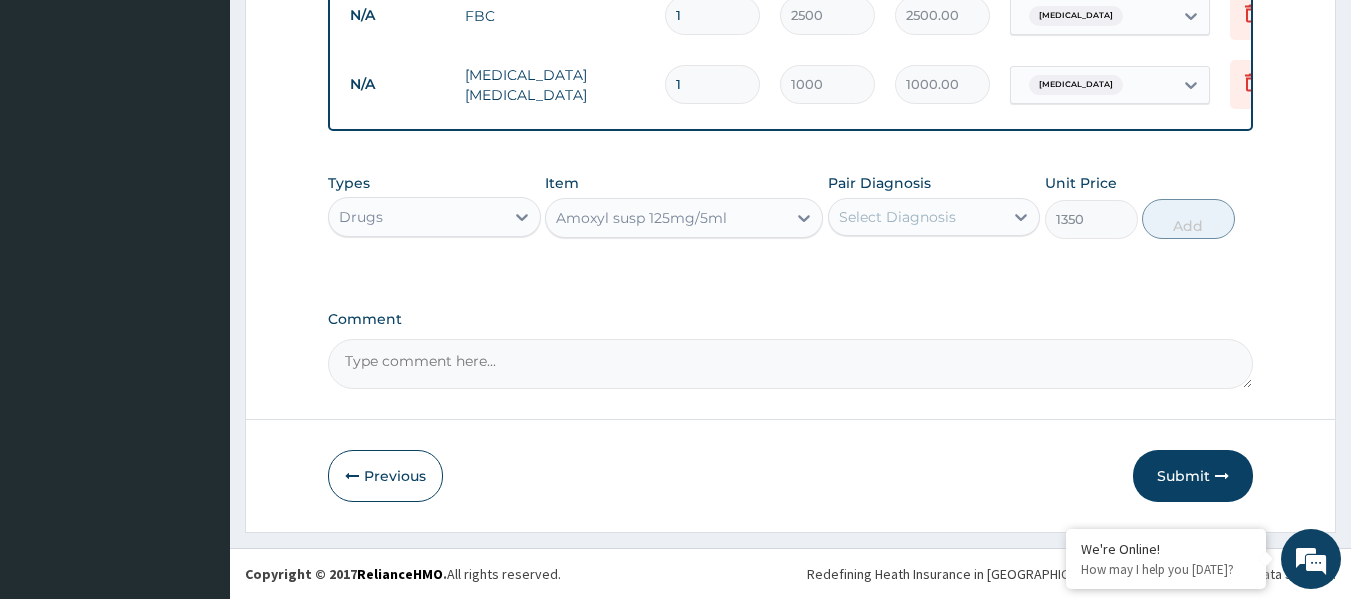 click on "Select Diagnosis" at bounding box center [916, 217] 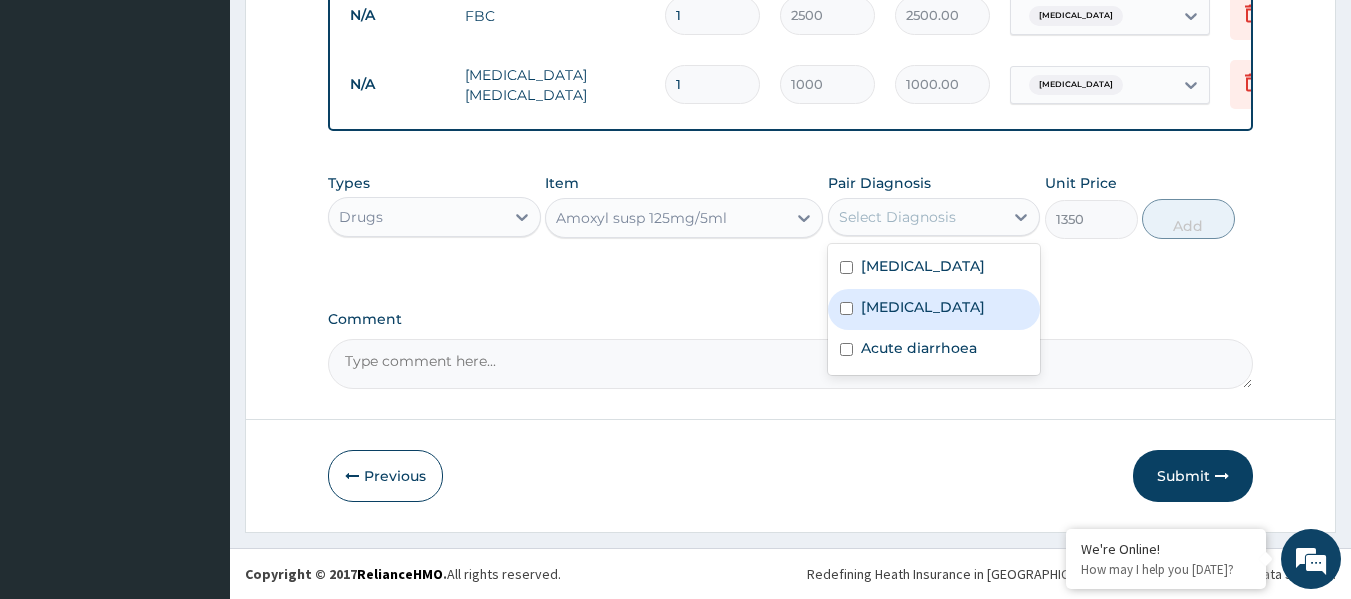 click on "Sepsis" at bounding box center [934, 309] 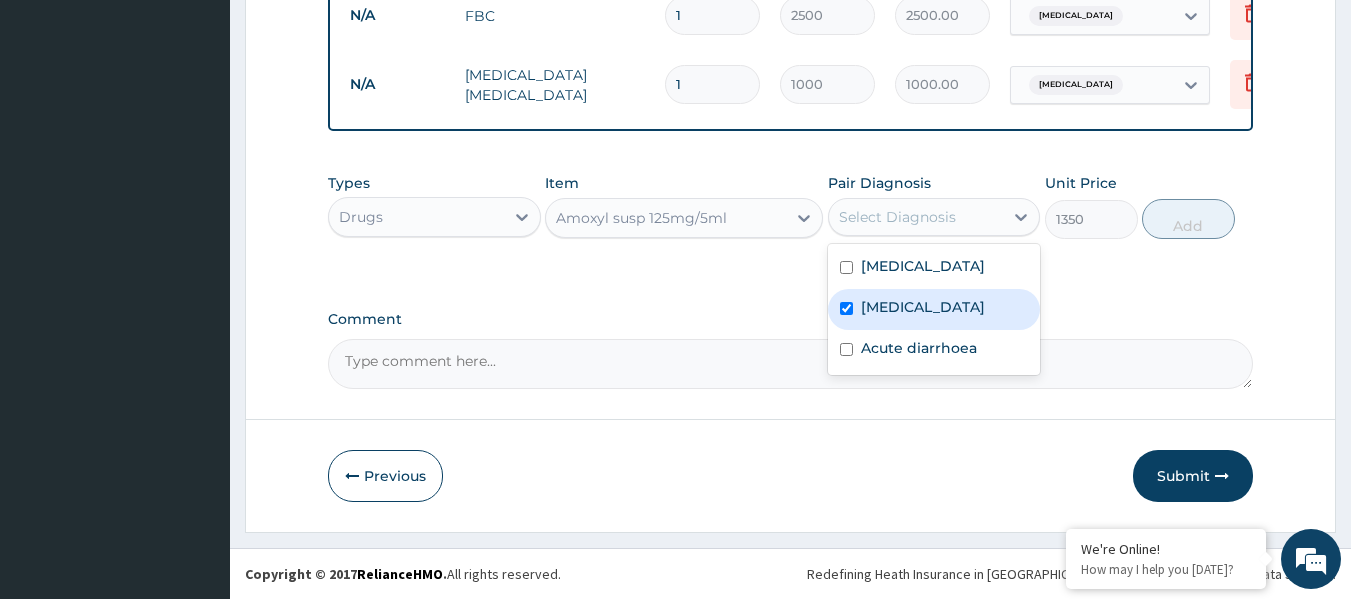 checkbox on "true" 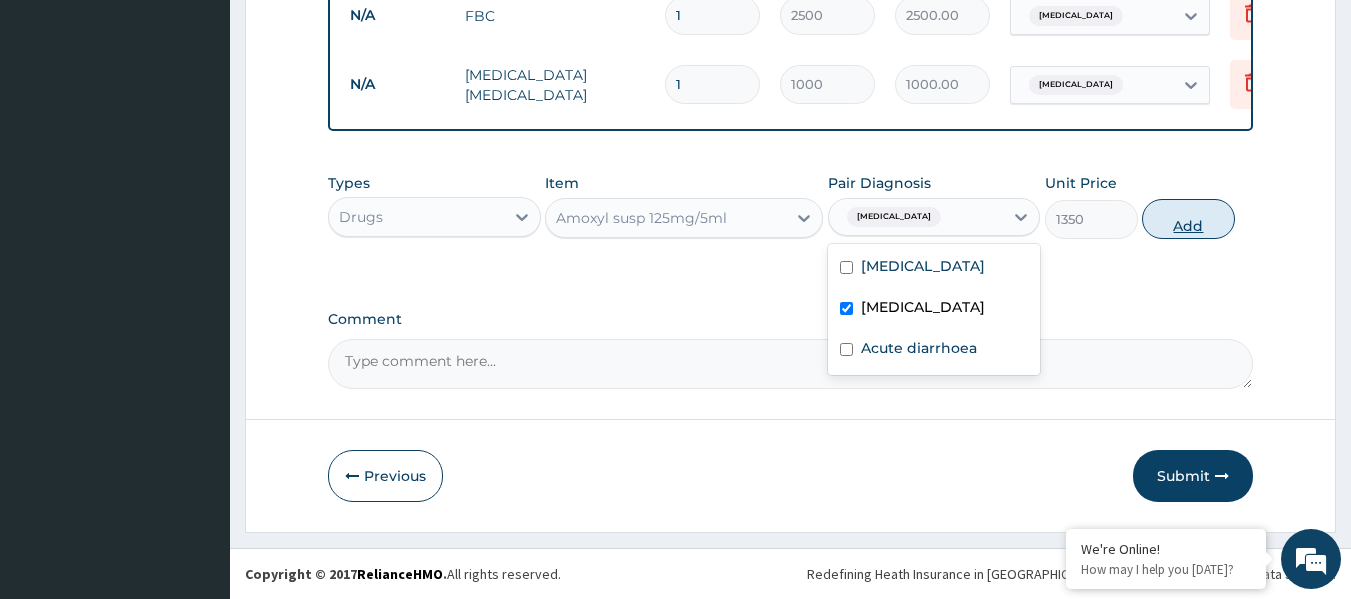 click on "Add" at bounding box center (1188, 219) 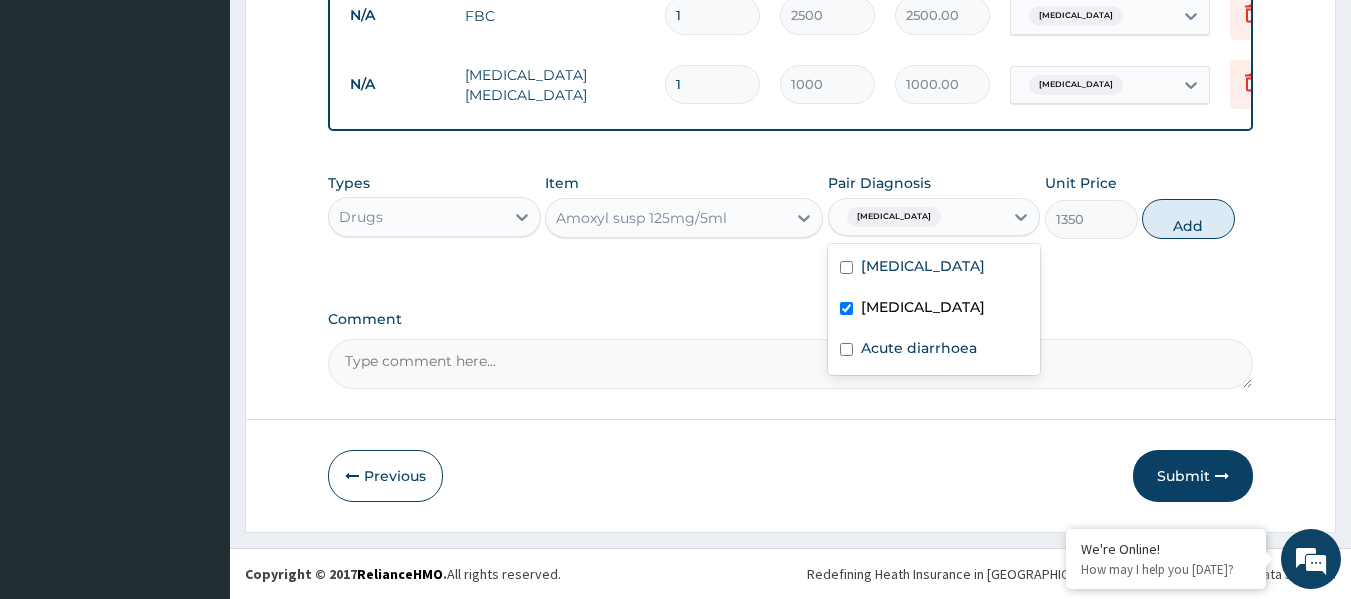 type on "0" 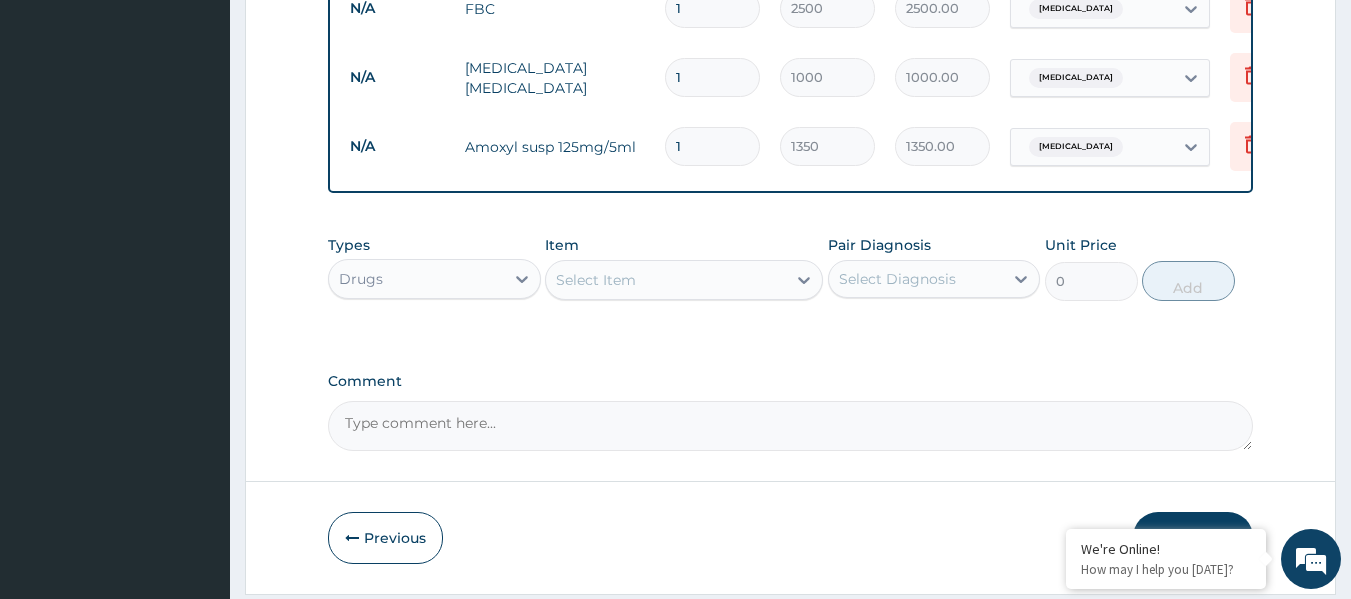 click on "Select Item" at bounding box center [666, 280] 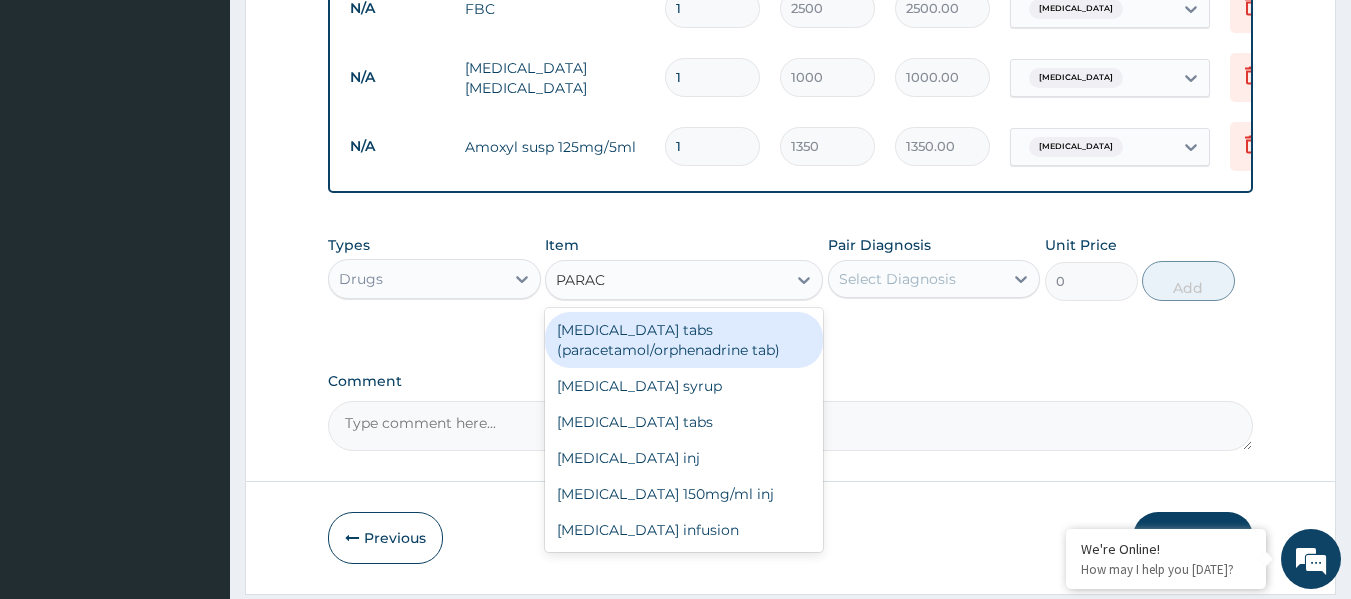 type on "PARACE" 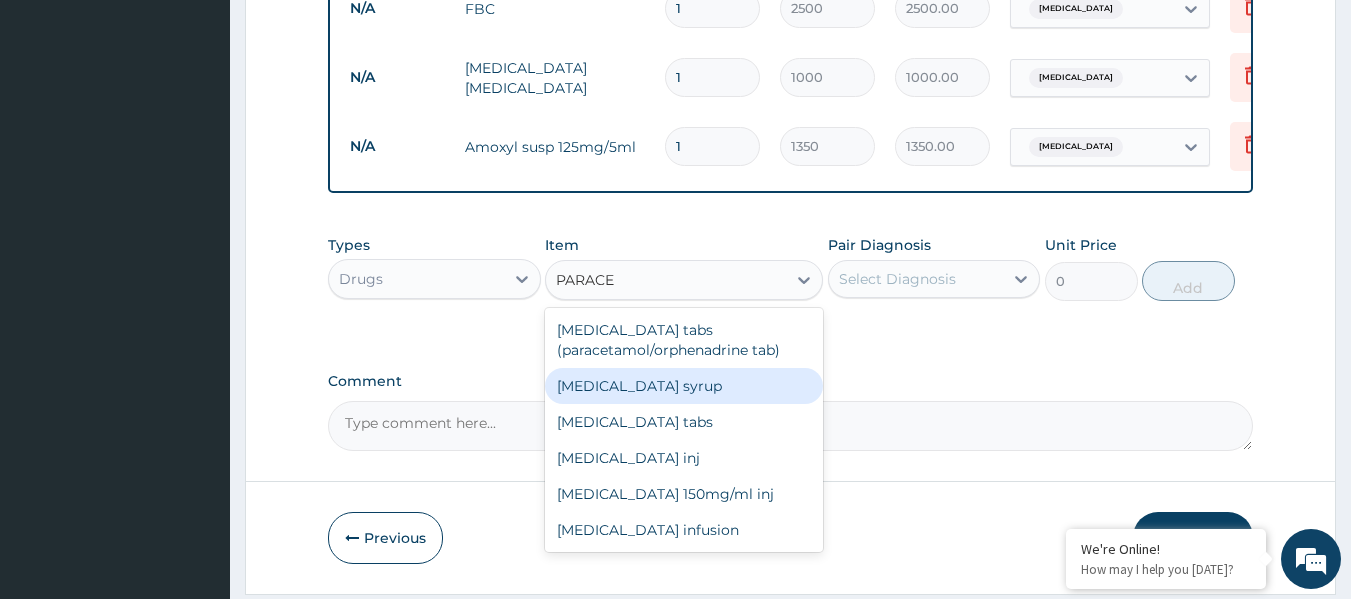 drag, startPoint x: 741, startPoint y: 400, endPoint x: 824, endPoint y: 335, distance: 105.42296 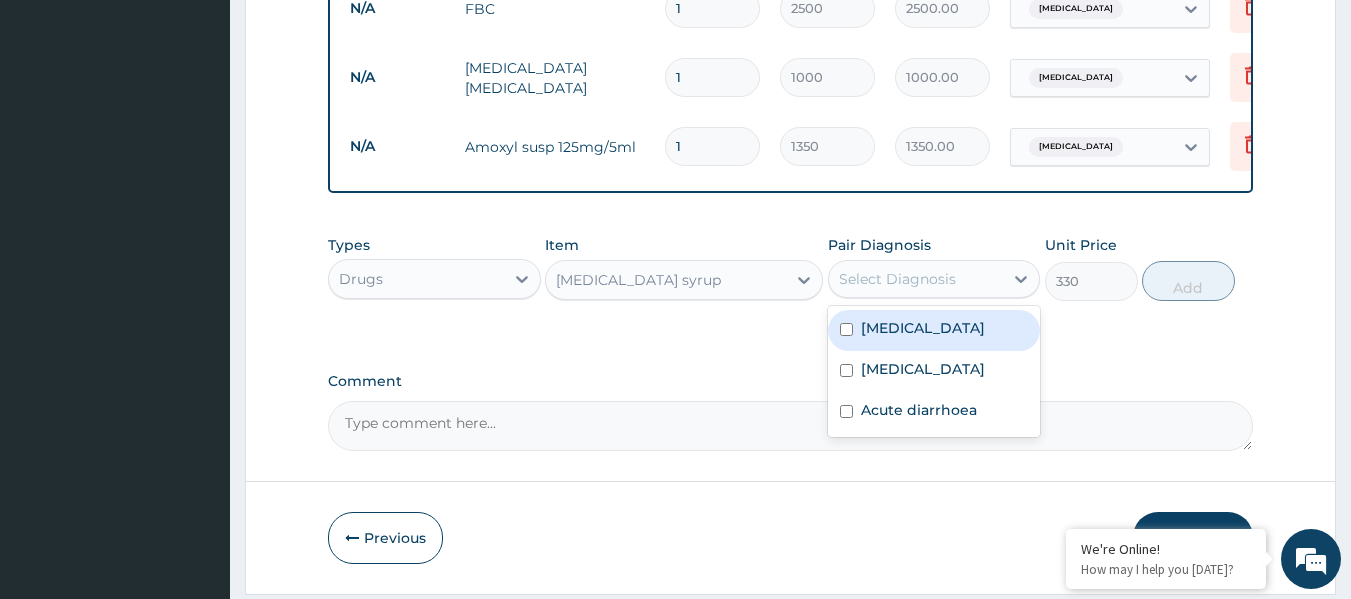 click on "Select Diagnosis" at bounding box center [897, 279] 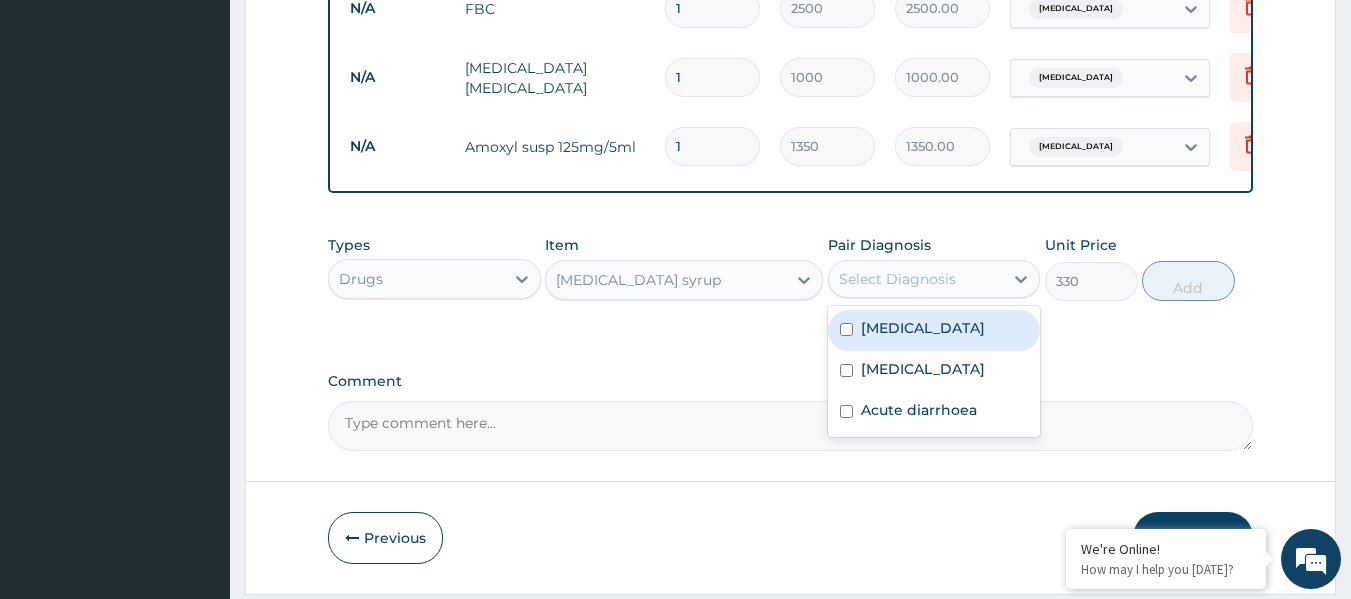 click on "Malaria" at bounding box center [934, 330] 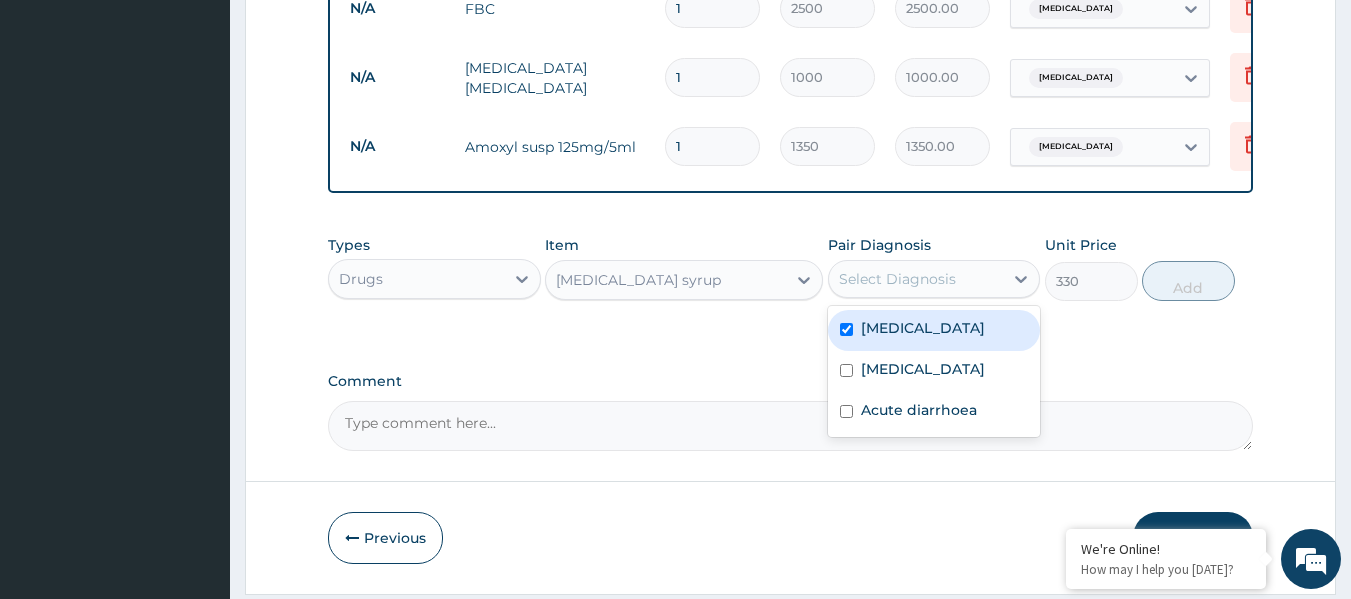 checkbox on "true" 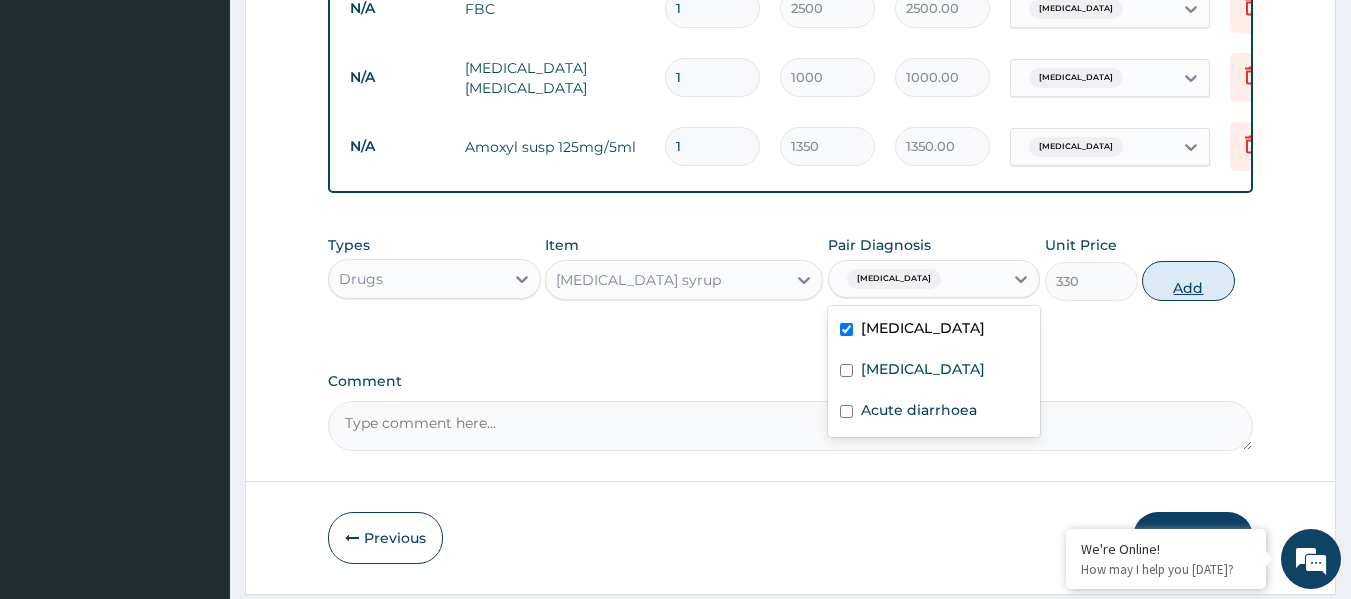 click on "Add" at bounding box center (1188, 281) 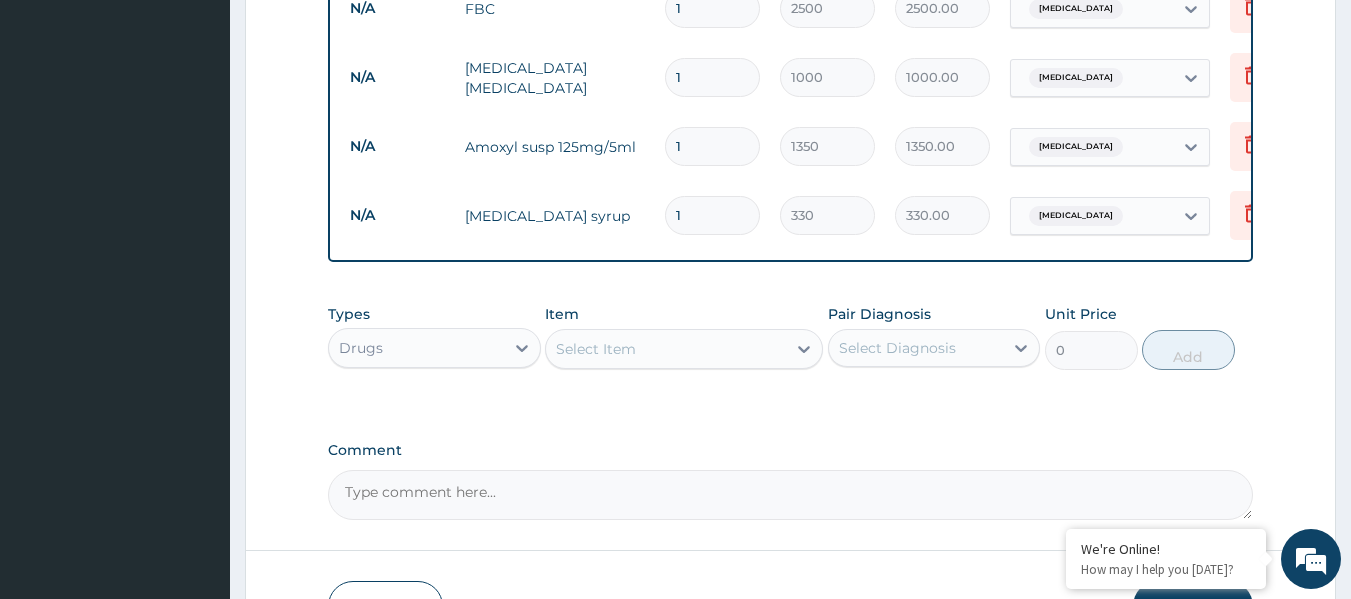 click on "Select Item" at bounding box center (666, 349) 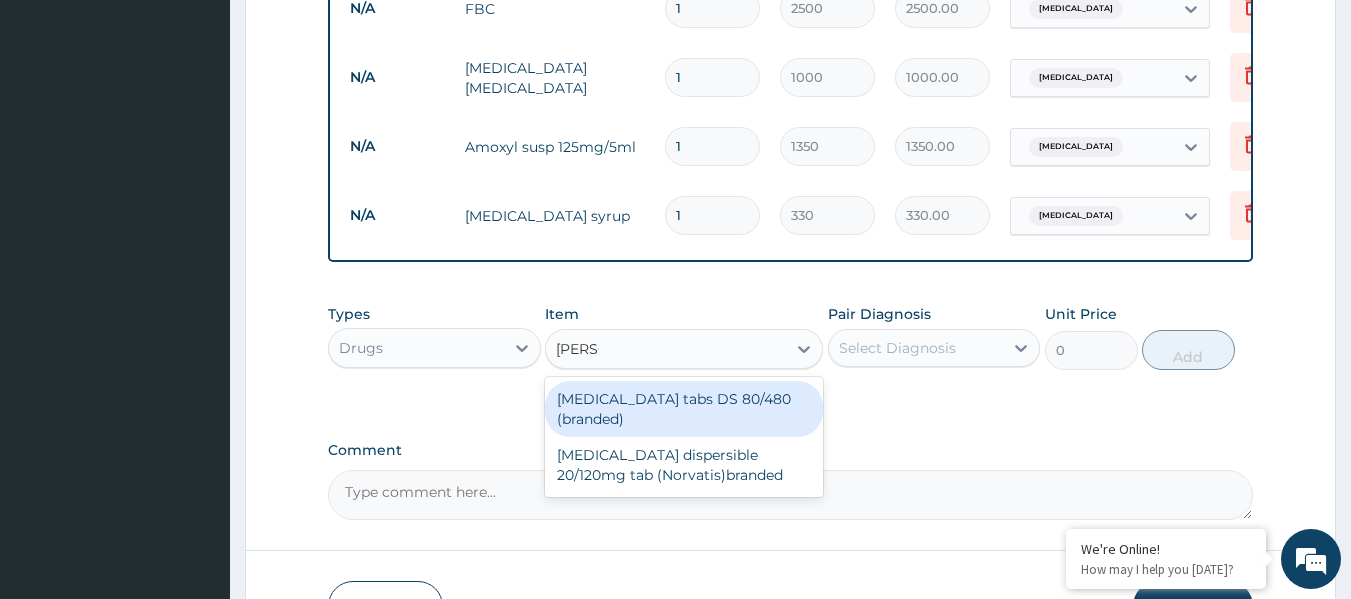 type on "COA" 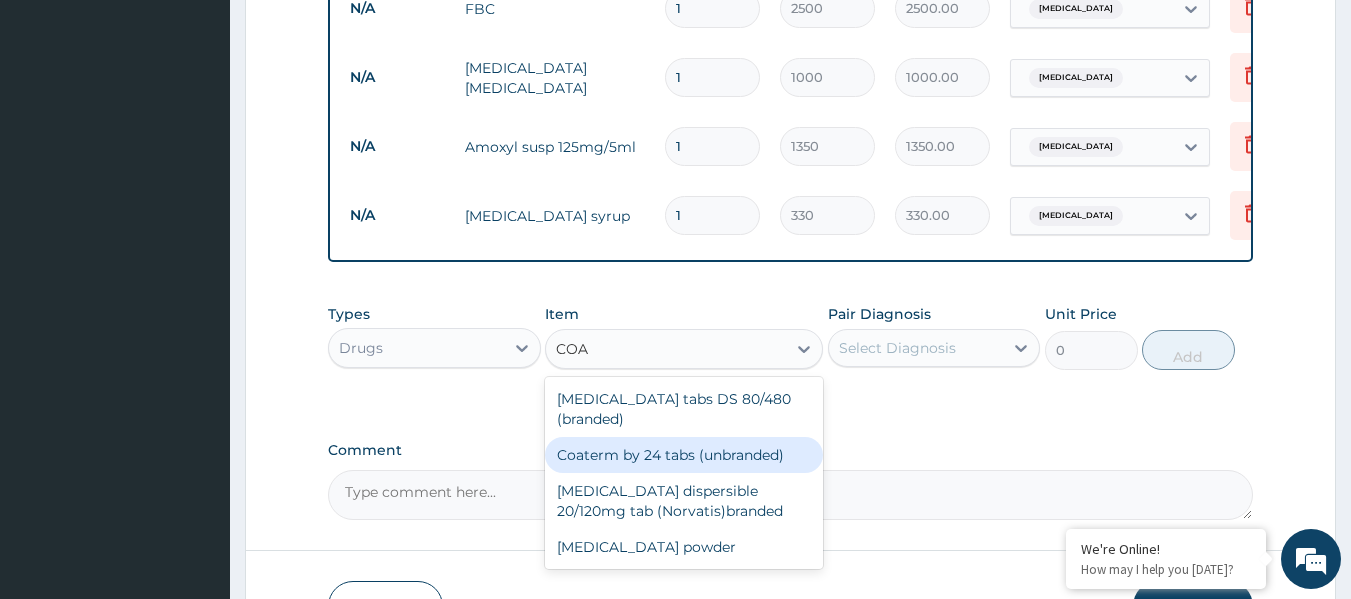 click on "Coaterm by 24  tabs (unbranded)" at bounding box center [684, 455] 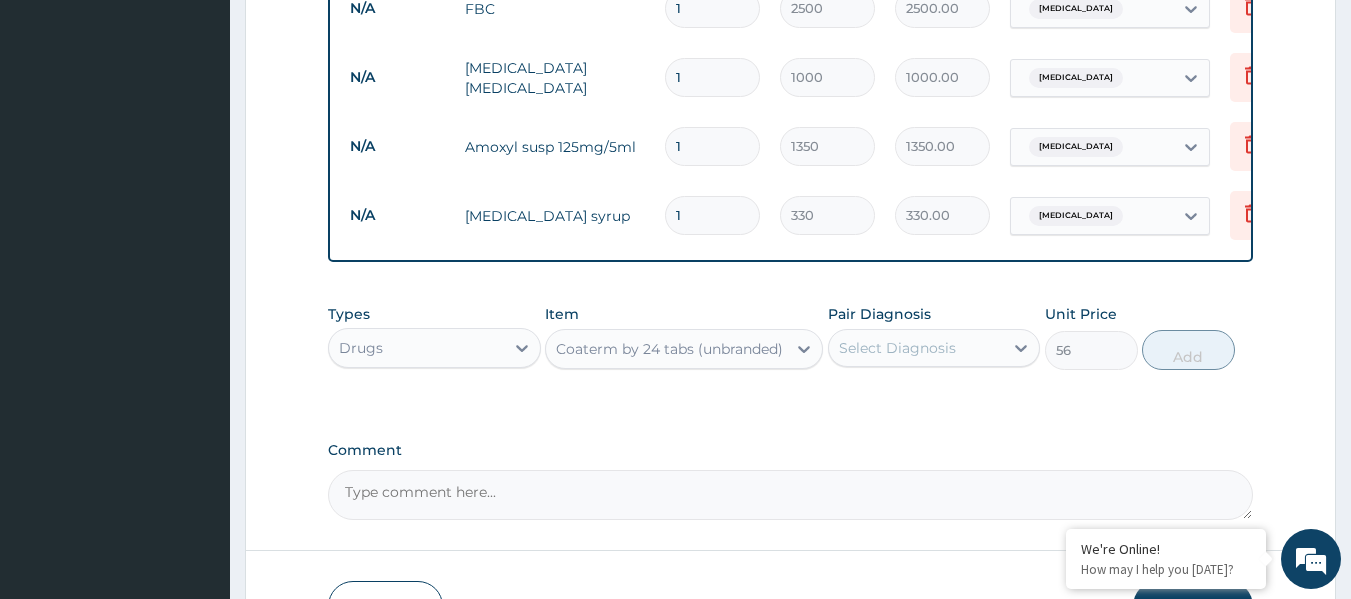 click on "Select Diagnosis" at bounding box center [897, 348] 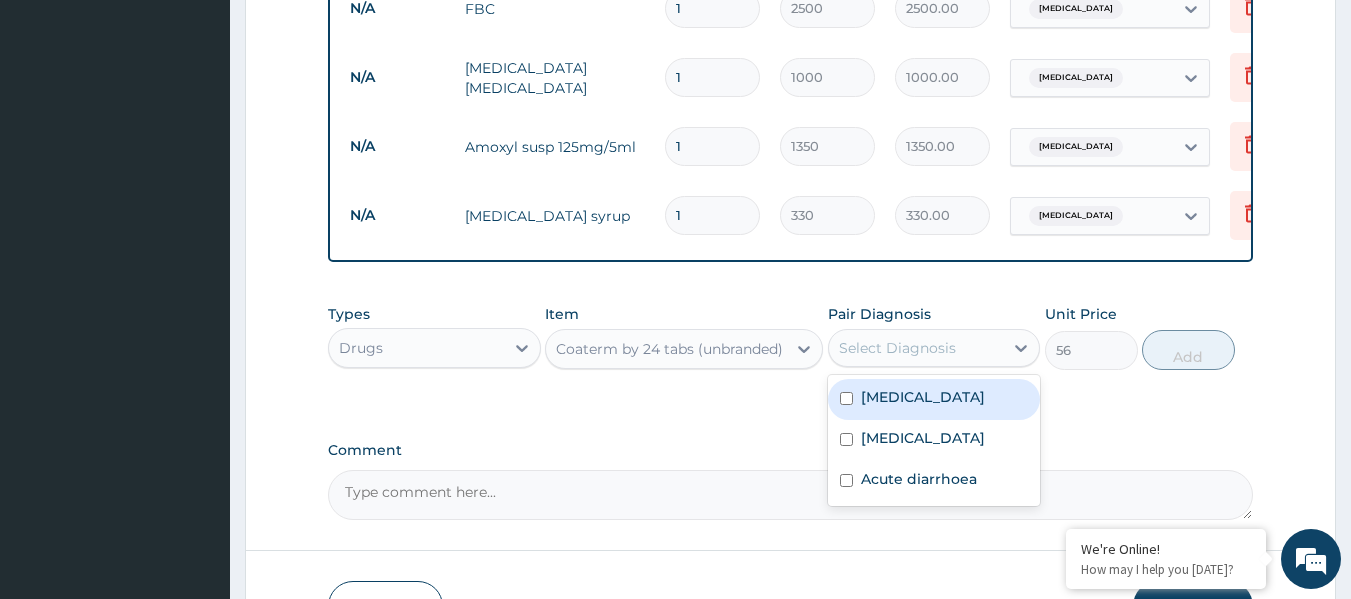 click on "Malaria" at bounding box center [934, 399] 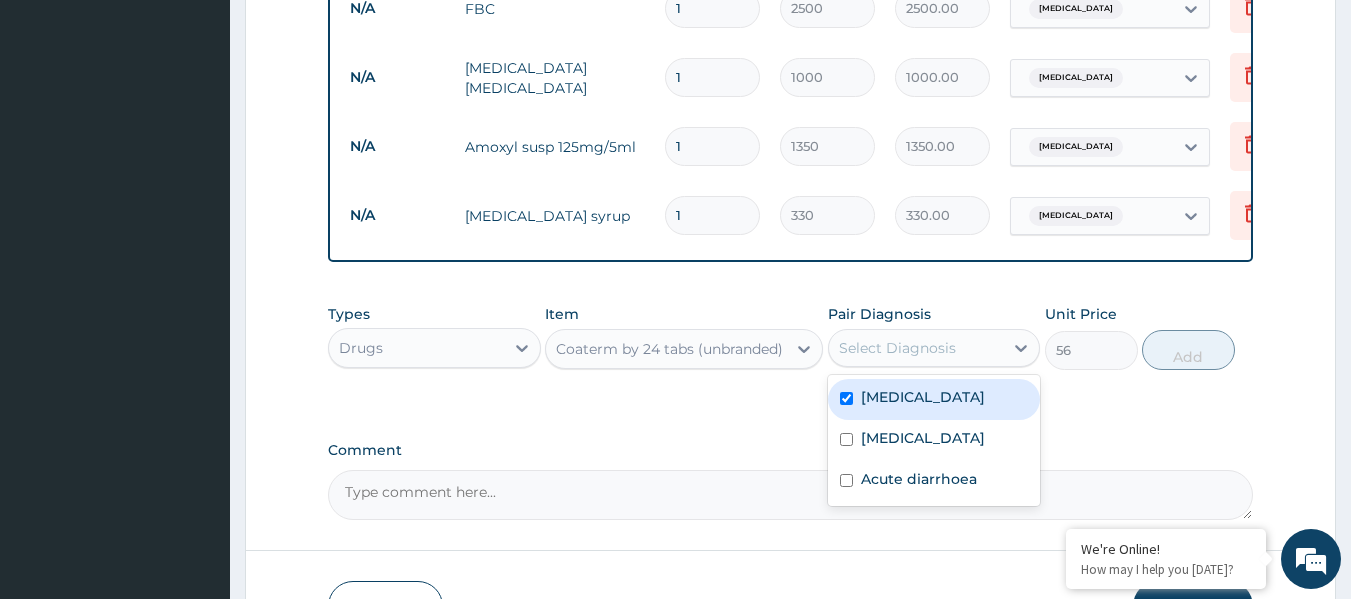 checkbox on "true" 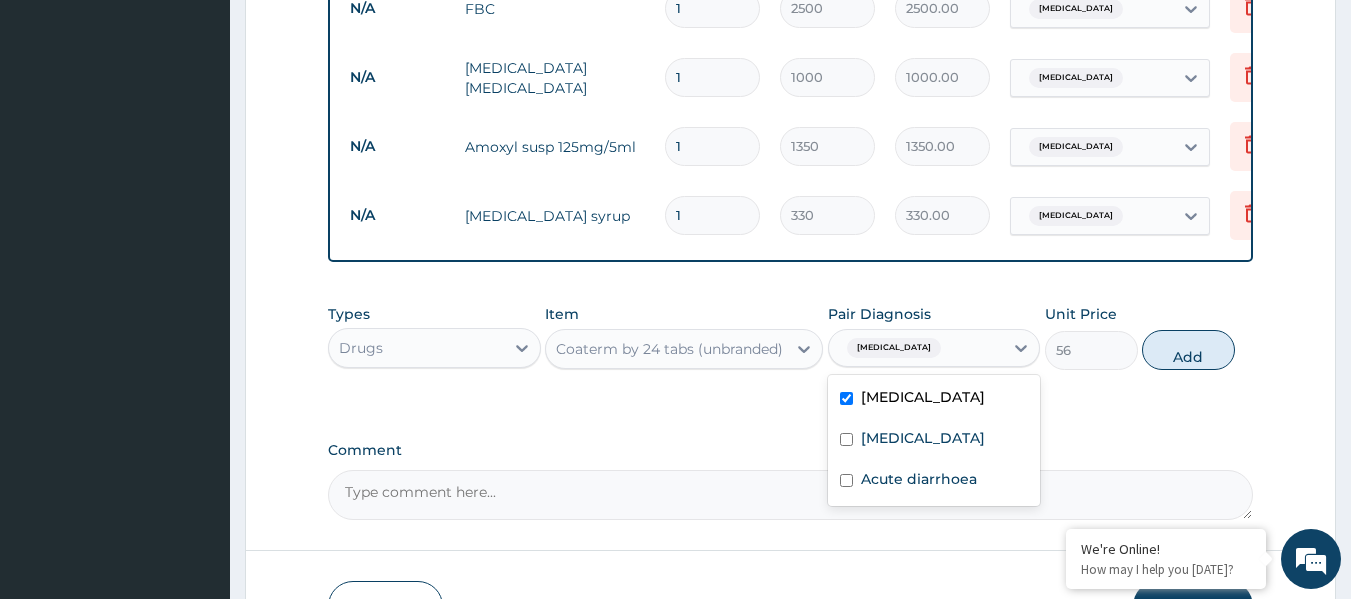 click on "Add" at bounding box center (1188, 350) 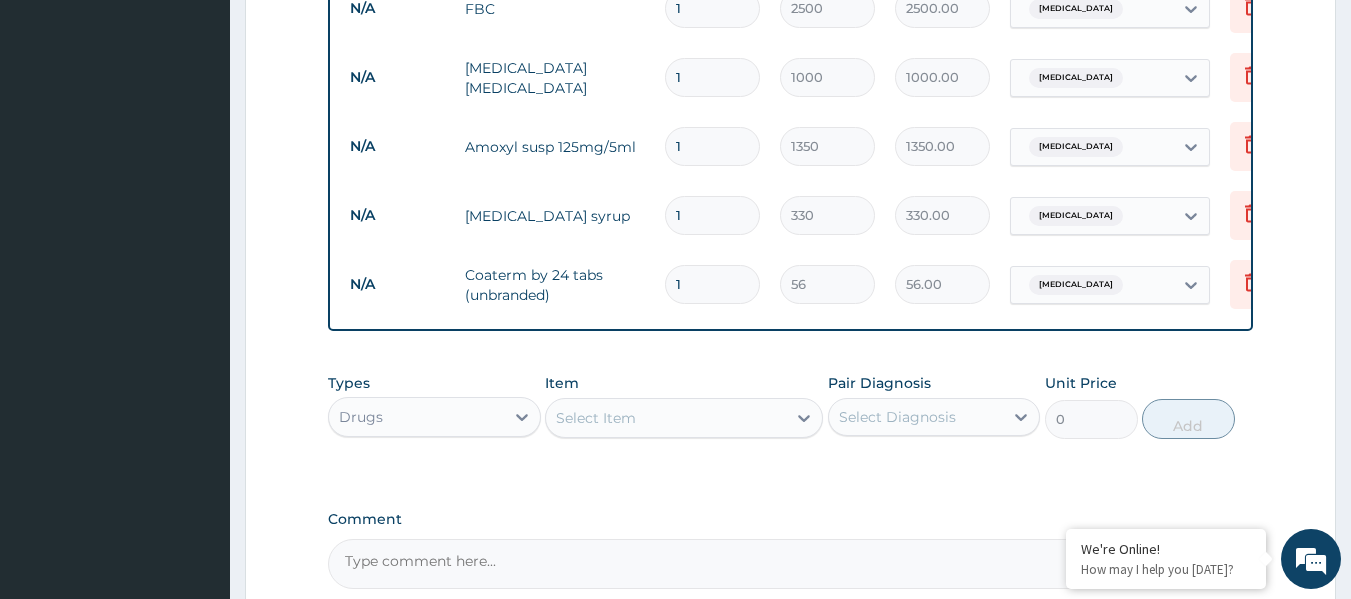 type 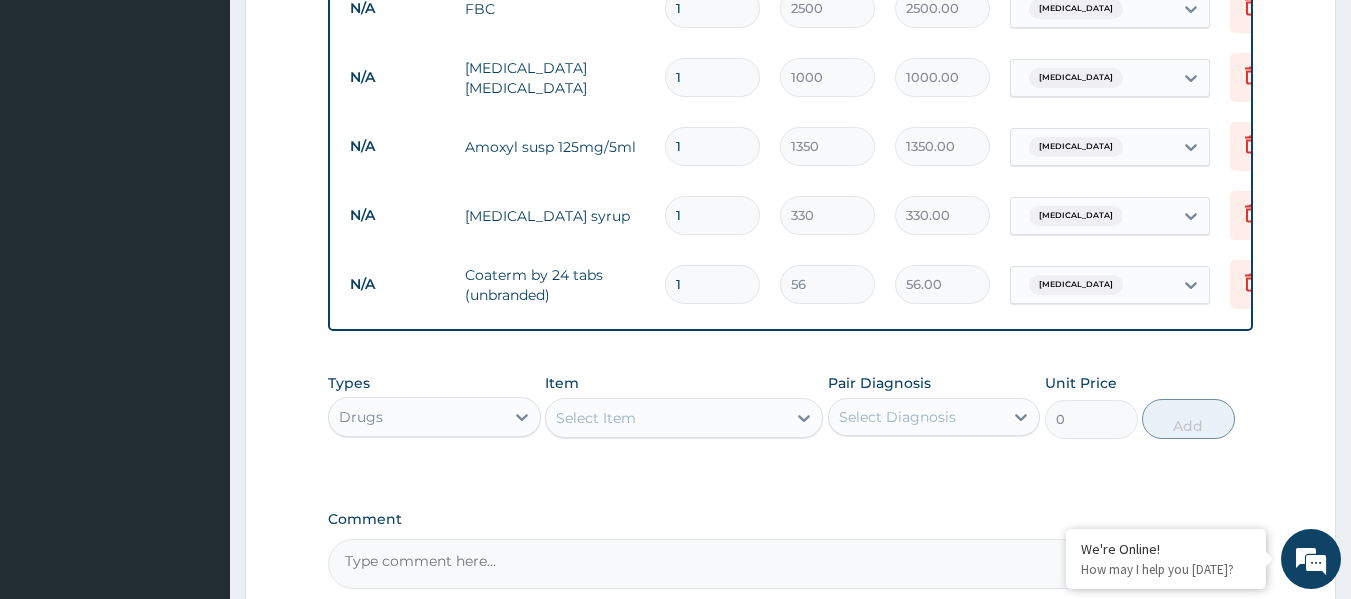 type on "0.00" 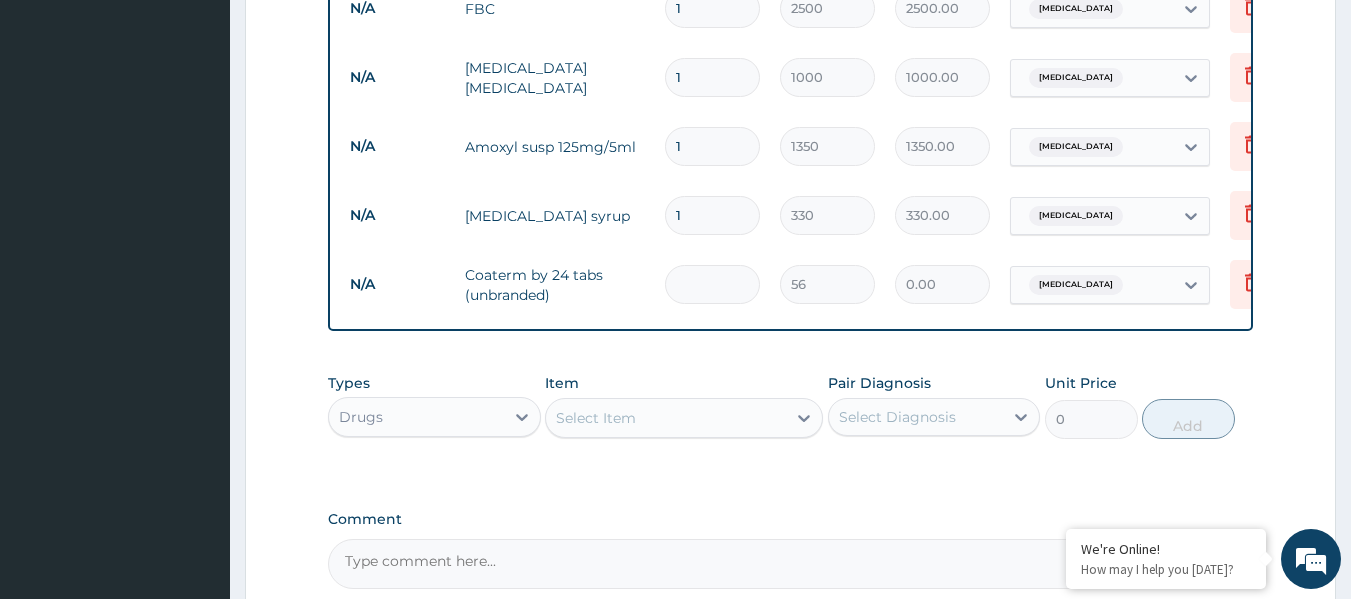 type on "6" 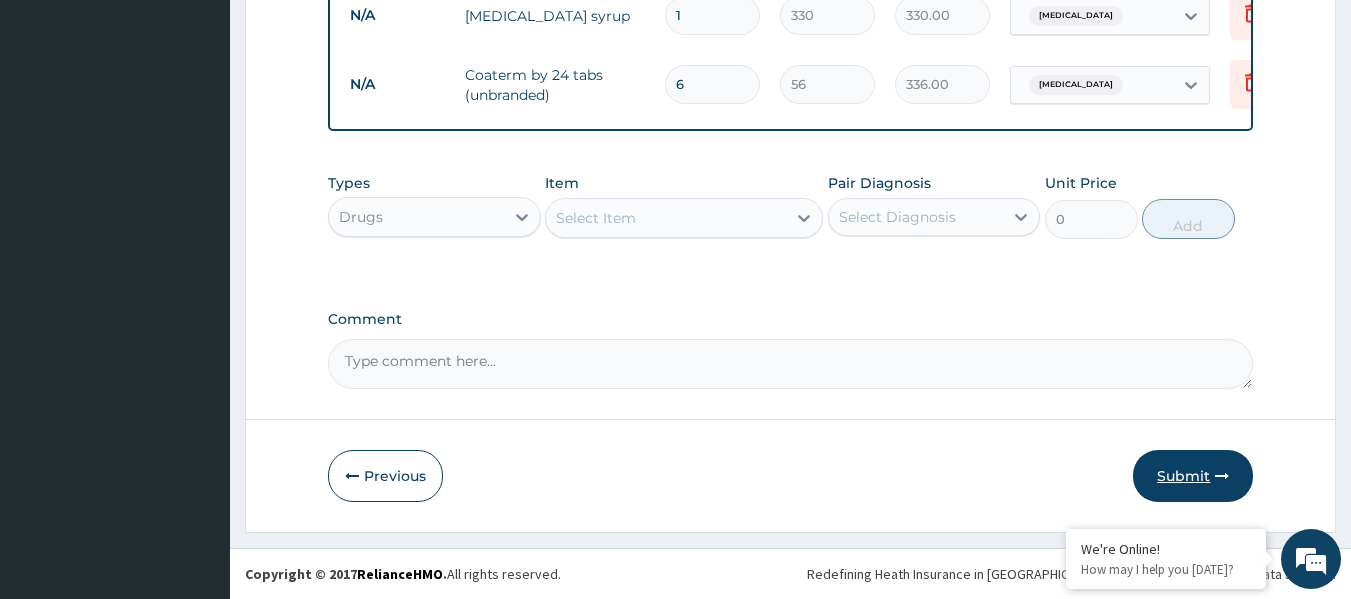 type on "6" 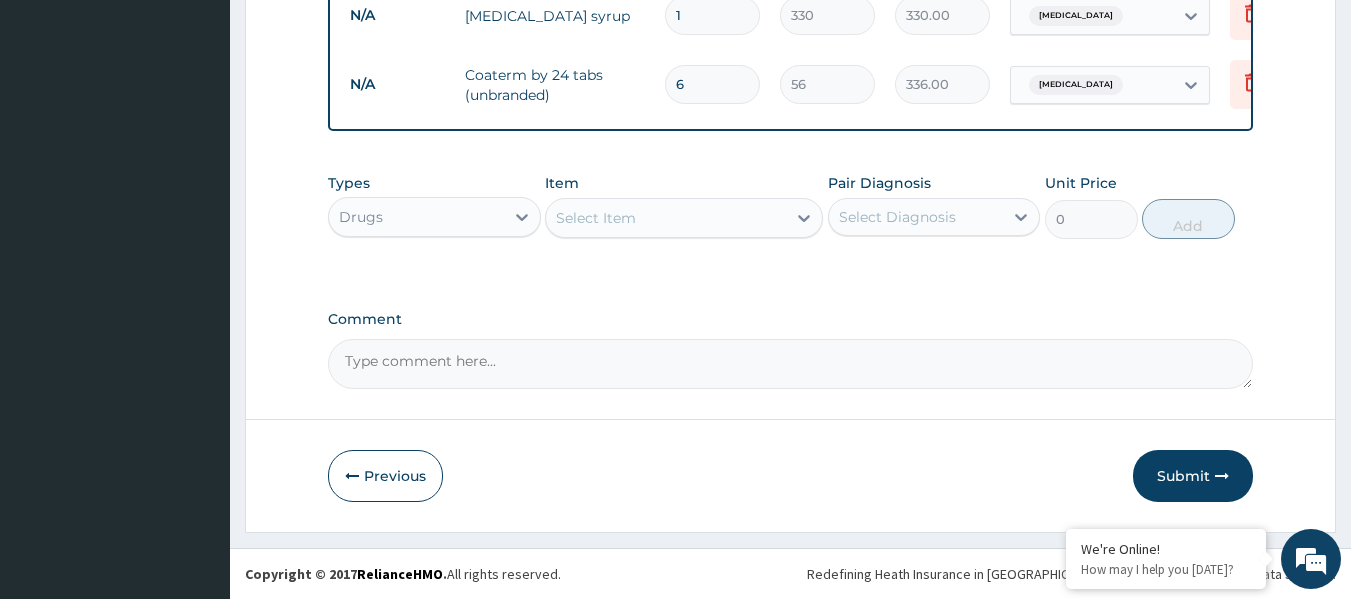 click on "Submit" at bounding box center (1193, 476) 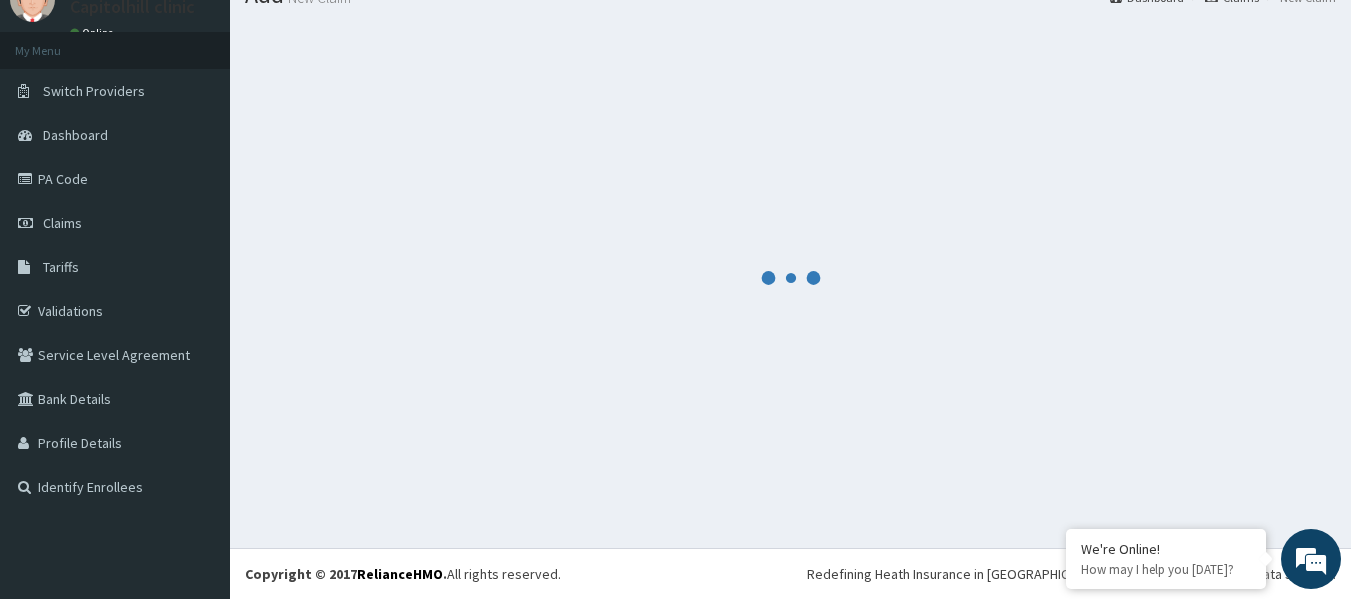 scroll, scrollTop: 1108, scrollLeft: 0, axis: vertical 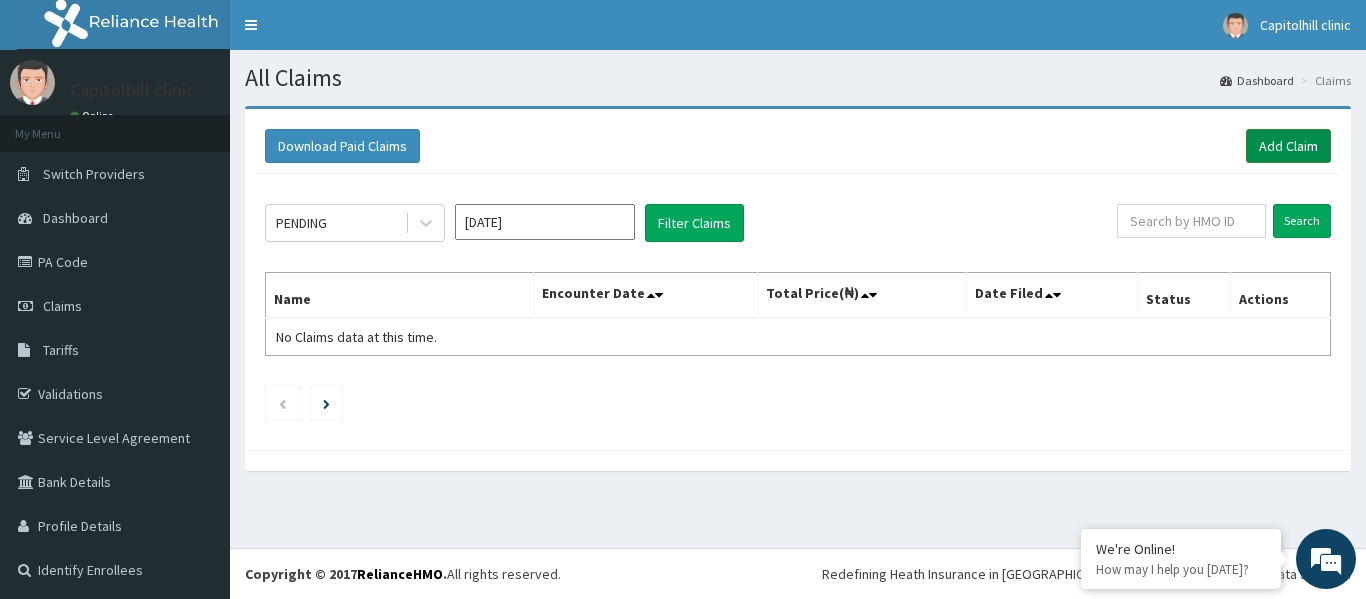 click on "Add Claim" at bounding box center [1288, 146] 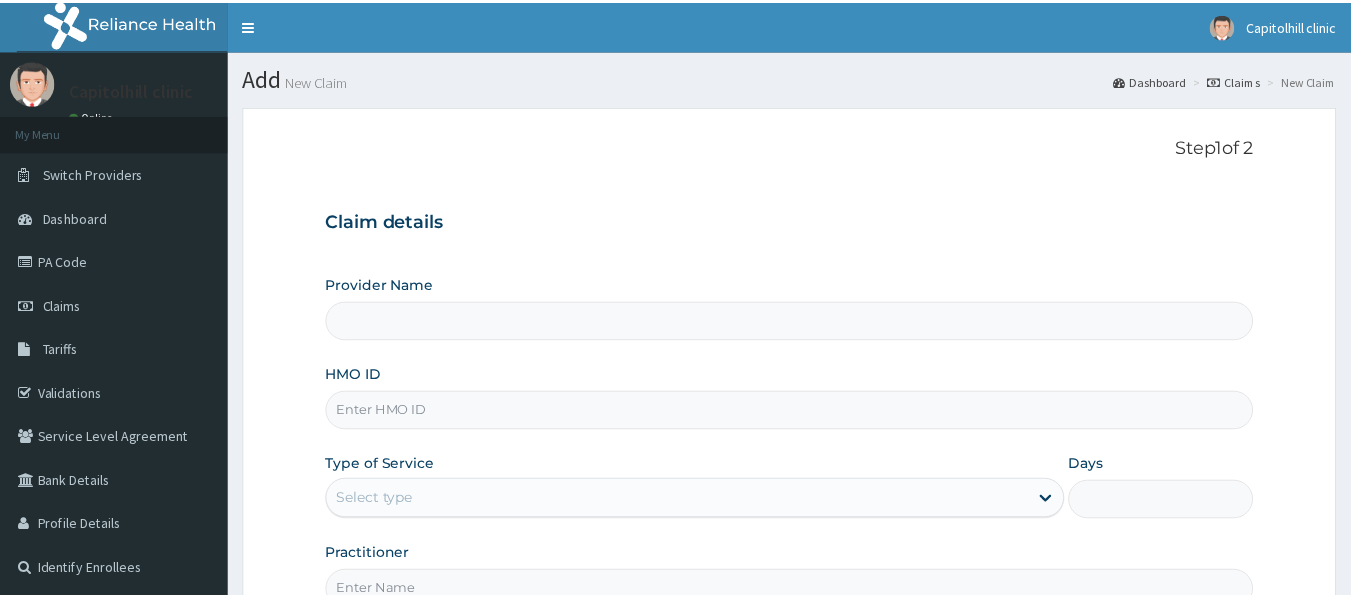 scroll, scrollTop: 0, scrollLeft: 0, axis: both 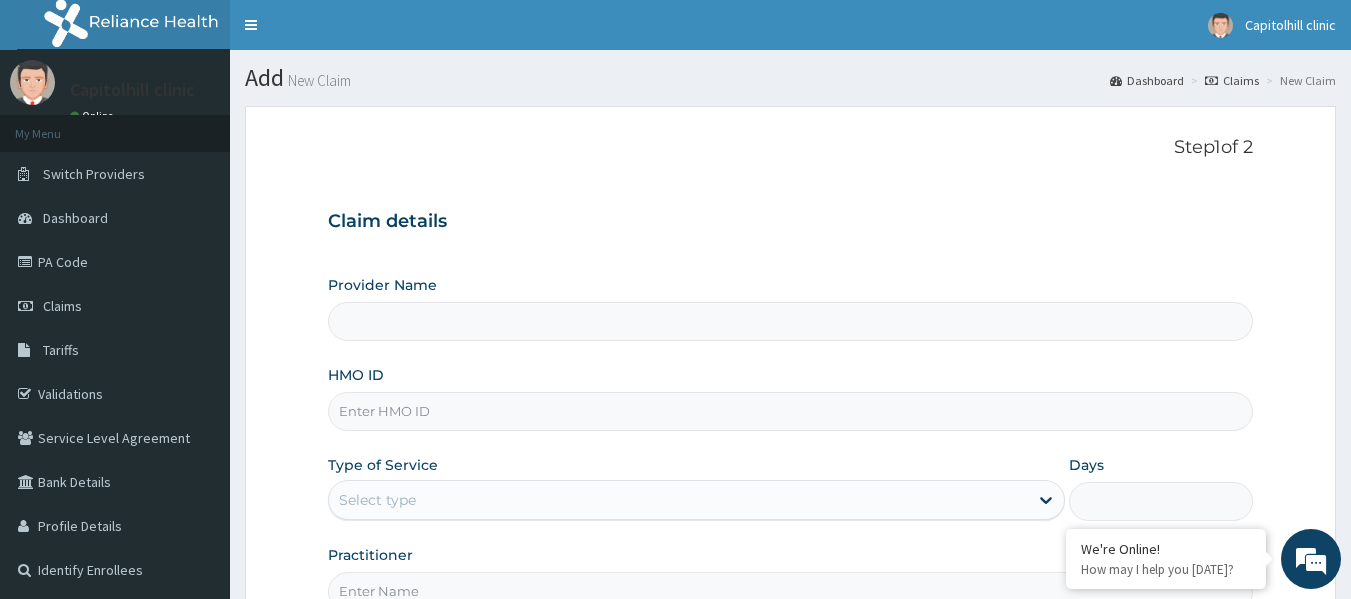 type on "[GEOGRAPHIC_DATA]" 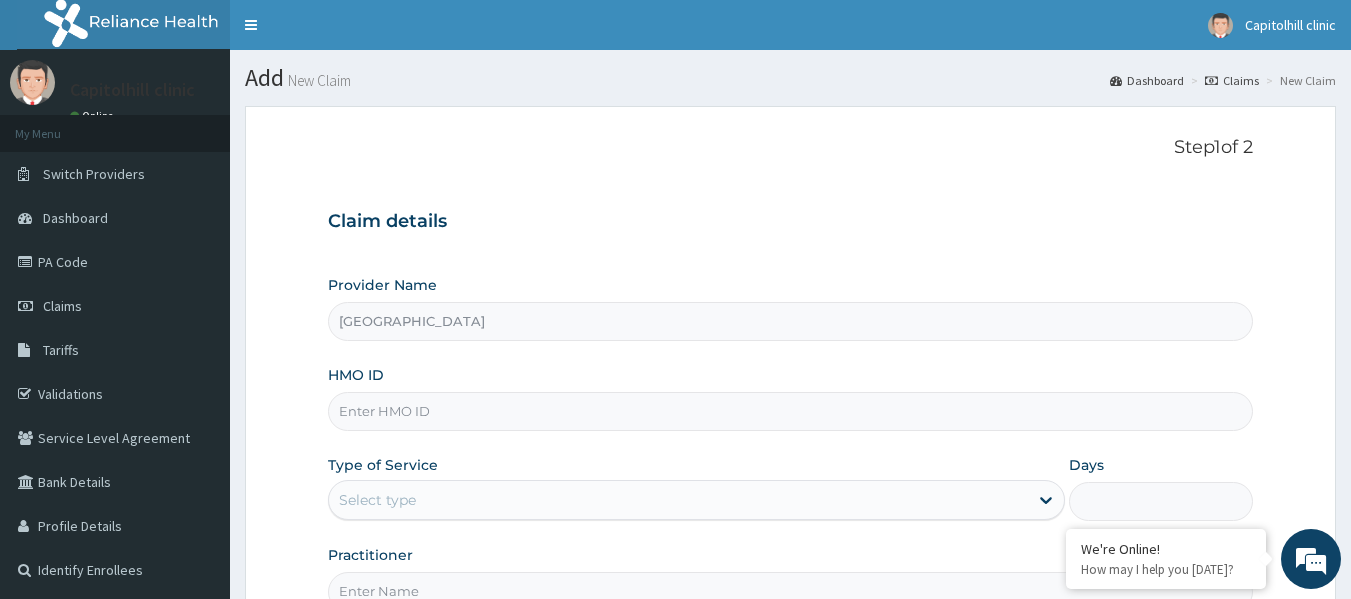 scroll, scrollTop: 0, scrollLeft: 0, axis: both 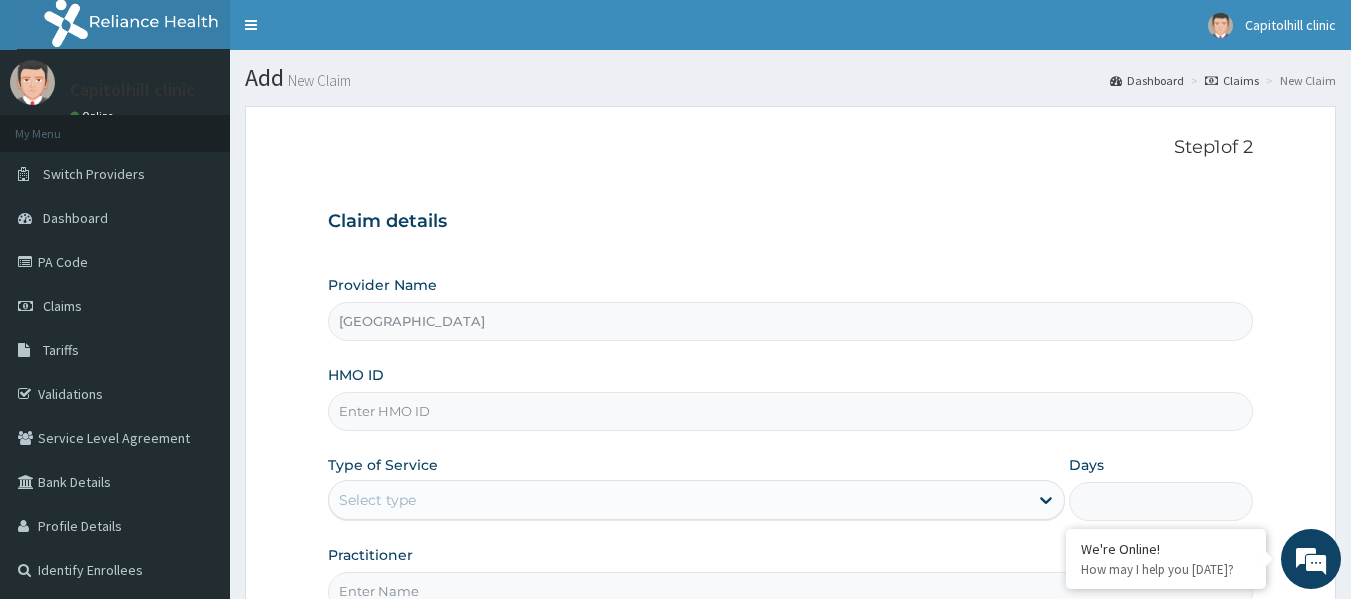 click on "HMO ID" at bounding box center [791, 411] 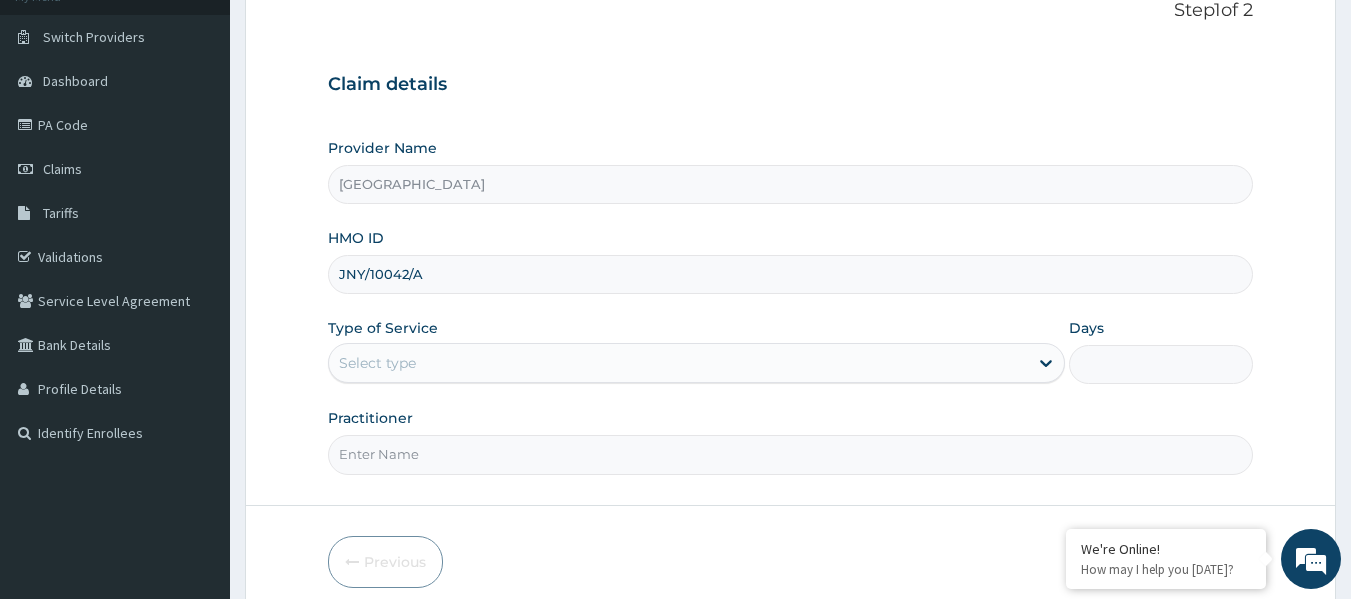 scroll, scrollTop: 200, scrollLeft: 0, axis: vertical 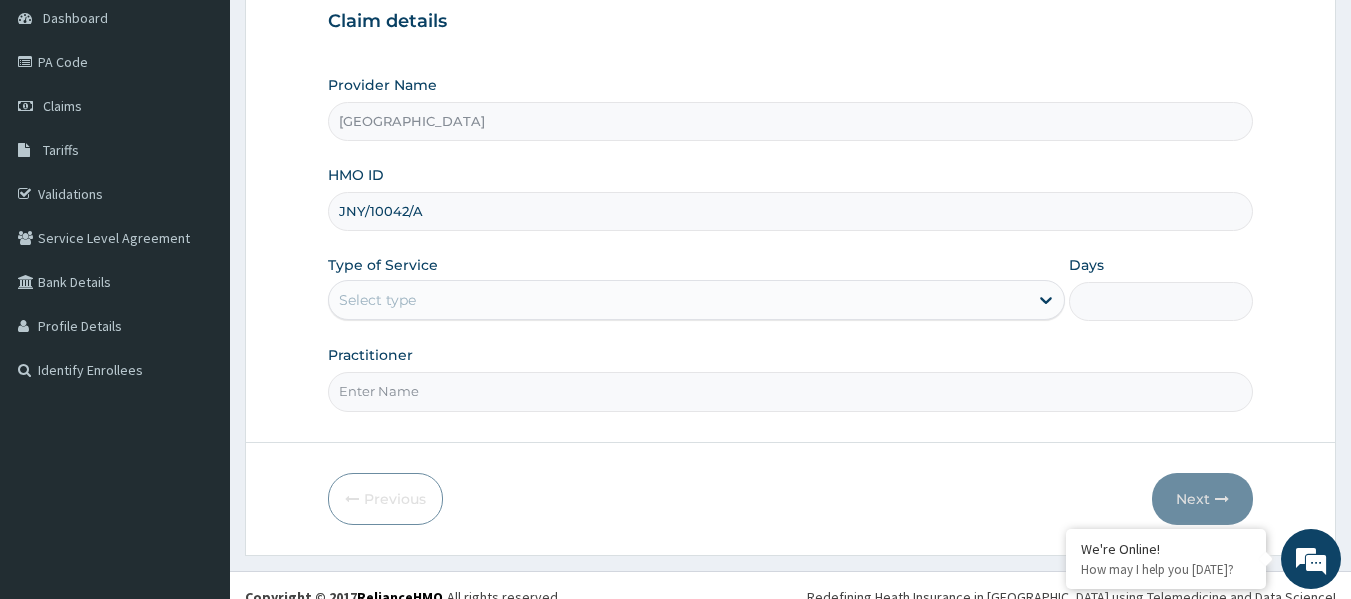 type on "JNY/10042/A" 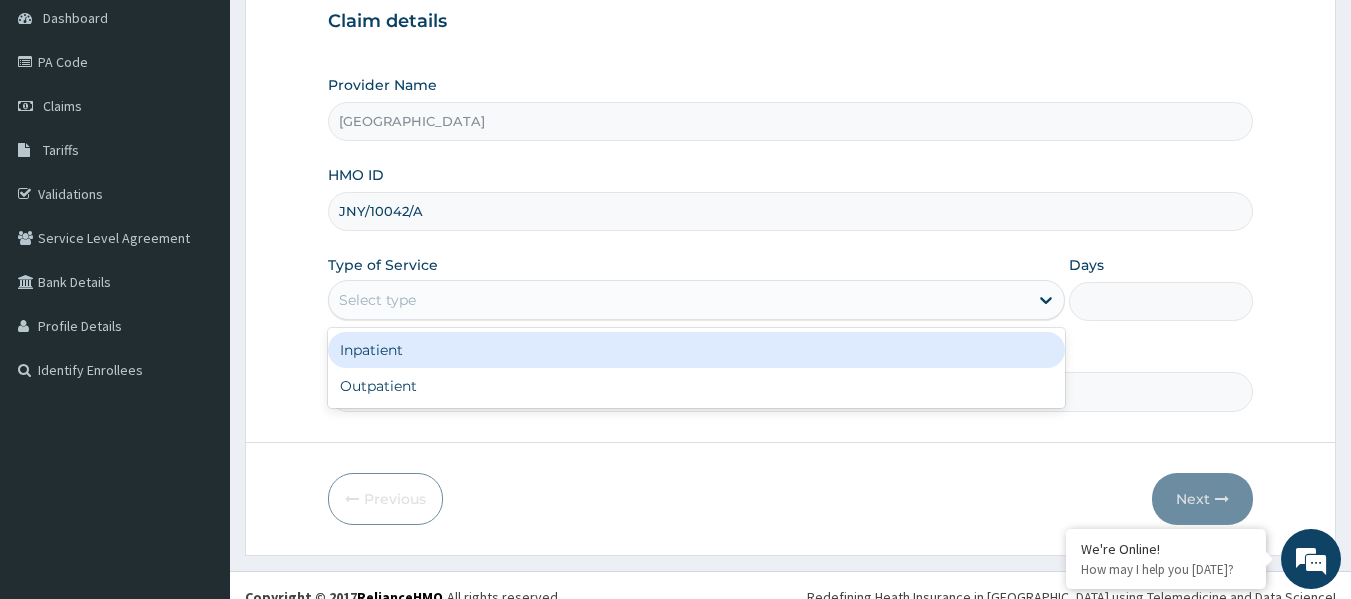 click on "Select type" at bounding box center [678, 300] 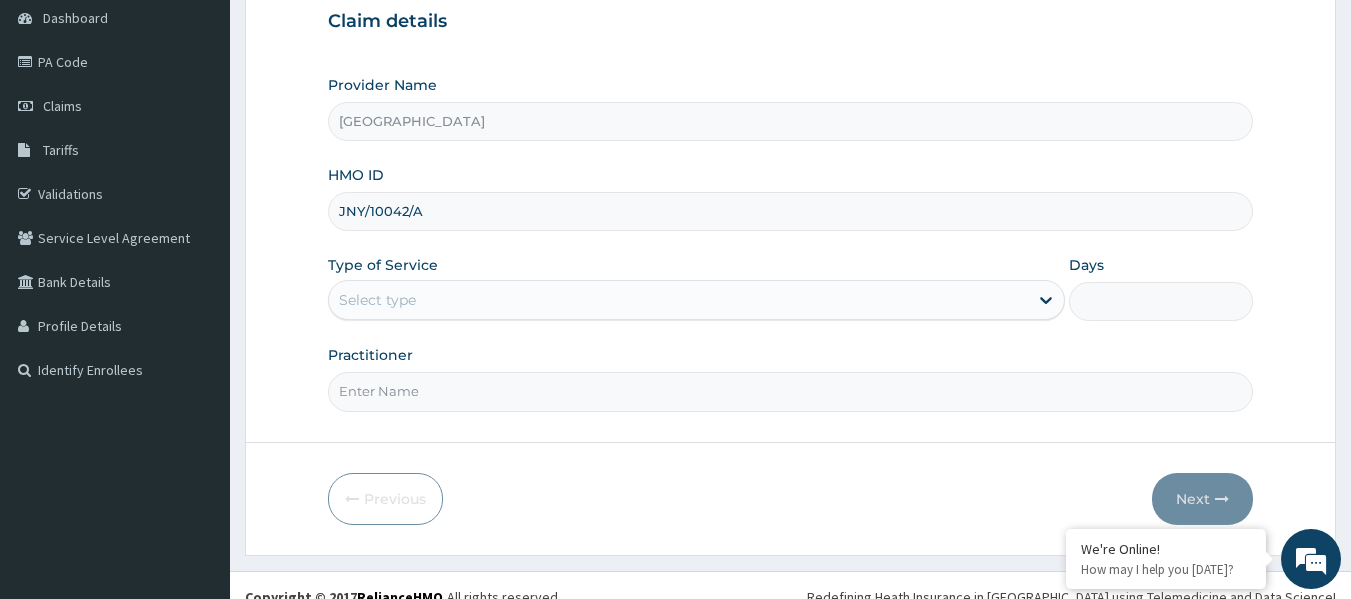 click on "Select type" at bounding box center [678, 300] 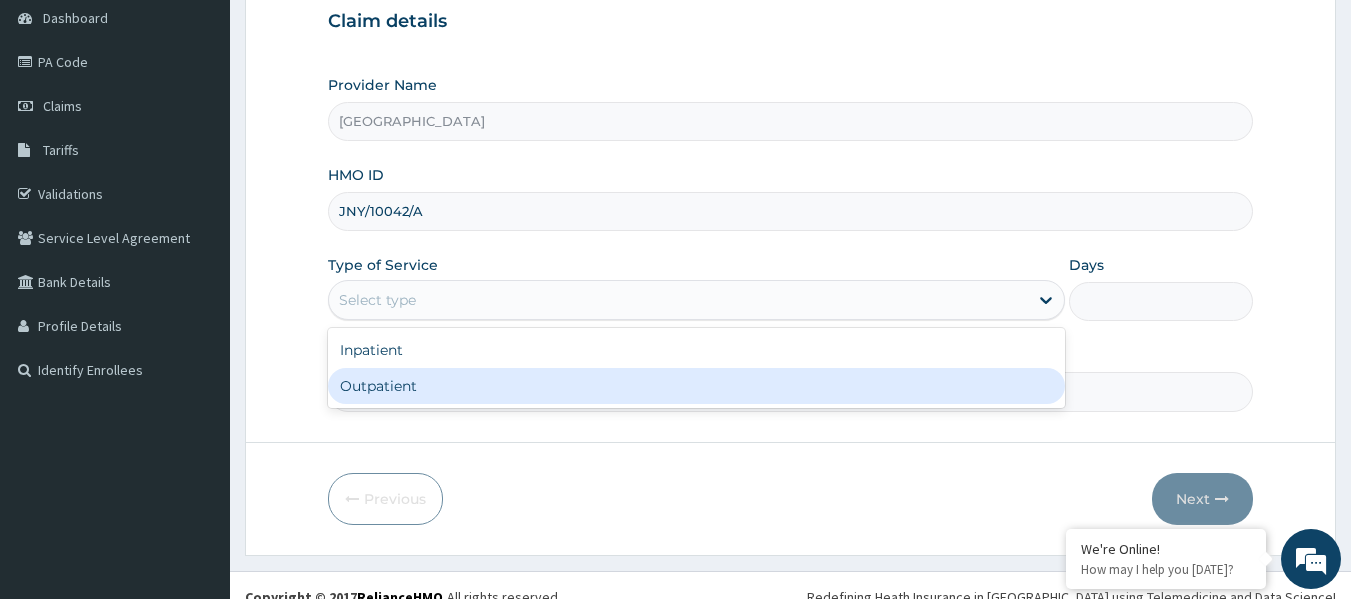 click on "Outpatient" at bounding box center [696, 386] 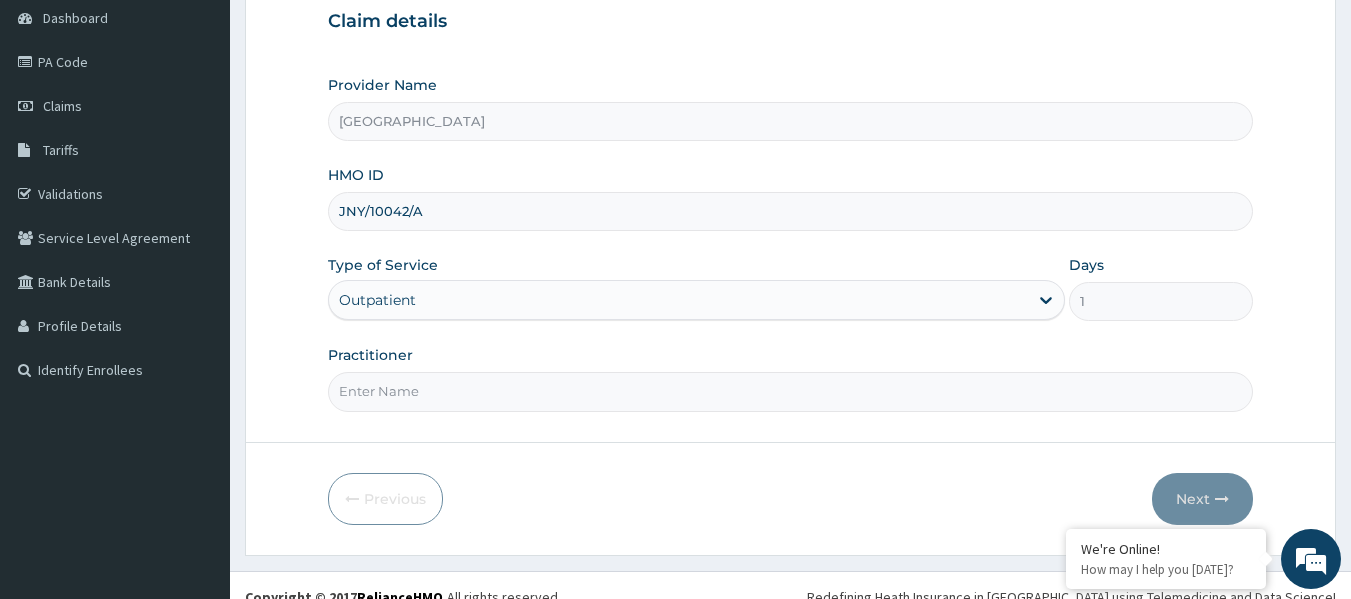 click on "Practitioner" at bounding box center [791, 391] 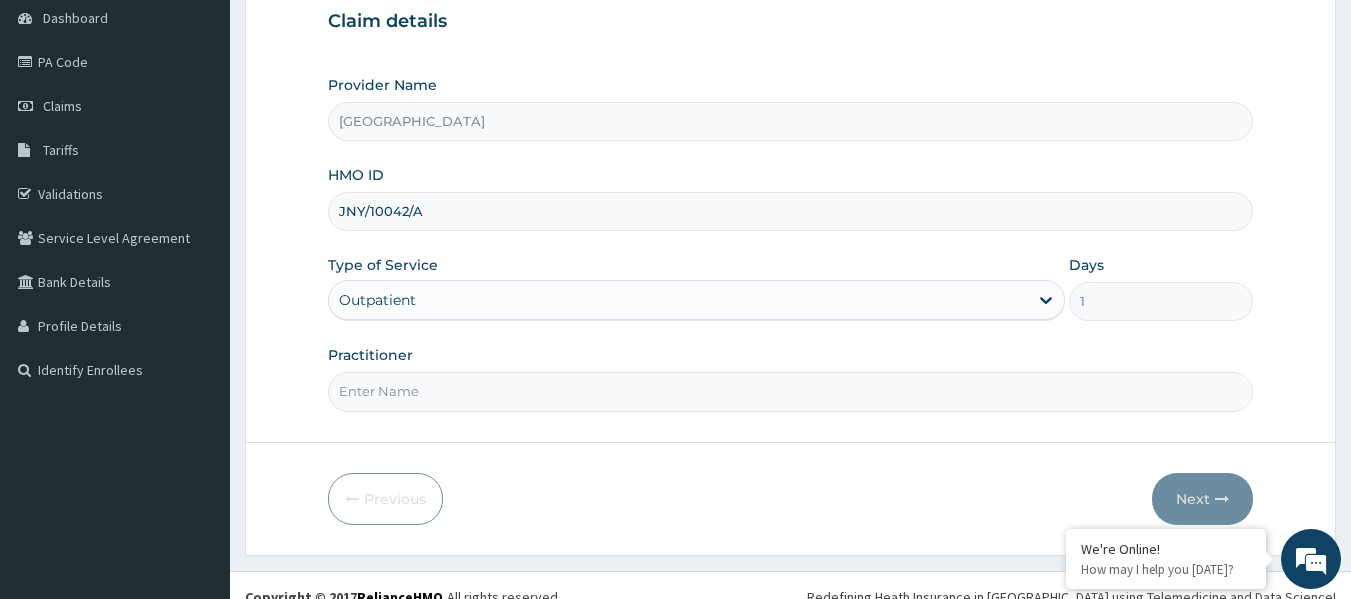 type on "[PERSON_NAME]" 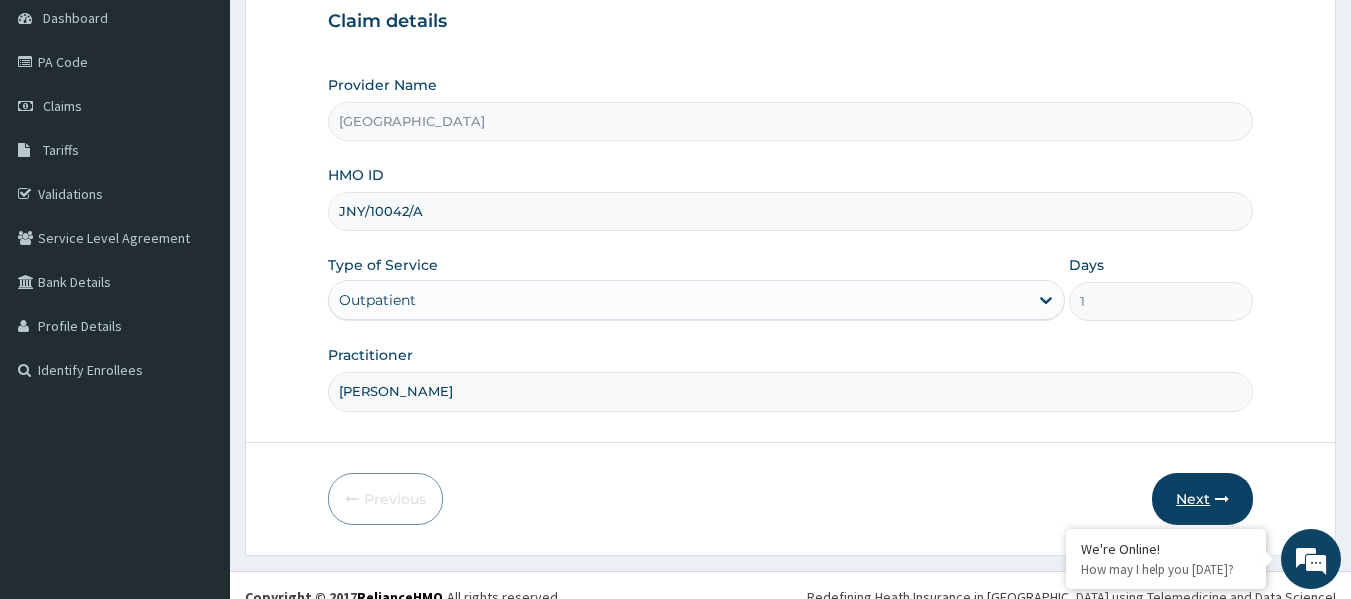 click on "Next" at bounding box center [1202, 499] 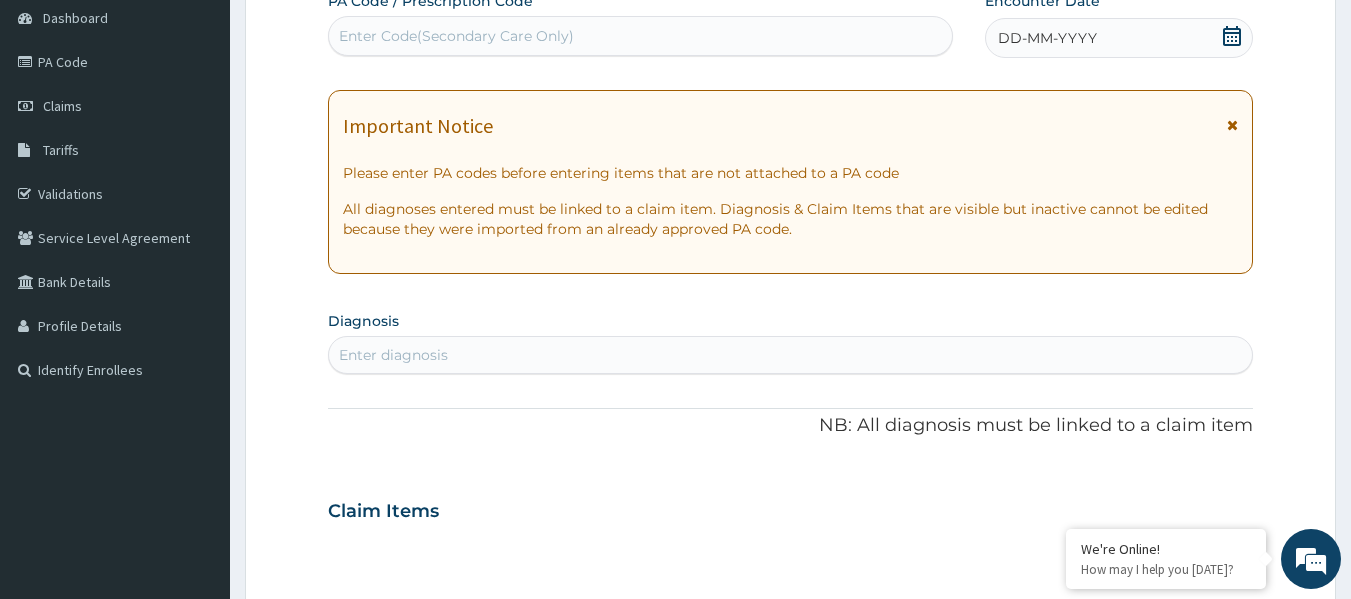 click on "Enter Code(Secondary Care Only)" at bounding box center [456, 36] 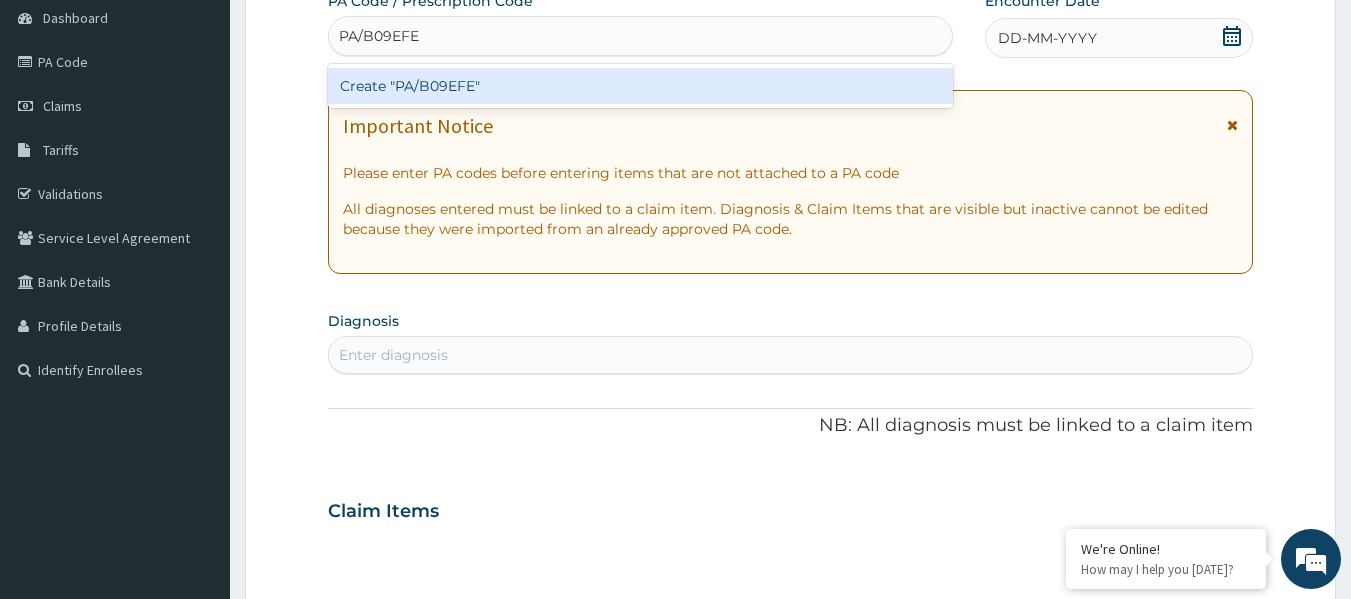 click on "Create "PA/B09EFE"" at bounding box center (641, 86) 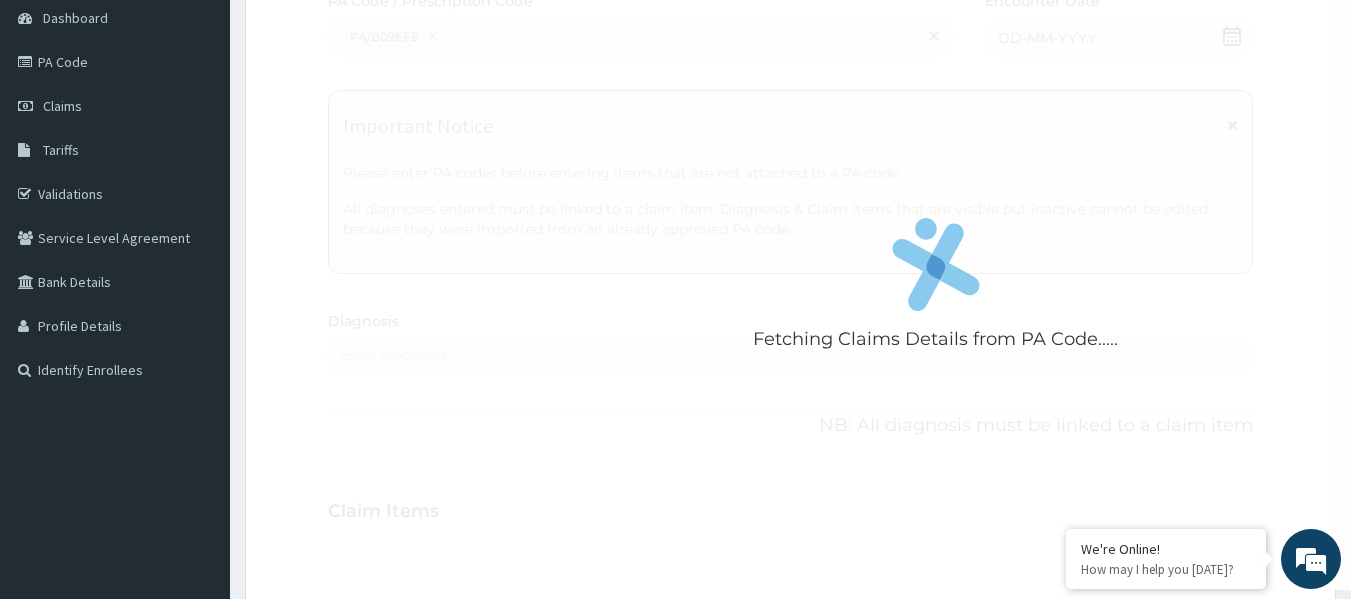 scroll, scrollTop: 740, scrollLeft: 0, axis: vertical 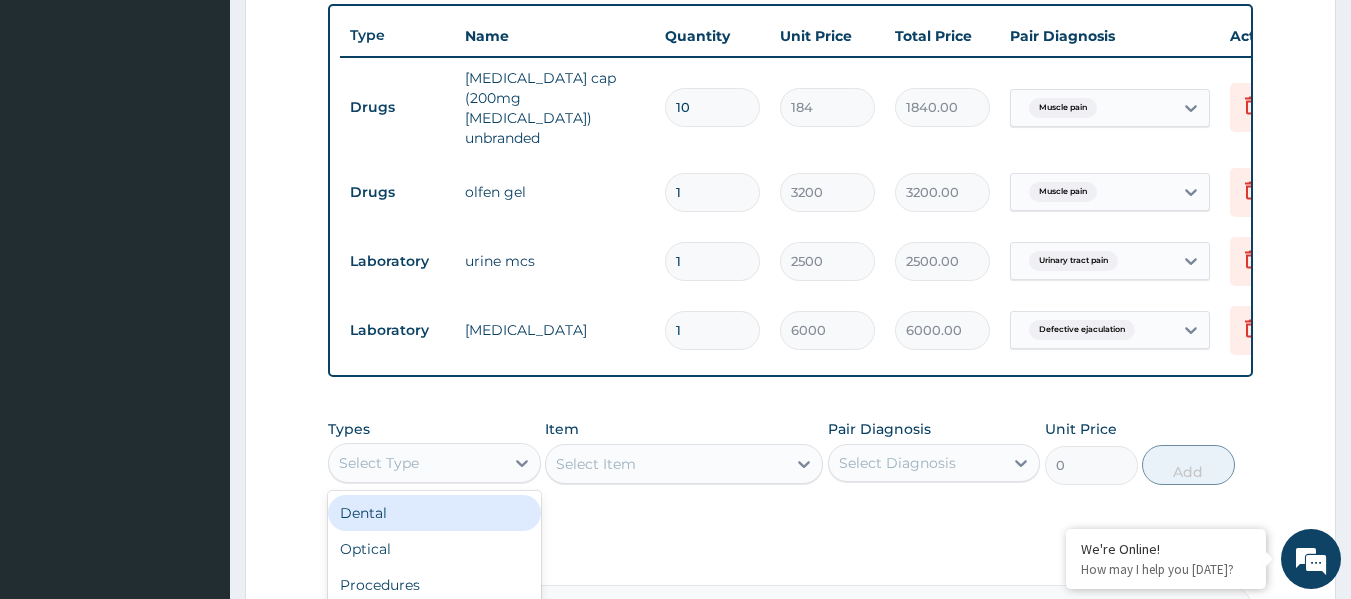 click on "Select Type" at bounding box center [416, 463] 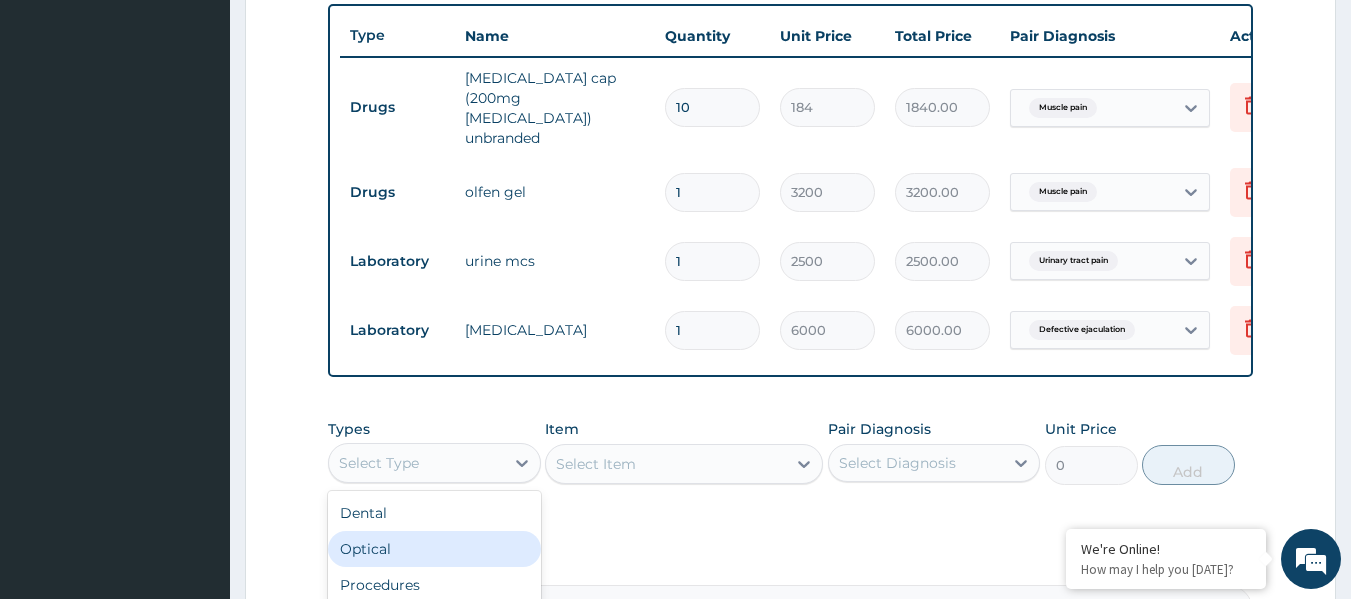 scroll, scrollTop: 68, scrollLeft: 0, axis: vertical 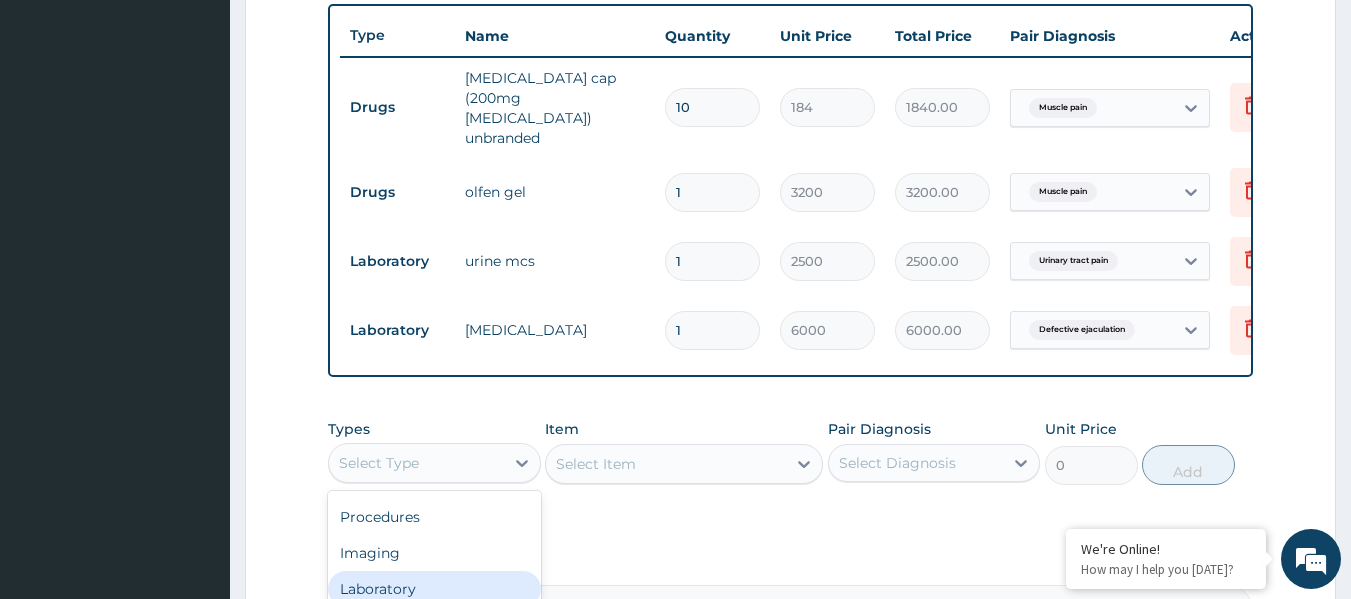 click on "Laboratory" at bounding box center [434, 589] 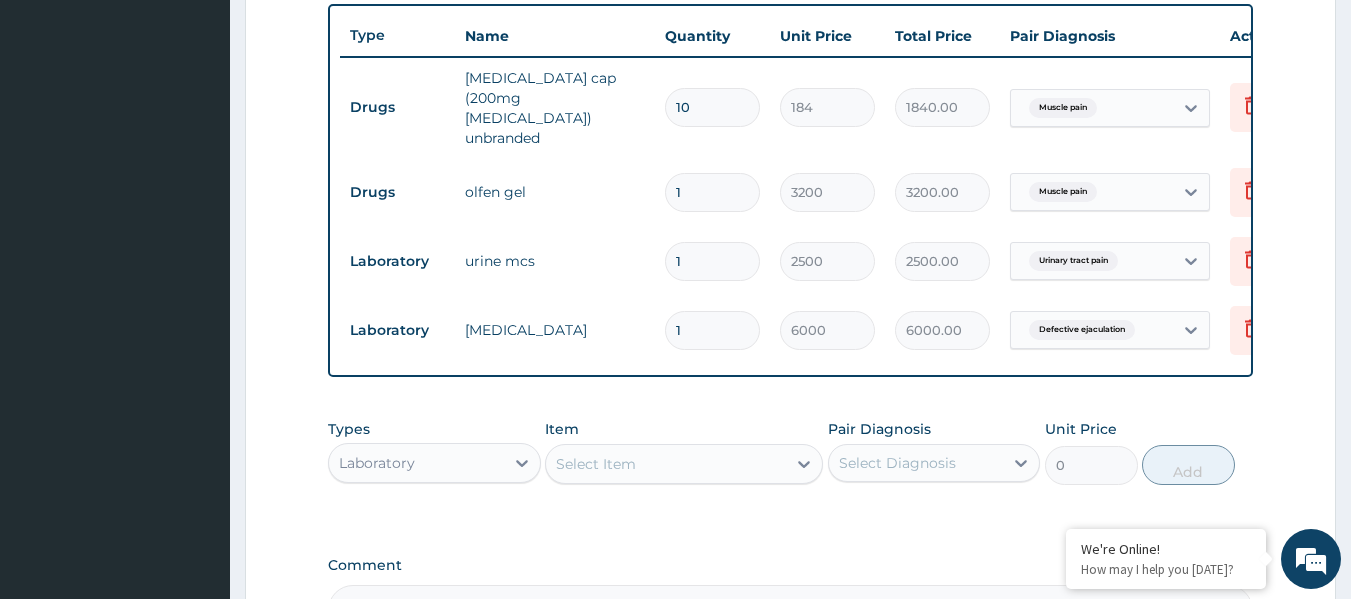click on "Select Item" at bounding box center [666, 464] 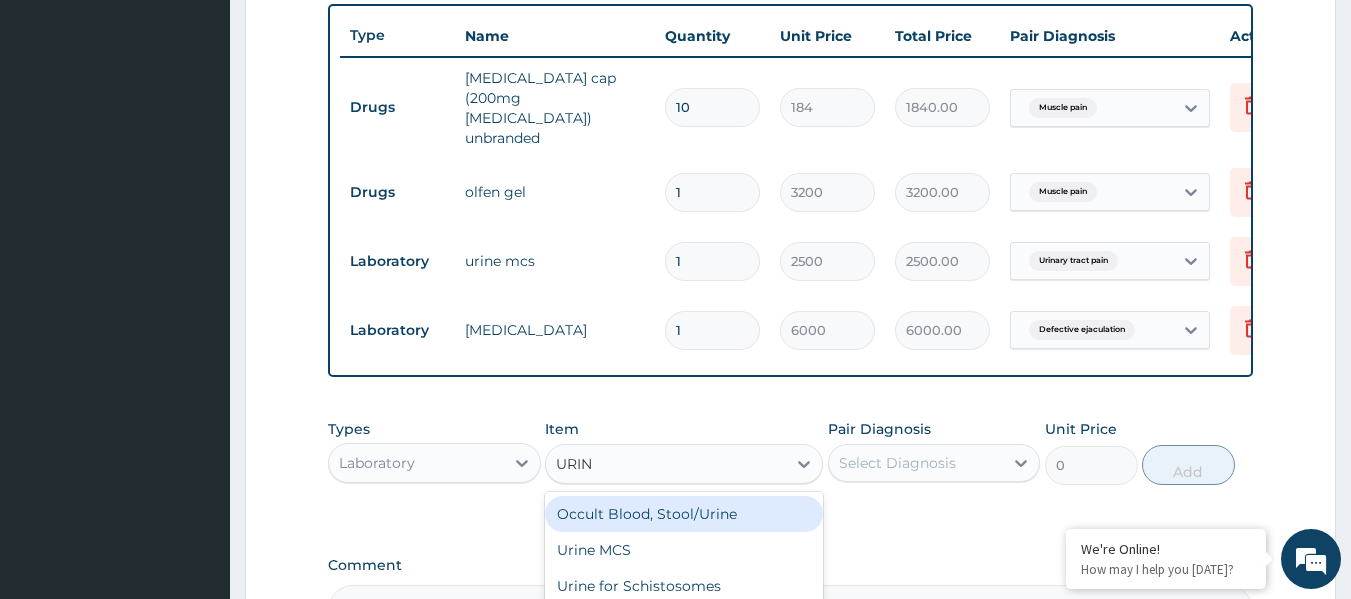 type on "URINA" 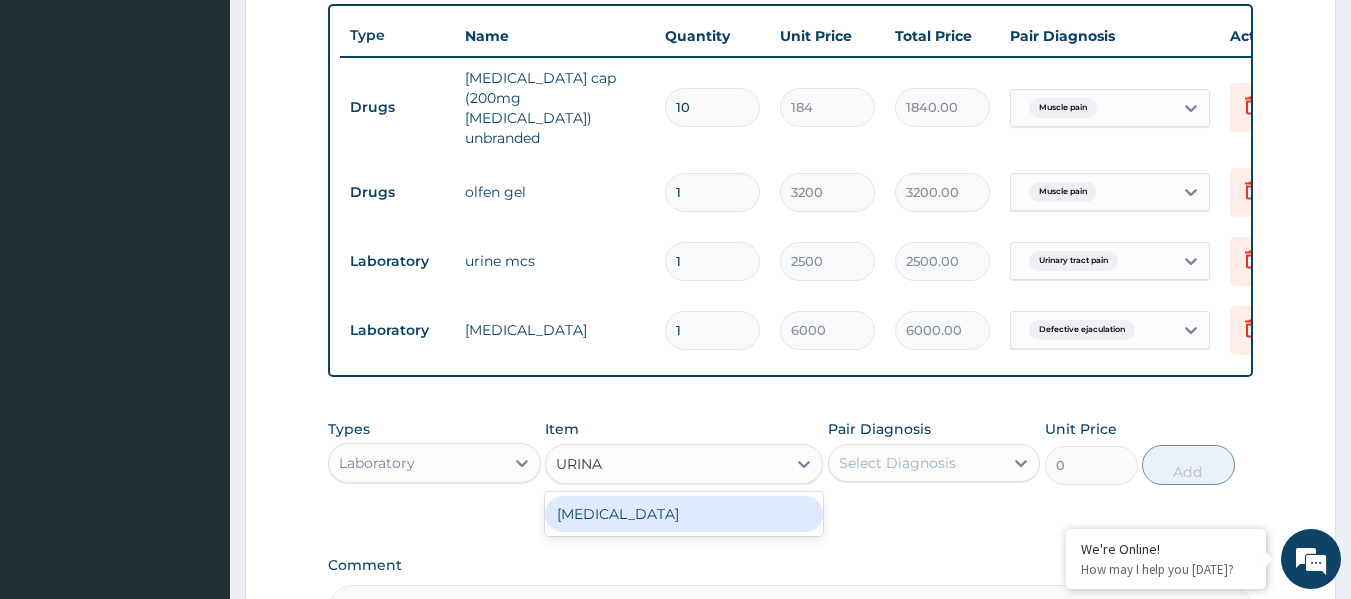 click on "[MEDICAL_DATA]" at bounding box center (684, 514) 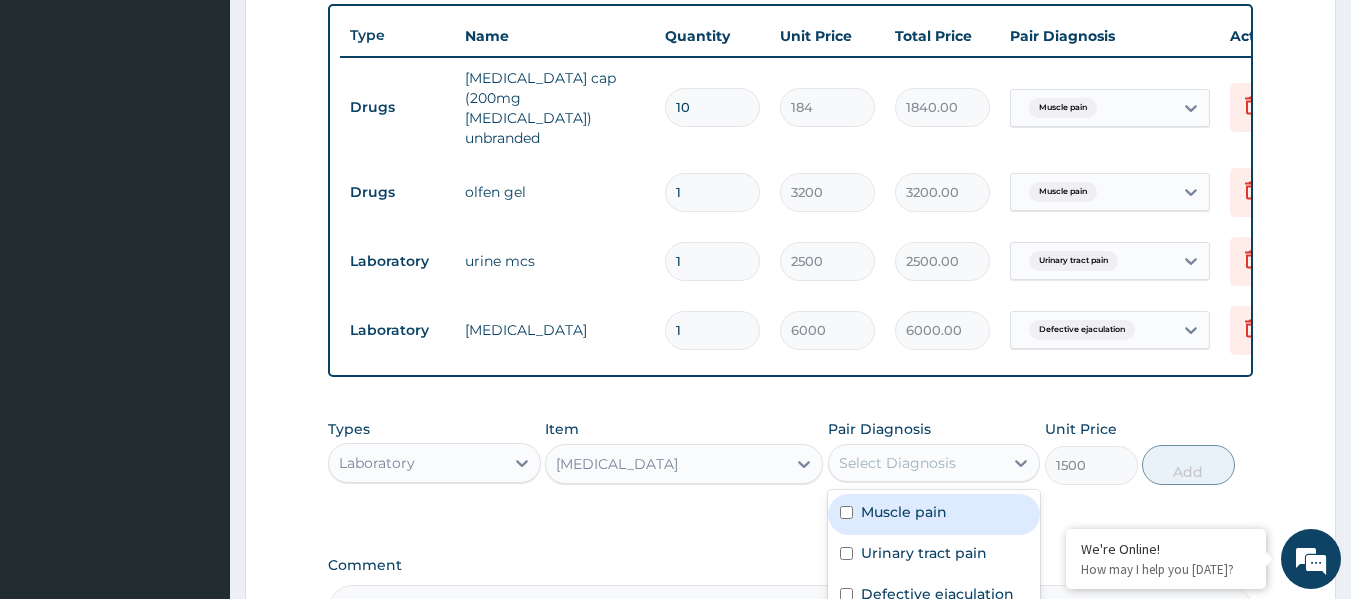 click on "Select Diagnosis" at bounding box center [916, 463] 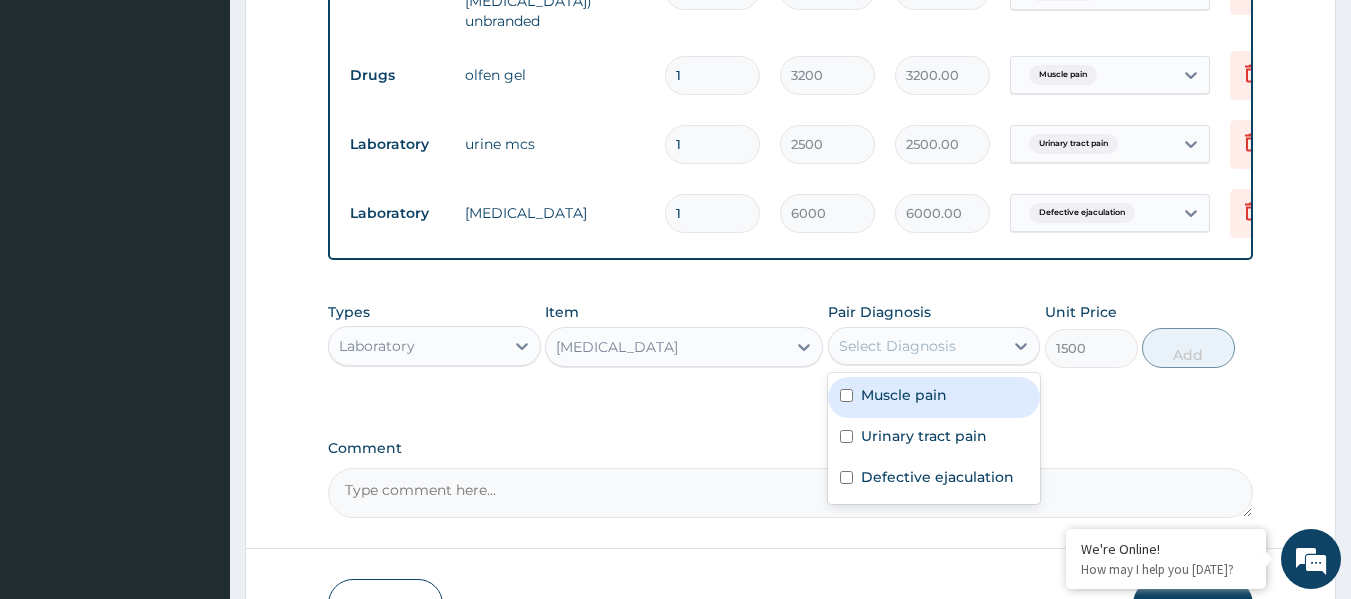 scroll, scrollTop: 940, scrollLeft: 0, axis: vertical 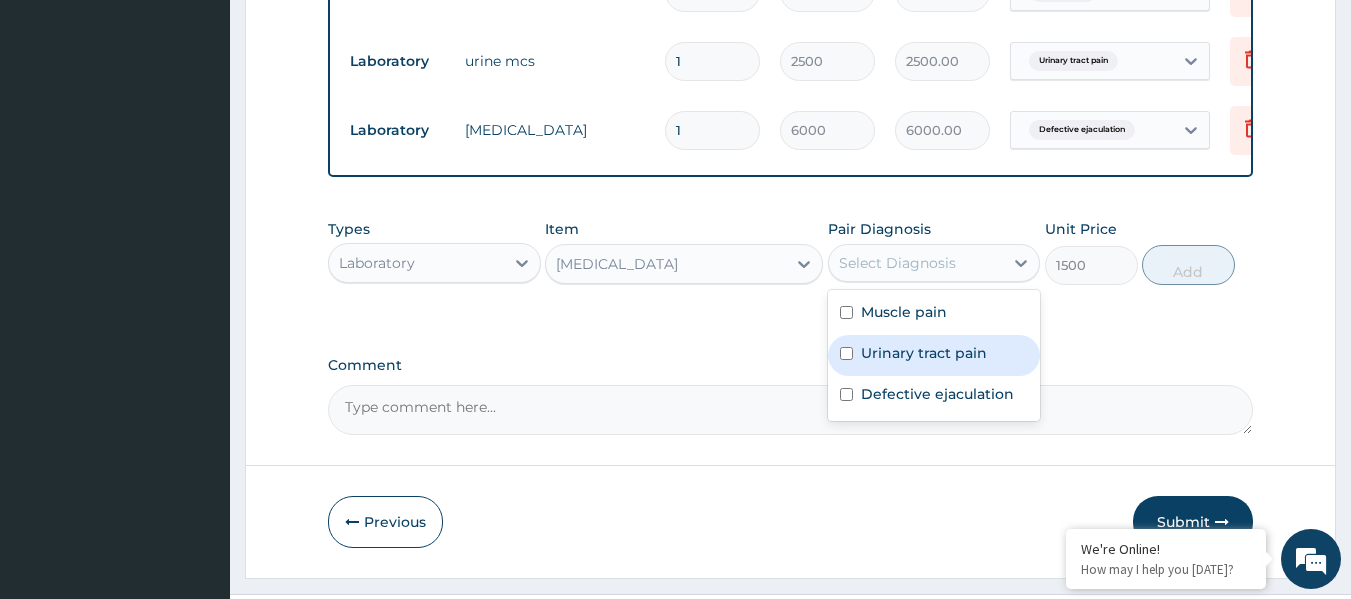 click on "Urinary tract pain" at bounding box center [924, 353] 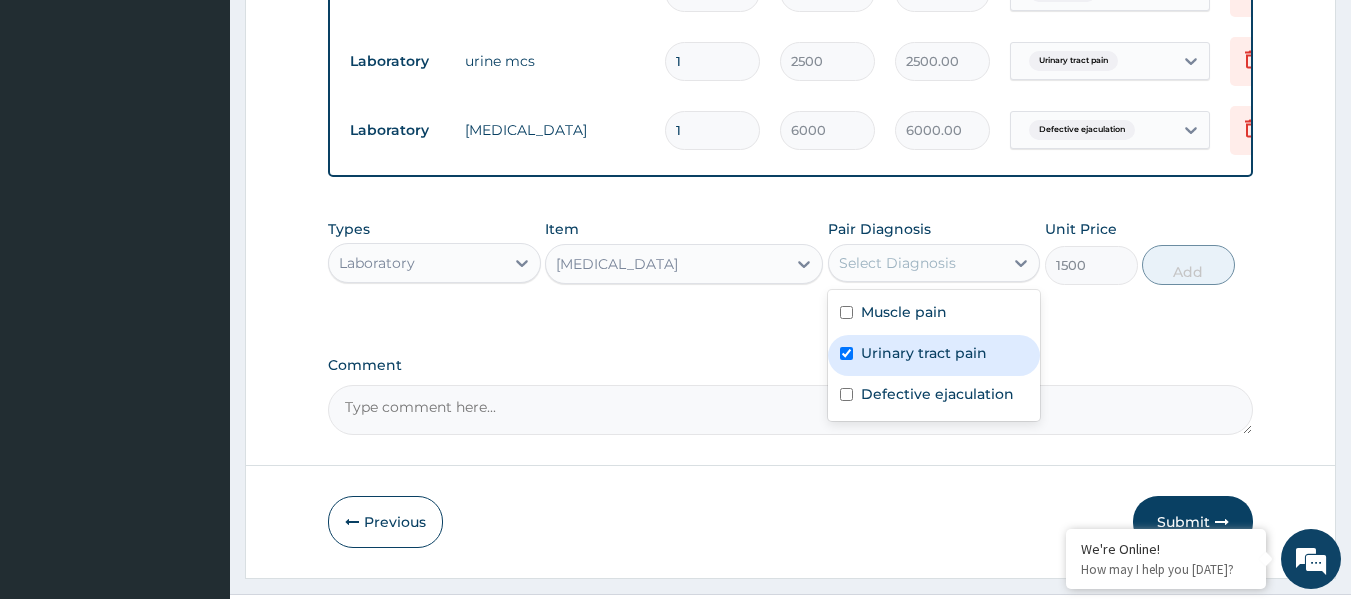 checkbox on "true" 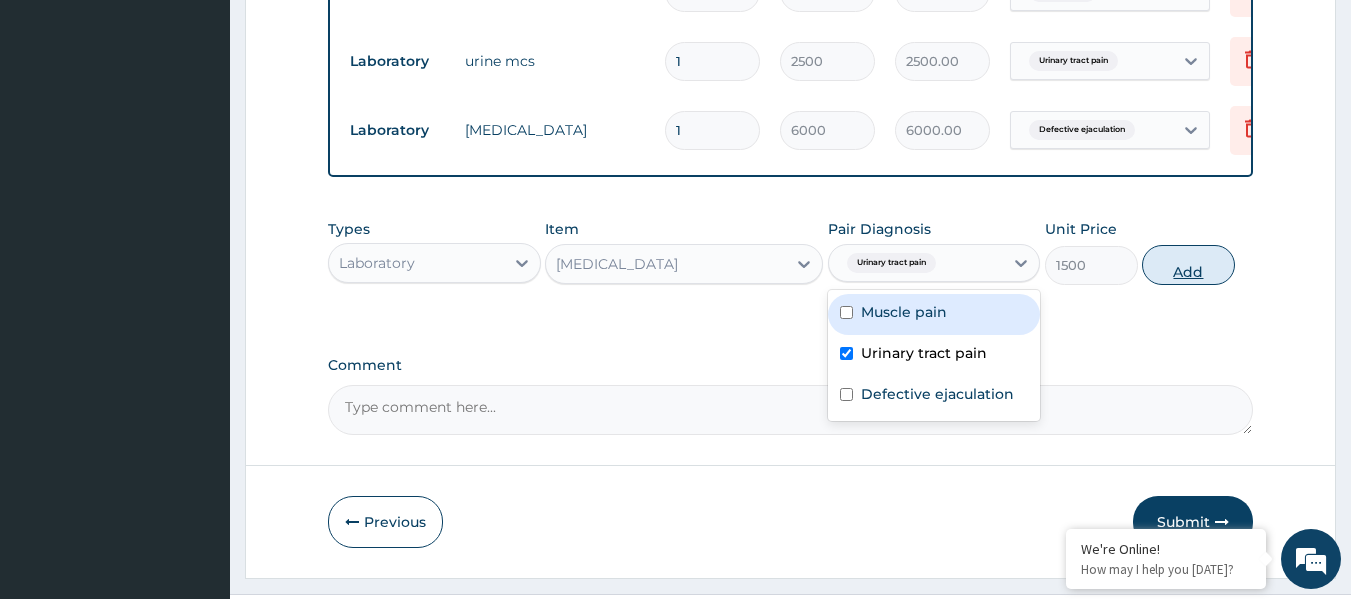 click on "Add" at bounding box center (1188, 265) 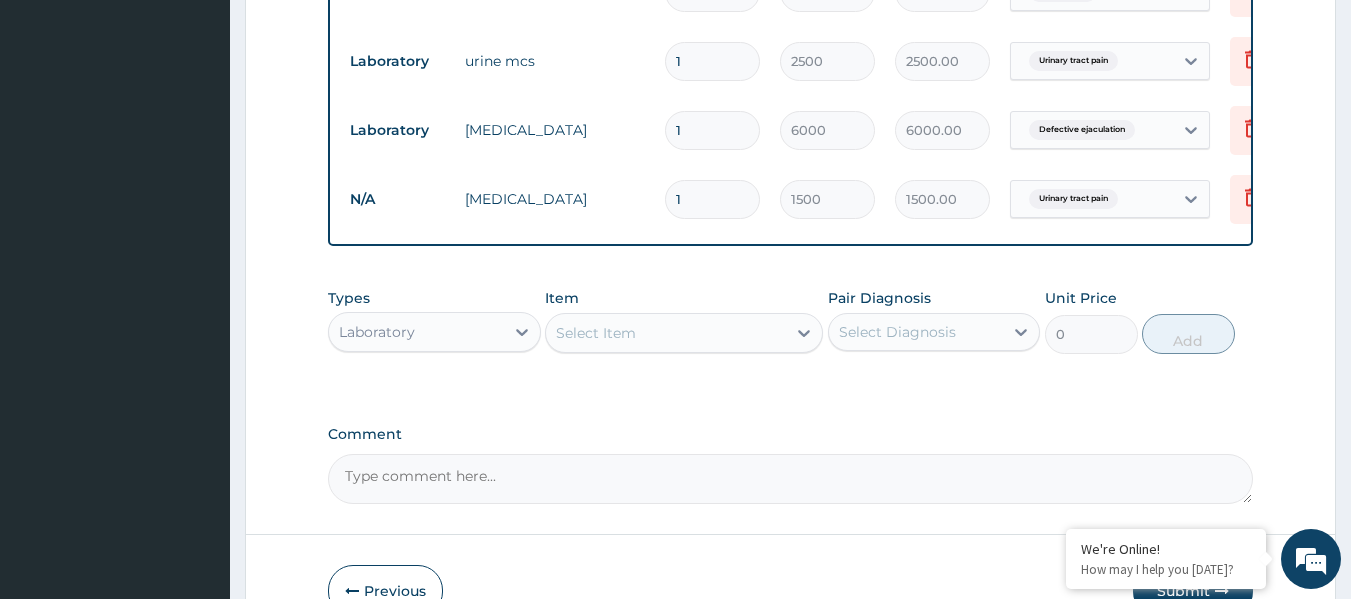 click on "Select Item" at bounding box center [596, 333] 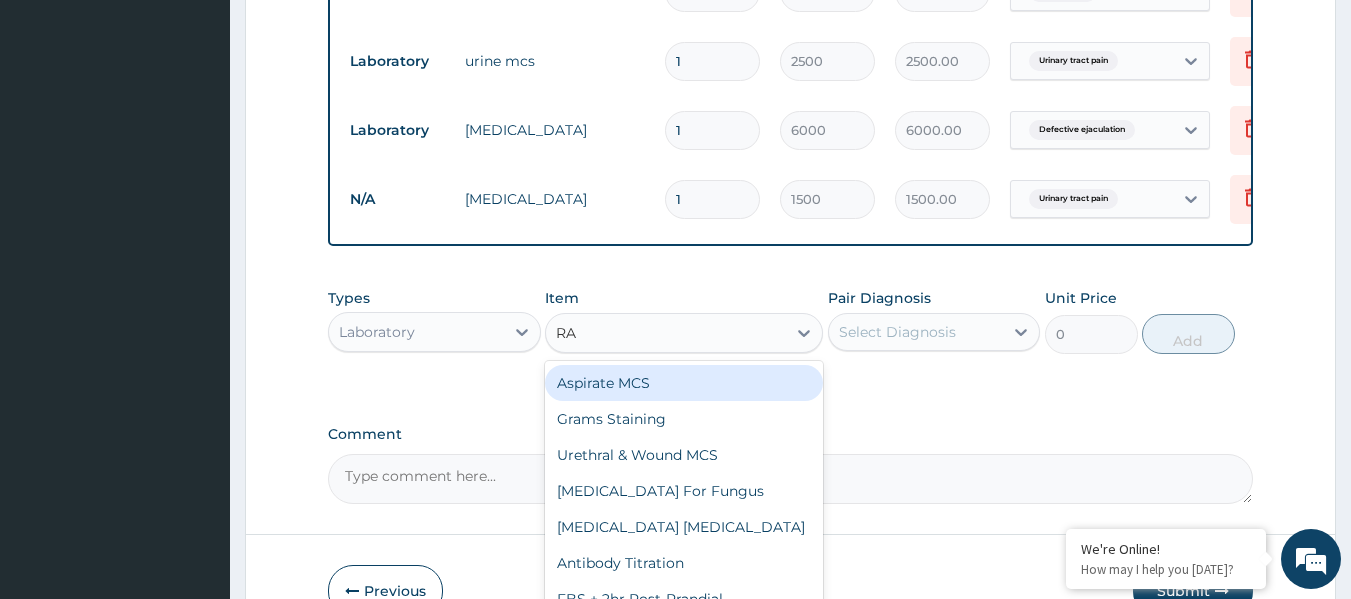 type on "RAN" 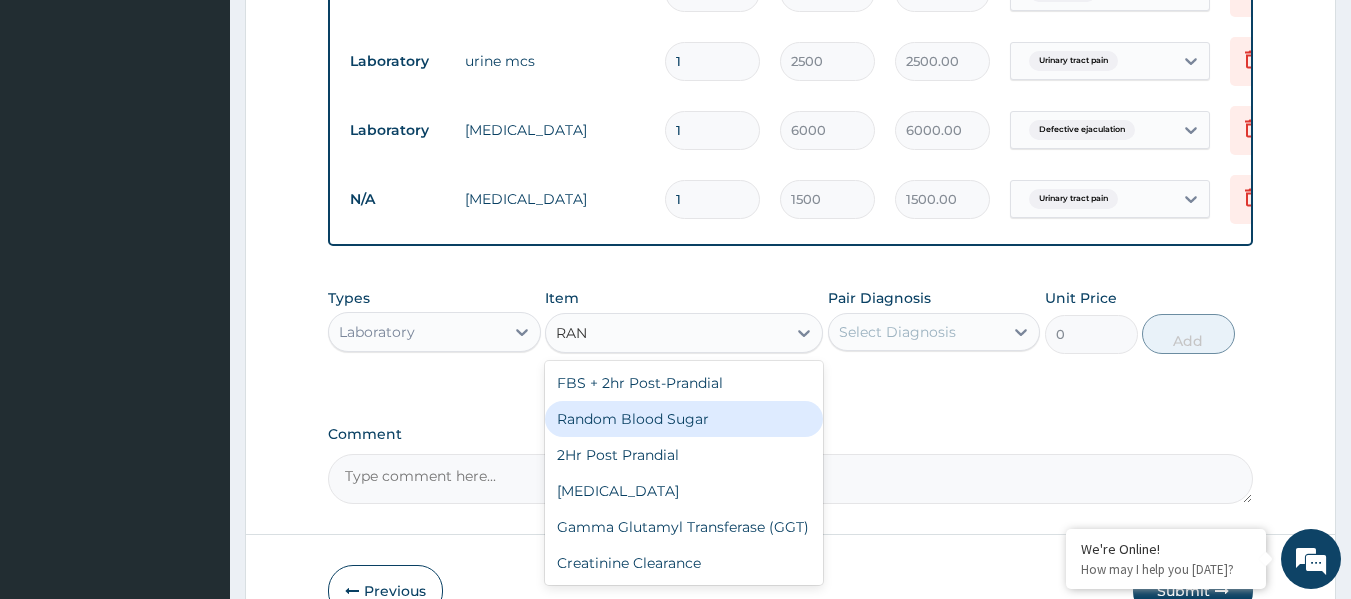 click on "Random Blood Sugar" at bounding box center (684, 419) 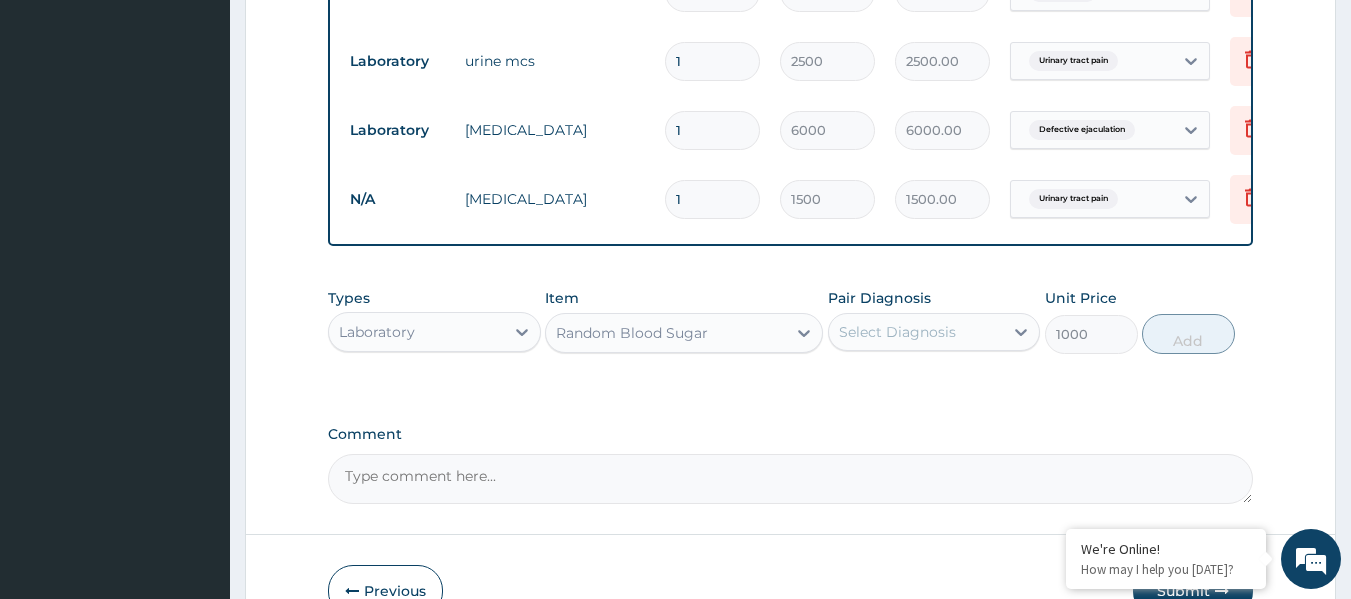 click on "Select Diagnosis" at bounding box center [916, 332] 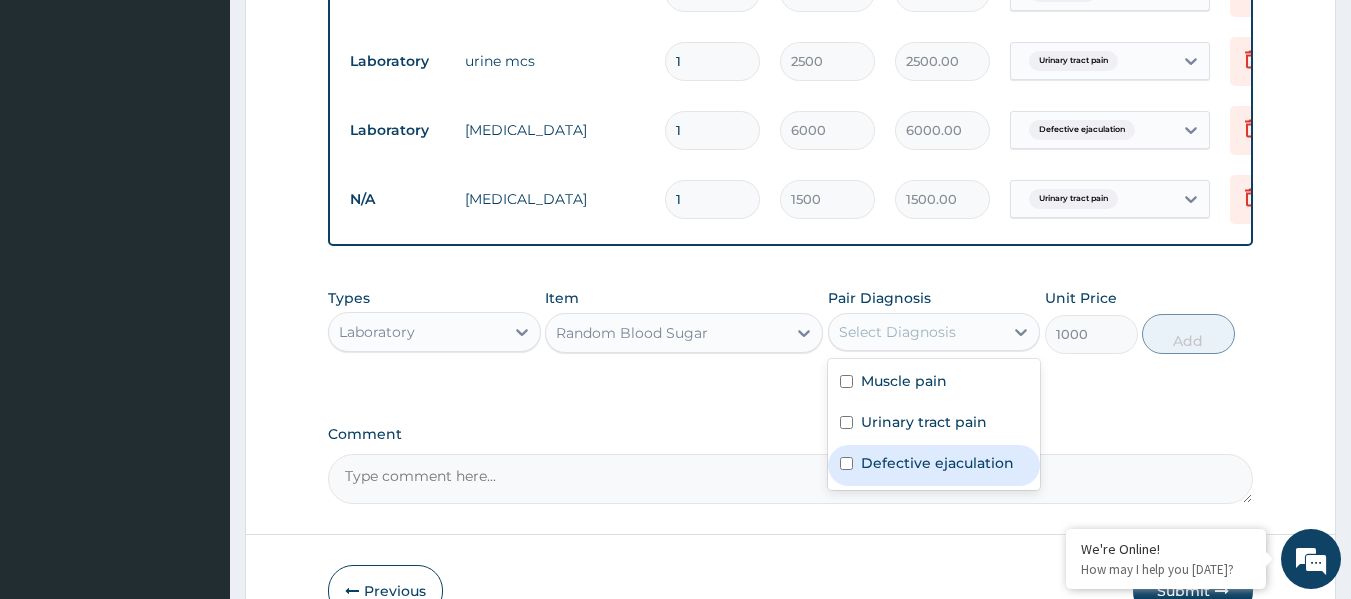 click on "Defective ejaculation" at bounding box center [937, 463] 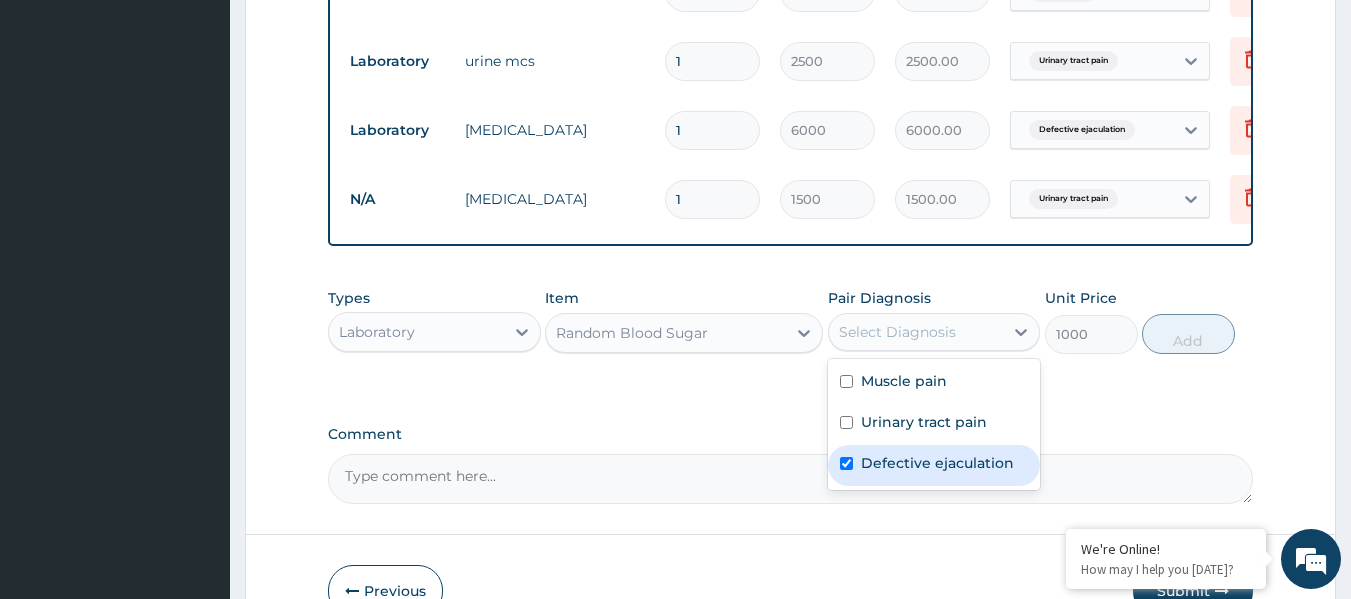 checkbox on "true" 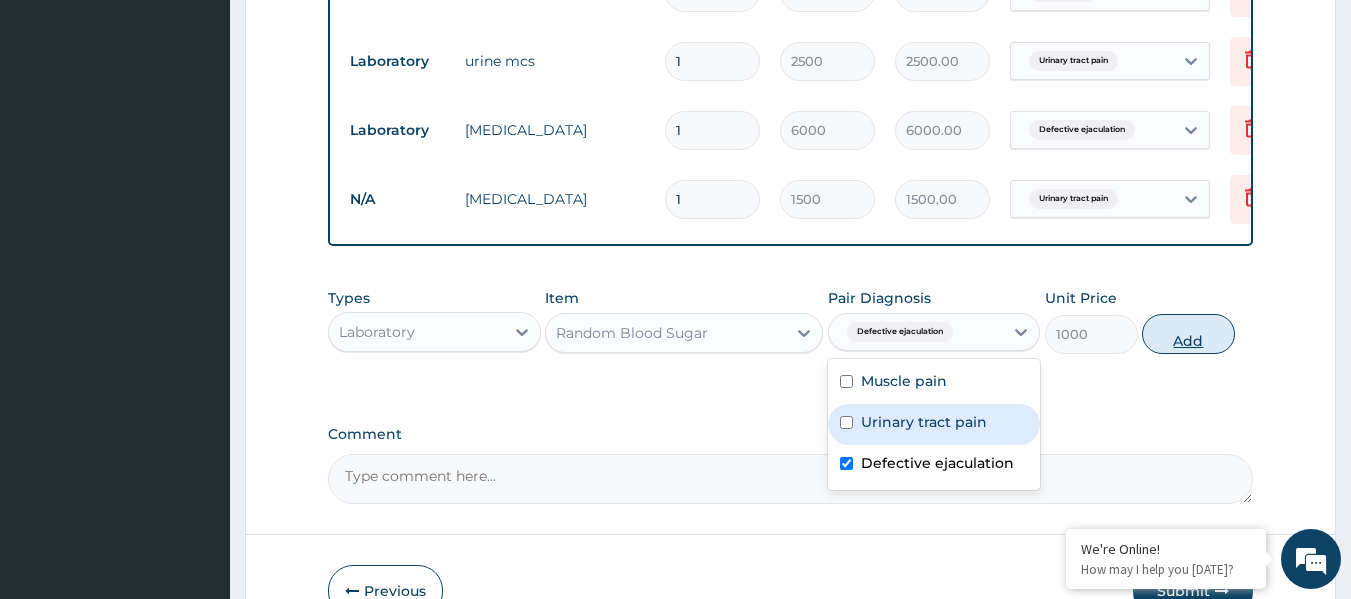 click on "Add" at bounding box center [1188, 334] 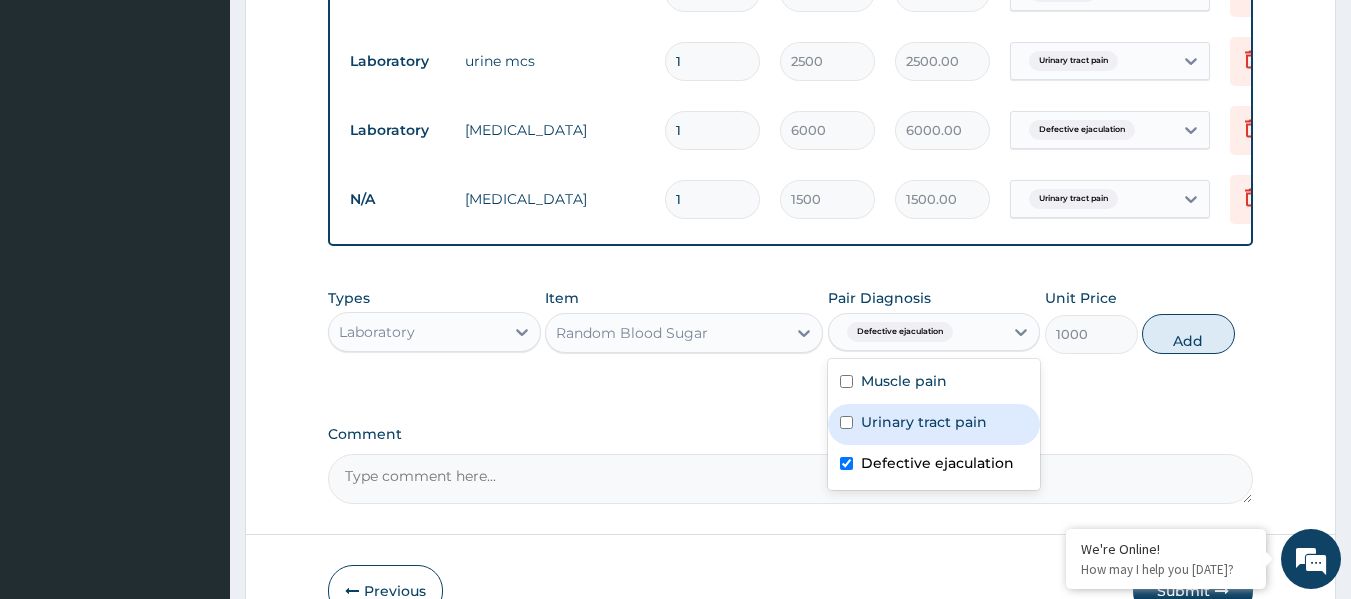 type on "0" 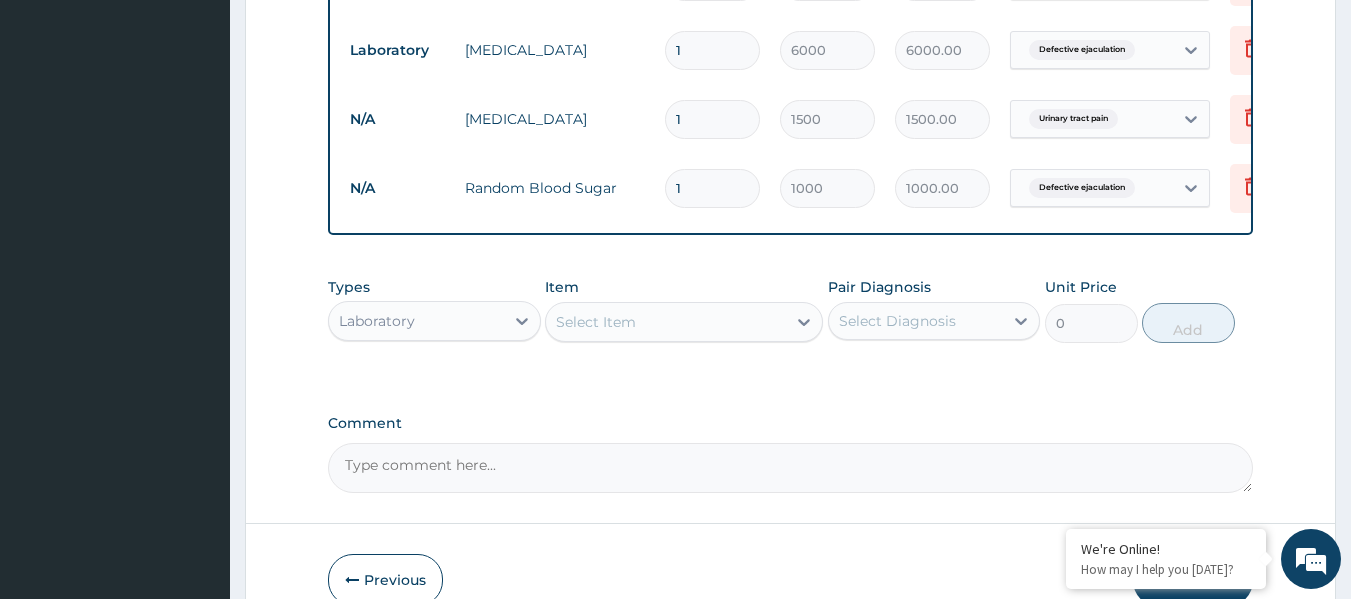 scroll, scrollTop: 1108, scrollLeft: 0, axis: vertical 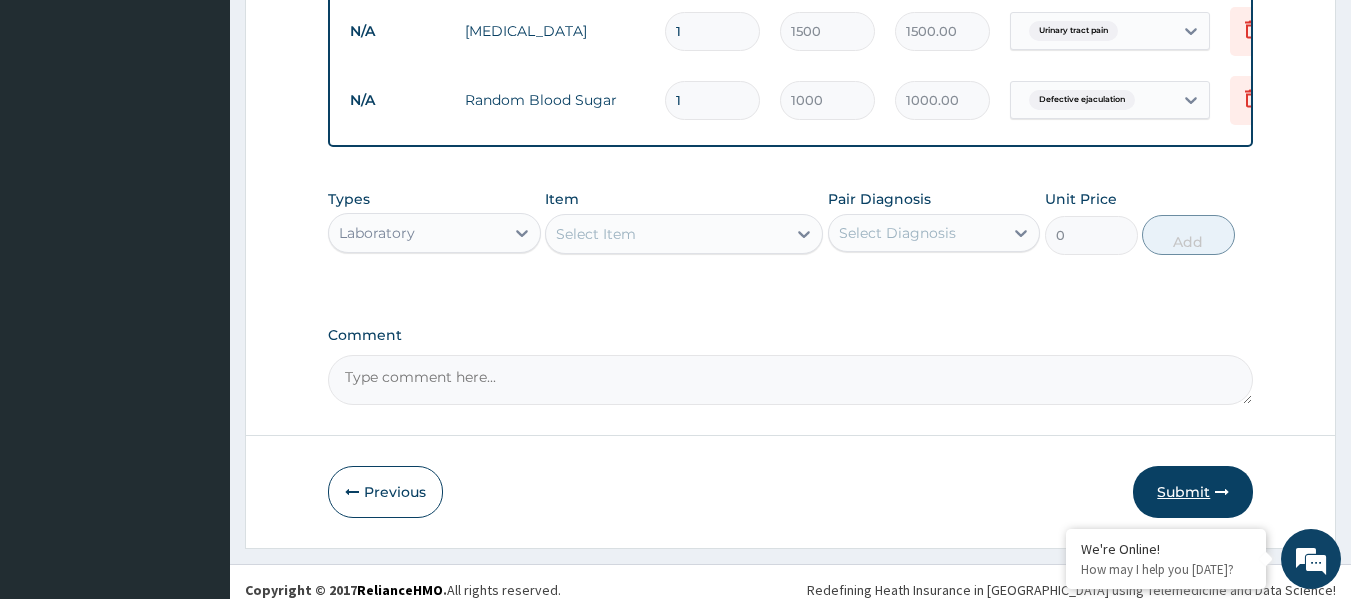 click on "Submit" at bounding box center (1193, 492) 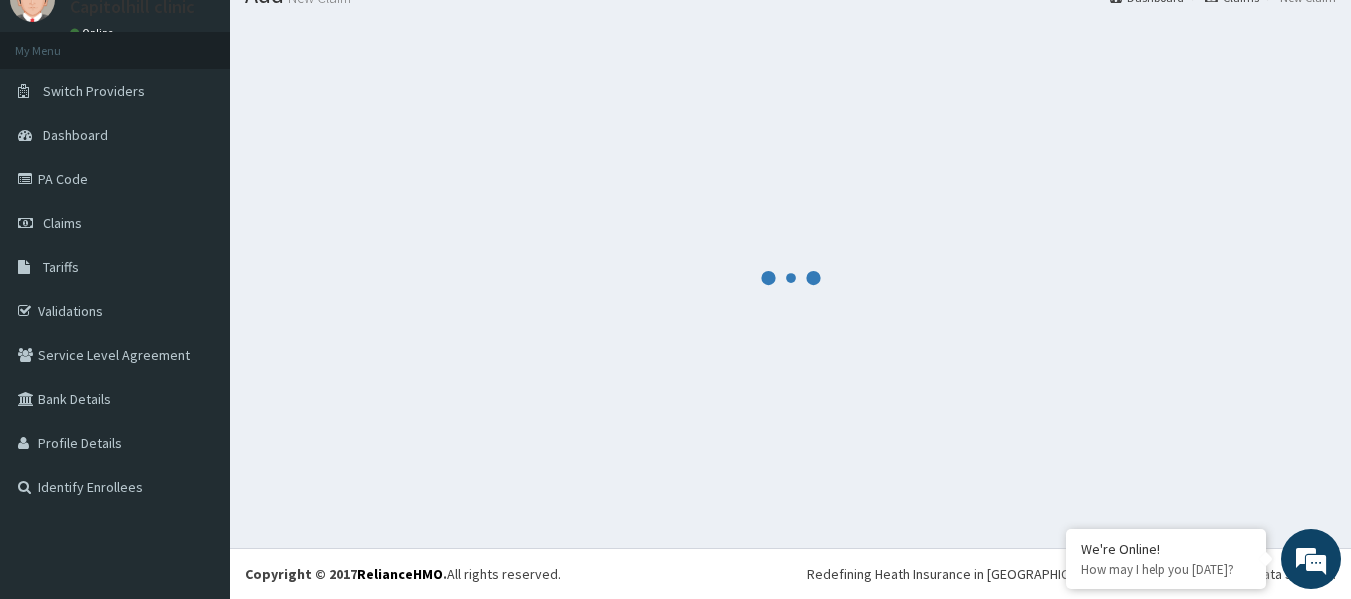 scroll, scrollTop: 1108, scrollLeft: 0, axis: vertical 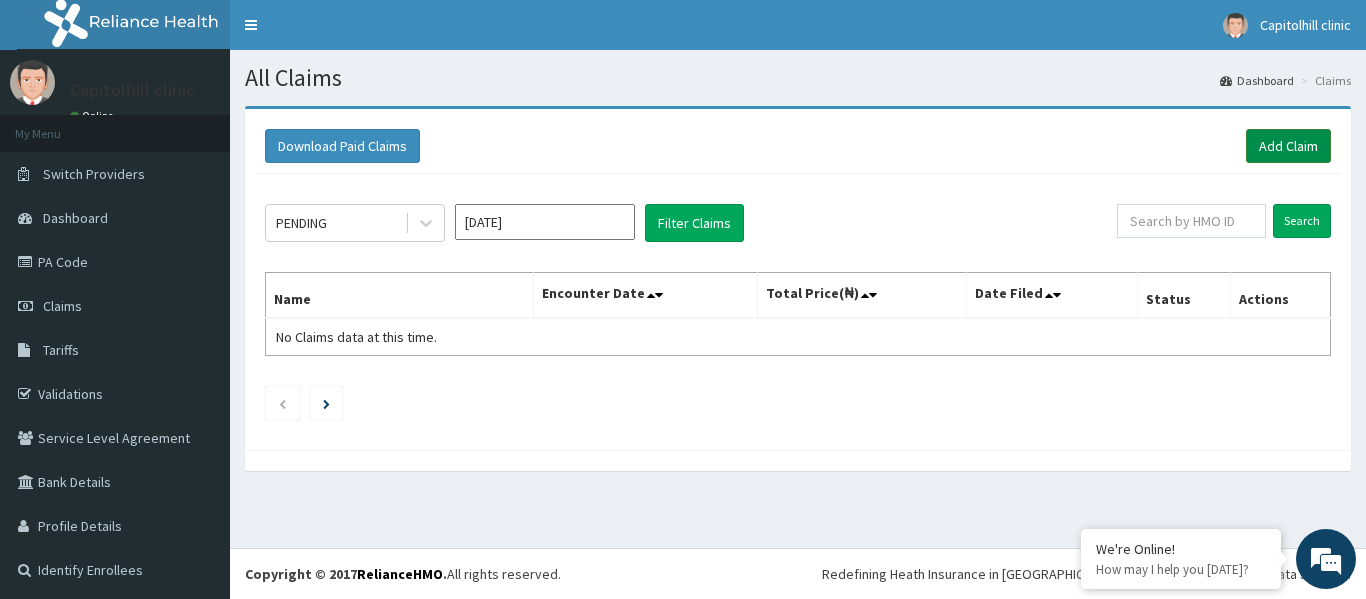 click on "Add Claim" at bounding box center (1288, 146) 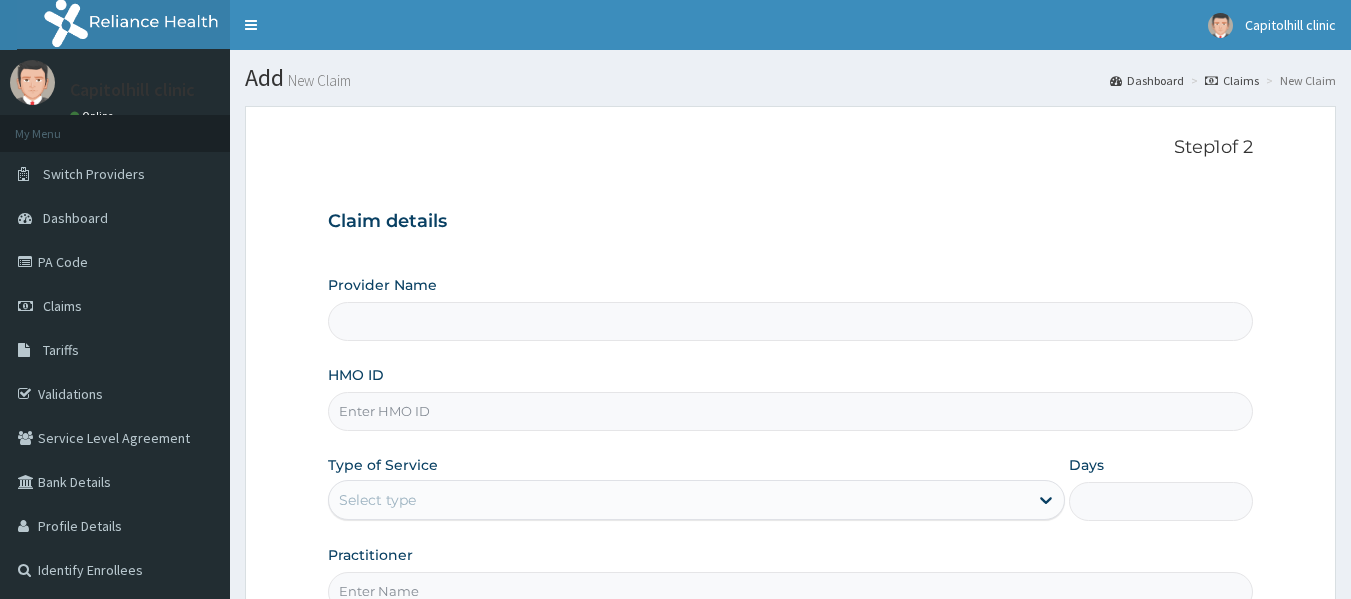 type on "[GEOGRAPHIC_DATA]" 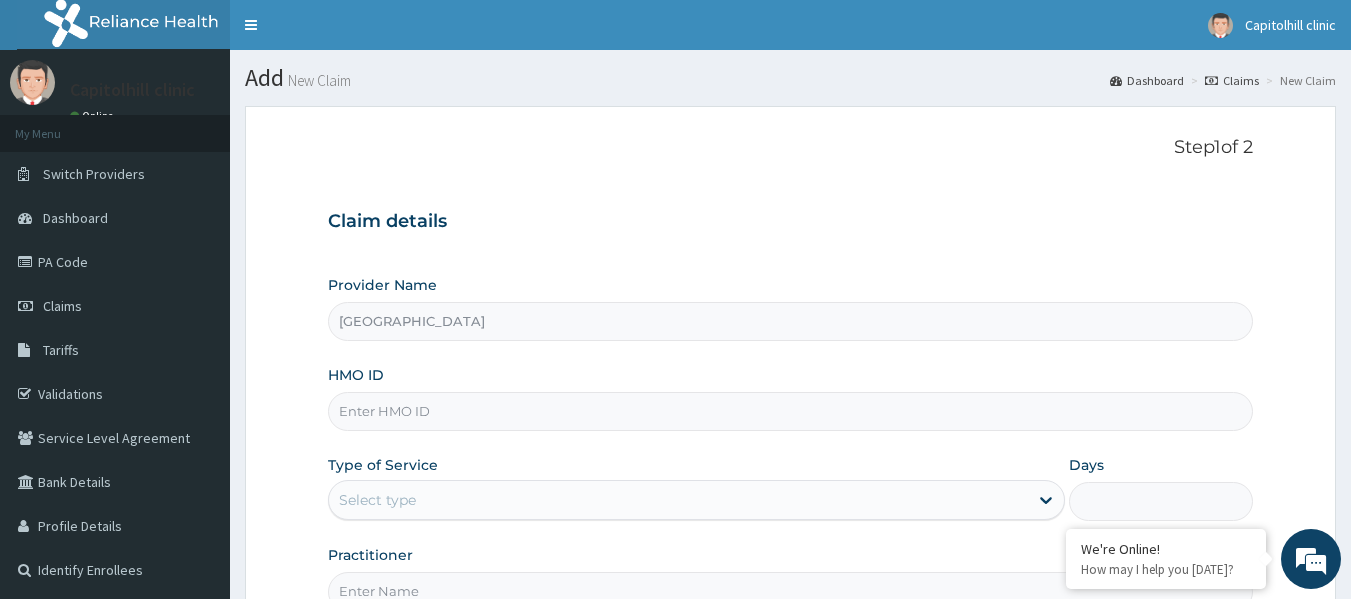scroll, scrollTop: 0, scrollLeft: 0, axis: both 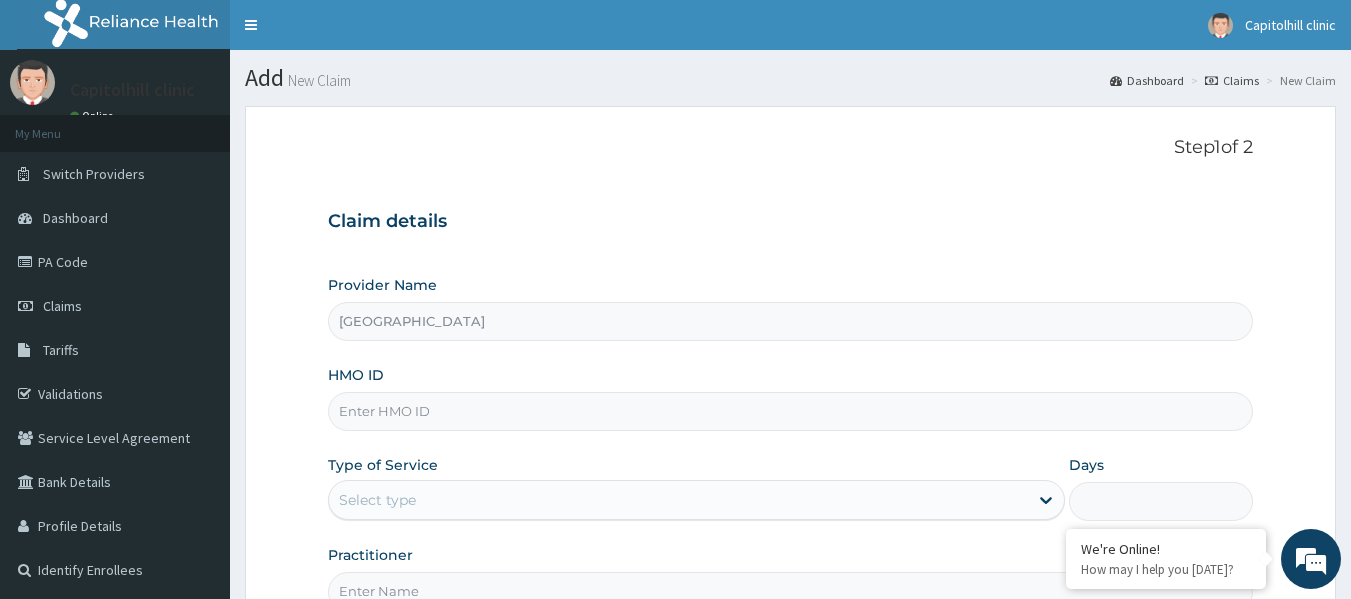 click on "HMO ID" at bounding box center [791, 411] 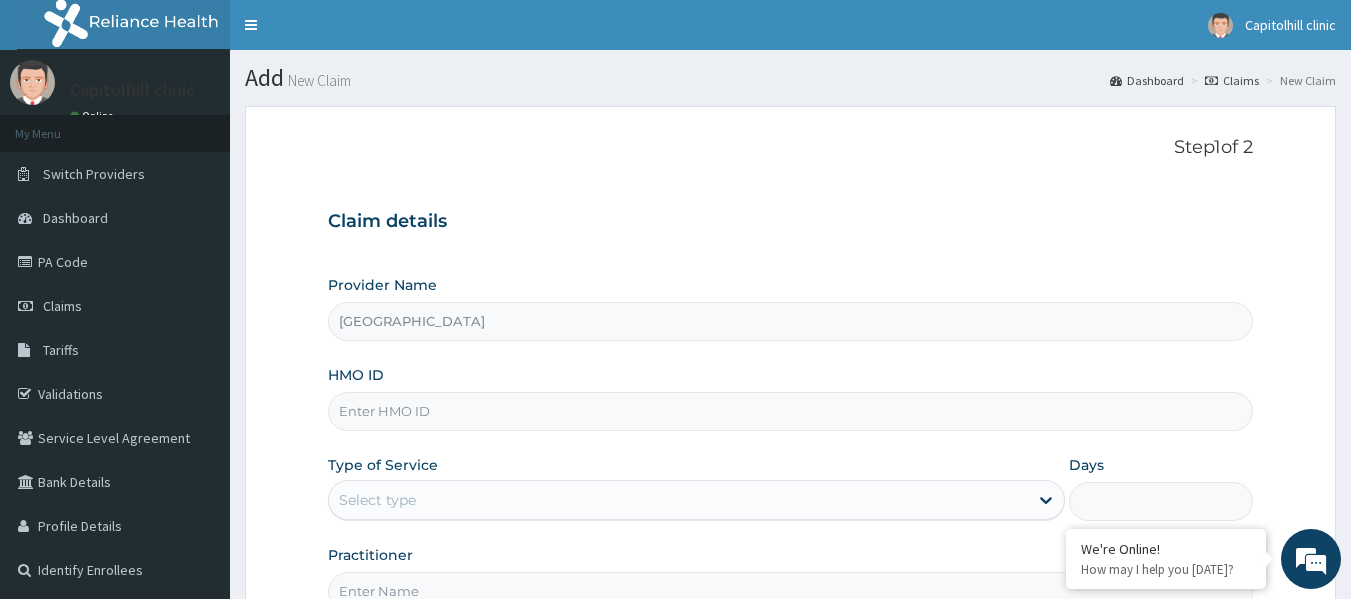 scroll, scrollTop: 0, scrollLeft: 0, axis: both 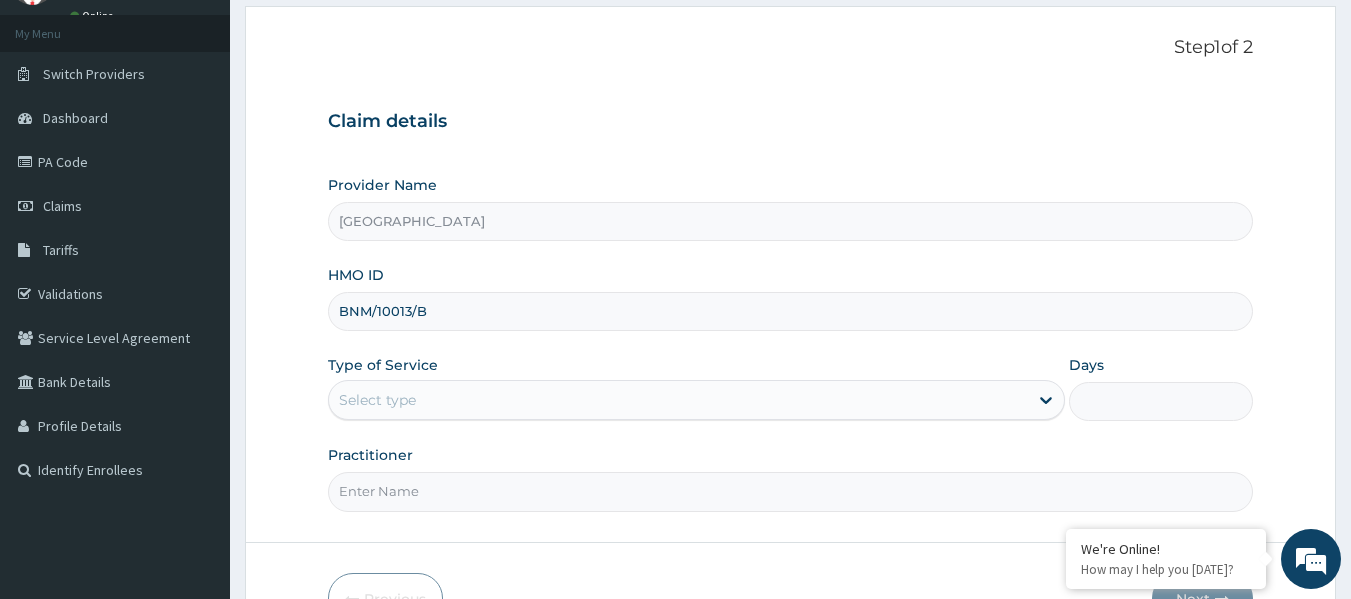 type on "BNM/10013/B" 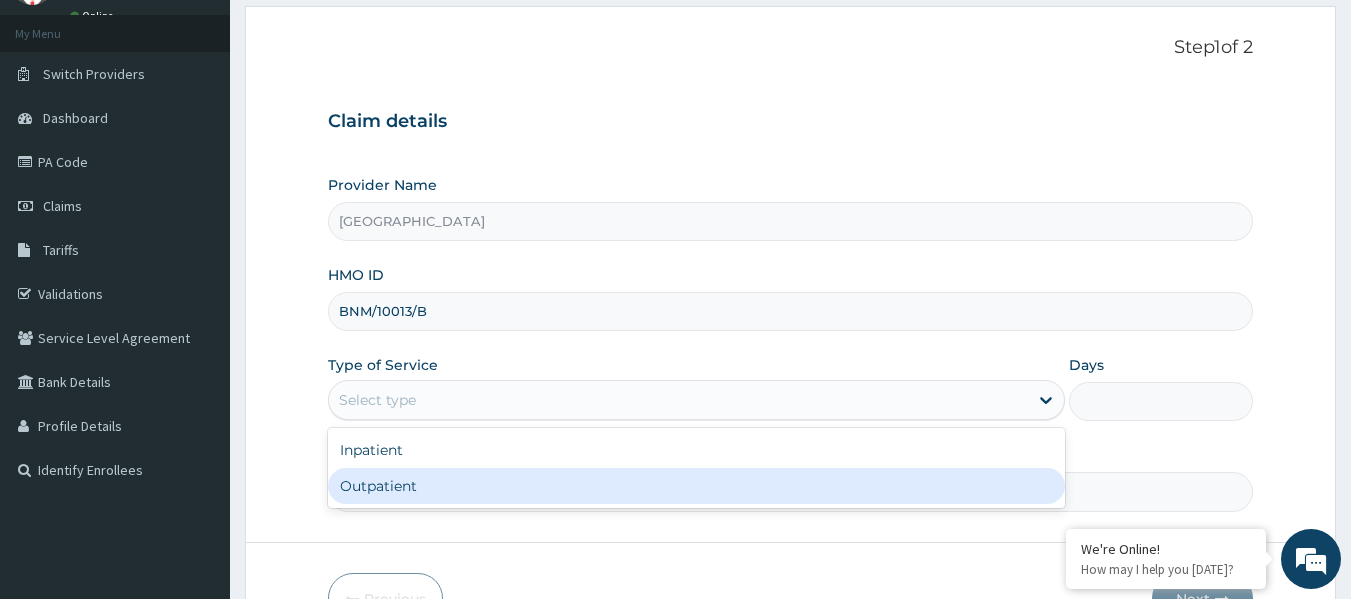 click on "Outpatient" at bounding box center [696, 486] 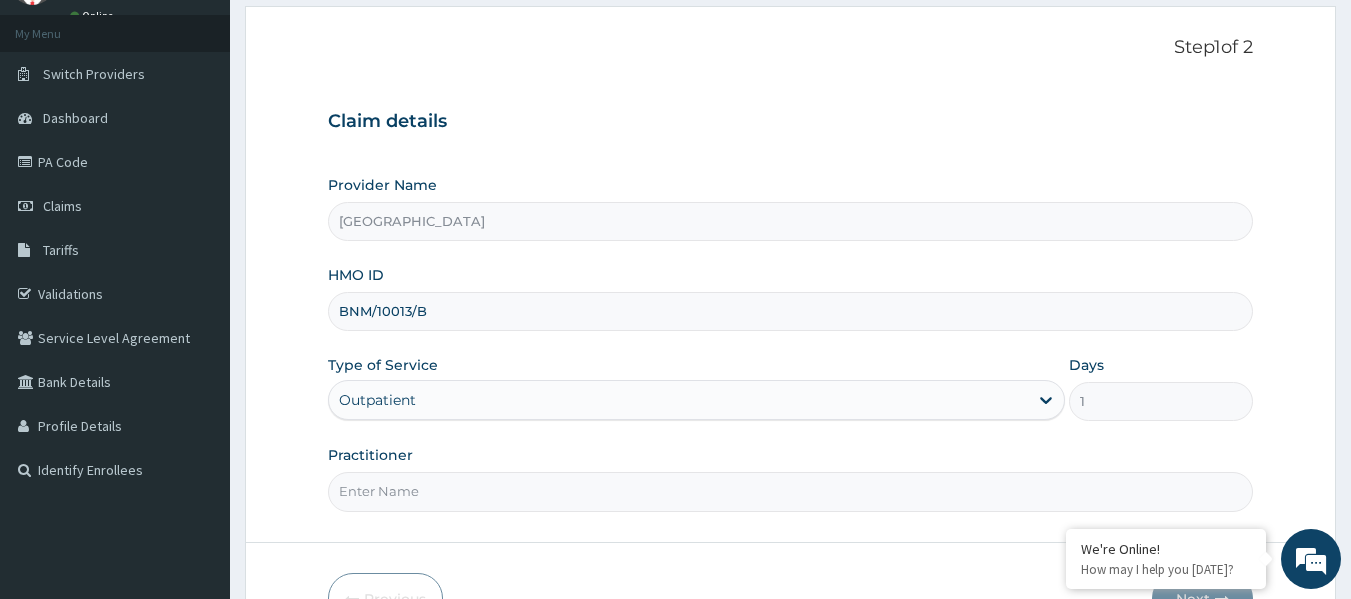 click on "Practitioner" at bounding box center (791, 491) 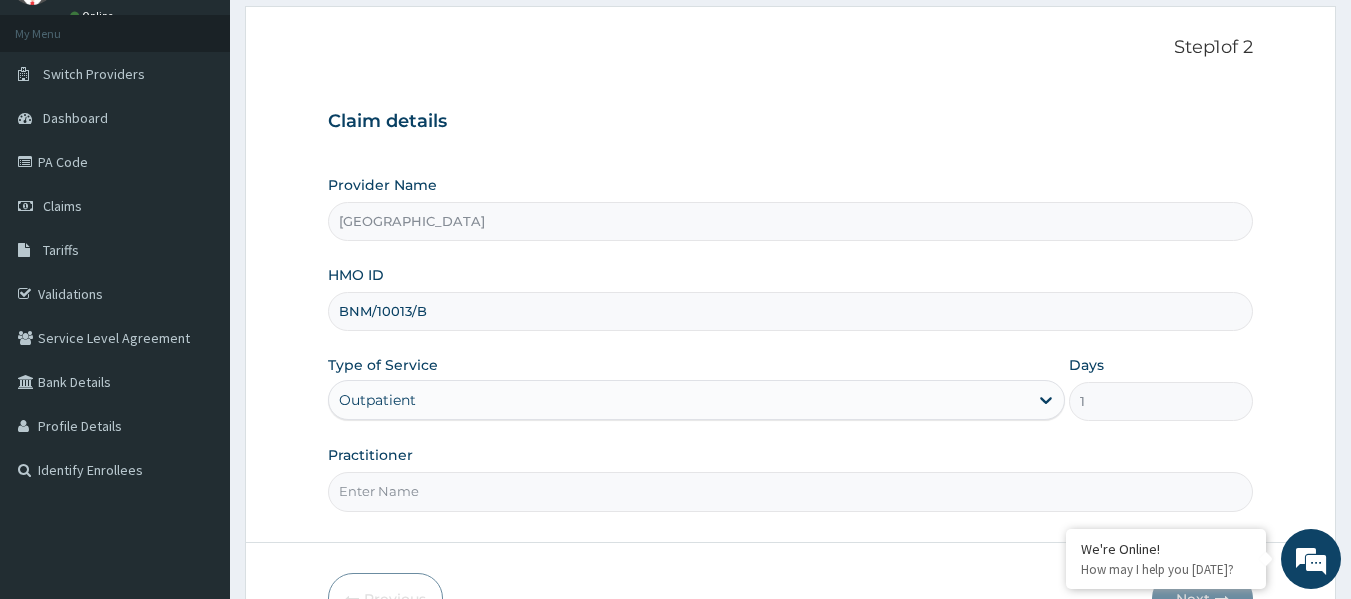 type on "KINGSLEY OKAFOR" 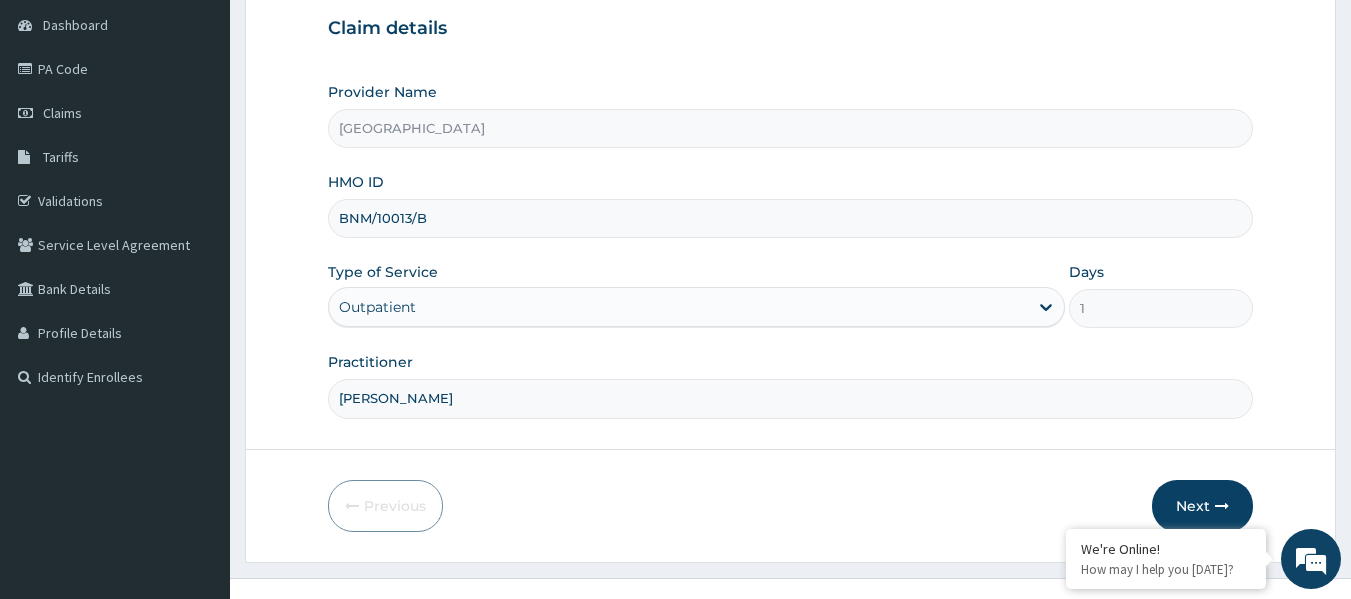 scroll, scrollTop: 223, scrollLeft: 0, axis: vertical 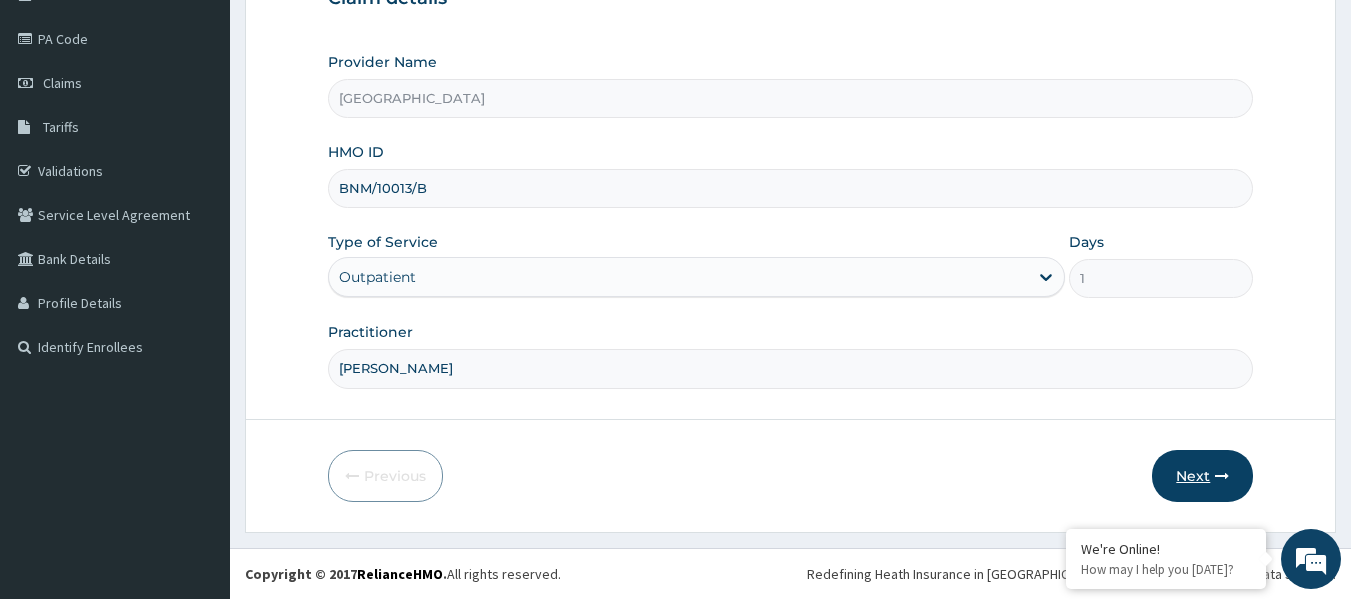 click on "Next" at bounding box center (1202, 476) 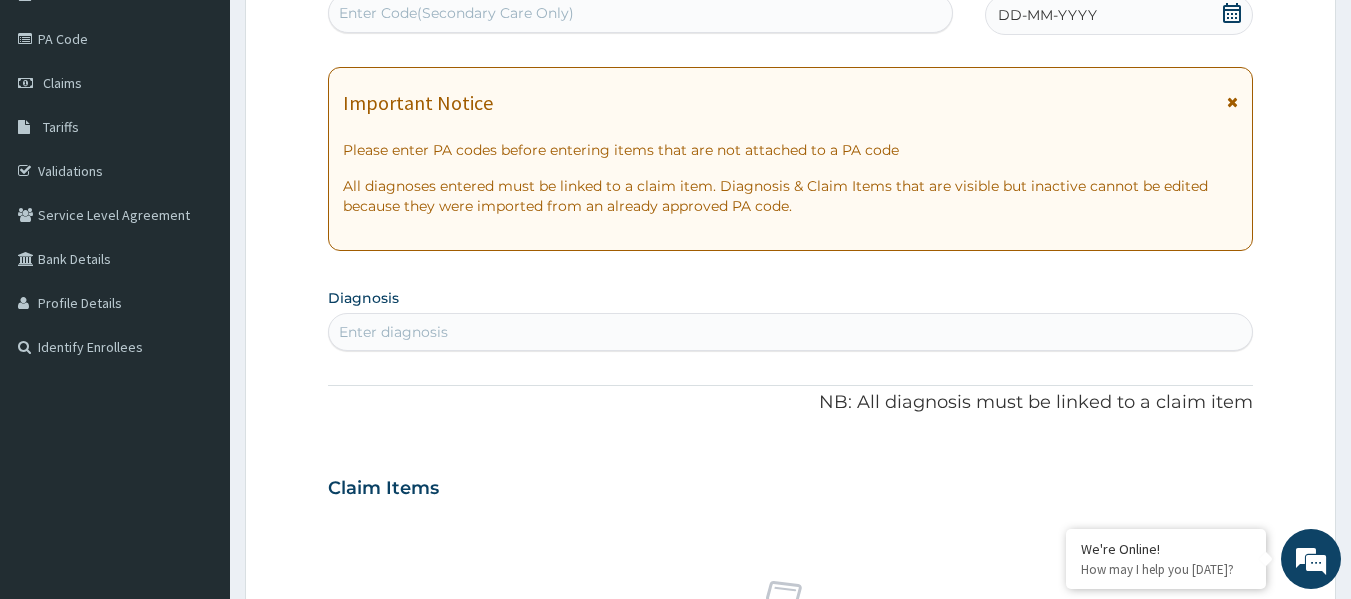 click on "Enter Code(Secondary Care Only)" at bounding box center (456, 13) 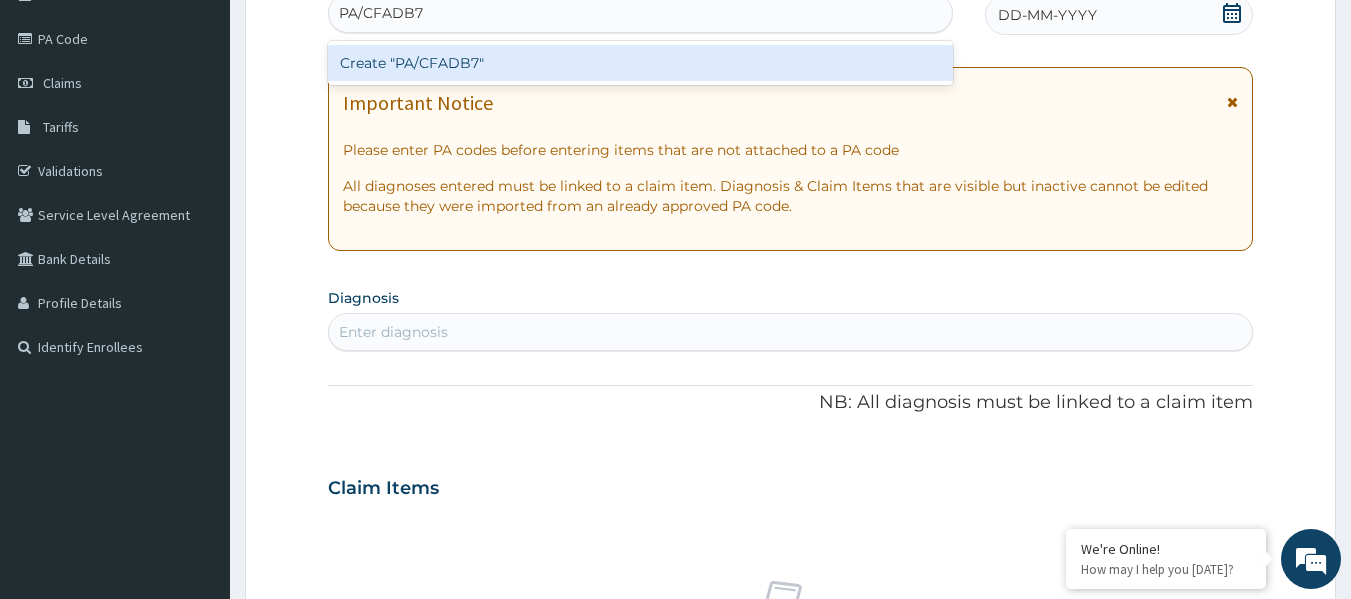 click on "Create "PA/CFADB7"" at bounding box center [641, 63] 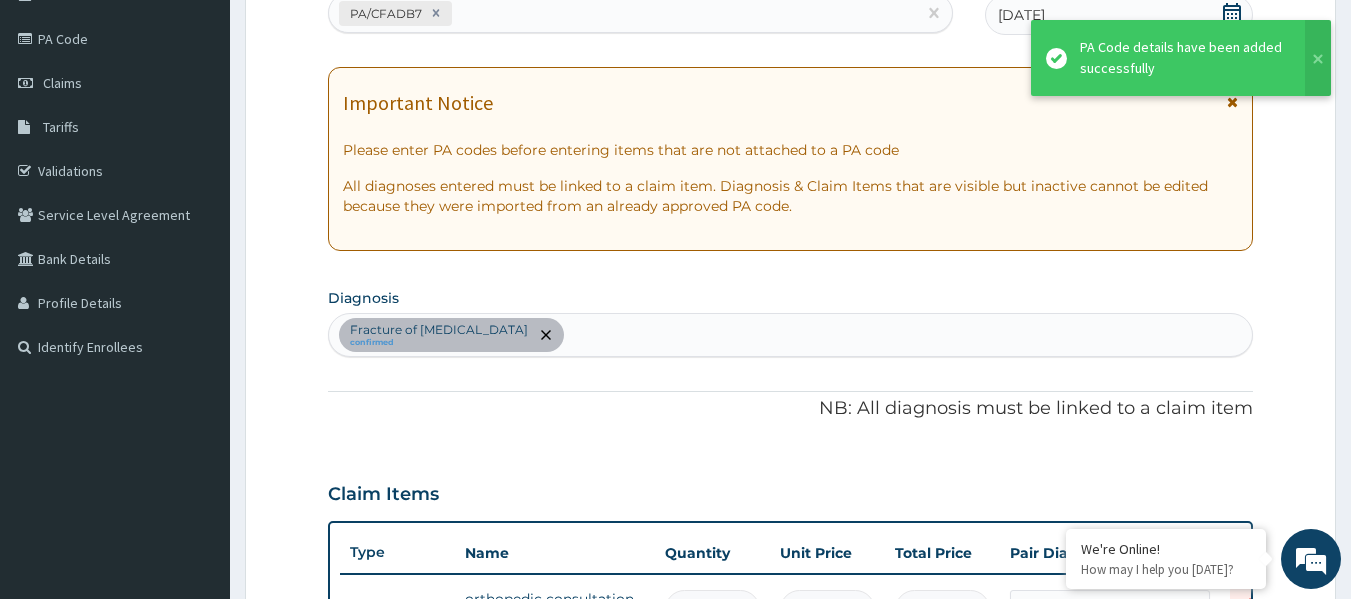 scroll, scrollTop: 740, scrollLeft: 0, axis: vertical 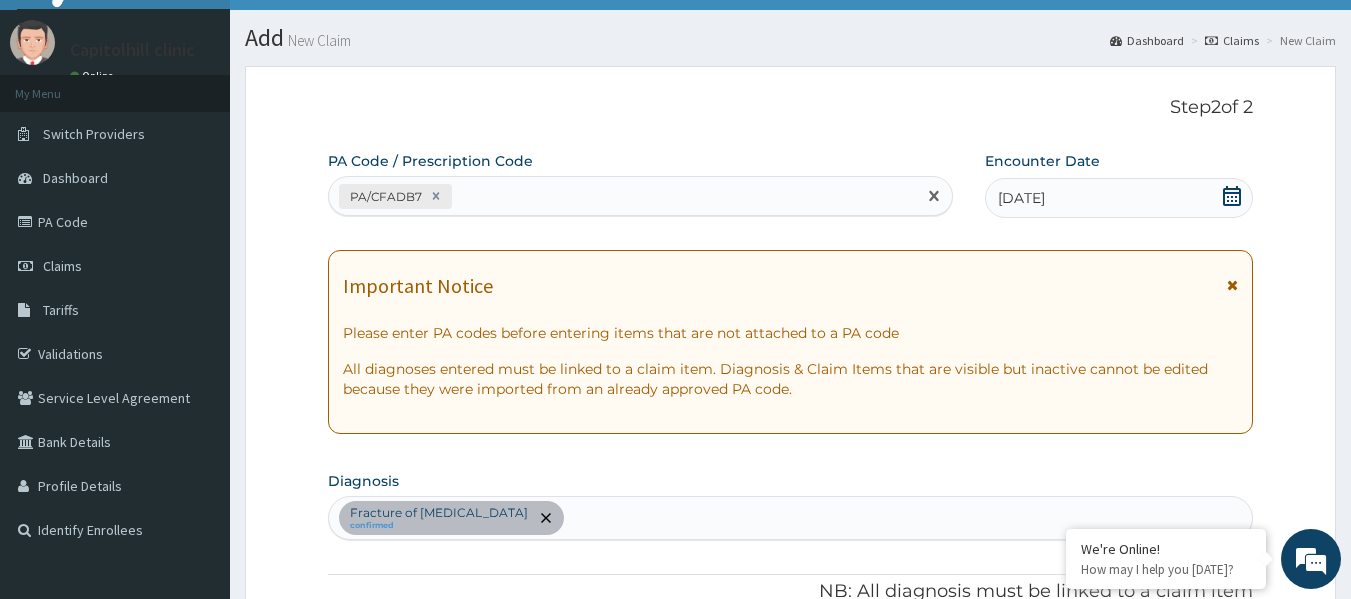 click on "PA/CFADB7" at bounding box center [623, 196] 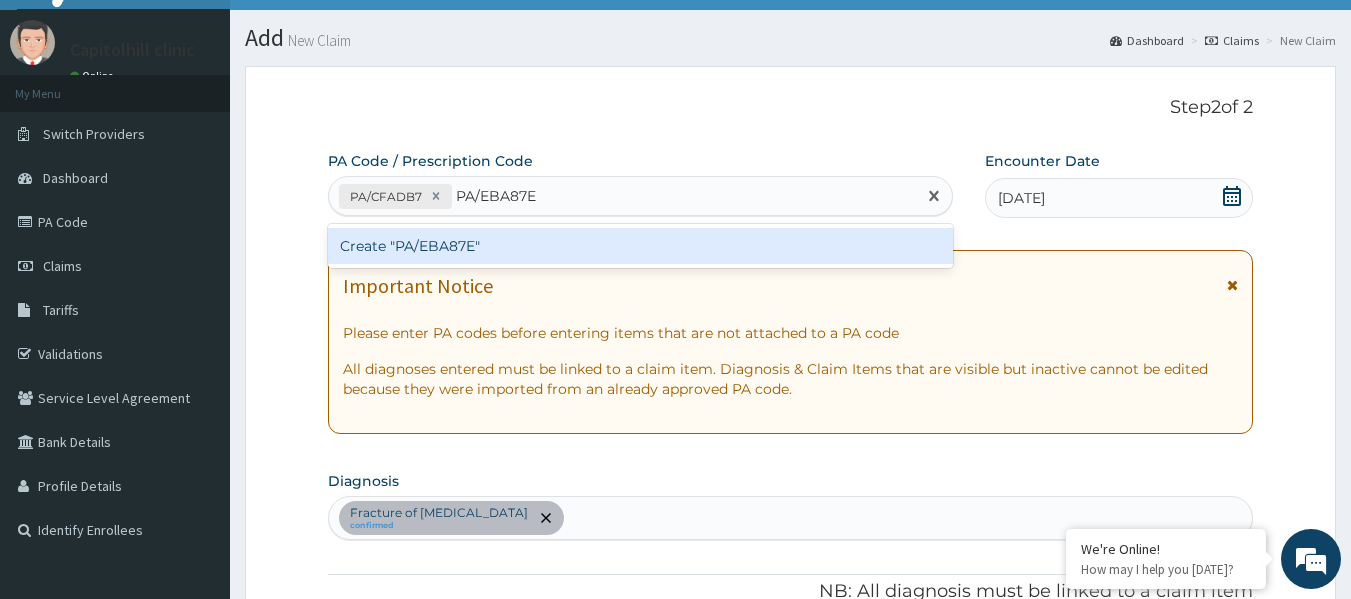 click on "Create "PA/EBA87E"" at bounding box center (641, 246) 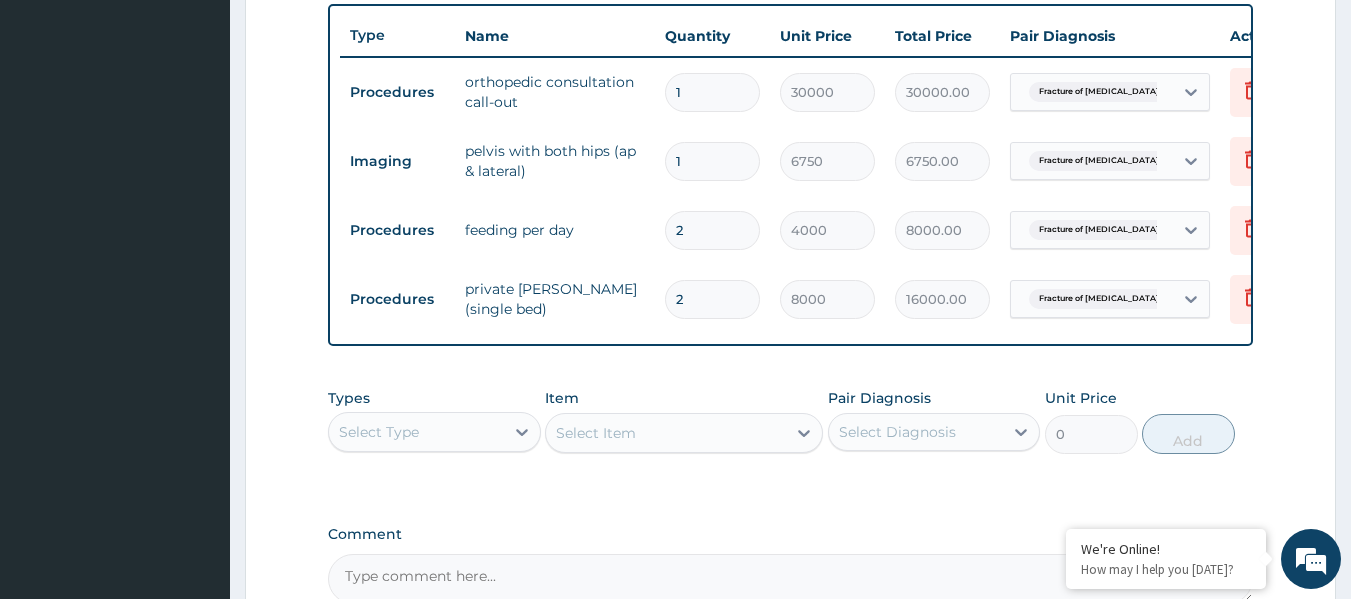 scroll, scrollTop: 658, scrollLeft: 0, axis: vertical 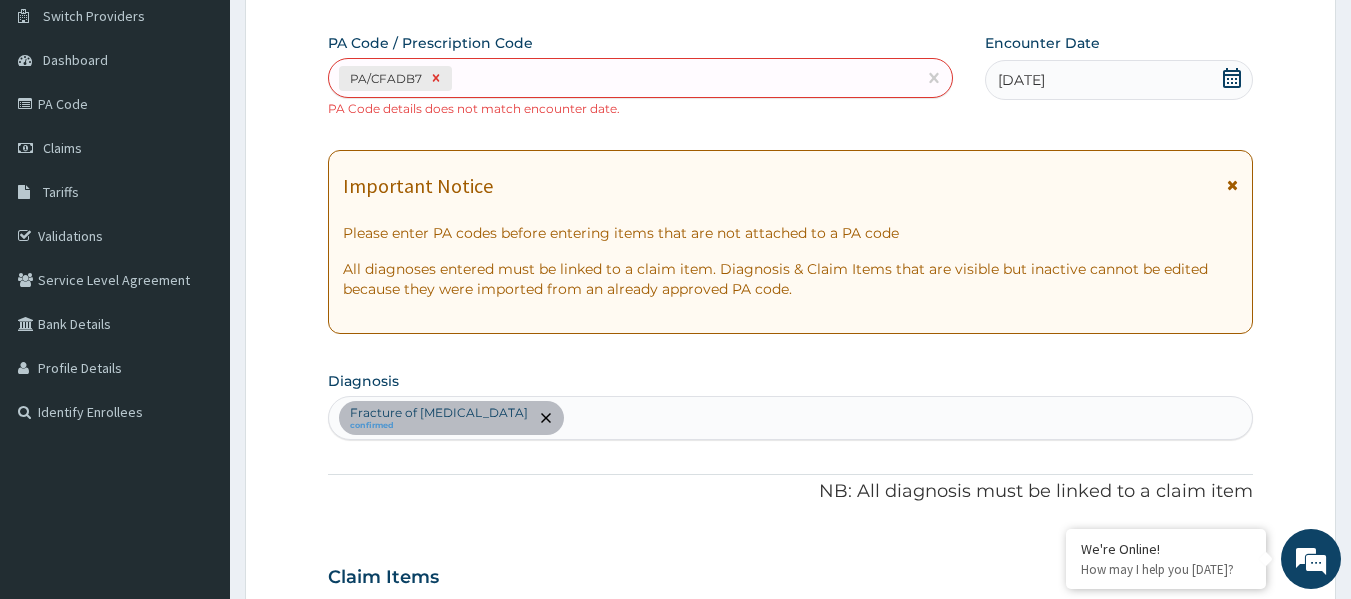 click 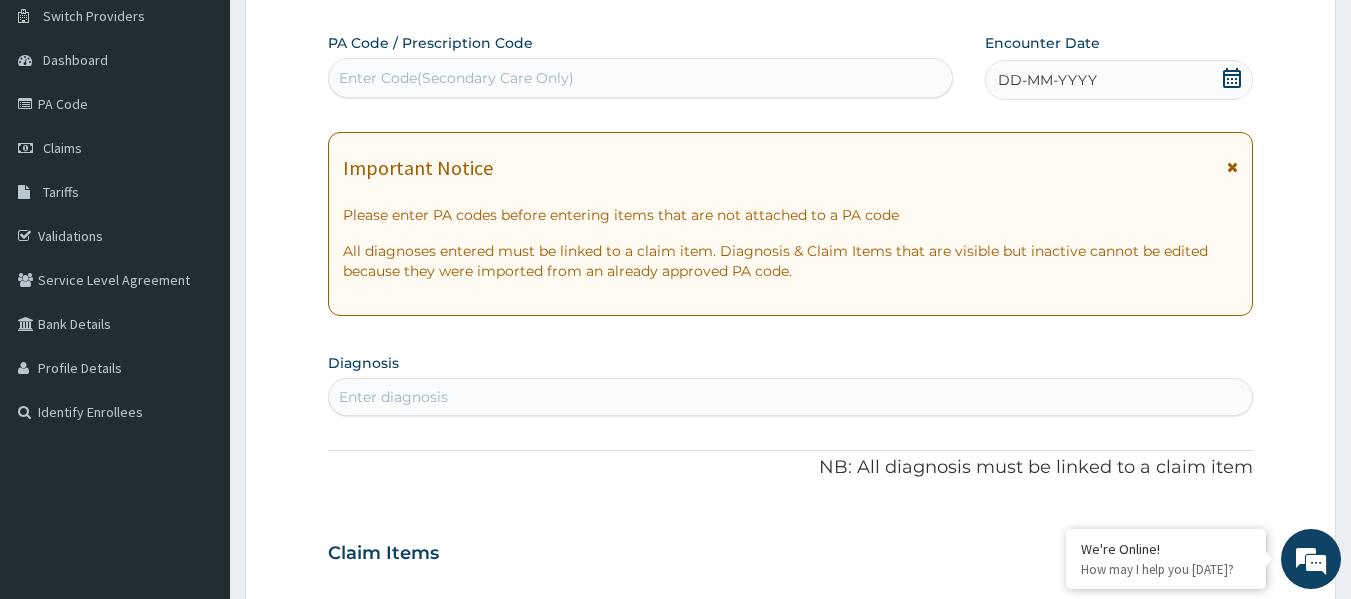 paste on "PA/20BFAE" 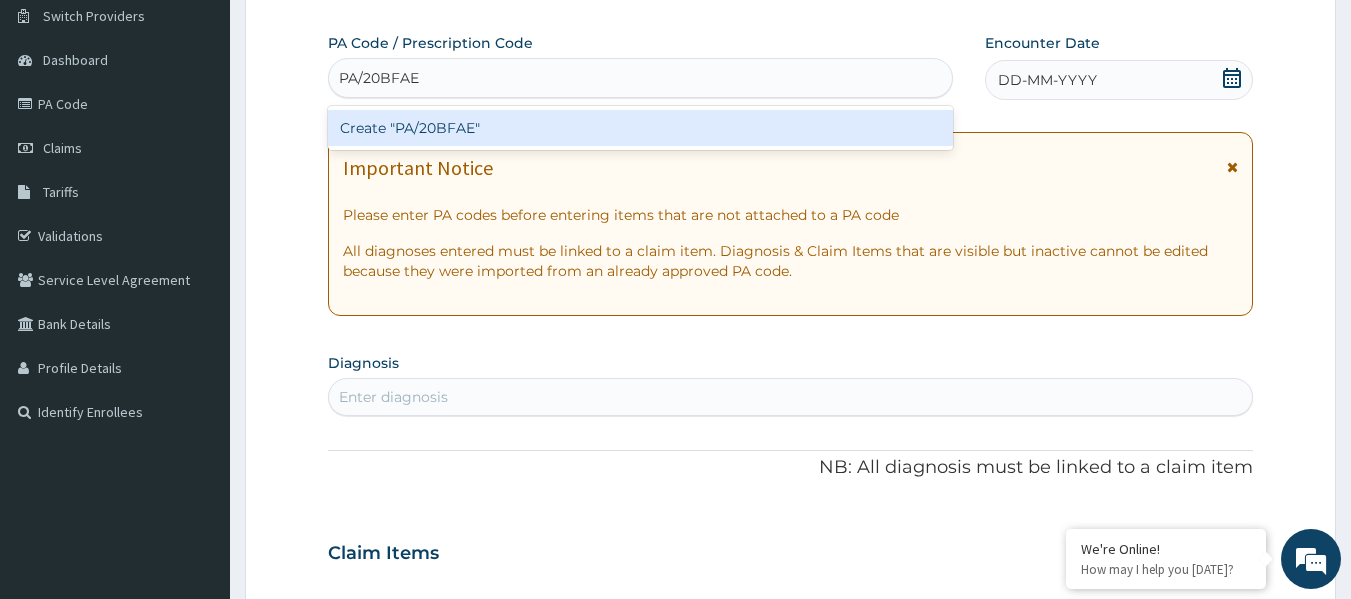 click on "Create "PA/20BFAE"" at bounding box center (641, 128) 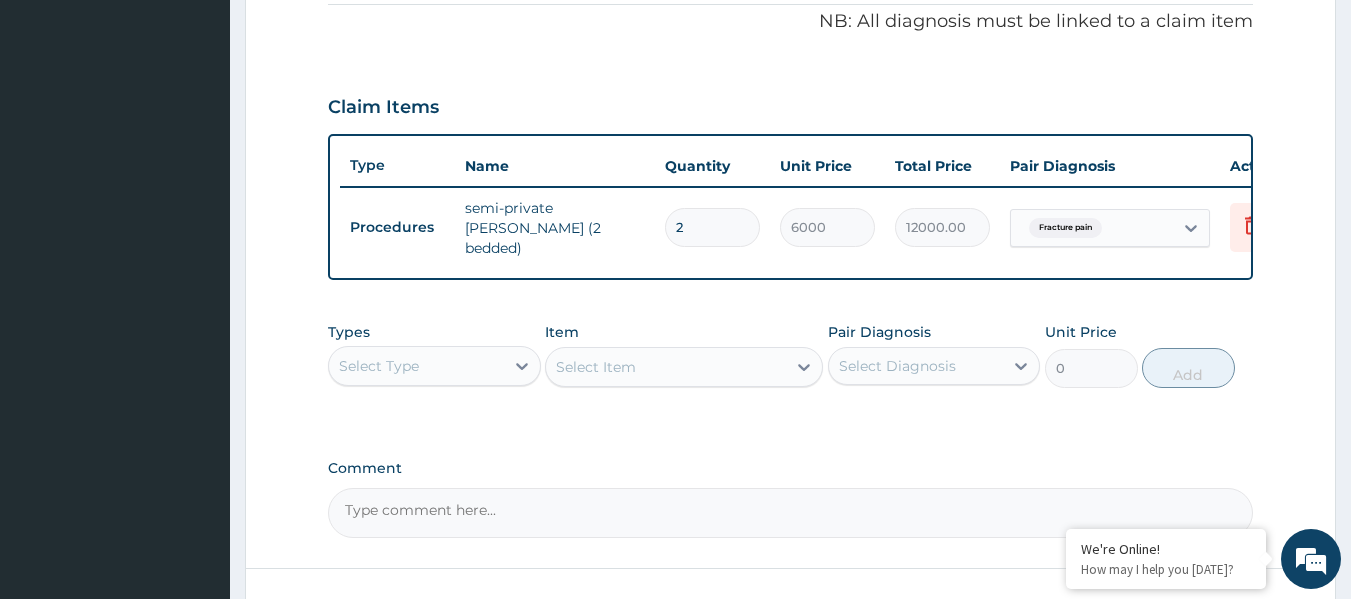 scroll, scrollTop: 633, scrollLeft: 0, axis: vertical 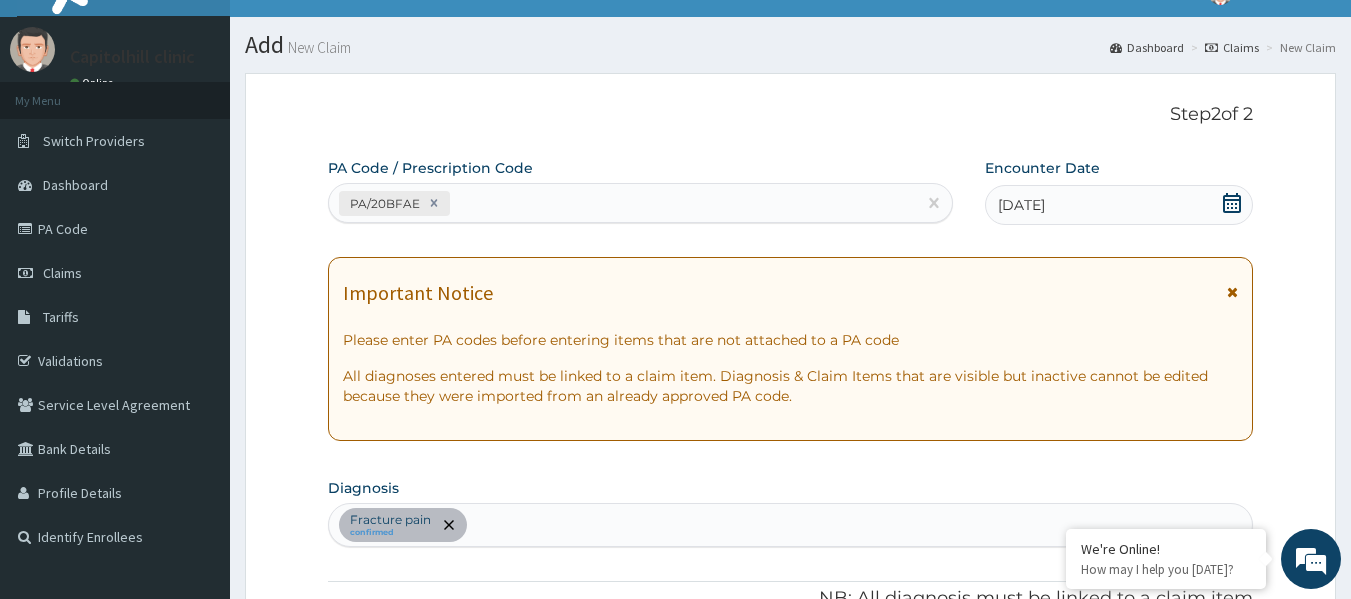click on "PA/20BFAE" at bounding box center [623, 203] 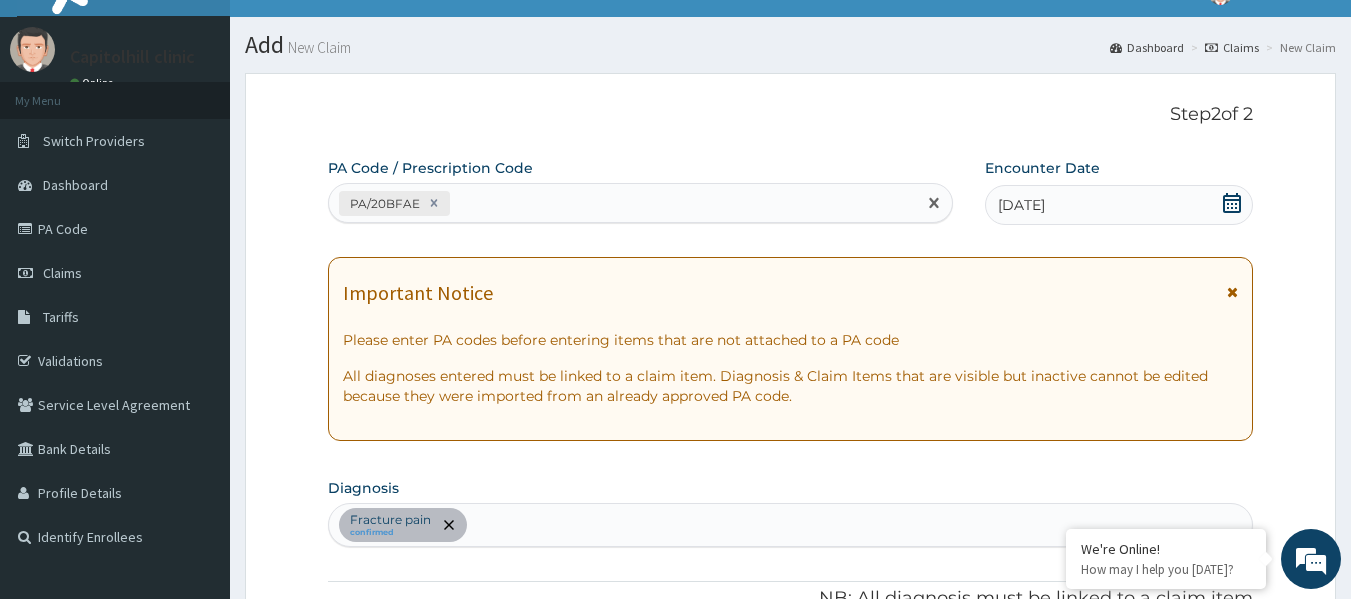 paste on "PA/CFADB7" 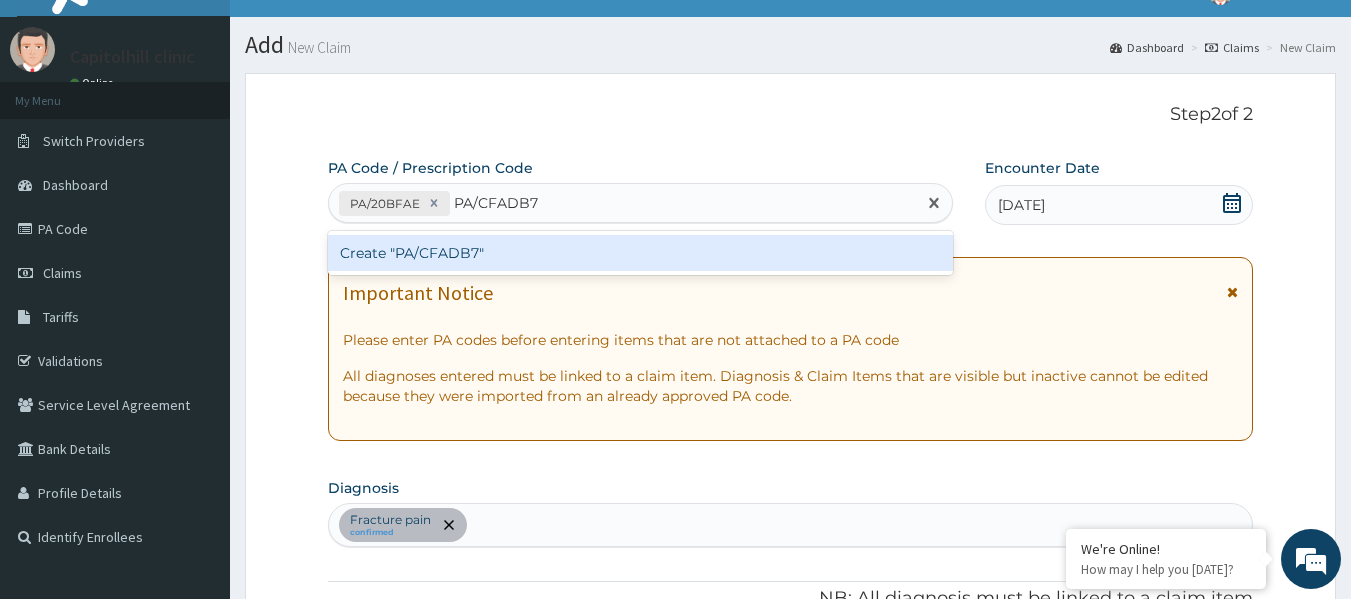 click on "Create "PA/CFADB7"" at bounding box center [641, 253] 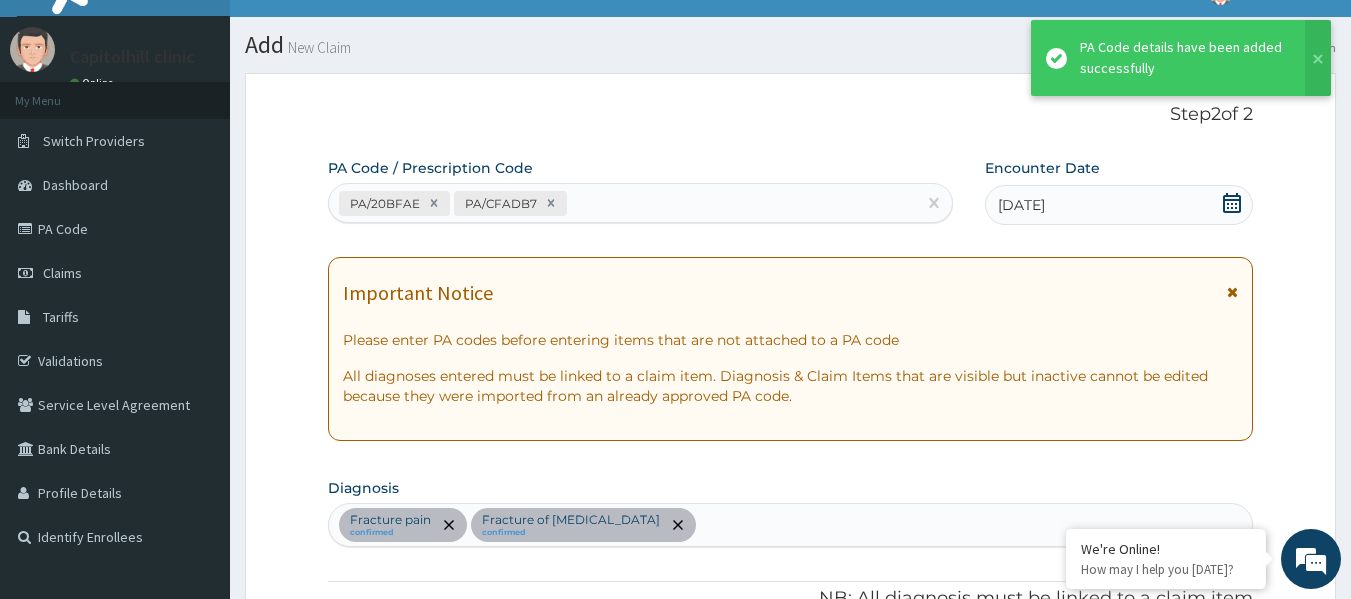 scroll, scrollTop: 809, scrollLeft: 0, axis: vertical 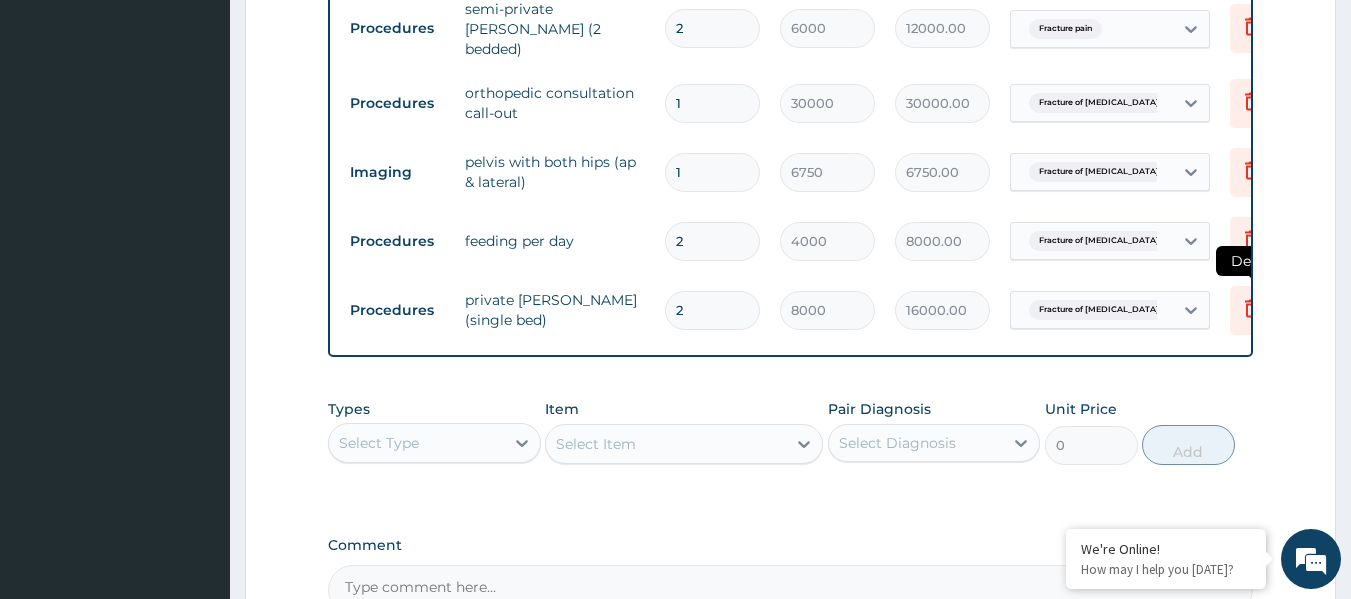 click 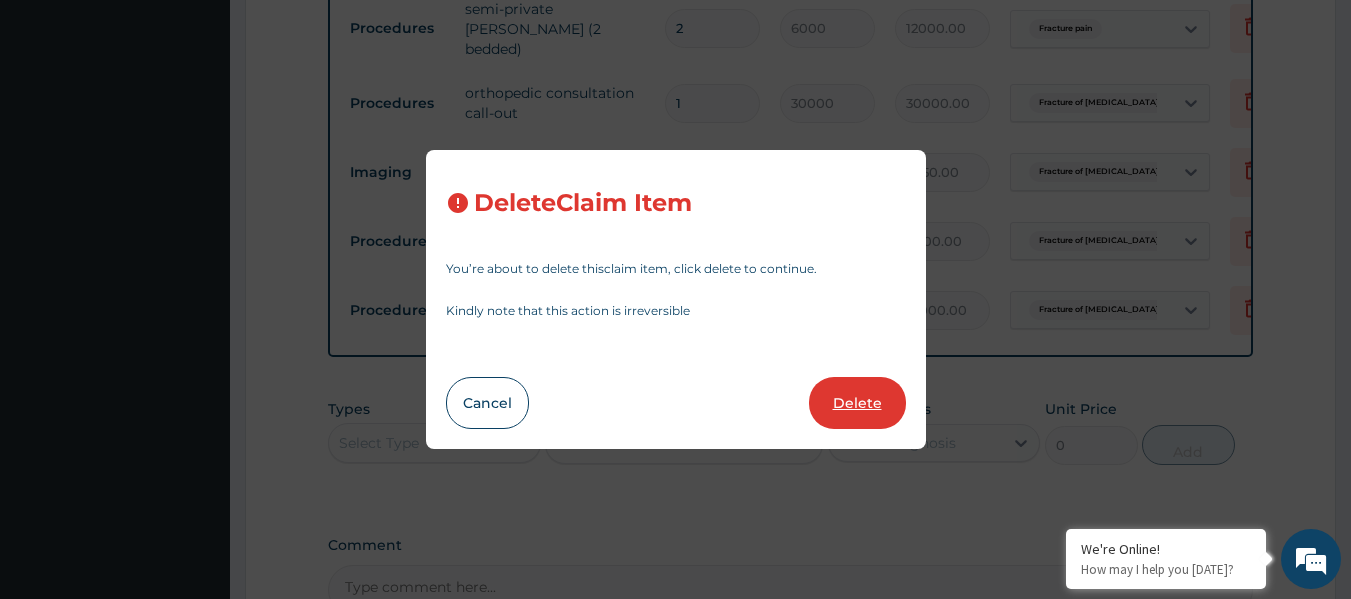 click on "Delete" at bounding box center (857, 403) 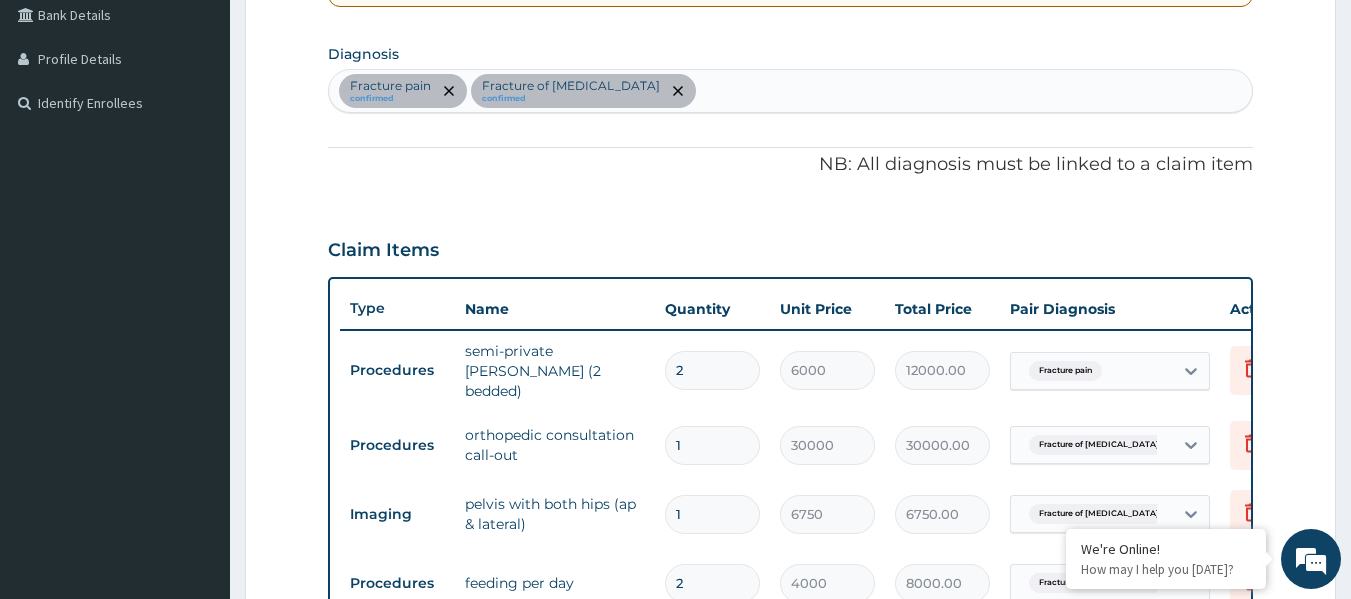 scroll, scrollTop: 409, scrollLeft: 0, axis: vertical 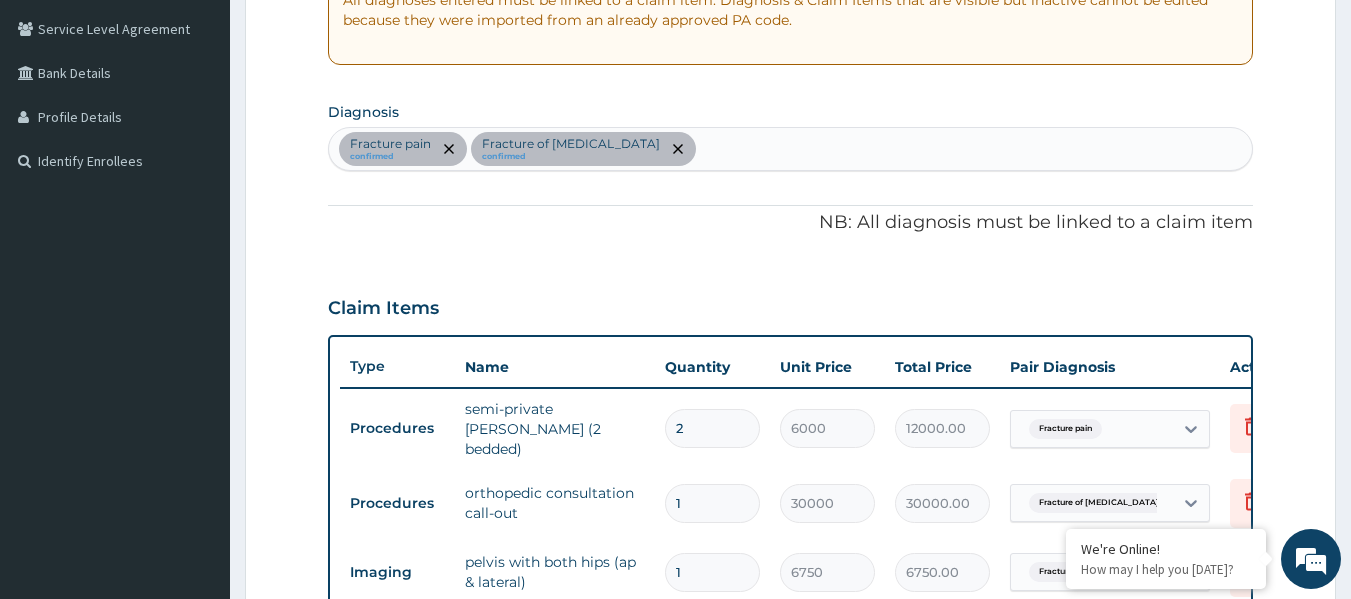 click on "Fracture pain confirmed Fracture of tibia confirmed" at bounding box center [791, 149] 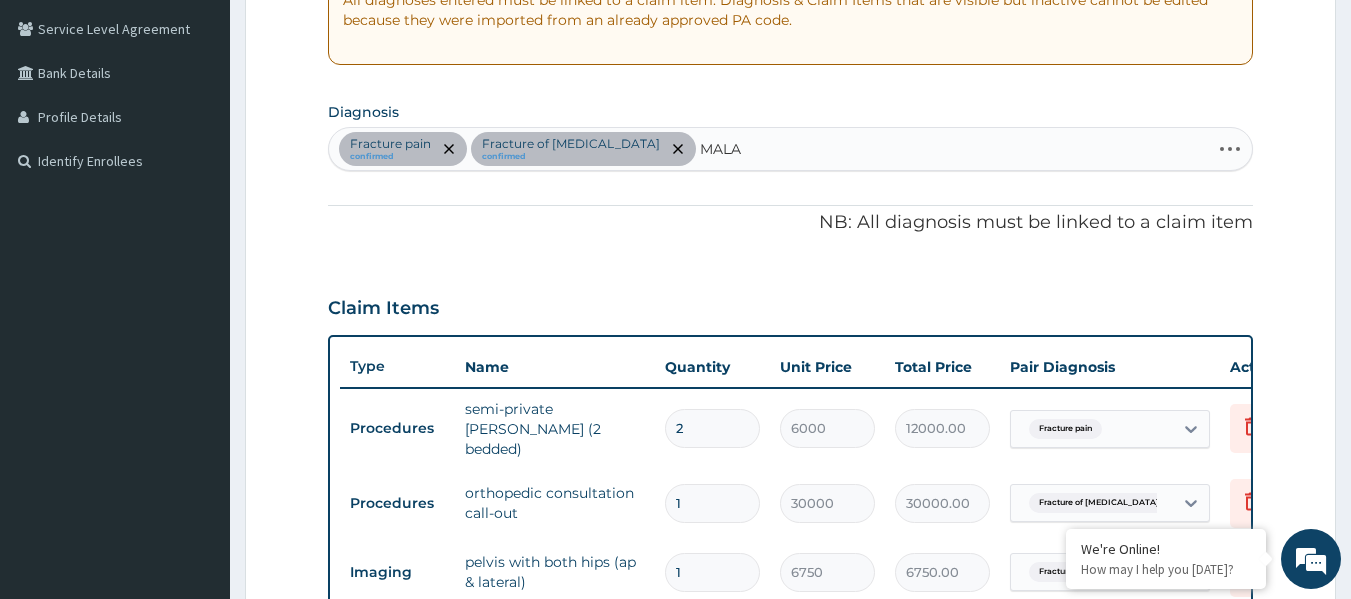 type on "MALAR" 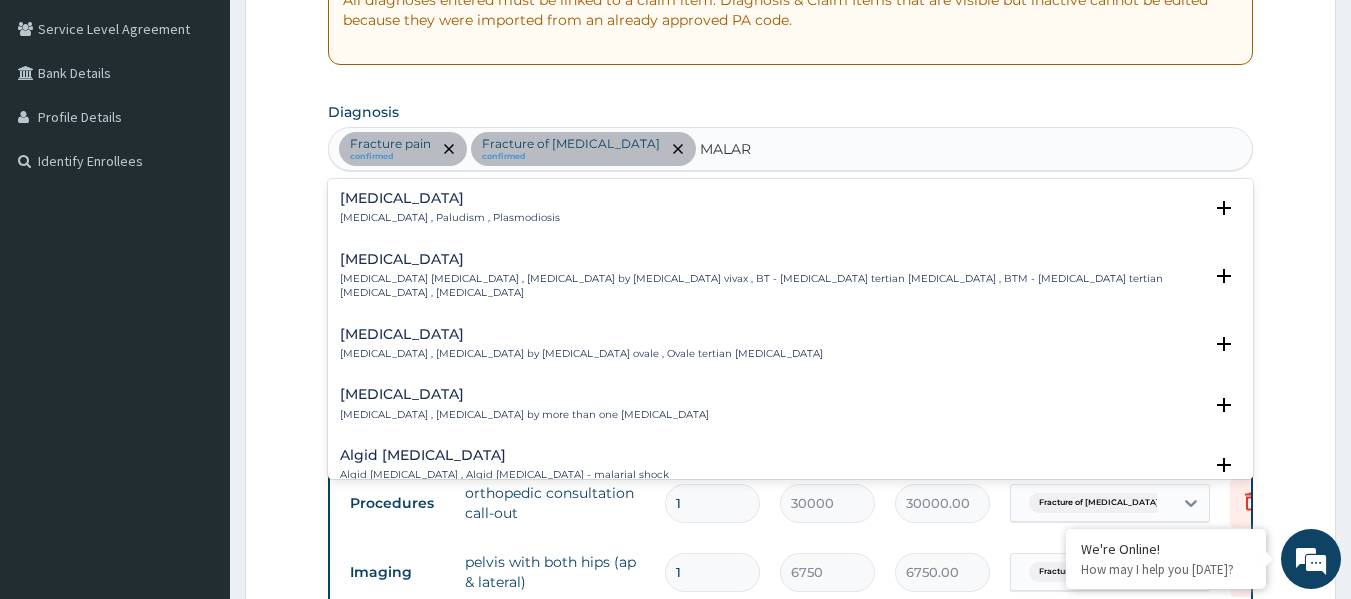 click on "Malaria , Paludism , Plasmodiosis" at bounding box center (450, 218) 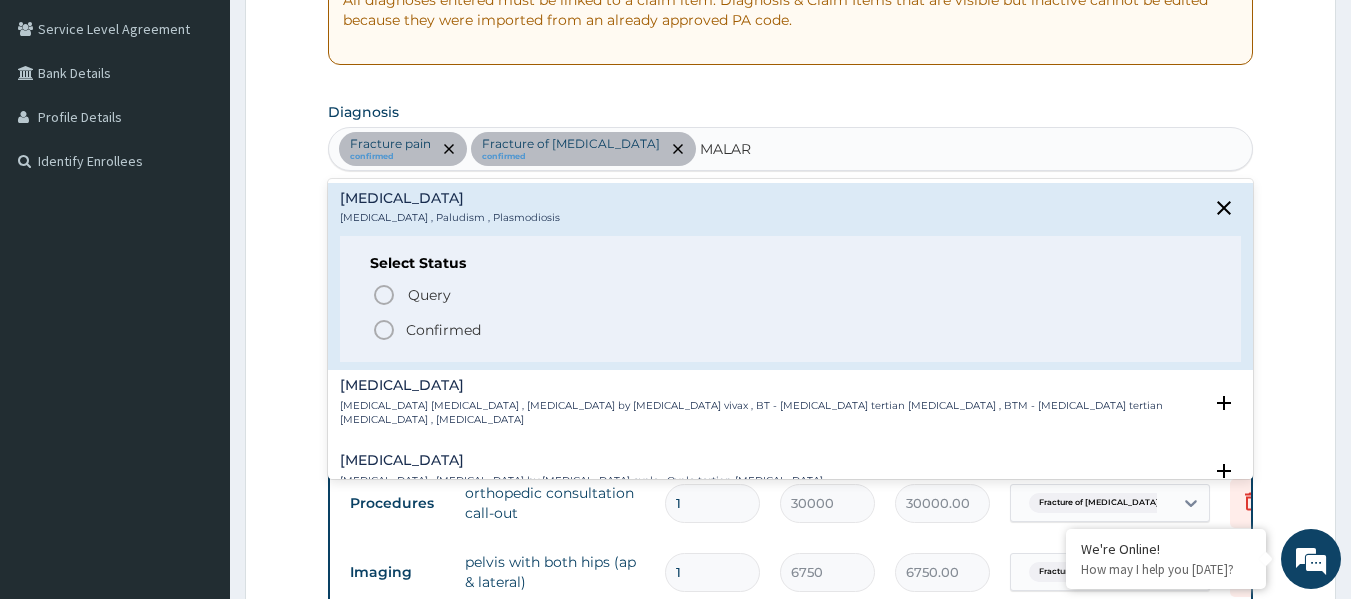 click on "Confirmed" at bounding box center [443, 330] 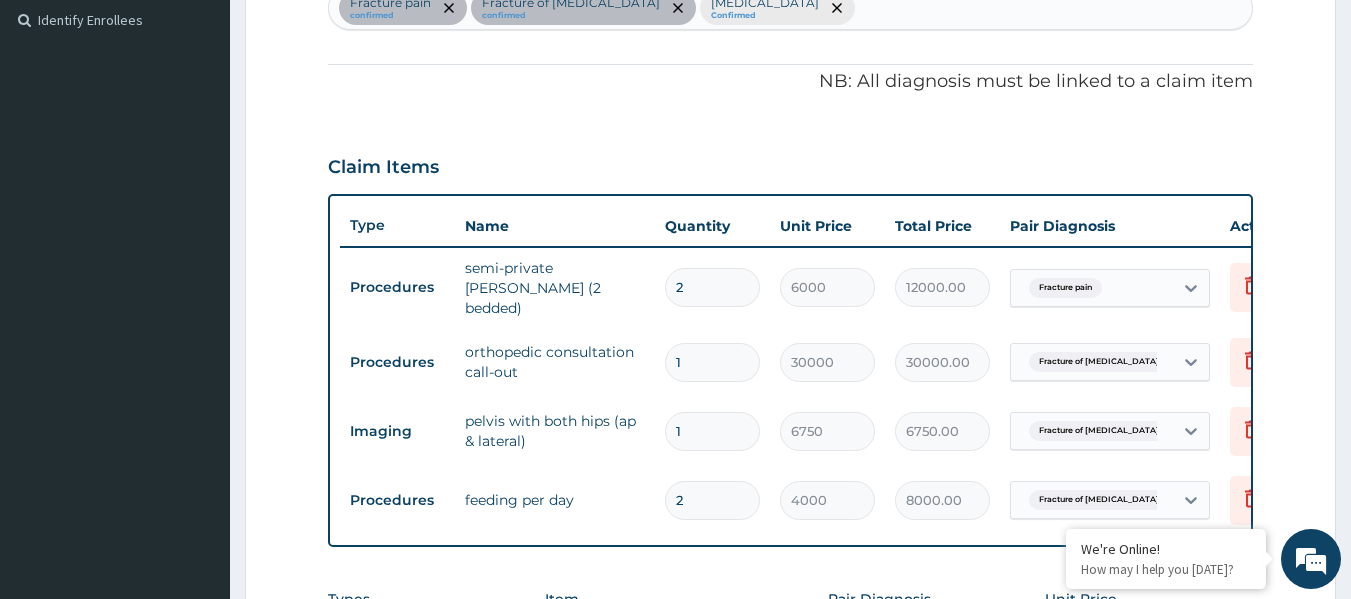 scroll, scrollTop: 709, scrollLeft: 0, axis: vertical 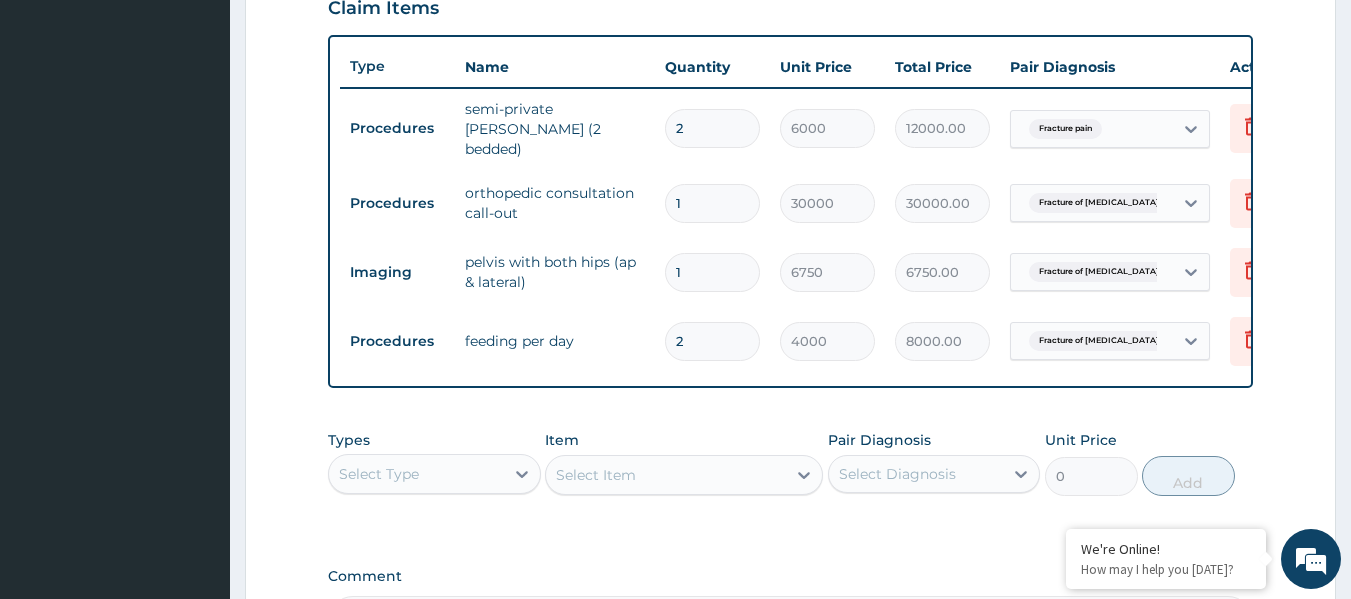 click on "Select Type" at bounding box center [416, 474] 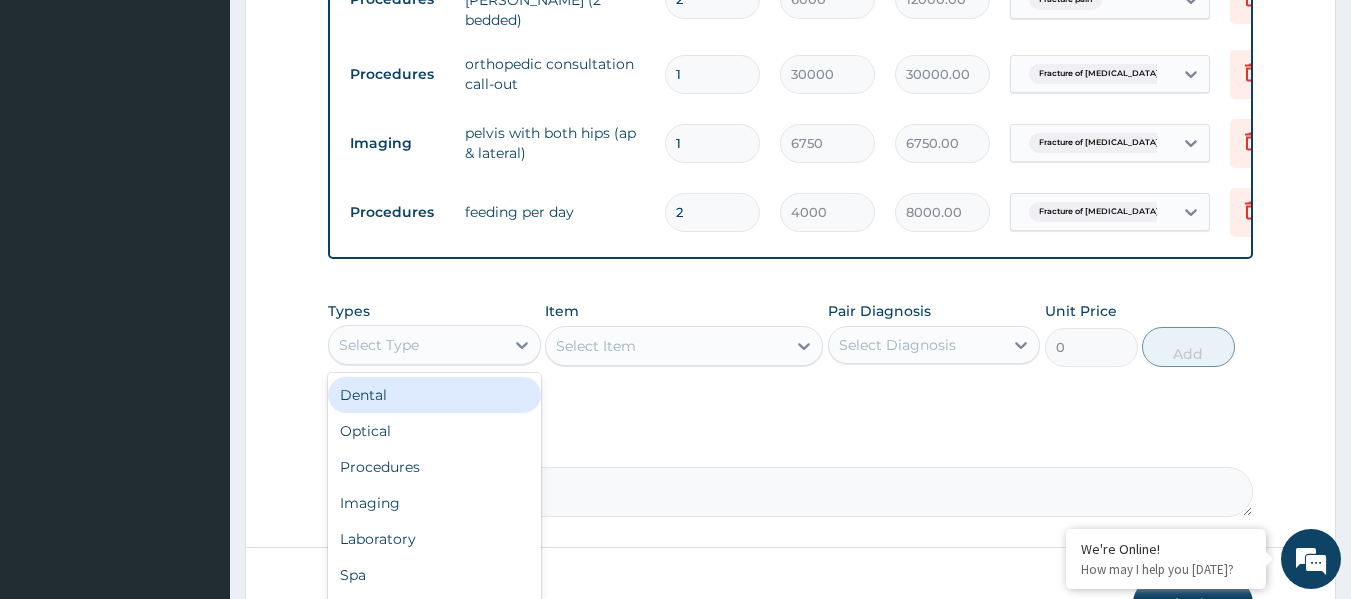 scroll, scrollTop: 970, scrollLeft: 0, axis: vertical 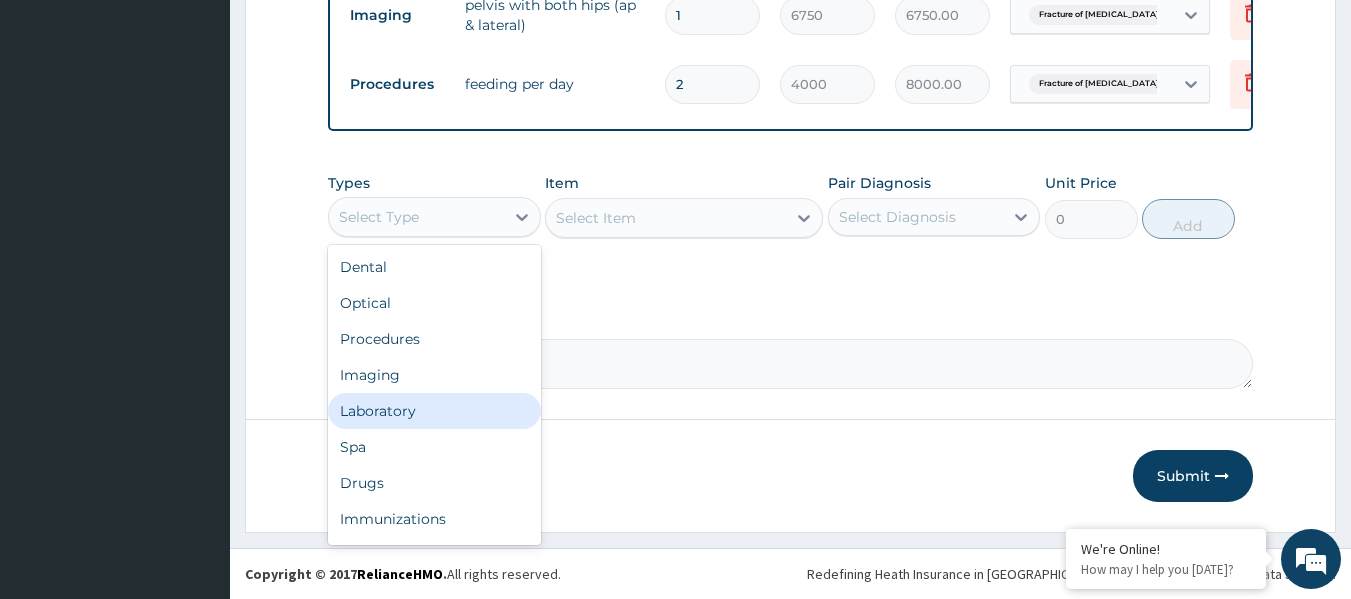 click on "Laboratory" at bounding box center [434, 411] 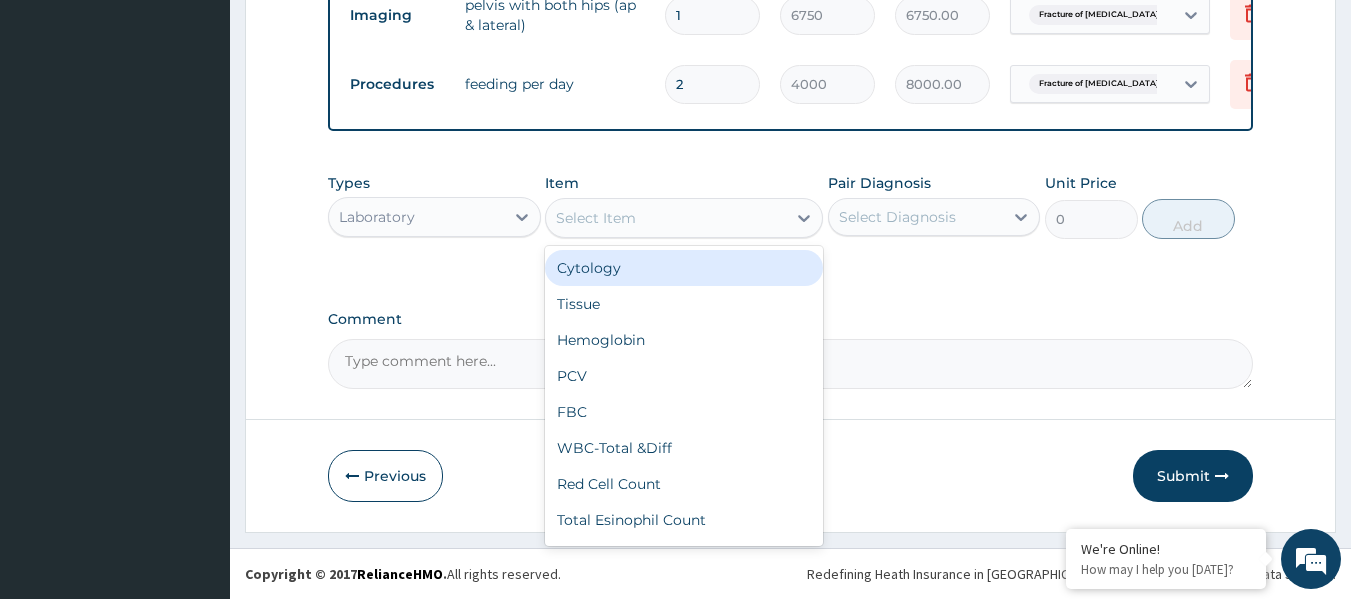 click on "Select Item" at bounding box center (666, 218) 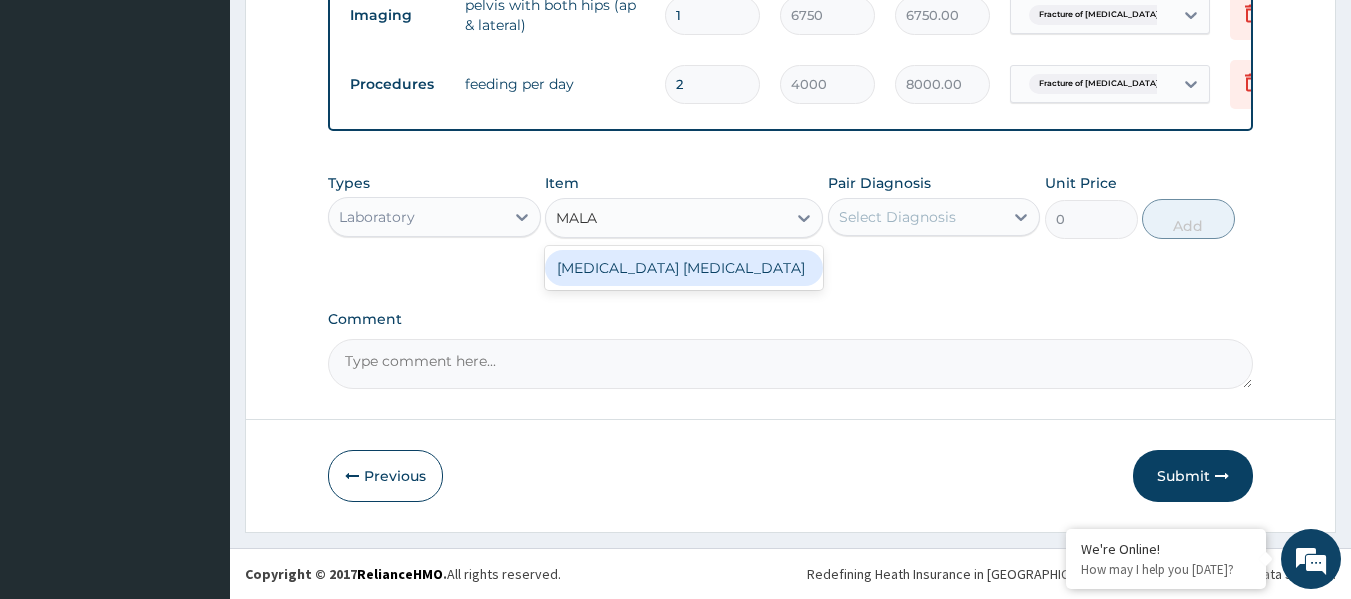type on "MALAR" 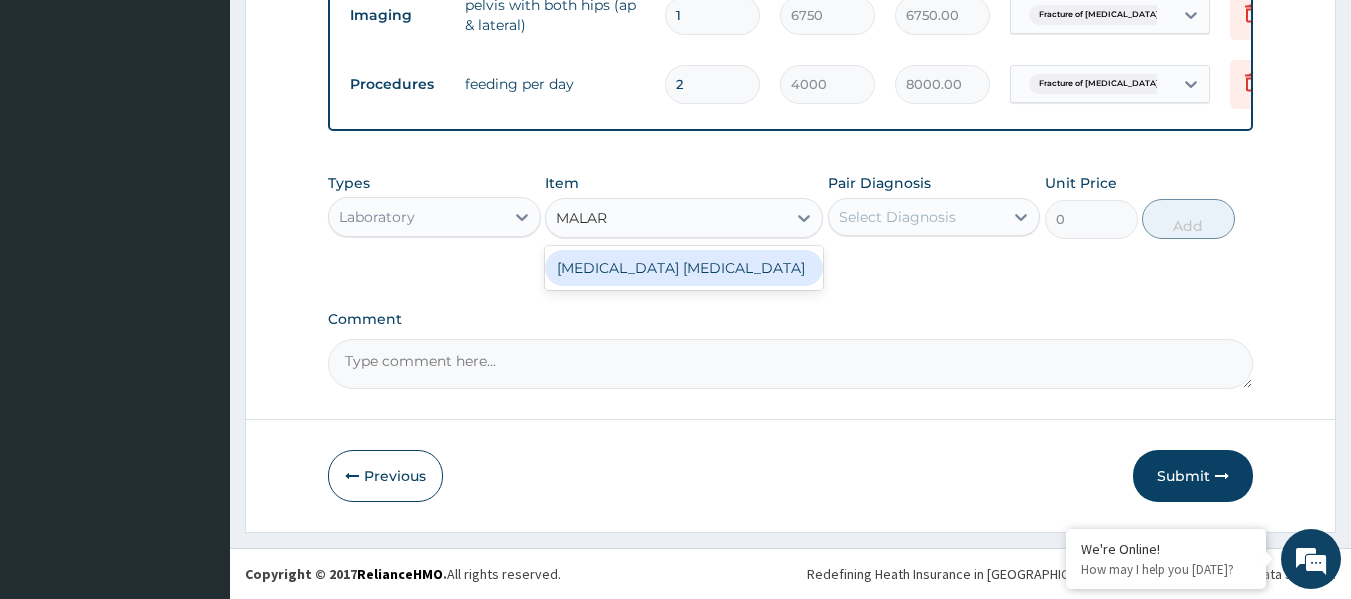 click on "[MEDICAL_DATA] [MEDICAL_DATA]" at bounding box center [684, 268] 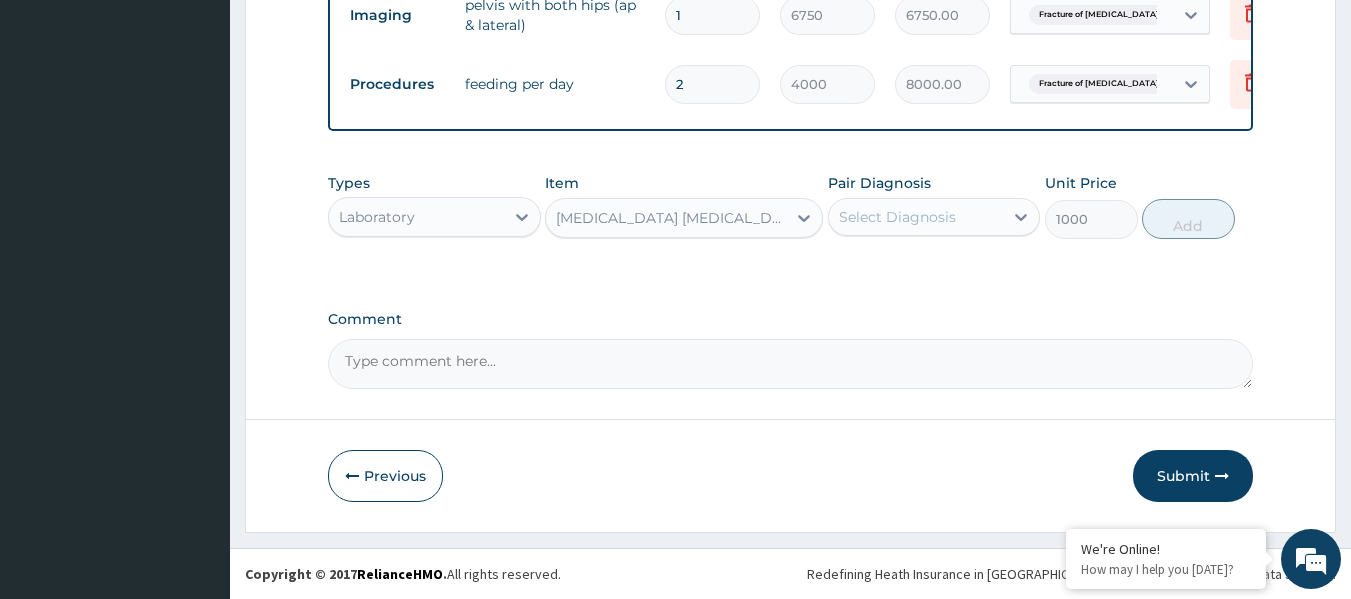 click on "Select Diagnosis" at bounding box center [916, 217] 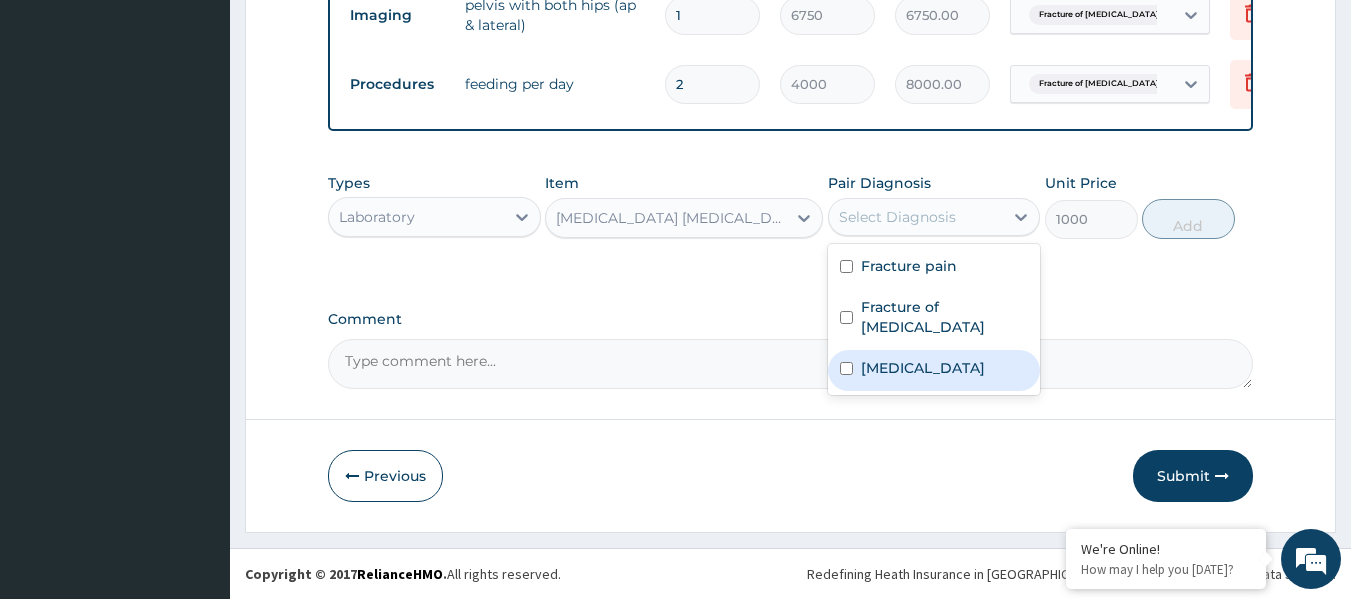 click on "[MEDICAL_DATA]" at bounding box center (934, 370) 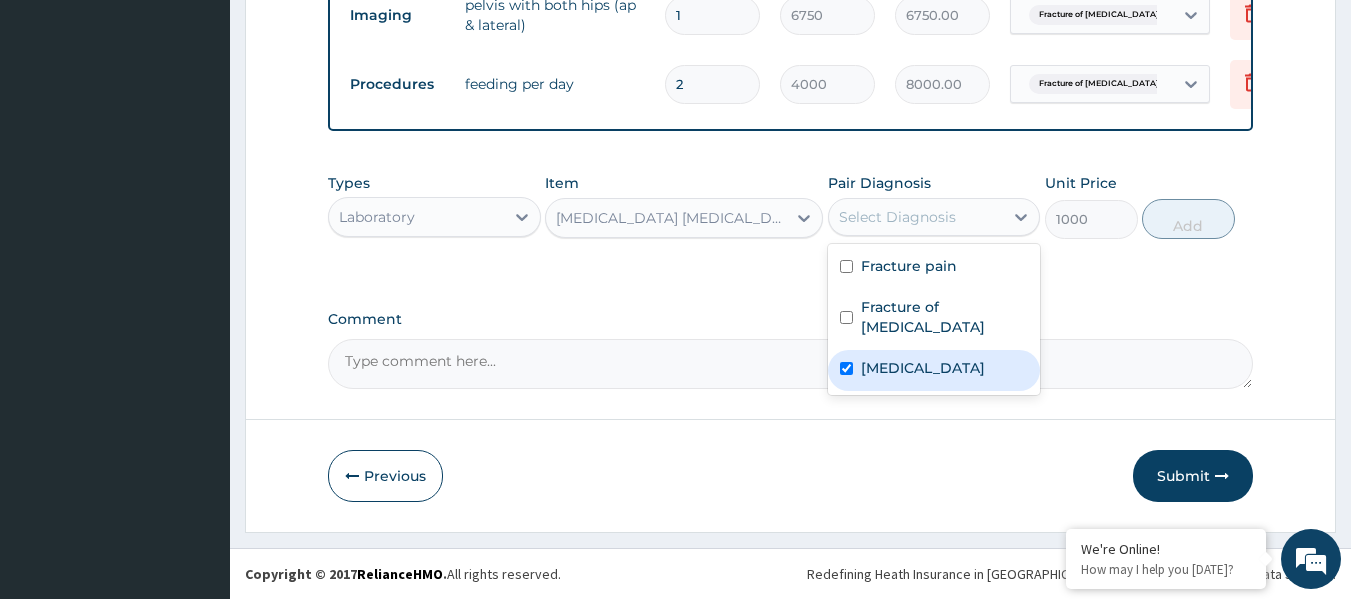 checkbox on "true" 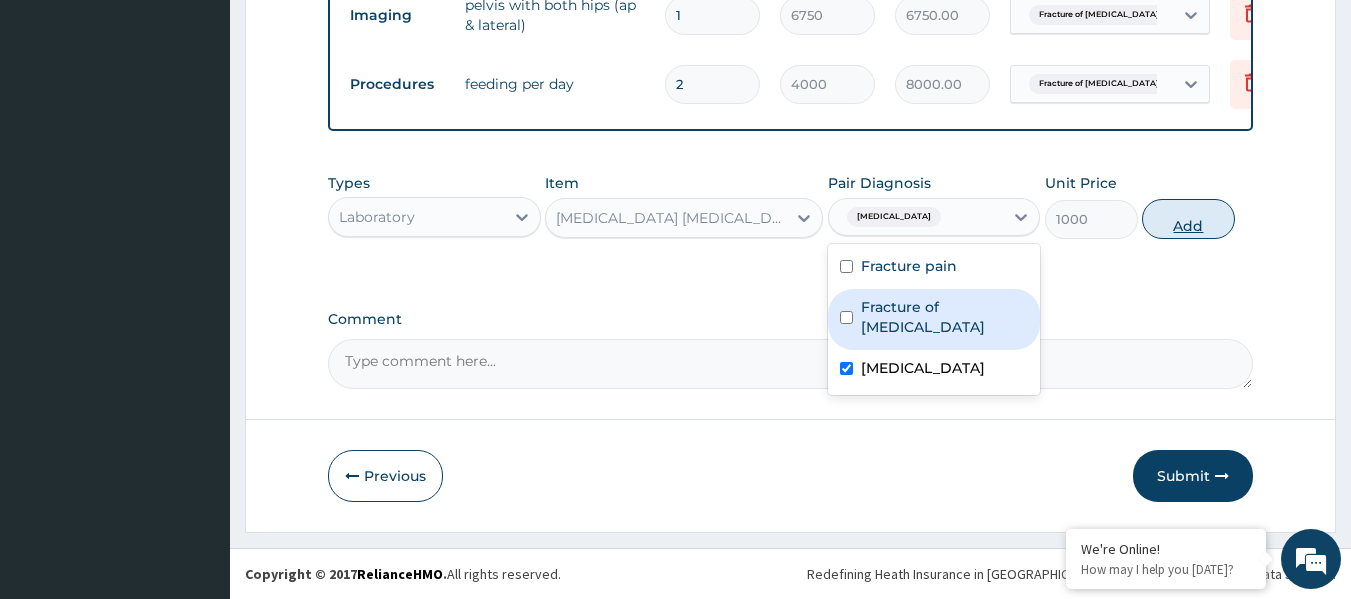 click on "Add" at bounding box center [1188, 219] 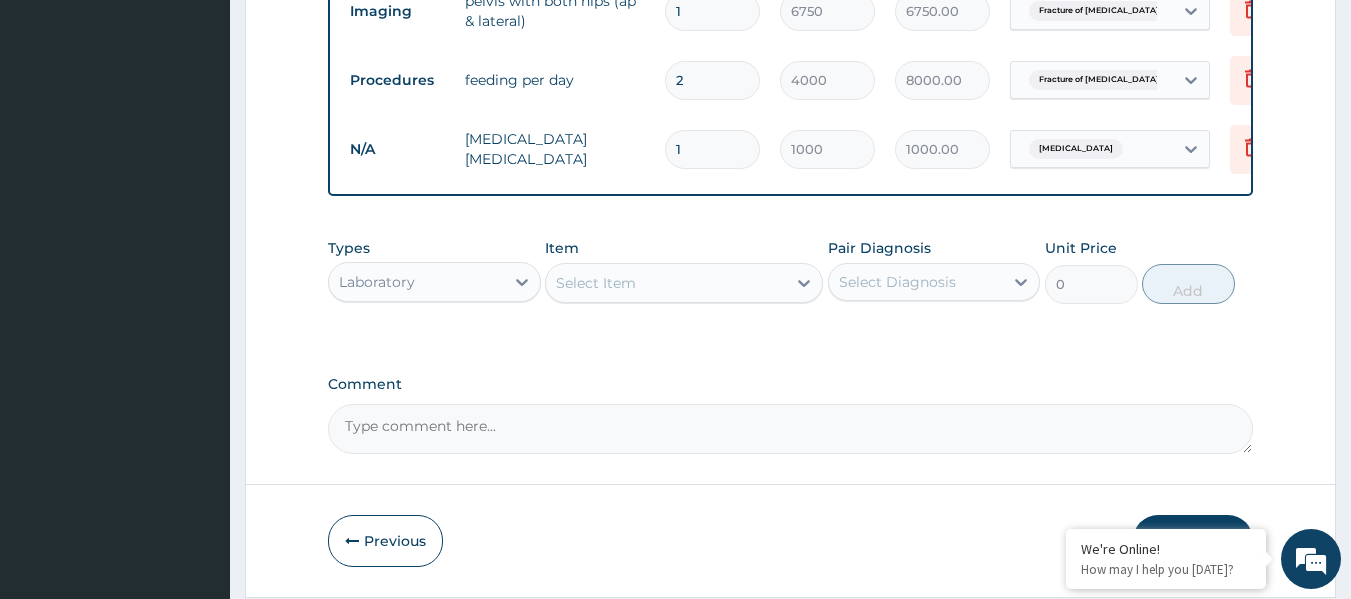 click on "Select Item" at bounding box center (666, 283) 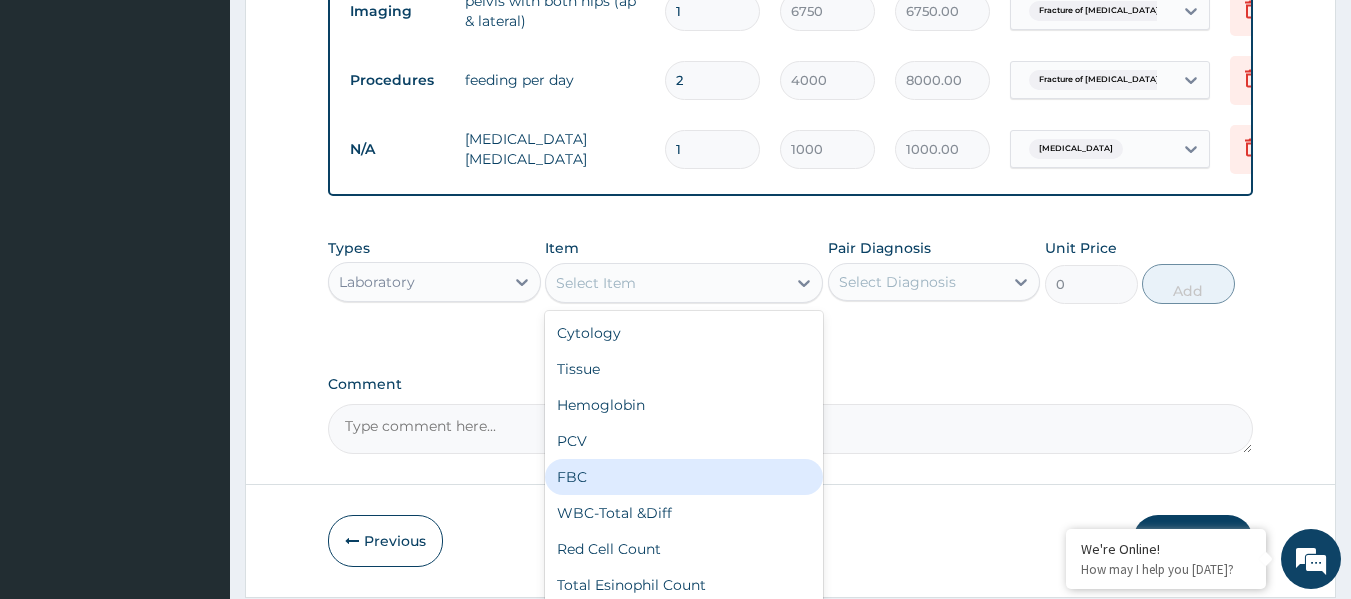 drag, startPoint x: 657, startPoint y: 481, endPoint x: 776, endPoint y: 419, distance: 134.18271 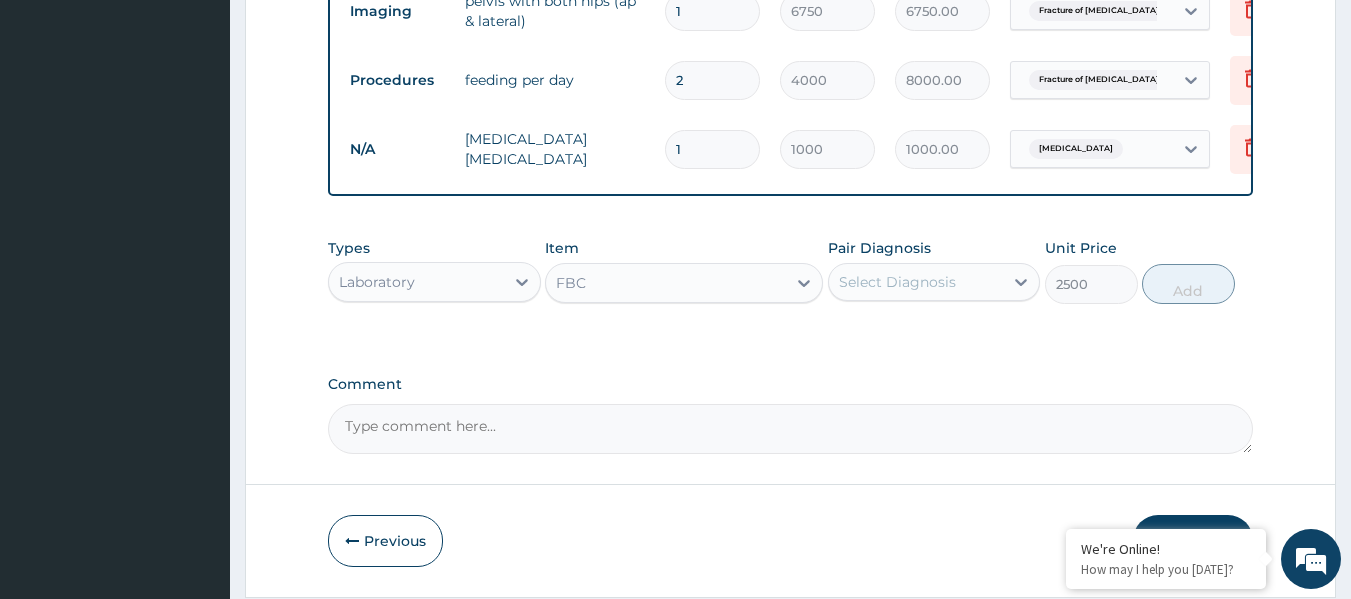 click on "Select Diagnosis" at bounding box center (916, 282) 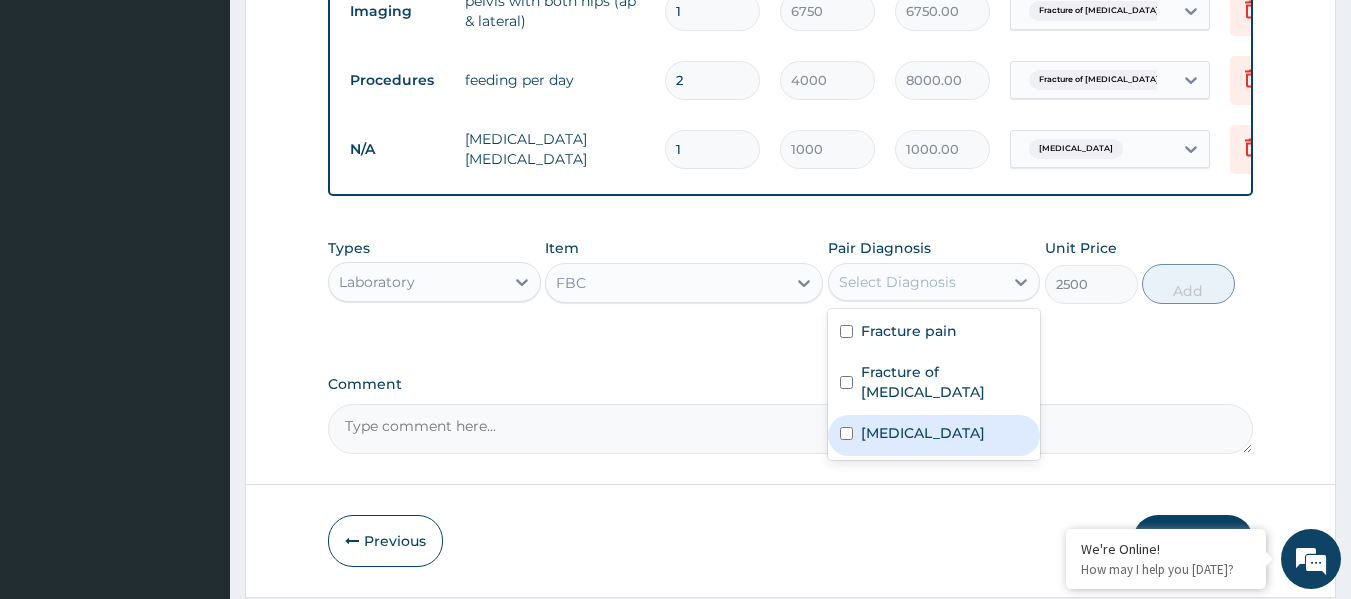 drag, startPoint x: 949, startPoint y: 411, endPoint x: 1027, endPoint y: 362, distance: 92.11406 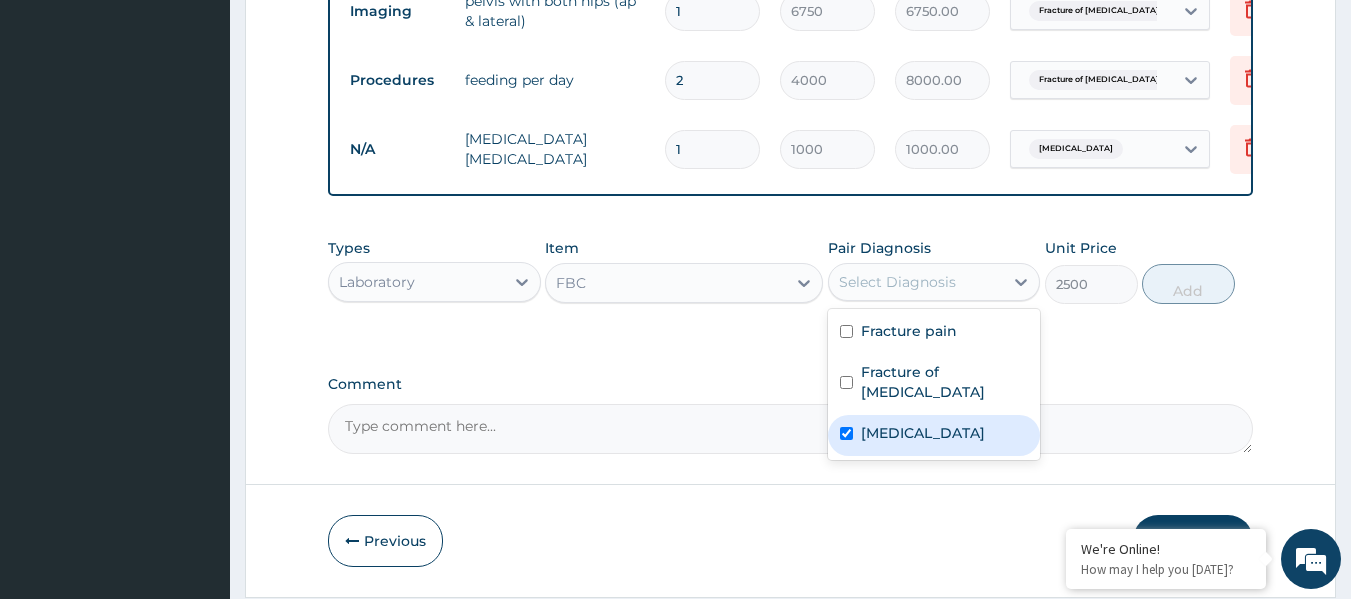 checkbox on "true" 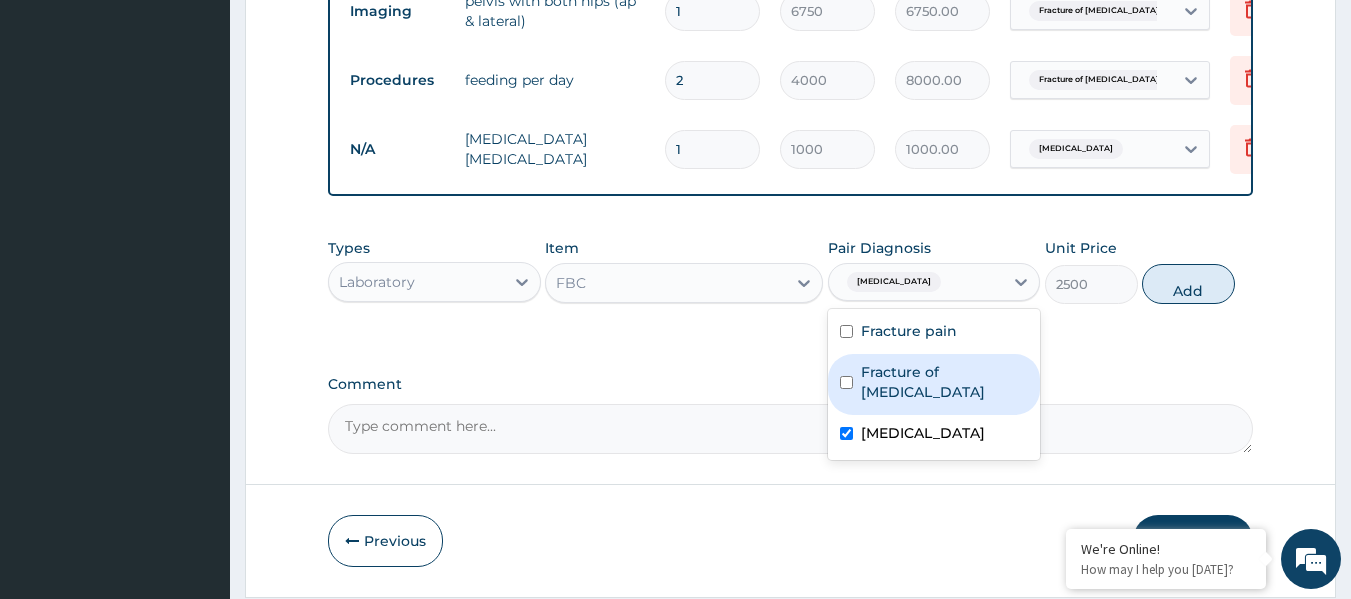 drag, startPoint x: 994, startPoint y: 366, endPoint x: 1137, endPoint y: 320, distance: 150.2165 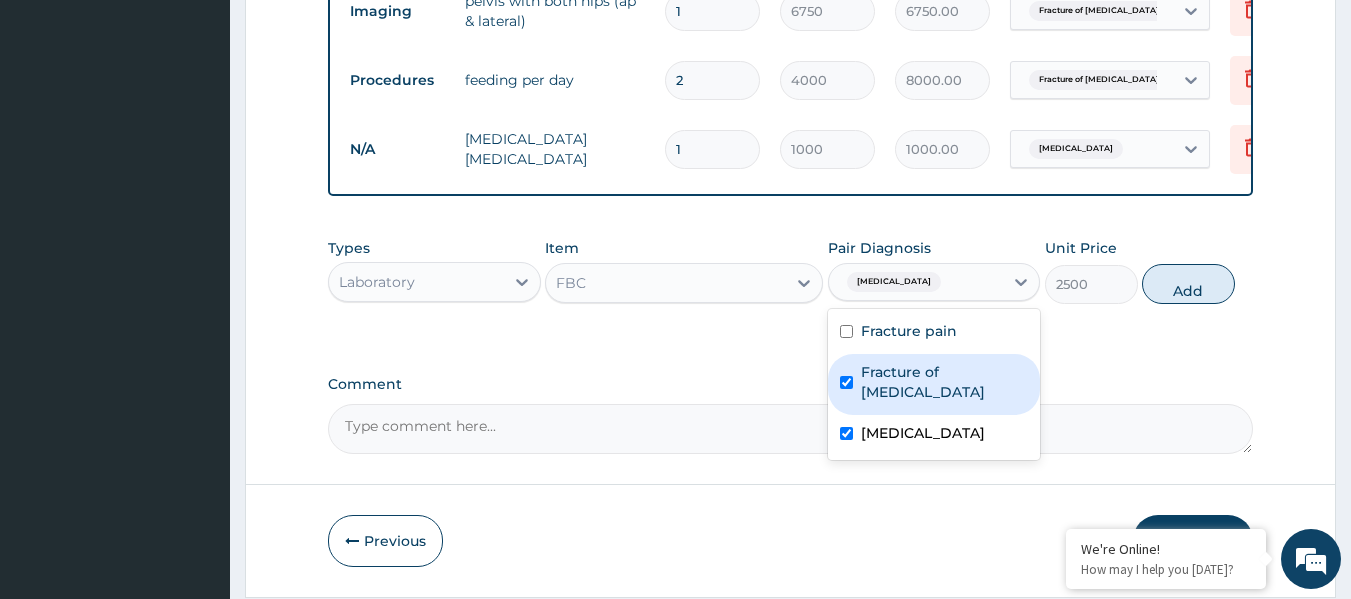 checkbox on "true" 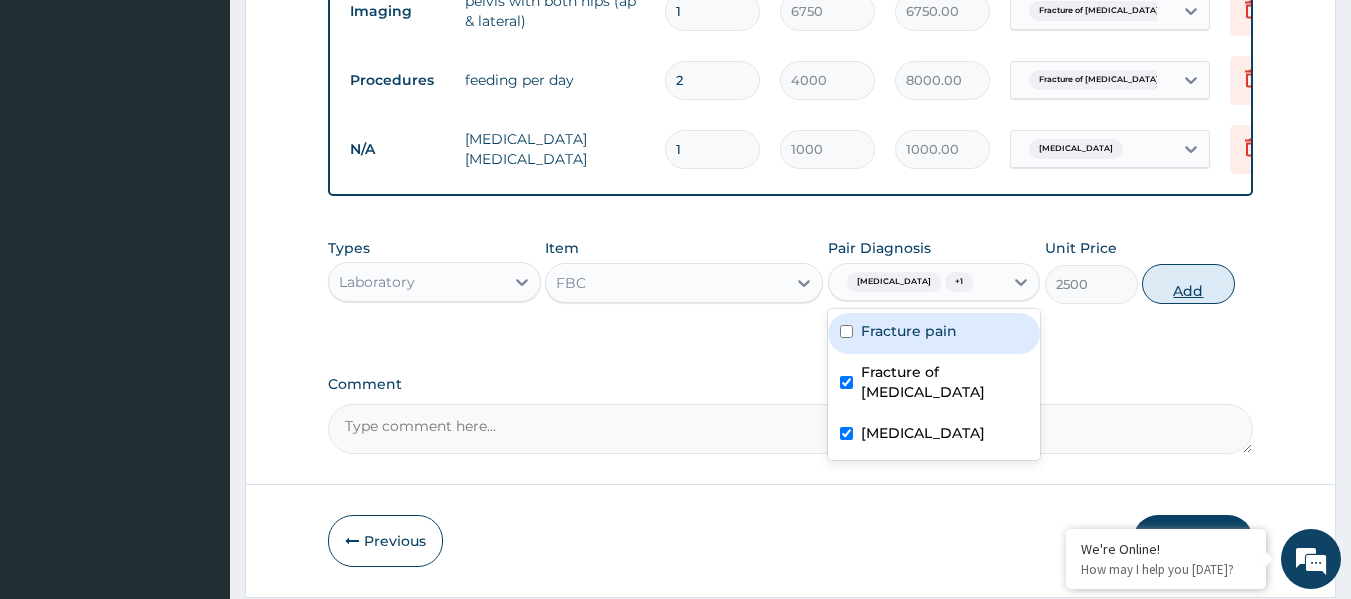 click on "Add" at bounding box center [1188, 284] 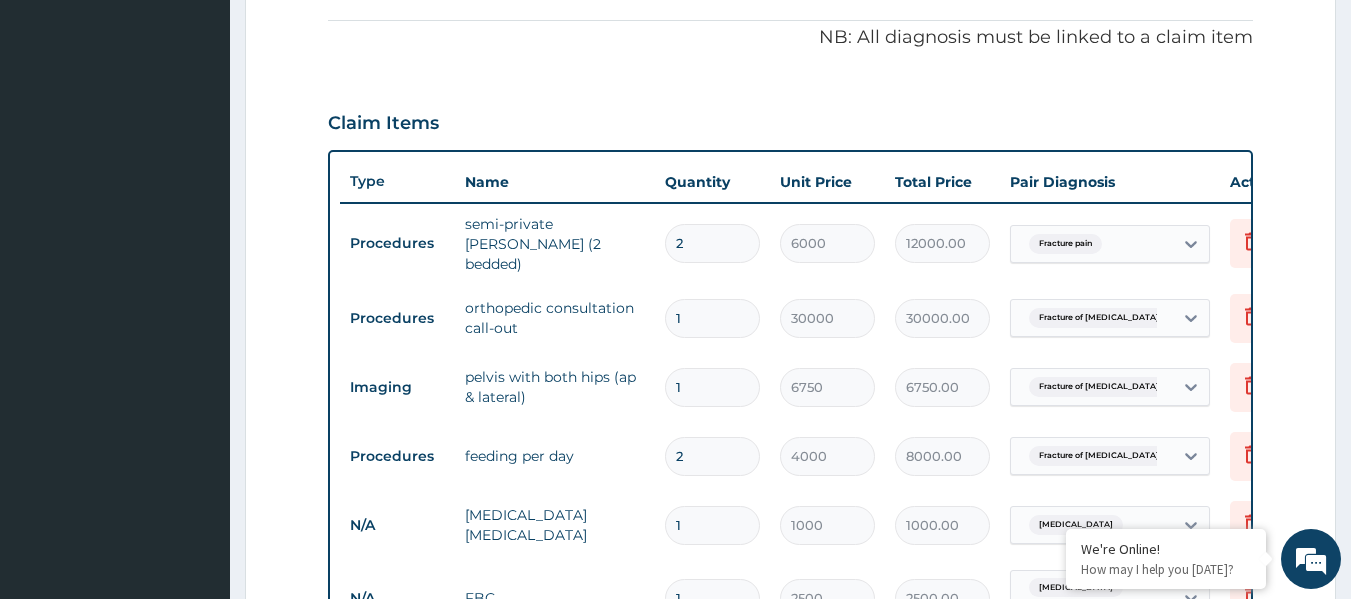 scroll, scrollTop: 570, scrollLeft: 0, axis: vertical 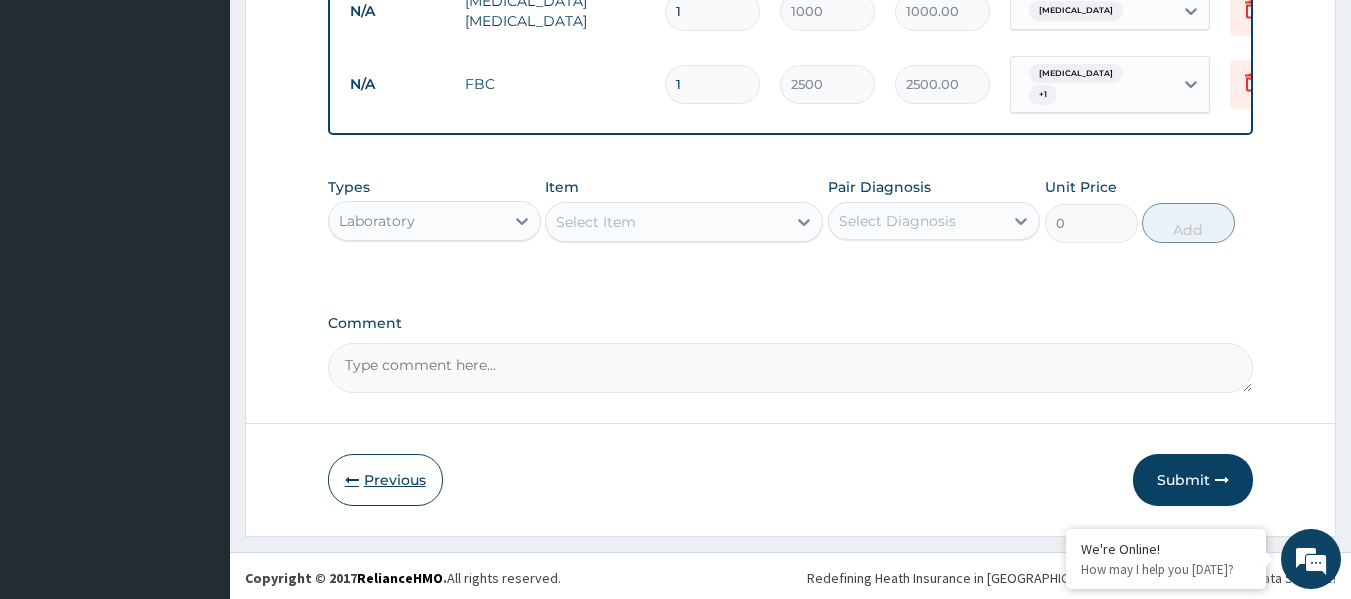 click on "Previous" at bounding box center [385, 480] 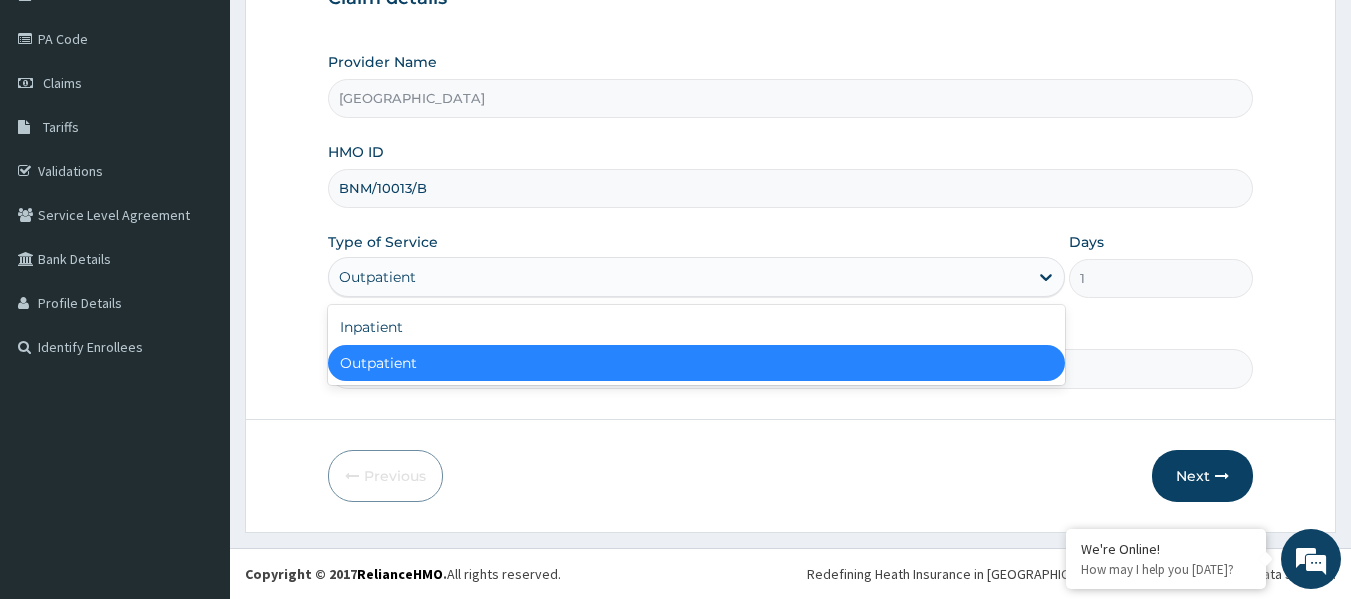 click on "Outpatient" at bounding box center [678, 277] 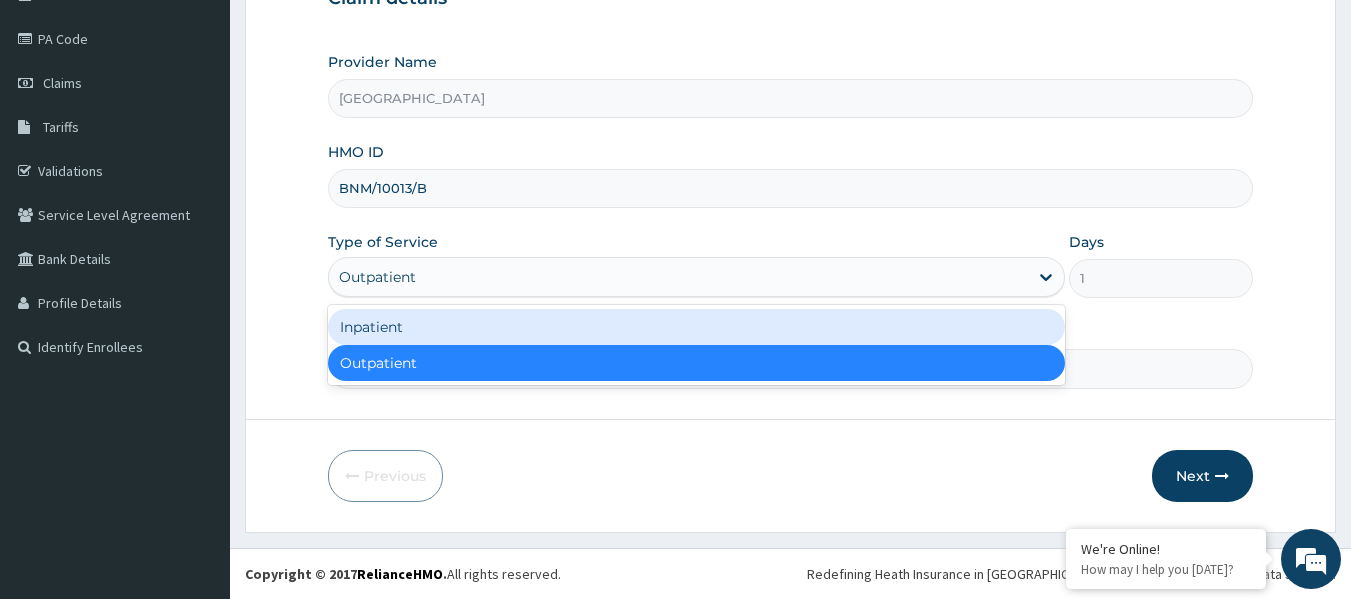 click on "Inpatient" at bounding box center (696, 327) 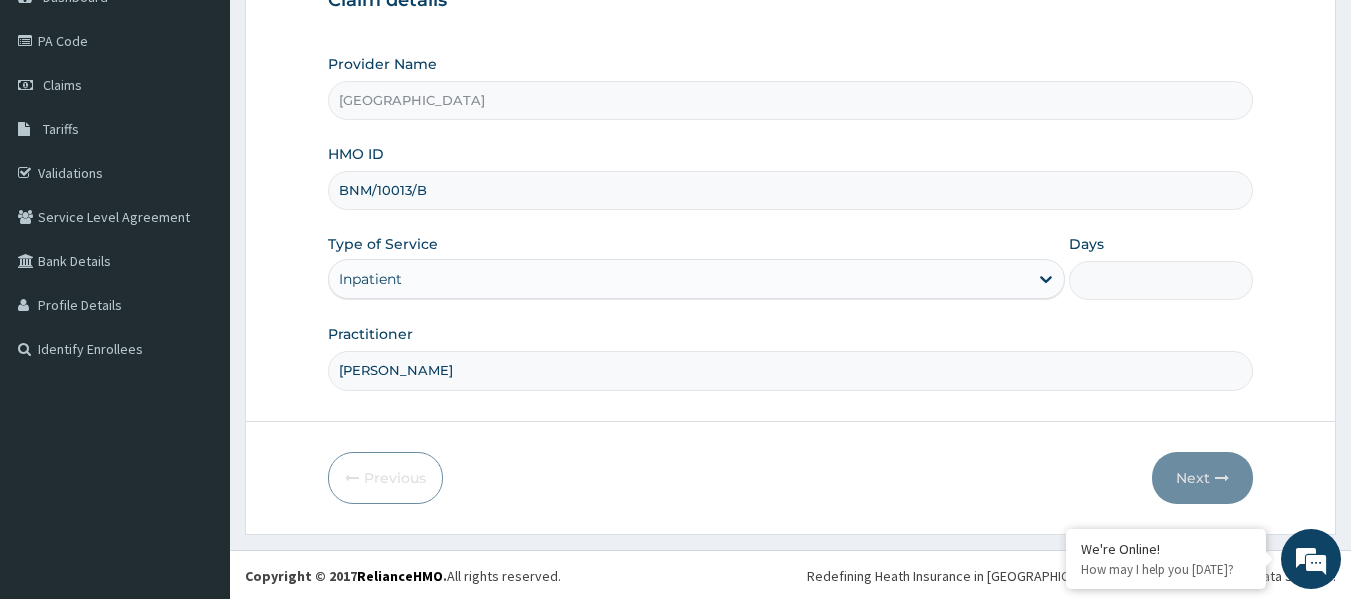 scroll, scrollTop: 223, scrollLeft: 0, axis: vertical 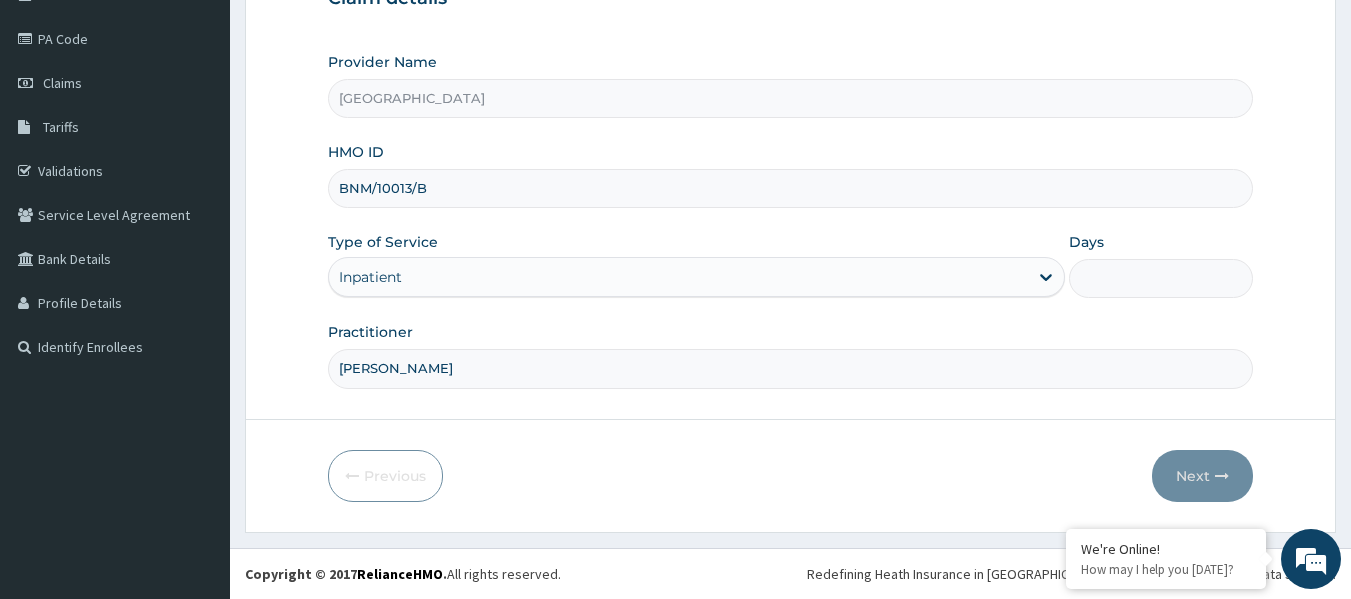 click on "Inpatient" at bounding box center (678, 277) 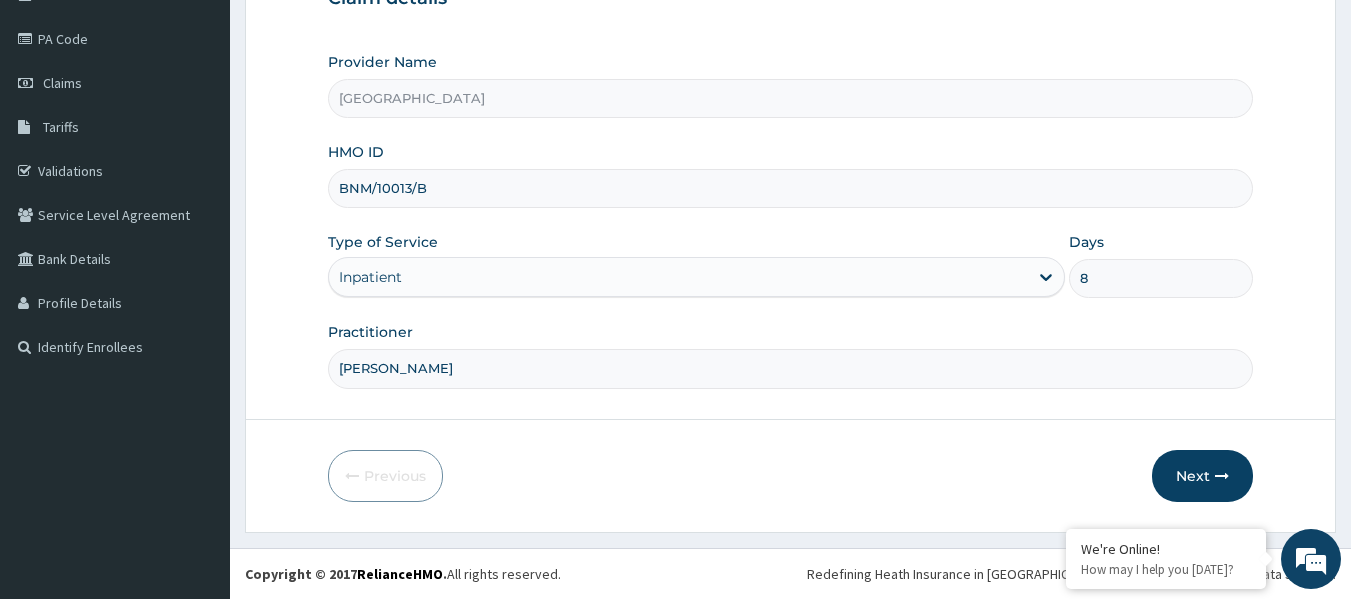 type on "8" 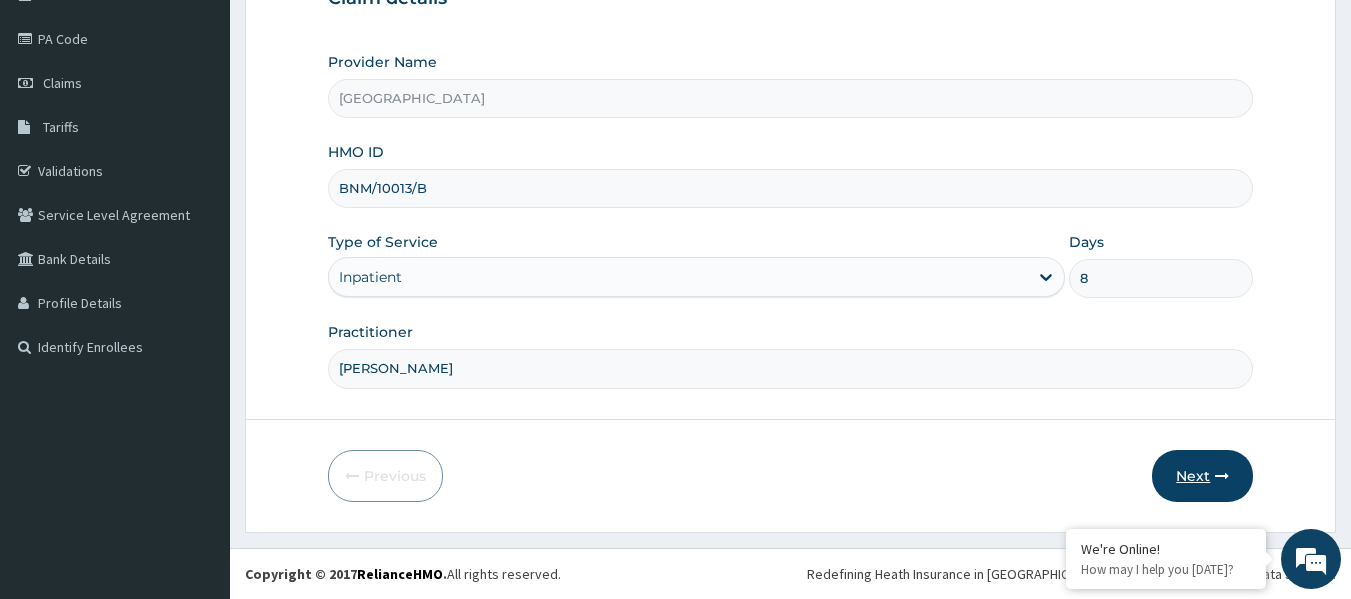 click on "Next" at bounding box center (1202, 476) 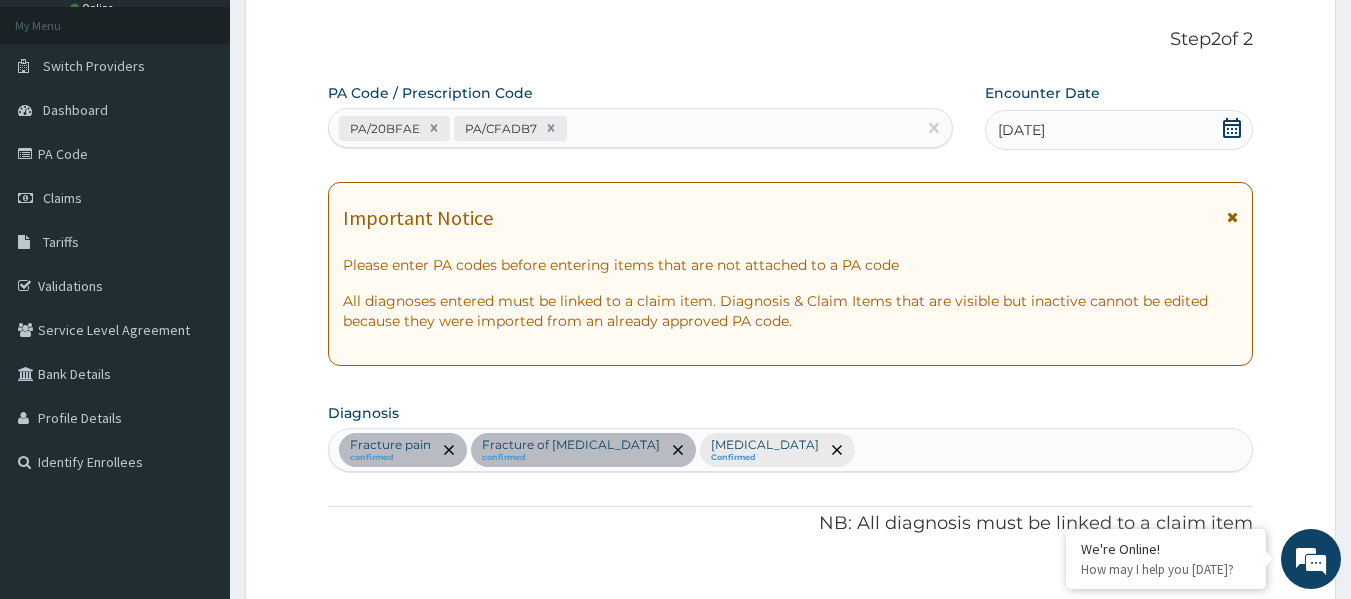 scroll, scrollTop: 23, scrollLeft: 0, axis: vertical 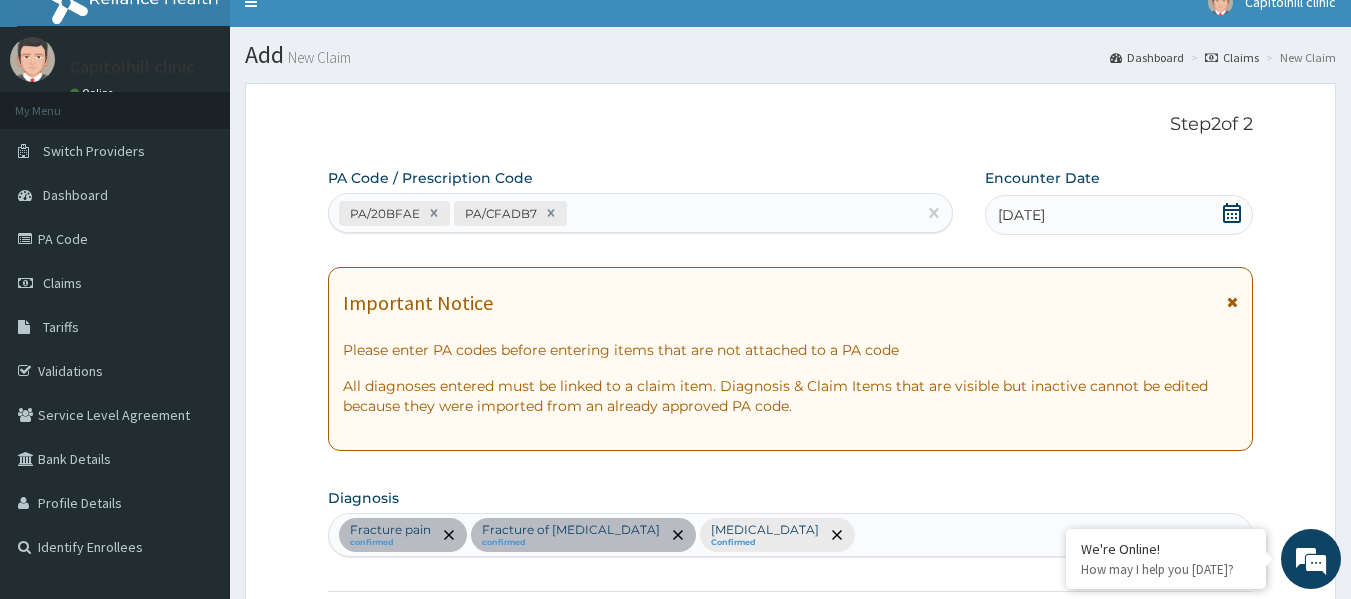 click on "PA/20BFAE PA/CFADB7" at bounding box center (623, 213) 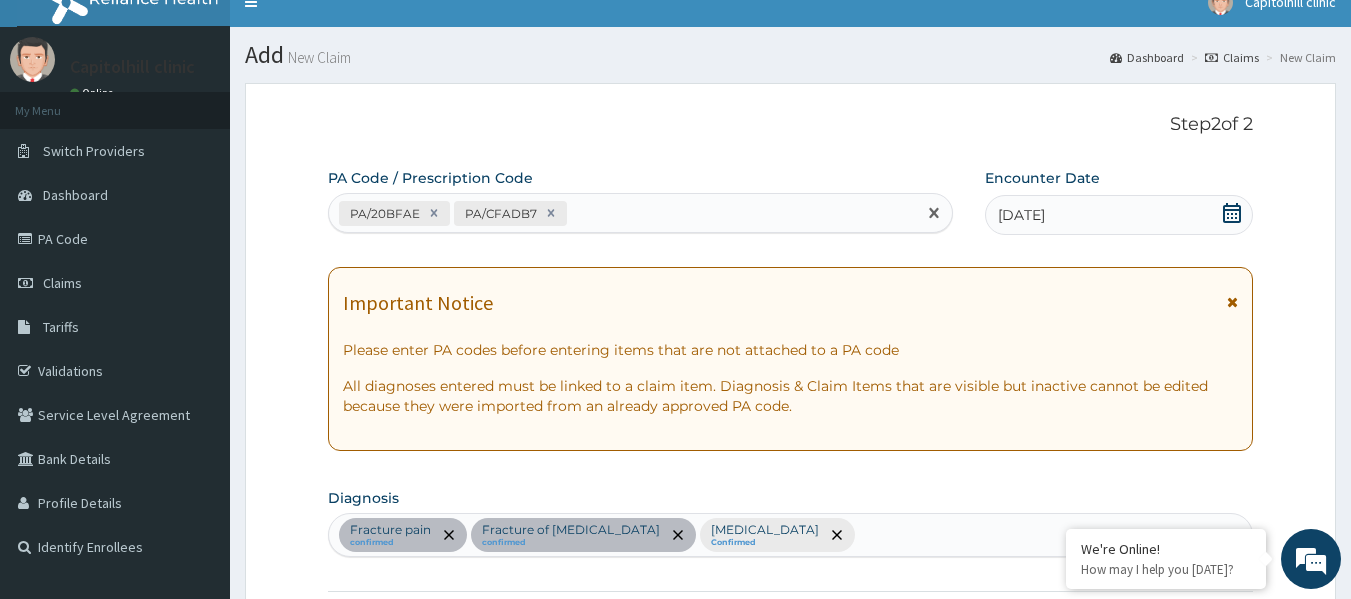 paste on "PA/622040" 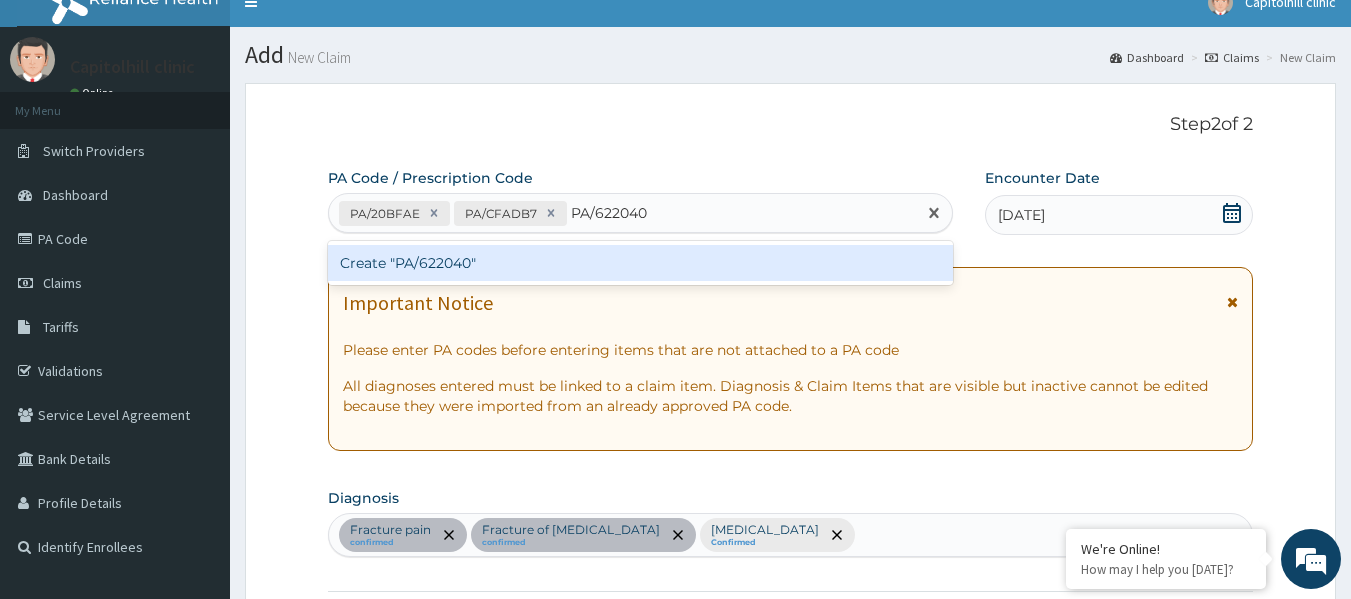 click on "Create "PA/622040"" at bounding box center [641, 263] 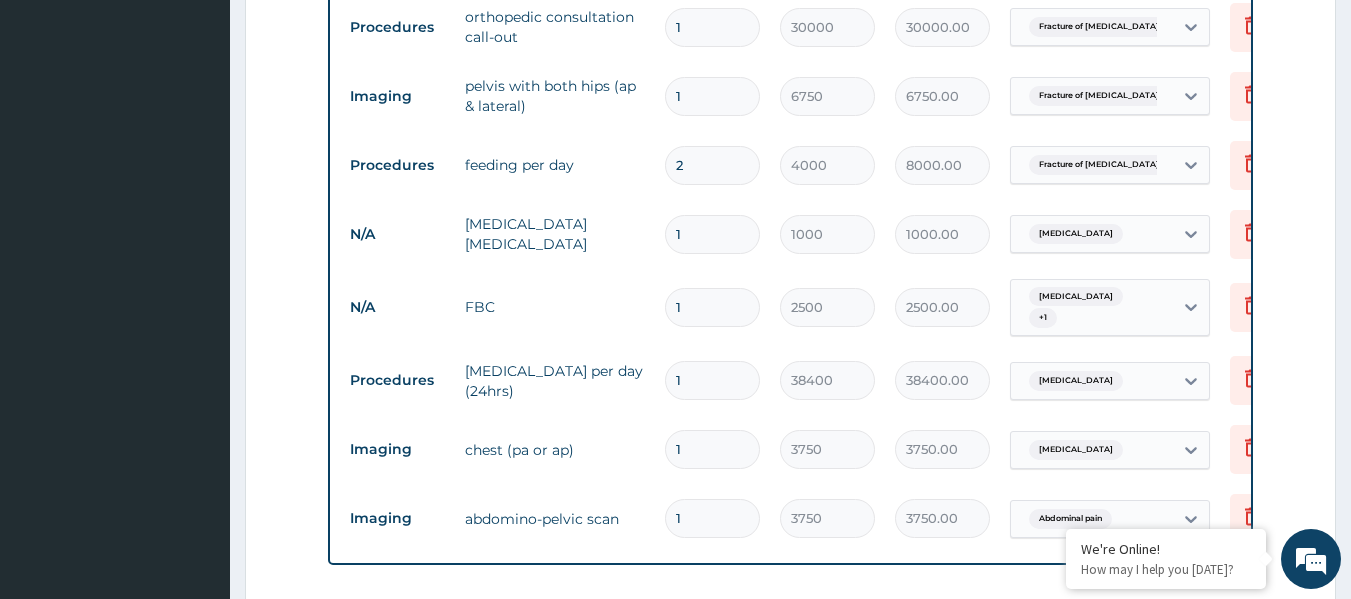 scroll, scrollTop: 985, scrollLeft: 0, axis: vertical 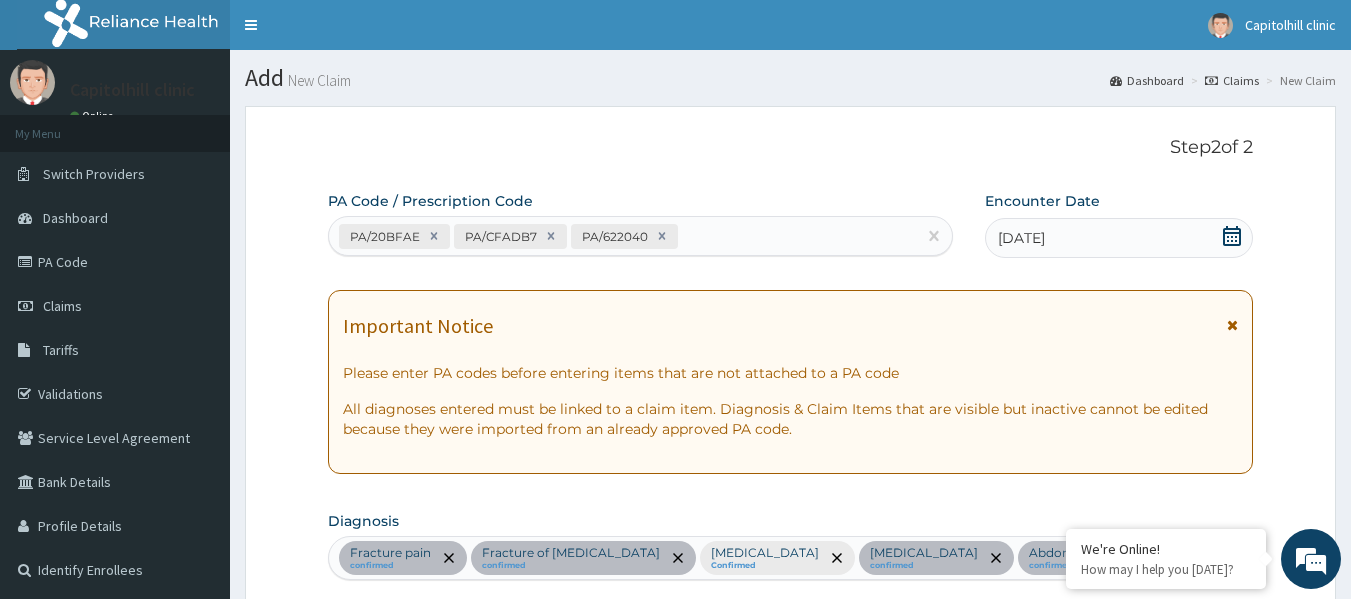 click on "PA/20BFAE PA/CFADB7 PA/622040" at bounding box center [623, 236] 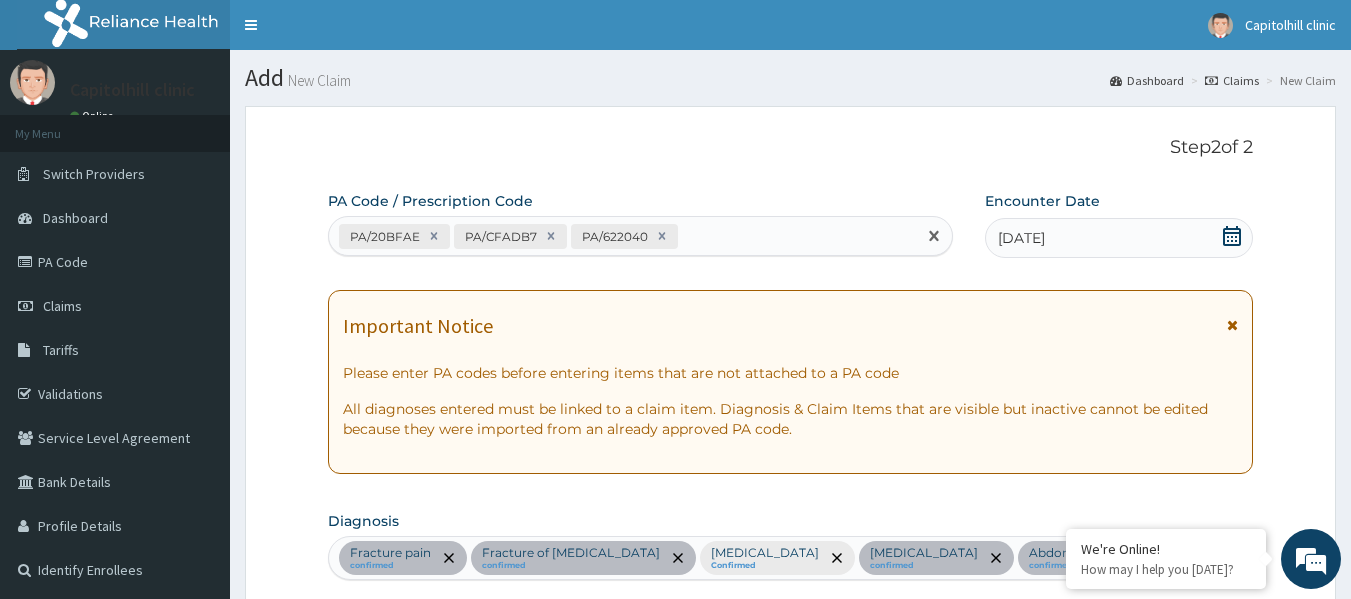 paste on "PA/EBA87E" 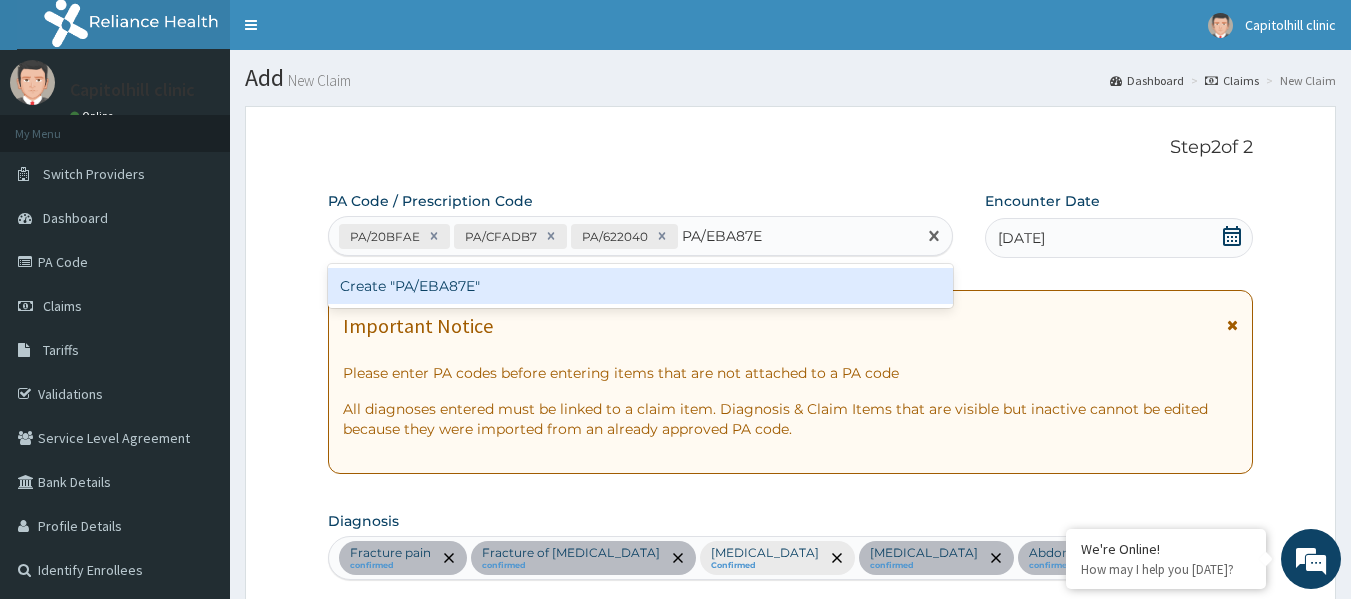 click on "Create "PA/EBA87E"" at bounding box center (641, 286) 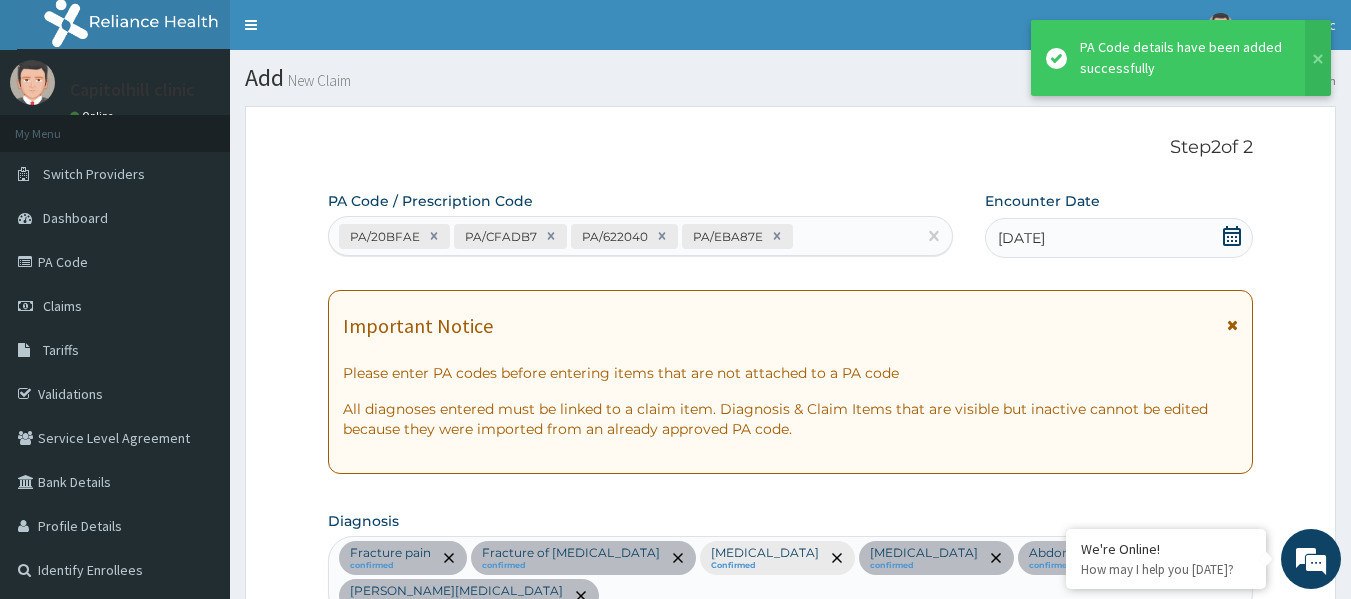 scroll, scrollTop: 1154, scrollLeft: 0, axis: vertical 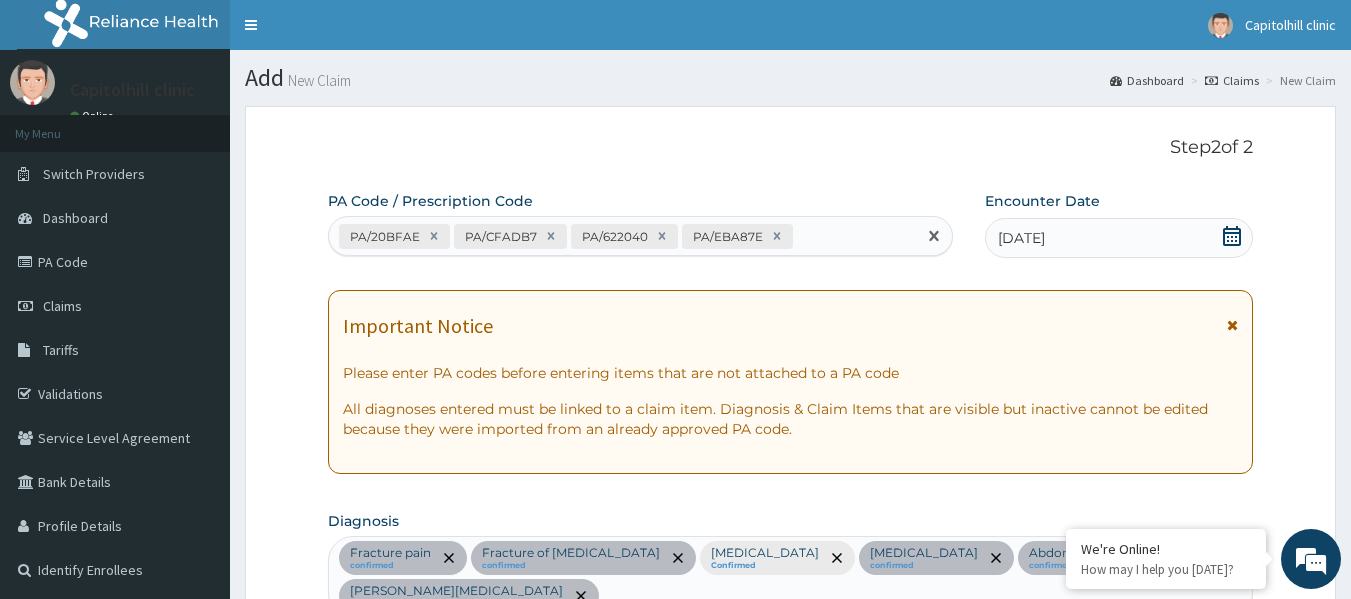 click on "PA/20BFAE PA/CFADB7 PA/622040 PA/EBA87E" at bounding box center (623, 236) 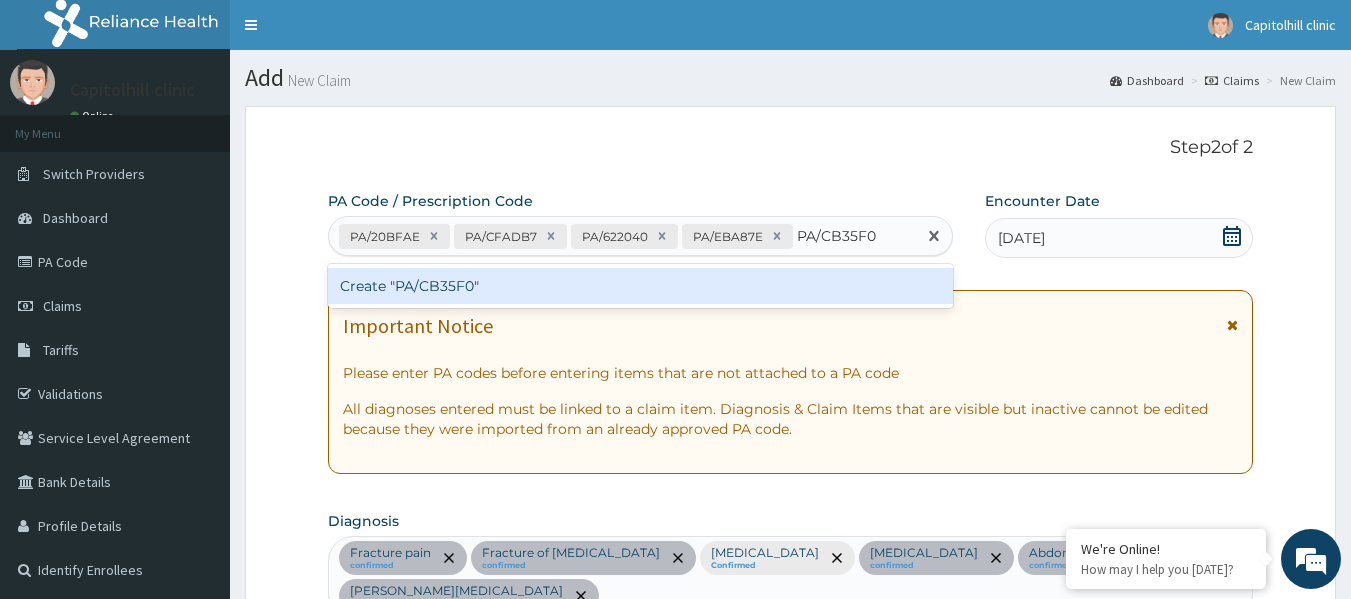 click on "Create "PA/CB35F0"" at bounding box center [641, 286] 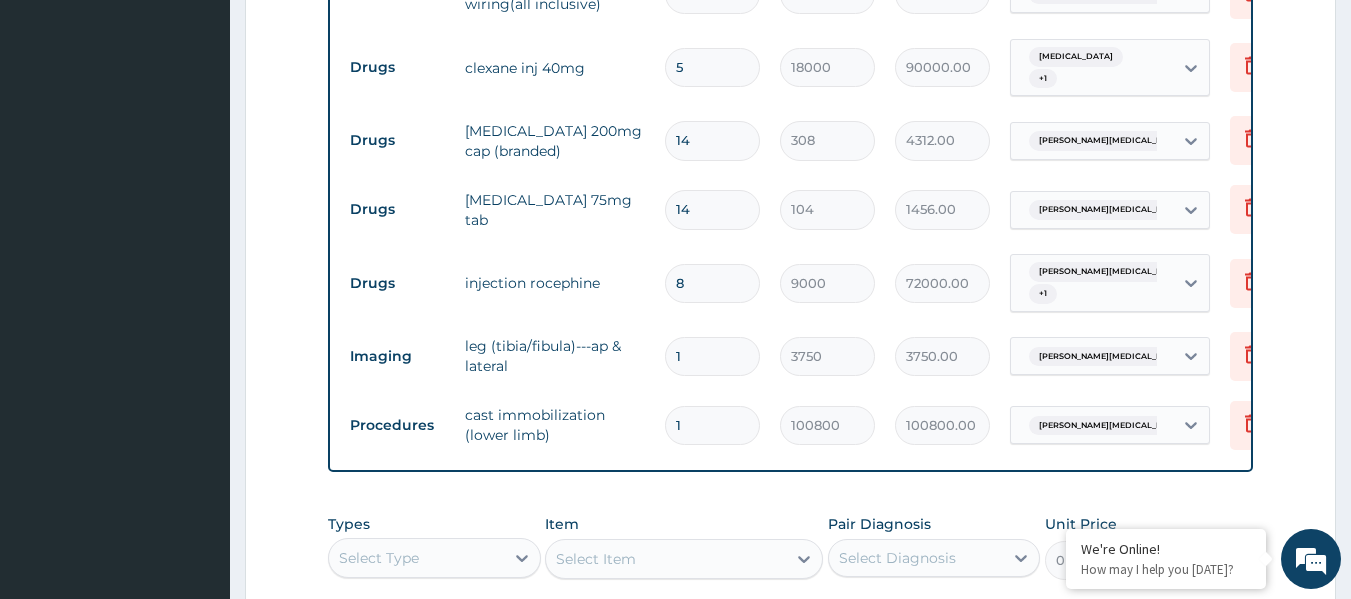 scroll, scrollTop: 1405, scrollLeft: 0, axis: vertical 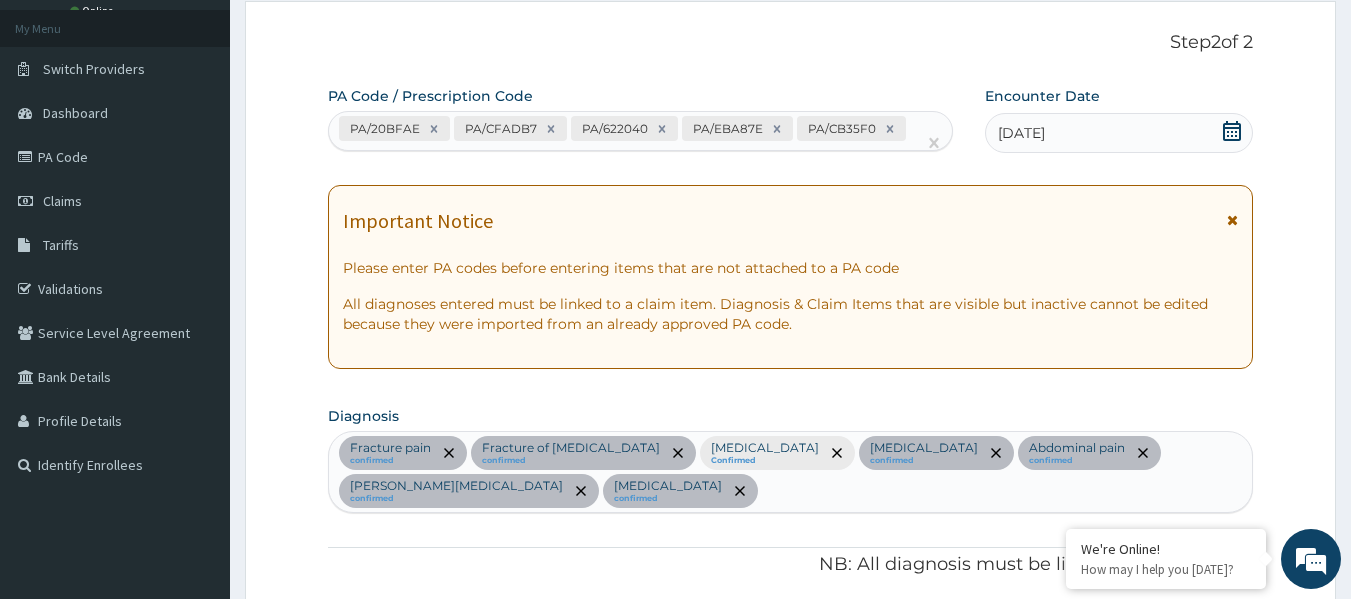 click at bounding box center [340, 157] 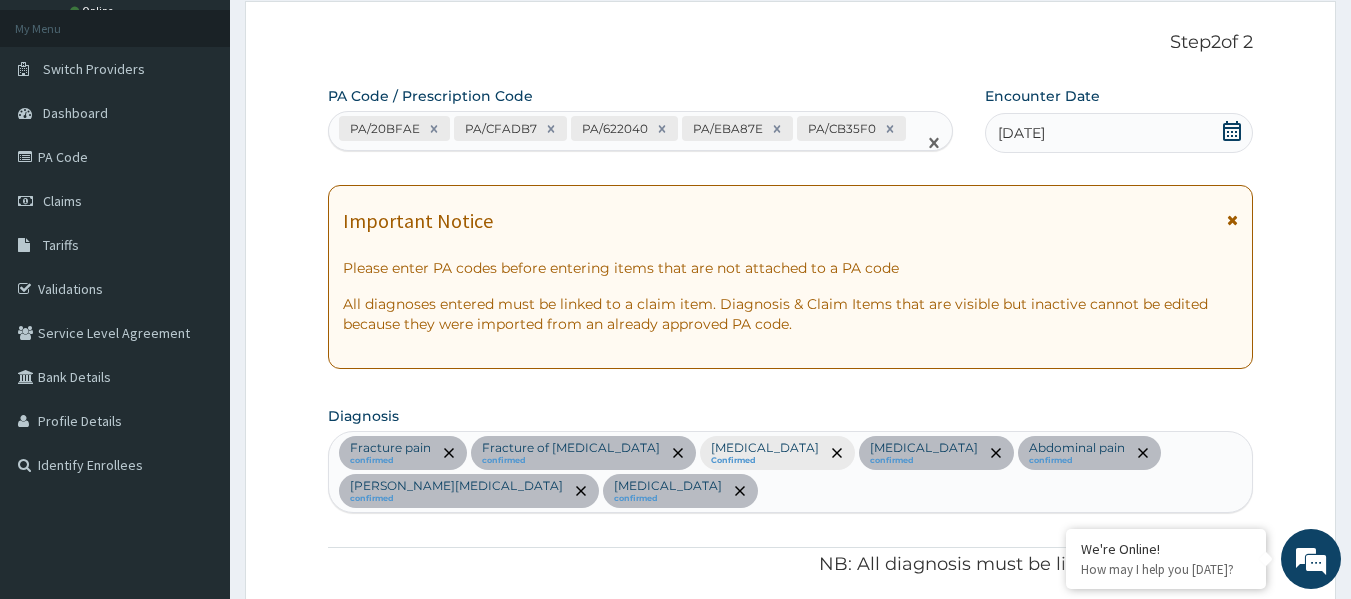 paste on "PA/059A58" 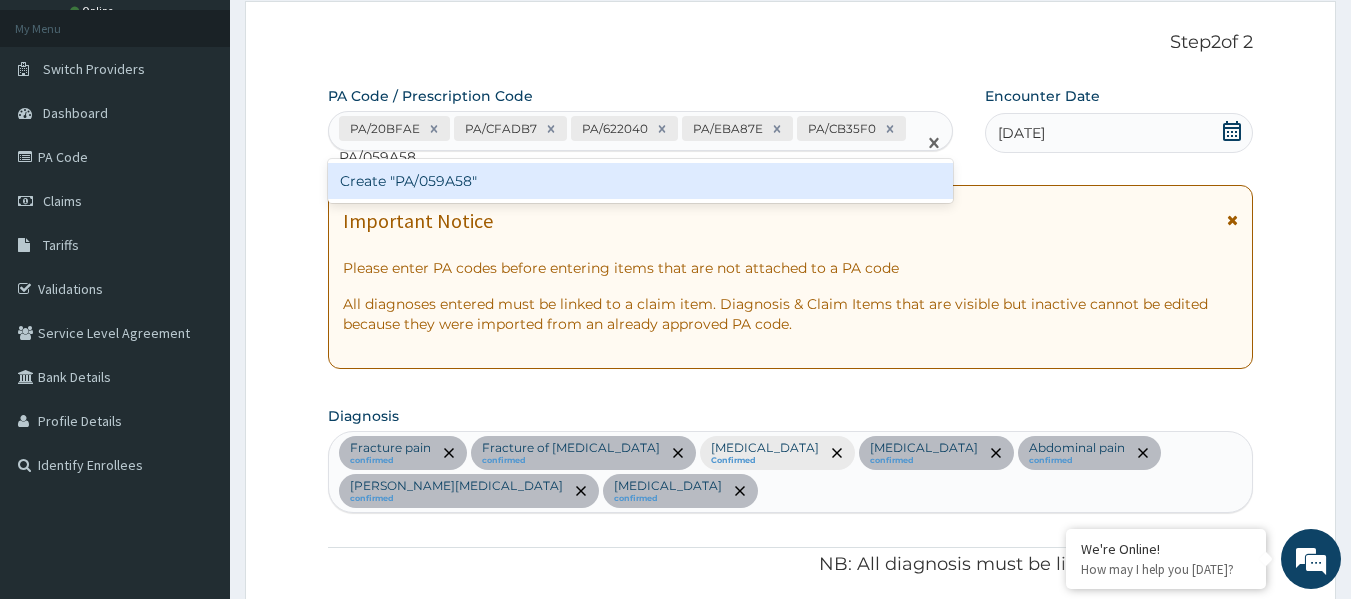 click on "Create "PA/059A58"" at bounding box center (641, 181) 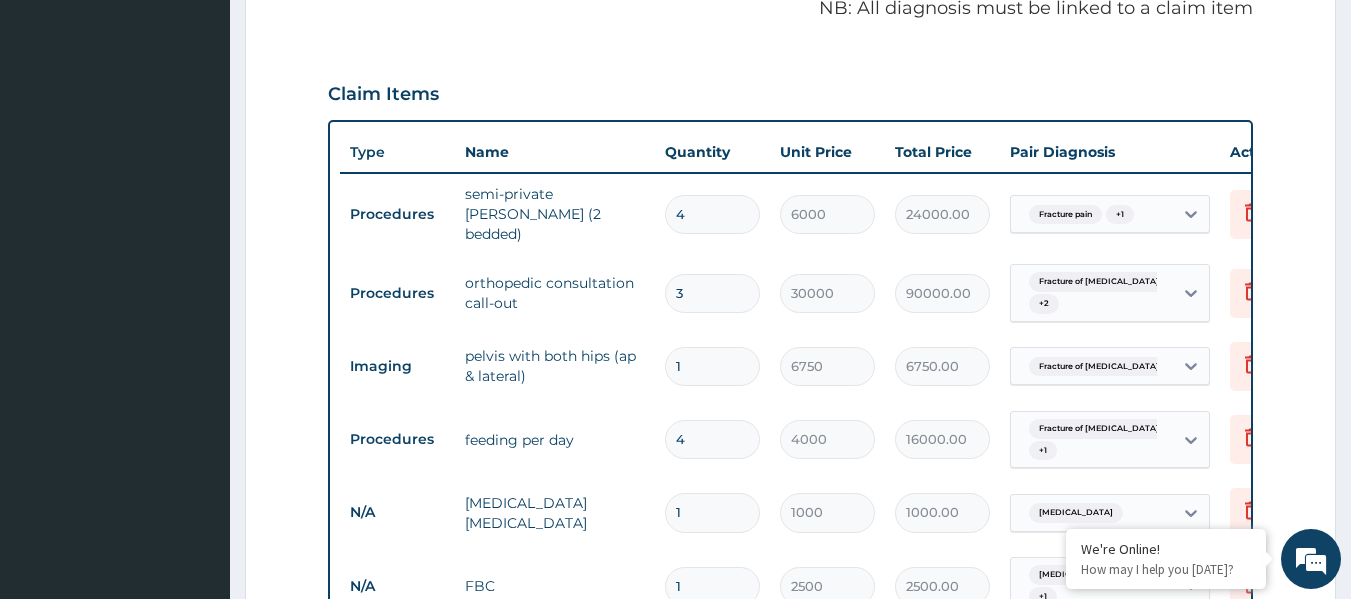 scroll, scrollTop: 488, scrollLeft: 0, axis: vertical 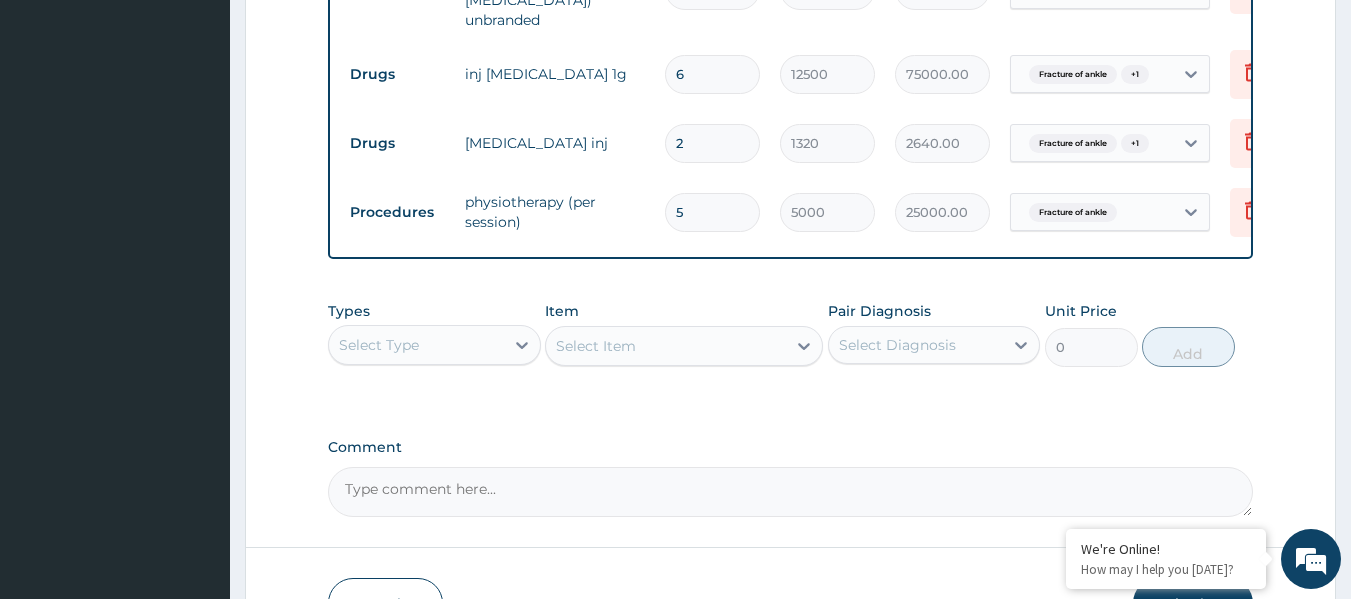 click on "Submit" at bounding box center (1193, 604) 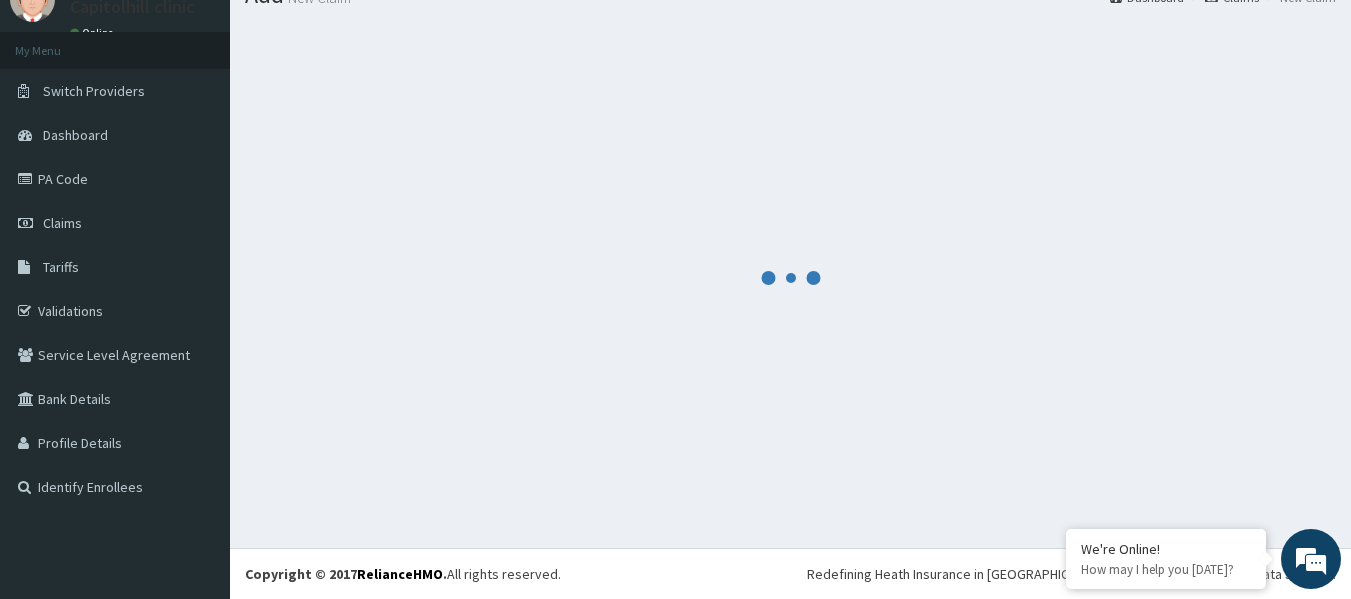 scroll, scrollTop: 2288, scrollLeft: 0, axis: vertical 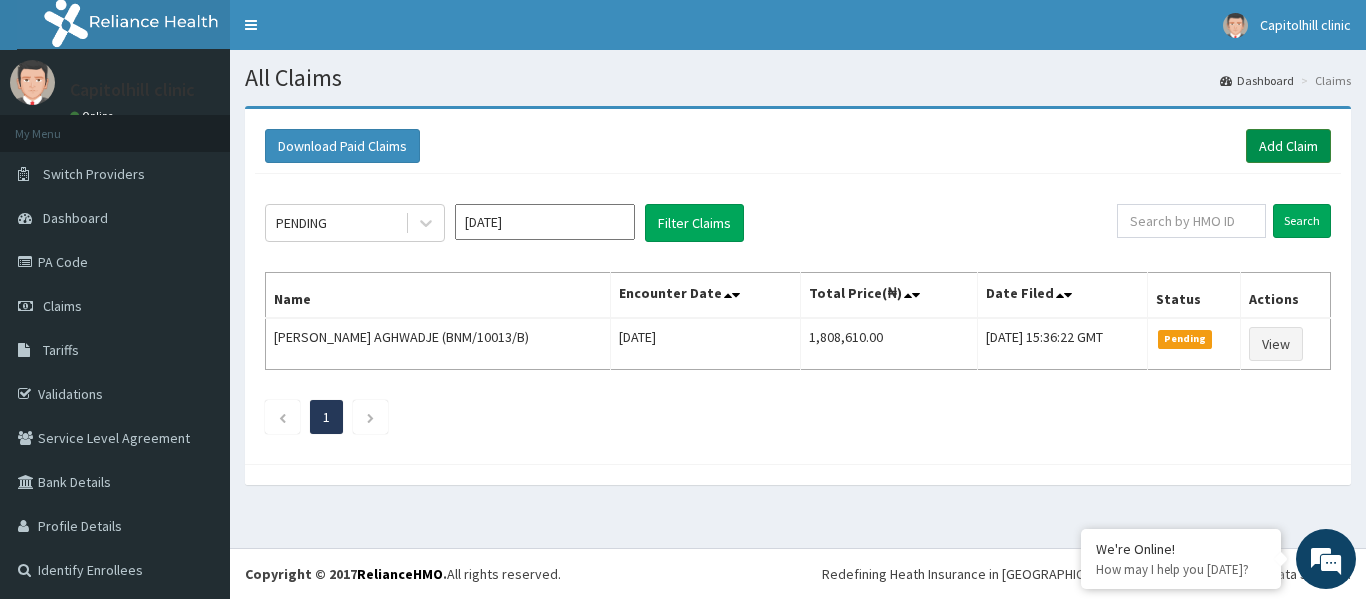 click on "Add Claim" at bounding box center (1288, 146) 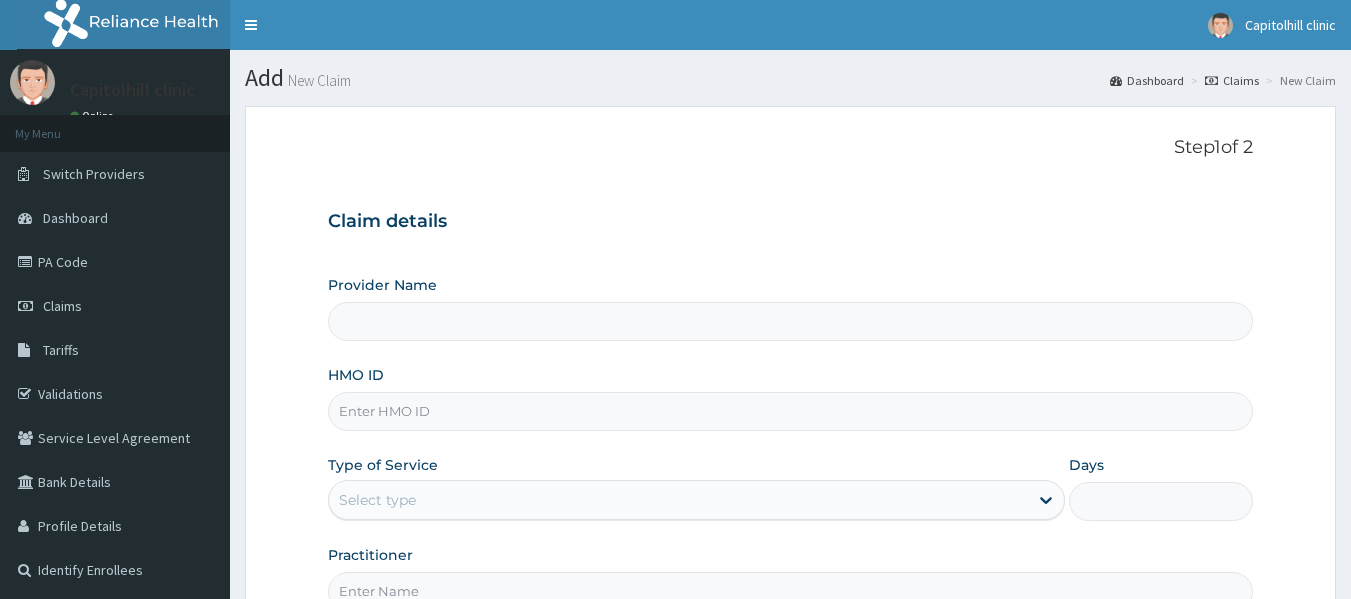 scroll, scrollTop: 0, scrollLeft: 0, axis: both 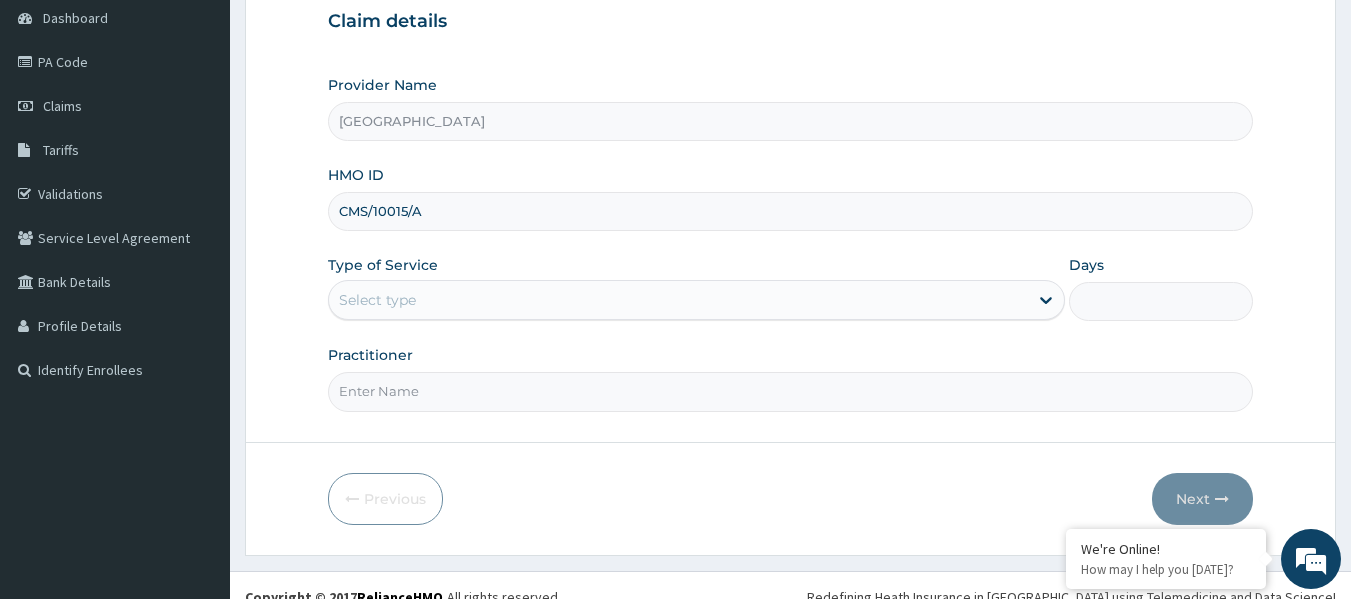 type on "CMS/10015/A" 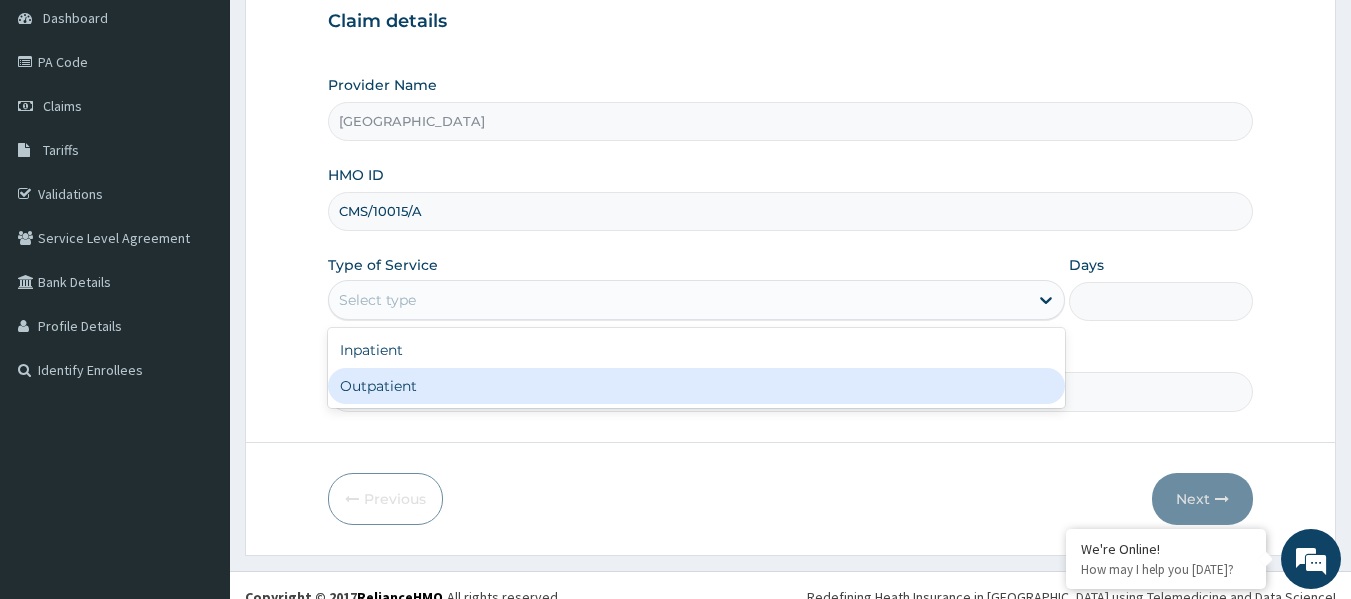 click on "Outpatient" at bounding box center [696, 386] 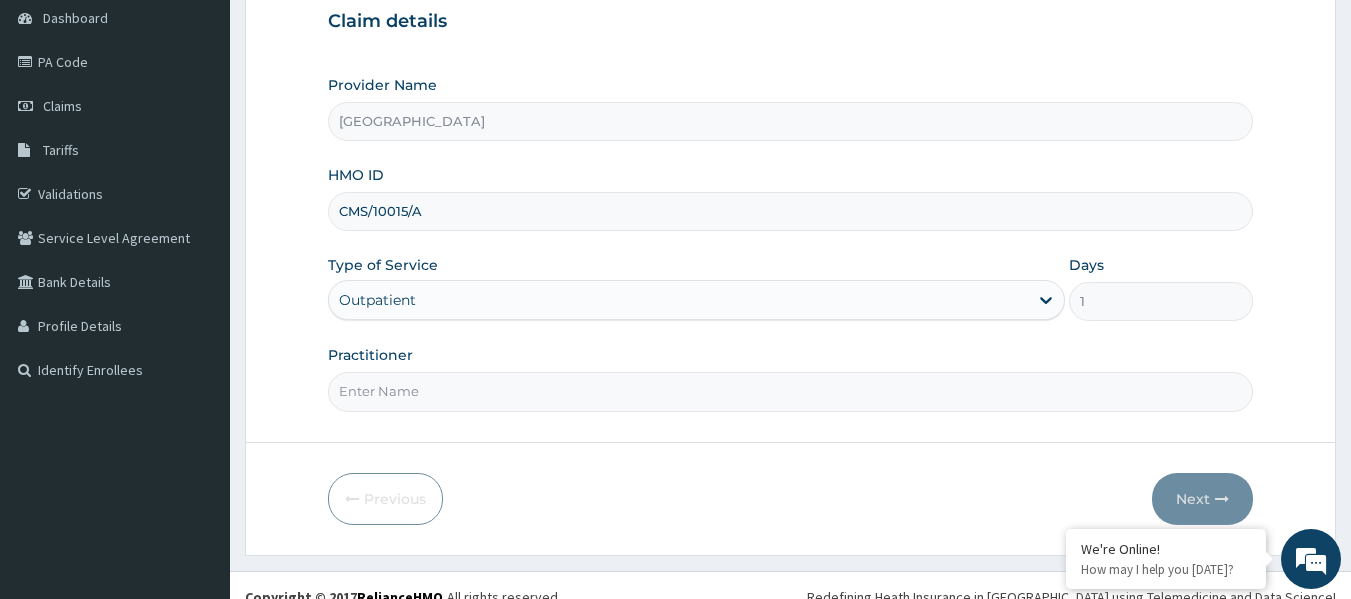 click on "Practitioner" at bounding box center (791, 391) 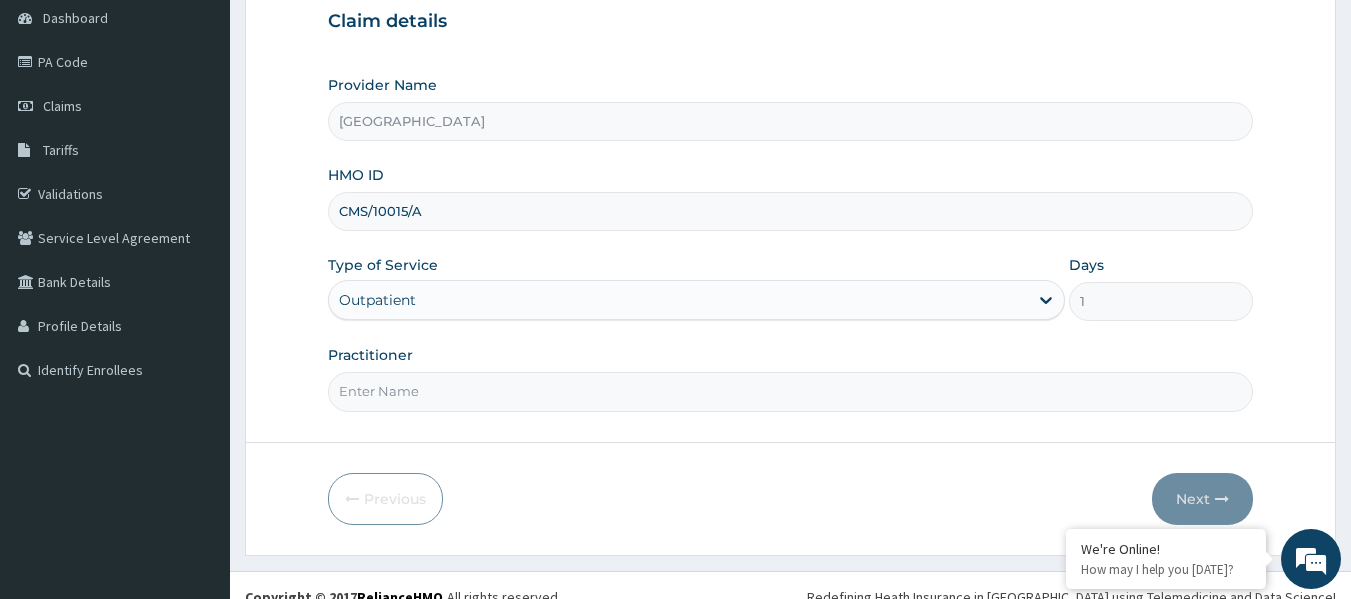 scroll, scrollTop: 0, scrollLeft: 0, axis: both 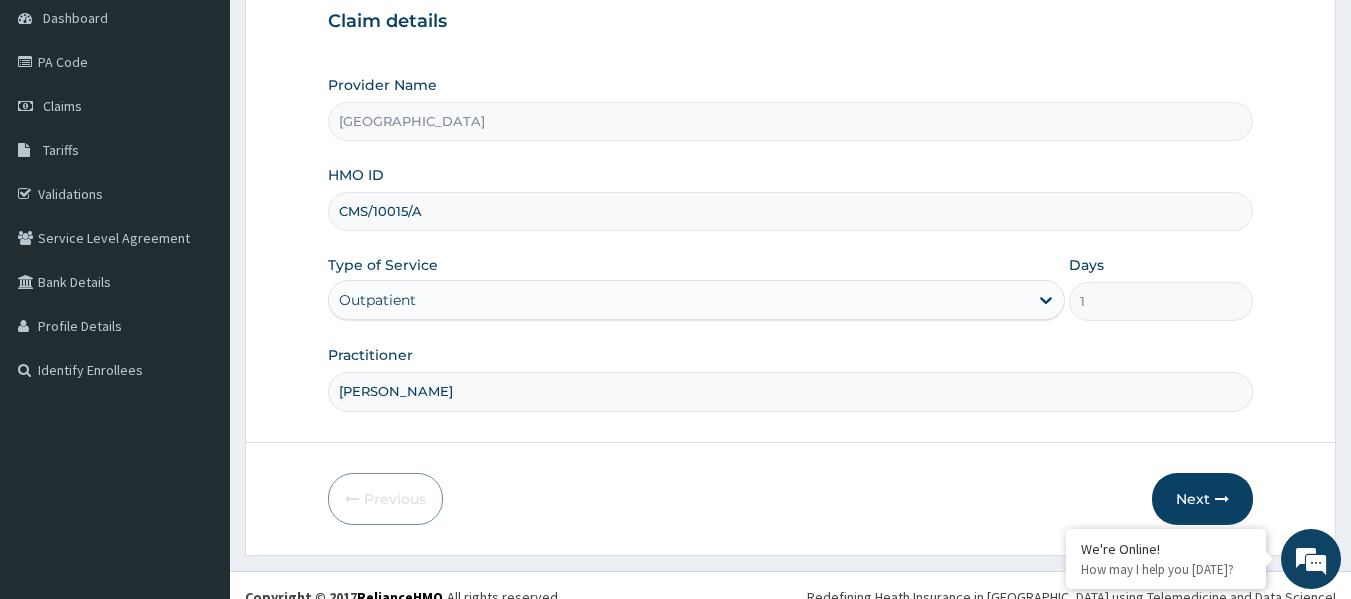 type on "[PERSON_NAME]" 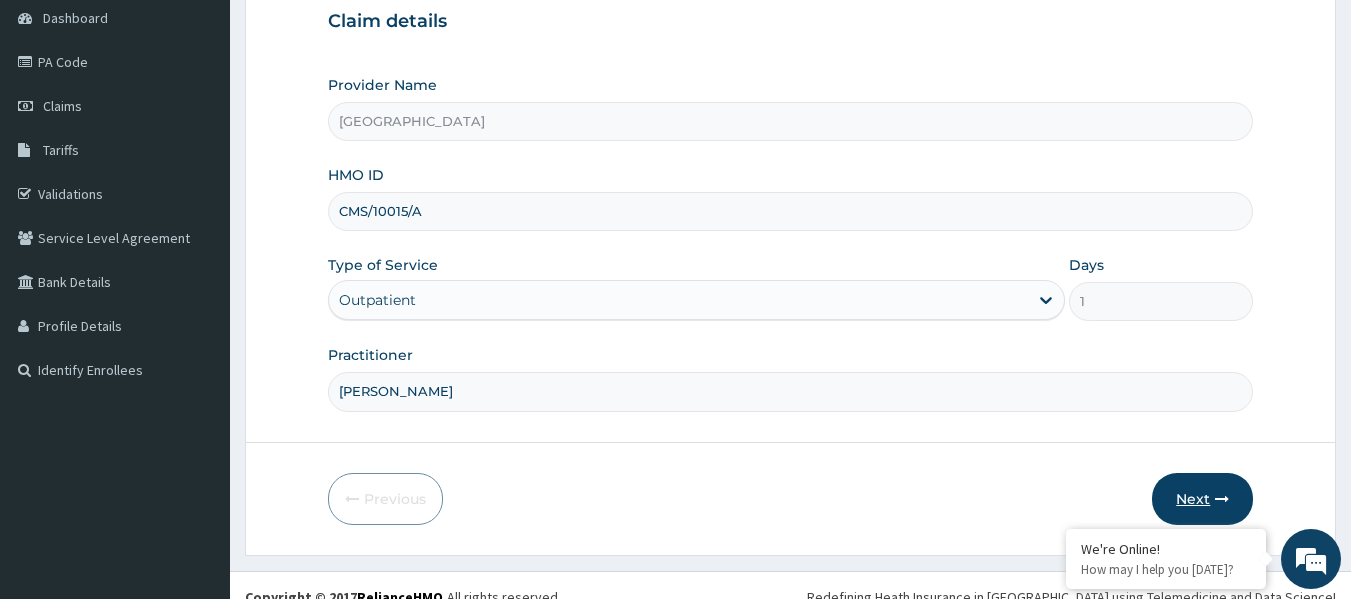 click on "Next" at bounding box center [1202, 499] 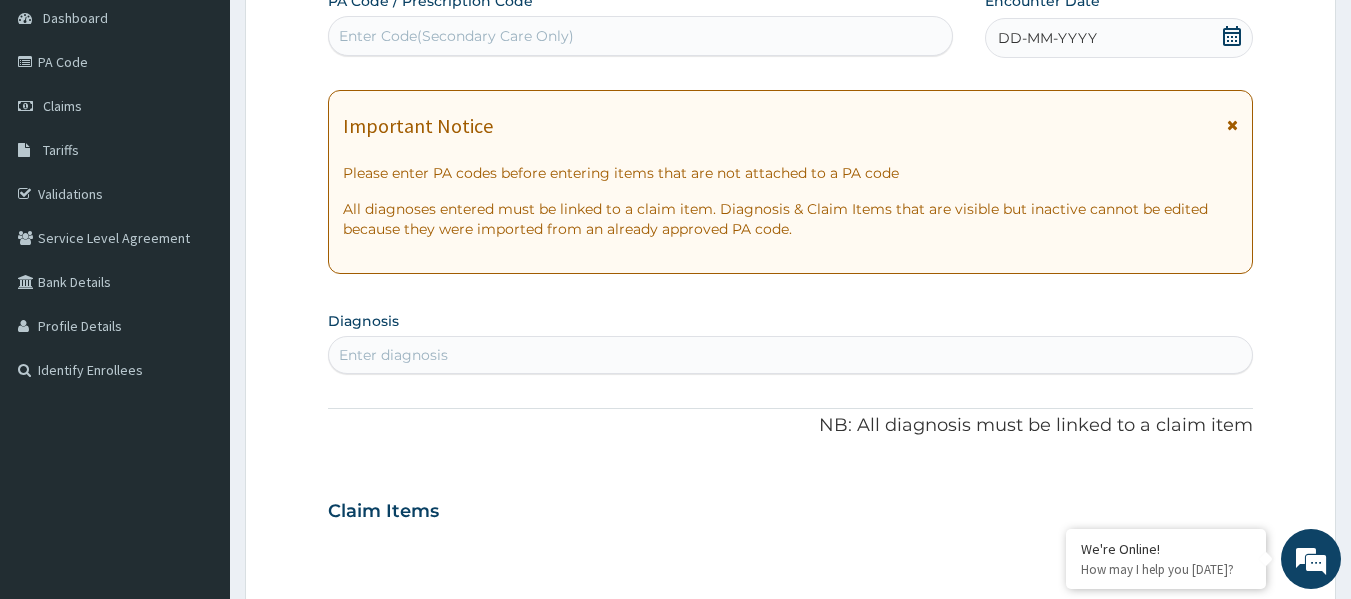 click 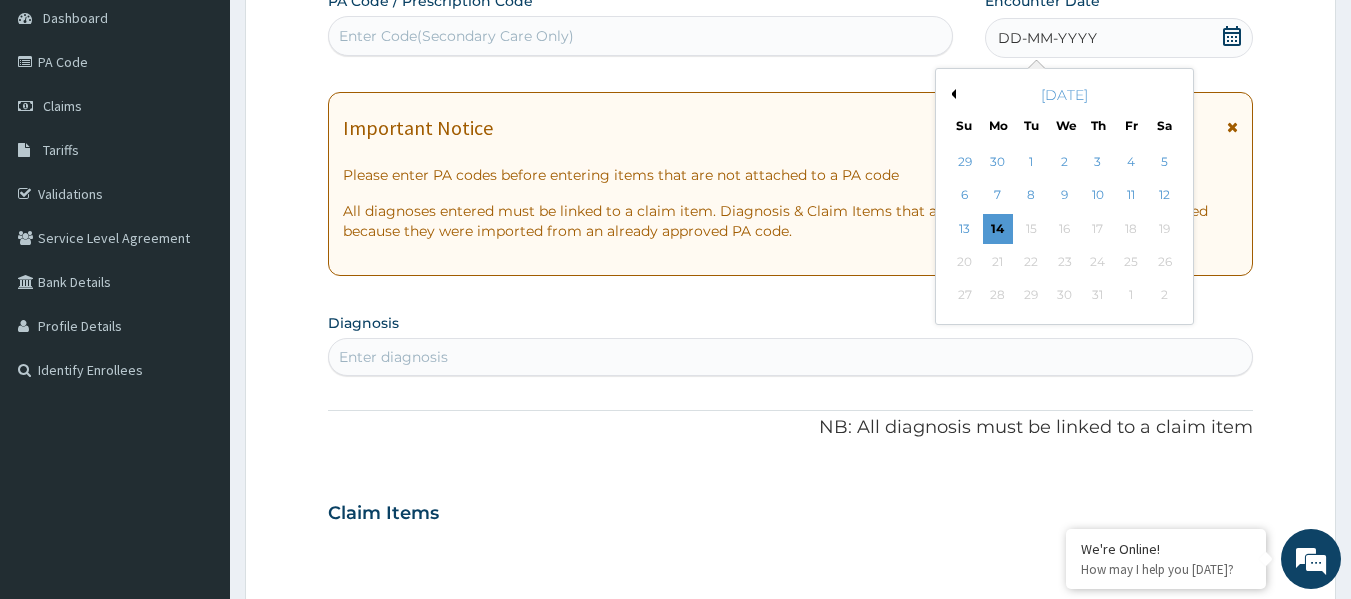 click on "Previous Month" at bounding box center [951, 94] 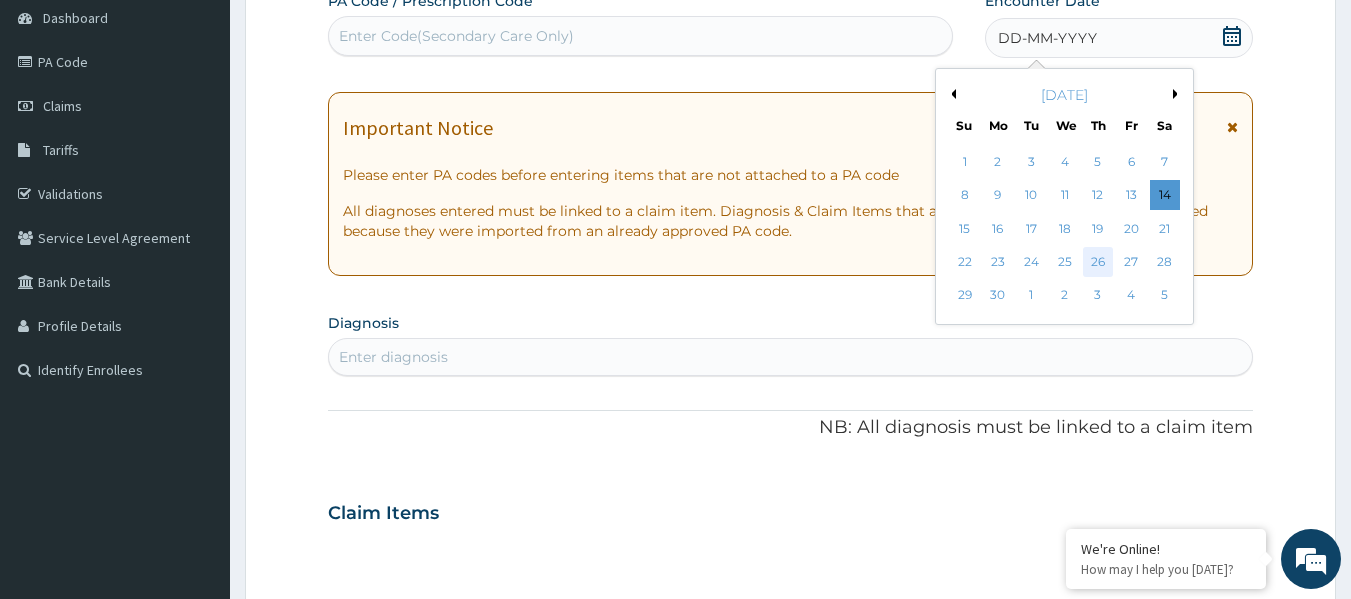 click on "26" at bounding box center (1098, 262) 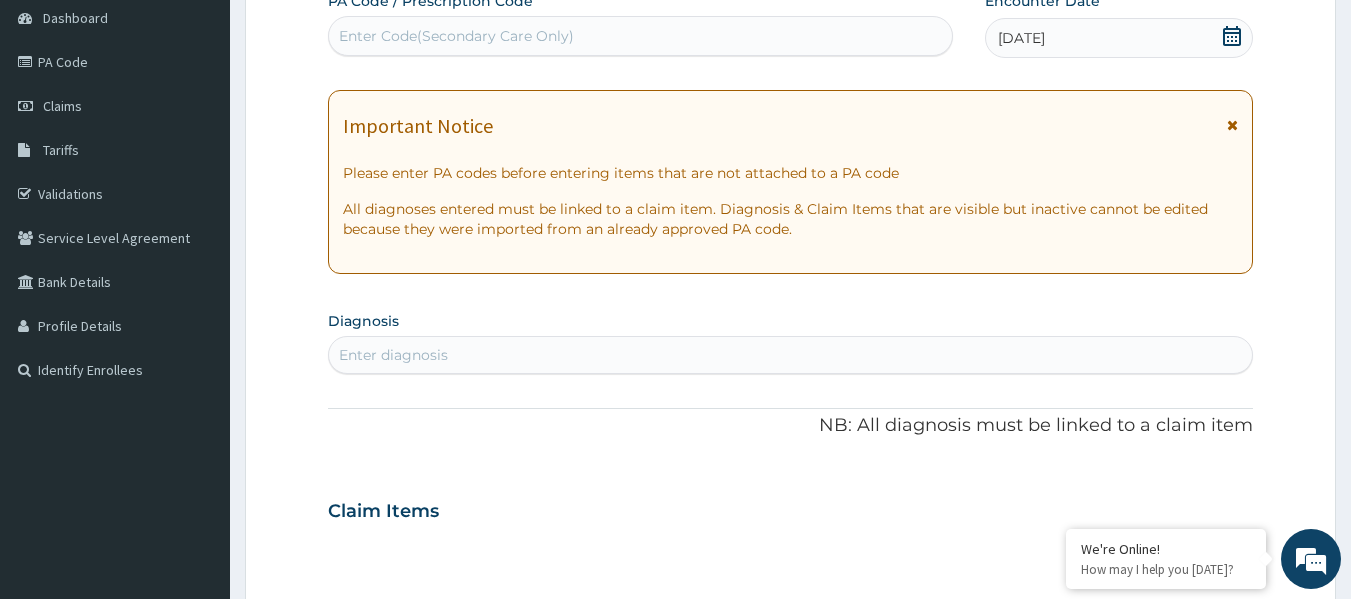 click on "Enter Code(Secondary Care Only)" at bounding box center [456, 36] 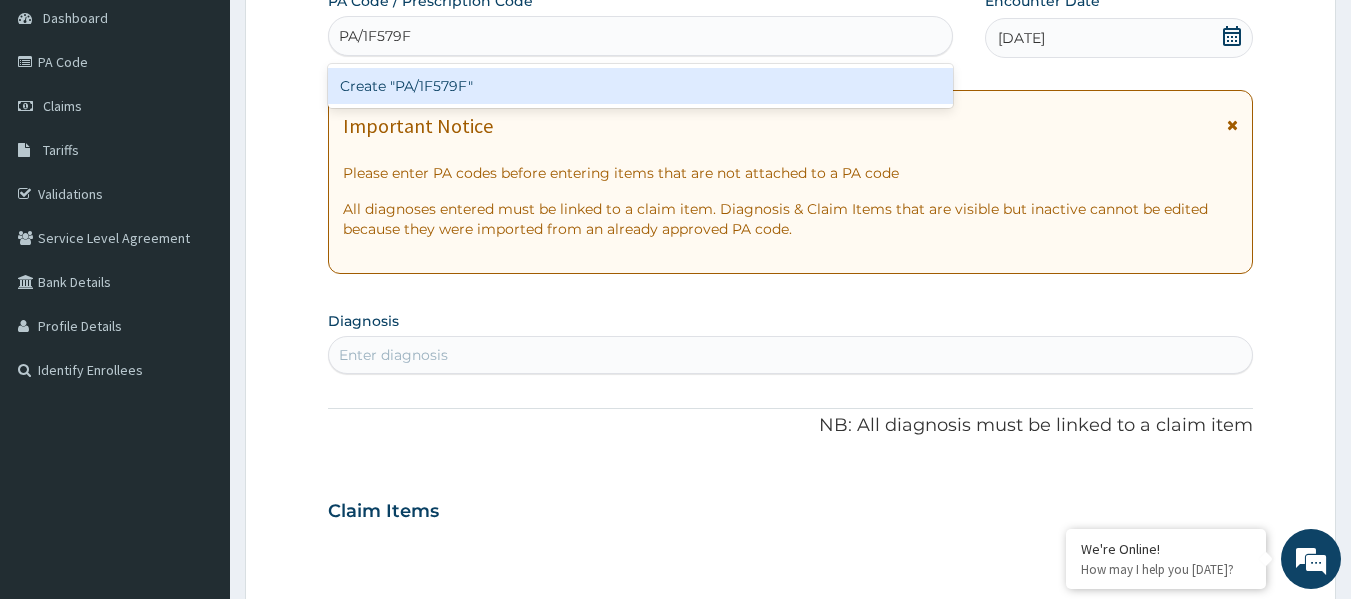 click on "Create "PA/1F579F"" at bounding box center (641, 86) 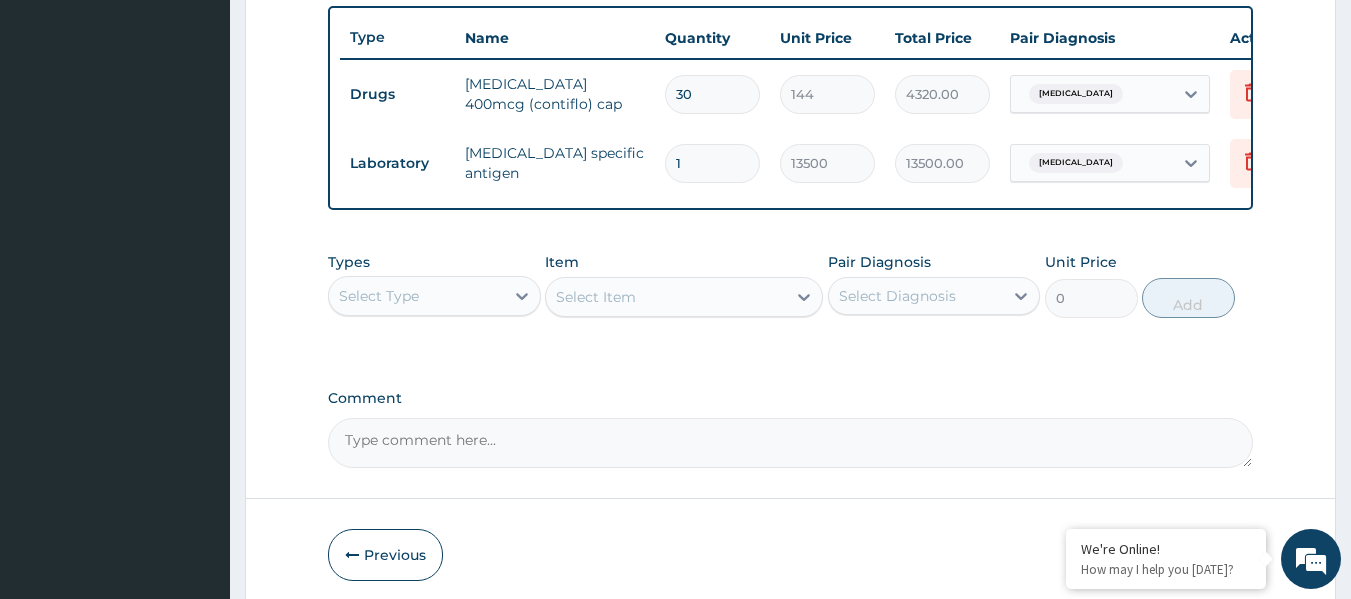 scroll, scrollTop: 832, scrollLeft: 0, axis: vertical 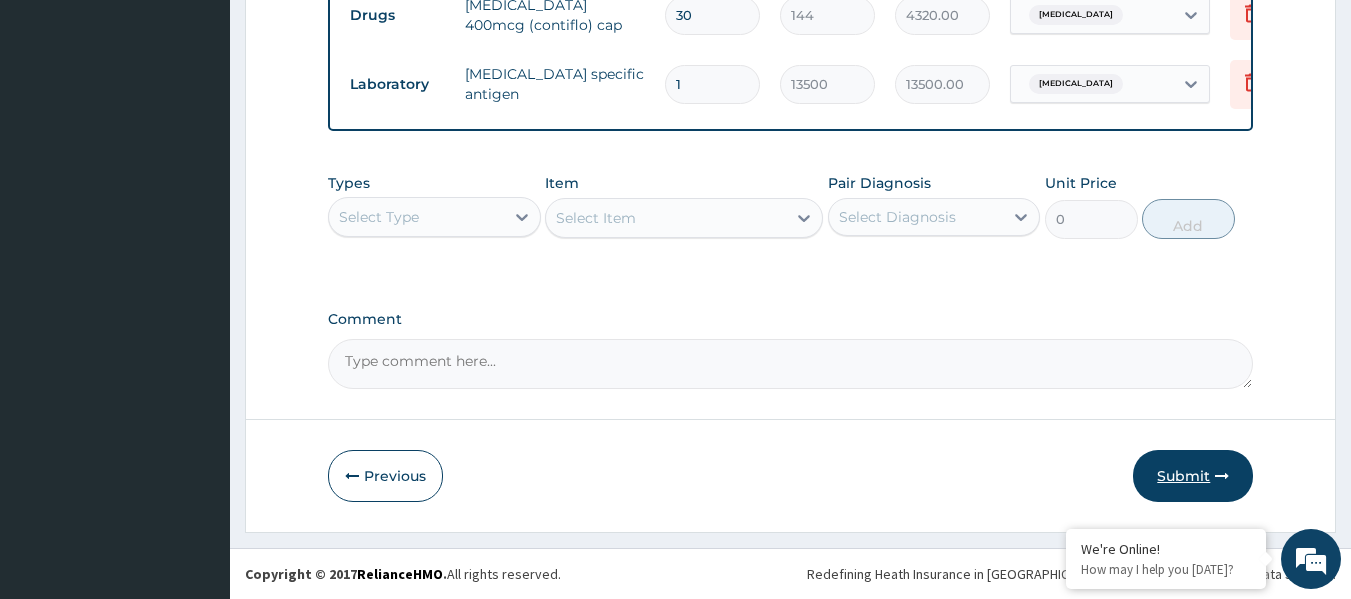 click on "Submit" at bounding box center [1193, 476] 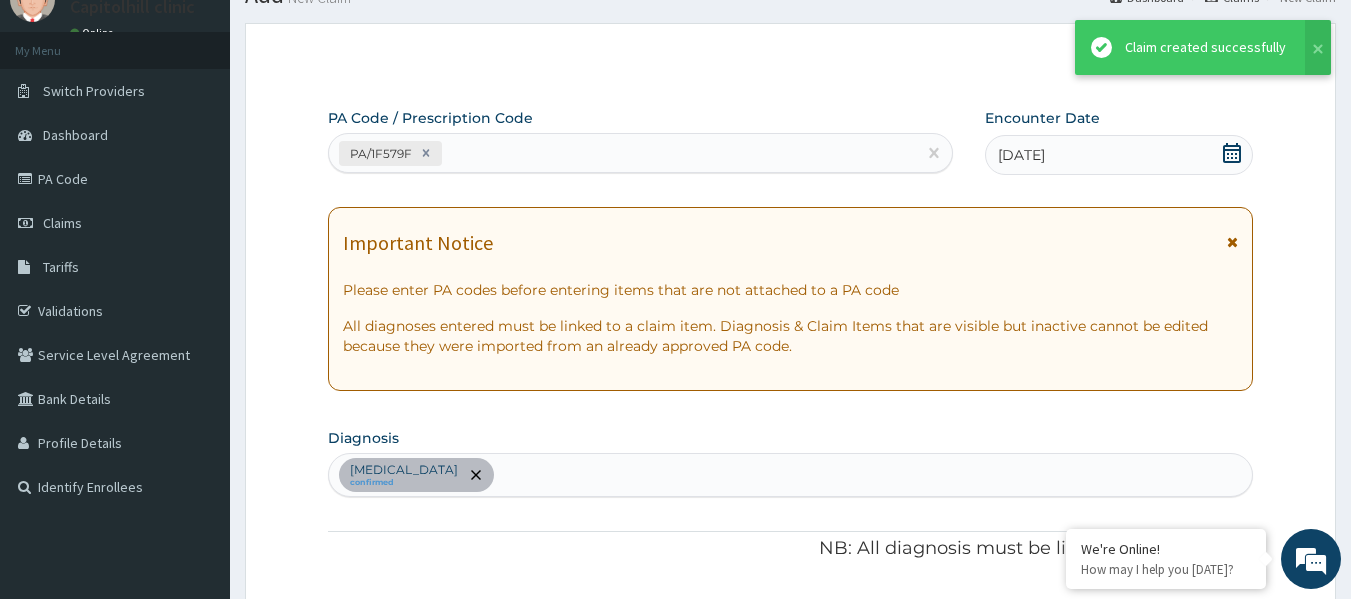 scroll, scrollTop: 832, scrollLeft: 0, axis: vertical 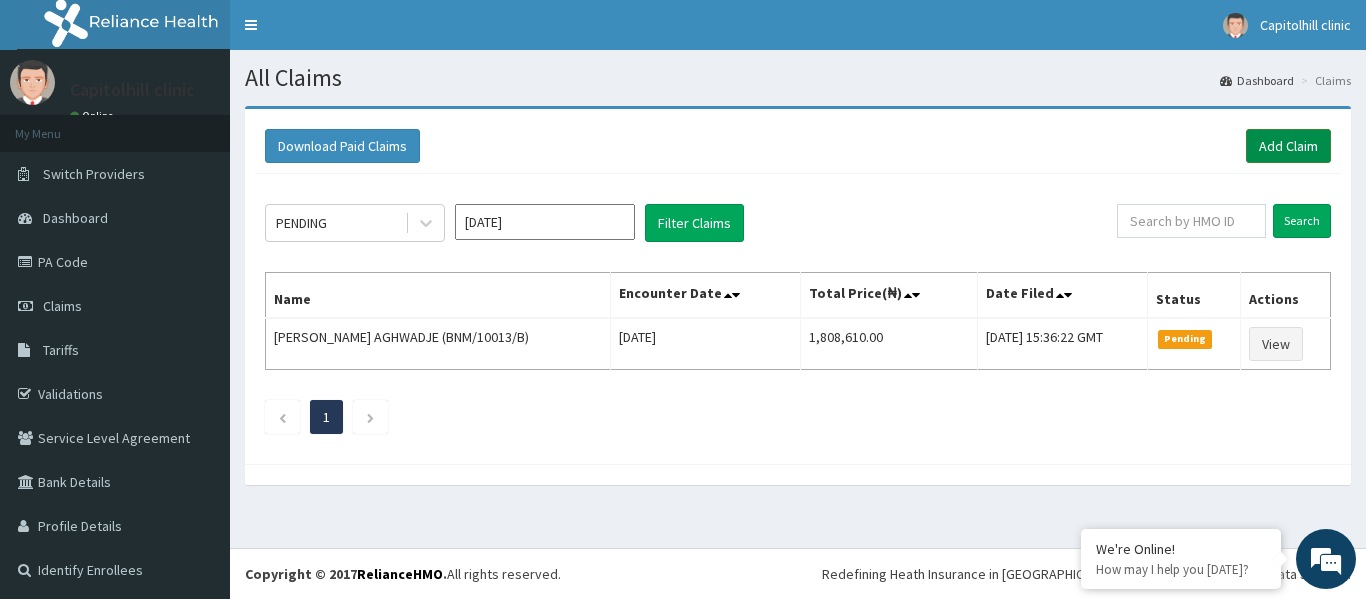 click on "Add Claim" at bounding box center [1288, 146] 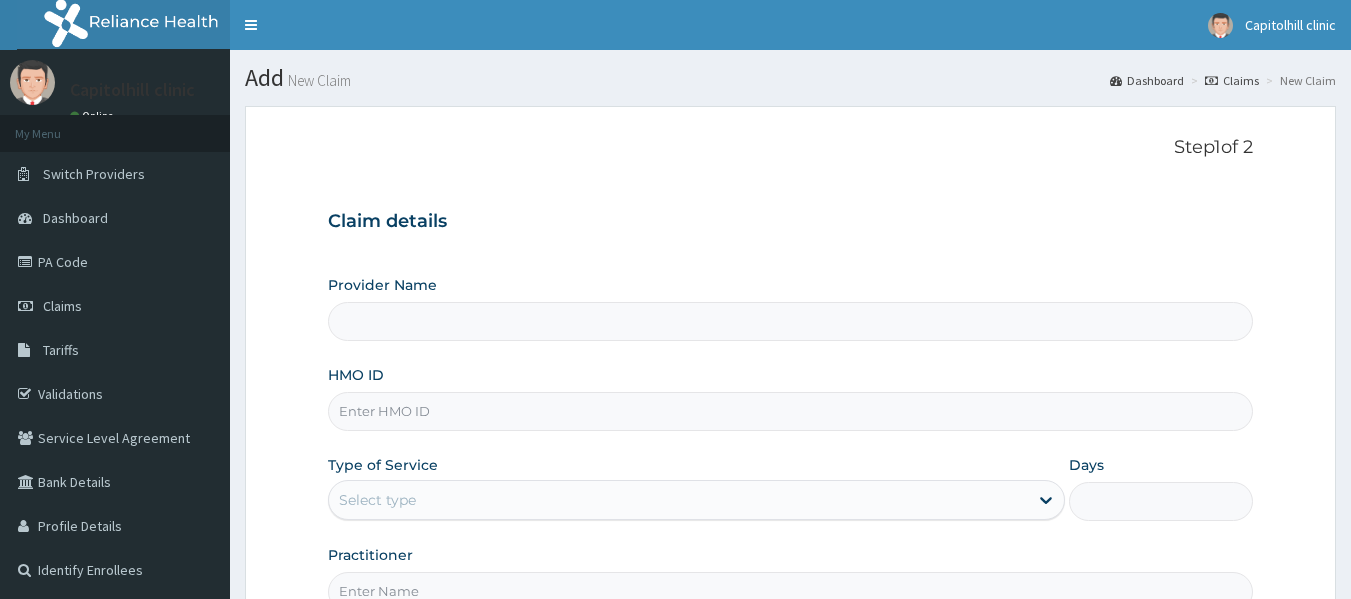 scroll, scrollTop: 0, scrollLeft: 0, axis: both 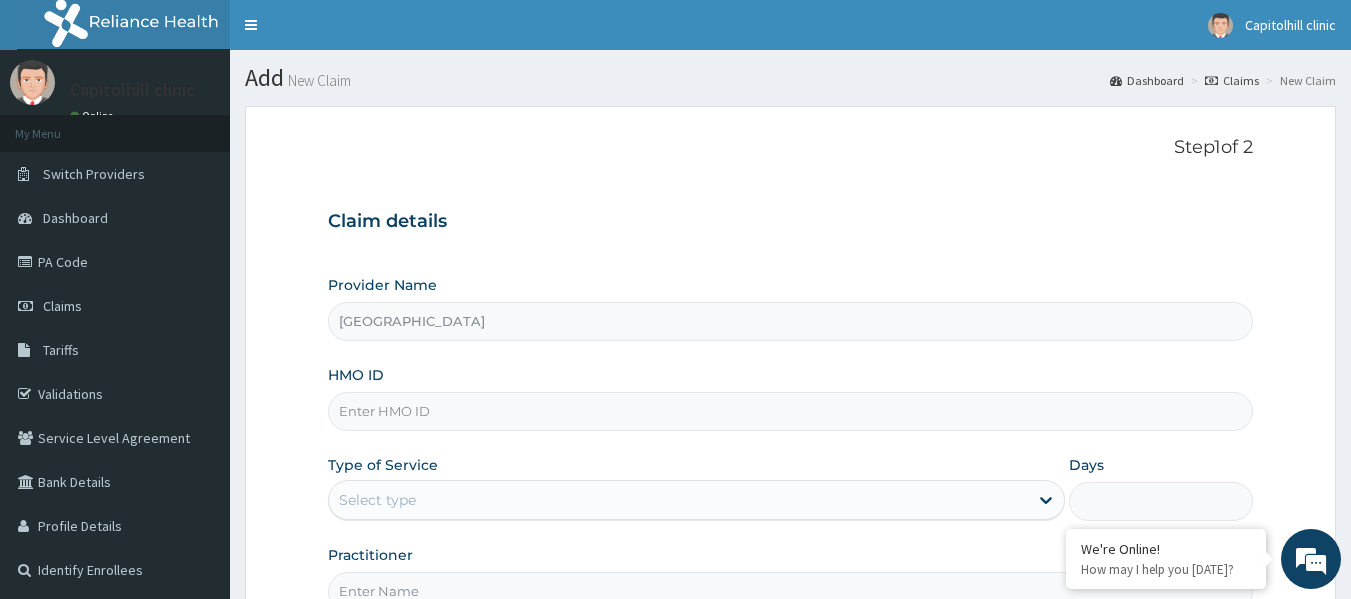 click on "HMO ID" at bounding box center (791, 411) 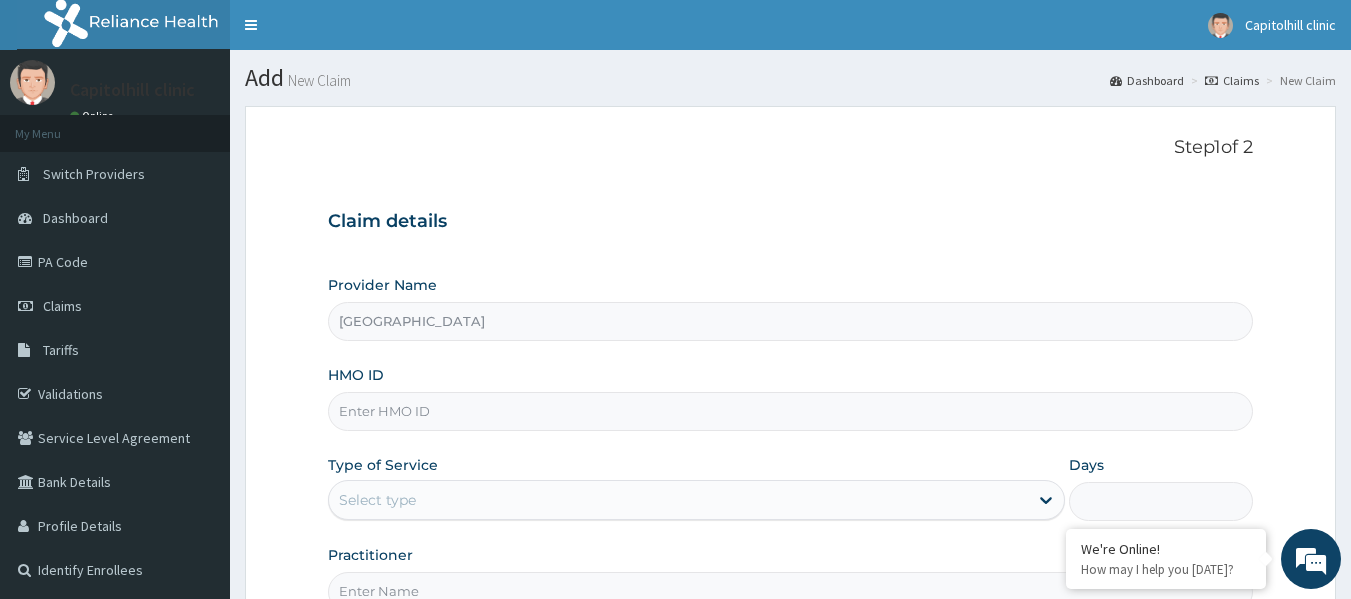 scroll, scrollTop: 0, scrollLeft: 0, axis: both 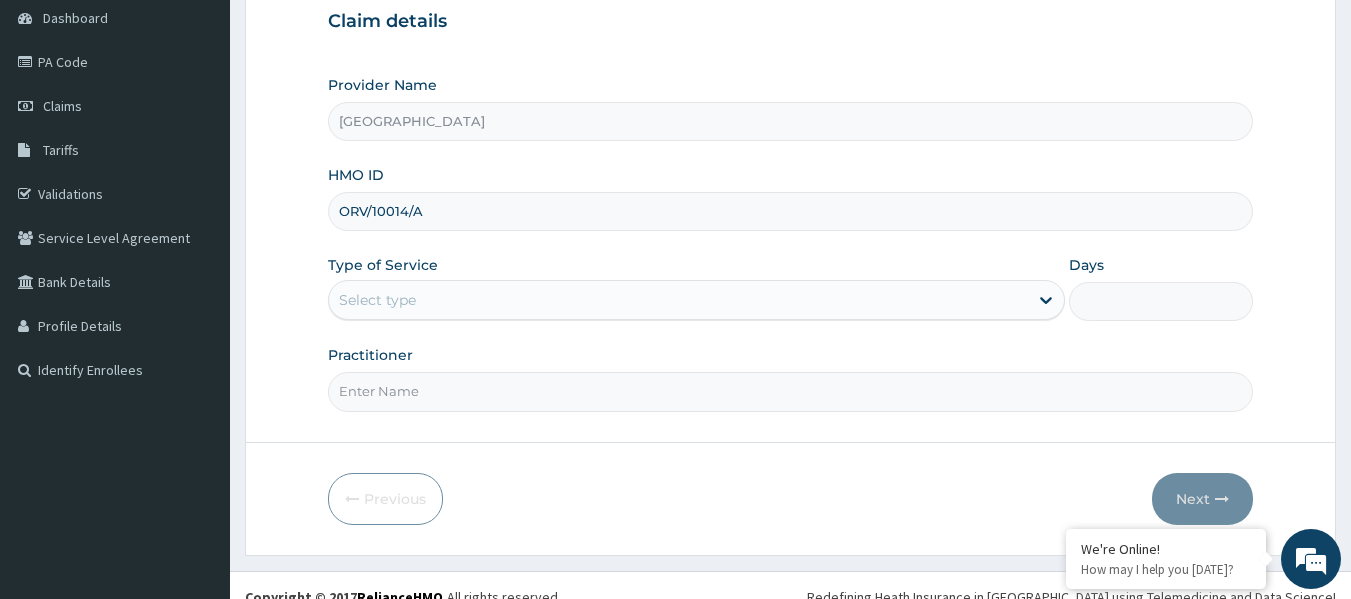 type on "ORV/10014/A" 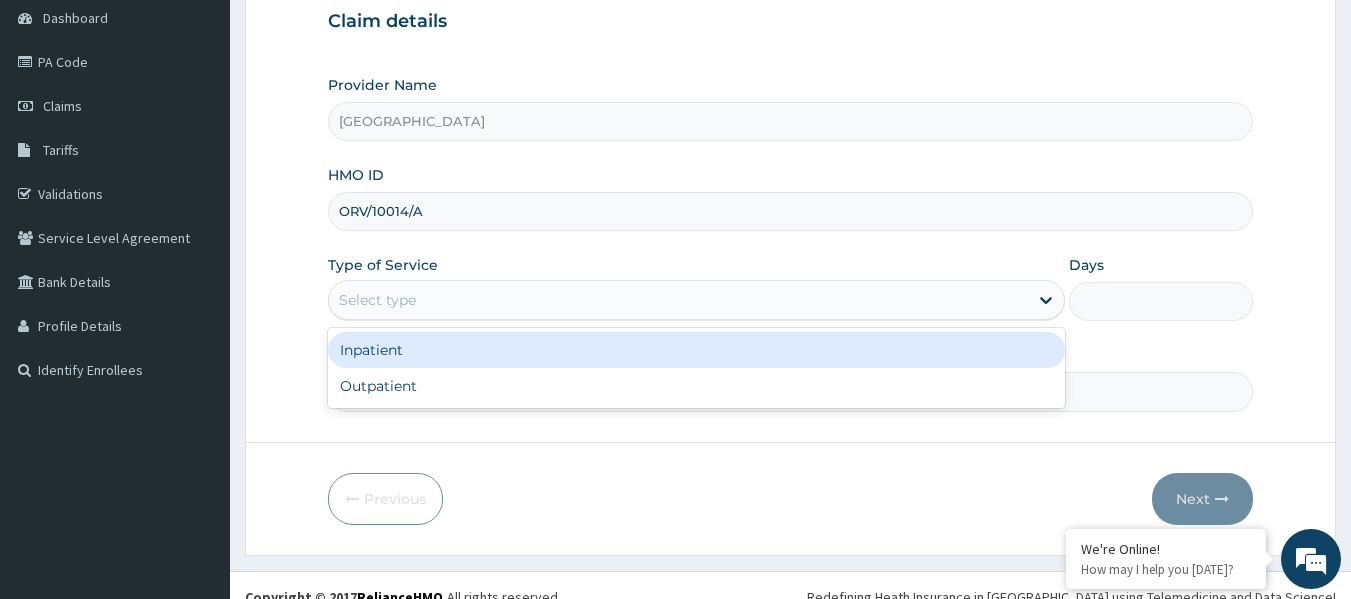click on "Select type" at bounding box center [678, 300] 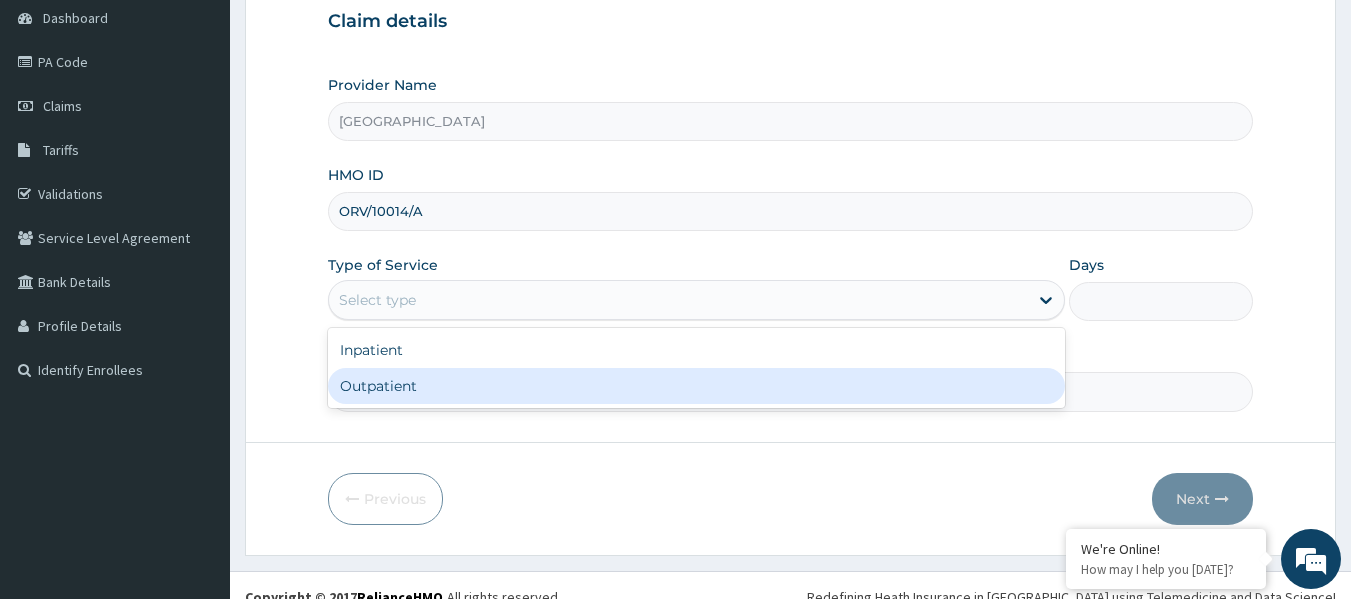 click on "Outpatient" at bounding box center [696, 386] 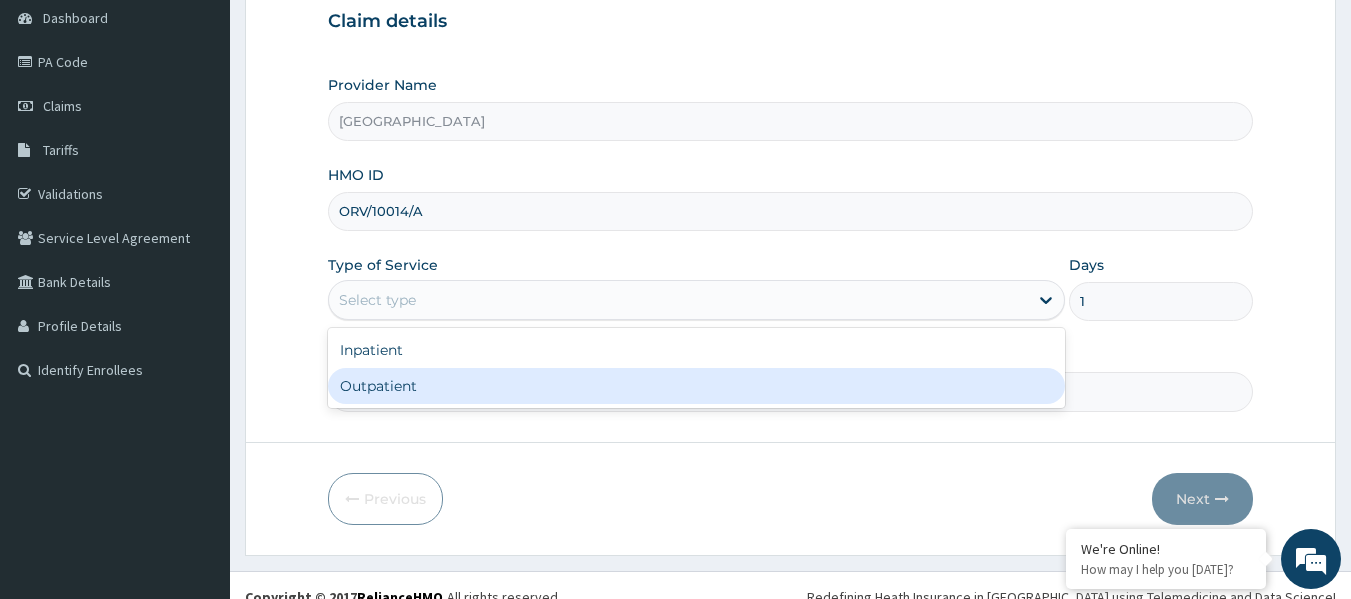 click on "Practitioner" at bounding box center (791, 391) 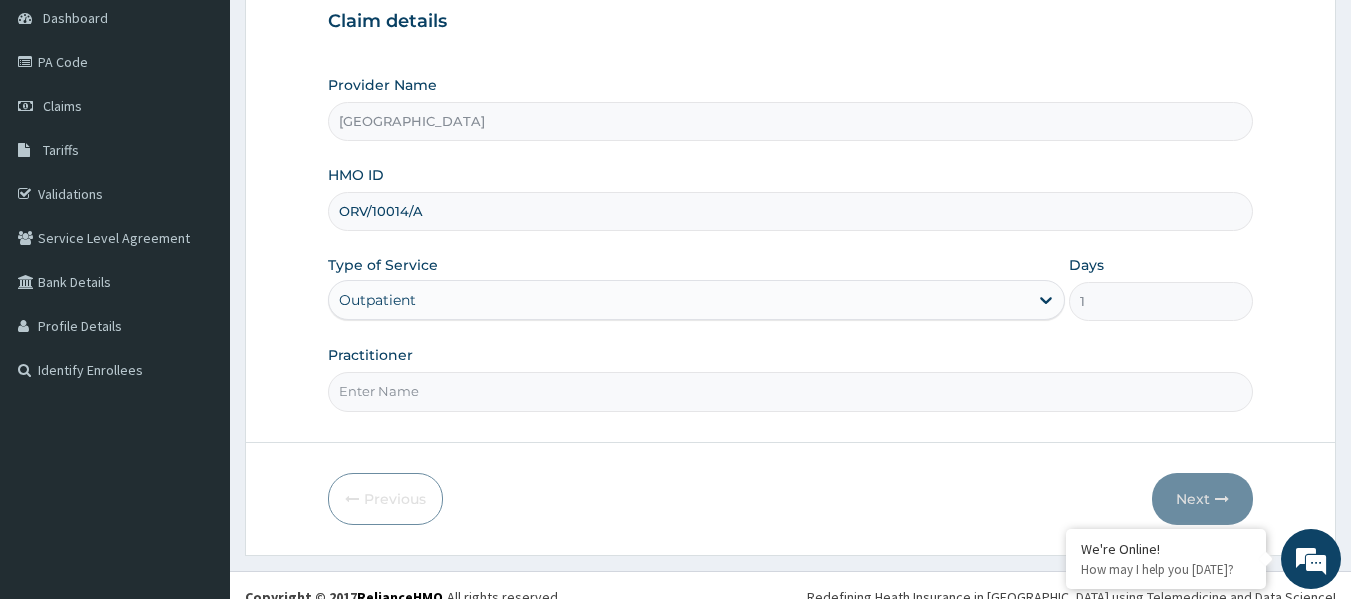 click on "Practitioner" at bounding box center (791, 391) 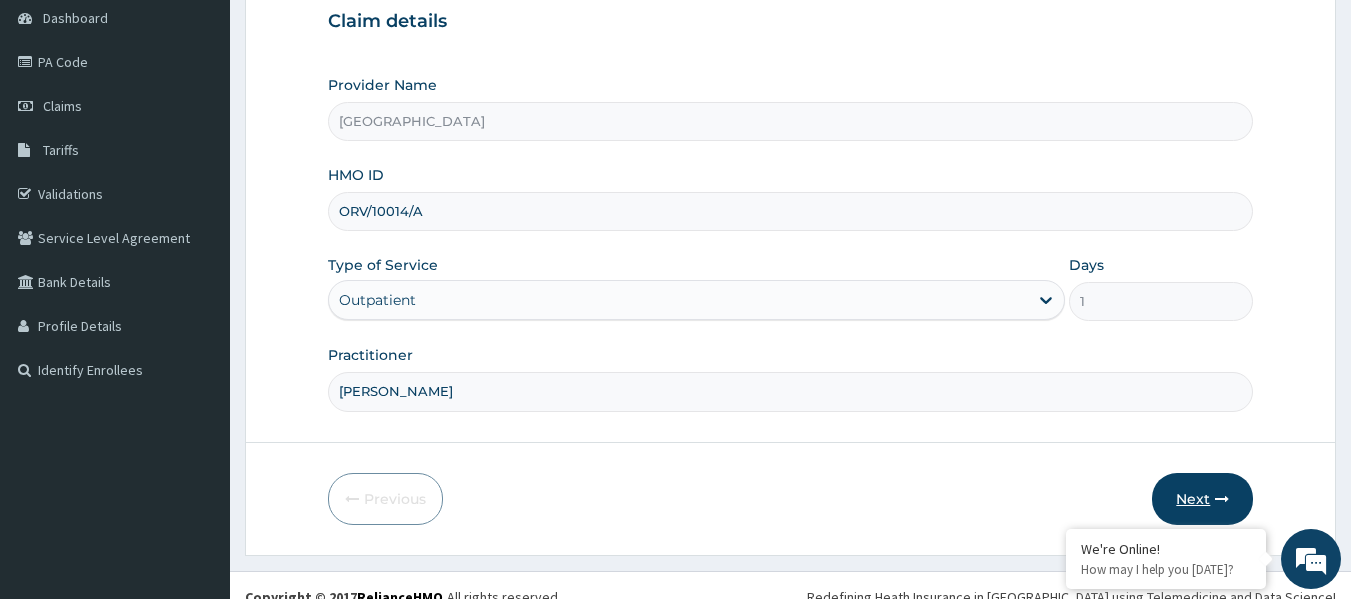 type on "CYNTHIA ODUBOME" 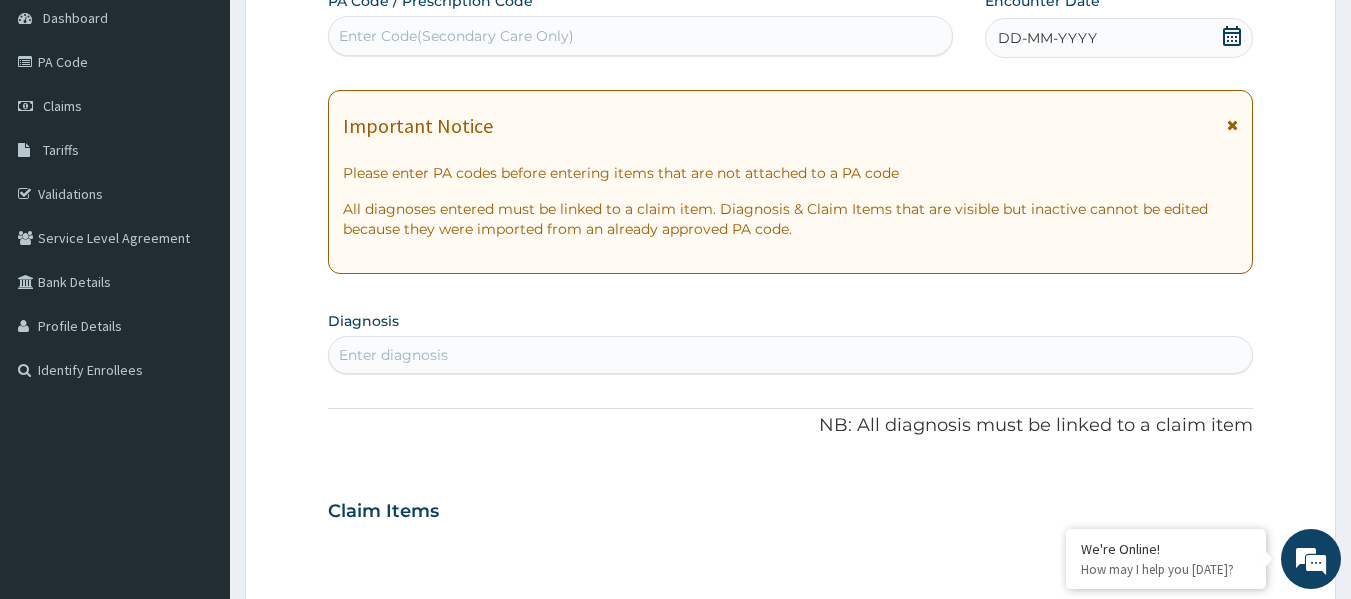 click 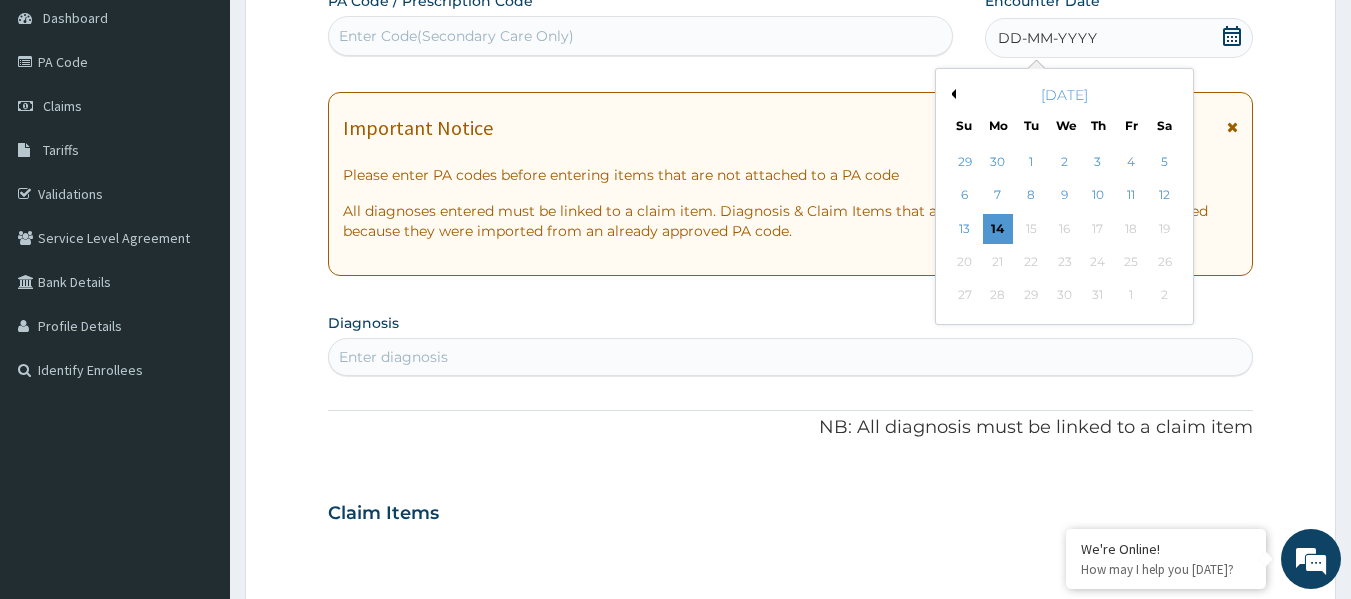 click on "Previous Month" at bounding box center [951, 94] 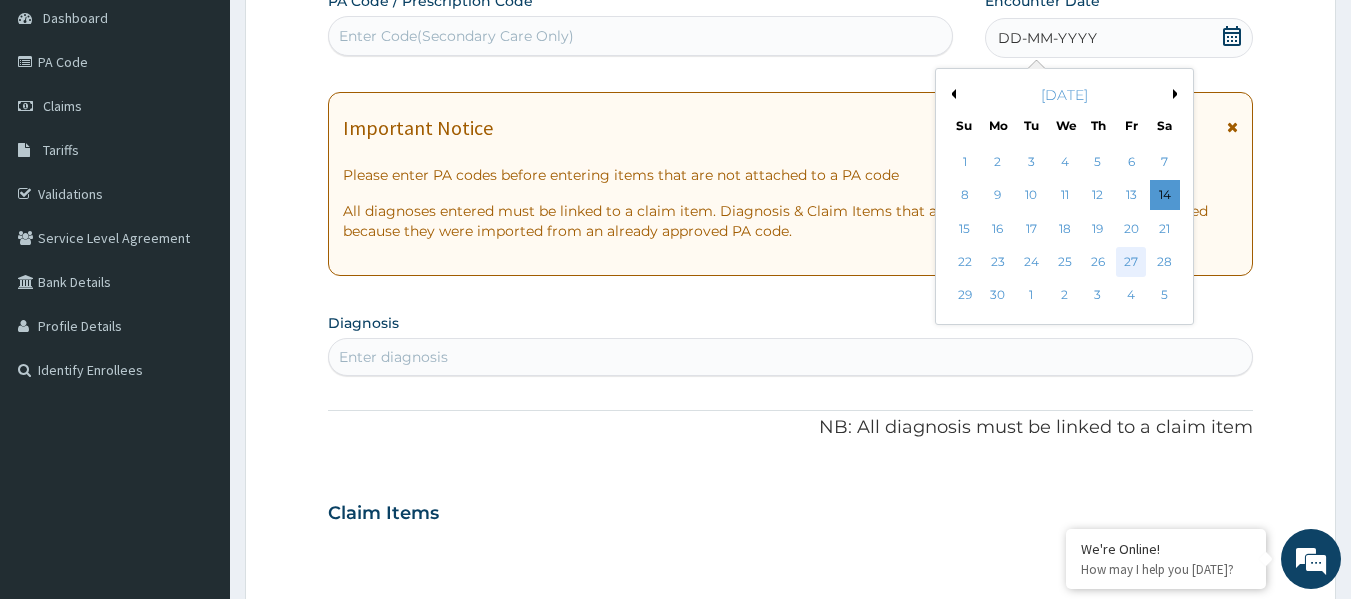 click on "27" at bounding box center (1131, 262) 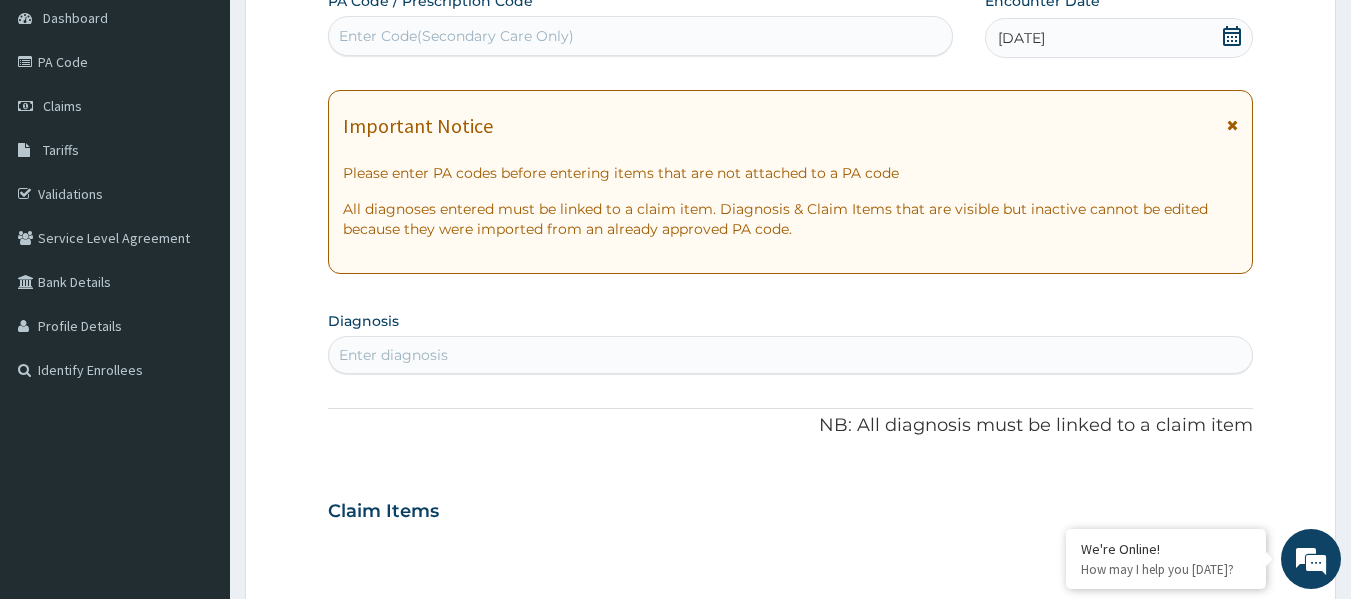 click on "Enter Code(Secondary Care Only)" at bounding box center (641, 36) 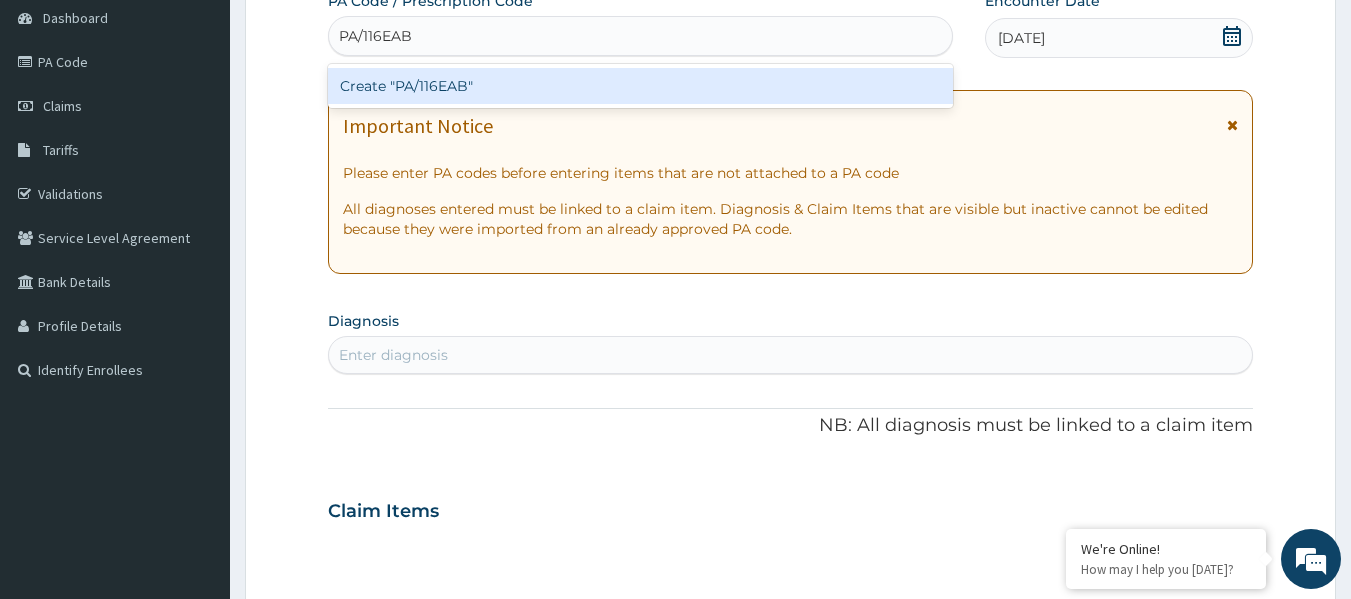 click on "Create "PA/116EAB"" at bounding box center [641, 86] 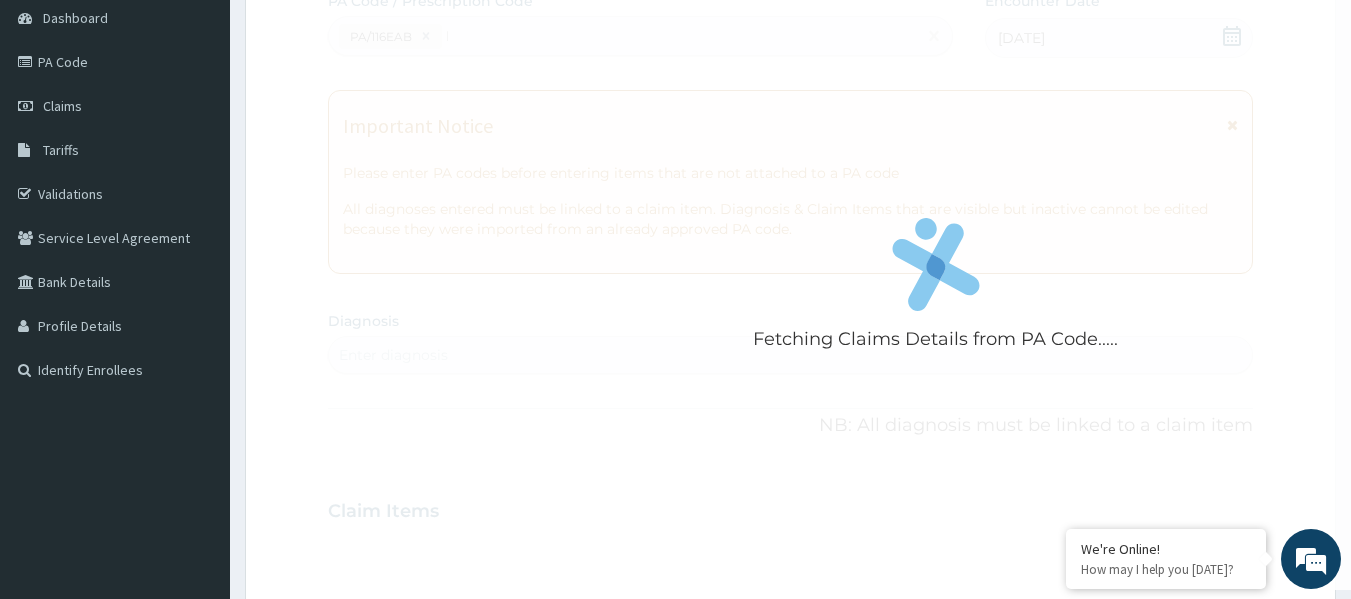 type 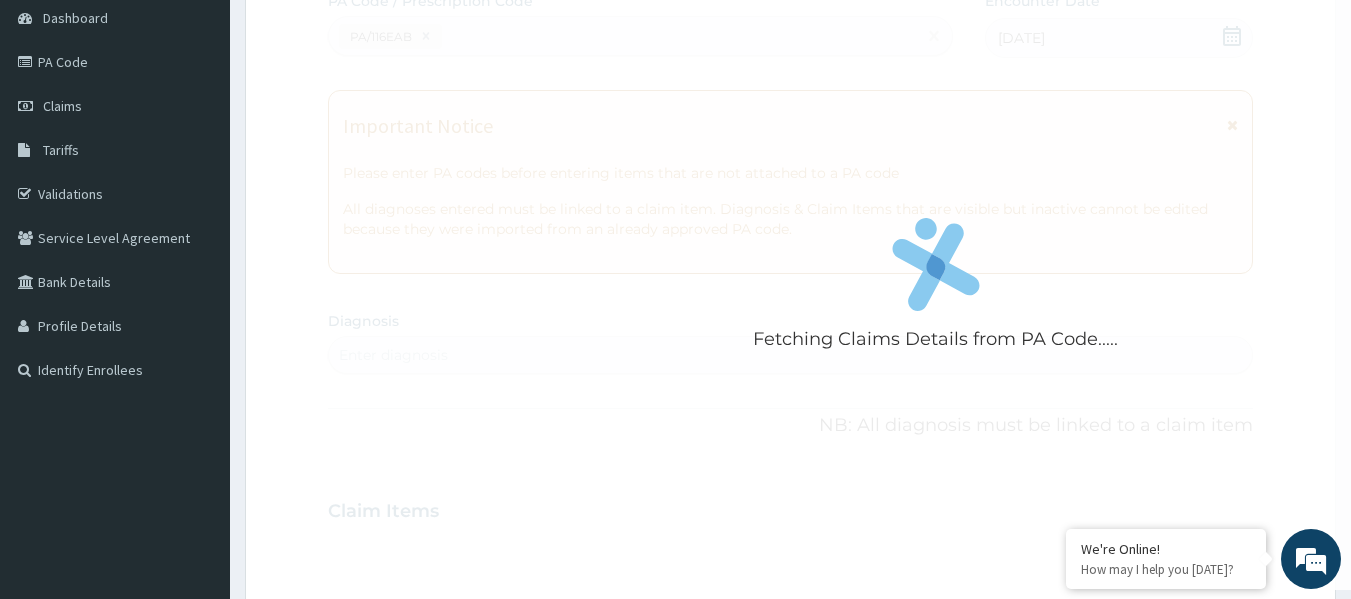 click on "Fetching Claims Details from PA Code....." at bounding box center [936, 290] 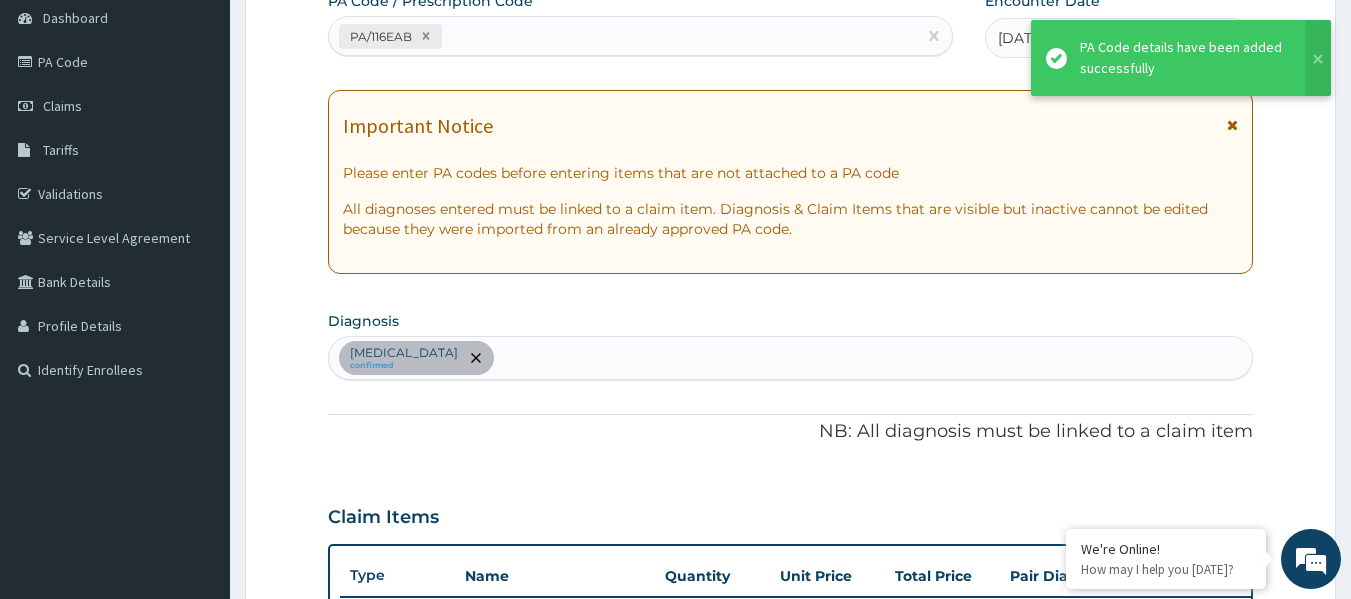 scroll, scrollTop: 740, scrollLeft: 0, axis: vertical 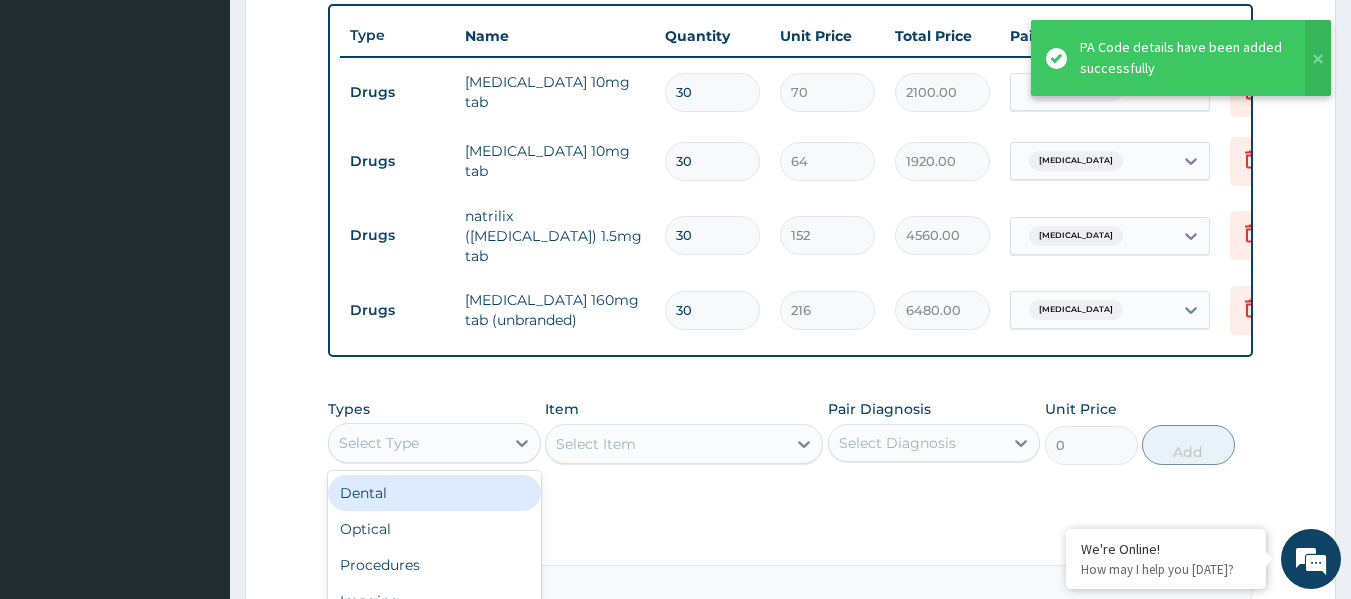 click on "Select Type" at bounding box center (416, 443) 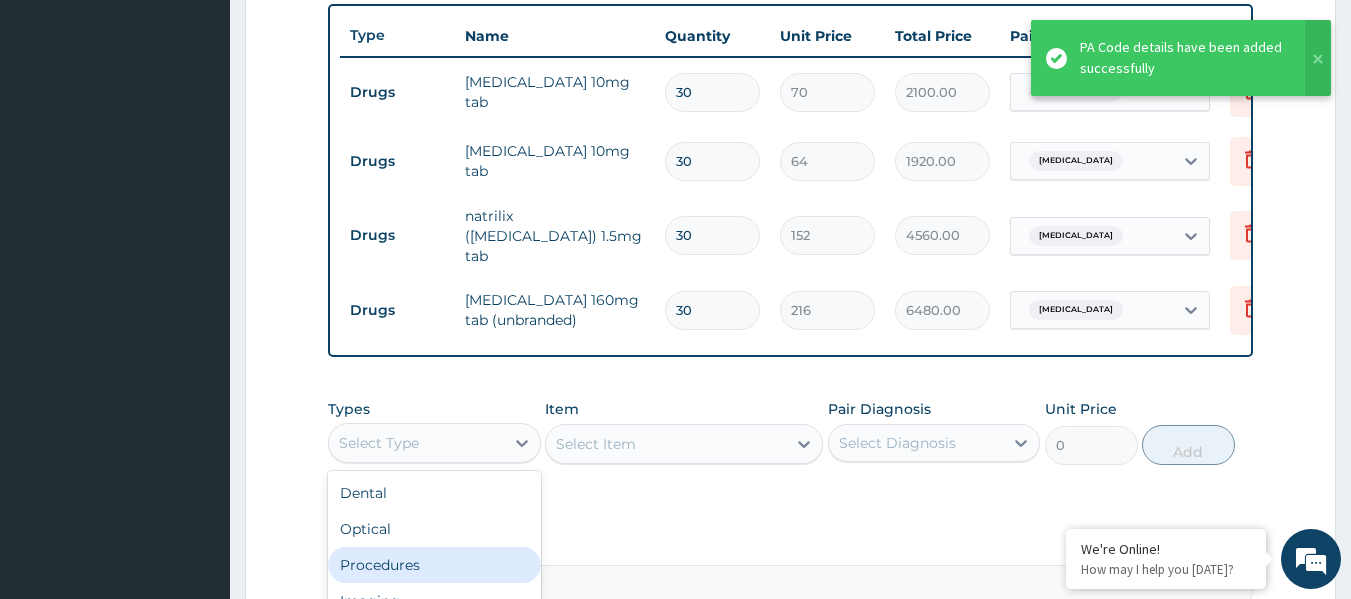 click on "Procedures" at bounding box center (434, 565) 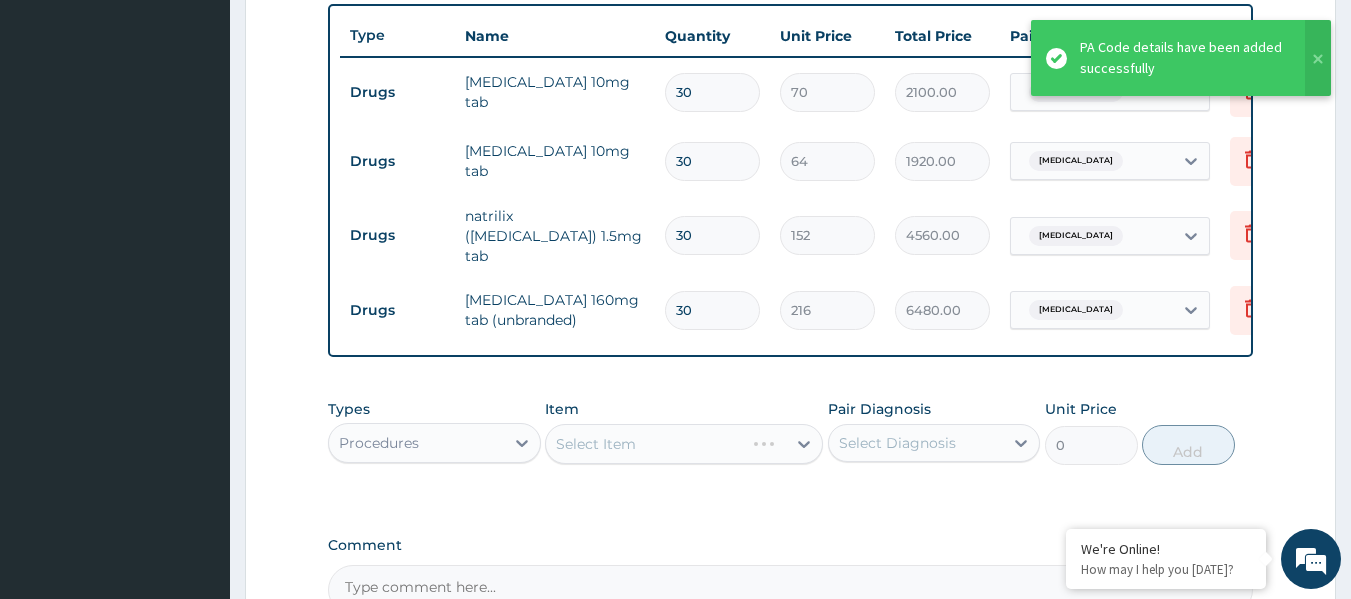 click on "Select Item" at bounding box center (684, 444) 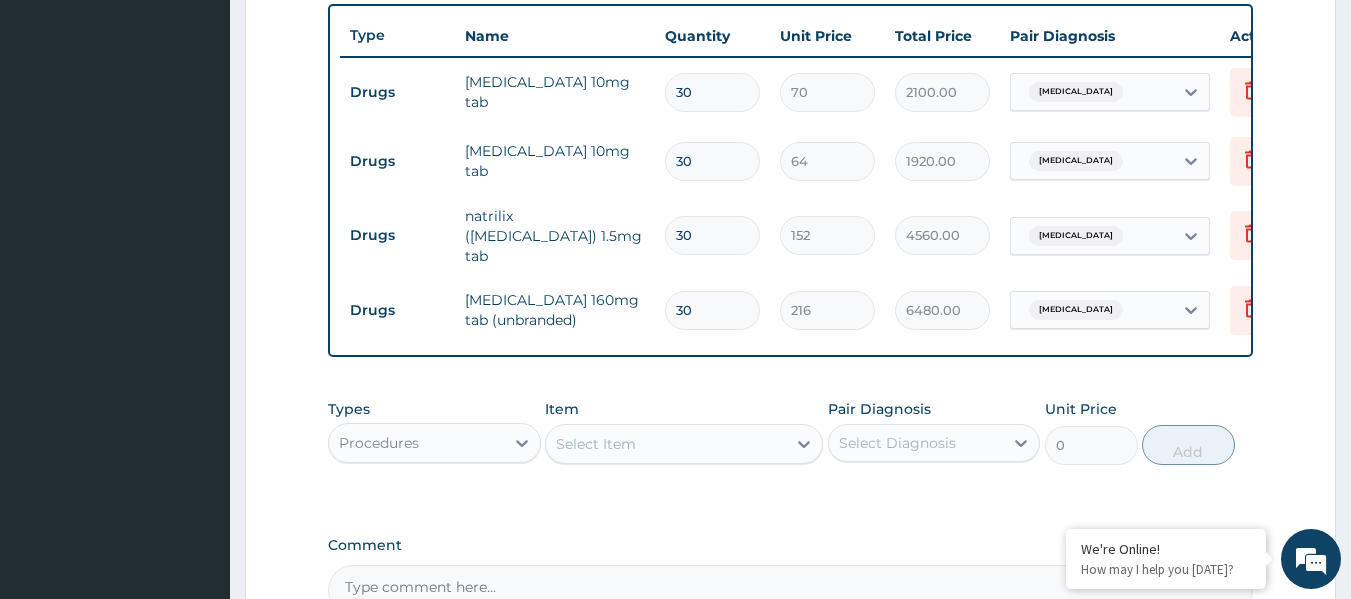 click on "Select Item" at bounding box center [666, 444] 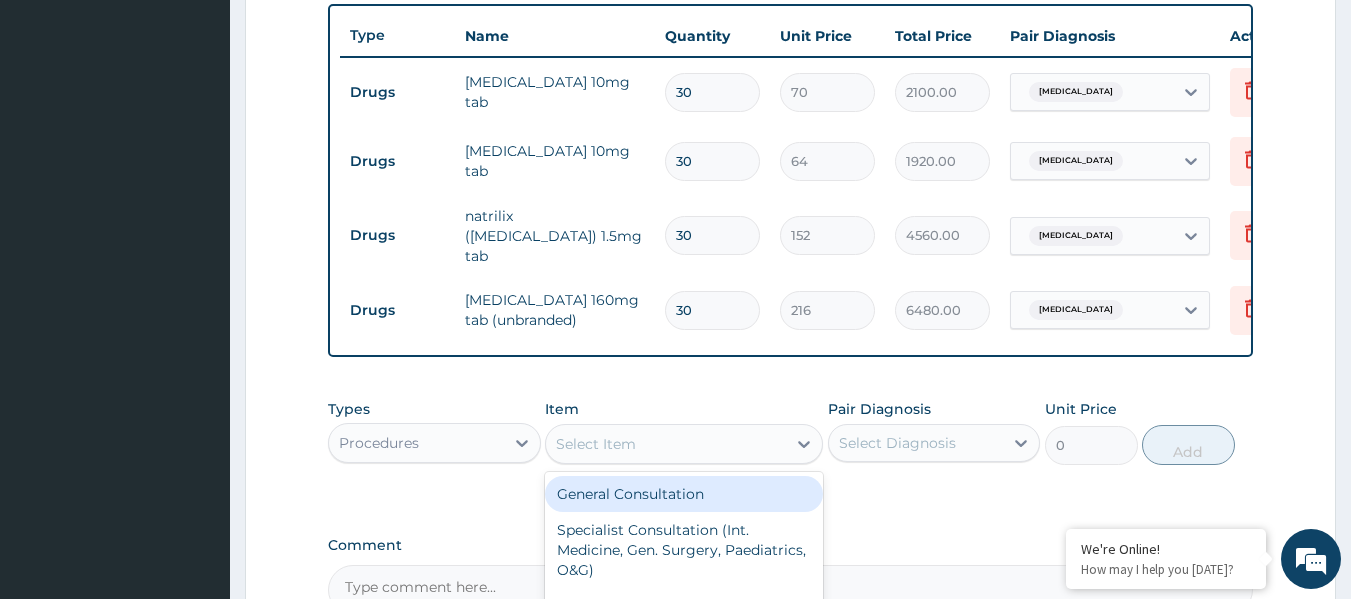 click on "General Consultation" at bounding box center [684, 494] 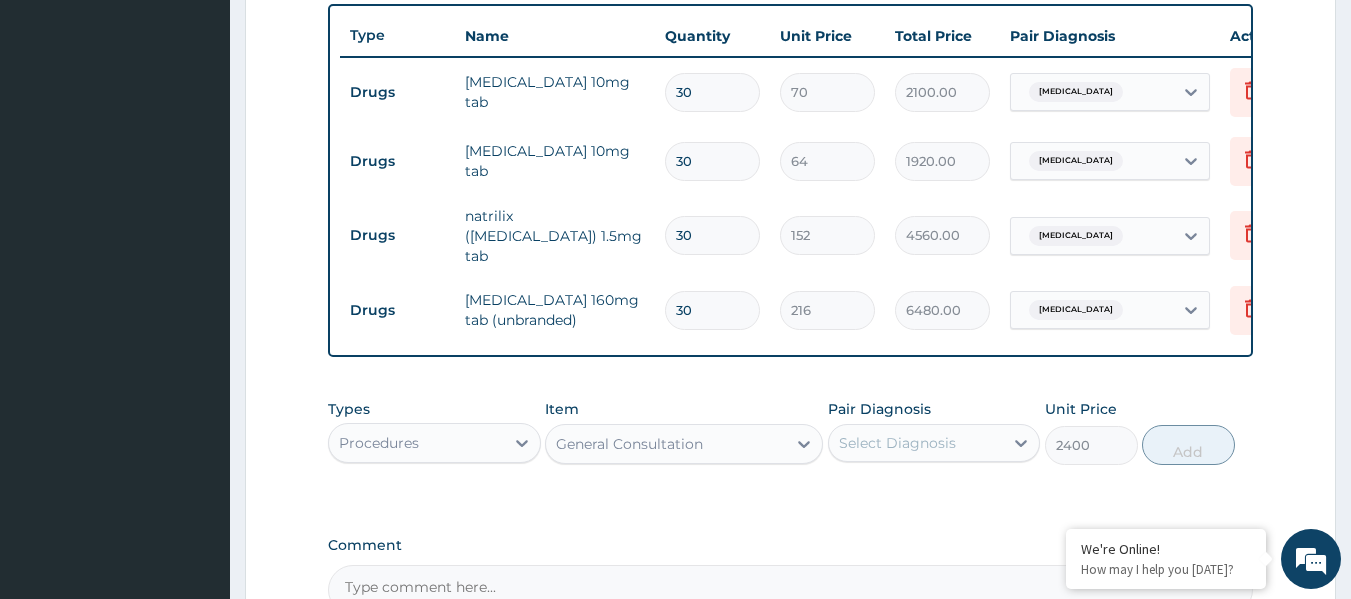 click on "Select Diagnosis" at bounding box center (916, 443) 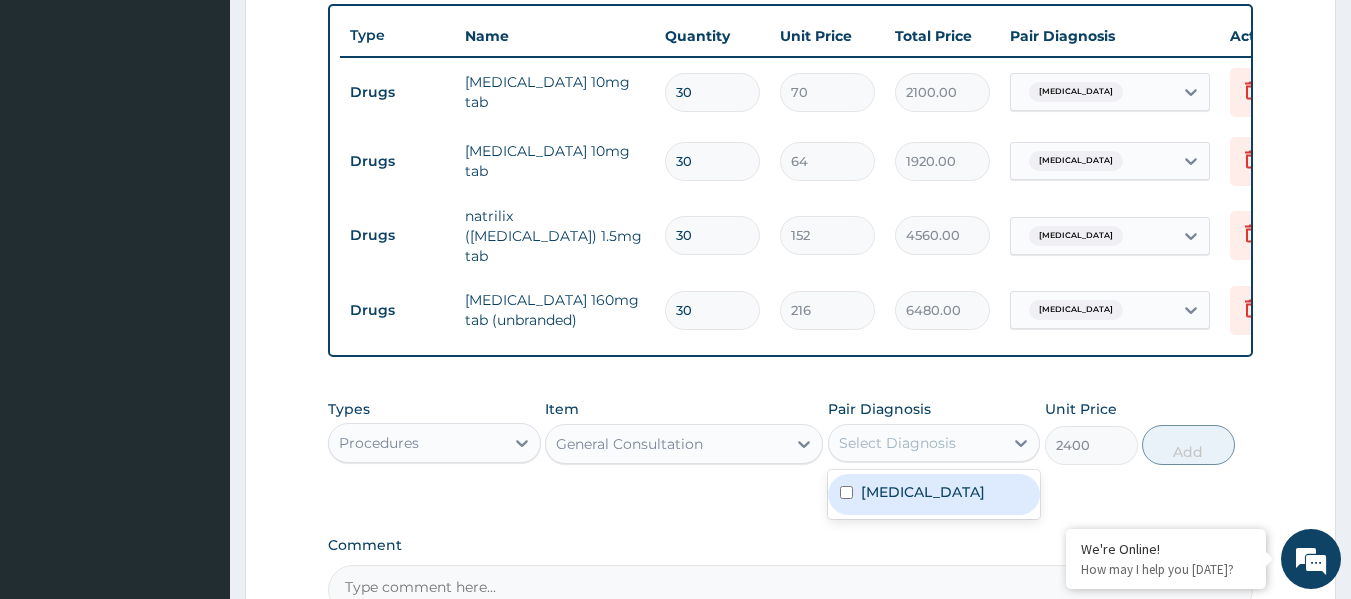 click on "Essential hypertension" at bounding box center [934, 494] 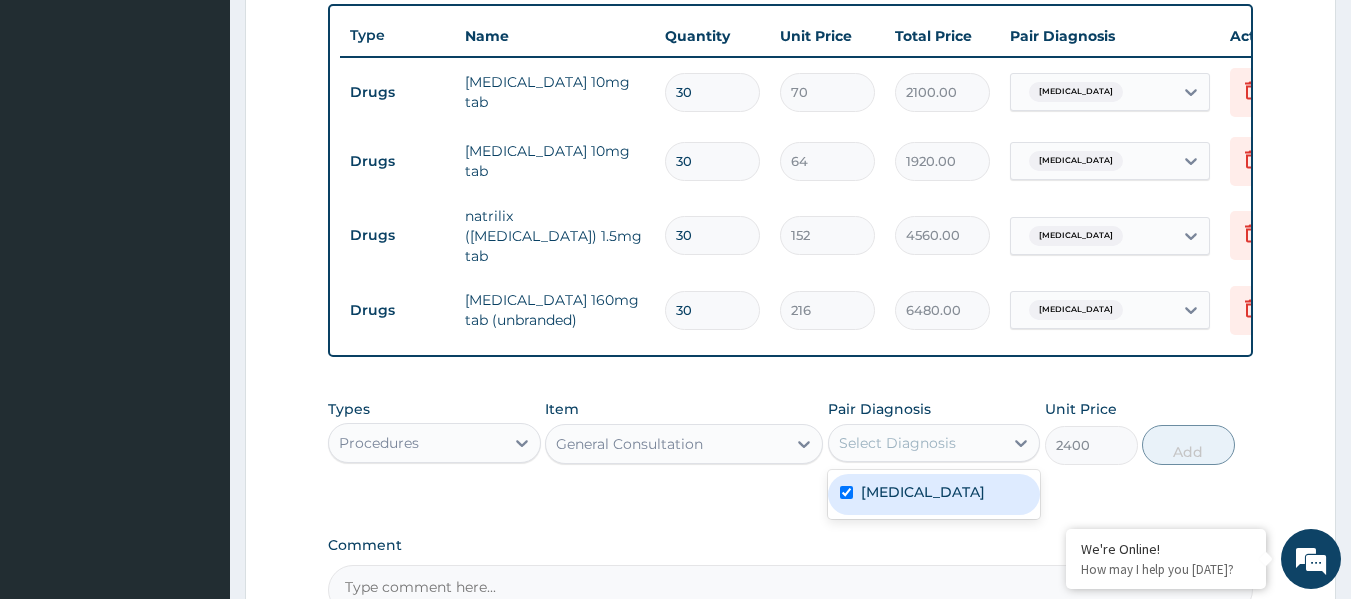 checkbox on "true" 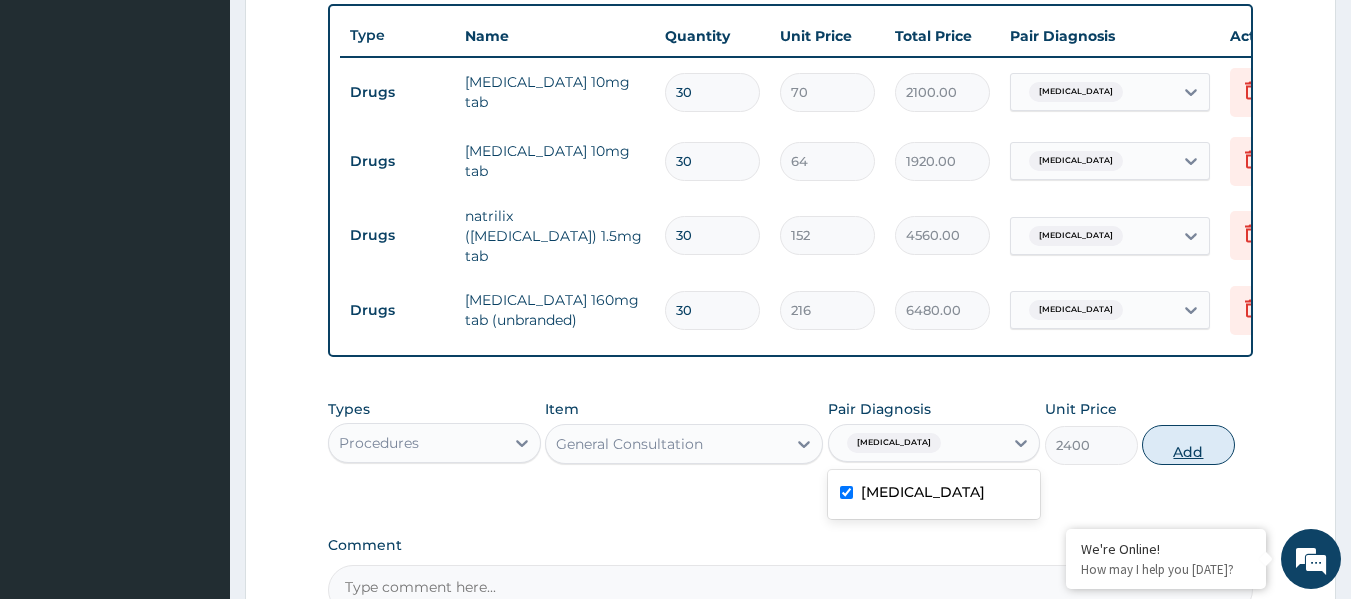 click on "Add" at bounding box center (1188, 445) 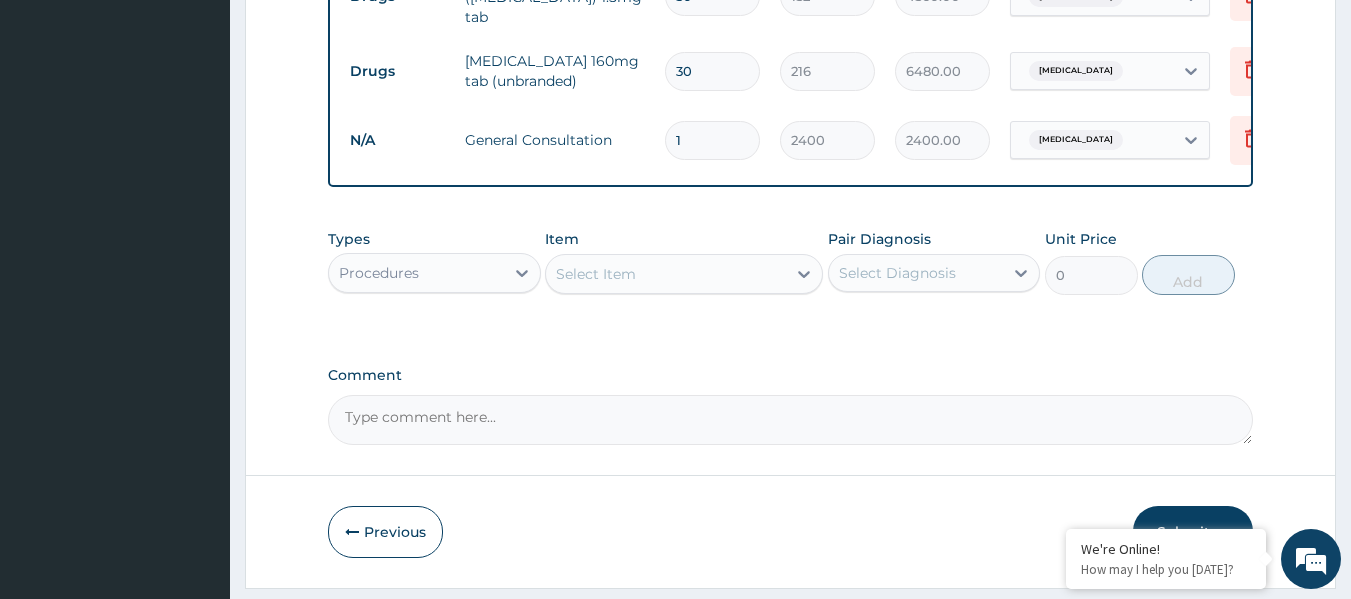 scroll, scrollTop: 1039, scrollLeft: 0, axis: vertical 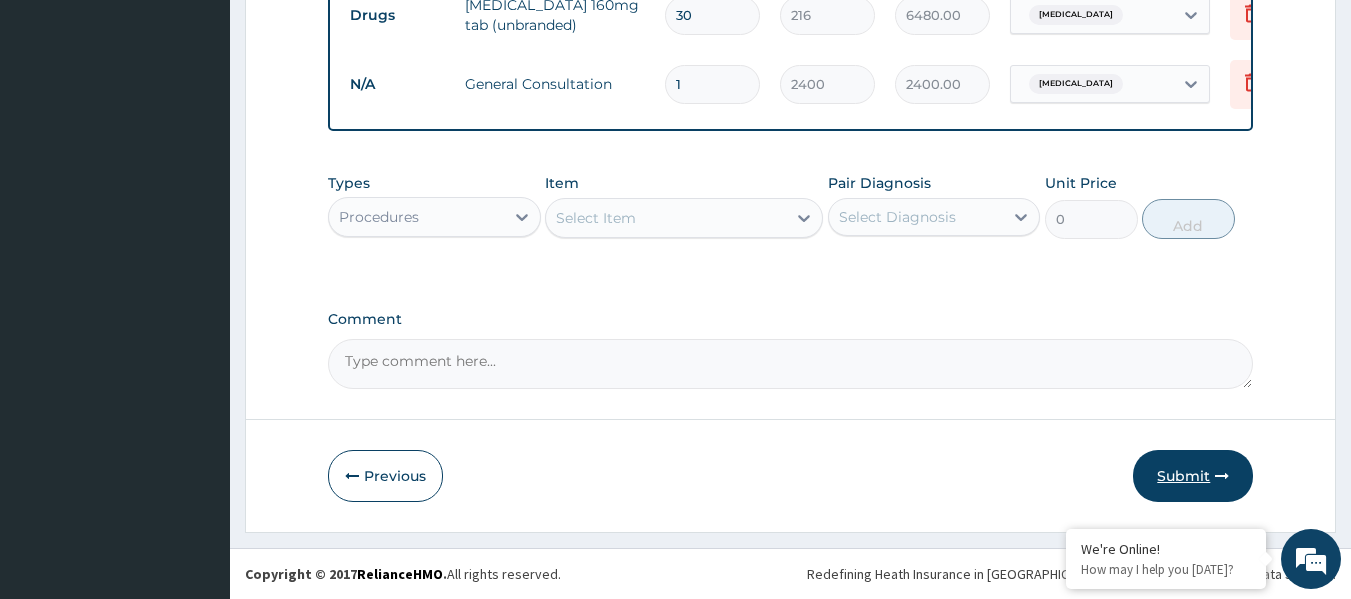 click on "Submit" at bounding box center [1193, 476] 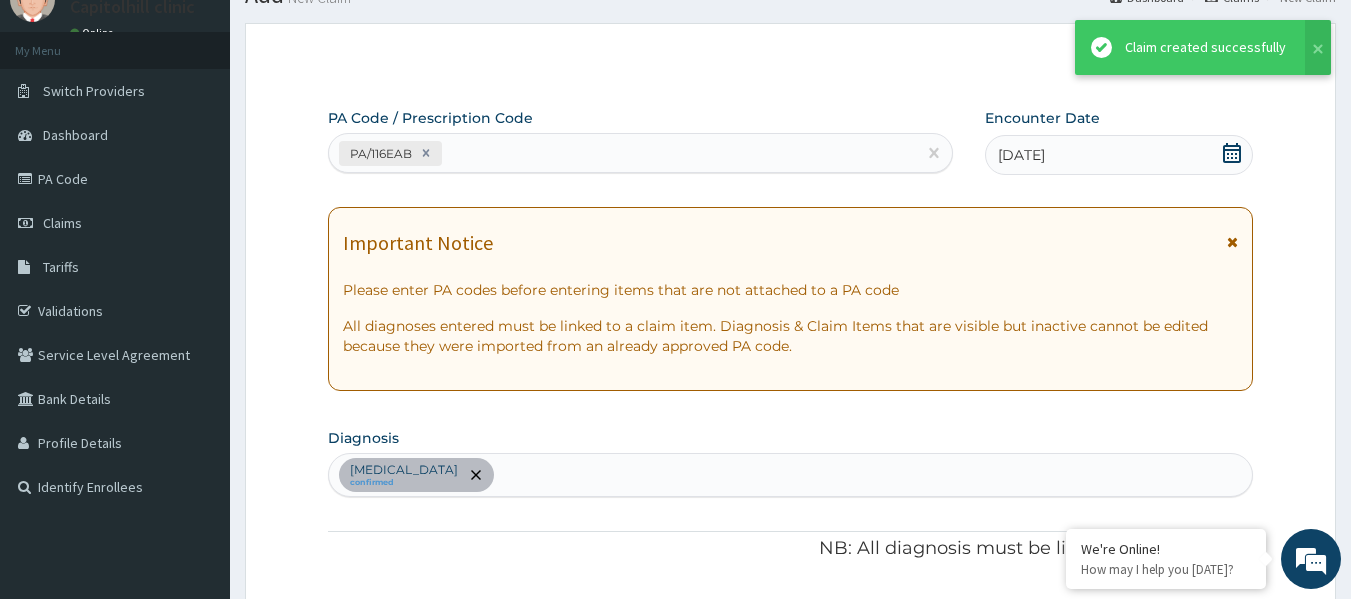 scroll, scrollTop: 1039, scrollLeft: 0, axis: vertical 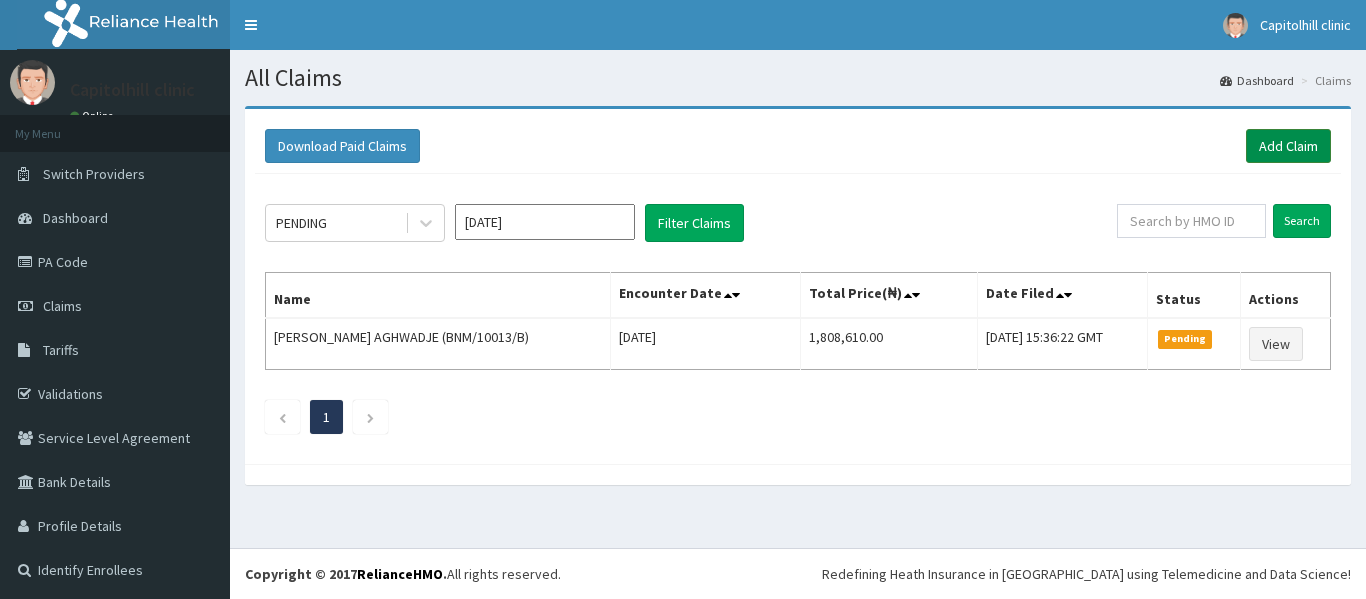 click on "Add Claim" at bounding box center (1288, 146) 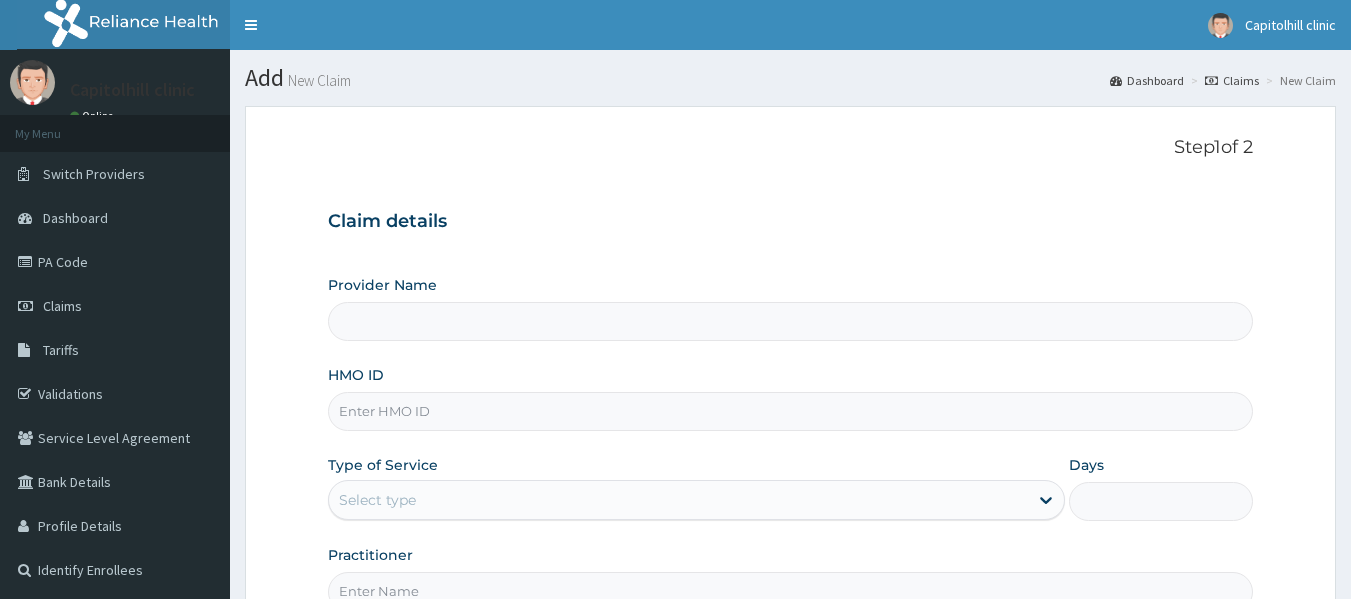 scroll, scrollTop: 0, scrollLeft: 0, axis: both 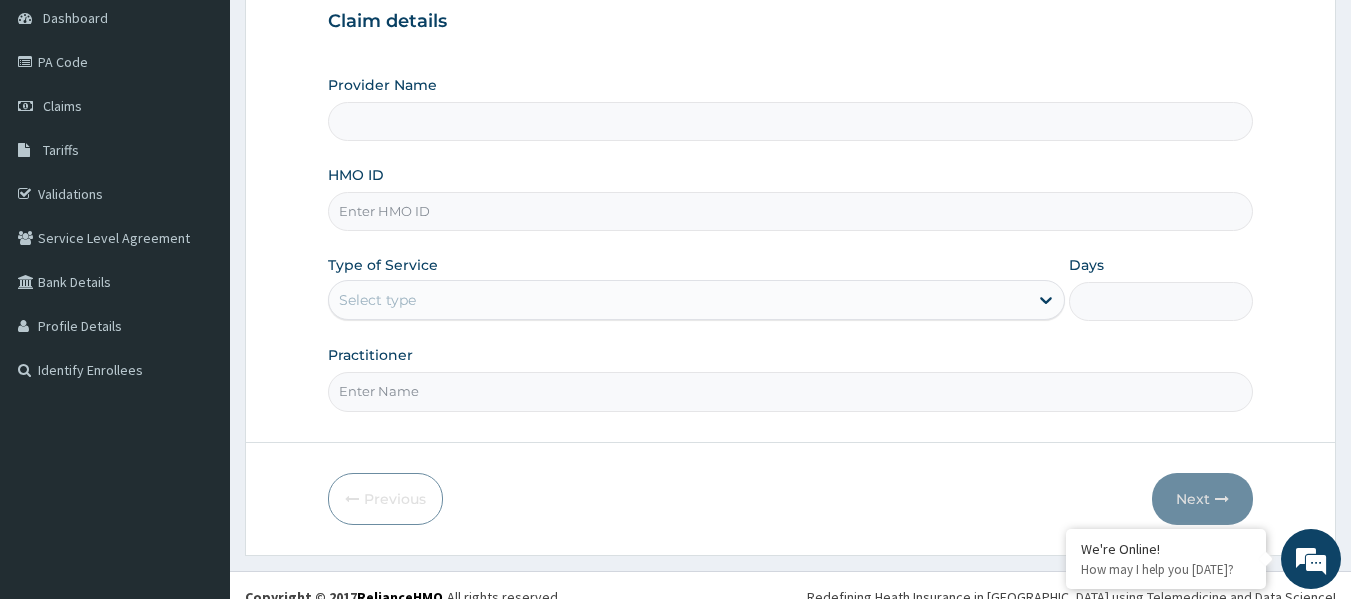 click on "HMO ID" at bounding box center (791, 211) 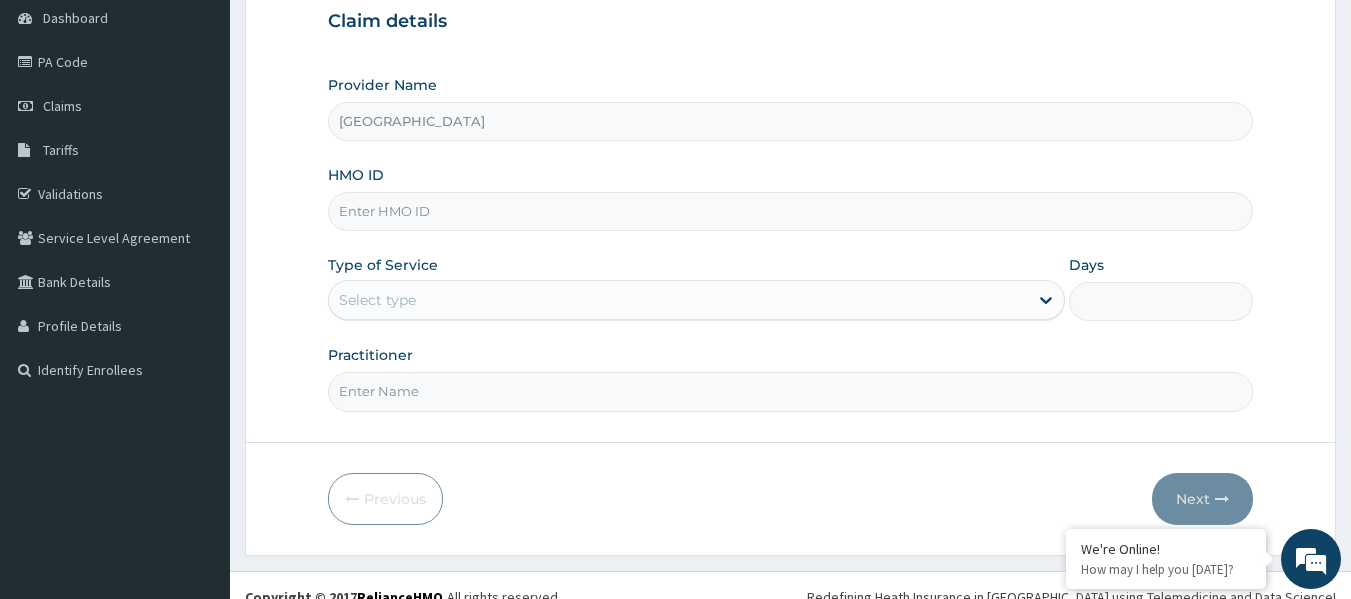 type on "[GEOGRAPHIC_DATA]" 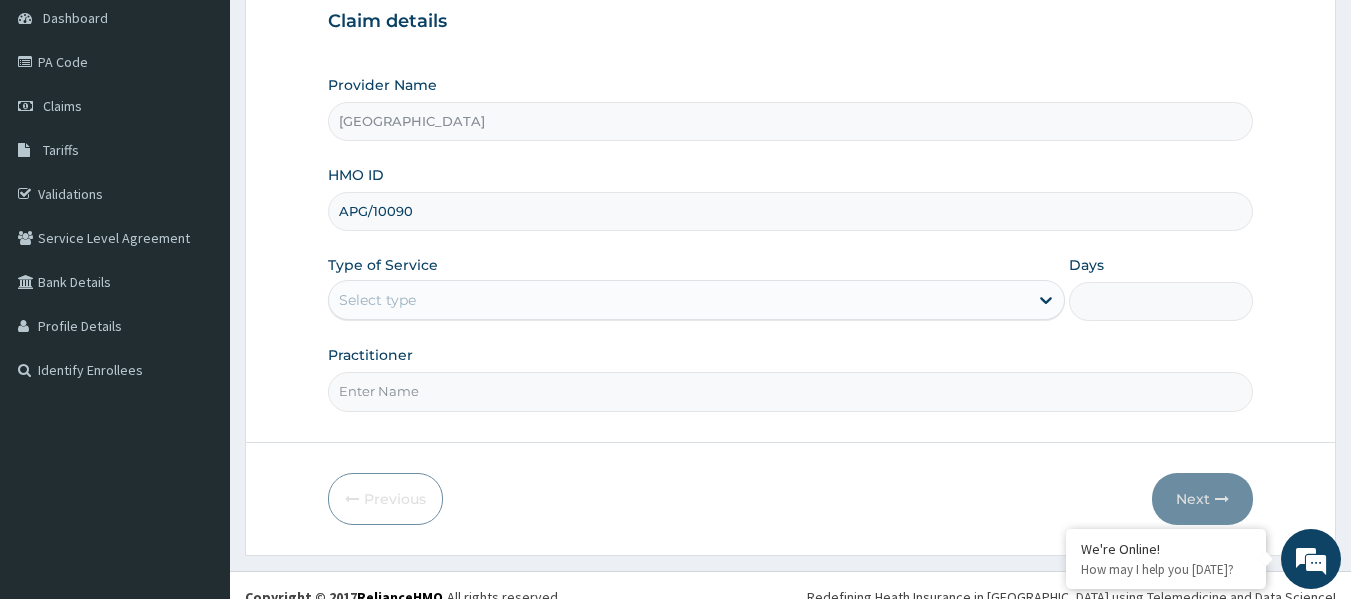 scroll, scrollTop: 0, scrollLeft: 0, axis: both 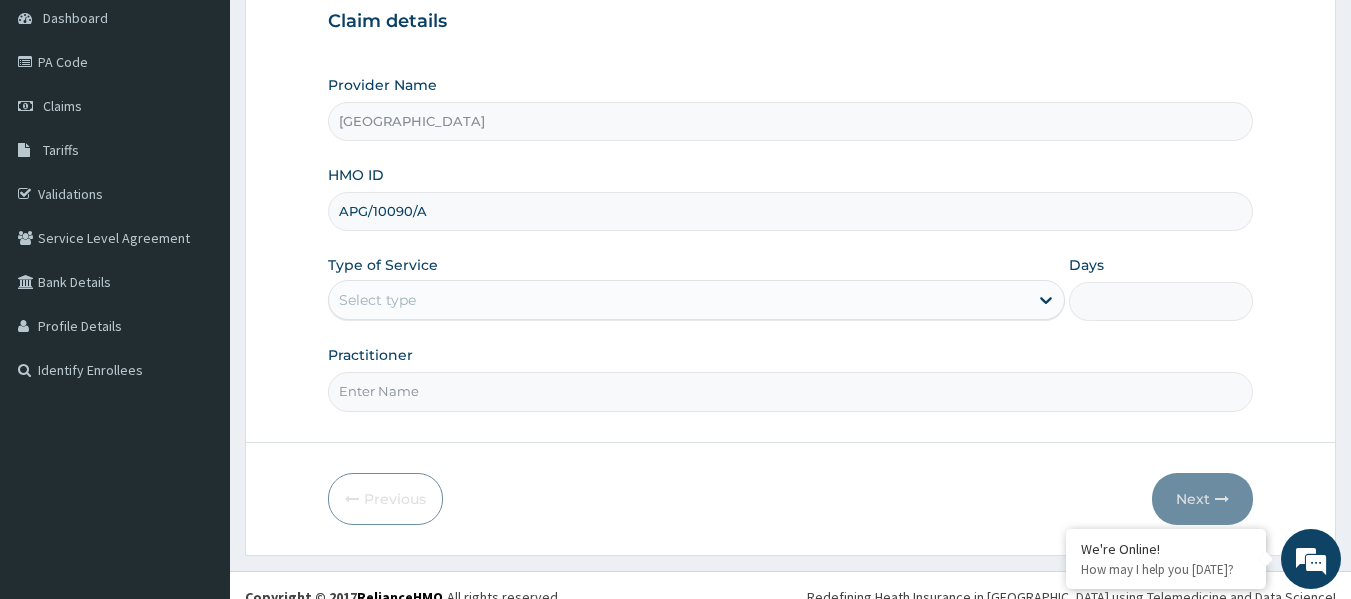type on "APG/10090/A" 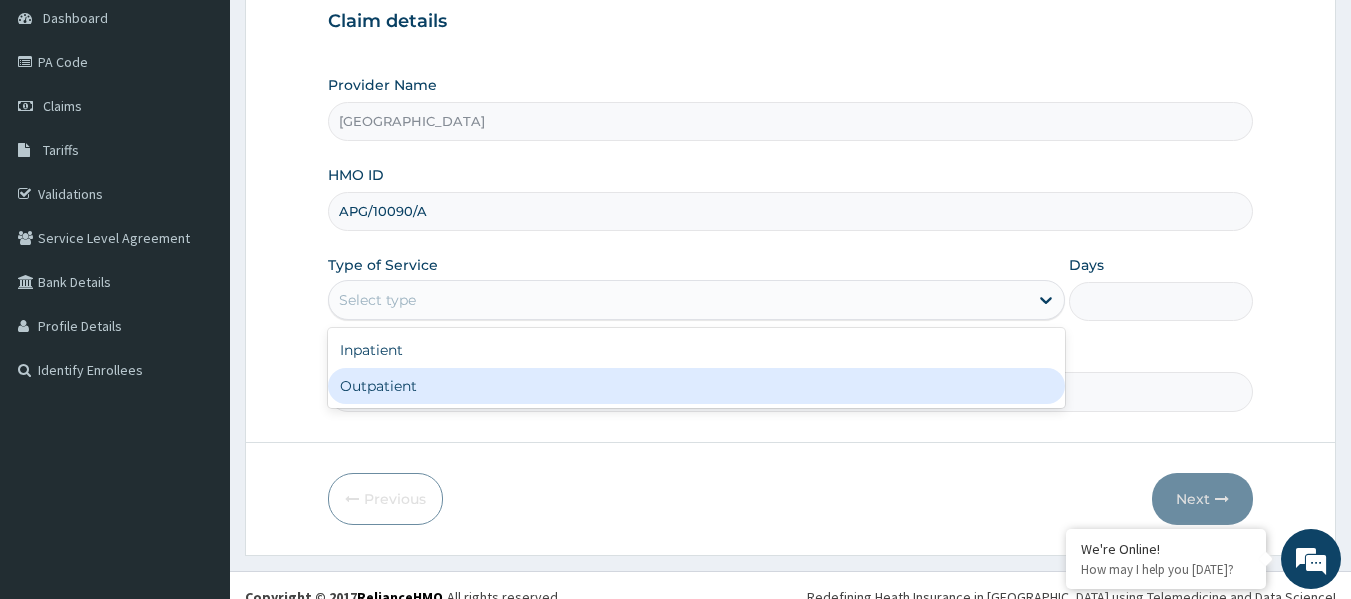 click on "Outpatient" at bounding box center [696, 386] 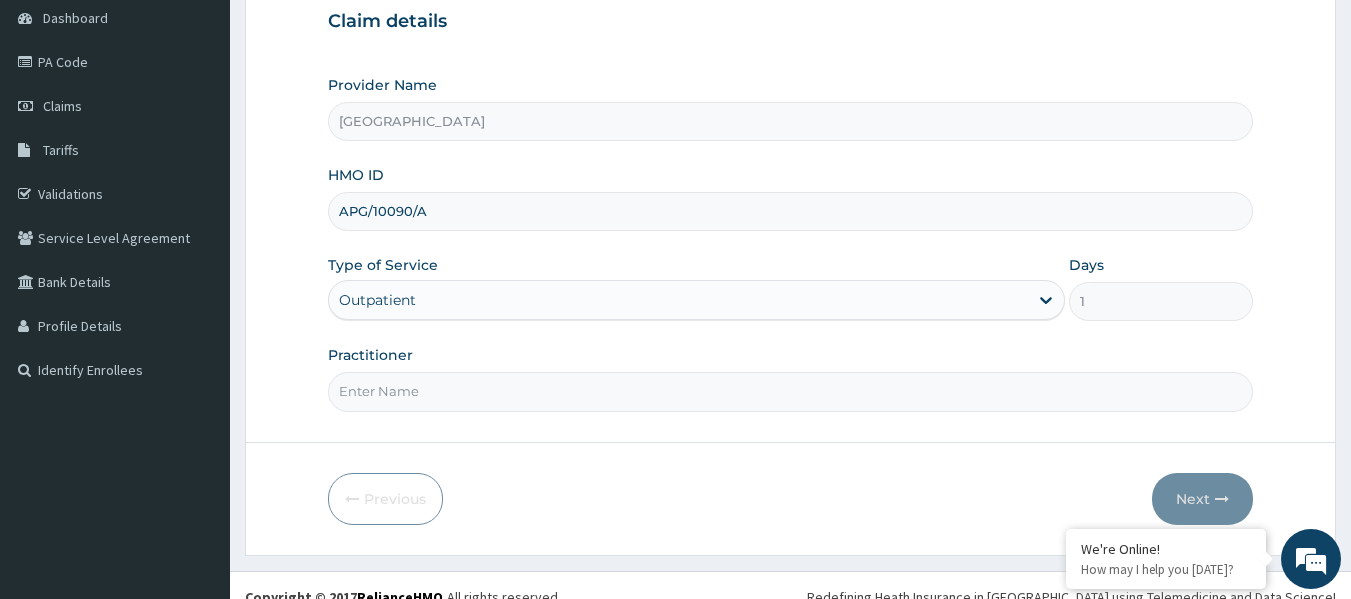 click on "Step  1  of 2 Claim details Provider Name CAPITOL HILL HOSPITAL HMO ID APG/10090/A Type of Service Outpatient Days 1 Practitioner     Previous   Next" at bounding box center (790, 230) 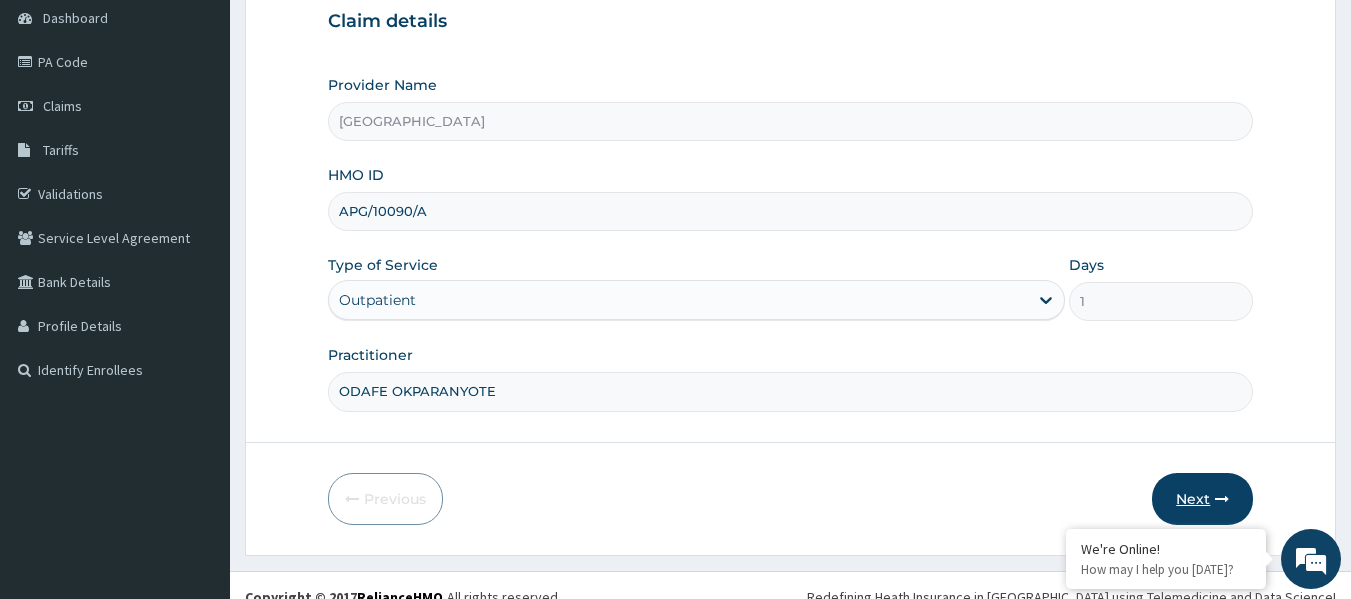 type on "ODAFE OKPARANYOTE" 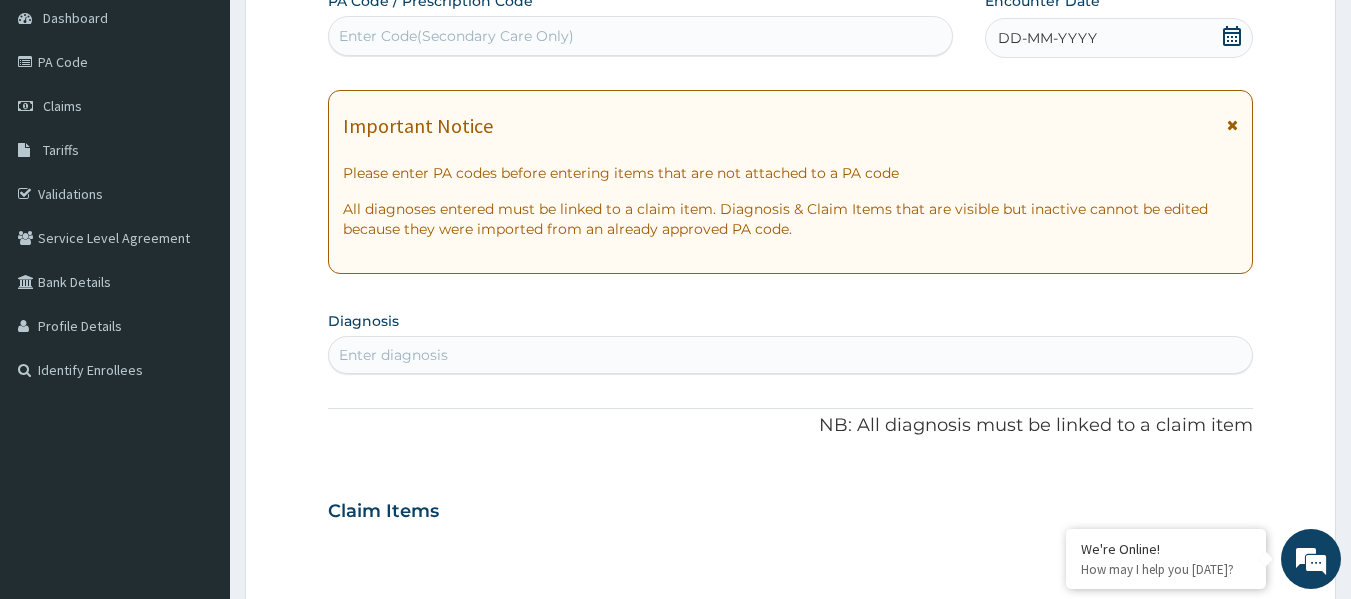 click 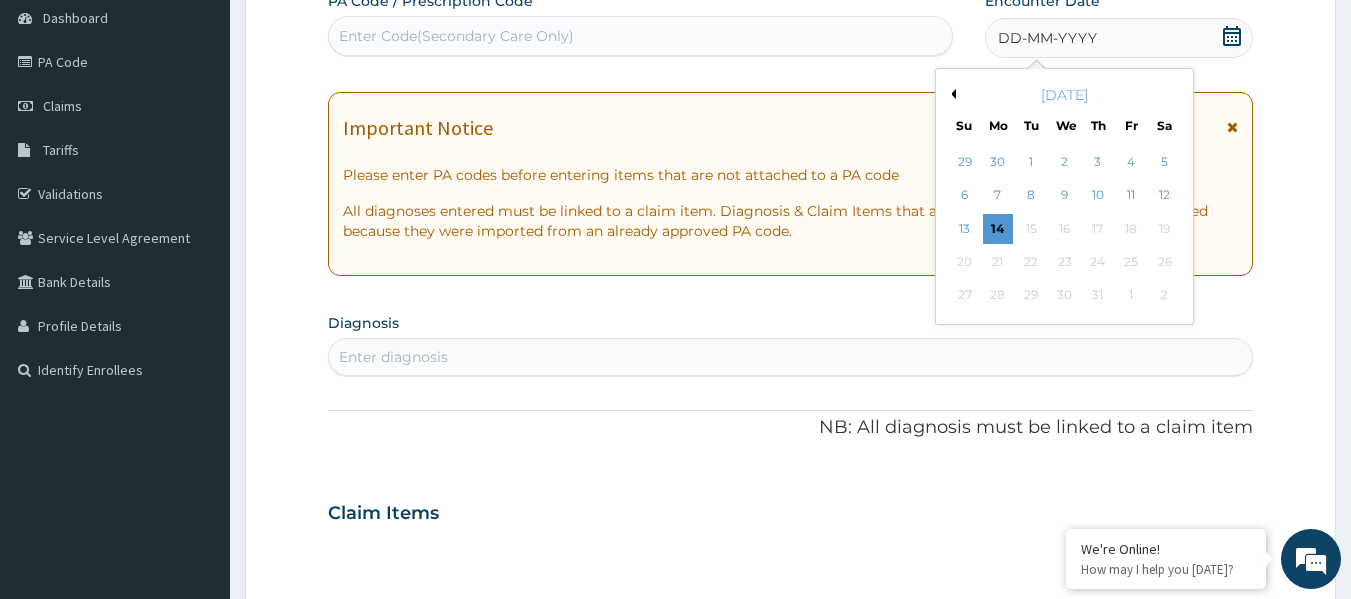 click on "July 2025" at bounding box center (1064, 95) 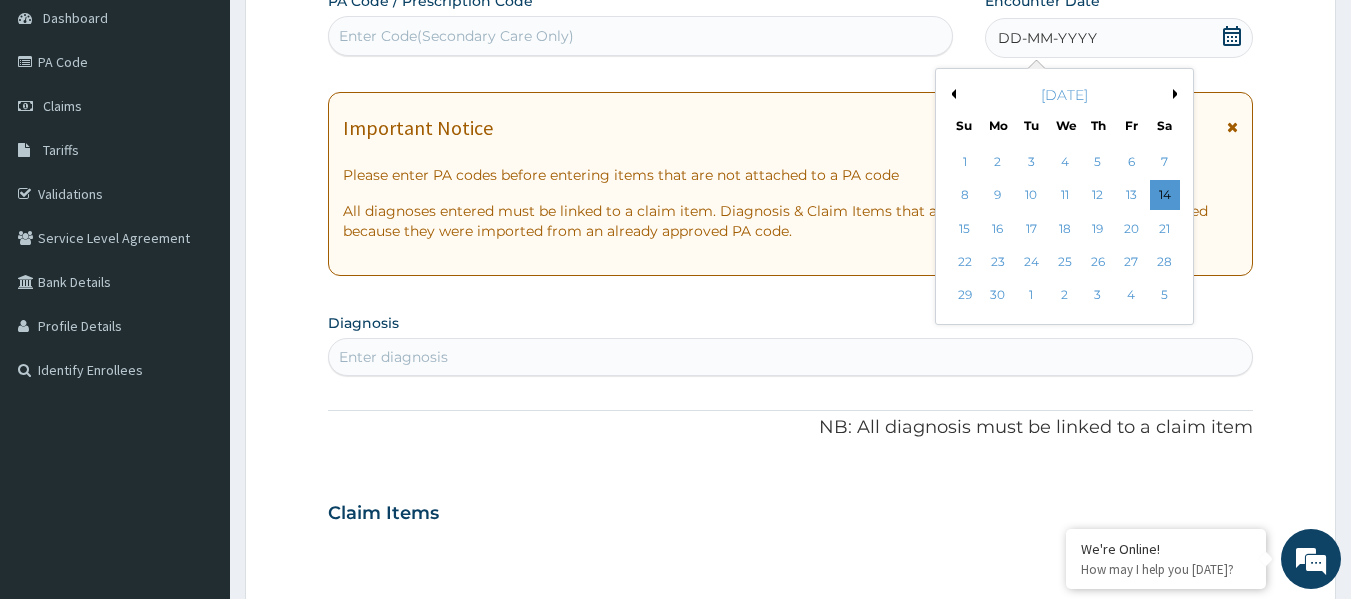 click on "Previous Month" at bounding box center (951, 94) 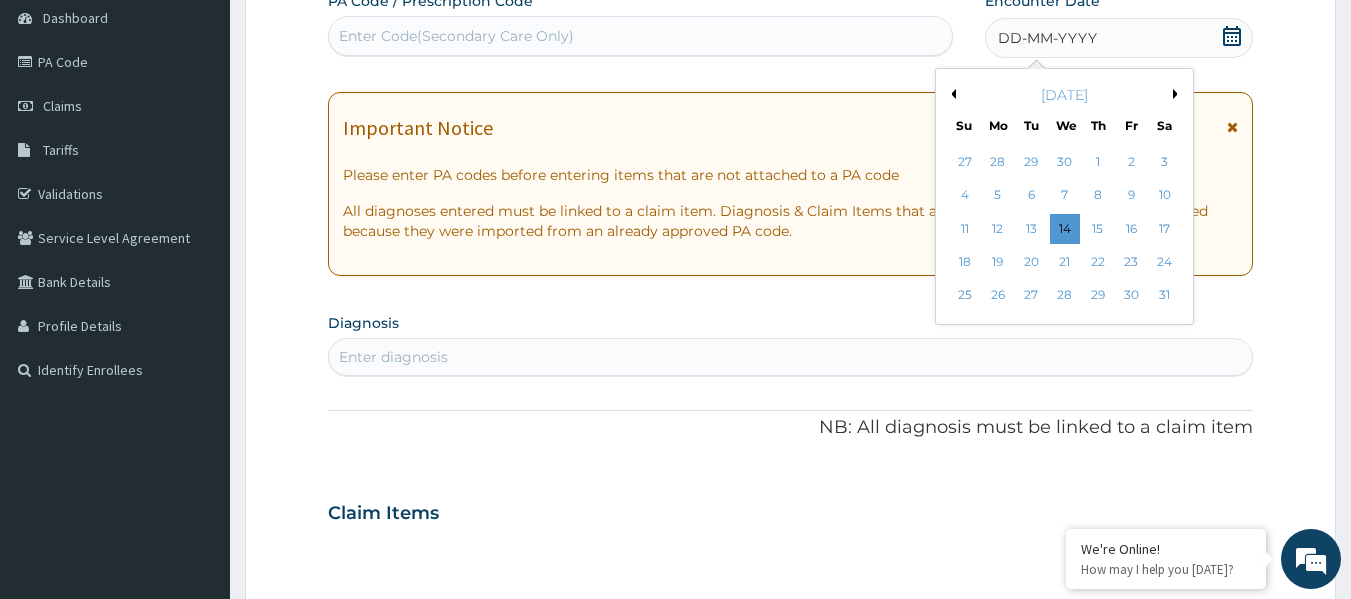 click on "May 2025" at bounding box center [1064, 95] 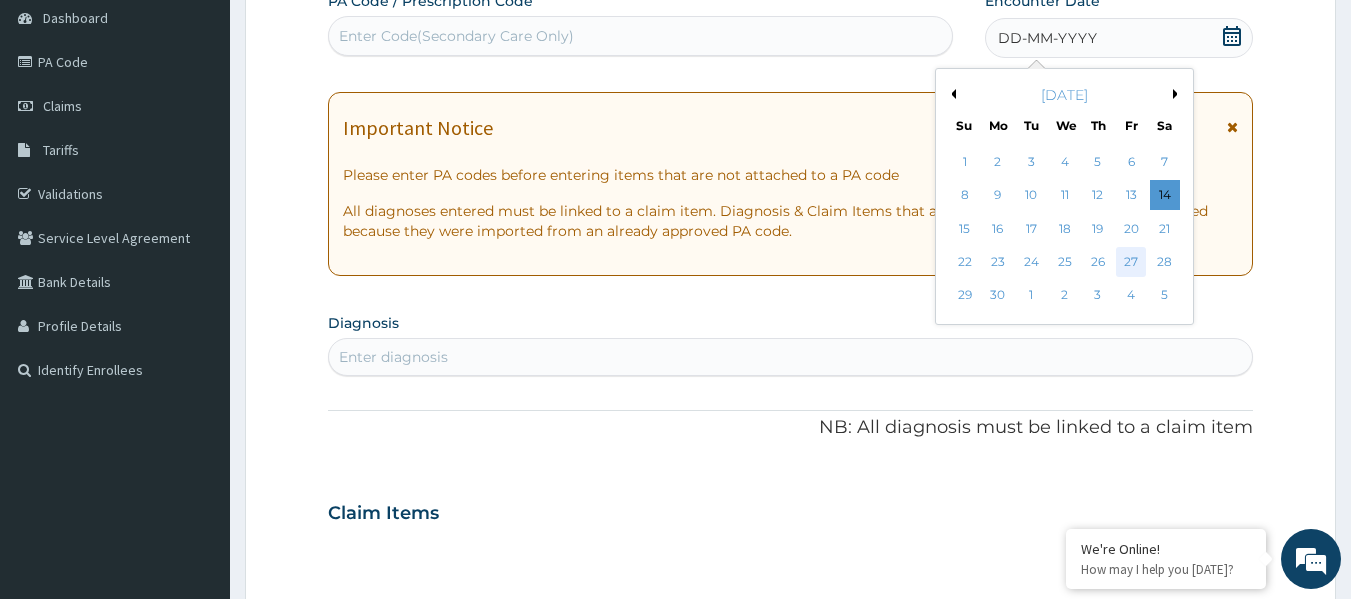 click on "27" at bounding box center (1131, 262) 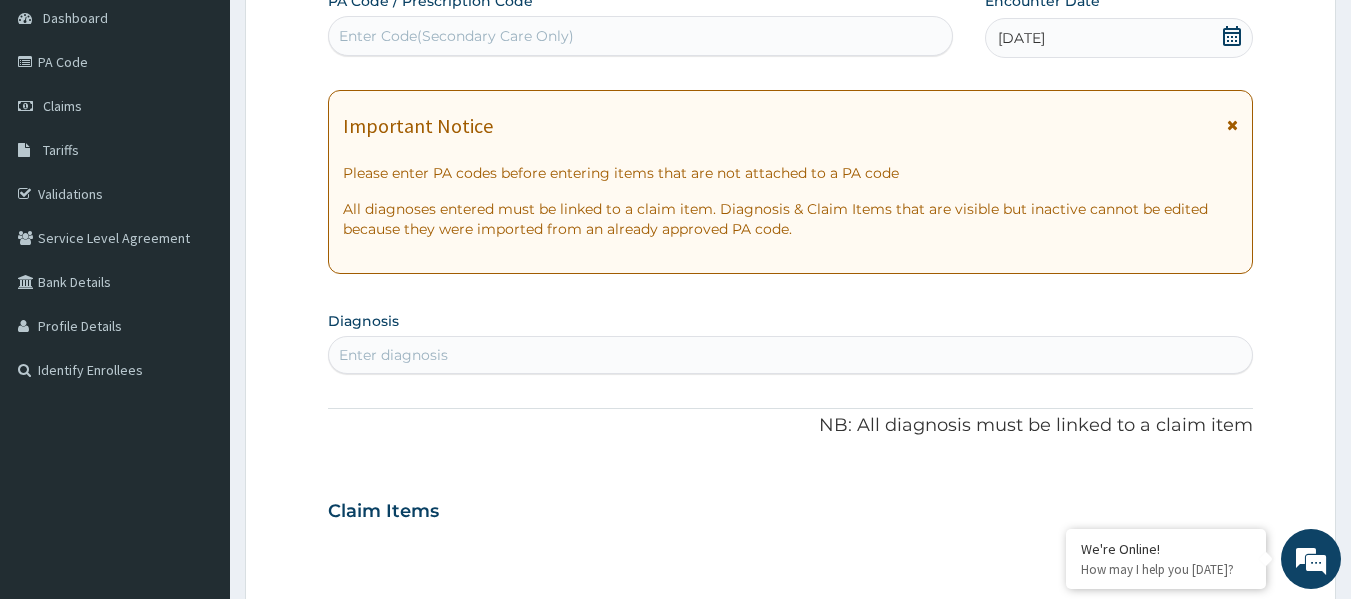 click on "Enter diagnosis" at bounding box center (393, 355) 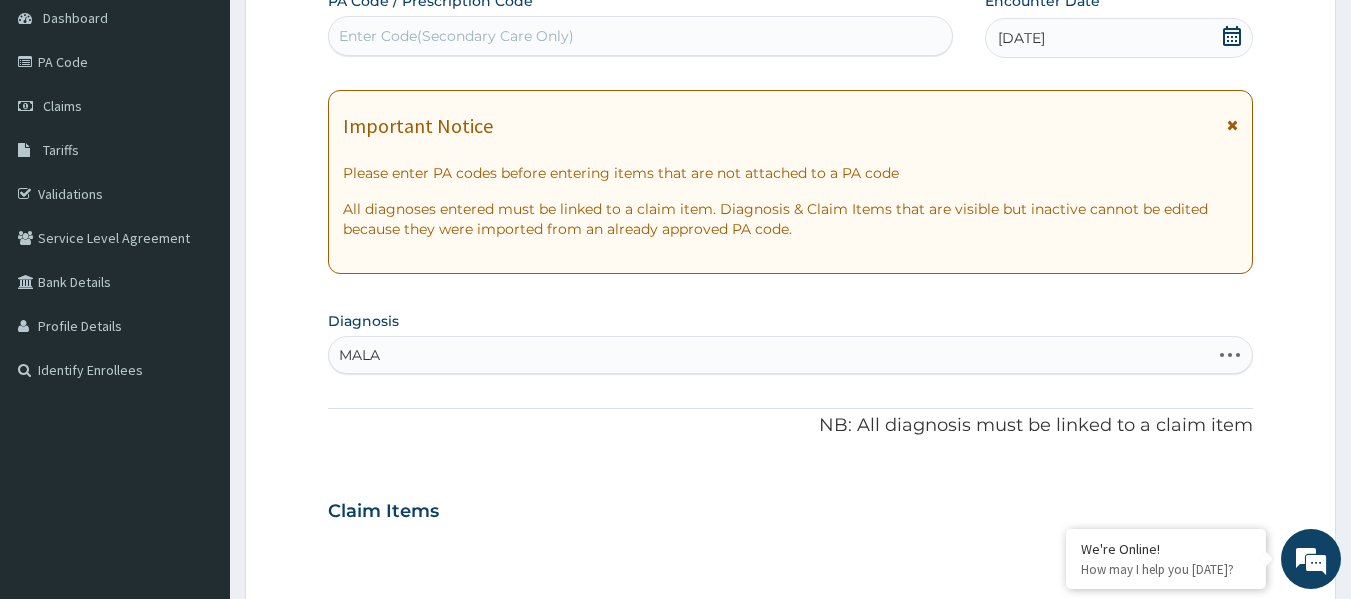 type on "MALAR" 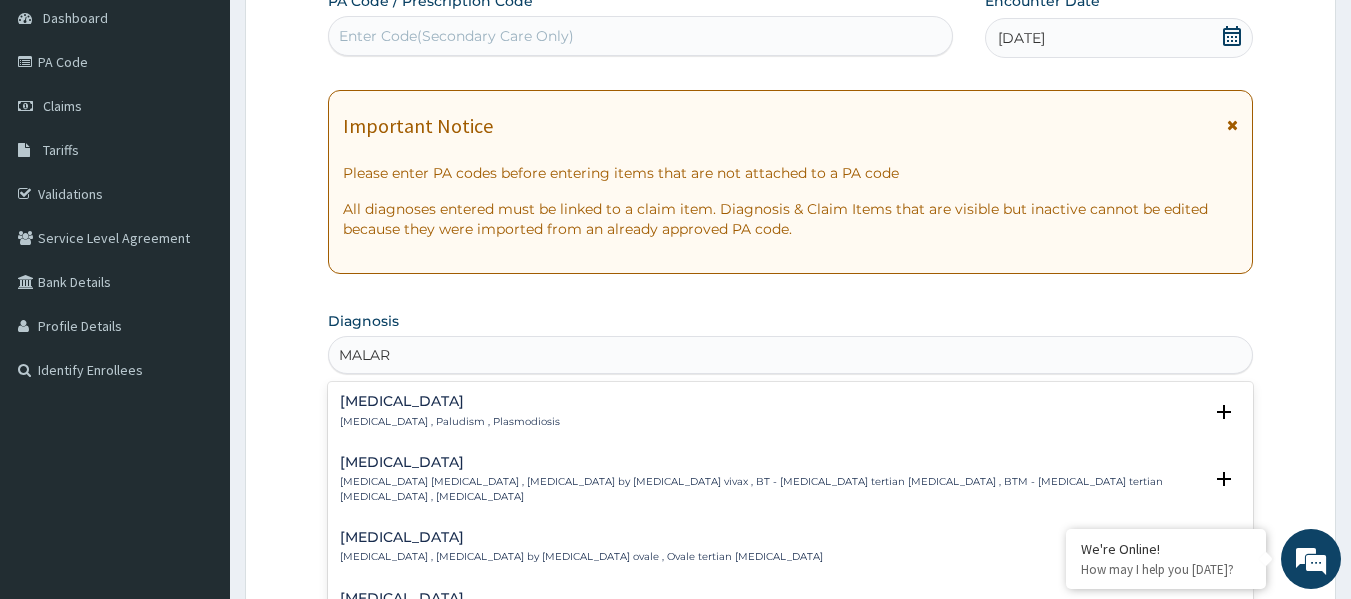 click on "Malaria" at bounding box center [450, 401] 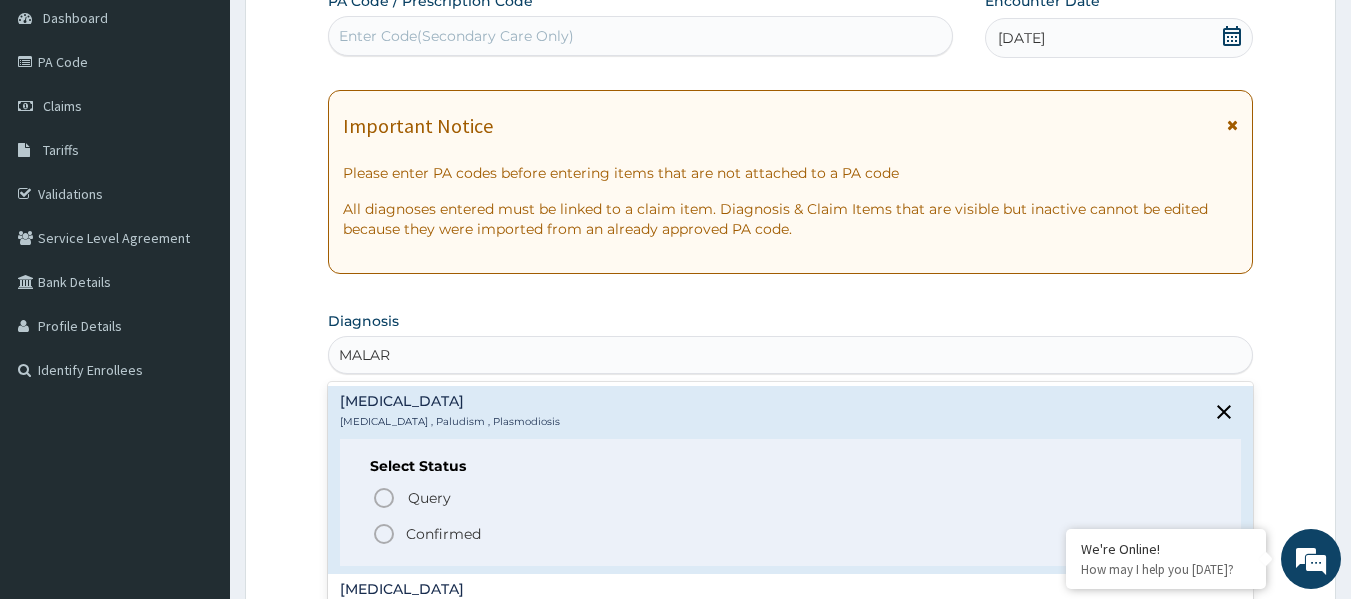 click 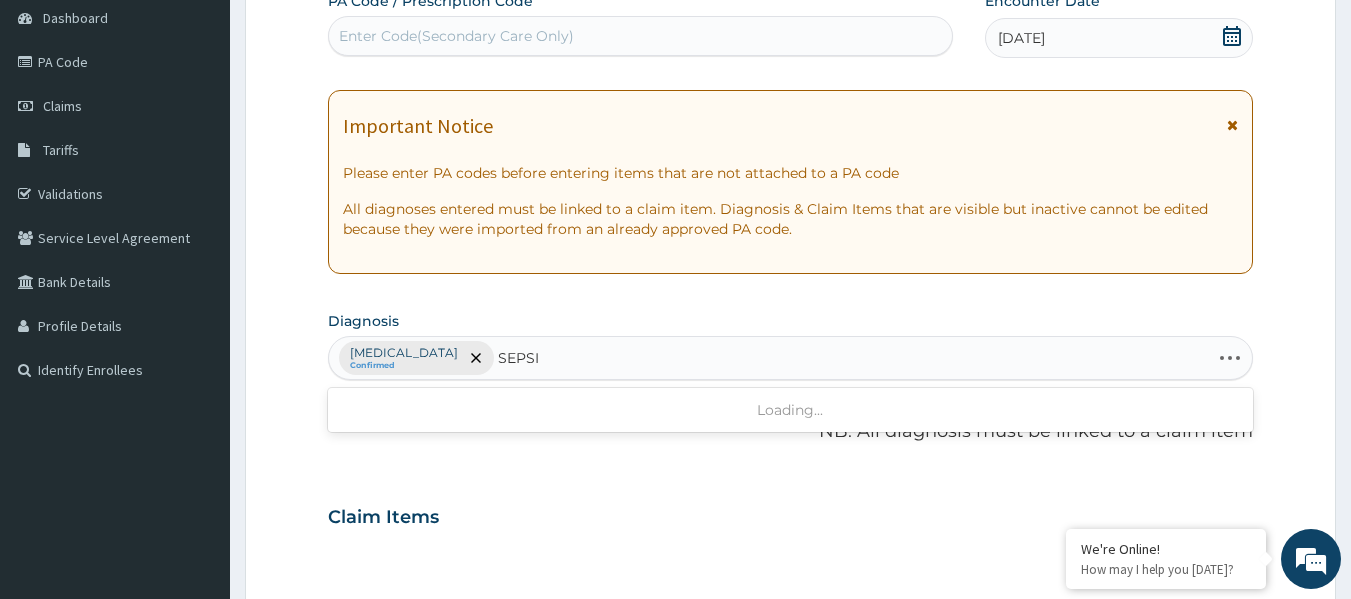 type on "SEPSIS" 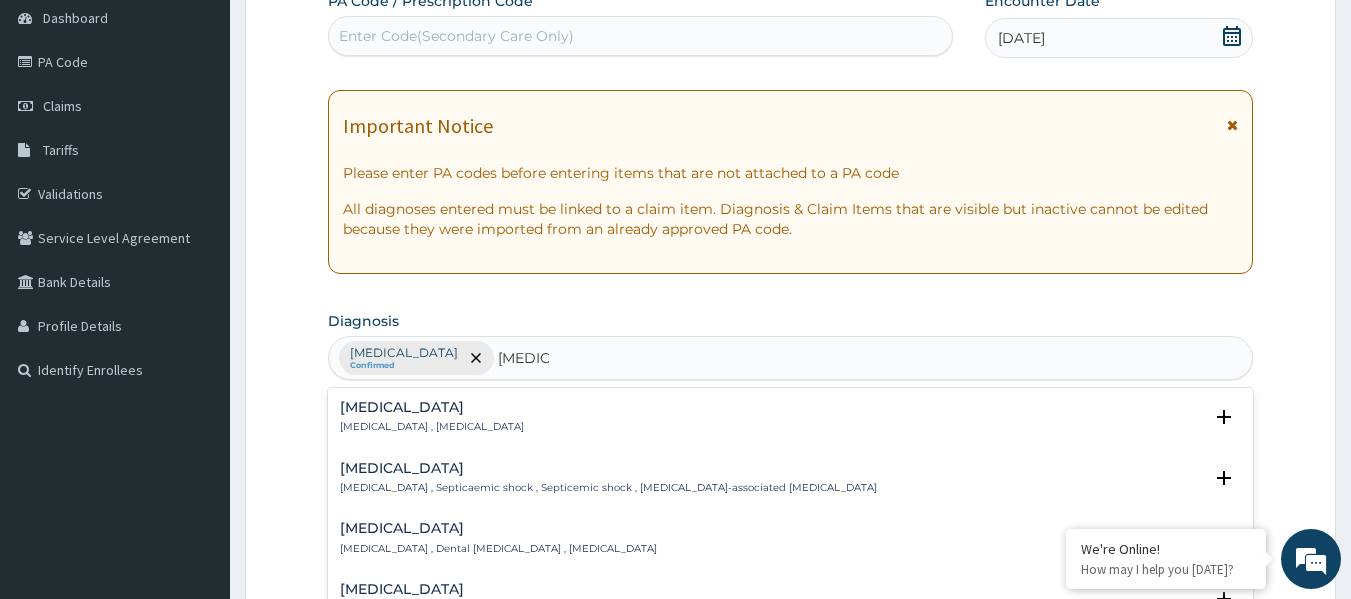 click on "Sepsis Systemic infection , Sepsis" at bounding box center (432, 417) 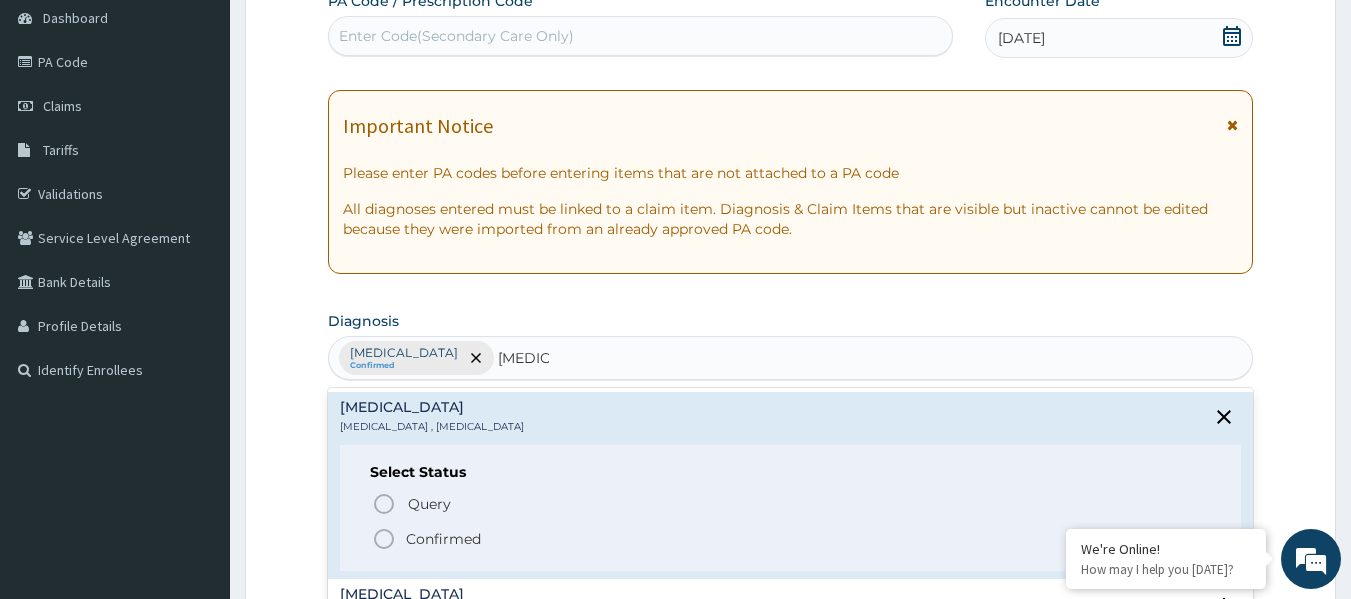 click on "Confirmed" at bounding box center [443, 539] 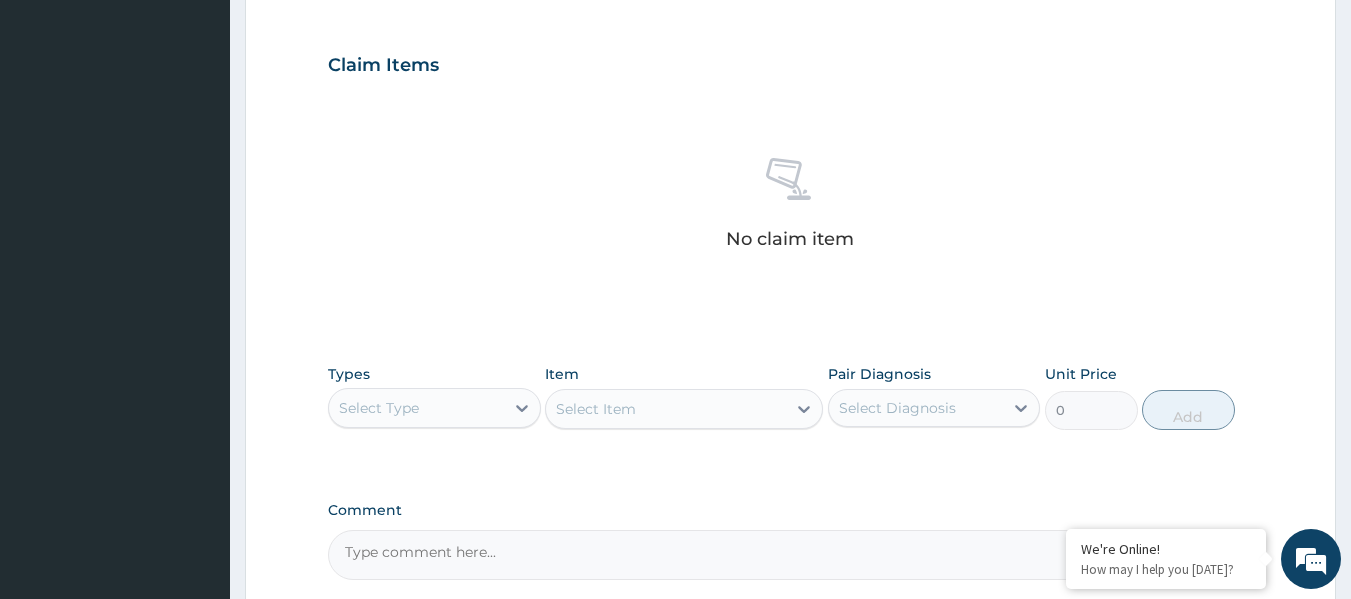 scroll, scrollTop: 700, scrollLeft: 0, axis: vertical 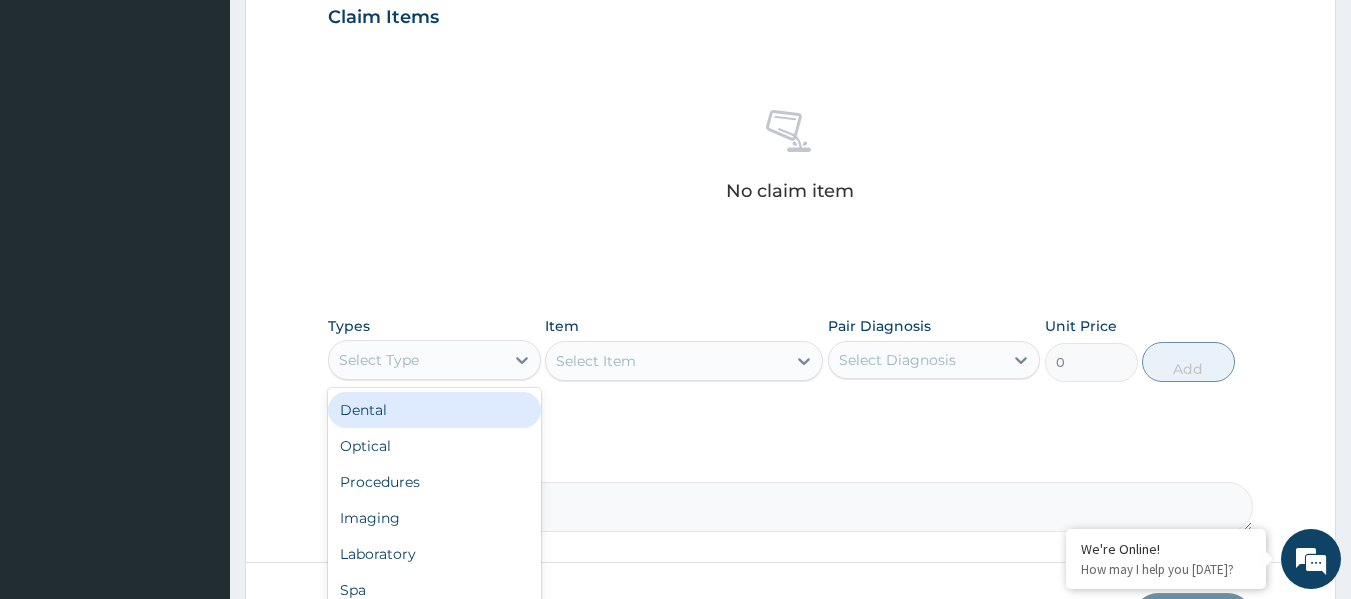 click on "Select Type" at bounding box center (416, 360) 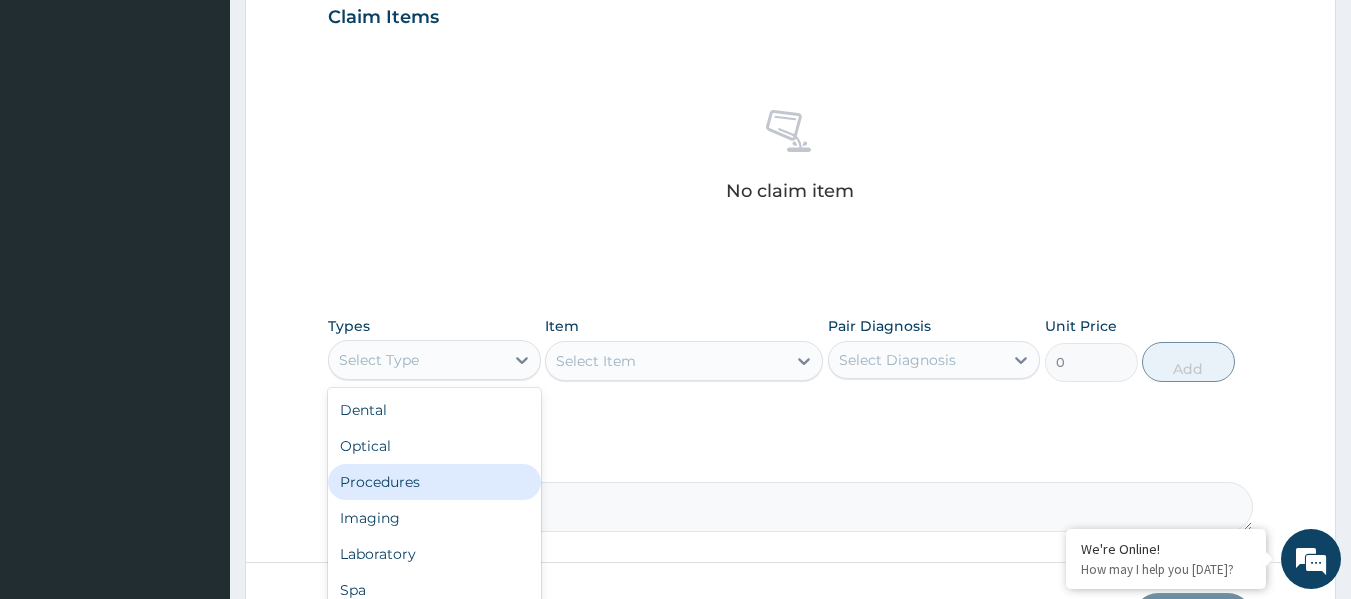 click on "Procedures" at bounding box center [434, 482] 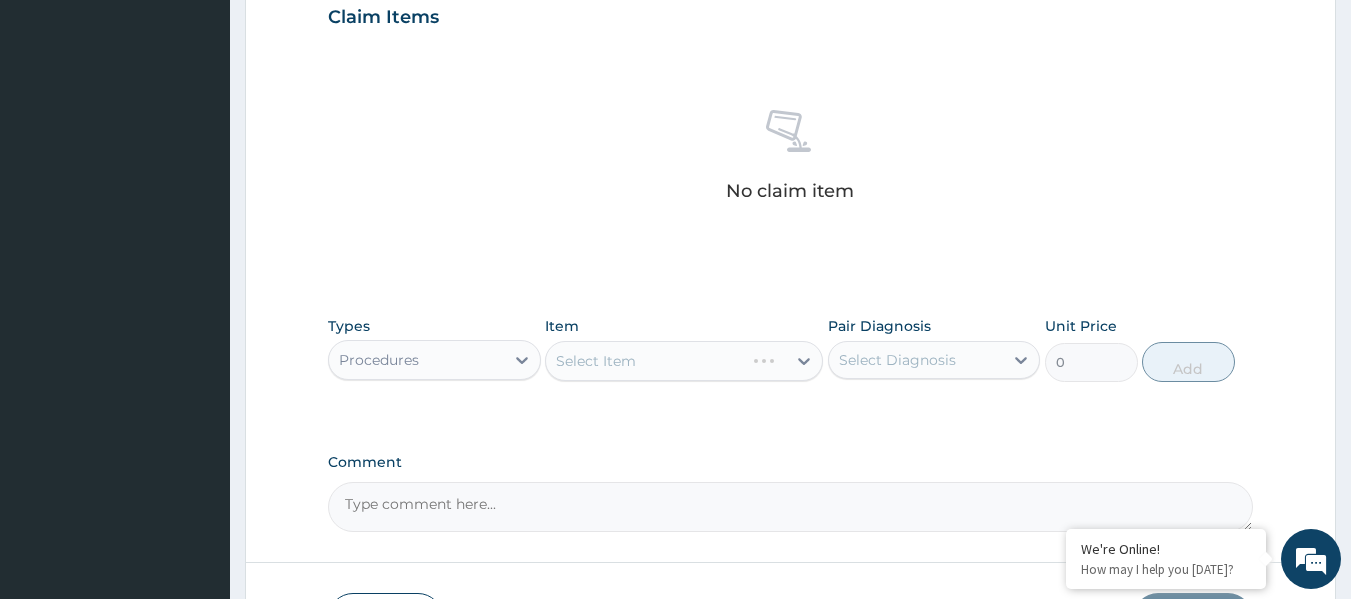click on "Select Item" at bounding box center (684, 361) 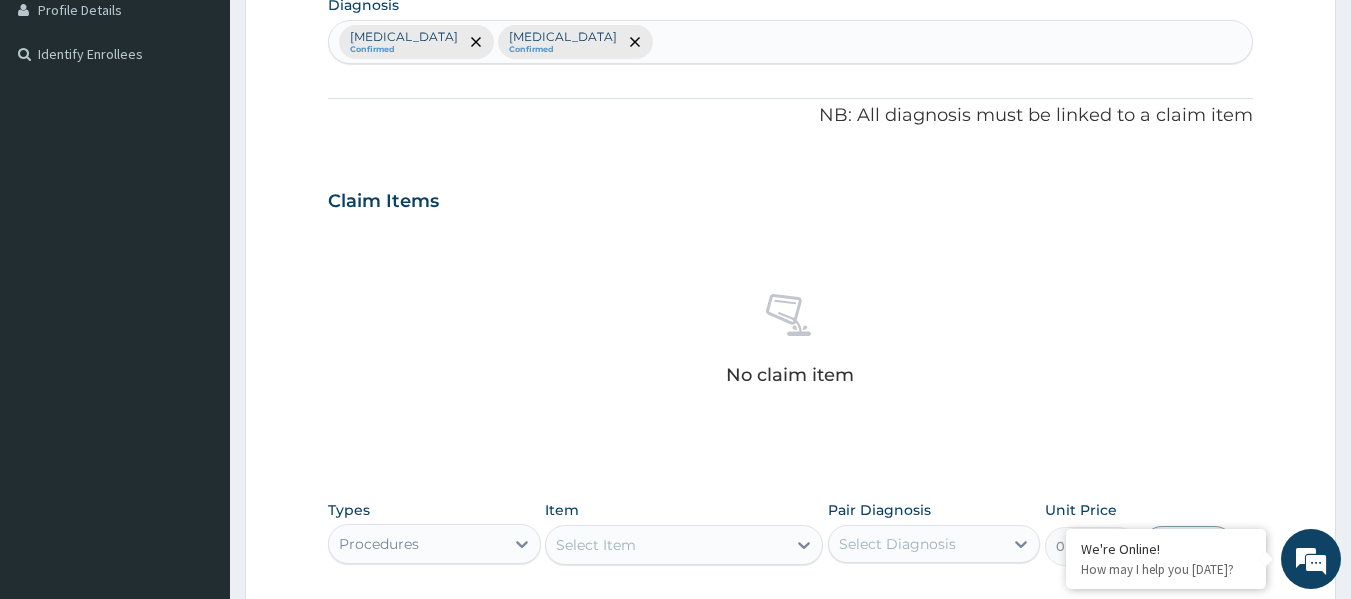 scroll, scrollTop: 300, scrollLeft: 0, axis: vertical 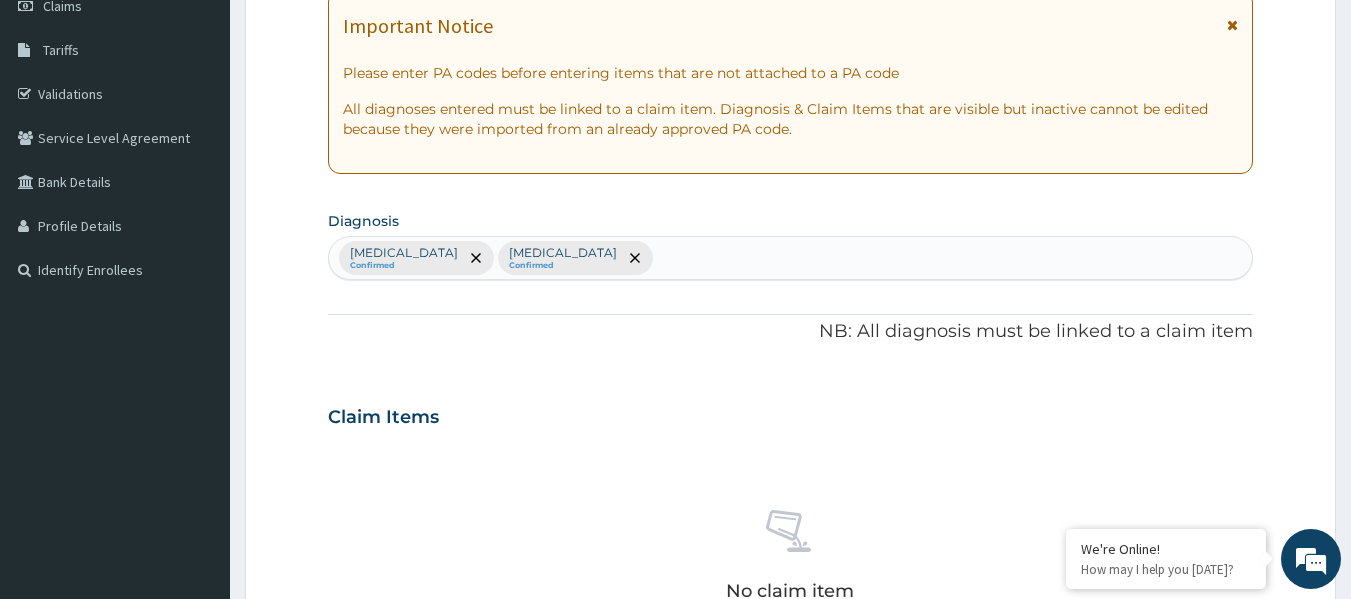 click on "Malaria Confirmed Sepsis Confirmed" at bounding box center [791, 258] 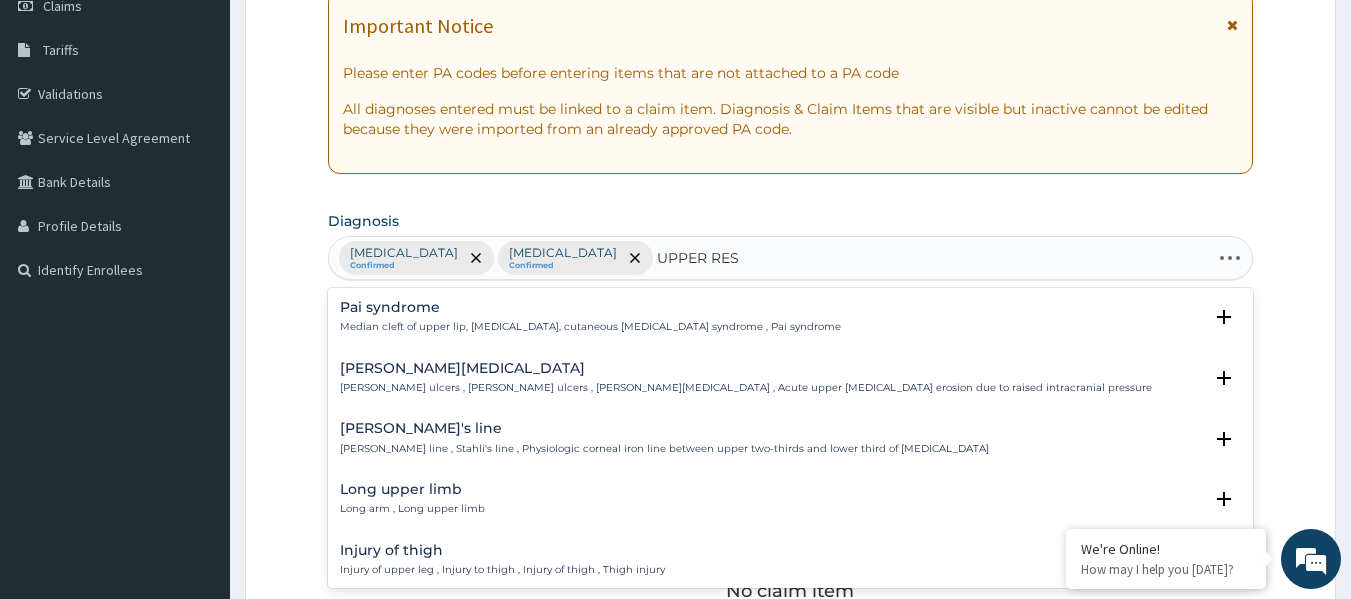 type on "UPPER RESP" 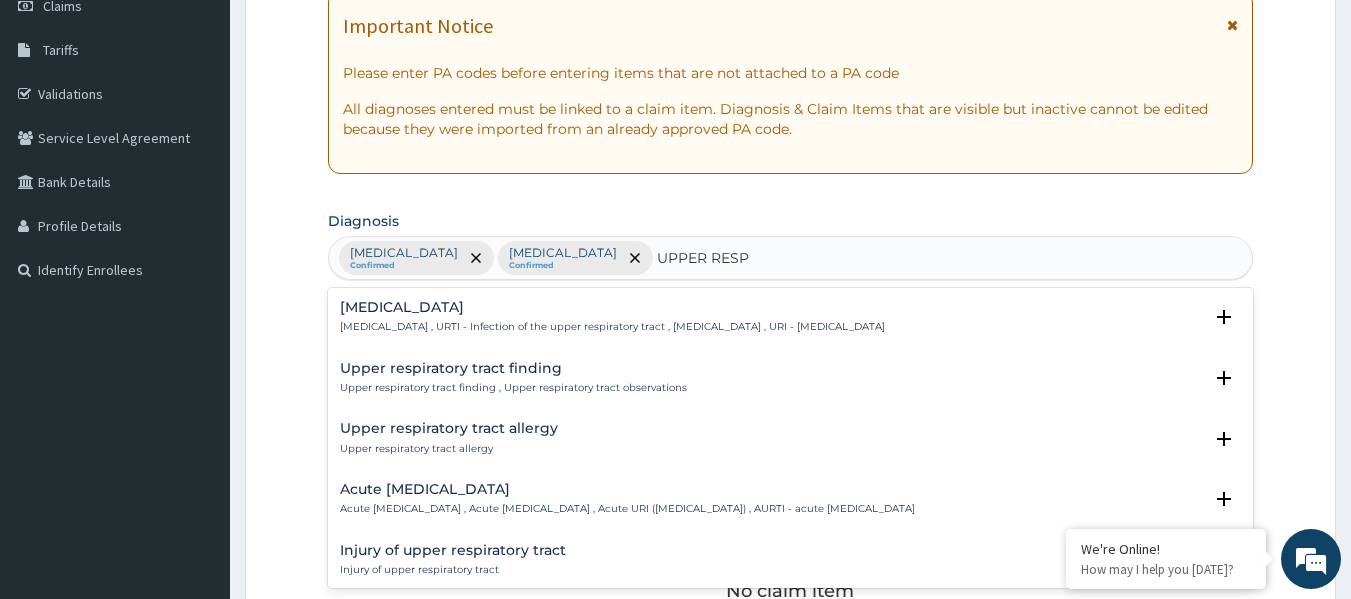click on "Upper respiratory infection" at bounding box center [612, 307] 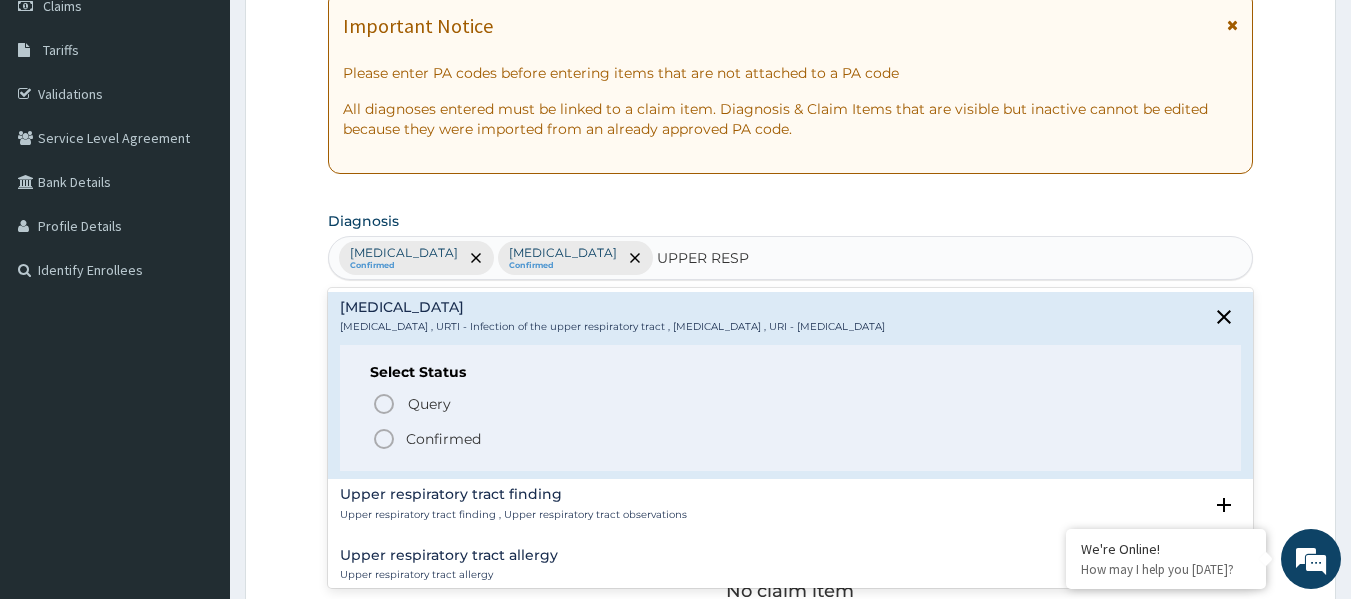 click on "Confirmed" at bounding box center [443, 439] 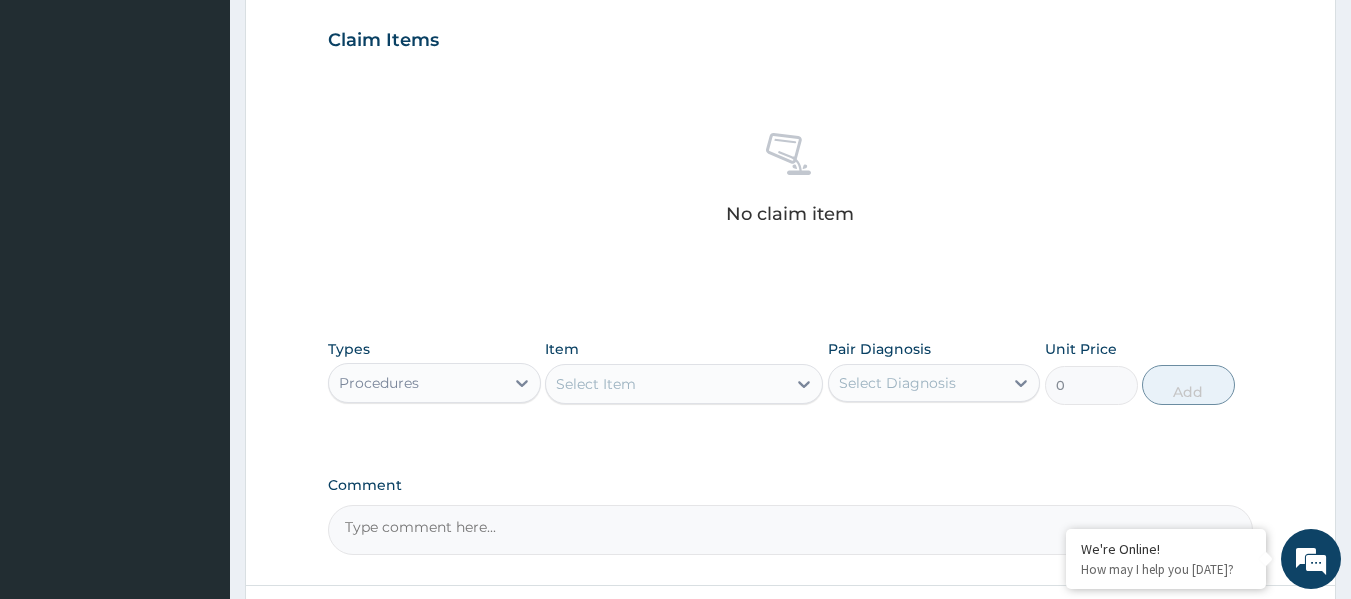 scroll, scrollTop: 700, scrollLeft: 0, axis: vertical 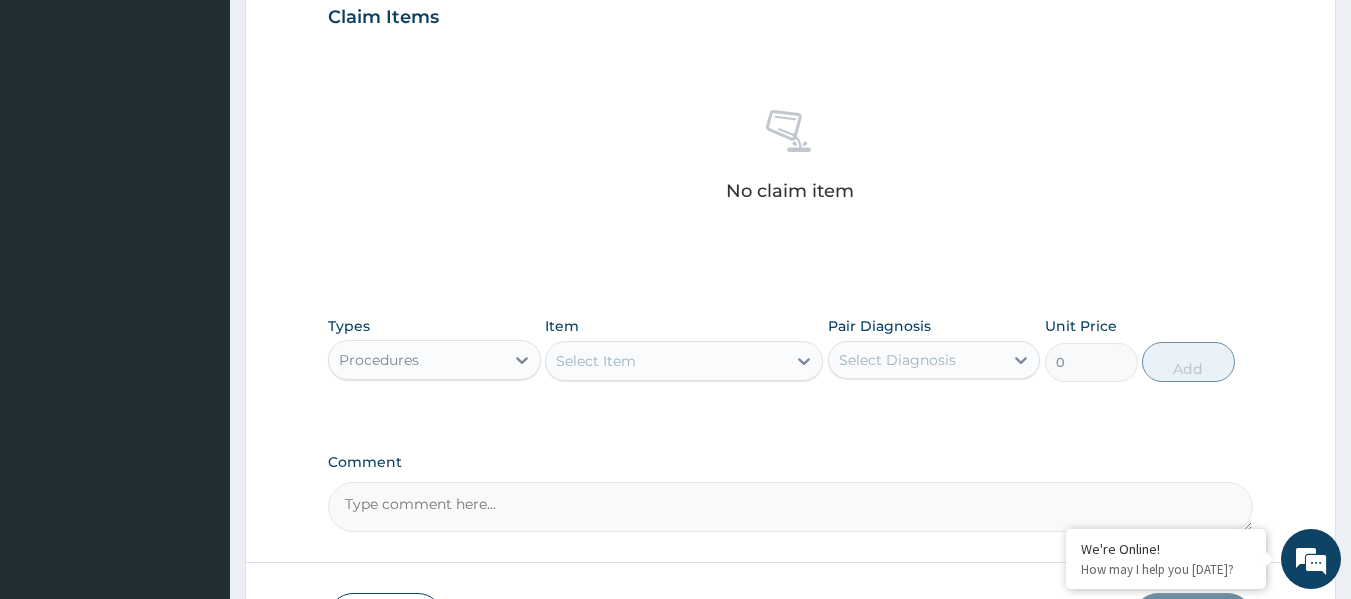 click on "Select Item" at bounding box center [666, 361] 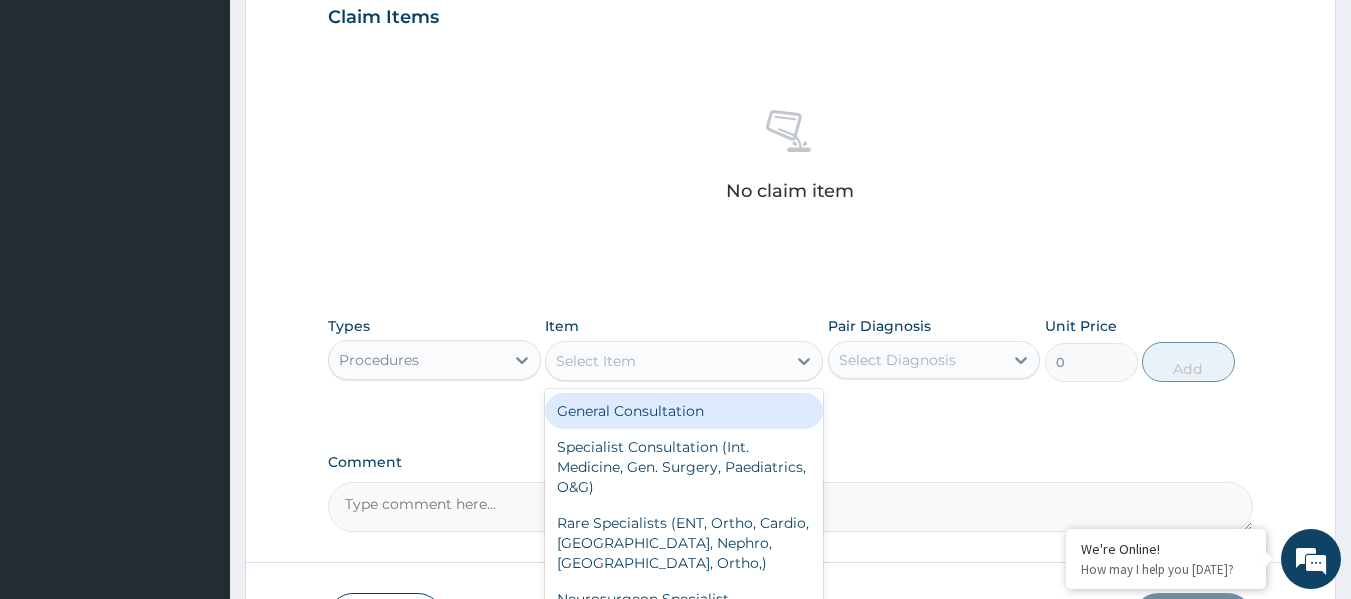 drag, startPoint x: 640, startPoint y: 417, endPoint x: 758, endPoint y: 397, distance: 119.682915 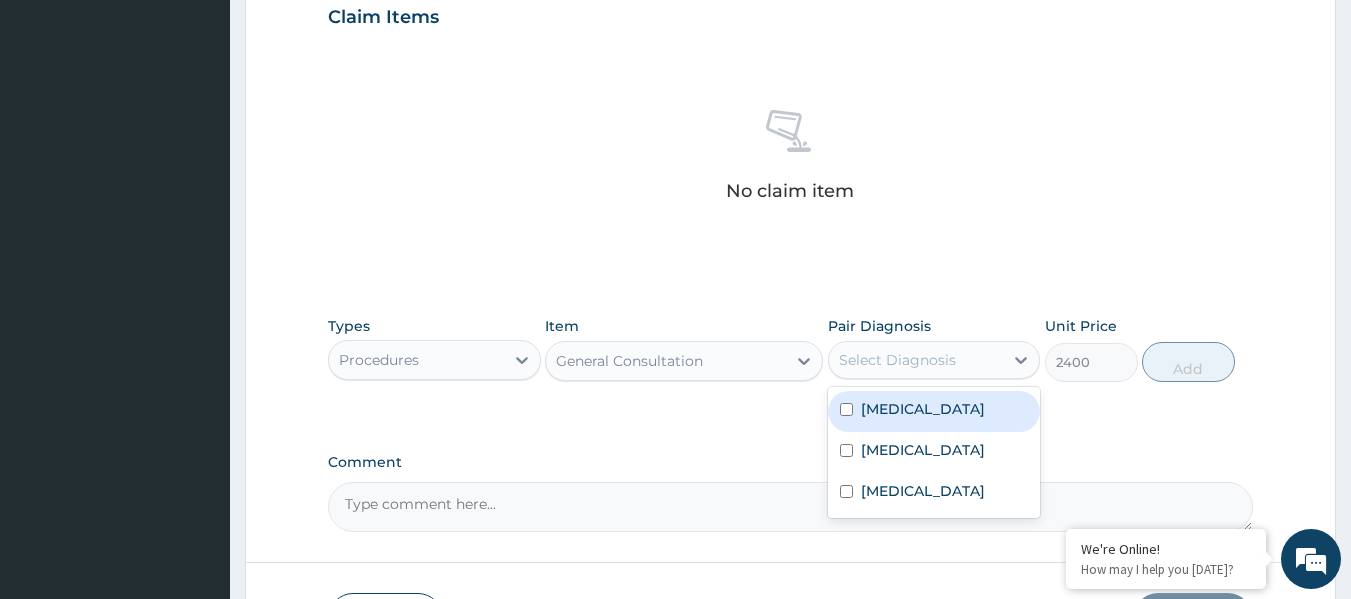 click on "Select Diagnosis" at bounding box center (916, 360) 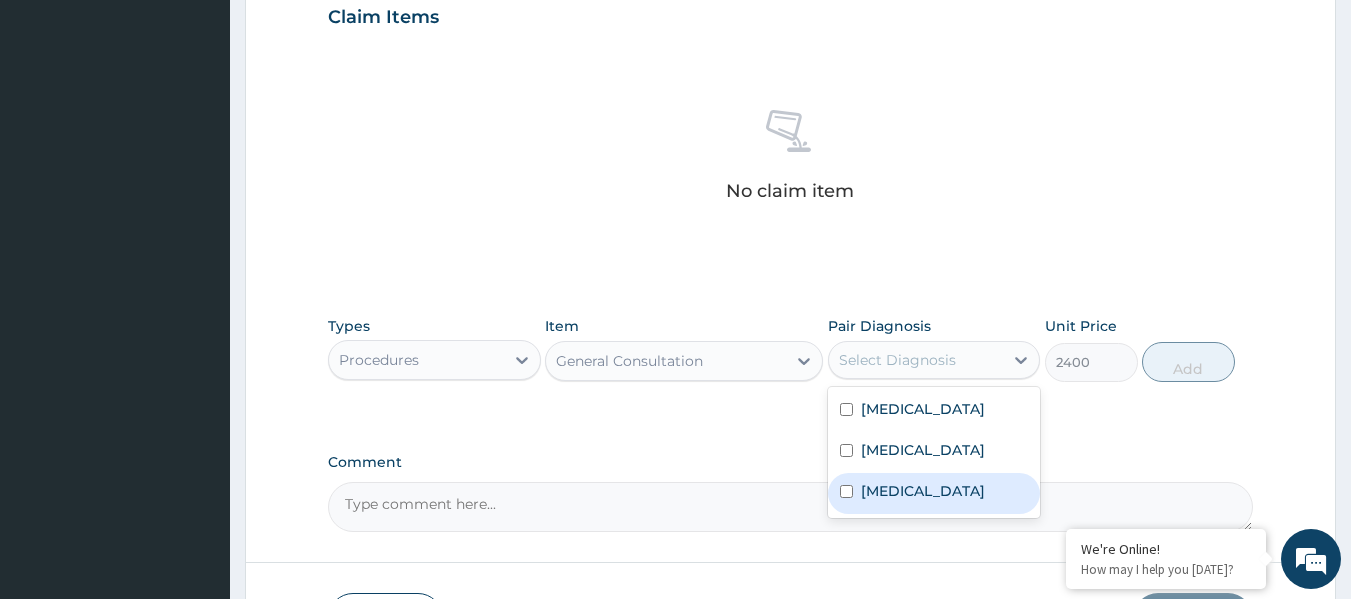 click on "Upper respiratory infection" at bounding box center (923, 491) 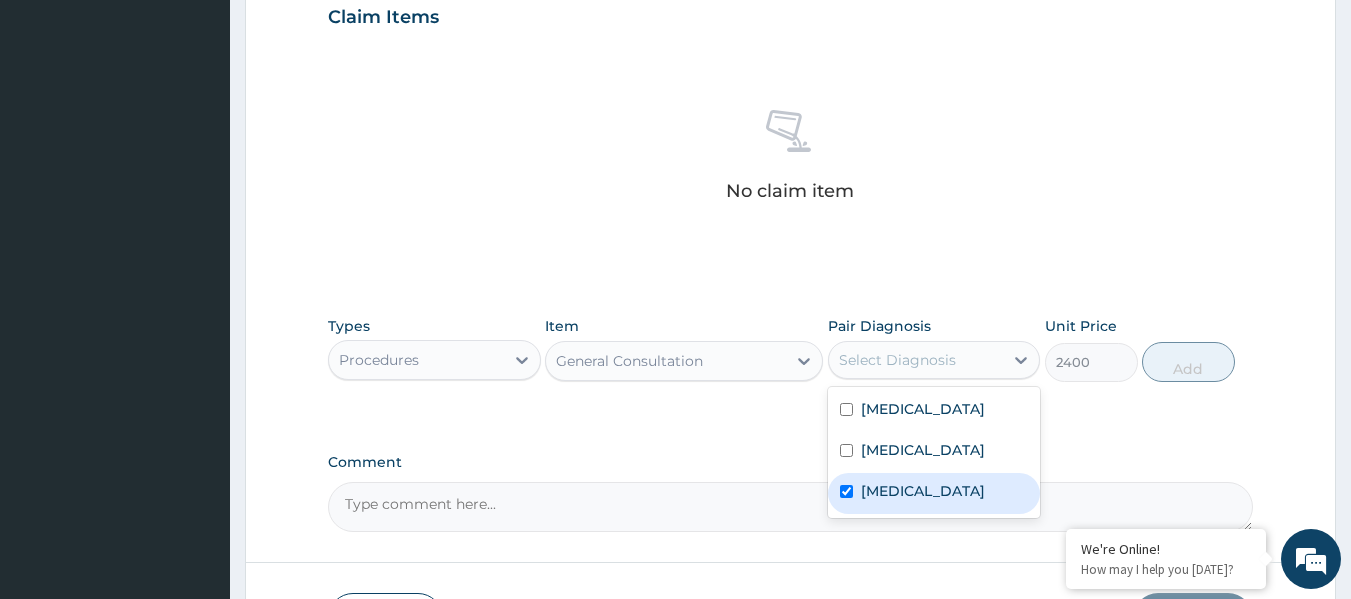 checkbox on "true" 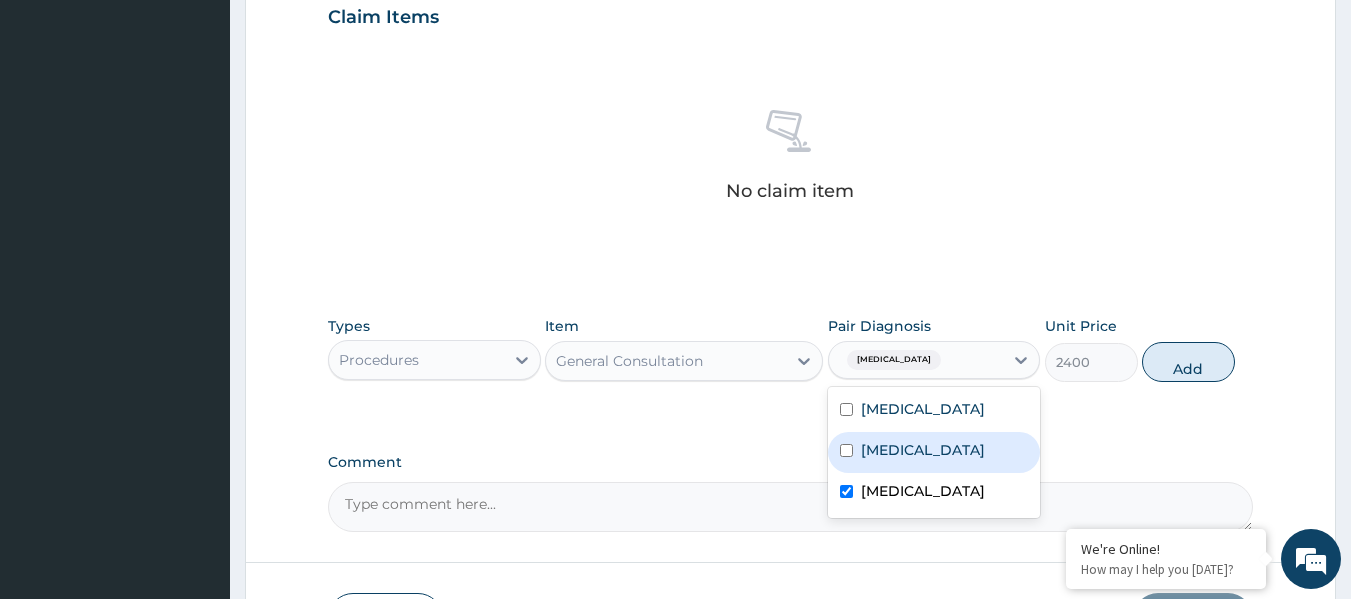 click on "Sepsis" at bounding box center (934, 452) 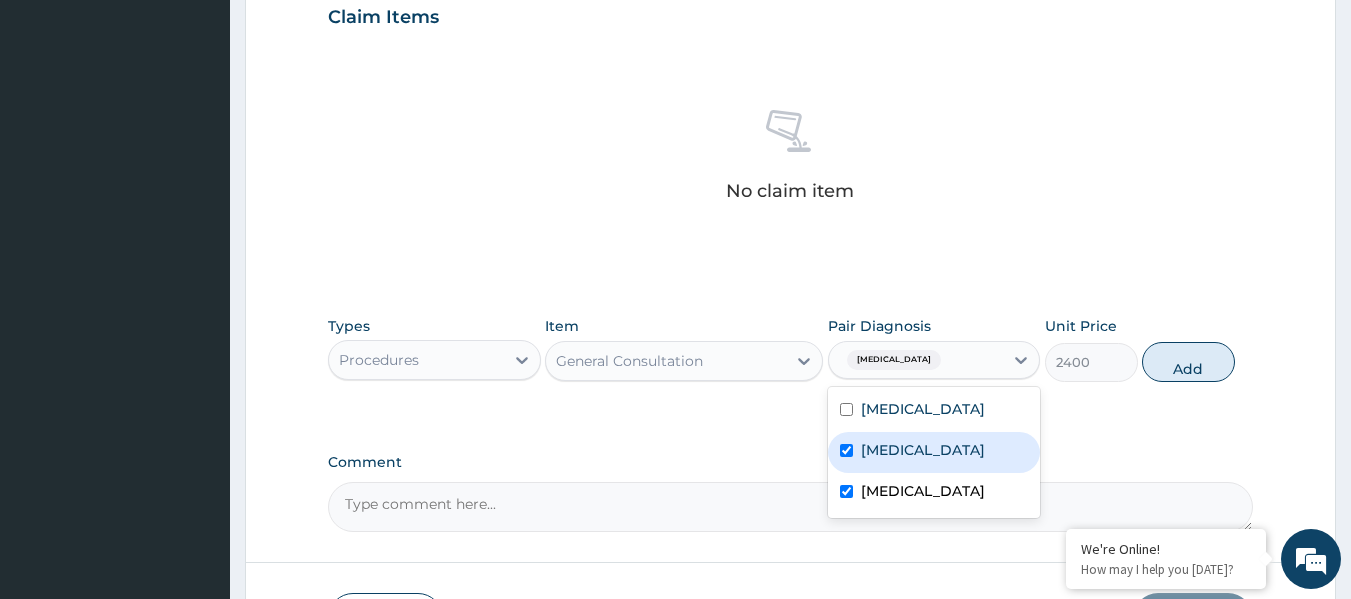 checkbox on "true" 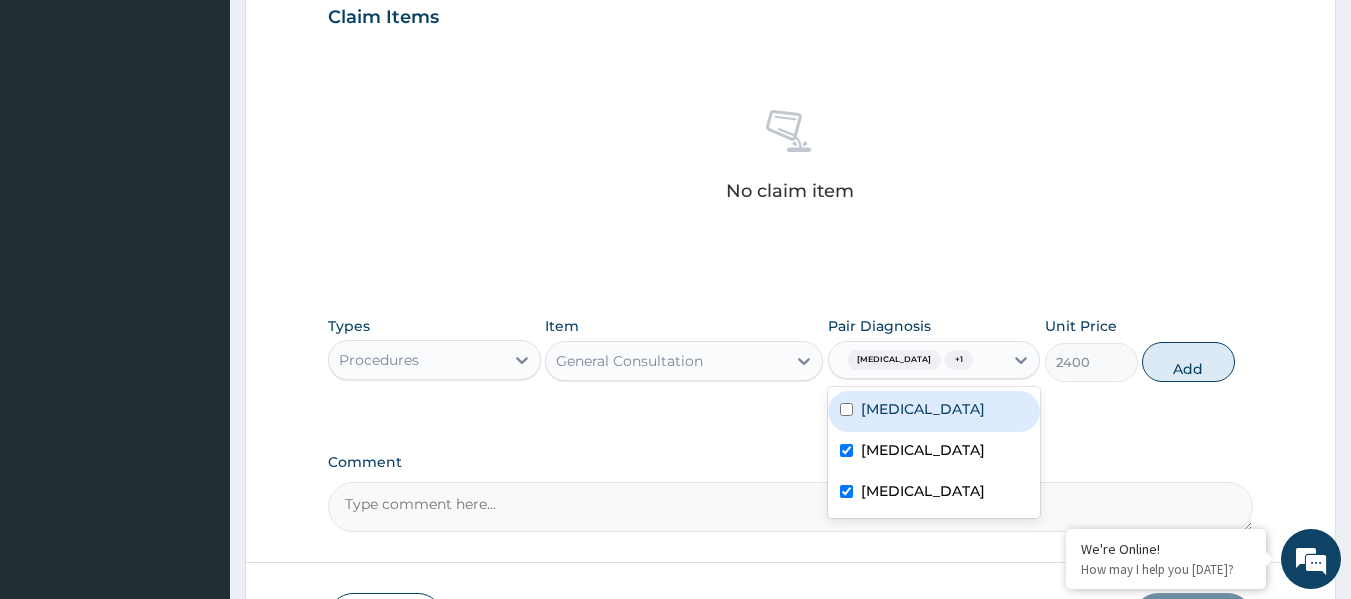 click on "Malaria" at bounding box center [934, 411] 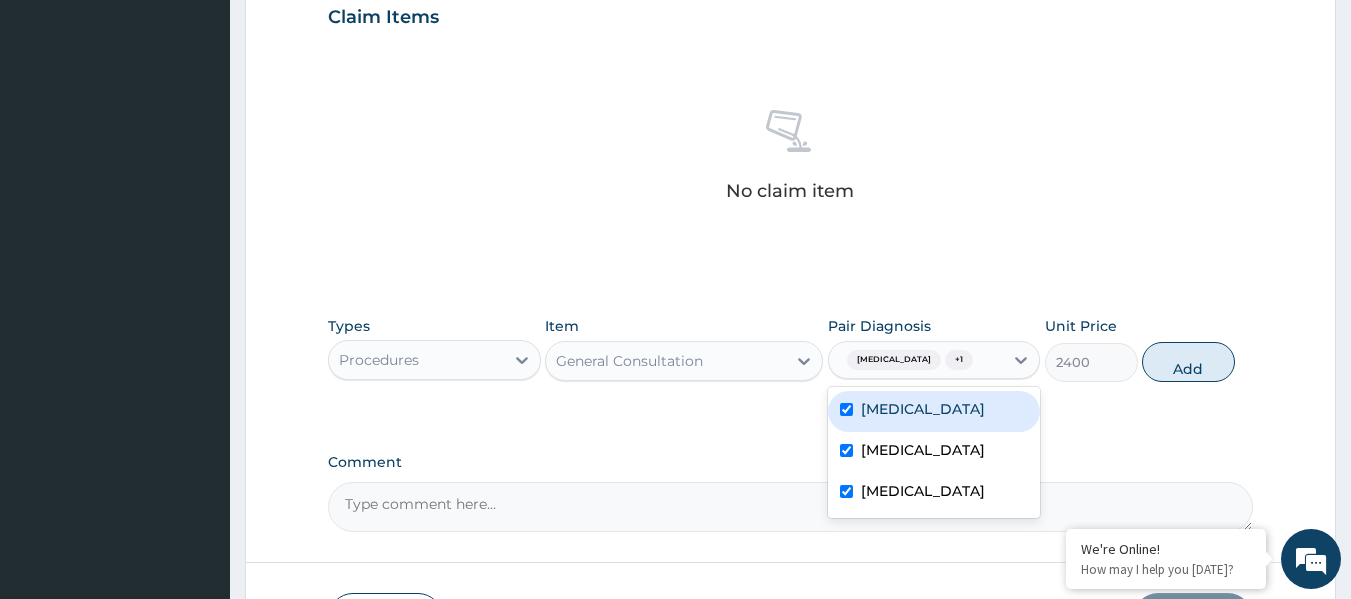 checkbox on "true" 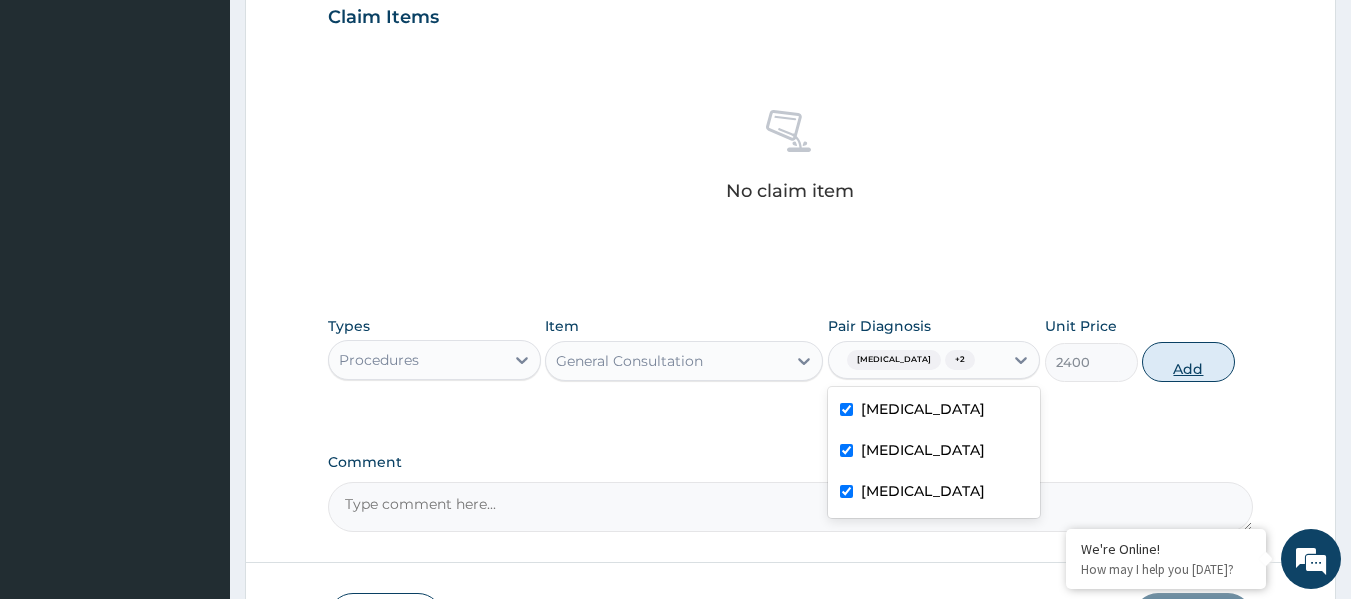 click on "Add" at bounding box center [1188, 362] 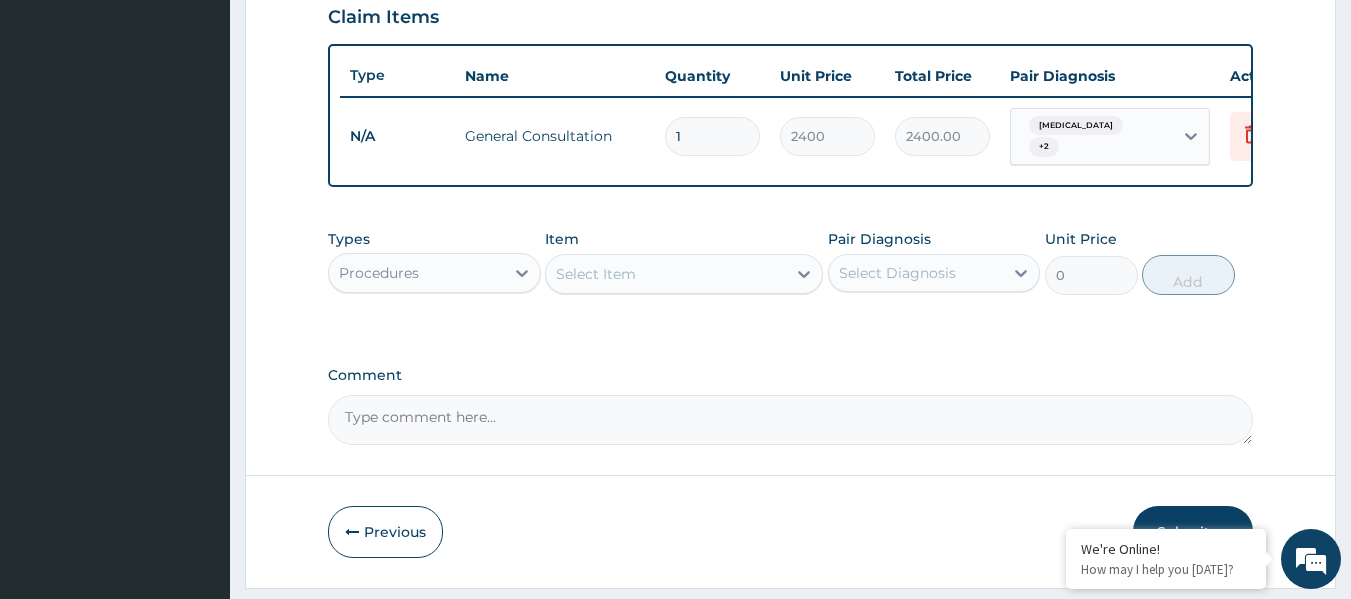 click on "Procedures" at bounding box center [416, 273] 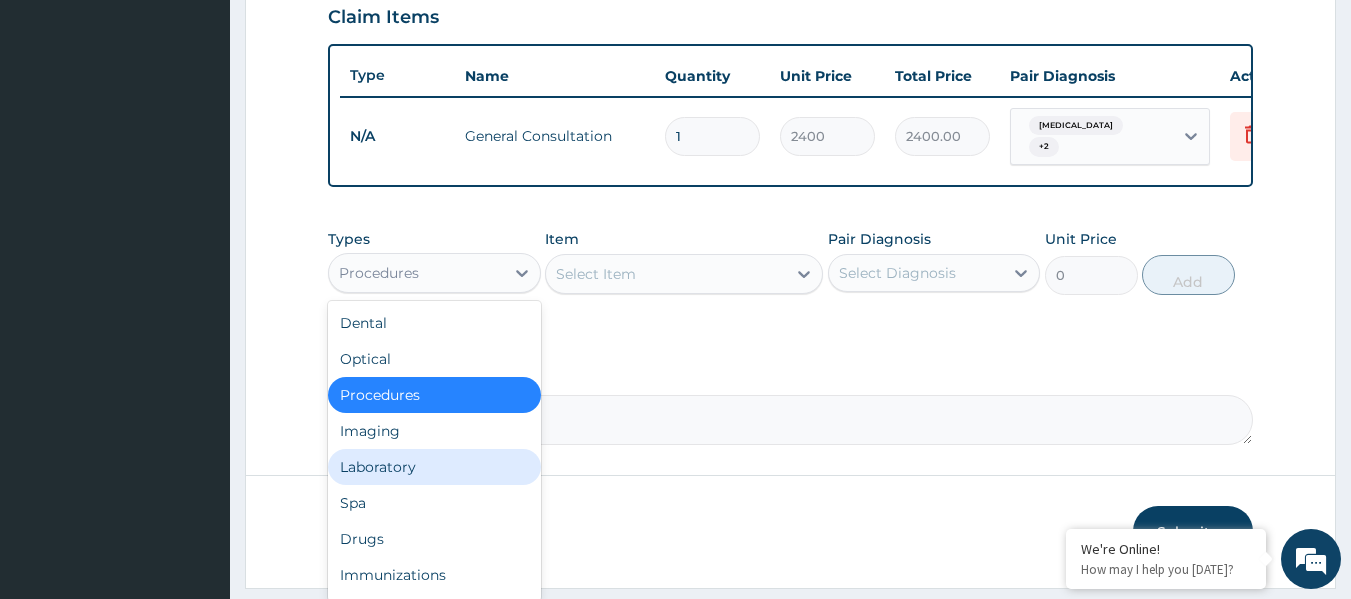 click on "Laboratory" at bounding box center [434, 467] 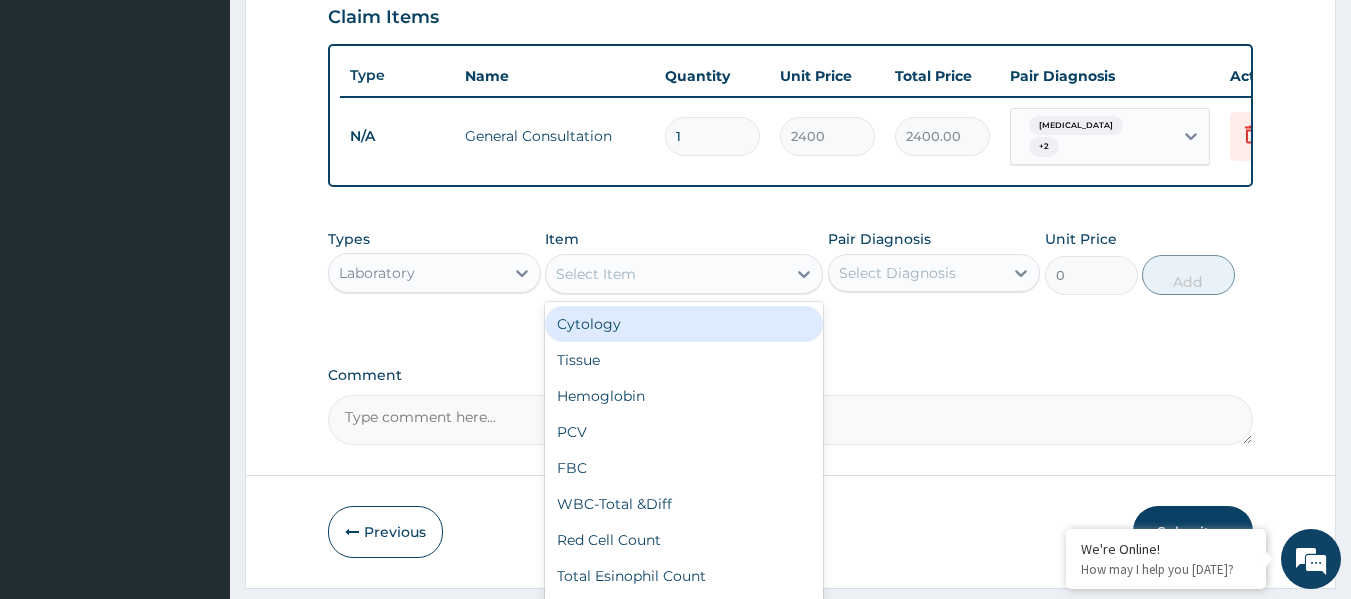click on "Select Item" at bounding box center [666, 274] 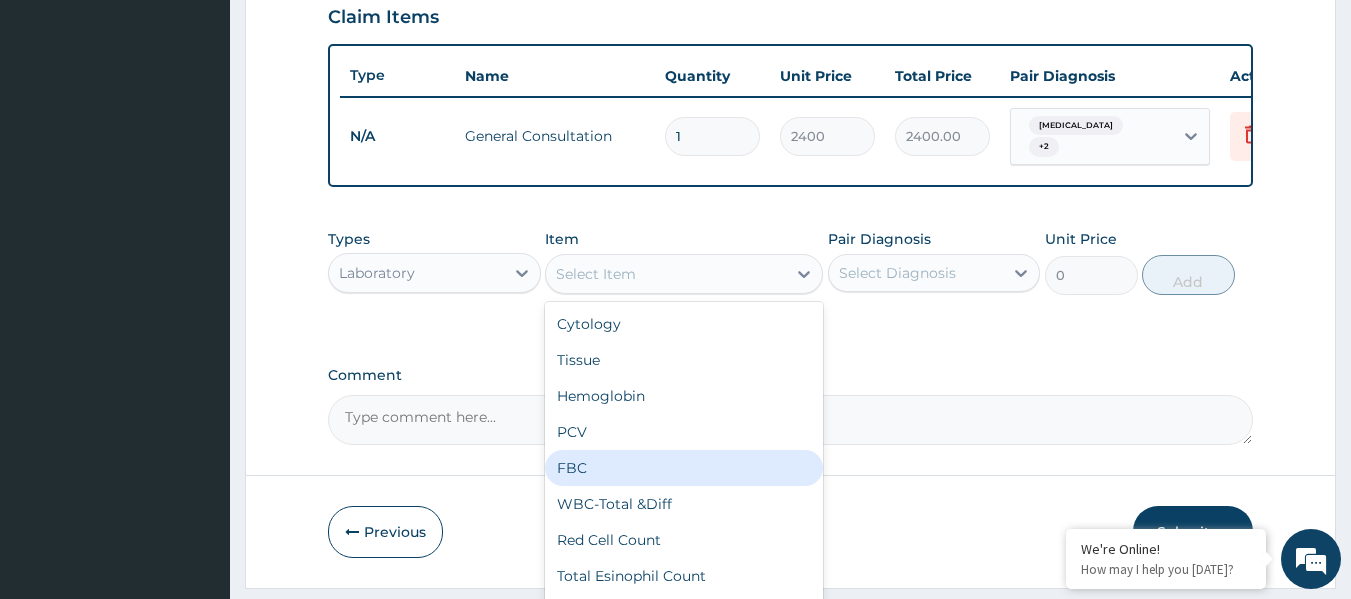 click on "FBC" at bounding box center [684, 468] 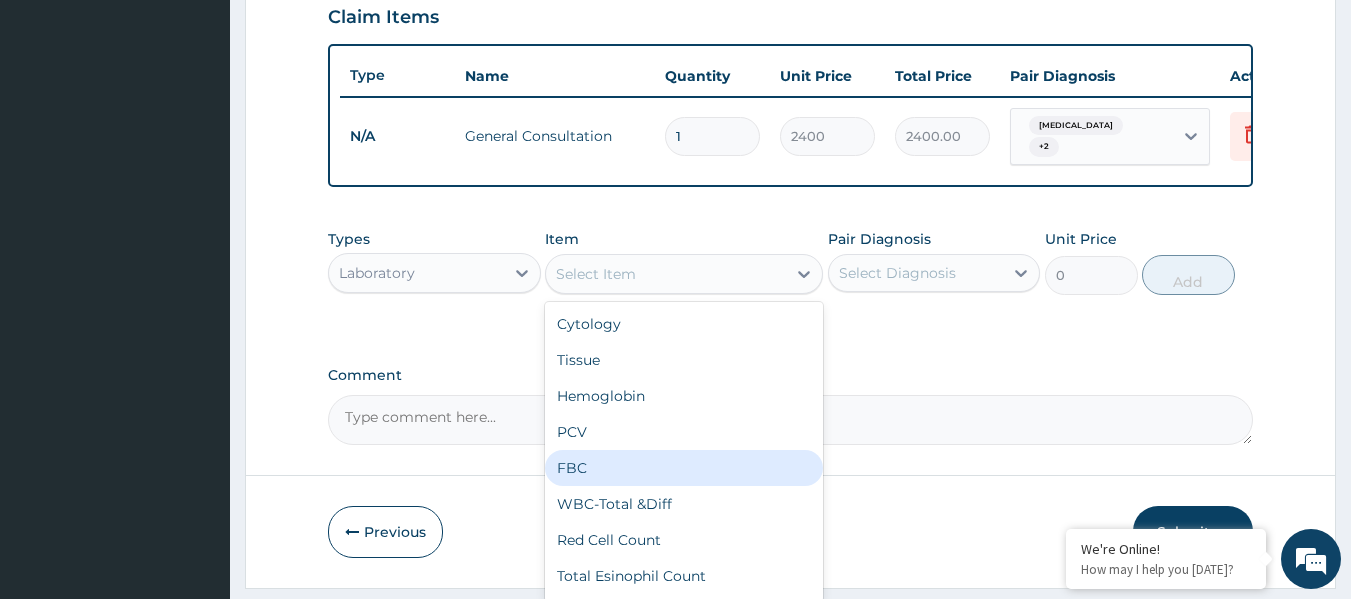 type on "2500" 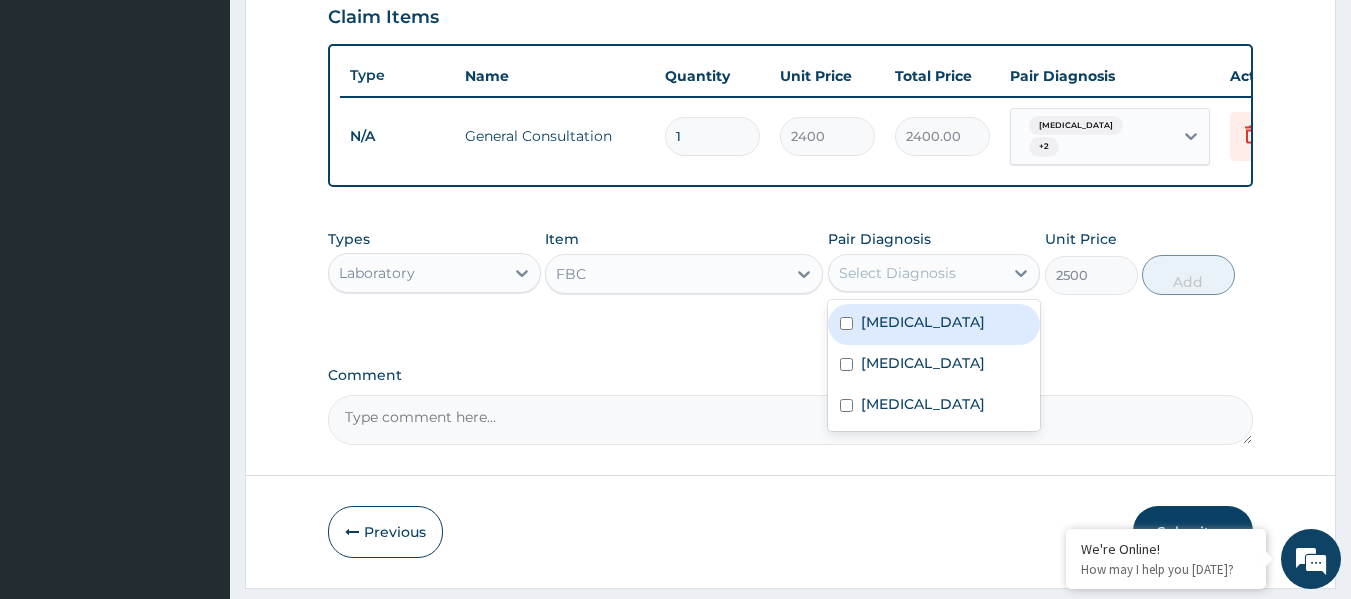 click on "Select Diagnosis" at bounding box center (916, 273) 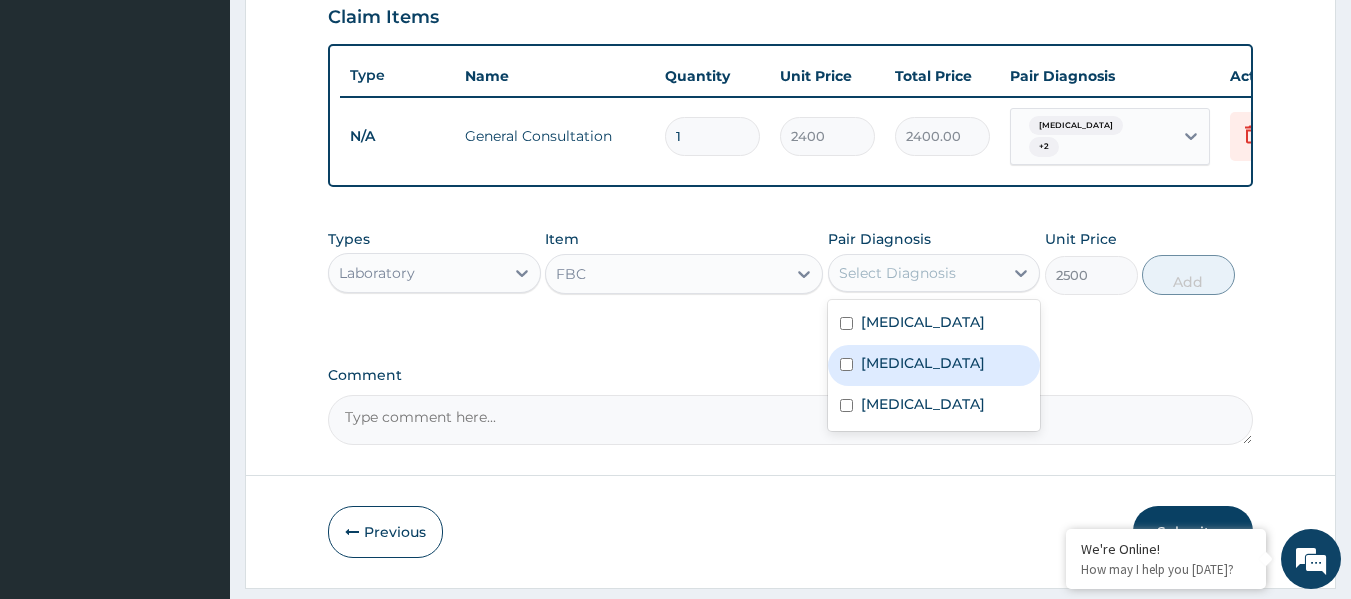 click on "Sepsis" at bounding box center (934, 365) 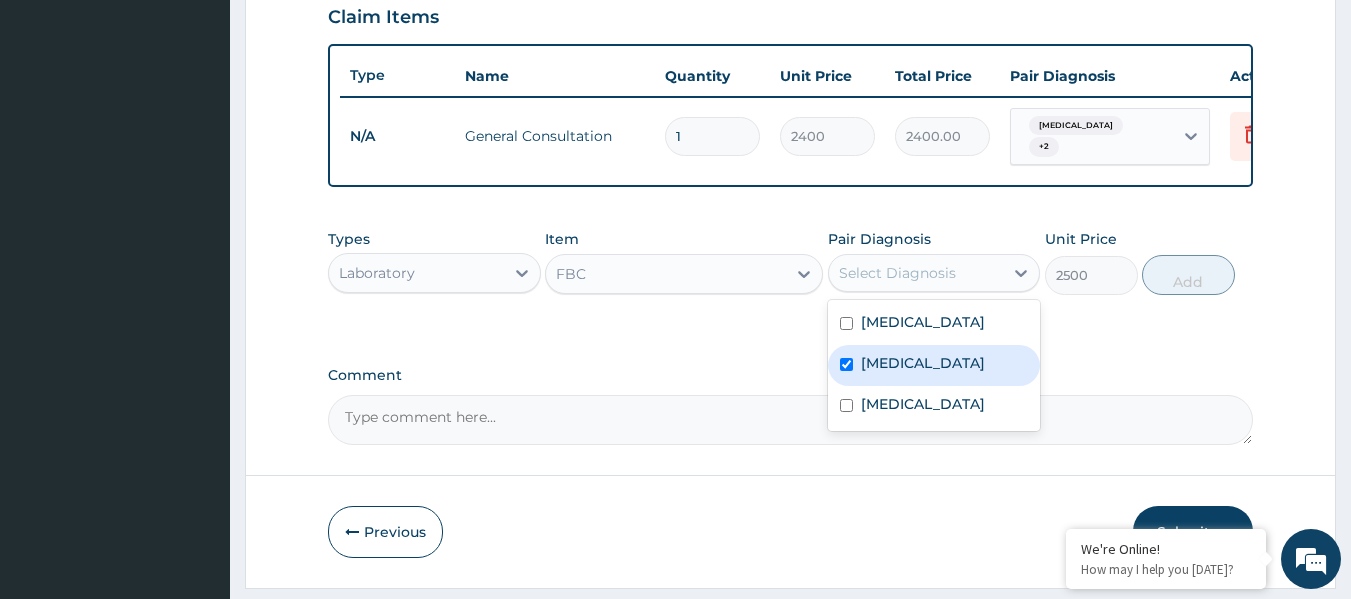 checkbox on "true" 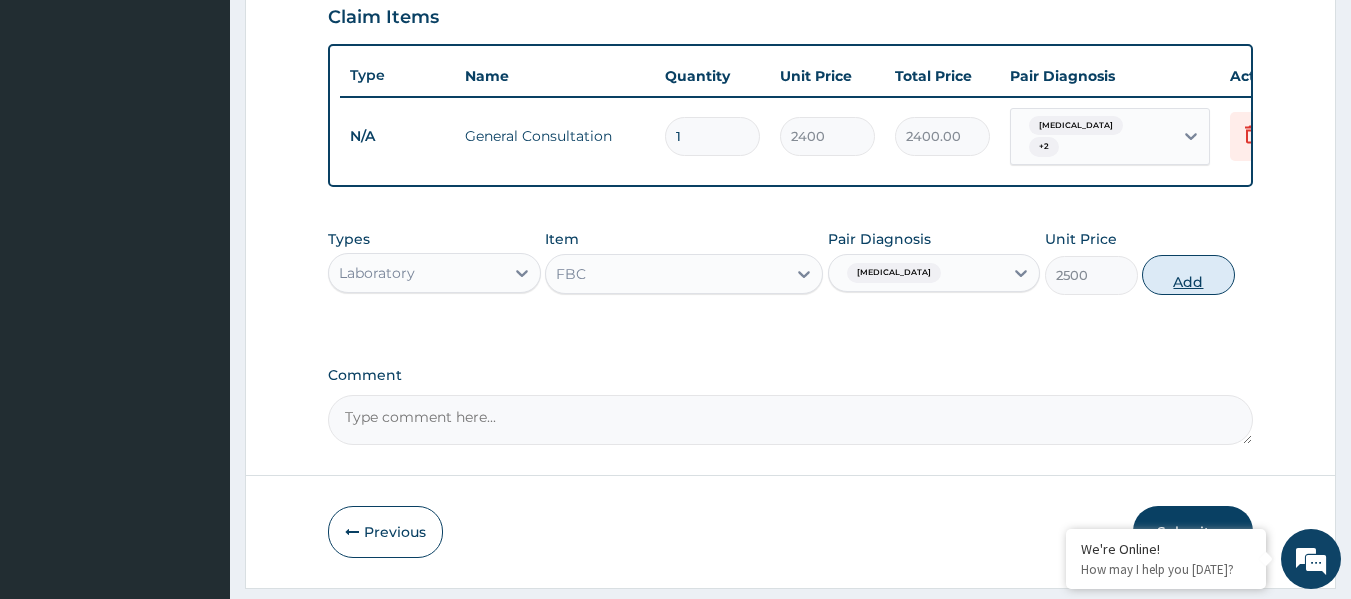click on "Add" at bounding box center [1188, 275] 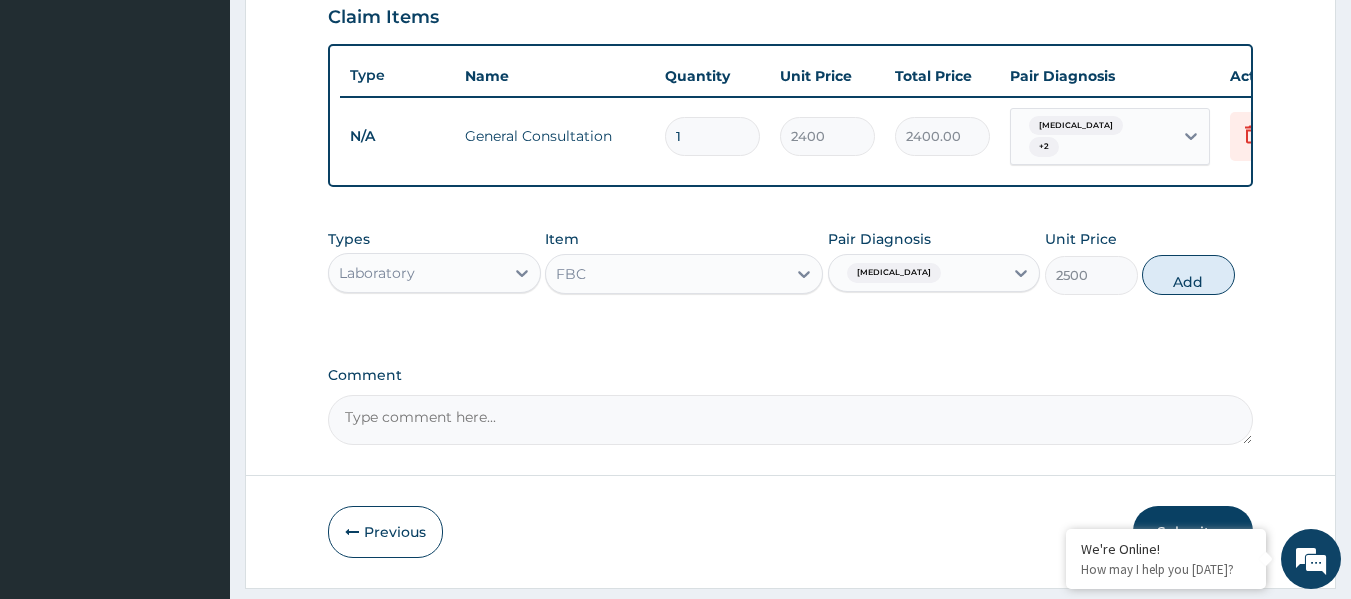 type on "0" 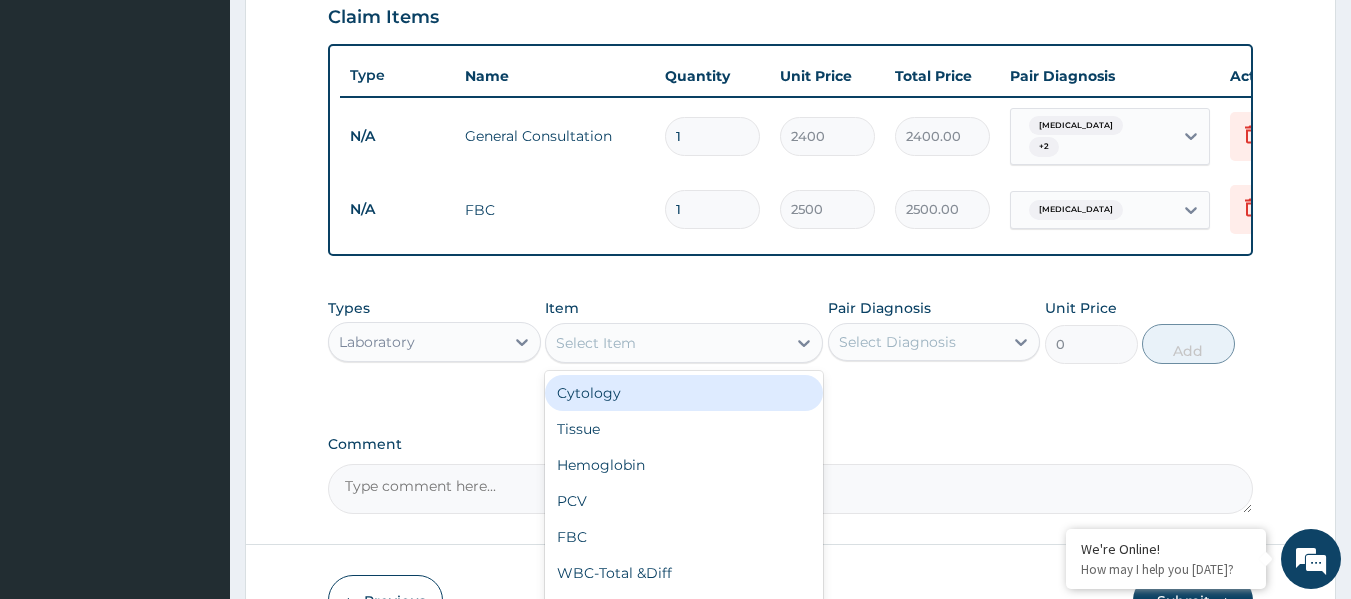 click on "Select Item" at bounding box center (666, 343) 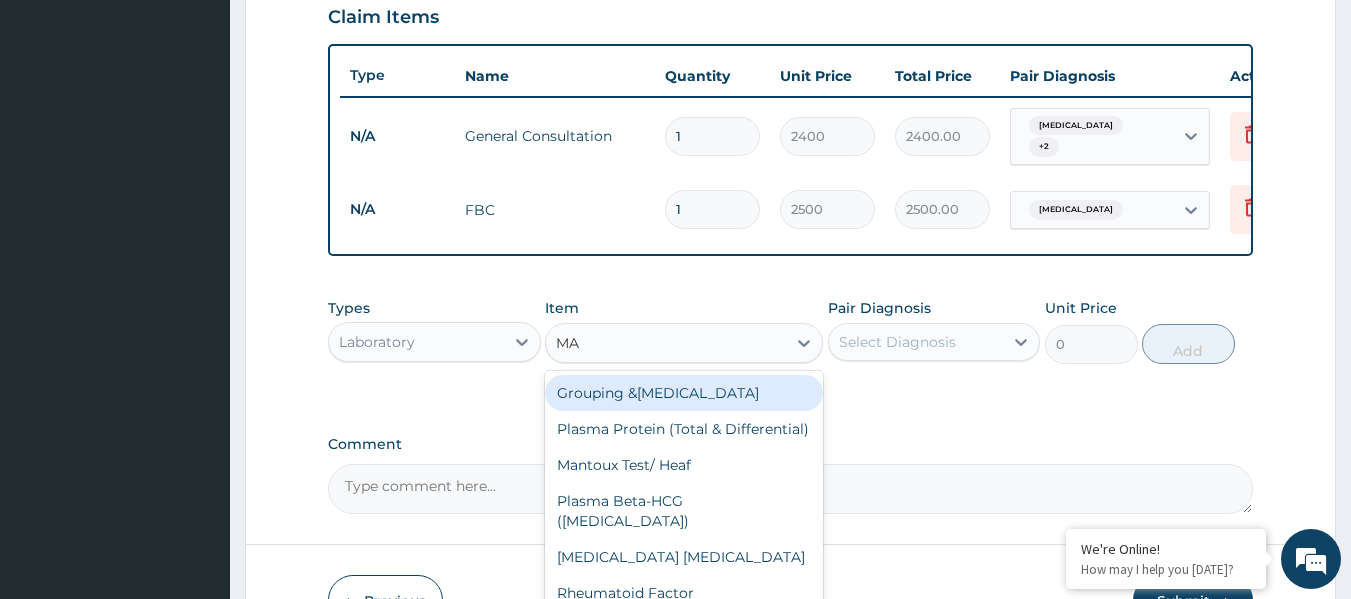 type on "MAL" 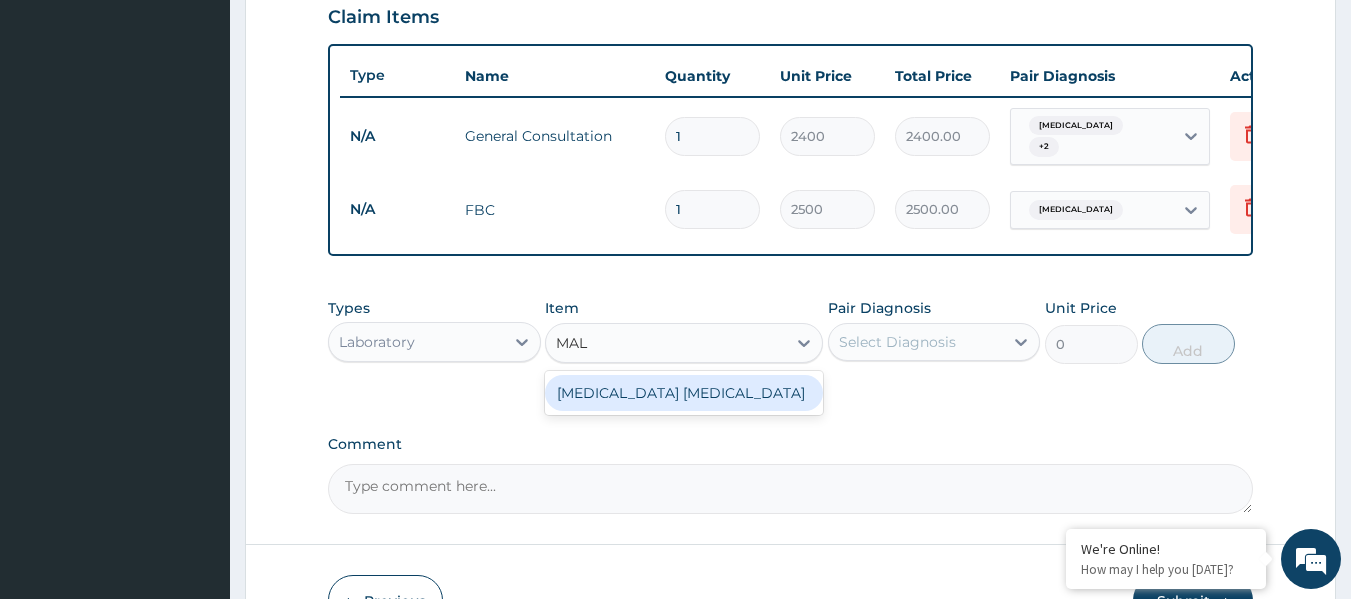 click on "Malaria Parasite" at bounding box center (684, 393) 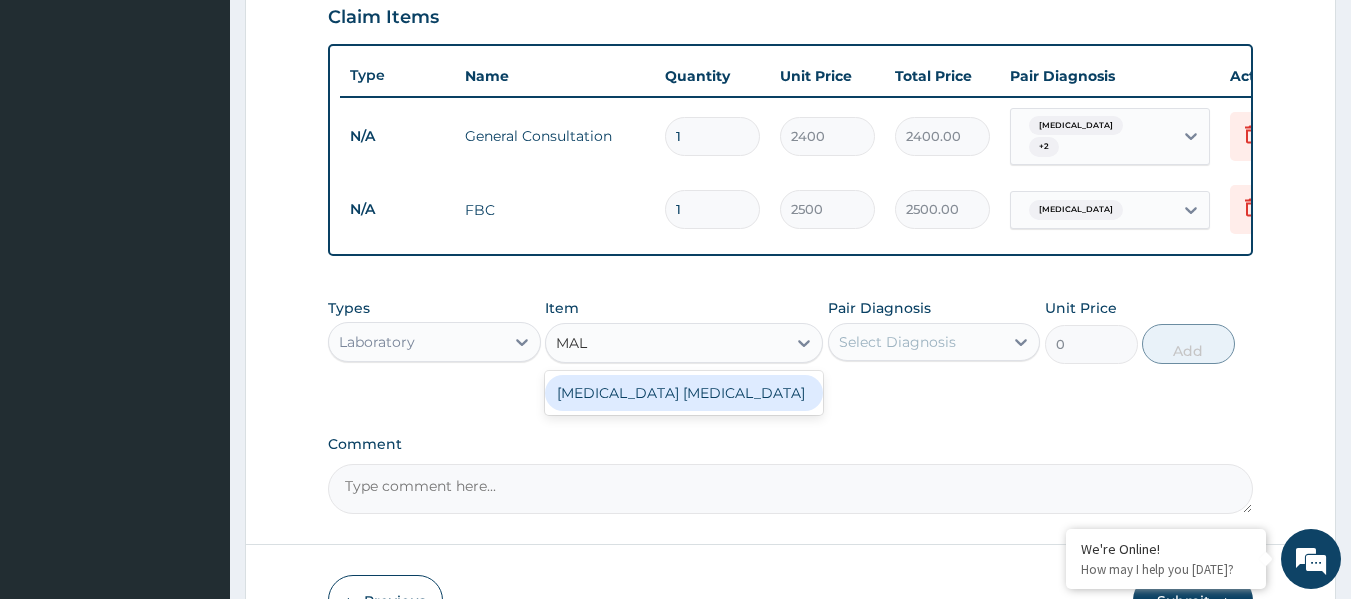 type 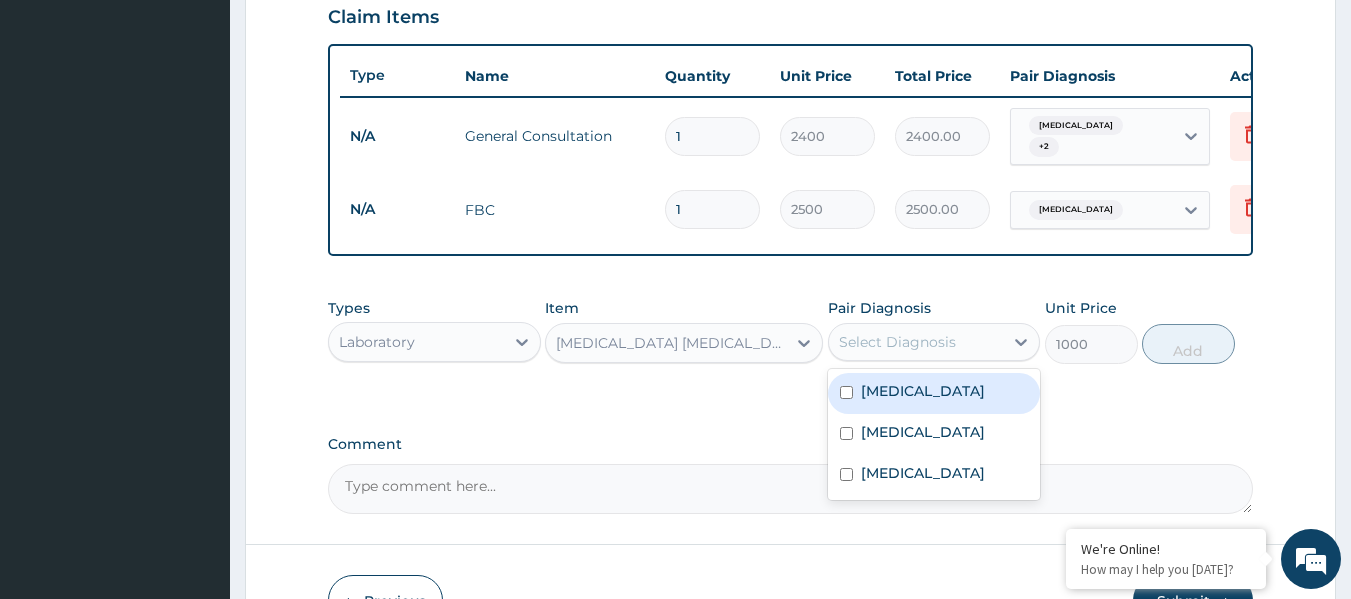 click on "Select Diagnosis" at bounding box center (897, 342) 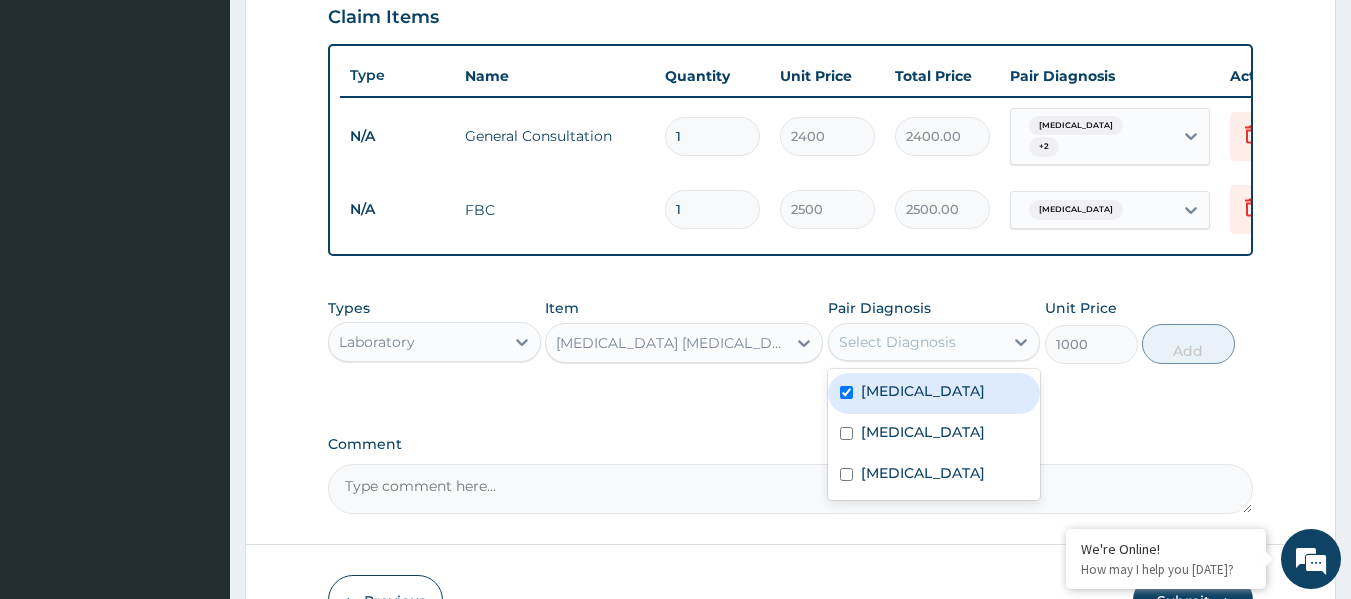checkbox on "true" 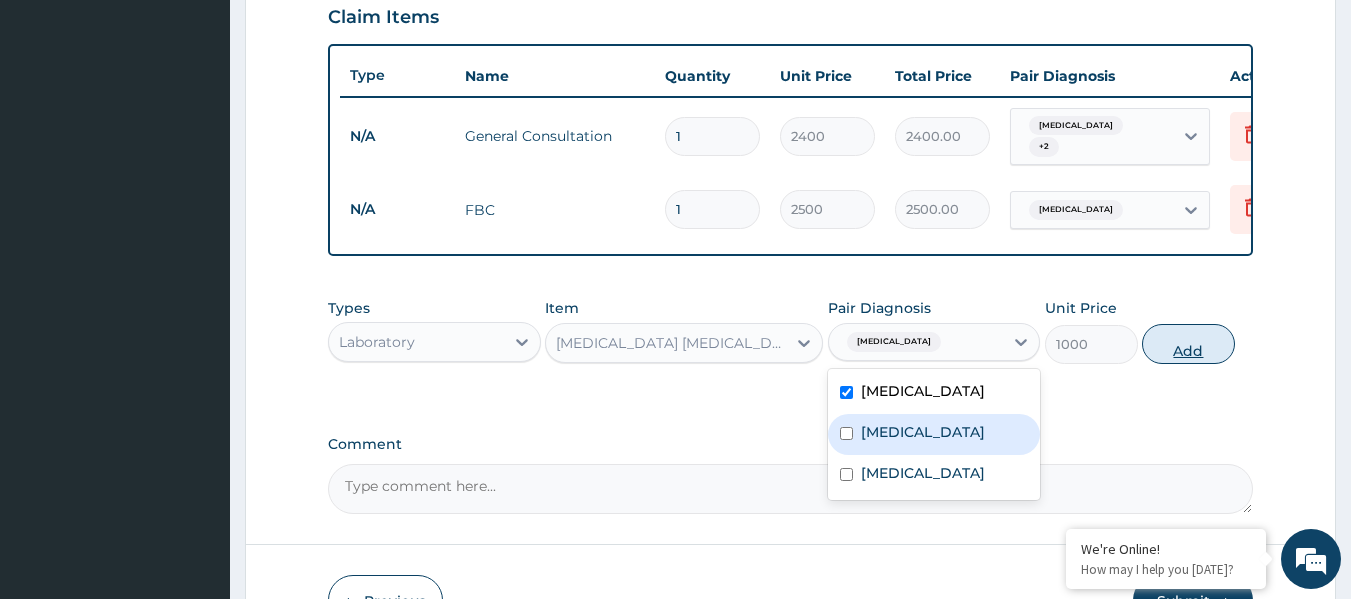 click on "Add" at bounding box center (1188, 344) 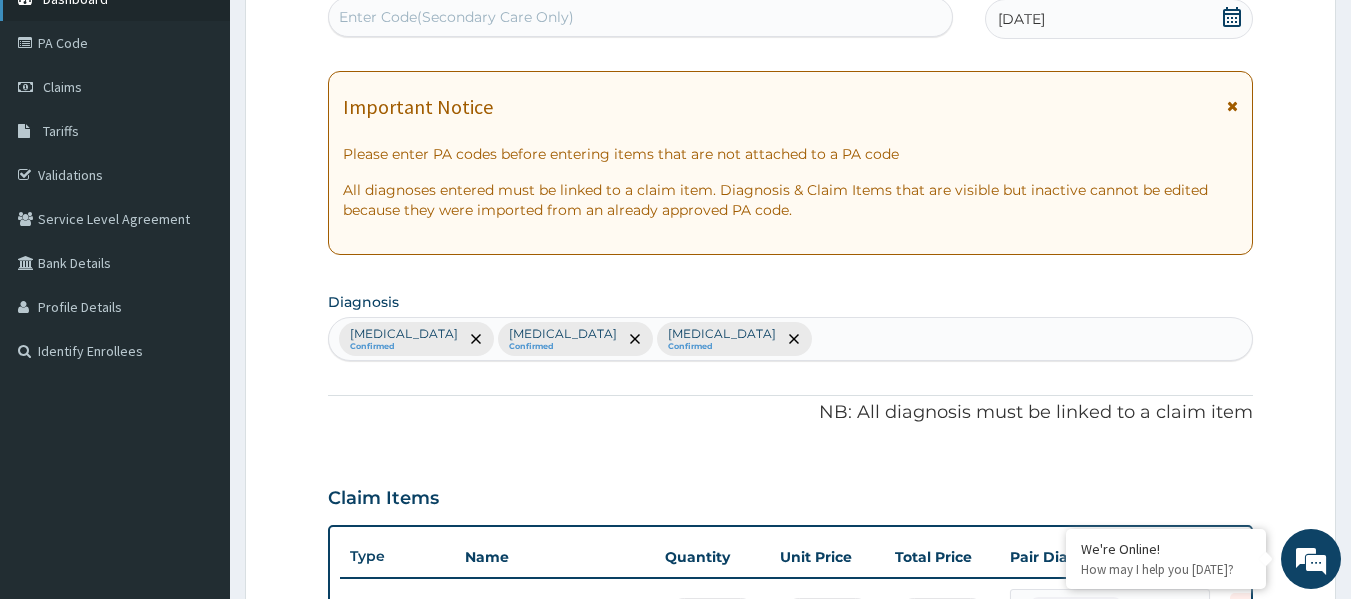 scroll, scrollTop: 200, scrollLeft: 0, axis: vertical 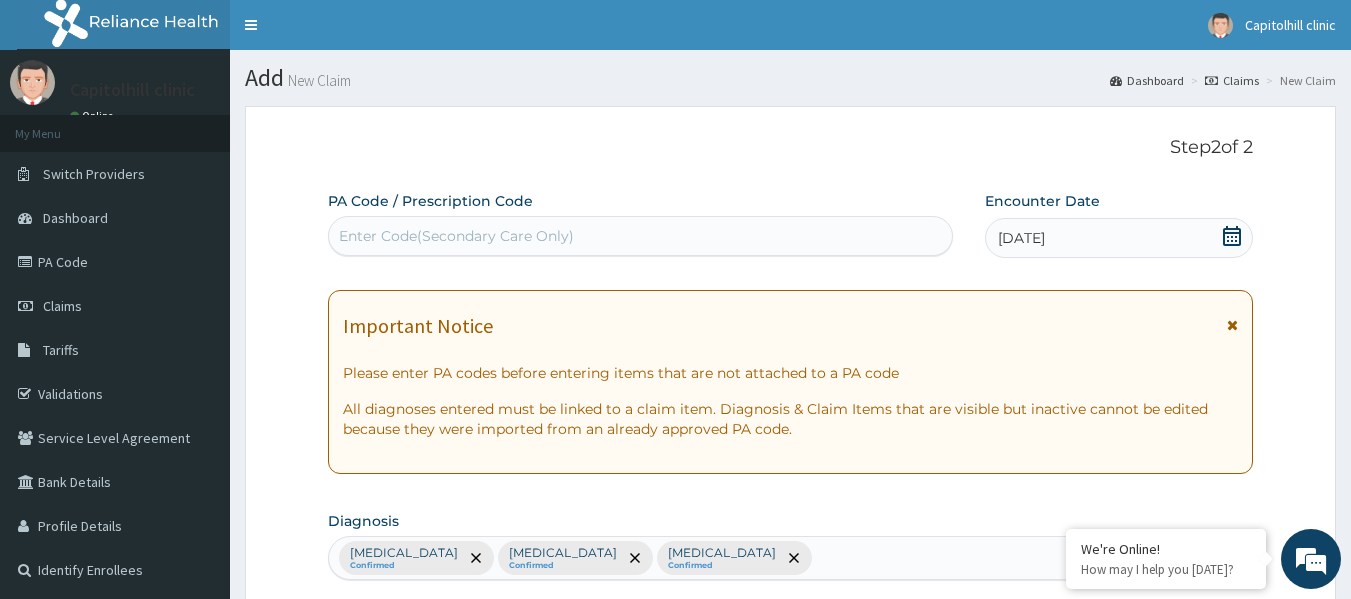 click on "Enter Code(Secondary Care Only)" at bounding box center [456, 236] 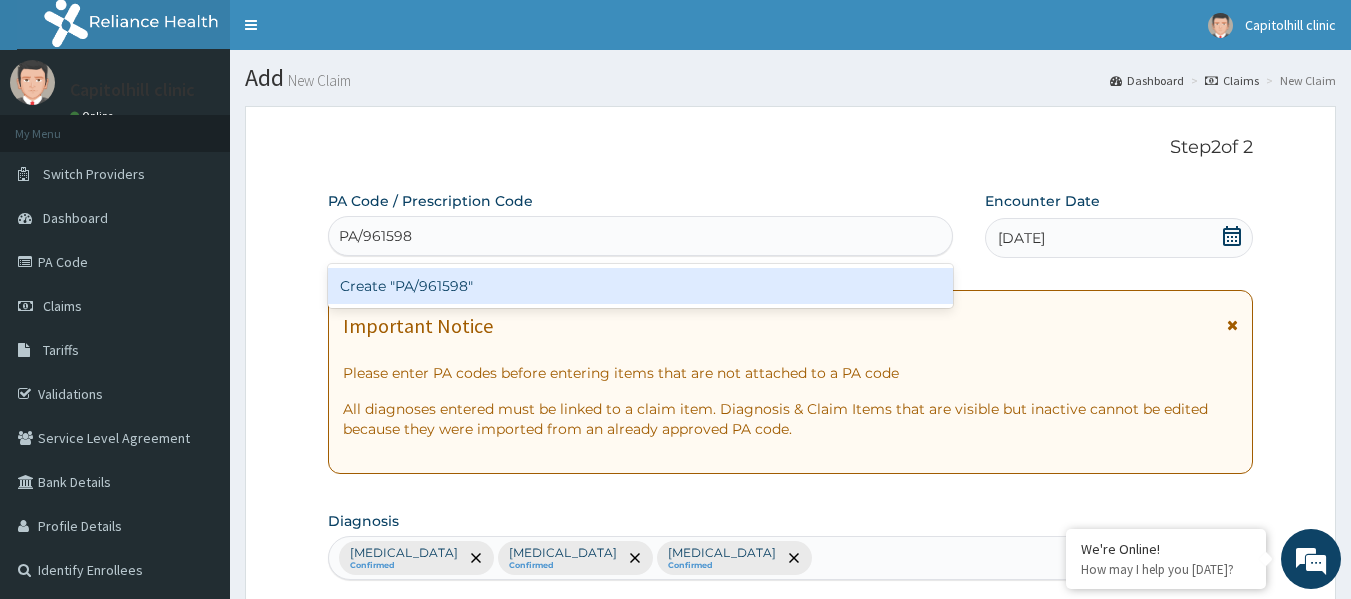 click on "Create "PA/961598"" at bounding box center (641, 286) 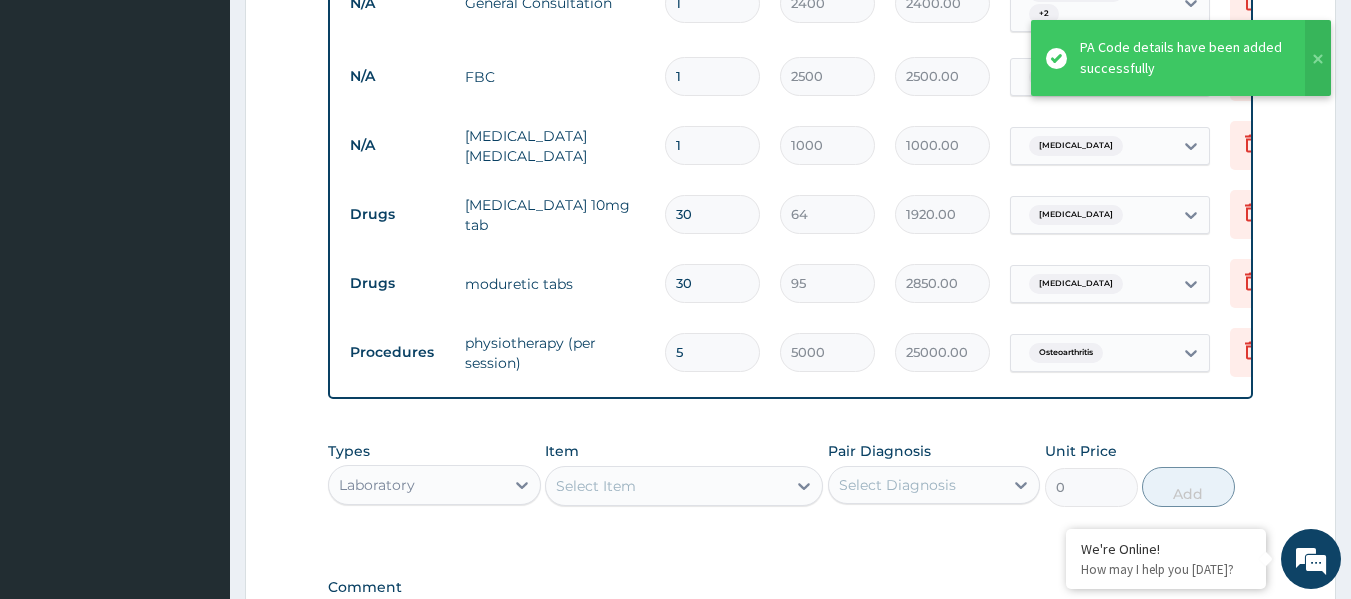 scroll, scrollTop: 786, scrollLeft: 0, axis: vertical 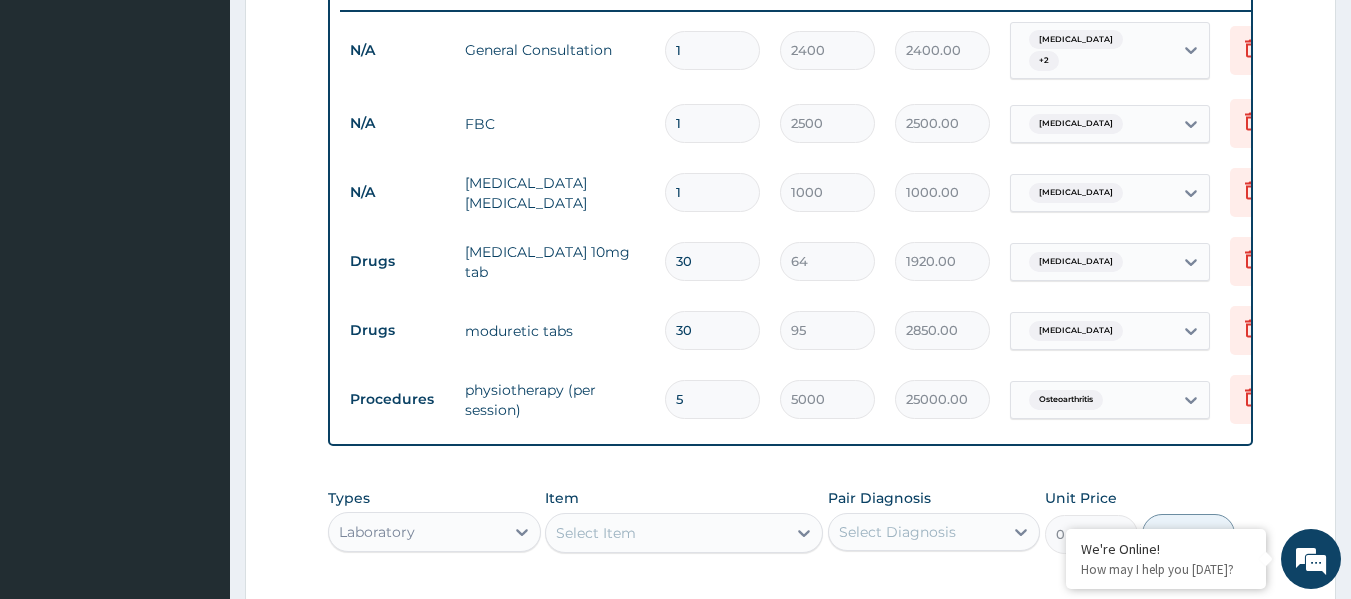 type 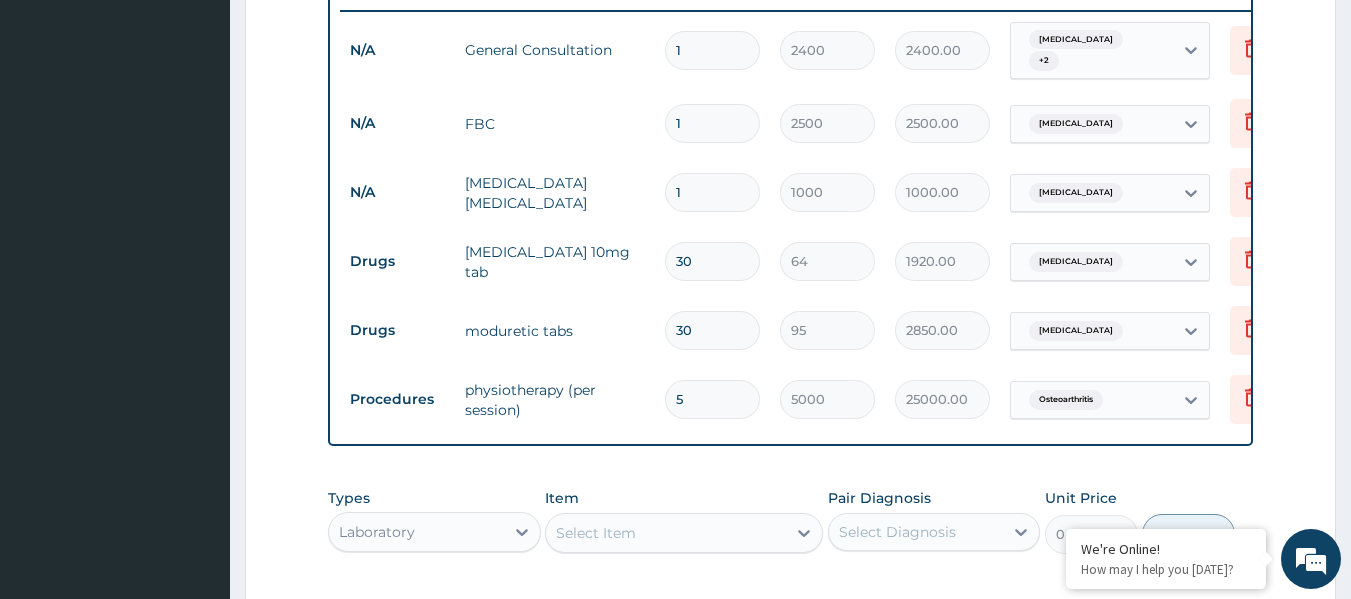 type on "0.00" 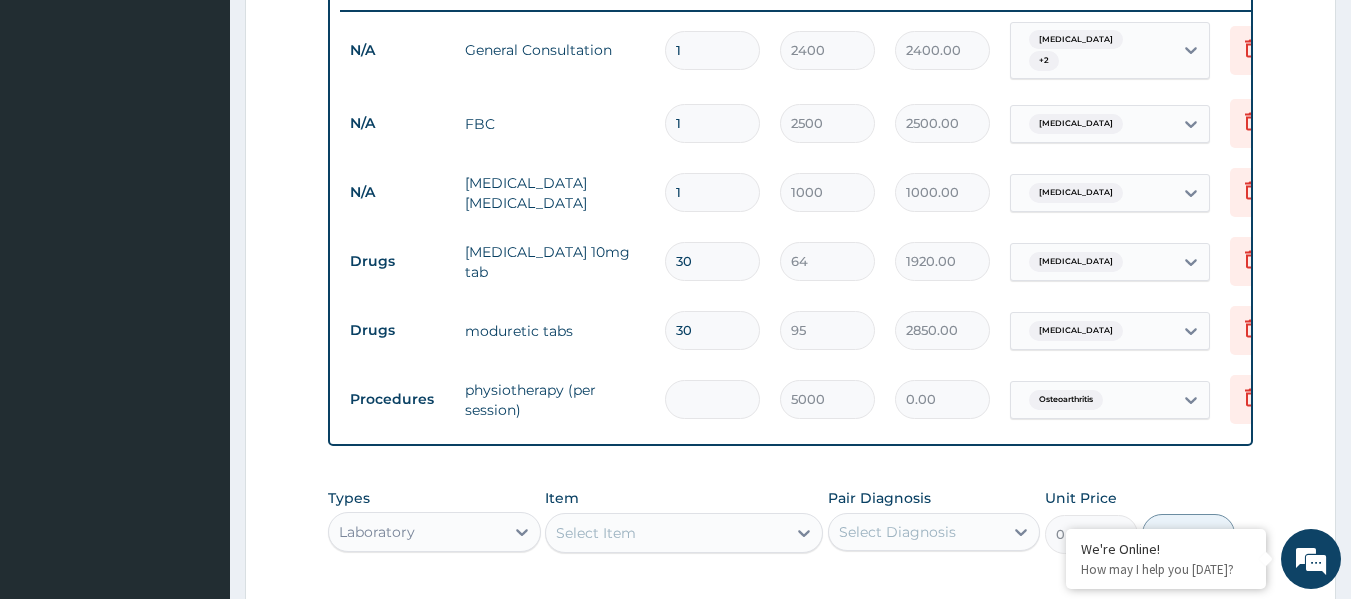 type on "1" 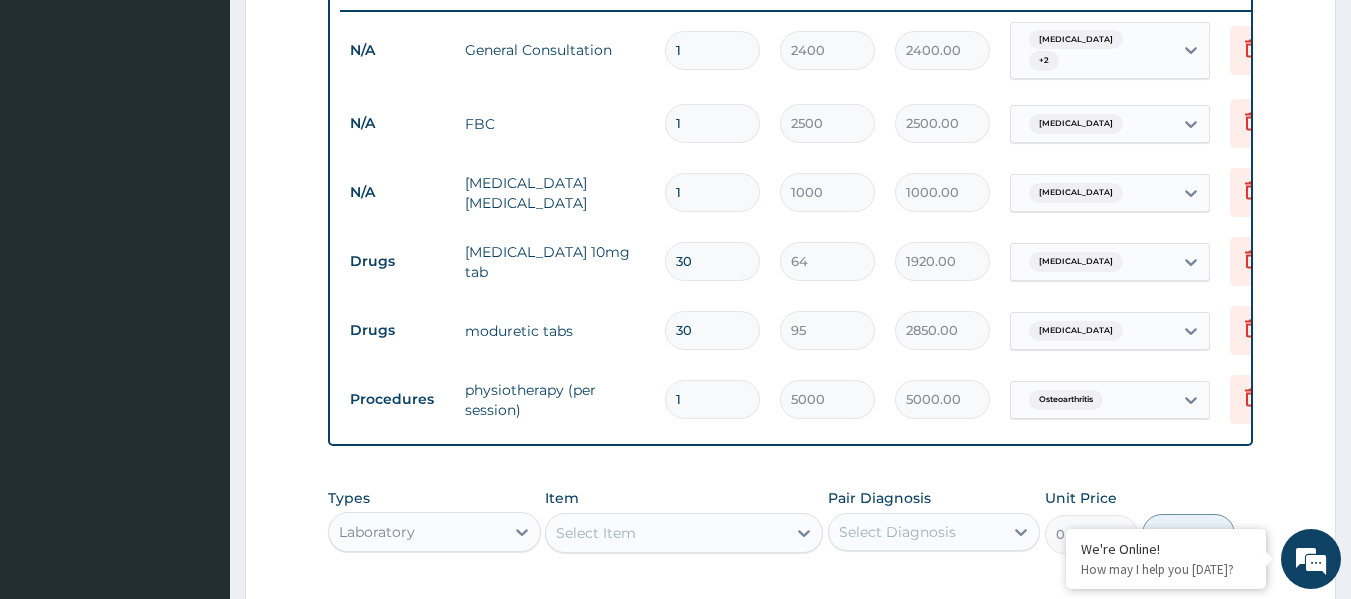 type on "1" 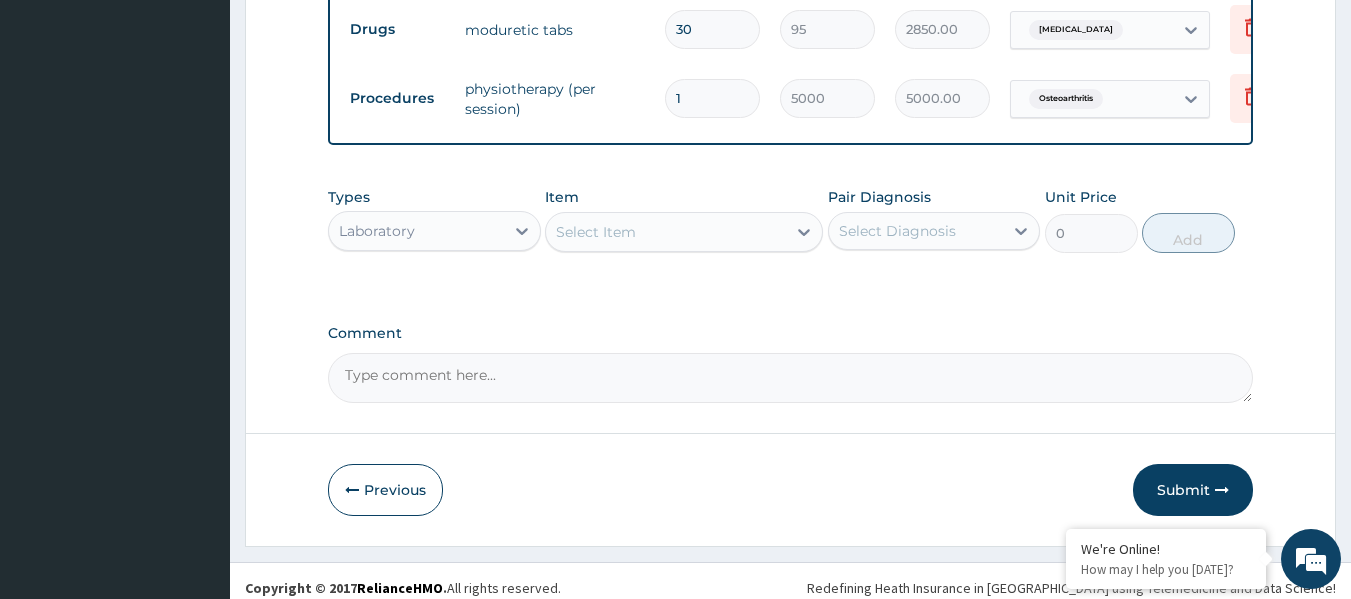 scroll, scrollTop: 1116, scrollLeft: 0, axis: vertical 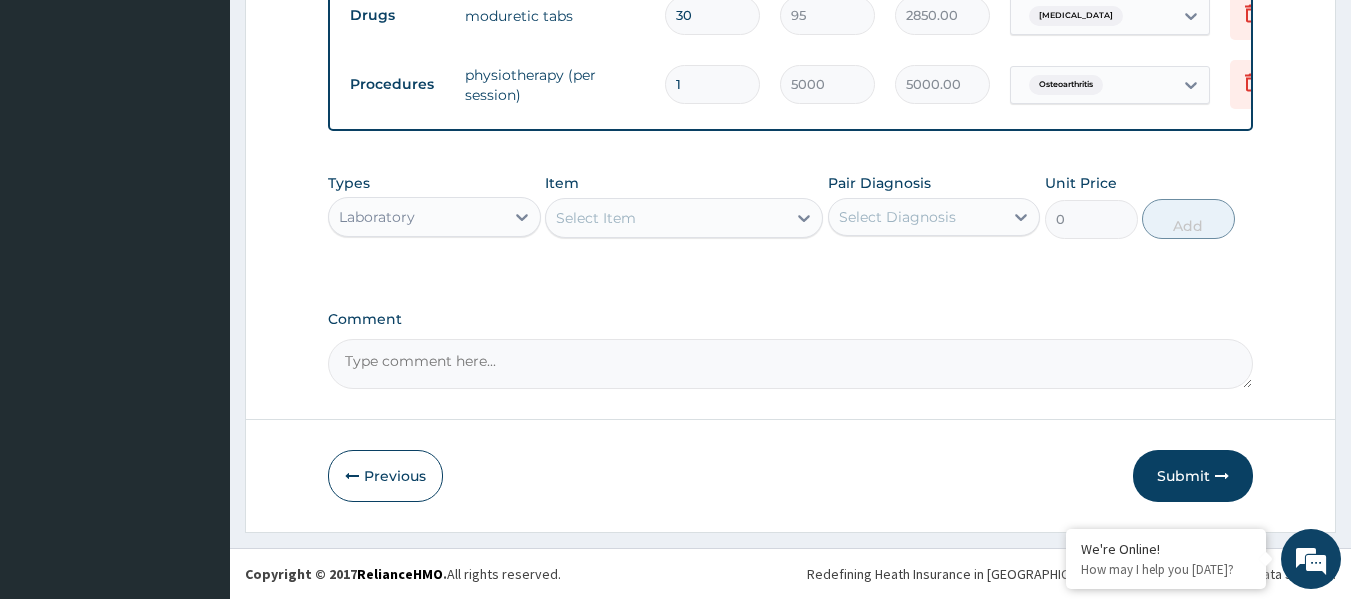 click on "Laboratory" at bounding box center (416, 217) 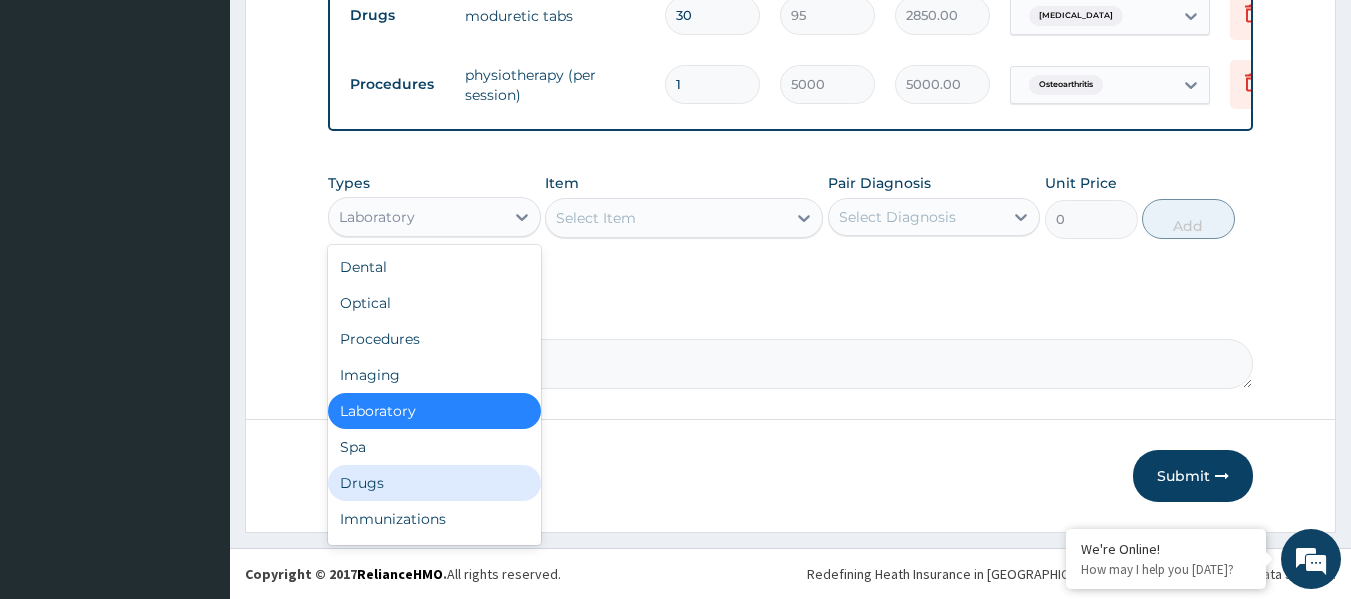 click on "Drugs" at bounding box center [434, 483] 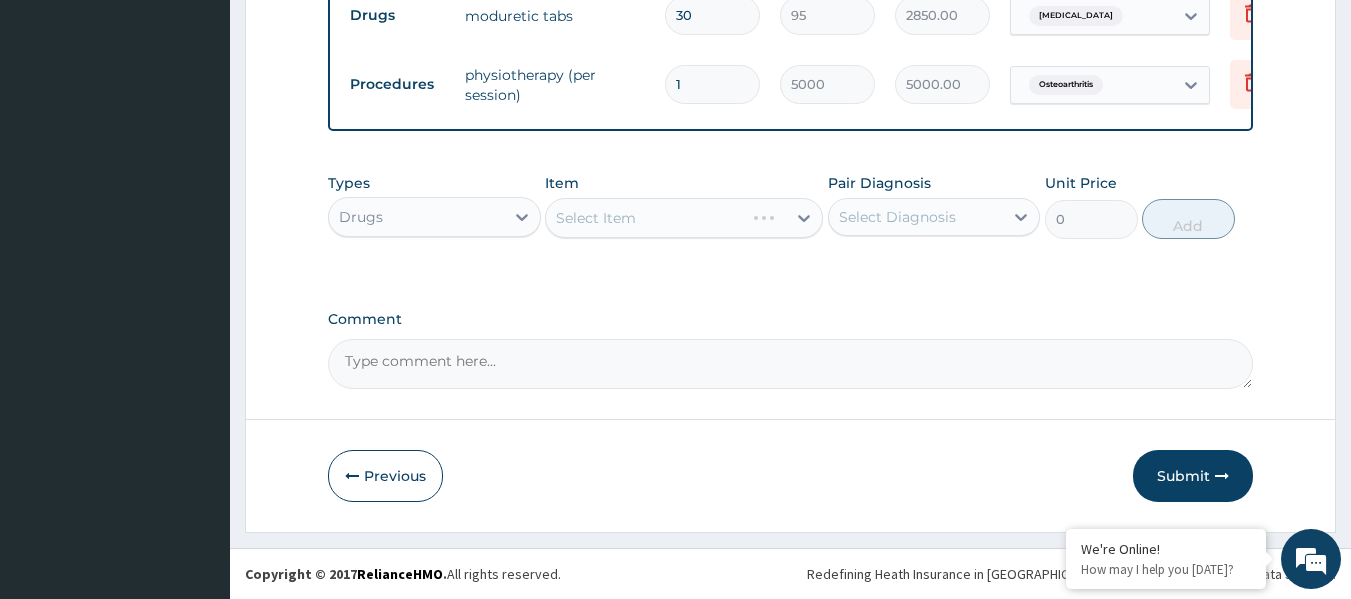 click on "Select Item" at bounding box center (684, 218) 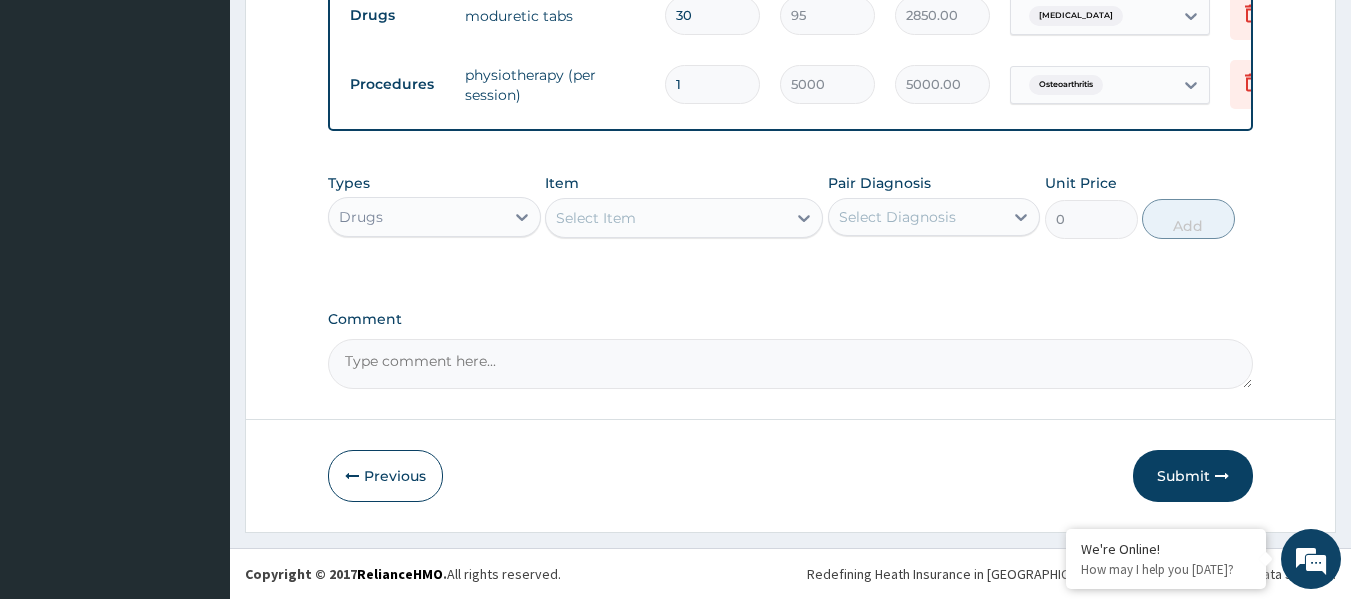 click on "Select Item" at bounding box center [666, 218] 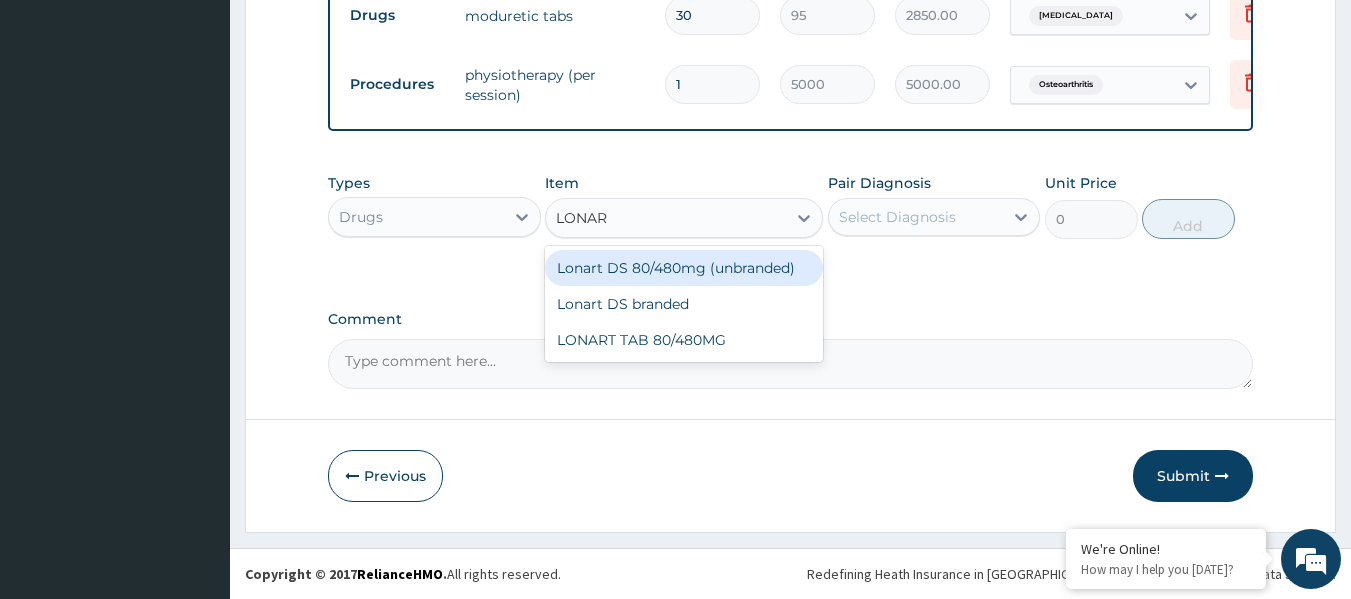type on "LONART" 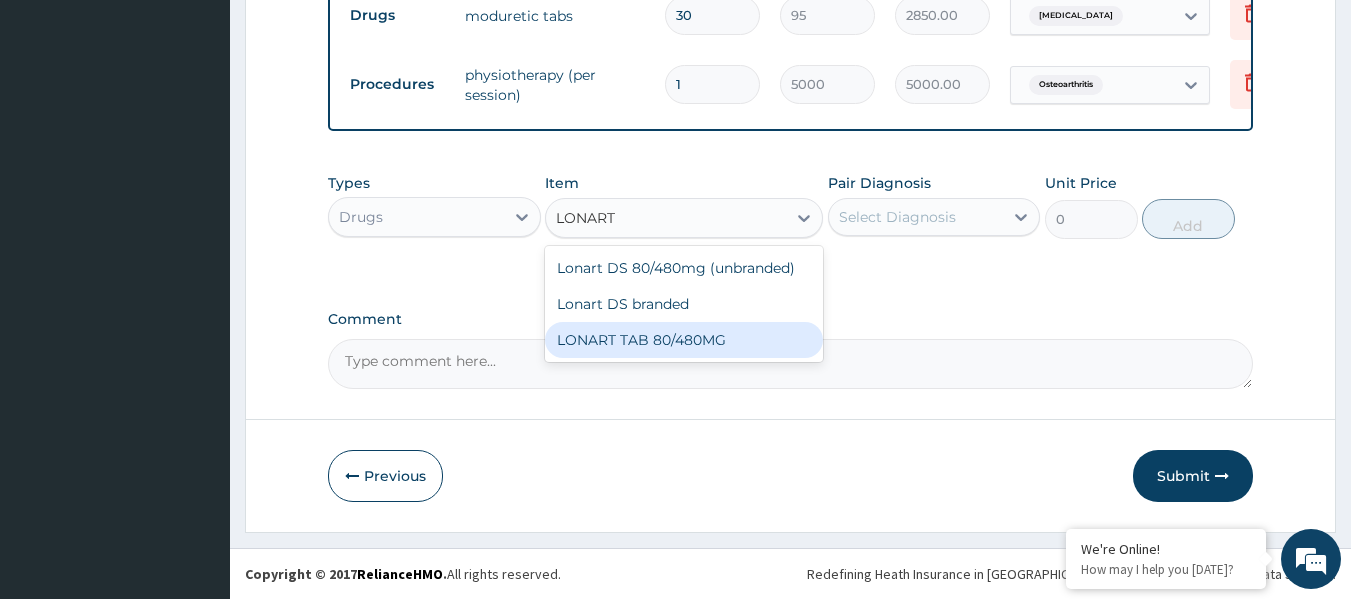 click on "LONART TAB 80/480MG" at bounding box center (684, 340) 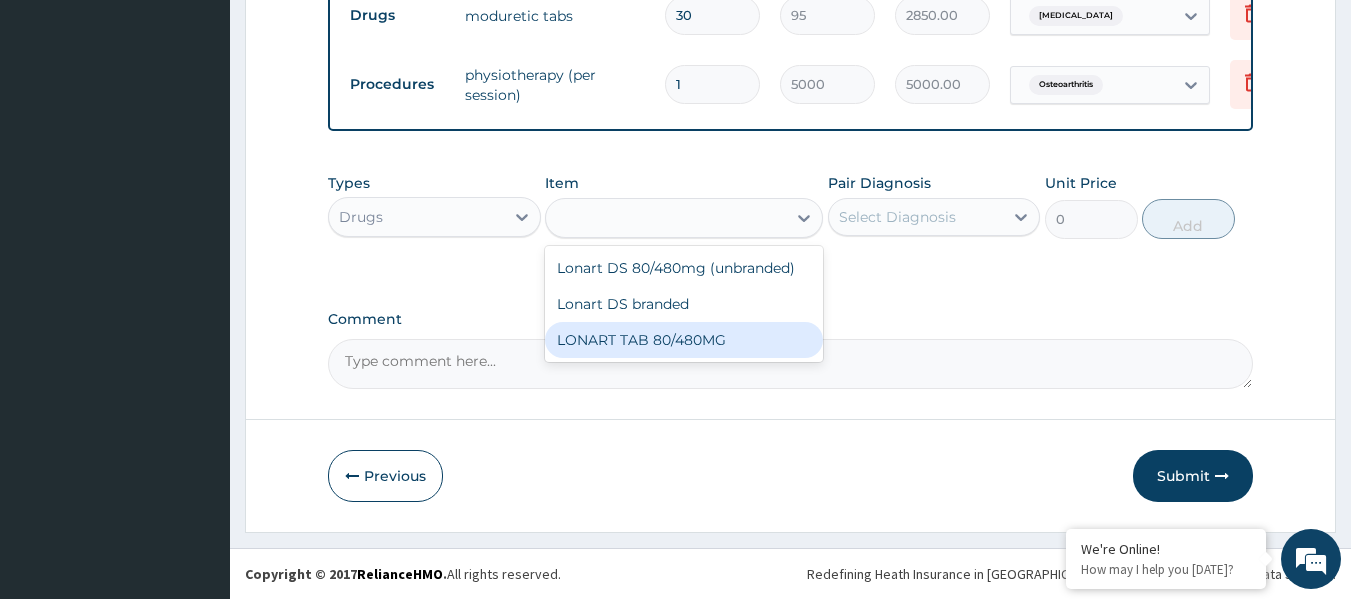 type on "580" 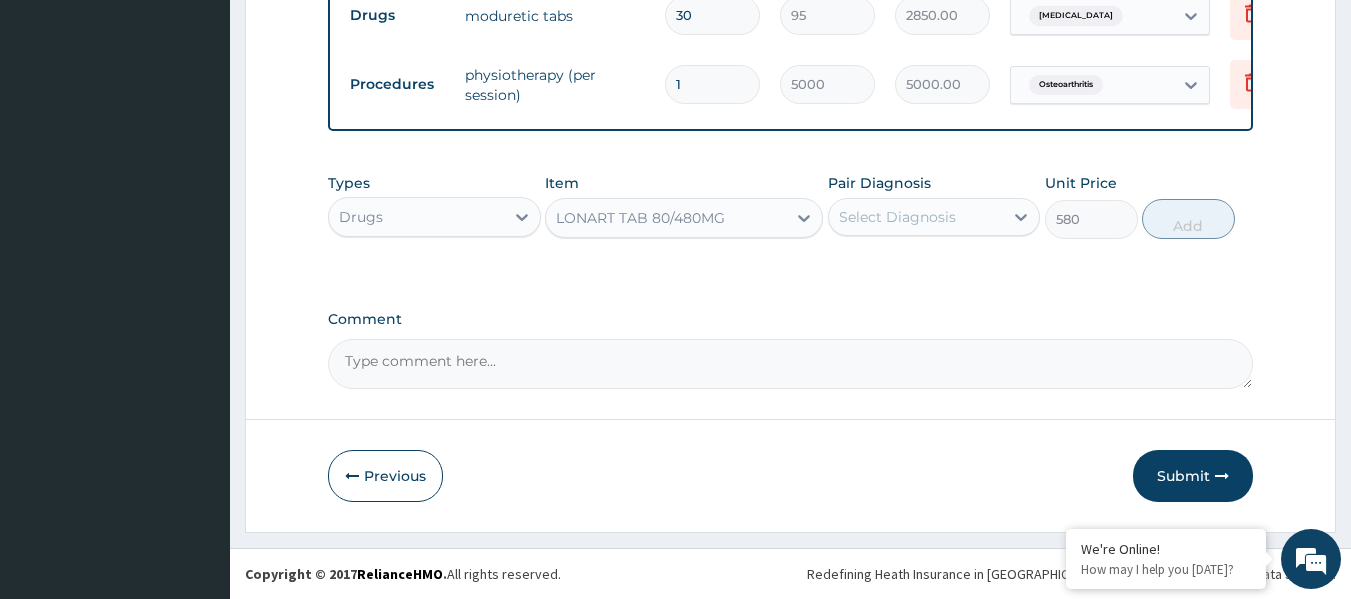 click on "Select Diagnosis" at bounding box center [897, 217] 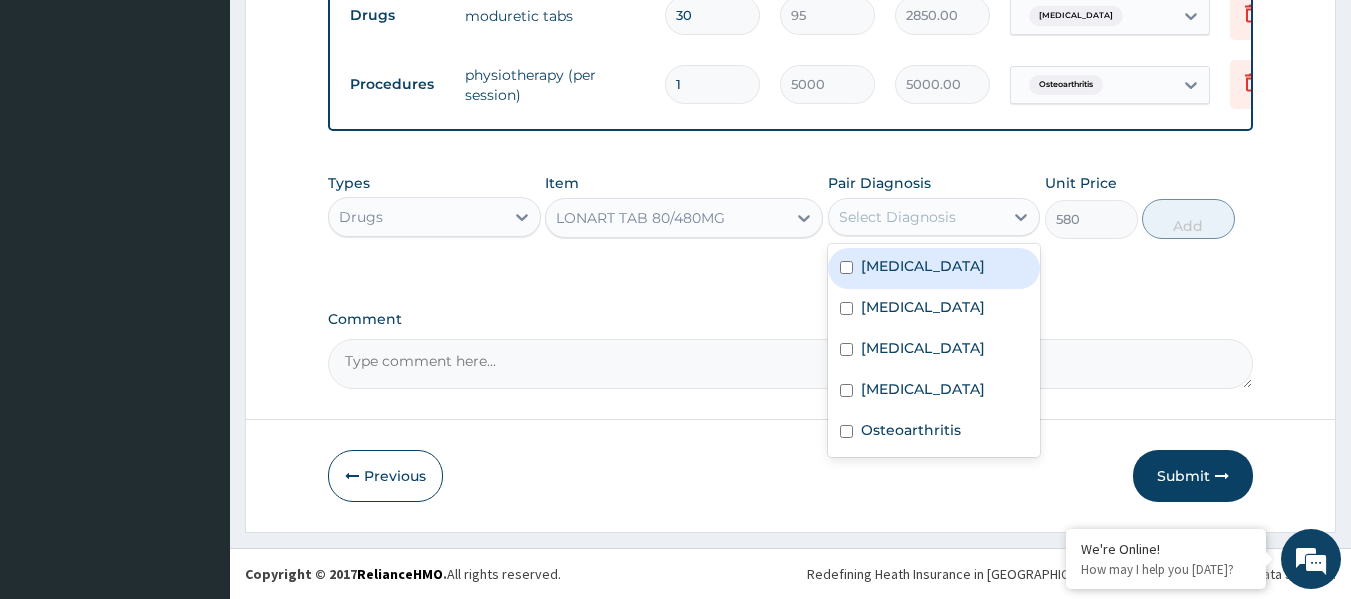 click on "[MEDICAL_DATA]" at bounding box center [934, 268] 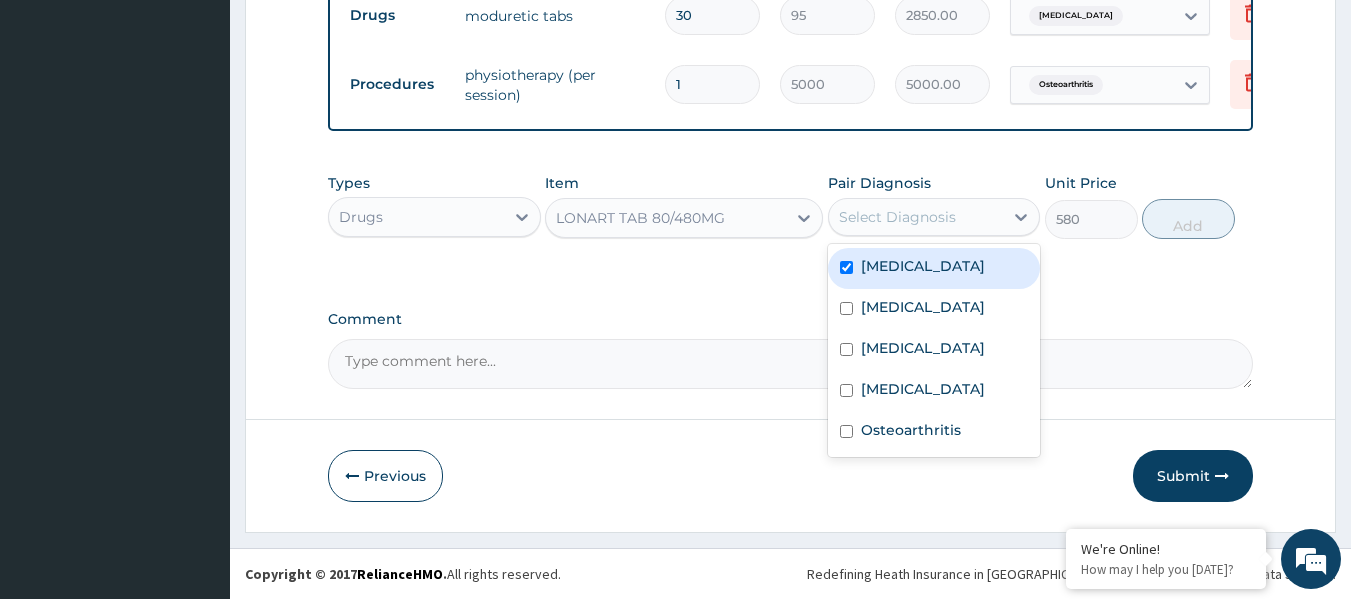 checkbox on "true" 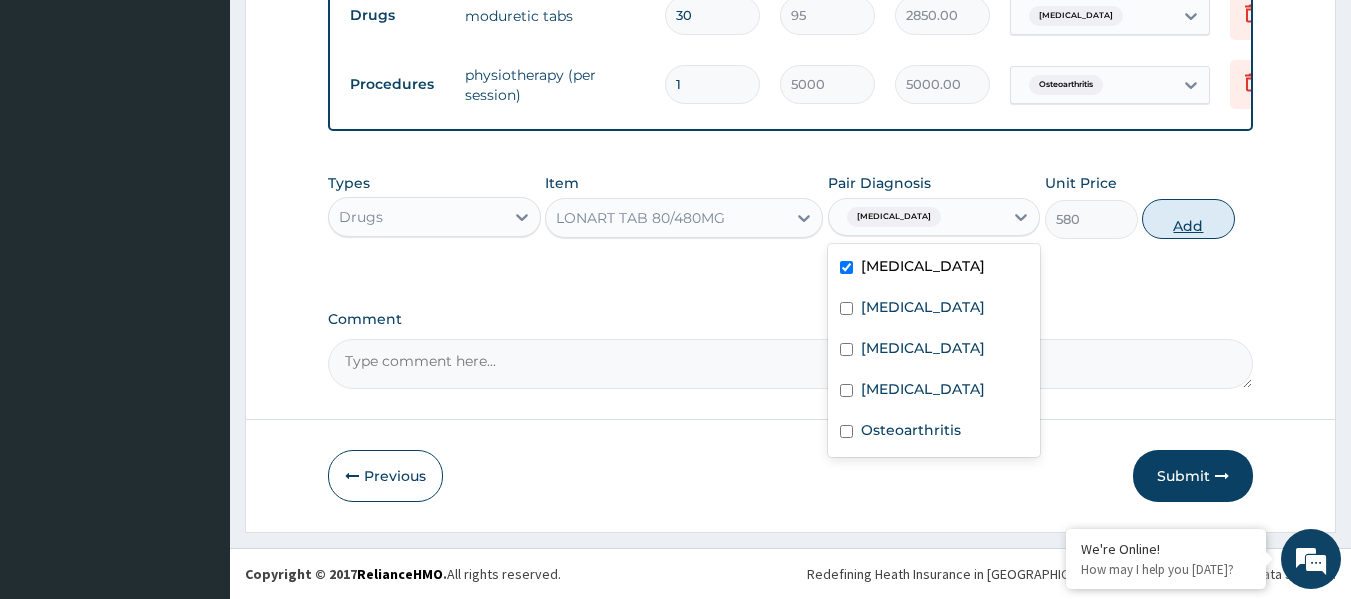 click on "Add" at bounding box center (1188, 219) 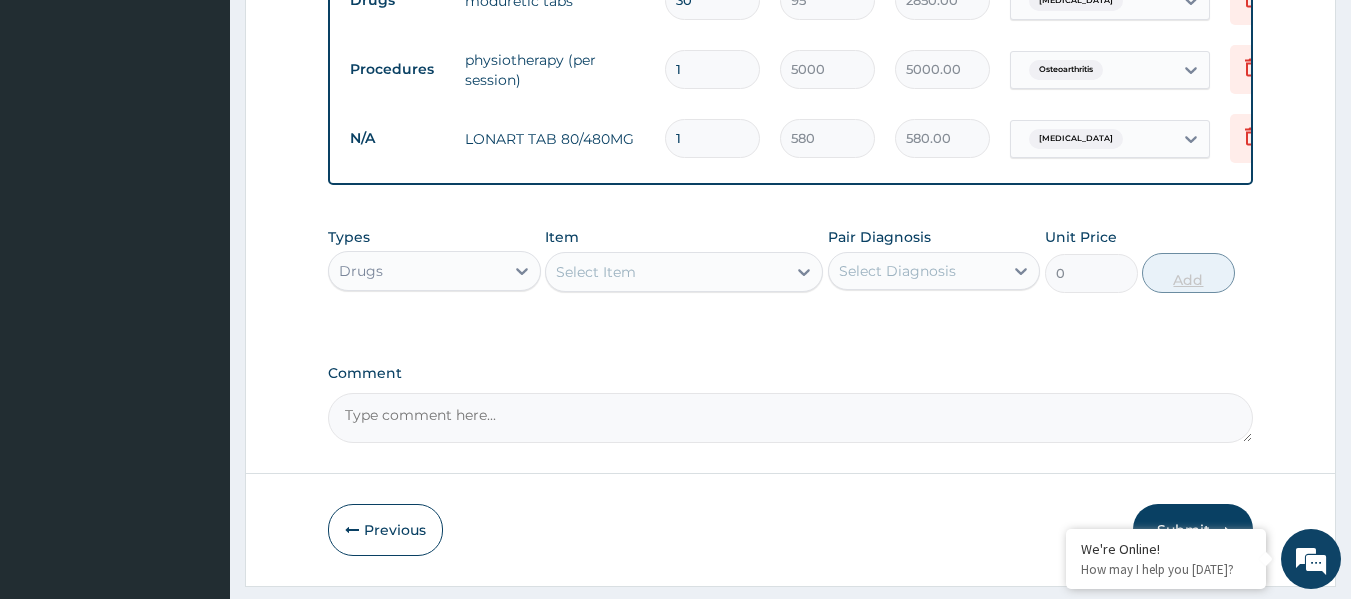 type 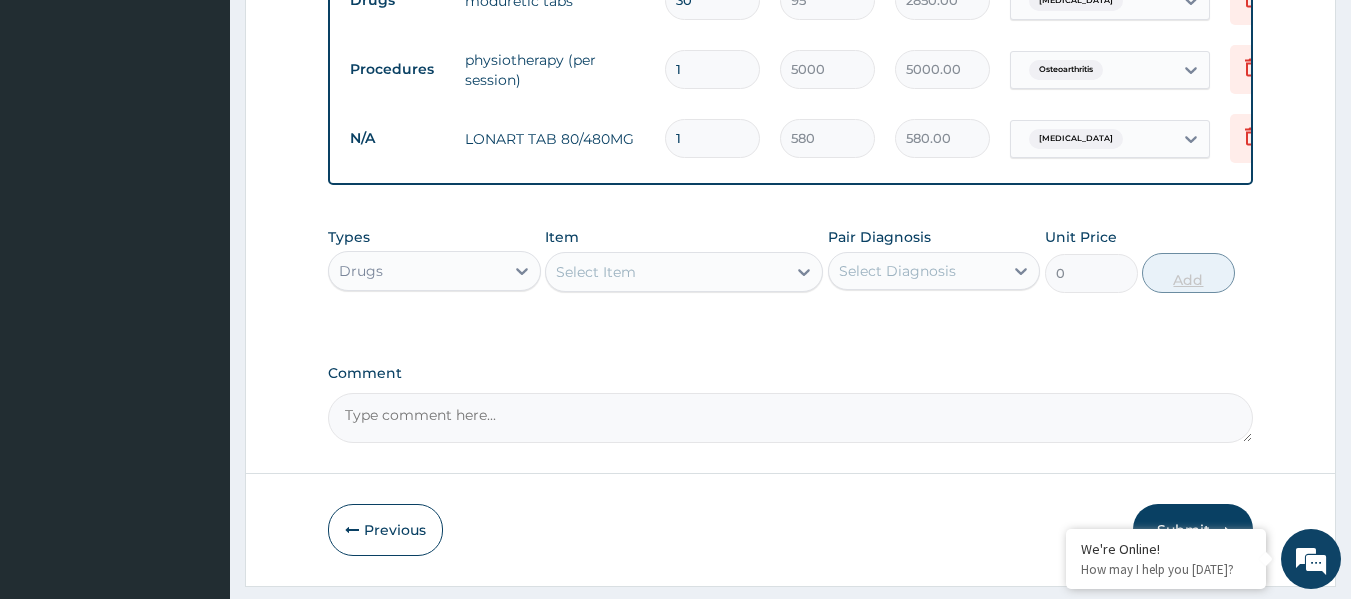 type on "0.00" 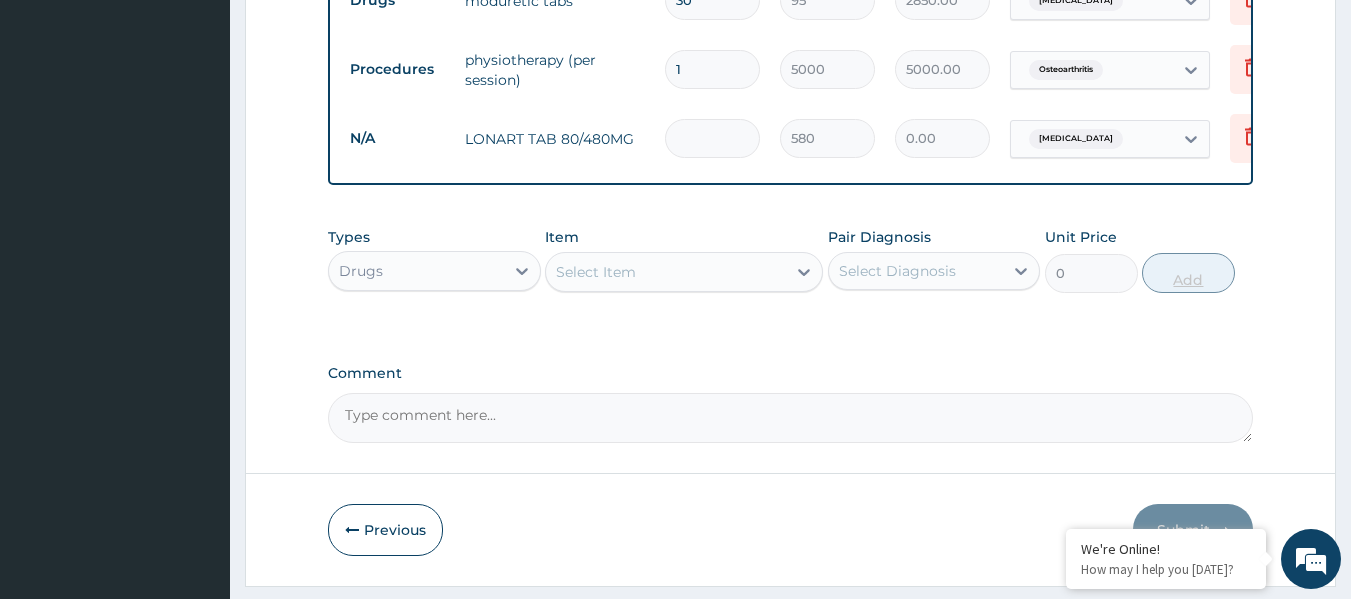 type on "6" 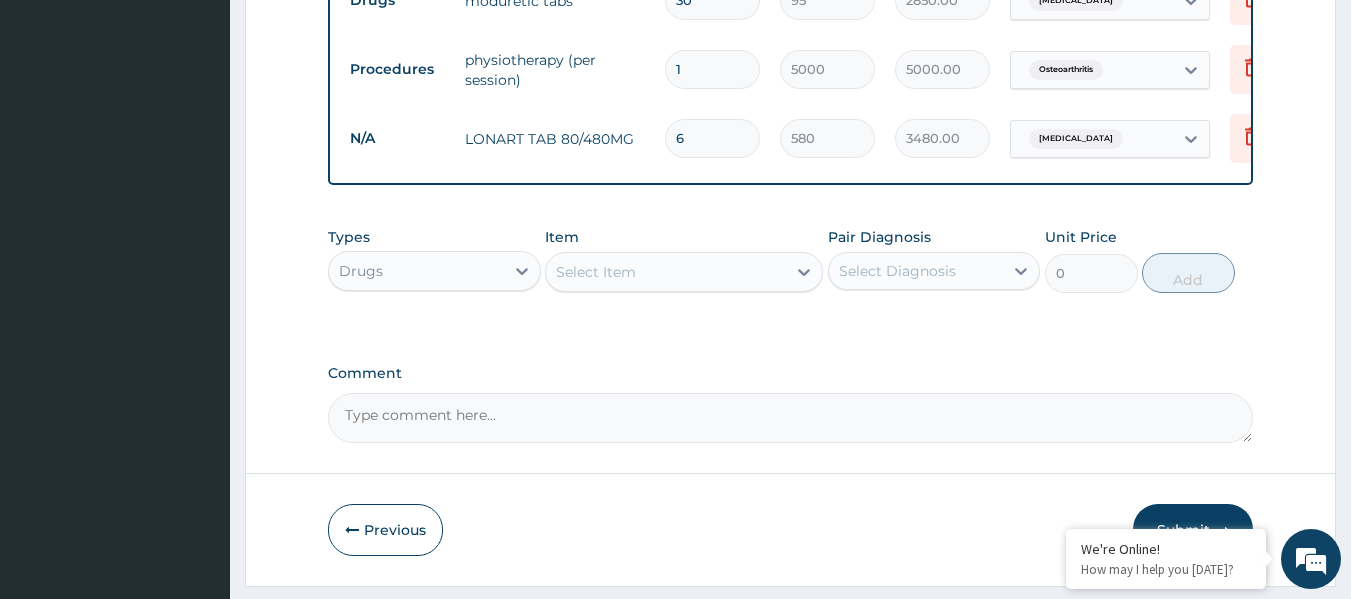 type on "6" 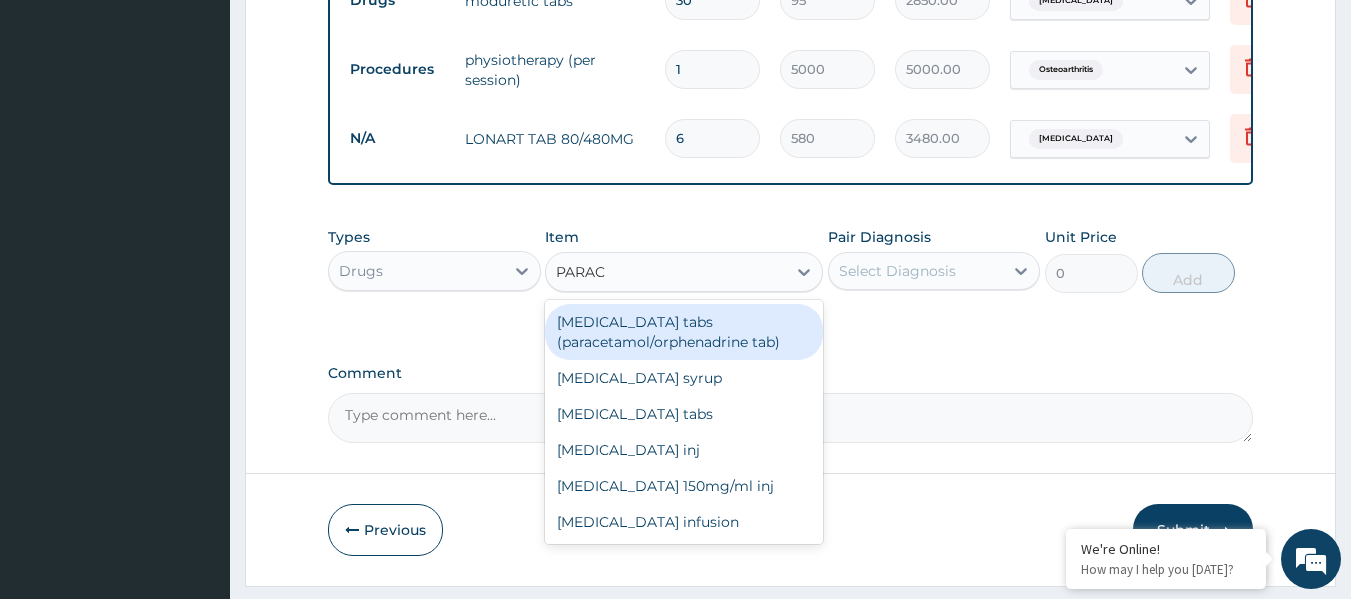 type on "PARACE" 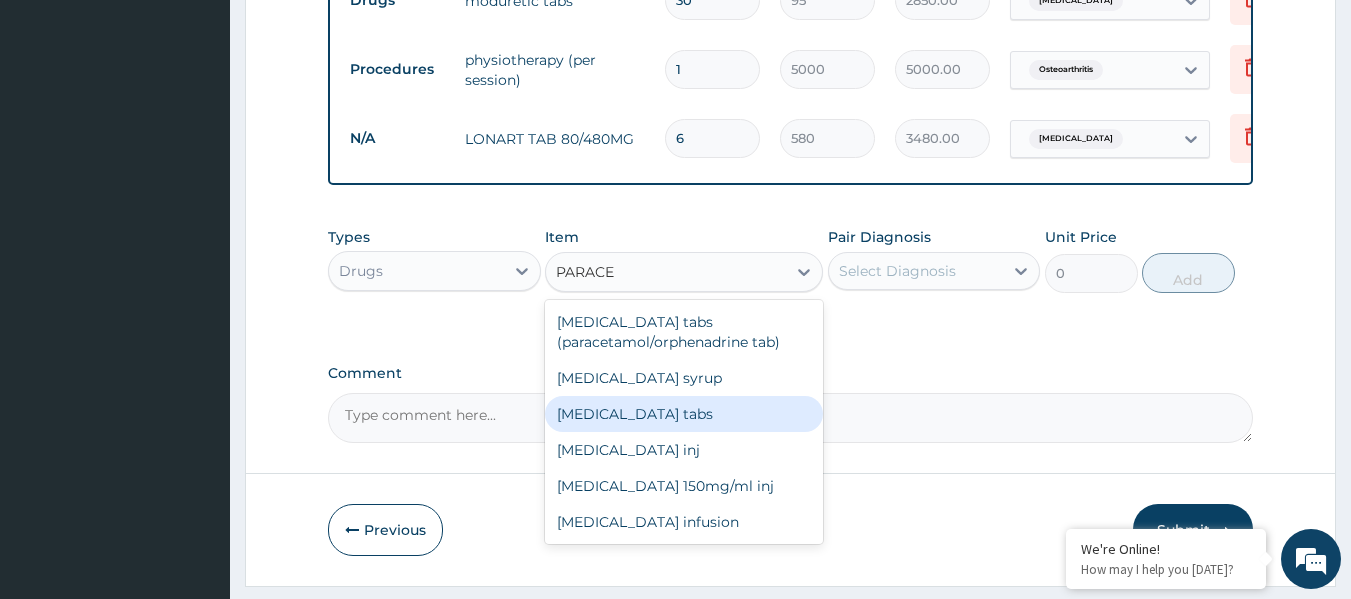 click on "[MEDICAL_DATA] tabs" at bounding box center (684, 414) 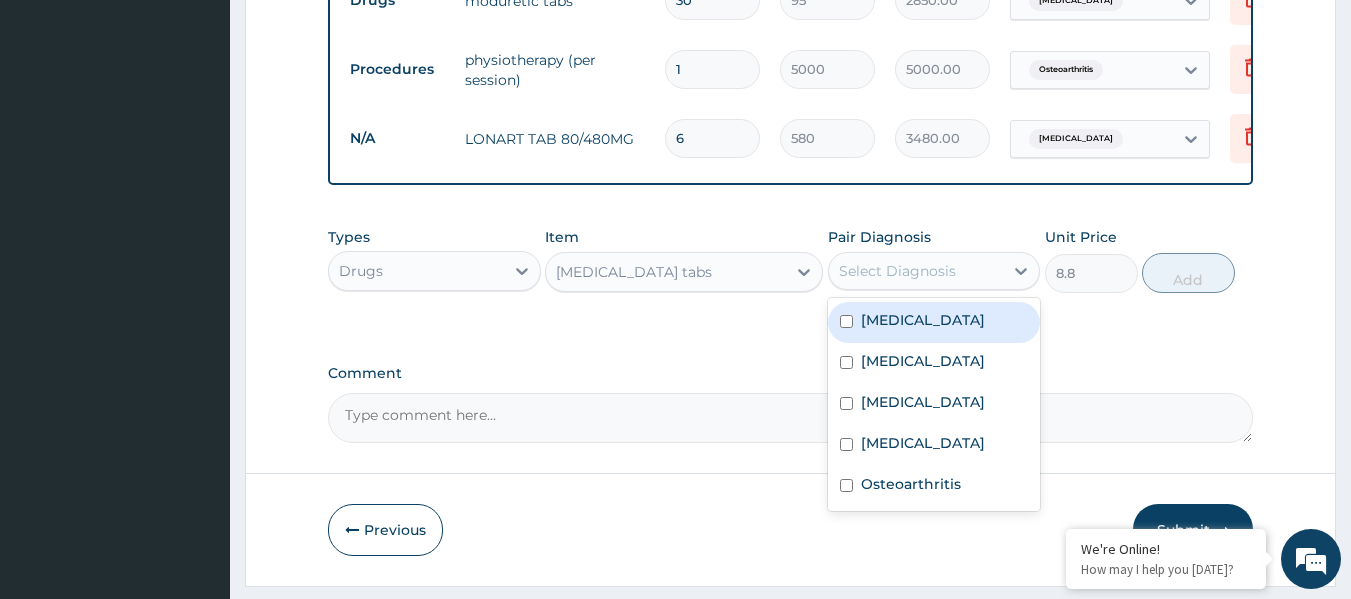 click on "Select Diagnosis" at bounding box center (897, 271) 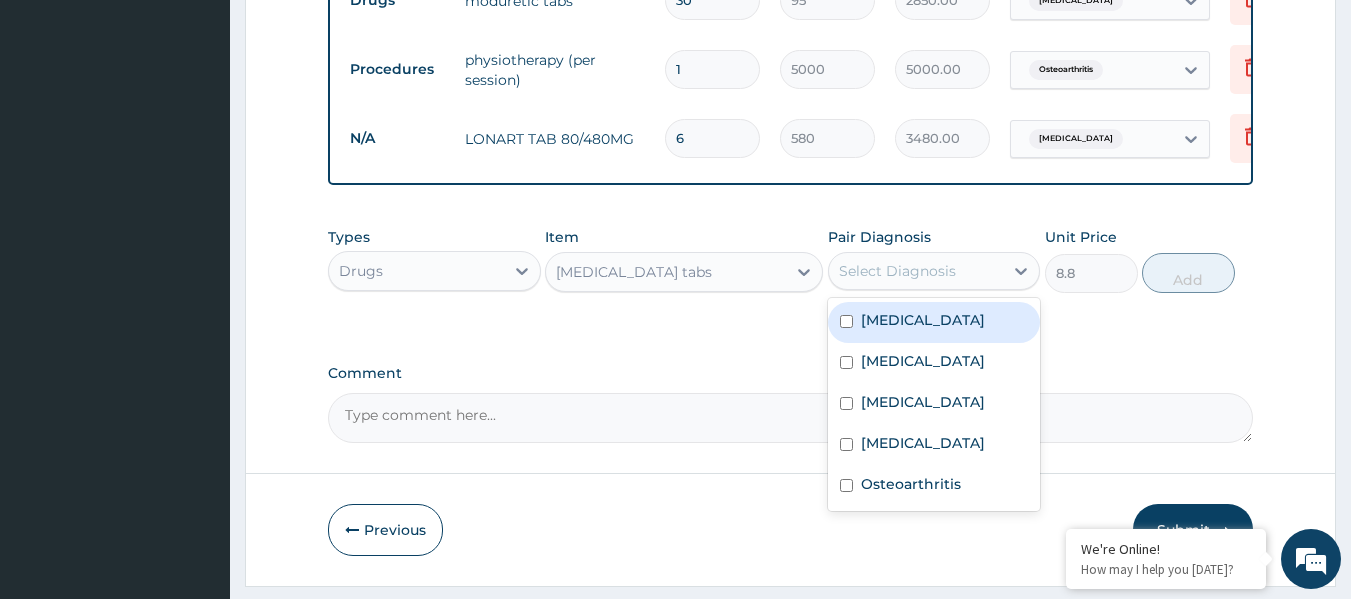 click on "[MEDICAL_DATA]" at bounding box center (923, 320) 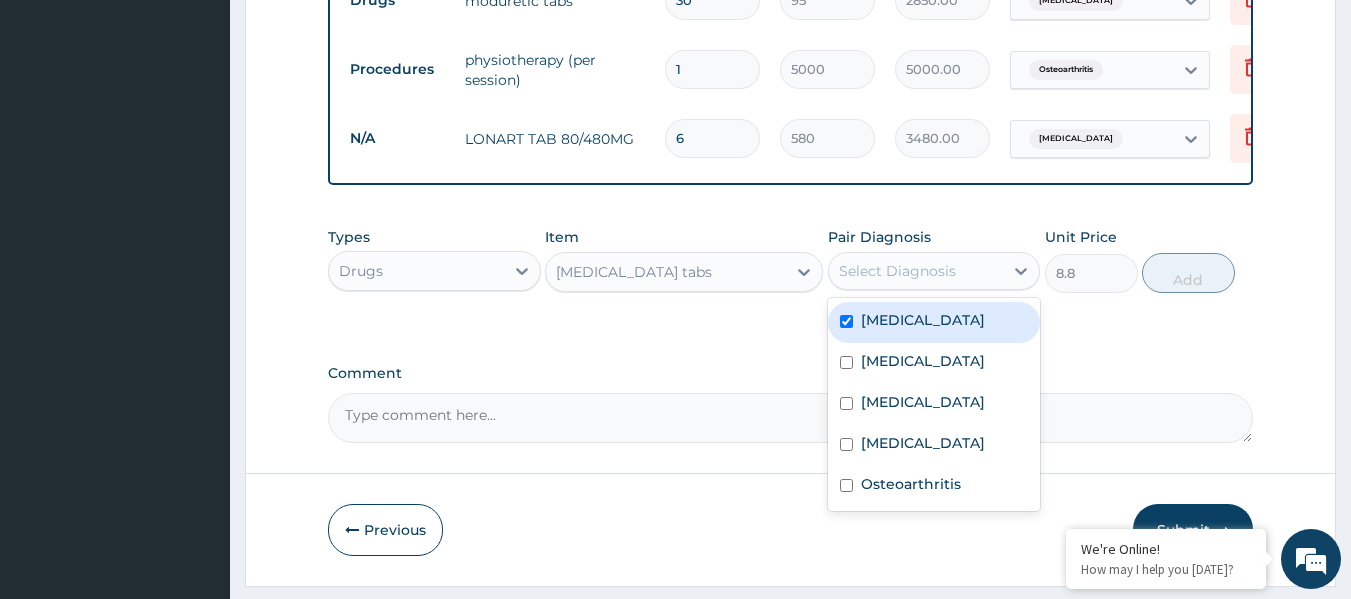 checkbox on "true" 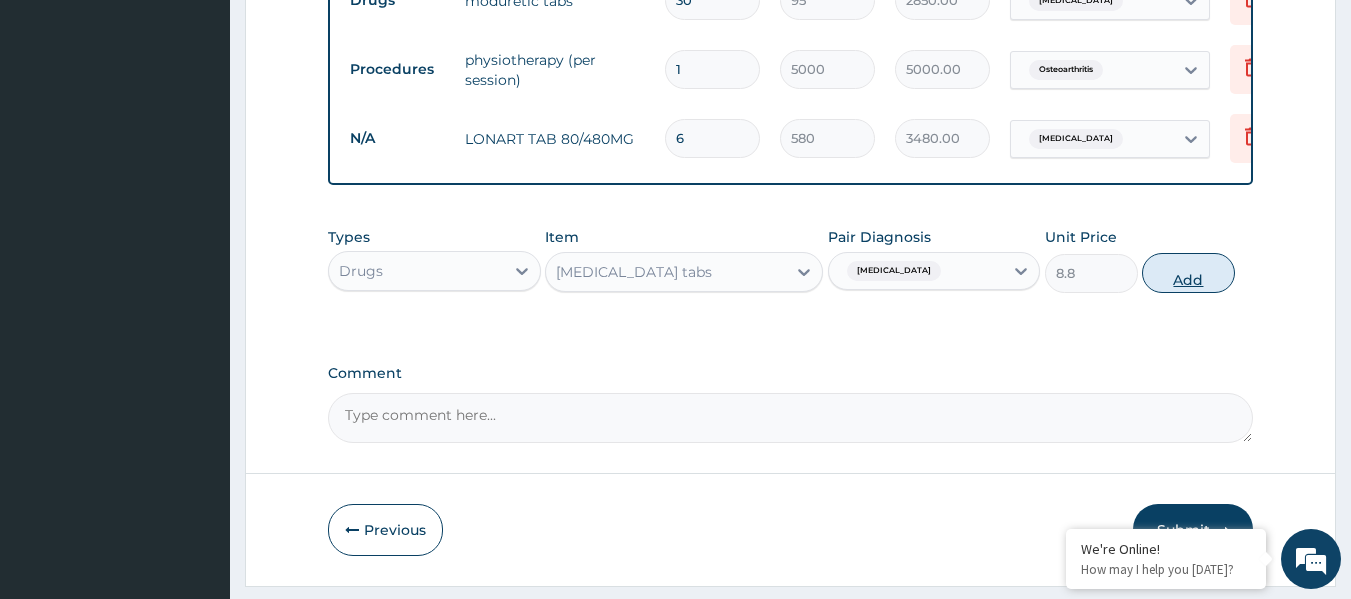 click on "Add" at bounding box center [1188, 273] 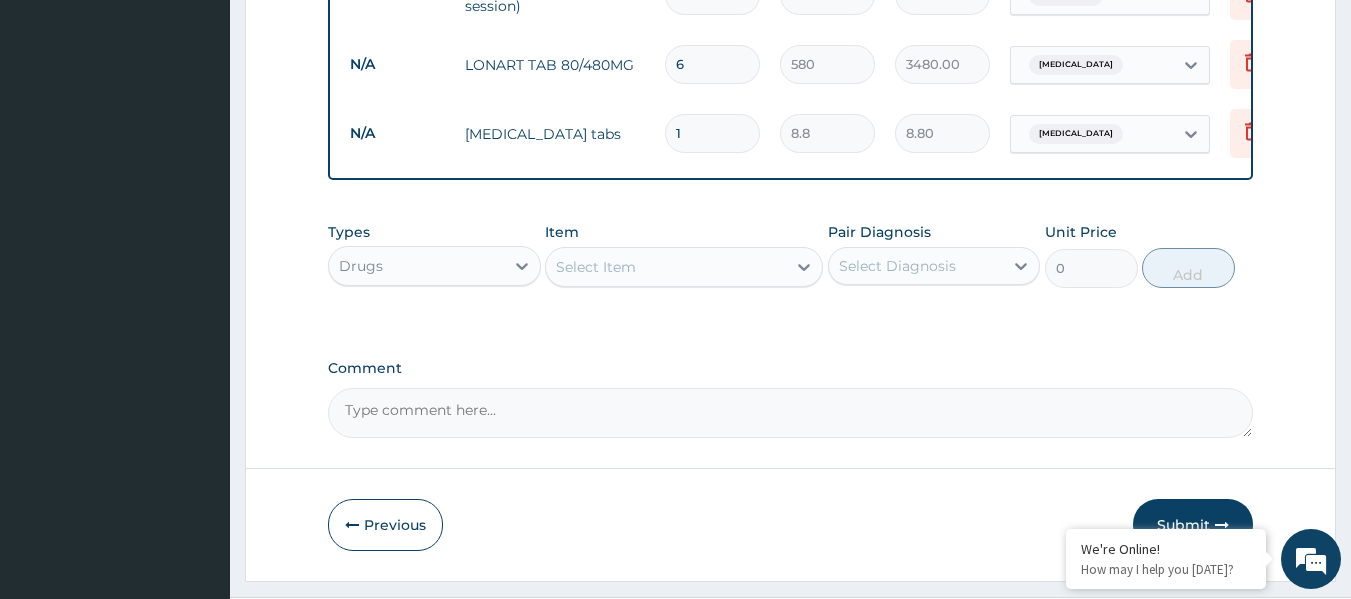 scroll, scrollTop: 1254, scrollLeft: 0, axis: vertical 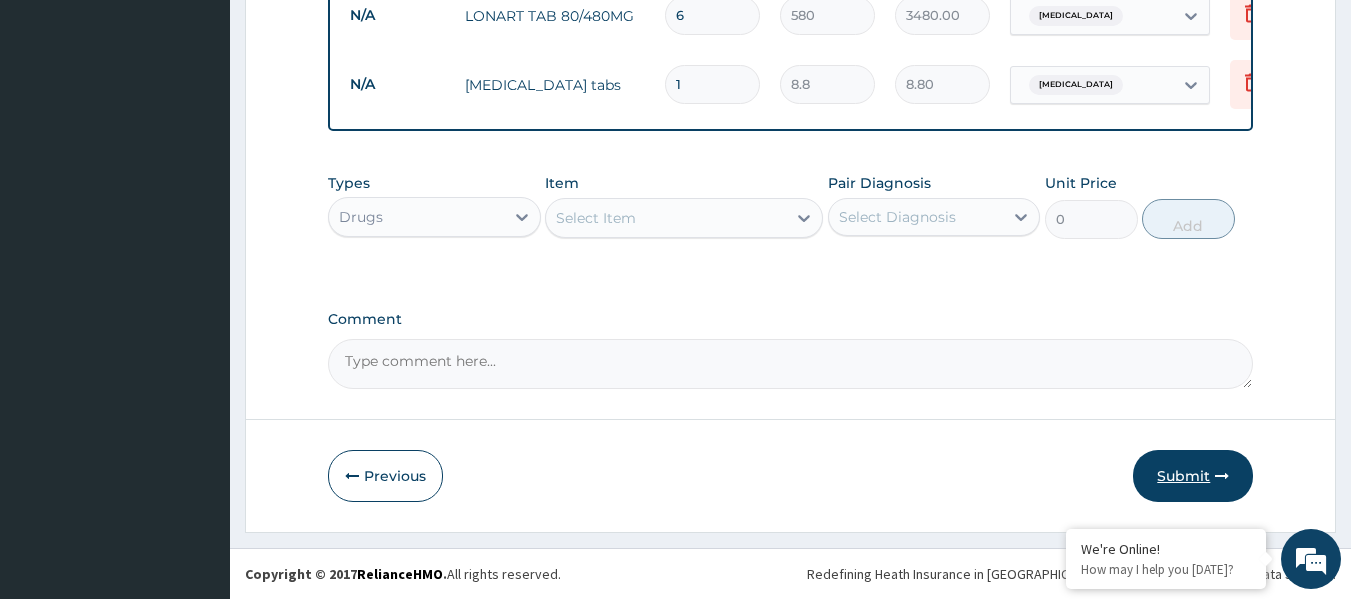 click on "Submit" at bounding box center (1193, 476) 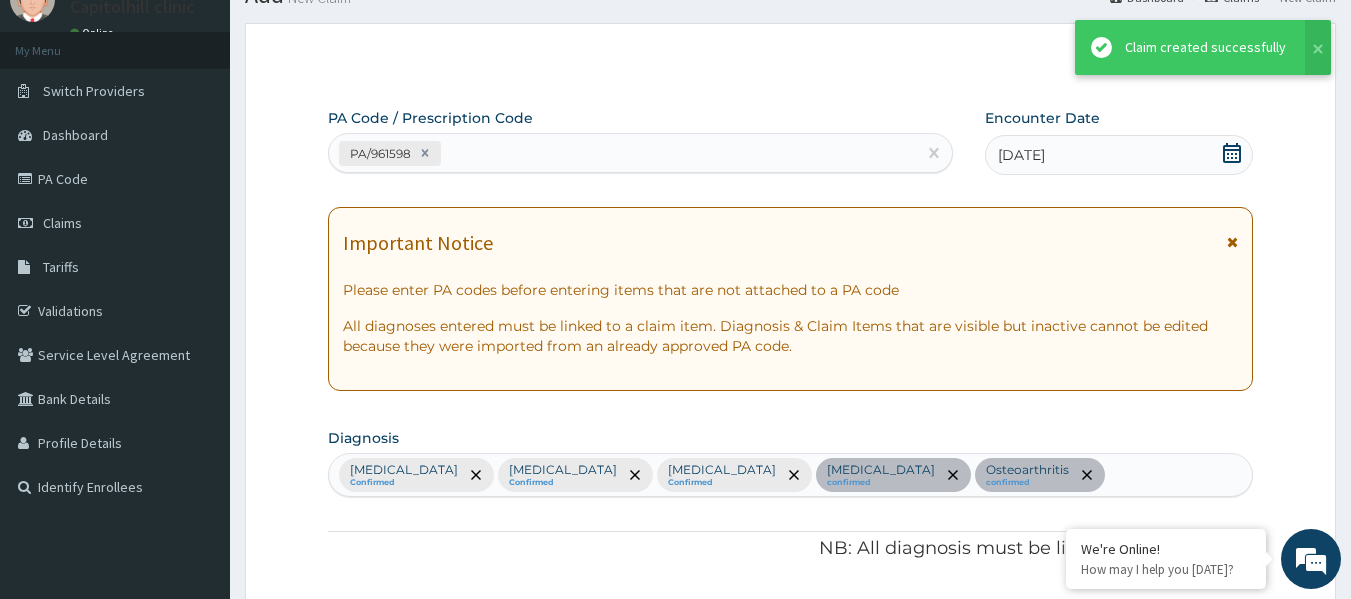 scroll, scrollTop: 1254, scrollLeft: 0, axis: vertical 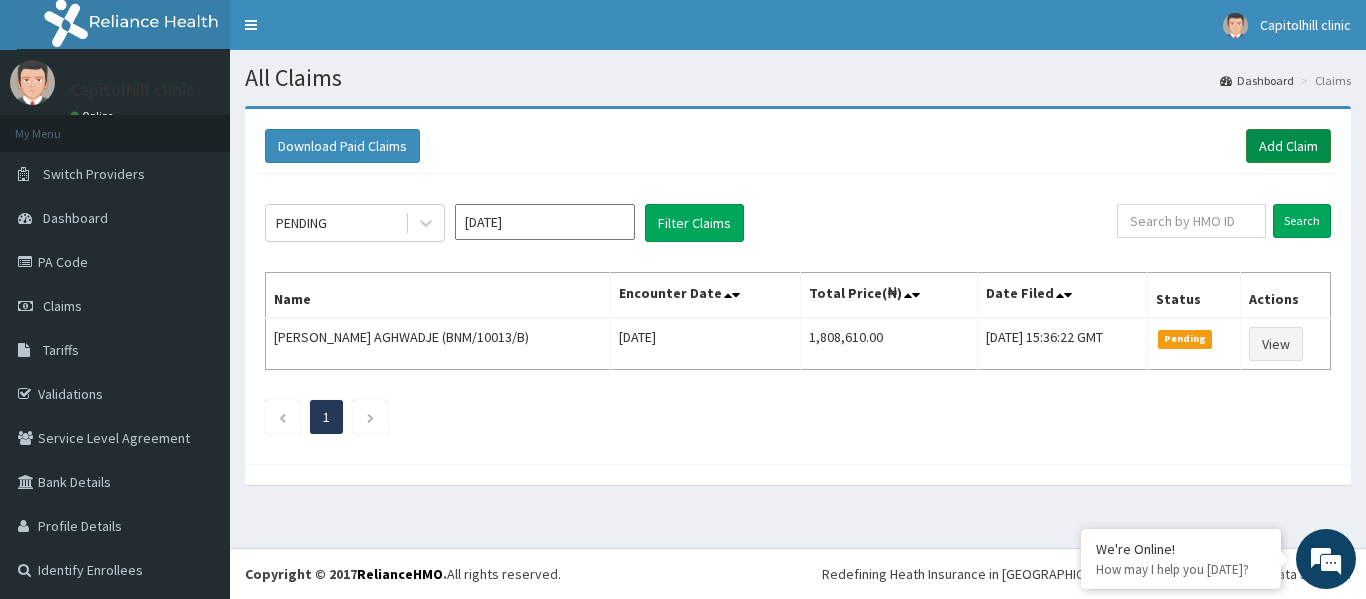 click on "Add Claim" at bounding box center (1288, 146) 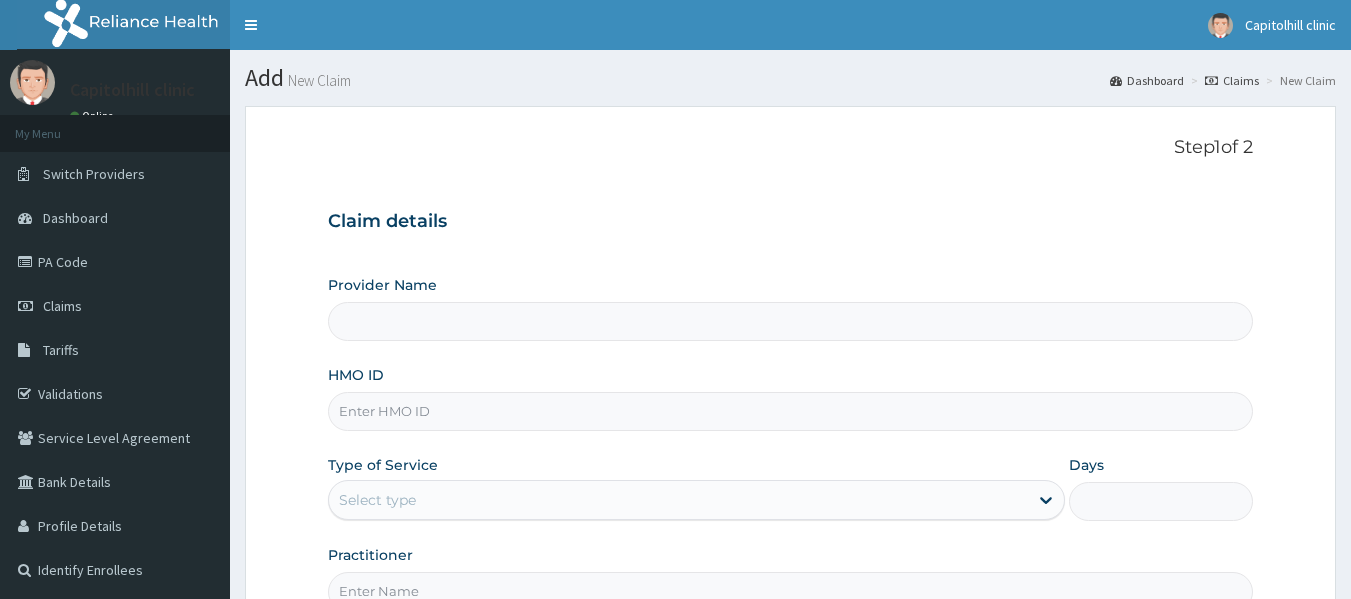 scroll, scrollTop: 0, scrollLeft: 0, axis: both 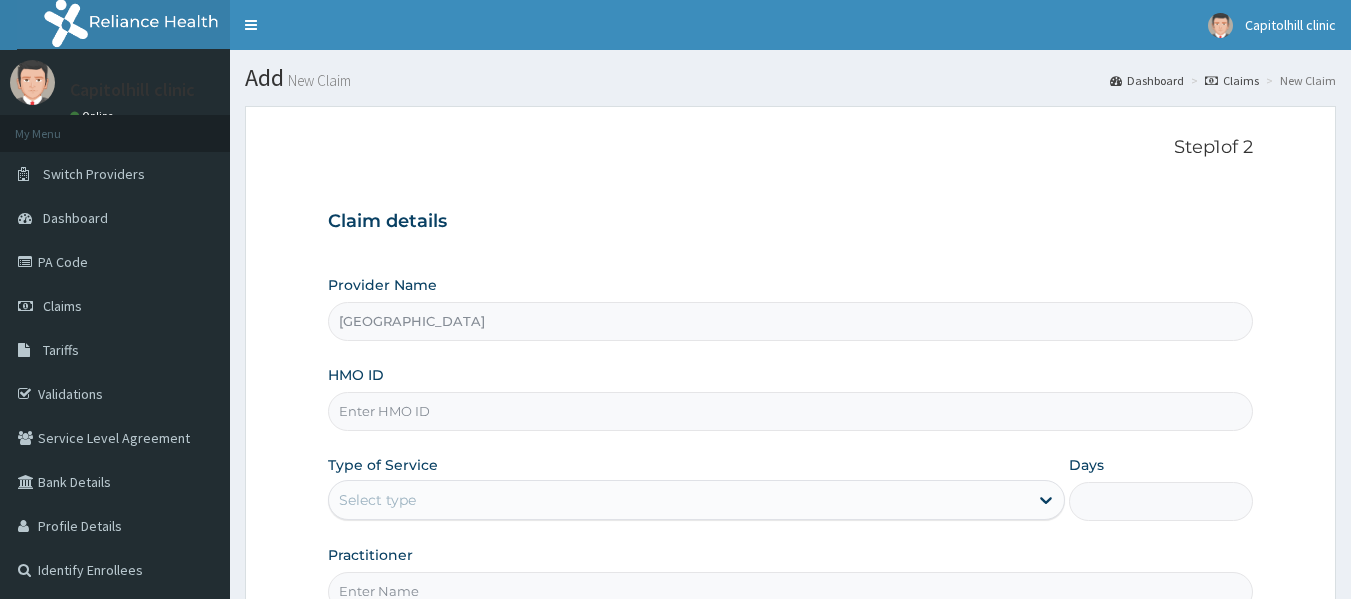 click on "HMO ID" at bounding box center (791, 411) 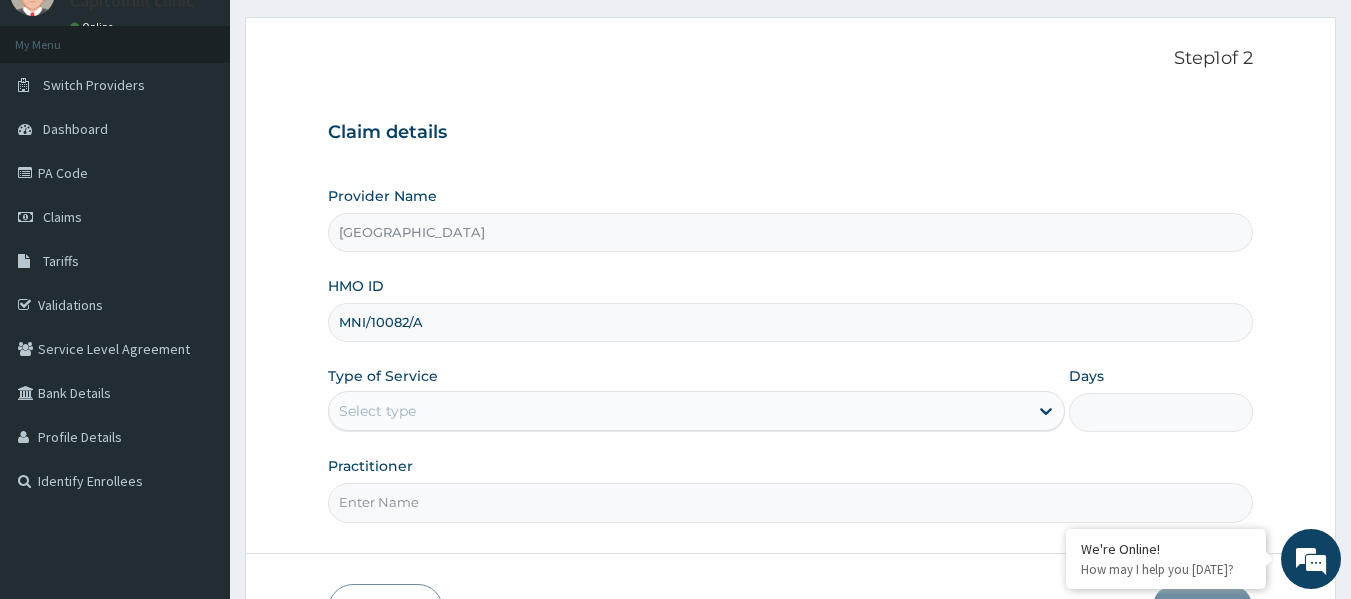 scroll, scrollTop: 200, scrollLeft: 0, axis: vertical 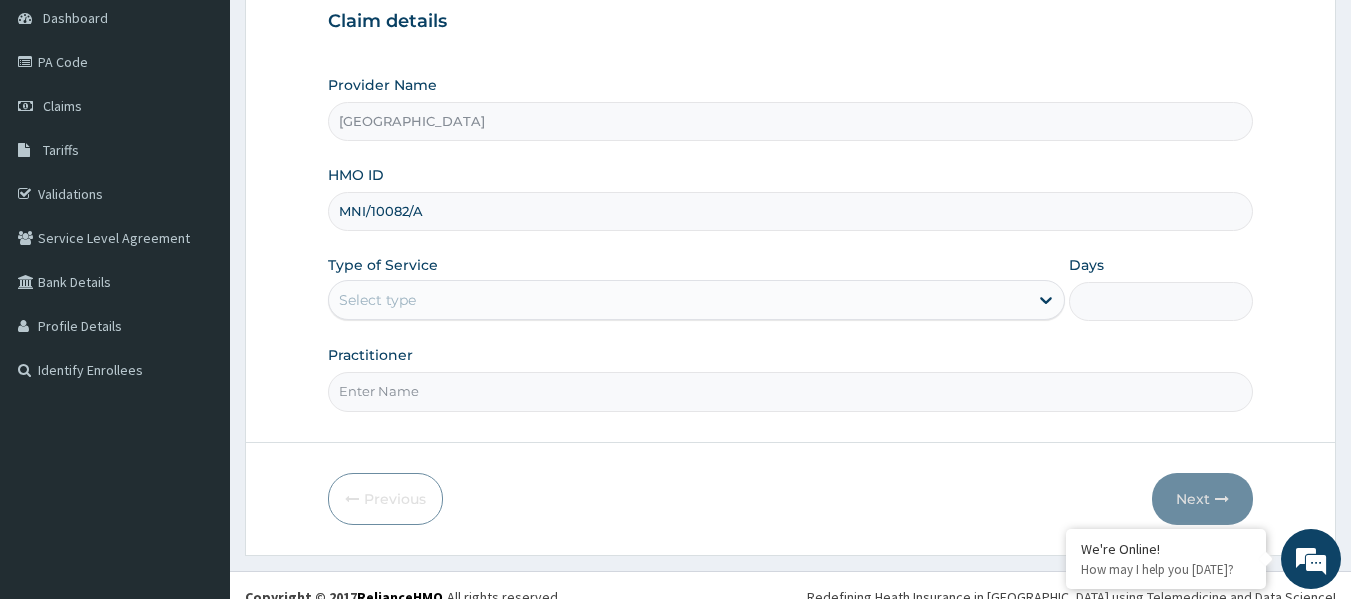 type on "MNI/10082/A" 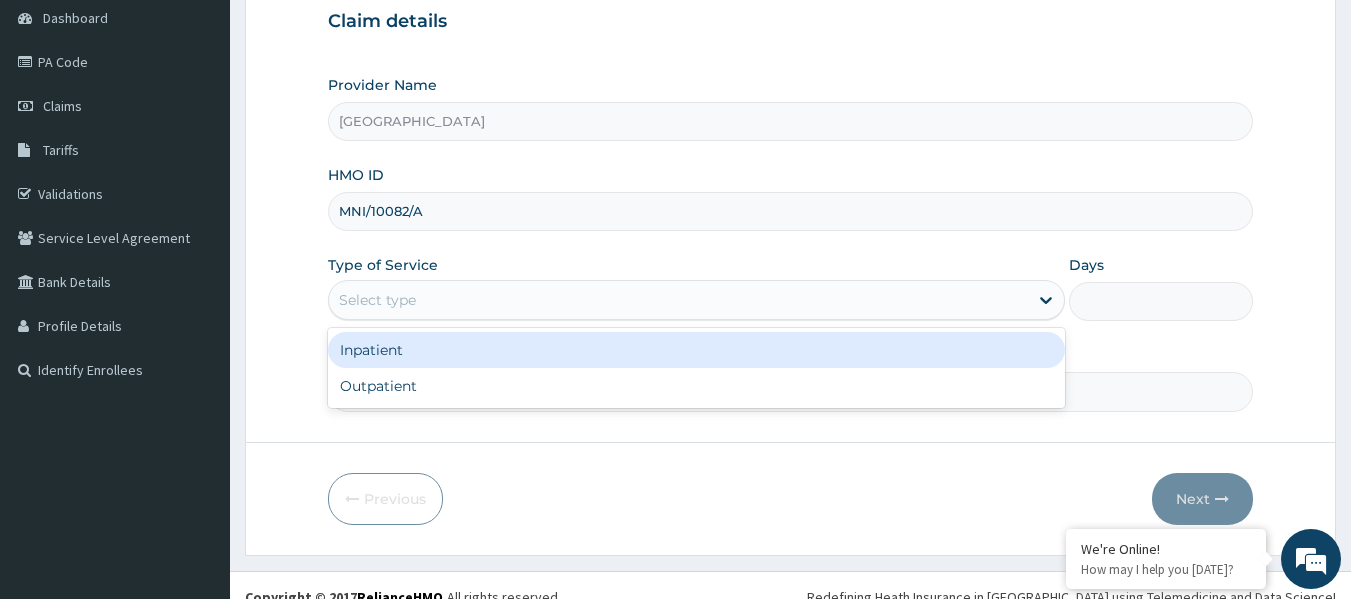 click on "Select type" at bounding box center [678, 300] 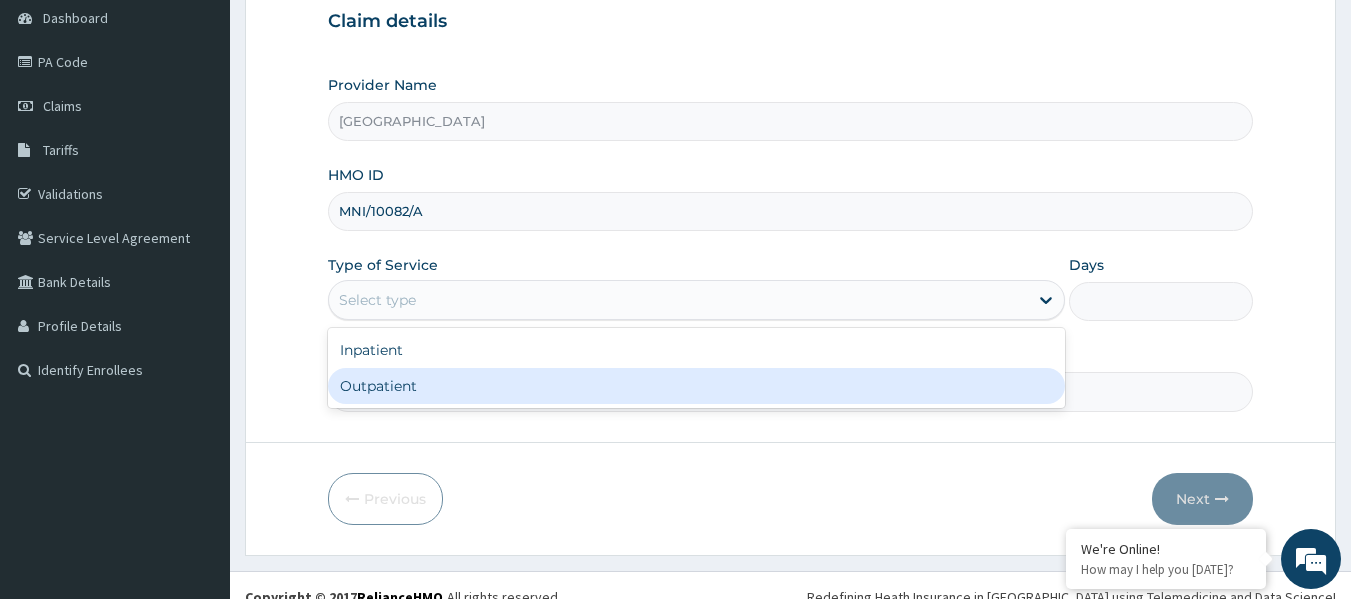 click on "Outpatient" at bounding box center [696, 386] 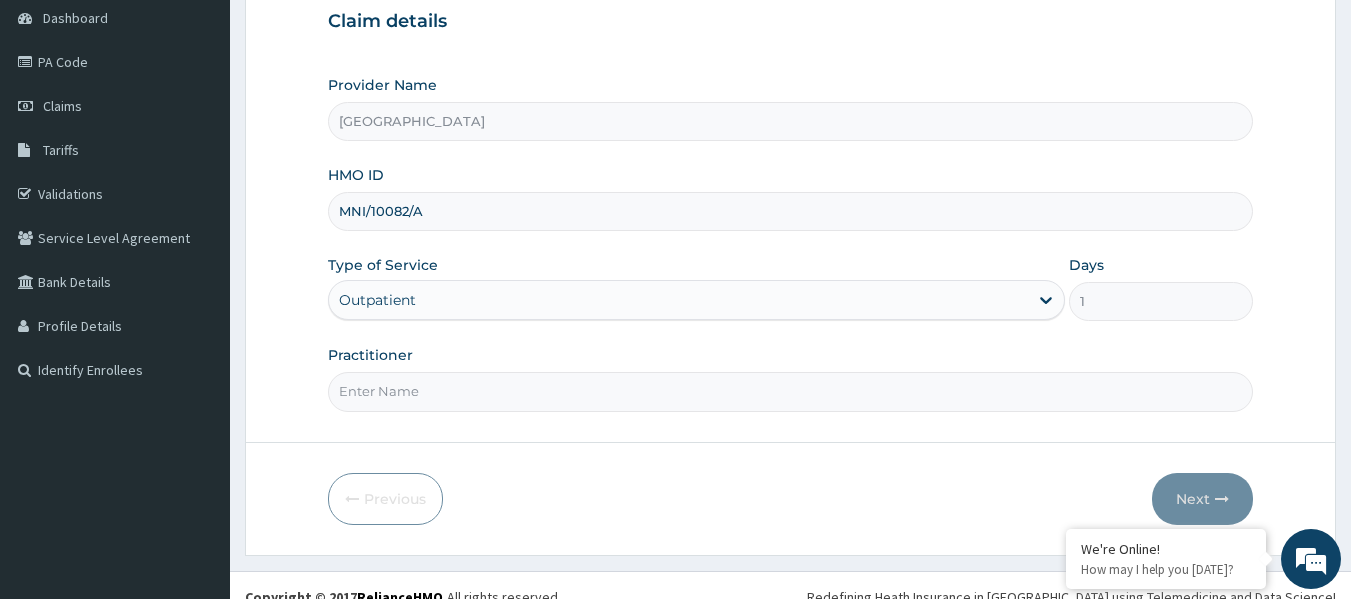 click on "Practitioner" at bounding box center (791, 391) 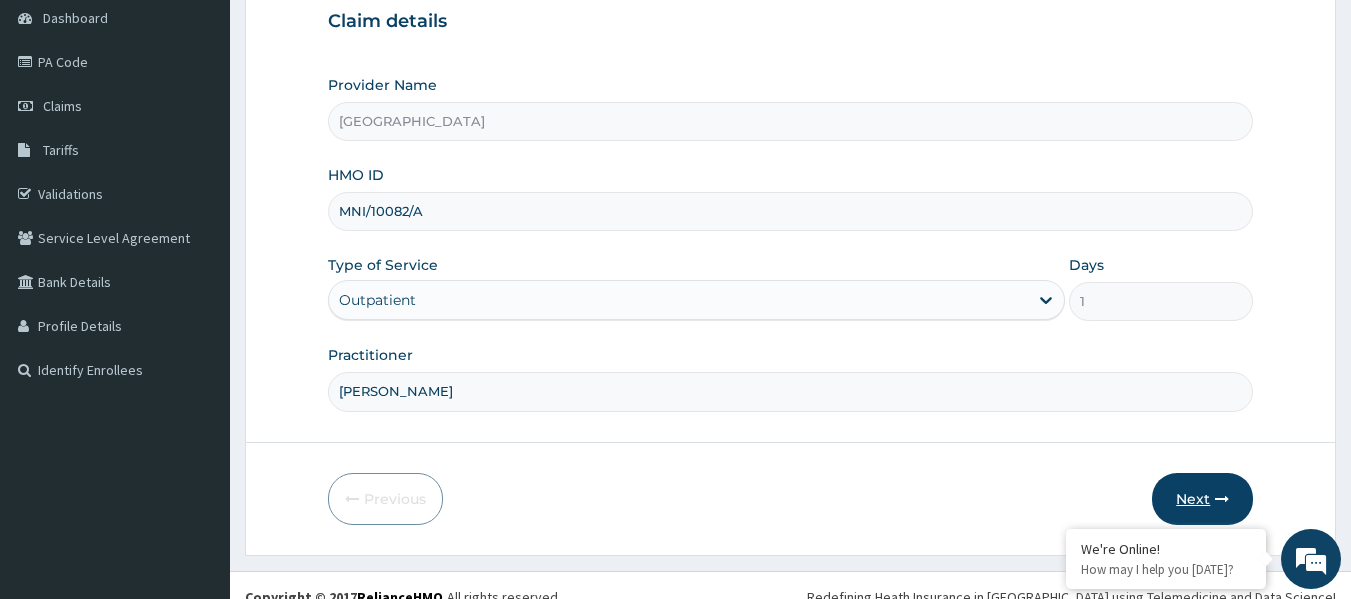 type on "[PERSON_NAME]" 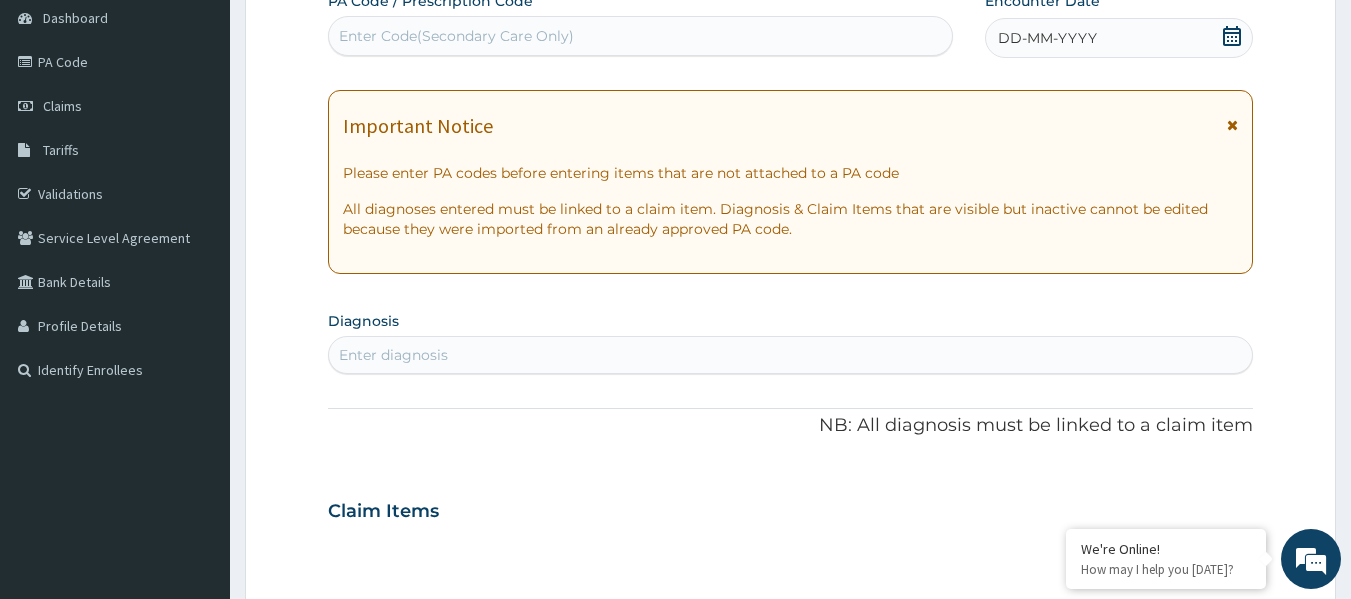 click on "Enter Code(Secondary Care Only)" at bounding box center (641, 36) 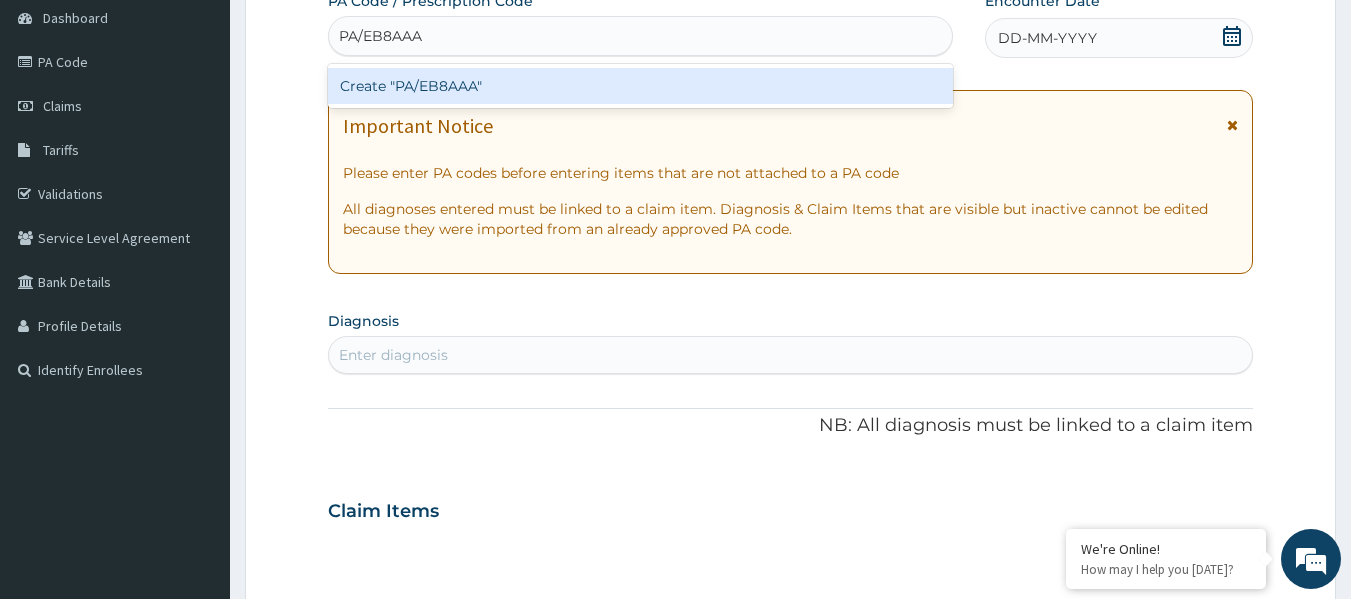 type on "PA/EB8AAA" 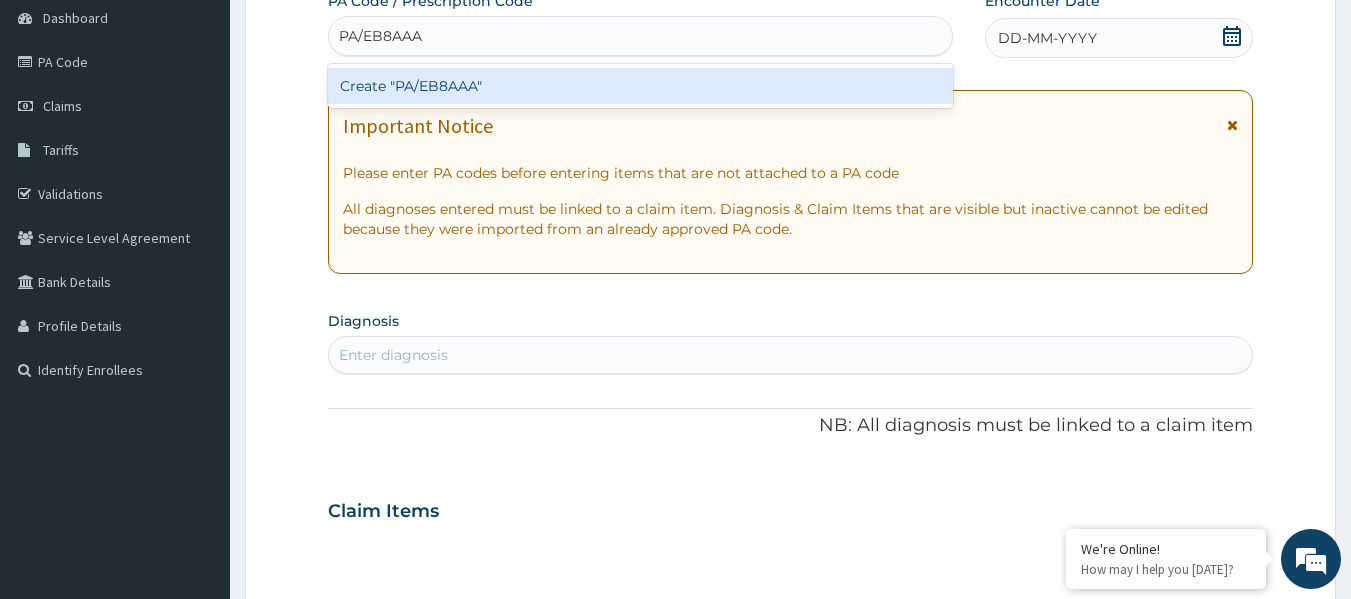 click on "Create "PA/EB8AAA"" at bounding box center [641, 86] 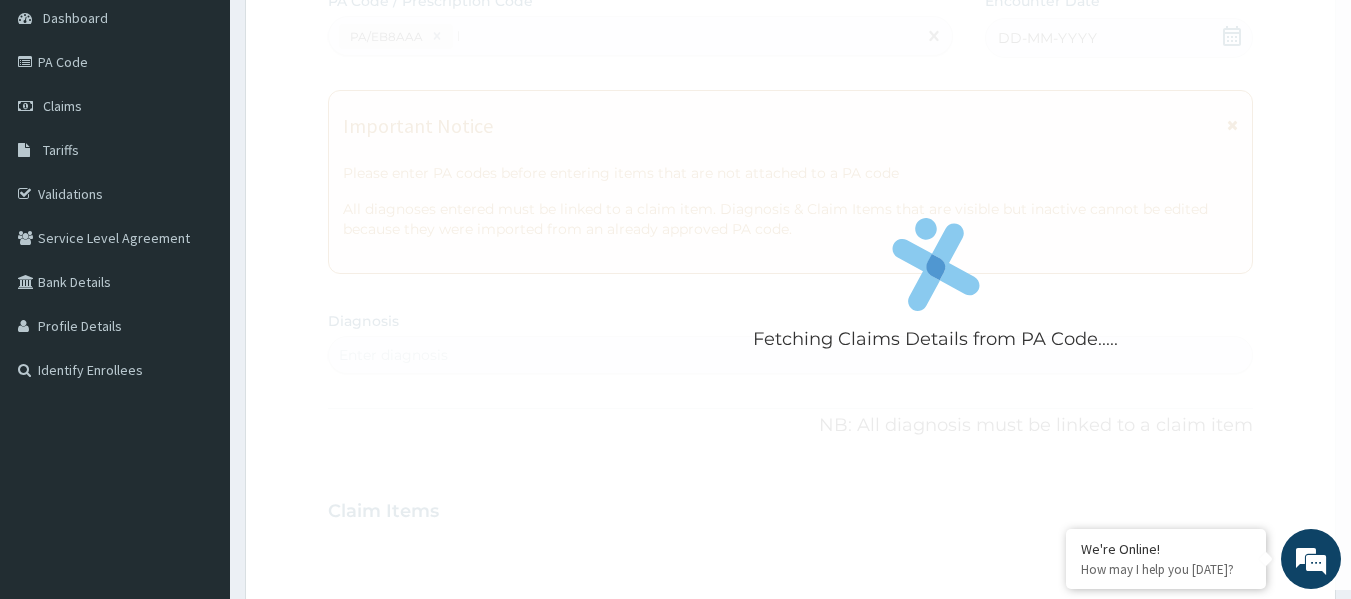 type 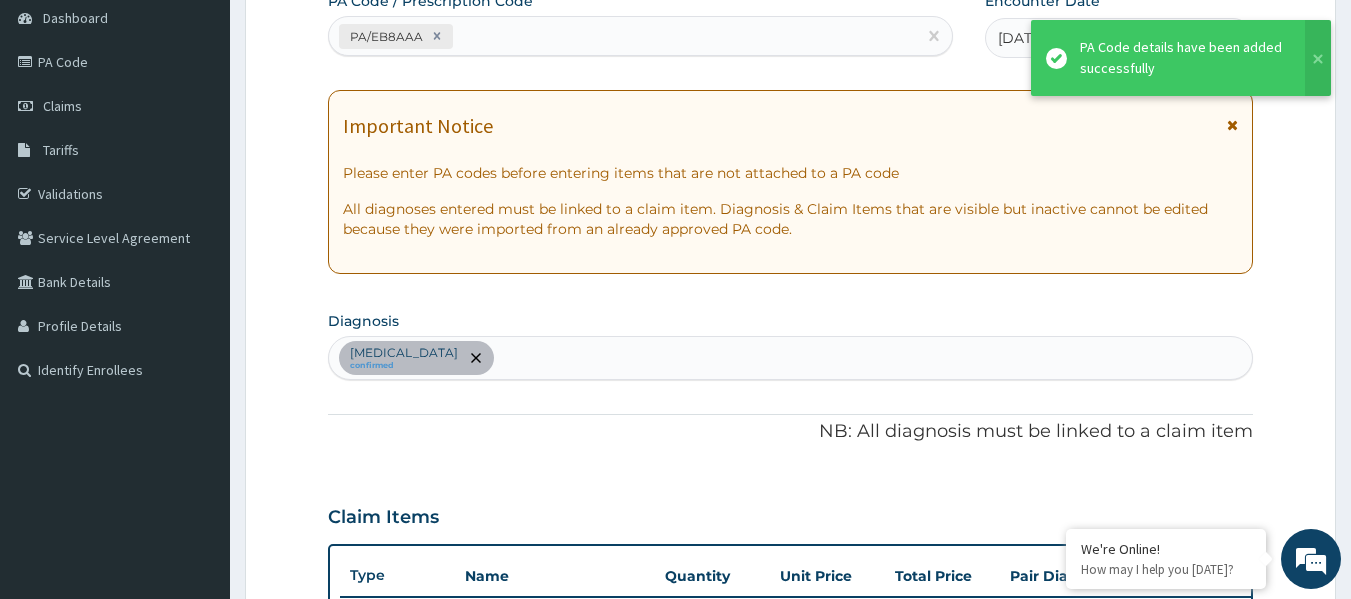 scroll, scrollTop: 671, scrollLeft: 0, axis: vertical 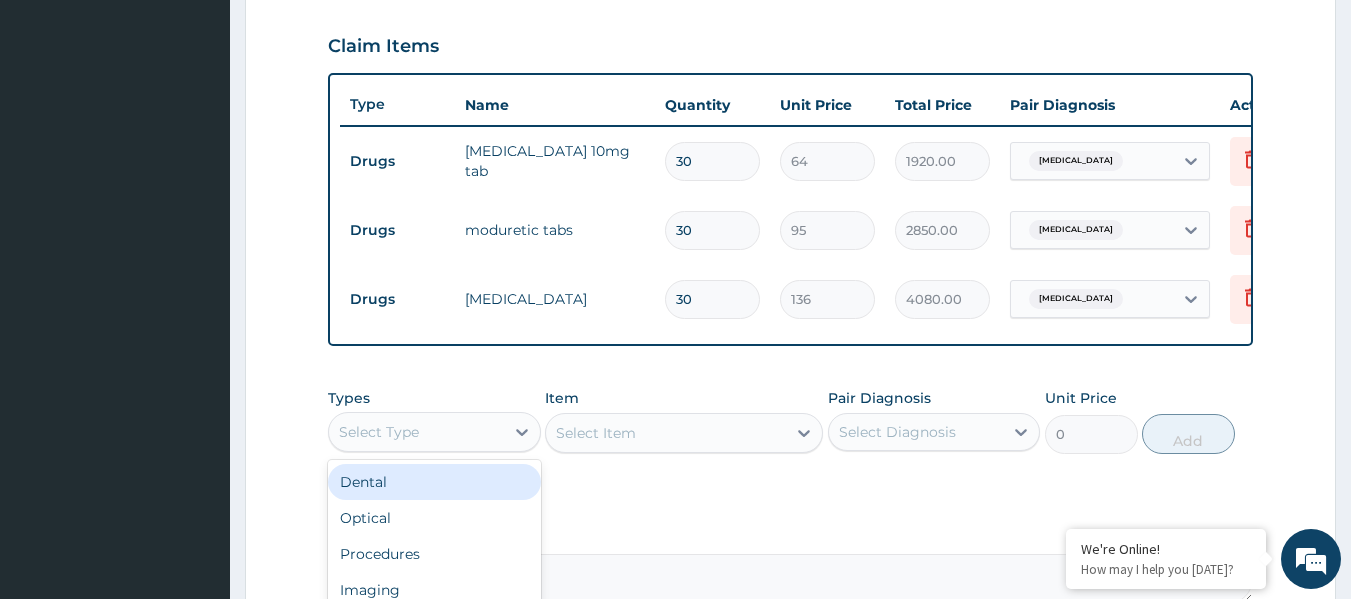 drag, startPoint x: 426, startPoint y: 454, endPoint x: 432, endPoint y: 441, distance: 14.3178215 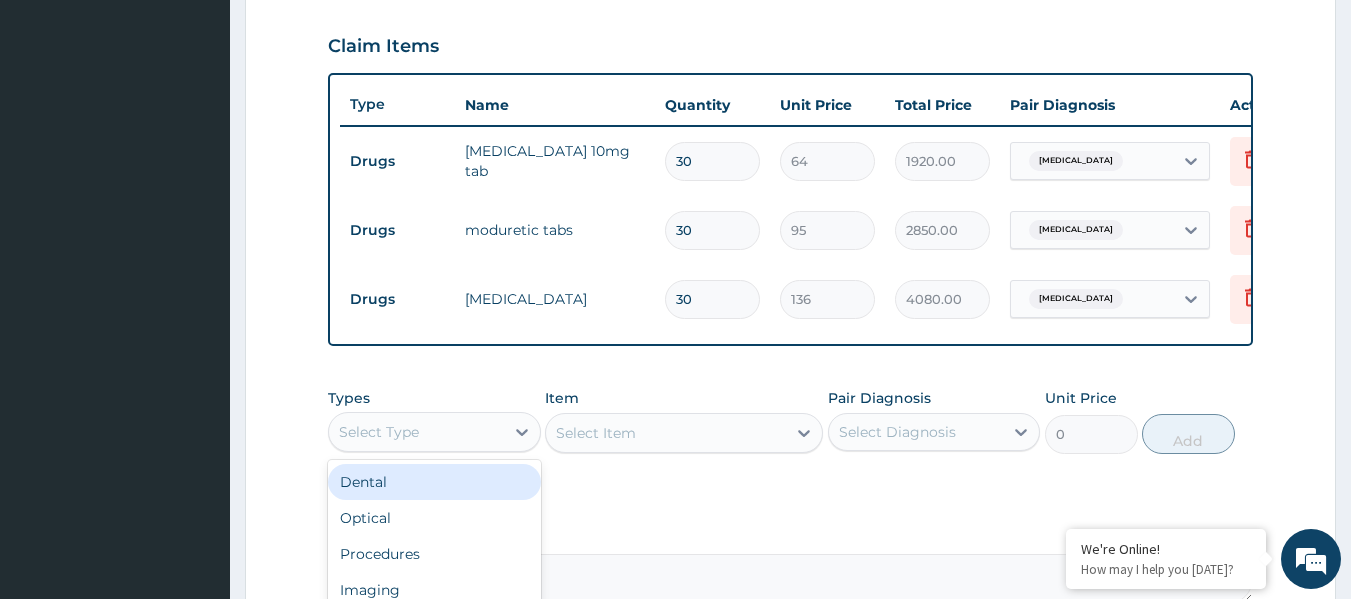 click on "Select Type" at bounding box center (416, 432) 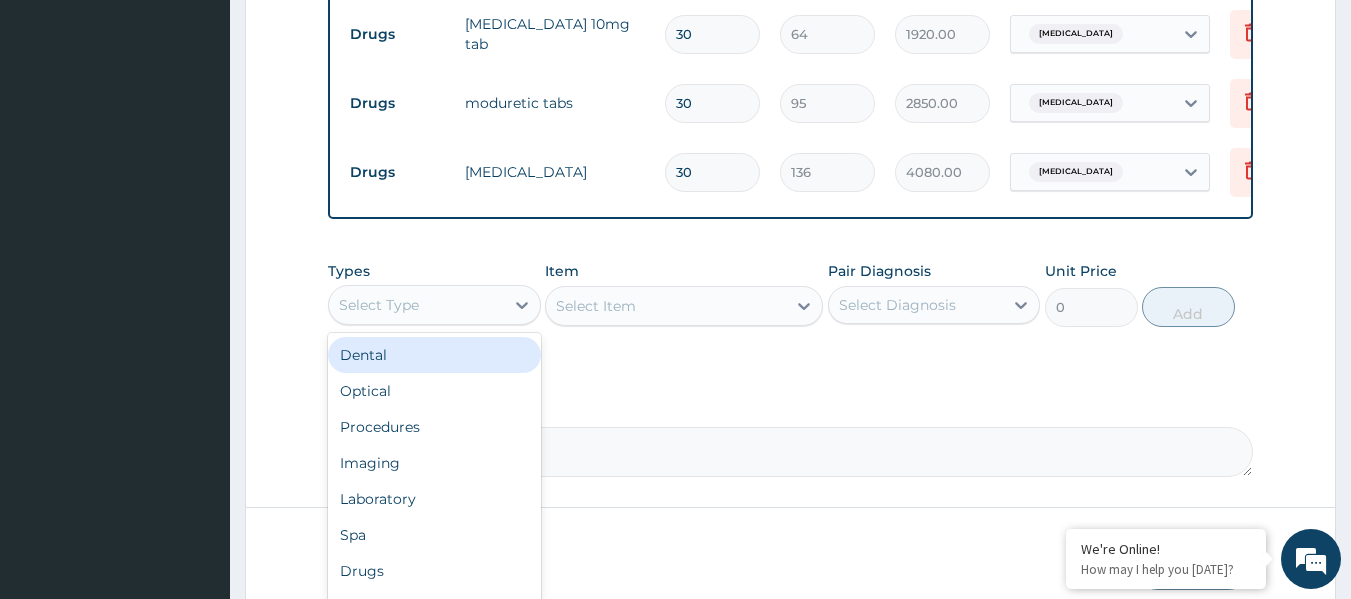 scroll, scrollTop: 901, scrollLeft: 0, axis: vertical 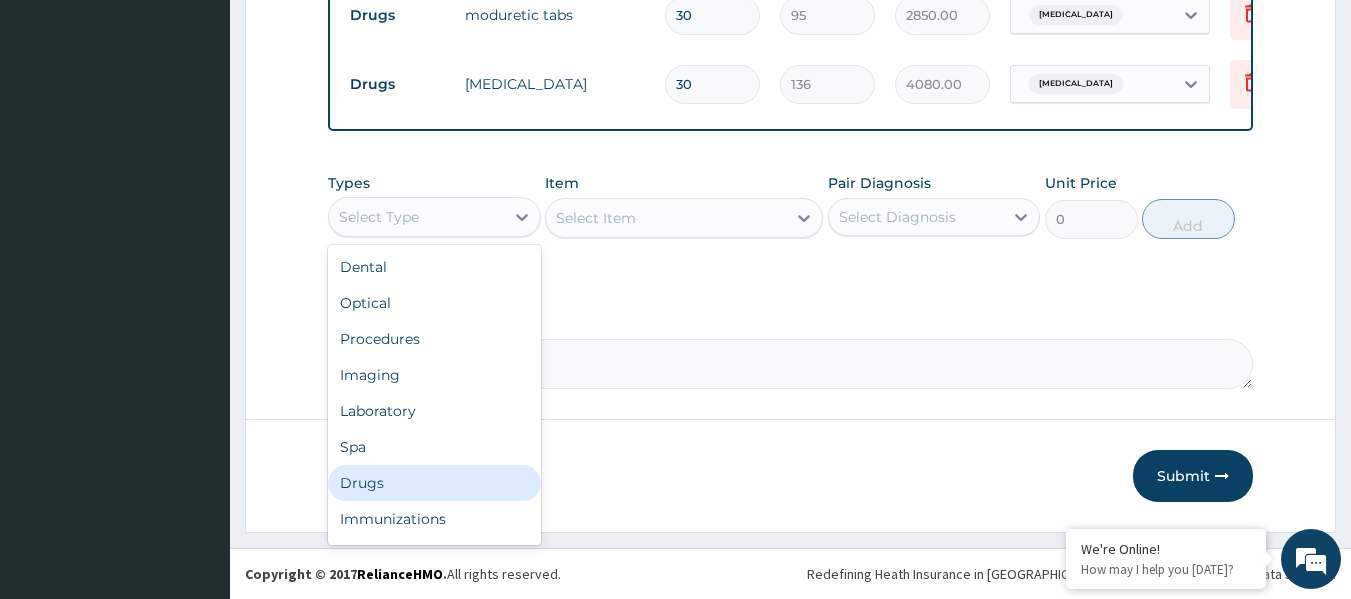 drag, startPoint x: 410, startPoint y: 474, endPoint x: 458, endPoint y: 399, distance: 89.04493 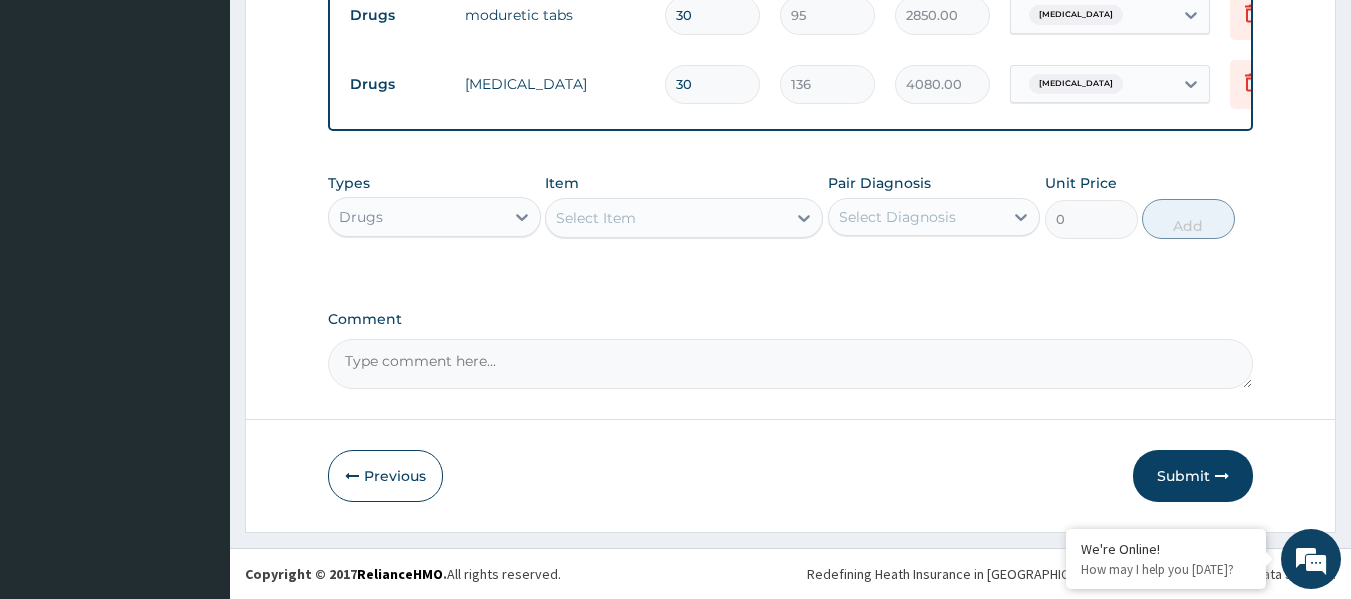 click on "Select Item" at bounding box center [666, 218] 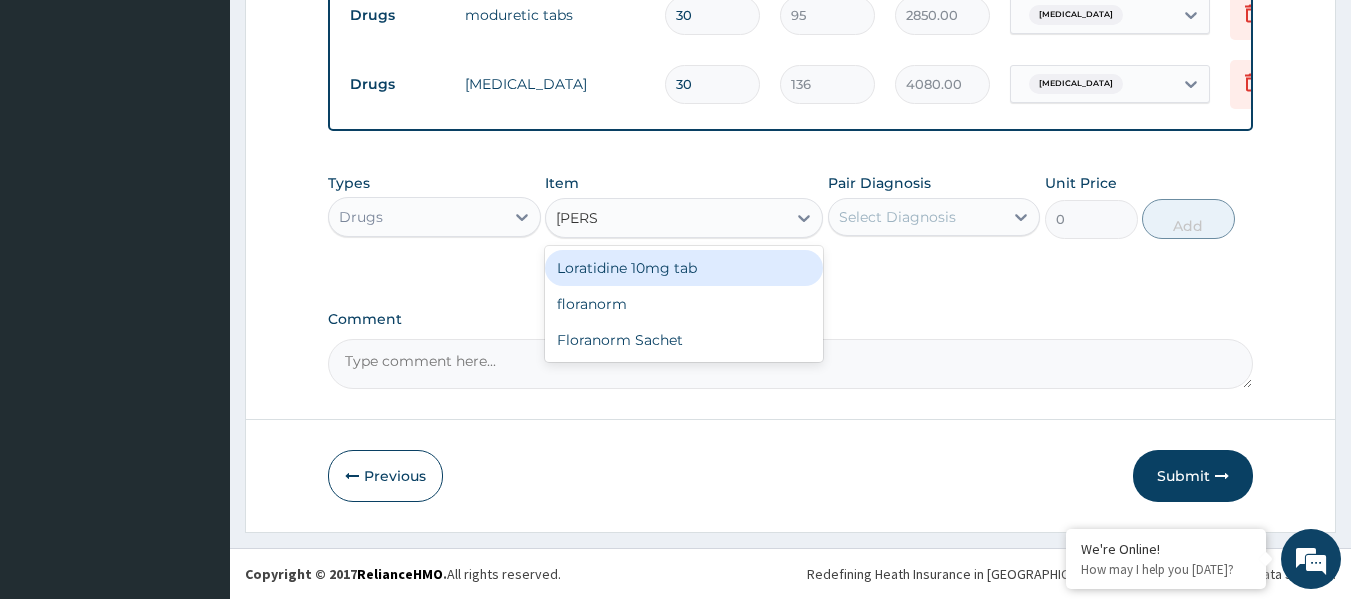 type on "LORAT" 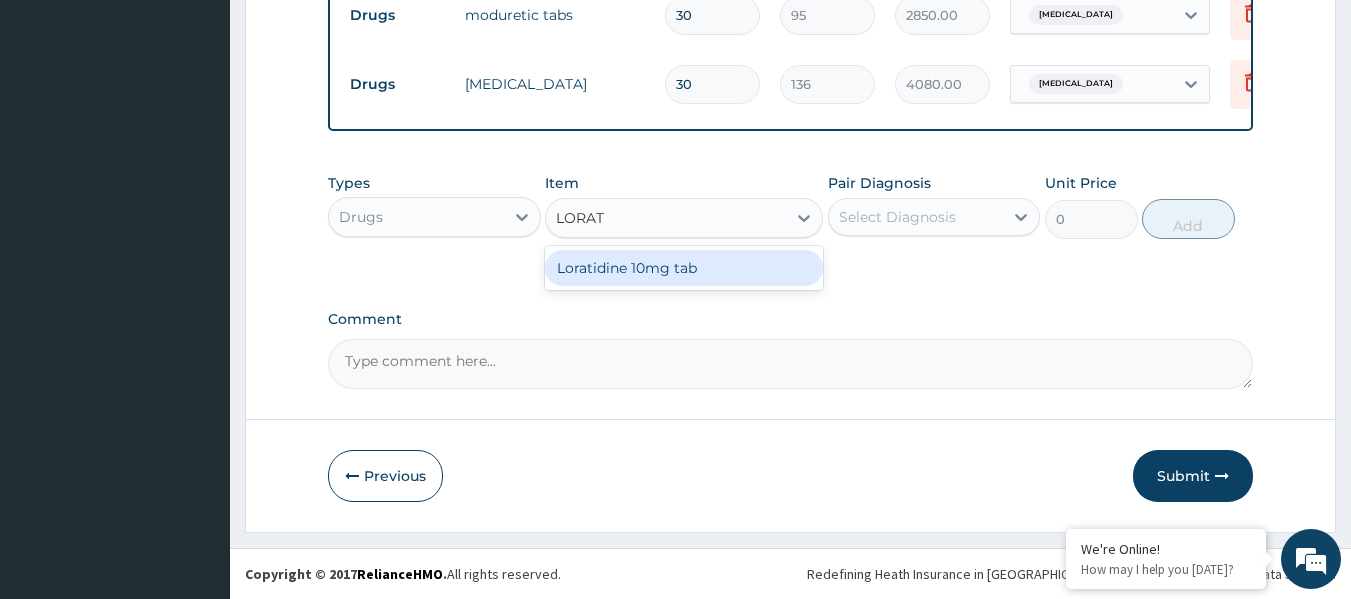 click on "Loratidine 10mg tab" at bounding box center (684, 268) 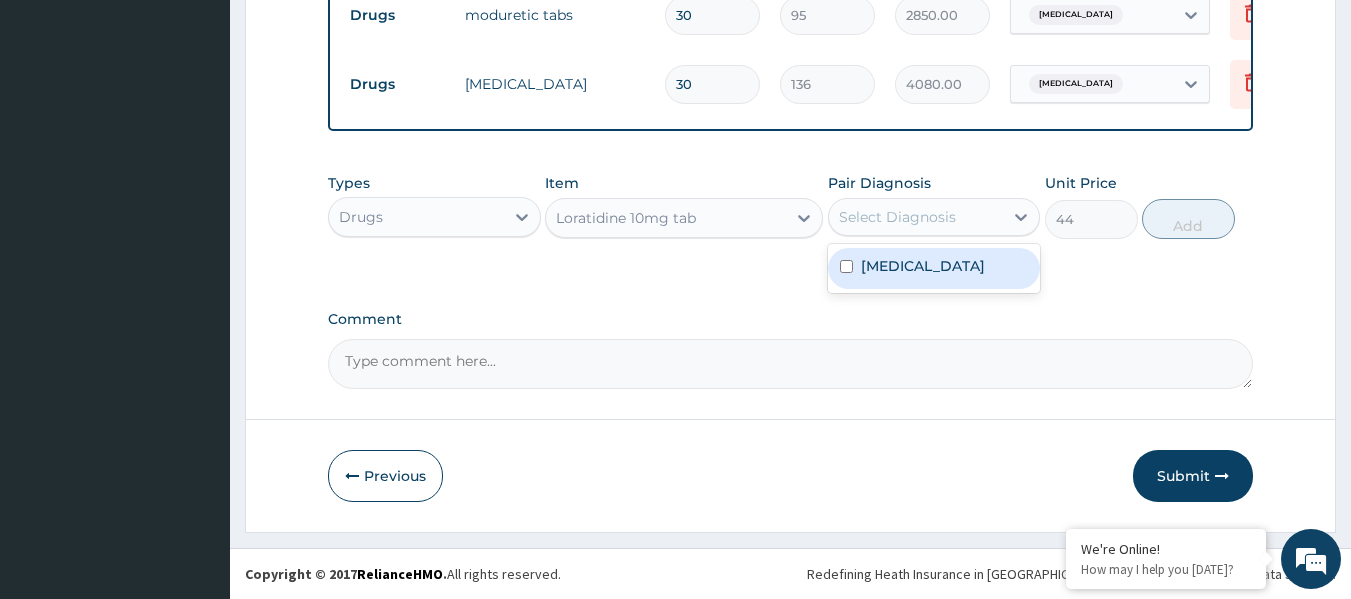 click on "Select Diagnosis" at bounding box center [897, 217] 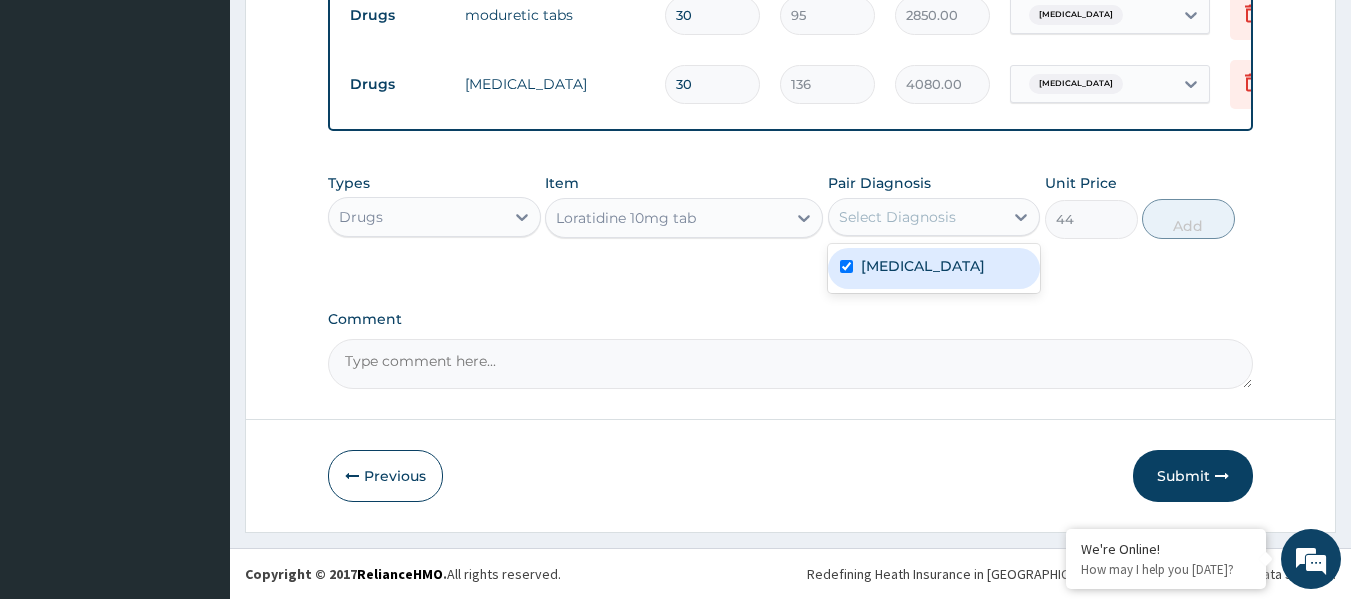 checkbox on "true" 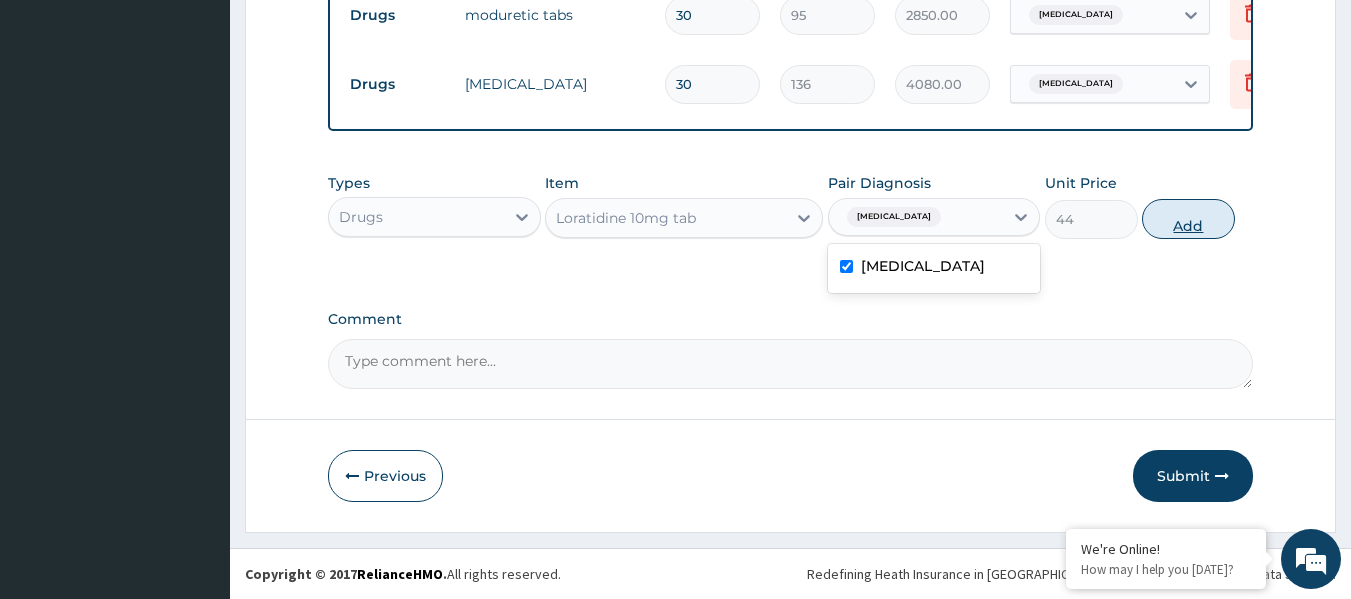click on "Add" at bounding box center (1188, 219) 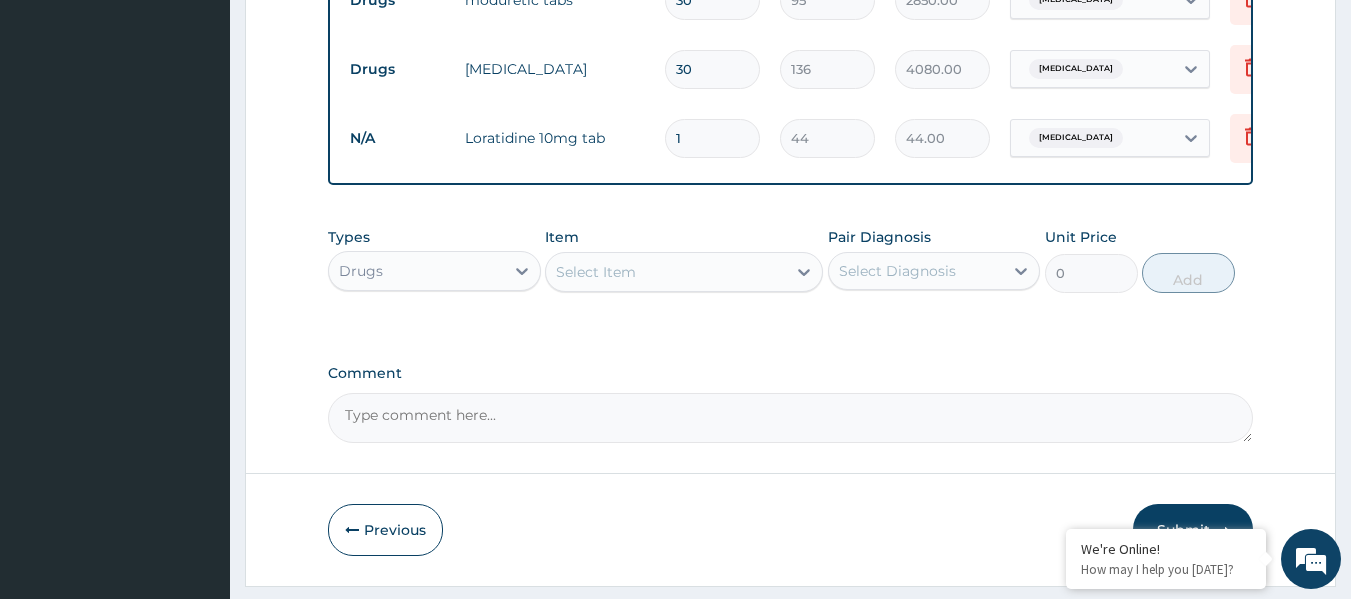 type 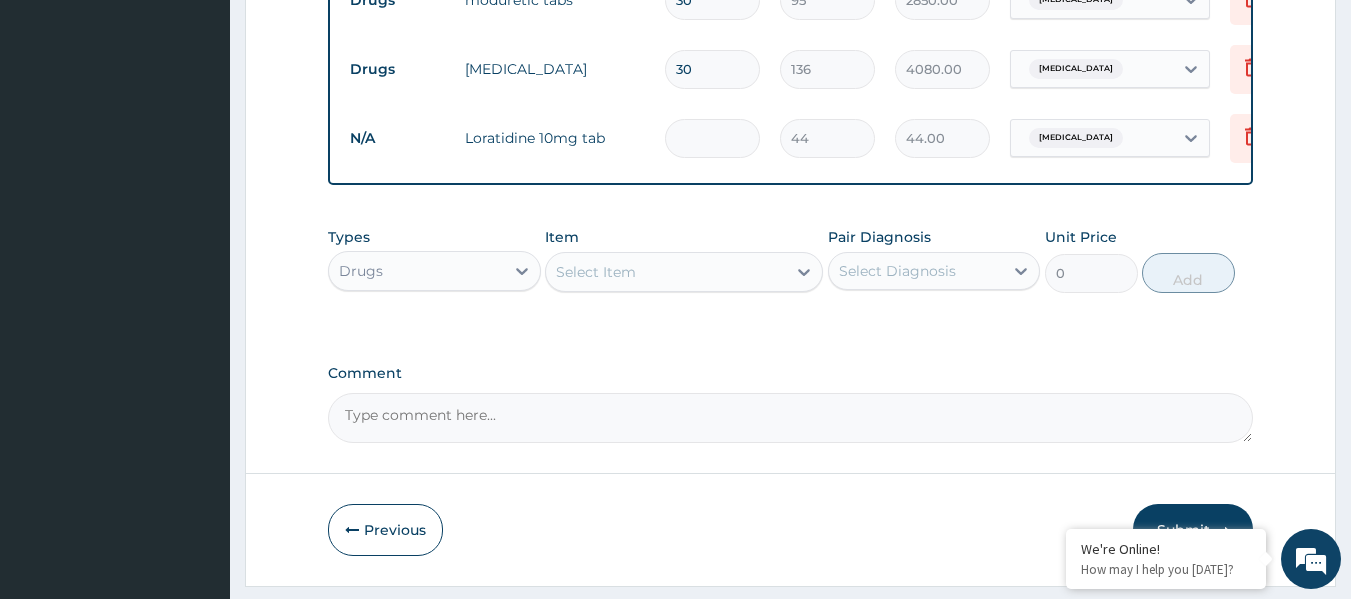 type on "0.00" 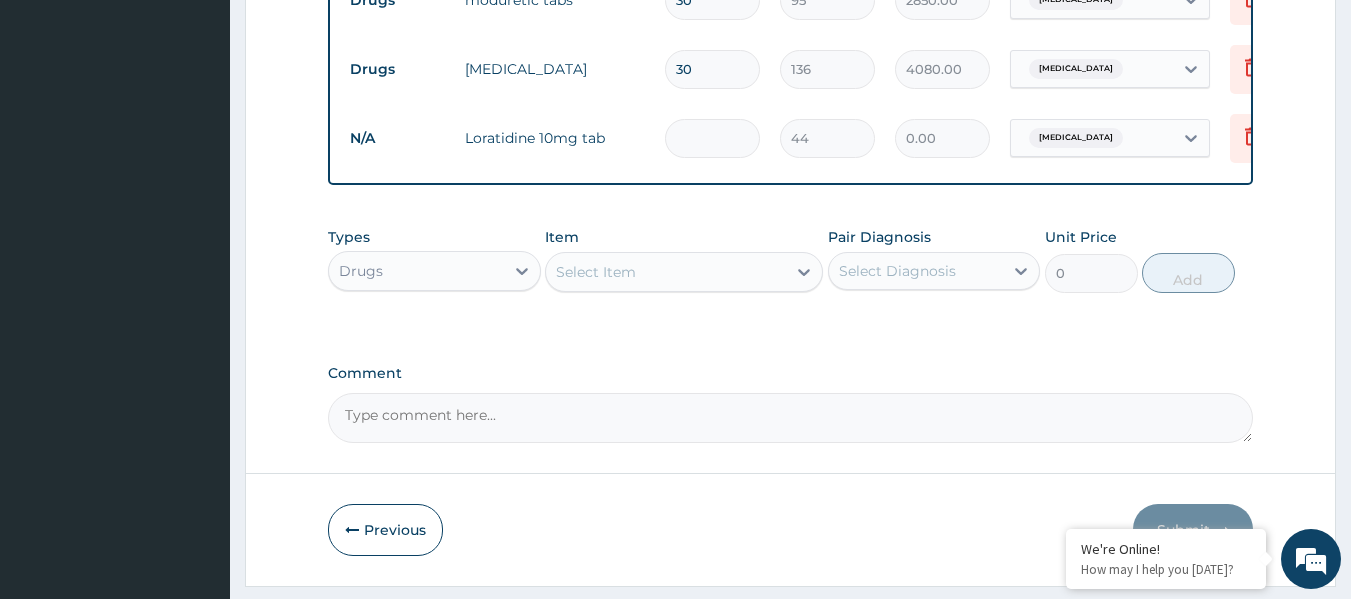 type on "7" 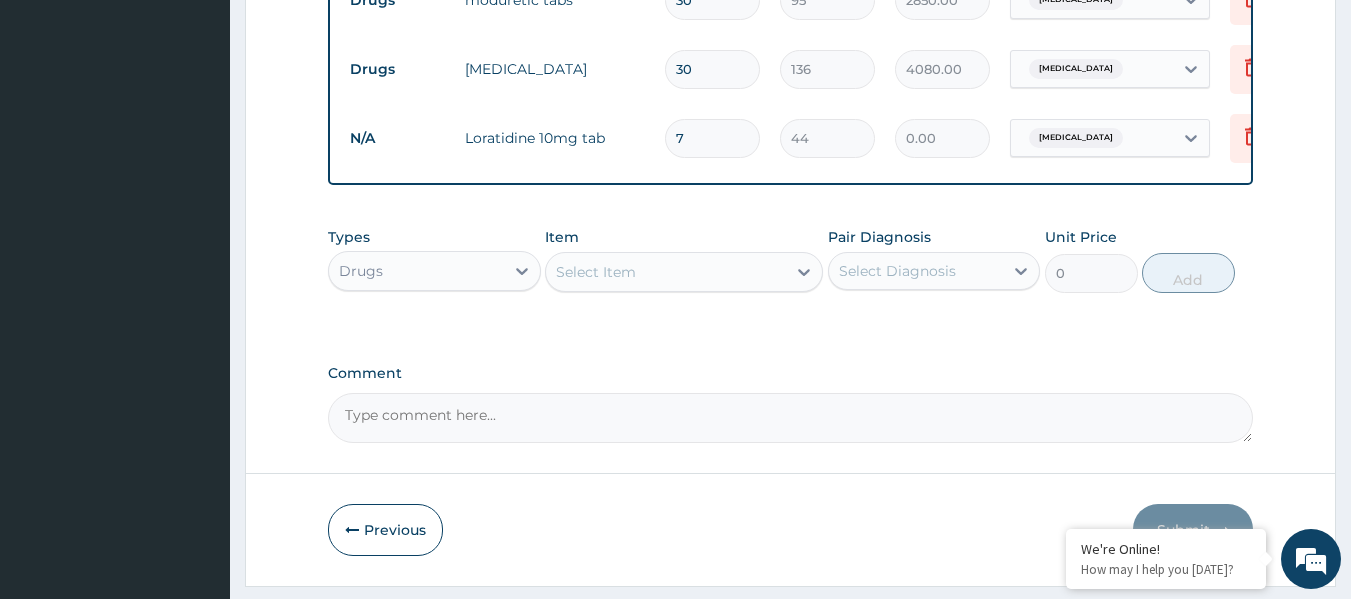 type on "308.00" 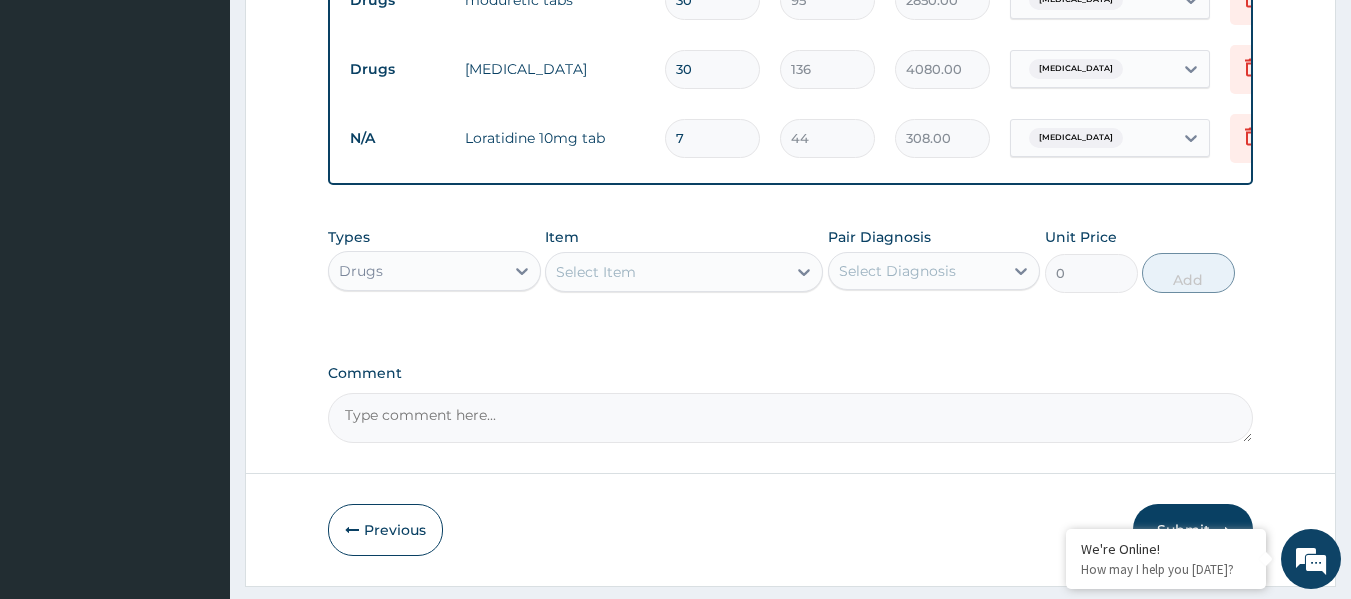 type on "7" 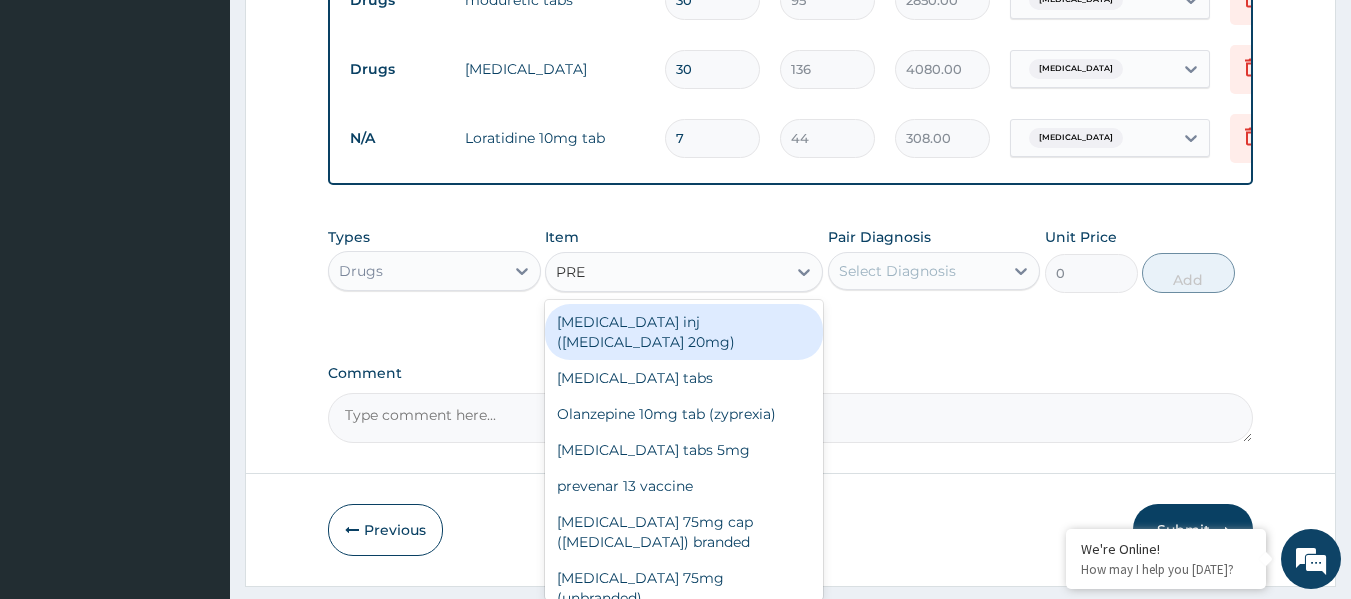 type on "PRED" 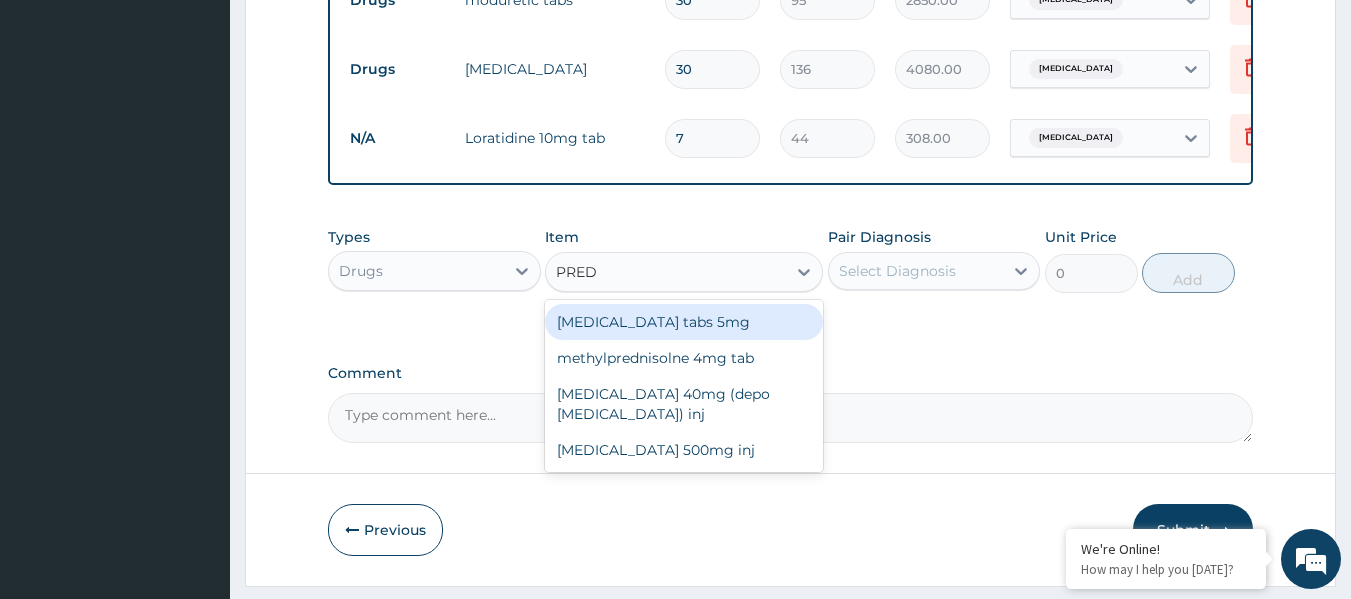 click on "[MEDICAL_DATA] tabs 5mg" at bounding box center (684, 322) 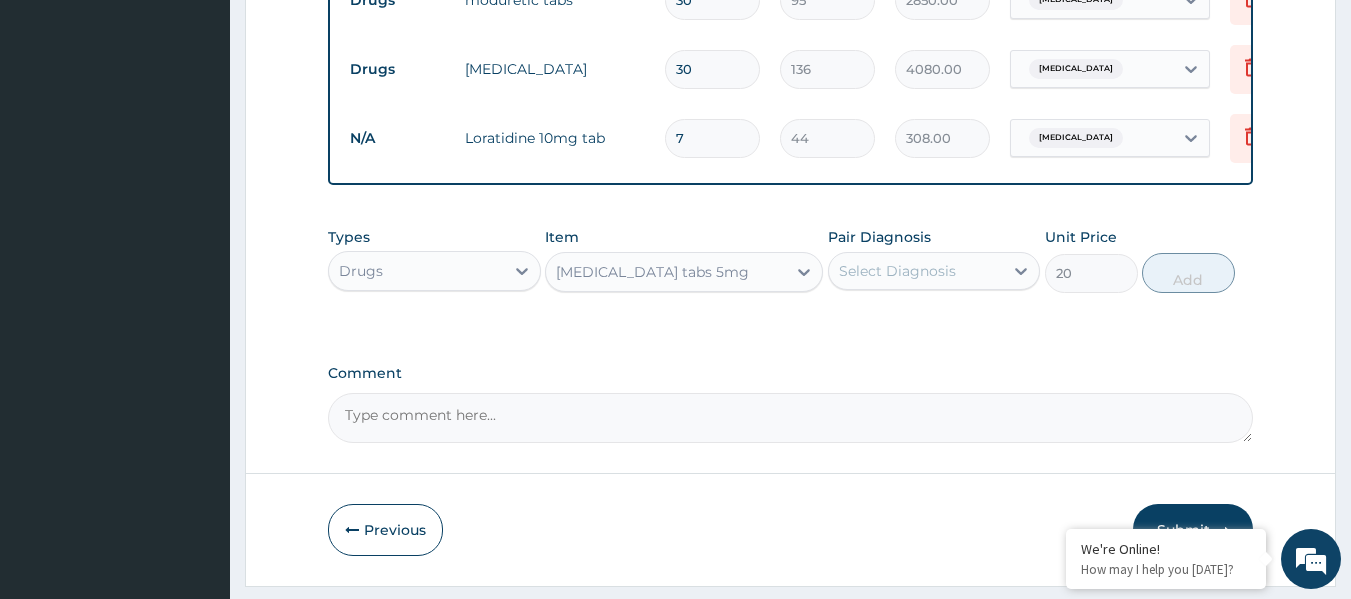 click on "Select Diagnosis" at bounding box center [897, 271] 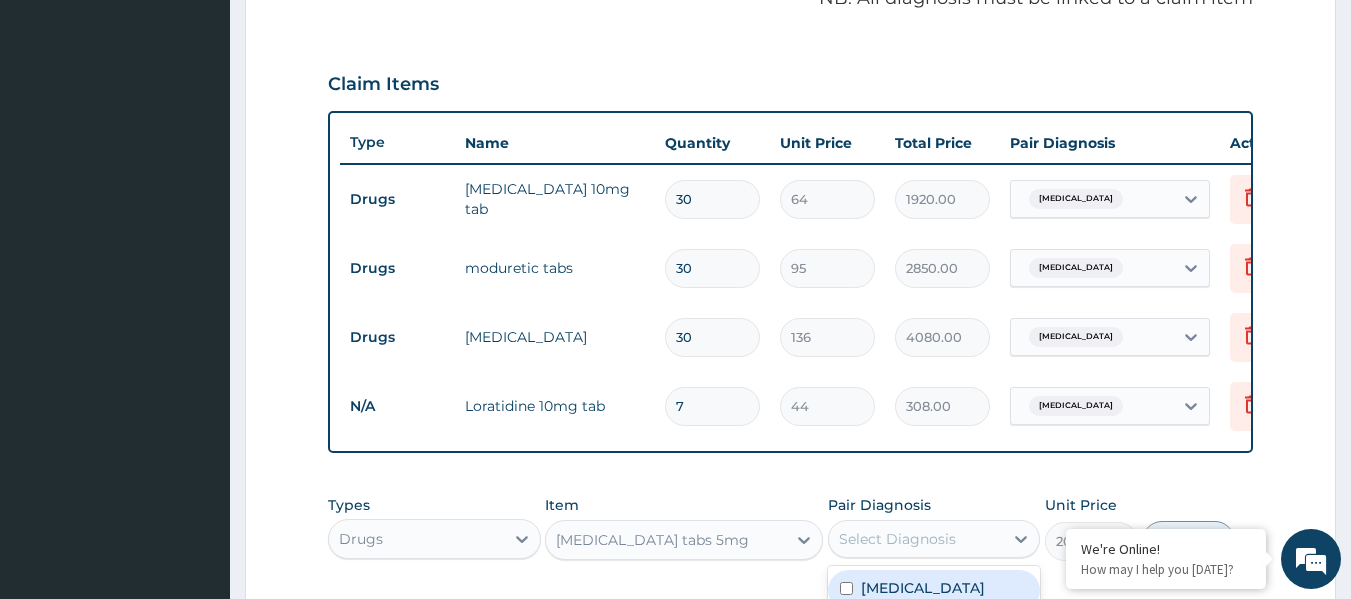 scroll, scrollTop: 401, scrollLeft: 0, axis: vertical 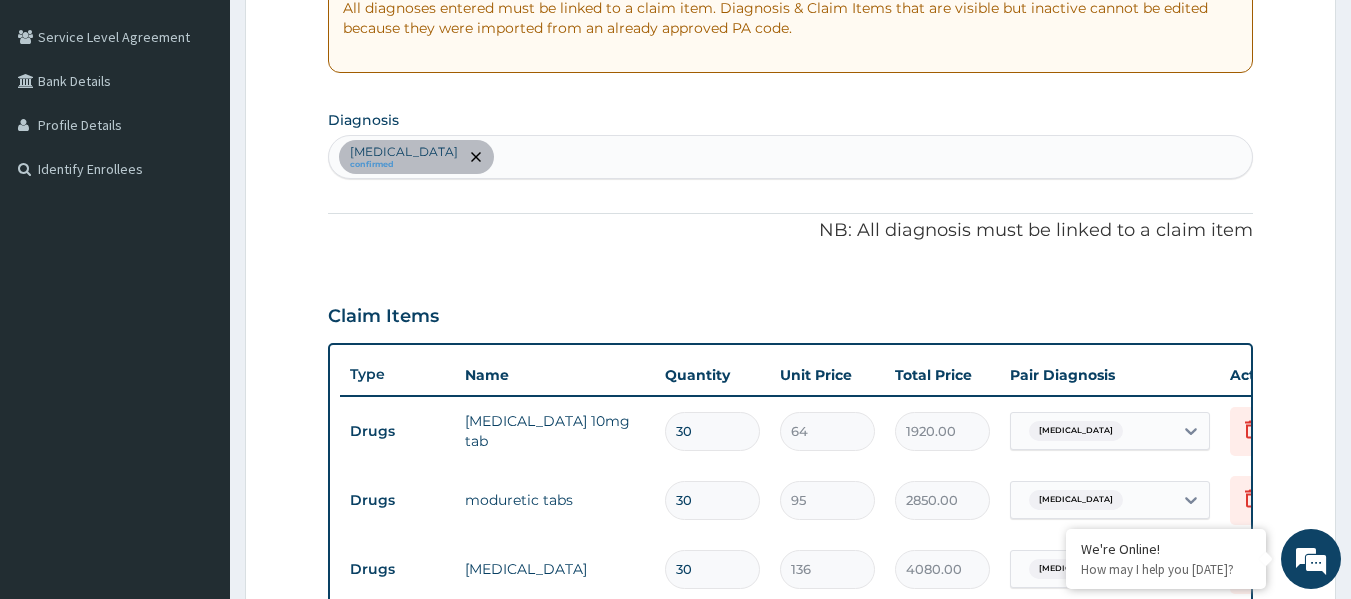 click on "Secondary hypertension confirmed" at bounding box center (791, 157) 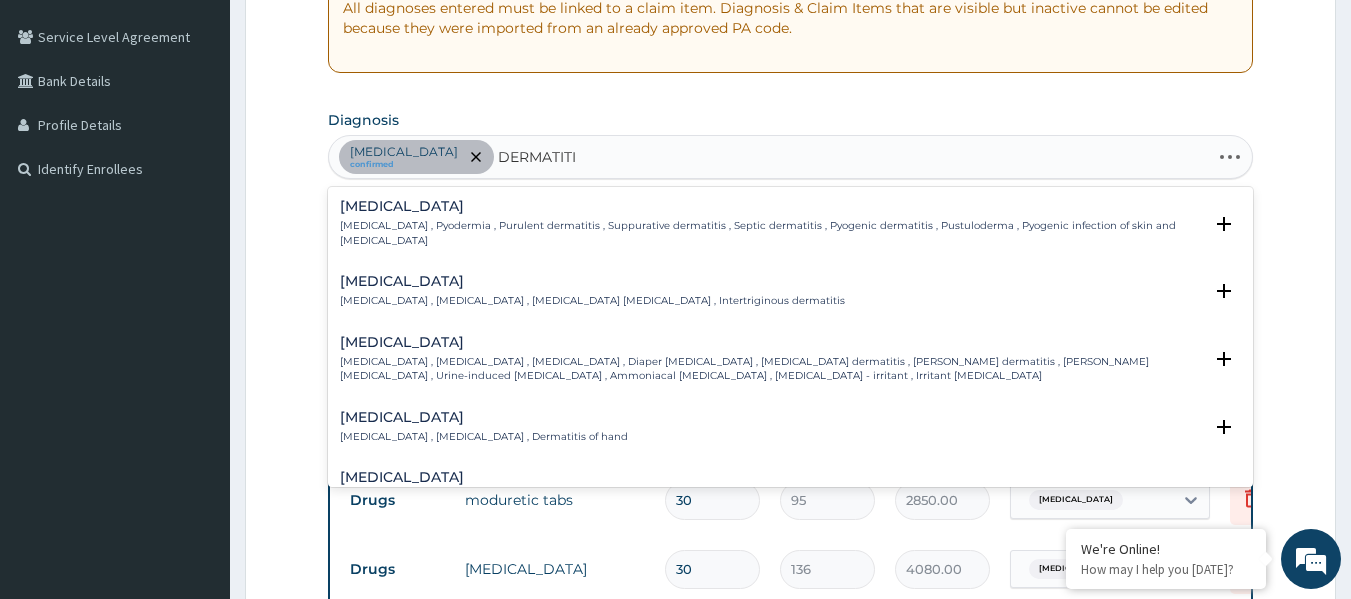 type on "DERMATITIS" 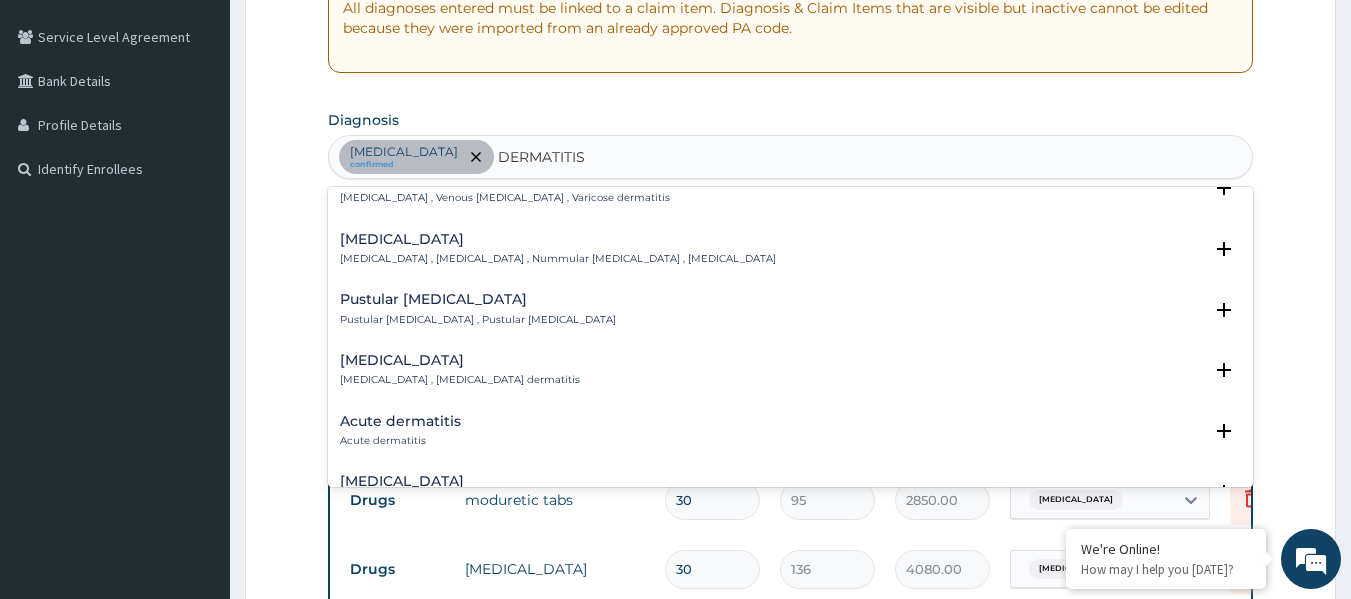 scroll, scrollTop: 800, scrollLeft: 0, axis: vertical 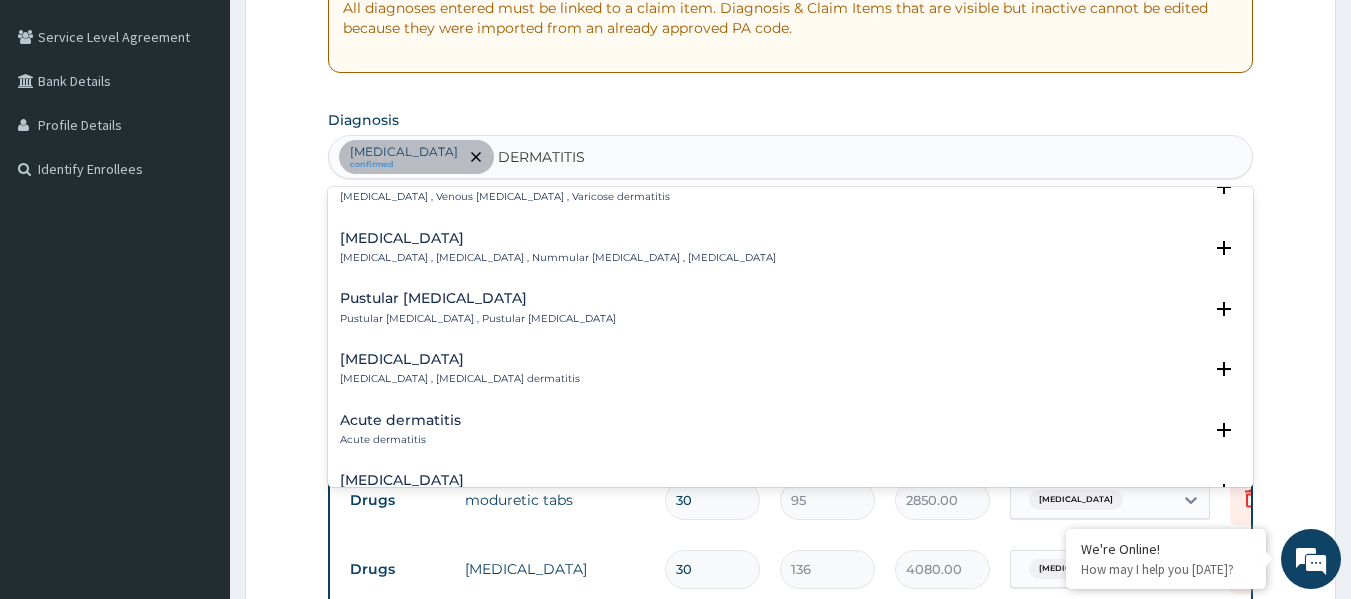 click on "Acute dermatitis" at bounding box center (400, 440) 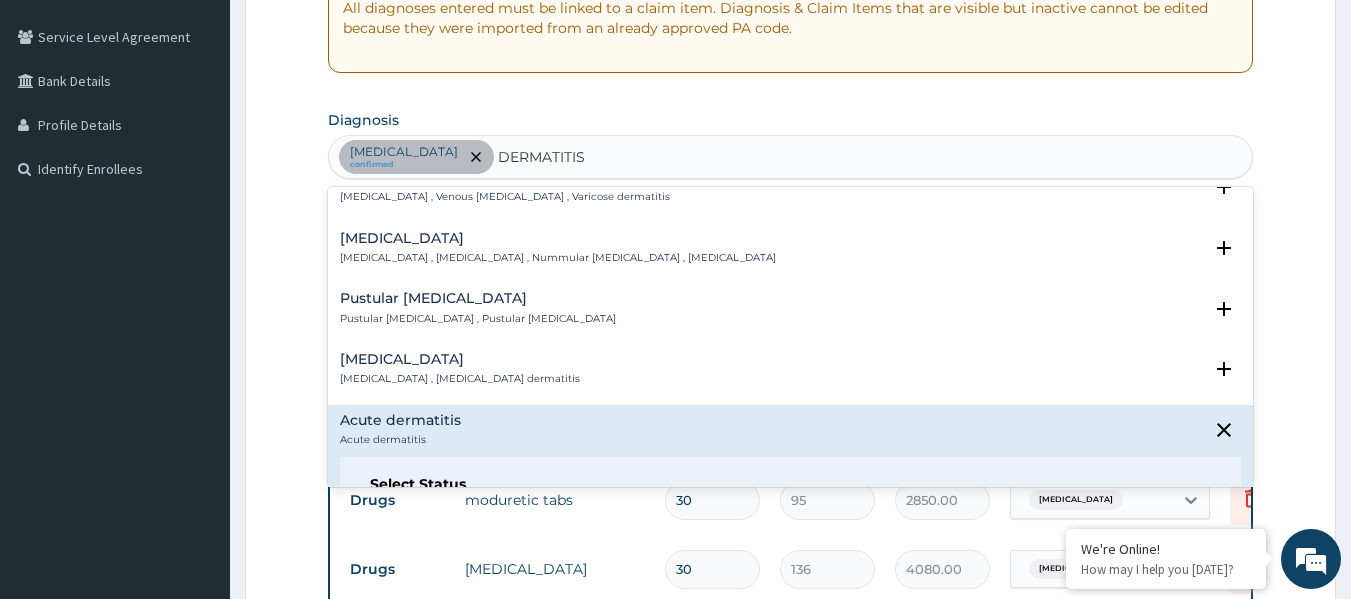 scroll, scrollTop: 900, scrollLeft: 0, axis: vertical 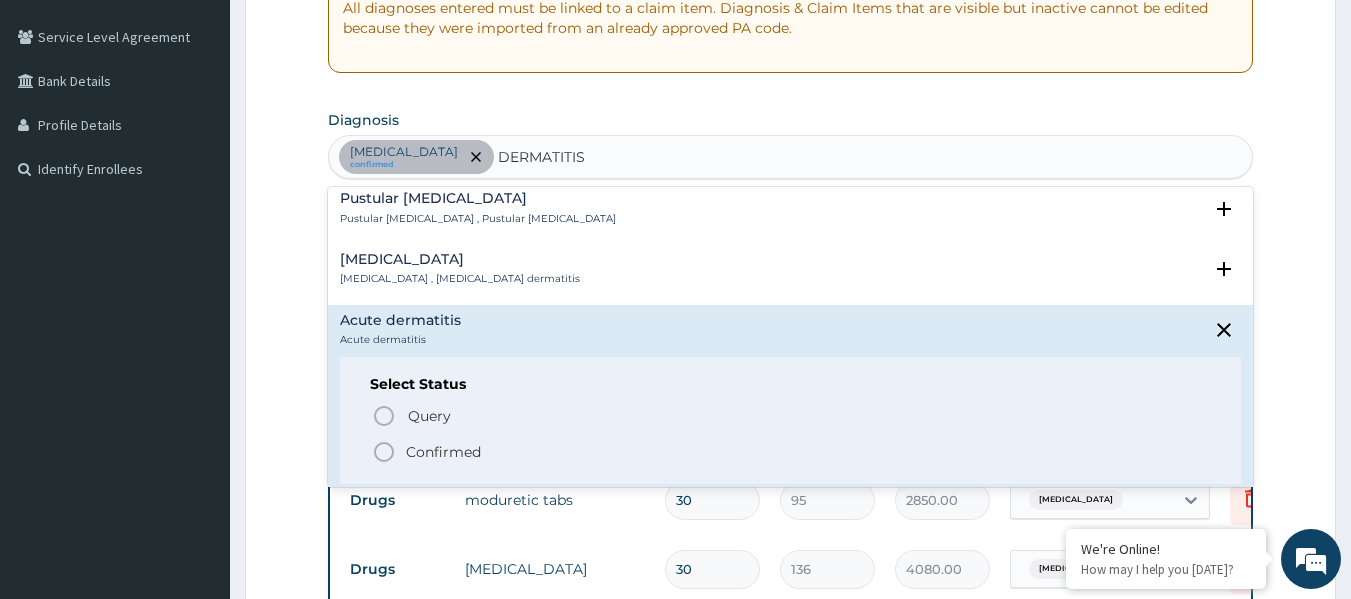 click on "Confirmed" at bounding box center [792, 452] 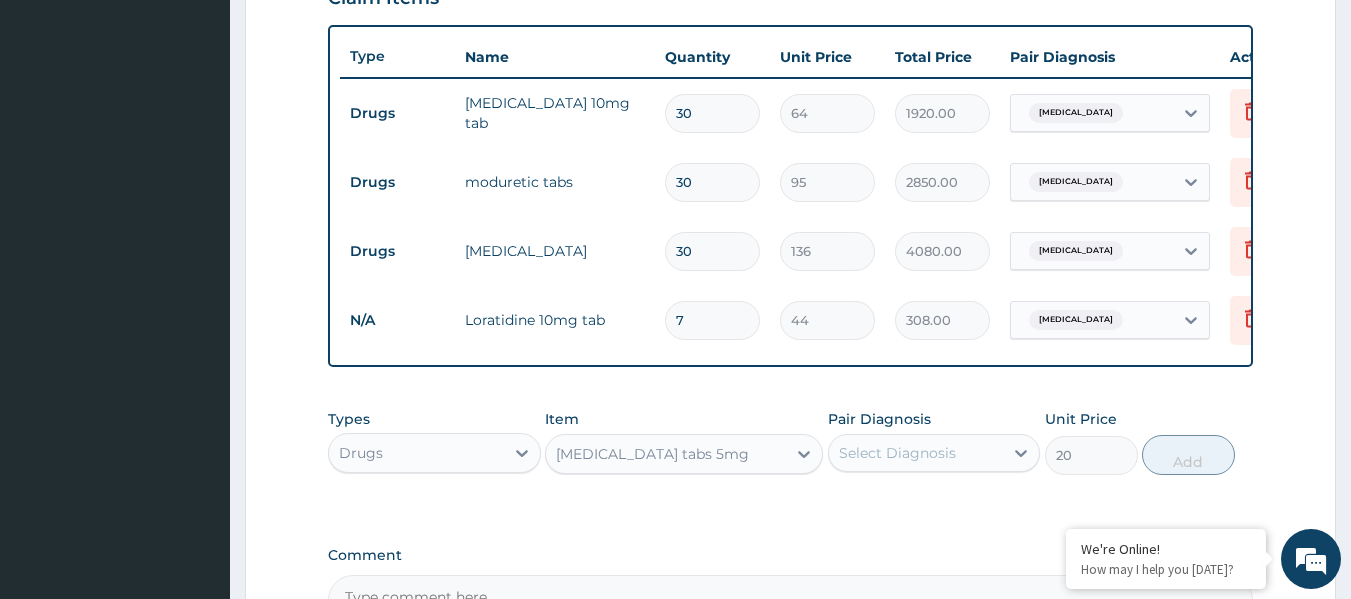 scroll, scrollTop: 801, scrollLeft: 0, axis: vertical 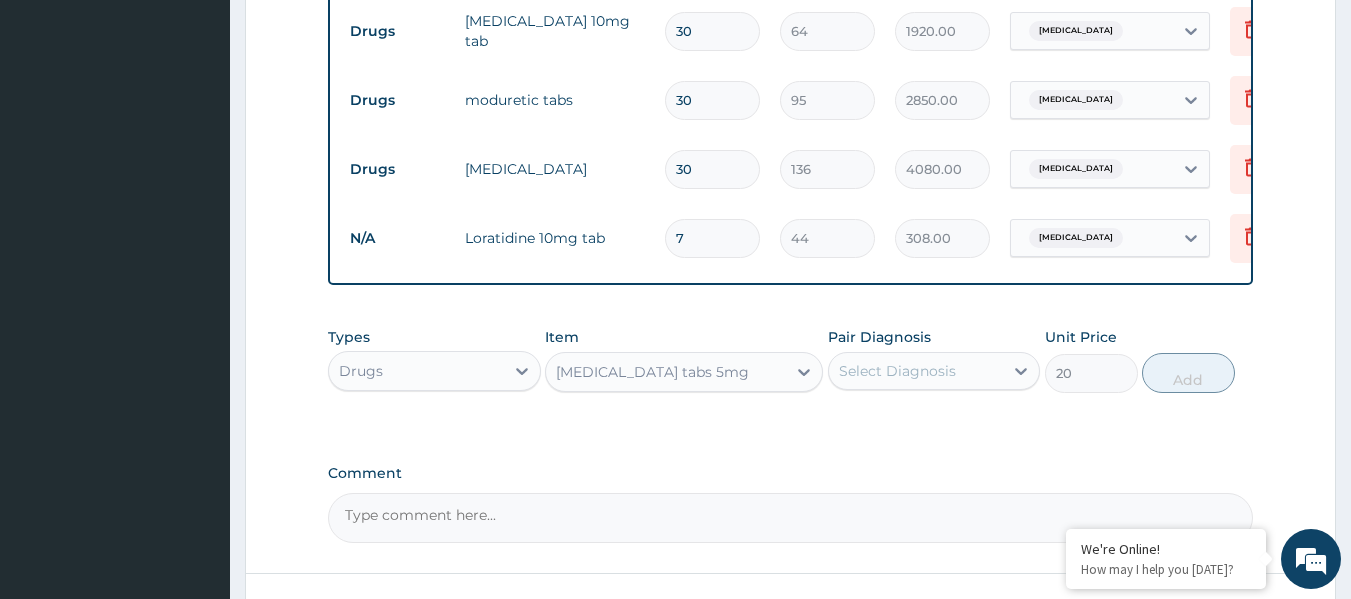 click on "Secondary hypertension" at bounding box center (1076, 238) 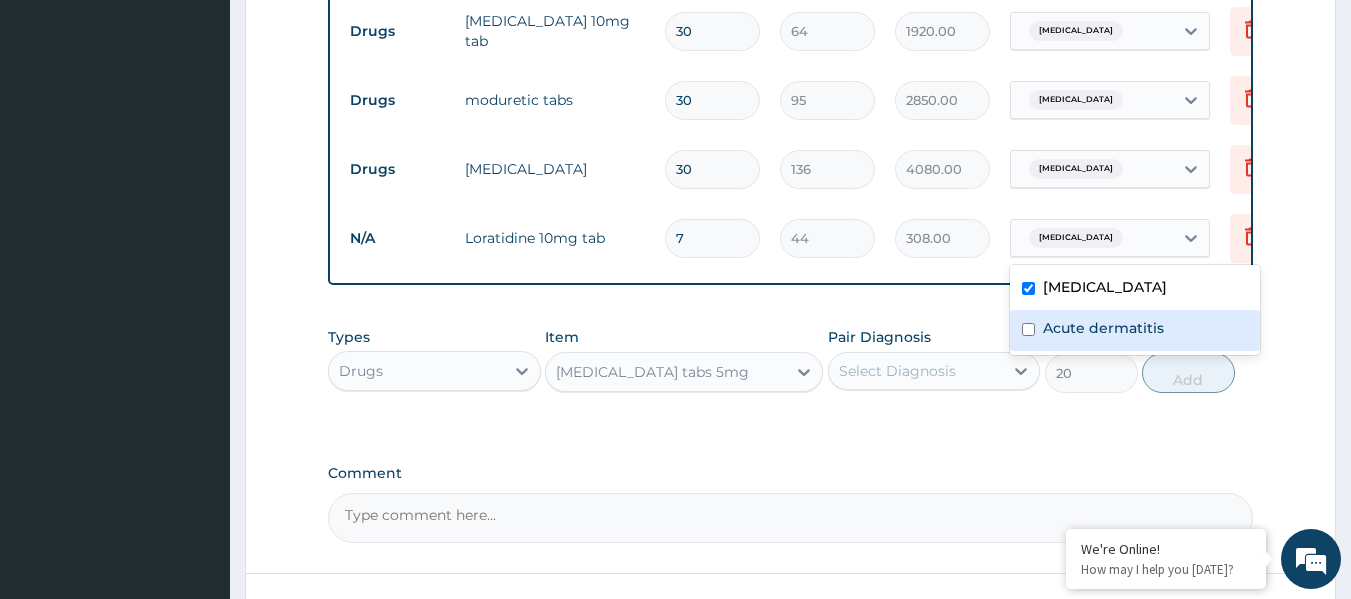 click on "Acute dermatitis" at bounding box center (1103, 328) 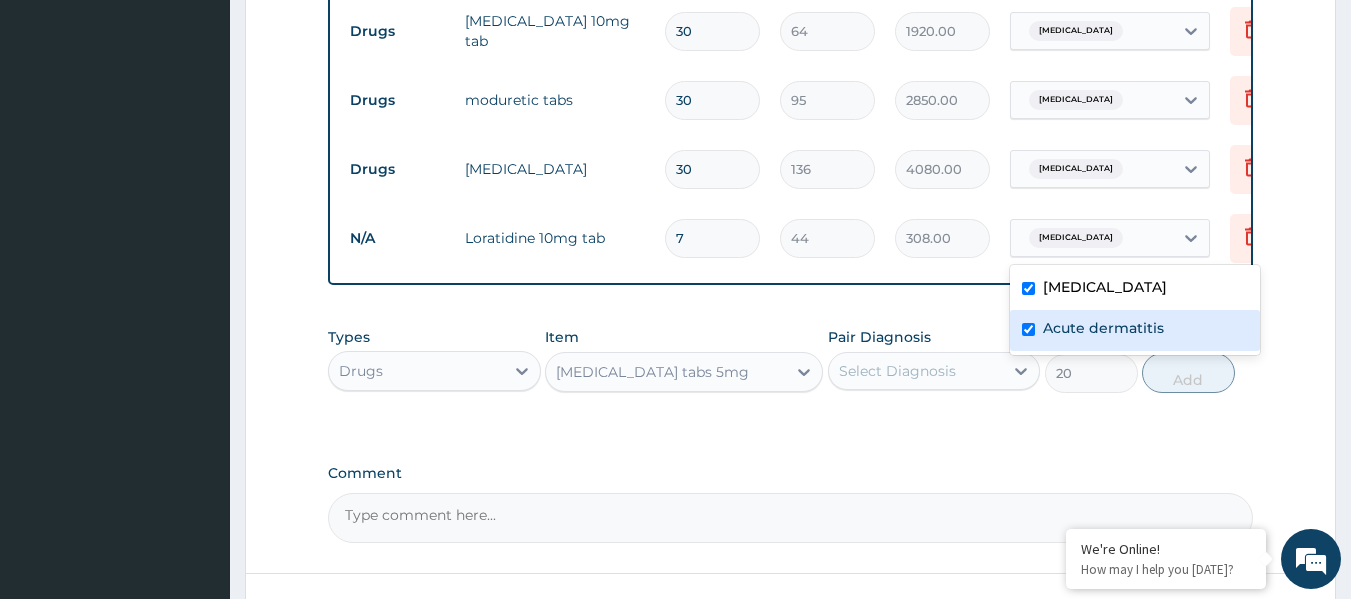 checkbox on "true" 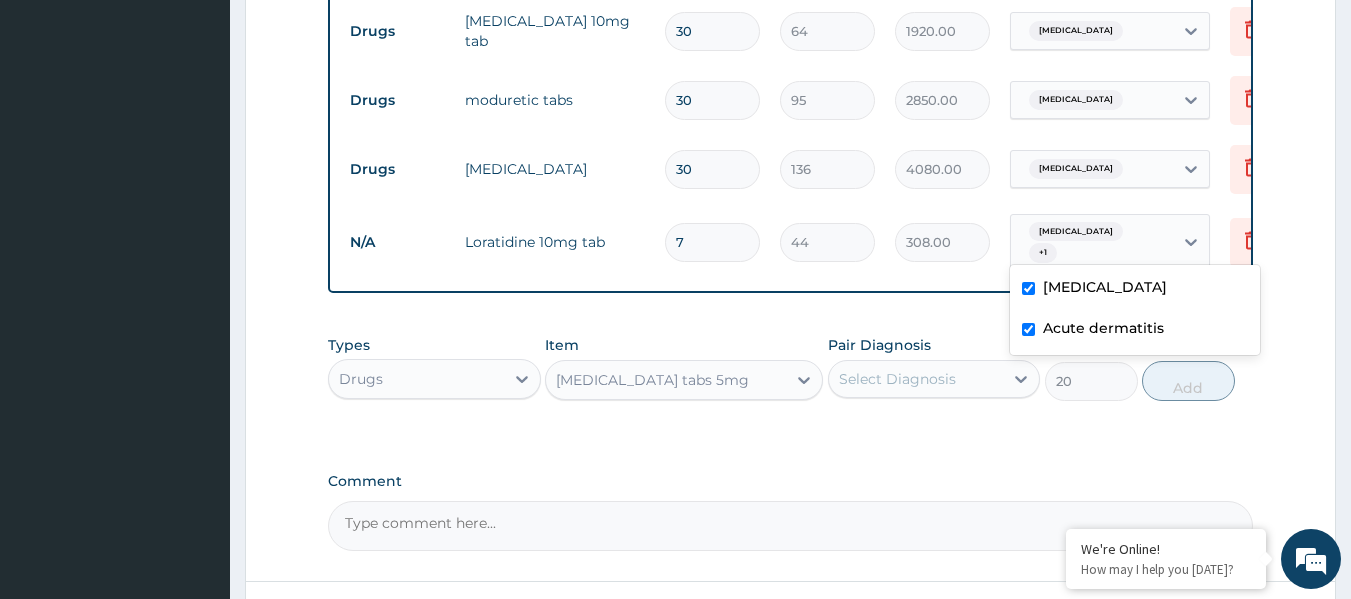click on "Select Diagnosis" at bounding box center [916, 379] 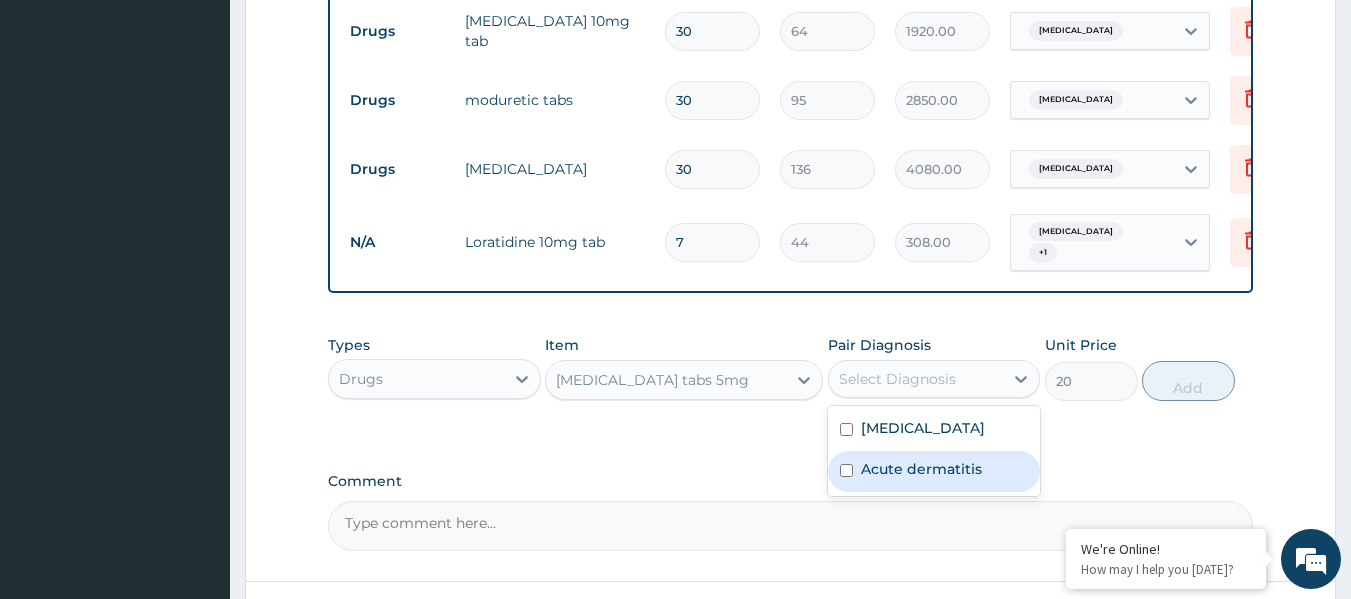 click on "Acute dermatitis" at bounding box center (934, 471) 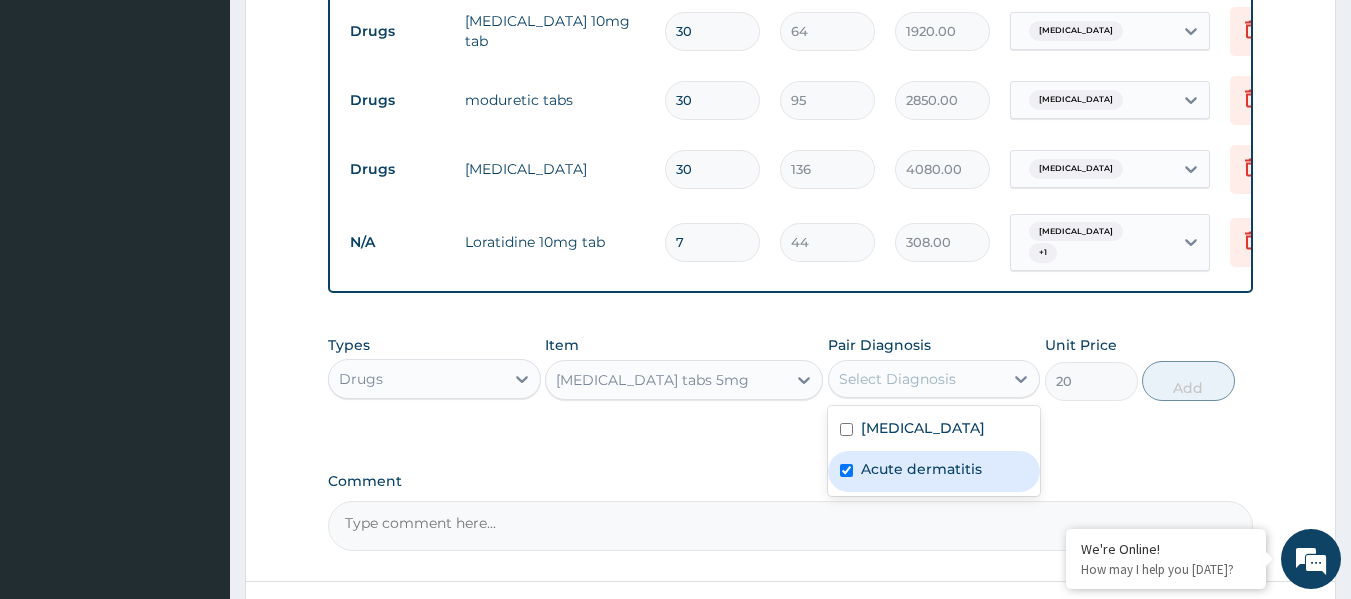 click on "Acute dermatitis" at bounding box center (934, 471) 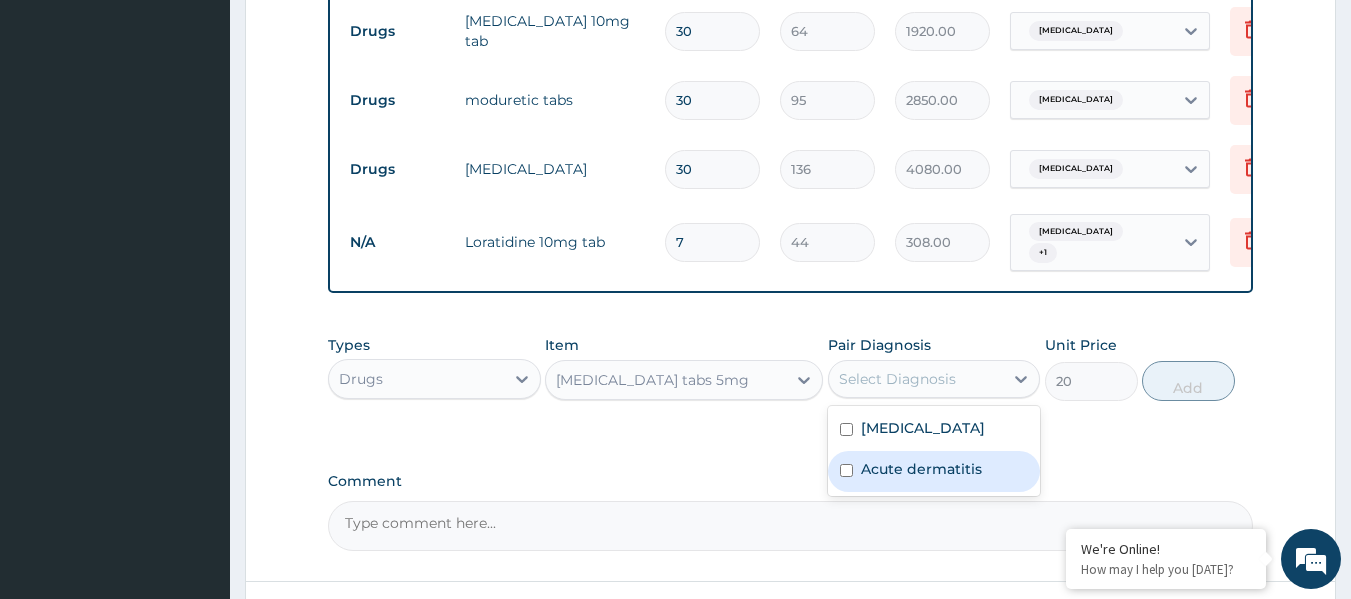 click on "Acute dermatitis" at bounding box center (921, 469) 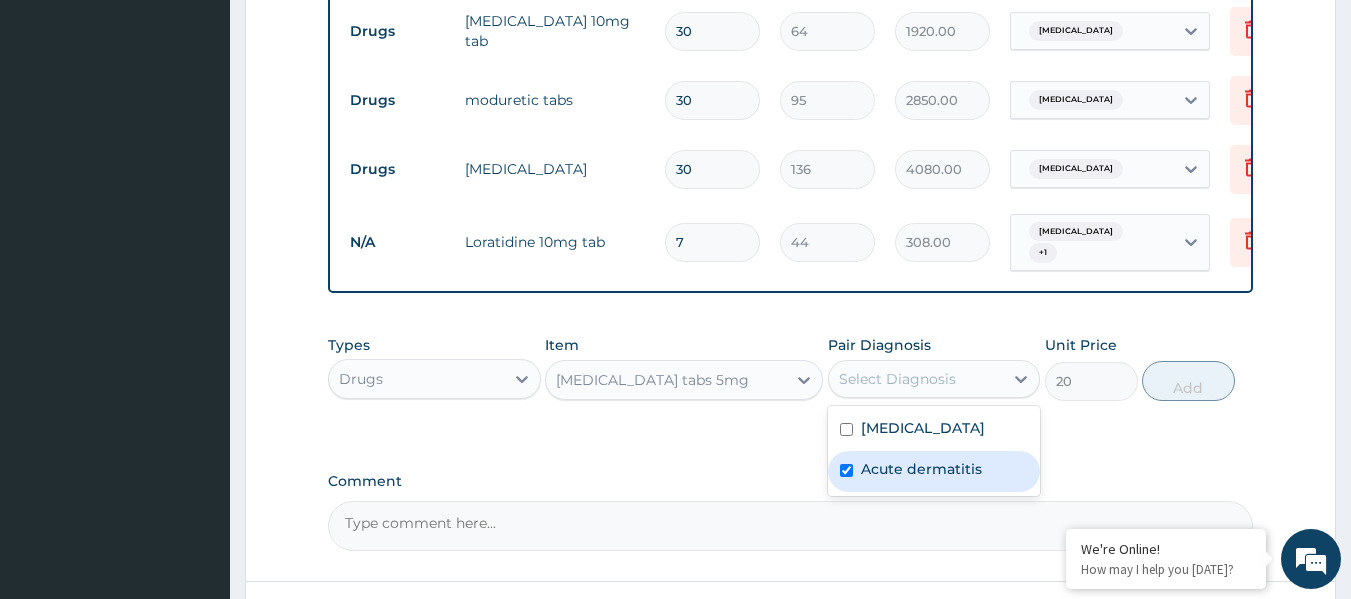 checkbox on "true" 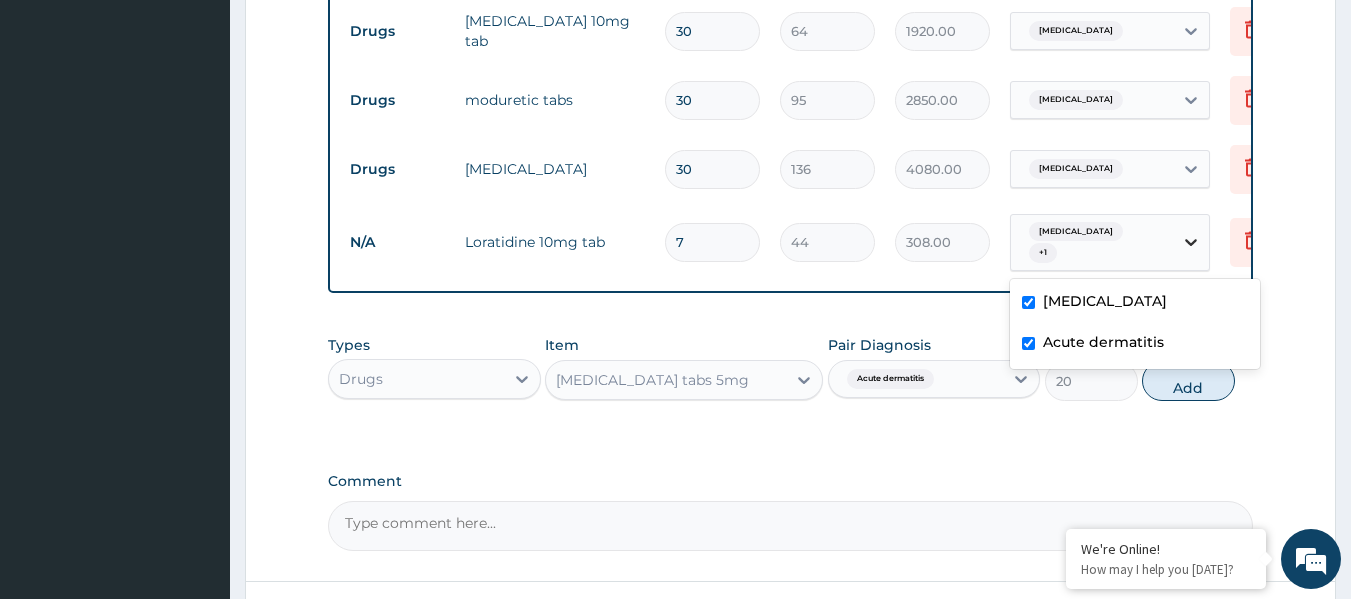 click at bounding box center [1191, 242] 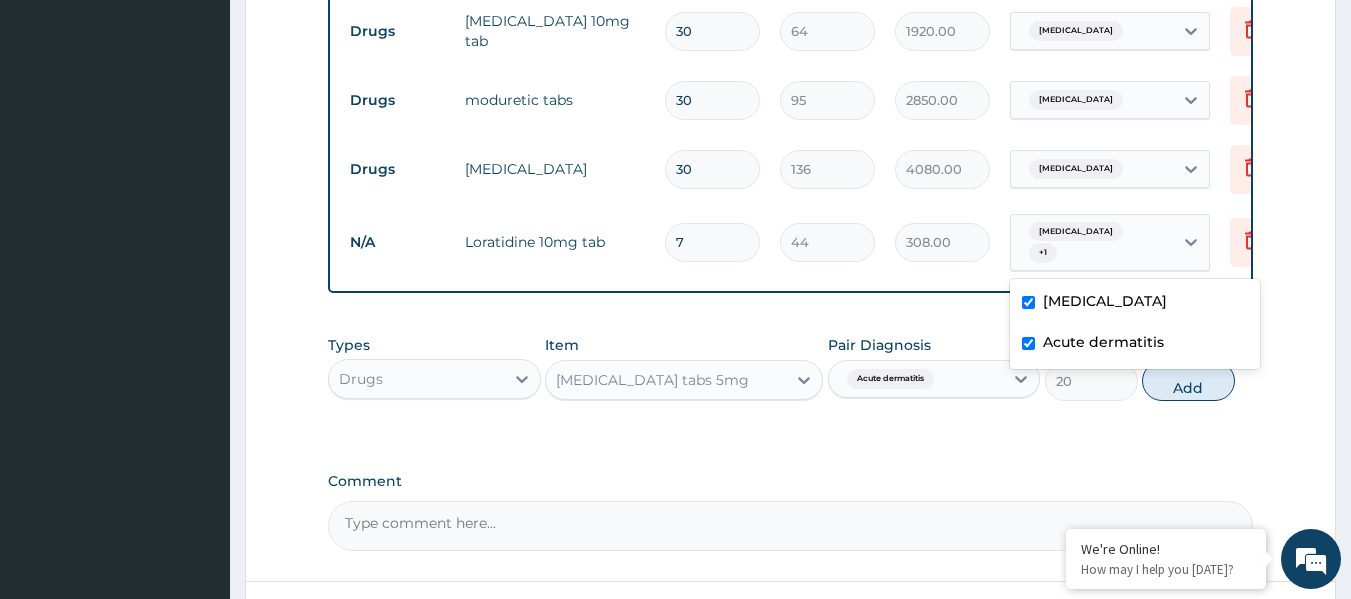 click at bounding box center (1028, 302) 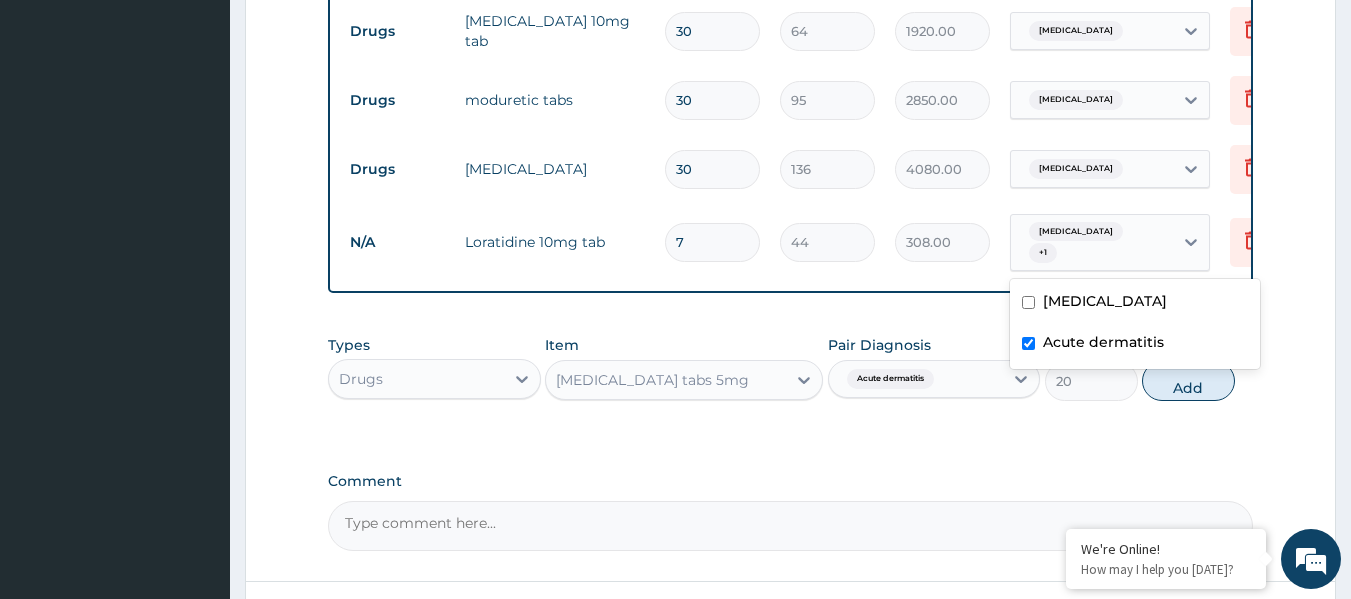 checkbox on "false" 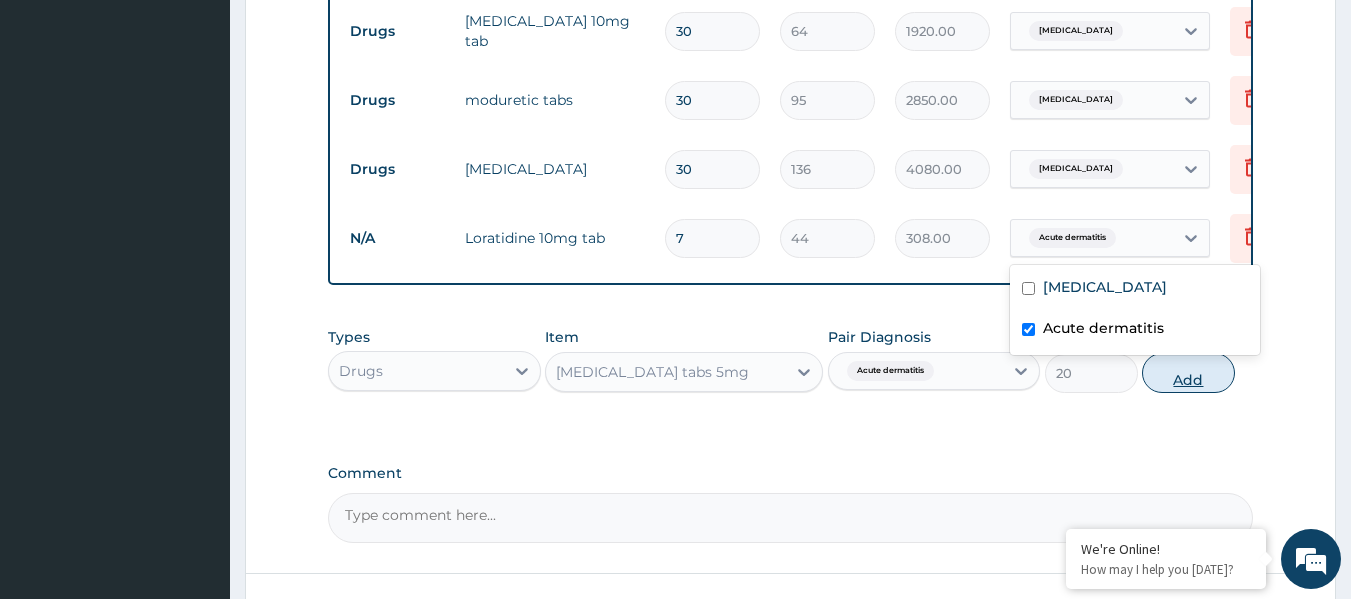 click on "Add" at bounding box center [1188, 373] 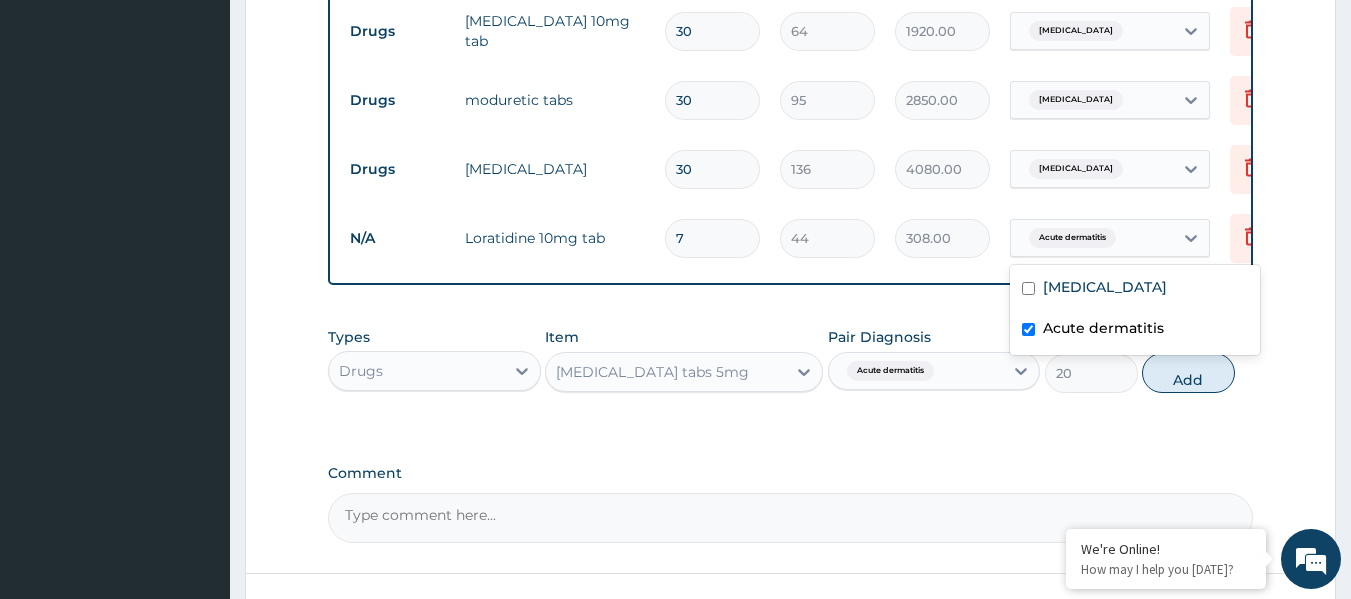 type on "0" 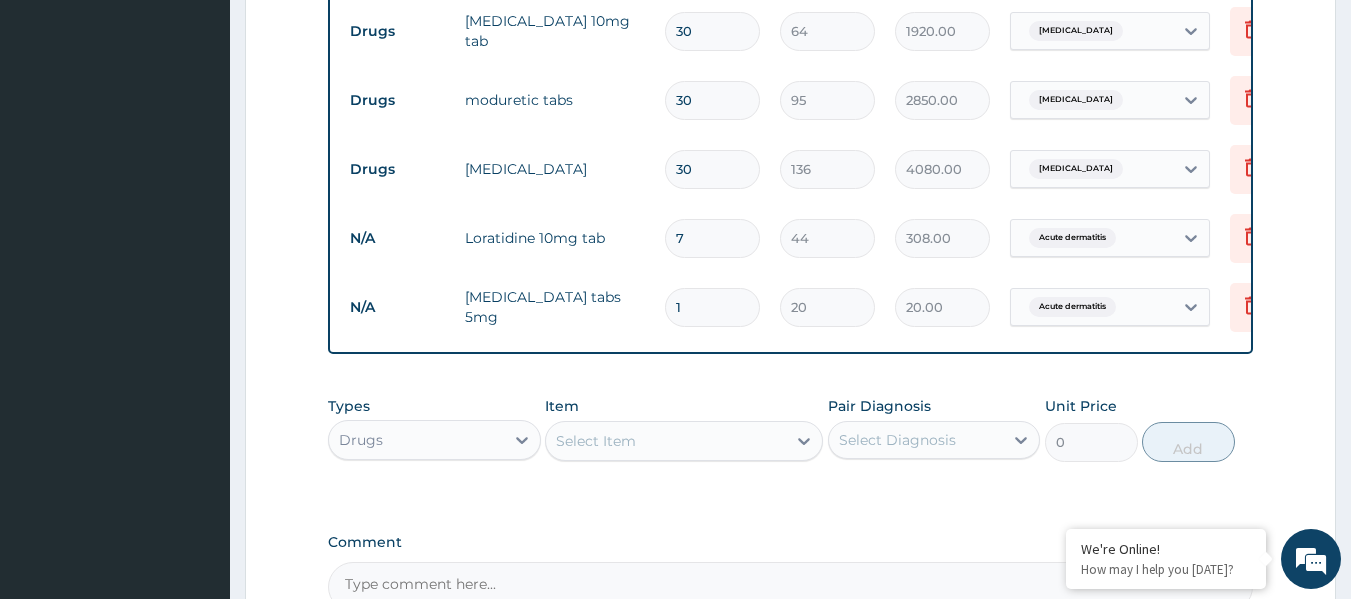 type 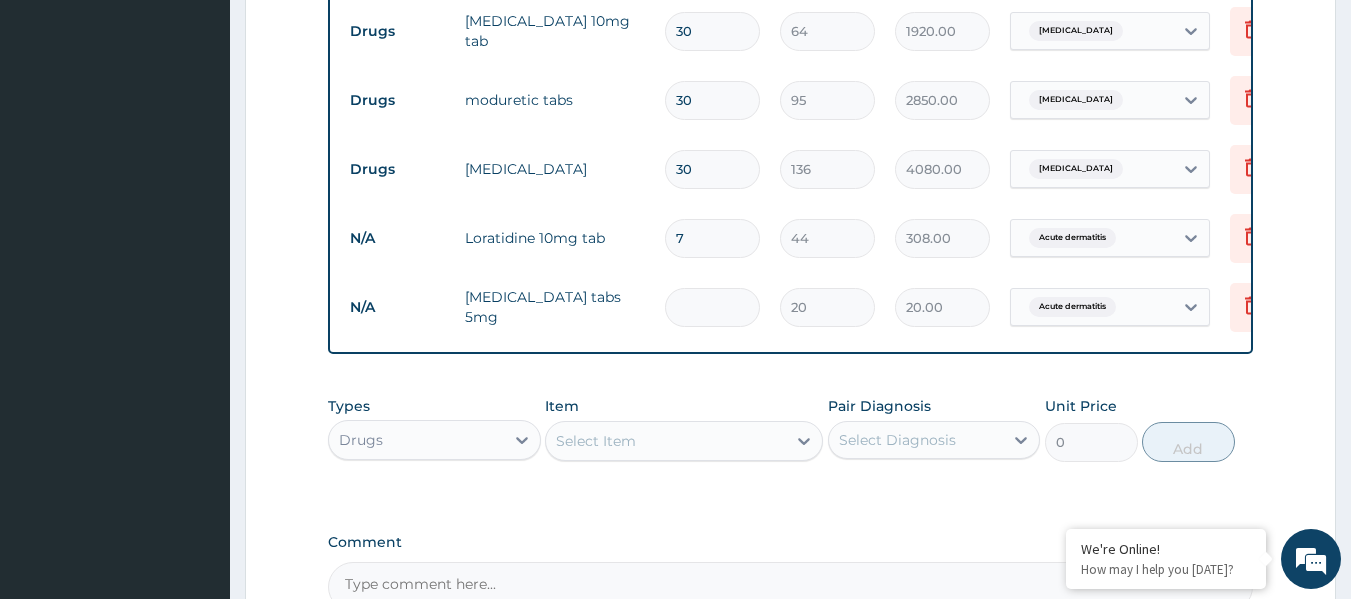 type on "0.00" 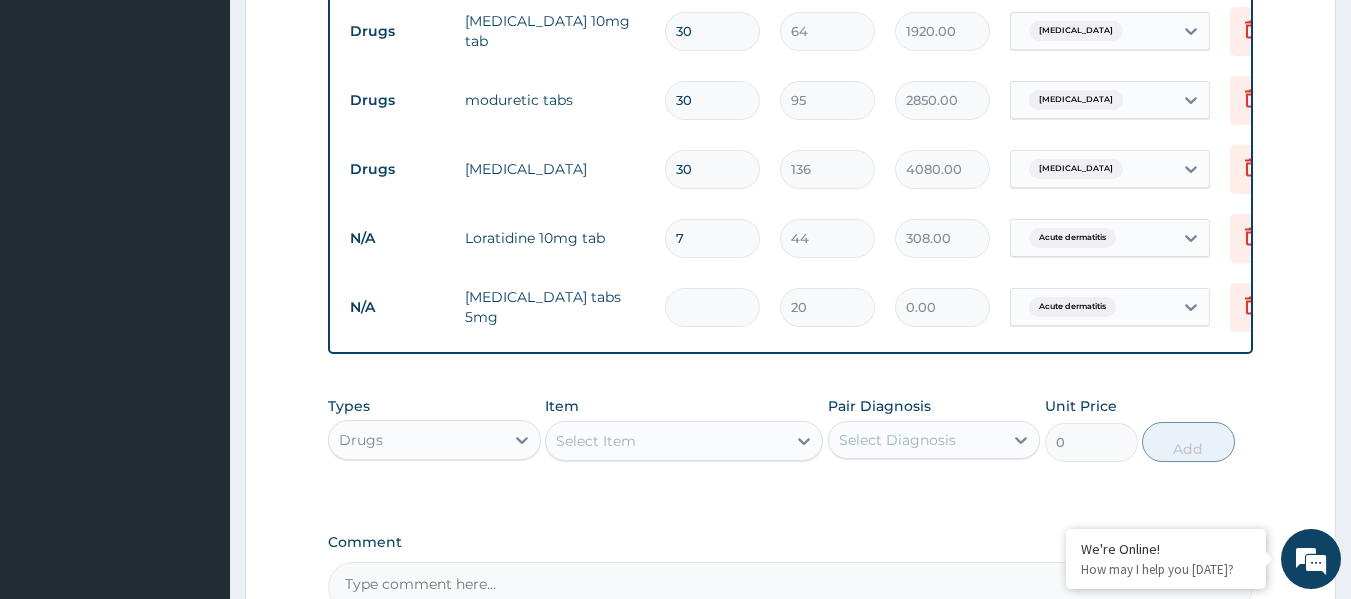 type on "5" 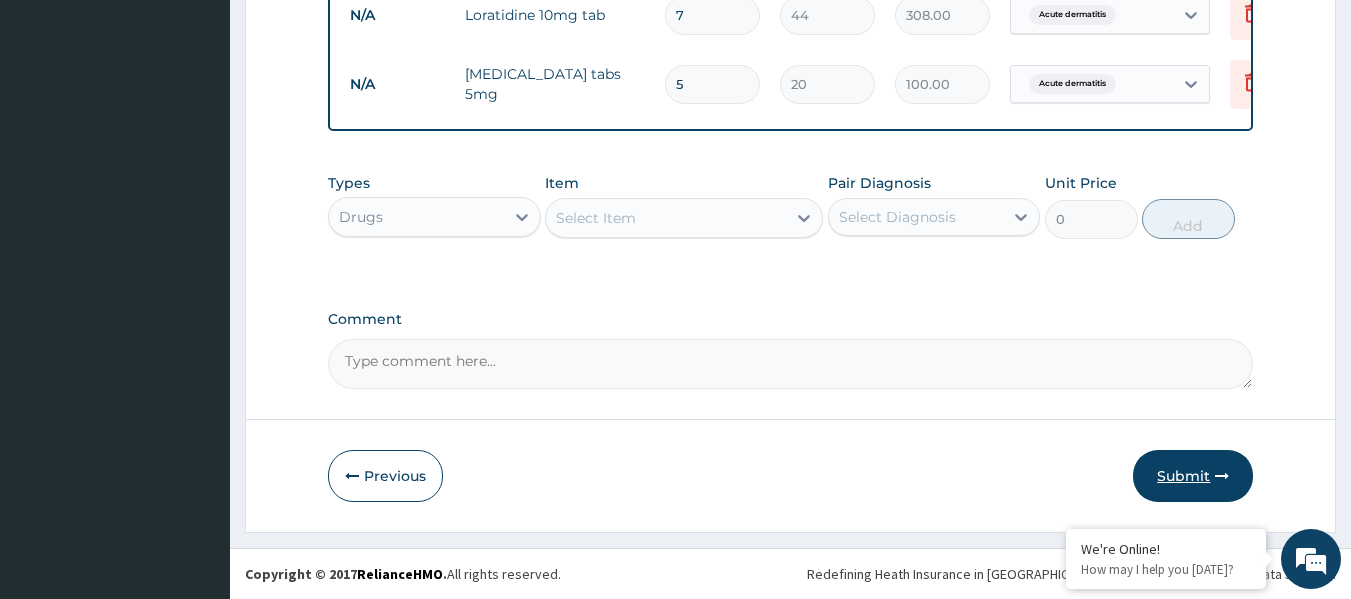 type on "5" 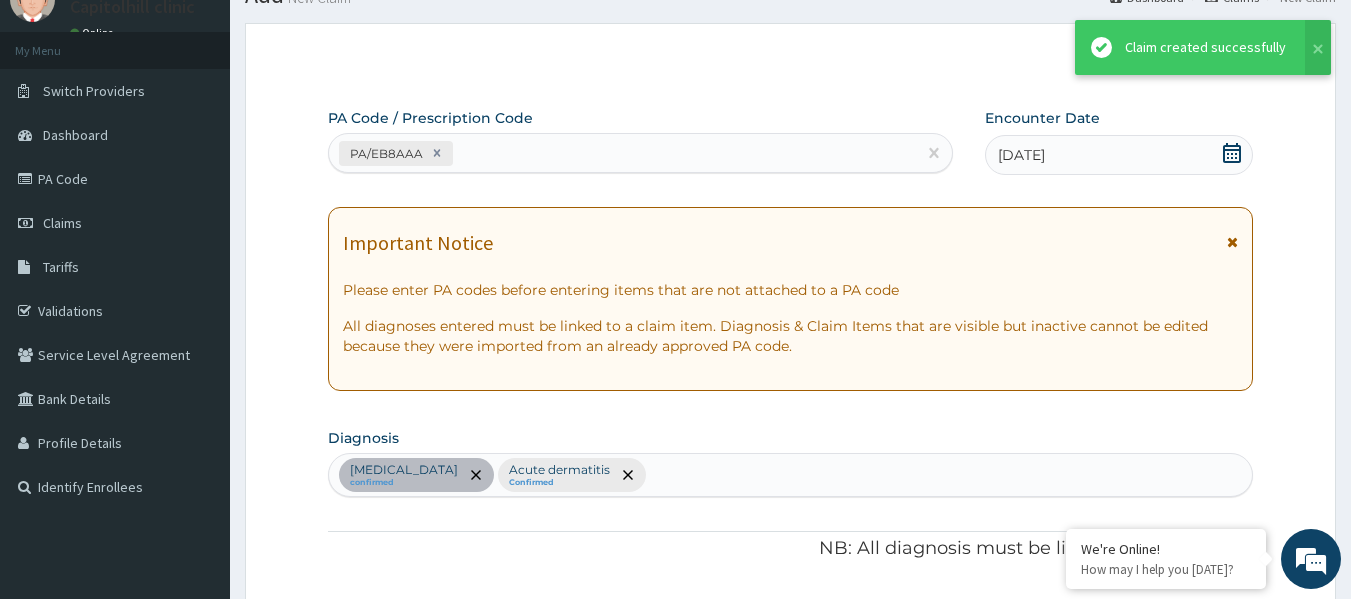 scroll, scrollTop: 1039, scrollLeft: 0, axis: vertical 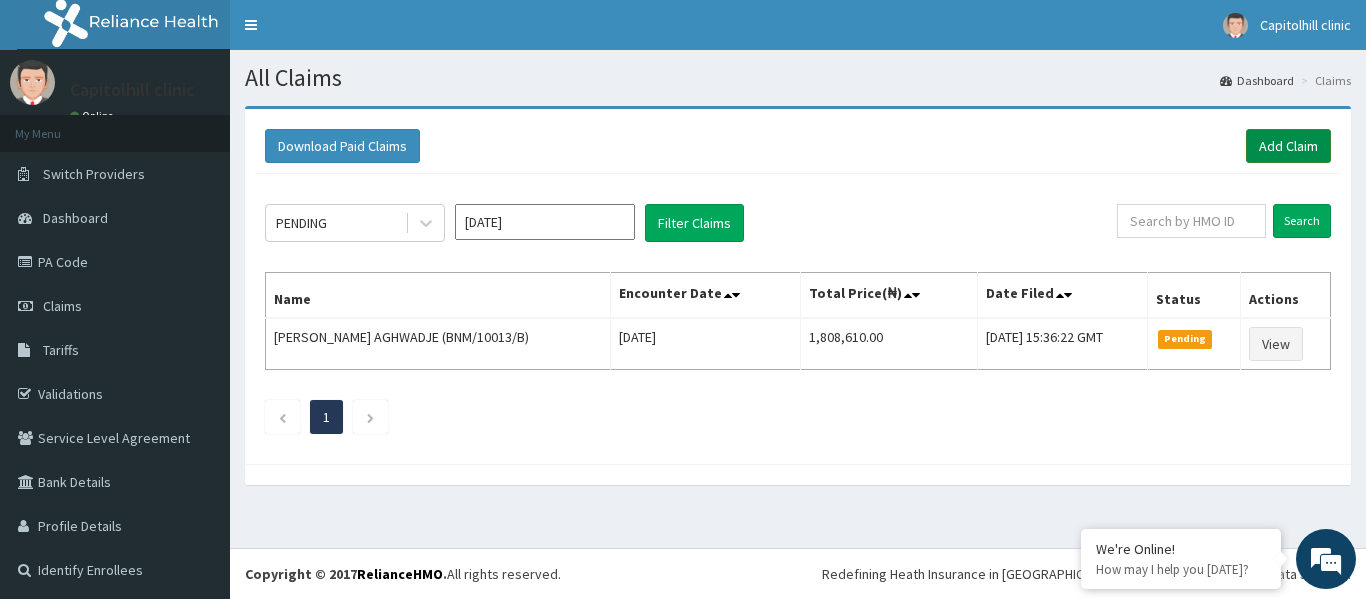 click on "Add Claim" at bounding box center [1288, 146] 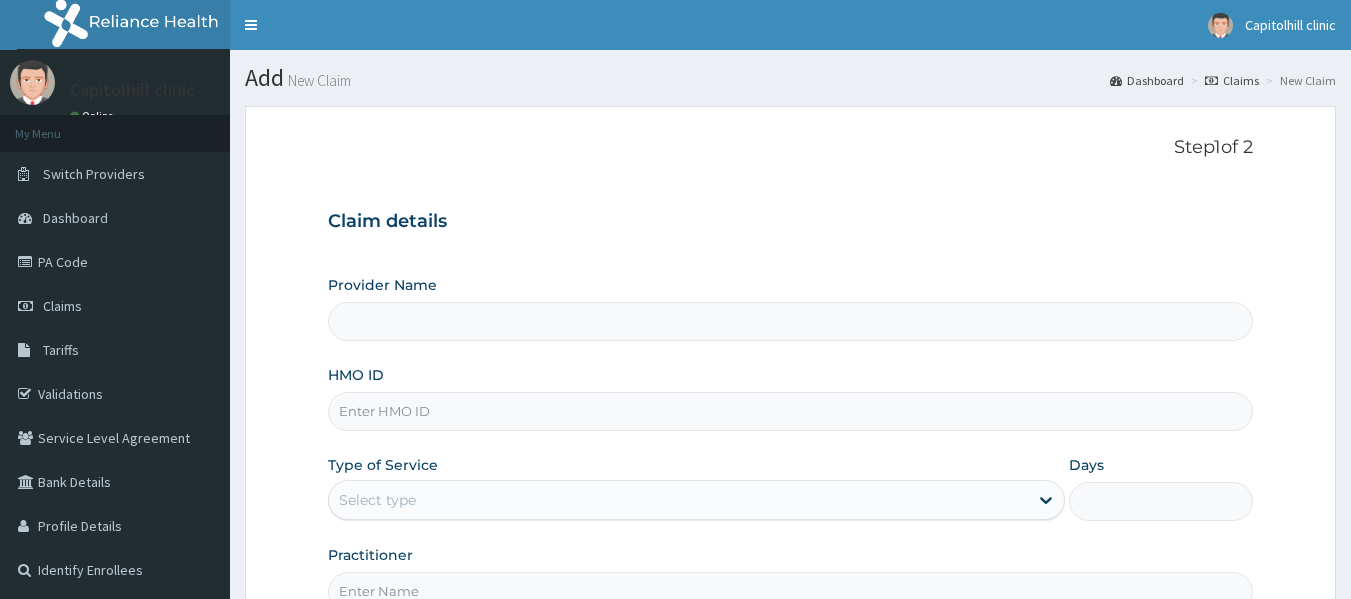 scroll, scrollTop: 0, scrollLeft: 0, axis: both 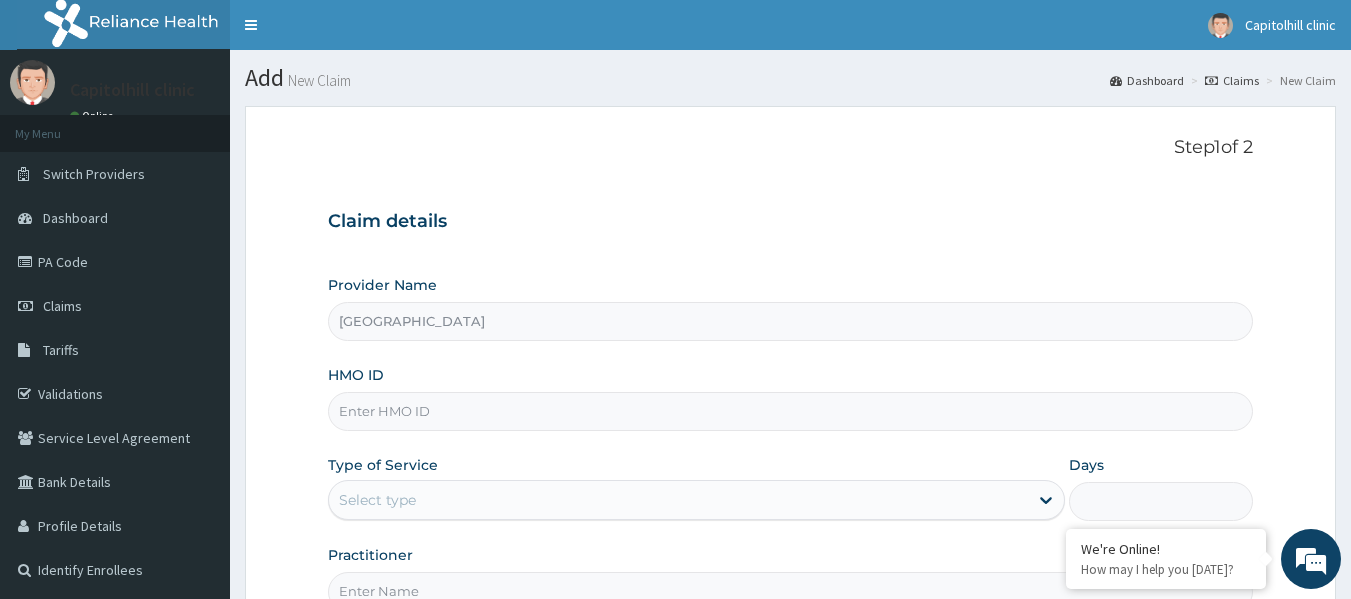click on "HMO ID" at bounding box center (791, 411) 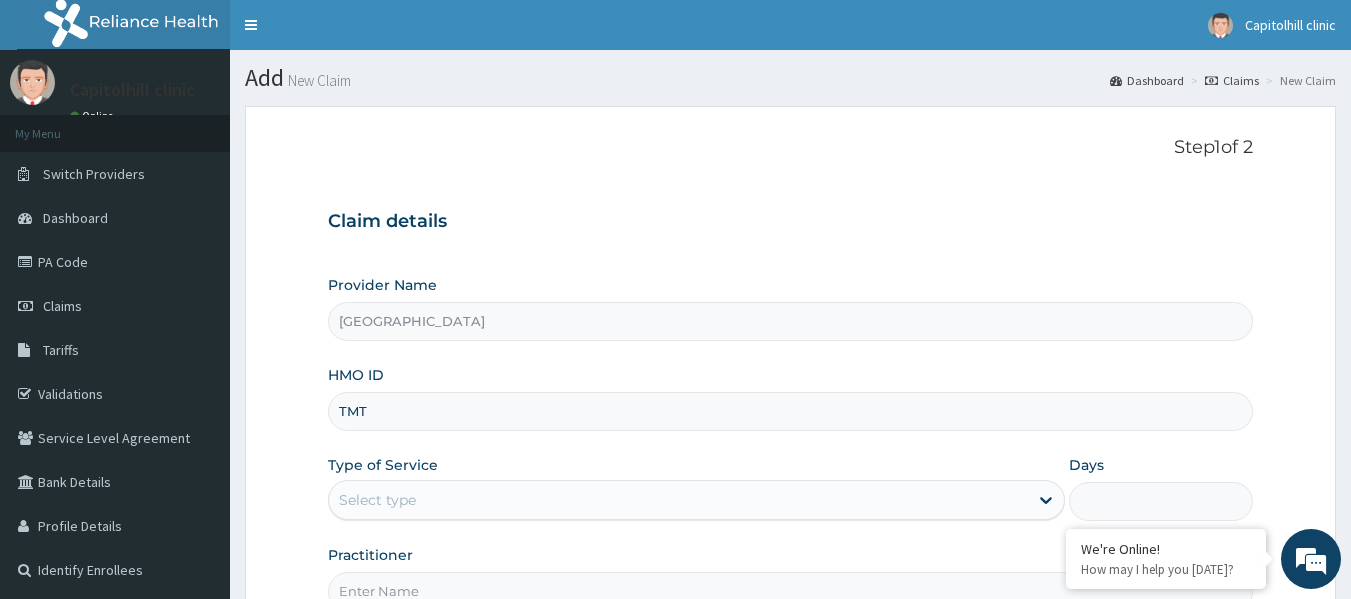 scroll, scrollTop: 0, scrollLeft: 0, axis: both 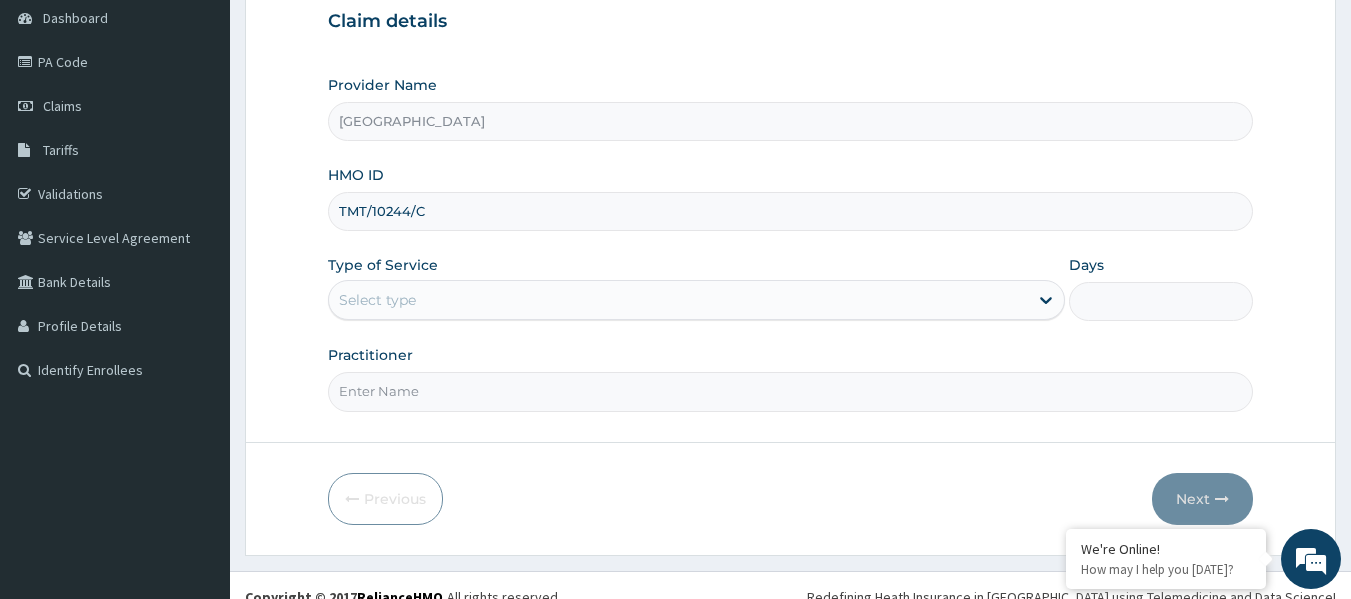 type on "TMT/10244/C" 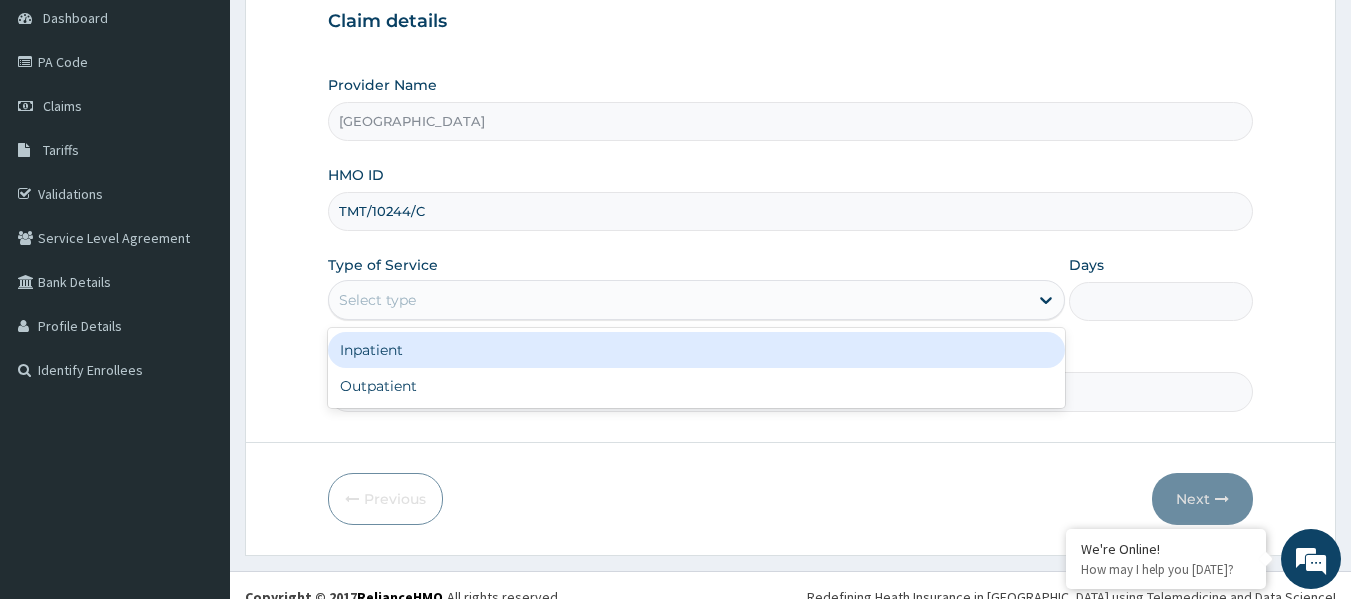 drag, startPoint x: 520, startPoint y: 304, endPoint x: 508, endPoint y: 312, distance: 14.422205 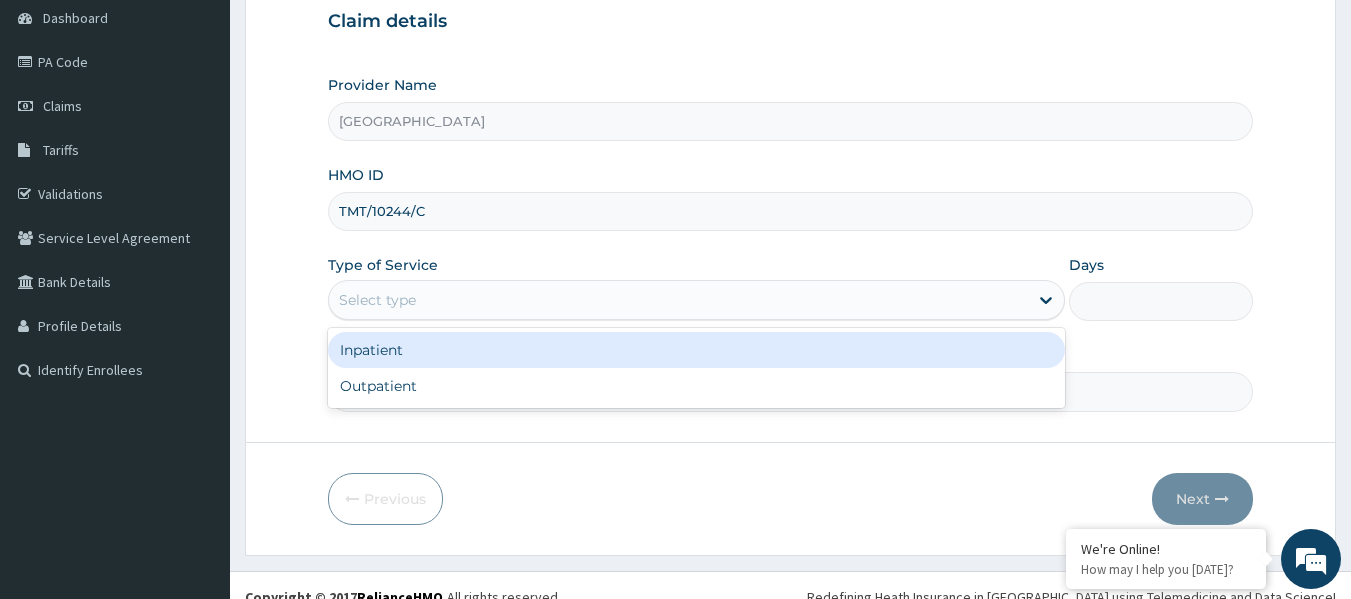 drag, startPoint x: 517, startPoint y: 300, endPoint x: 513, endPoint y: 310, distance: 10.770329 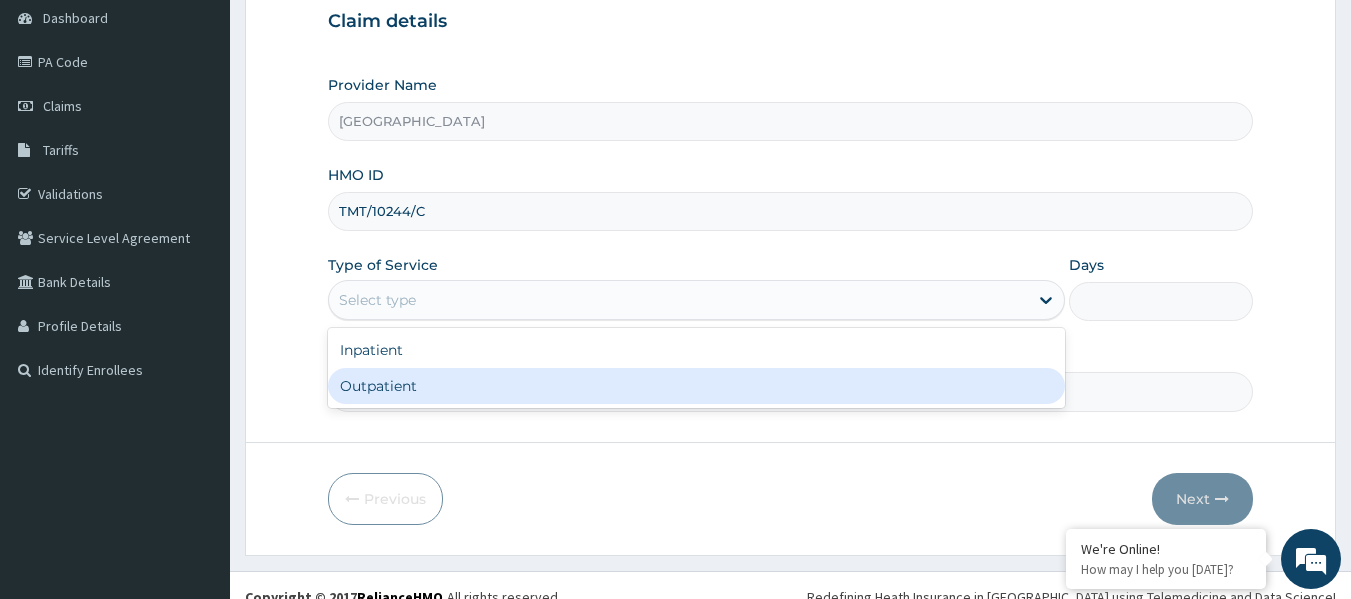 click on "Outpatient" at bounding box center [696, 386] 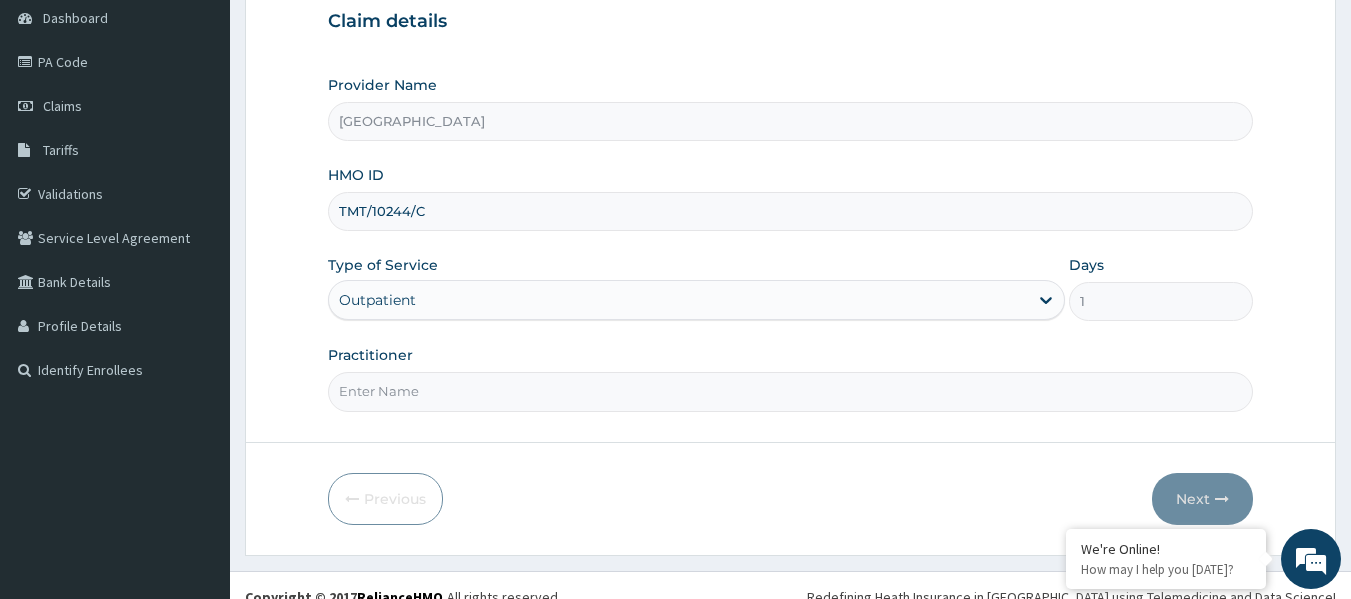 click on "Practitioner" at bounding box center (791, 391) 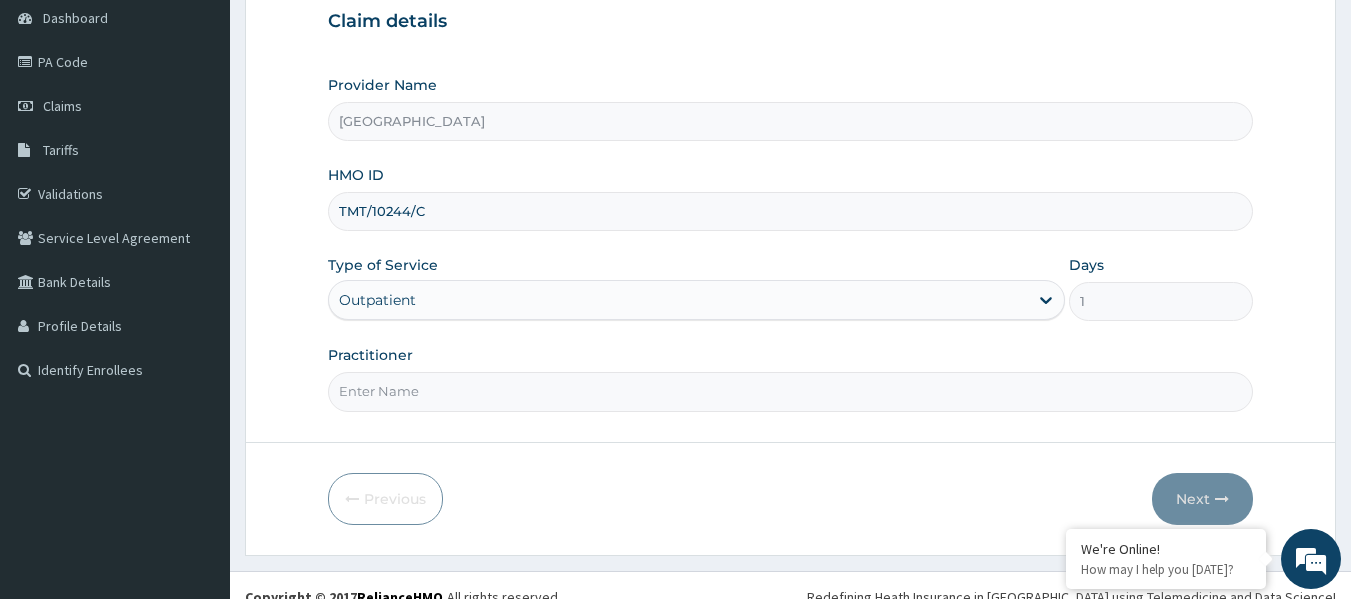 type on "[PERSON_NAME]" 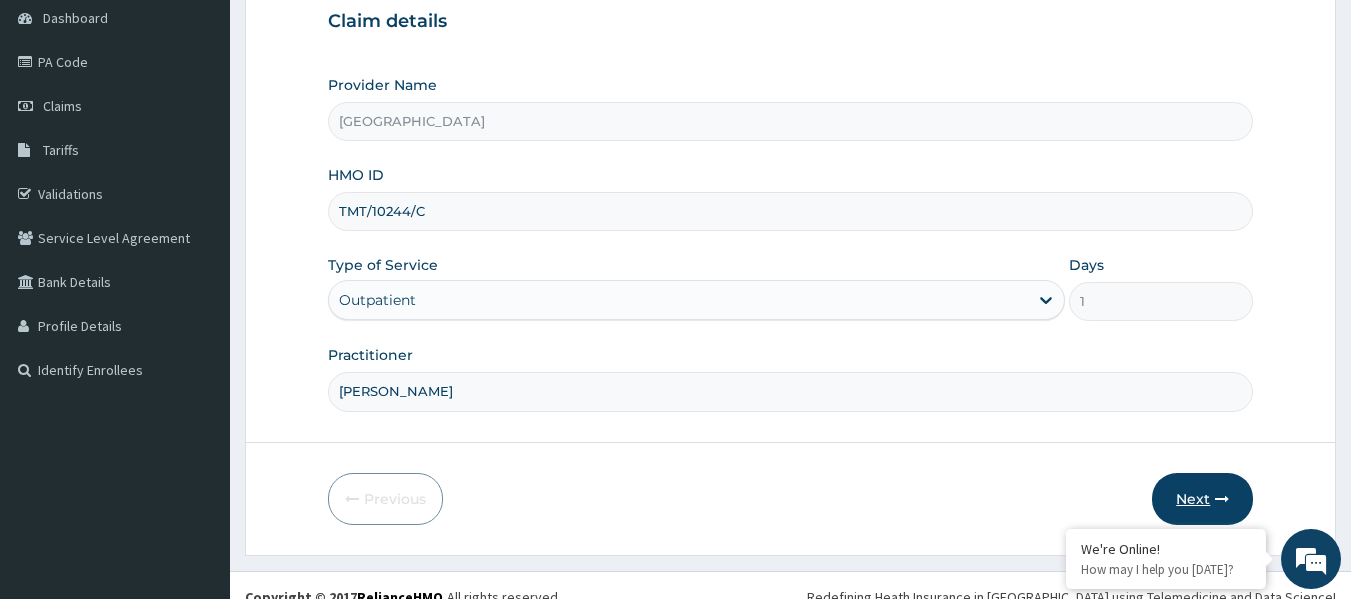 click on "Next" at bounding box center [1202, 499] 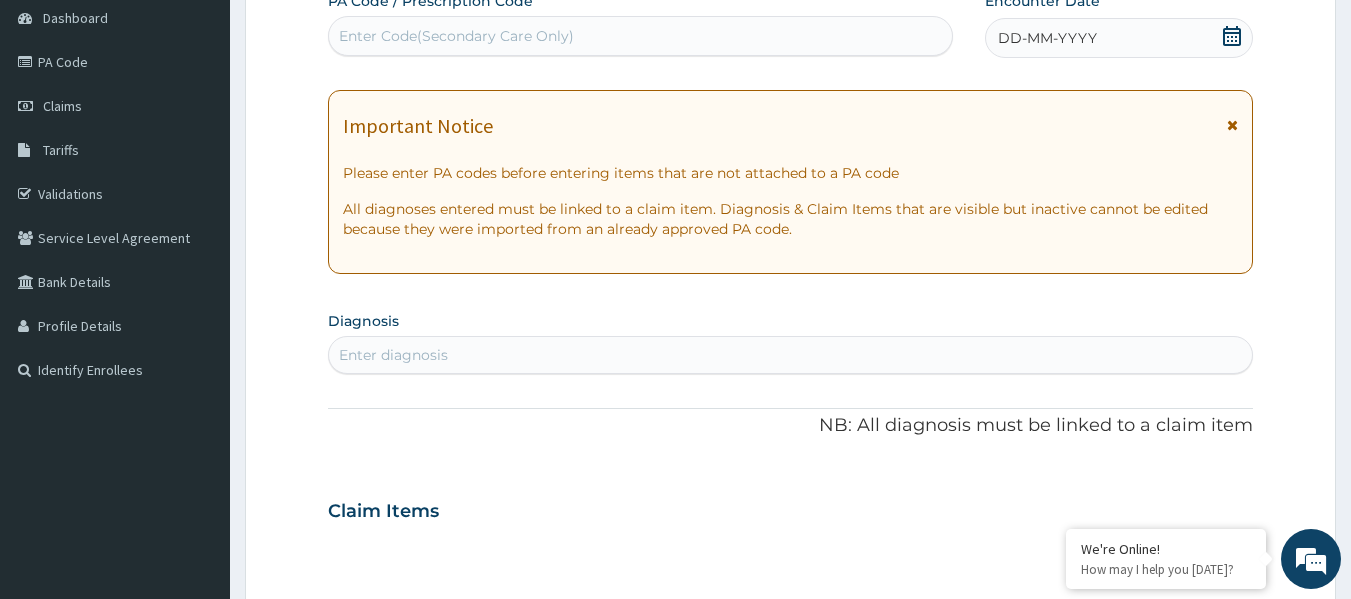 click 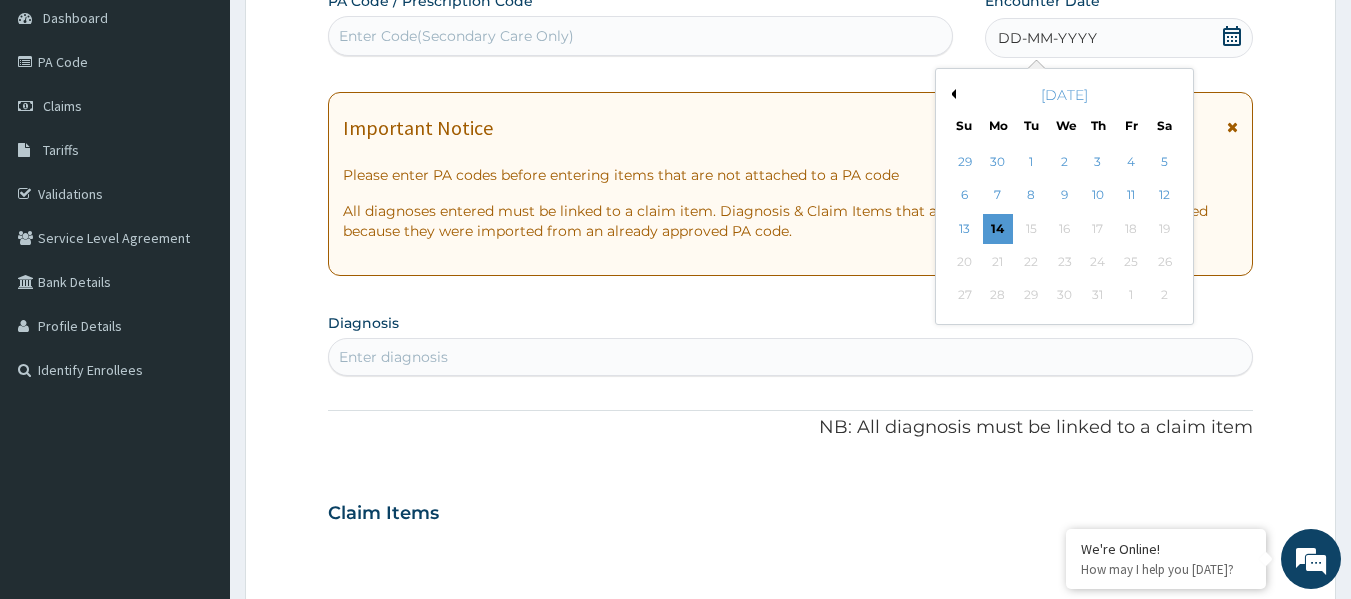 click on "[DATE]" at bounding box center (1064, 95) 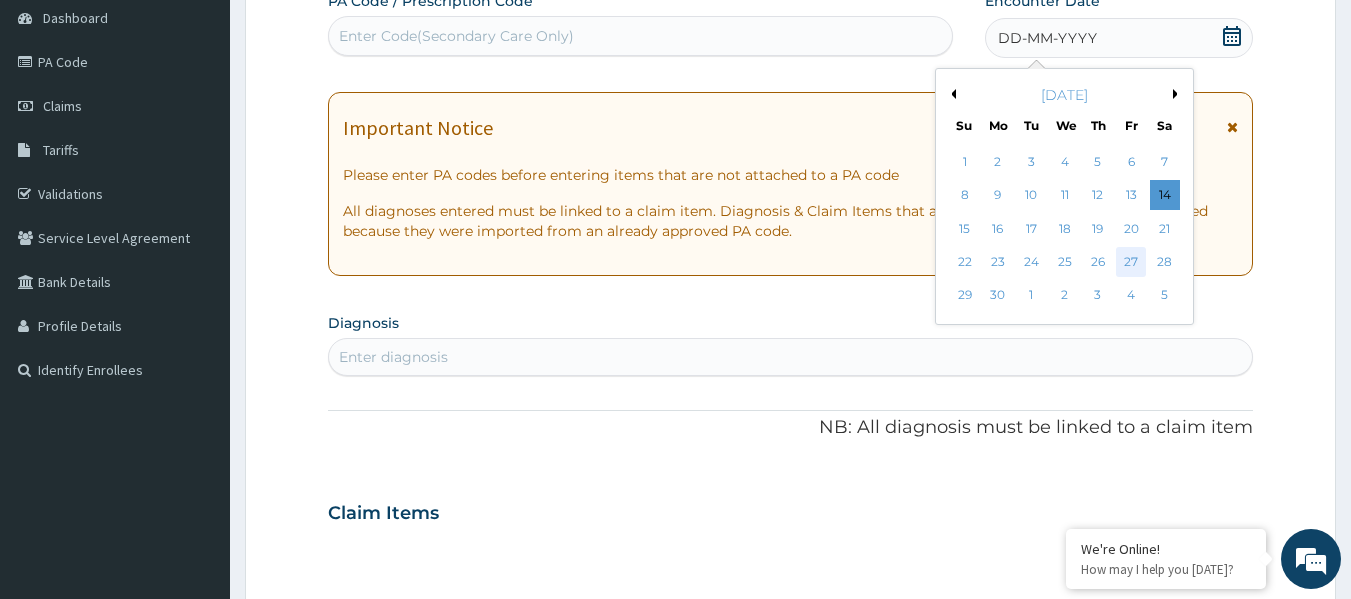 click on "27" at bounding box center [1131, 262] 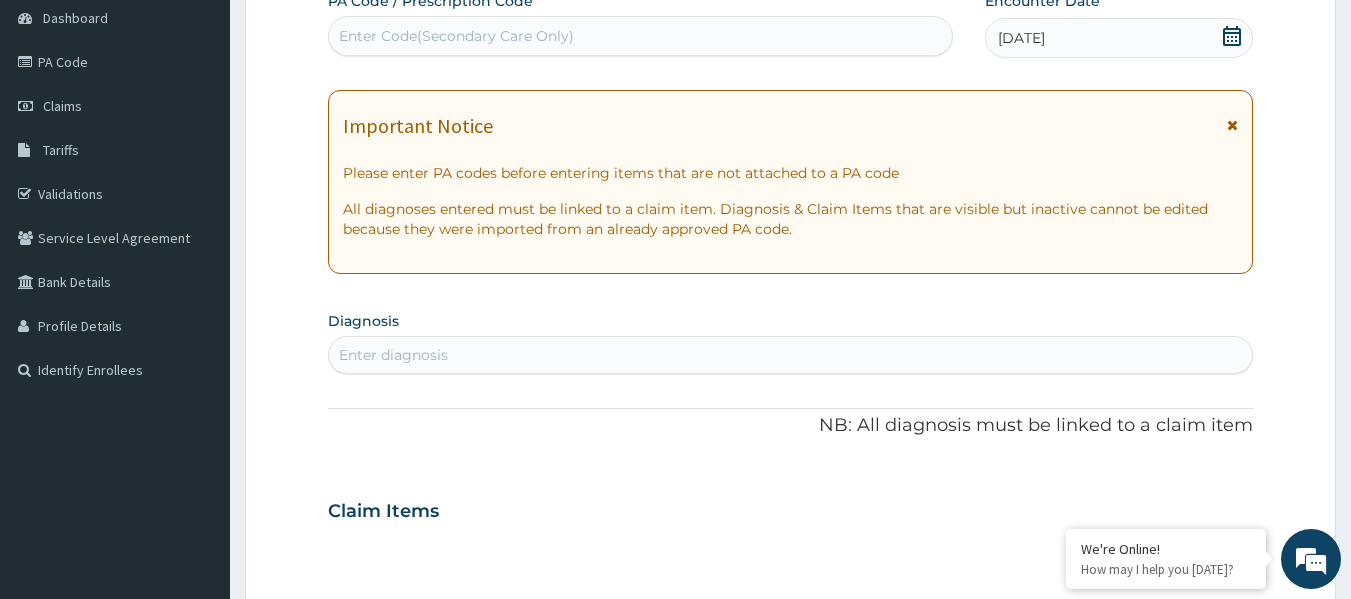click on "Enter diagnosis" at bounding box center [791, 355] 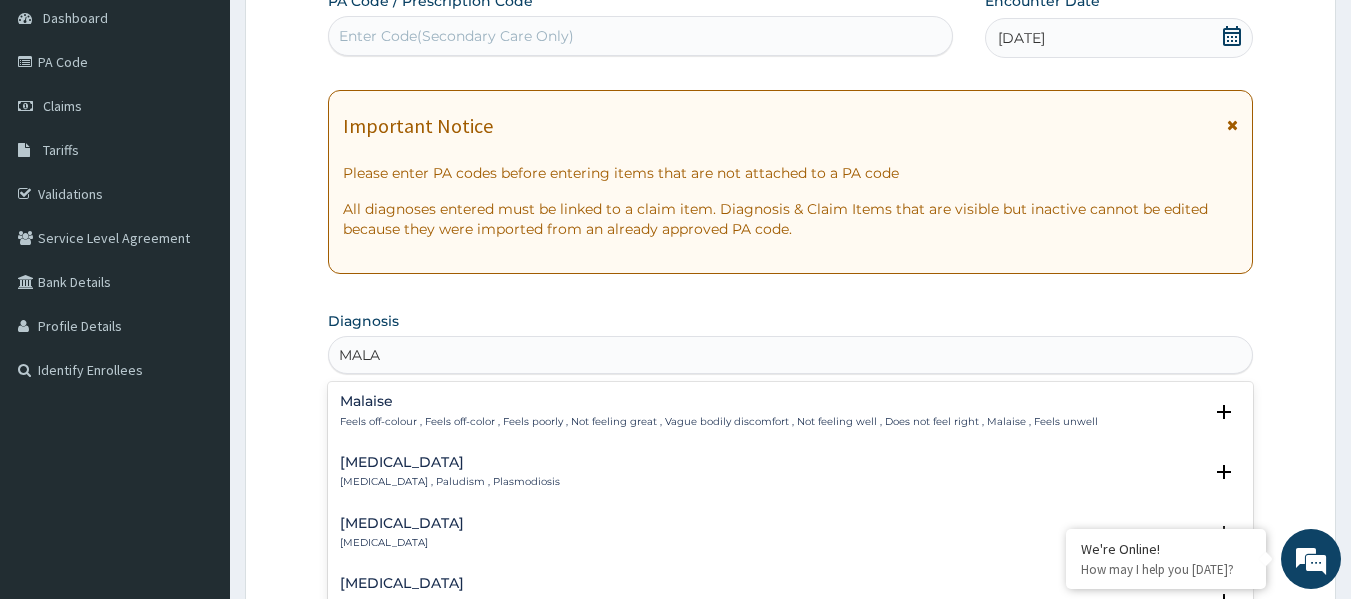 type on "MALAR" 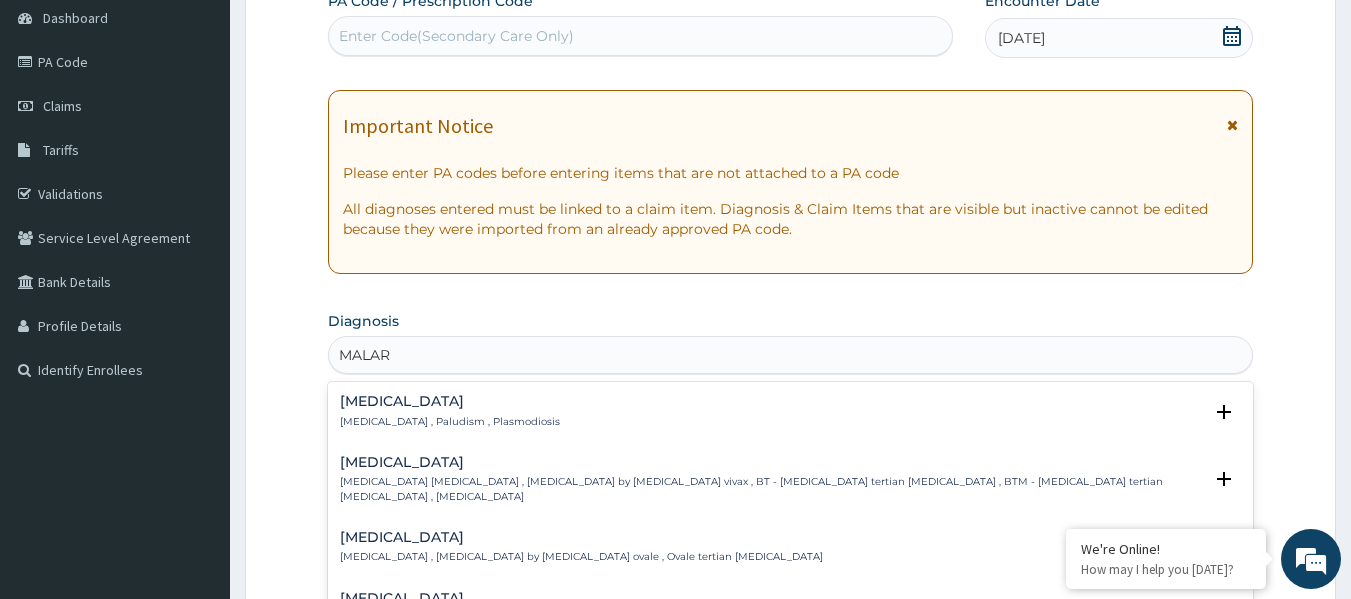 click on "[MEDICAL_DATA] , Paludism , Plasmodiosis" at bounding box center [450, 422] 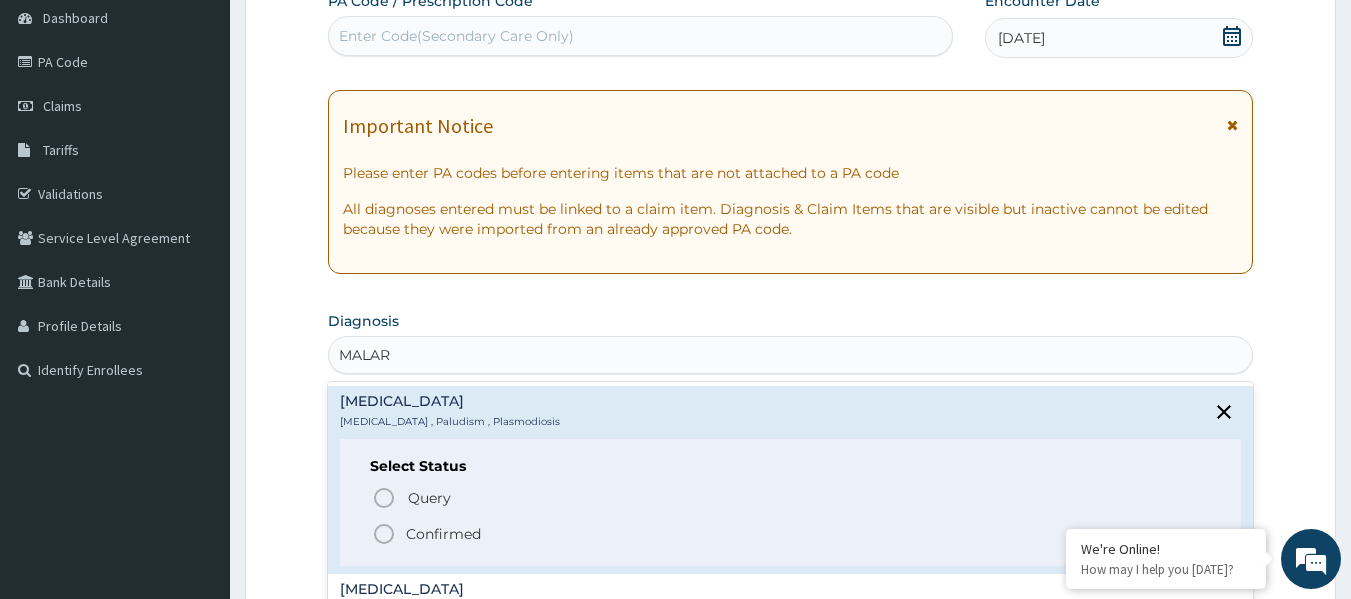 click on "Confirmed" at bounding box center [443, 534] 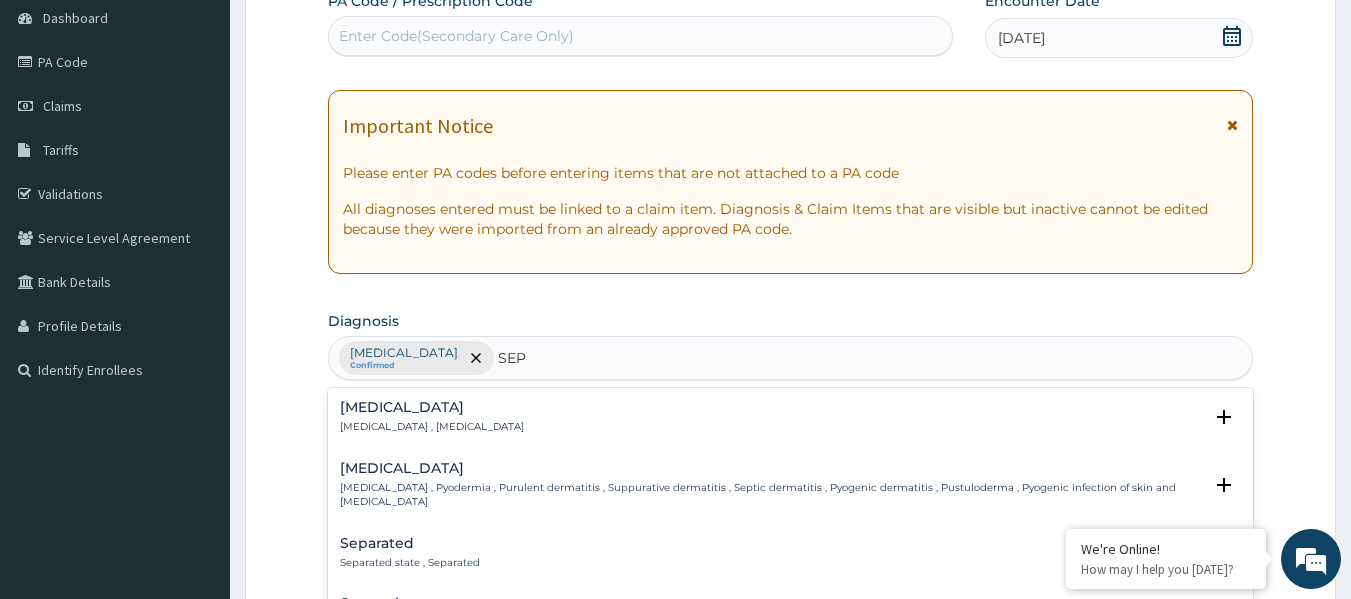 type on "SEPS" 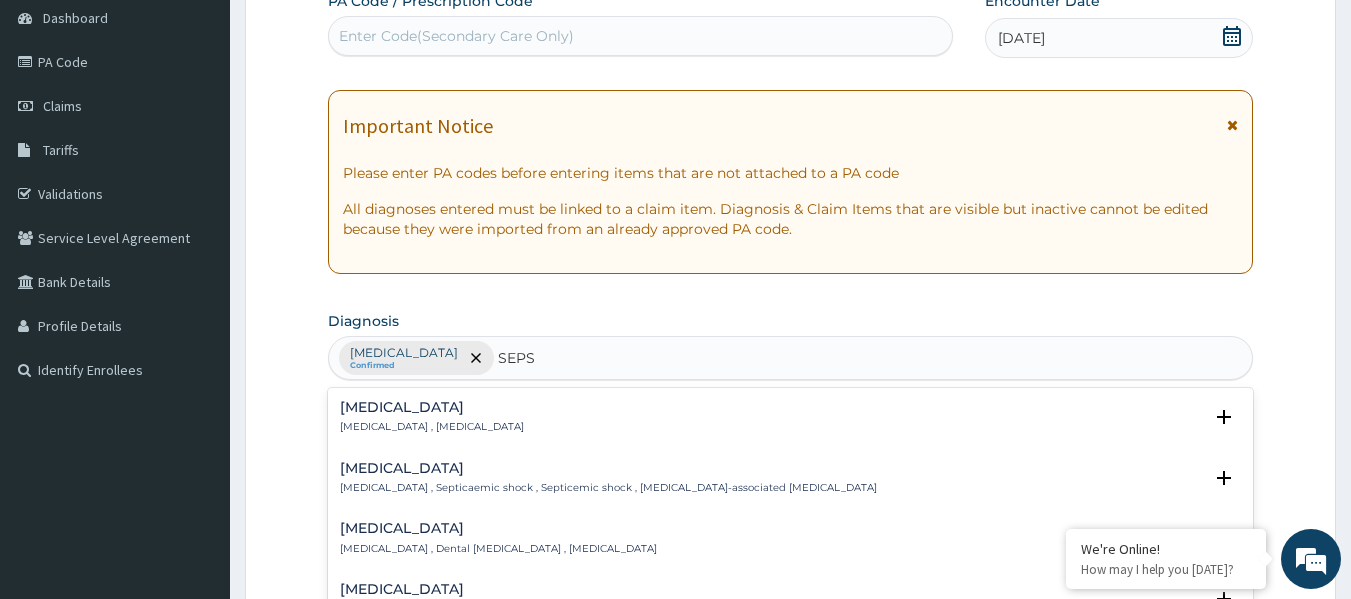 click on "[MEDICAL_DATA]" at bounding box center [432, 407] 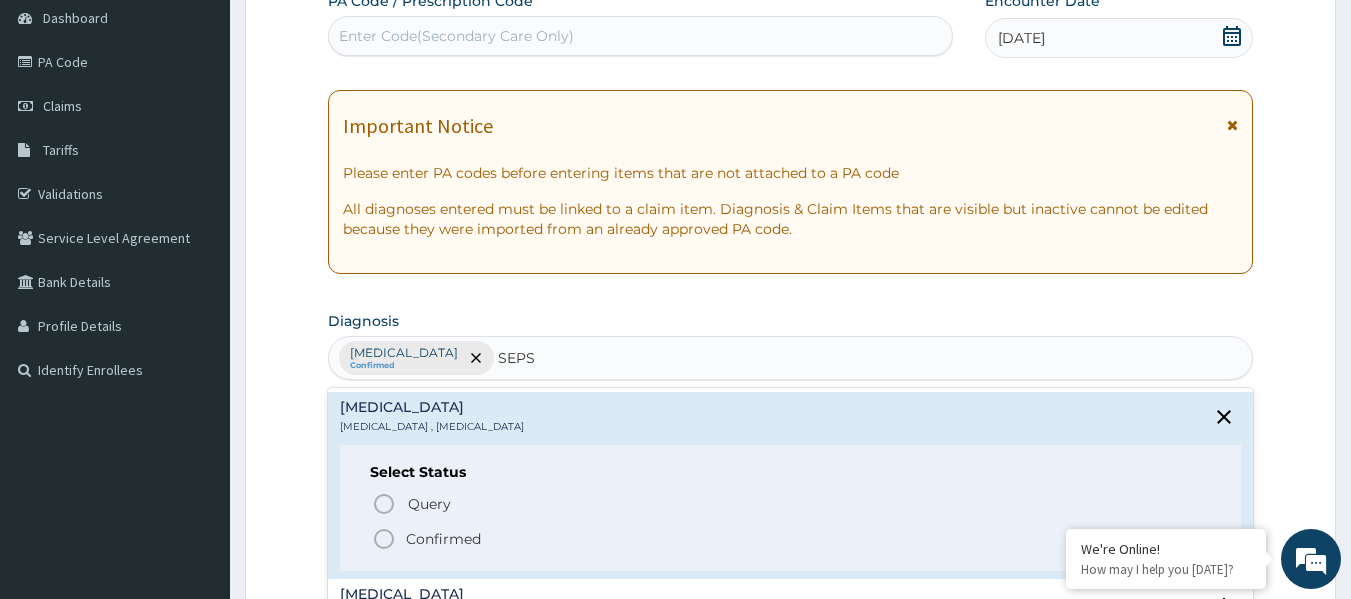 click on "Confirmed" at bounding box center (443, 539) 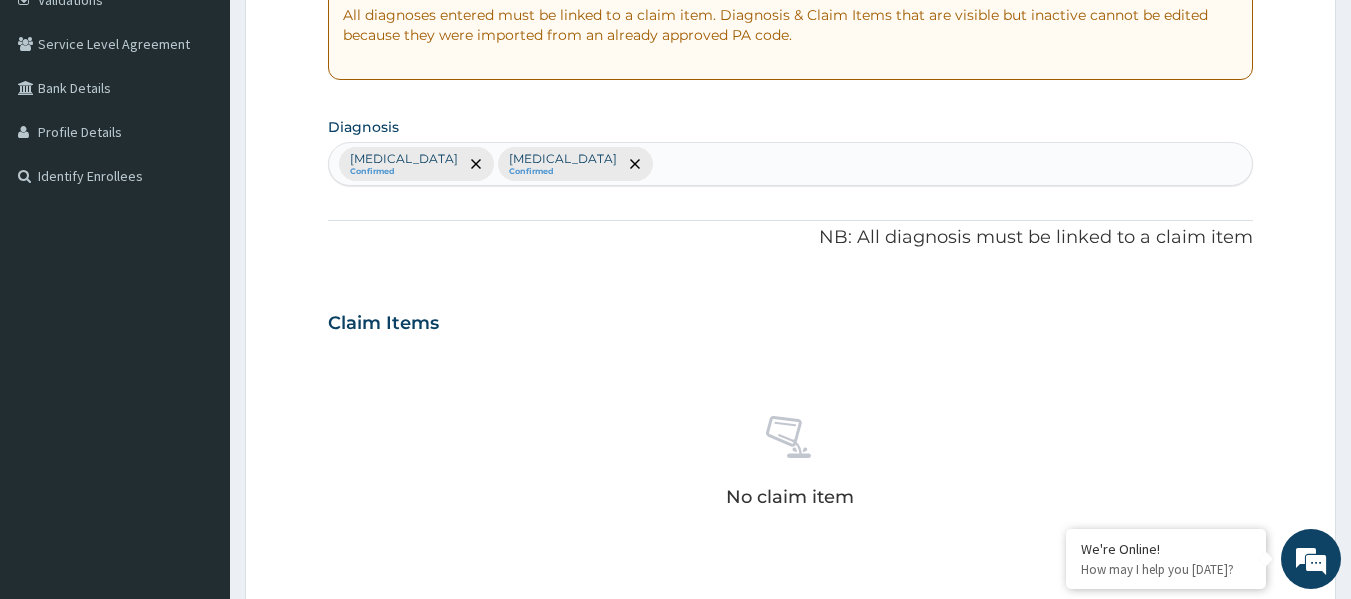 scroll, scrollTop: 600, scrollLeft: 0, axis: vertical 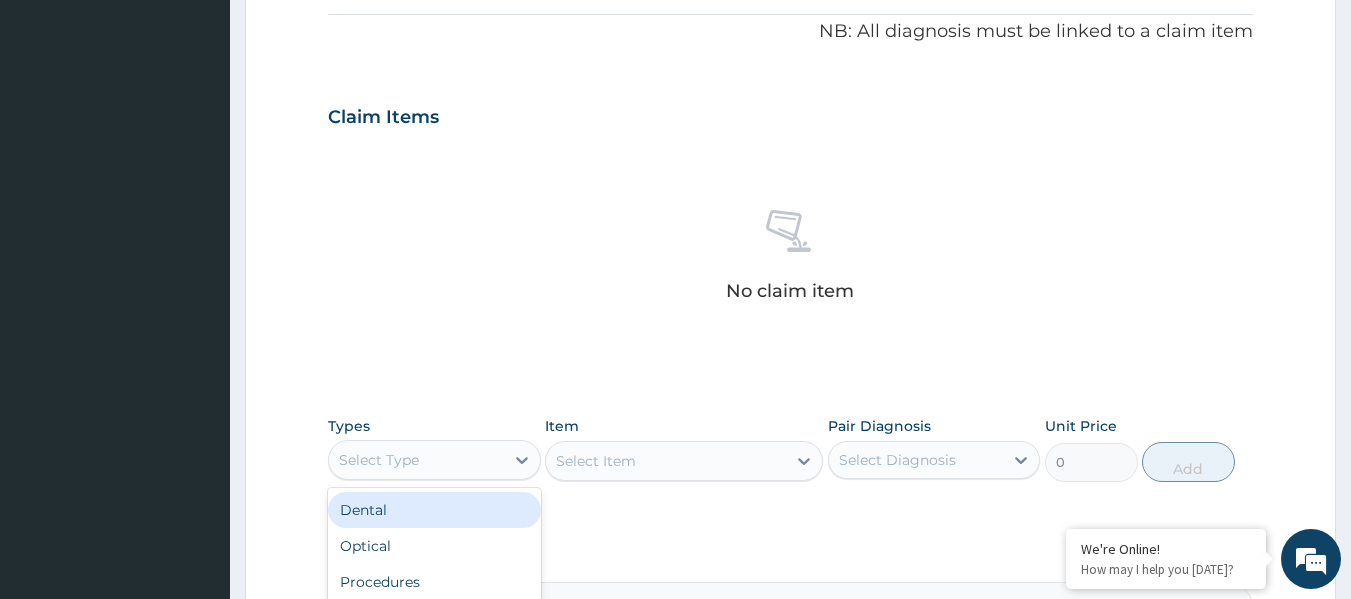 click on "Select Type" at bounding box center (416, 460) 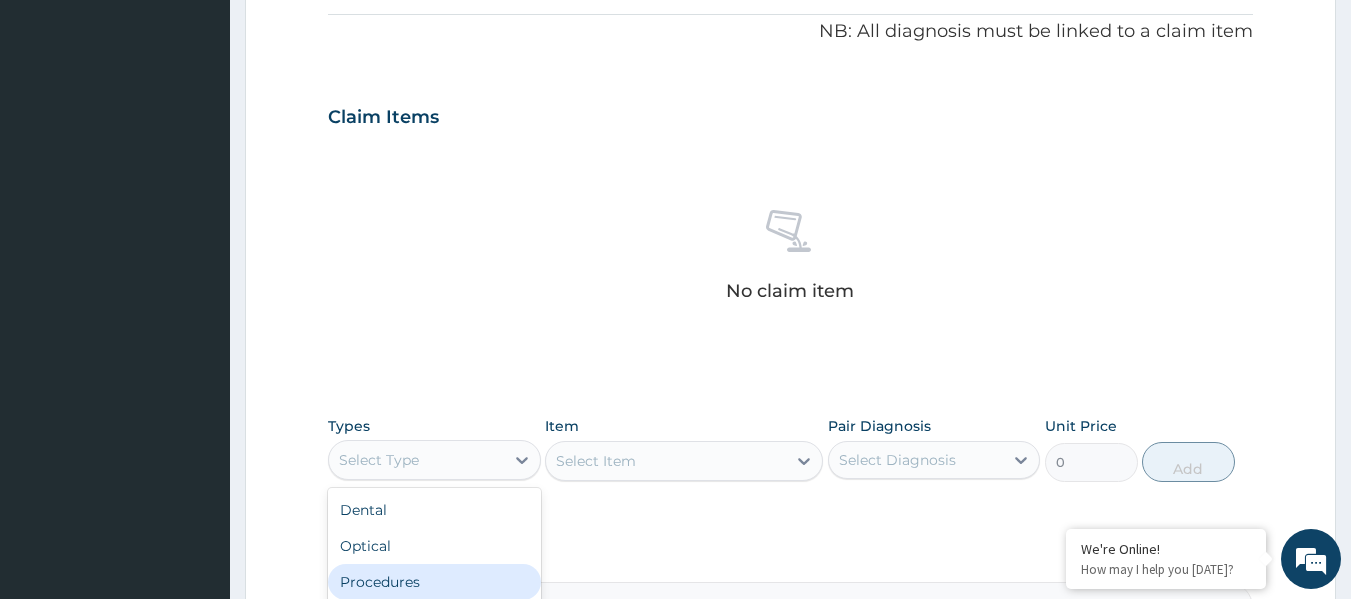 drag, startPoint x: 445, startPoint y: 581, endPoint x: 524, endPoint y: 560, distance: 81.7435 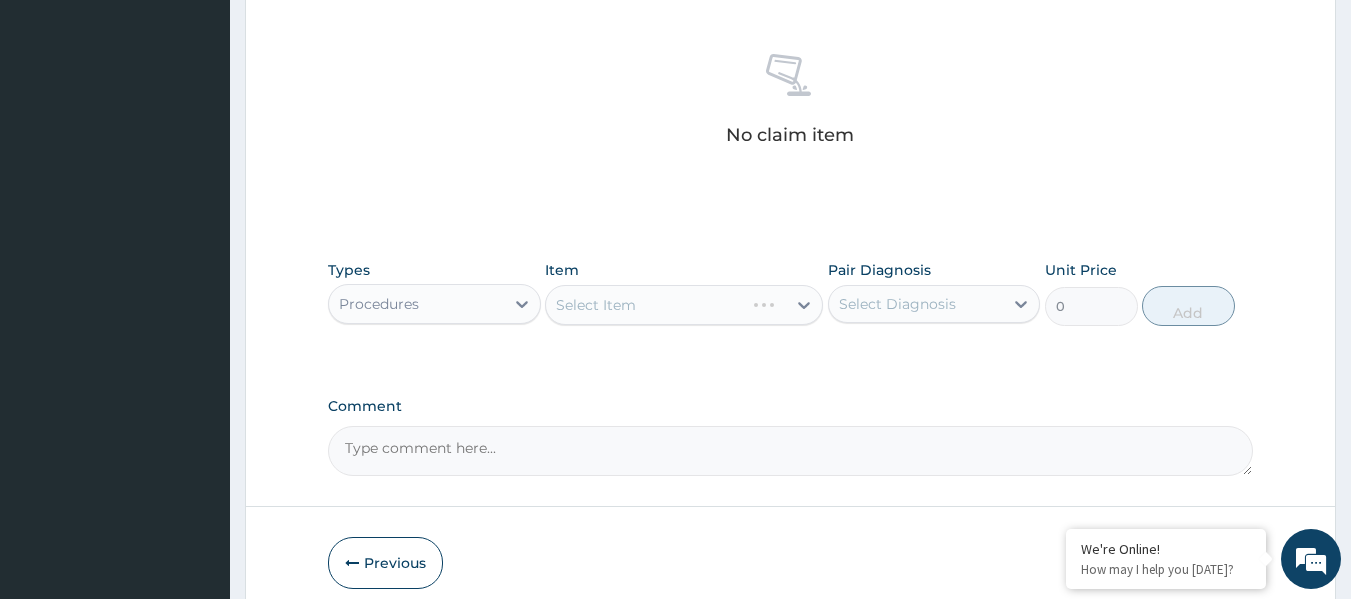 scroll, scrollTop: 843, scrollLeft: 0, axis: vertical 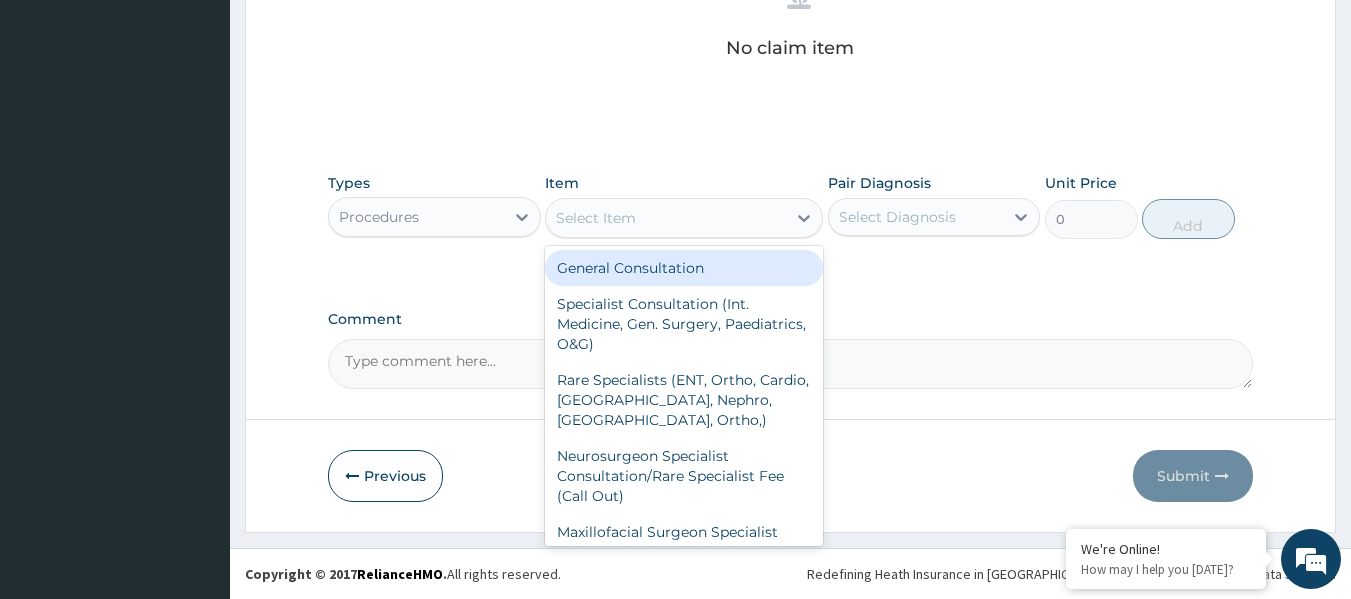 click on "Select Item" at bounding box center [666, 218] 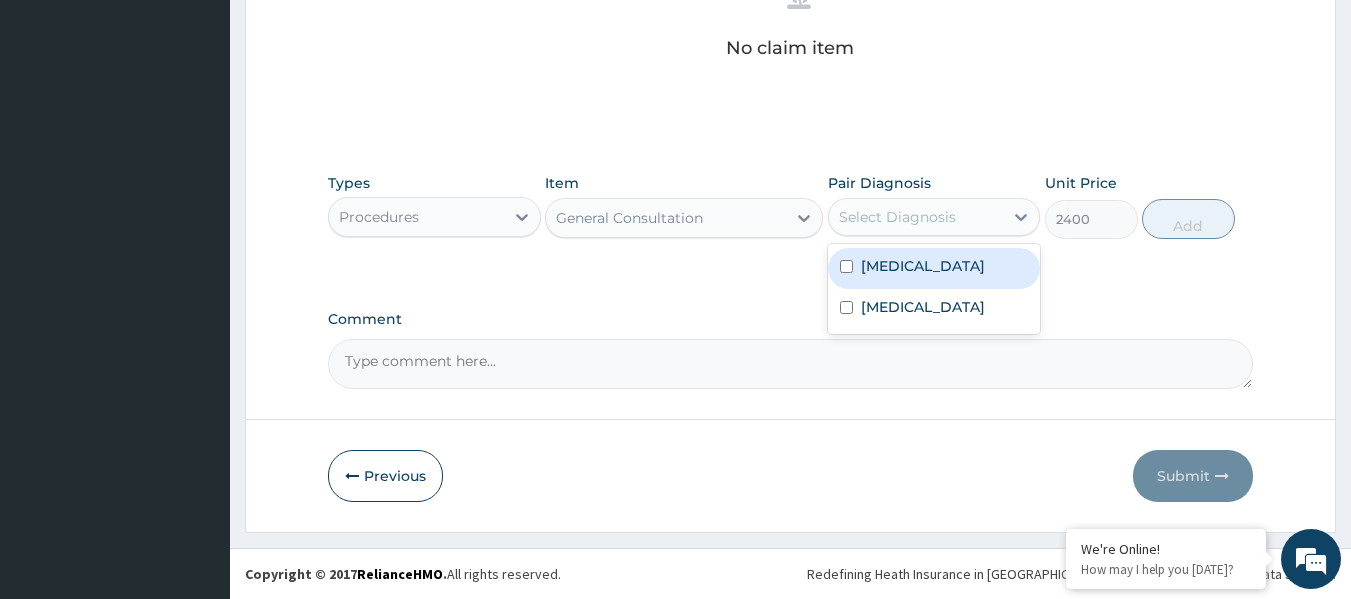 click on "Select Diagnosis" at bounding box center (897, 217) 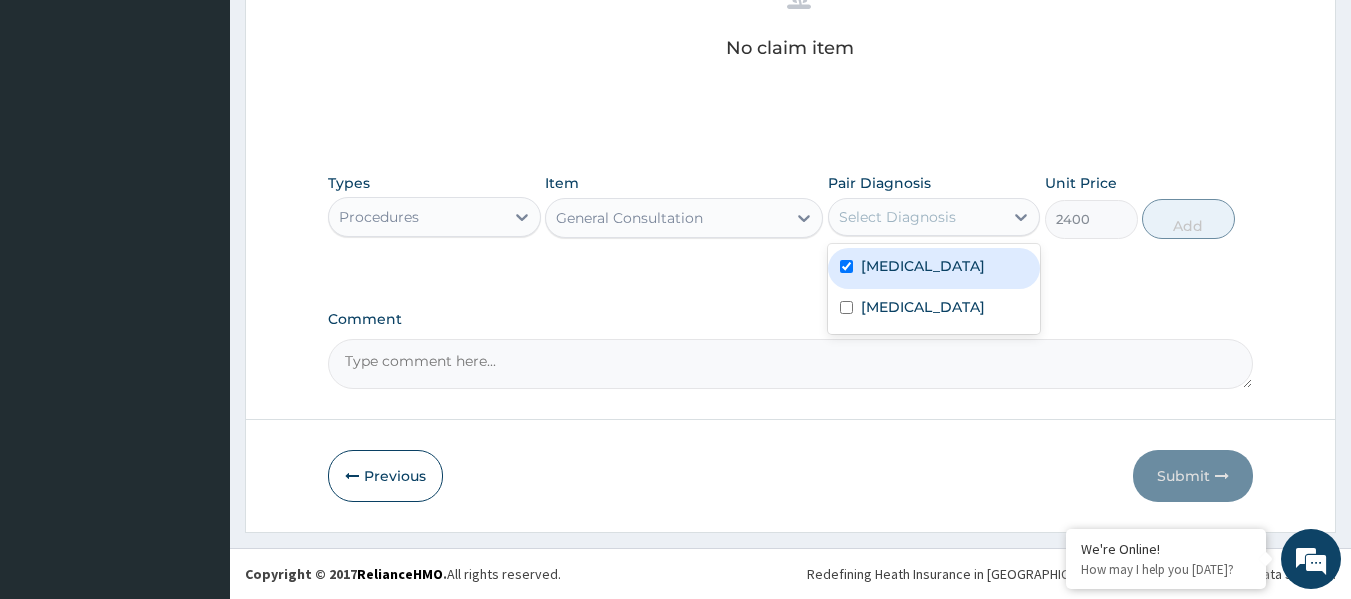 checkbox on "true" 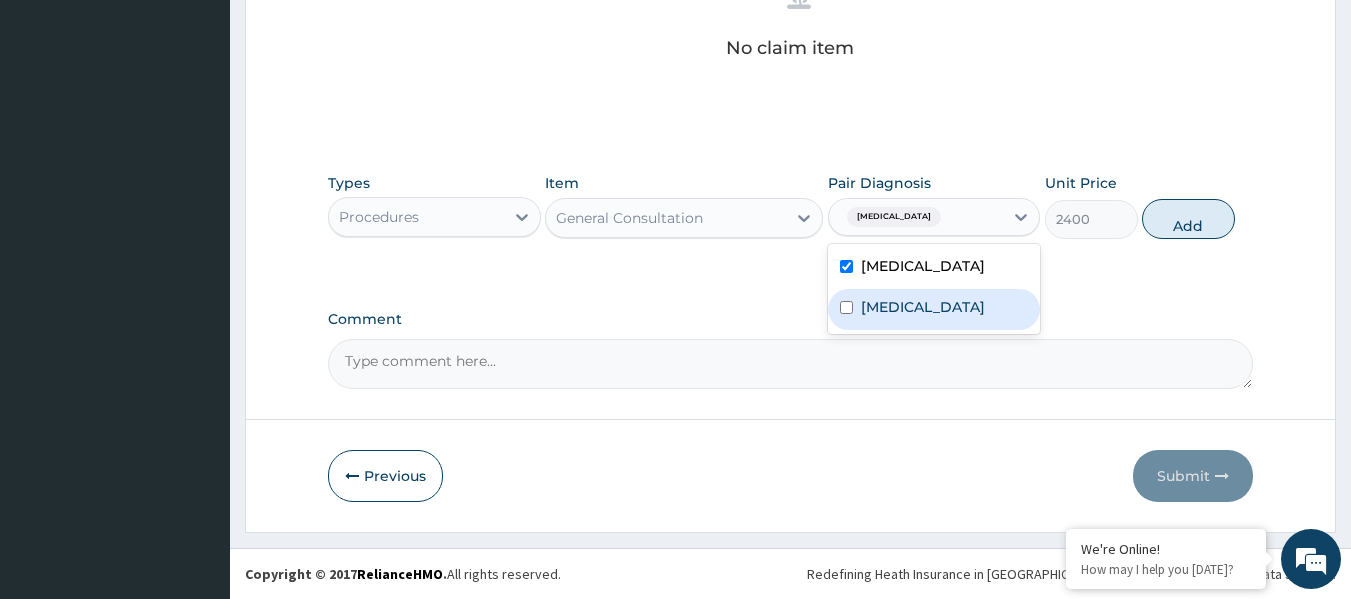 click on "[MEDICAL_DATA]" at bounding box center (923, 307) 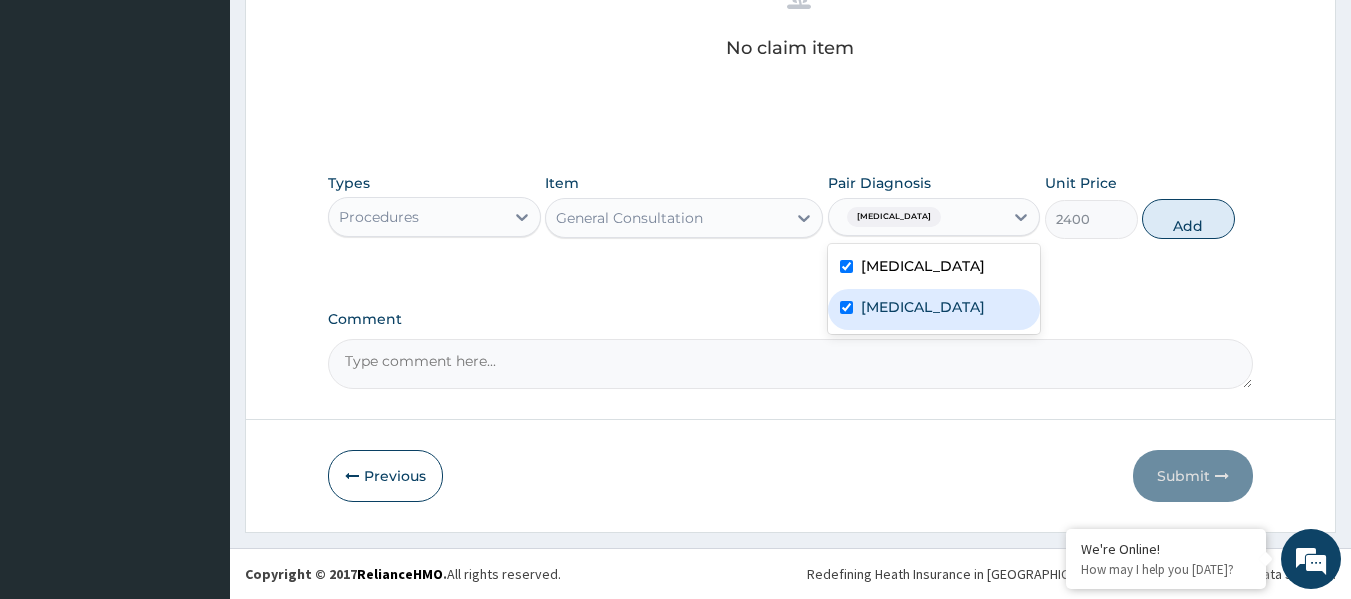 checkbox on "true" 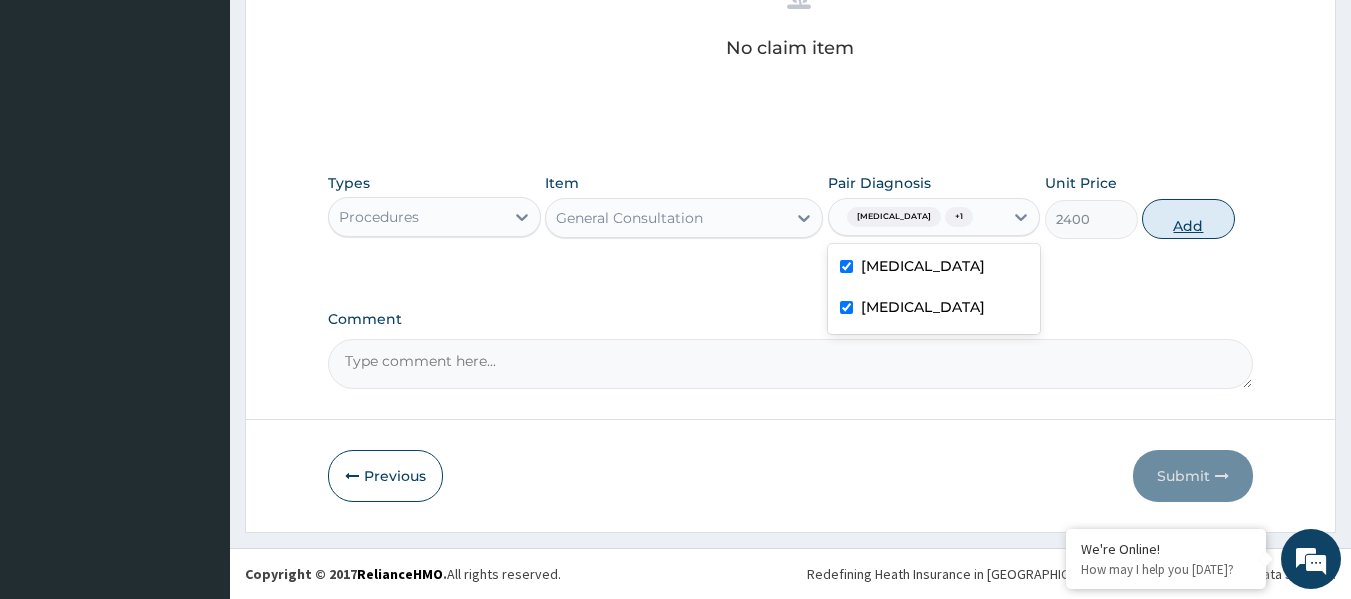 click on "Add" at bounding box center (1188, 219) 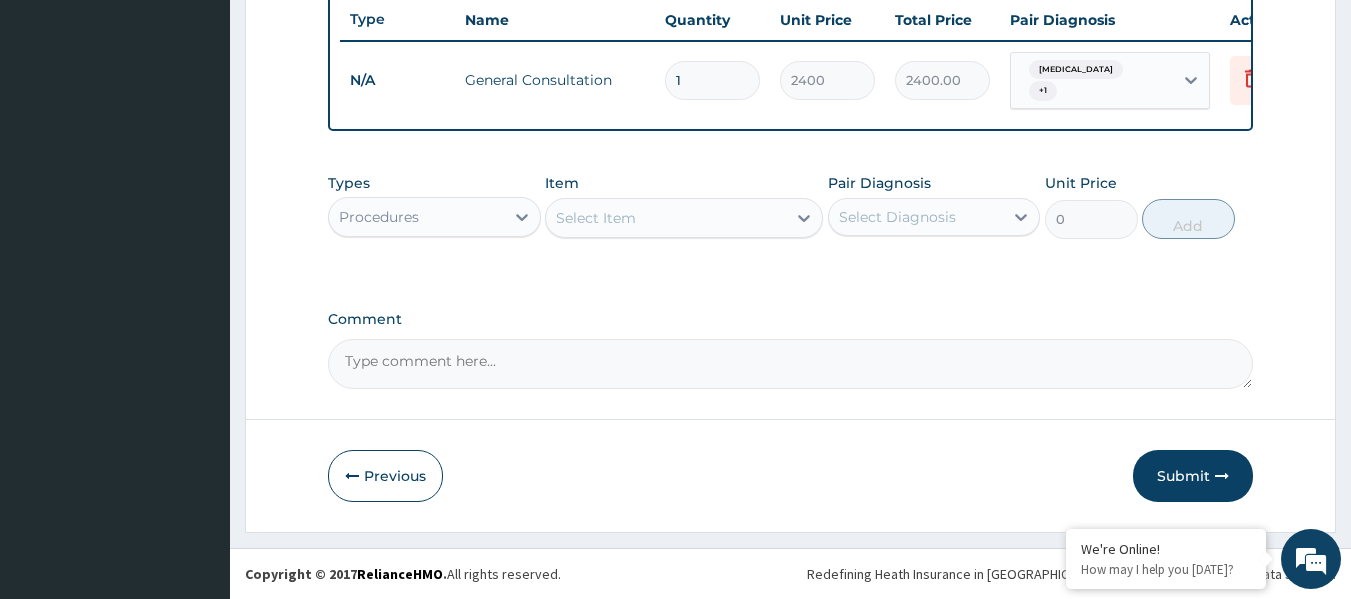 scroll, scrollTop: 763, scrollLeft: 0, axis: vertical 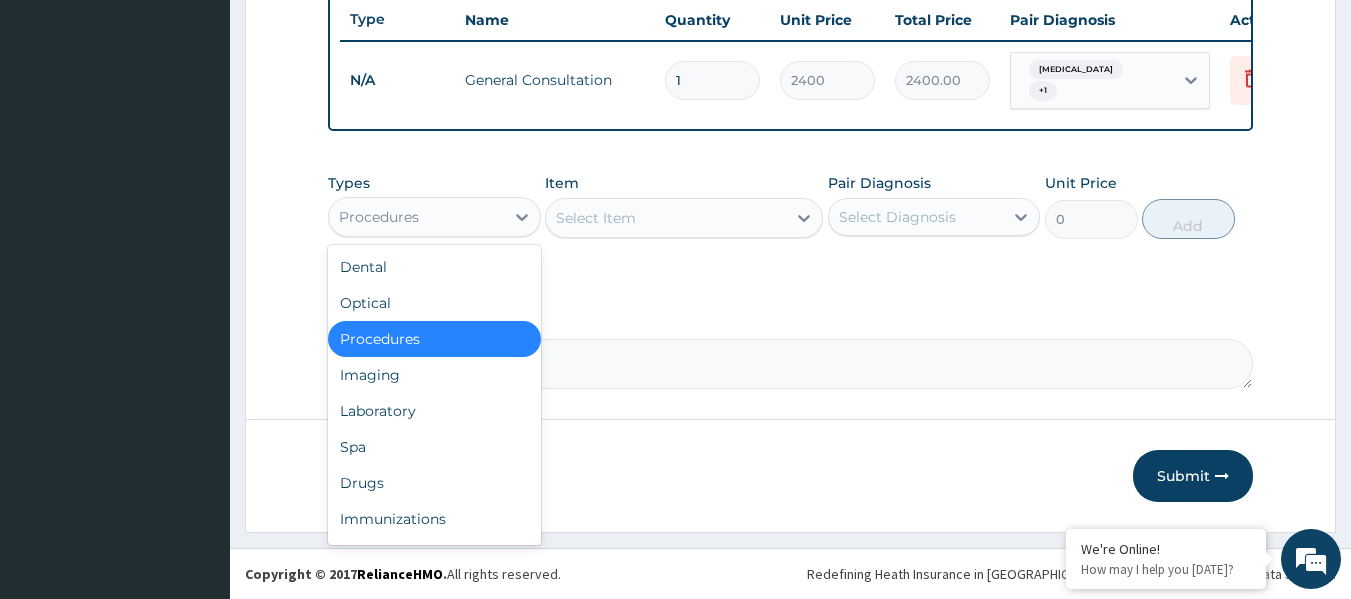 click on "Procedures" at bounding box center [416, 217] 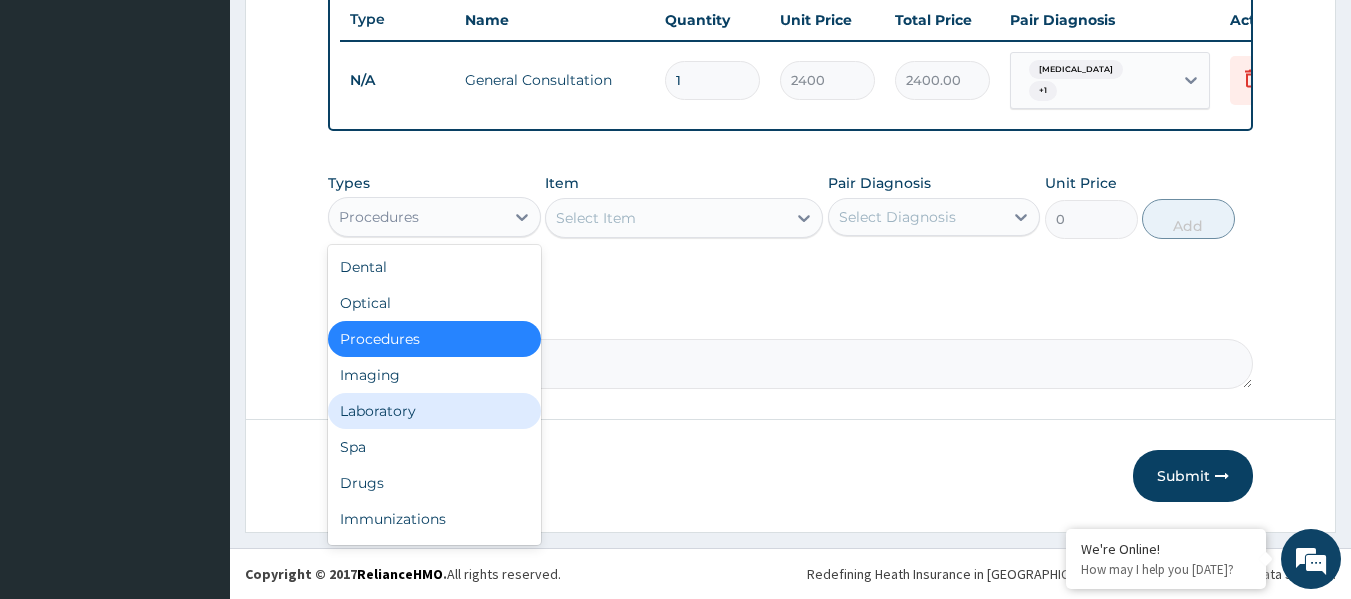 click on "Laboratory" at bounding box center [434, 411] 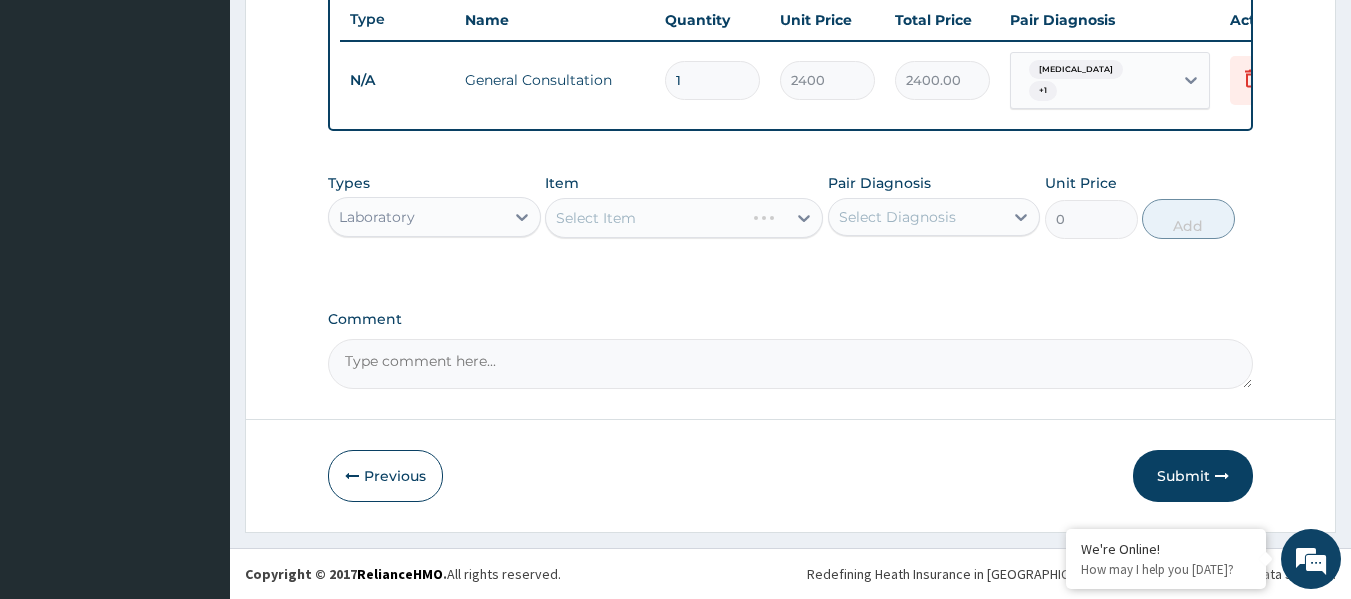 click on "Select Item" at bounding box center (684, 218) 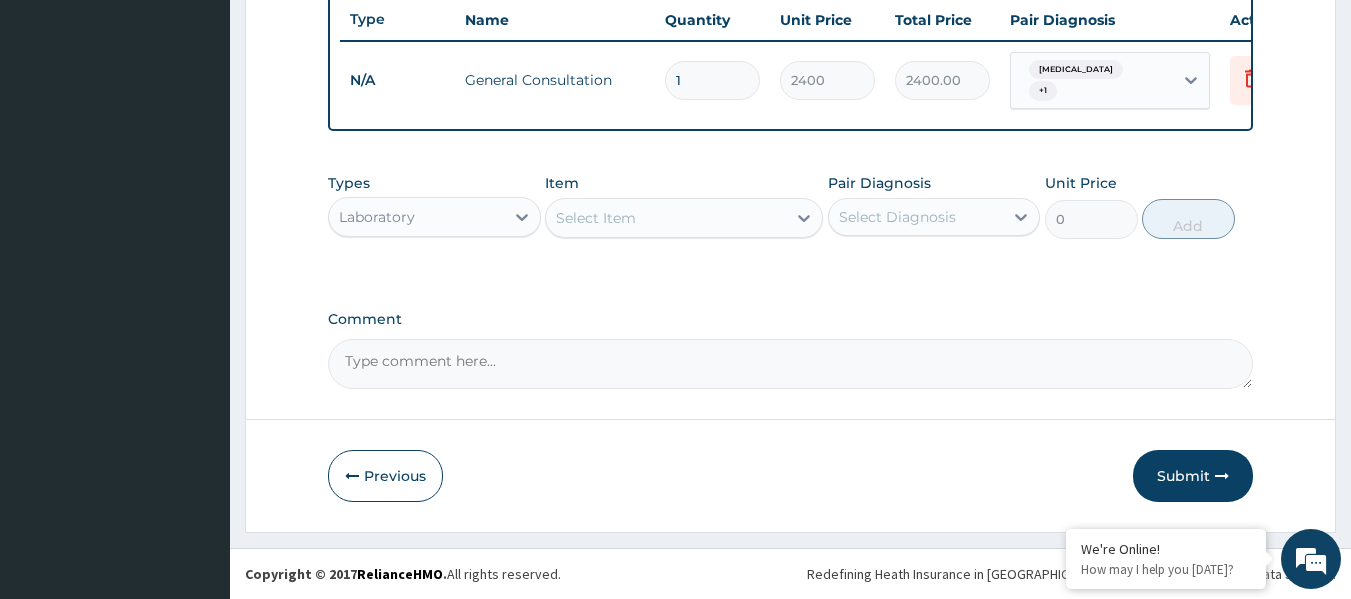 click on "Select Item" at bounding box center [666, 218] 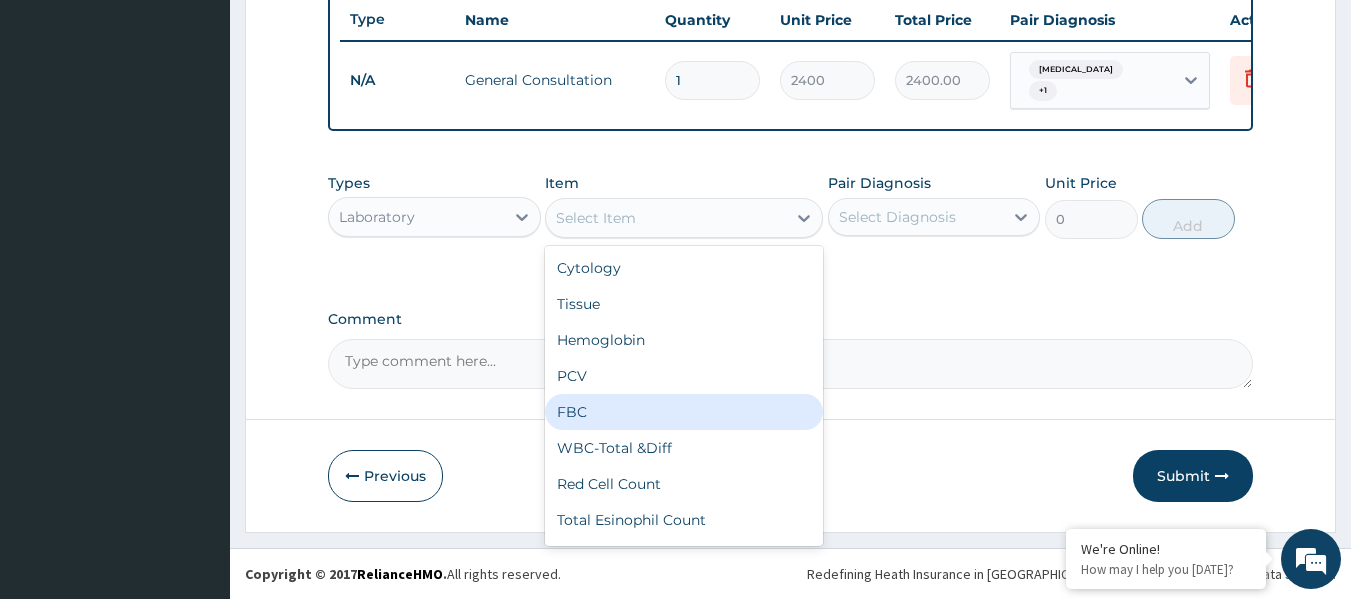 click on "FBC" at bounding box center [684, 412] 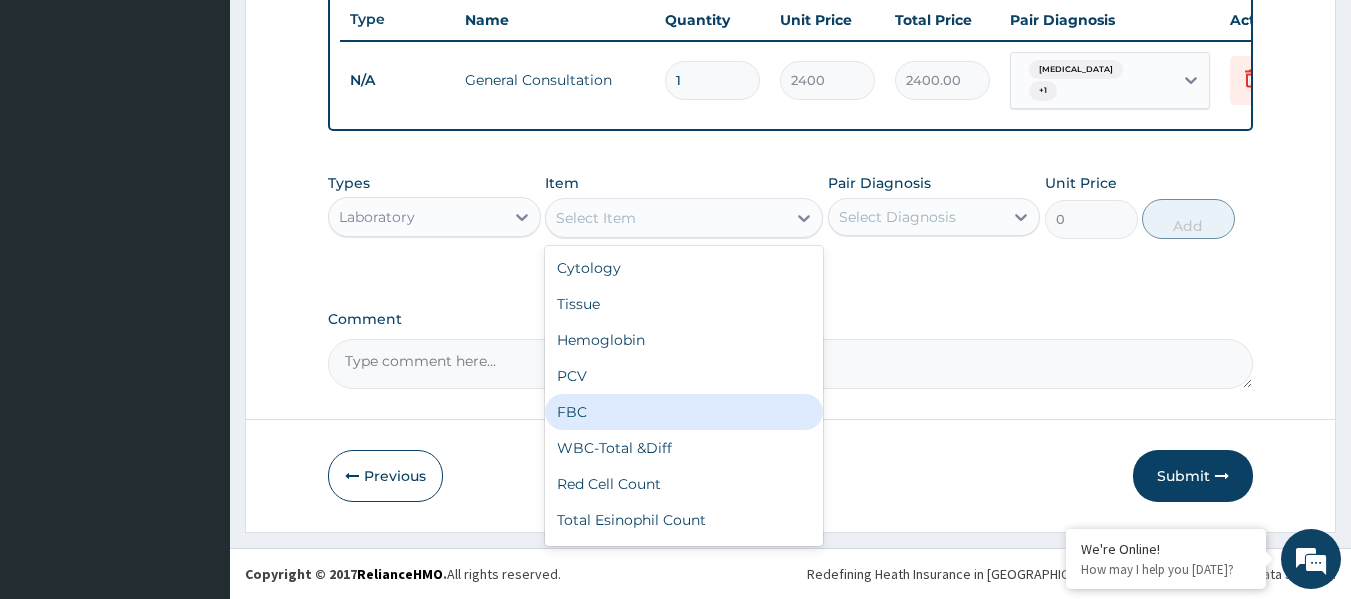 type on "2500" 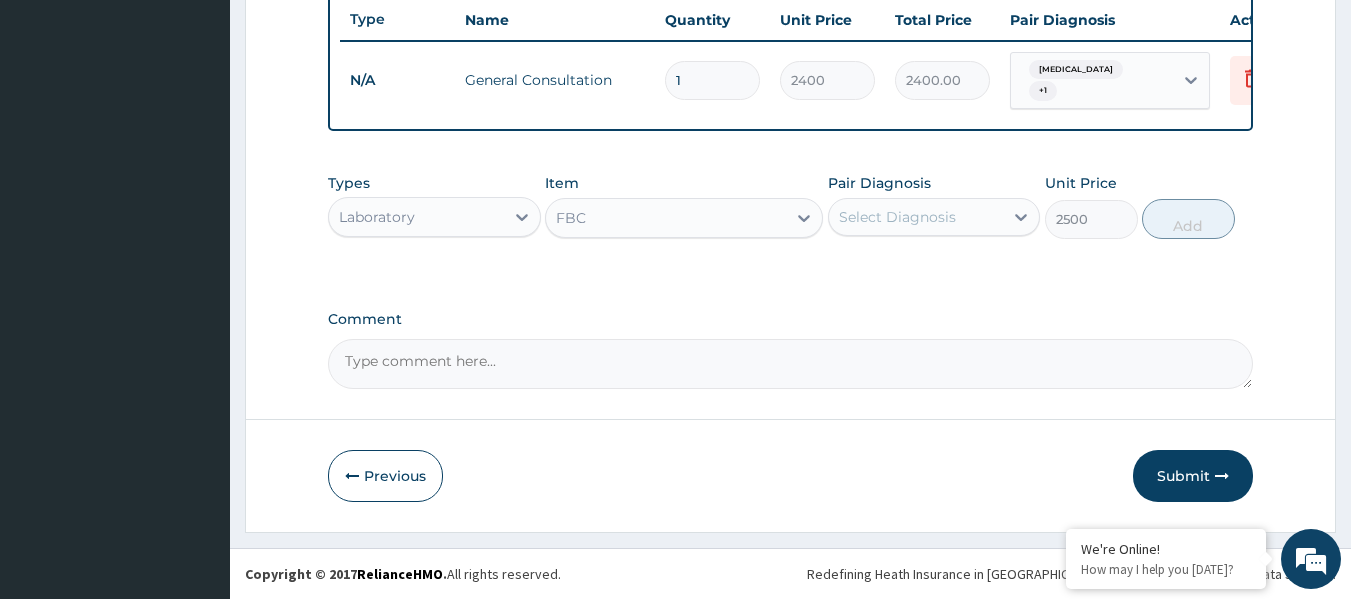 click on "Select Diagnosis" at bounding box center (897, 217) 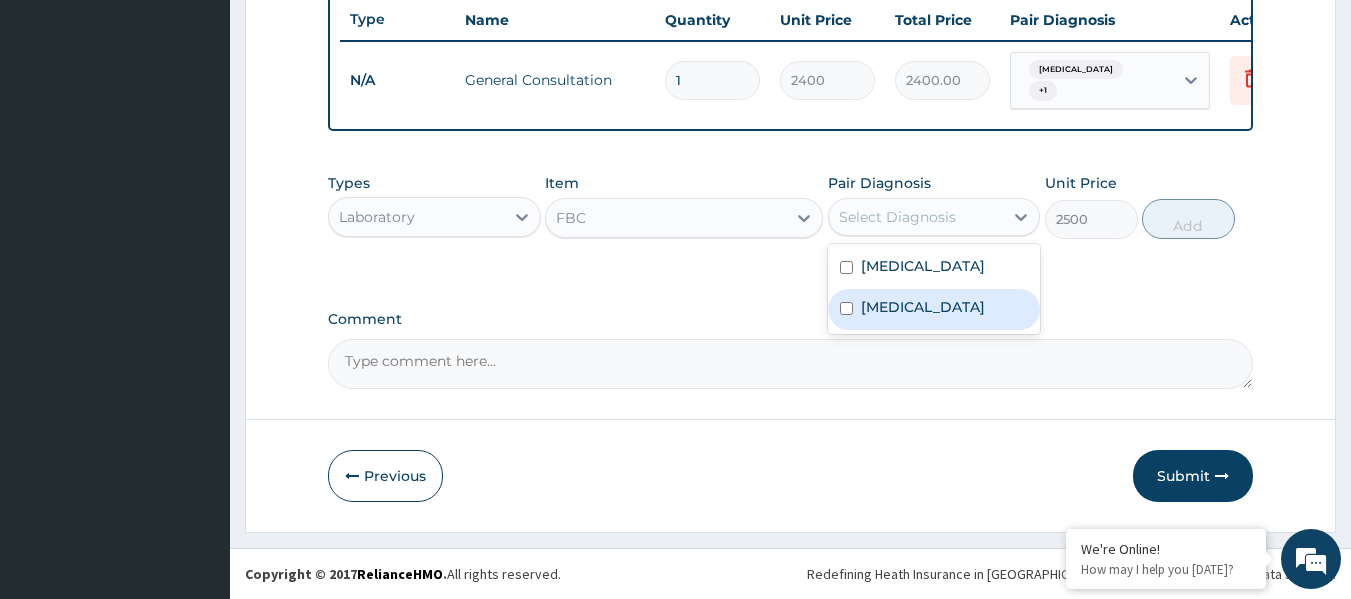 click on "[MEDICAL_DATA]" at bounding box center [934, 309] 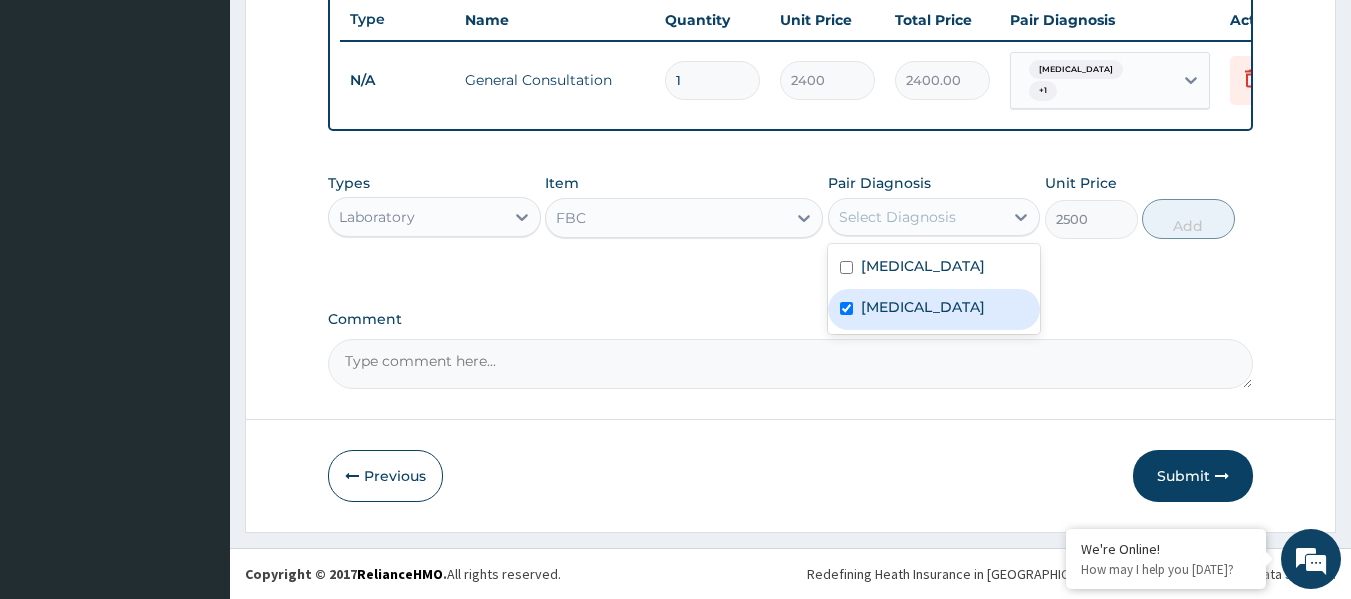 checkbox on "true" 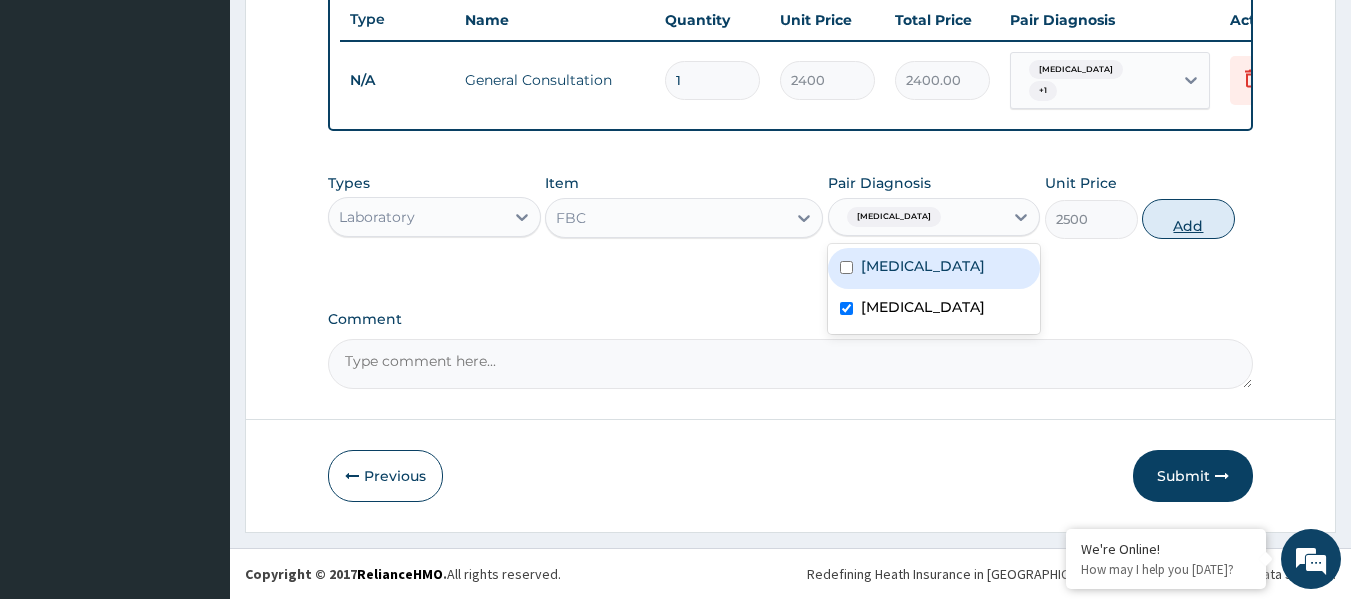 click on "Add" at bounding box center (1188, 219) 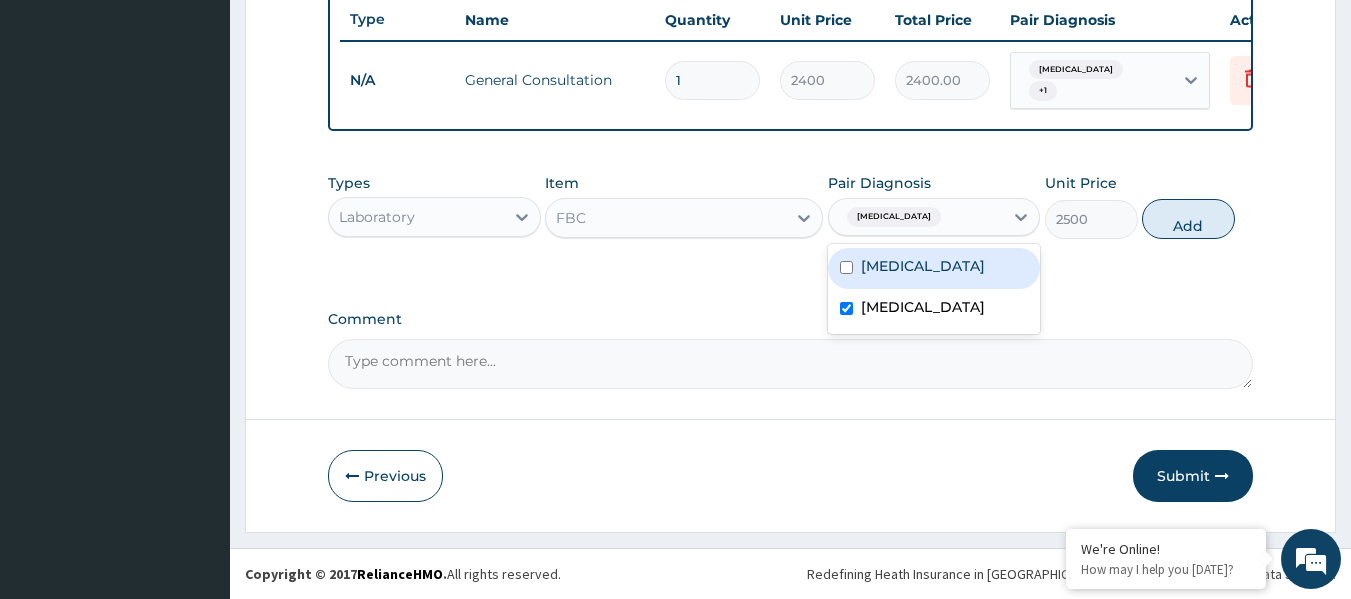type on "0" 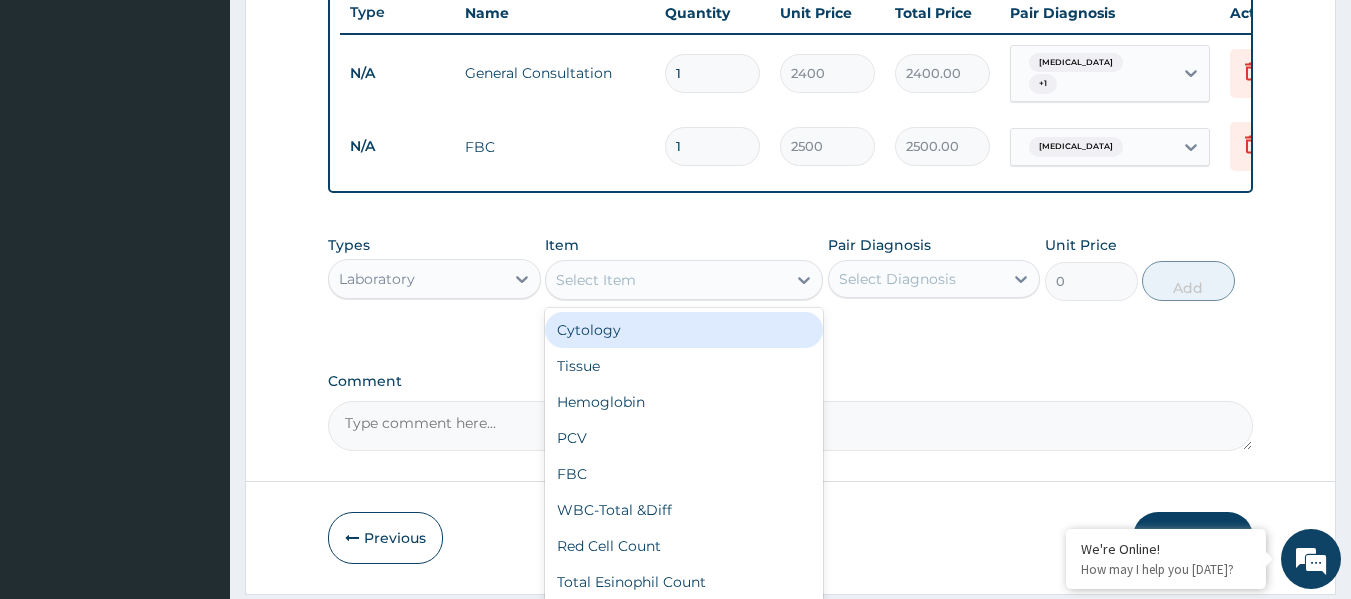 click on "Select Item" at bounding box center [596, 280] 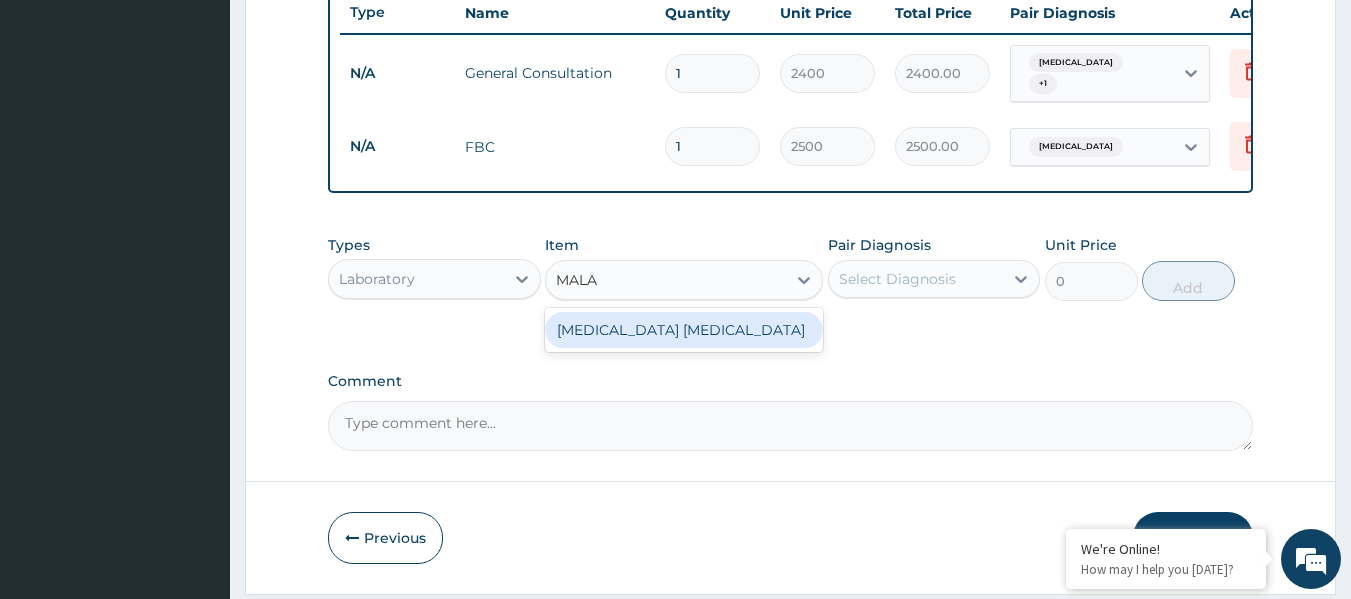 type on "MALAR" 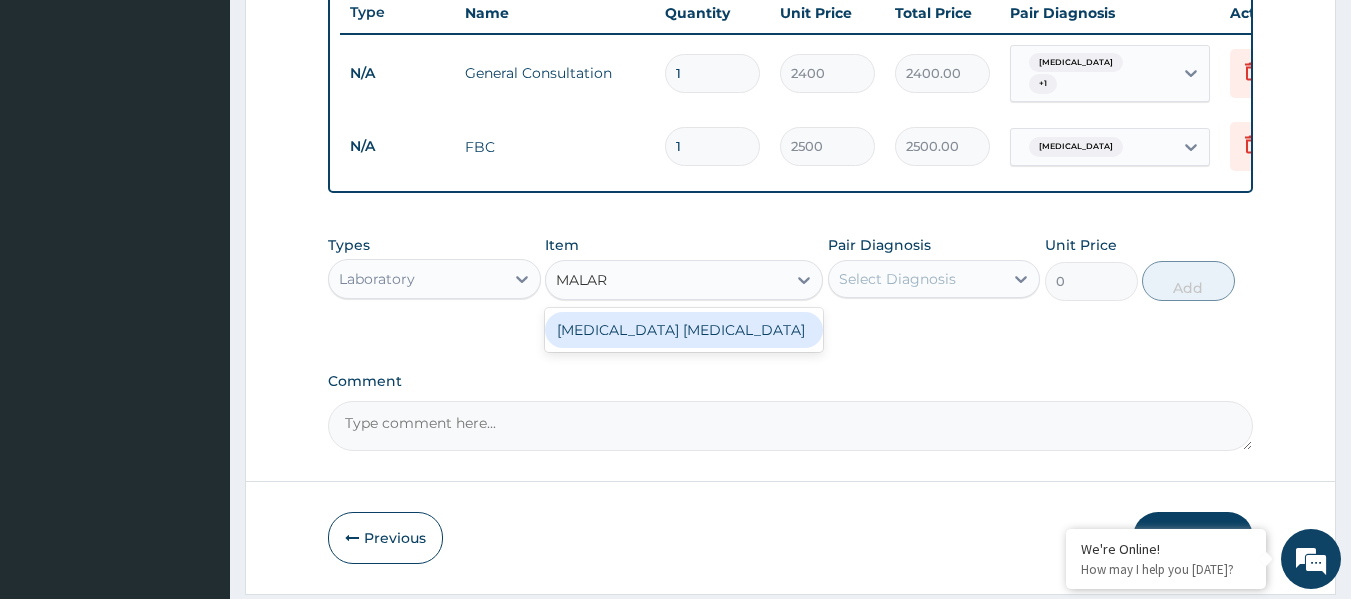 click on "[MEDICAL_DATA] [MEDICAL_DATA]" at bounding box center (684, 330) 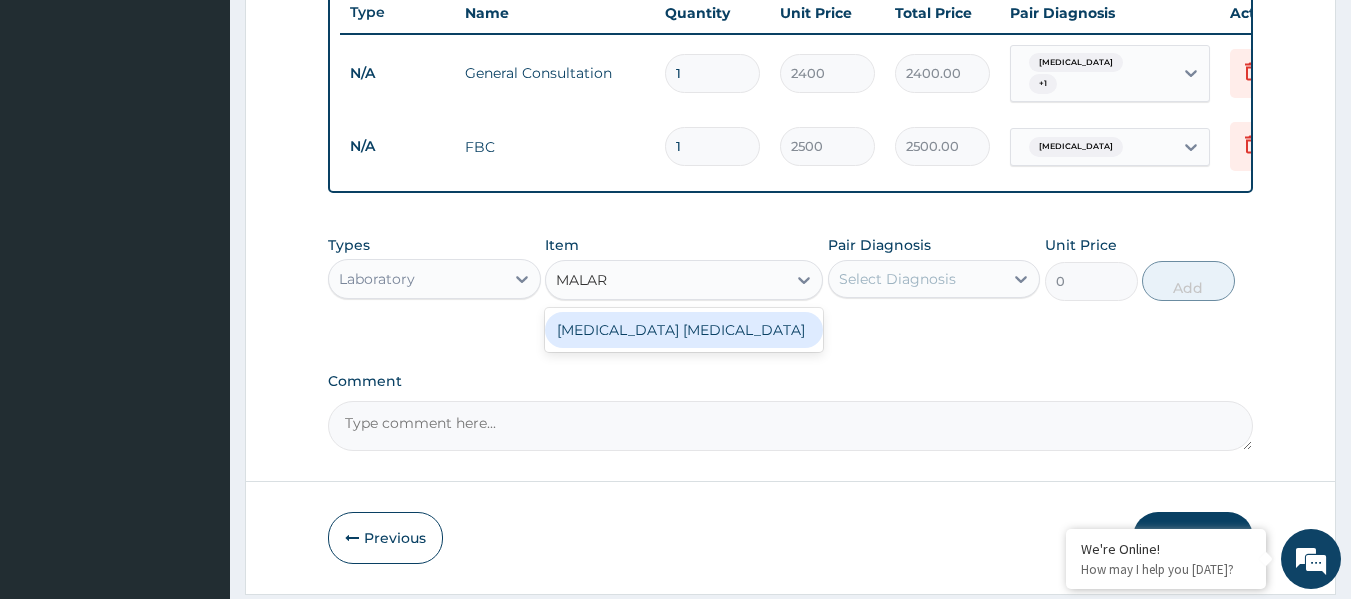 type 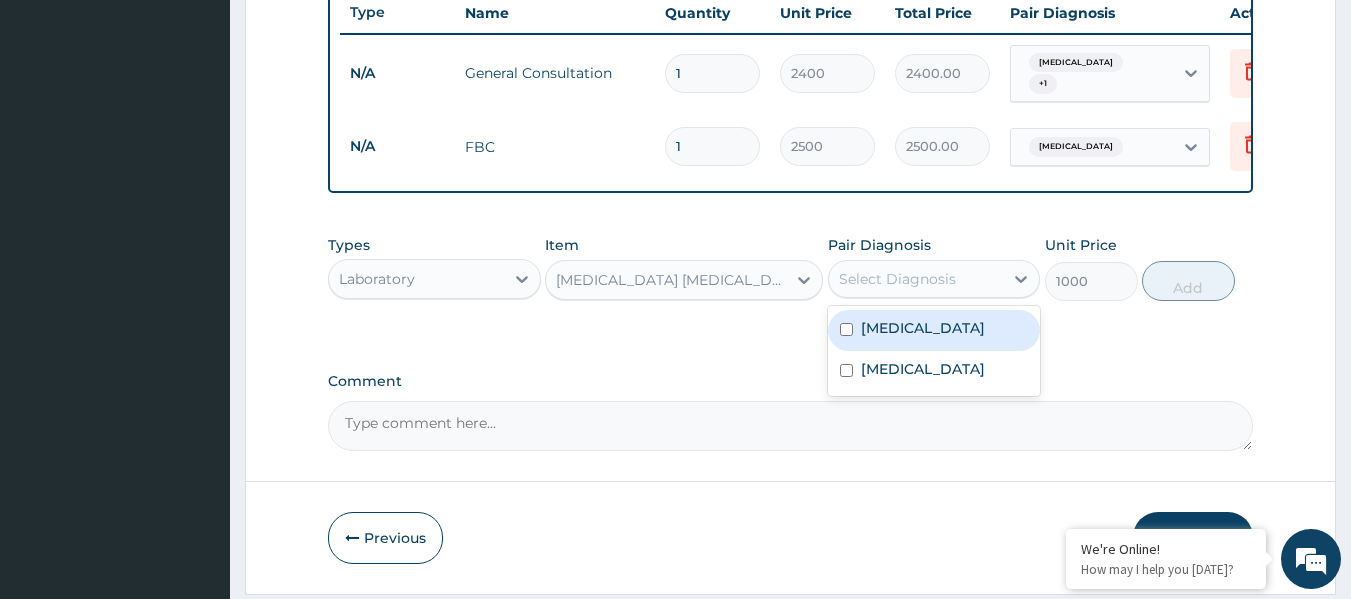 click on "Select Diagnosis" at bounding box center [916, 279] 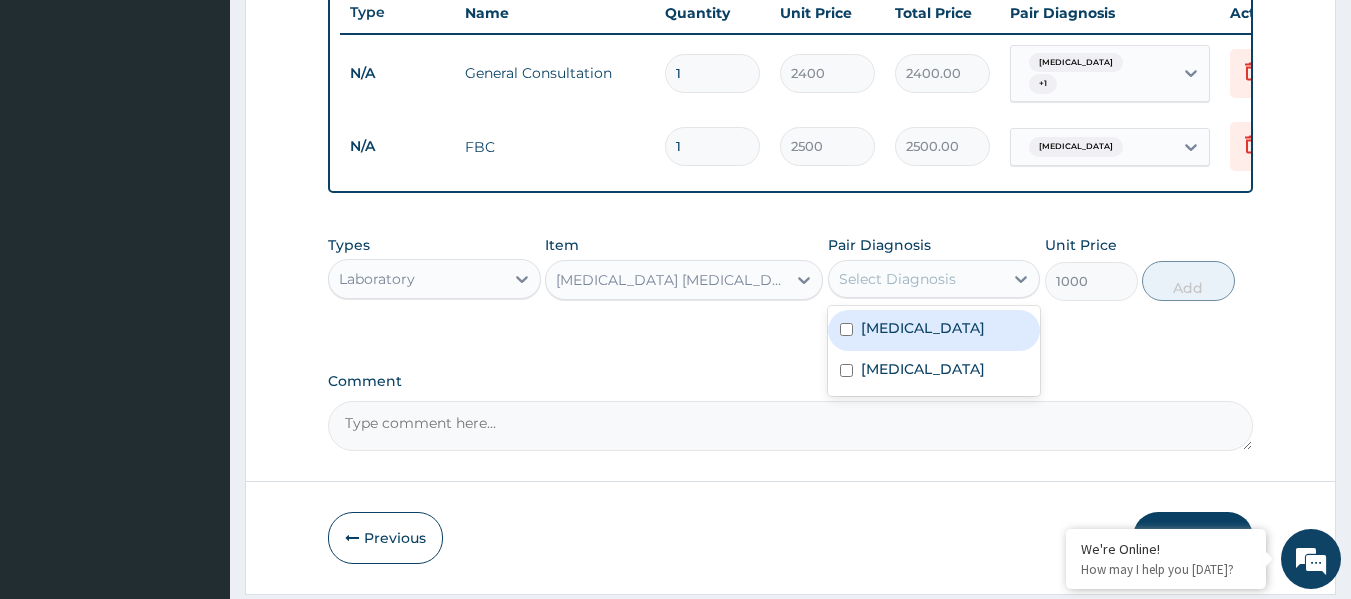click on "[MEDICAL_DATA]" at bounding box center [934, 330] 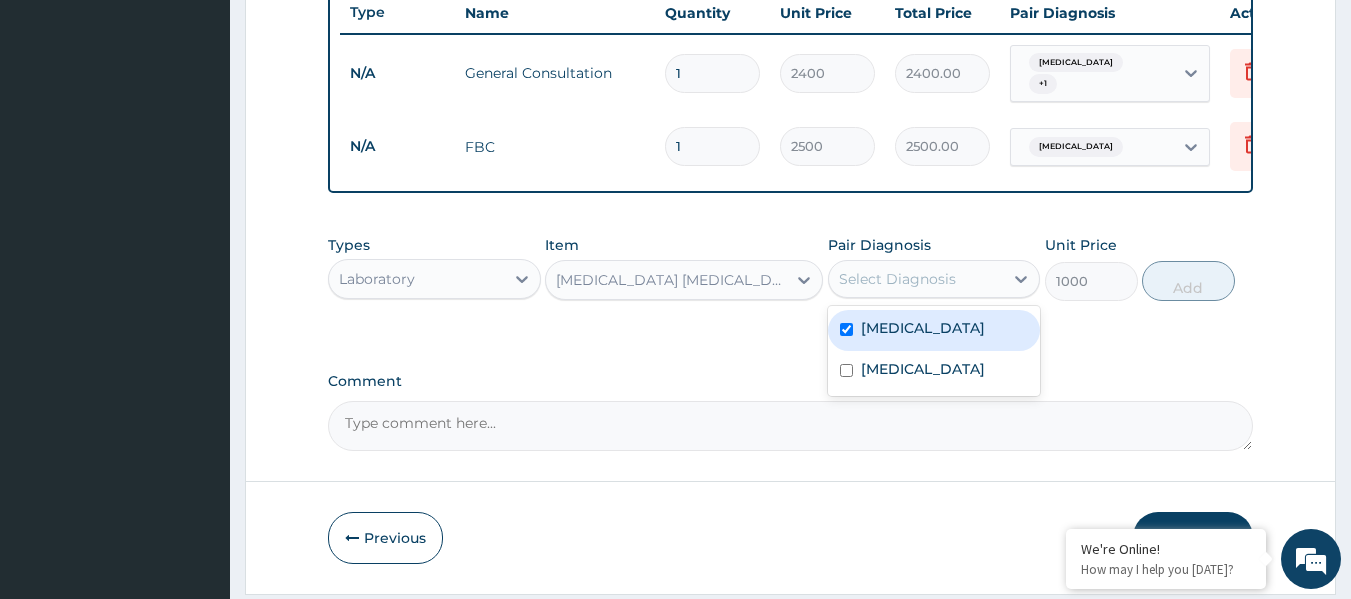 checkbox on "true" 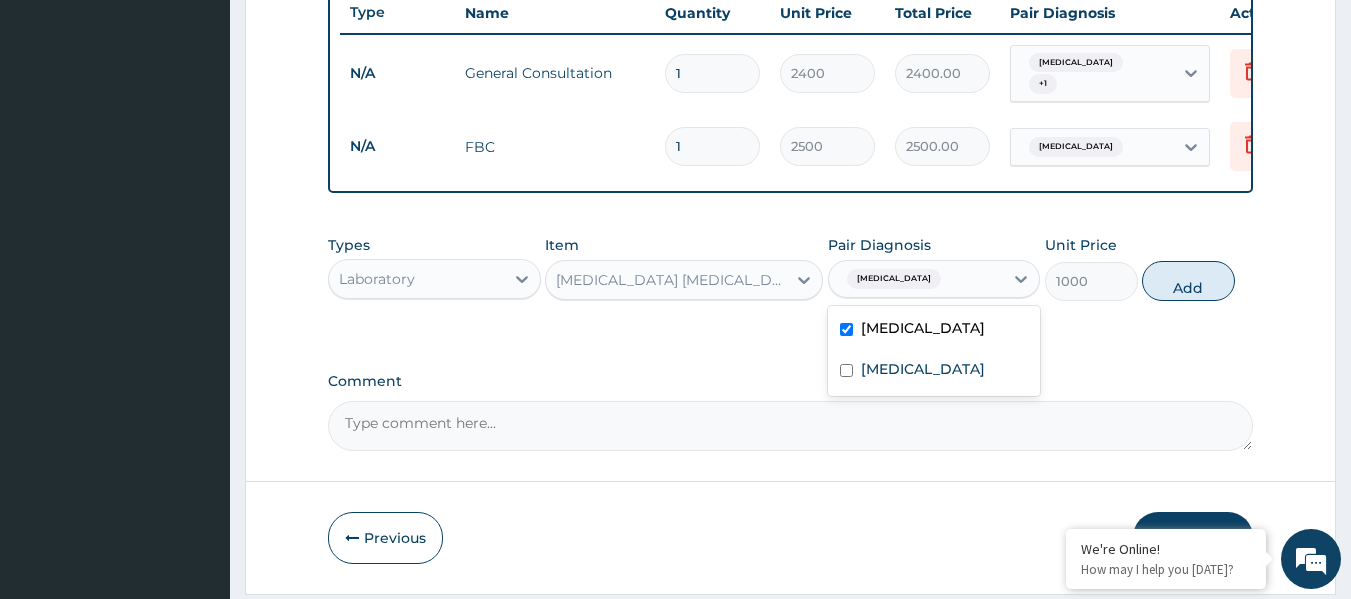 click on "Add" at bounding box center (1188, 281) 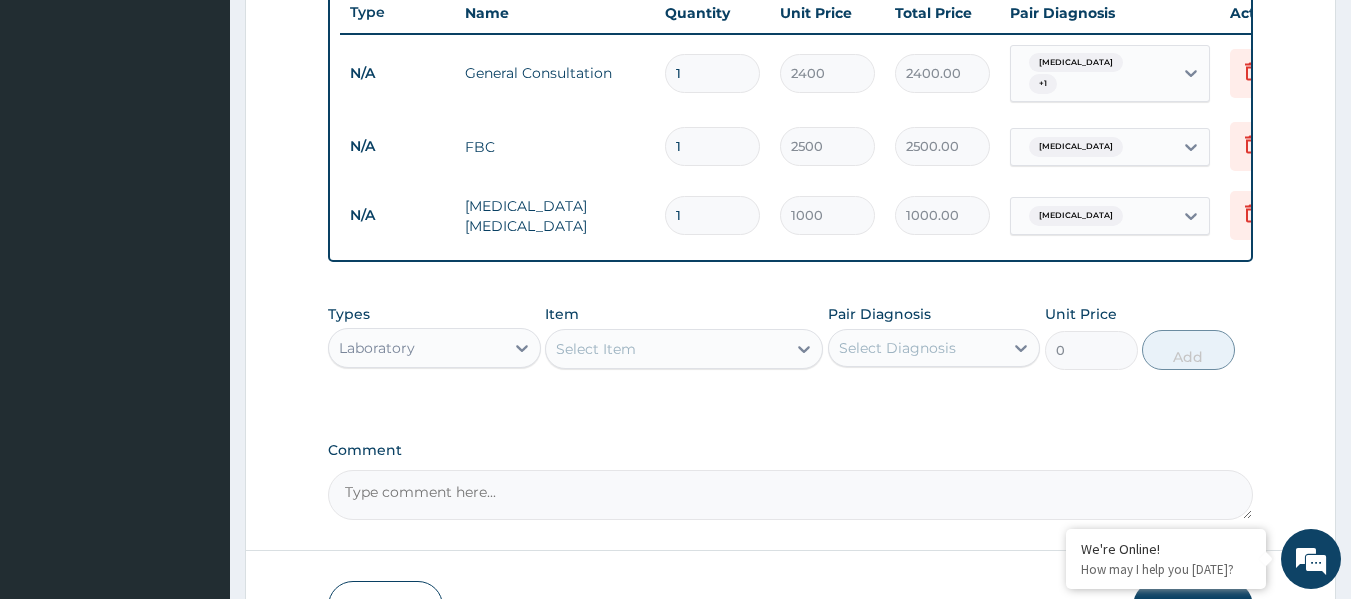 click on "Laboratory" at bounding box center [416, 348] 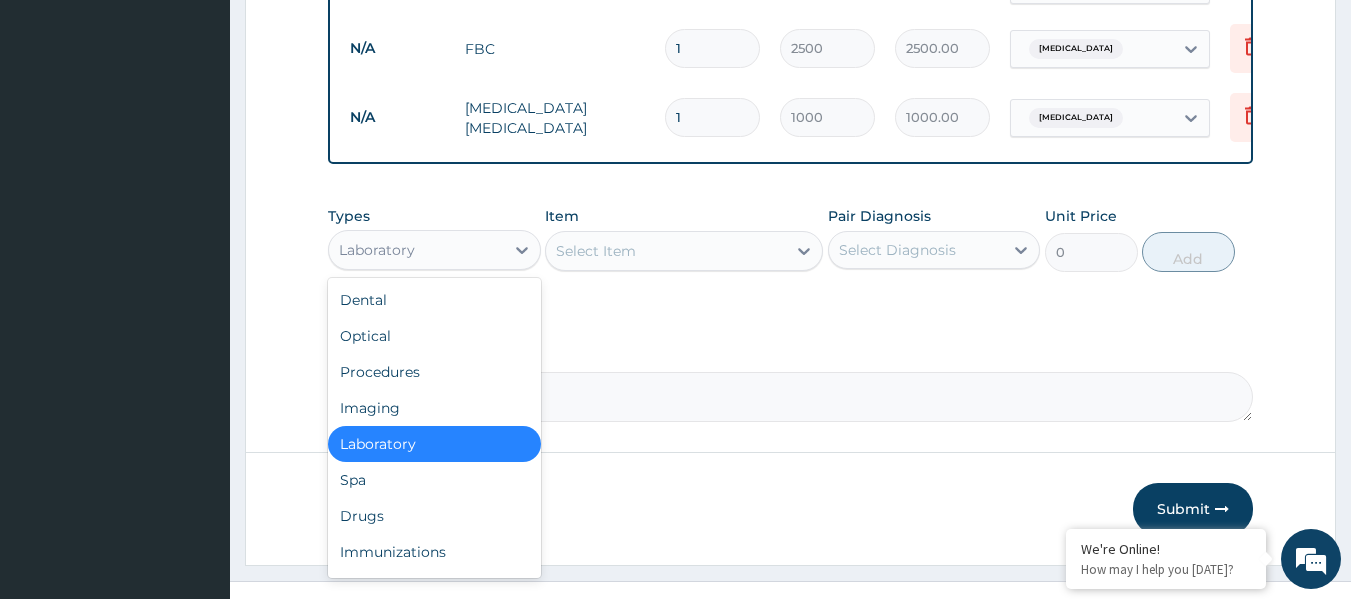 scroll, scrollTop: 901, scrollLeft: 0, axis: vertical 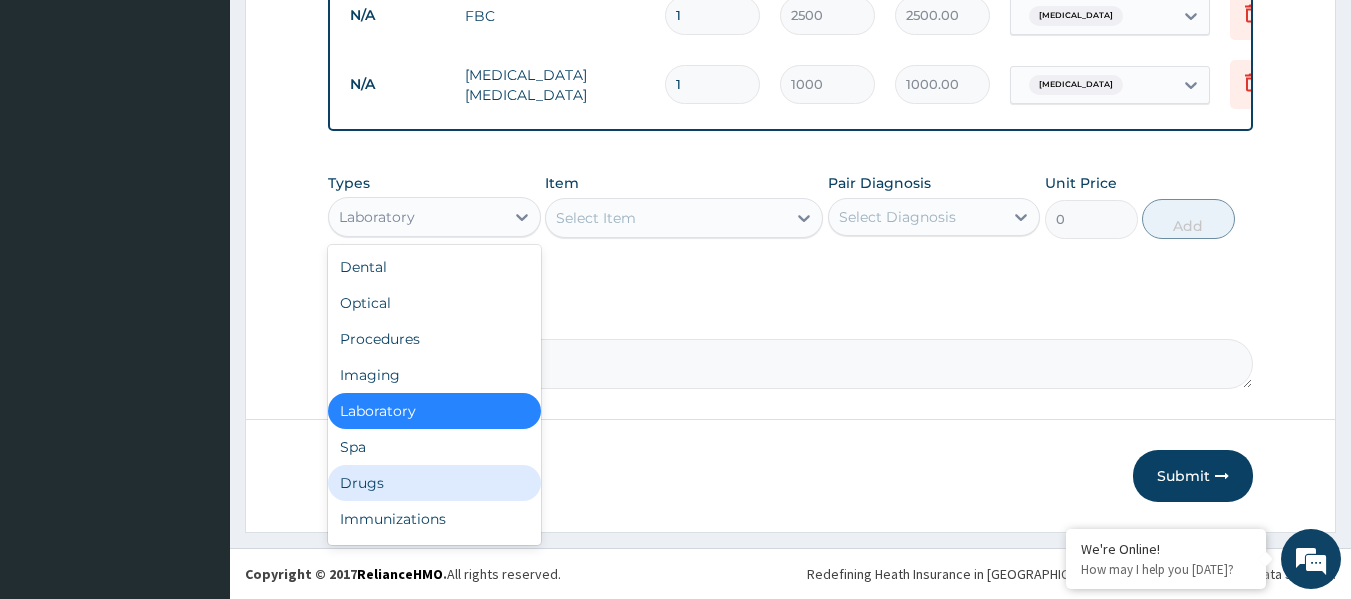drag, startPoint x: 427, startPoint y: 495, endPoint x: 484, endPoint y: 436, distance: 82.036575 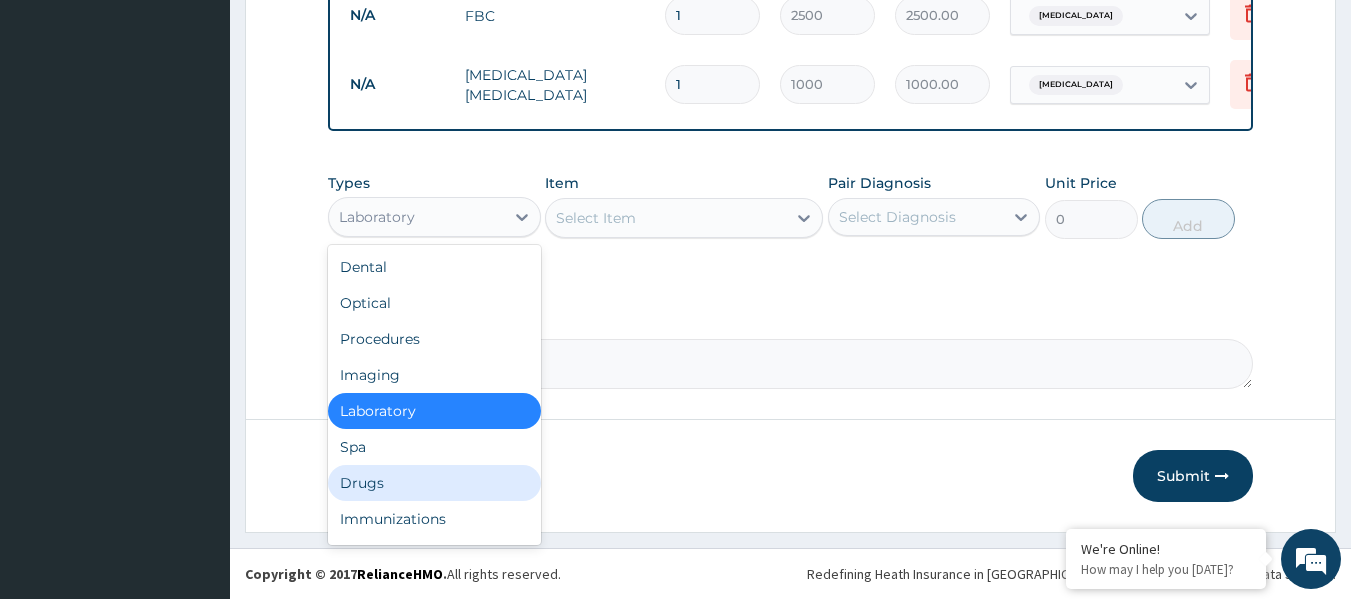 click on "Drugs" at bounding box center [434, 483] 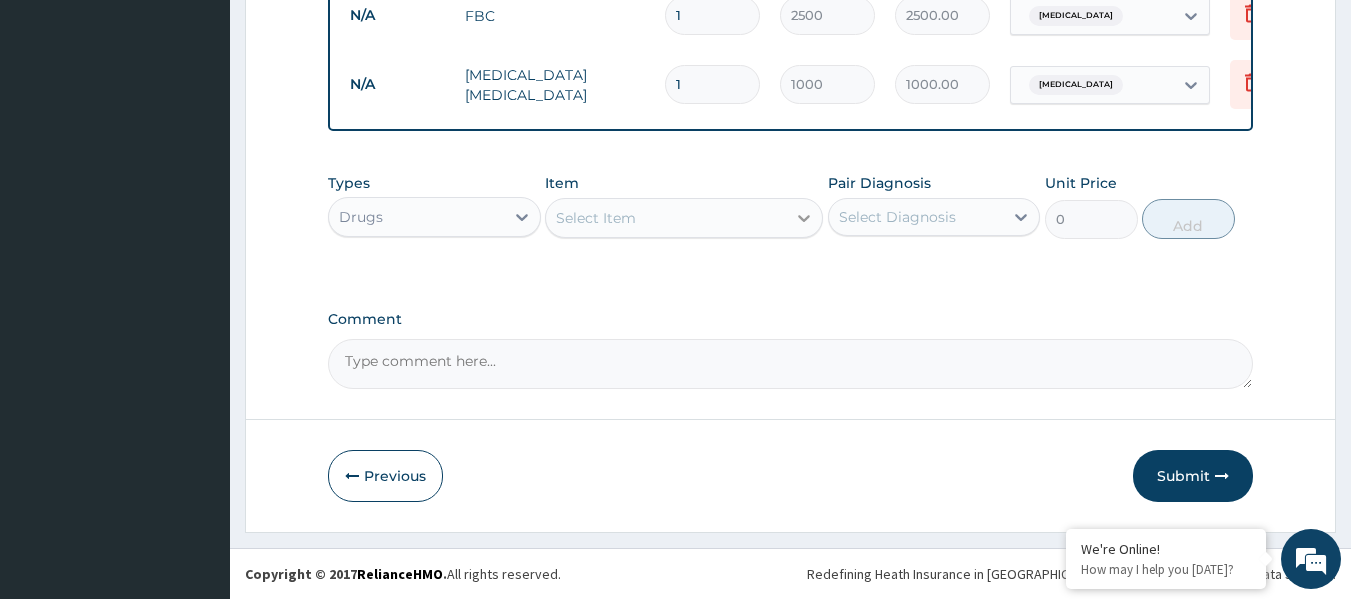 click at bounding box center [804, 218] 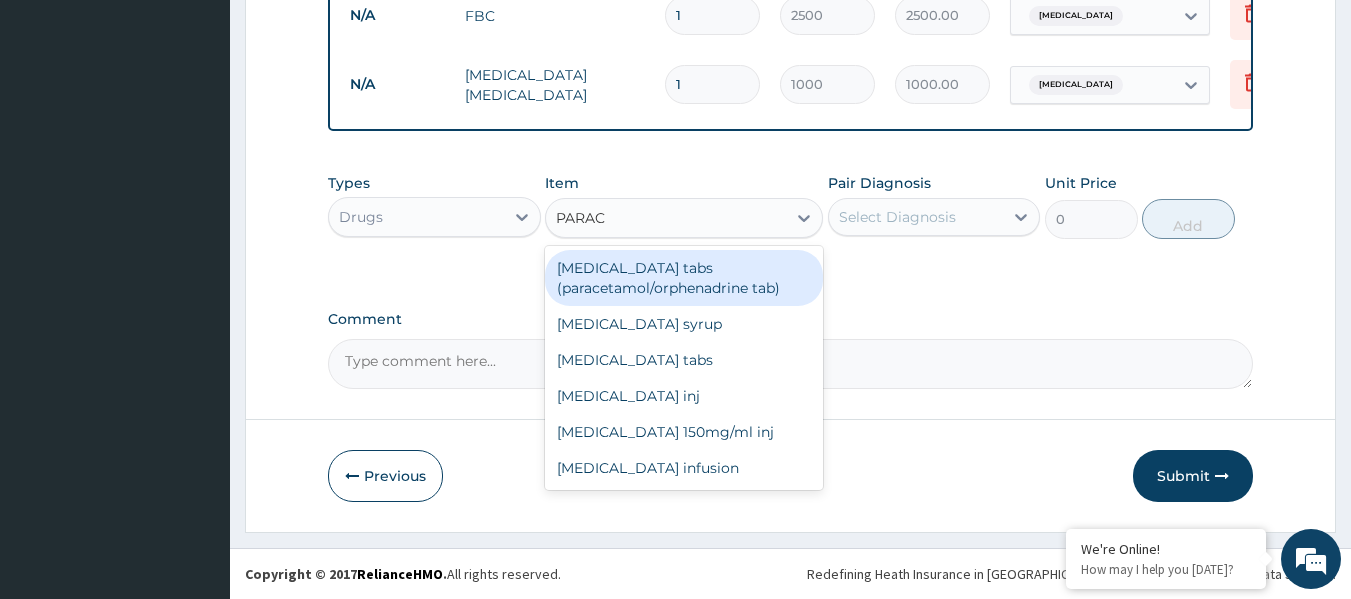 type on "PARACE" 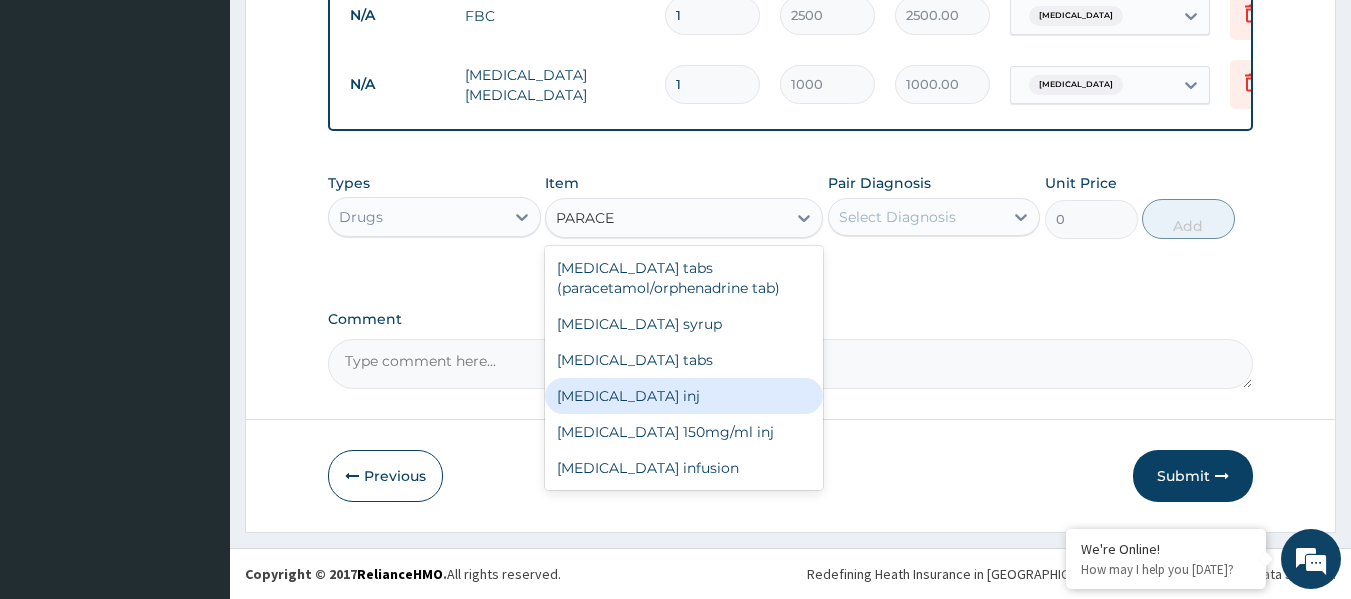 click on "[MEDICAL_DATA] inj" at bounding box center (684, 396) 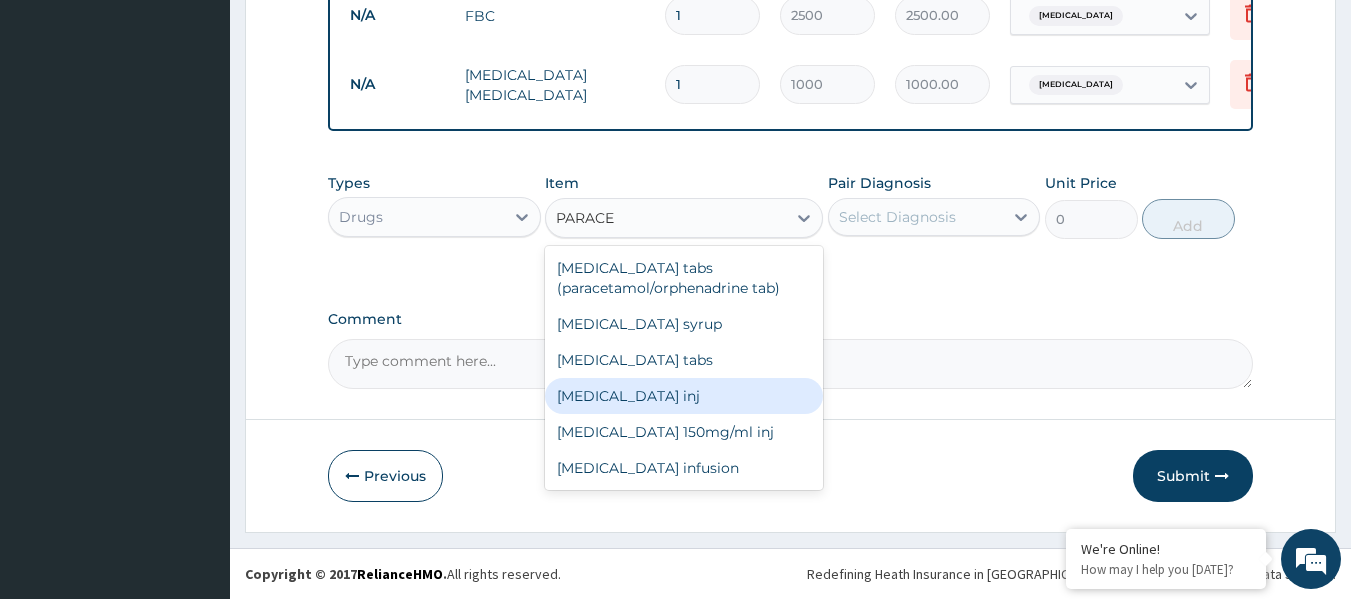 type 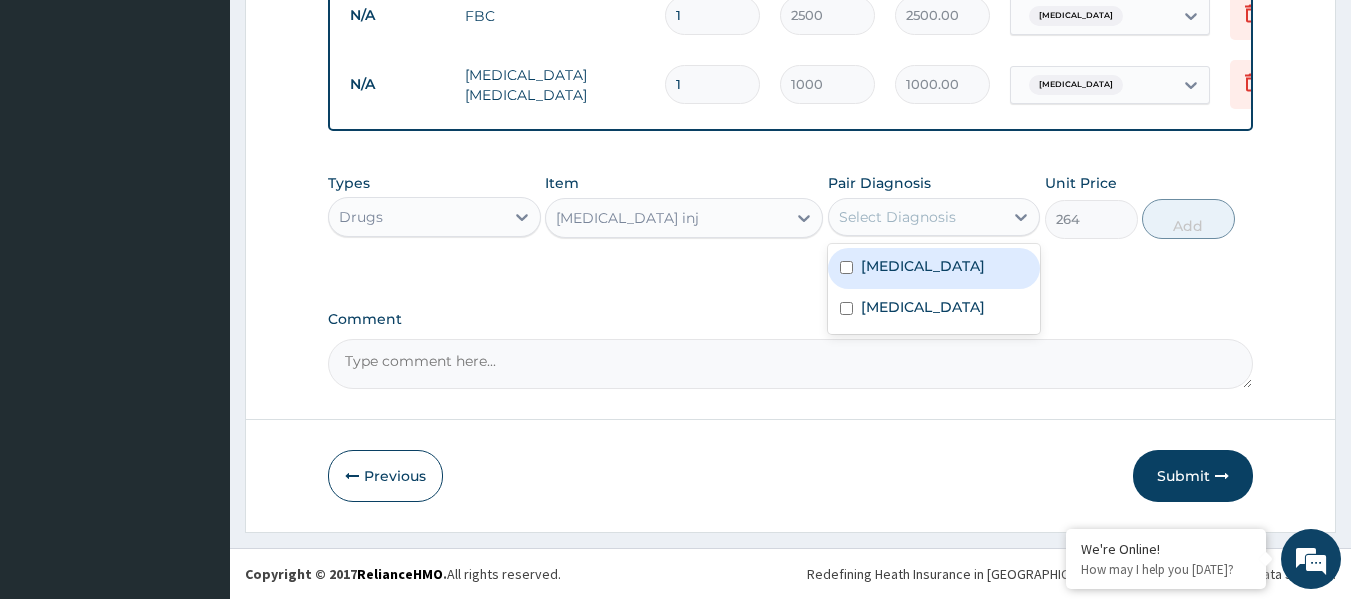 click on "Select Diagnosis" at bounding box center (916, 217) 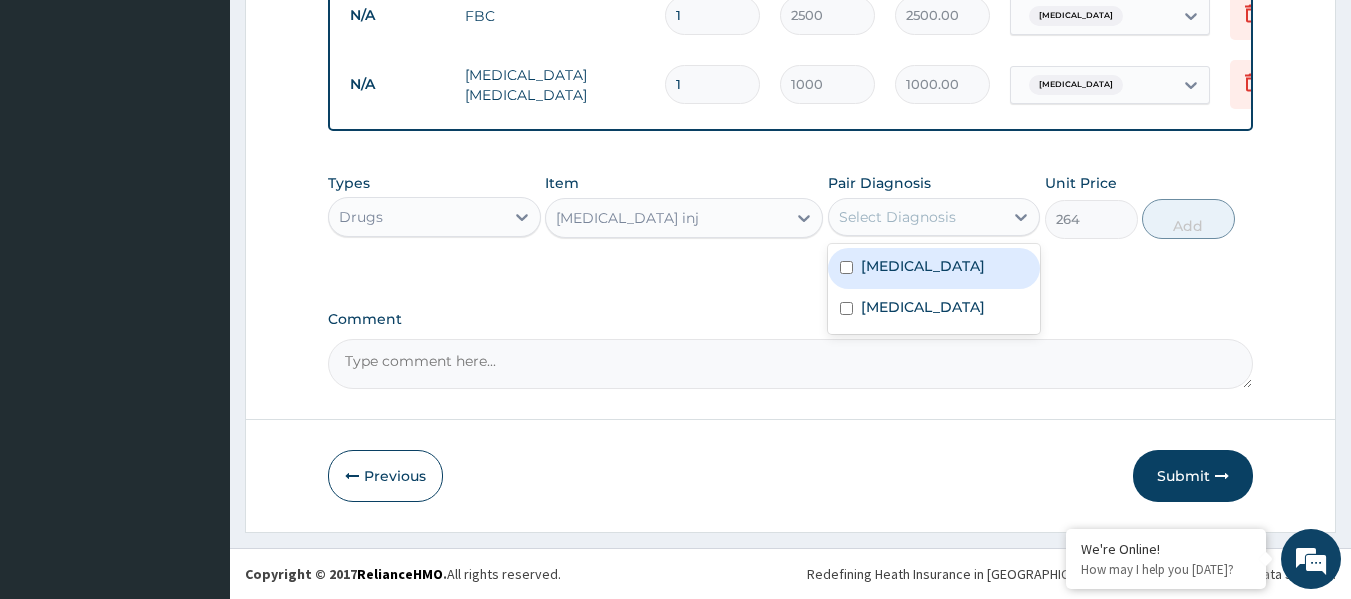 click on "[MEDICAL_DATA]" at bounding box center (934, 268) 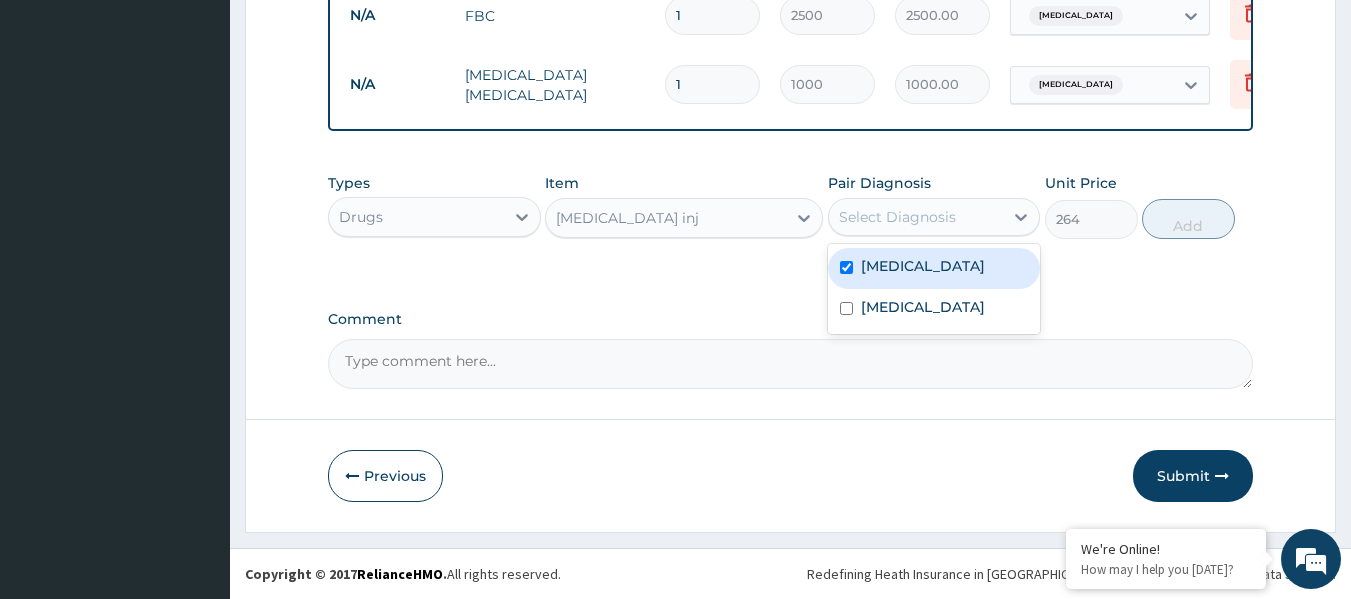 checkbox on "true" 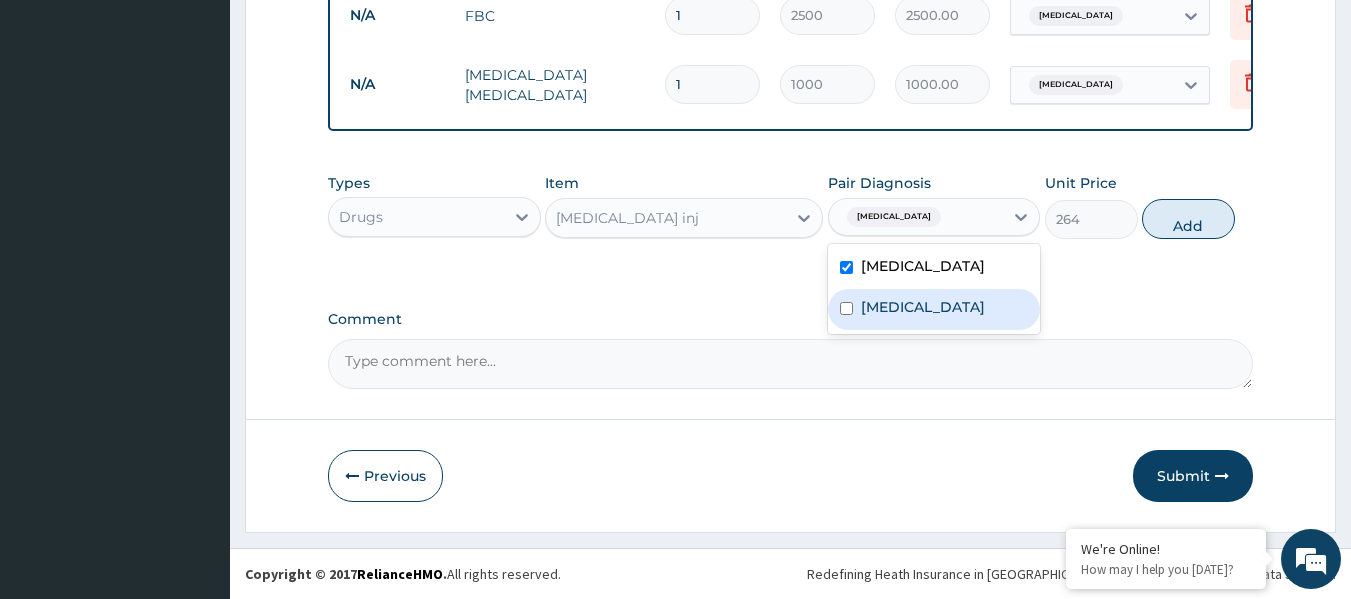 click on "[MEDICAL_DATA]" at bounding box center [934, 309] 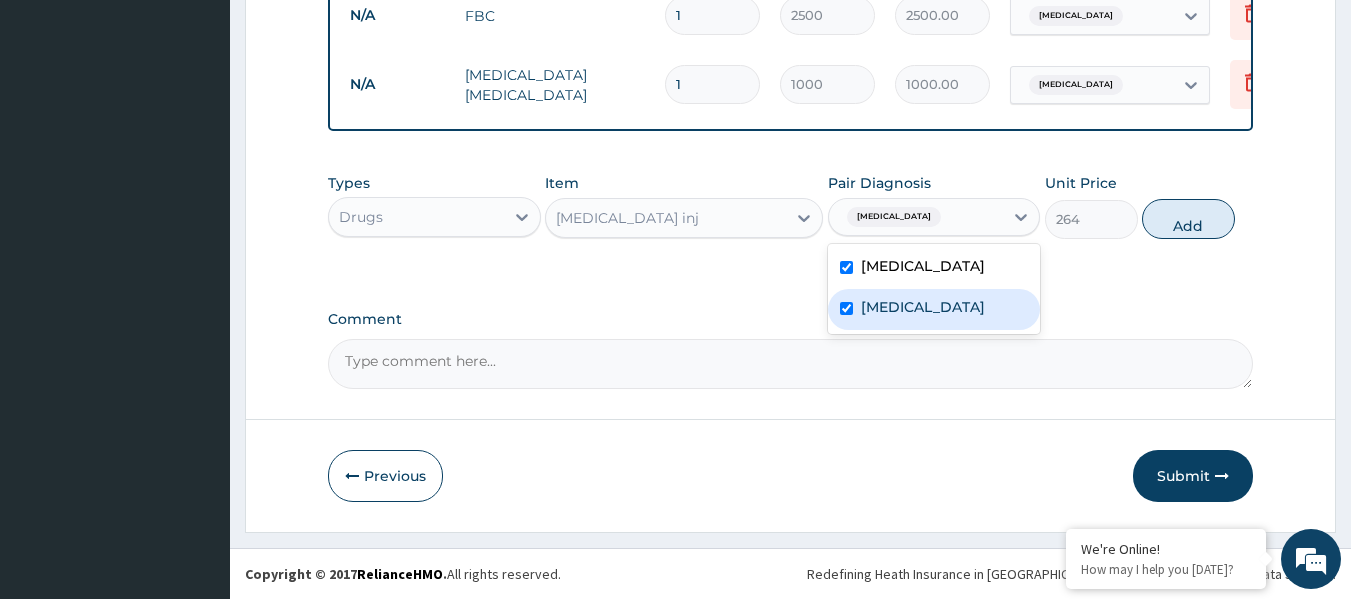 checkbox on "true" 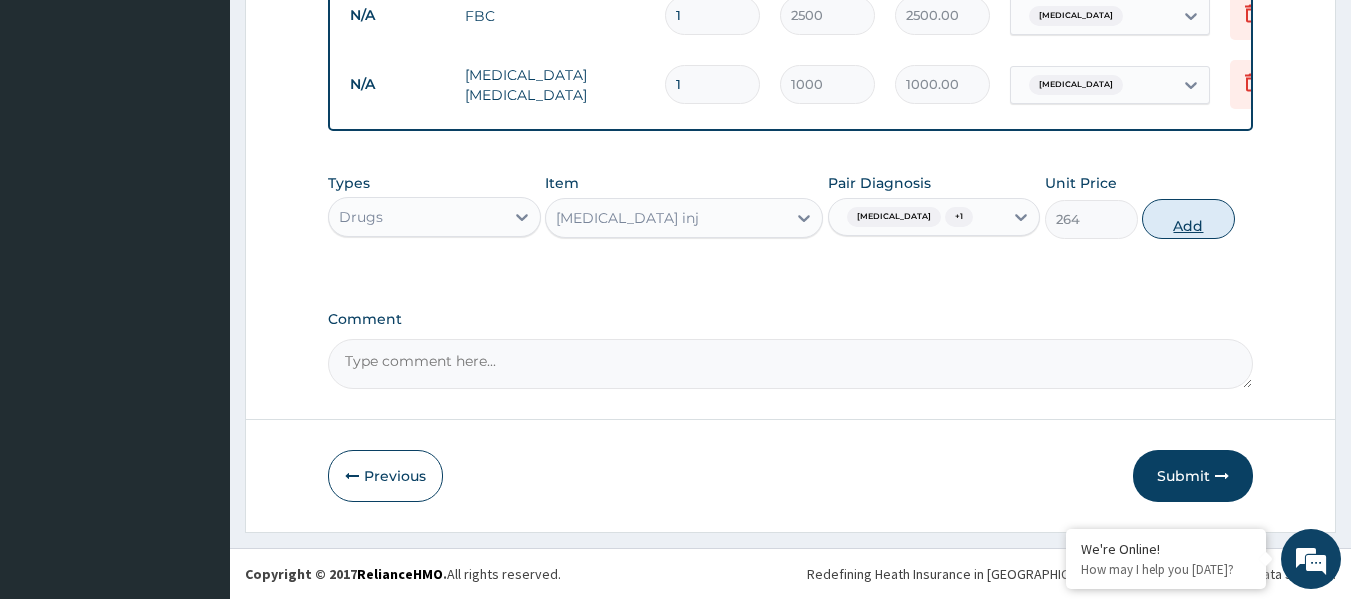 click on "Add" at bounding box center [1188, 219] 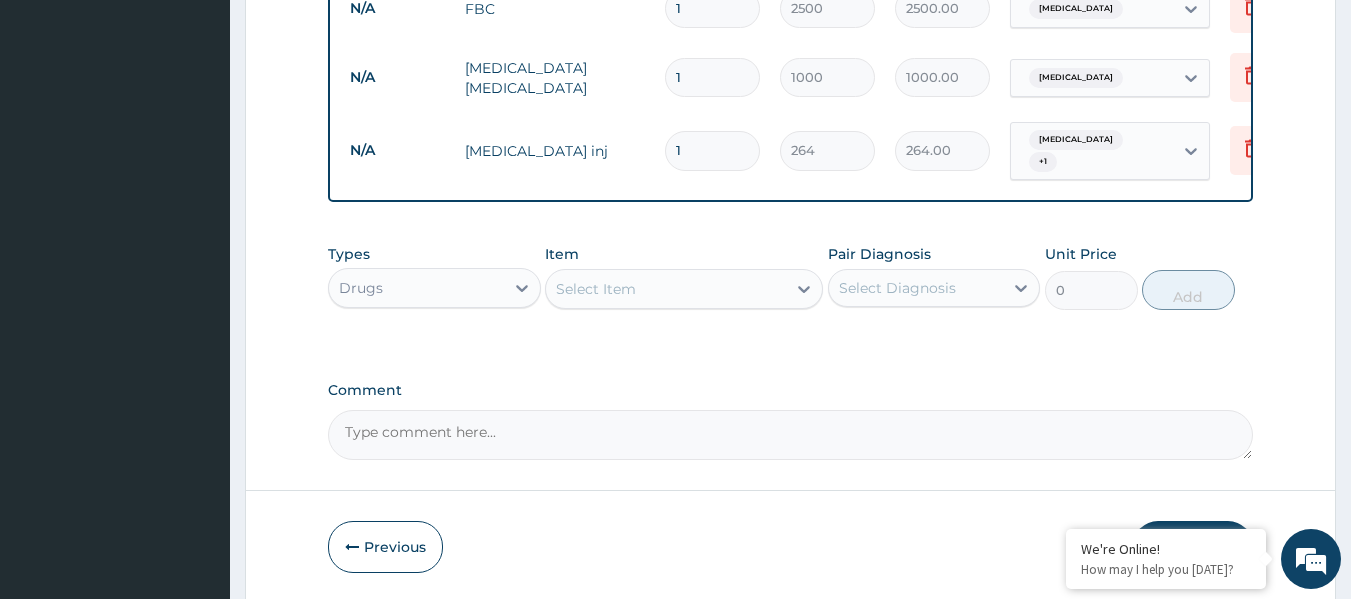 type on "12" 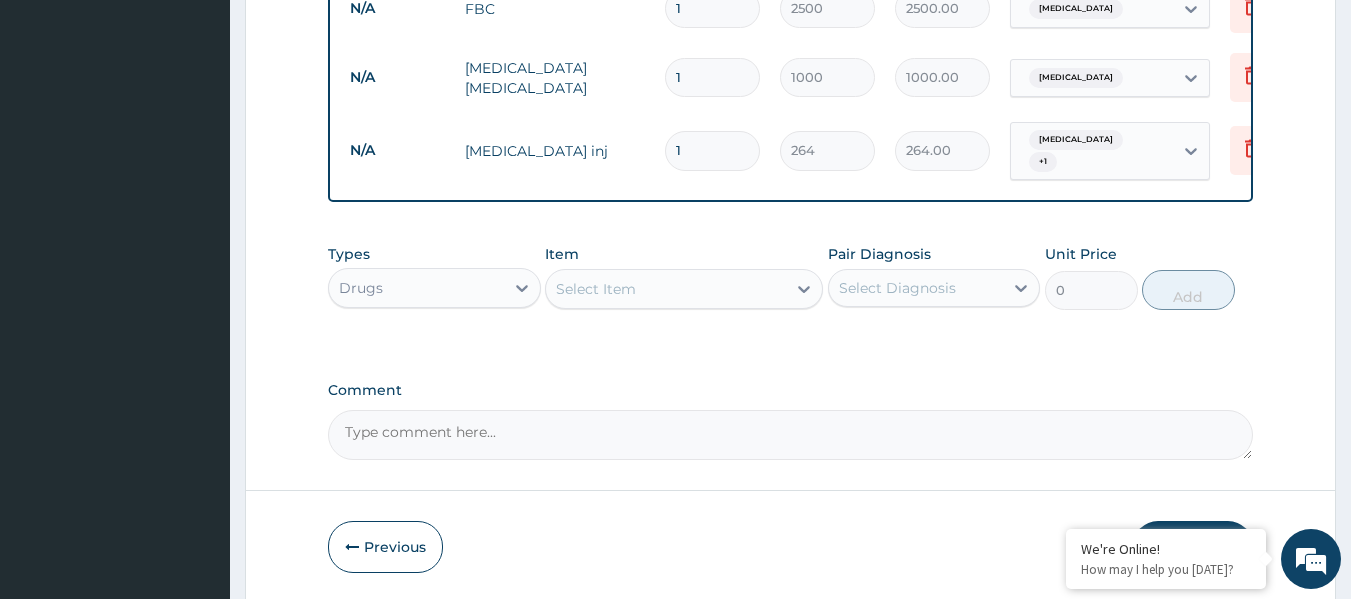 type on "3168.00" 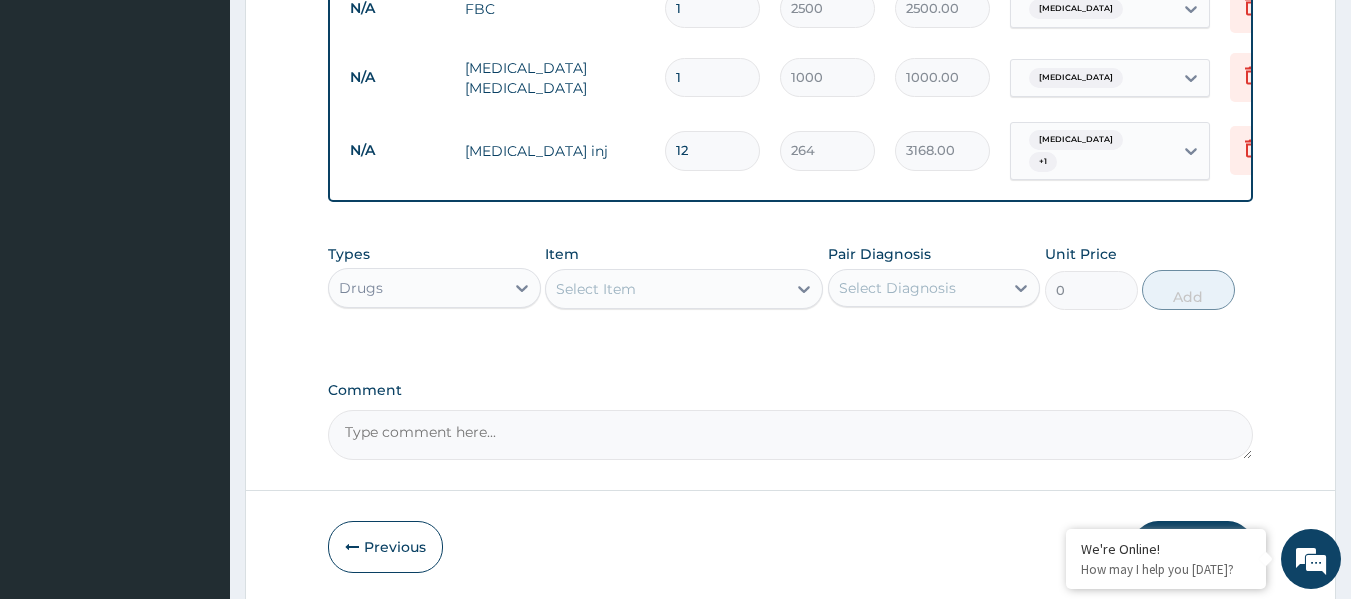 type on "1" 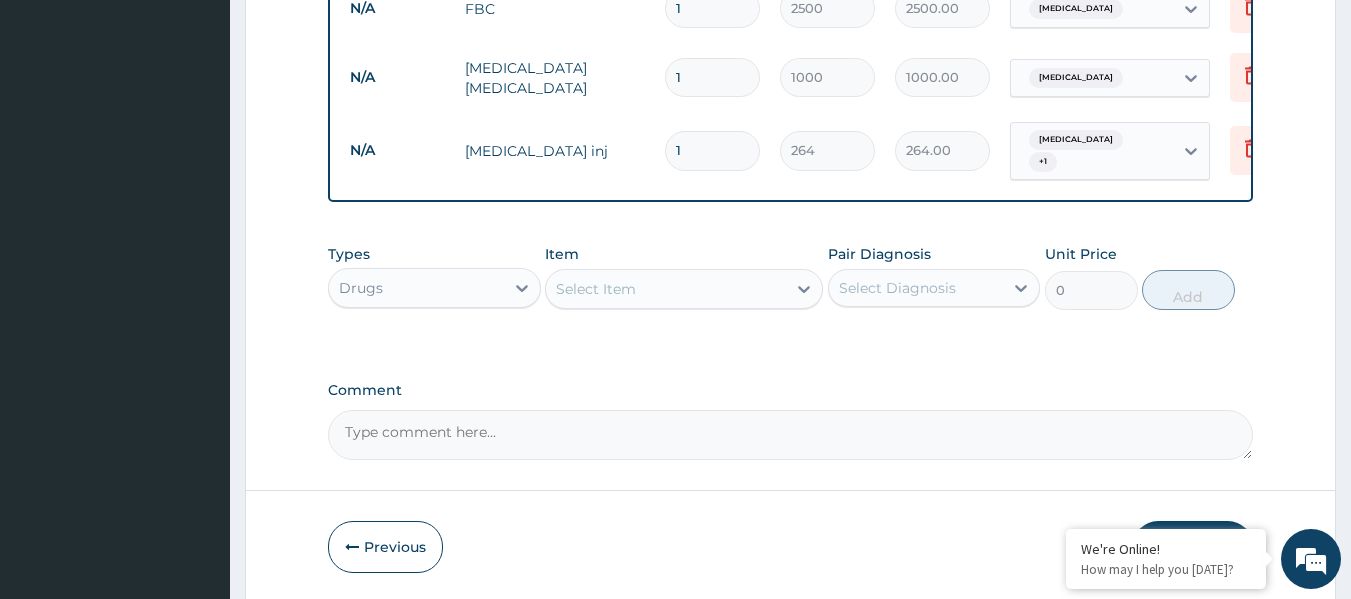 type 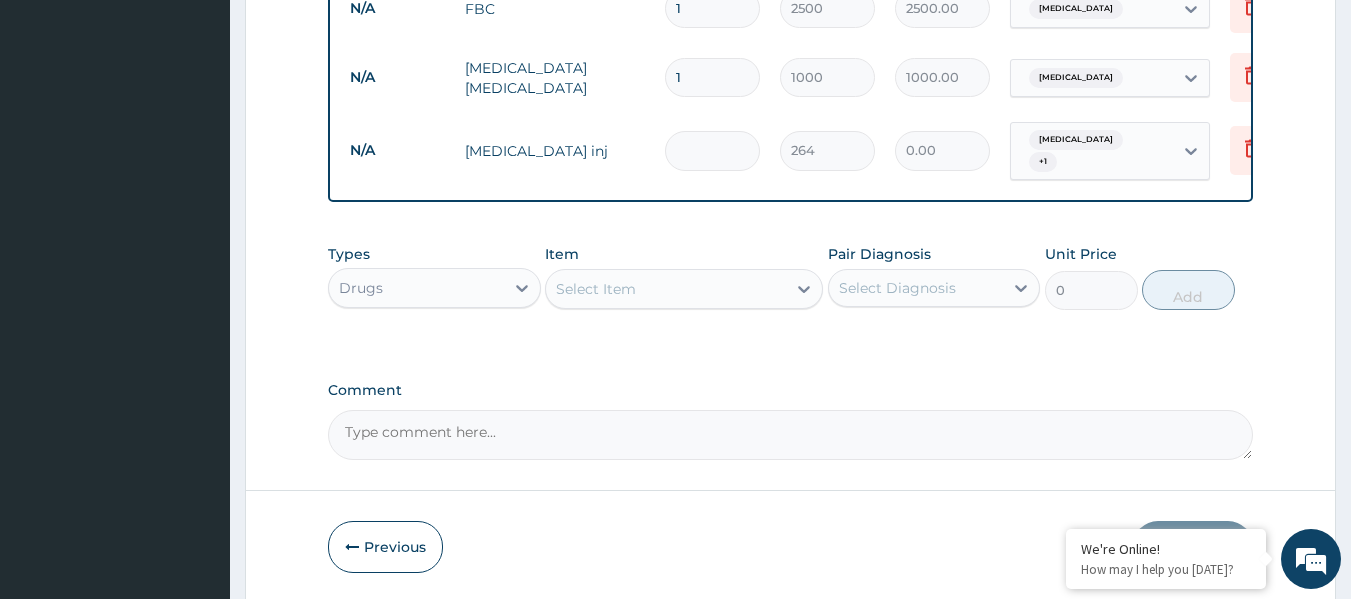 type on "2" 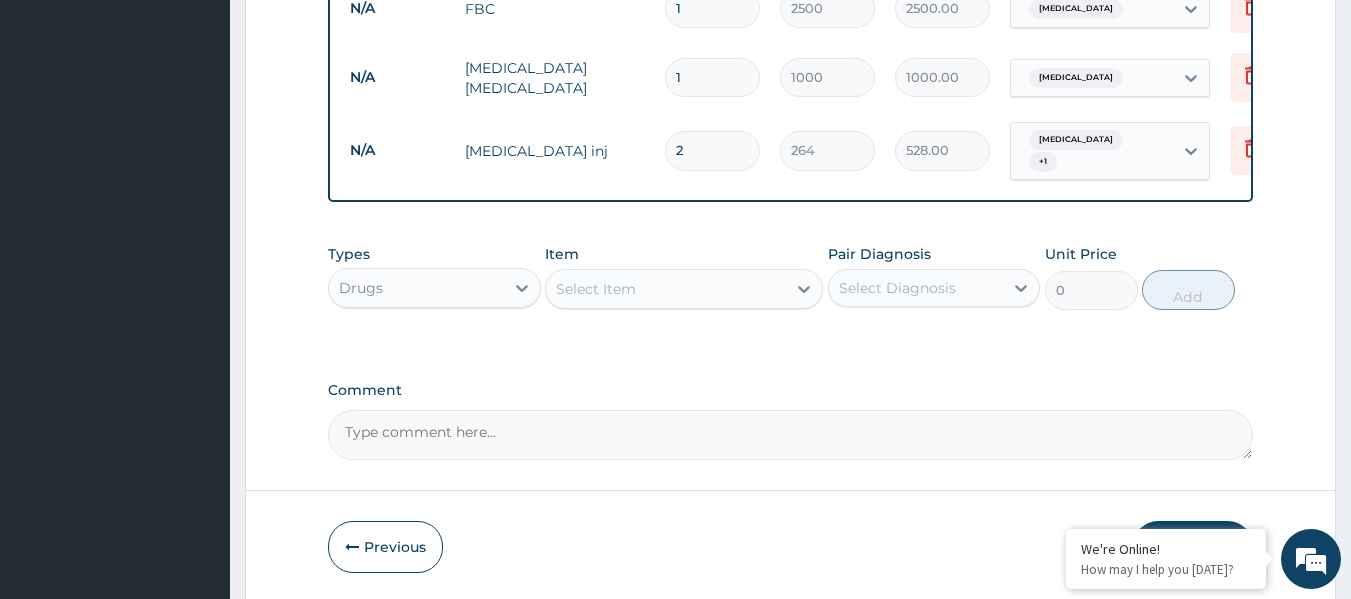 type on "2" 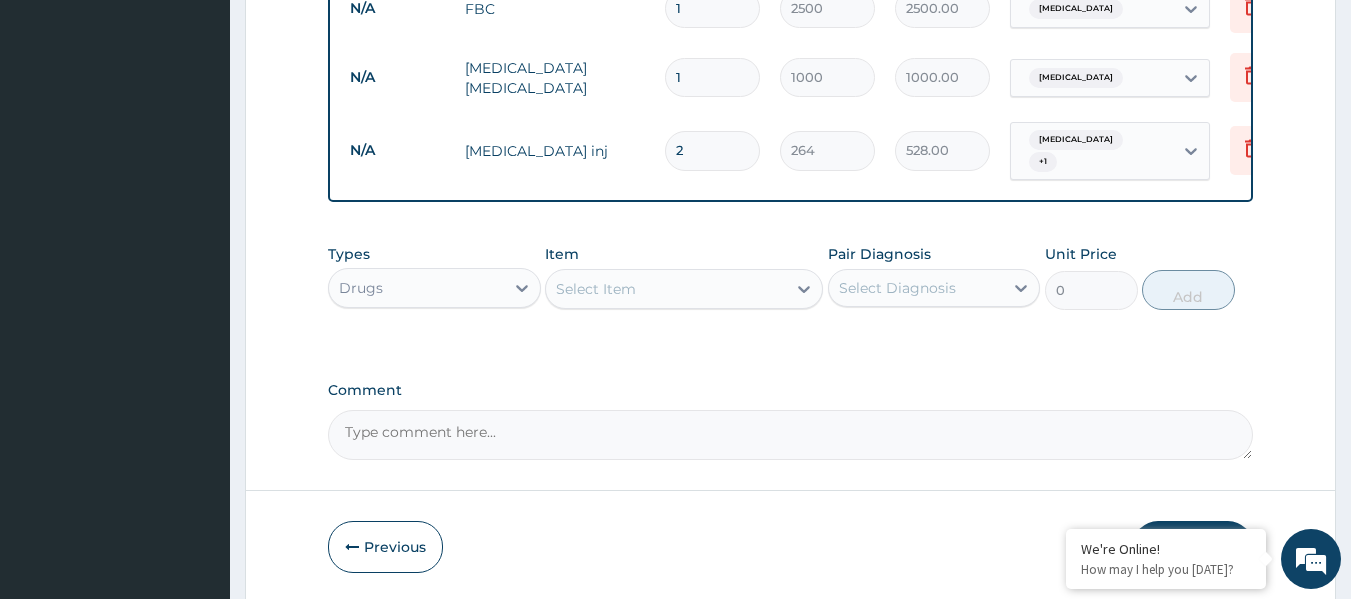 click on "Select Item" at bounding box center [666, 289] 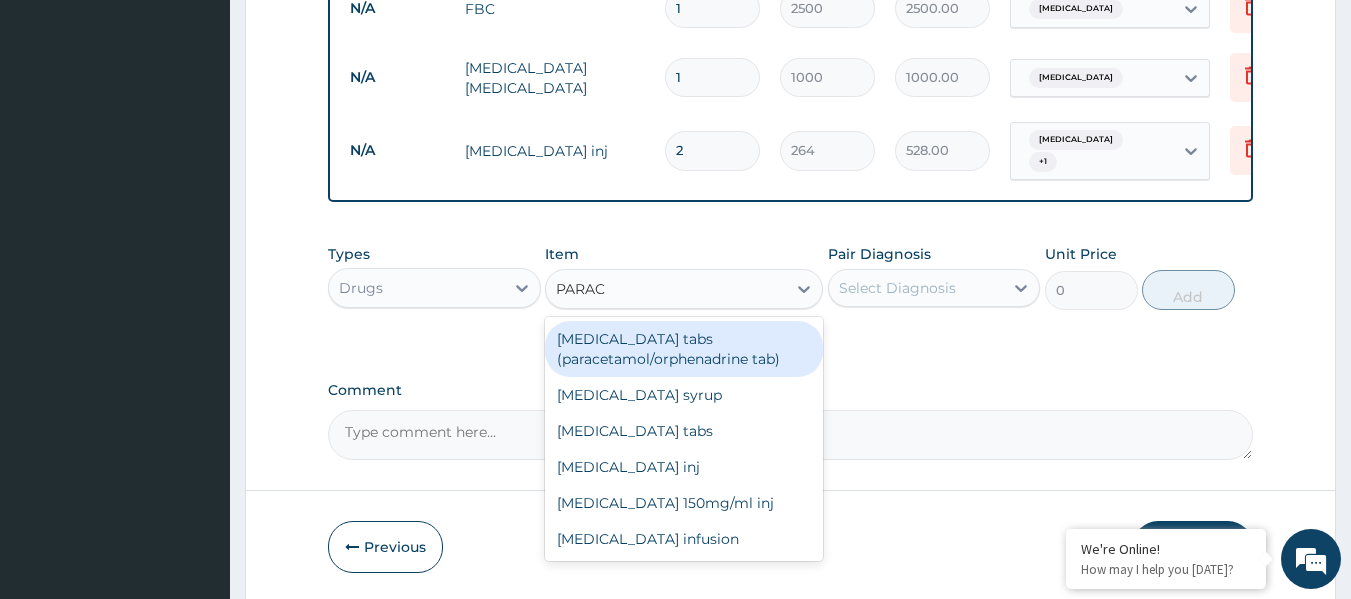 type on "PARACE" 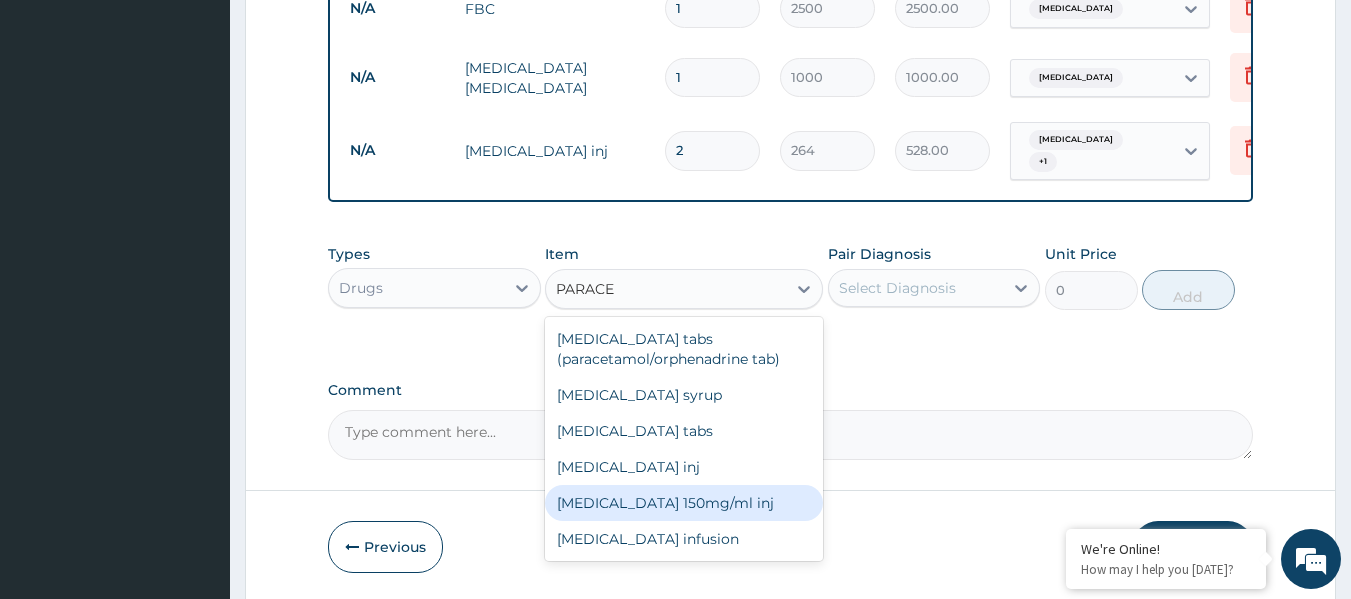 click on "[MEDICAL_DATA] 150mg/ml inj" at bounding box center [684, 503] 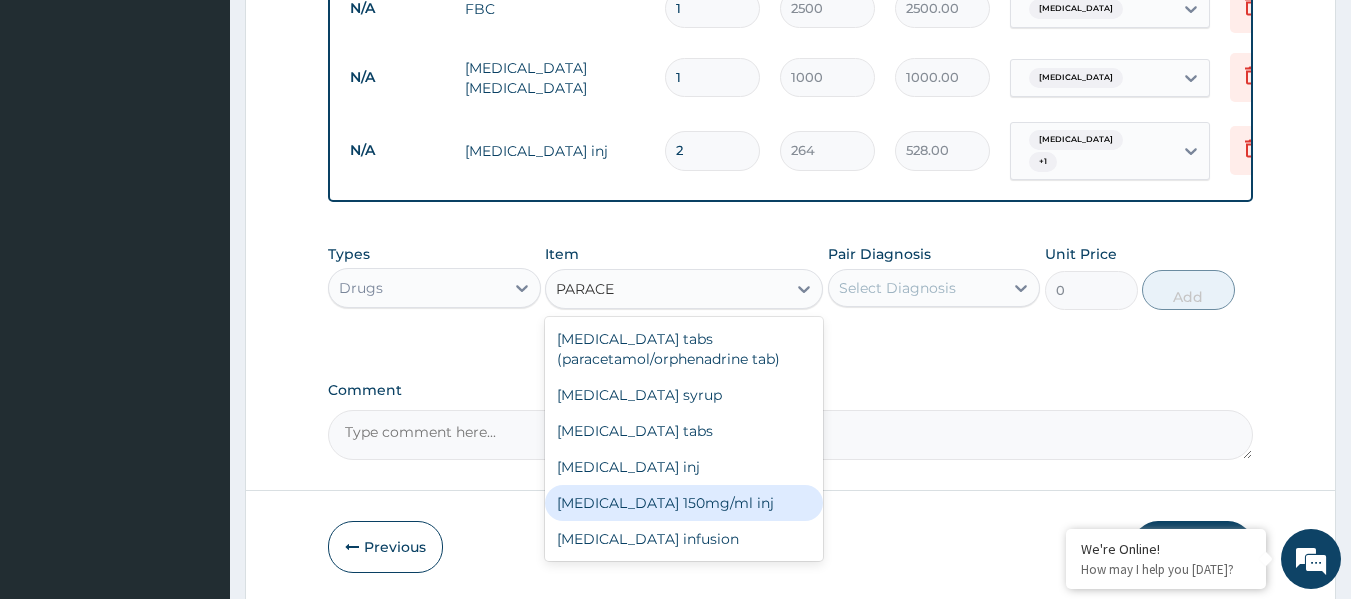 type 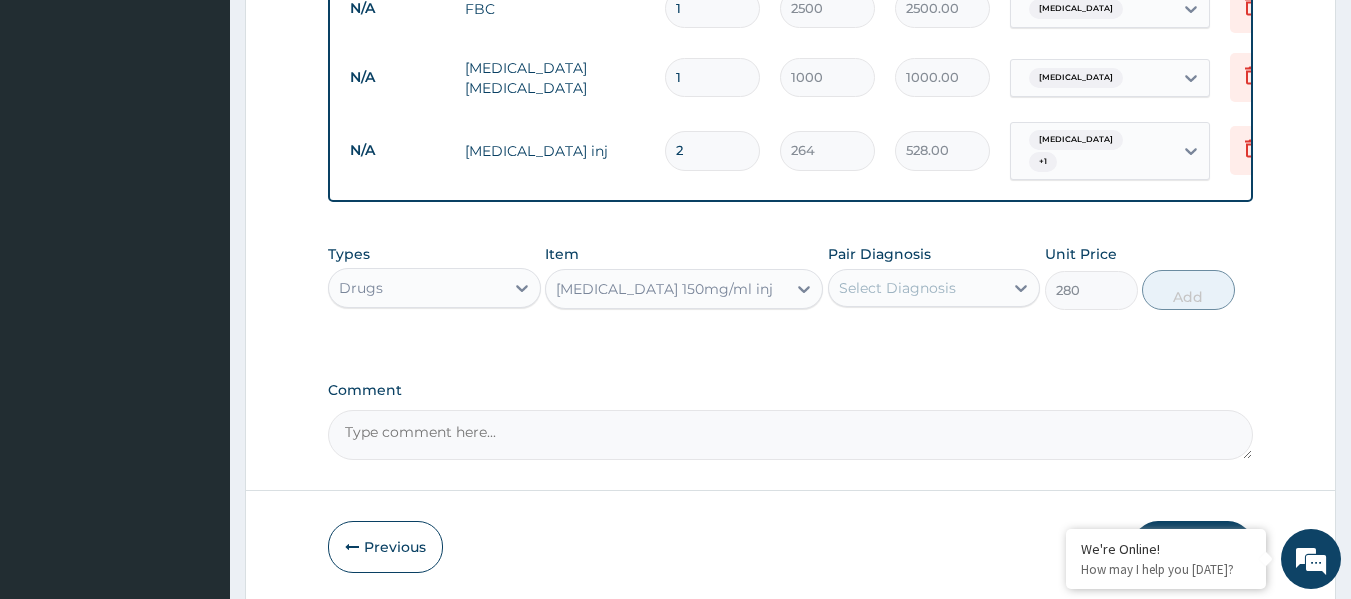 click on "Select Diagnosis" at bounding box center (916, 288) 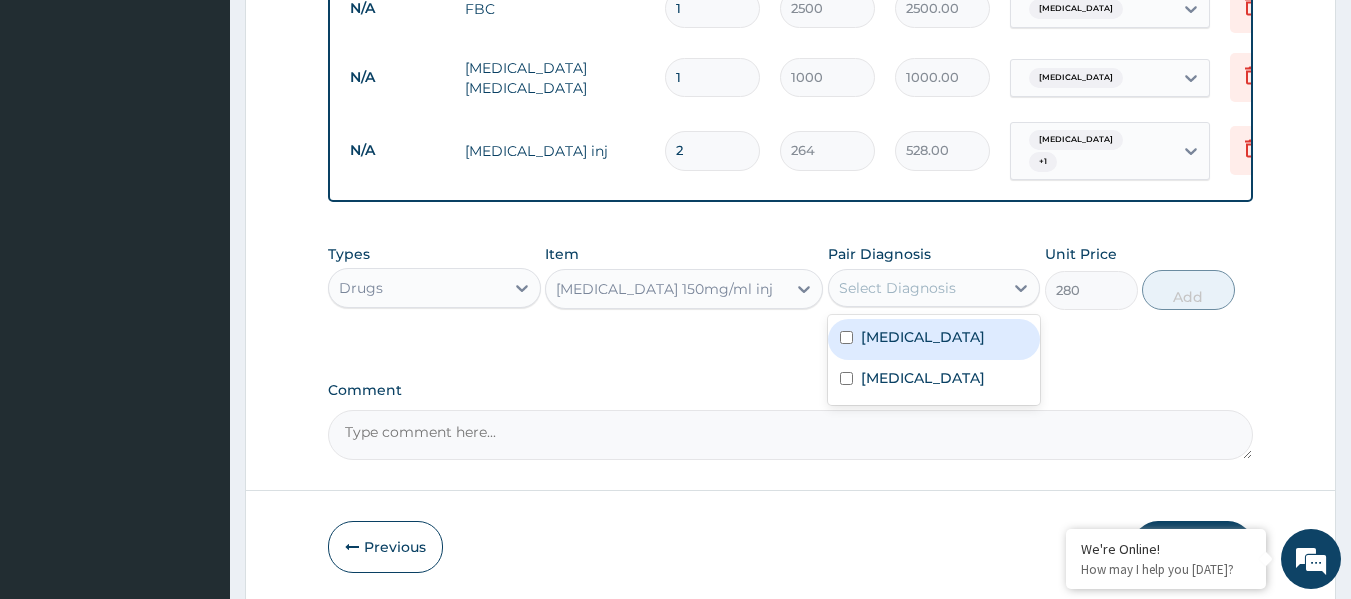 drag, startPoint x: 973, startPoint y: 348, endPoint x: 971, endPoint y: 372, distance: 24.083189 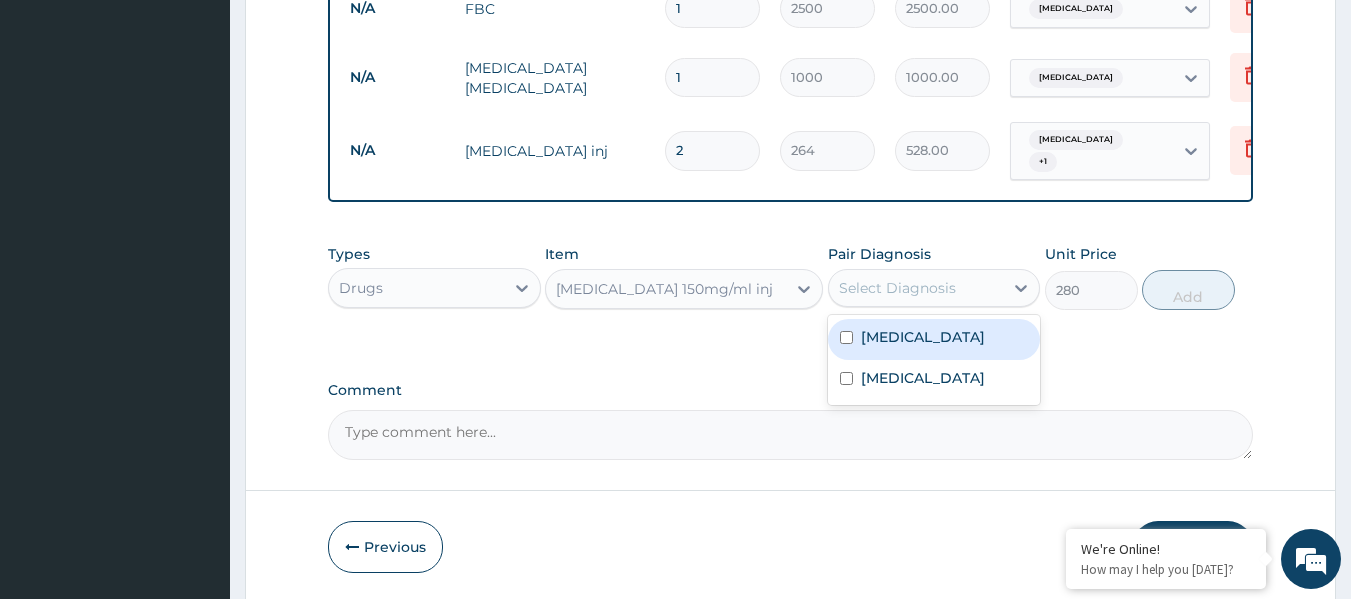 click on "[MEDICAL_DATA]" at bounding box center (934, 339) 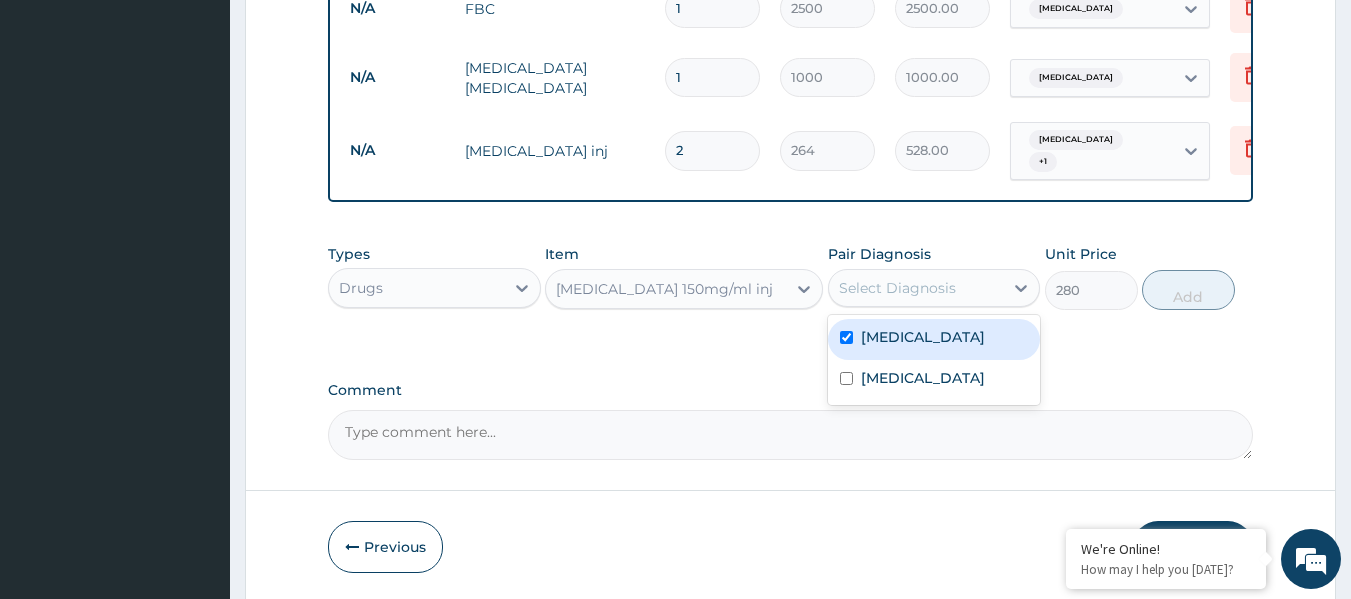 checkbox on "true" 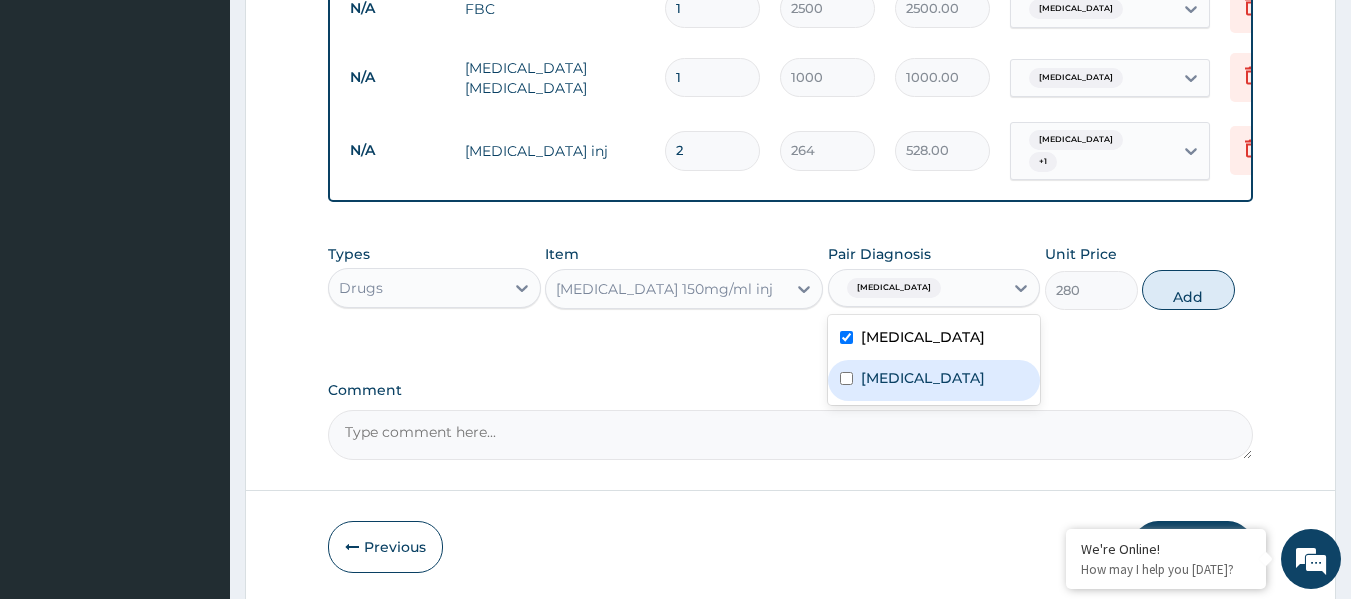 drag, startPoint x: 971, startPoint y: 374, endPoint x: 995, endPoint y: 370, distance: 24.33105 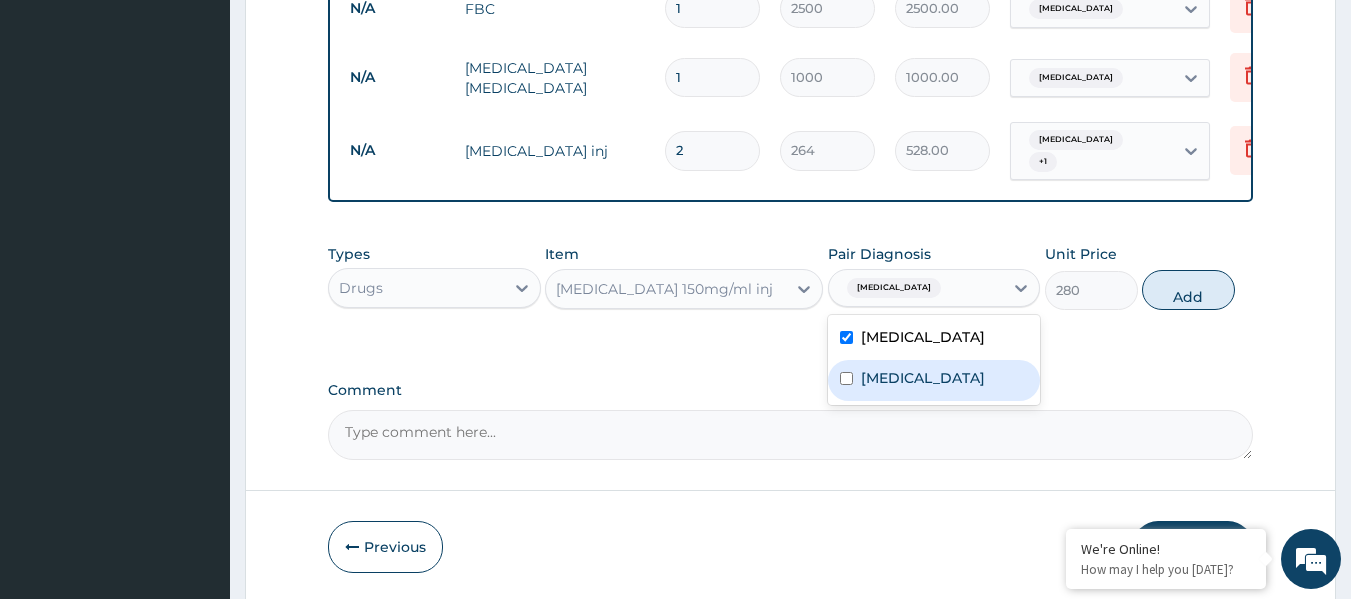 click on "[MEDICAL_DATA]" at bounding box center (934, 380) 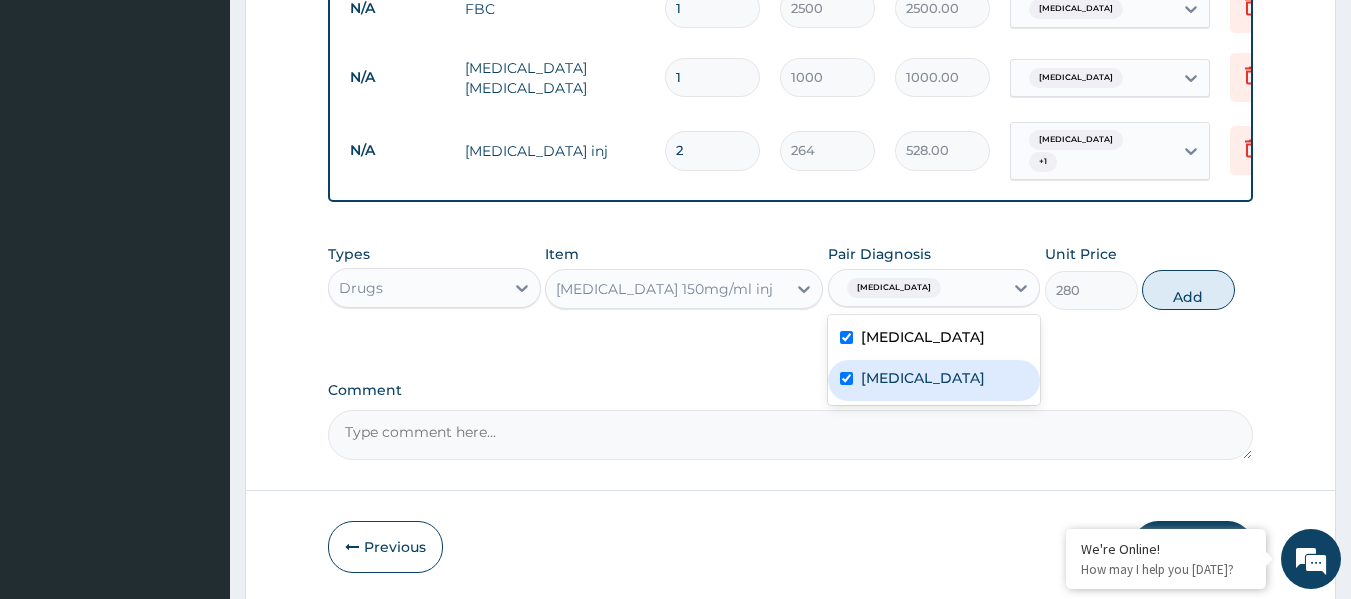 checkbox on "true" 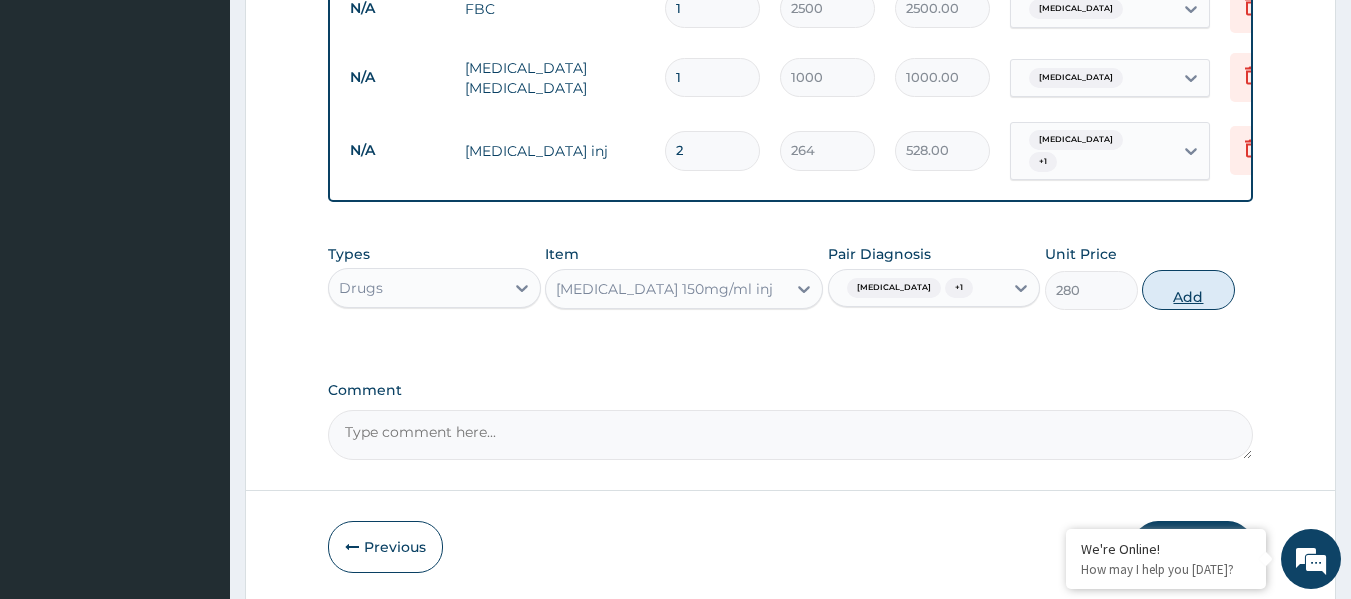 click on "Add" at bounding box center [1188, 290] 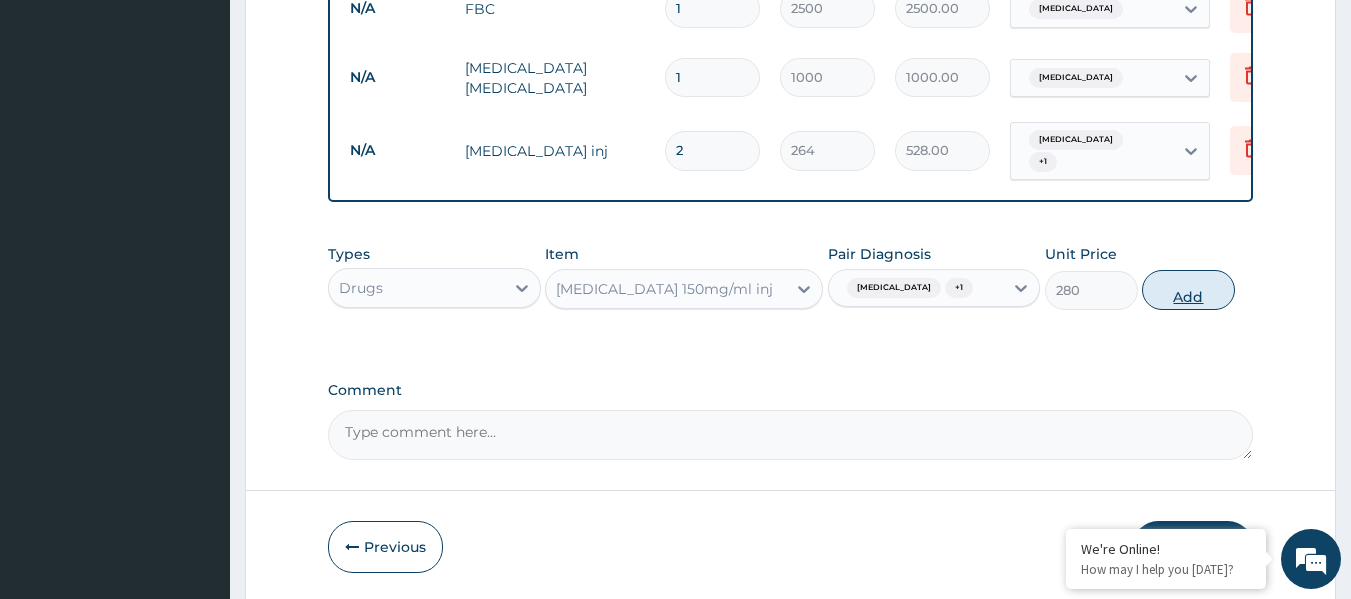 type on "0" 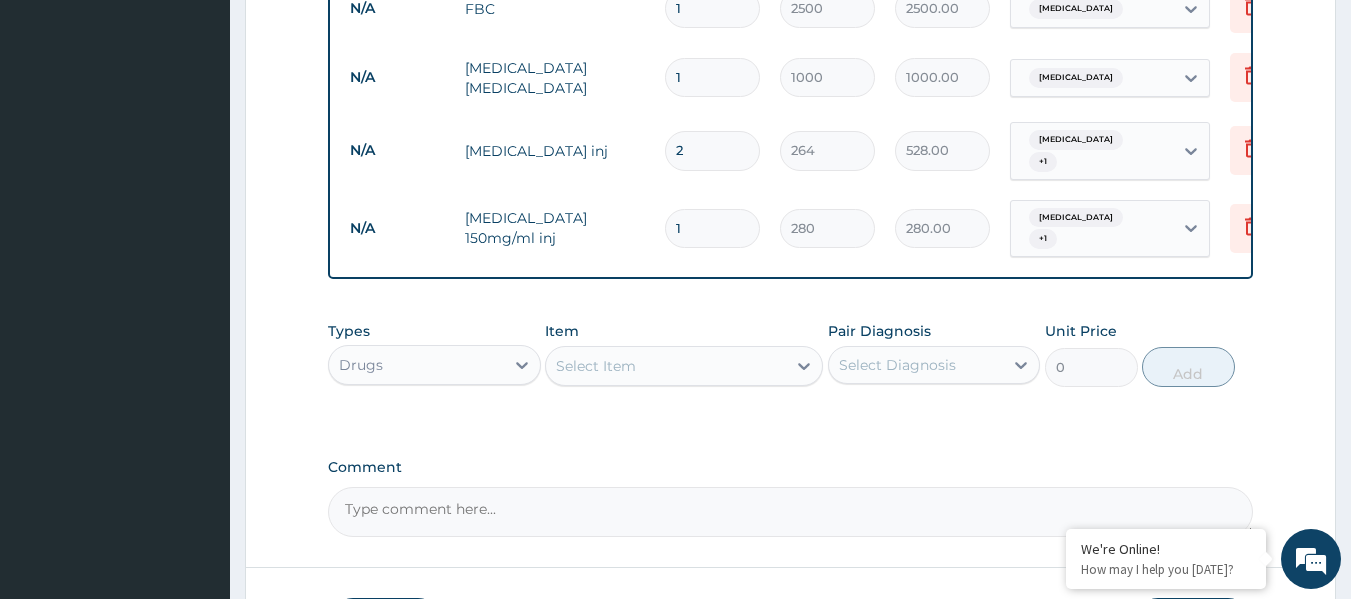 type 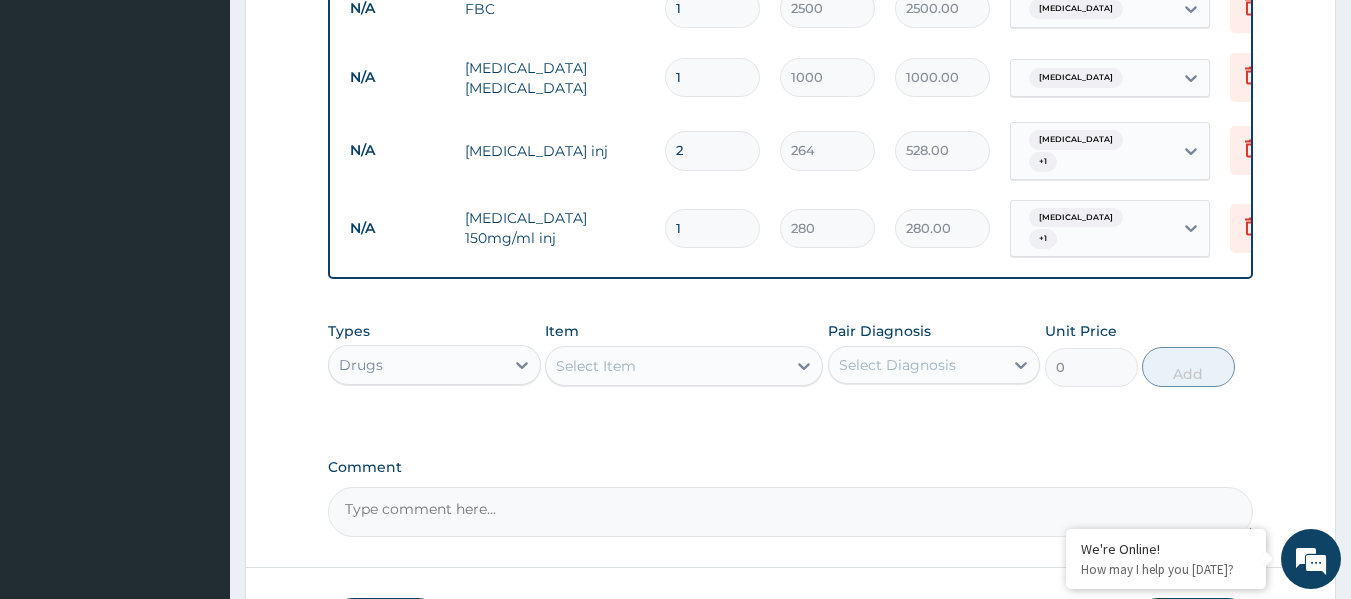 type on "0.00" 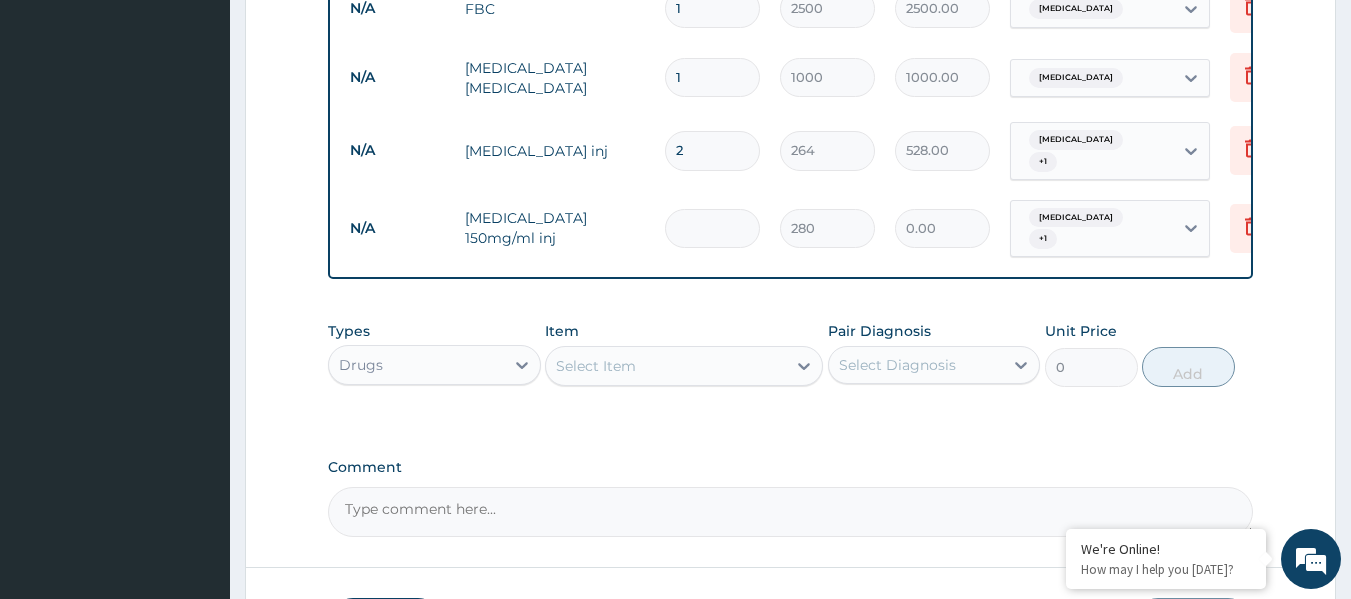 type on "2" 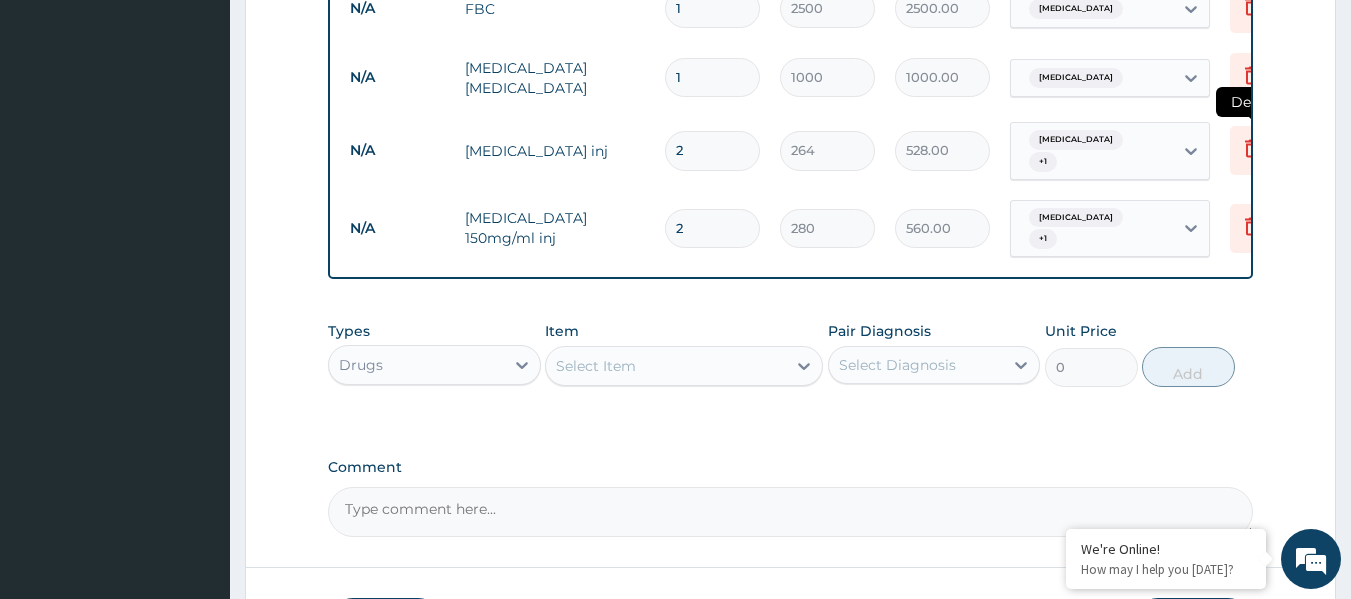 type on "2" 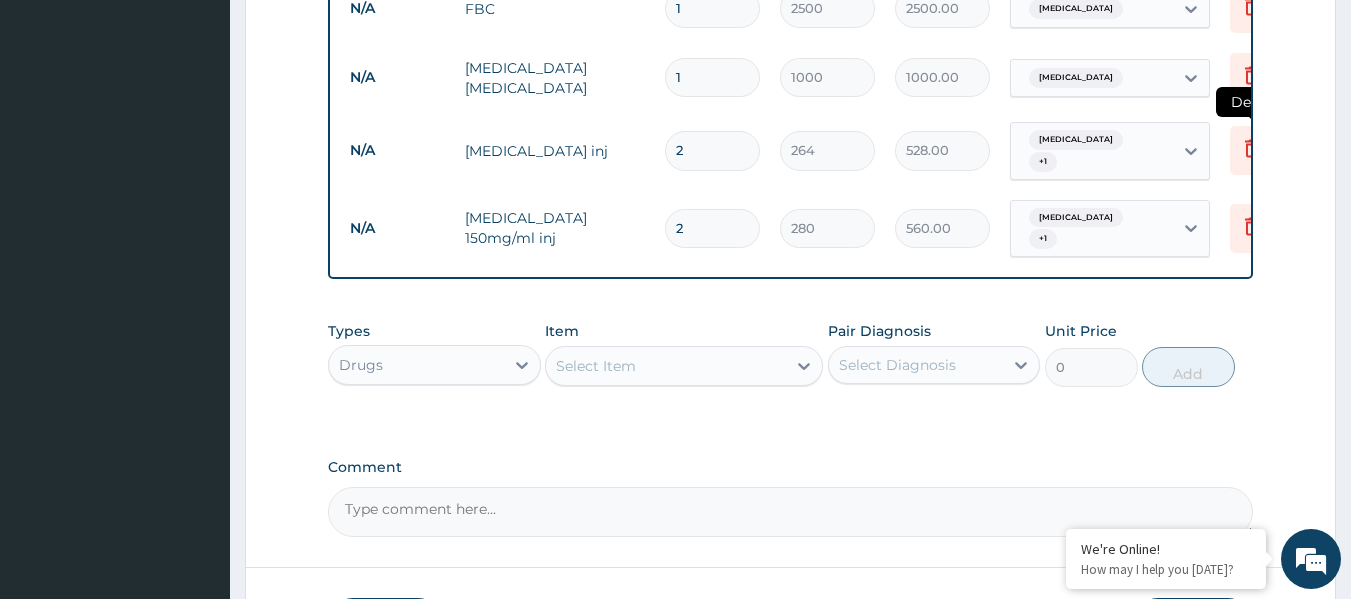 click at bounding box center (1252, 150) 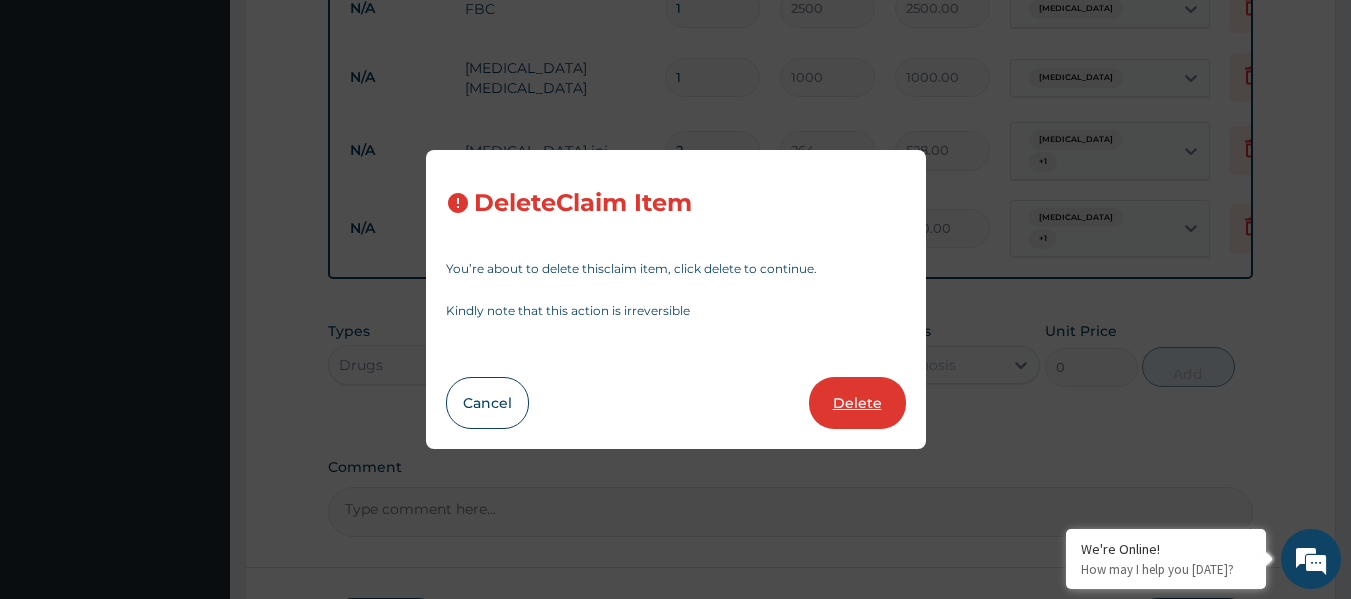 click on "Delete" at bounding box center [857, 403] 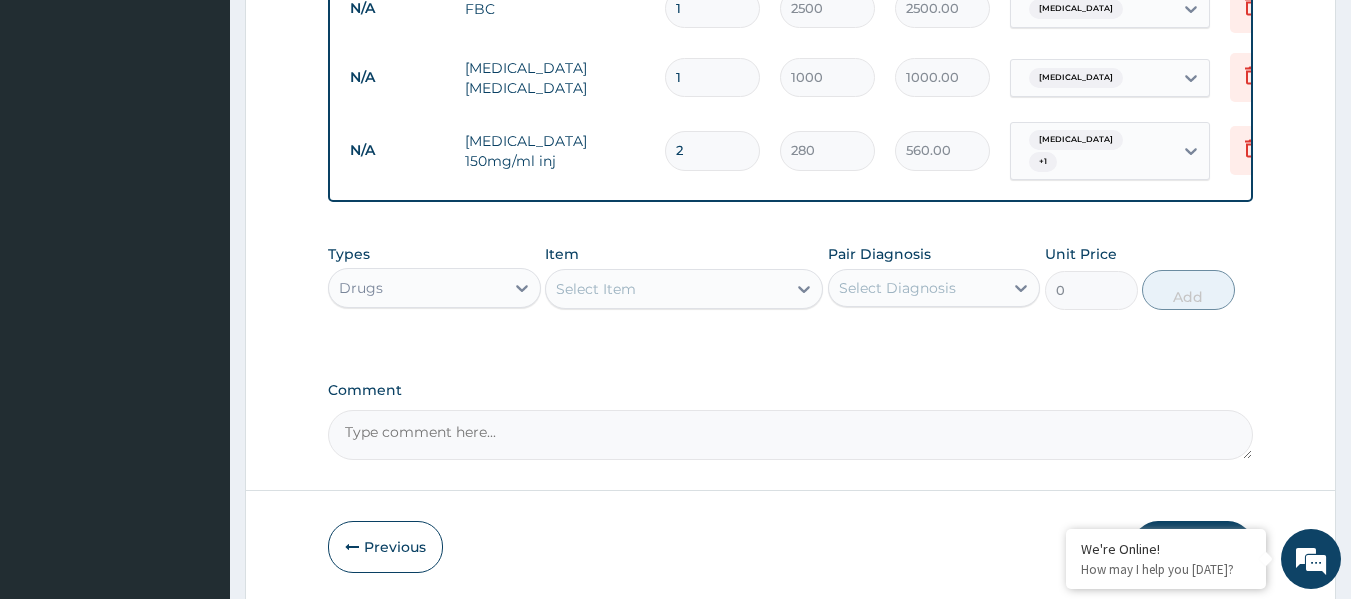 click on "Select Item" at bounding box center (666, 289) 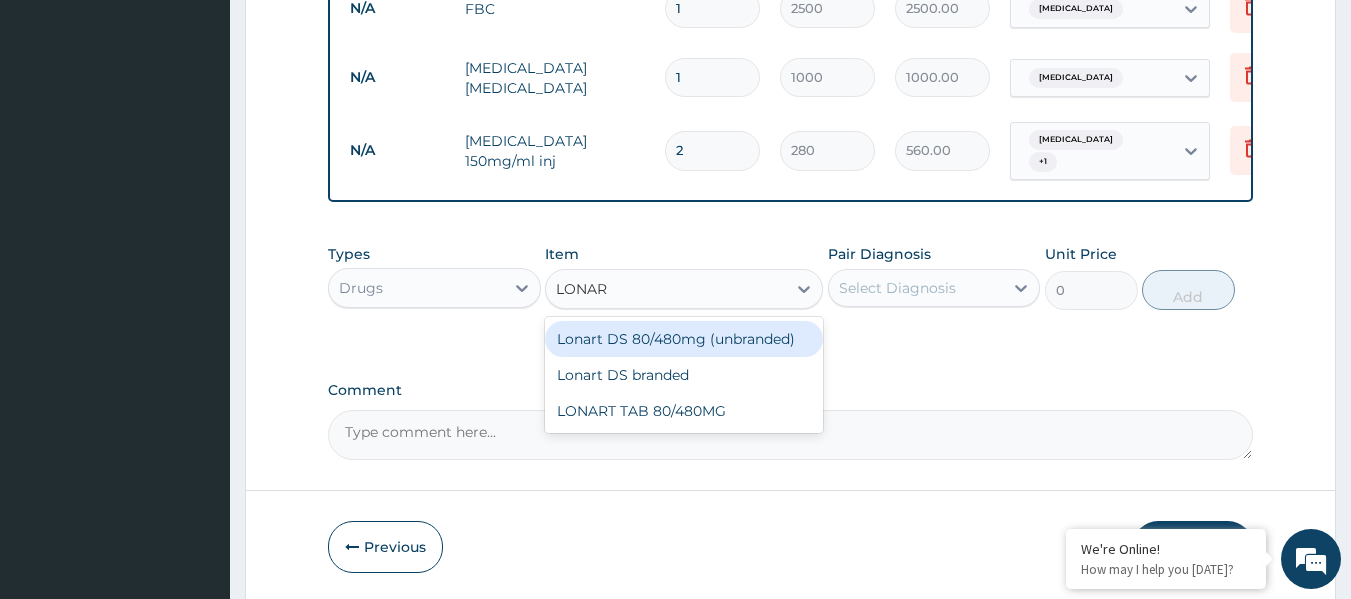 type on "LONART" 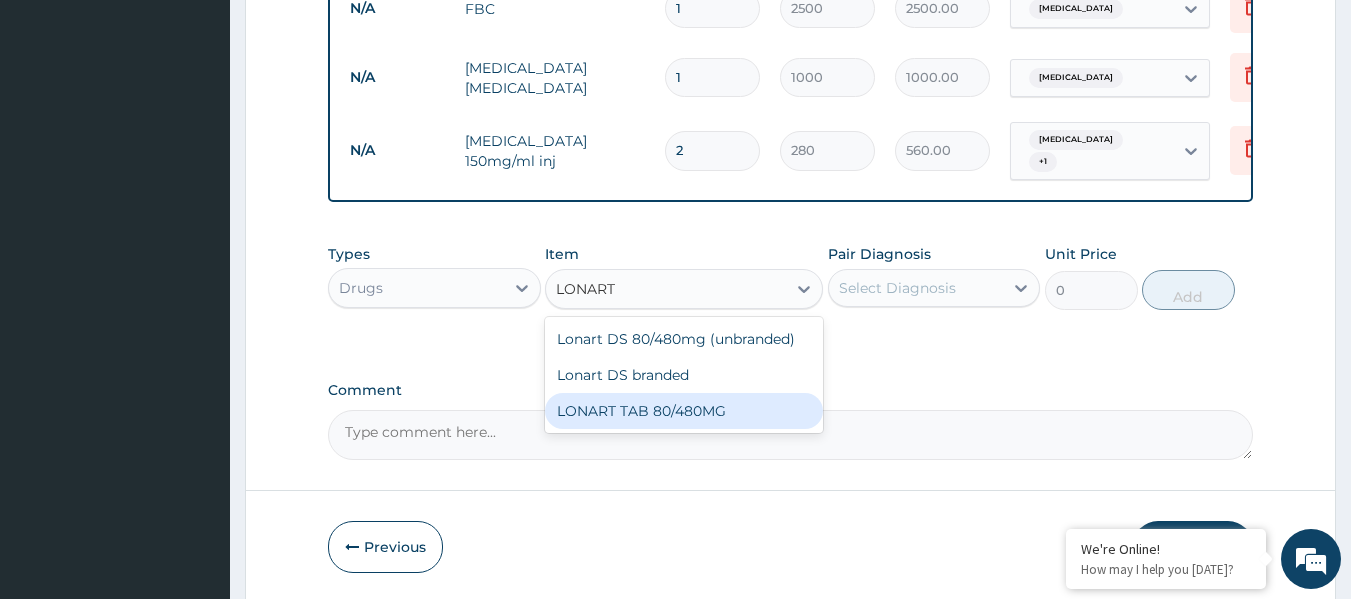 drag, startPoint x: 621, startPoint y: 409, endPoint x: 703, endPoint y: 393, distance: 83.546394 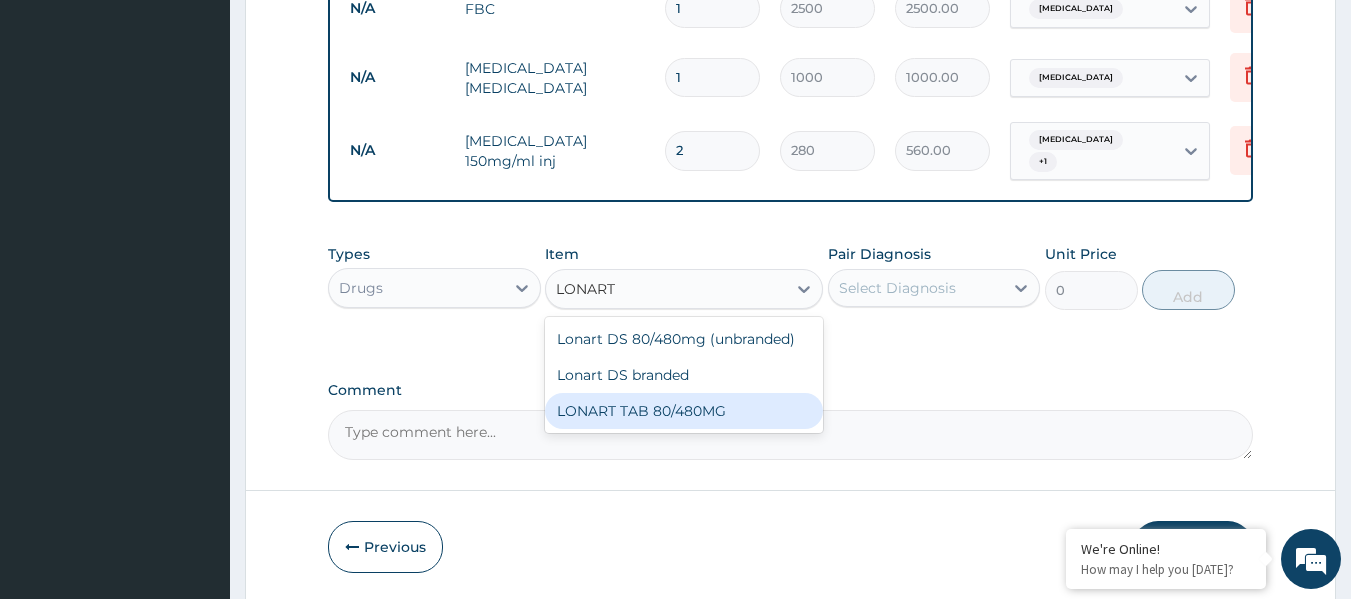 click on "LONART TAB 80/480MG" at bounding box center (684, 411) 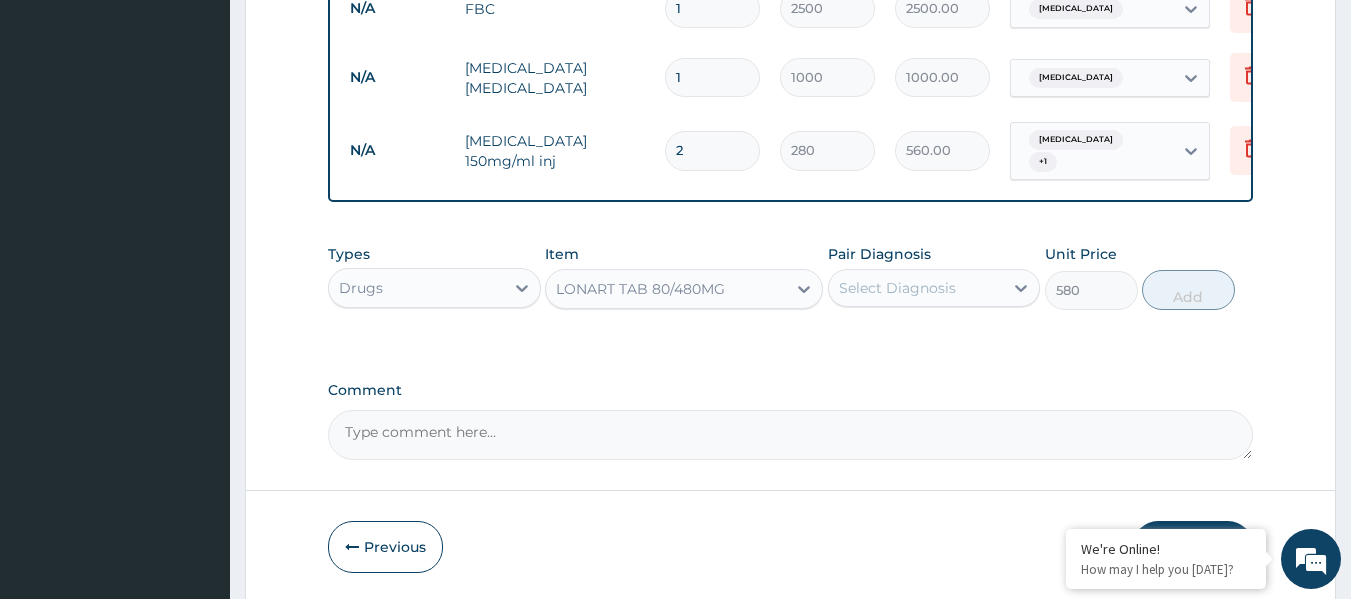 click on "Select Diagnosis" at bounding box center [897, 288] 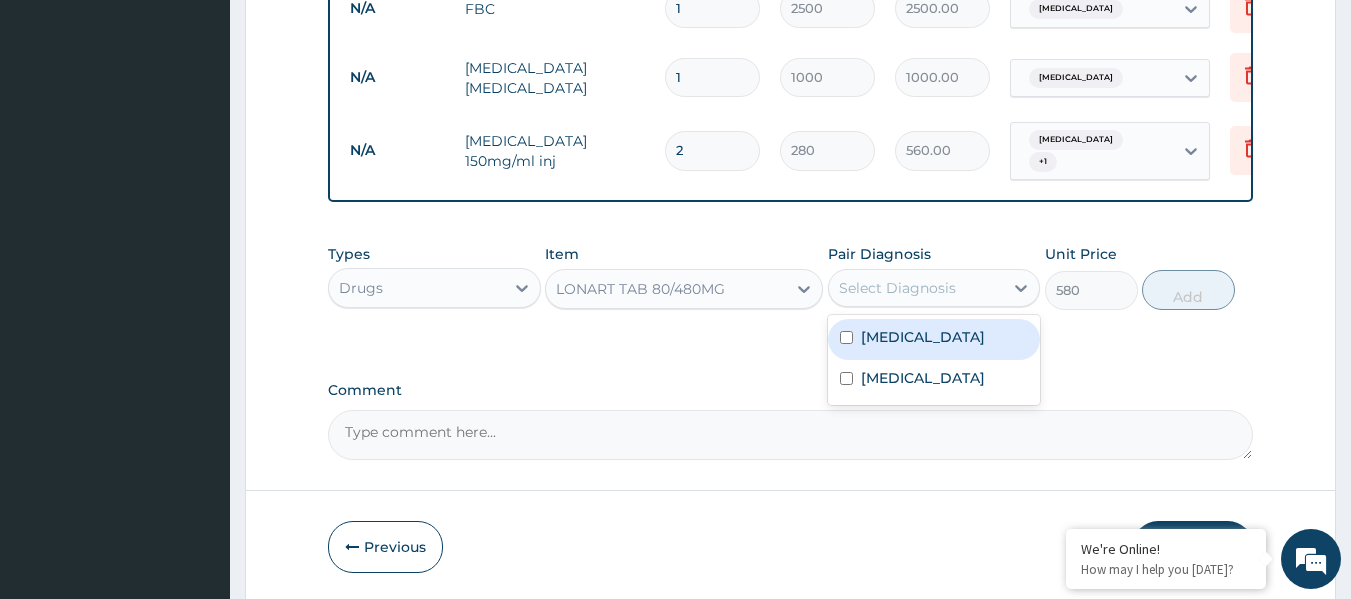 click on "[MEDICAL_DATA]" at bounding box center (934, 339) 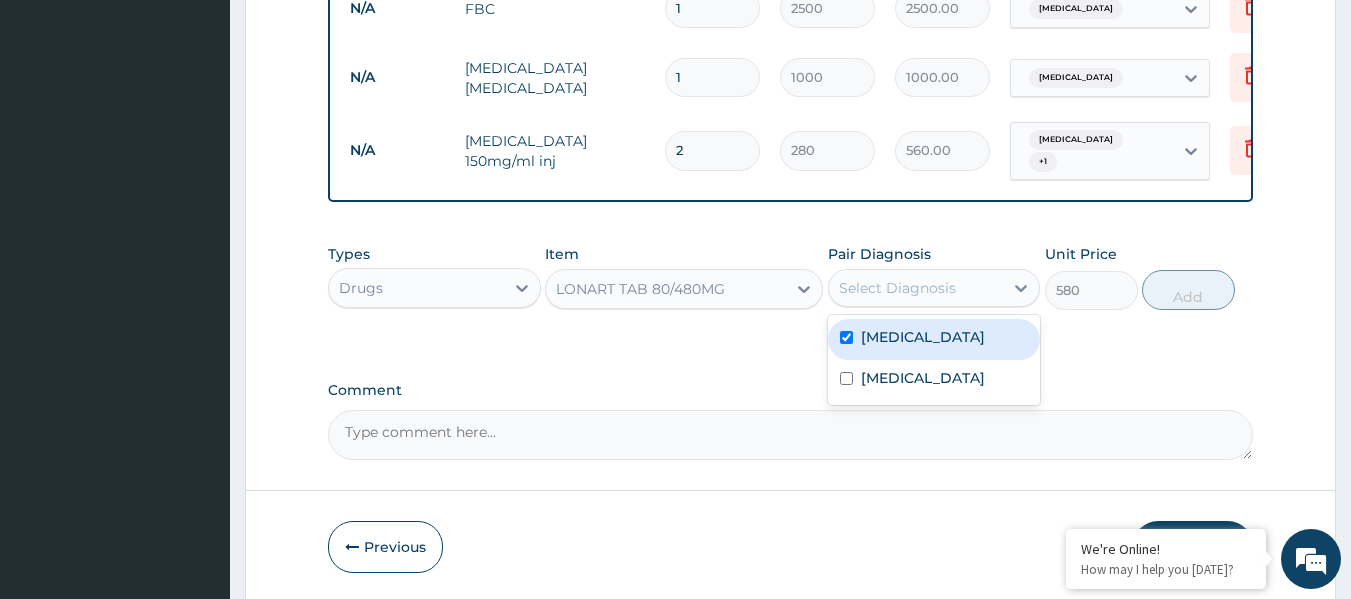 checkbox on "true" 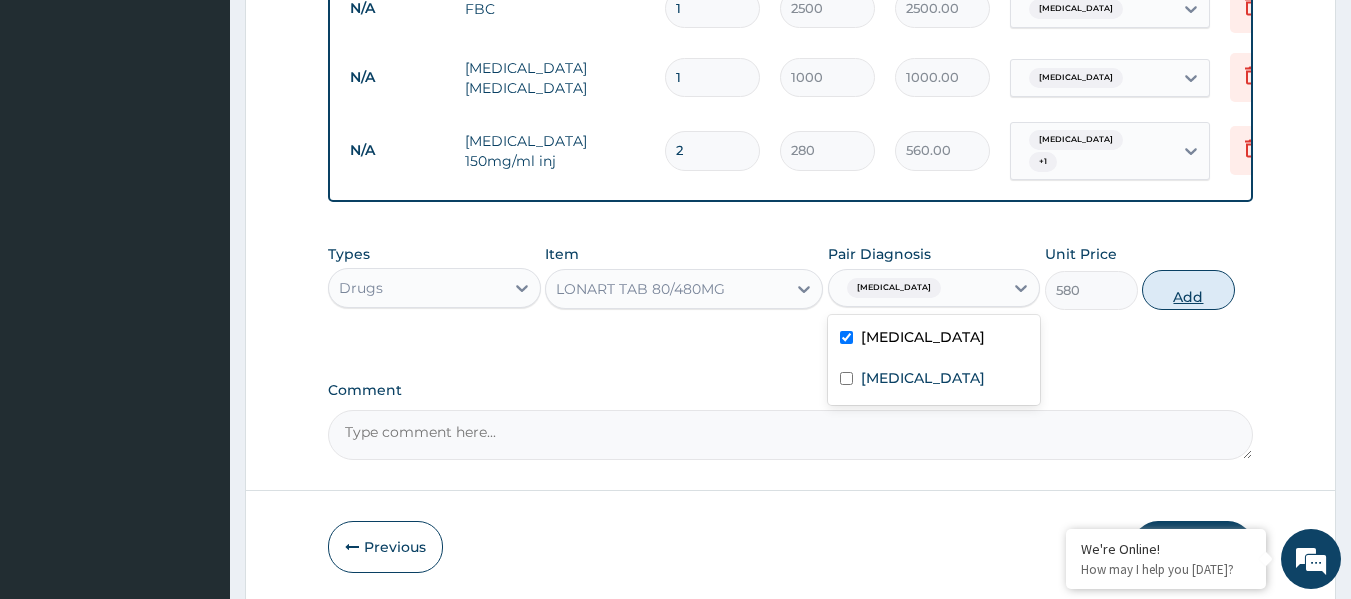 click on "Add" at bounding box center [1188, 290] 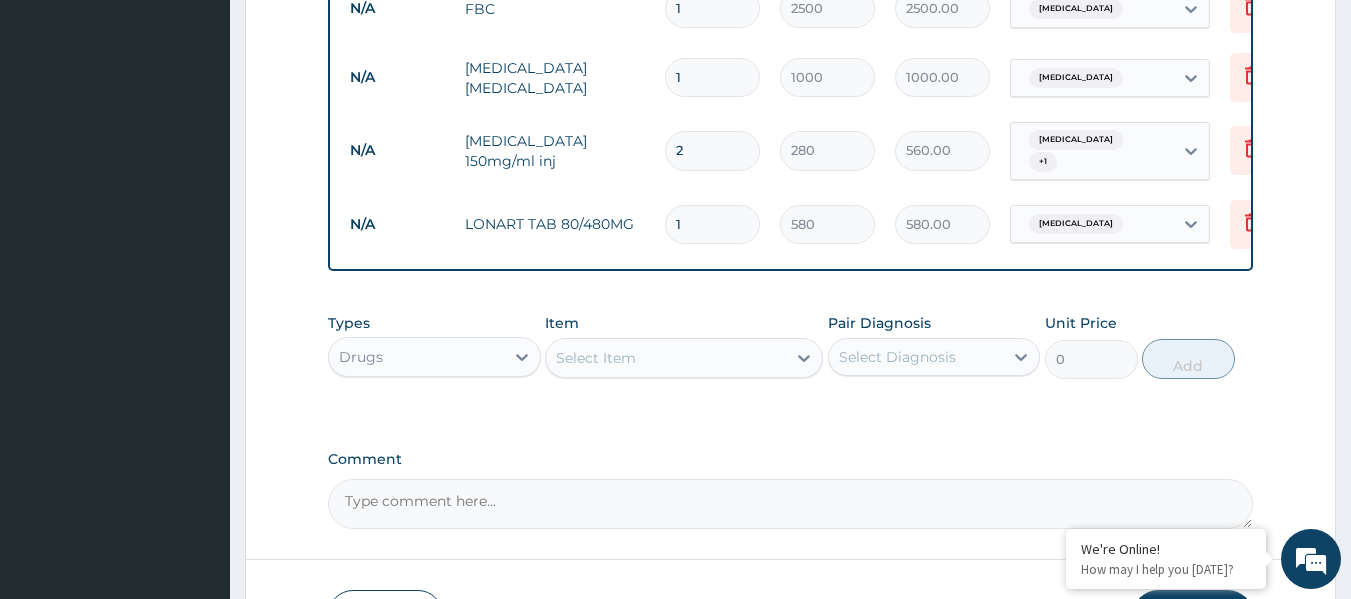 type 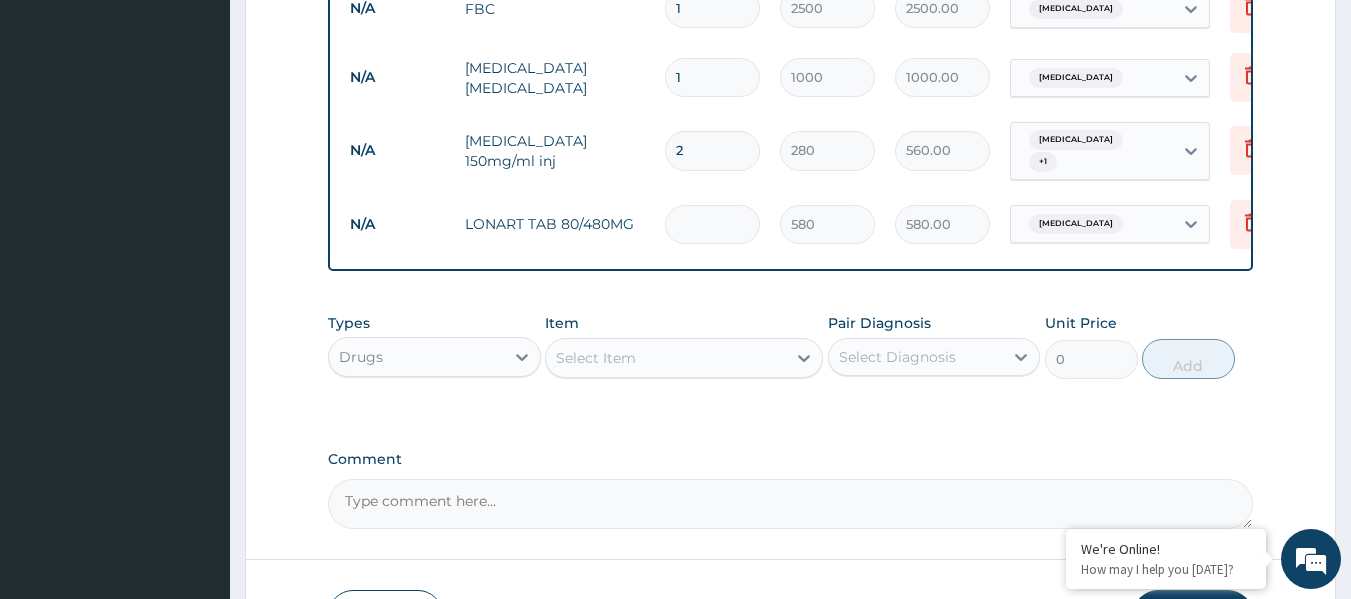 type on "0.00" 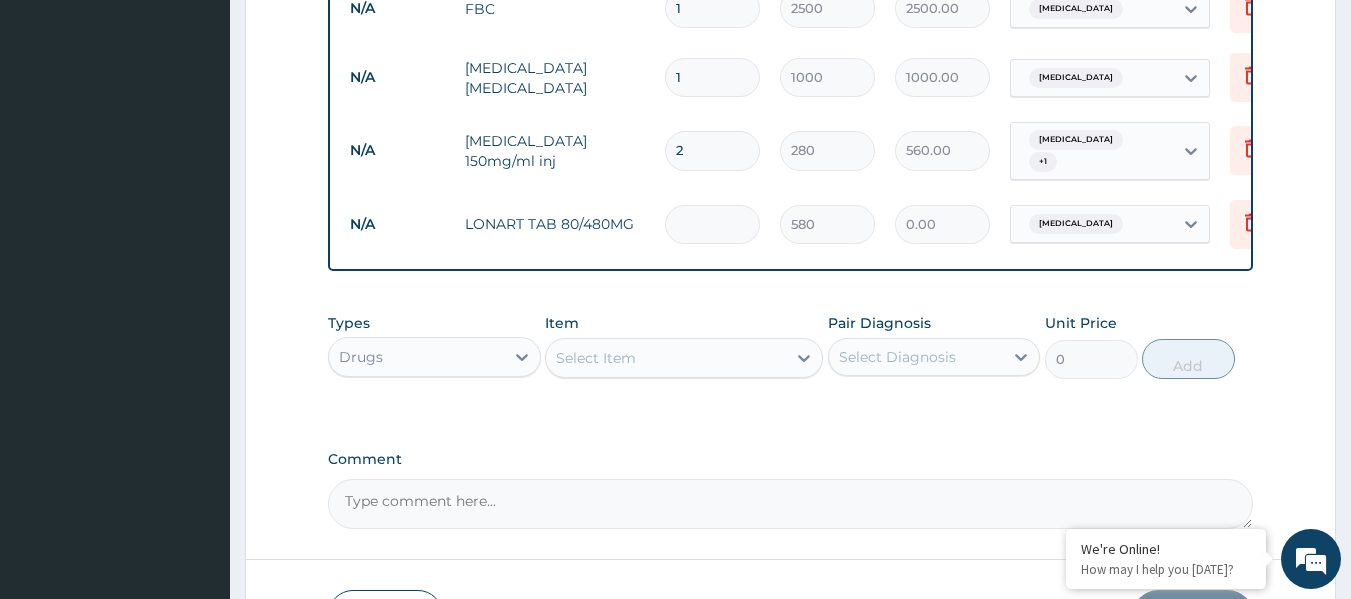 type on "6" 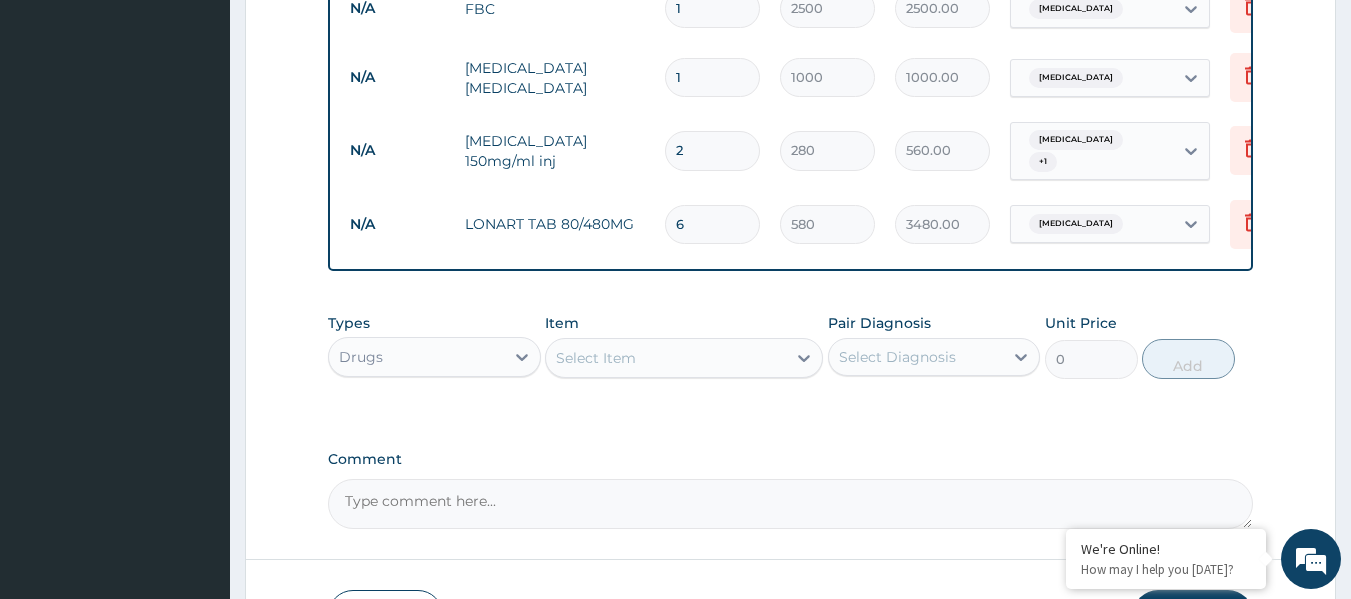 type on "6" 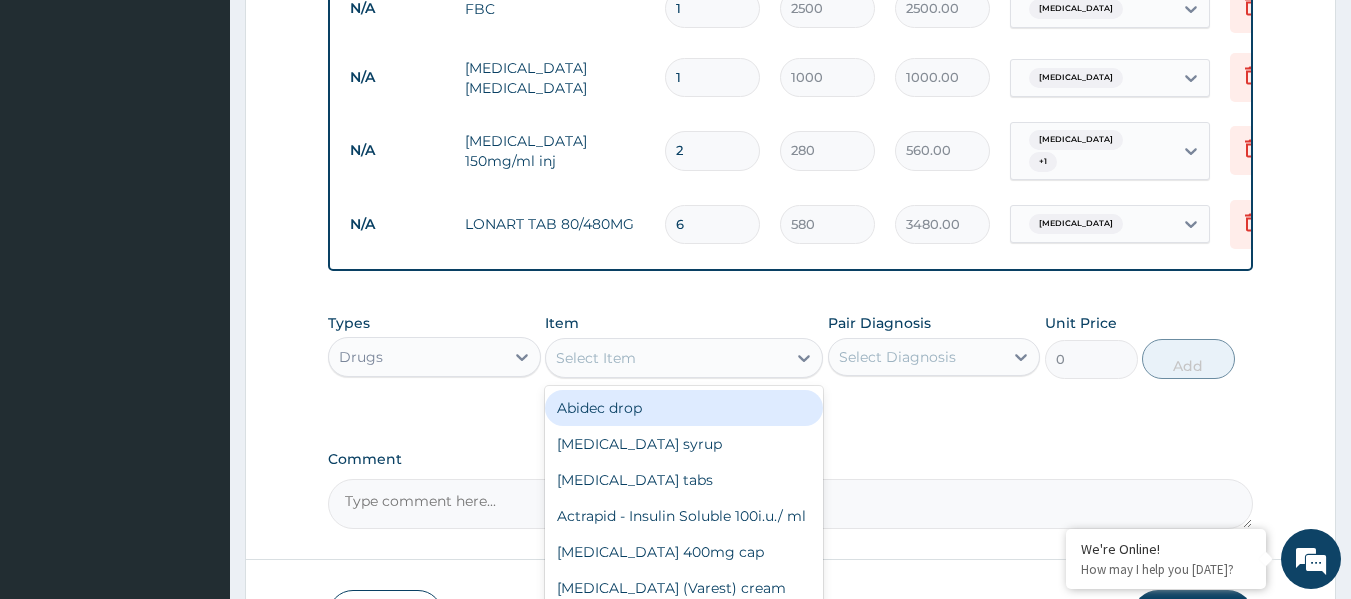 click on "Select Item" at bounding box center (666, 358) 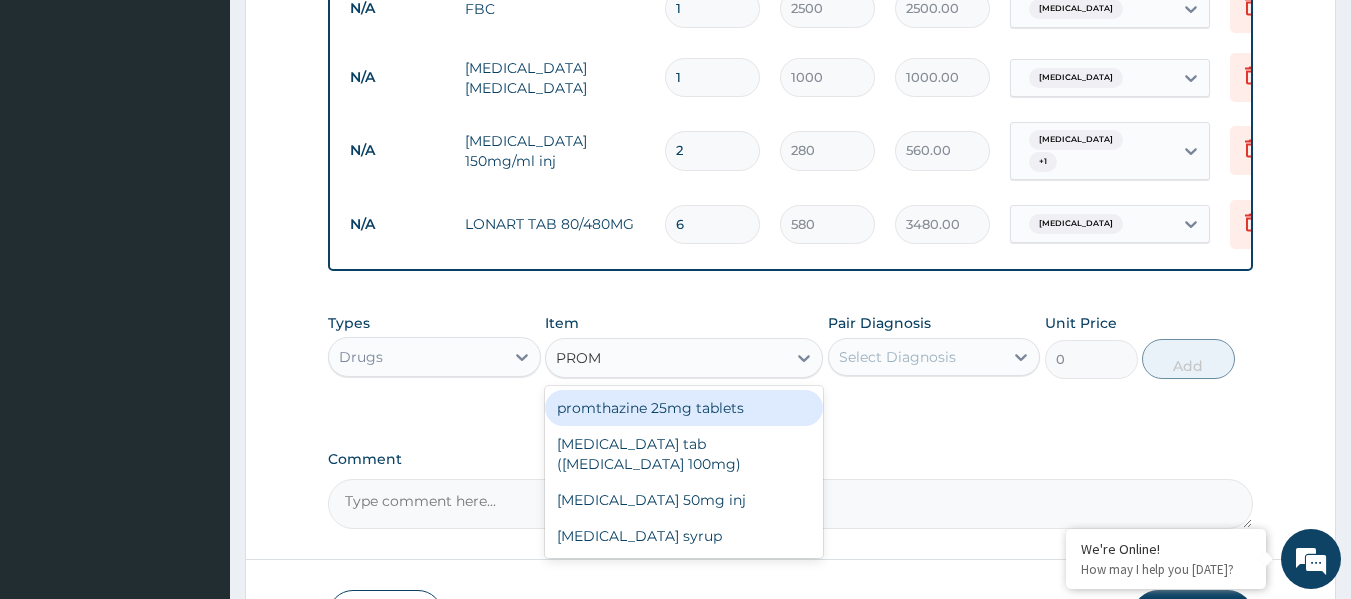 type on "PROME" 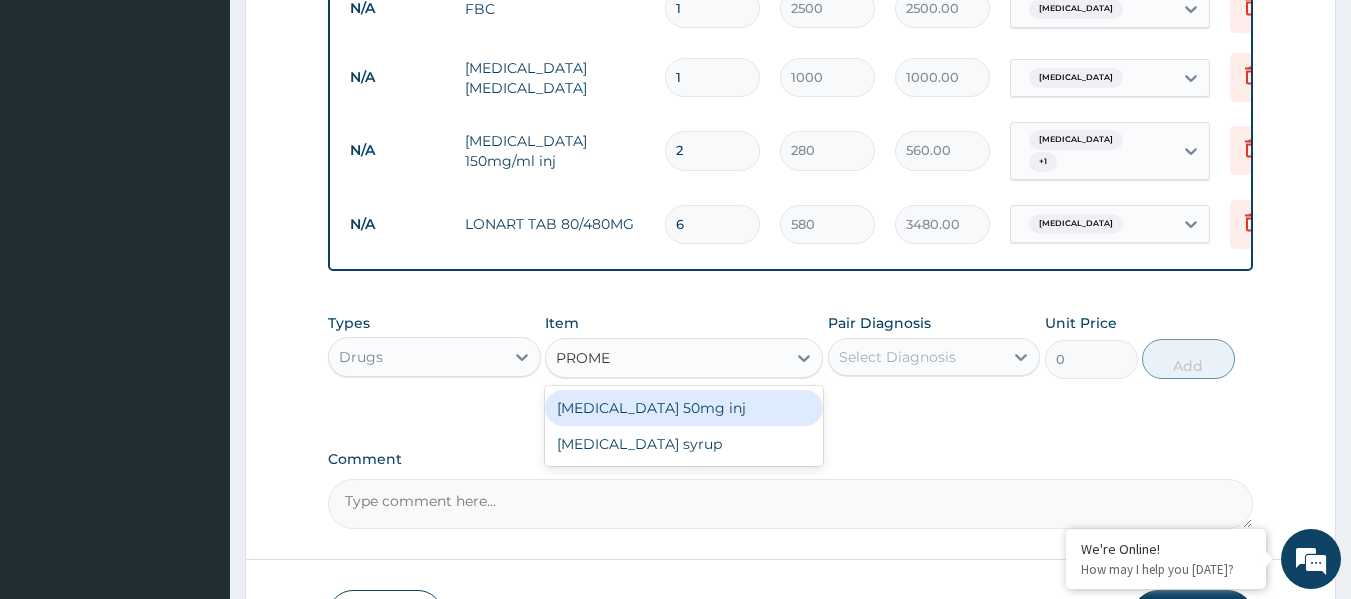drag, startPoint x: 716, startPoint y: 415, endPoint x: 751, endPoint y: 419, distance: 35.22783 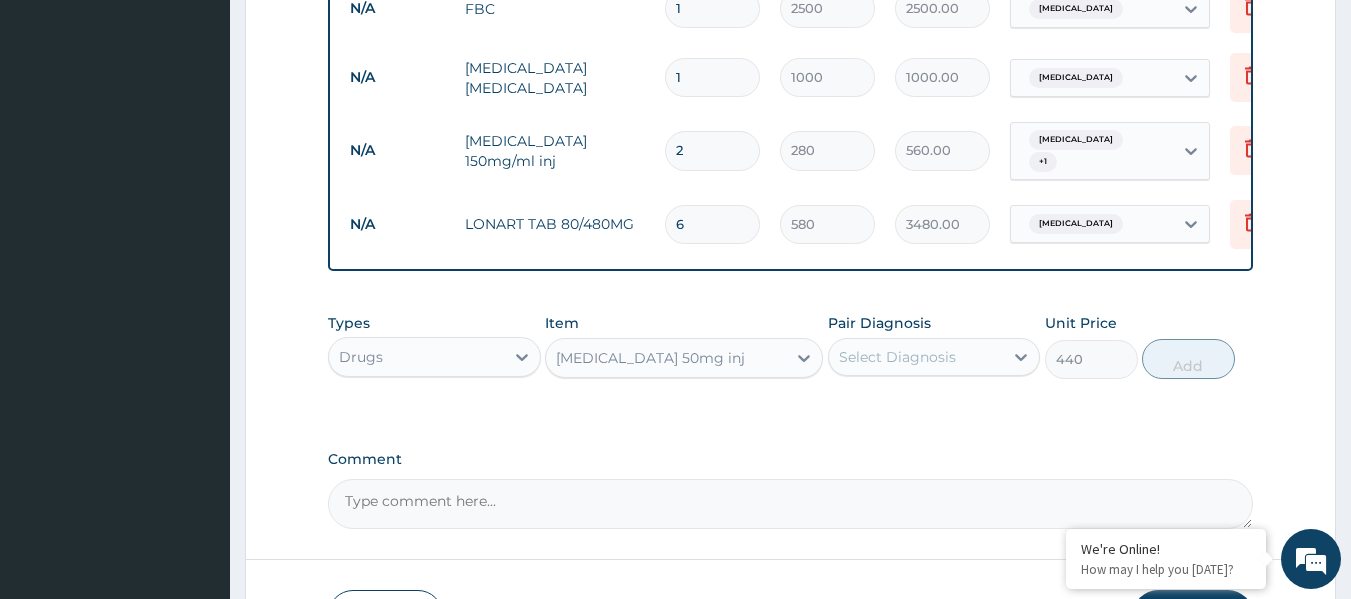 click on "Select Diagnosis" at bounding box center (897, 357) 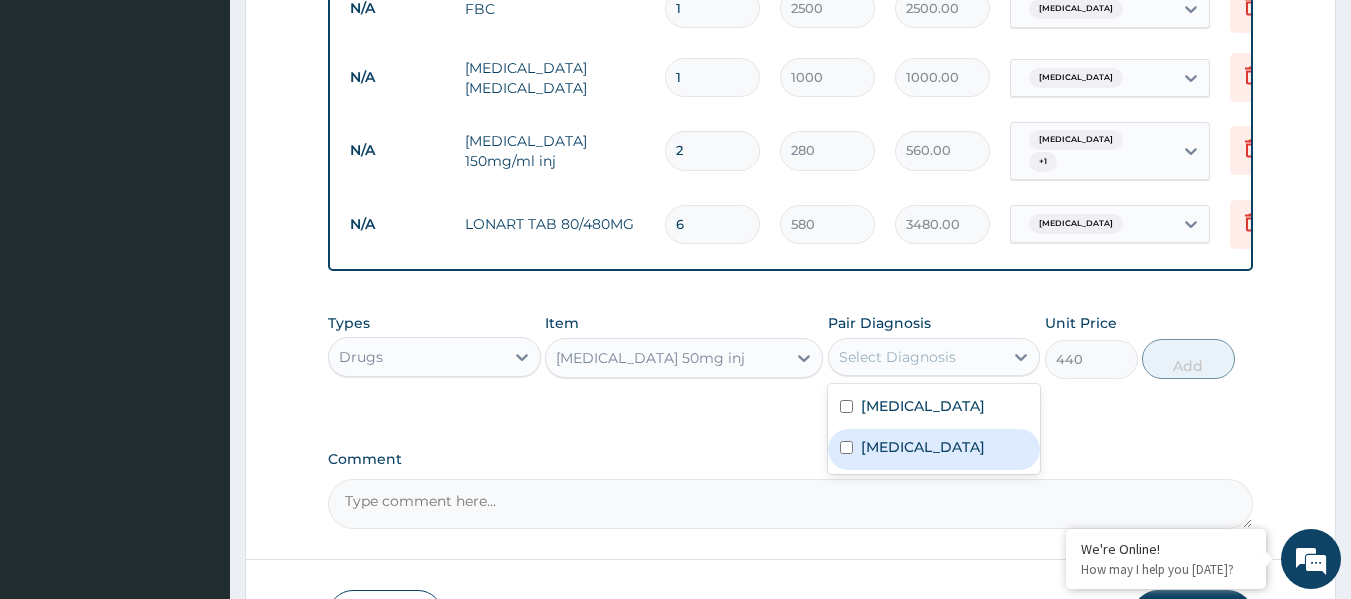 click on "[MEDICAL_DATA]" at bounding box center (934, 449) 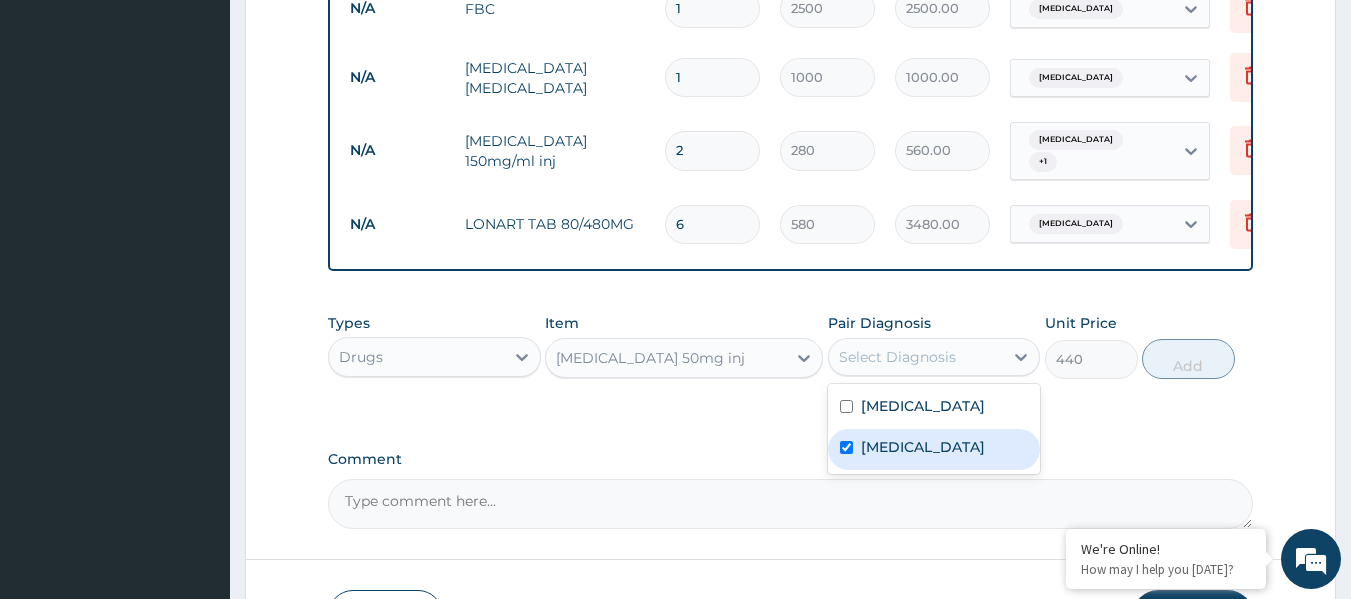 checkbox on "true" 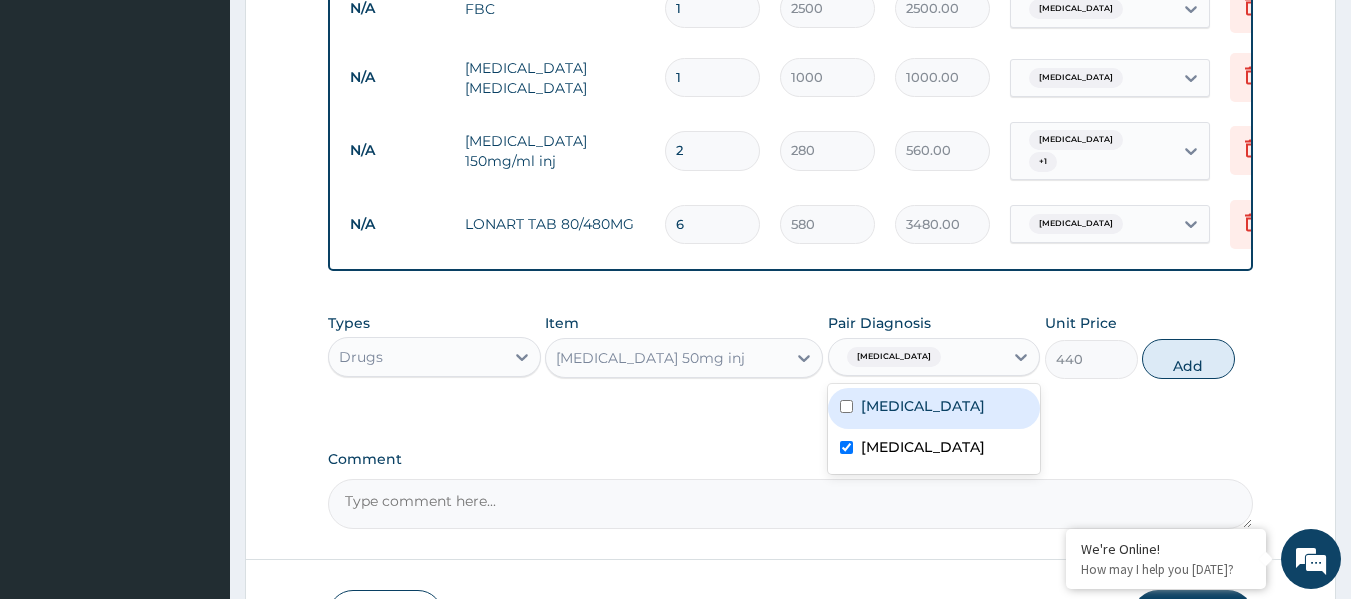 drag, startPoint x: 923, startPoint y: 413, endPoint x: 1034, endPoint y: 413, distance: 111 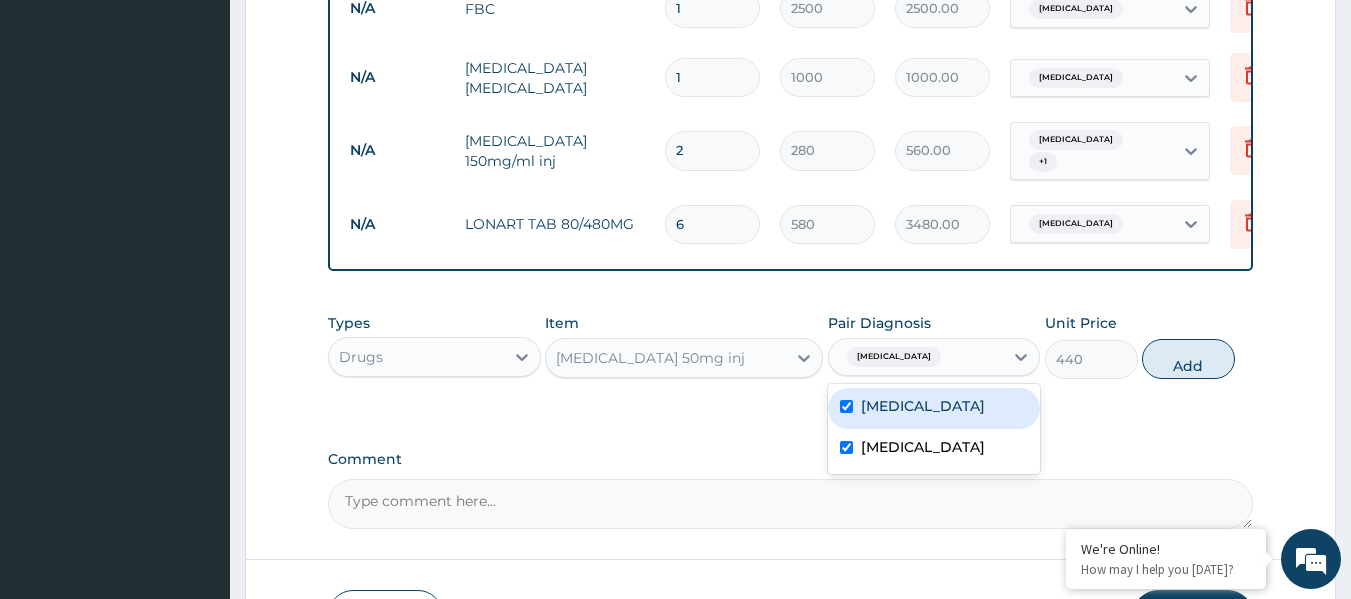 checkbox on "true" 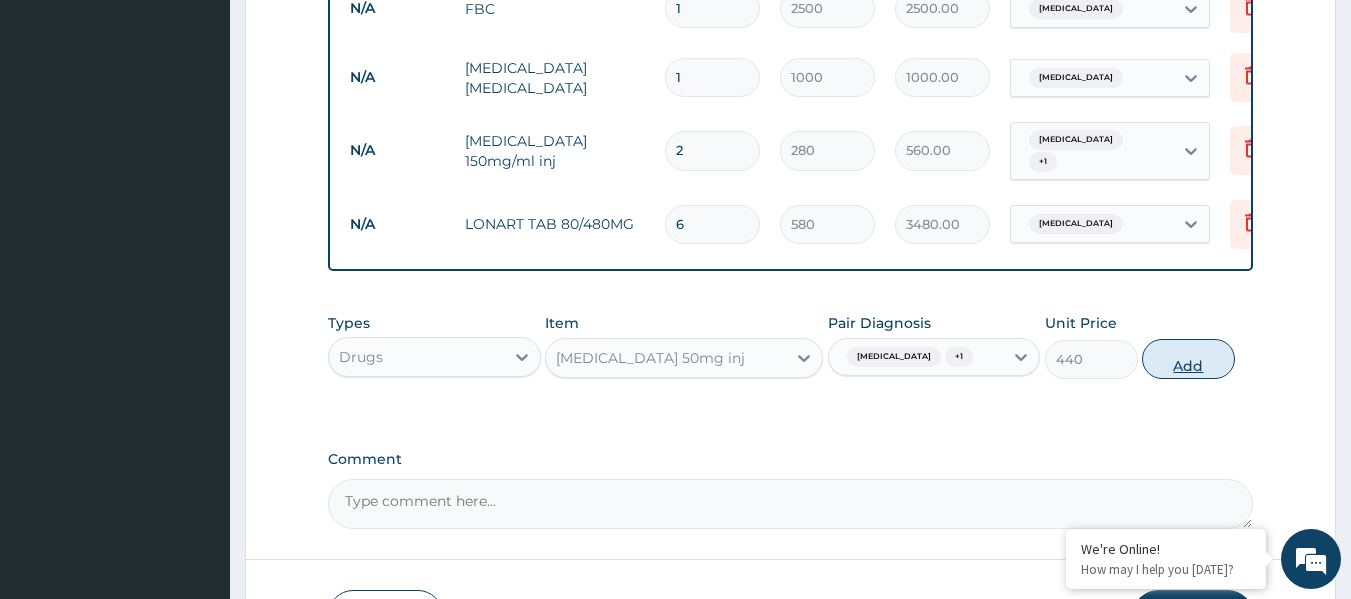 click on "Add" at bounding box center (1188, 359) 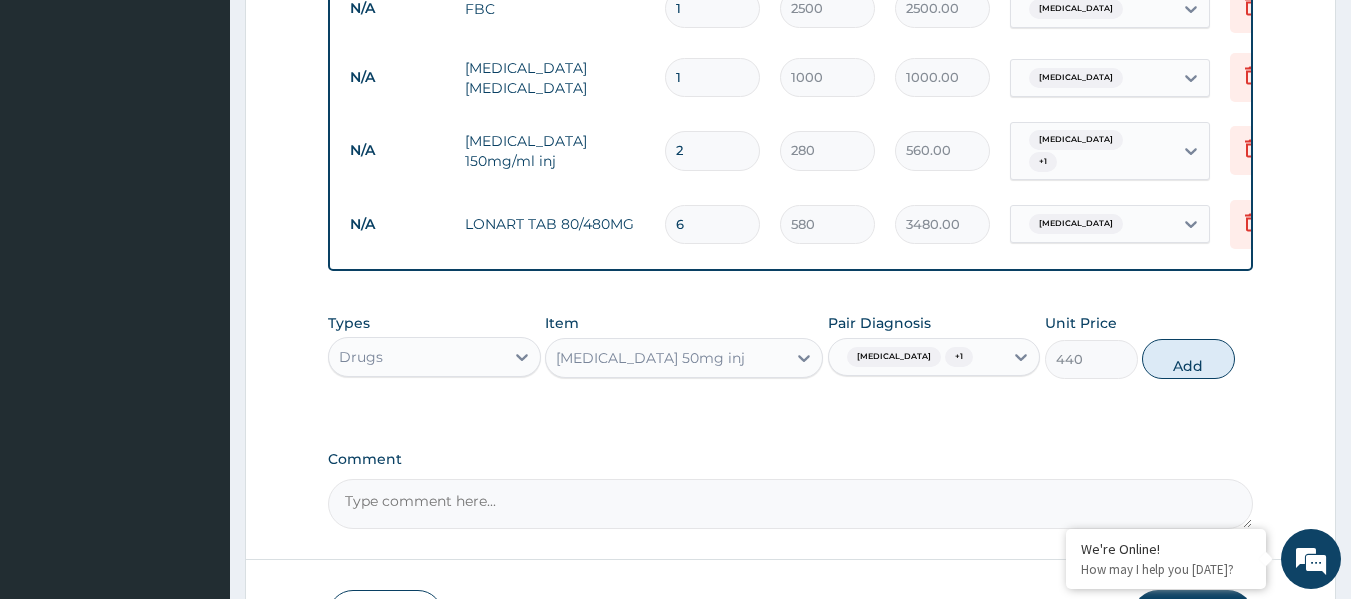 type on "0" 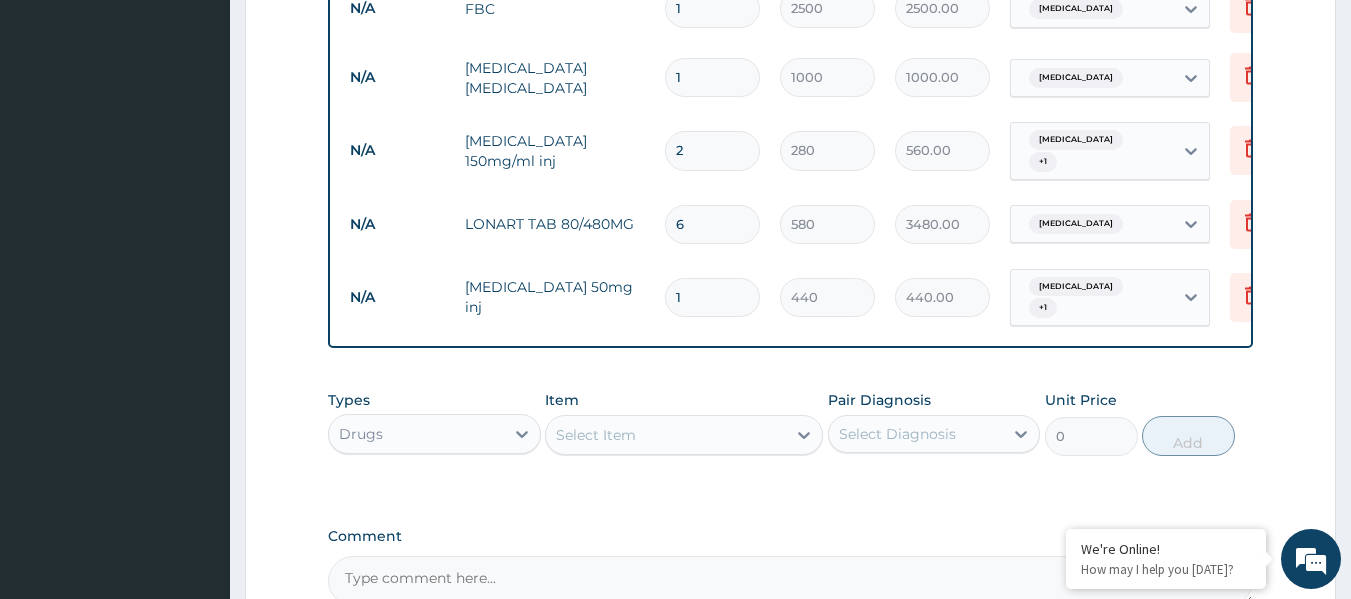 click on "Select Item" at bounding box center (666, 435) 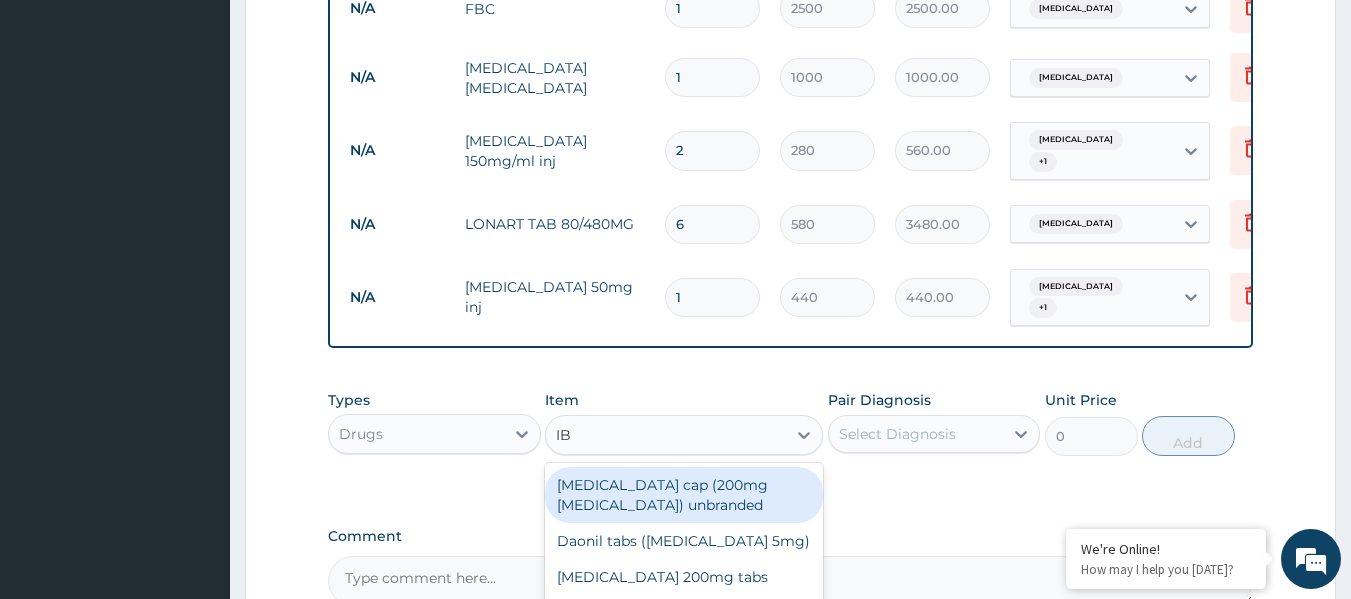 type on "IBU" 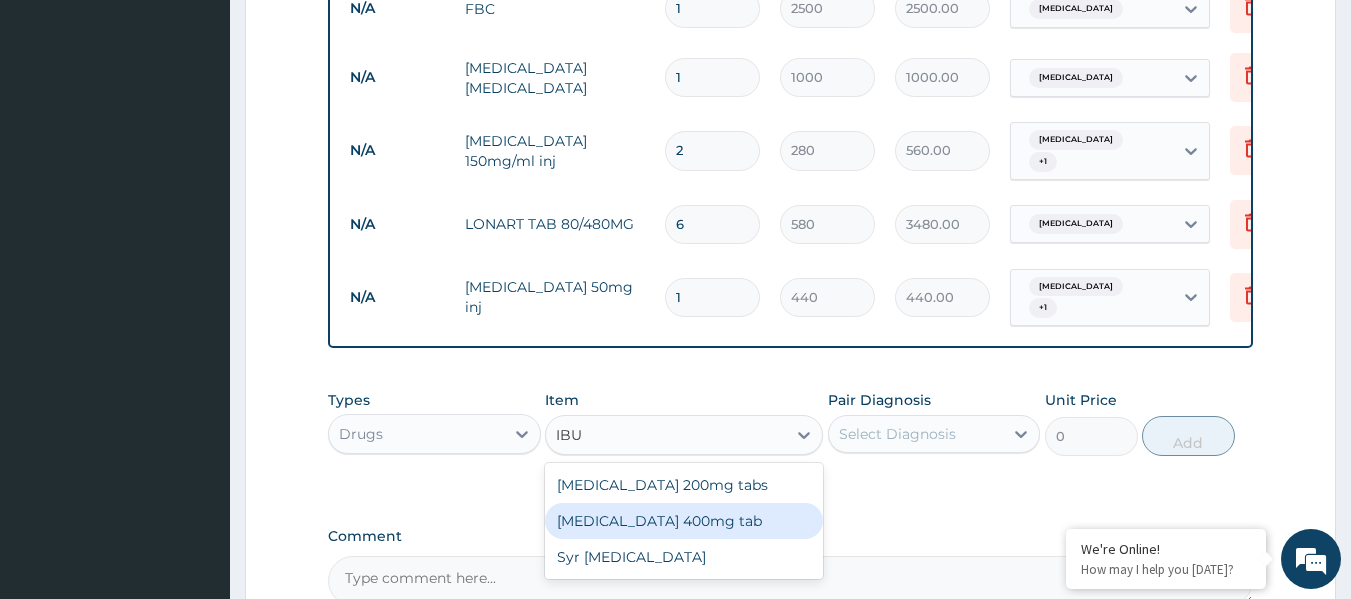 click on "[MEDICAL_DATA]  400mg tab" at bounding box center [684, 521] 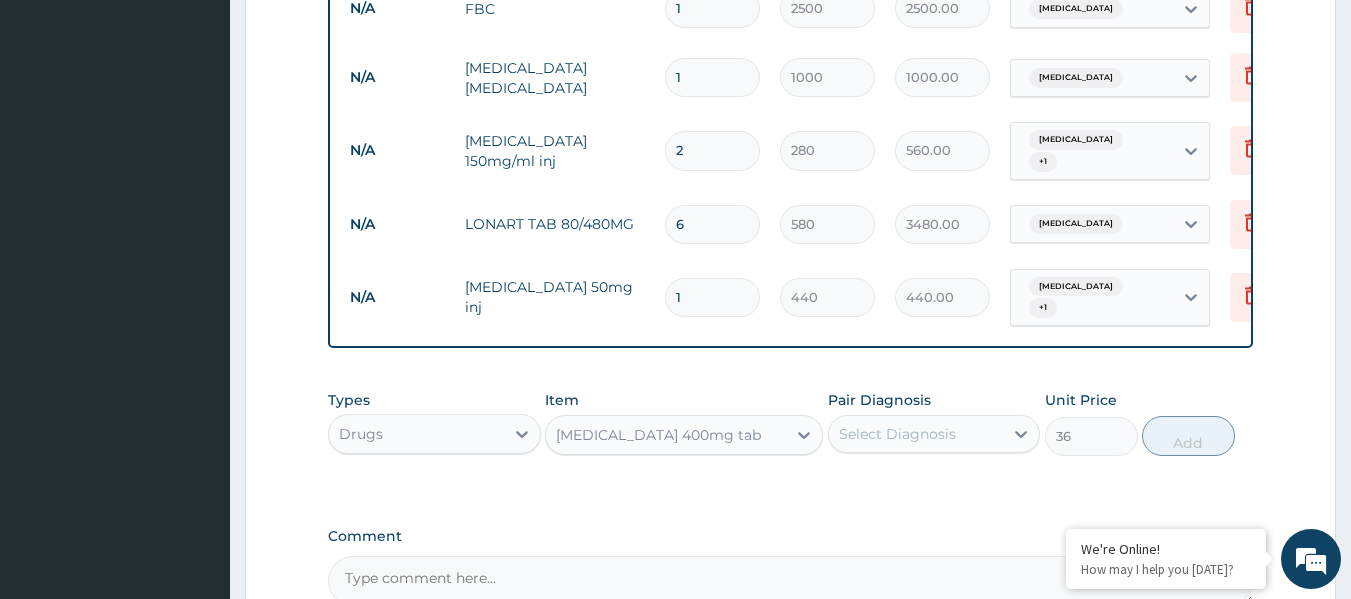 click on "Select Diagnosis" at bounding box center [897, 434] 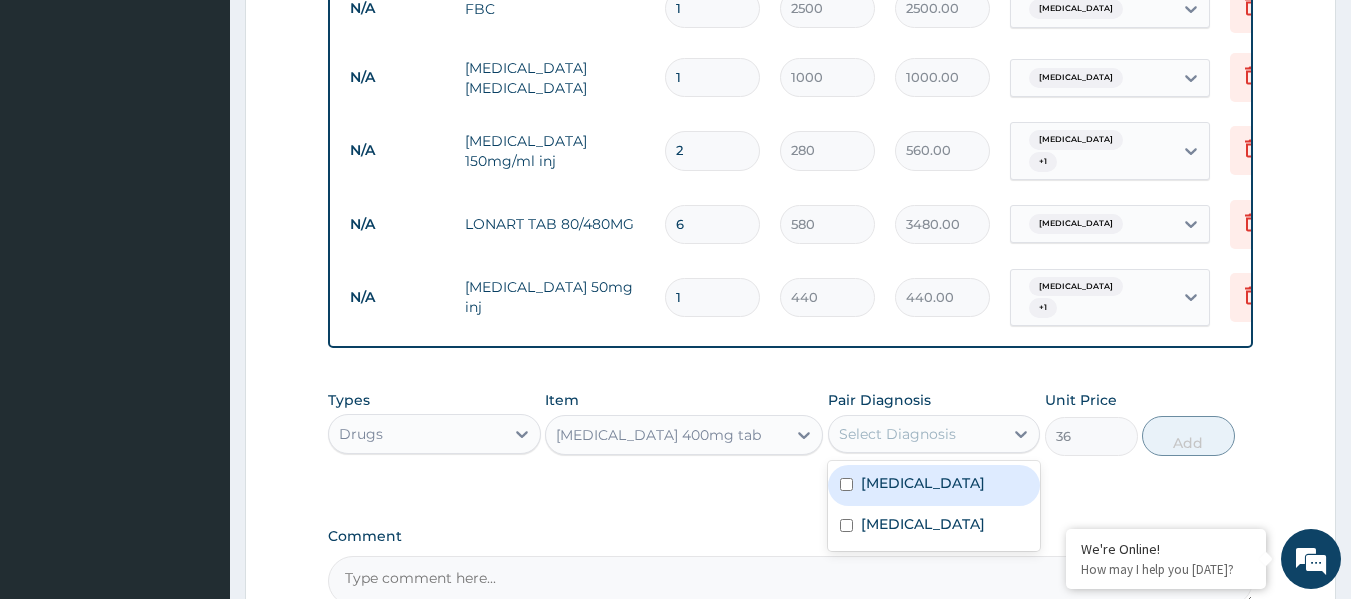 click on "[MEDICAL_DATA]" at bounding box center [934, 485] 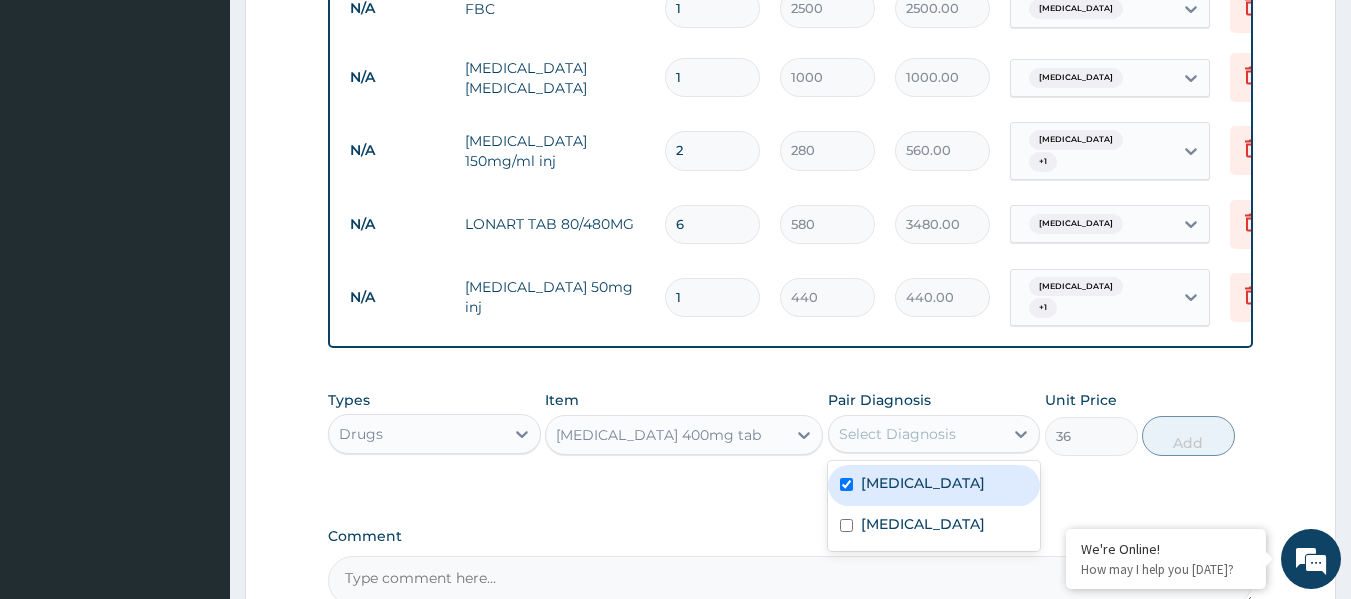 checkbox on "true" 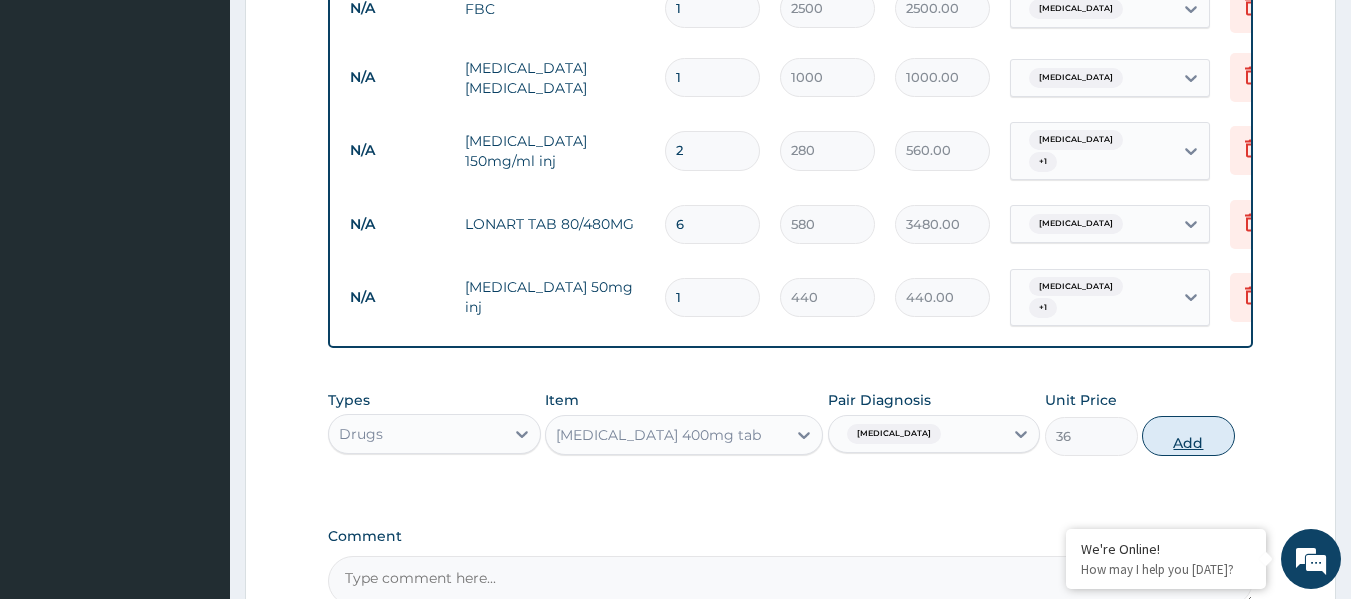 click on "Add" at bounding box center (1188, 436) 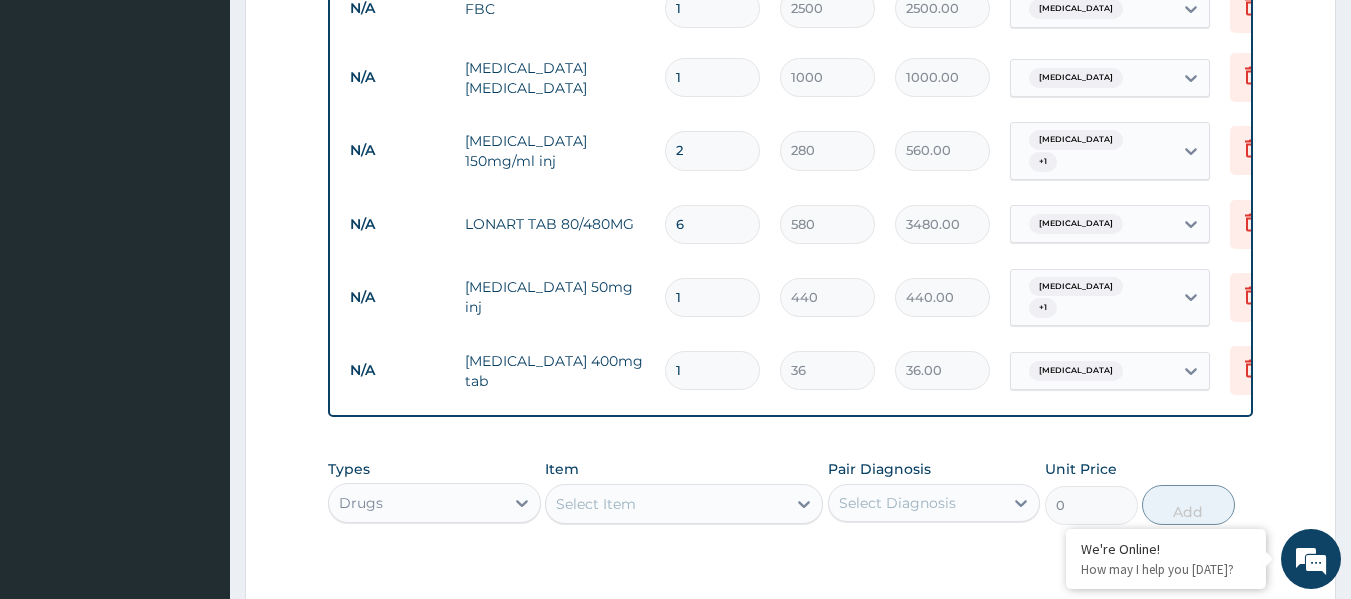 type 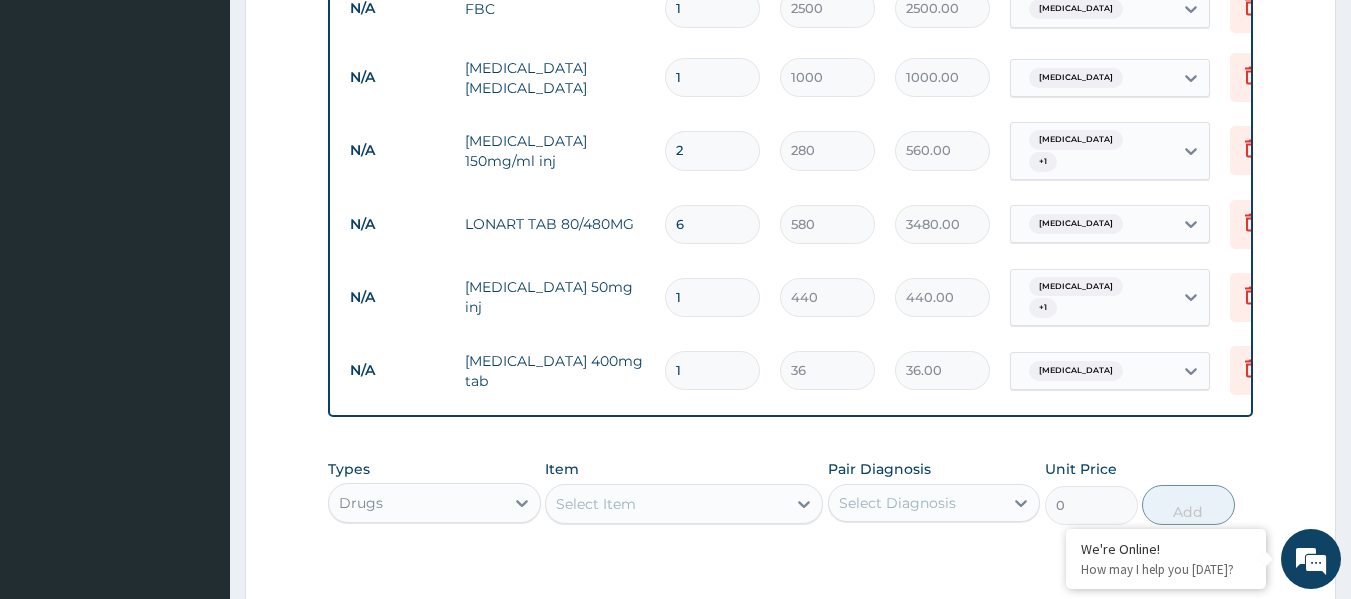 type on "0.00" 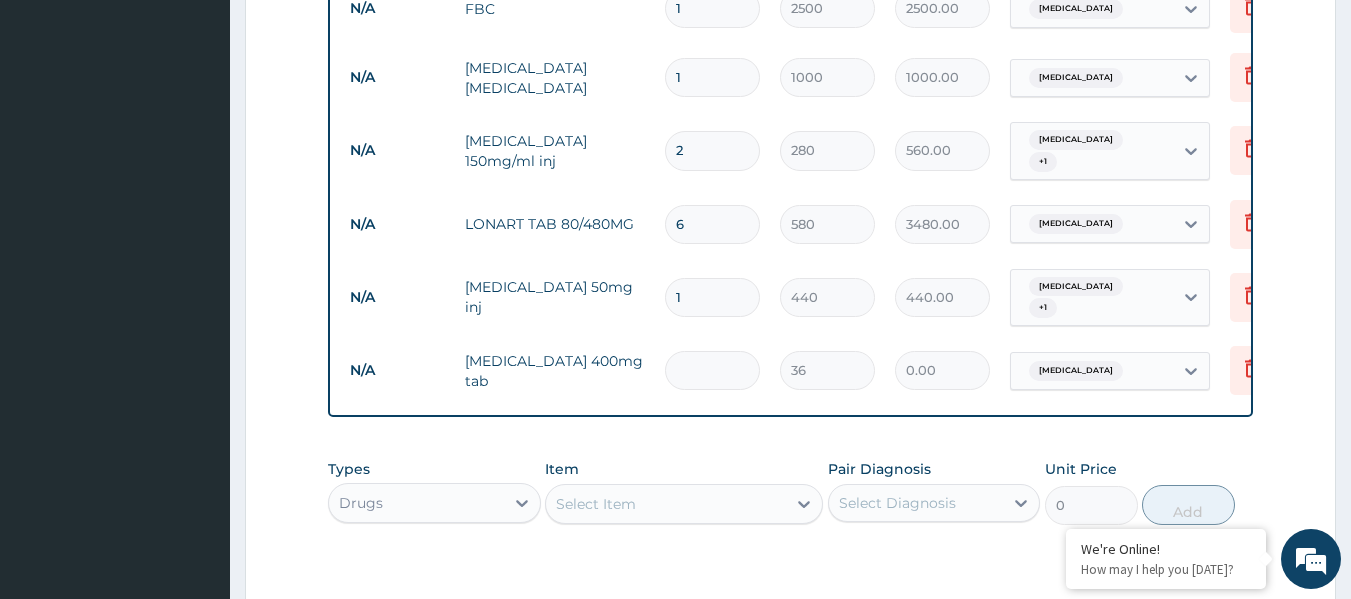 type on "9" 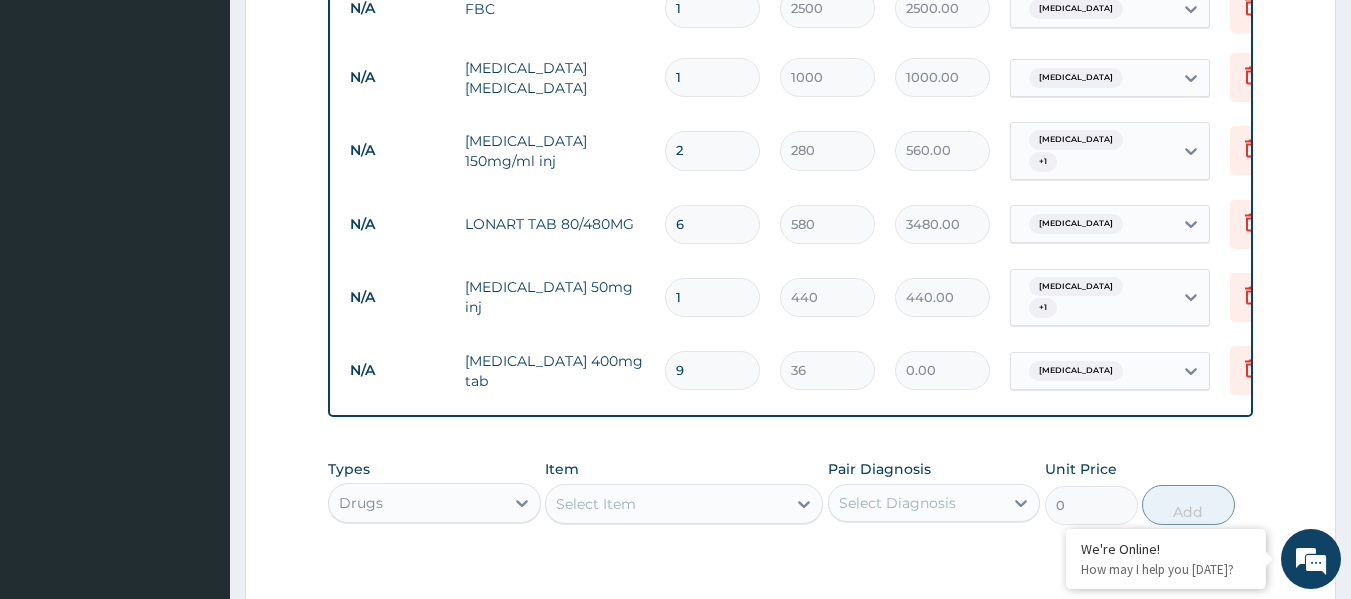 type on "324.00" 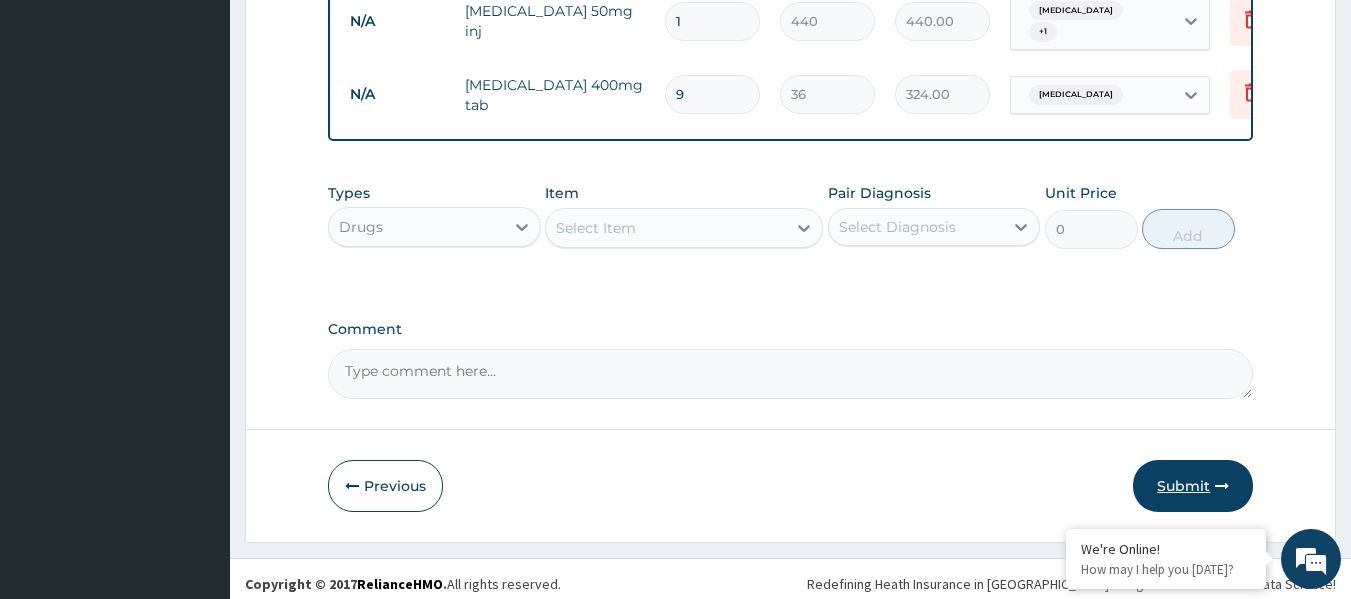 type on "9" 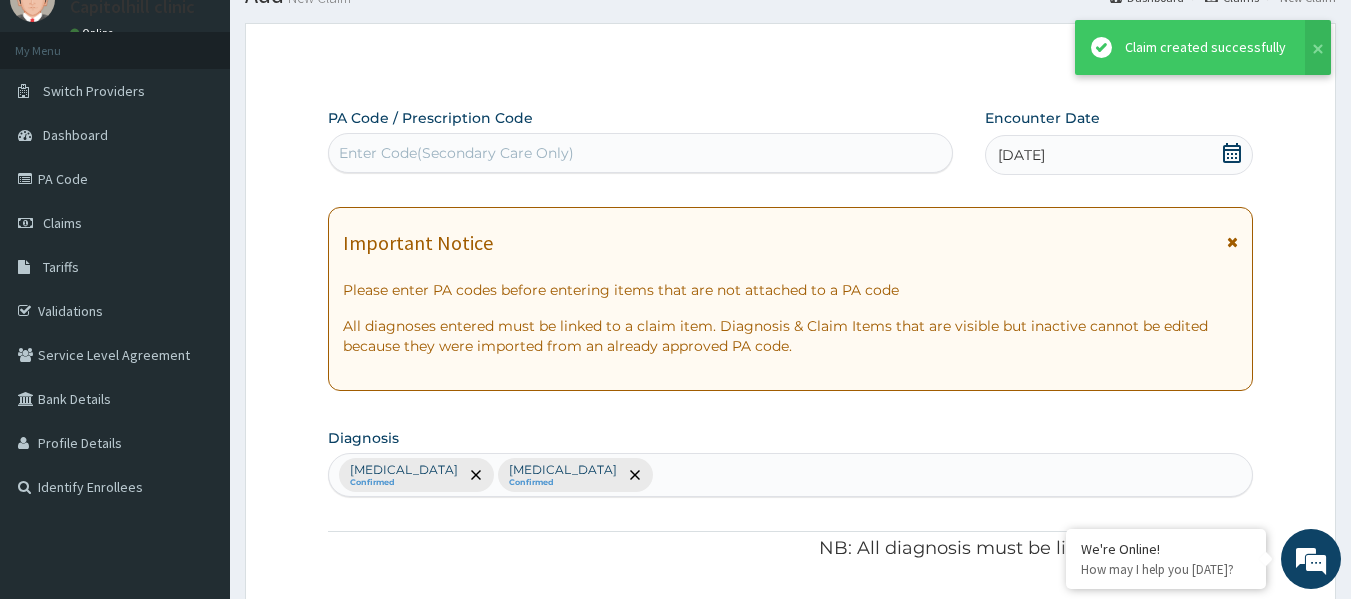 scroll, scrollTop: 1177, scrollLeft: 0, axis: vertical 